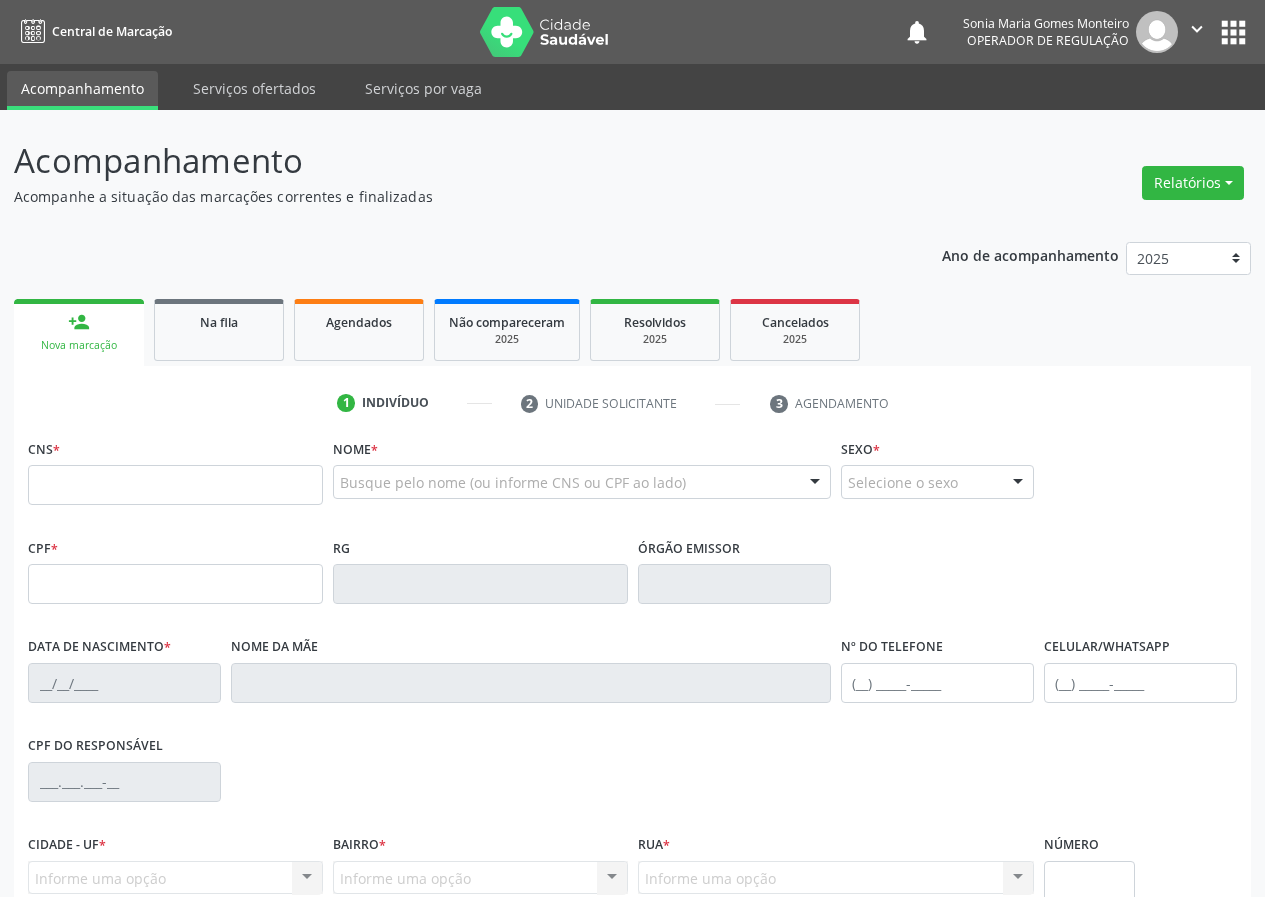 scroll, scrollTop: 0, scrollLeft: 0, axis: both 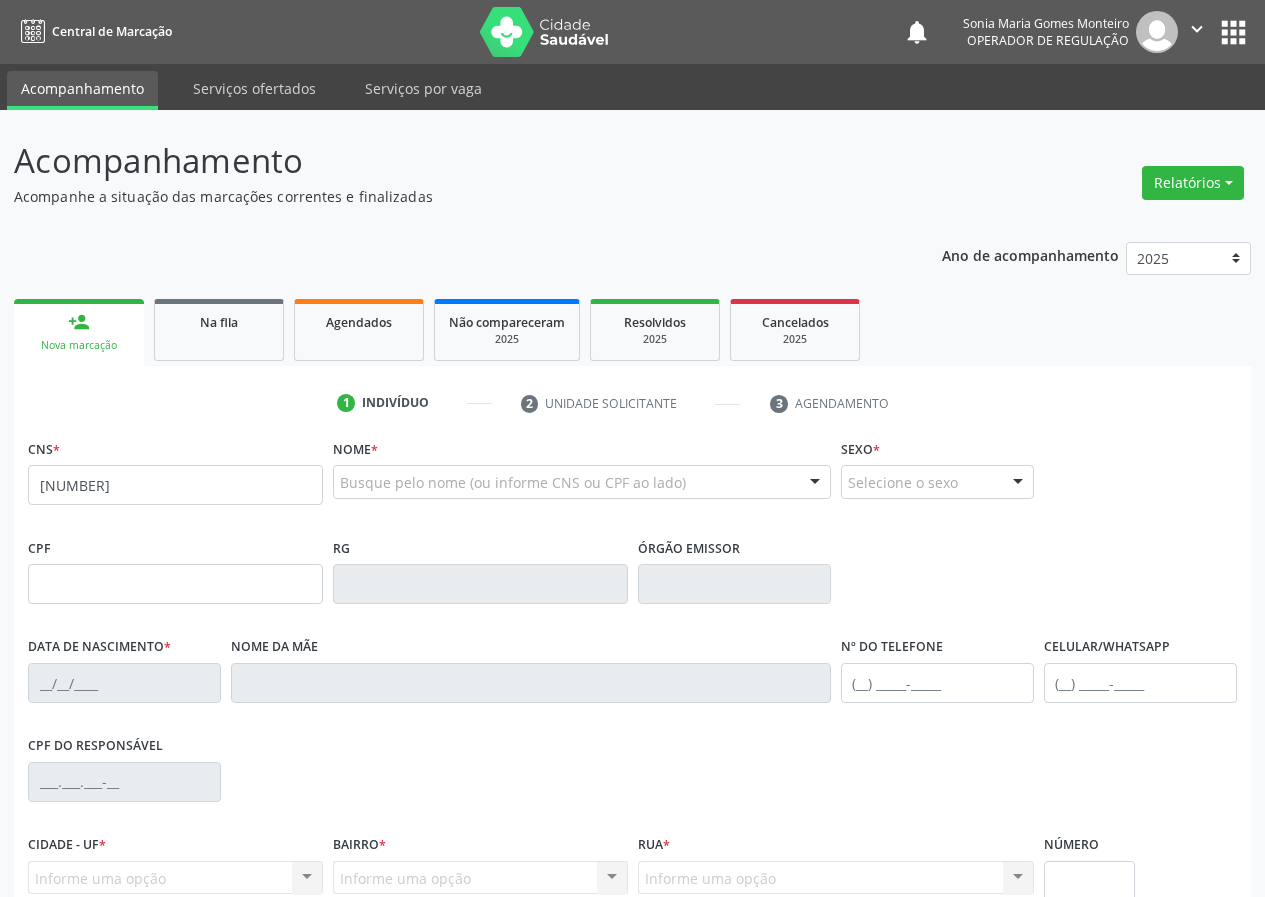 type on "[NUMBER]" 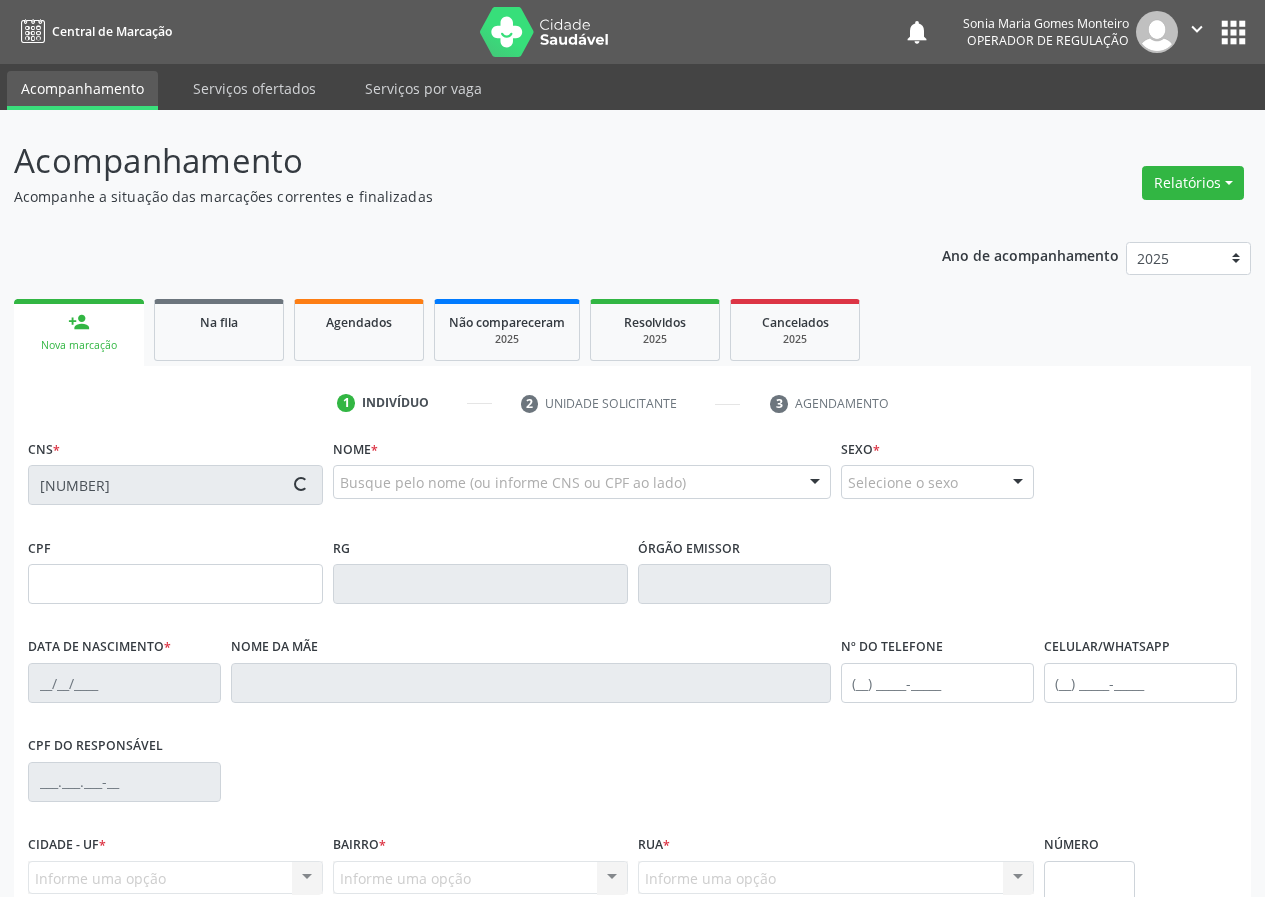 type on "[CPF]" 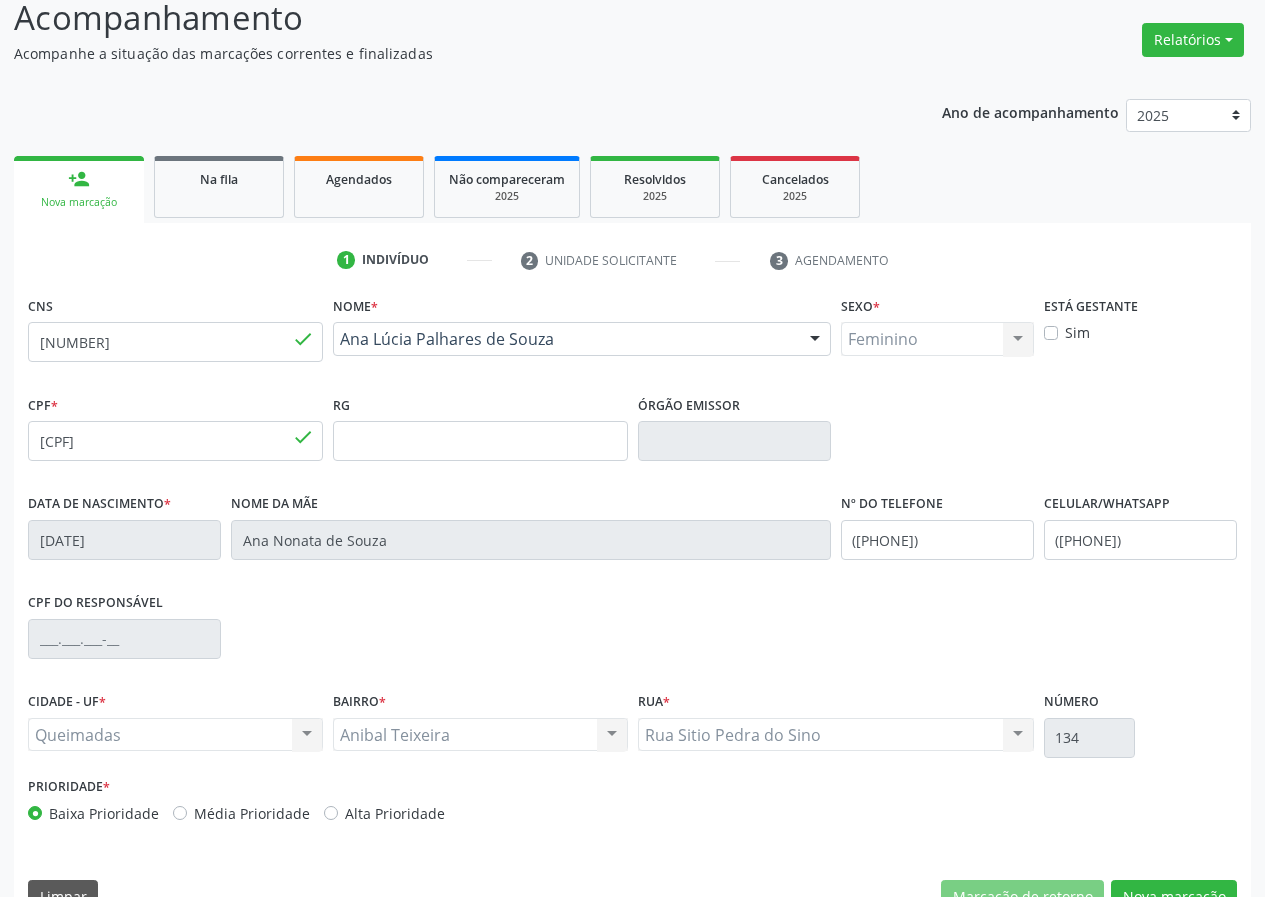 scroll, scrollTop: 187, scrollLeft: 0, axis: vertical 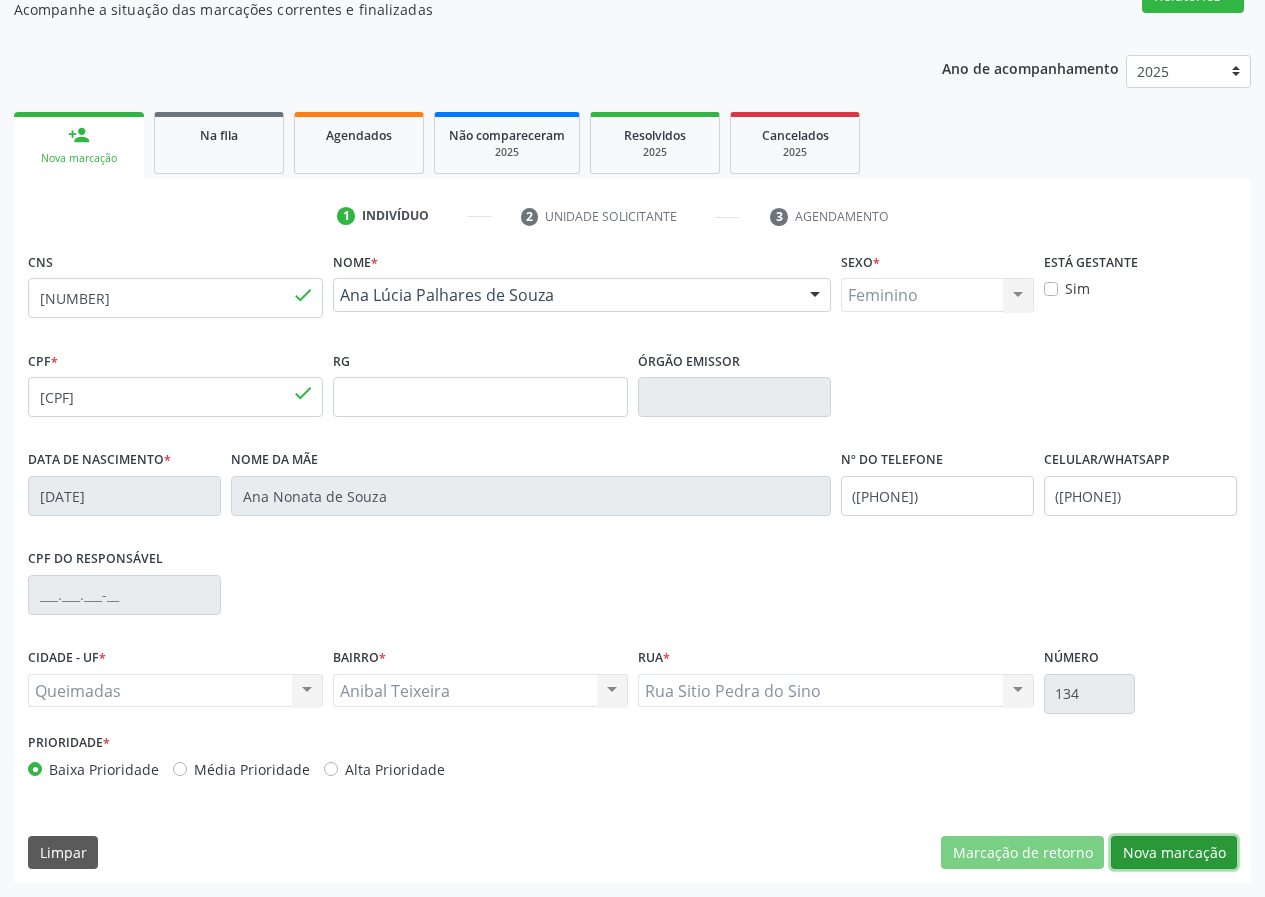drag, startPoint x: 1169, startPoint y: 850, endPoint x: 402, endPoint y: 722, distance: 777.60724 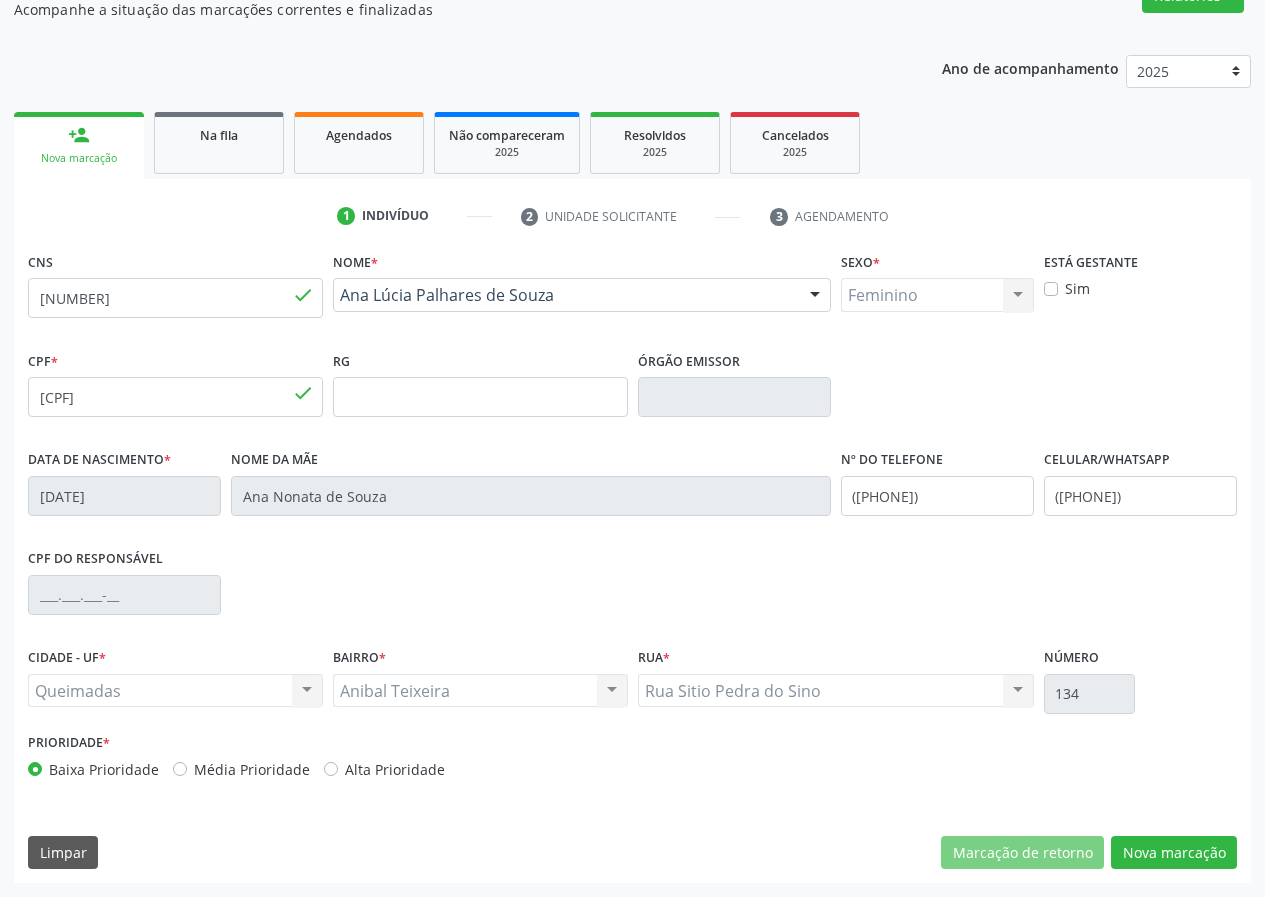 scroll, scrollTop: 9, scrollLeft: 0, axis: vertical 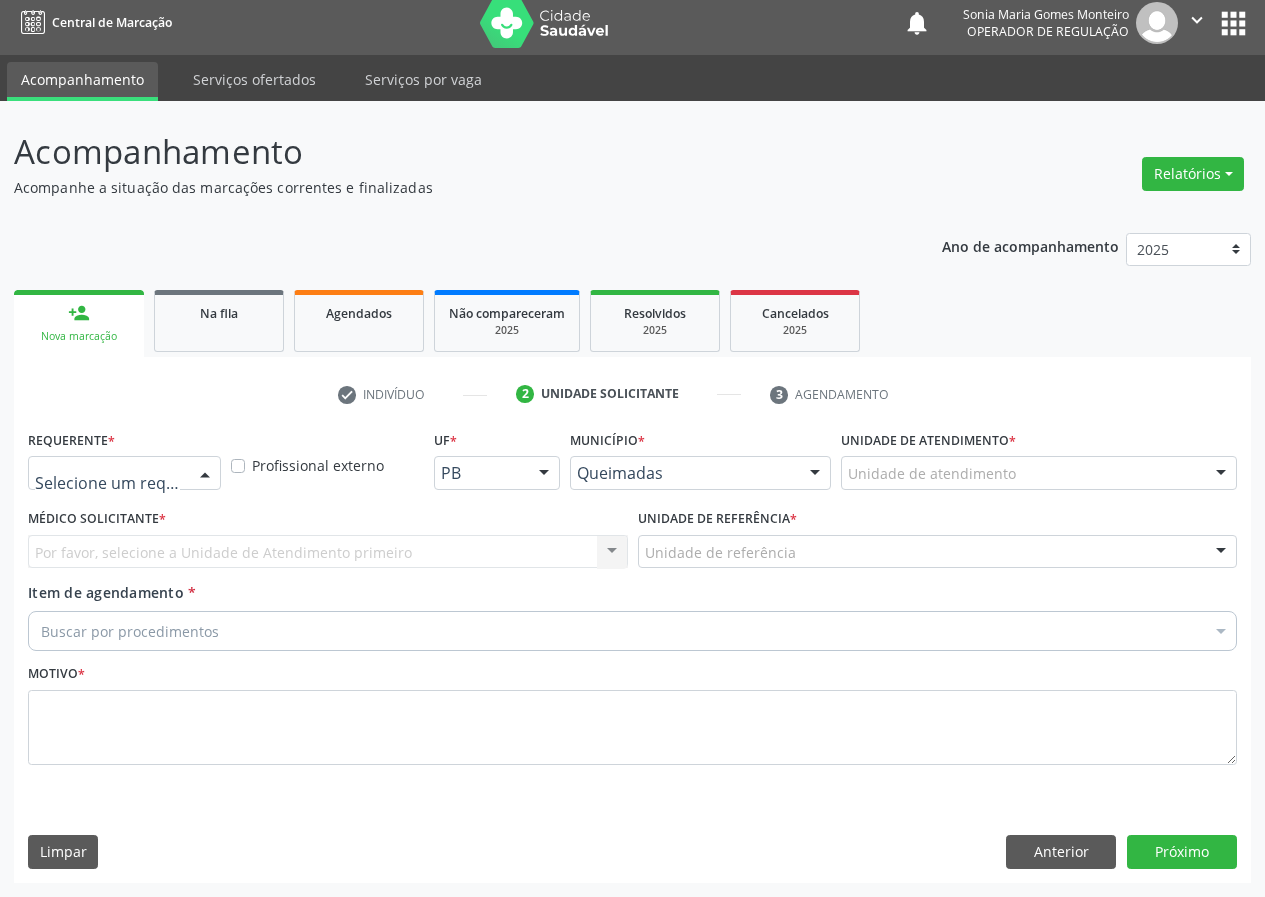 drag, startPoint x: 204, startPoint y: 472, endPoint x: 156, endPoint y: 572, distance: 110.92339 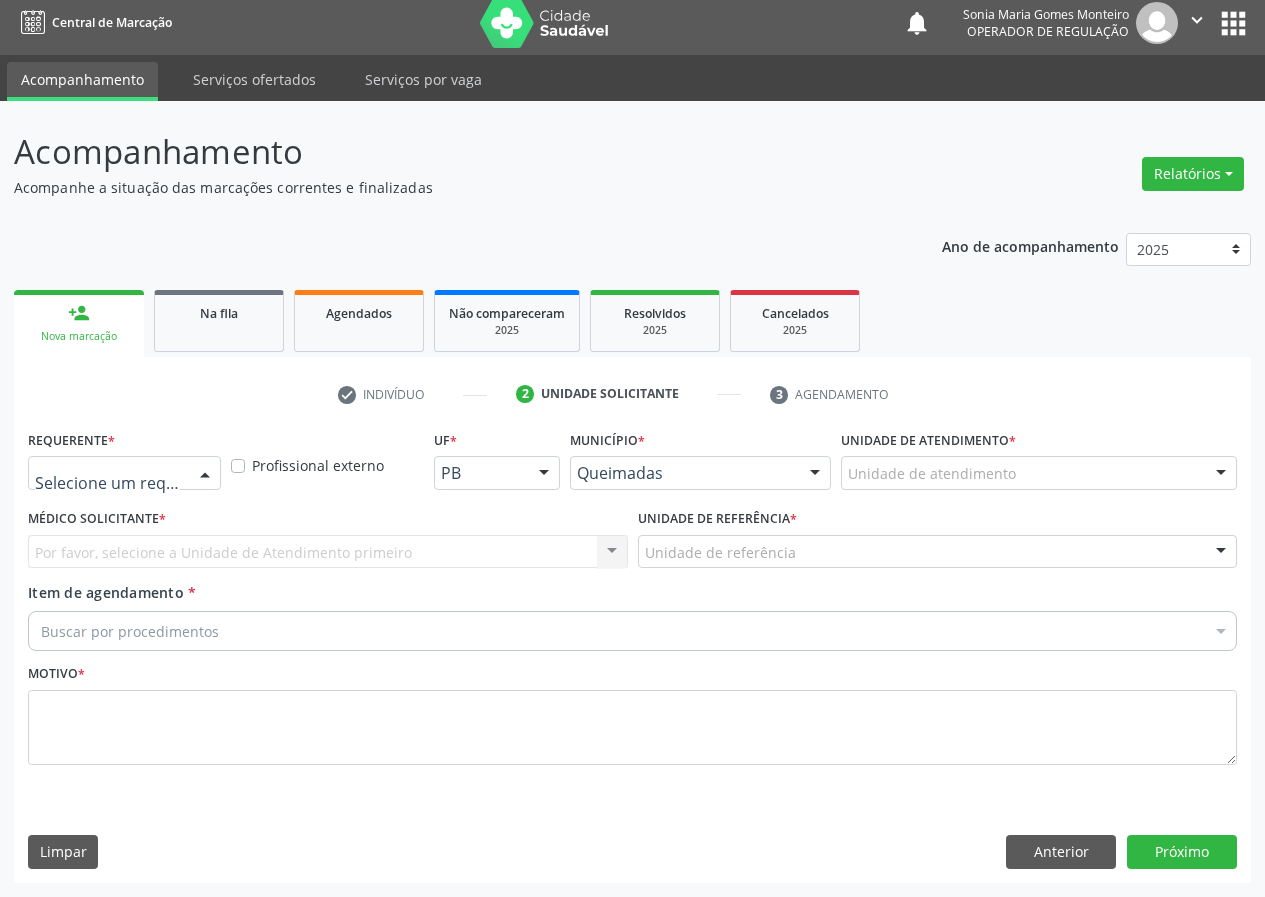 click at bounding box center [205, 474] 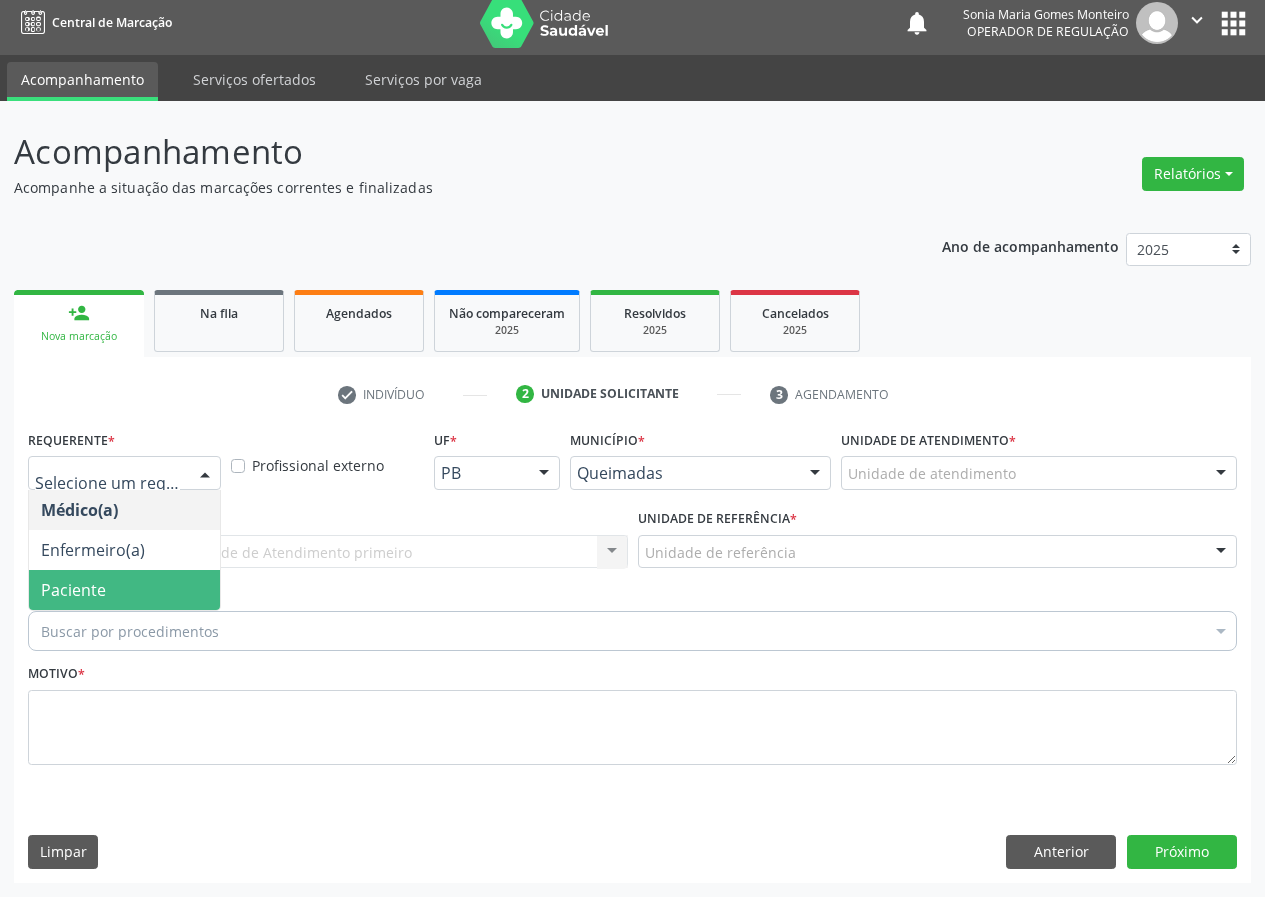 drag, startPoint x: 163, startPoint y: 588, endPoint x: 471, endPoint y: 581, distance: 308.07953 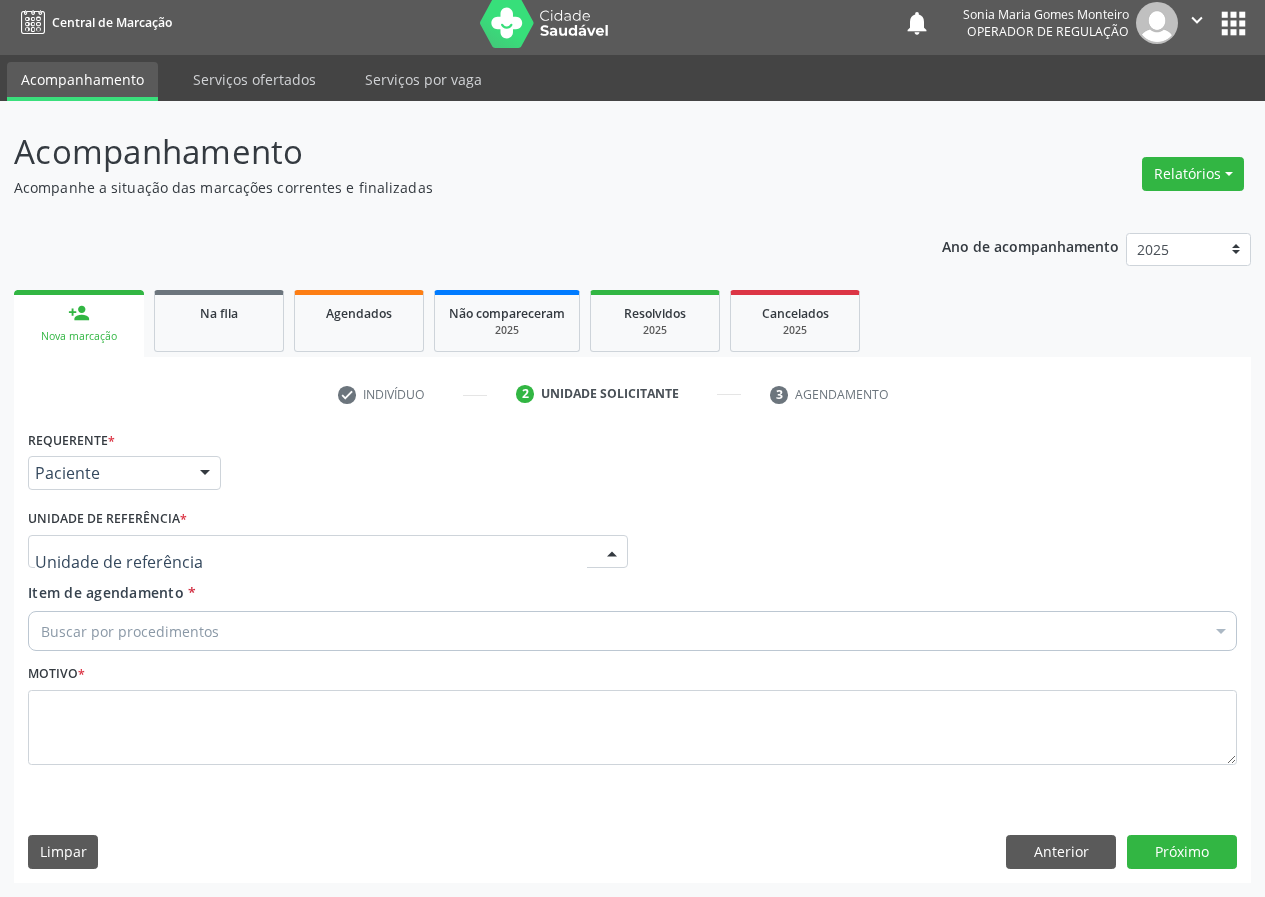 click at bounding box center (612, 553) 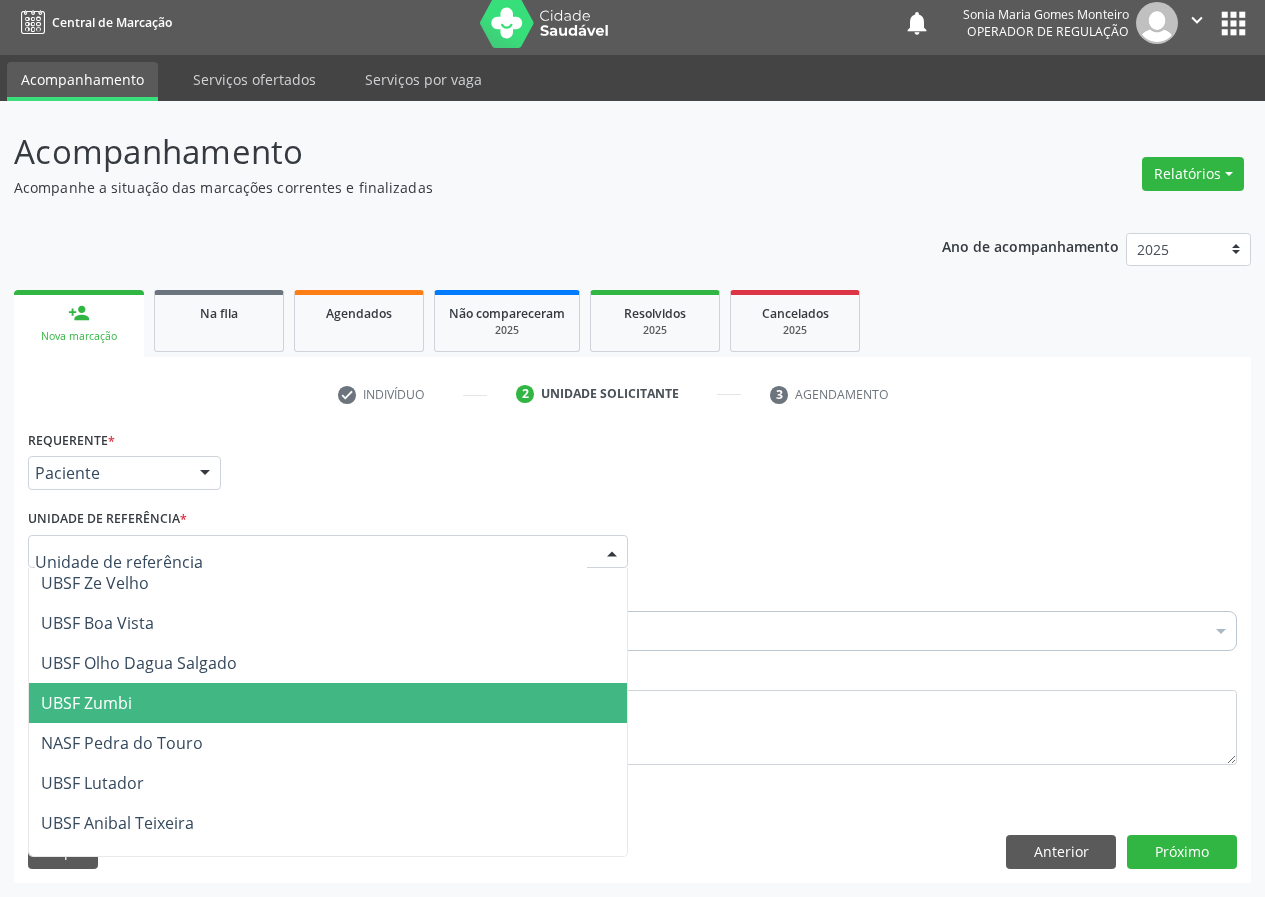 scroll, scrollTop: 200, scrollLeft: 0, axis: vertical 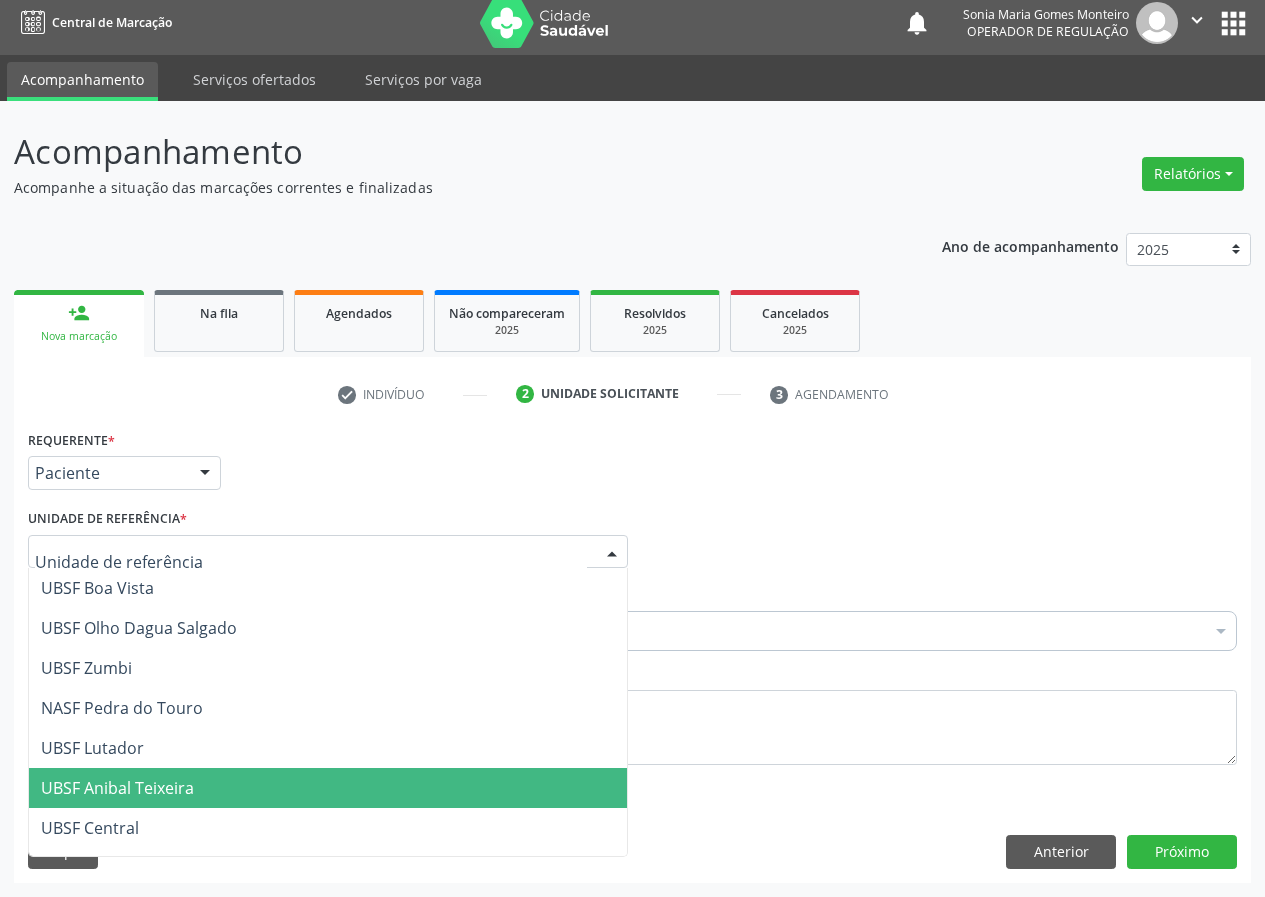 click on "UBSF Anibal Teixeira" at bounding box center (117, 788) 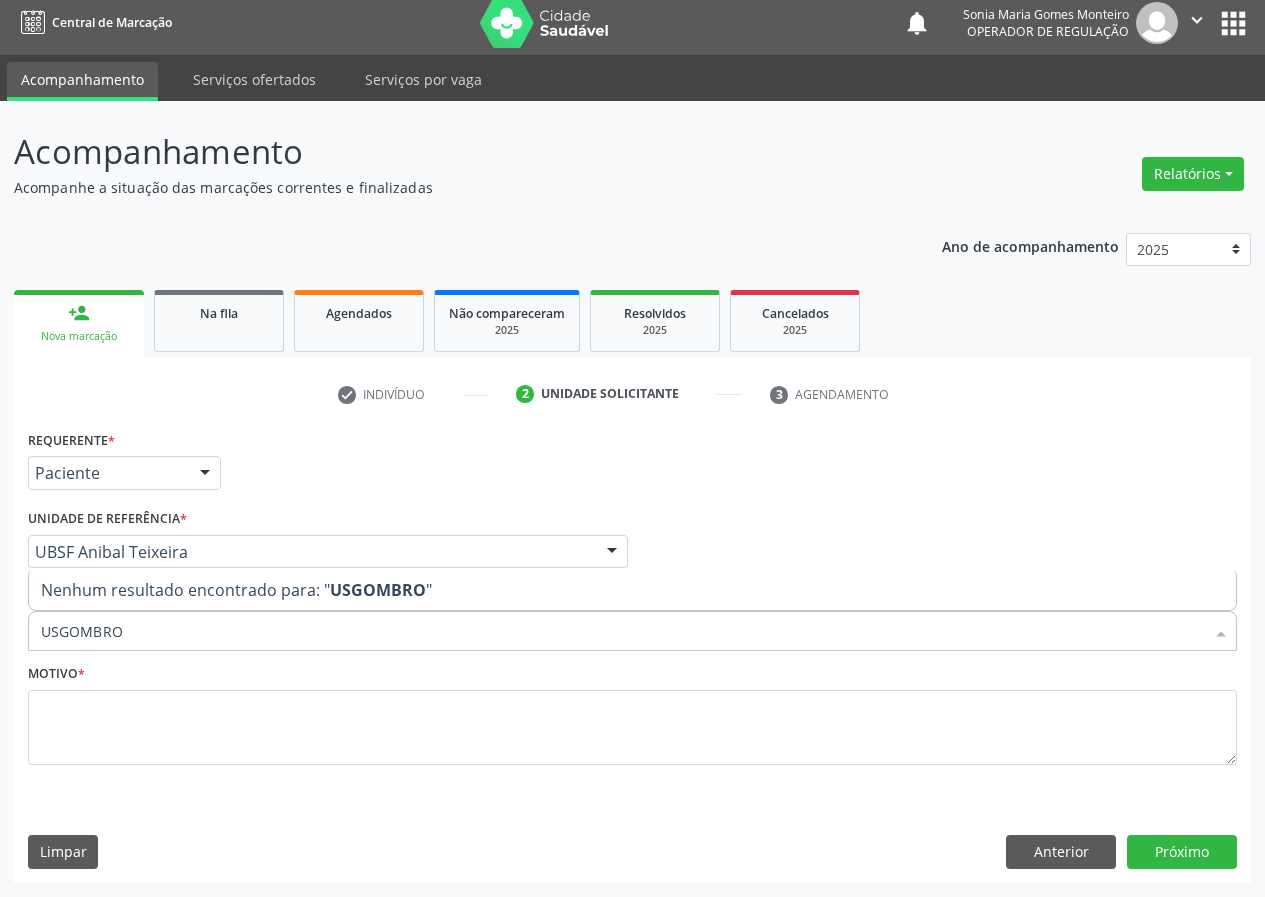 drag, startPoint x: 123, startPoint y: 634, endPoint x: 118, endPoint y: 596, distance: 38.327538 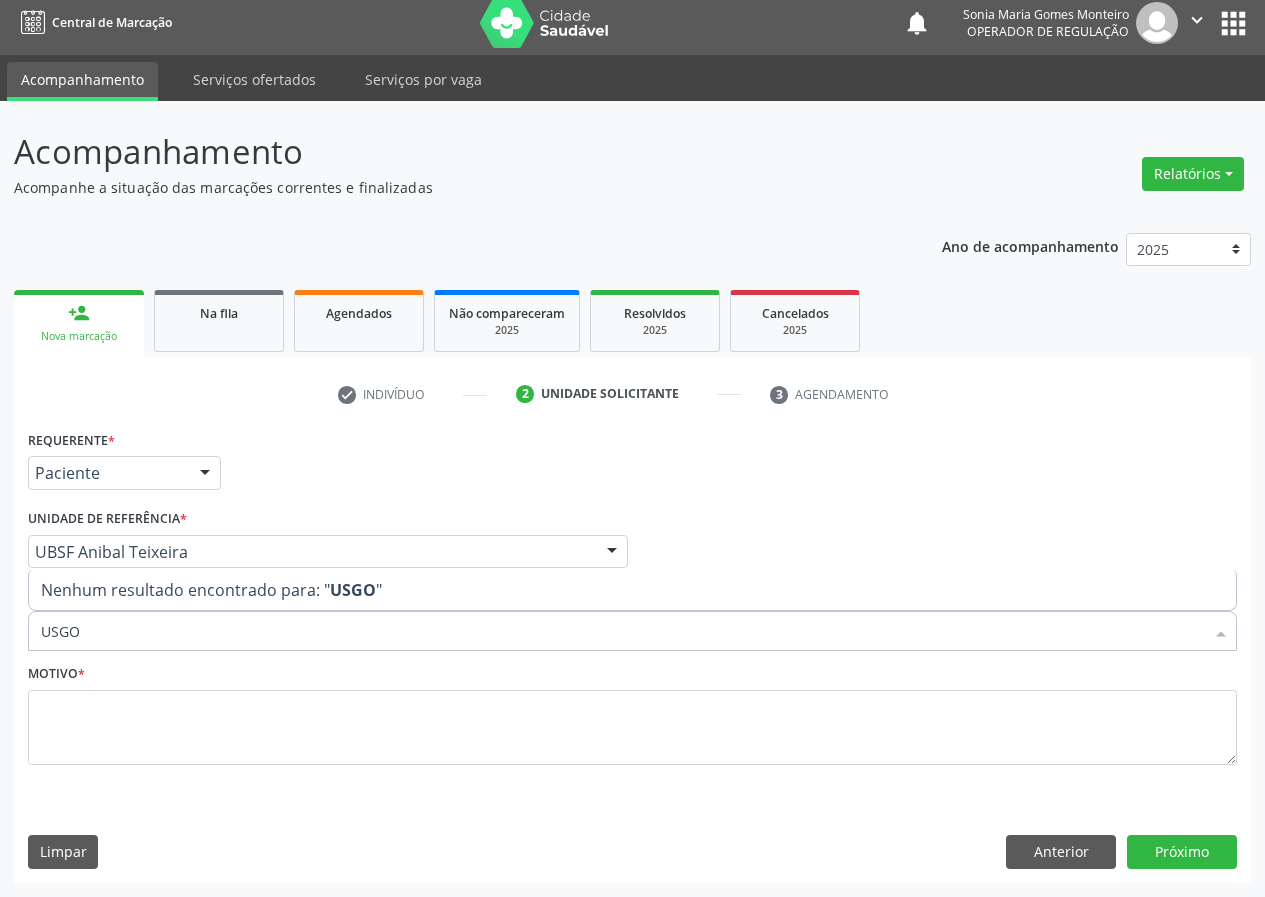 type on "USG" 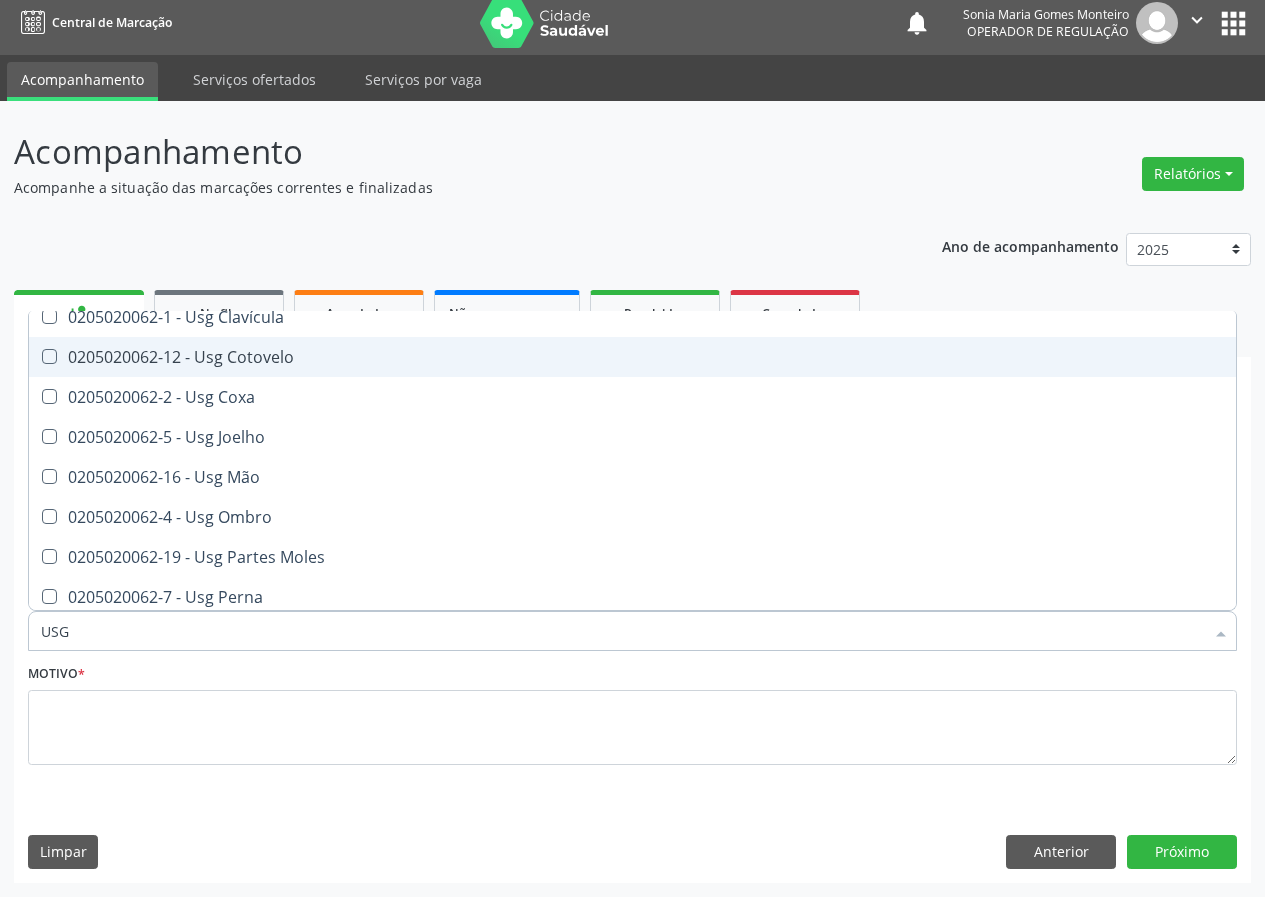 scroll, scrollTop: 200, scrollLeft: 0, axis: vertical 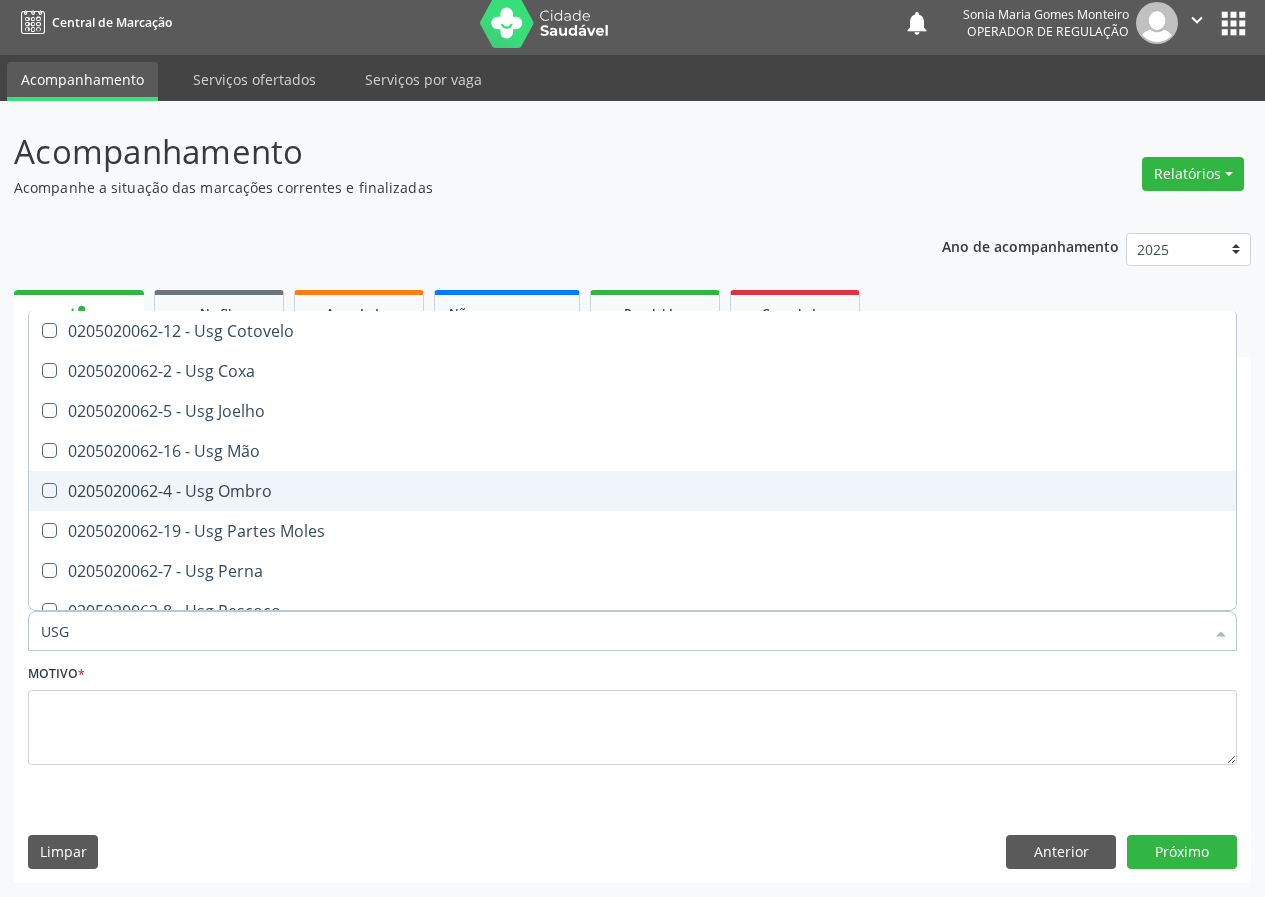 drag, startPoint x: 252, startPoint y: 490, endPoint x: 51, endPoint y: 634, distance: 247.25897 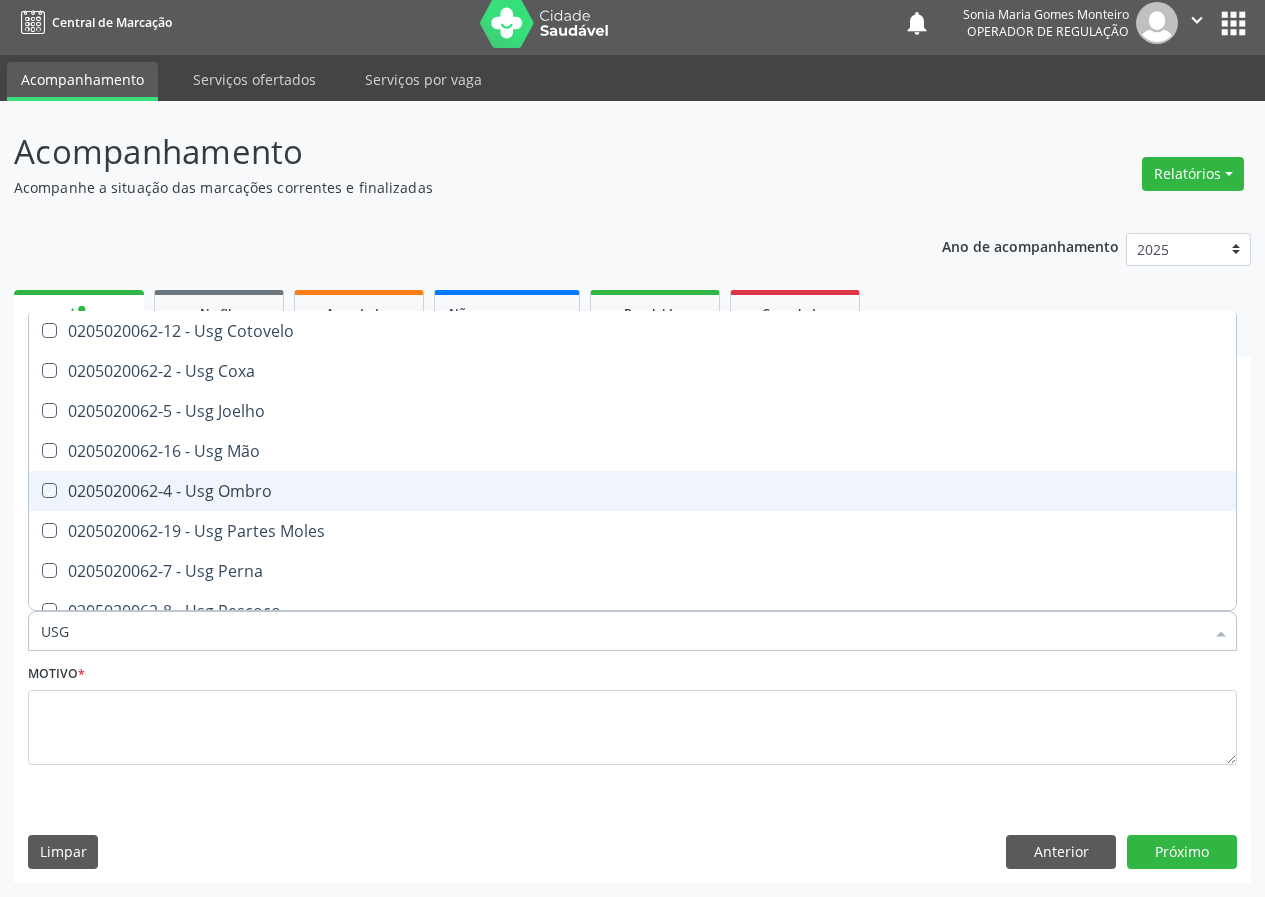 checkbox on "true" 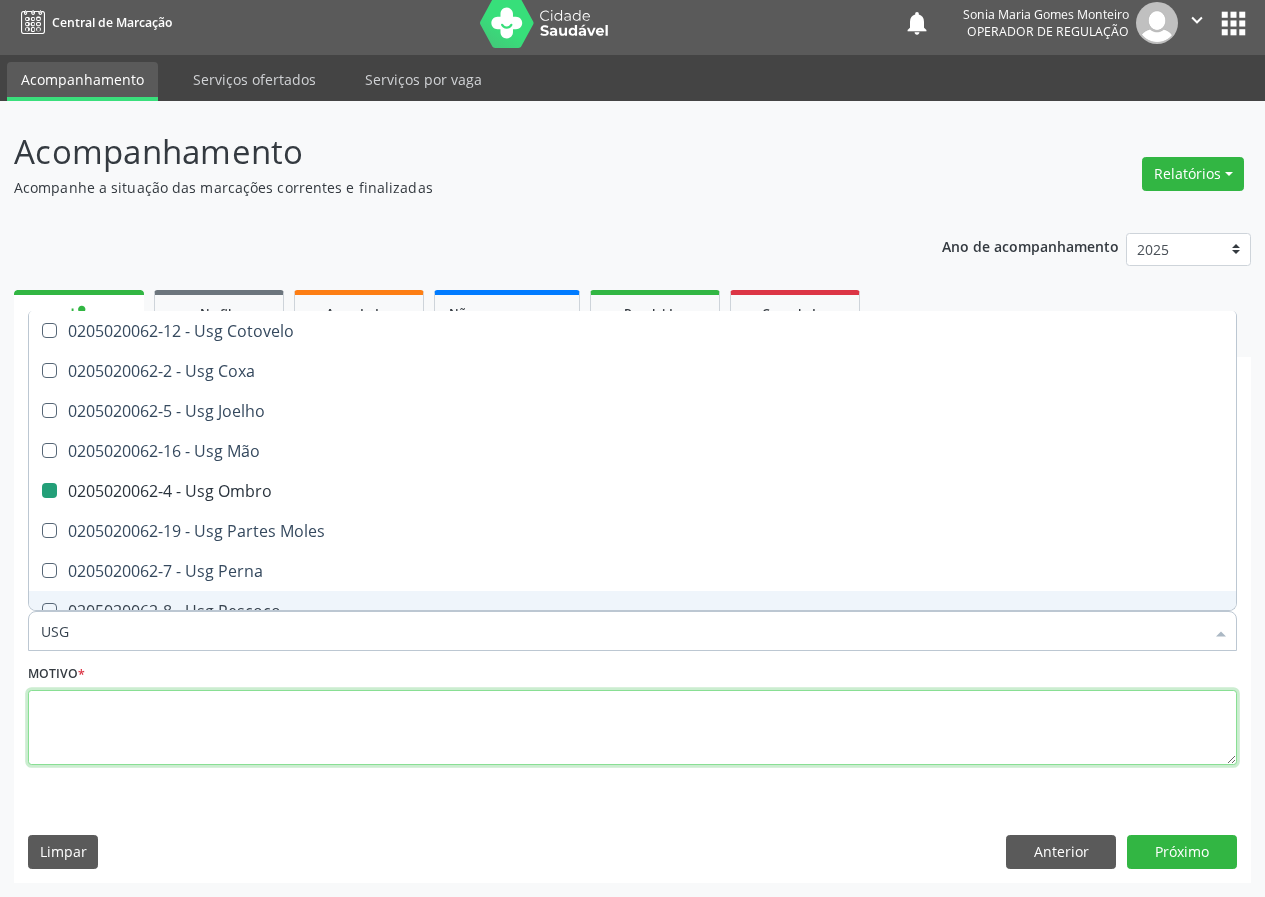 click at bounding box center (632, 728) 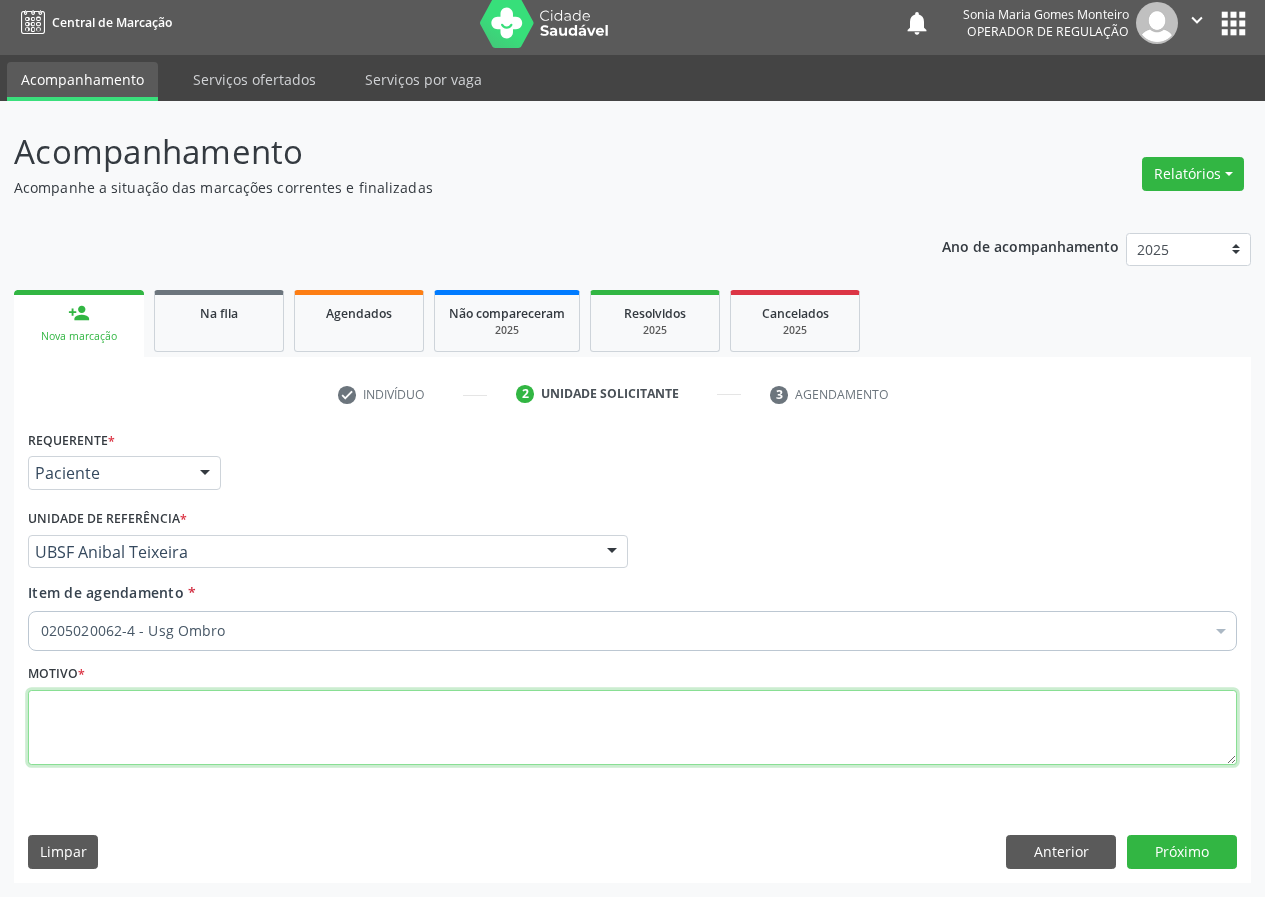 scroll, scrollTop: 0, scrollLeft: 0, axis: both 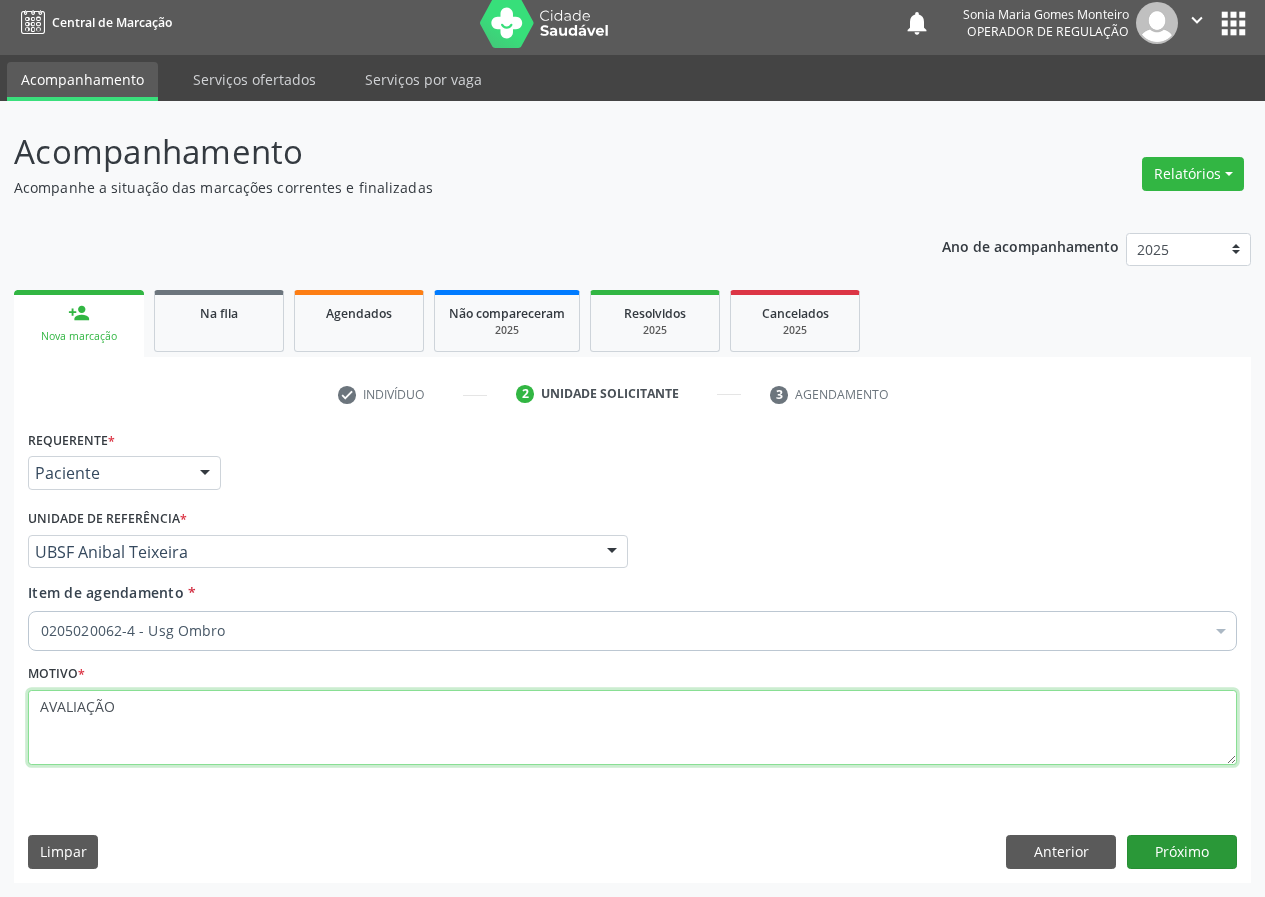 type on "AVALIAÇÃO" 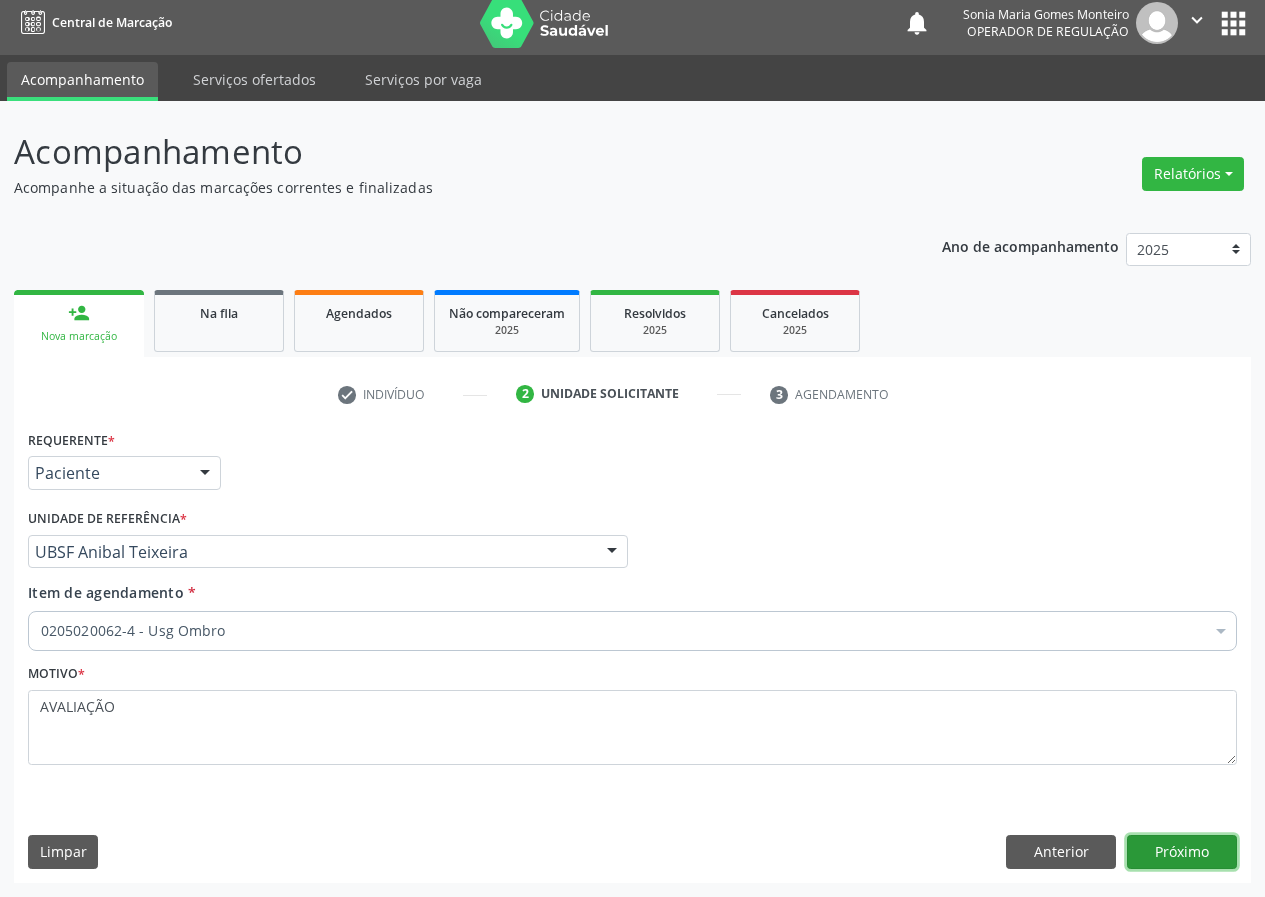 drag, startPoint x: 1158, startPoint y: 846, endPoint x: 851, endPoint y: 885, distance: 309.4673 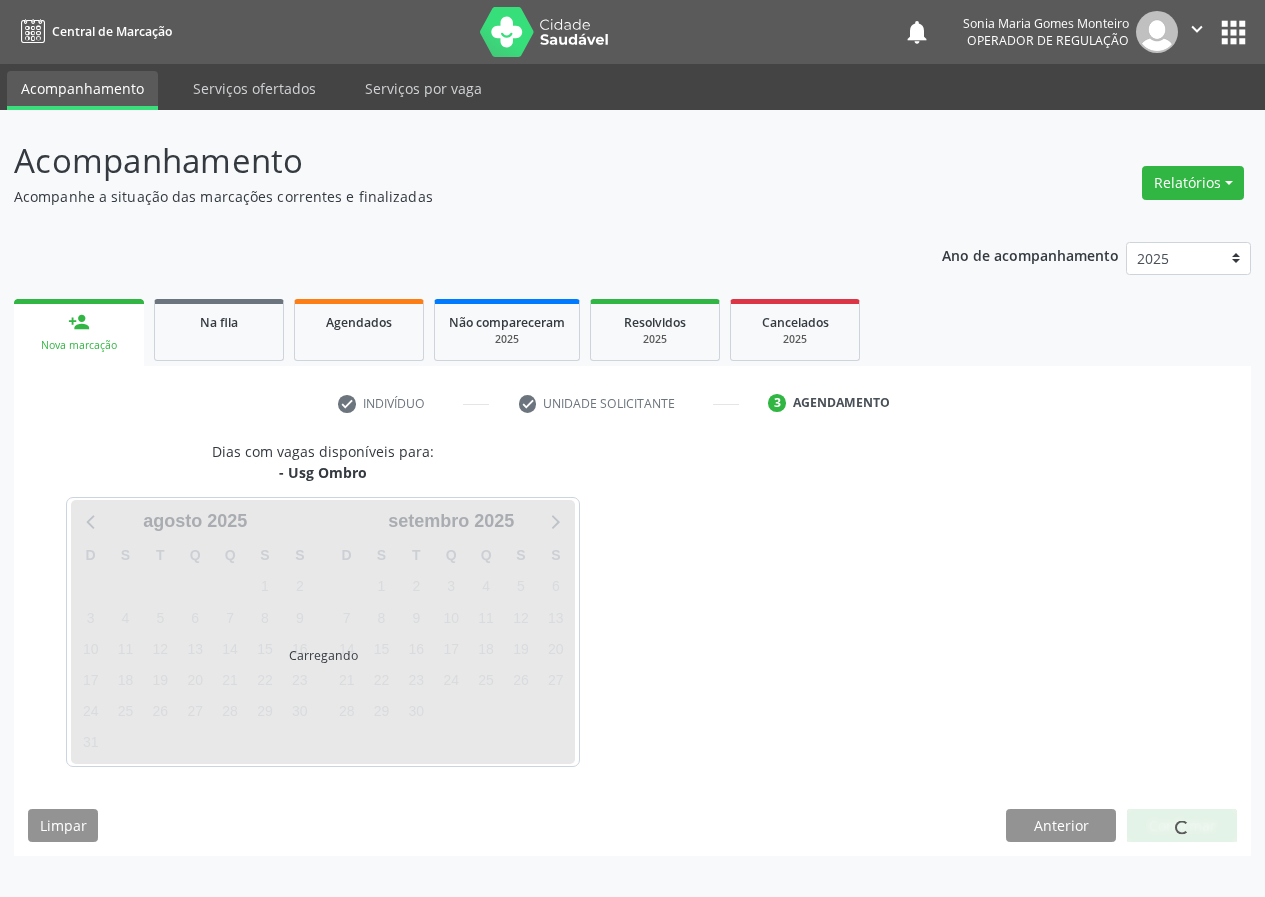 scroll, scrollTop: 0, scrollLeft: 0, axis: both 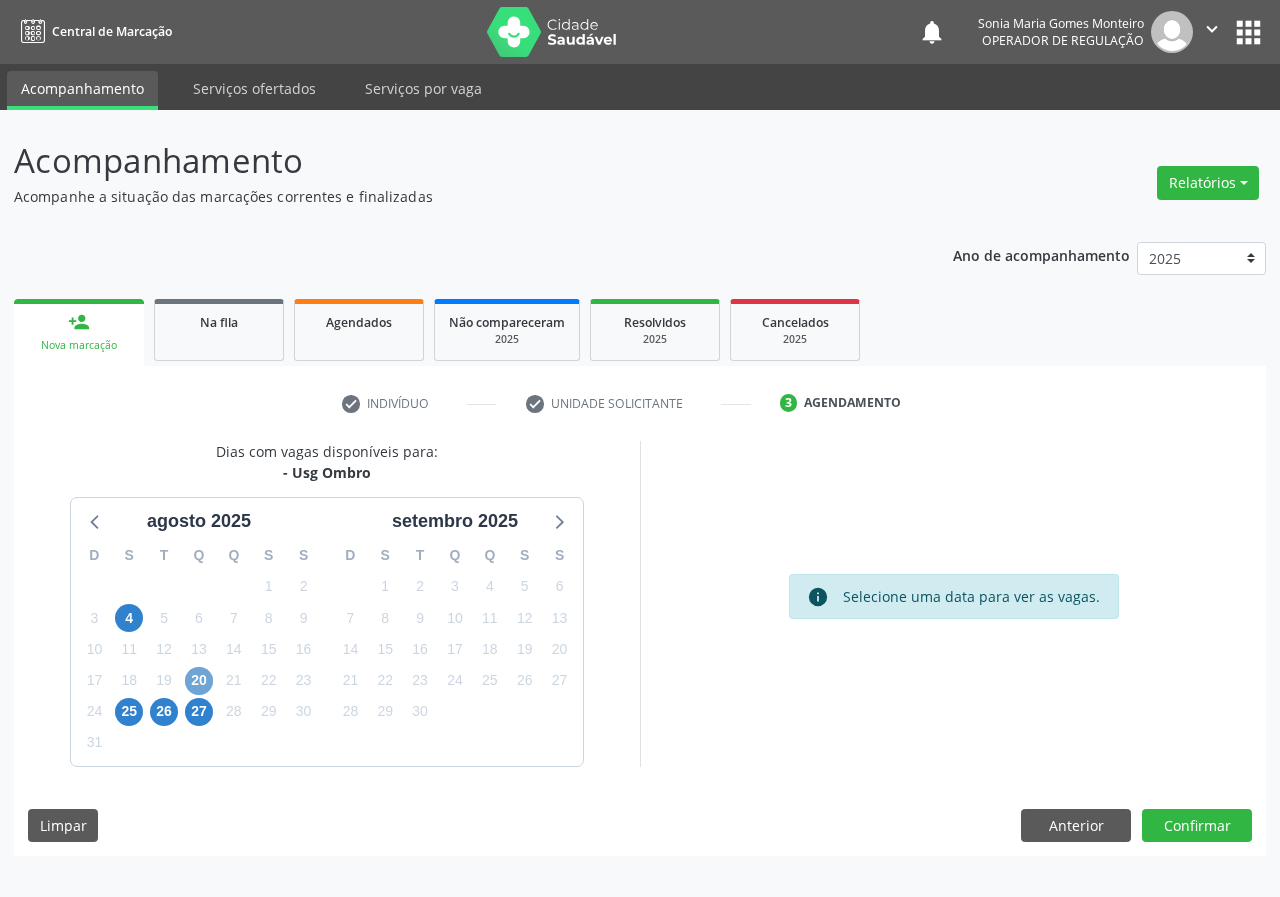 drag, startPoint x: 193, startPoint y: 676, endPoint x: 637, endPoint y: 688, distance: 444.16214 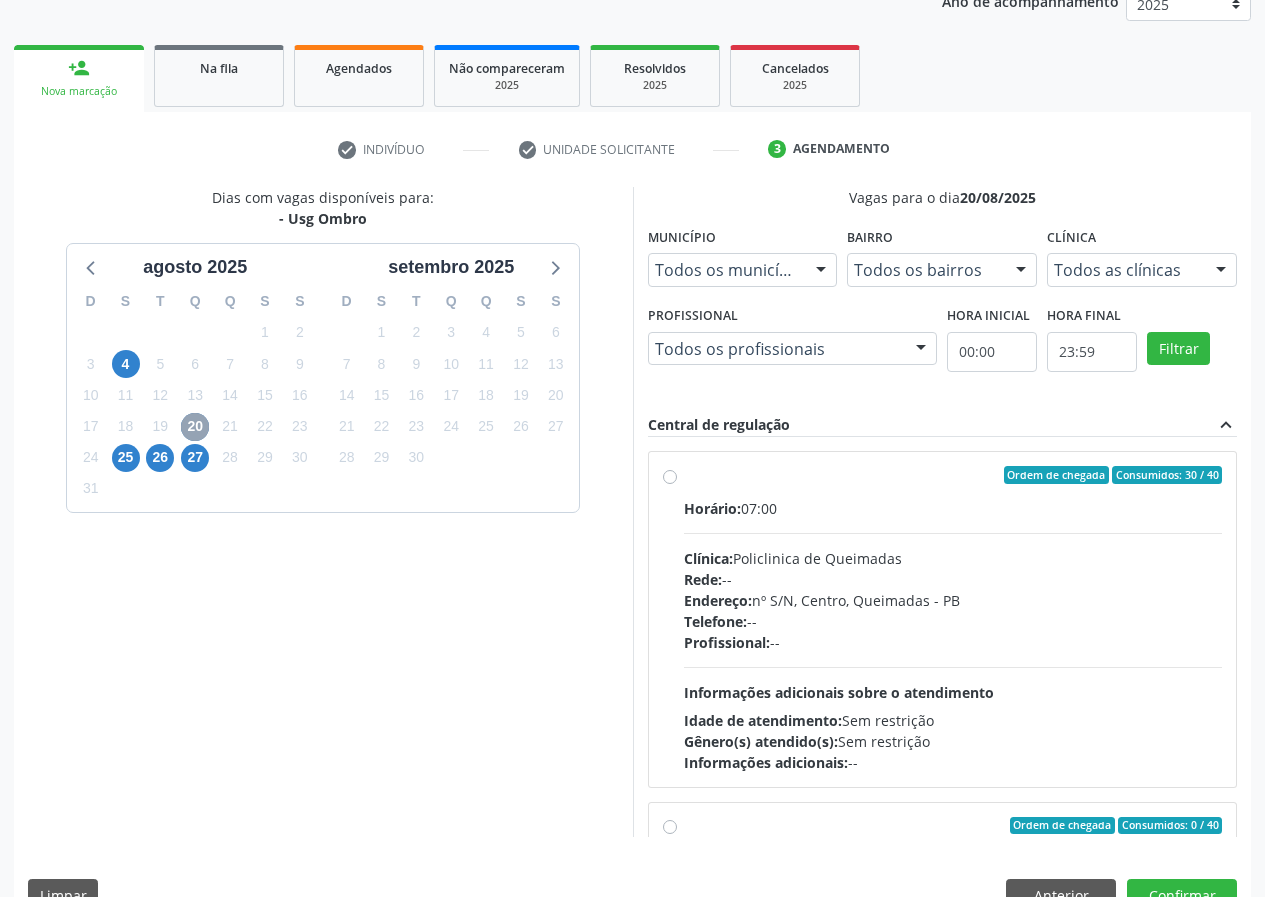 scroll, scrollTop: 298, scrollLeft: 0, axis: vertical 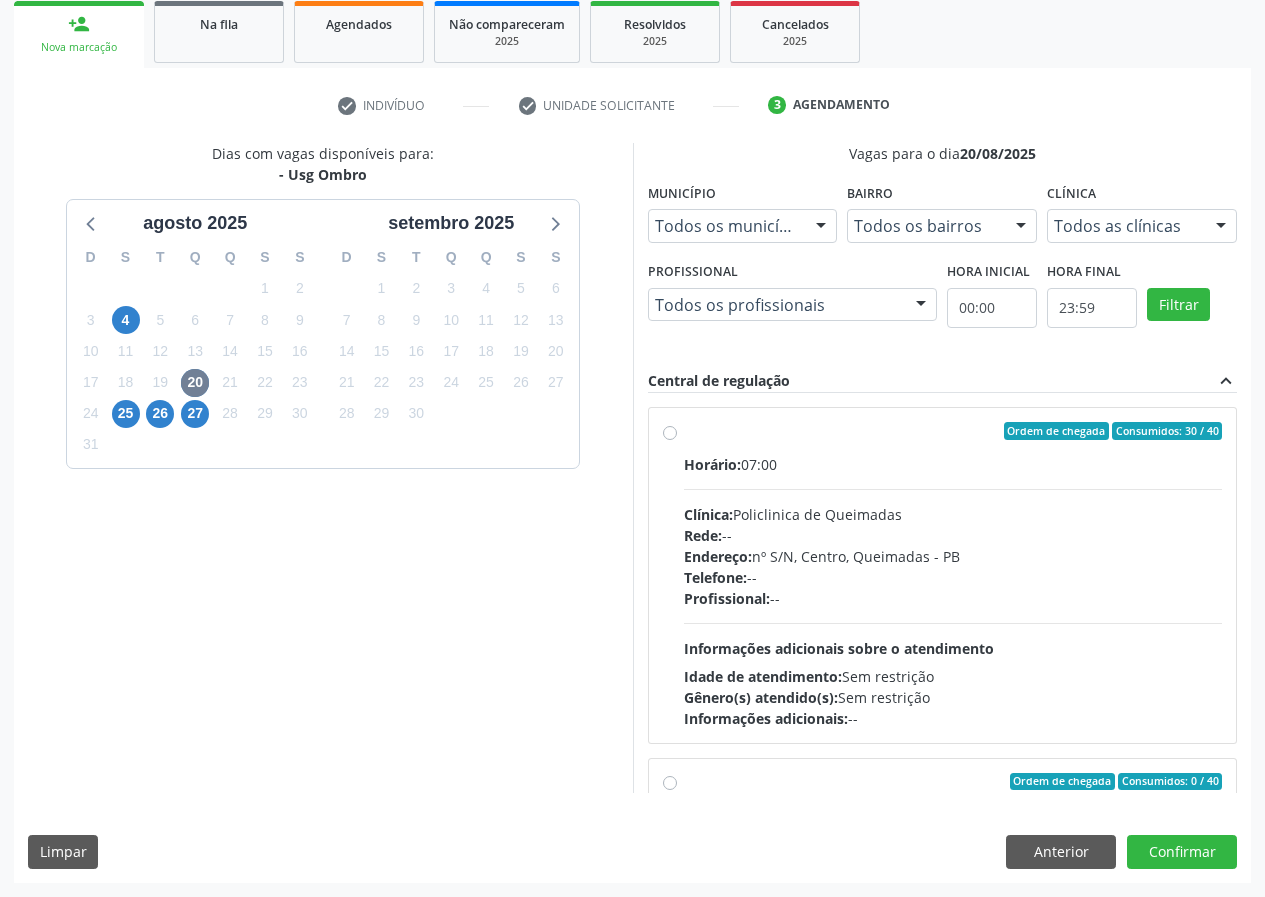 click on "Ordem de chegada
Consumidos: 30 / 40
Horário:   07:00
Clínica:  Policlinica de Queimadas
Rede:
--
Endereço:   nº S/N, Centro, Queimadas - PB
Telefone:   --
Profissional:
--
Informações adicionais sobre o atendimento
Idade de atendimento:
Sem restrição
Gênero(s) atendido(s):
Sem restrição
Informações adicionais:
--" at bounding box center (953, 575) 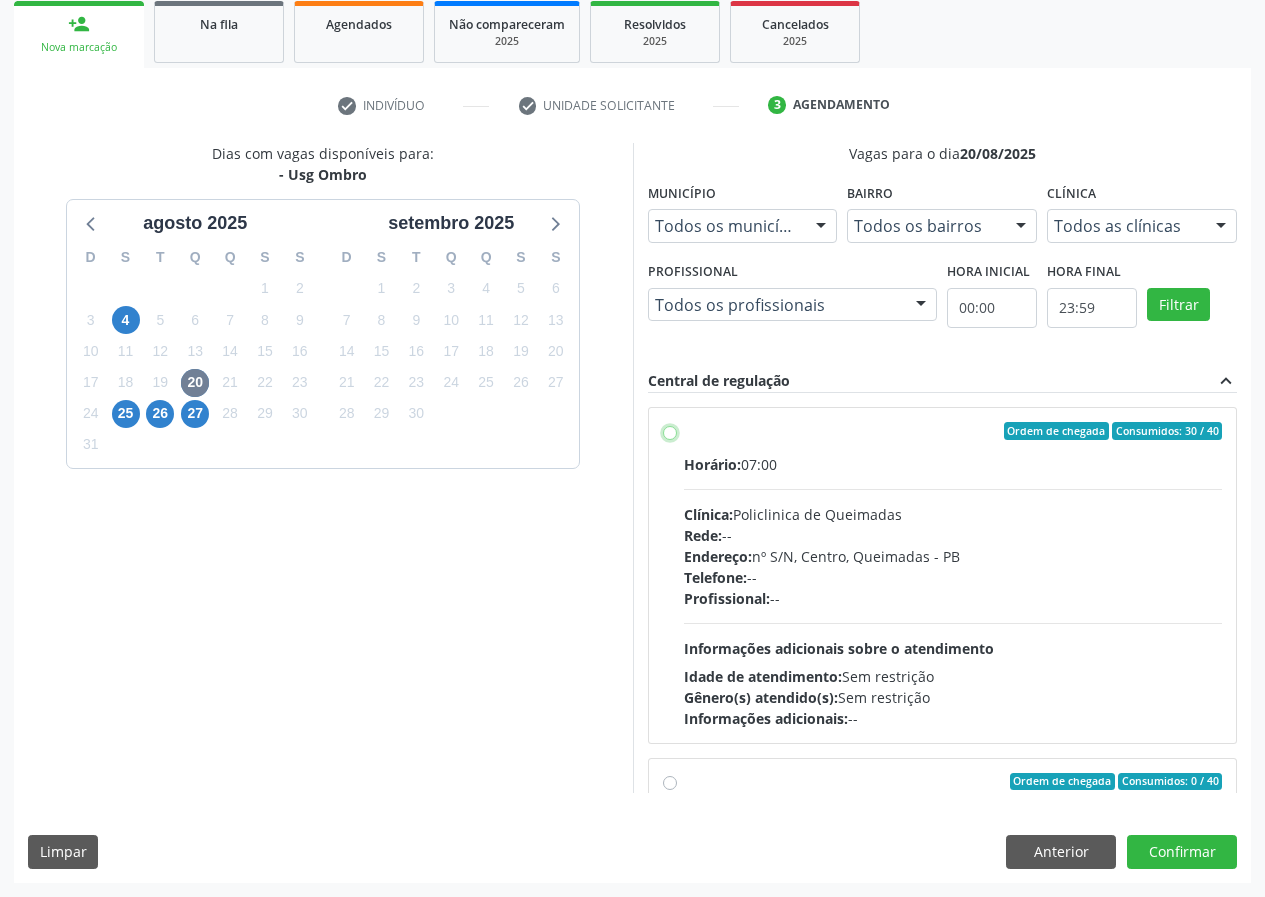 click on "Ordem de chegada
Consumidos: 30 / 40
Horário:   07:00
Clínica:  Policlinica de Queimadas
Rede:
--
Endereço:   nº S/N, Centro, Queimadas - PB
Telefone:   --
Profissional:
--
Informações adicionais sobre o atendimento
Idade de atendimento:
Sem restrição
Gênero(s) atendido(s):
Sem restrição
Informações adicionais:
--" at bounding box center (670, 431) 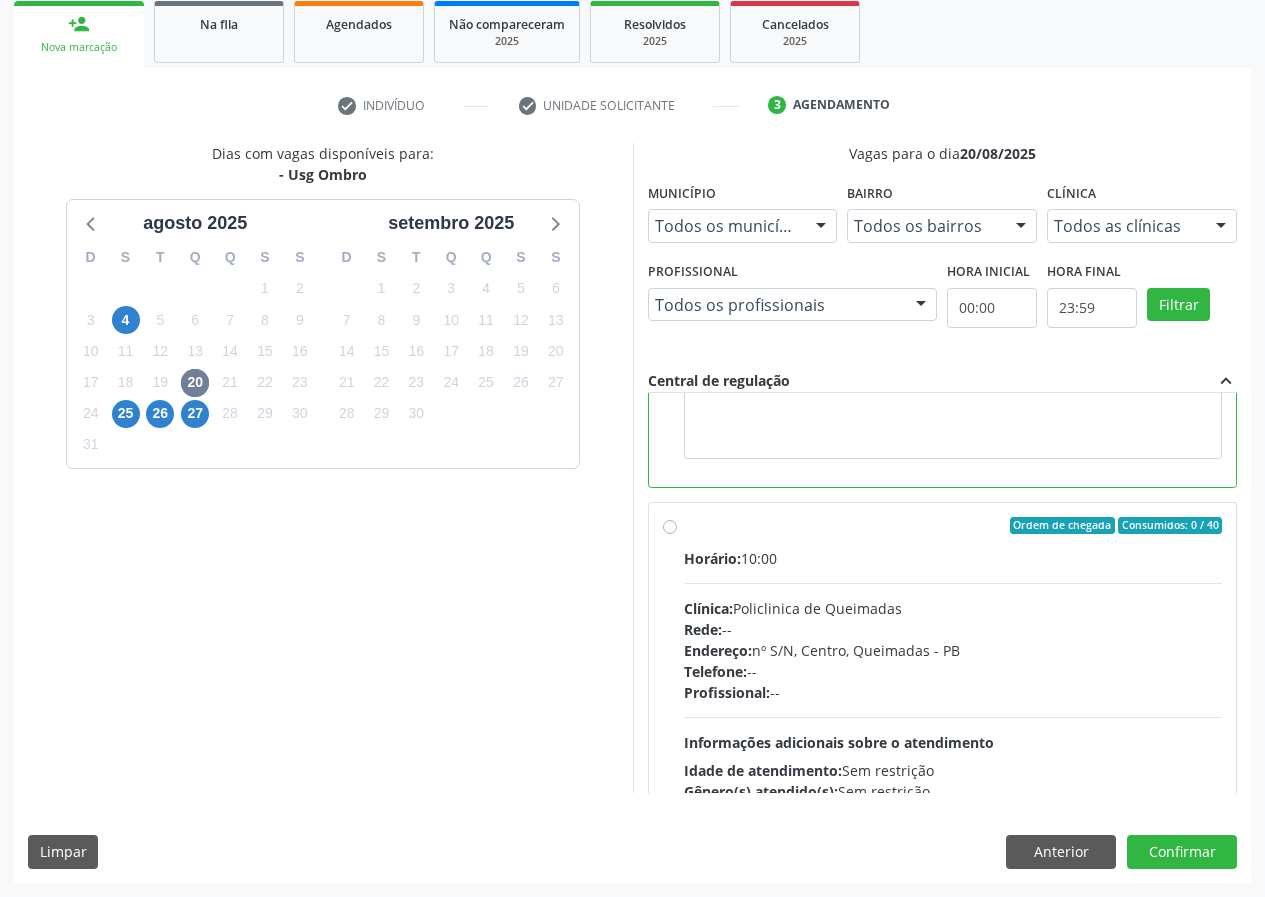 scroll, scrollTop: 400, scrollLeft: 0, axis: vertical 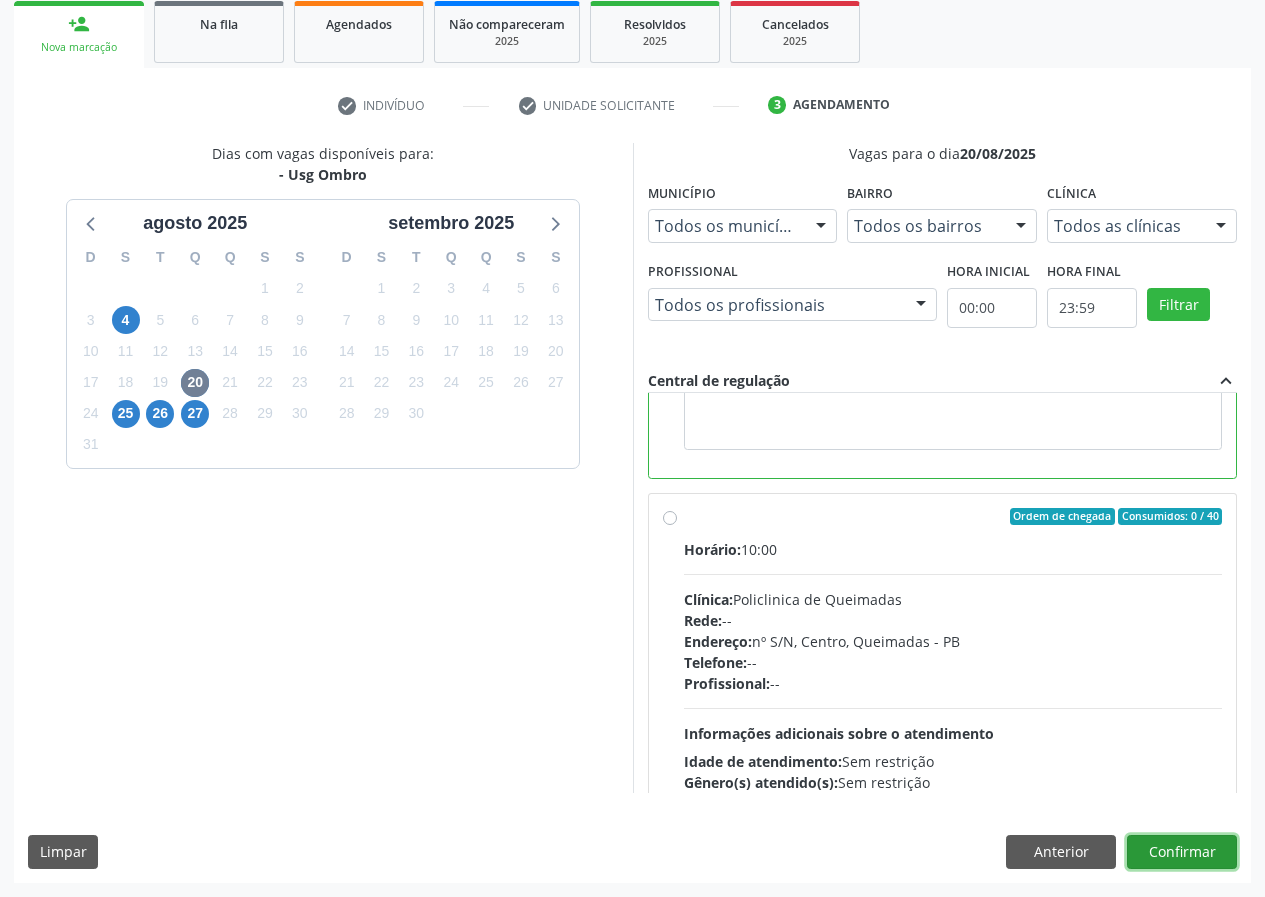 click on "Confirmar" at bounding box center (1182, 852) 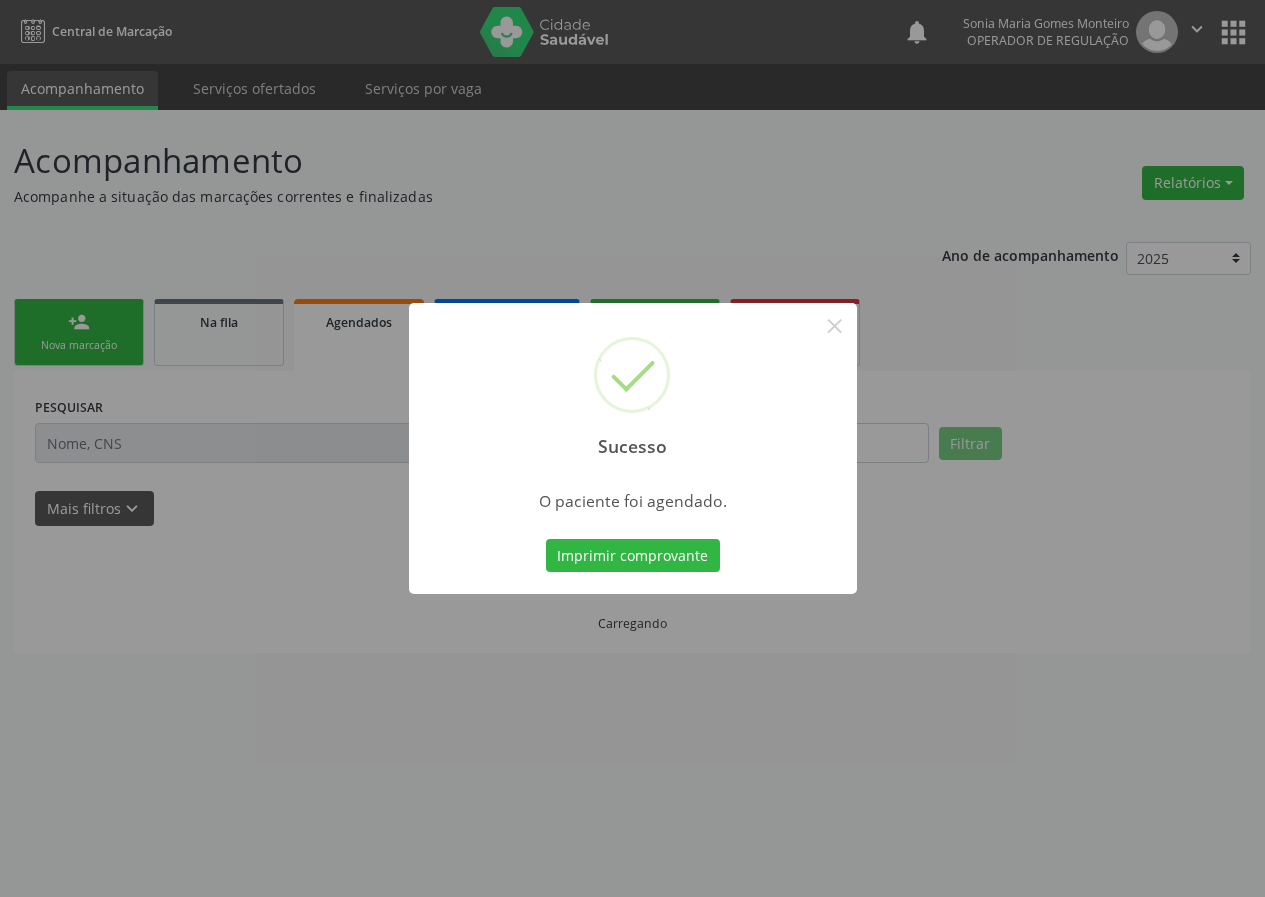scroll, scrollTop: 0, scrollLeft: 0, axis: both 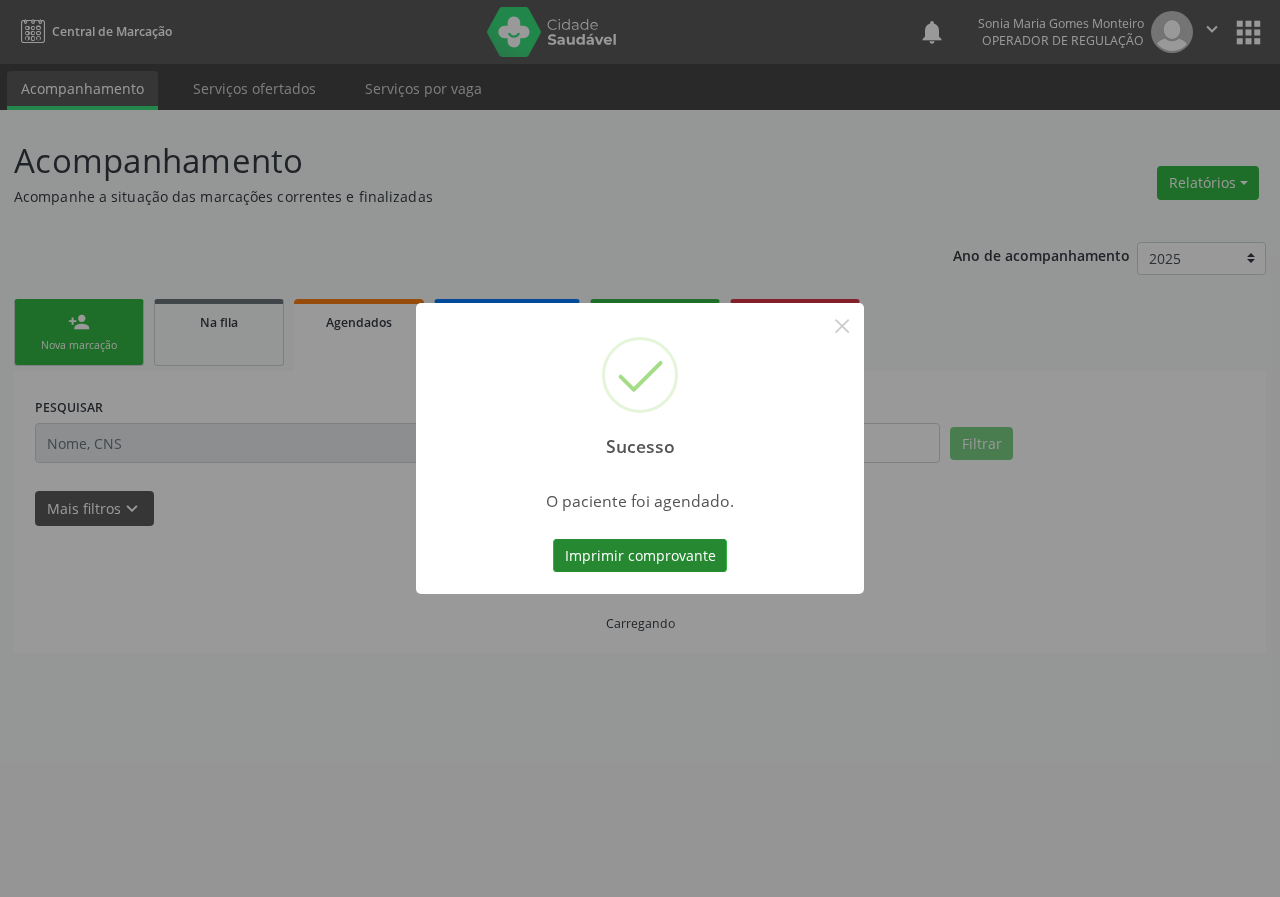 click on "Imprimir comprovante" at bounding box center [640, 556] 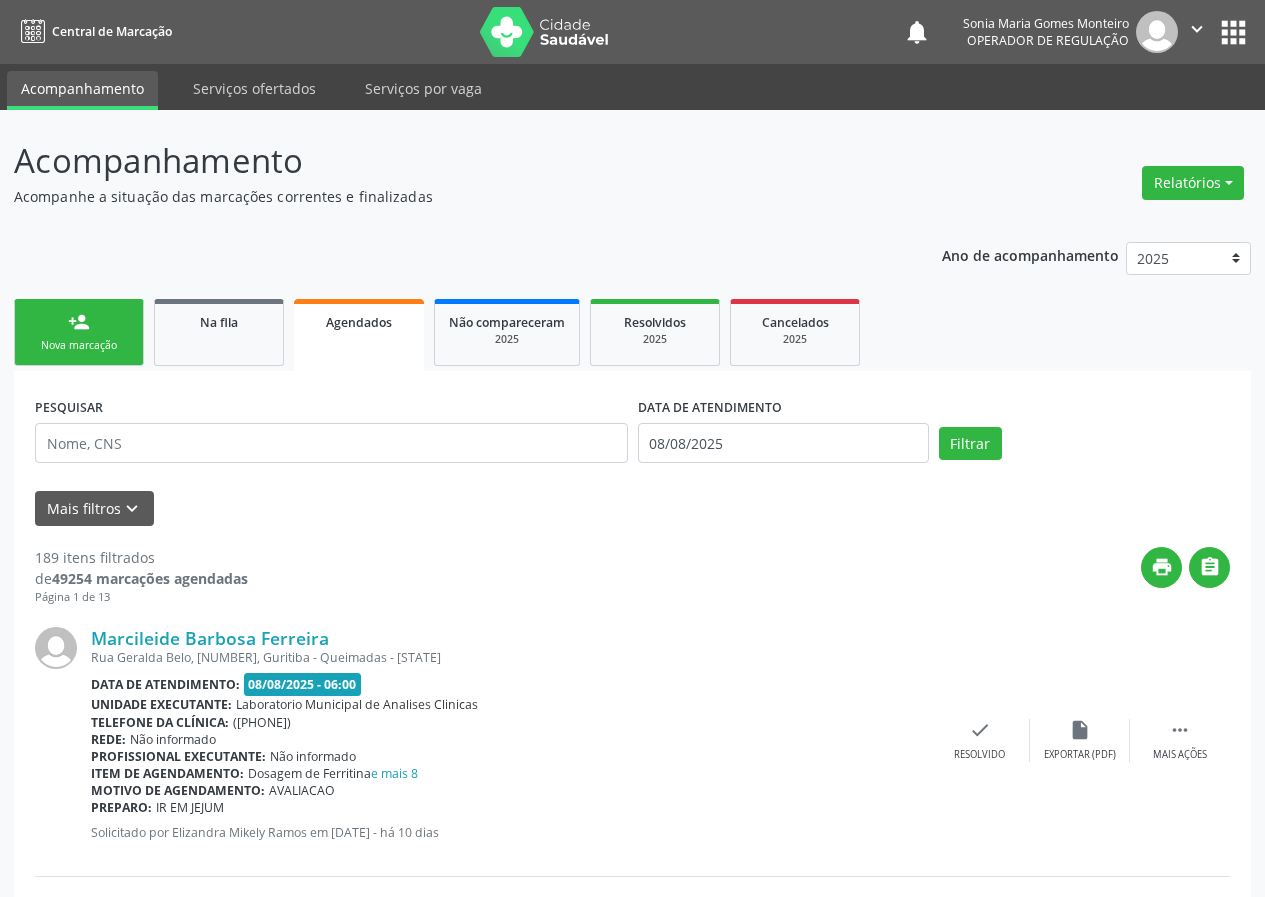 click on "person_add
Nova marcação" at bounding box center (79, 332) 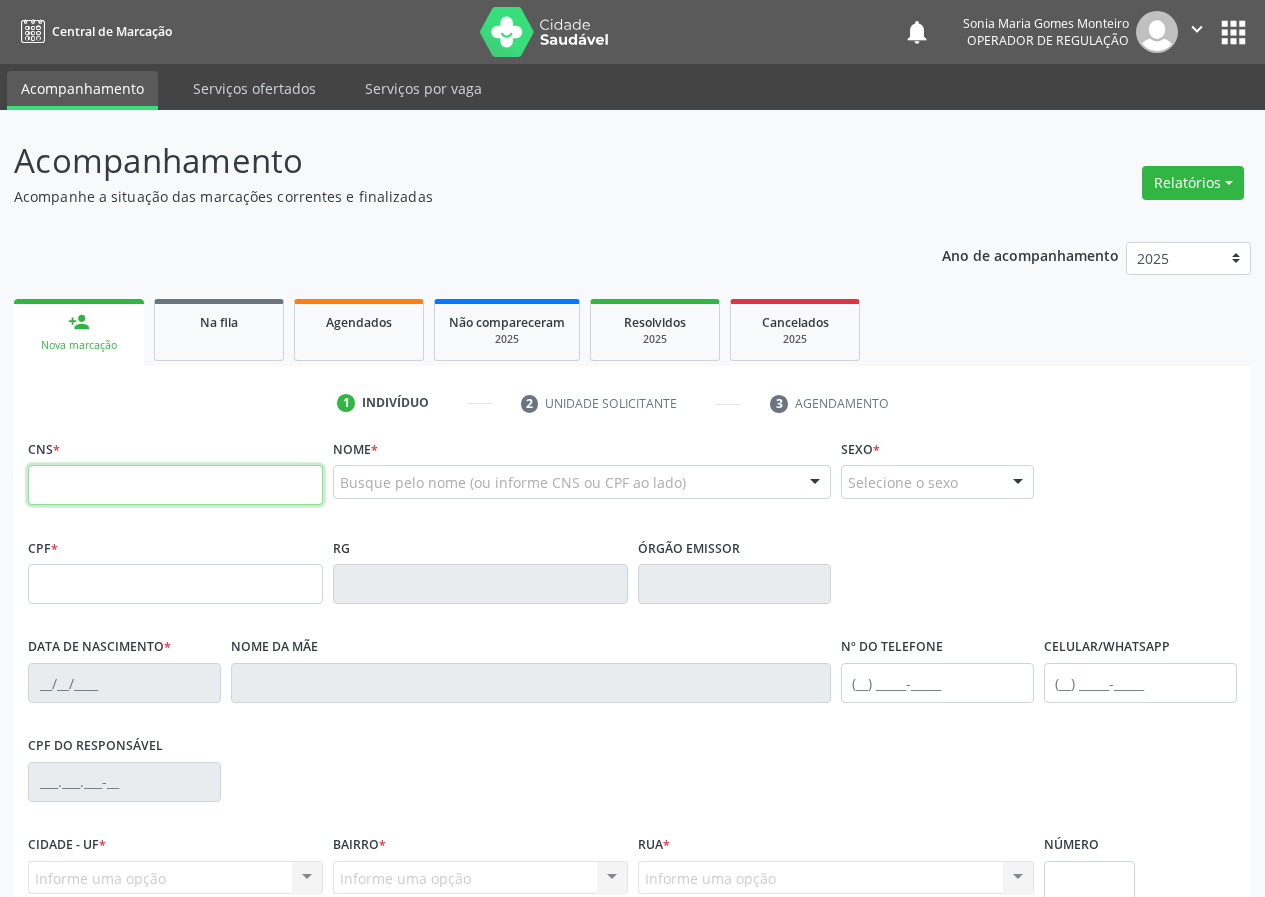 drag, startPoint x: 42, startPoint y: 492, endPoint x: 35, endPoint y: 482, distance: 12.206555 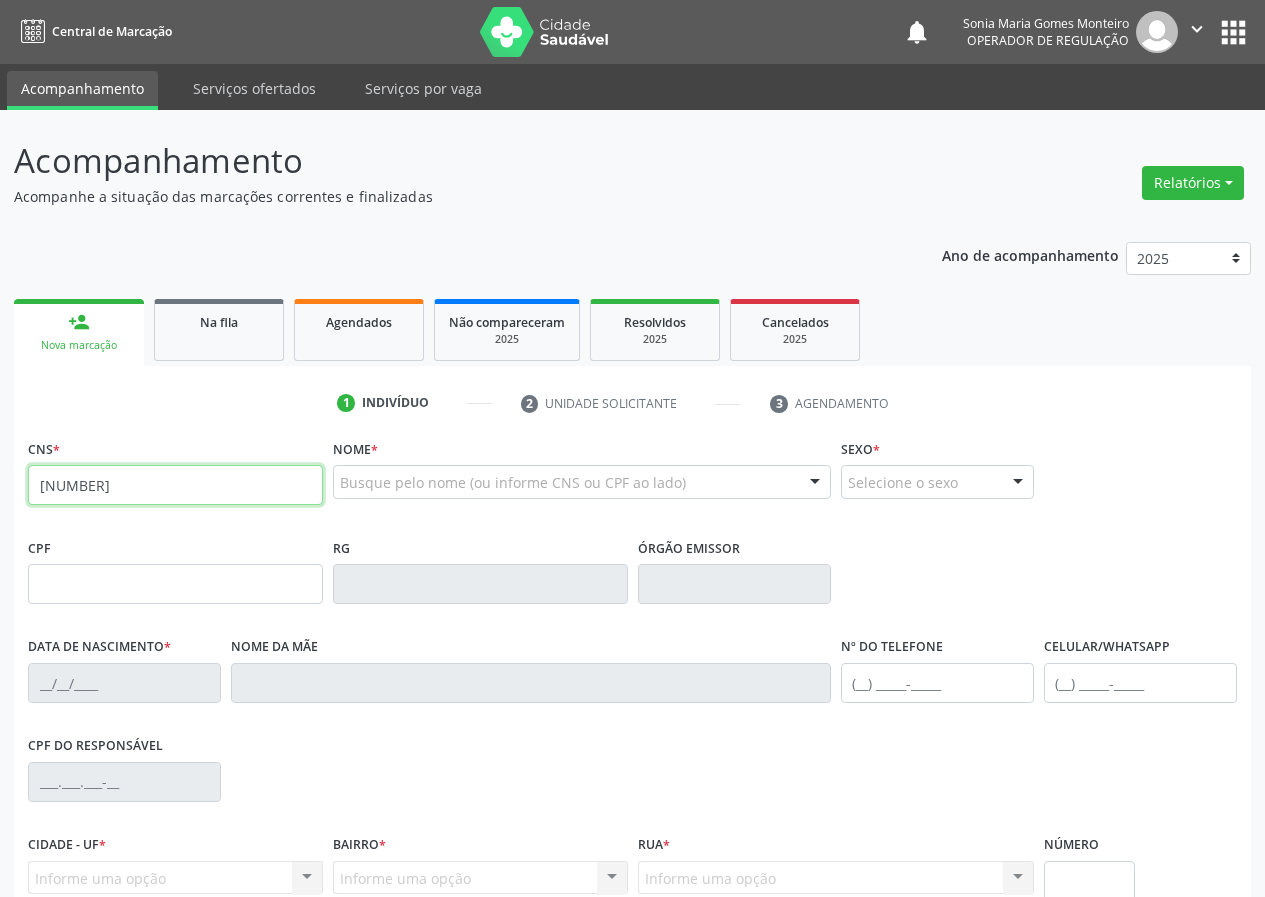 type on "700 5015 2989 3658" 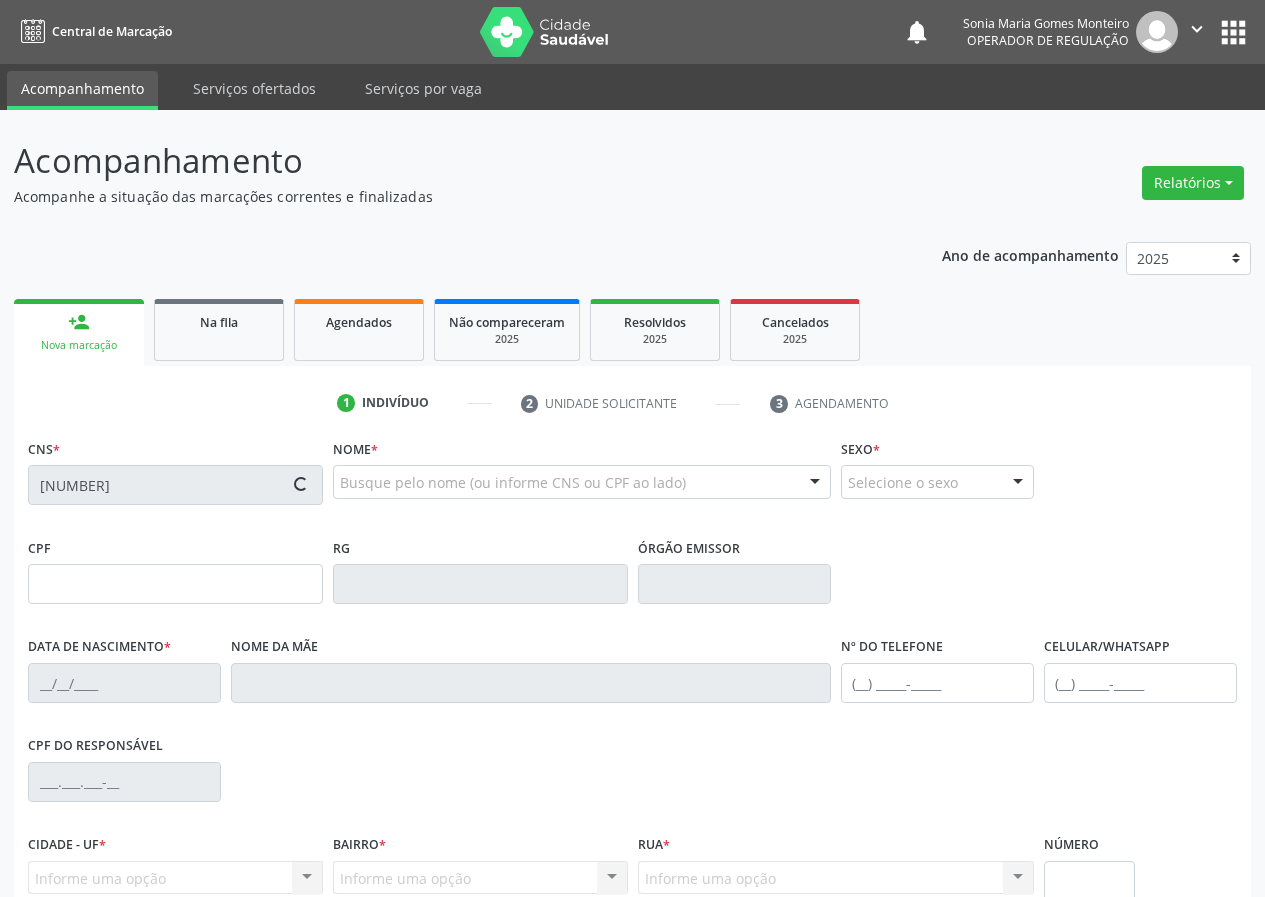 type on "690.829.524-91" 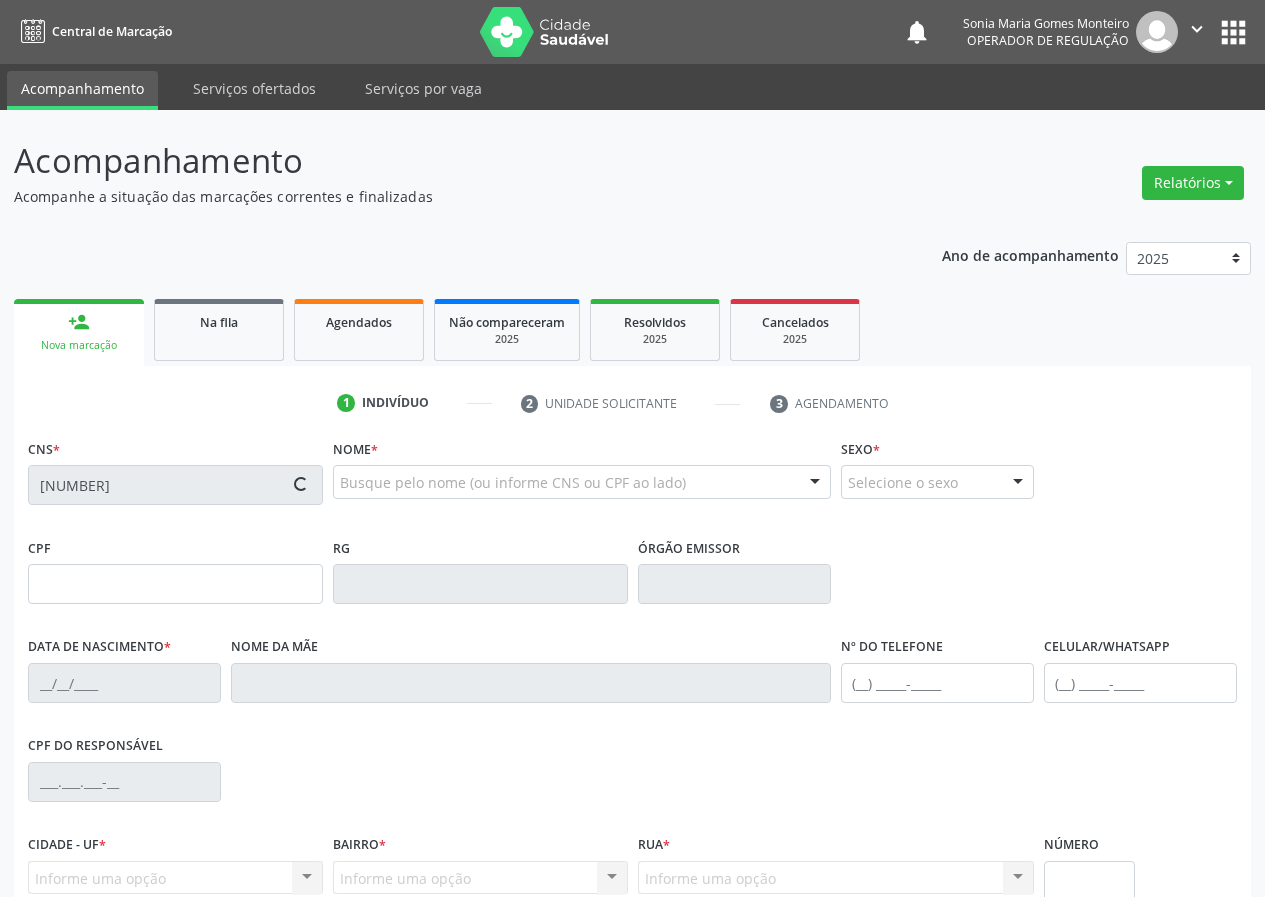 type on "(83) 99127-9467" 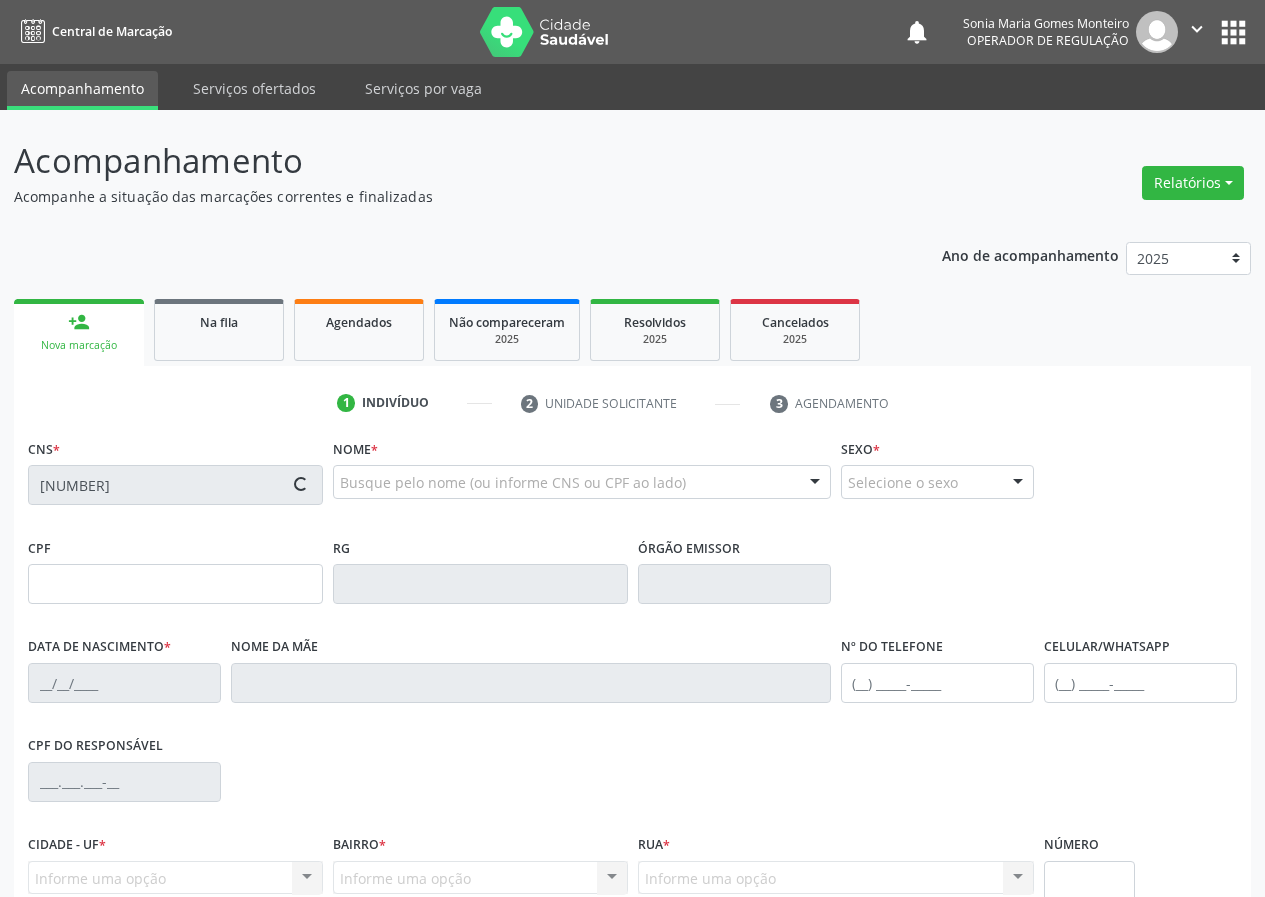 type on "113" 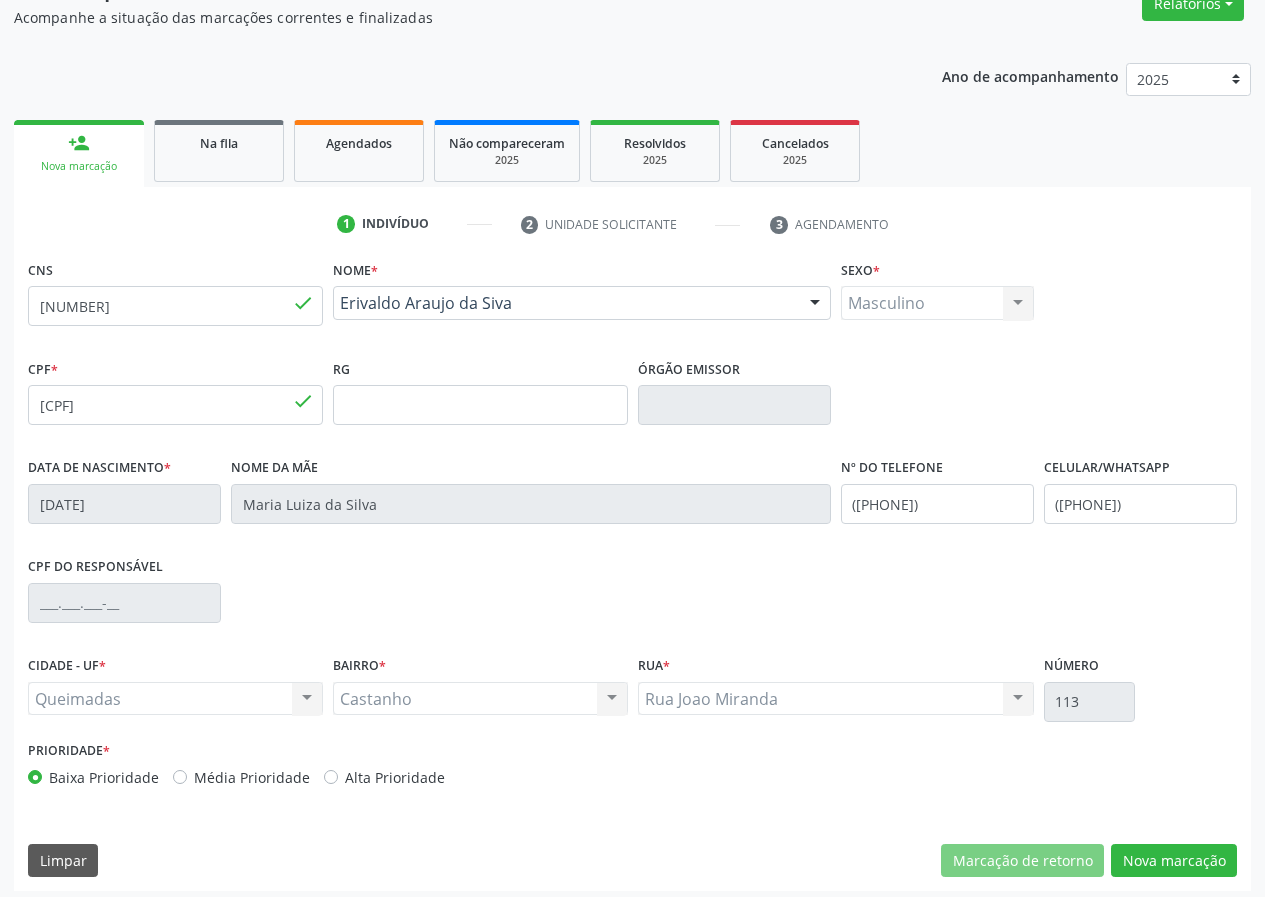 scroll, scrollTop: 187, scrollLeft: 0, axis: vertical 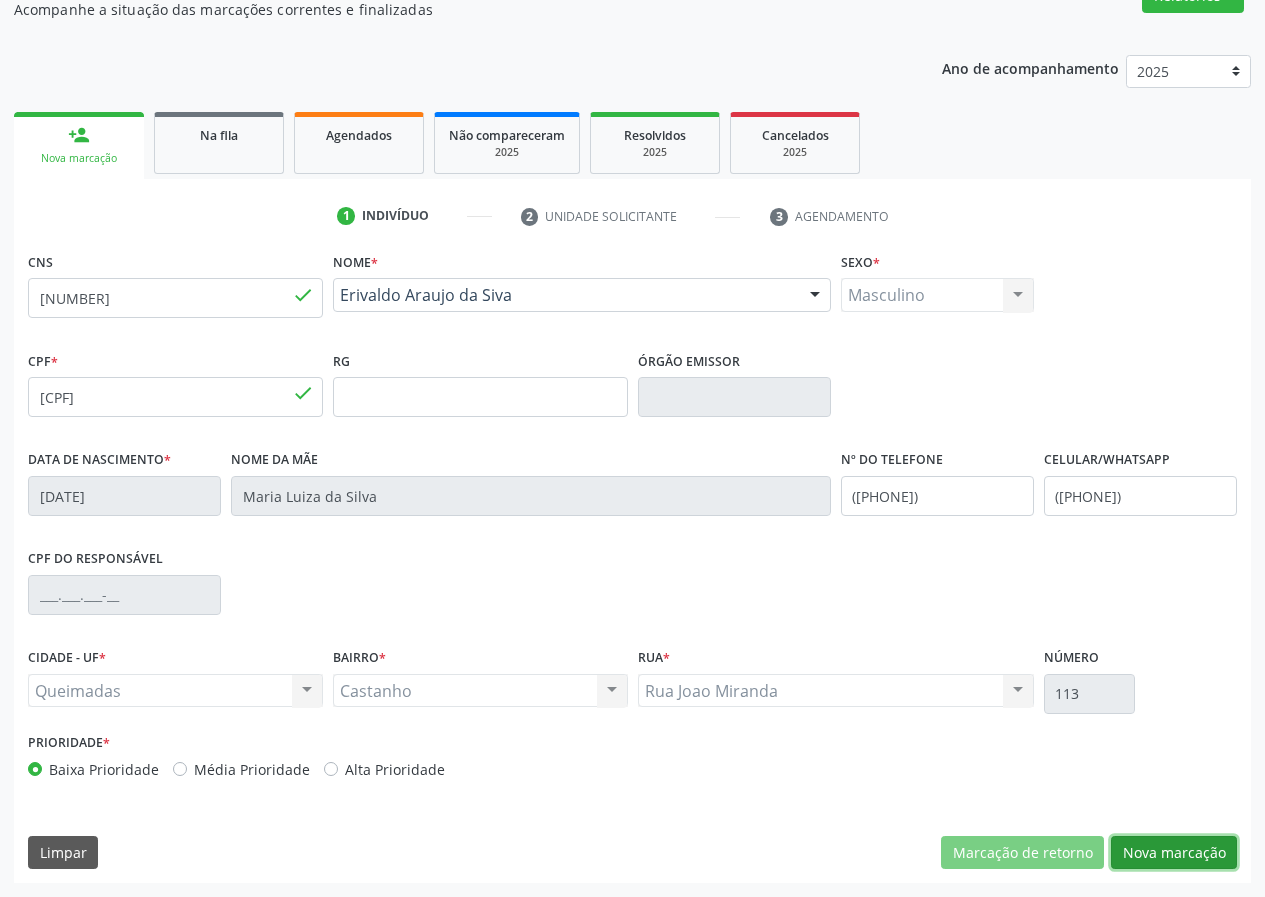 drag, startPoint x: 1188, startPoint y: 856, endPoint x: 660, endPoint y: 729, distance: 543.0589 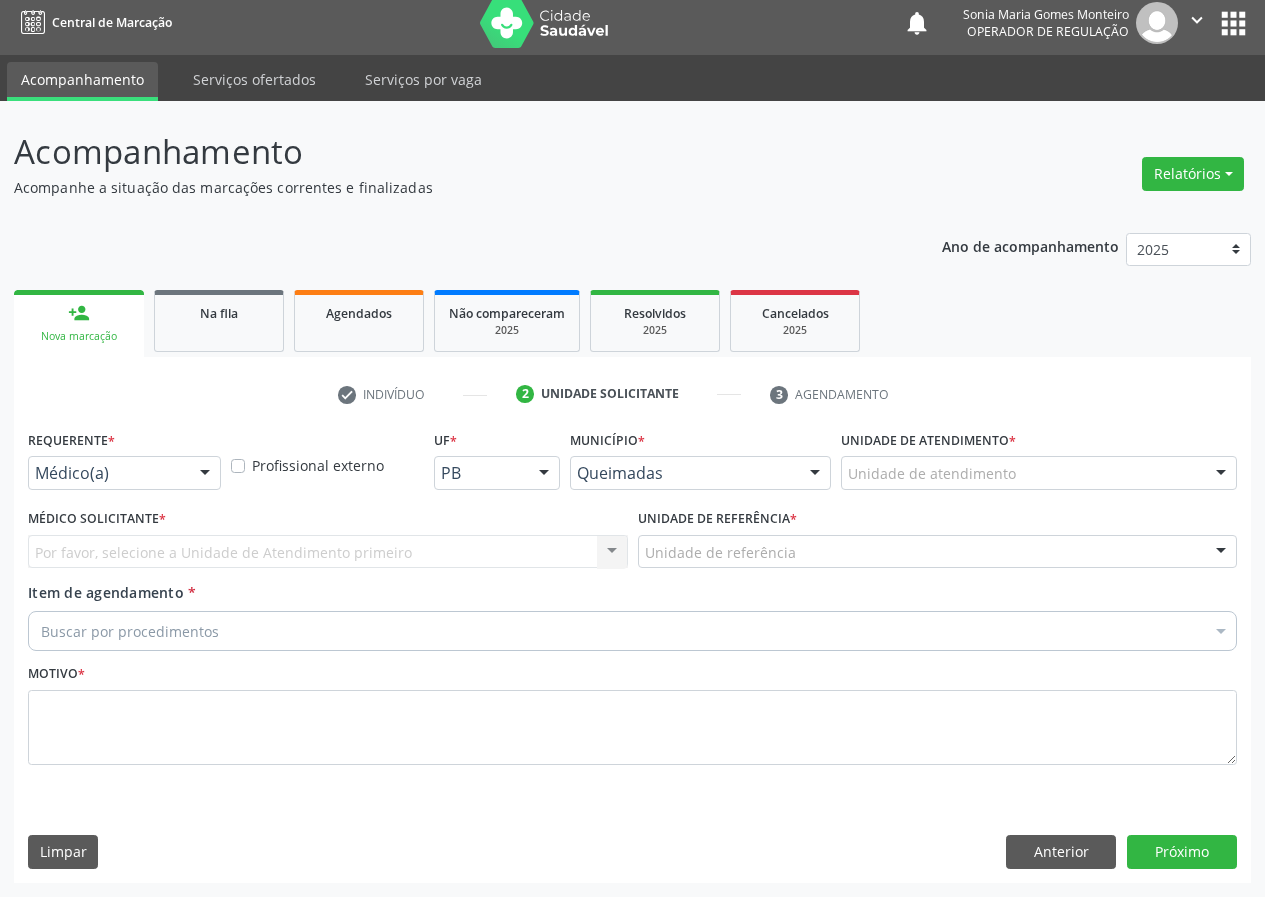 scroll, scrollTop: 9, scrollLeft: 0, axis: vertical 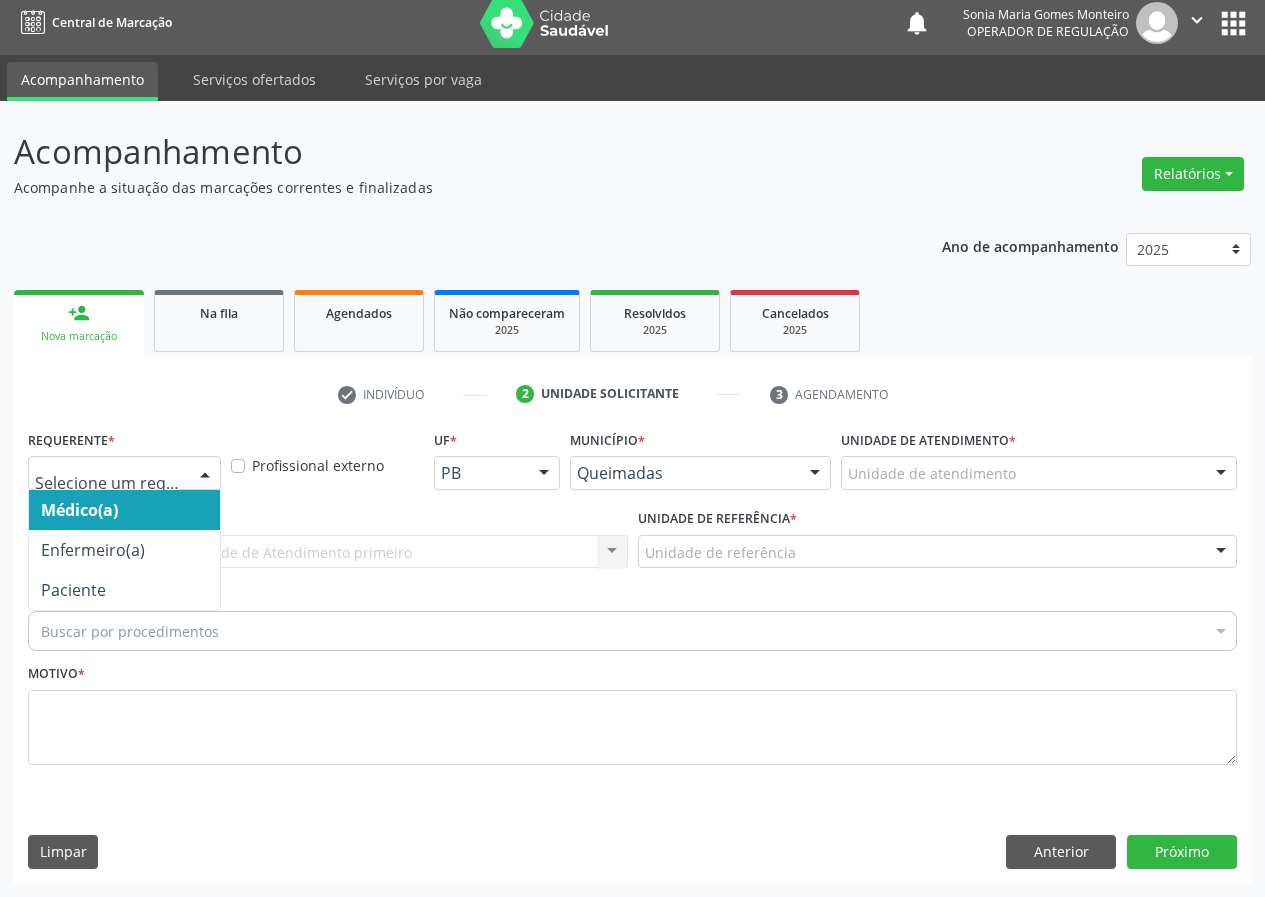 drag, startPoint x: 207, startPoint y: 461, endPoint x: 184, endPoint y: 548, distance: 89.98889 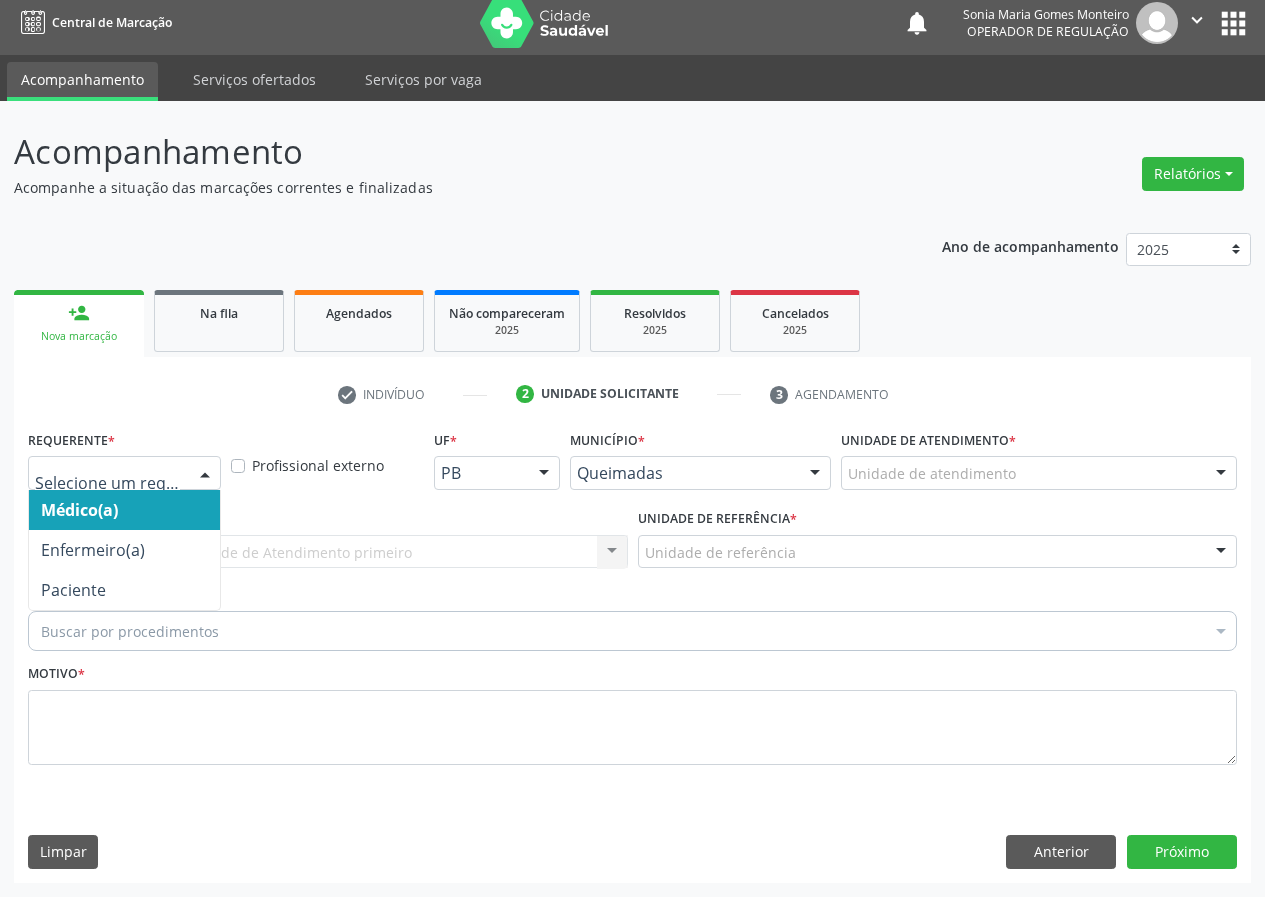 click at bounding box center [205, 474] 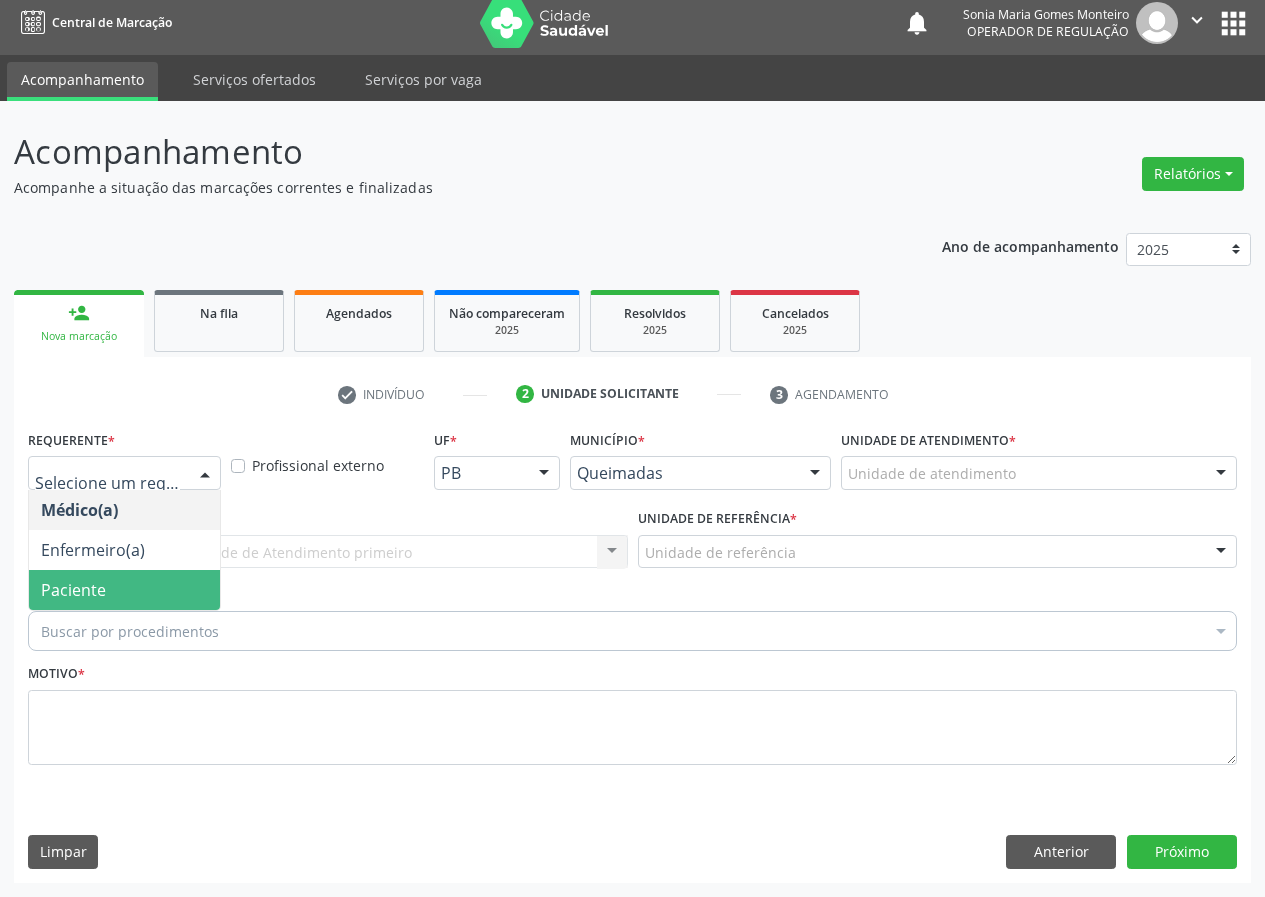 drag, startPoint x: 196, startPoint y: 600, endPoint x: 472, endPoint y: 566, distance: 278.0863 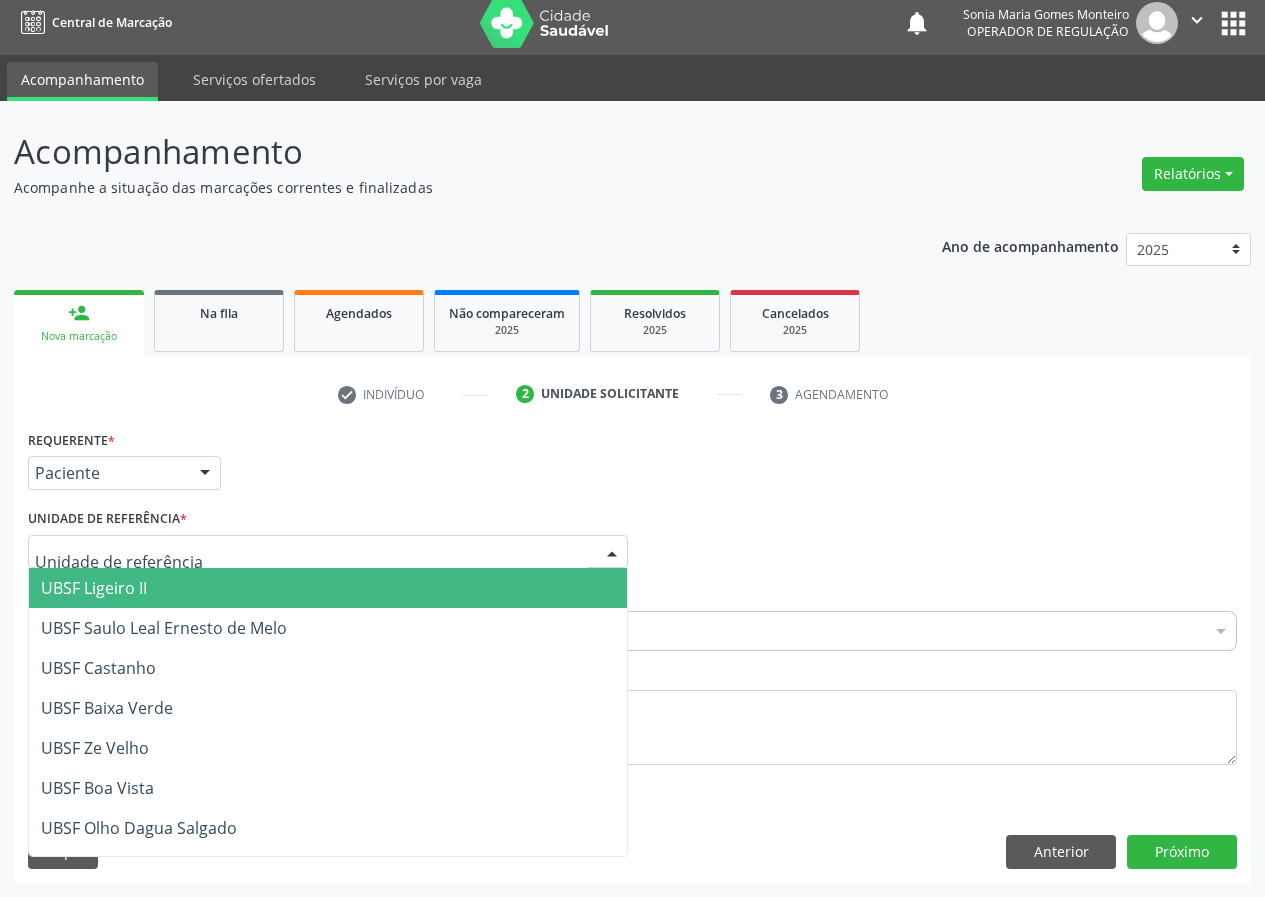 click at bounding box center (328, 552) 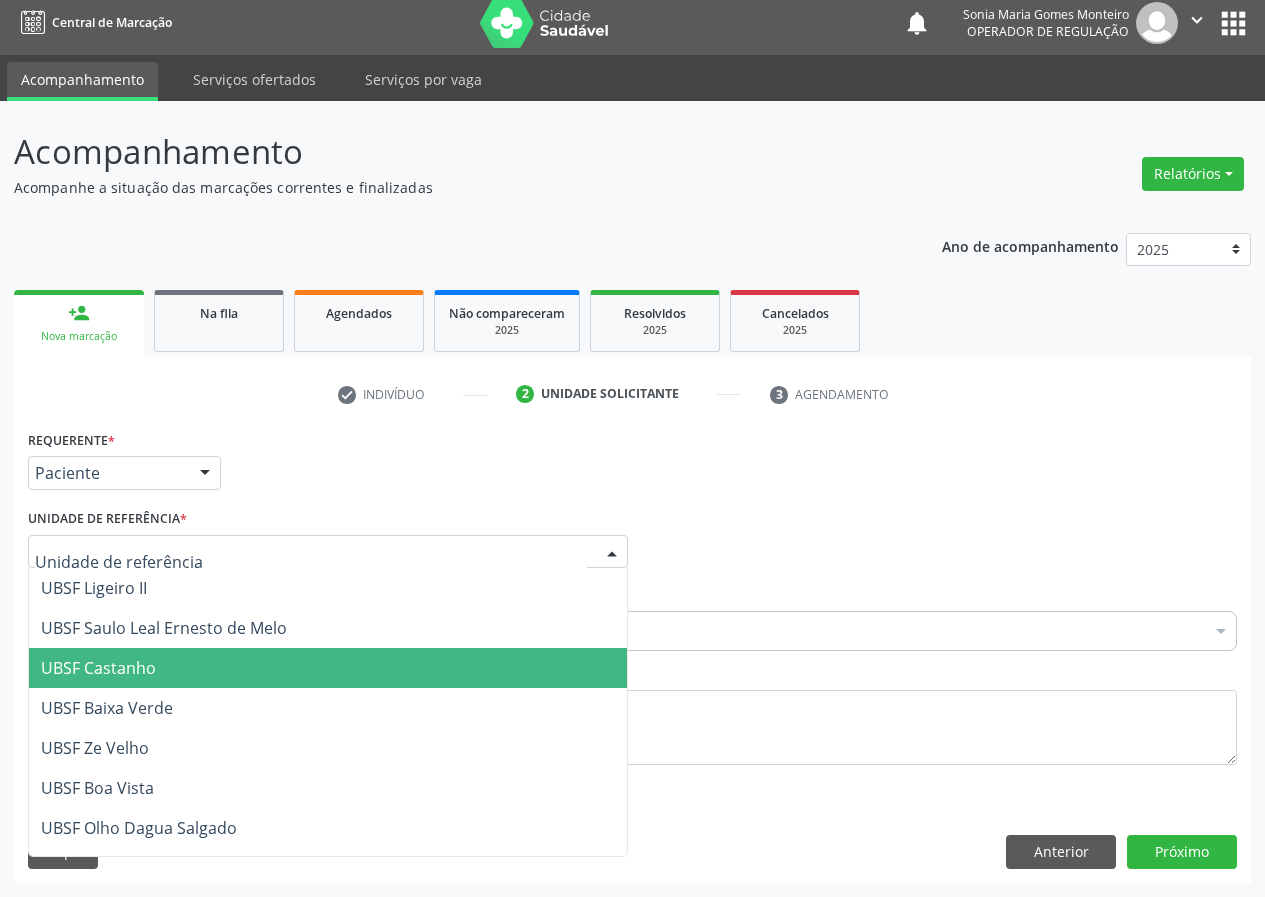 drag, startPoint x: 158, startPoint y: 669, endPoint x: 0, endPoint y: 619, distance: 165.72266 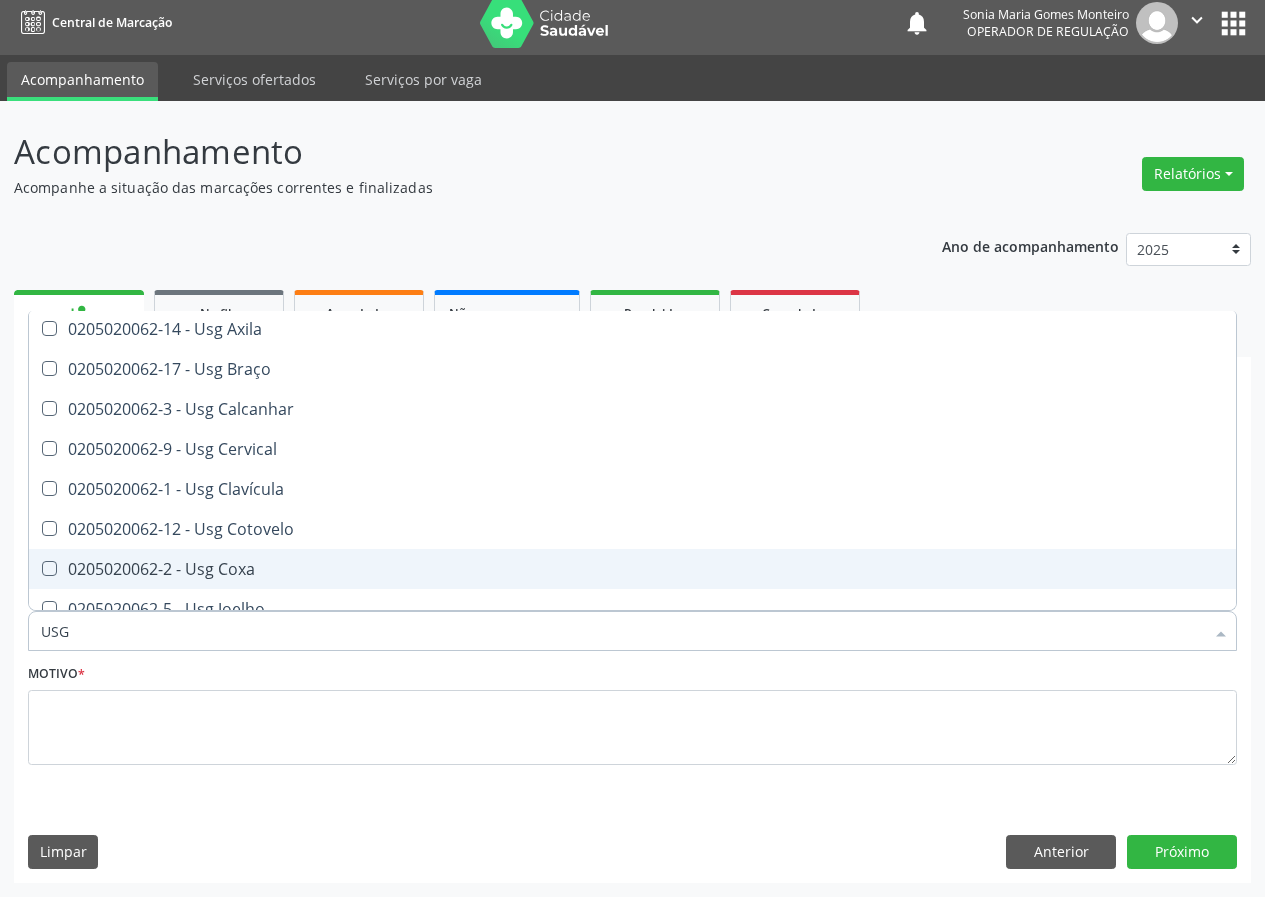scroll, scrollTop: 0, scrollLeft: 0, axis: both 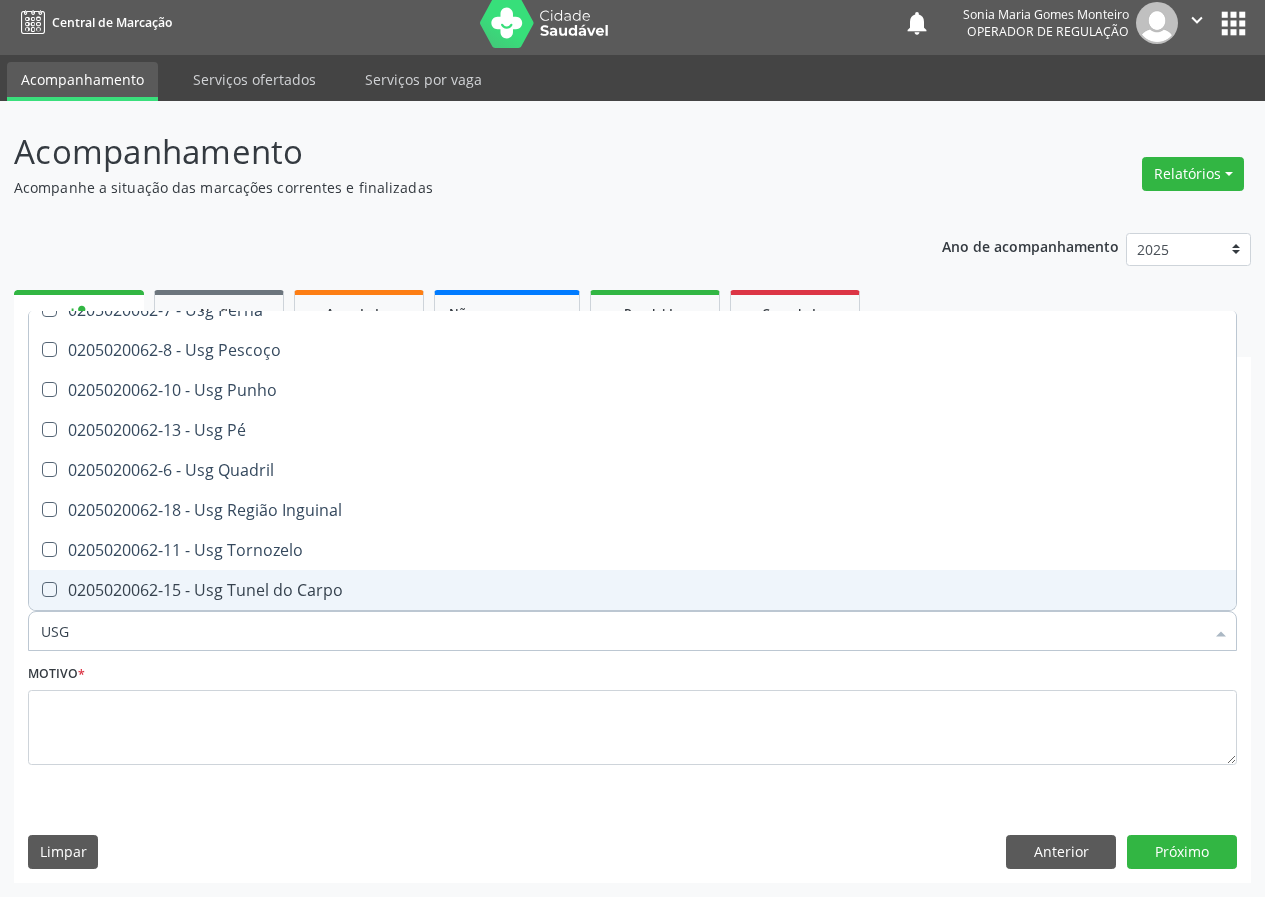 drag, startPoint x: 80, startPoint y: 634, endPoint x: 10, endPoint y: 578, distance: 89.64374 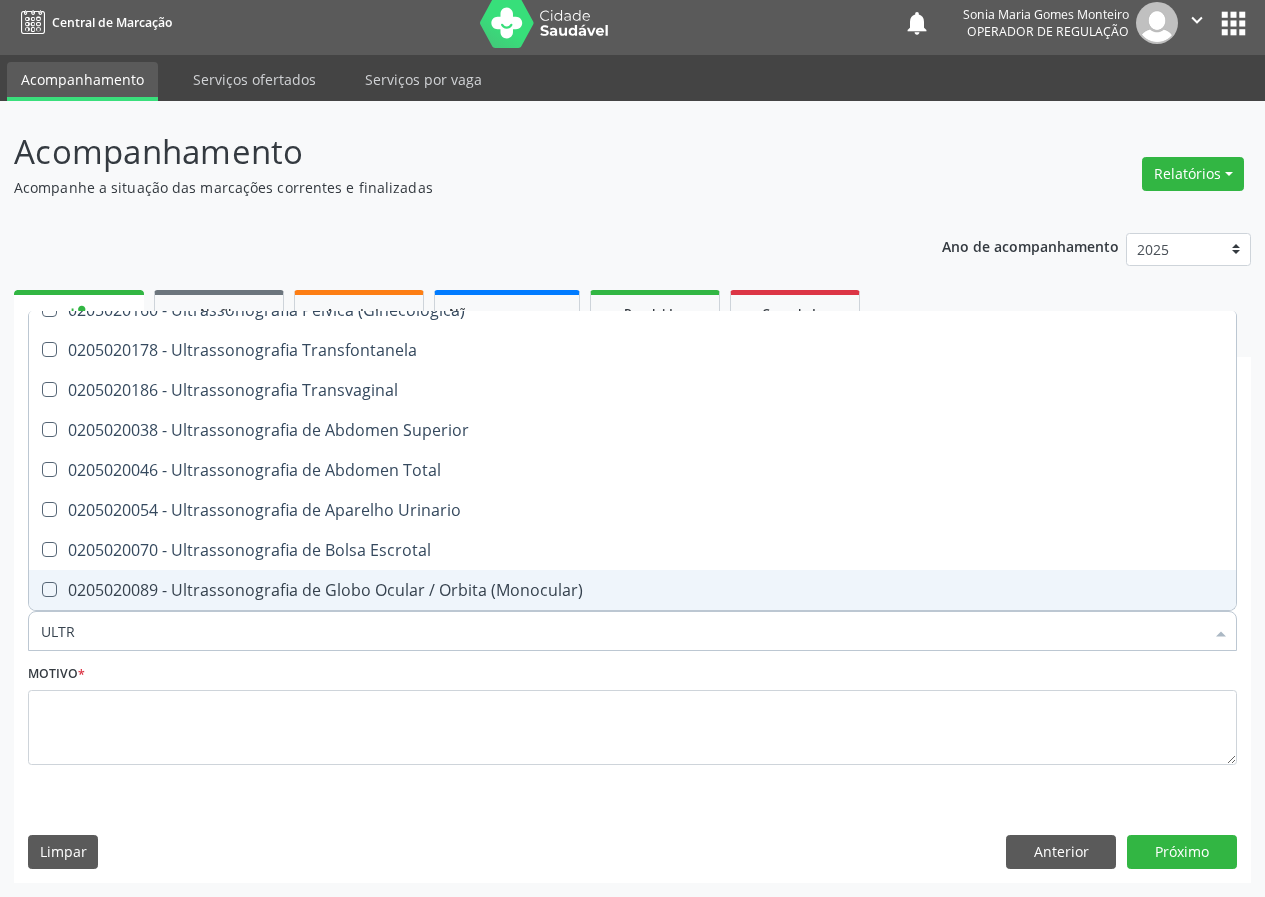 type on "ULTRA" 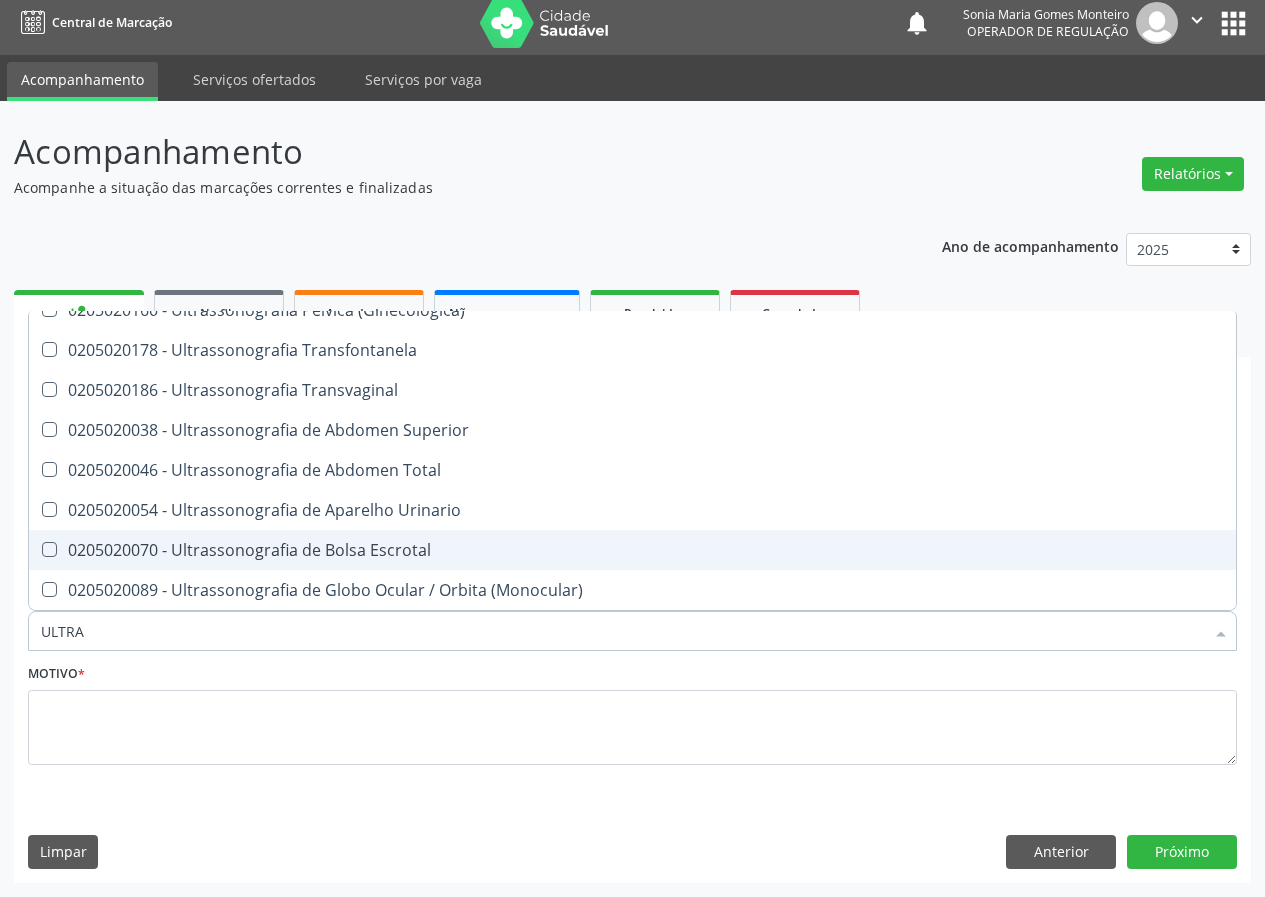drag, startPoint x: 322, startPoint y: 541, endPoint x: 196, endPoint y: 644, distance: 162.74213 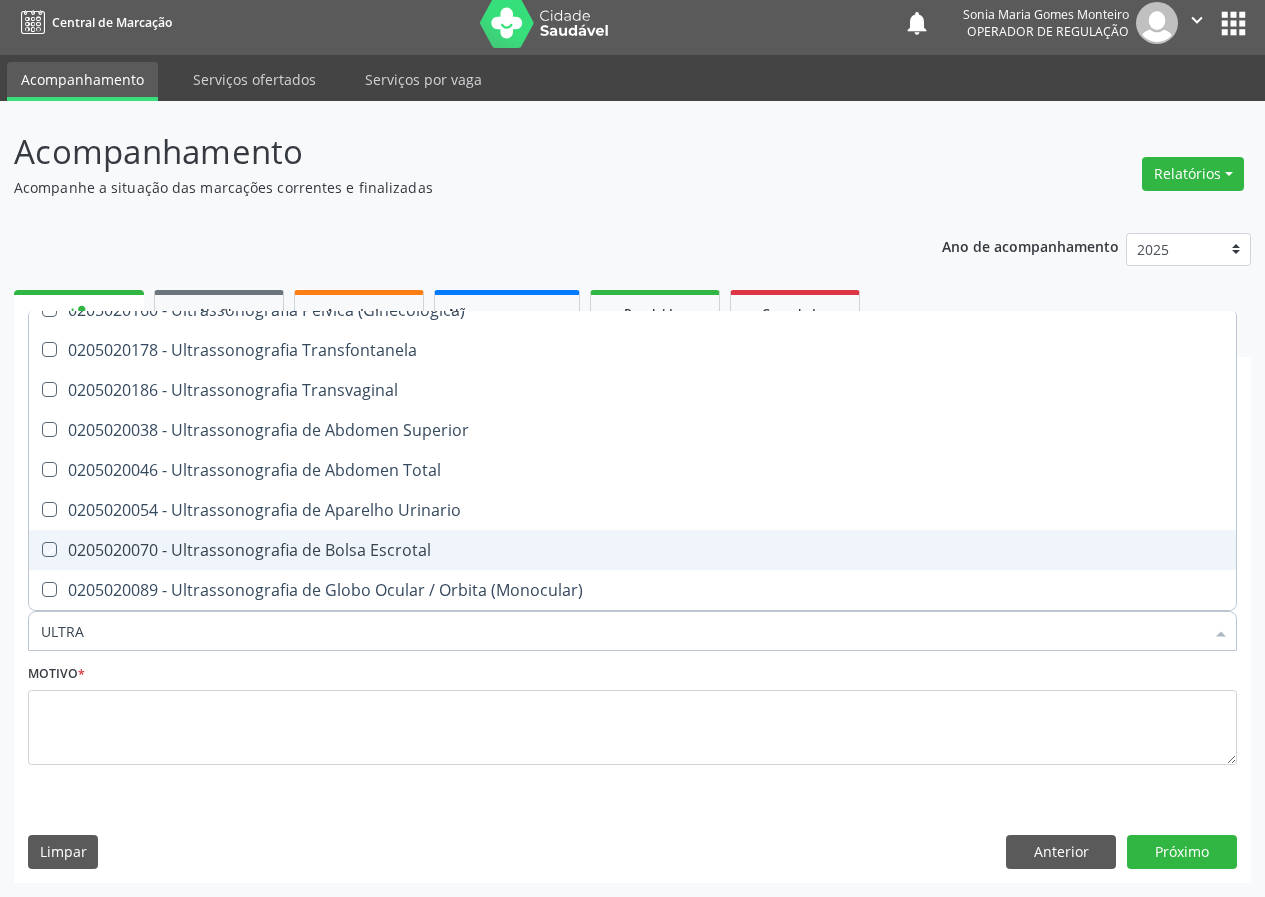 checkbox on "true" 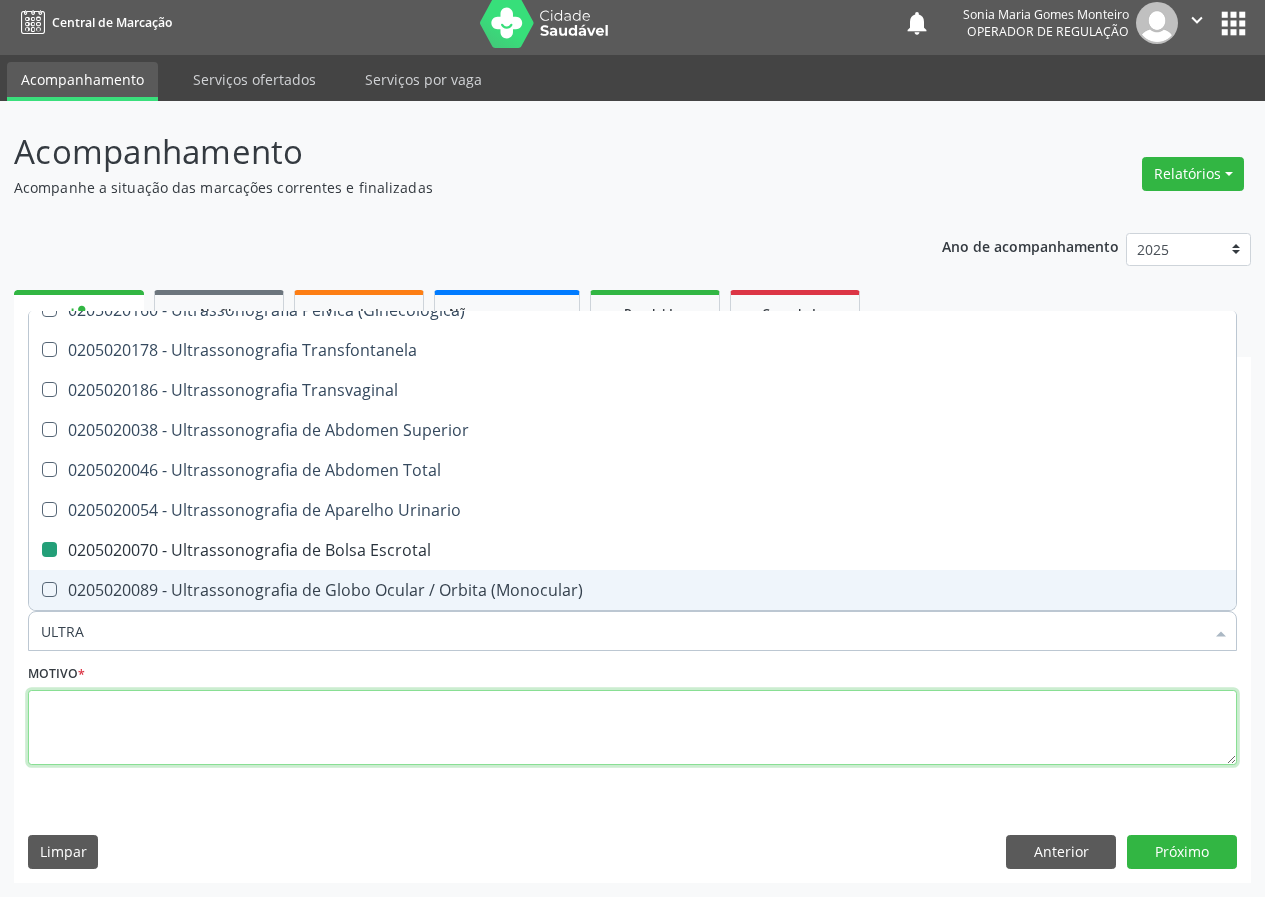 click at bounding box center [632, 728] 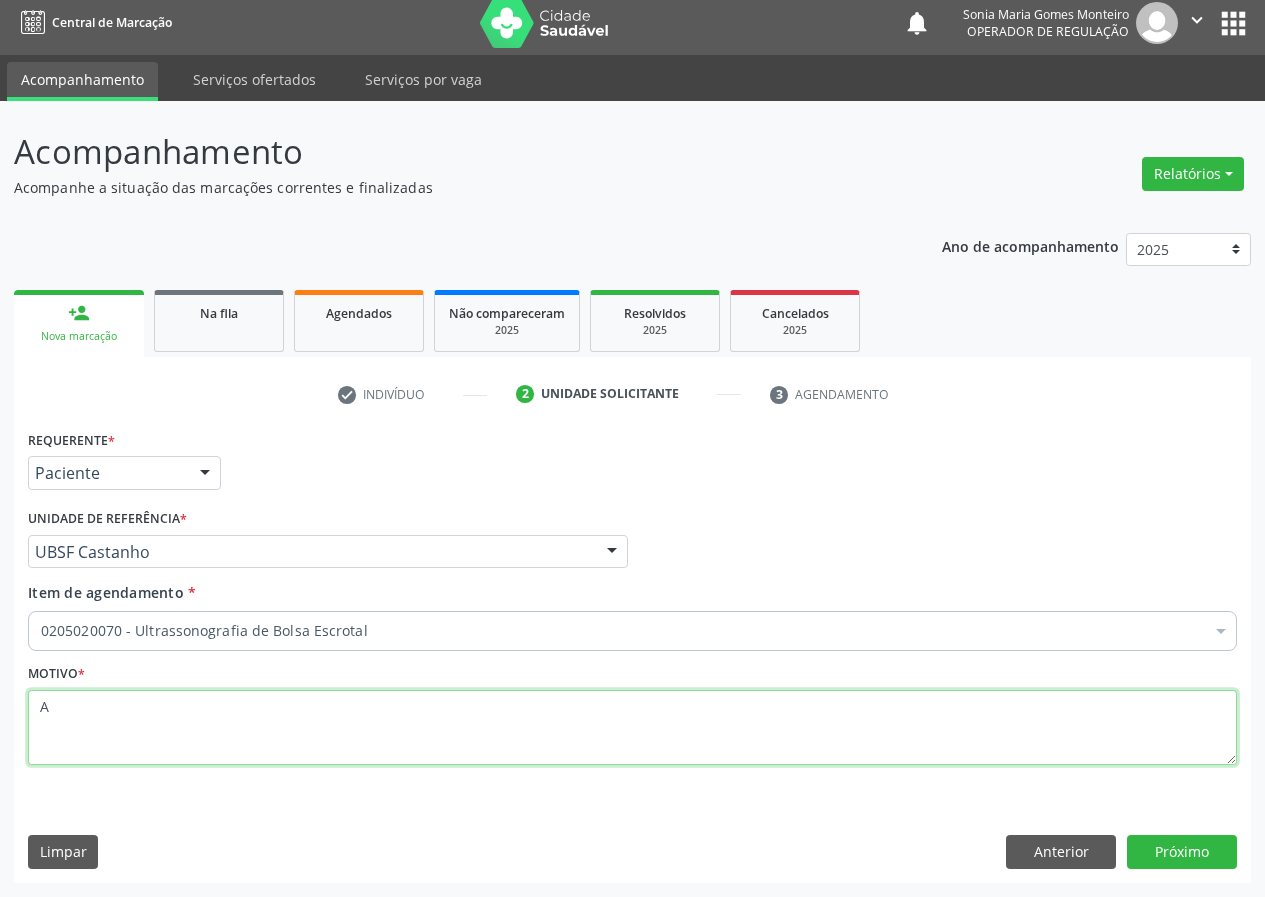 scroll, scrollTop: 0, scrollLeft: 0, axis: both 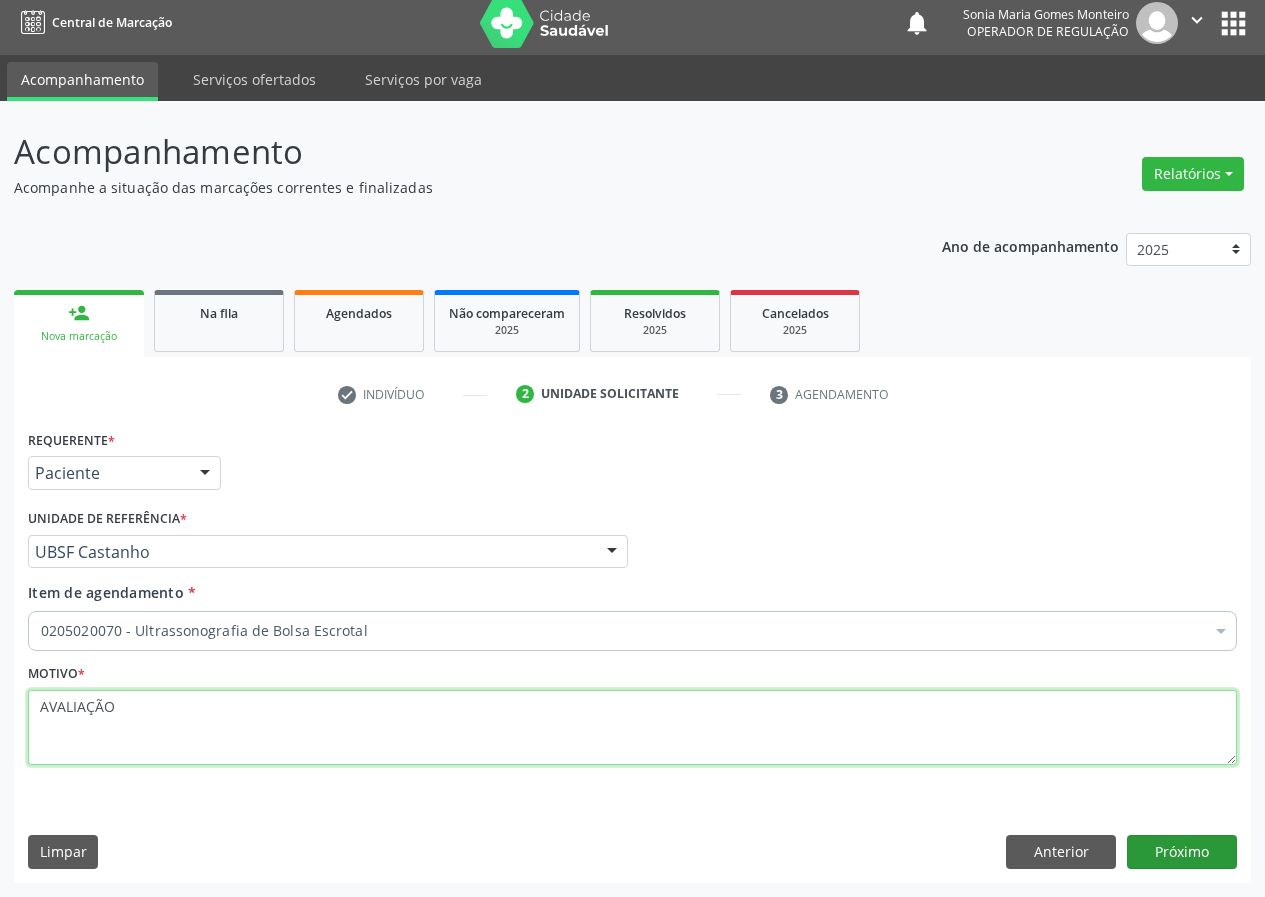 type on "AVALIAÇÃO" 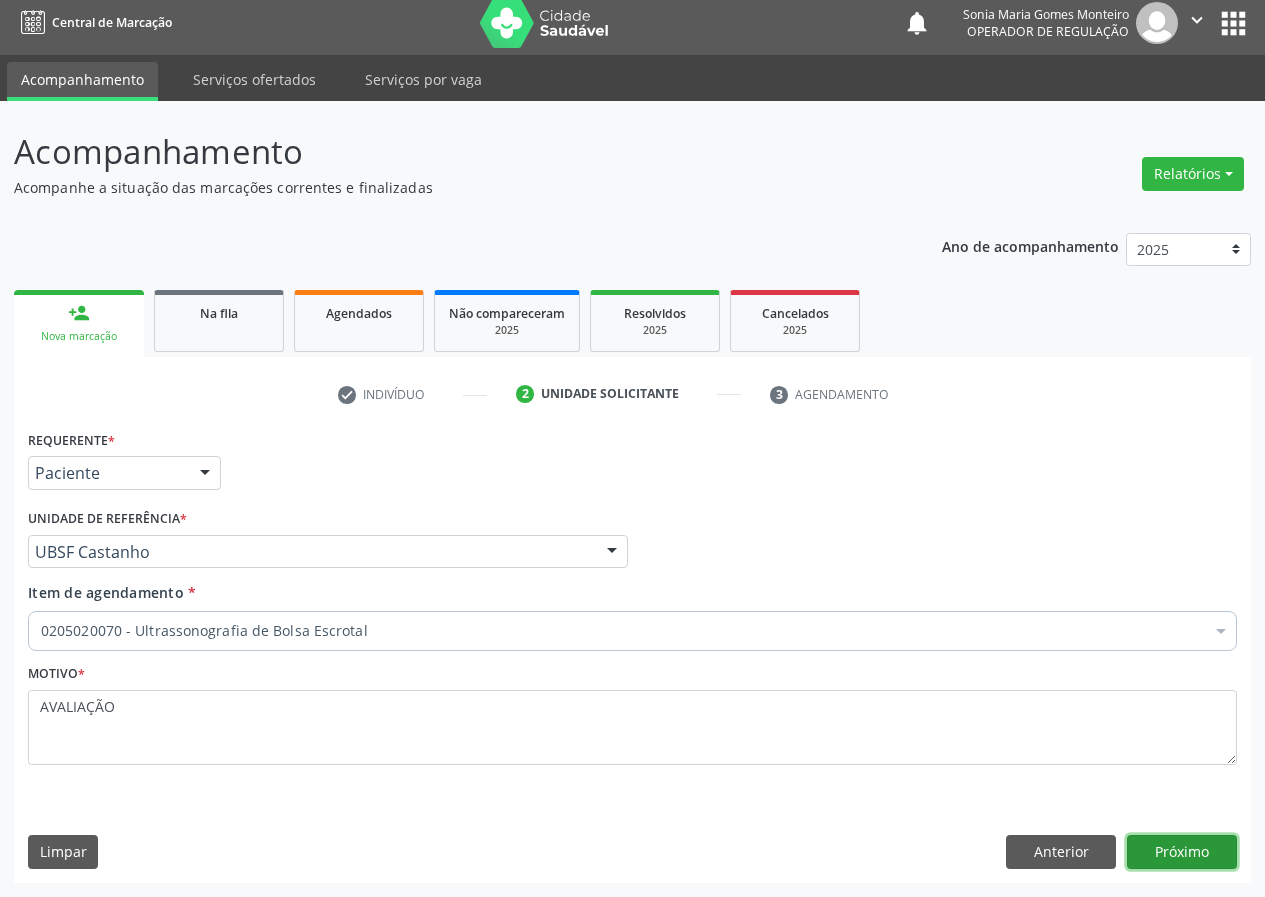 drag, startPoint x: 1153, startPoint y: 849, endPoint x: 1135, endPoint y: 846, distance: 18.248287 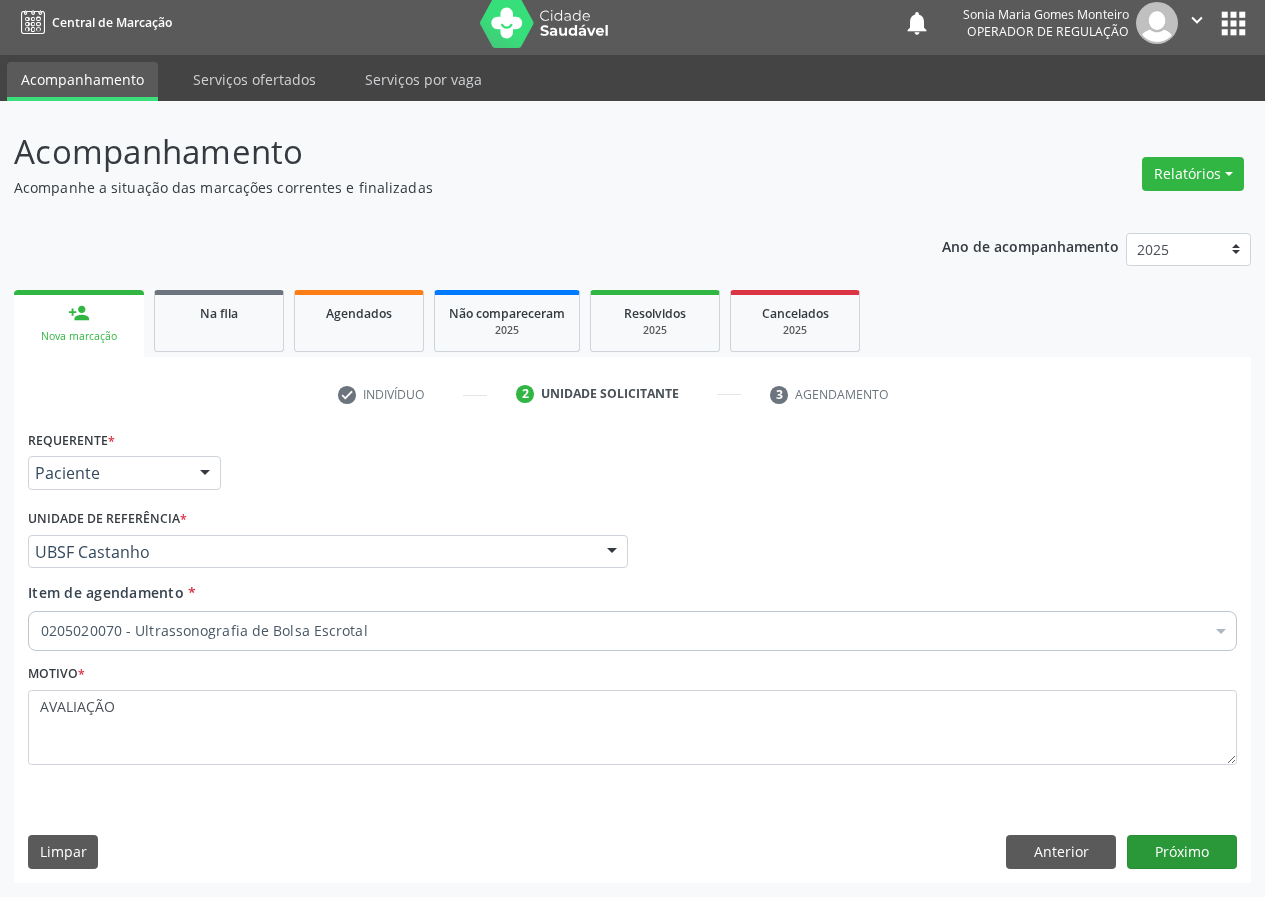 scroll, scrollTop: 0, scrollLeft: 0, axis: both 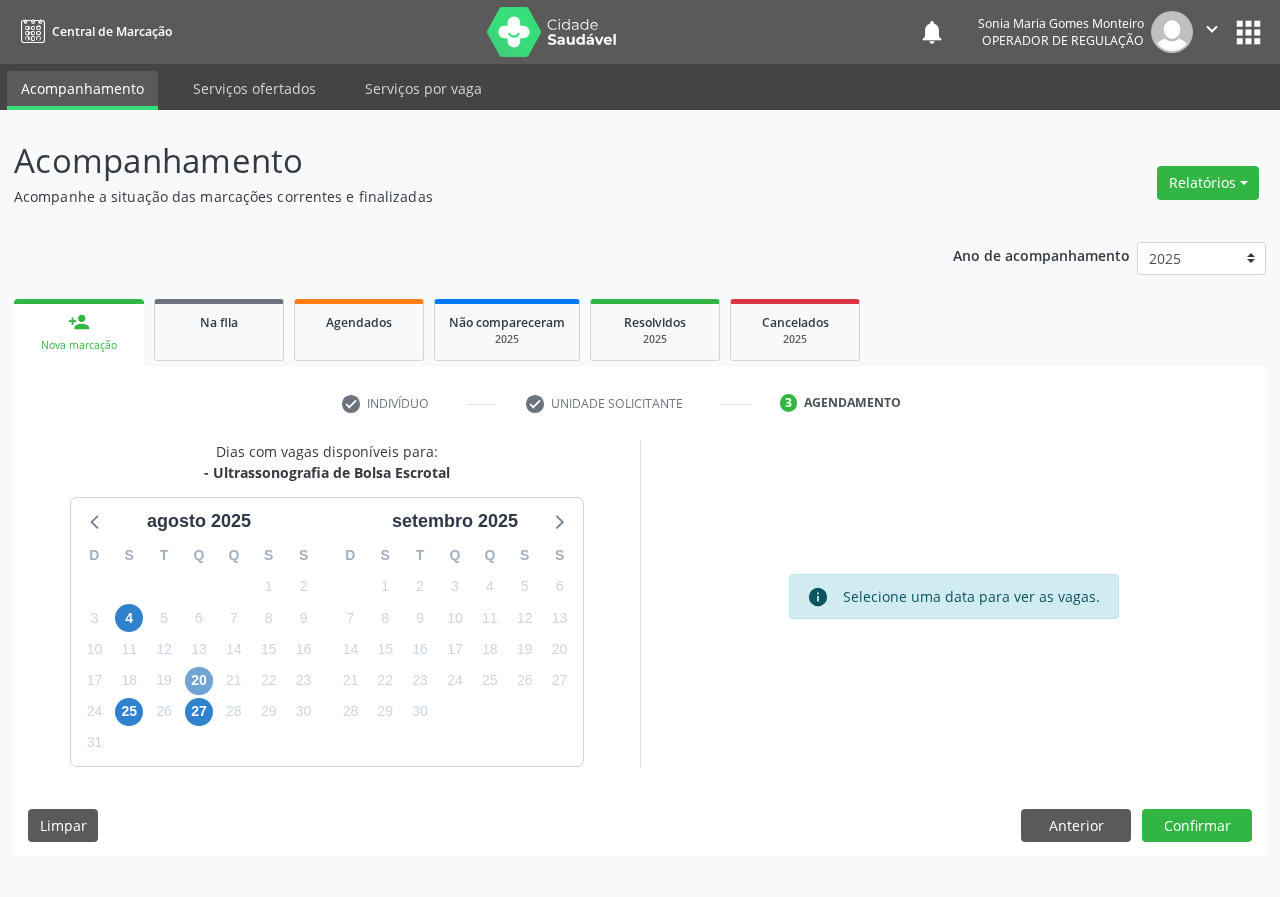 drag, startPoint x: 204, startPoint y: 682, endPoint x: 619, endPoint y: 598, distance: 423.41586 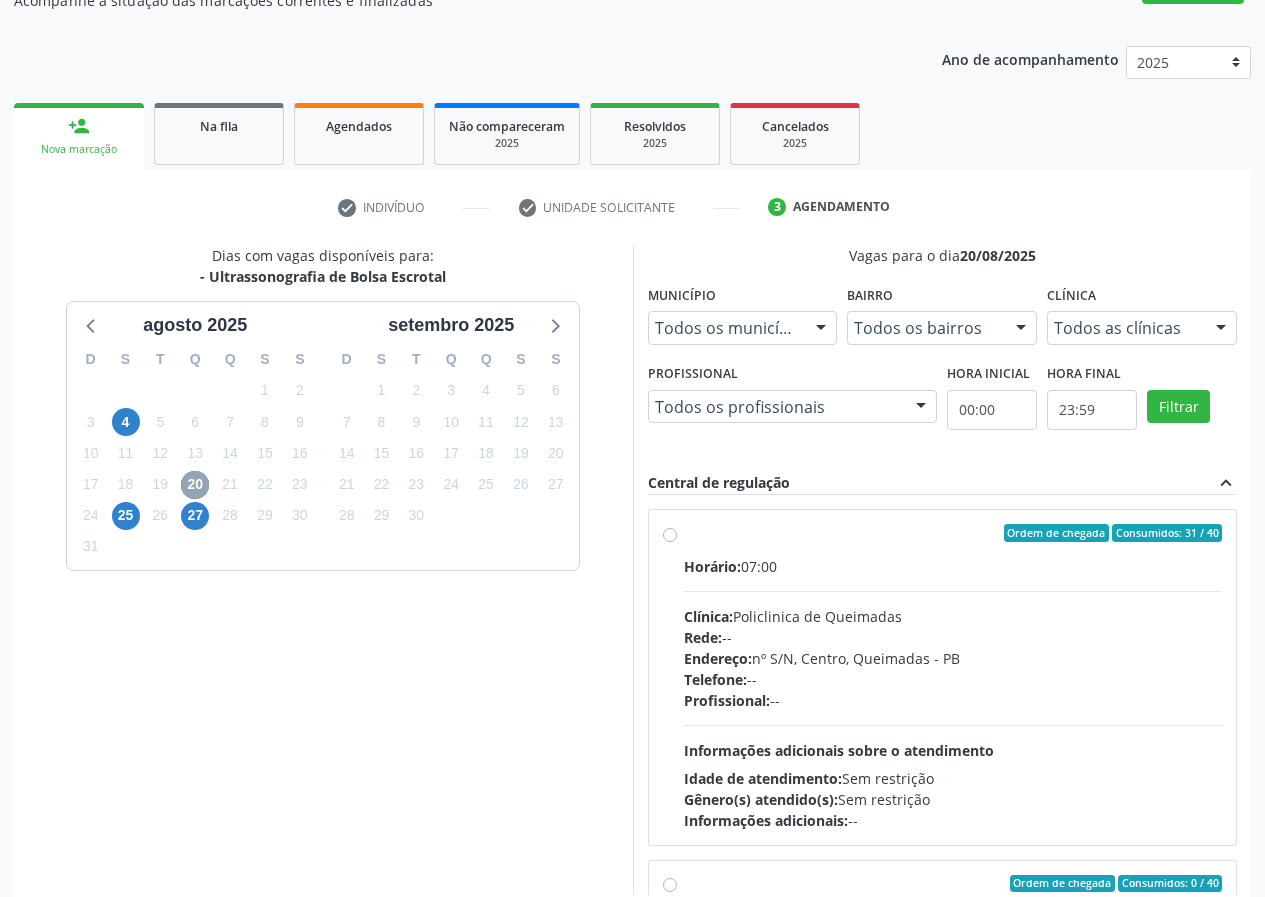 scroll, scrollTop: 200, scrollLeft: 0, axis: vertical 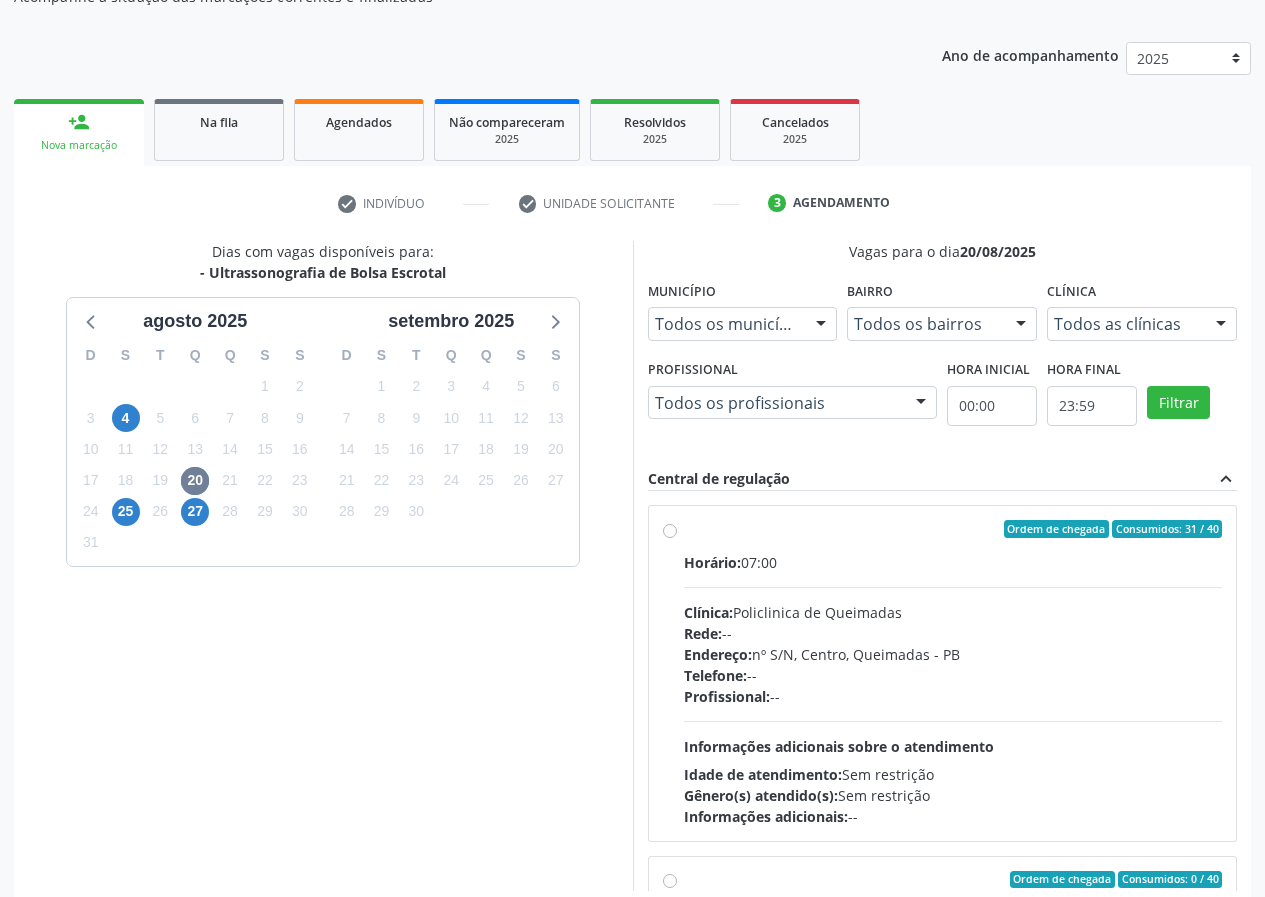 drag, startPoint x: 660, startPoint y: 528, endPoint x: 884, endPoint y: 631, distance: 246.54614 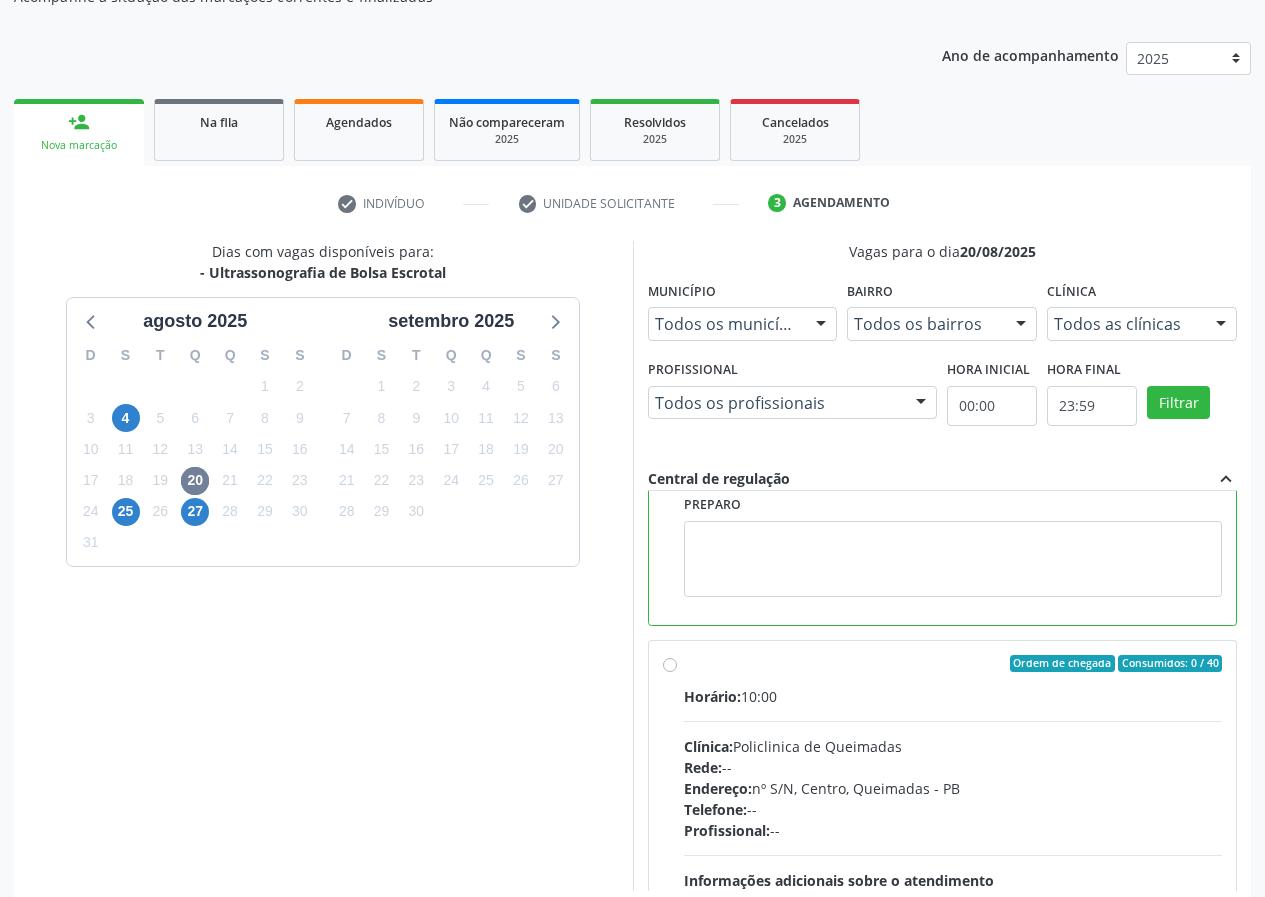scroll, scrollTop: 450, scrollLeft: 0, axis: vertical 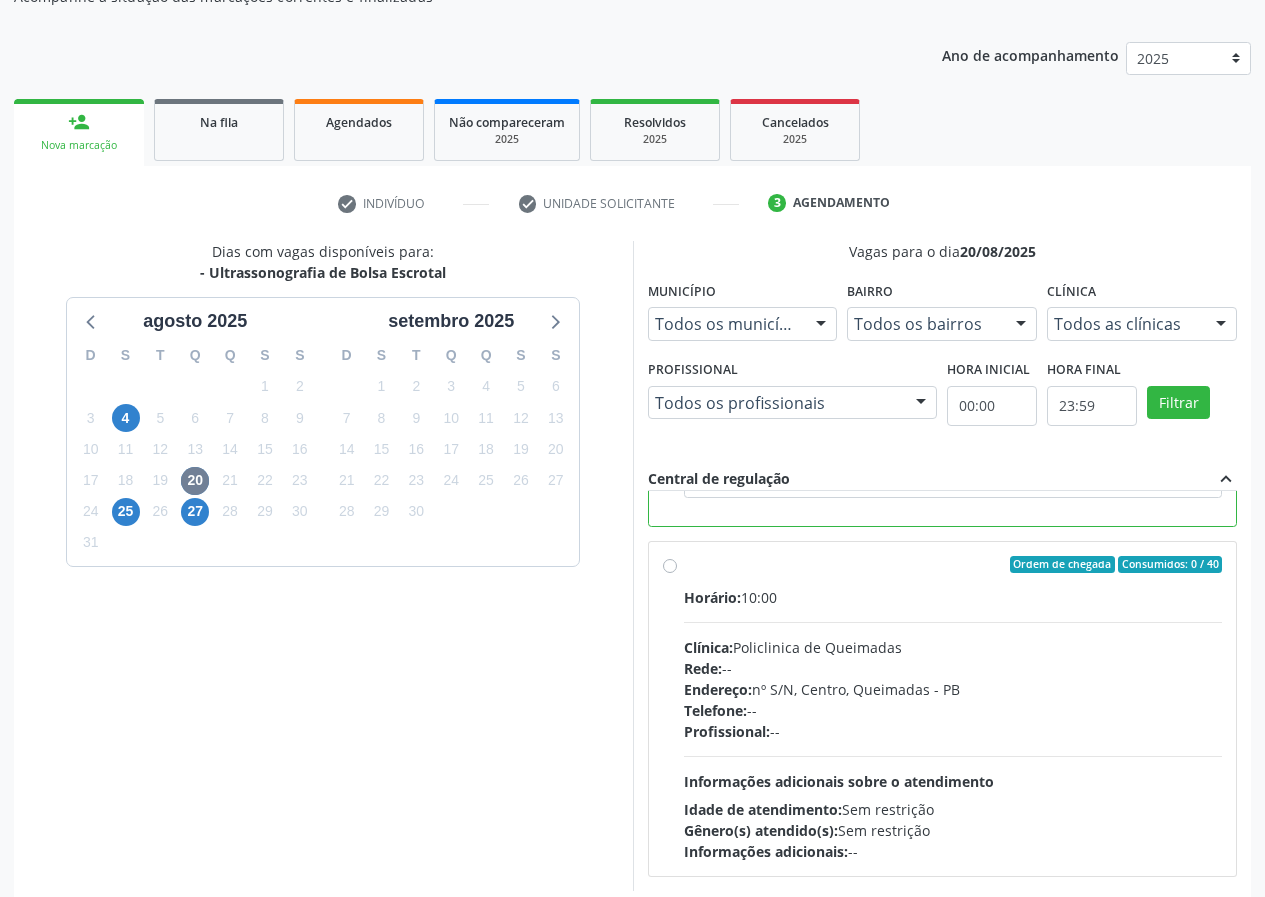 drag, startPoint x: 450, startPoint y: 668, endPoint x: 577, endPoint y: 688, distance: 128.56516 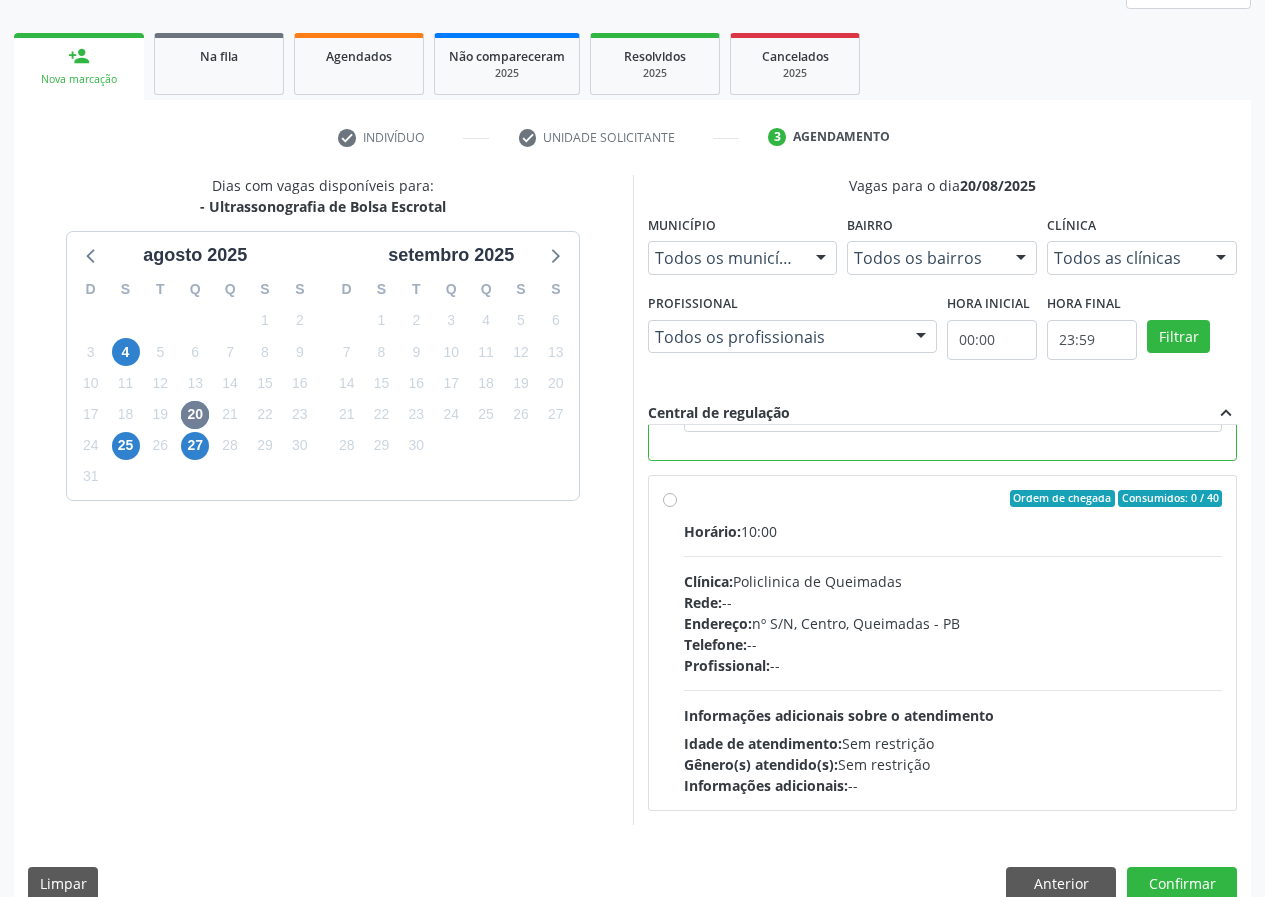 scroll, scrollTop: 298, scrollLeft: 0, axis: vertical 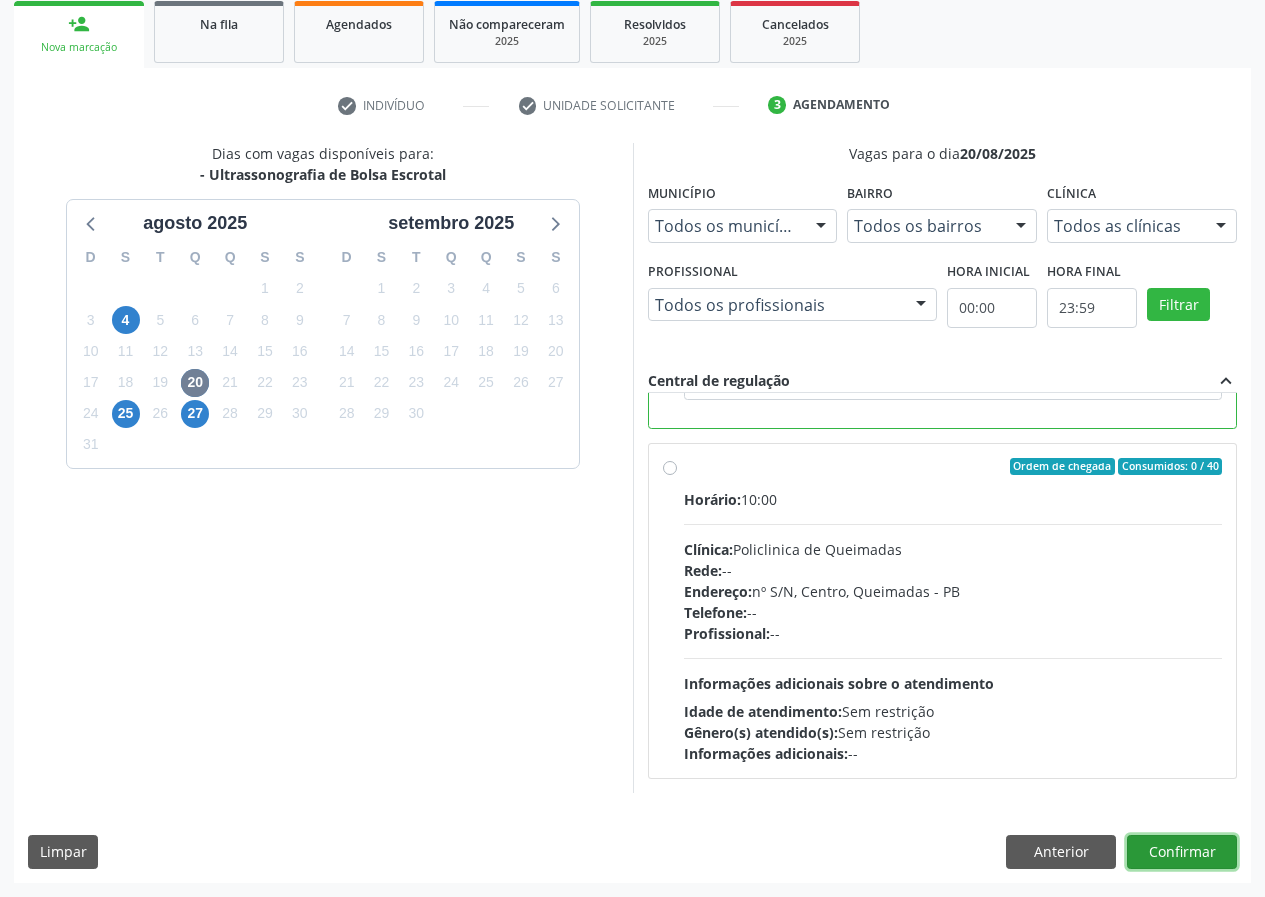 drag, startPoint x: 1171, startPoint y: 844, endPoint x: 514, endPoint y: 739, distance: 665.3375 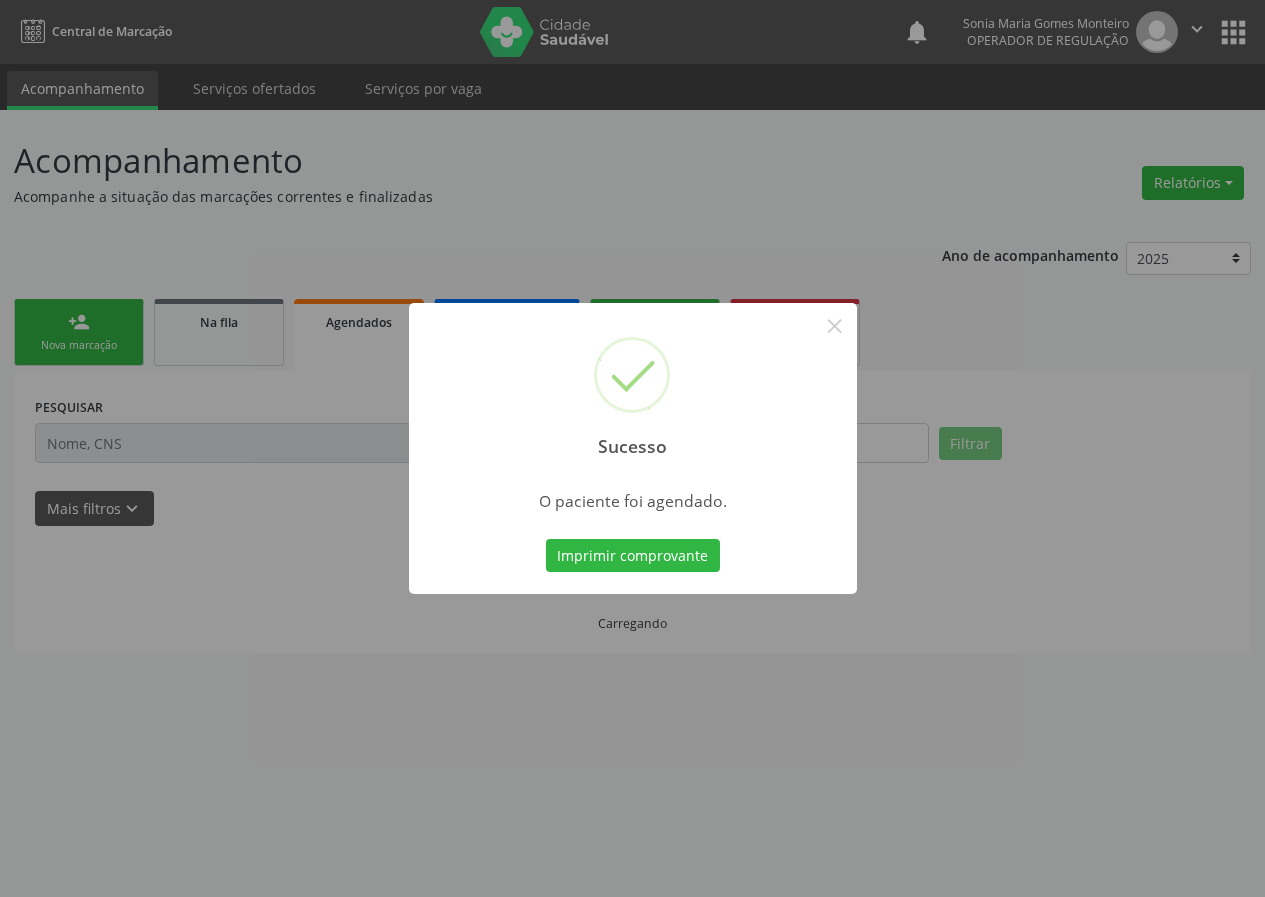 scroll, scrollTop: 0, scrollLeft: 0, axis: both 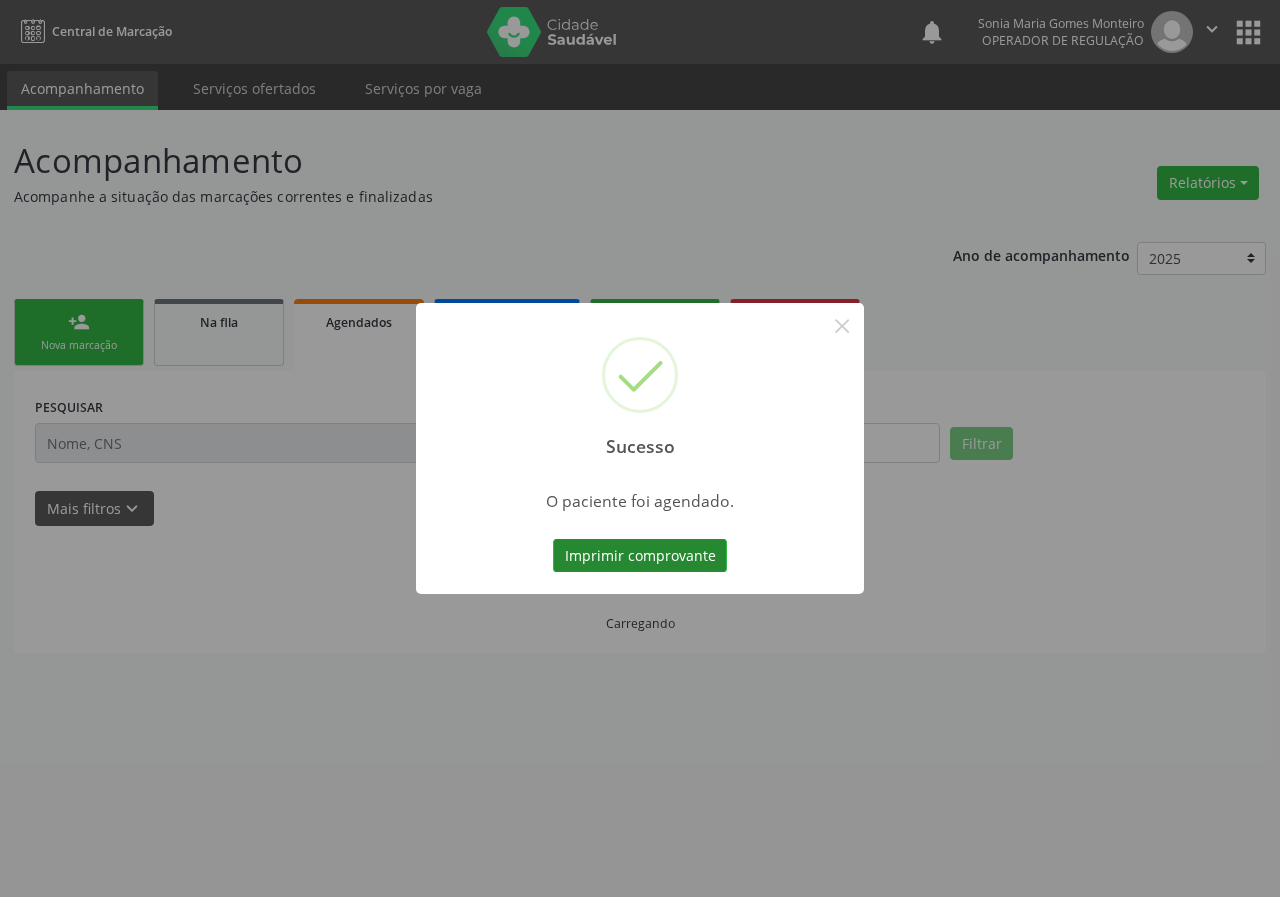 click on "Imprimir comprovante" at bounding box center (640, 556) 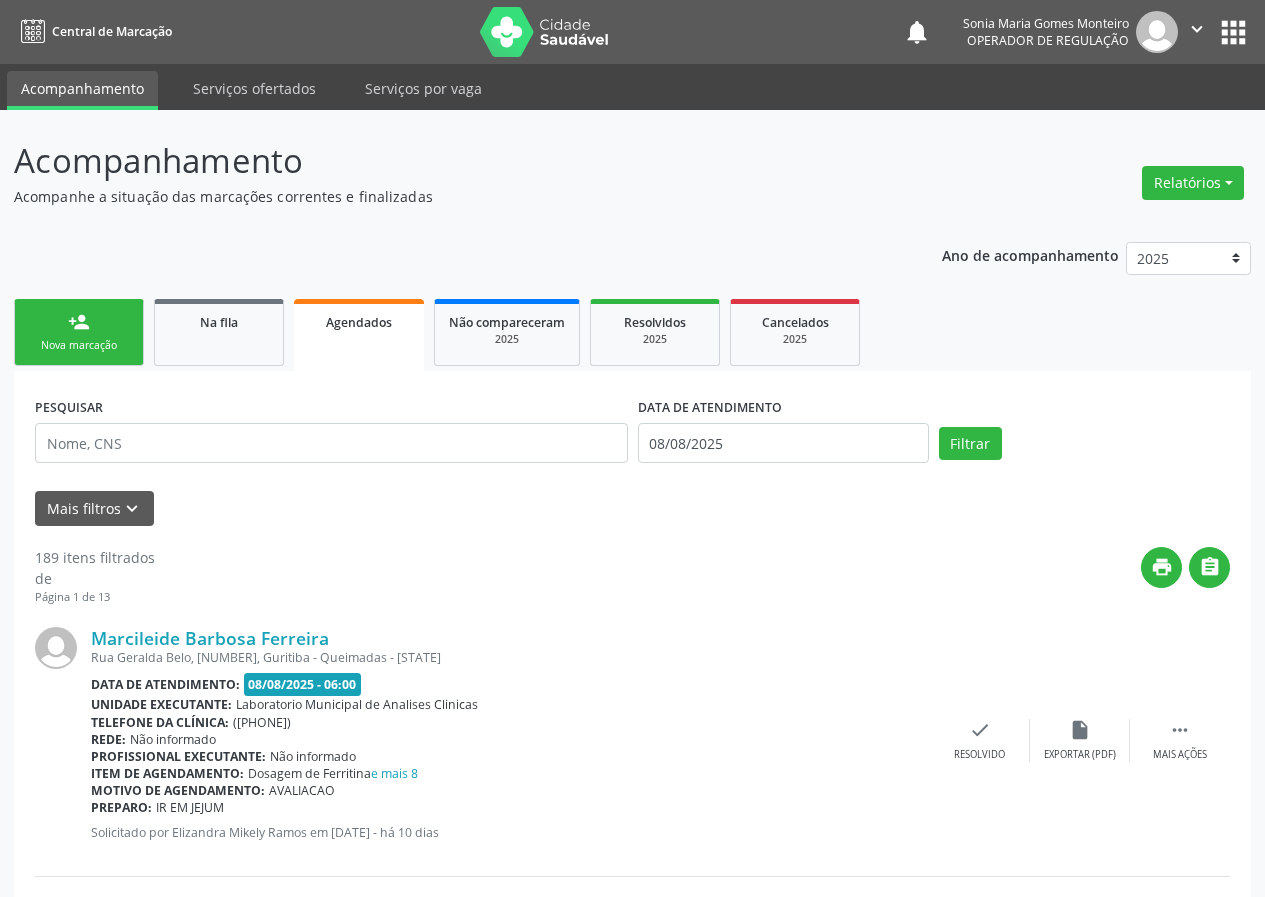 click on "person_add
Nova marcação" at bounding box center (79, 332) 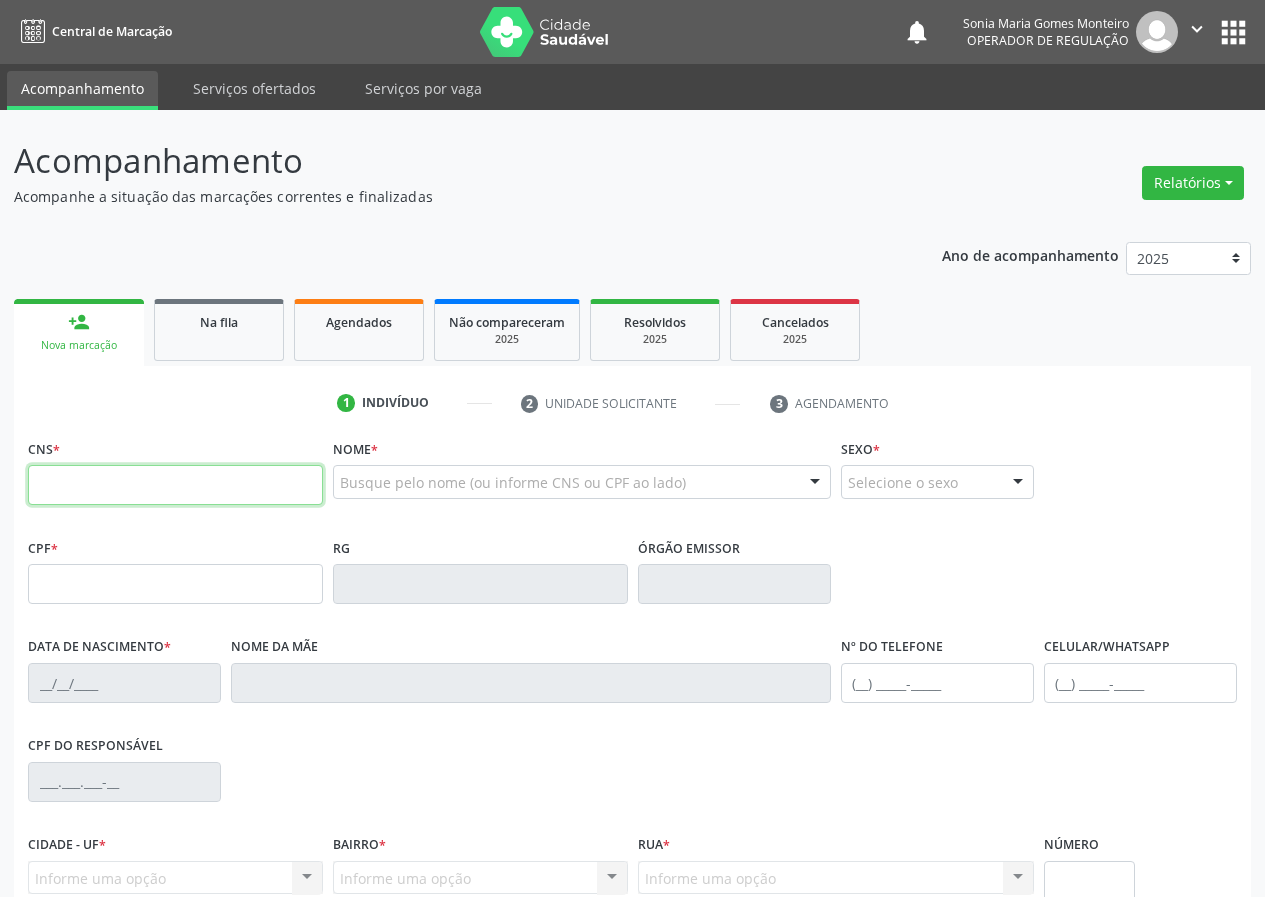 click at bounding box center (175, 485) 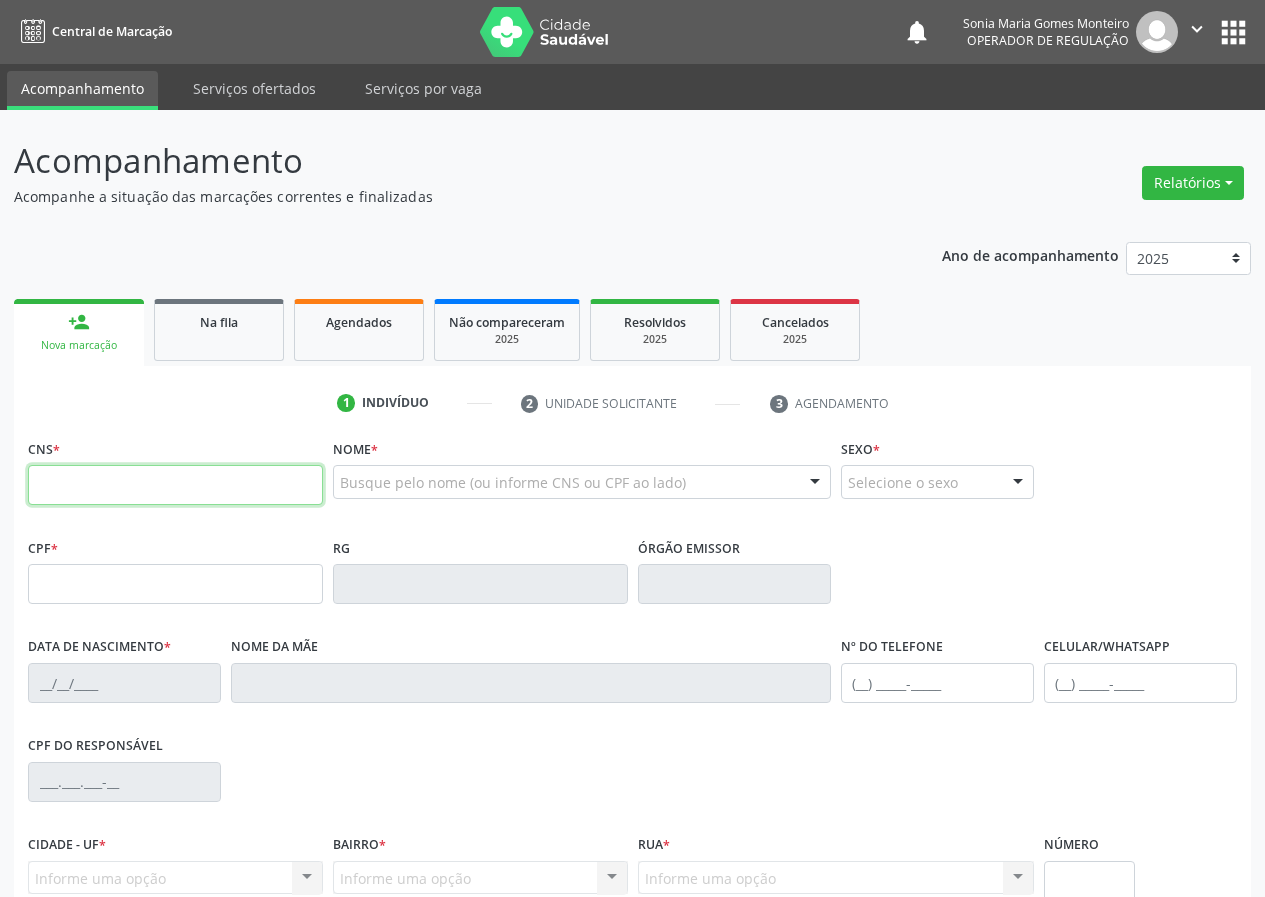 click at bounding box center [175, 485] 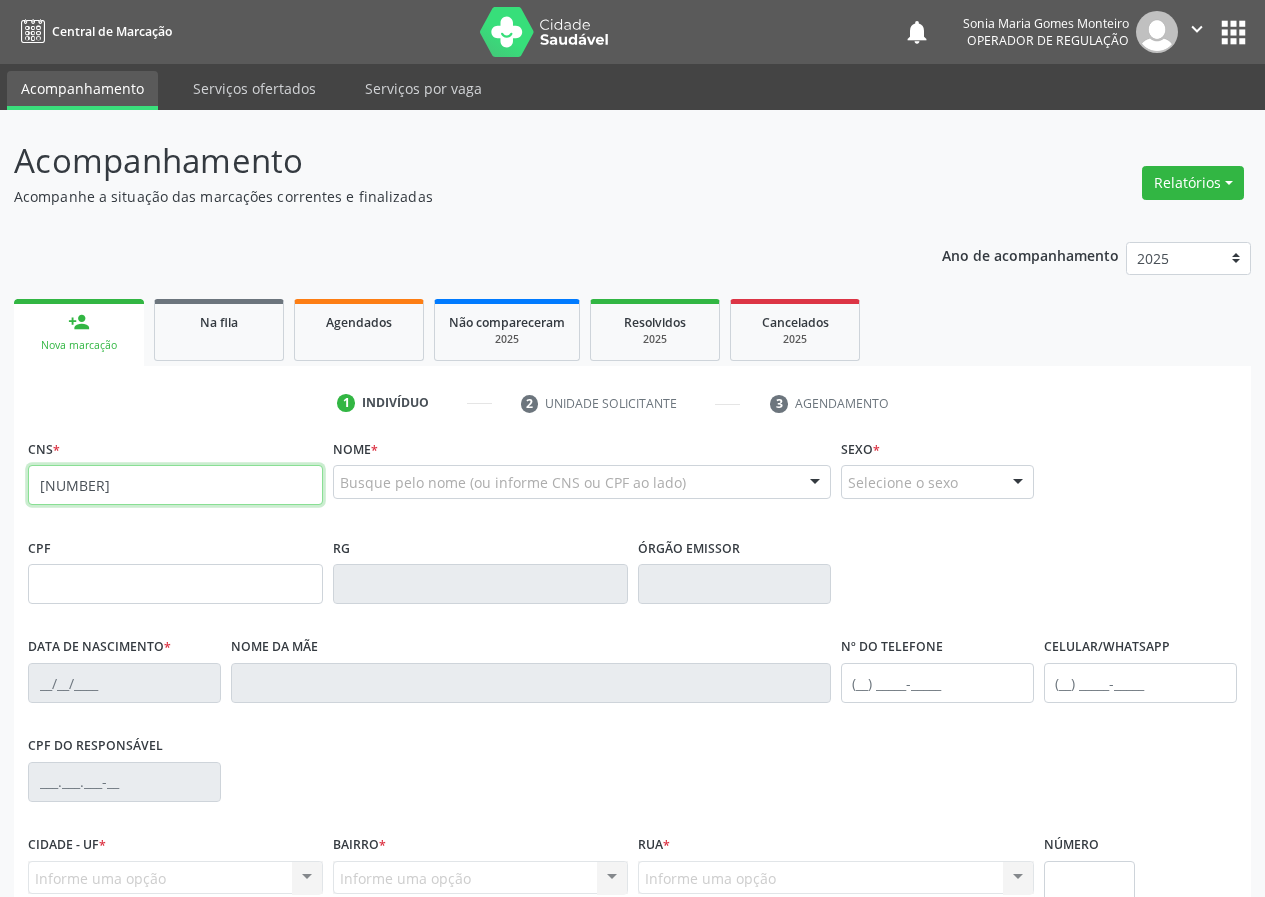 type on "700 0019 1108 7309" 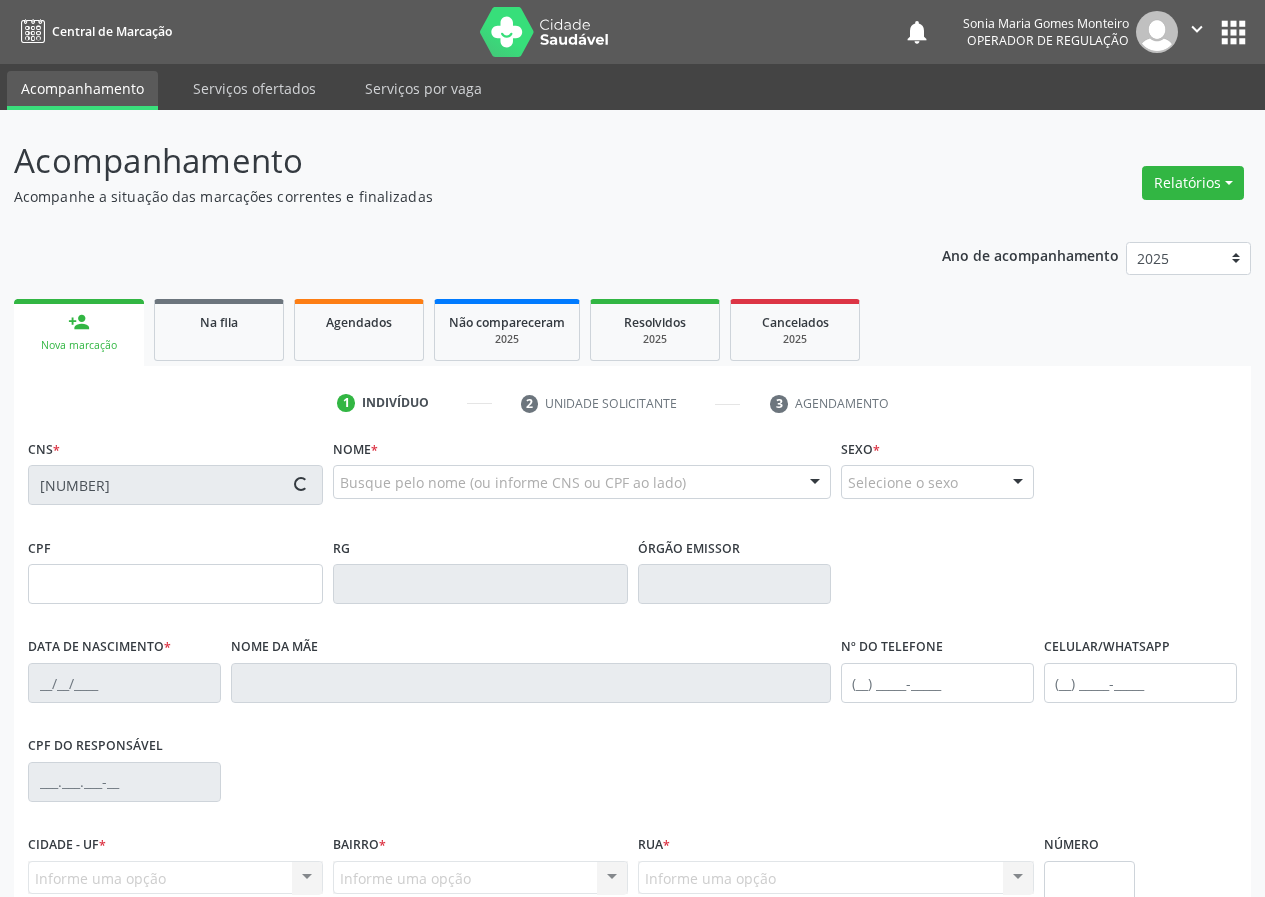 type on "839.577.584-91" 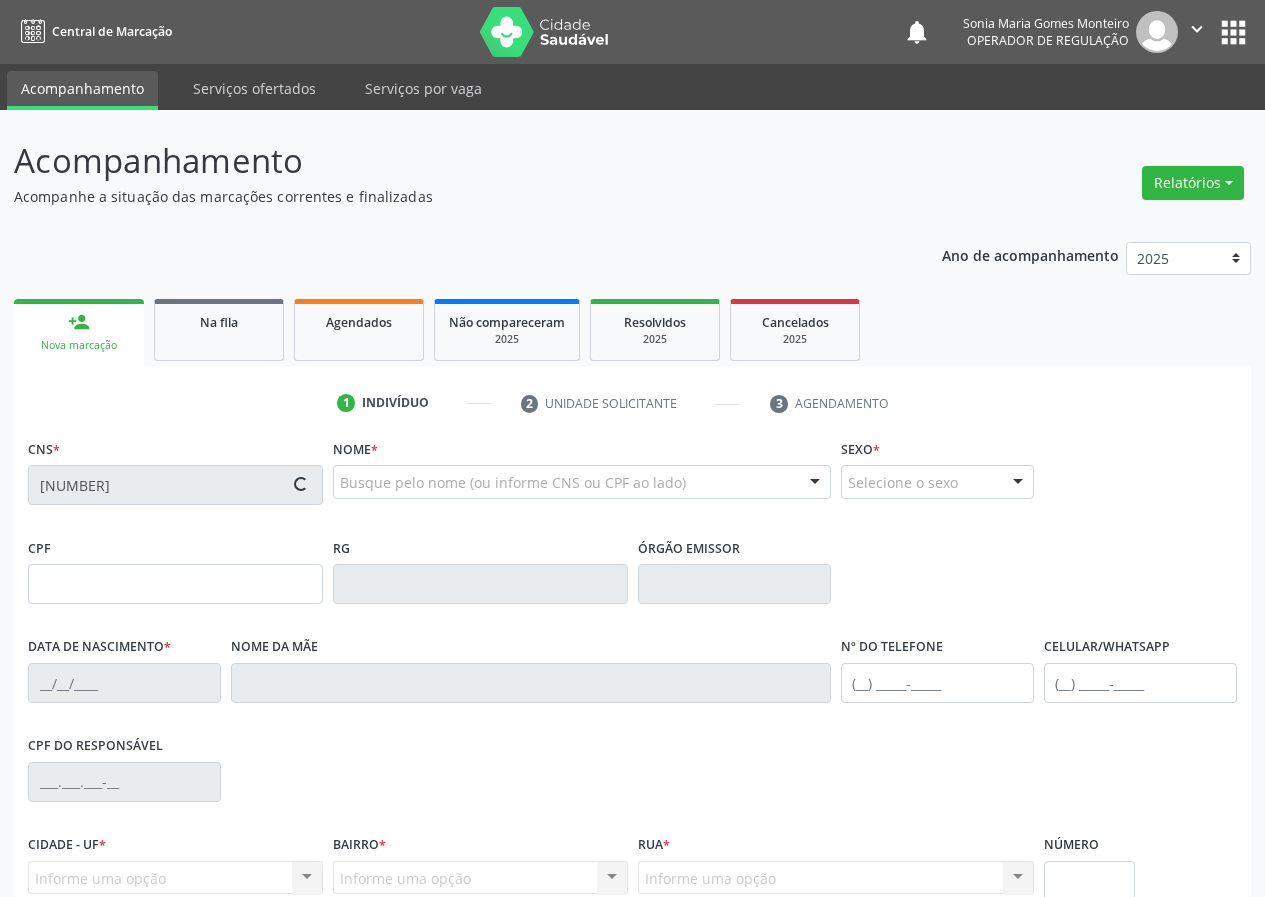 type on "15/03/1971" 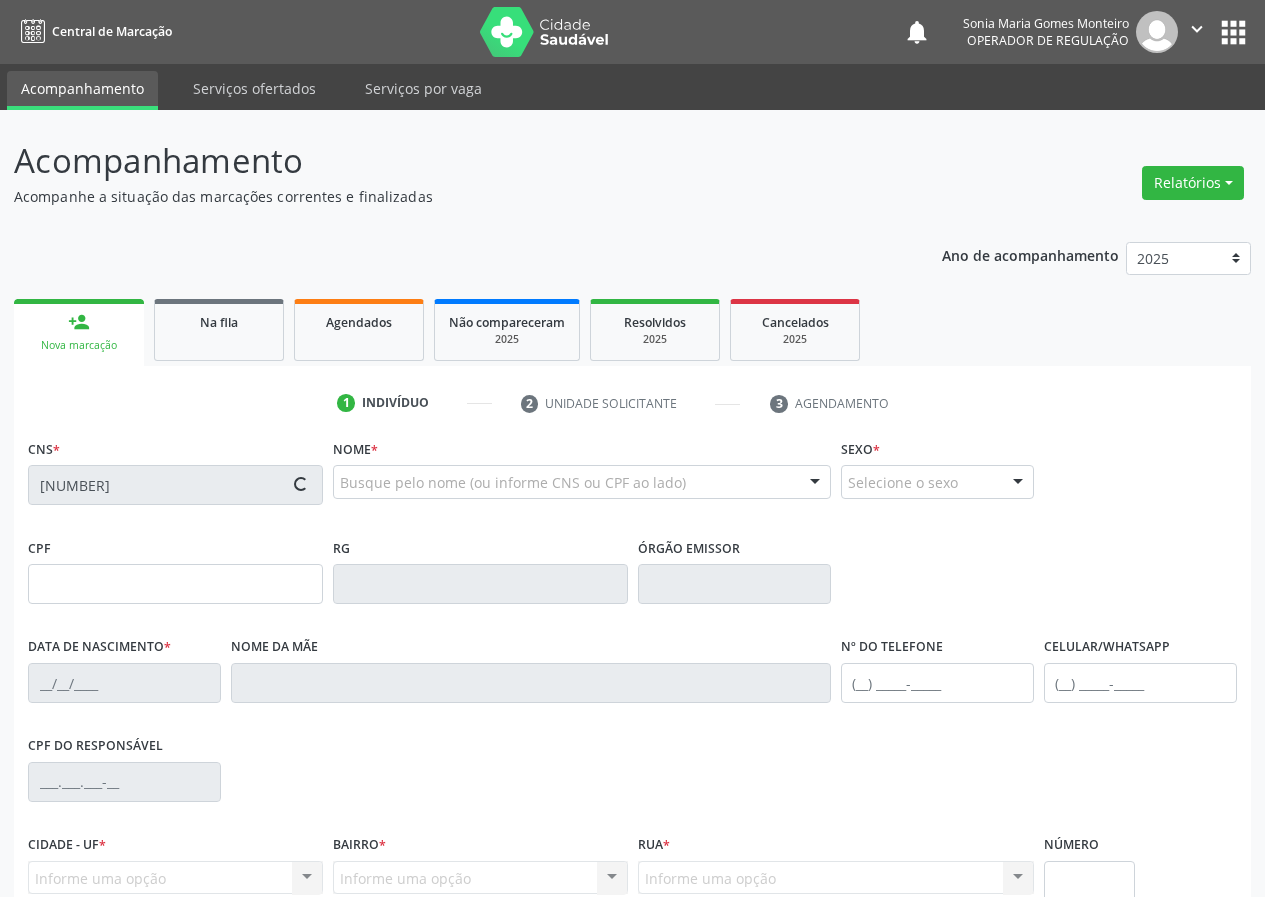 type on "Maria José dos Santos Silva" 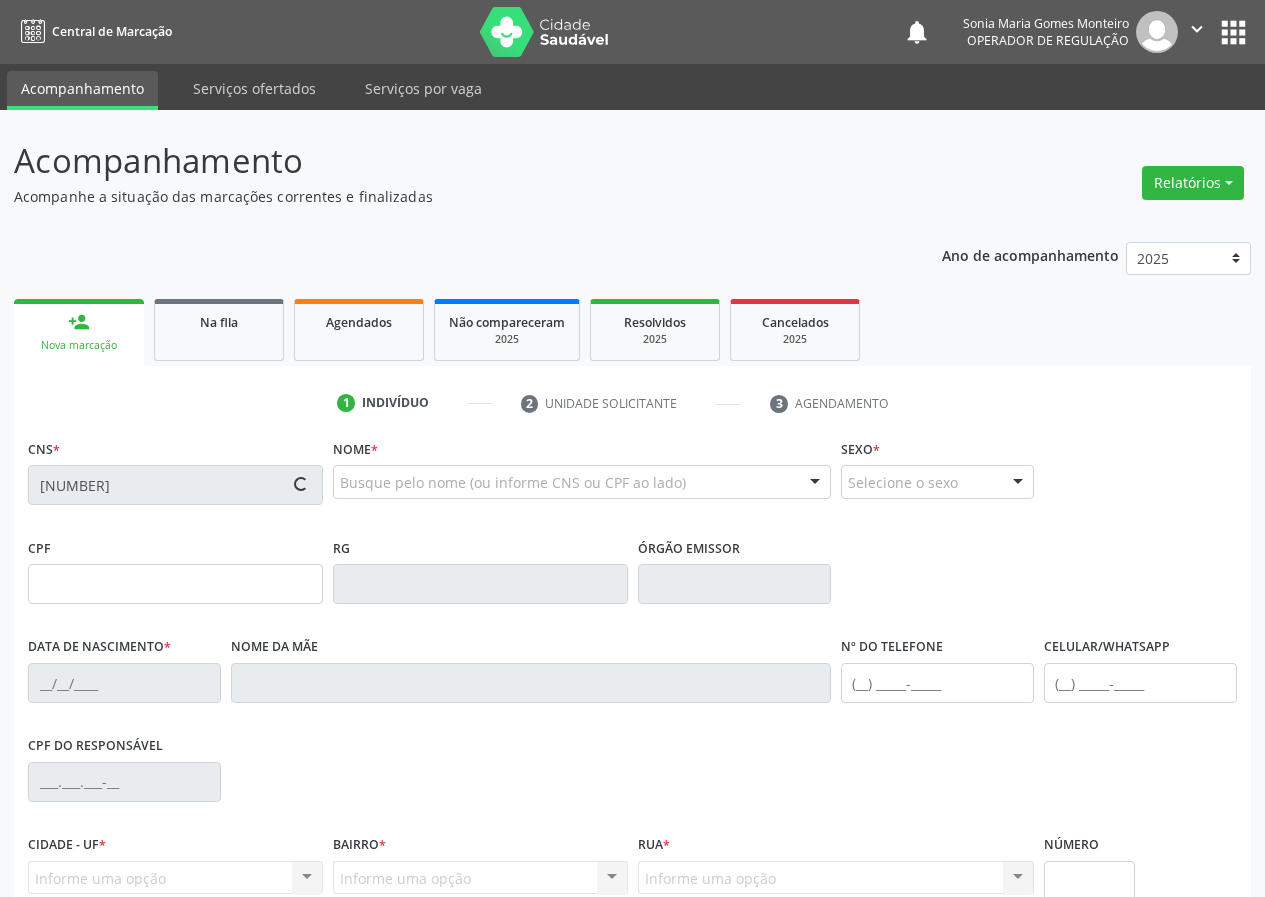 type on "(83) 99189-2098" 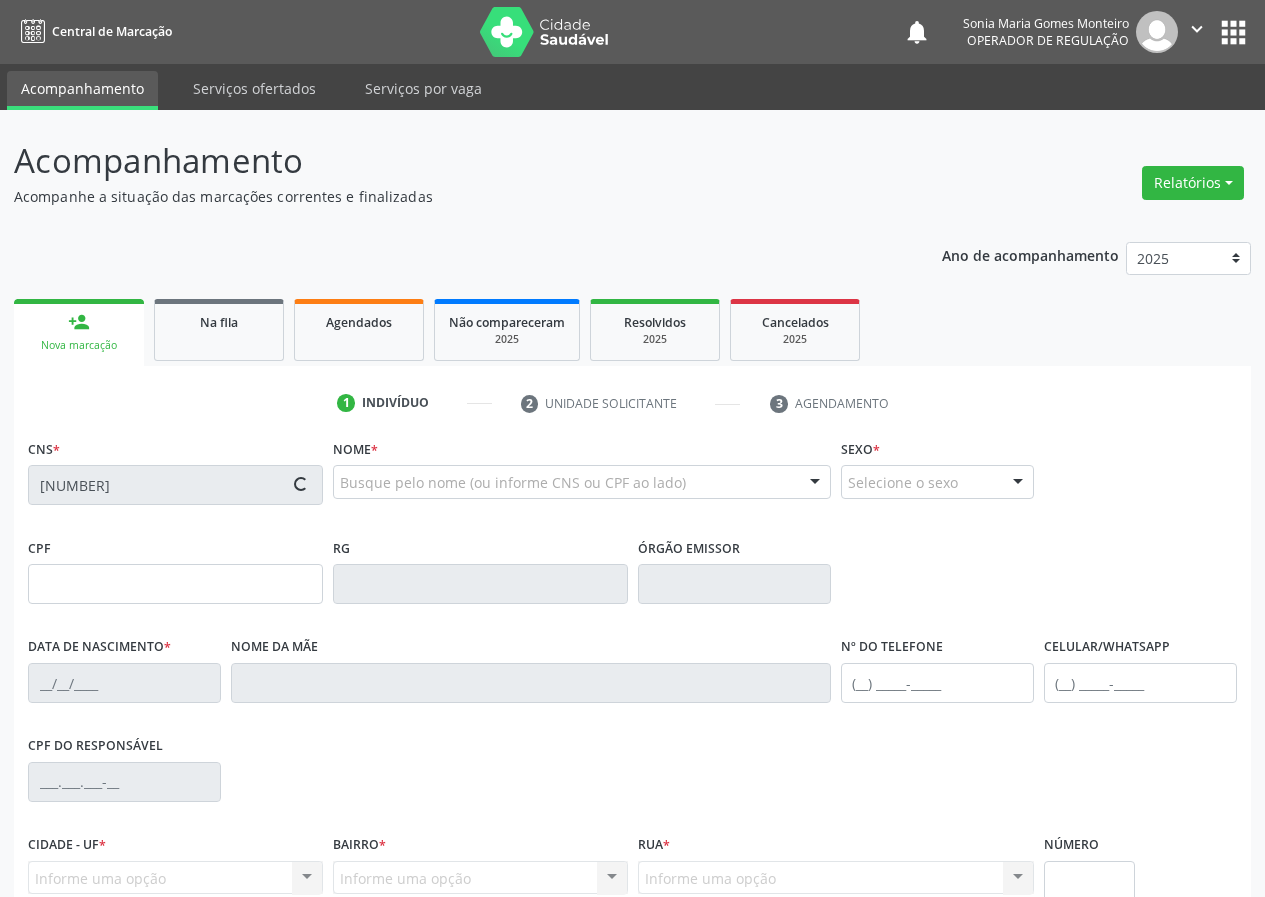 type on "108.425.387-98" 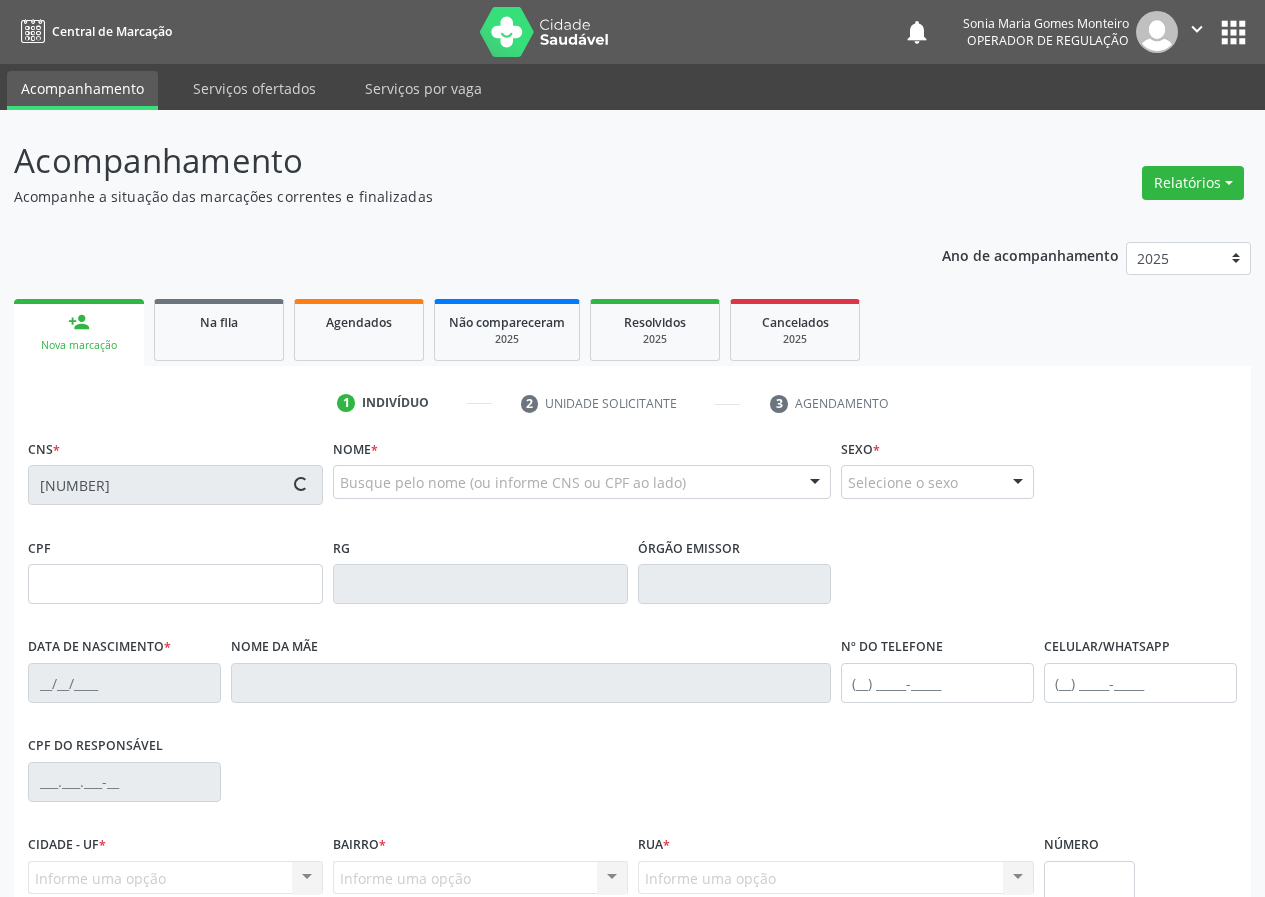 type on "40" 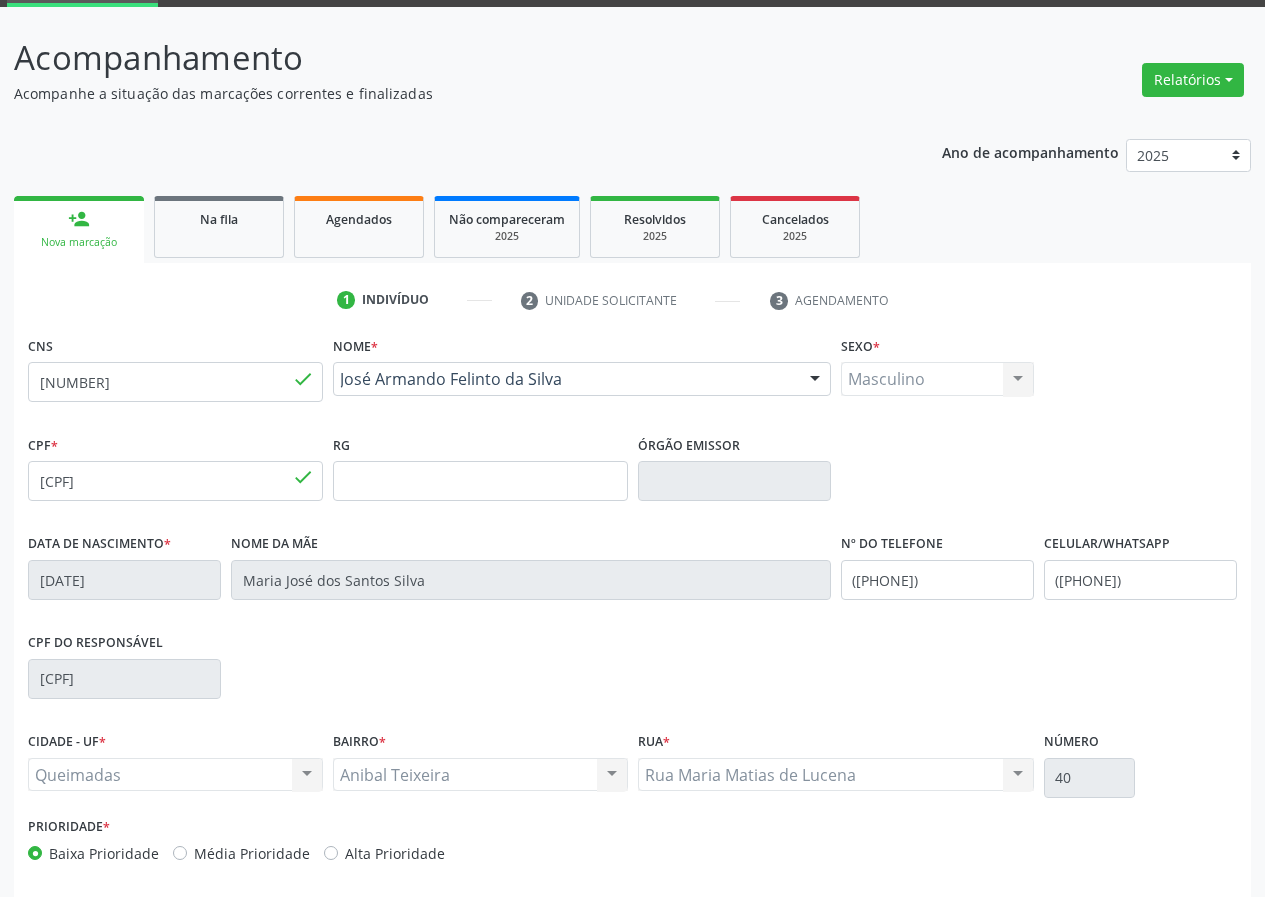 scroll, scrollTop: 187, scrollLeft: 0, axis: vertical 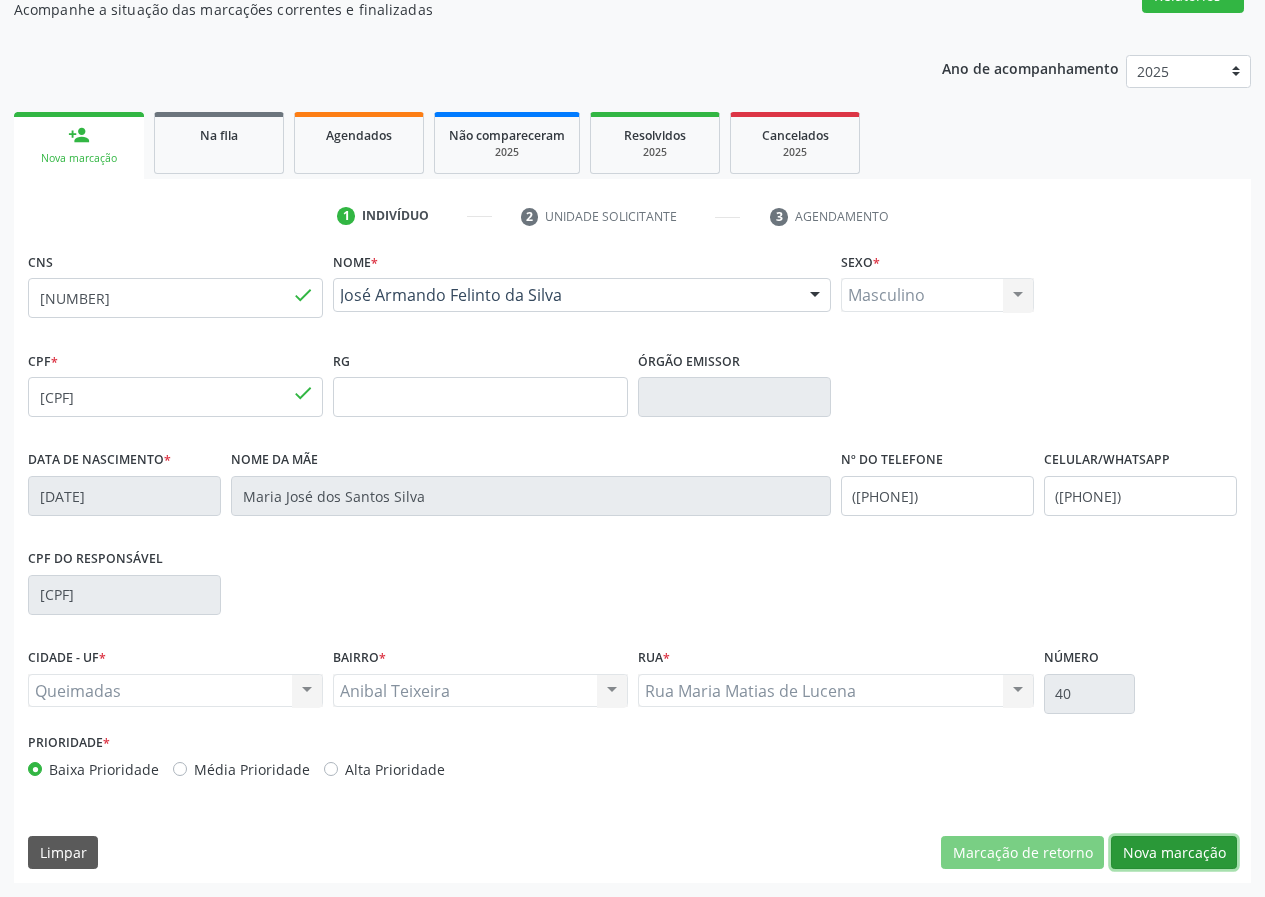drag, startPoint x: 1191, startPoint y: 850, endPoint x: 776, endPoint y: 753, distance: 426.1854 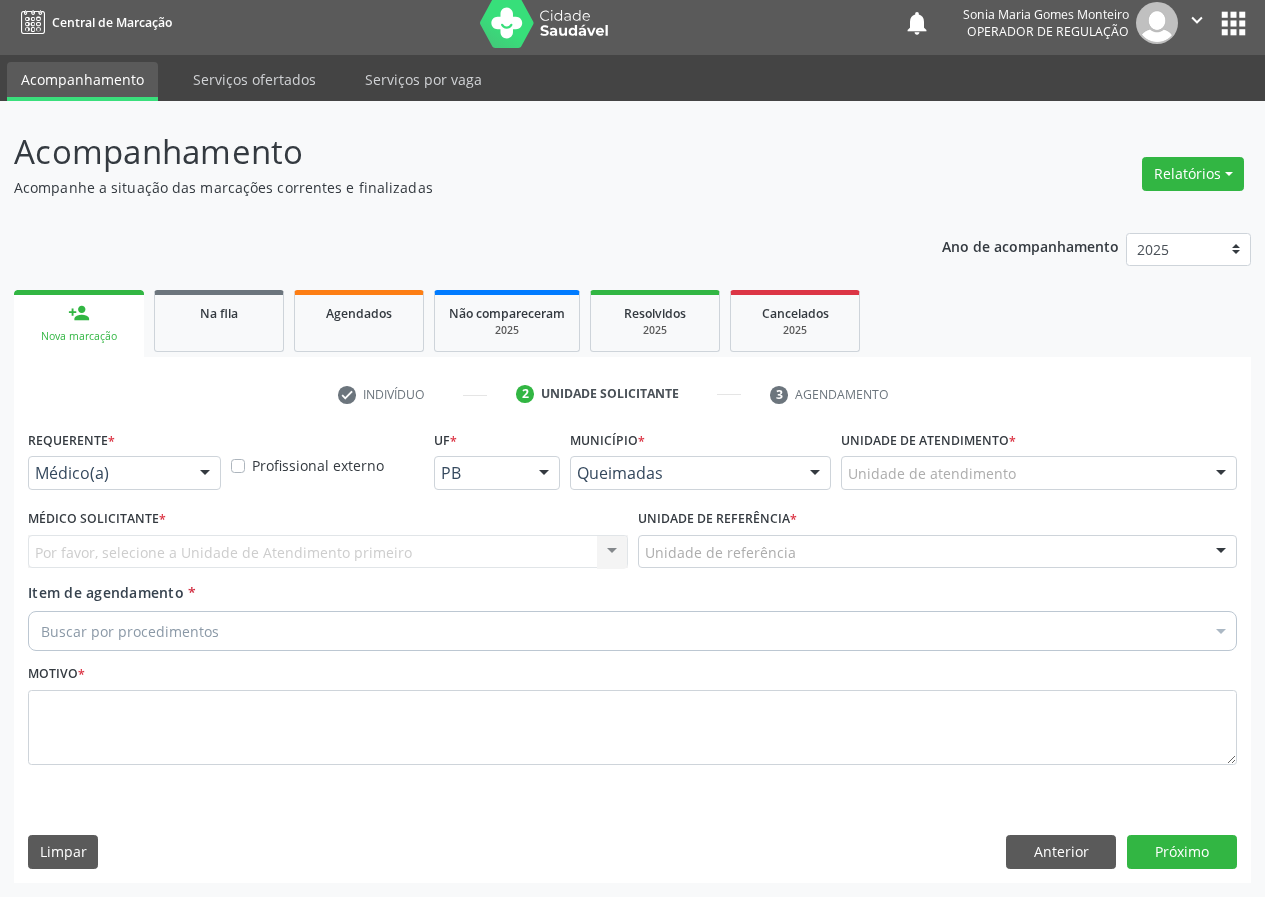 scroll, scrollTop: 9, scrollLeft: 0, axis: vertical 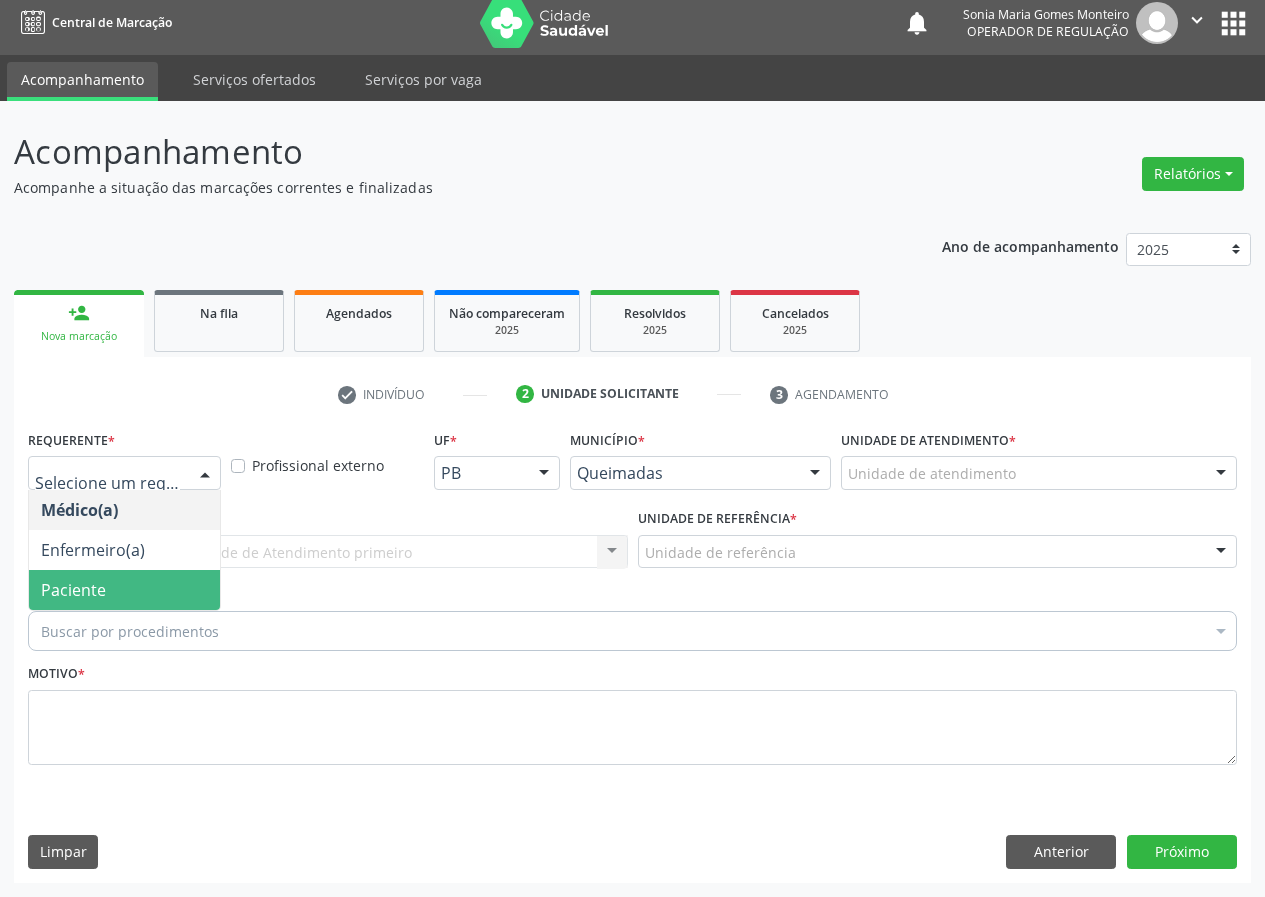drag, startPoint x: 157, startPoint y: 583, endPoint x: 376, endPoint y: 577, distance: 219.08218 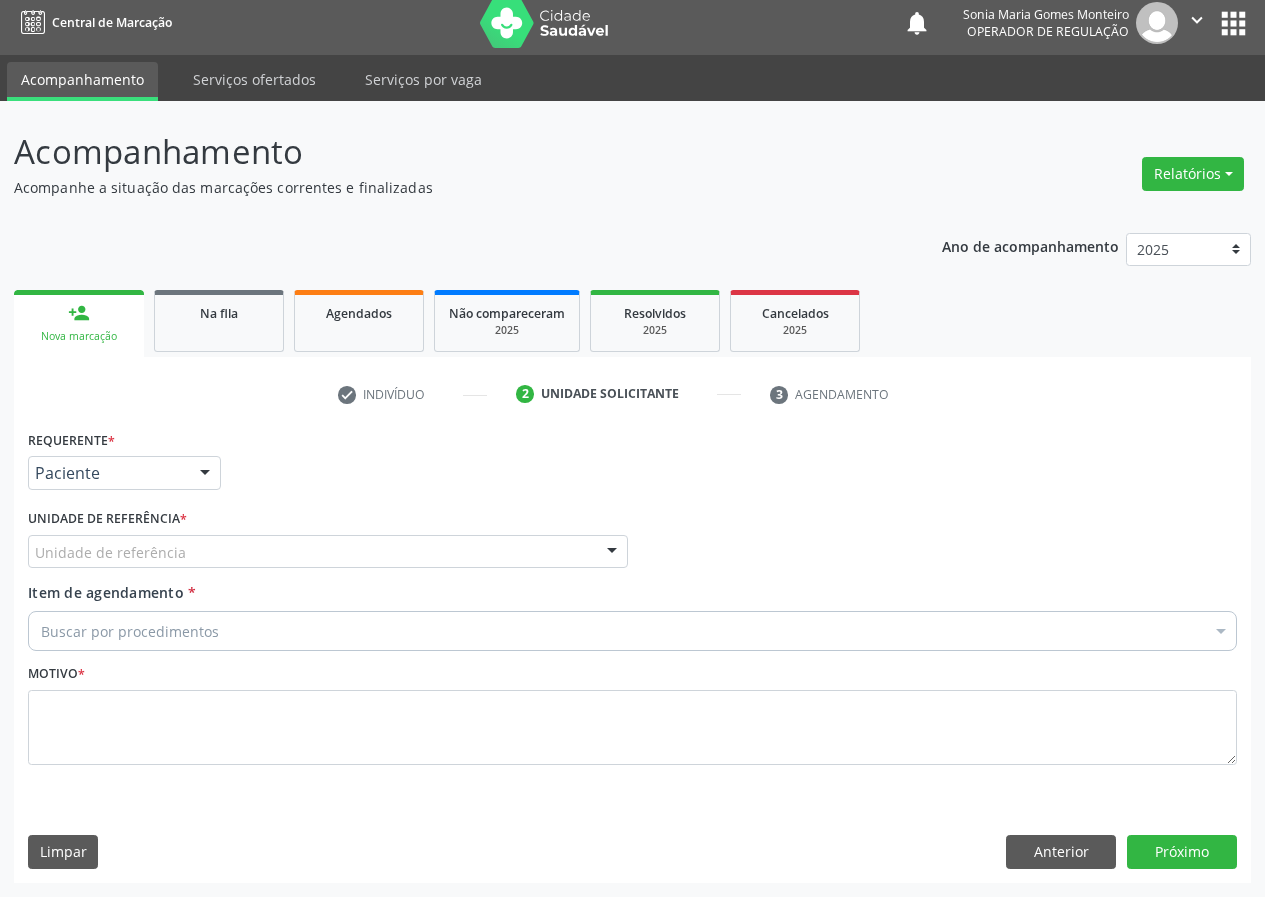 click on "Unidade de referência" at bounding box center (328, 552) 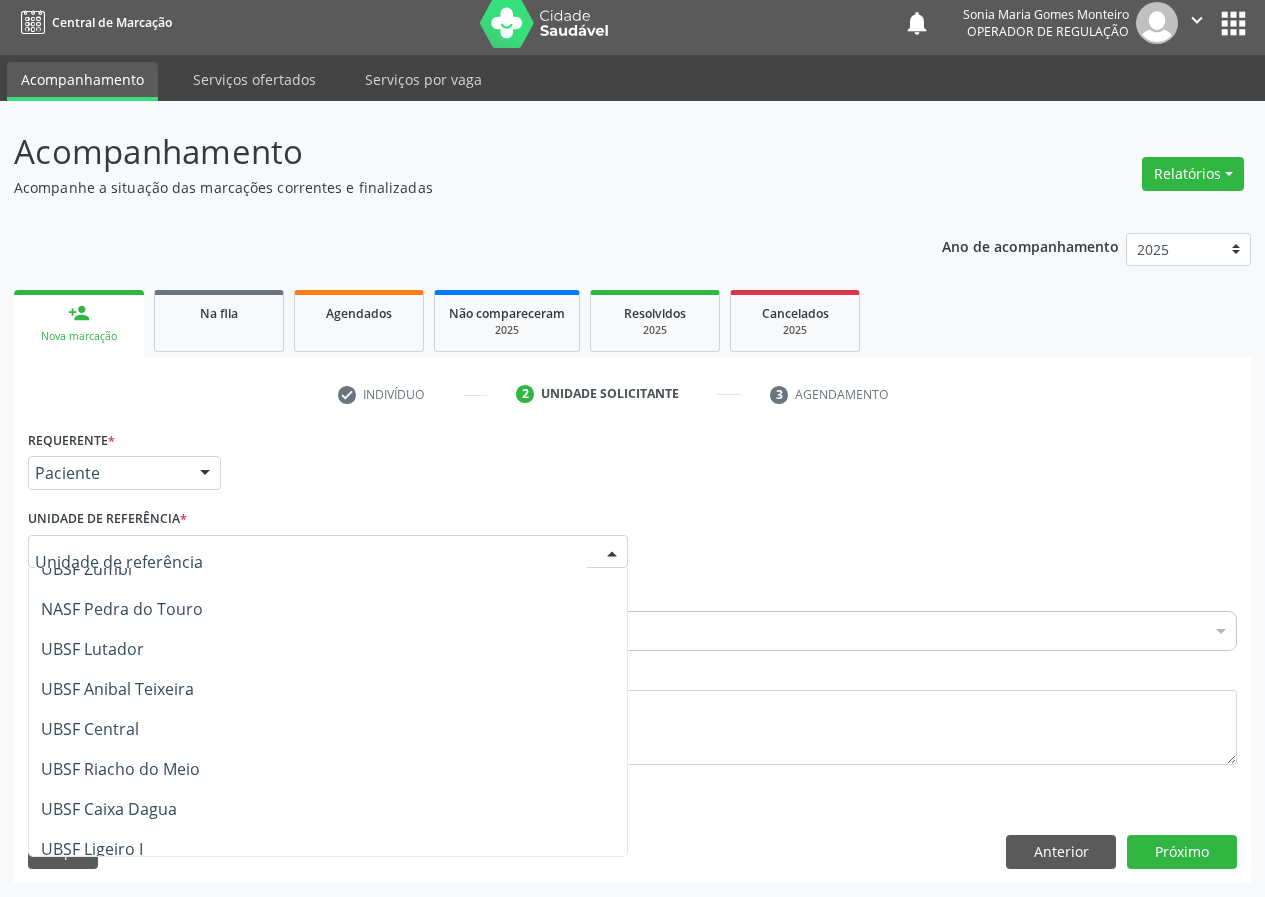 scroll, scrollTop: 300, scrollLeft: 0, axis: vertical 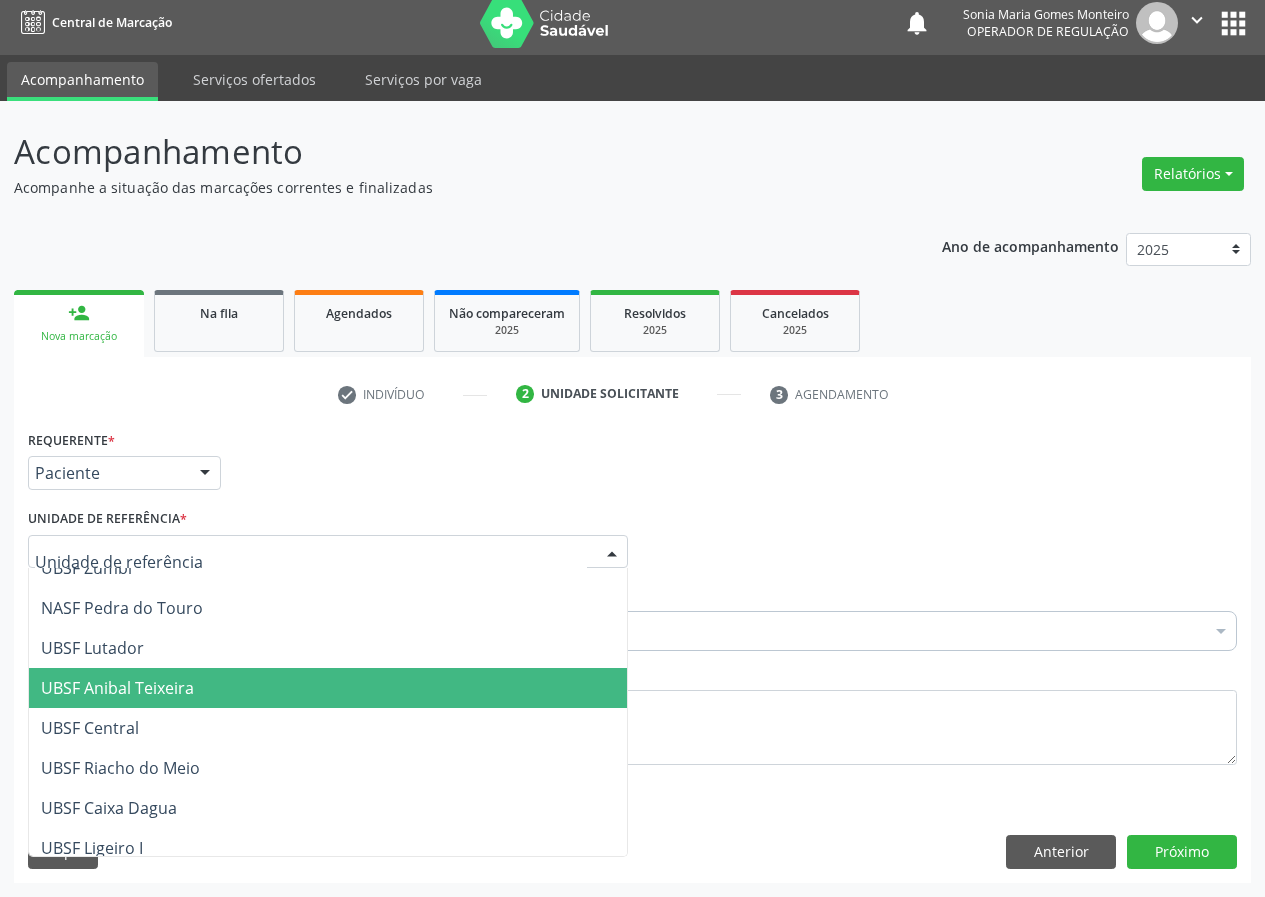click on "UBSF Anibal Teixeira" at bounding box center [117, 688] 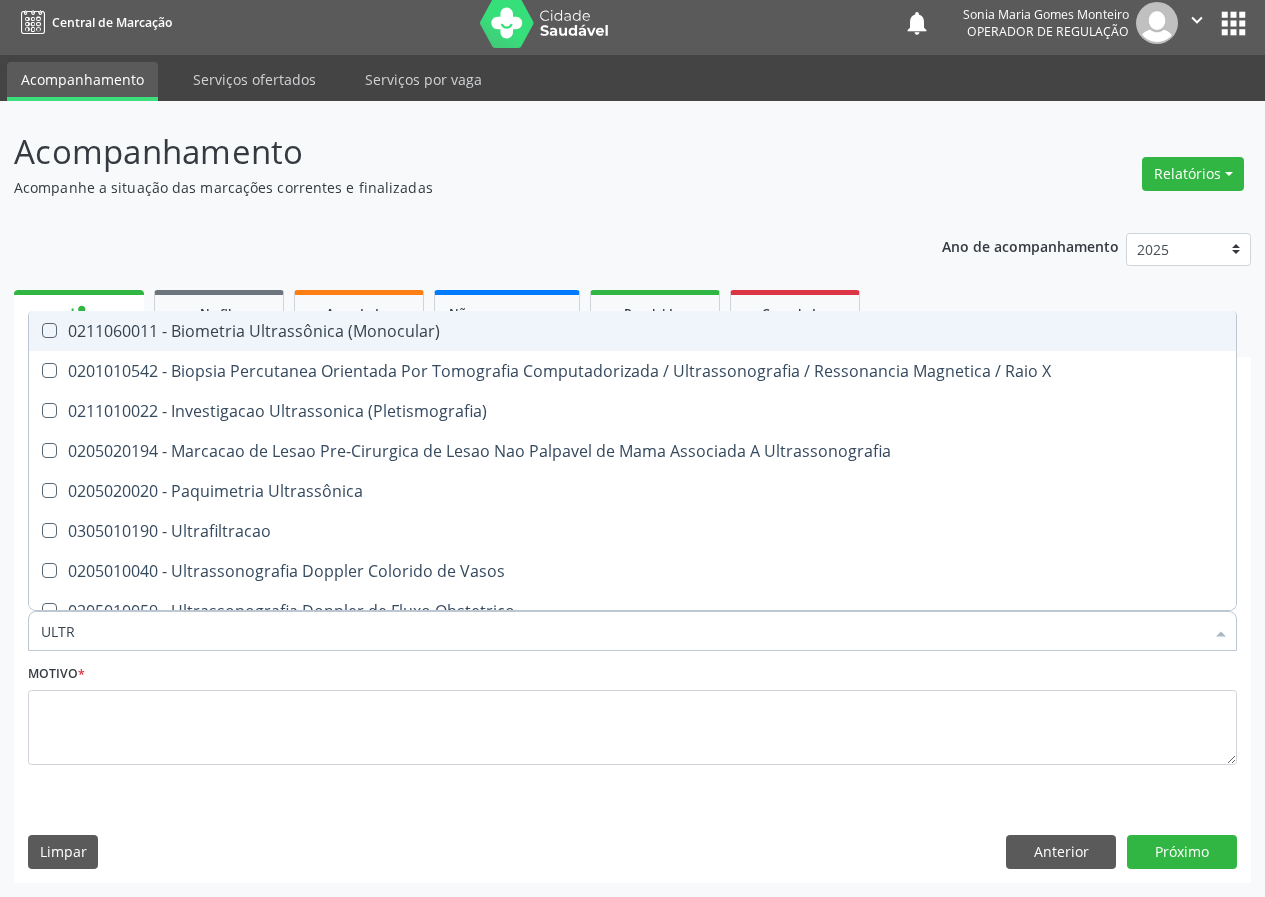 type on "ULTRA" 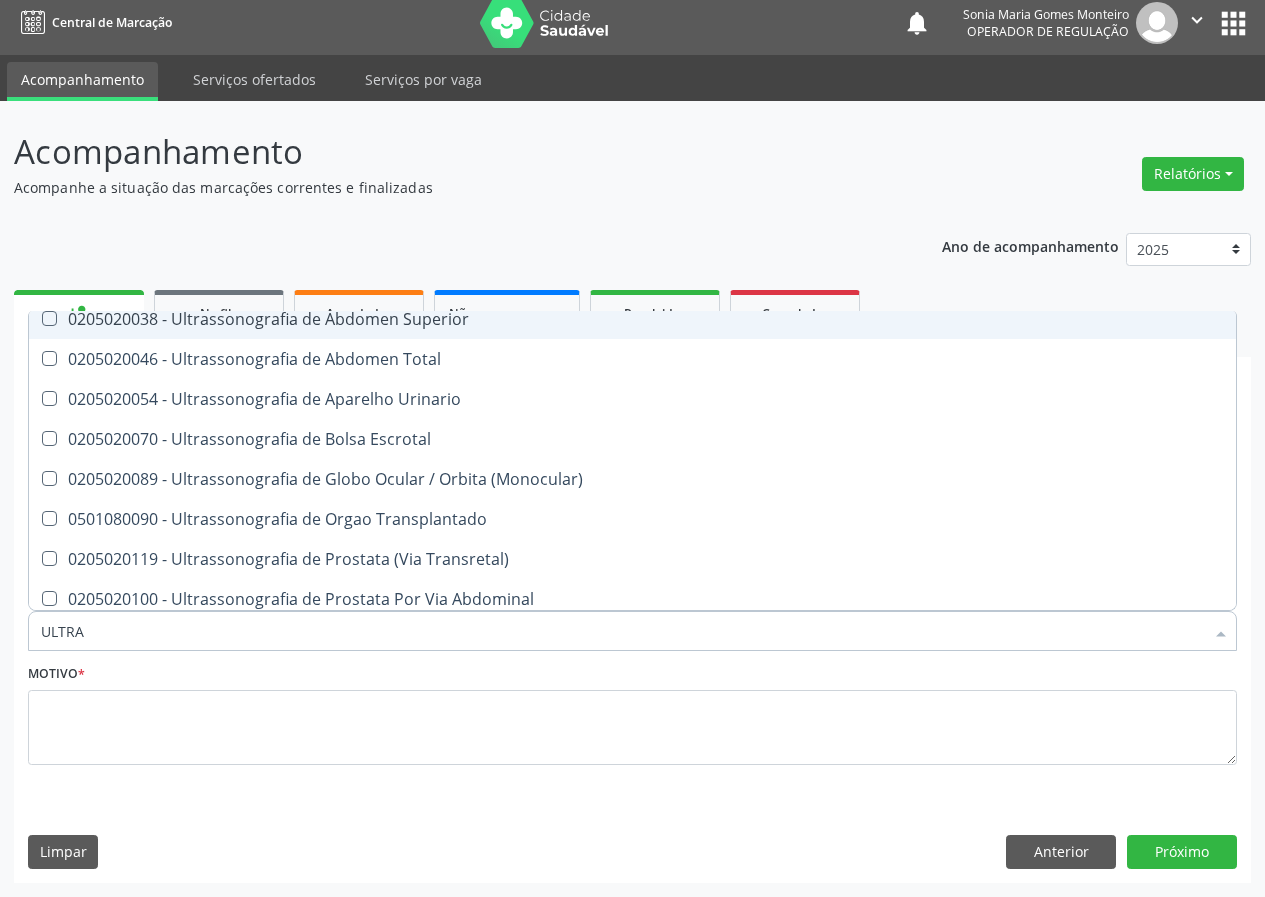 scroll, scrollTop: 600, scrollLeft: 0, axis: vertical 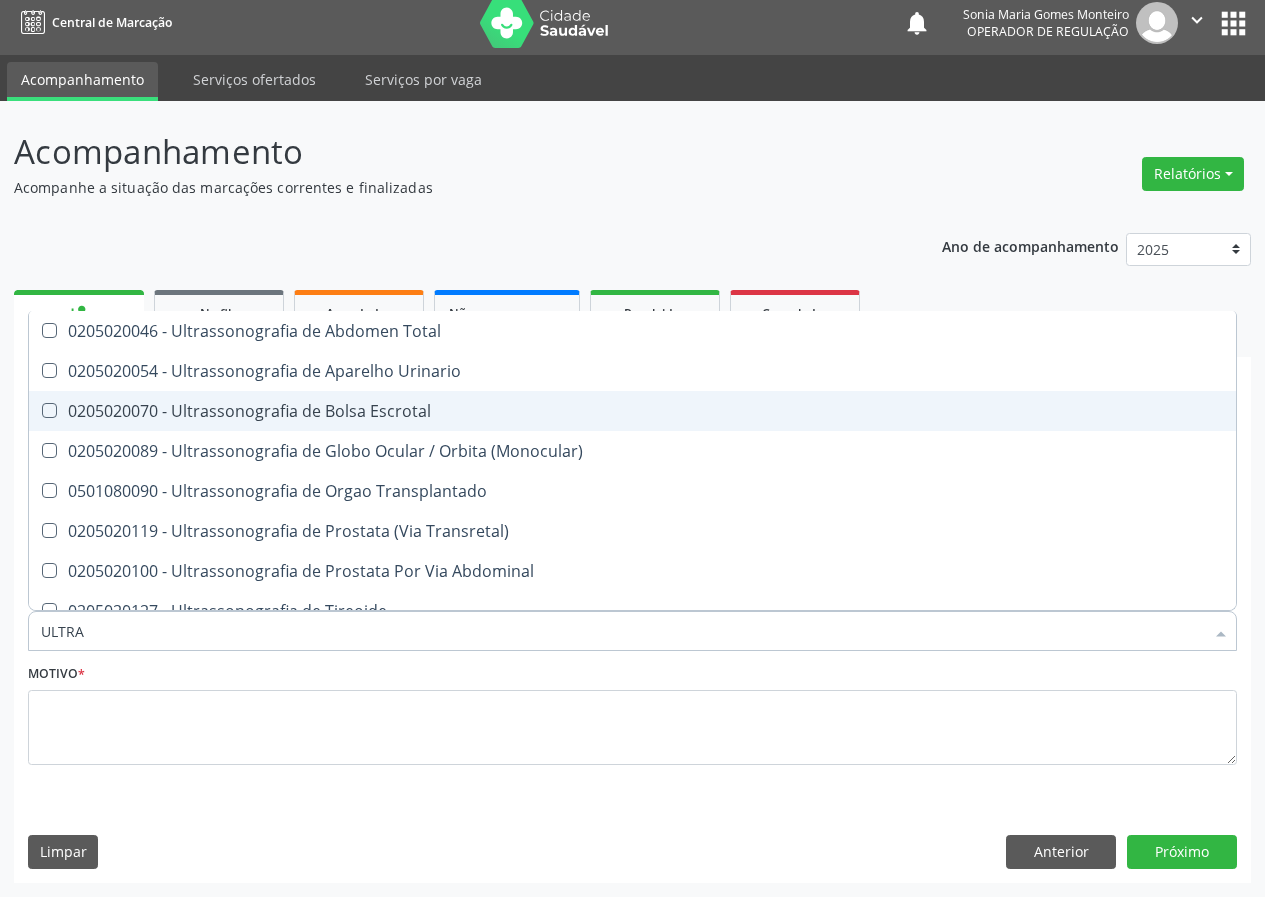click on "0205020070 - Ultrassonografia de Bolsa Escrotal" at bounding box center [632, 411] 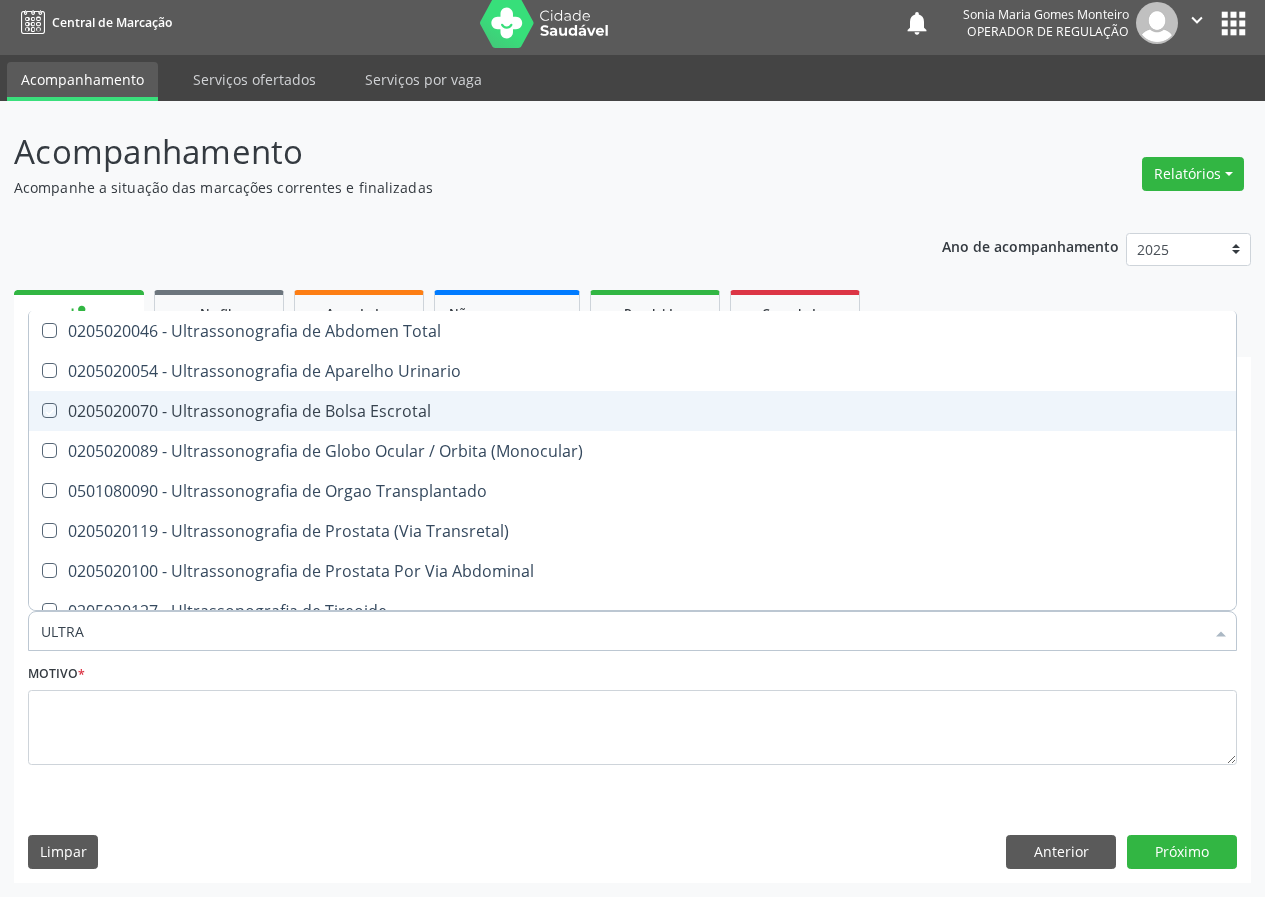checkbox on "true" 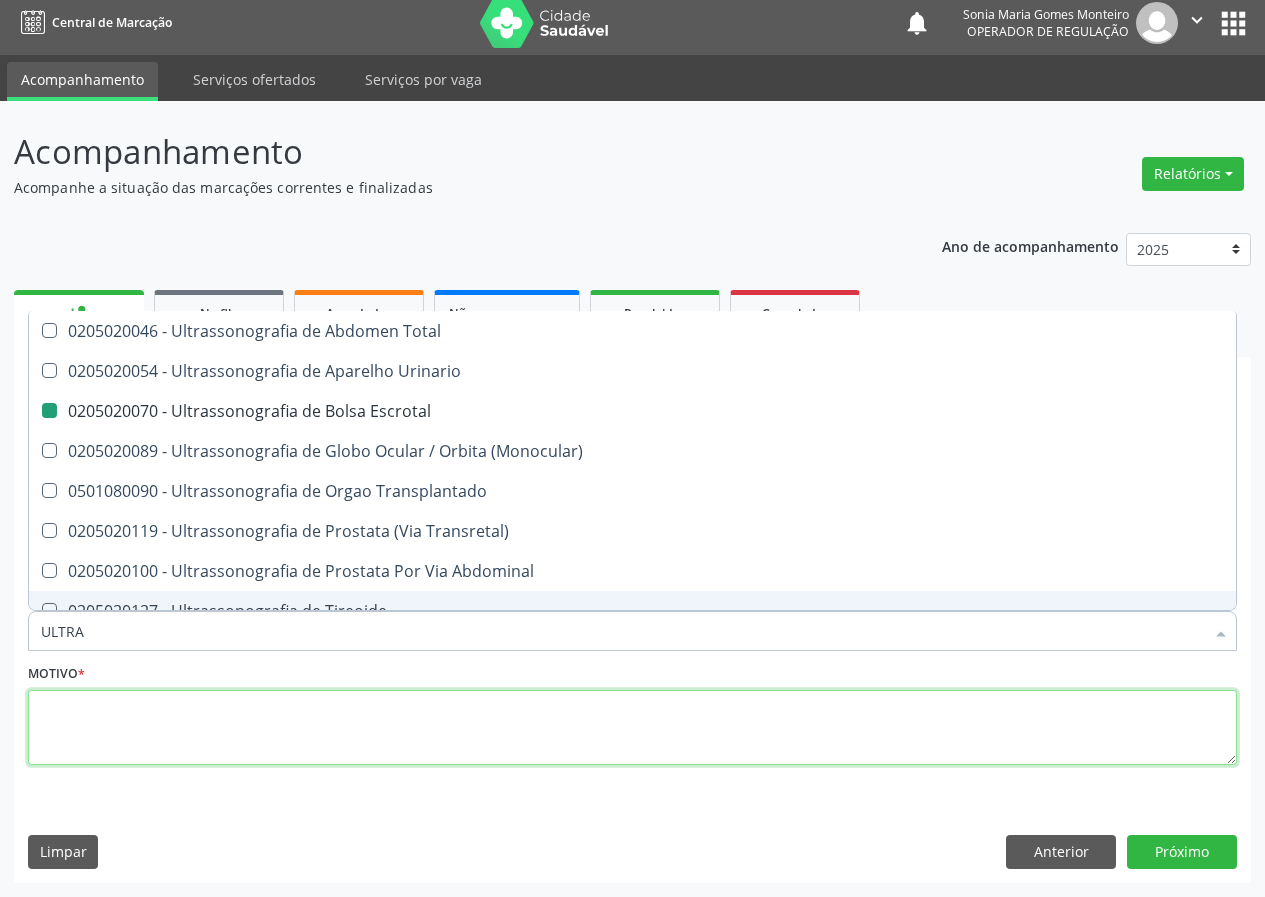 click at bounding box center (632, 728) 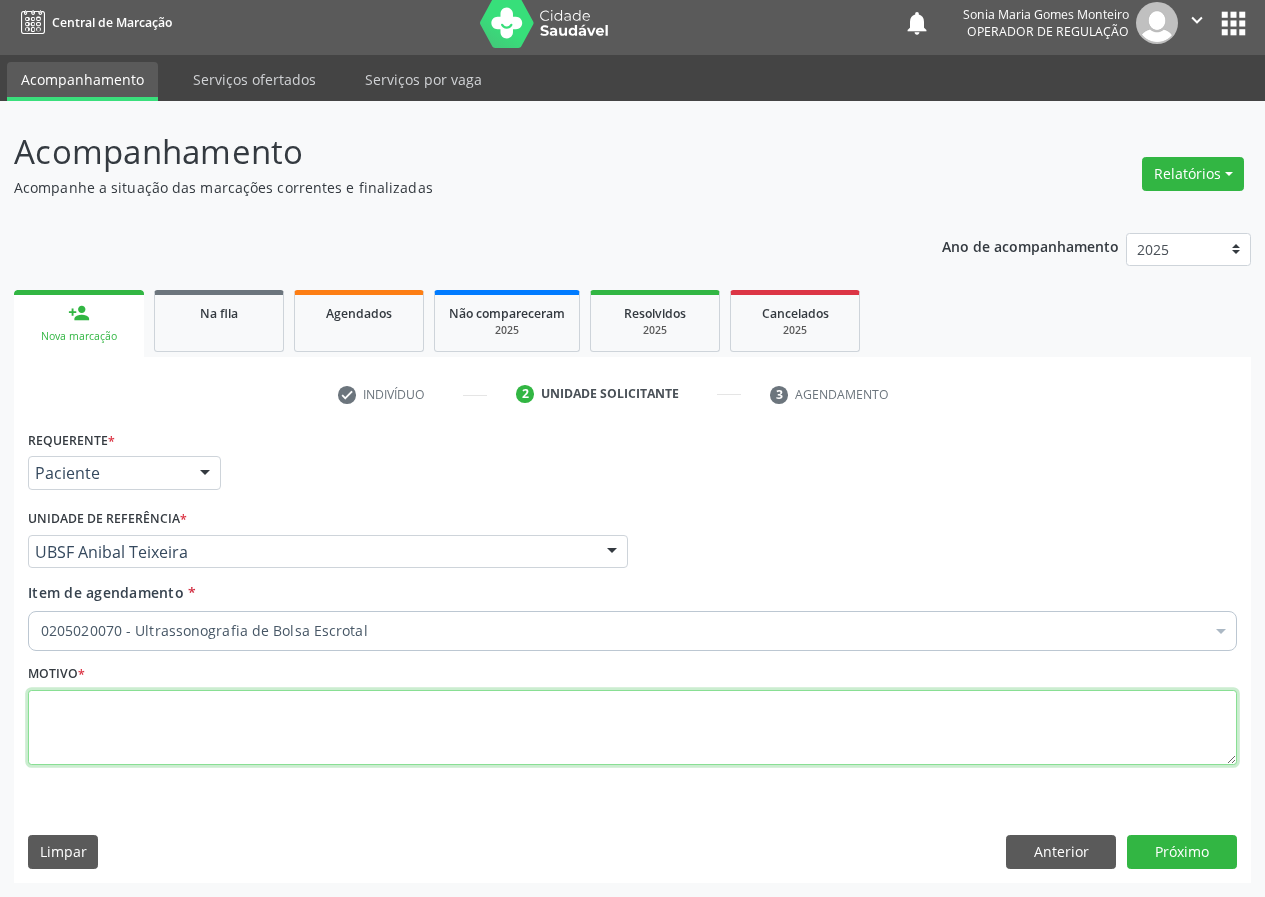 scroll, scrollTop: 0, scrollLeft: 0, axis: both 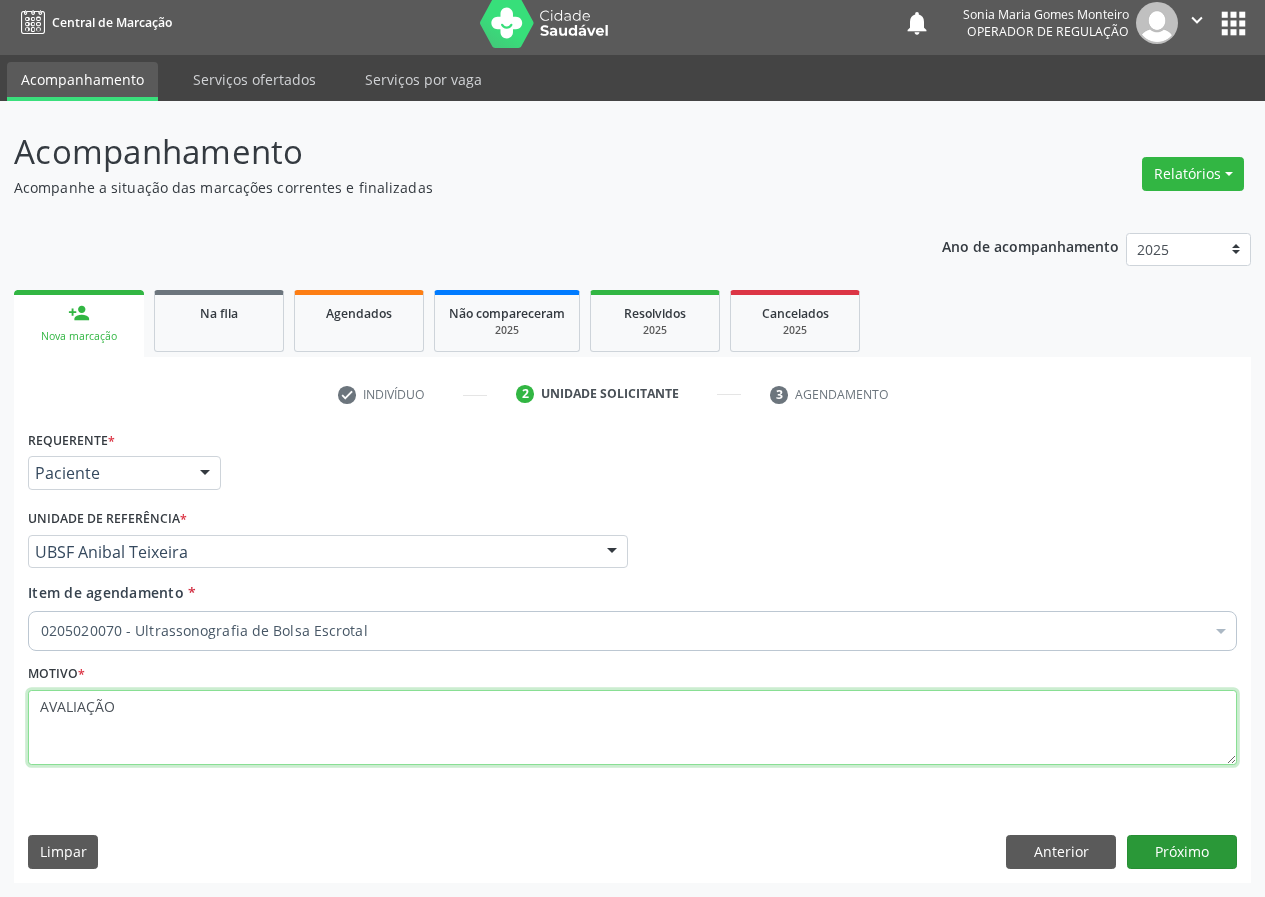 type on "AVALIAÇÃO" 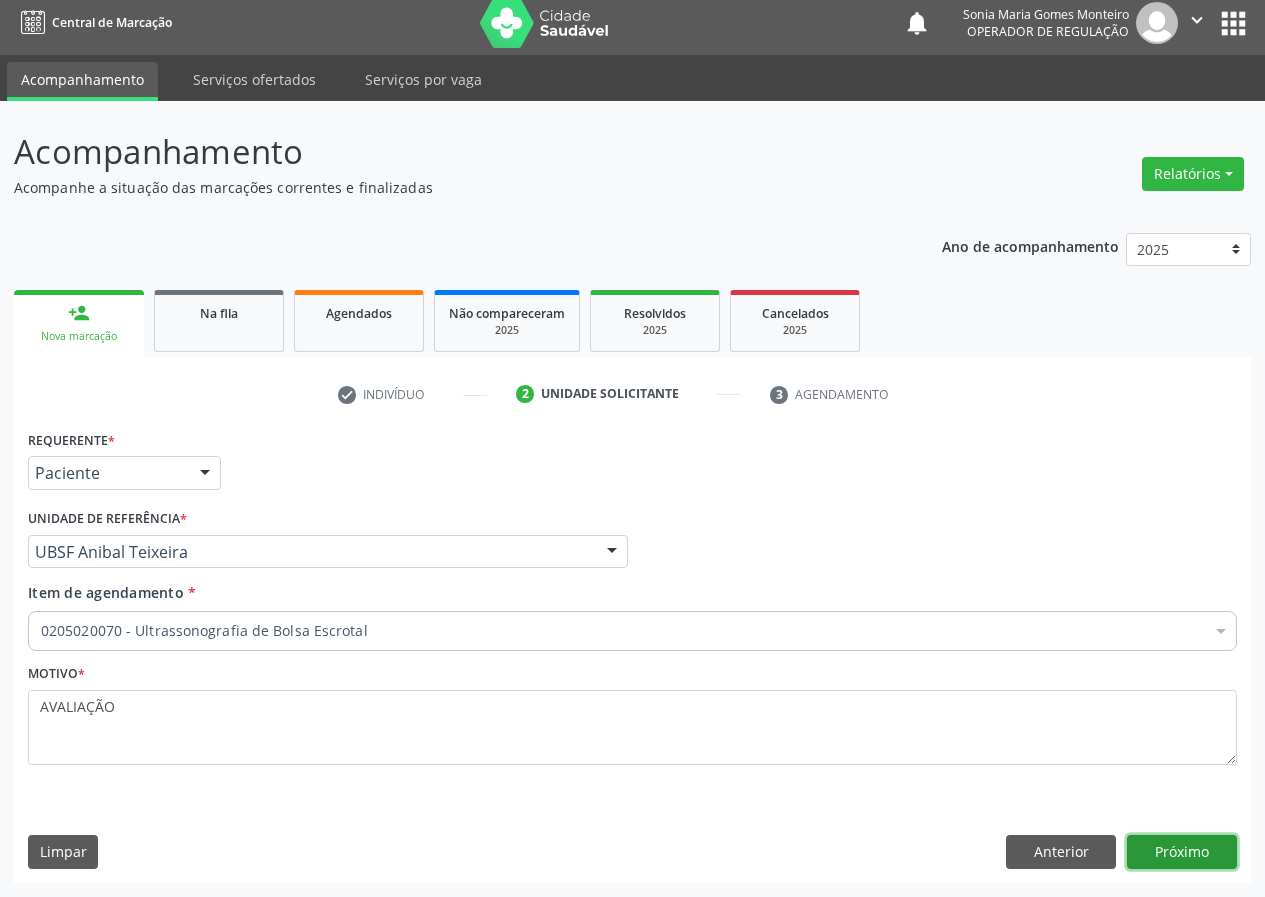 click on "Próximo" at bounding box center (1182, 852) 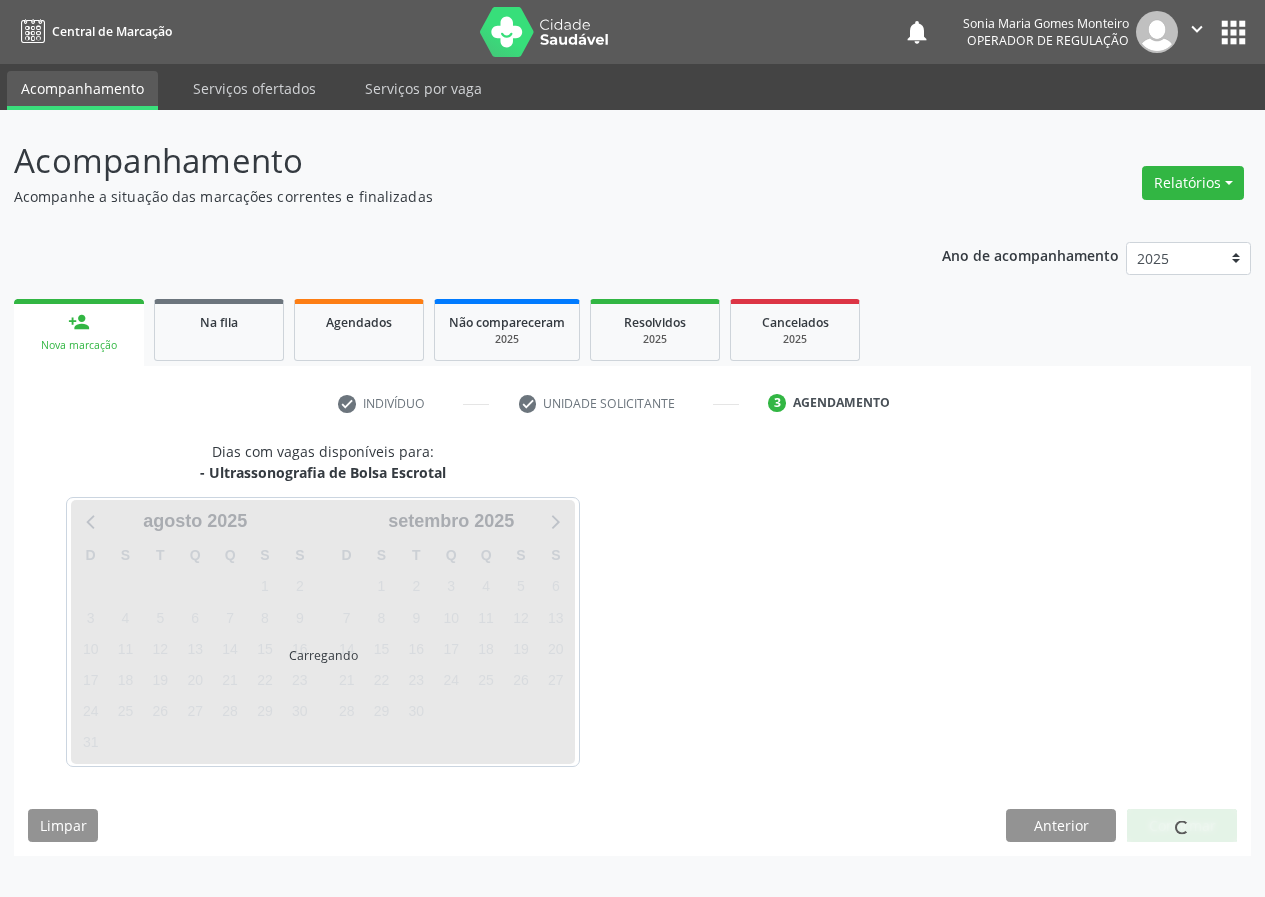 scroll, scrollTop: 0, scrollLeft: 0, axis: both 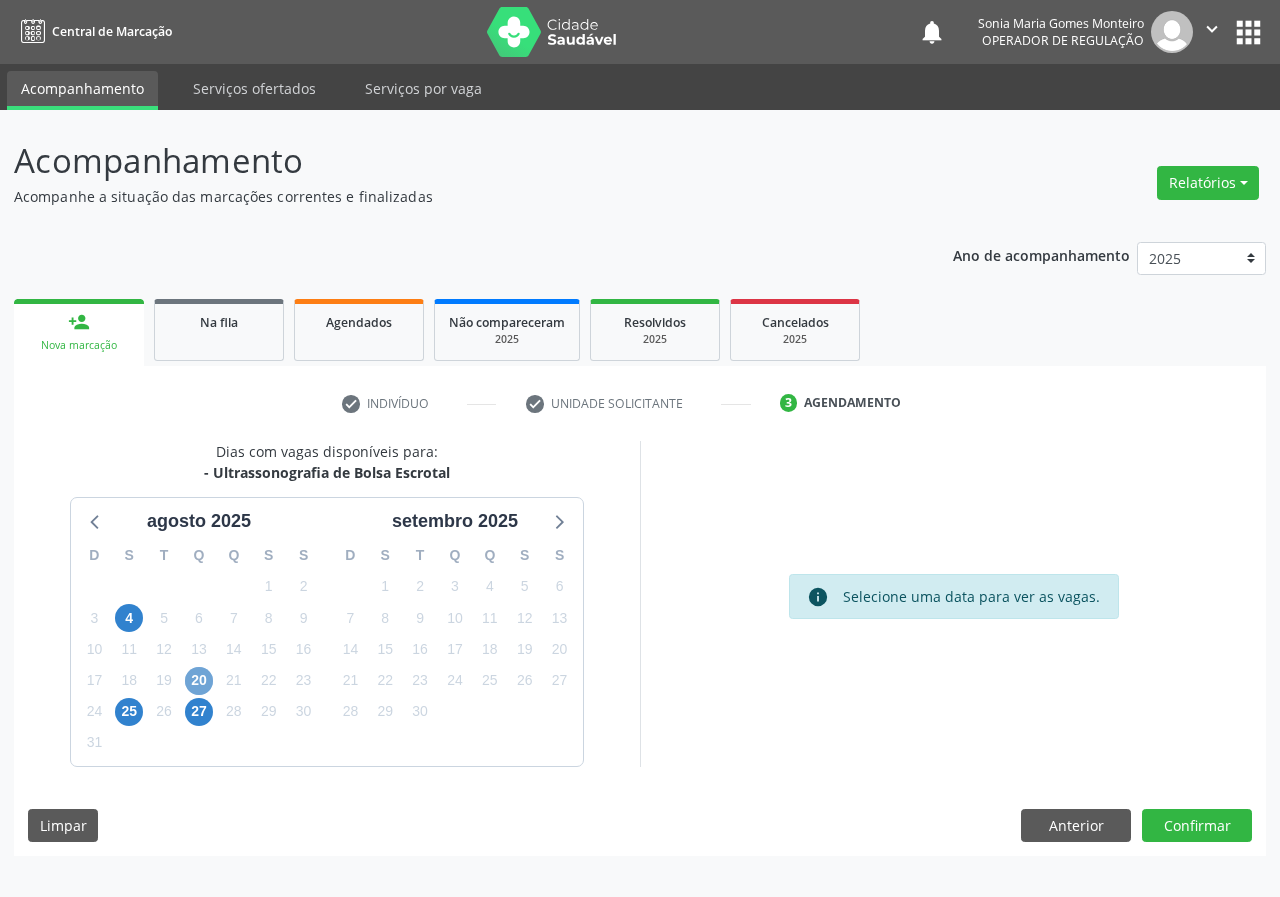 click on "20" at bounding box center (199, 681) 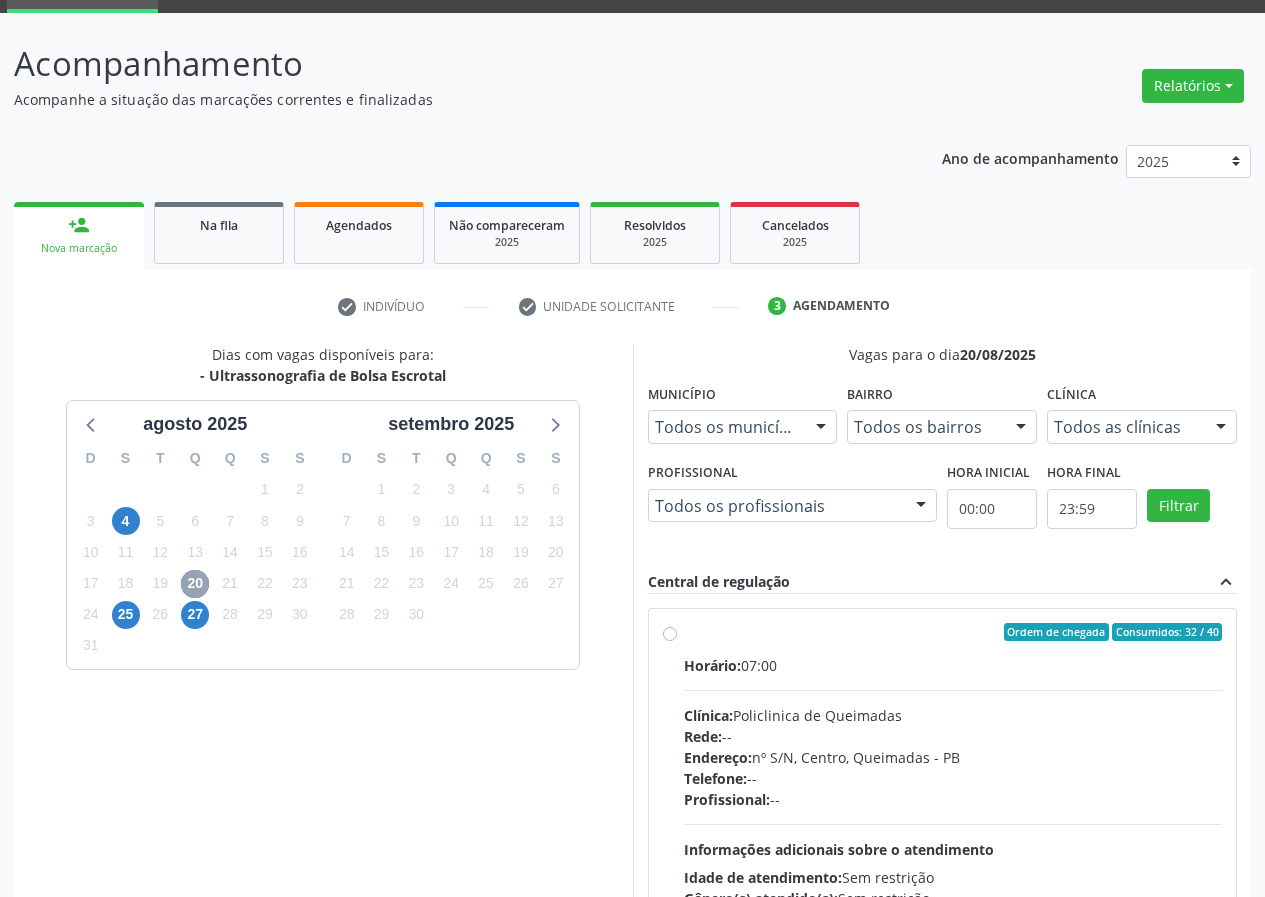 scroll, scrollTop: 298, scrollLeft: 0, axis: vertical 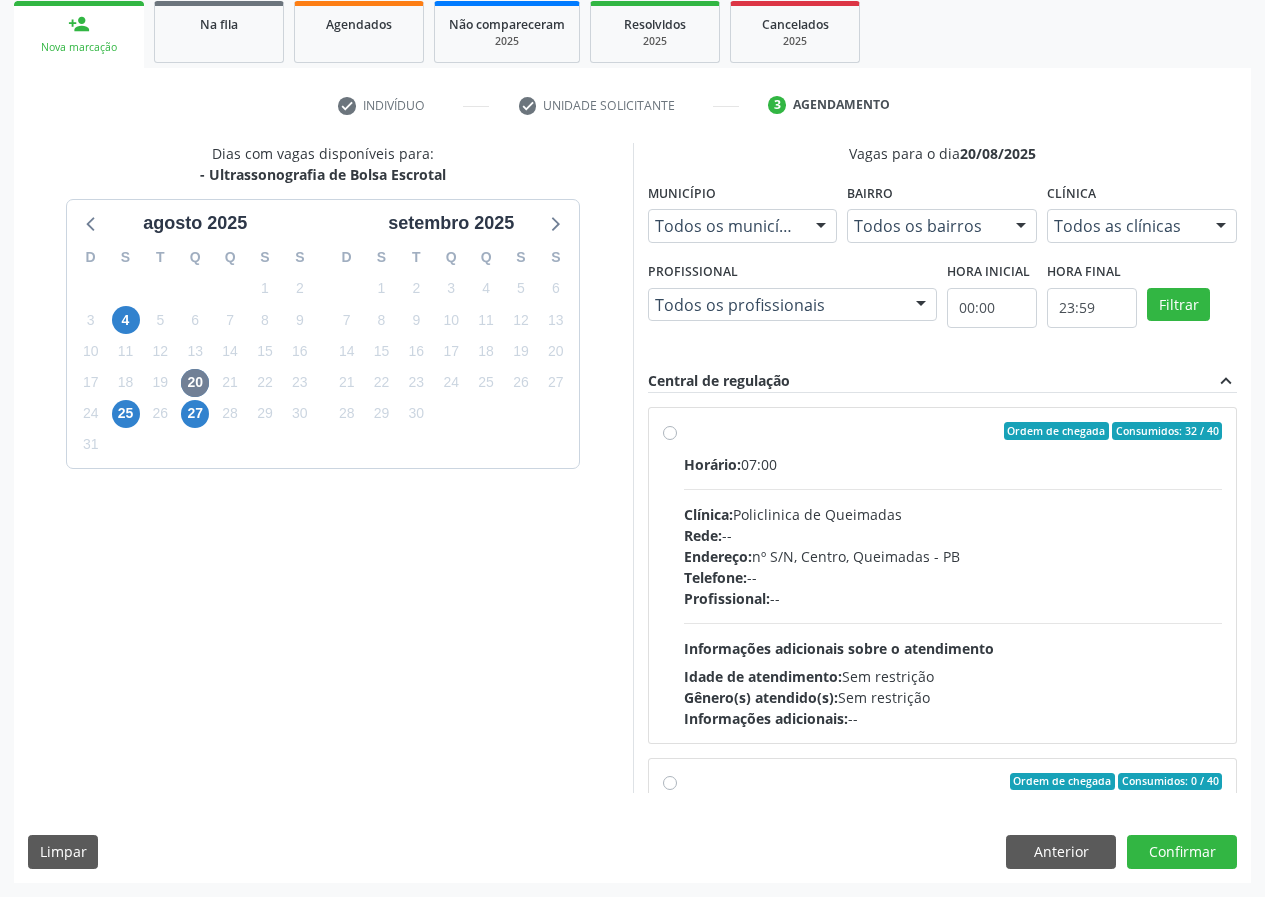 click on "Ordem de chegada
Consumidos: 32 / 40
Horário:   07:00
Clínica:  Policlinica de Queimadas
Rede:
--
Endereço:   nº S/N, Centro, Queimadas - PB
Telefone:   --
Profissional:
--
Informações adicionais sobre o atendimento
Idade de atendimento:
Sem restrição
Gênero(s) atendido(s):
Sem restrição
Informações adicionais:
--" at bounding box center (953, 575) 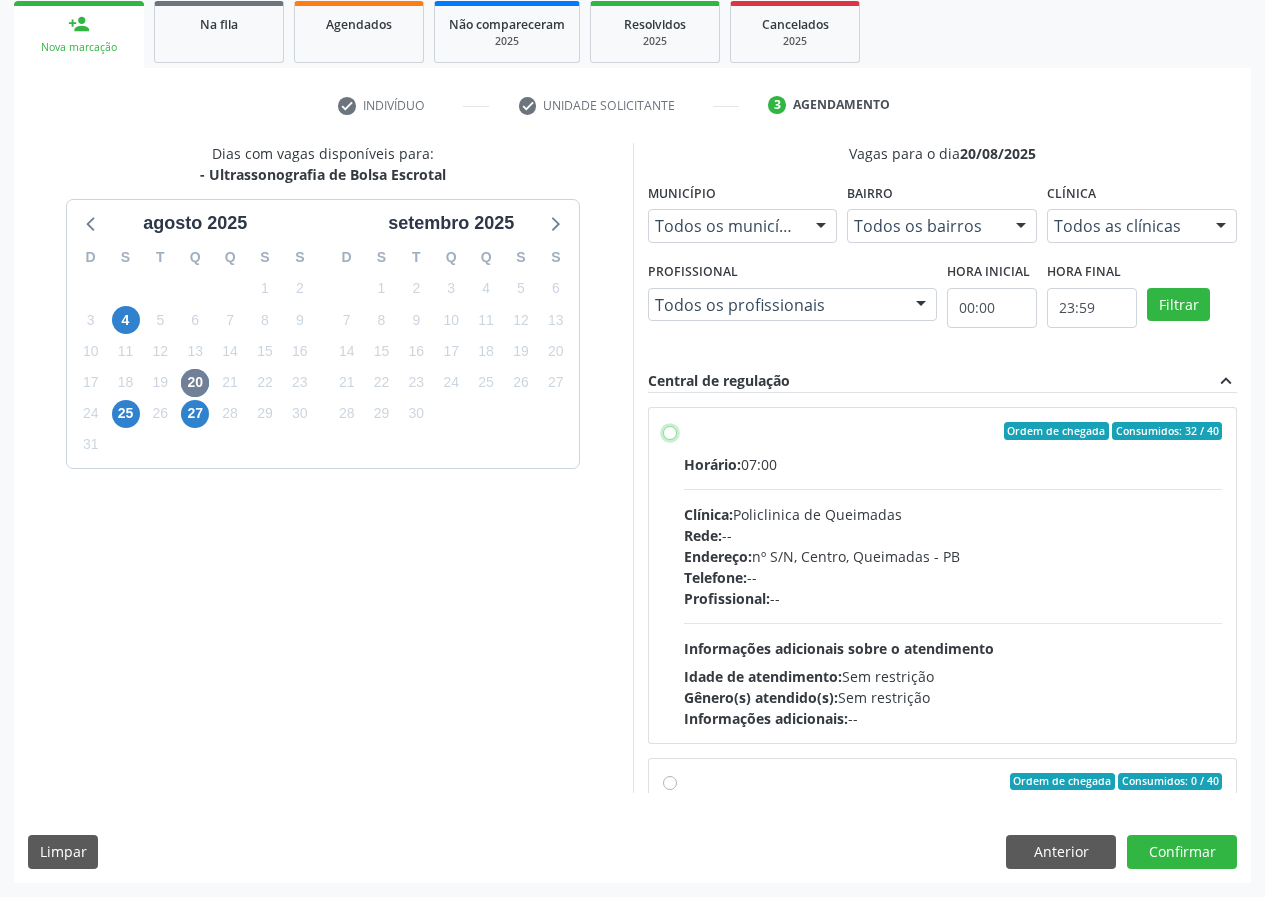 click on "Ordem de chegada
Consumidos: 32 / 40
Horário:   07:00
Clínica:  Policlinica de Queimadas
Rede:
--
Endereço:   nº S/N, Centro, Queimadas - PB
Telefone:   --
Profissional:
--
Informações adicionais sobre o atendimento
Idade de atendimento:
Sem restrição
Gênero(s) atendido(s):
Sem restrição
Informações adicionais:
--" at bounding box center [670, 431] 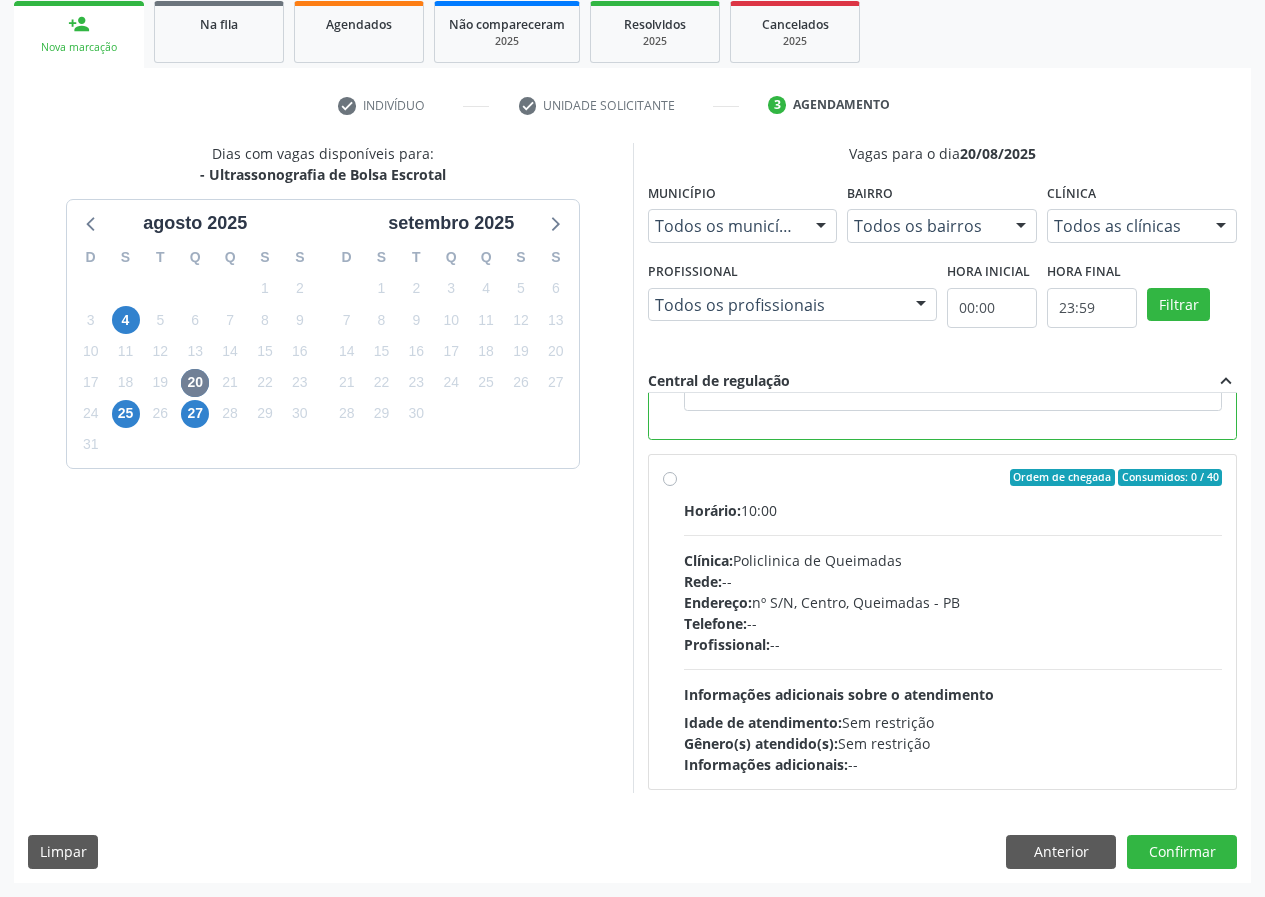 scroll, scrollTop: 450, scrollLeft: 0, axis: vertical 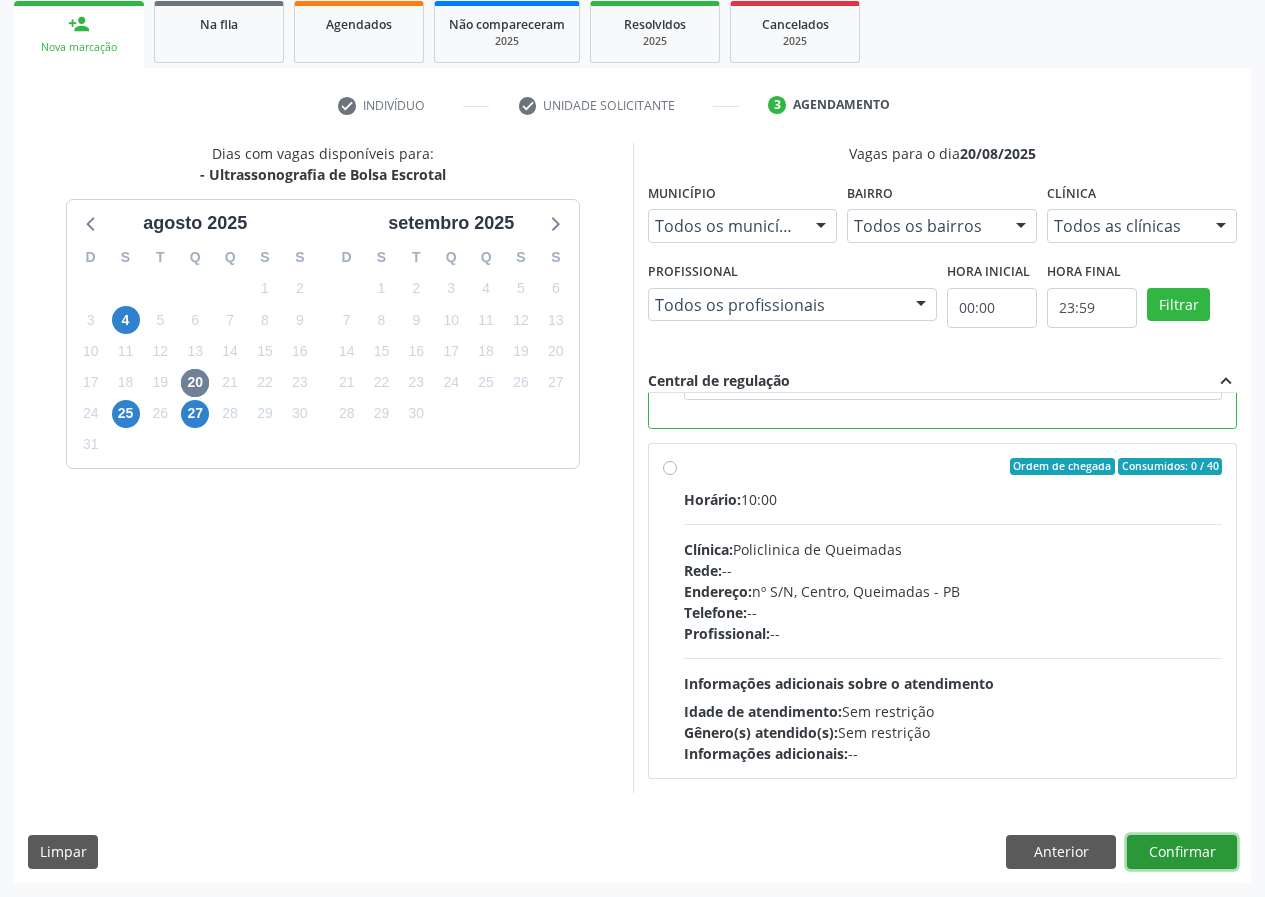 click on "Confirmar" at bounding box center [1182, 852] 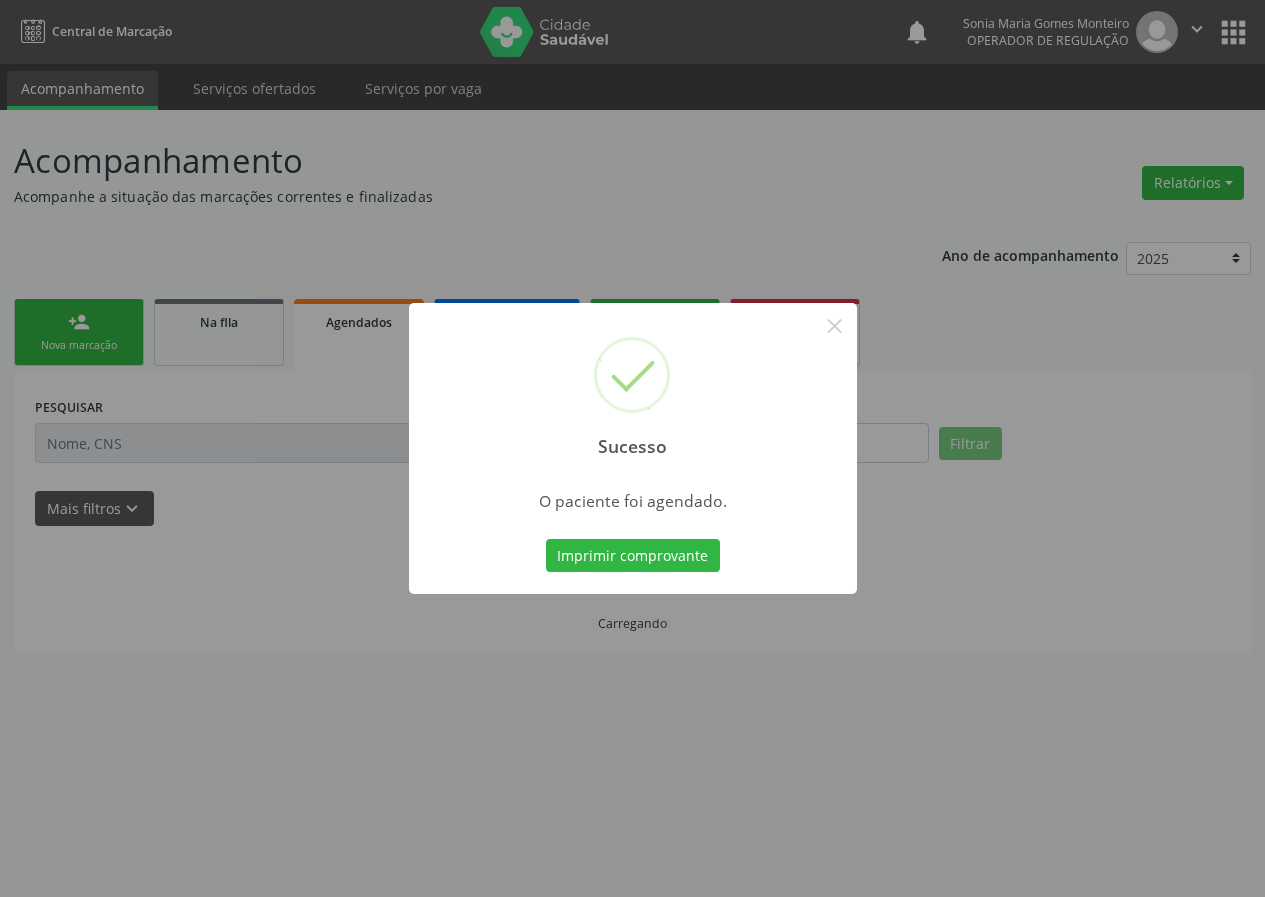 scroll, scrollTop: 0, scrollLeft: 0, axis: both 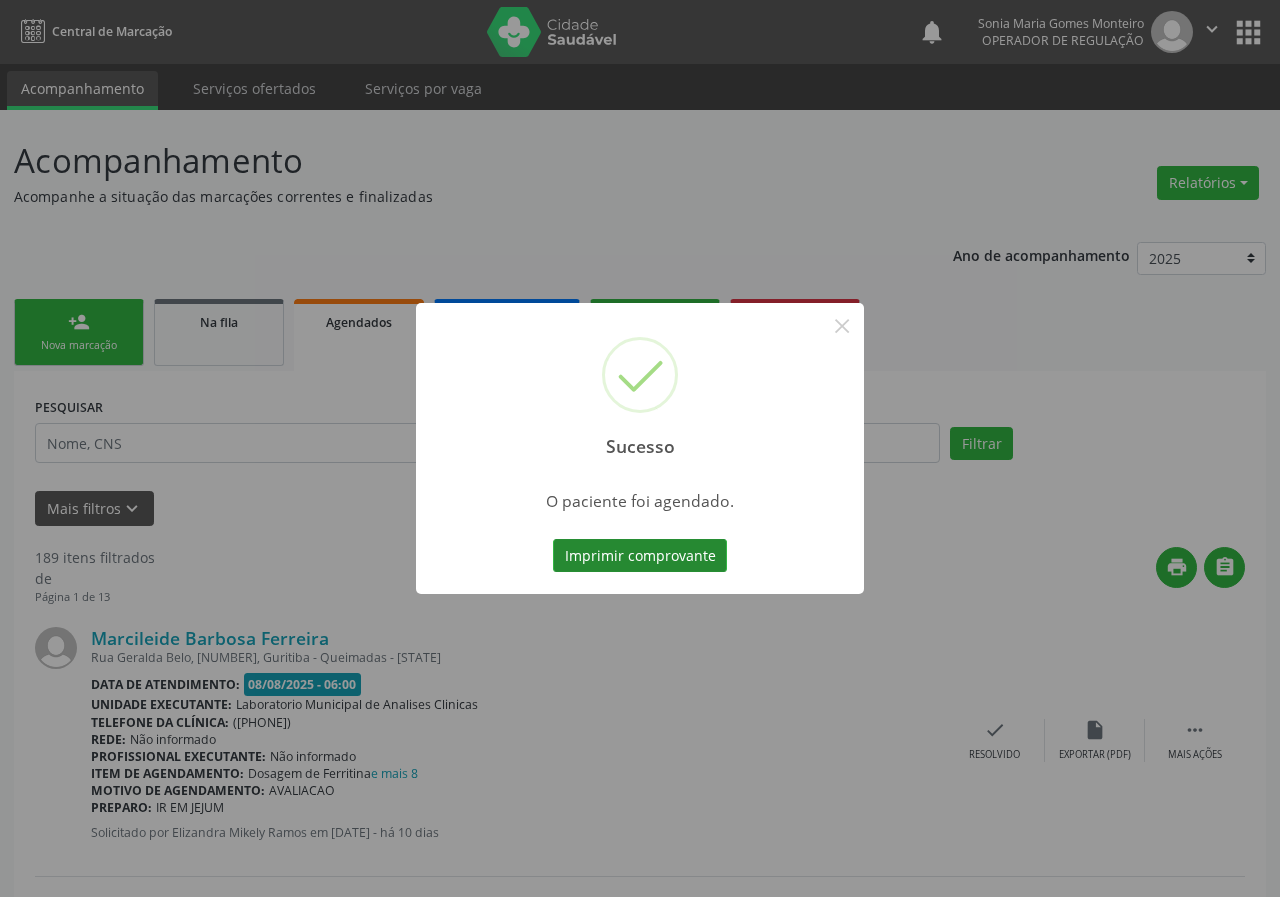 click on "Imprimir comprovante" at bounding box center (640, 556) 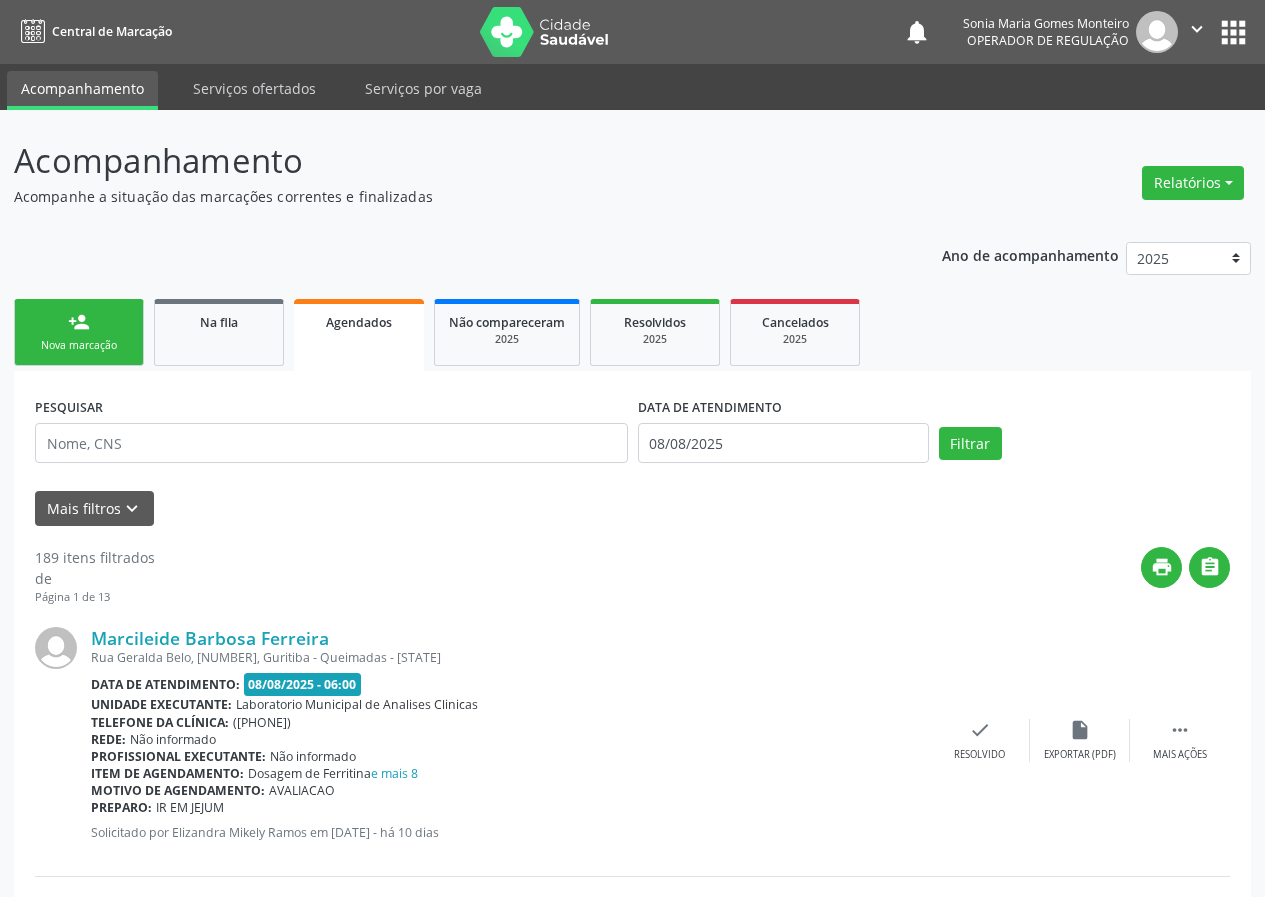 click on "Nova marcação" at bounding box center (79, 345) 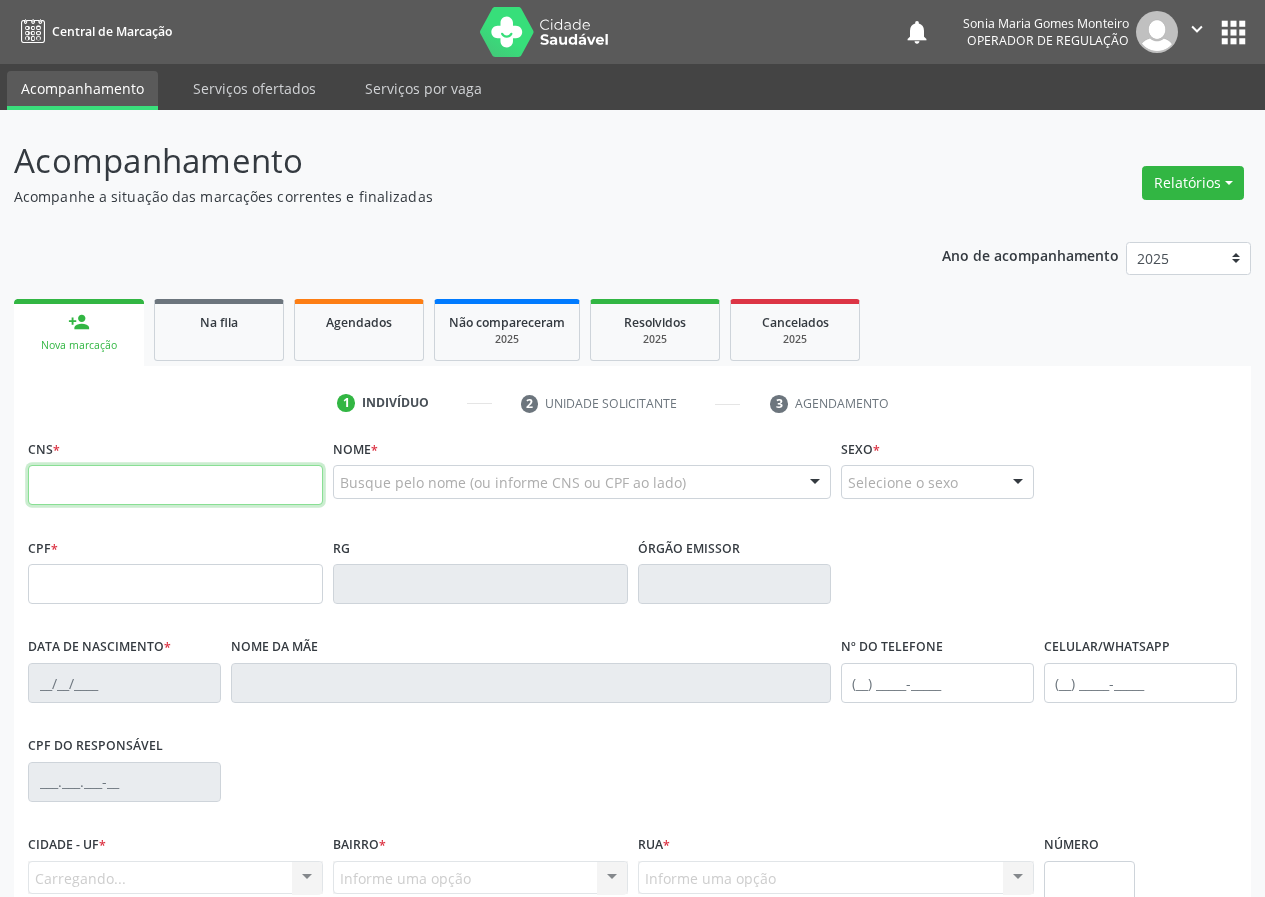 click at bounding box center (175, 485) 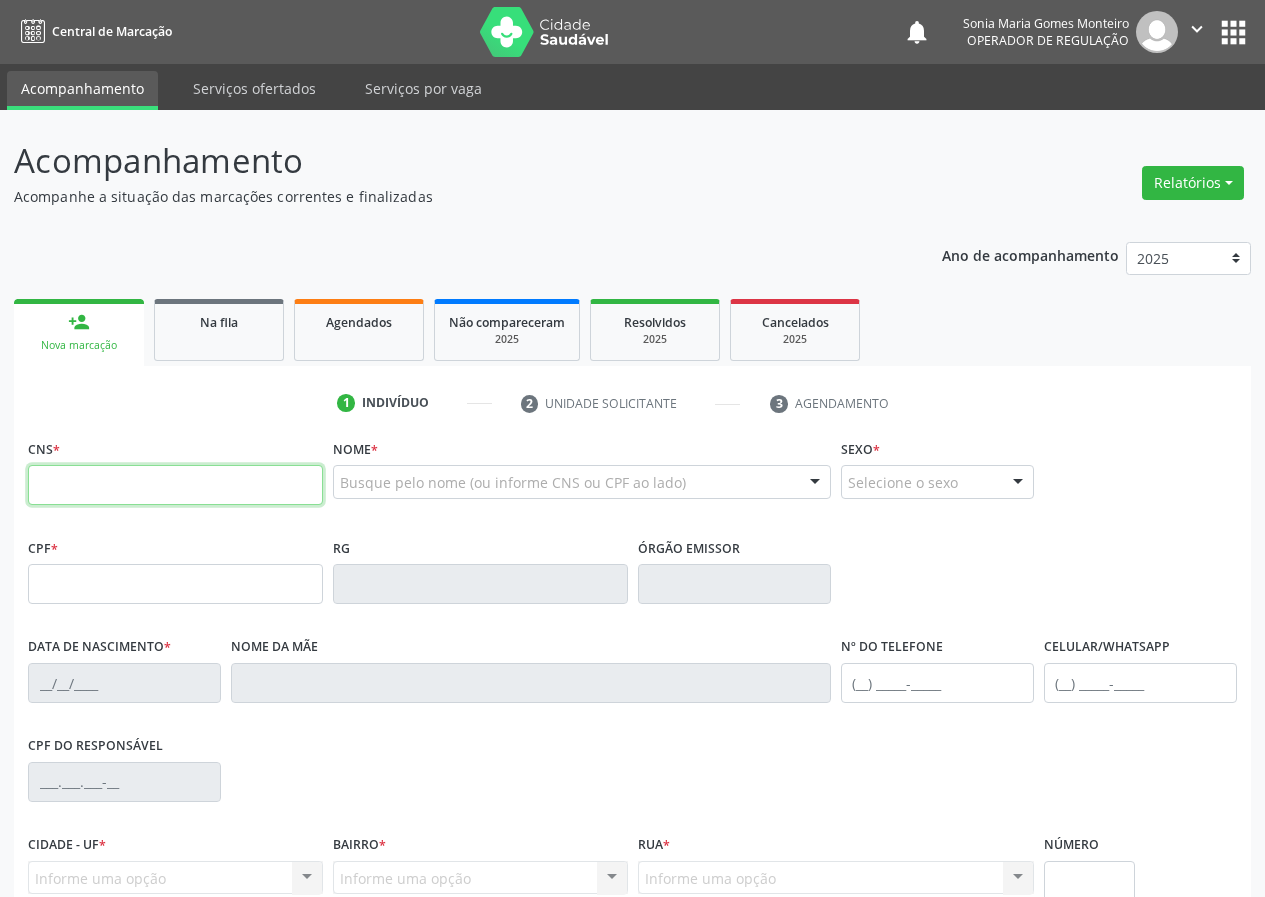 click at bounding box center [175, 485] 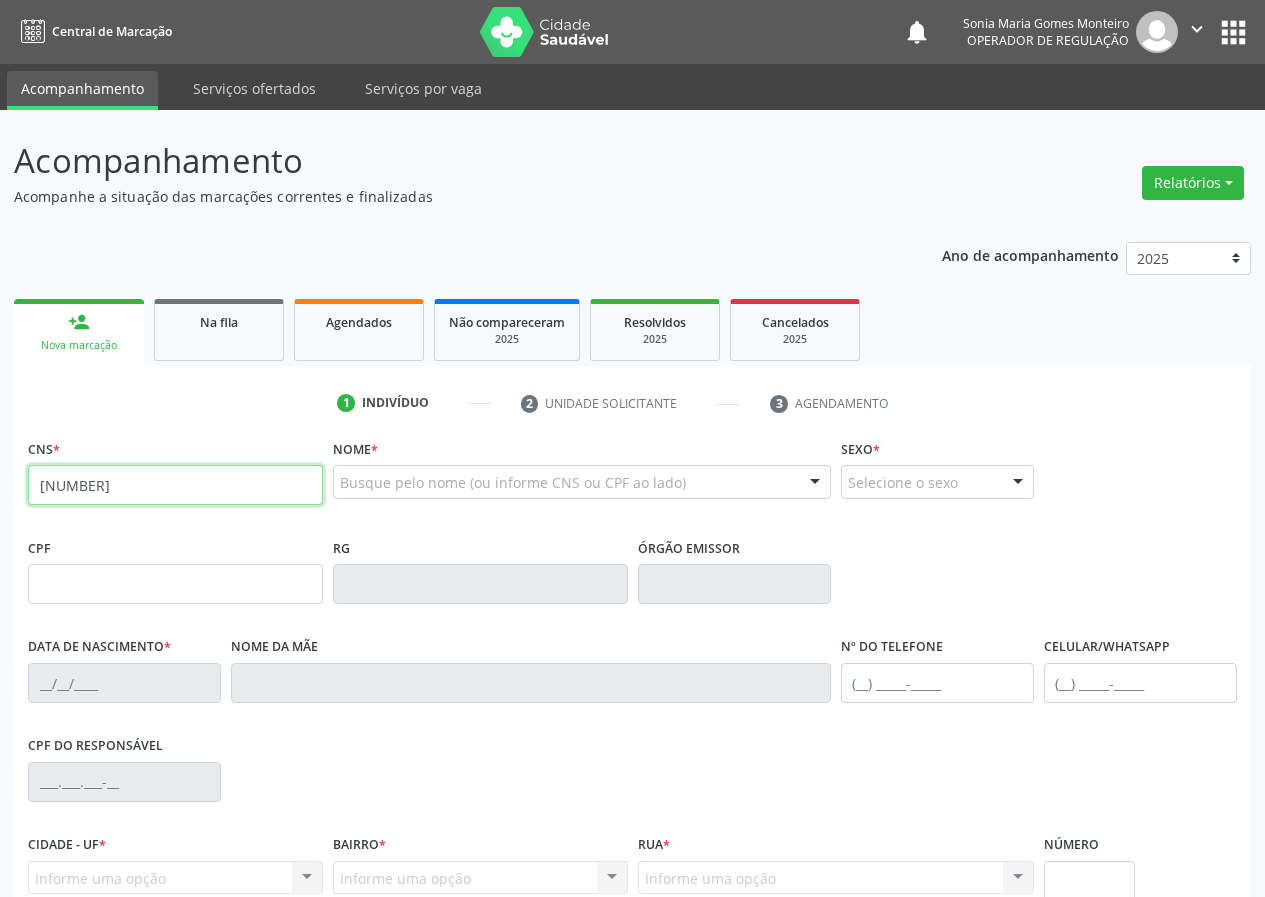 type on "700 0075 5140 0200" 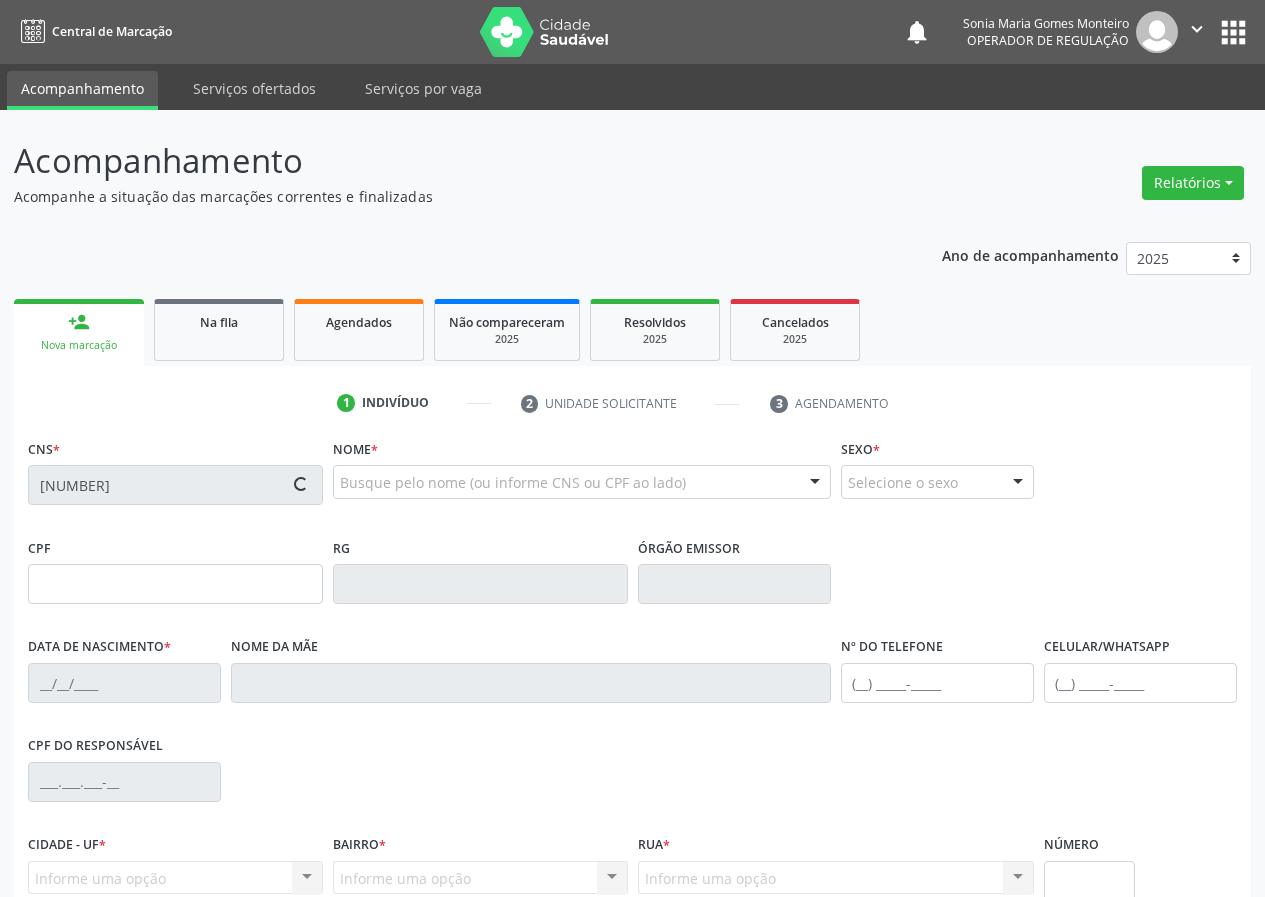 type on "052.543.814-93" 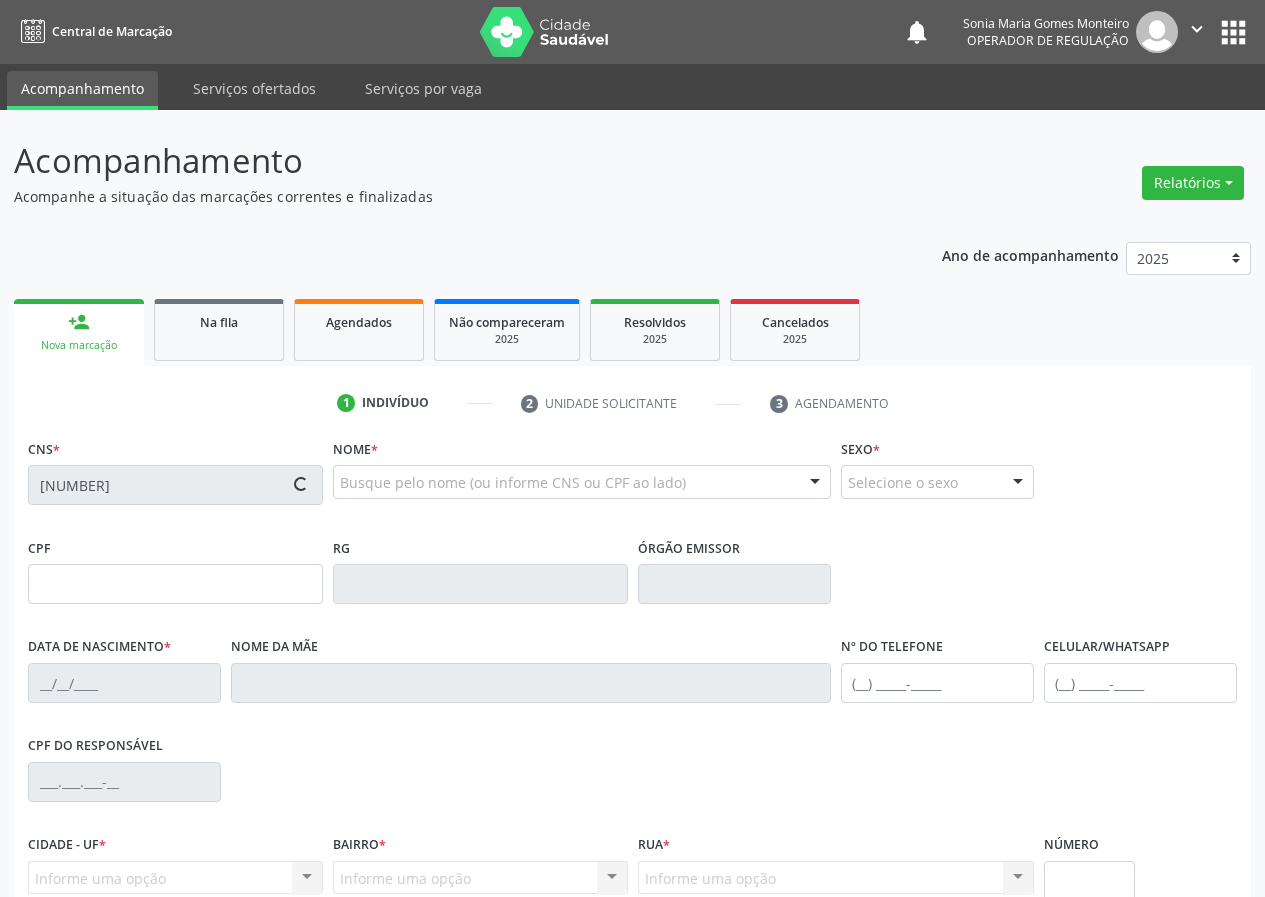 type on "27/06/1983" 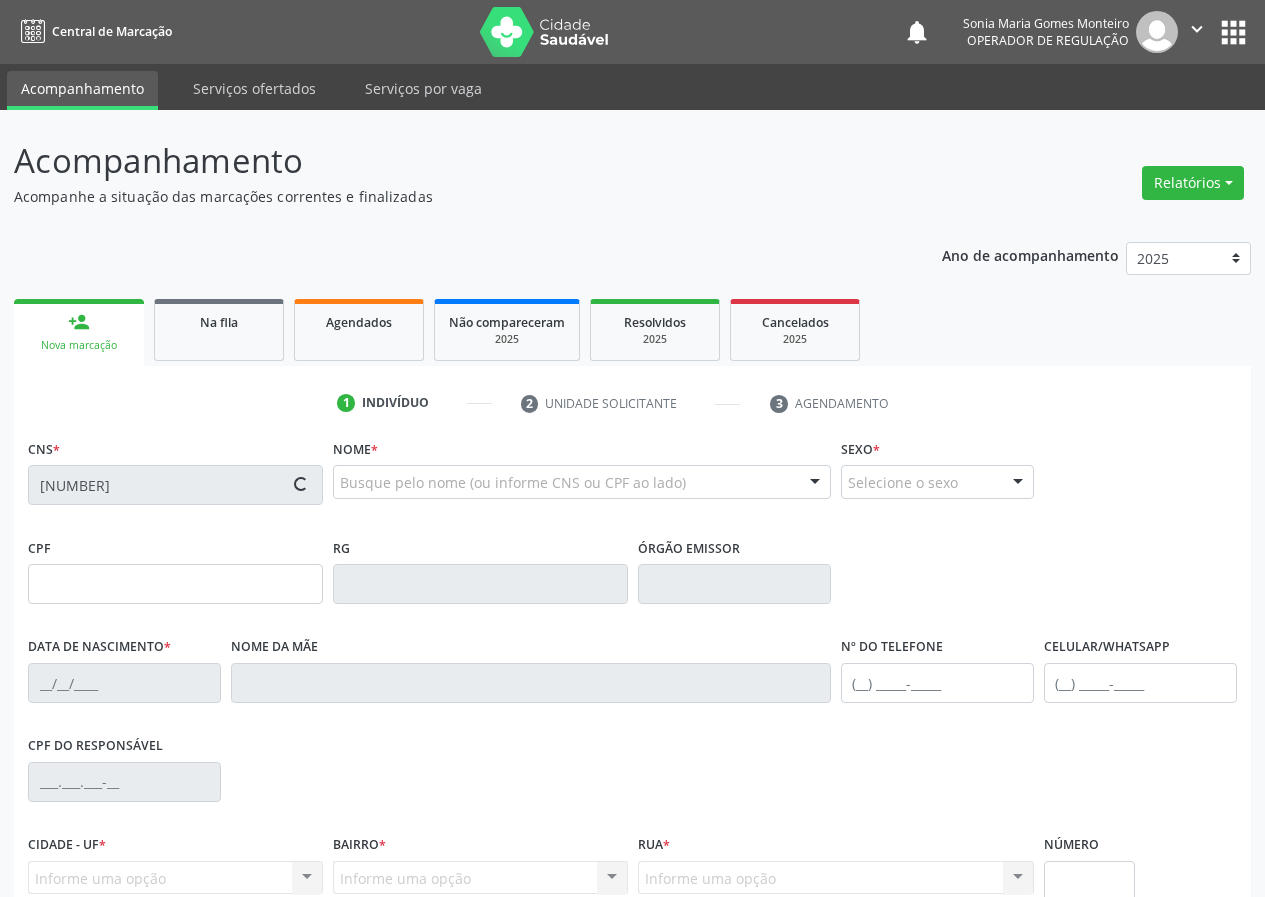 type on "Zuleide Andrade de Souza" 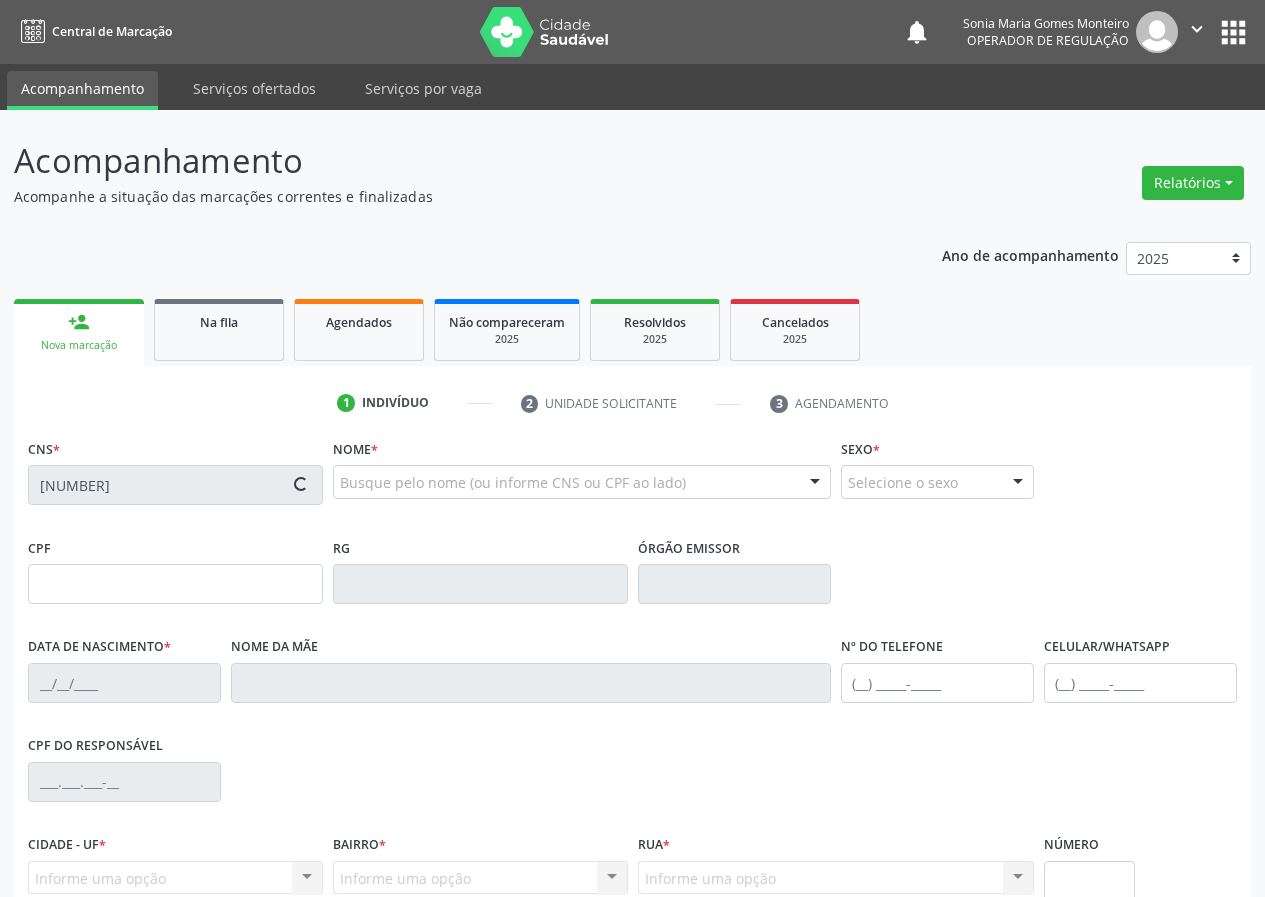 type on "(83) 99123-9659" 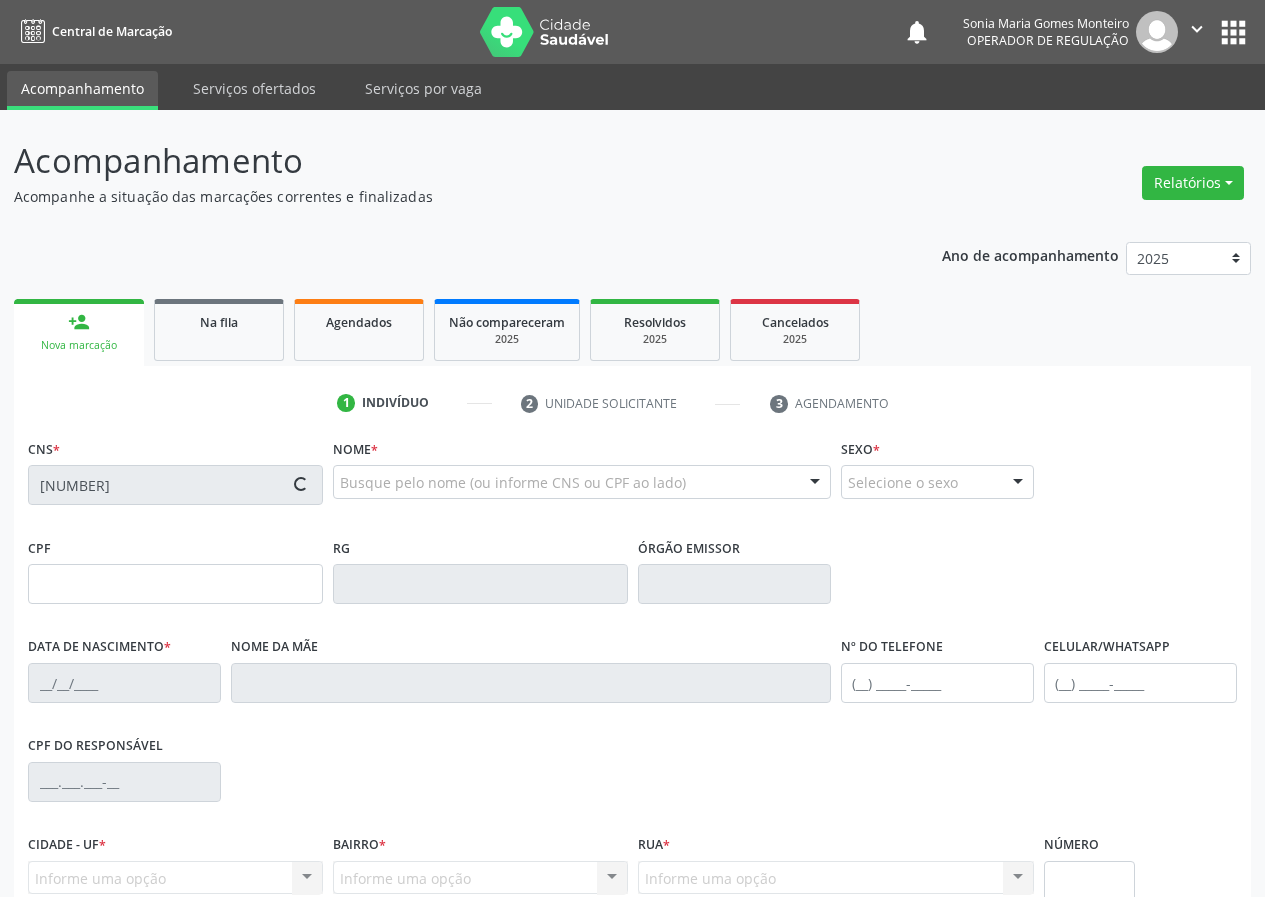 type on "(83) 99123-9659" 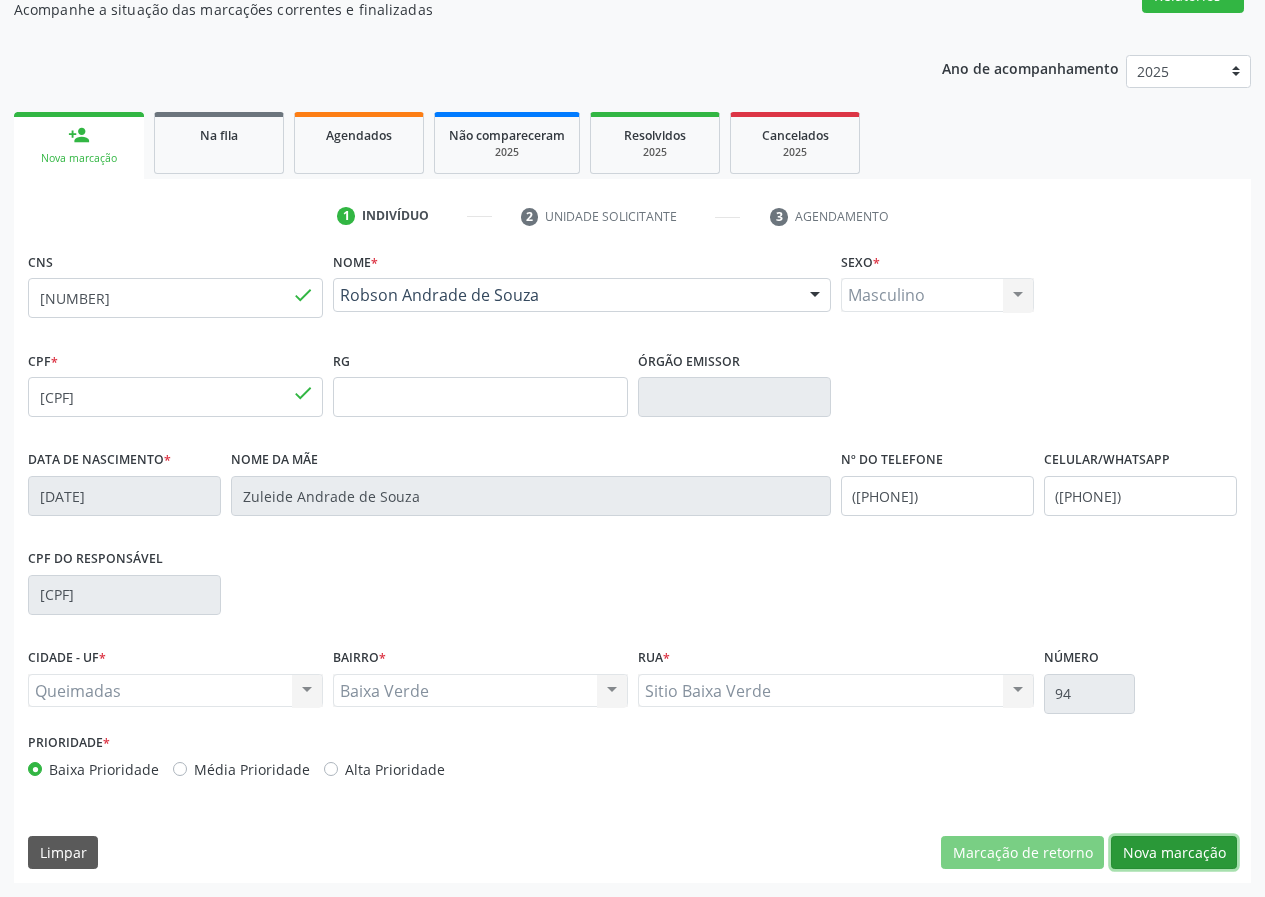 drag, startPoint x: 1180, startPoint y: 856, endPoint x: 722, endPoint y: 746, distance: 471.0244 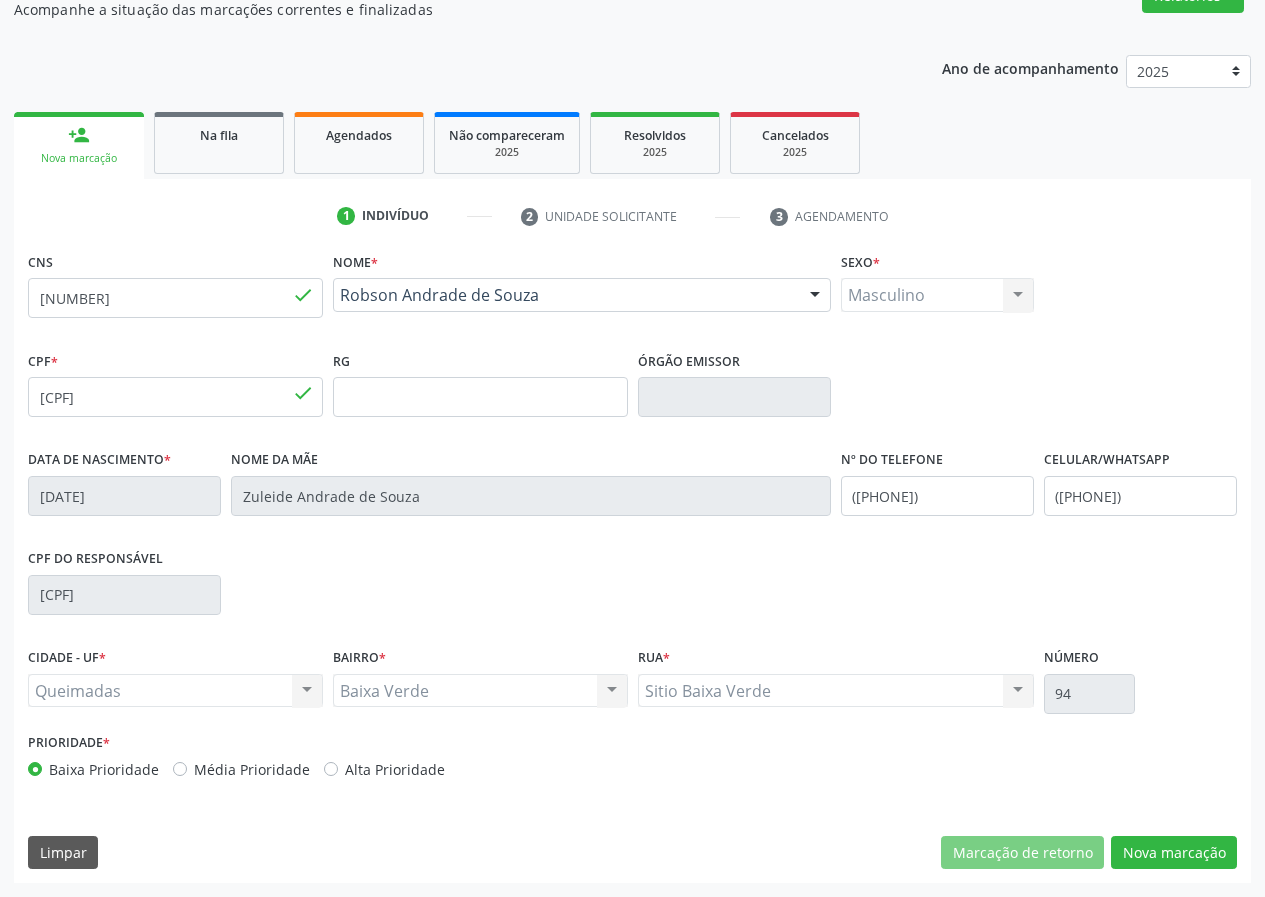 scroll, scrollTop: 9, scrollLeft: 0, axis: vertical 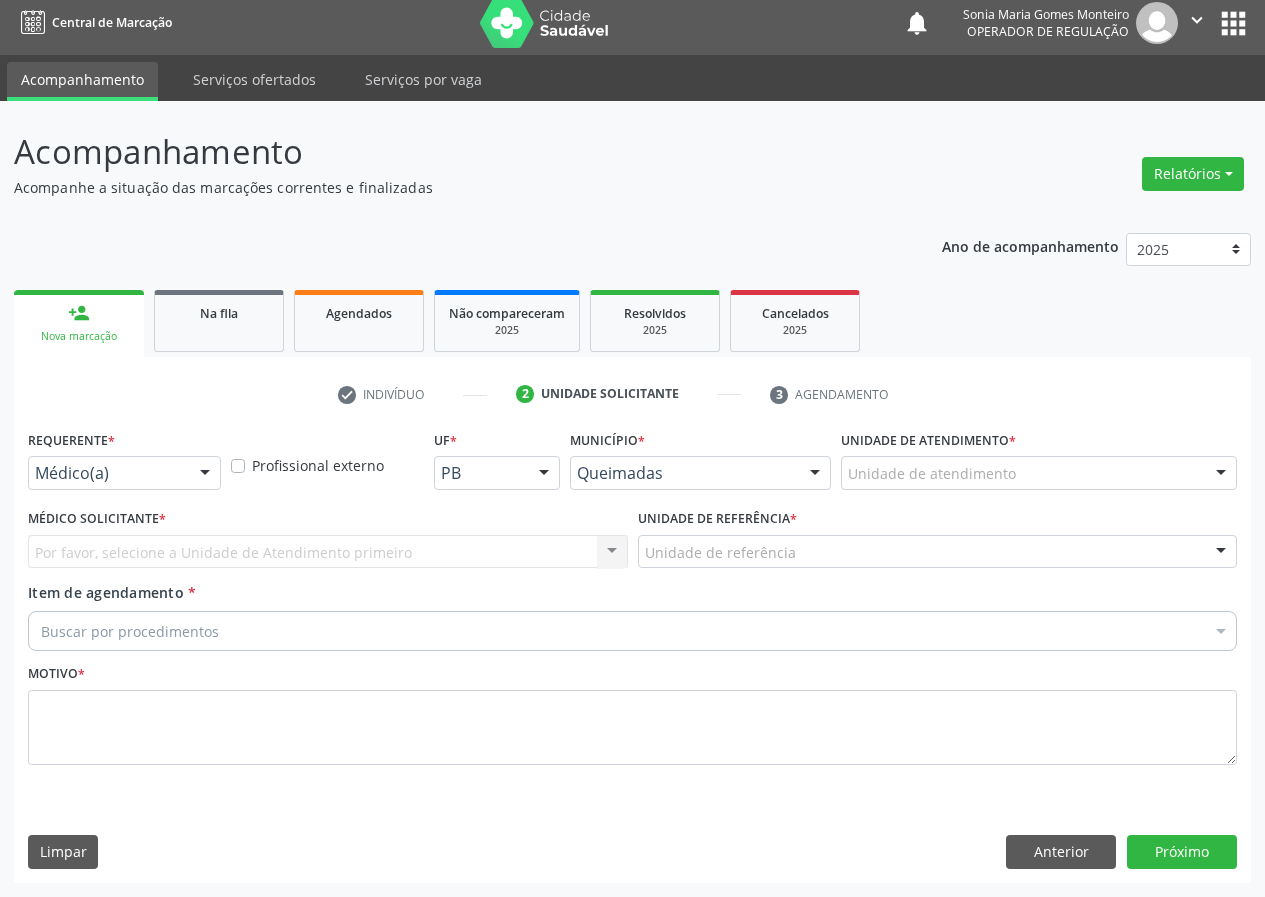 drag, startPoint x: 211, startPoint y: 462, endPoint x: 207, endPoint y: 502, distance: 40.1995 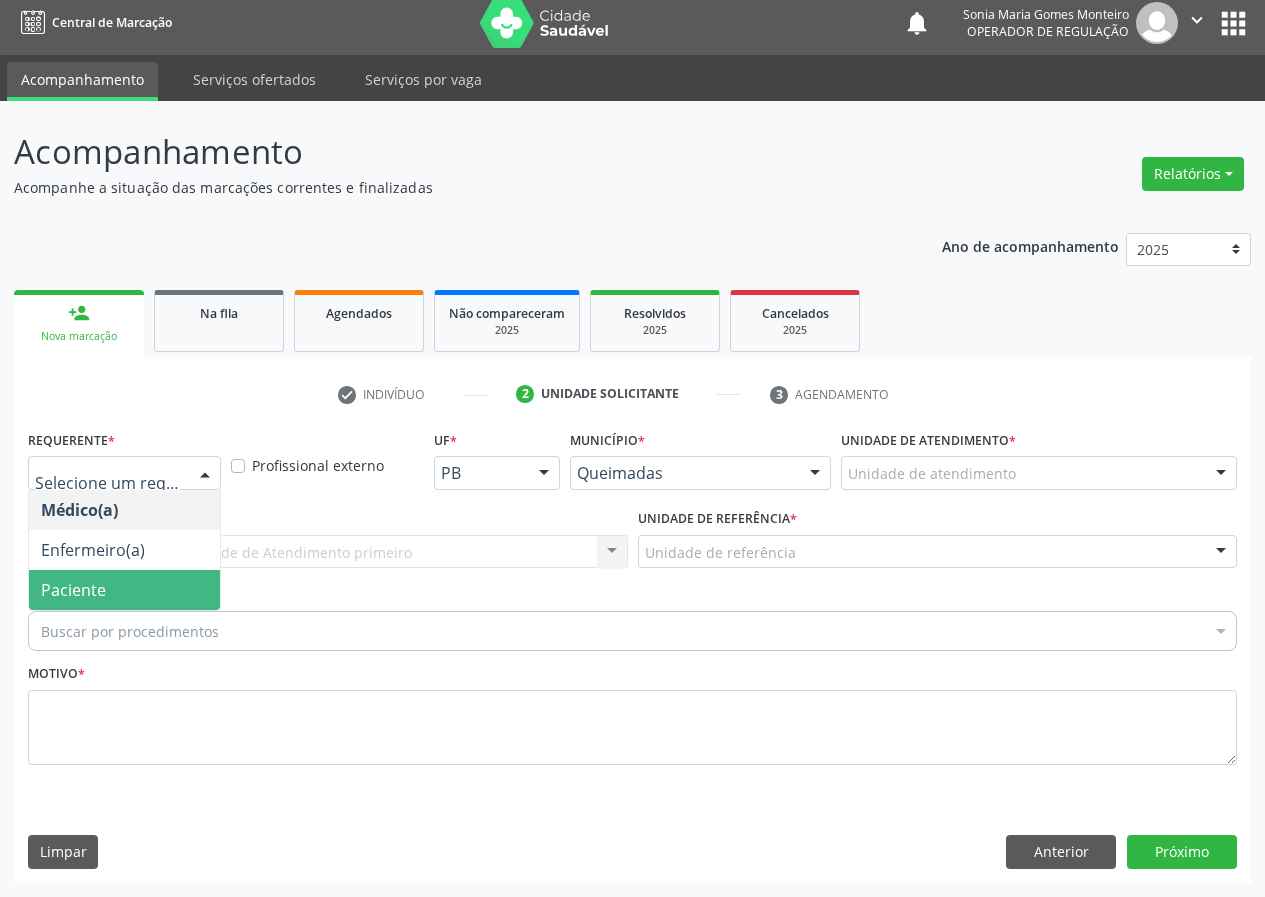 click on "Paciente" at bounding box center (124, 590) 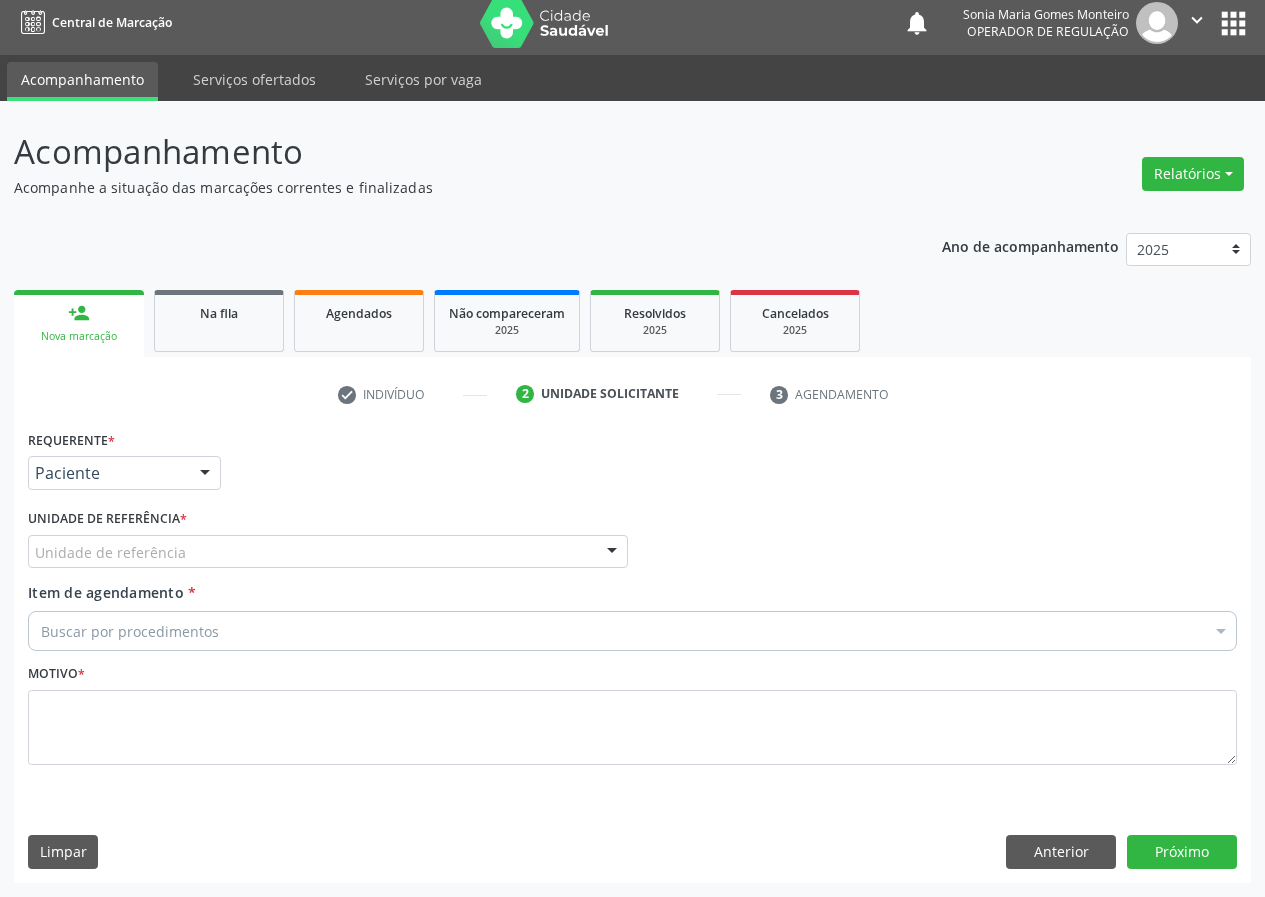 drag, startPoint x: 593, startPoint y: 544, endPoint x: 520, endPoint y: 570, distance: 77.491936 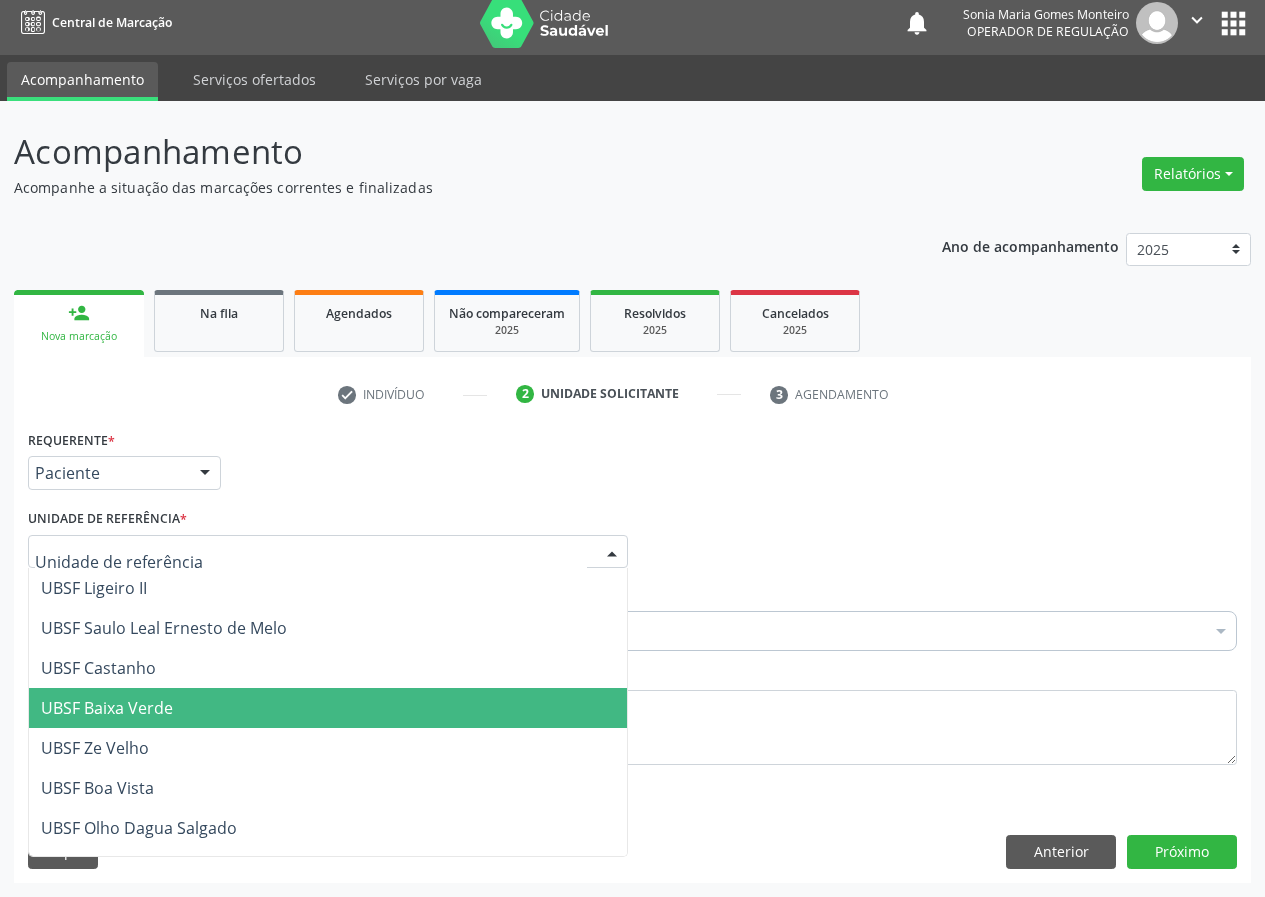 drag, startPoint x: 131, startPoint y: 713, endPoint x: 48, endPoint y: 683, distance: 88.25531 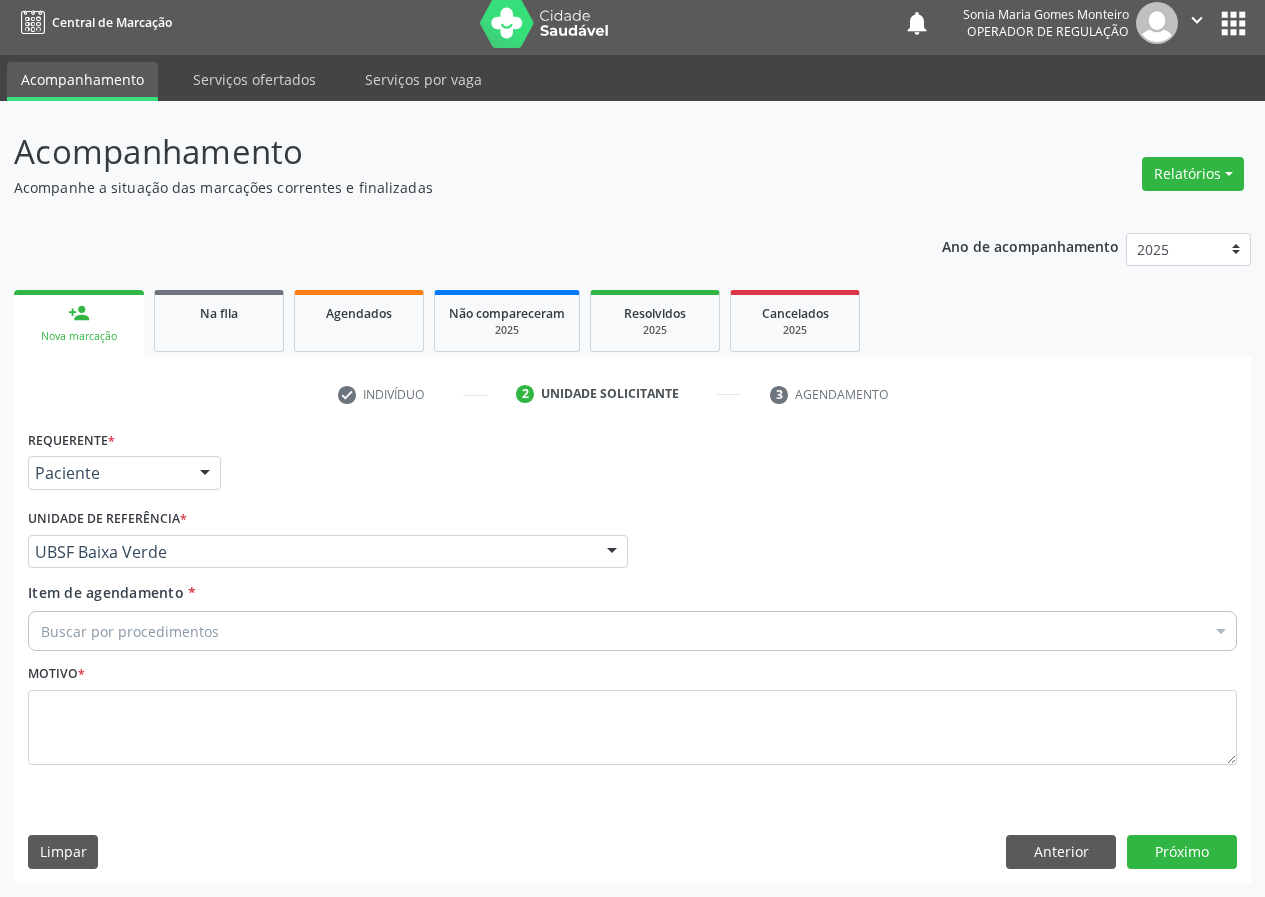 drag, startPoint x: 60, startPoint y: 633, endPoint x: 55, endPoint y: 600, distance: 33.37664 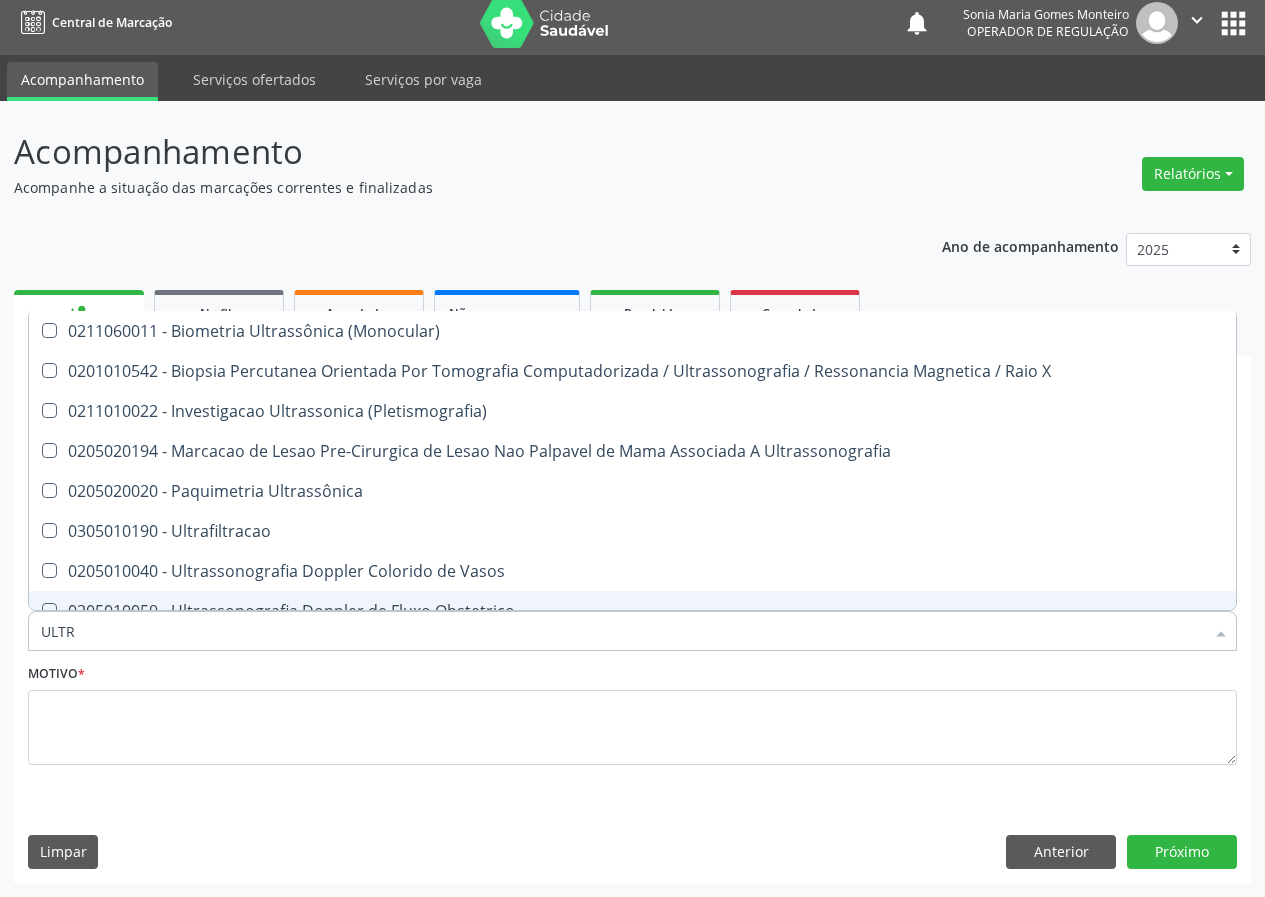 type on "ULTRA" 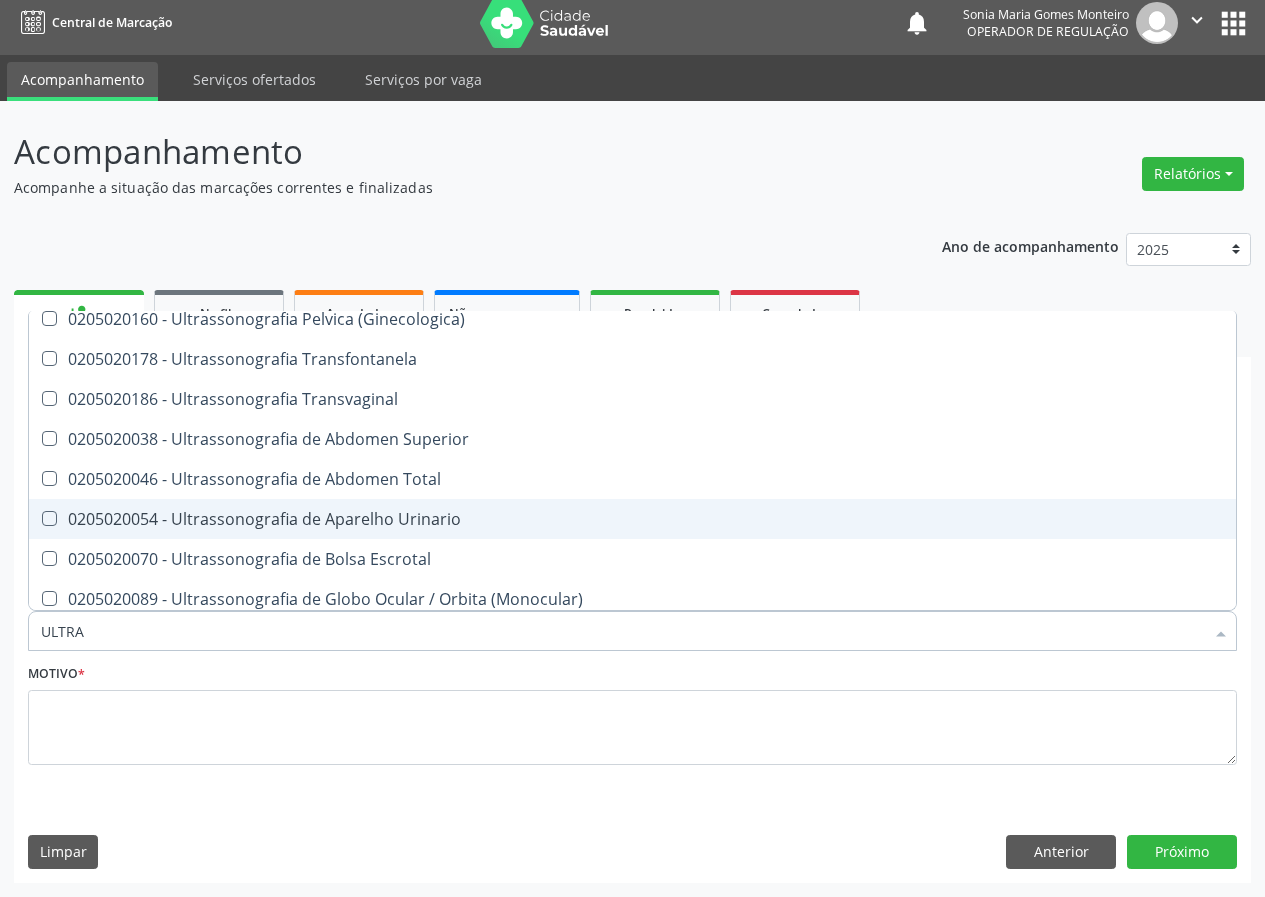 scroll, scrollTop: 500, scrollLeft: 0, axis: vertical 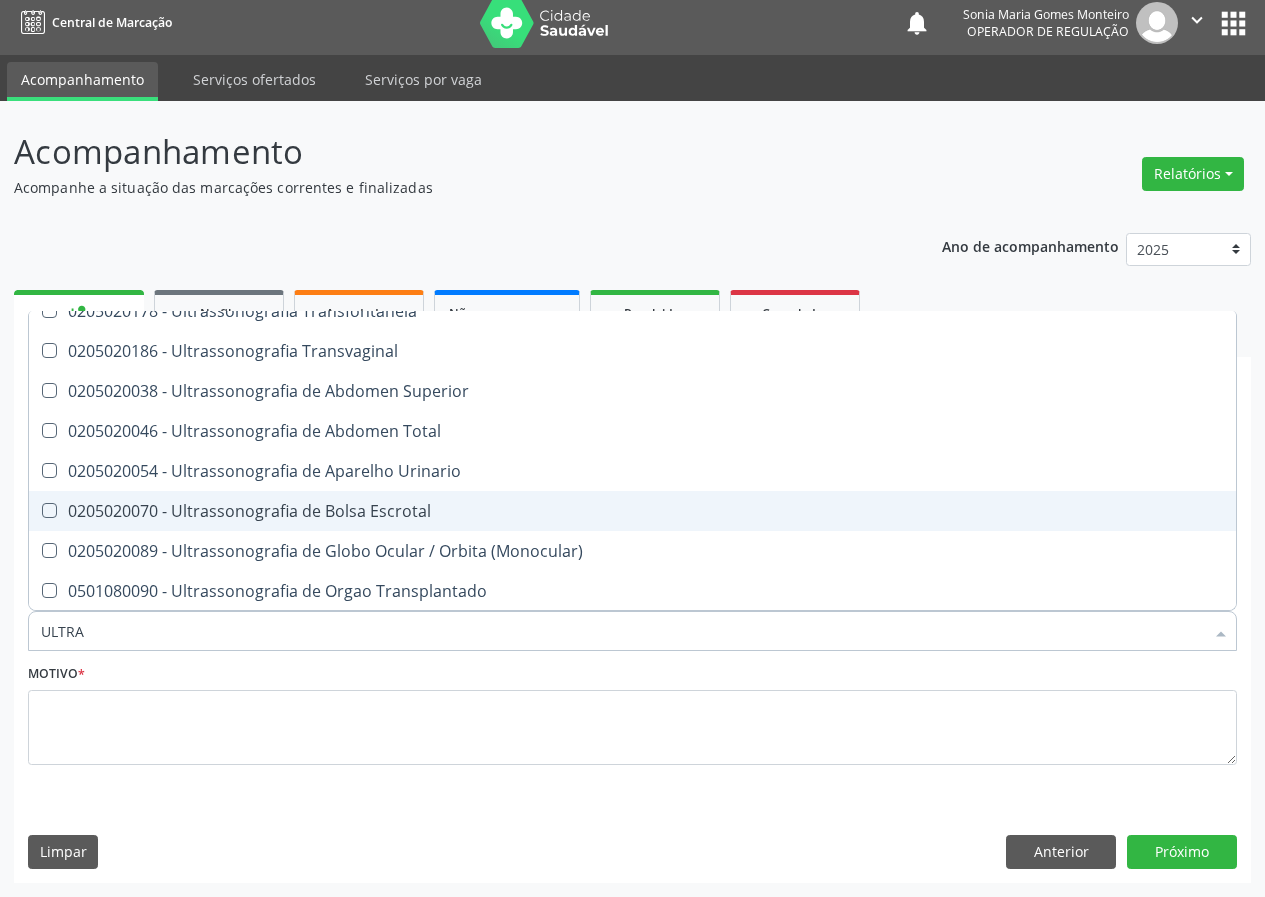click on "0205020070 - Ultrassonografia de Bolsa Escrotal" at bounding box center (632, 511) 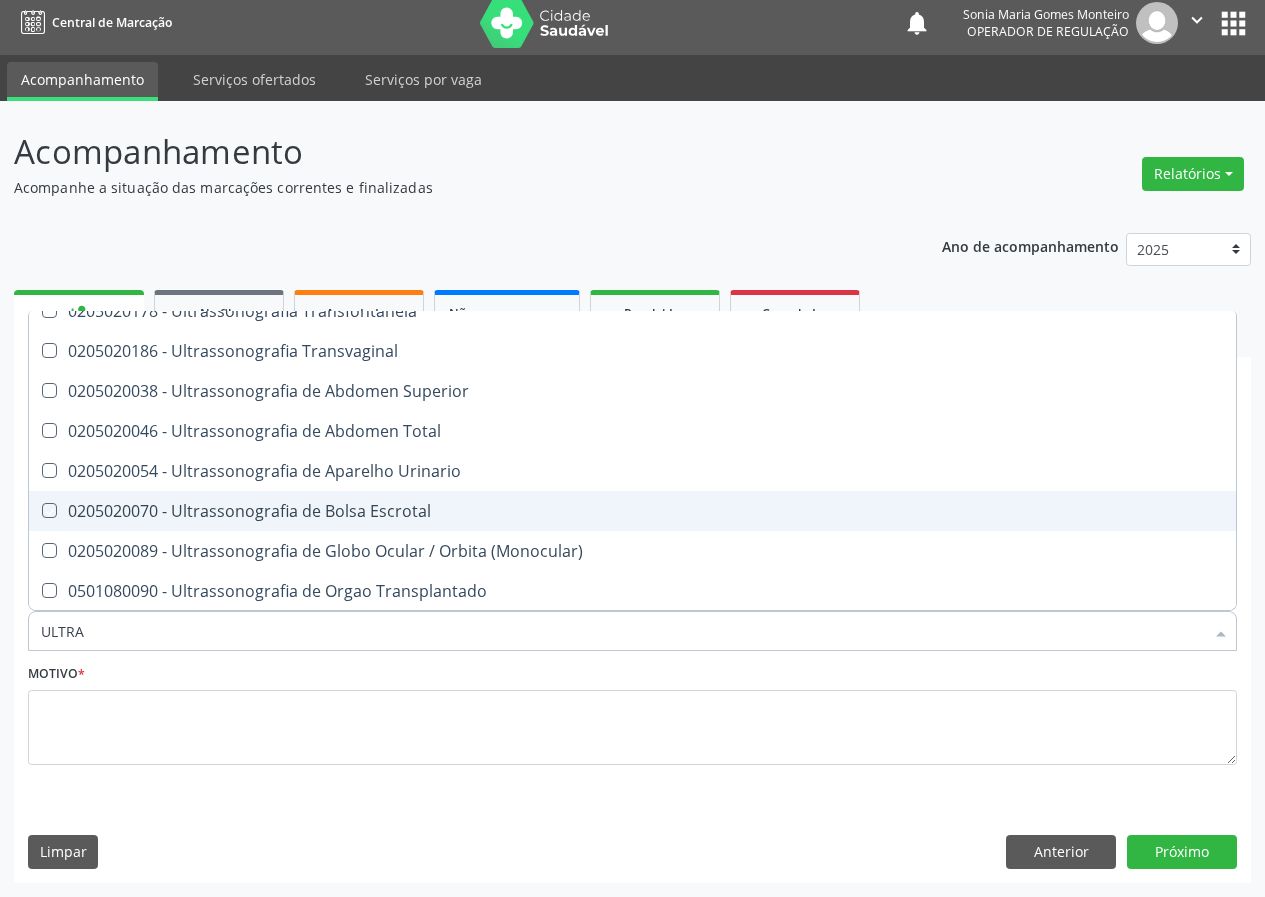 checkbox on "true" 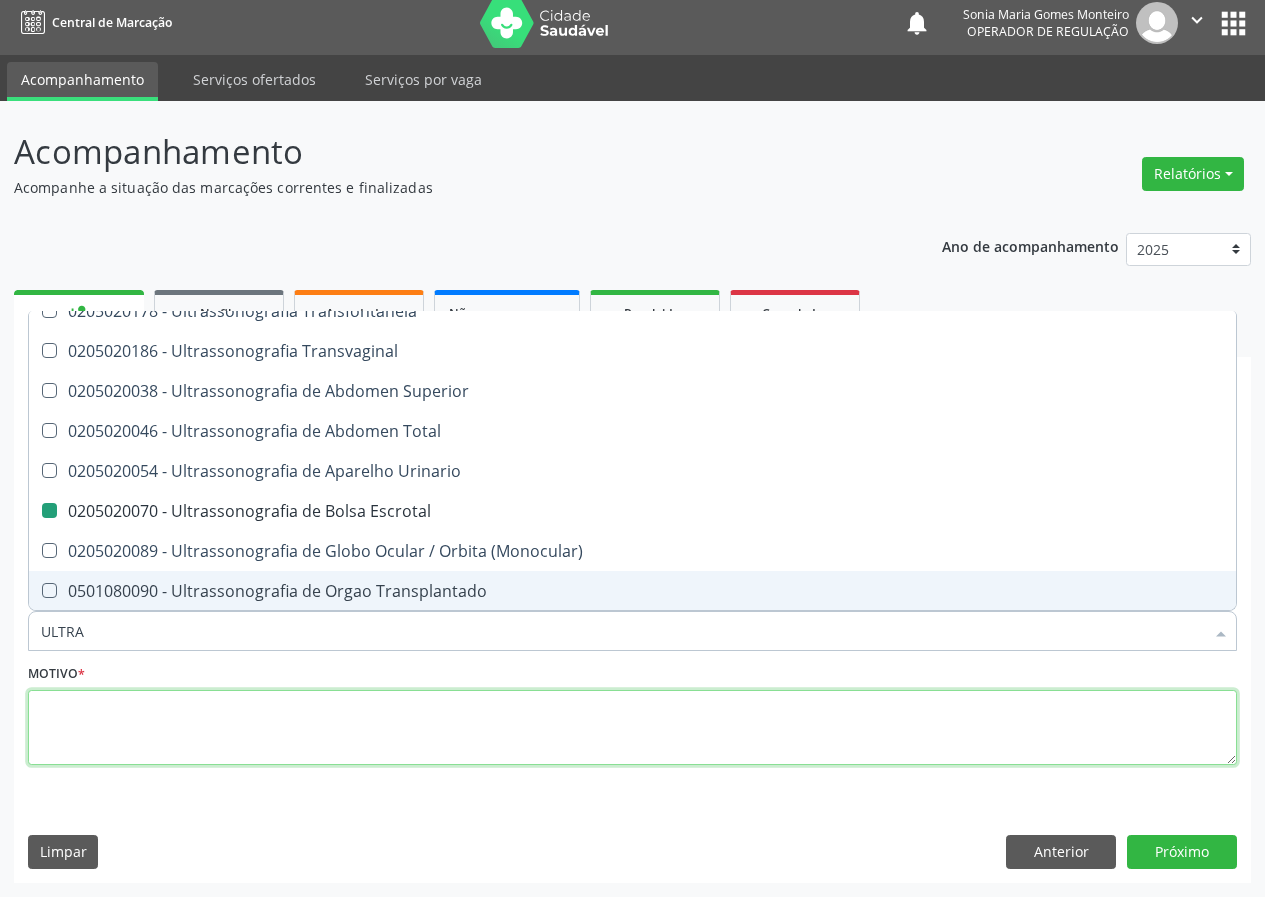 click at bounding box center (632, 728) 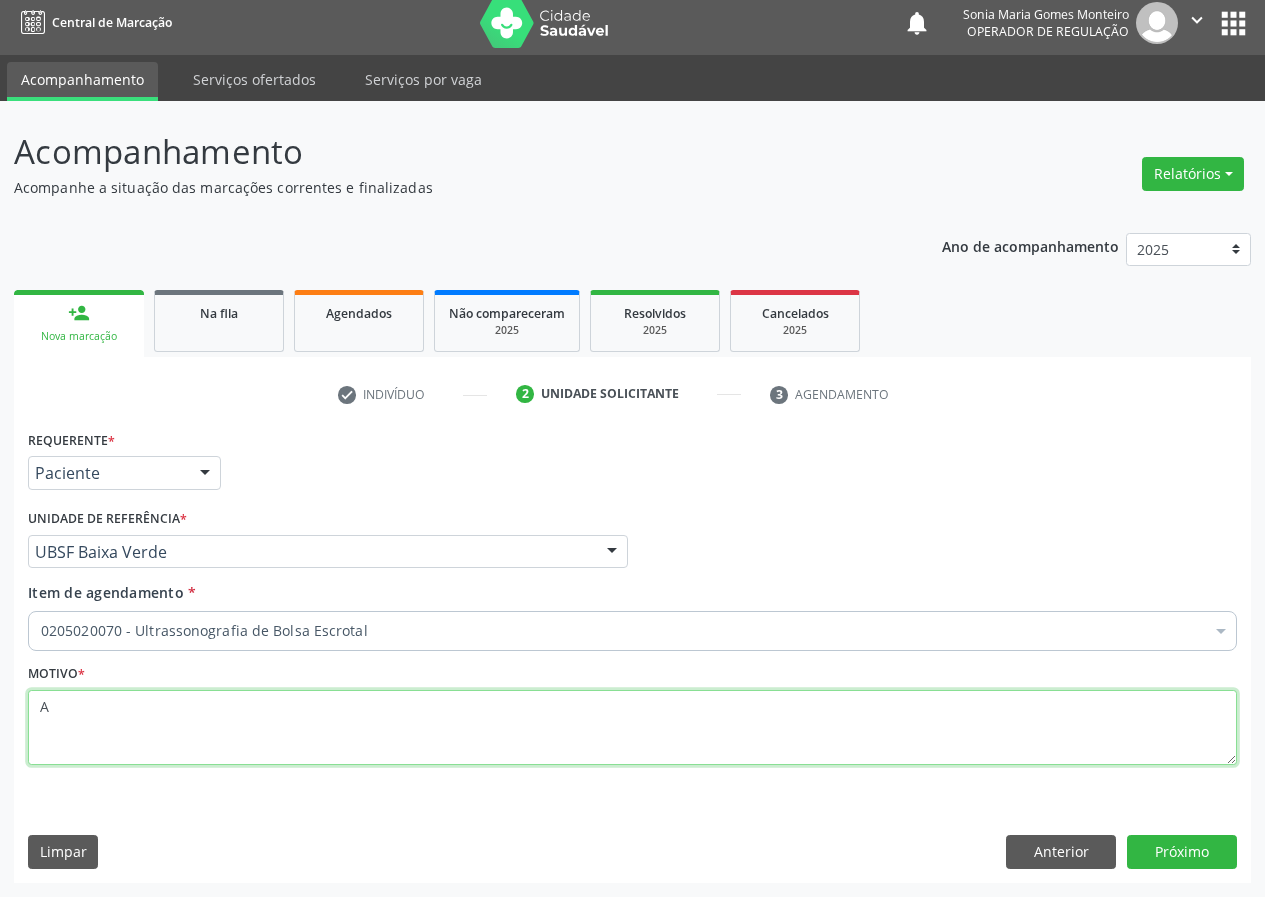 scroll, scrollTop: 0, scrollLeft: 0, axis: both 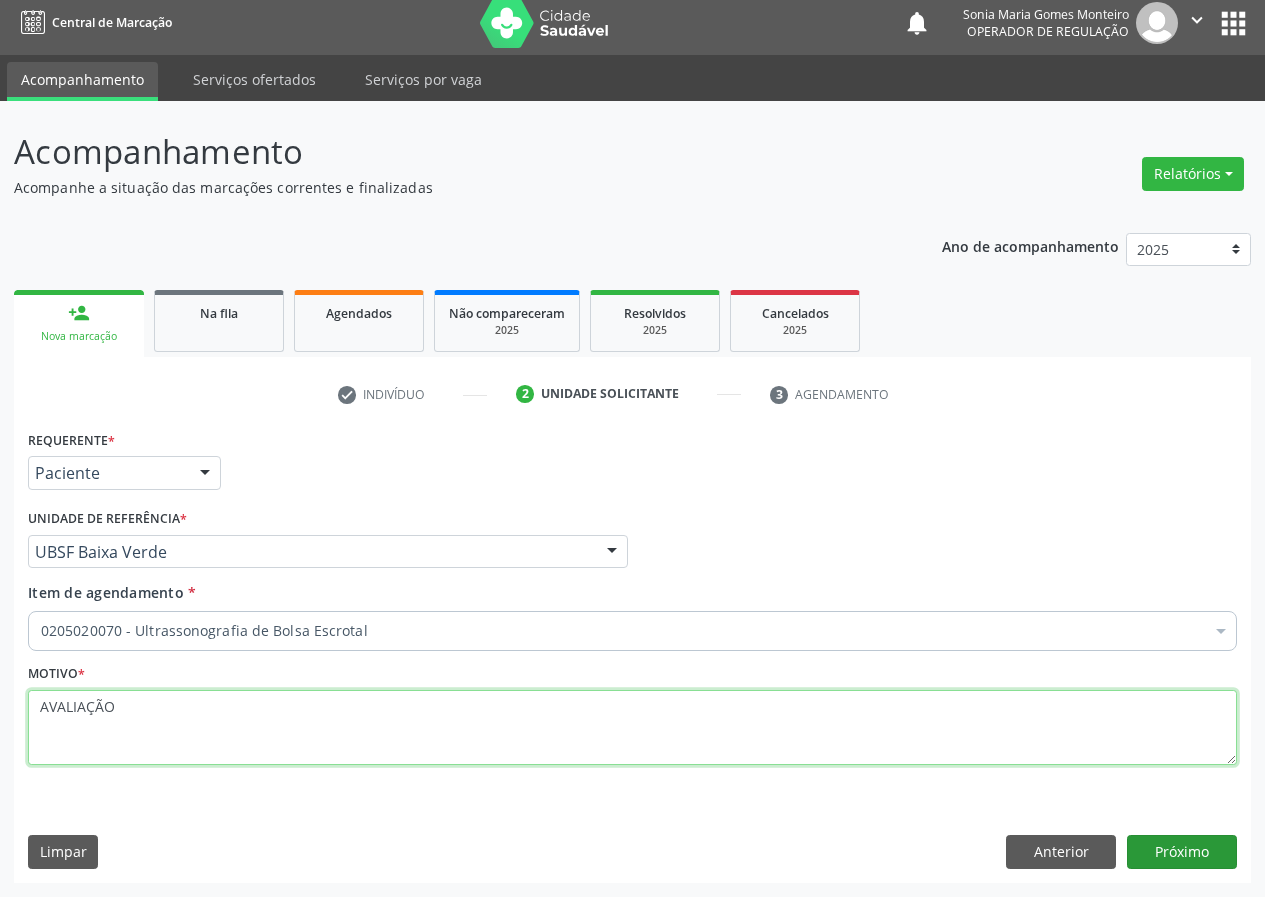 type on "AVALIAÇÃO" 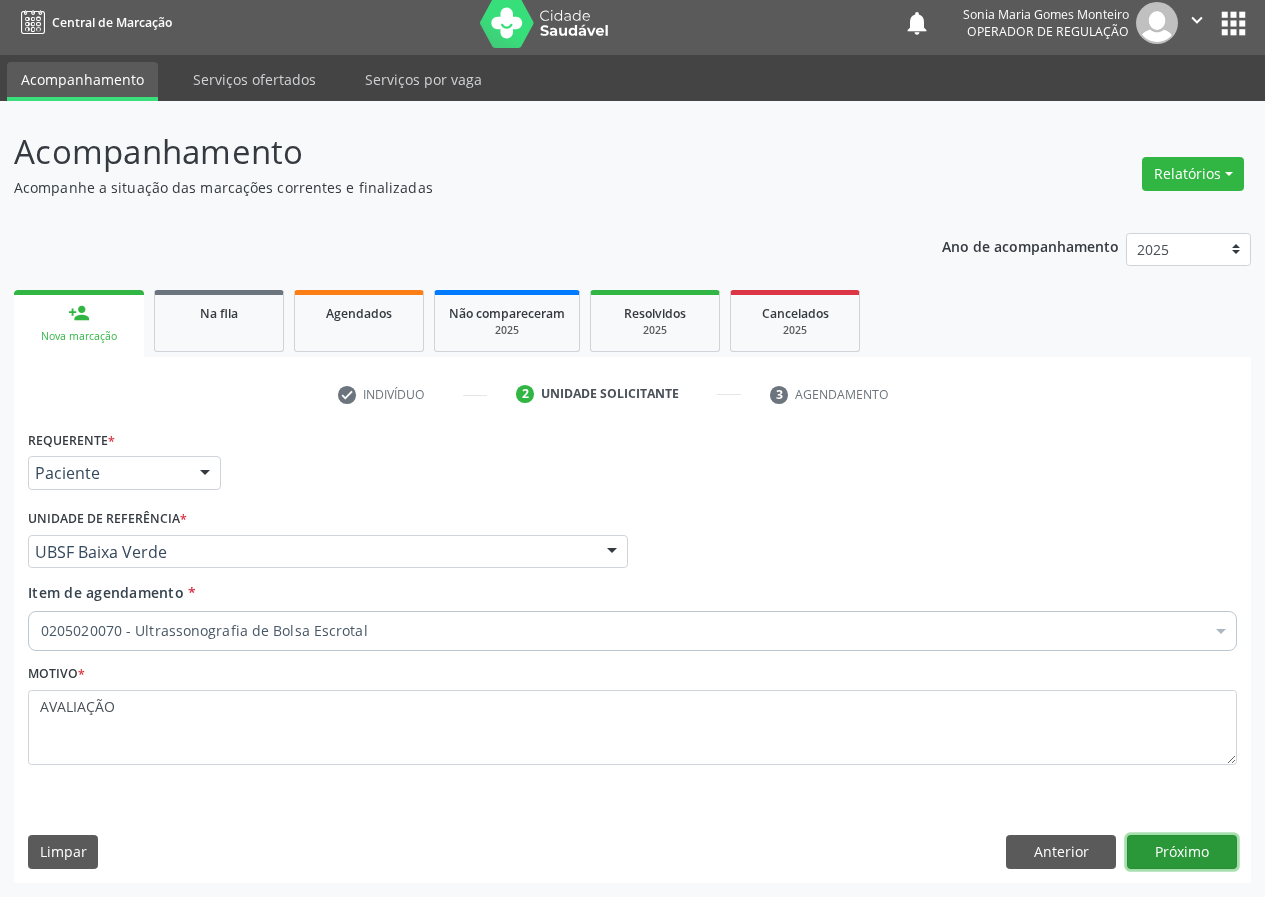 click on "Próximo" at bounding box center [1182, 852] 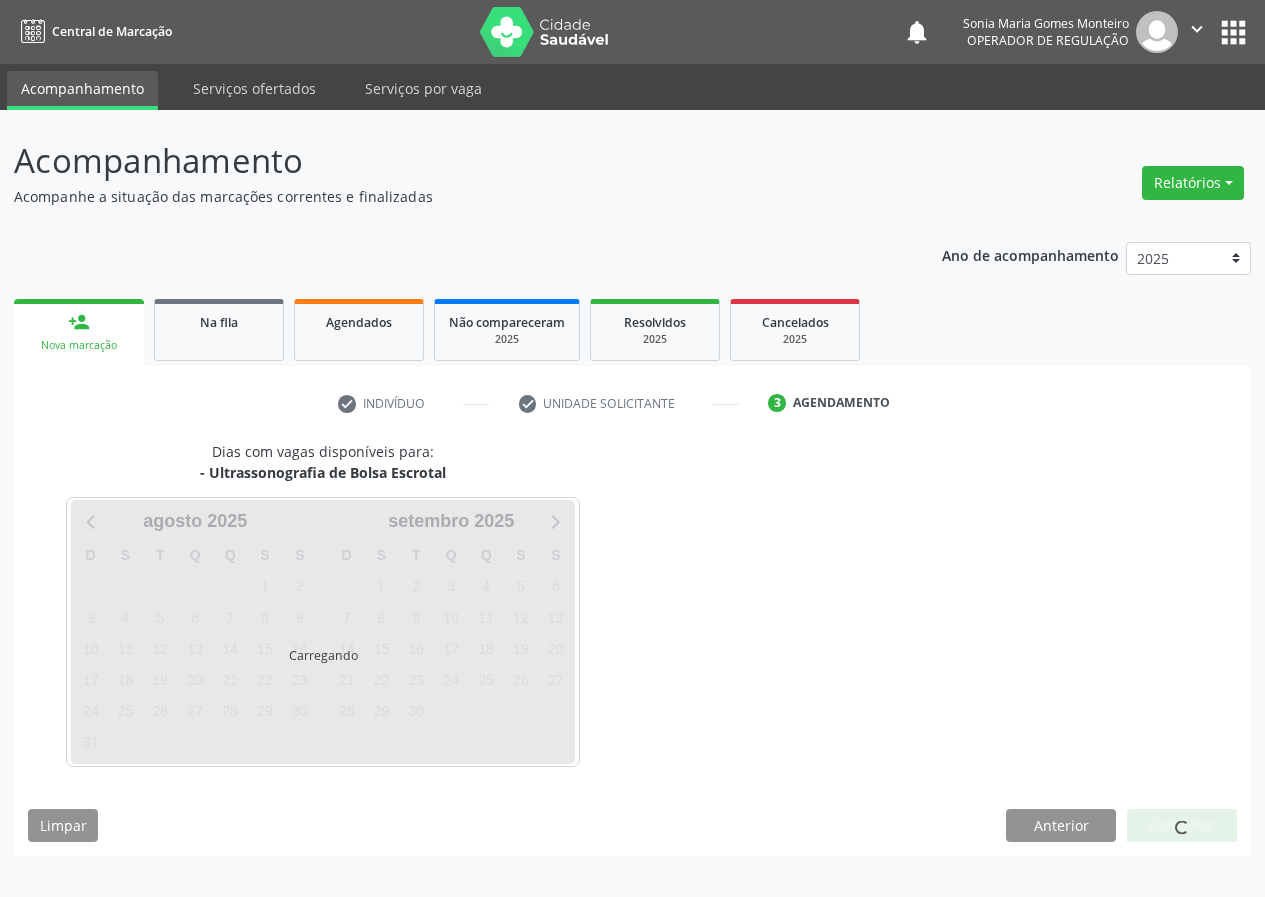 scroll, scrollTop: 0, scrollLeft: 0, axis: both 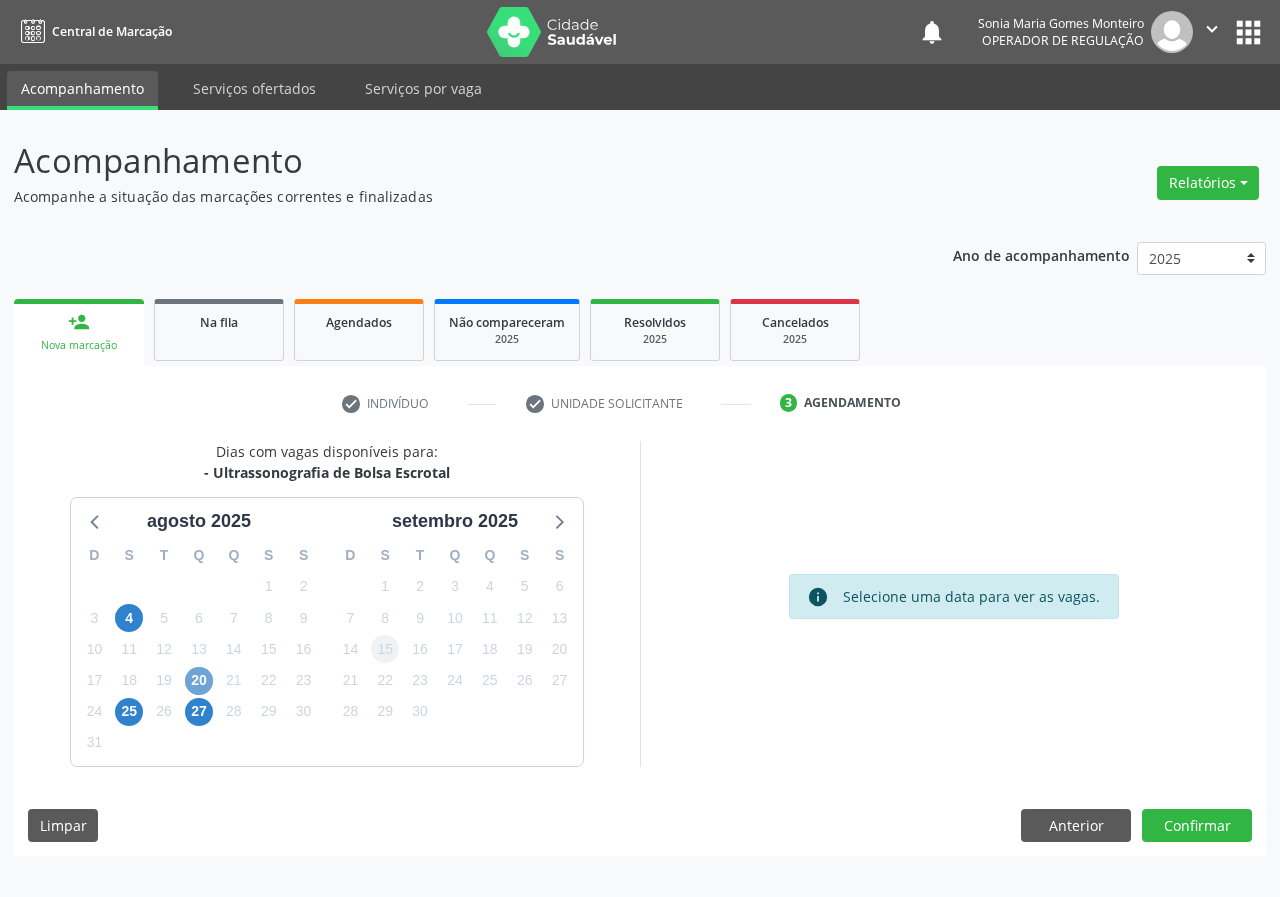 drag, startPoint x: 197, startPoint y: 673, endPoint x: 378, endPoint y: 648, distance: 182.71837 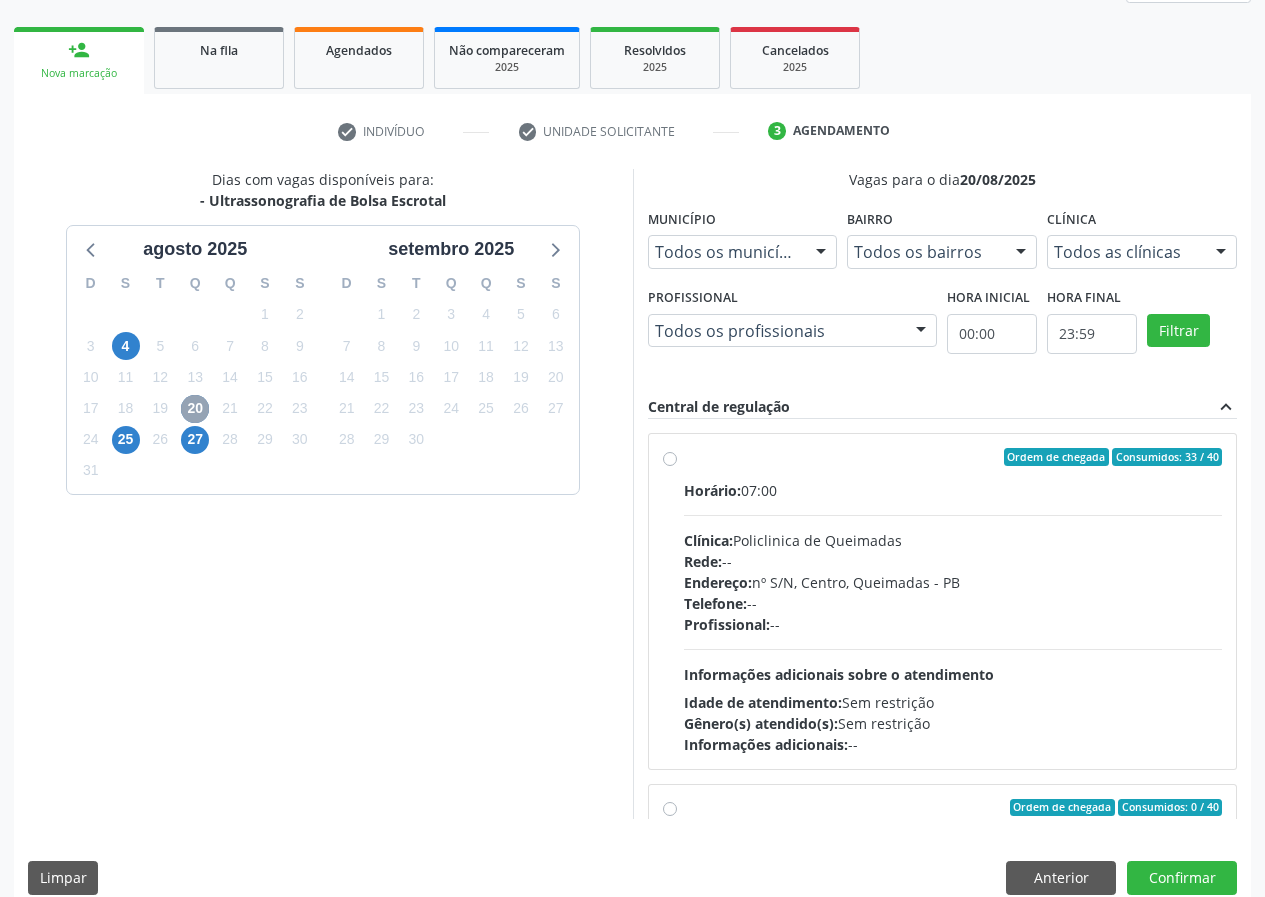 scroll, scrollTop: 298, scrollLeft: 0, axis: vertical 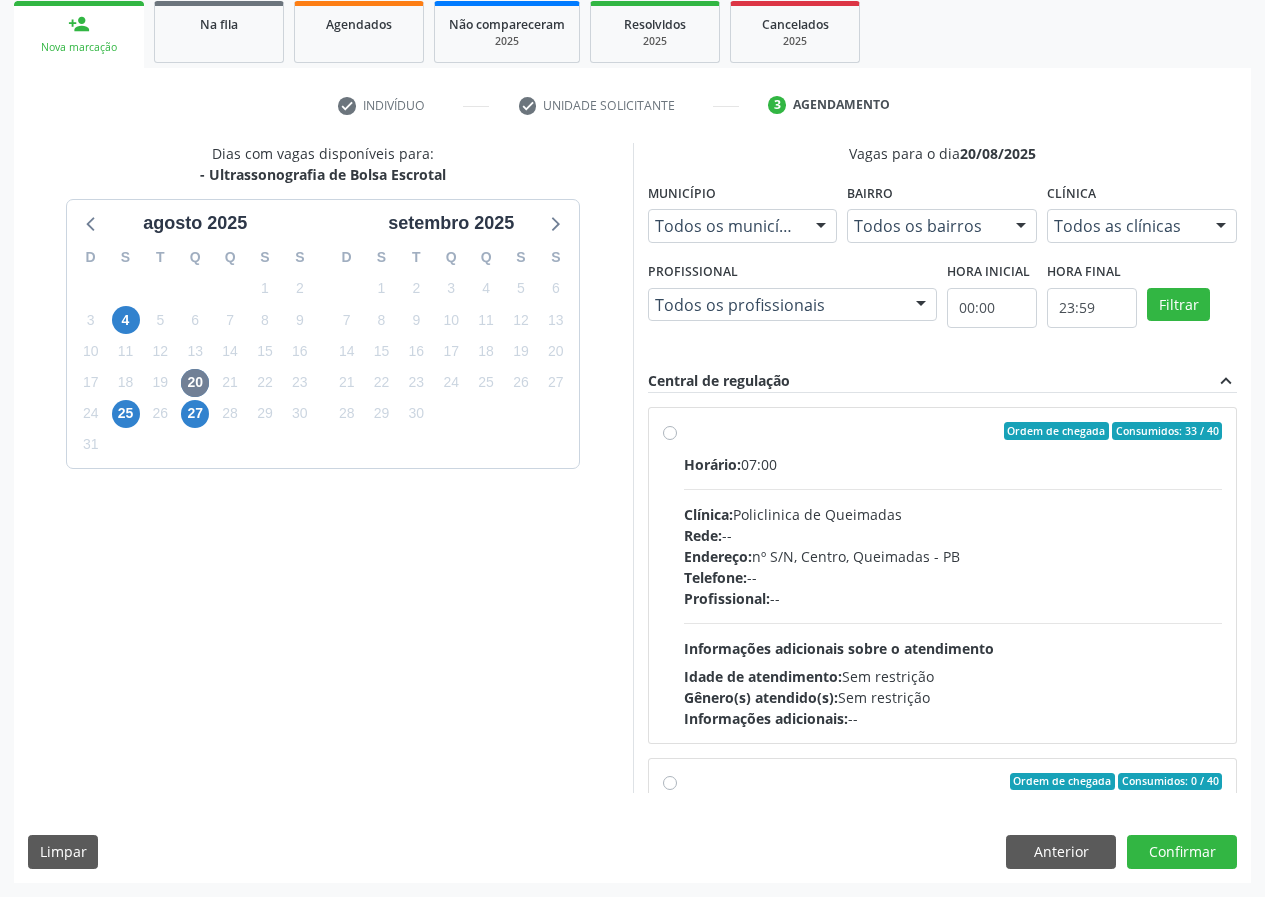 click on "Ordem de chegada
Consumidos: 33 / 40
Horário:   07:00
Clínica:  Policlinica de Queimadas
Rede:
--
Endereço:   nº S/N, Centro, Queimadas - PB
Telefone:   --
Profissional:
--
Informações adicionais sobre o atendimento
Idade de atendimento:
Sem restrição
Gênero(s) atendido(s):
Sem restrição
Informações adicionais:
--" at bounding box center [953, 575] 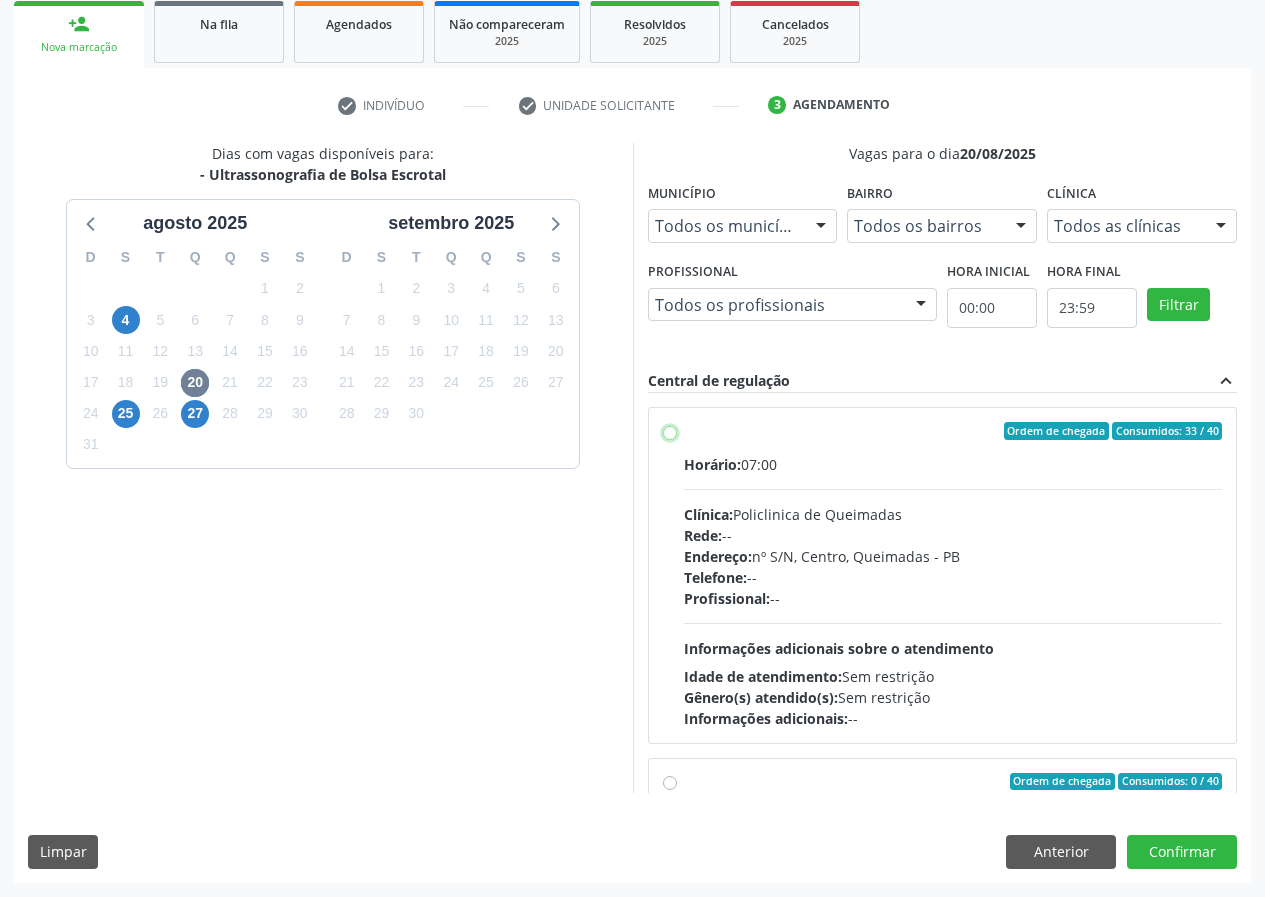radio on "true" 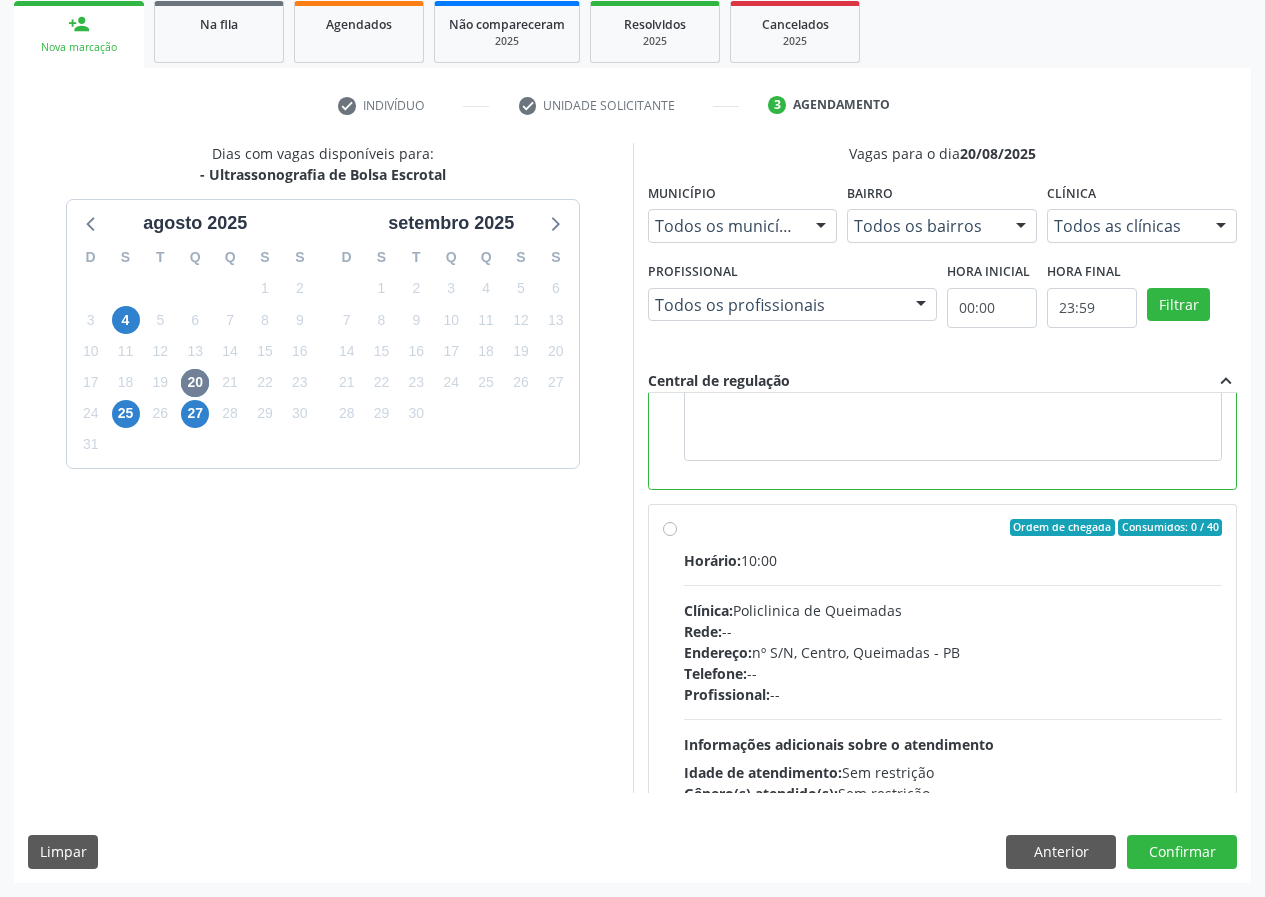 scroll, scrollTop: 450, scrollLeft: 0, axis: vertical 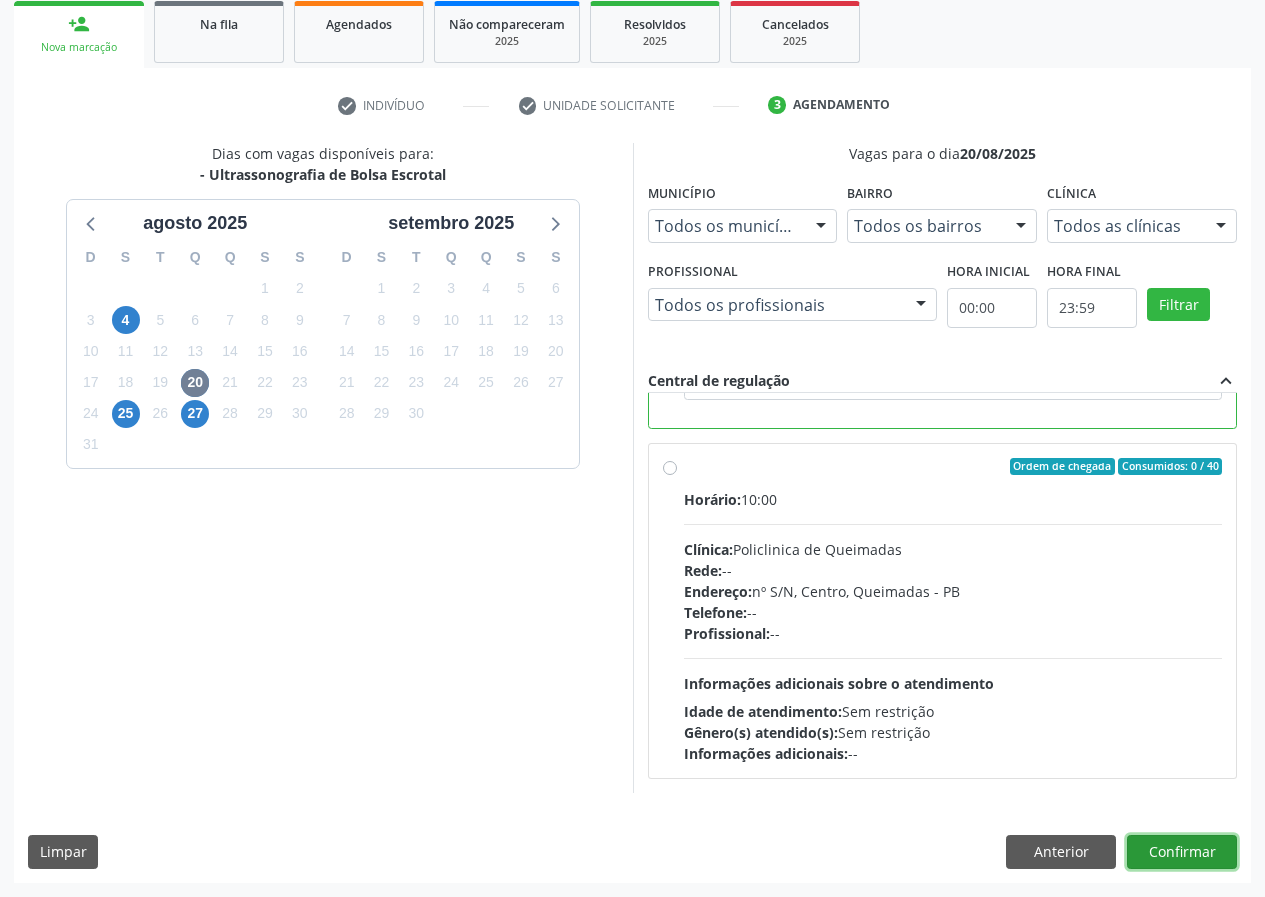 click on "Confirmar" at bounding box center [1182, 852] 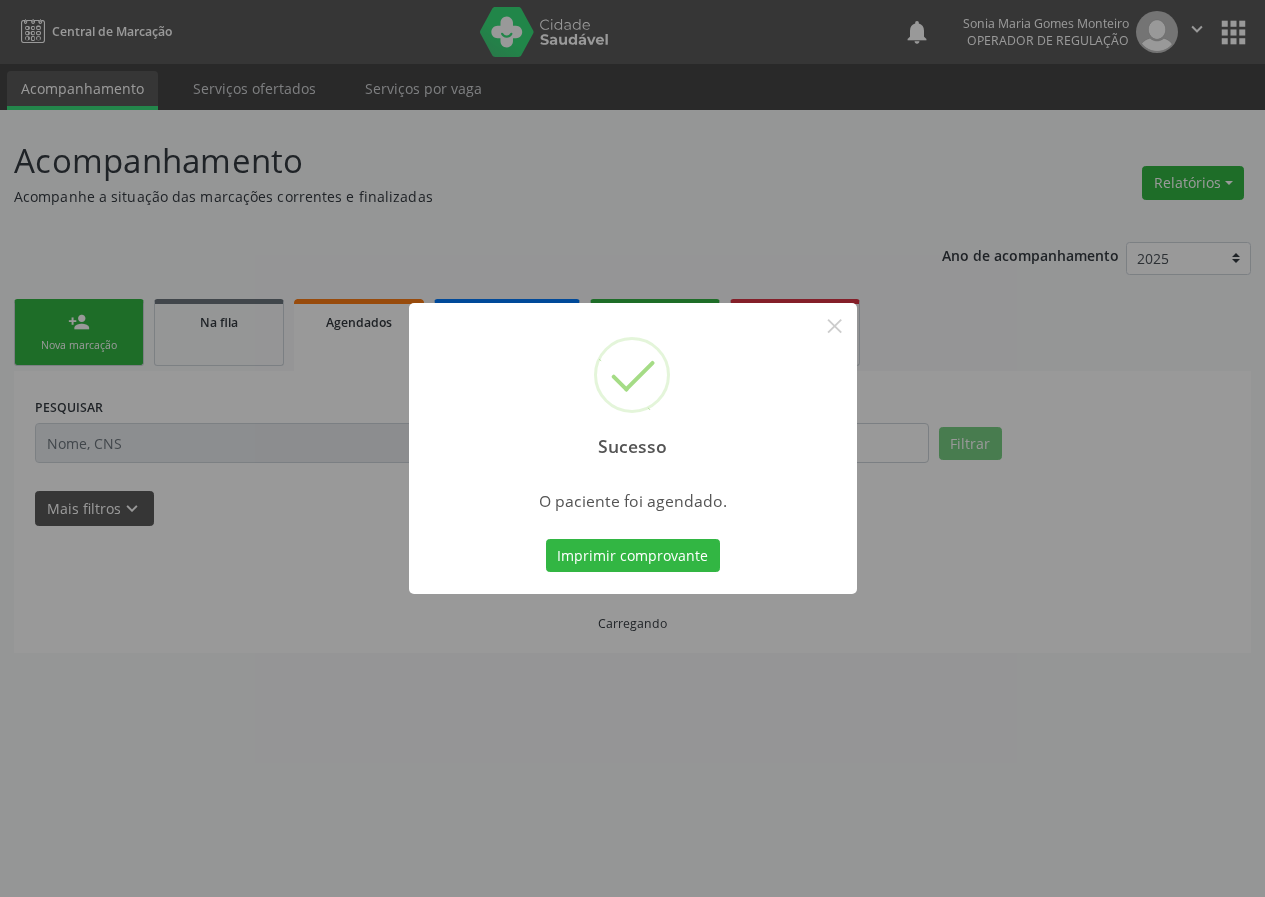 scroll, scrollTop: 0, scrollLeft: 0, axis: both 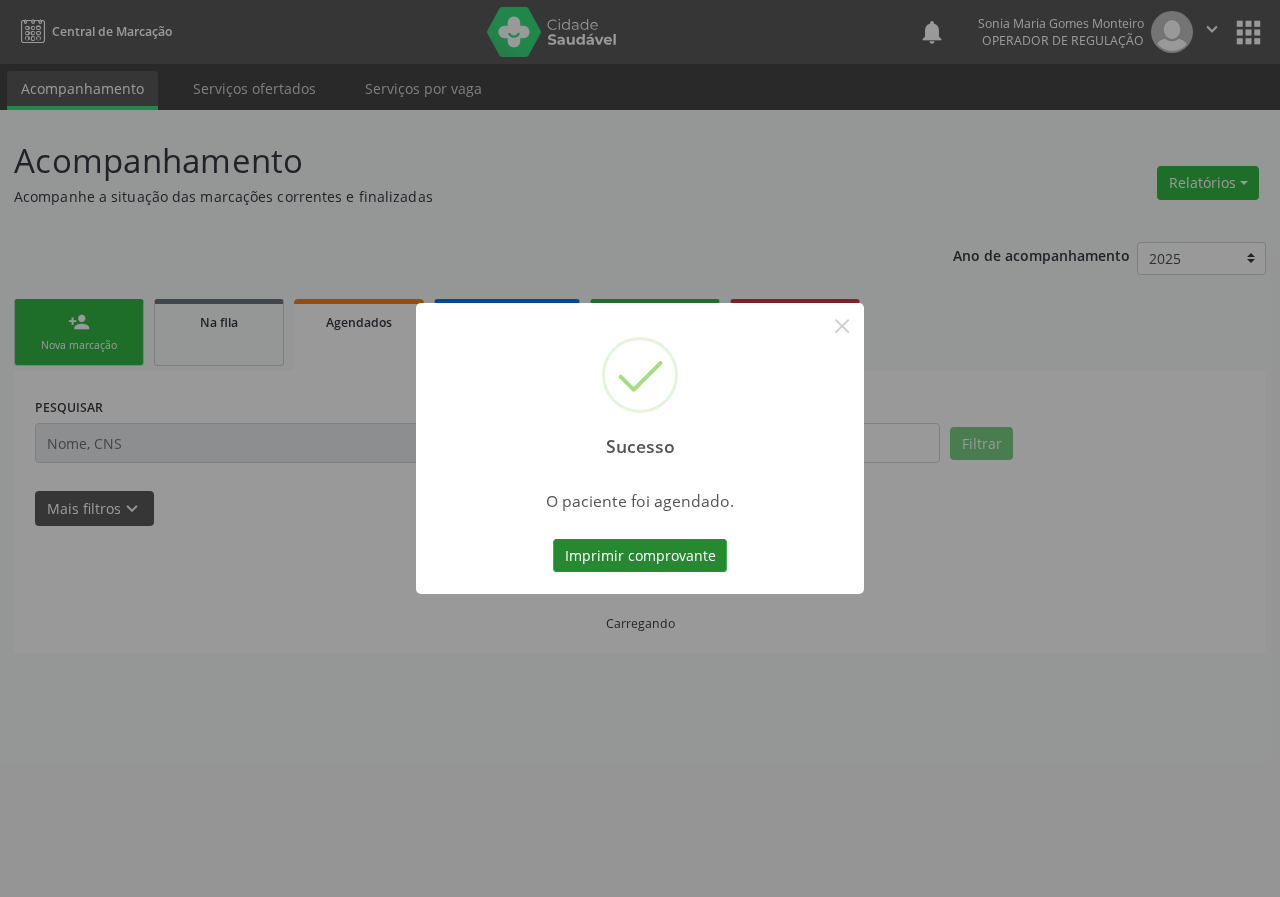 click on "Imprimir comprovante" at bounding box center (640, 556) 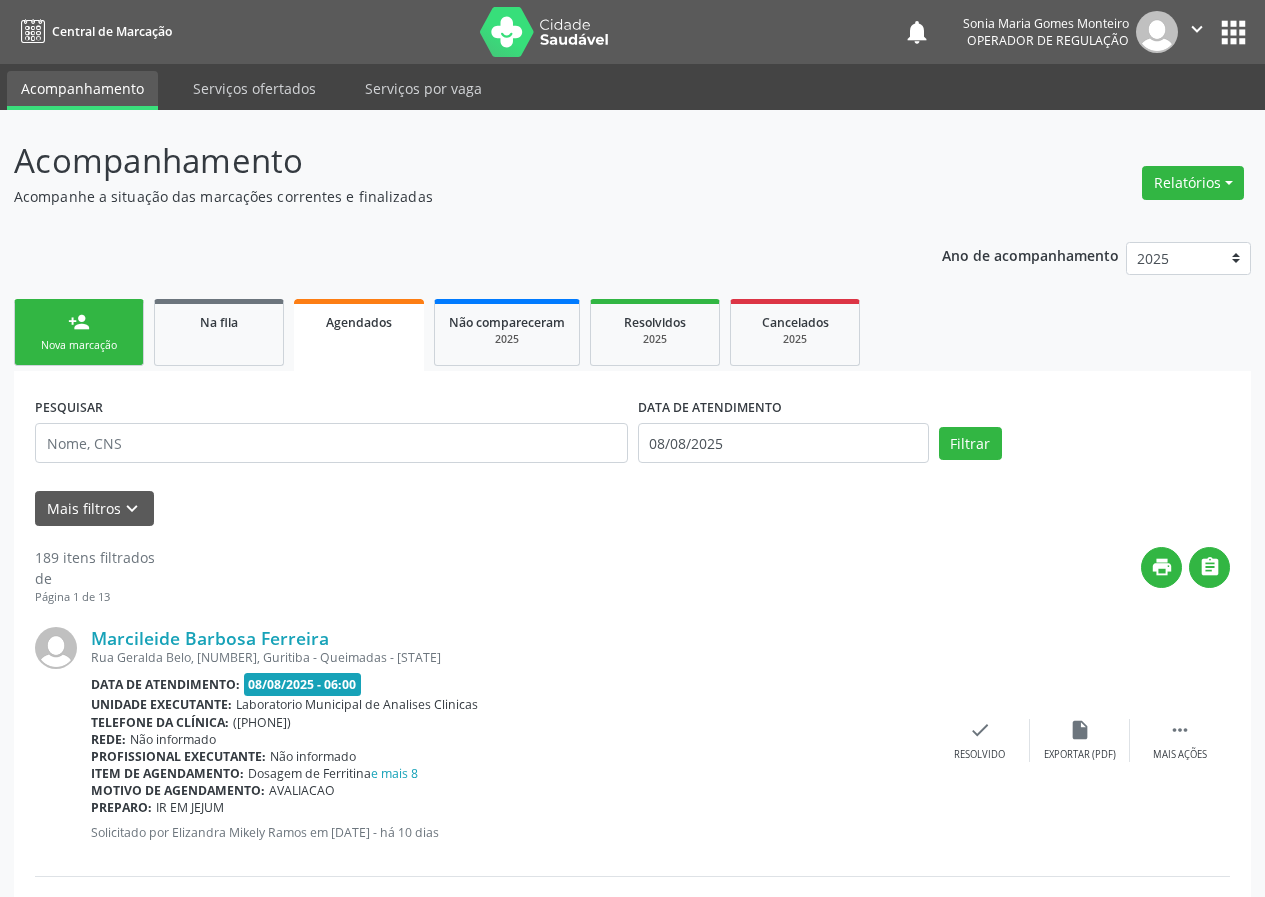 click on "person_add
Nova marcação" at bounding box center [79, 332] 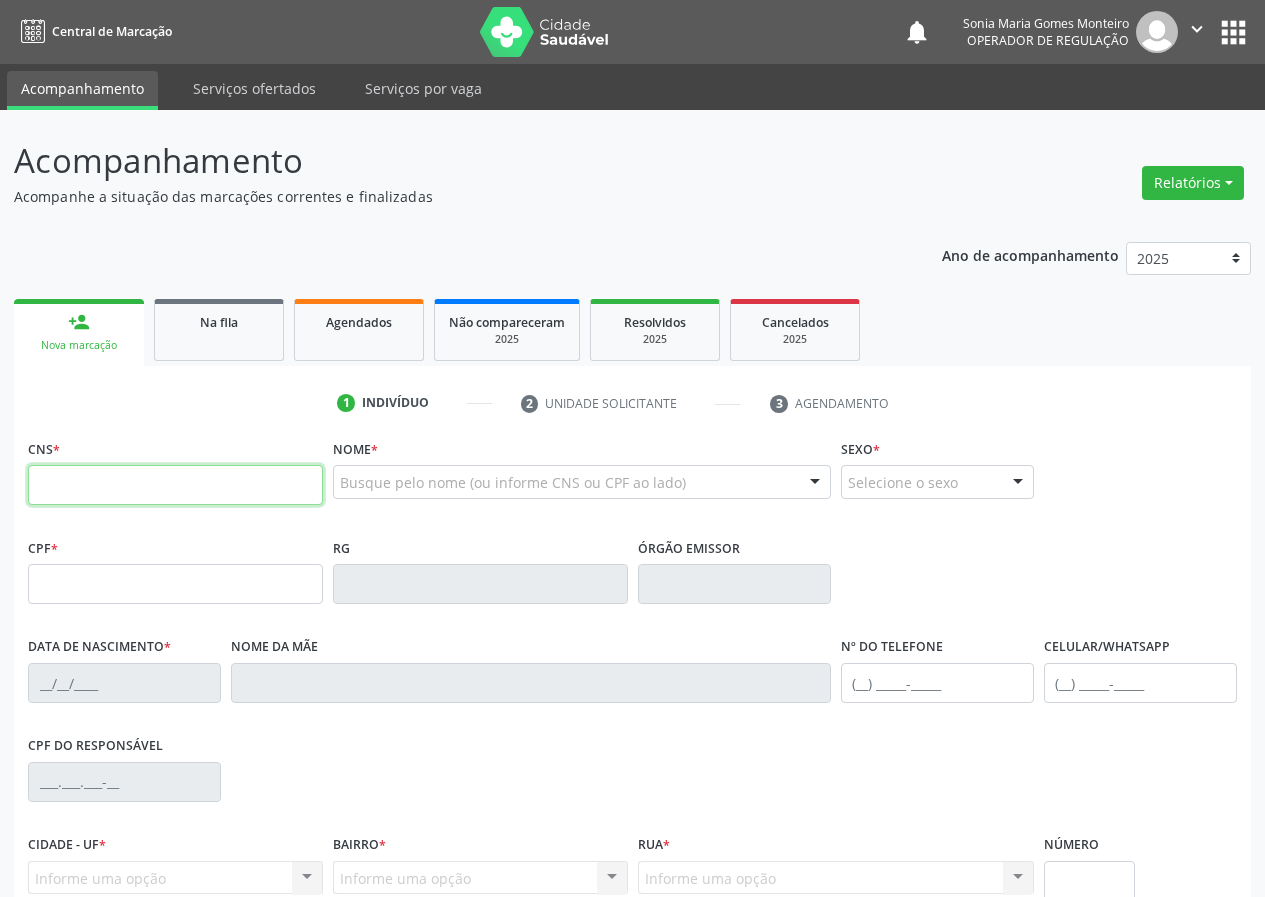 click at bounding box center [175, 485] 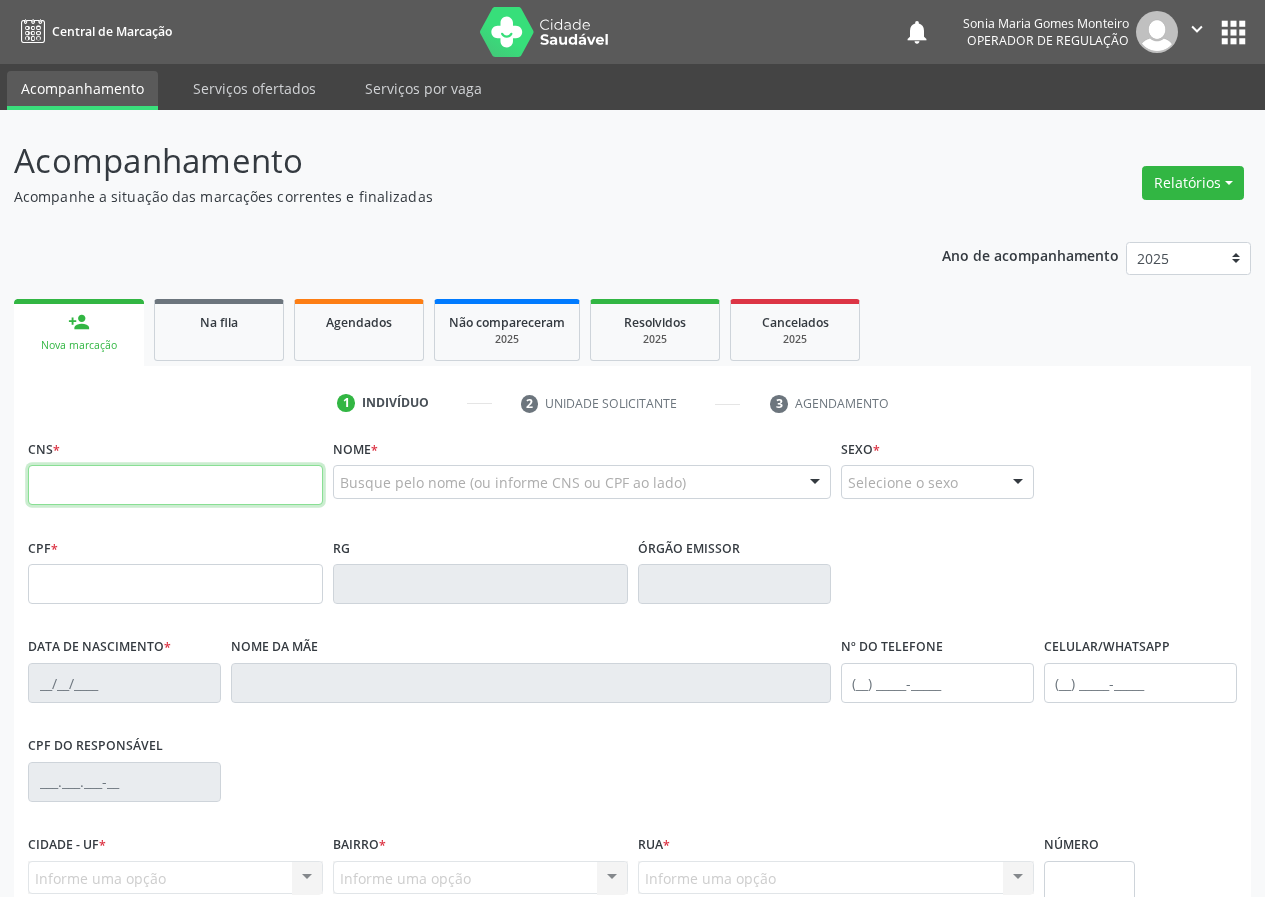 click at bounding box center [175, 485] 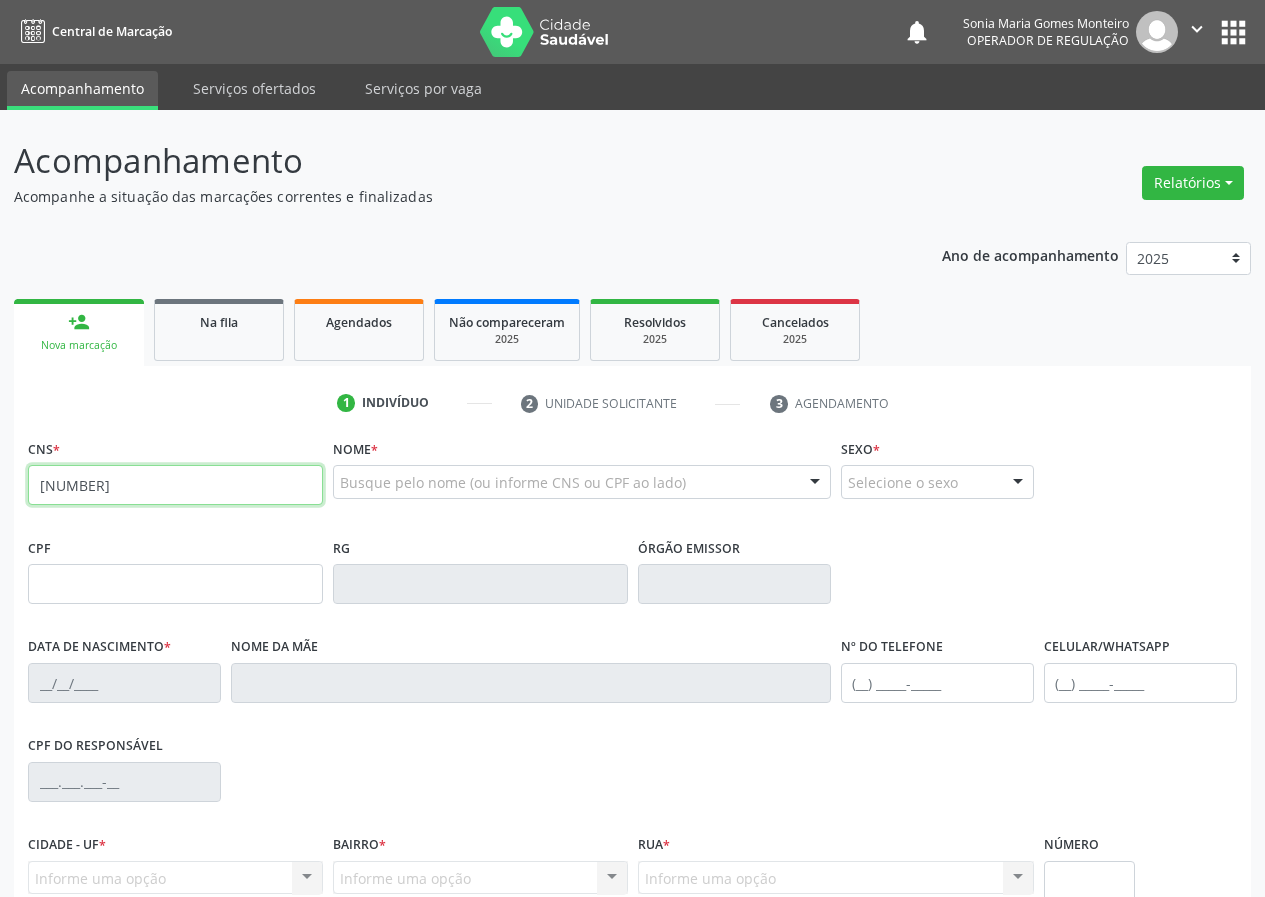 type on "700 0027 6167 4302" 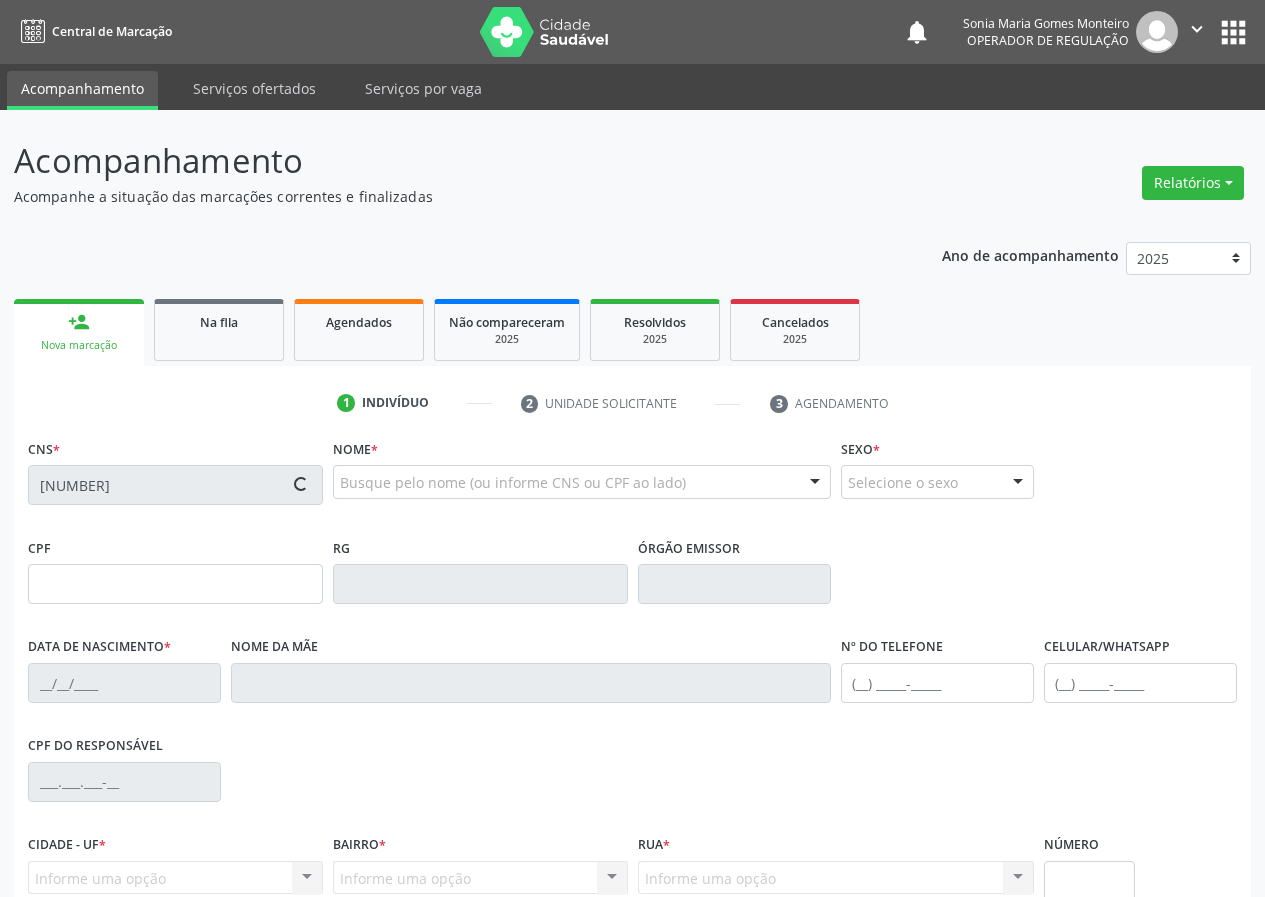 type on "713.211.107-82" 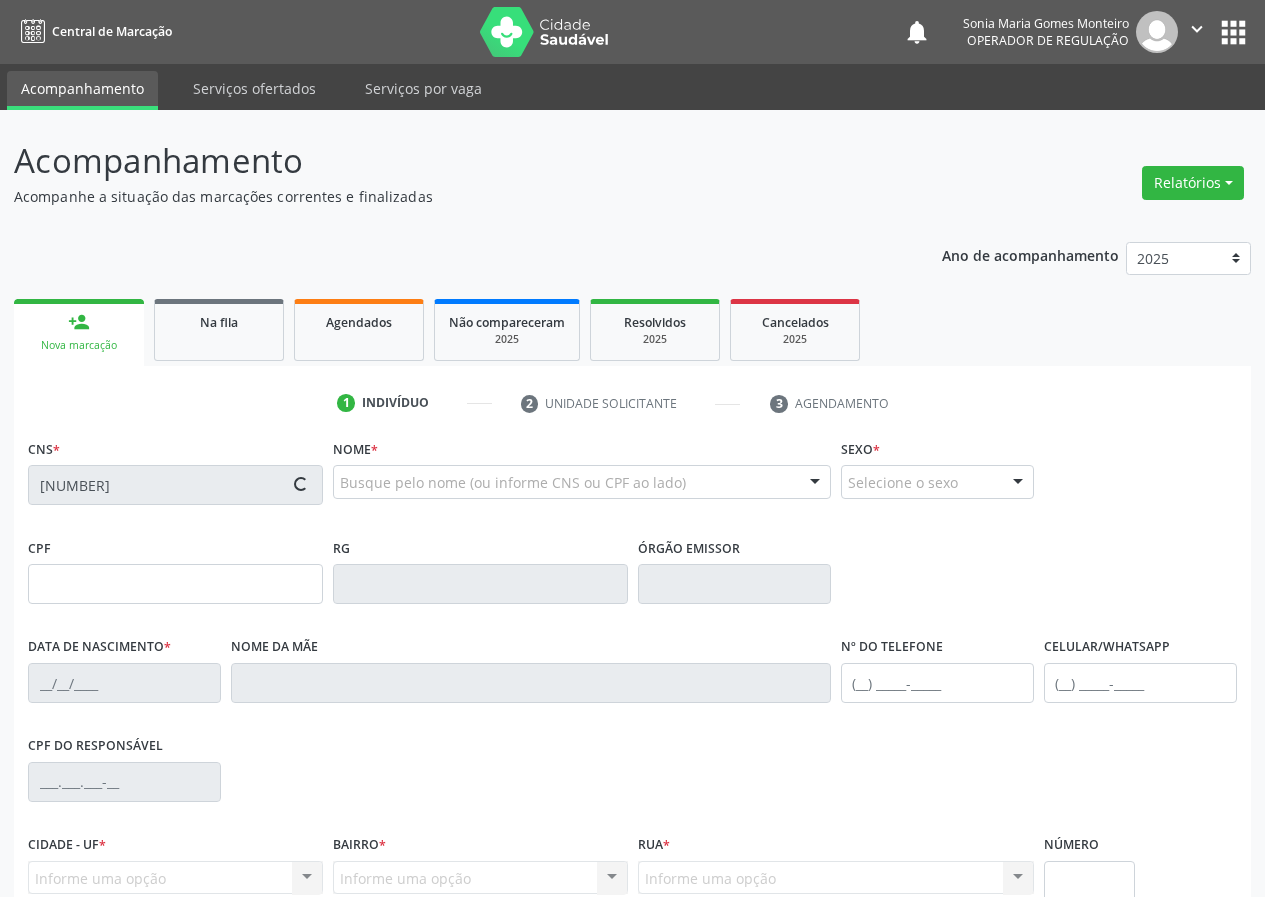 type on "Minervina Joca da Silva" 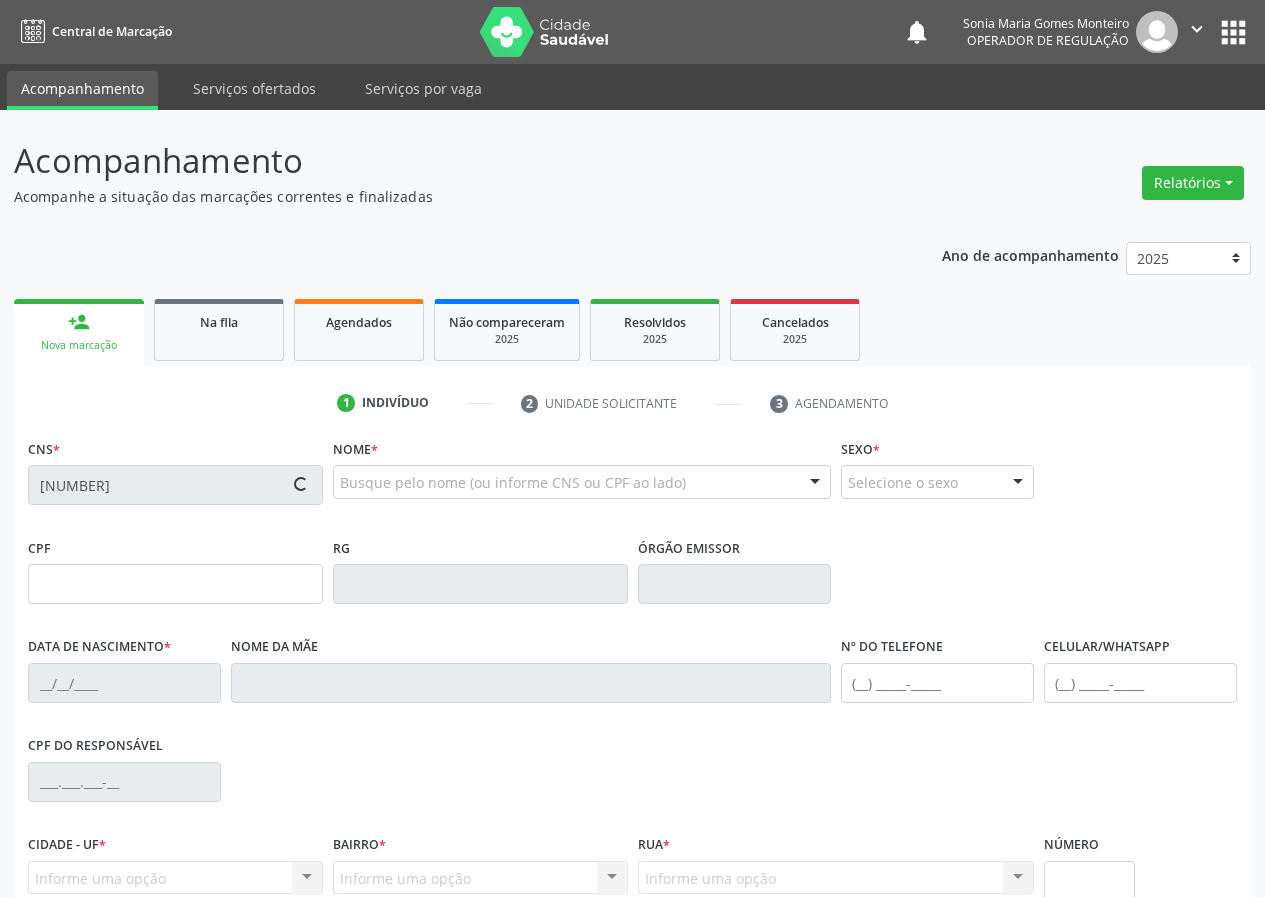 type on "(83) 99124-9467" 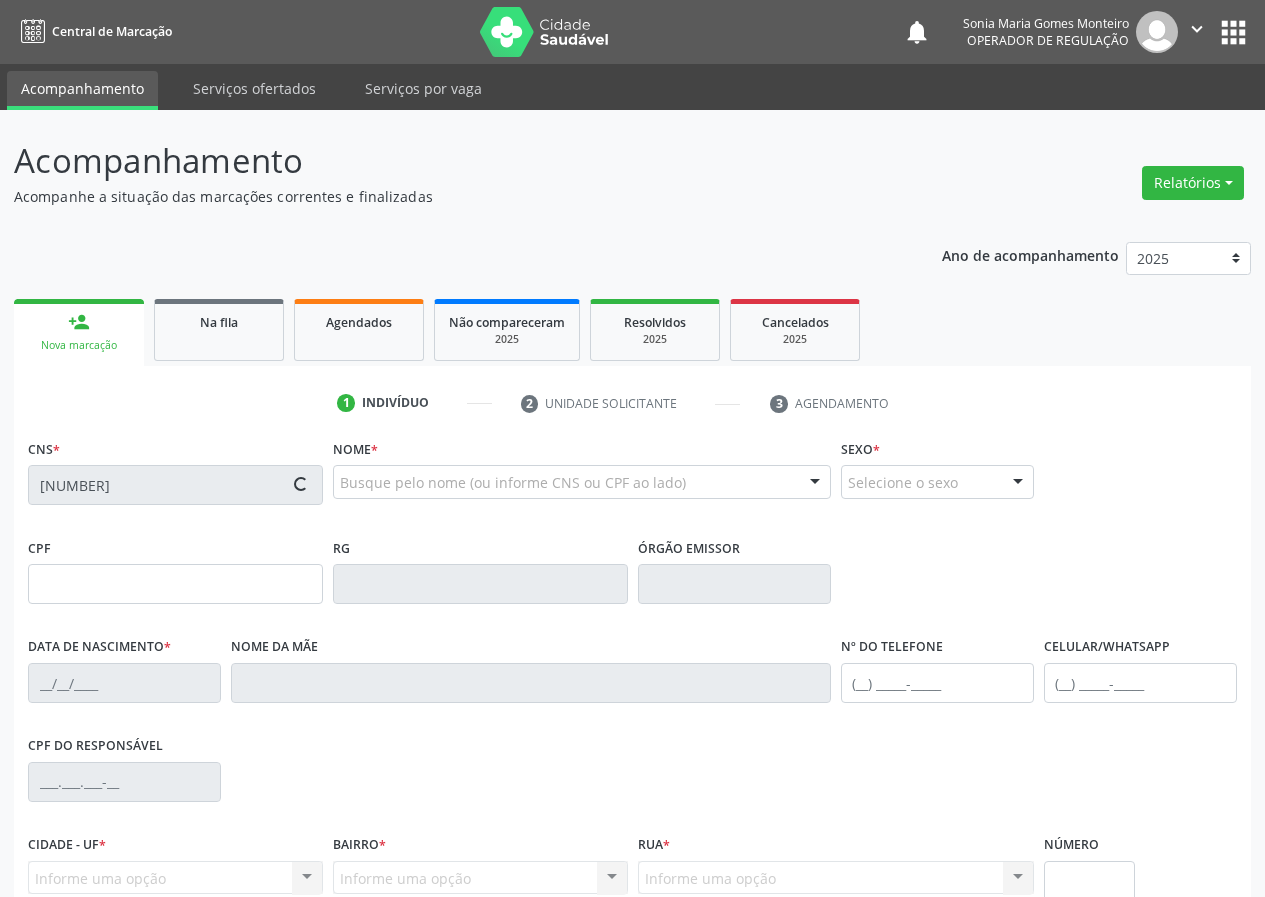 type on "50" 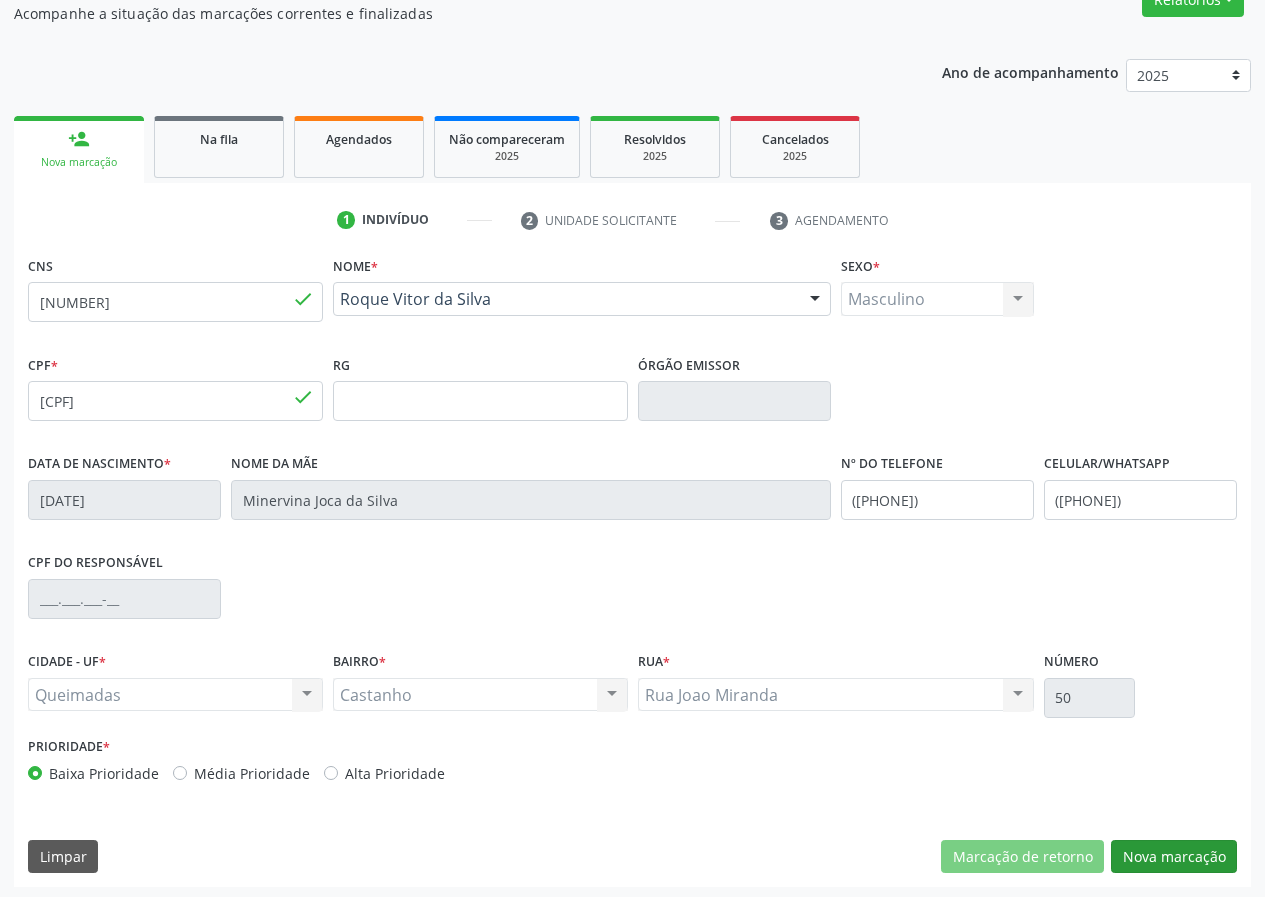 scroll, scrollTop: 187, scrollLeft: 0, axis: vertical 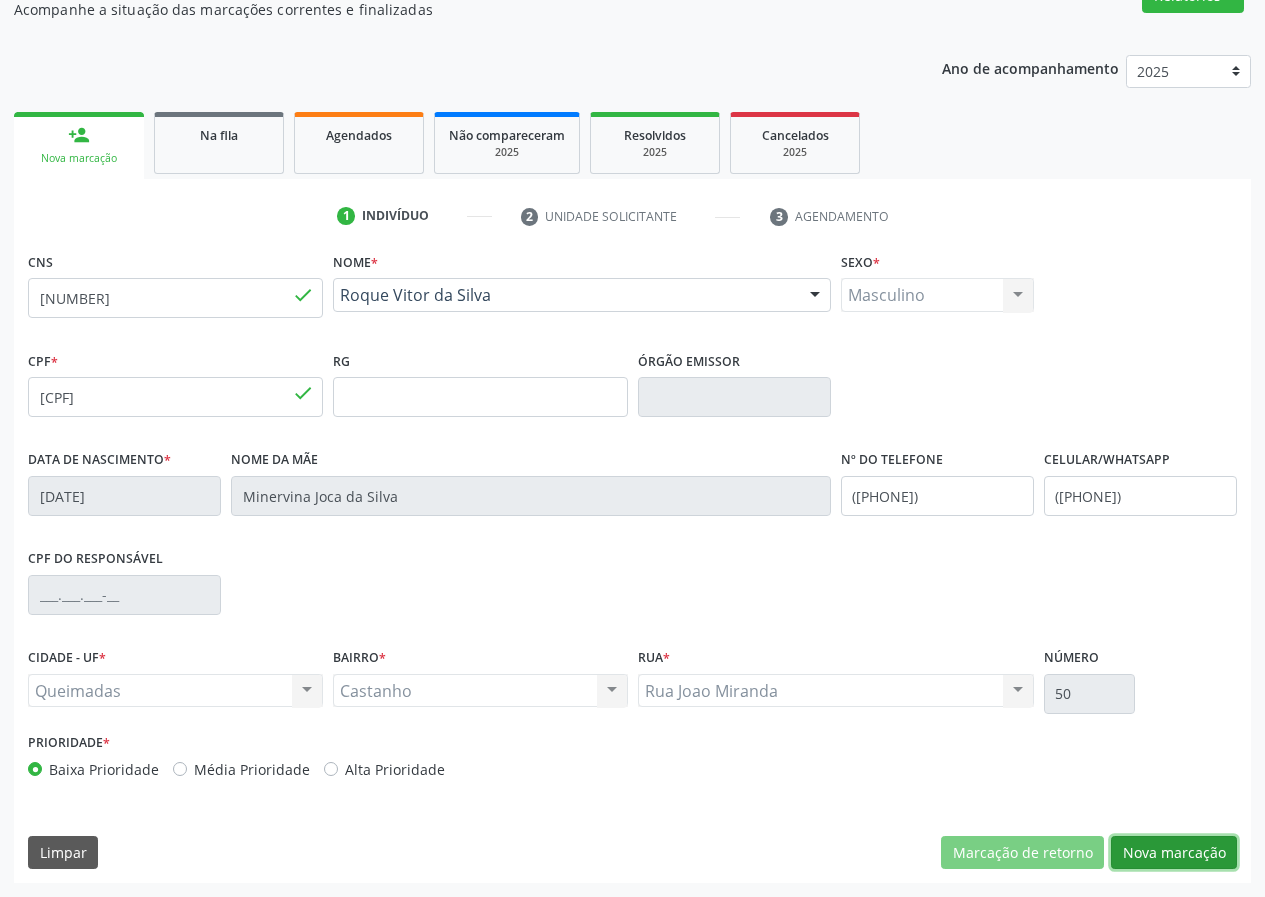 drag, startPoint x: 1161, startPoint y: 854, endPoint x: 948, endPoint y: 824, distance: 215.1023 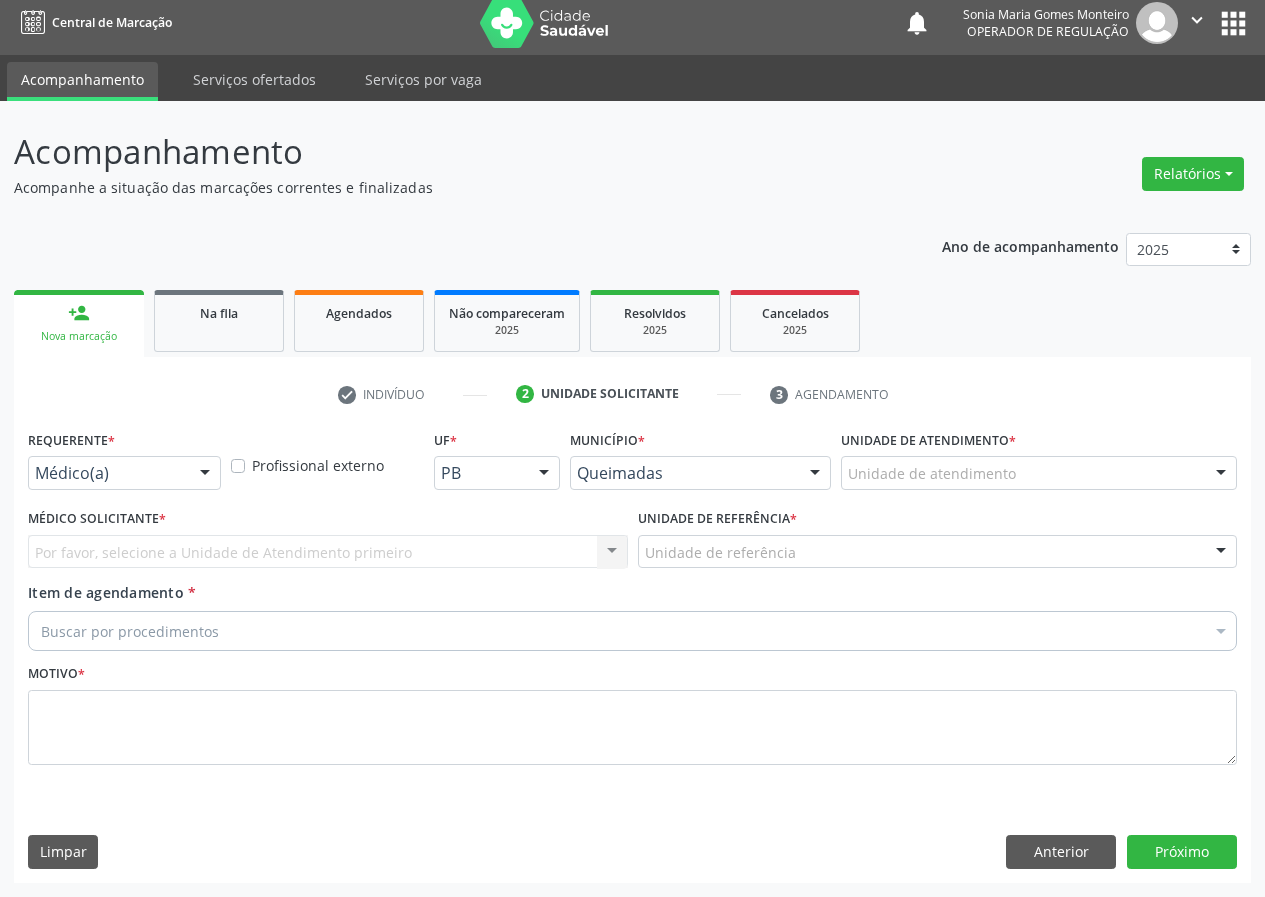 scroll, scrollTop: 9, scrollLeft: 0, axis: vertical 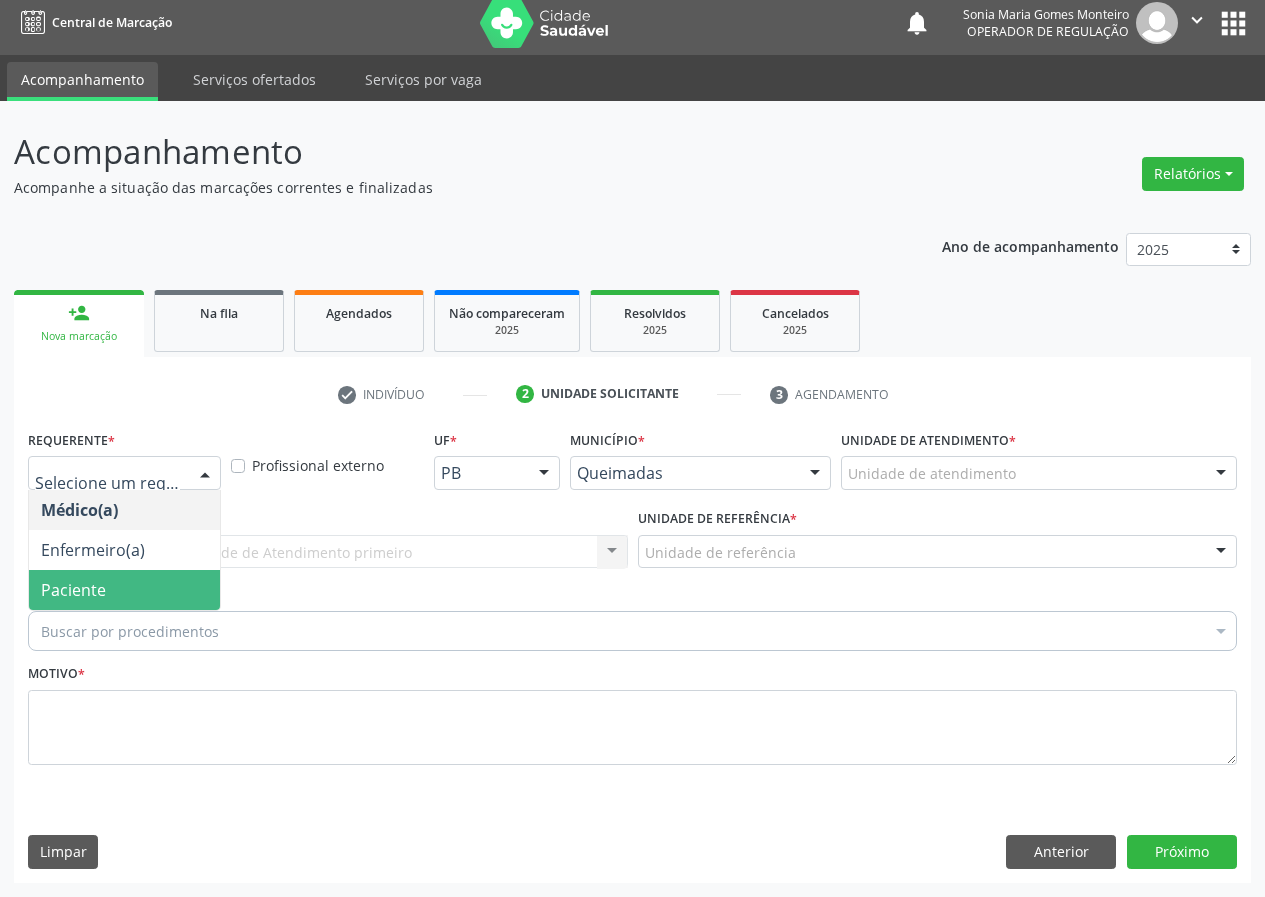 drag, startPoint x: 194, startPoint y: 584, endPoint x: 489, endPoint y: 582, distance: 295.00677 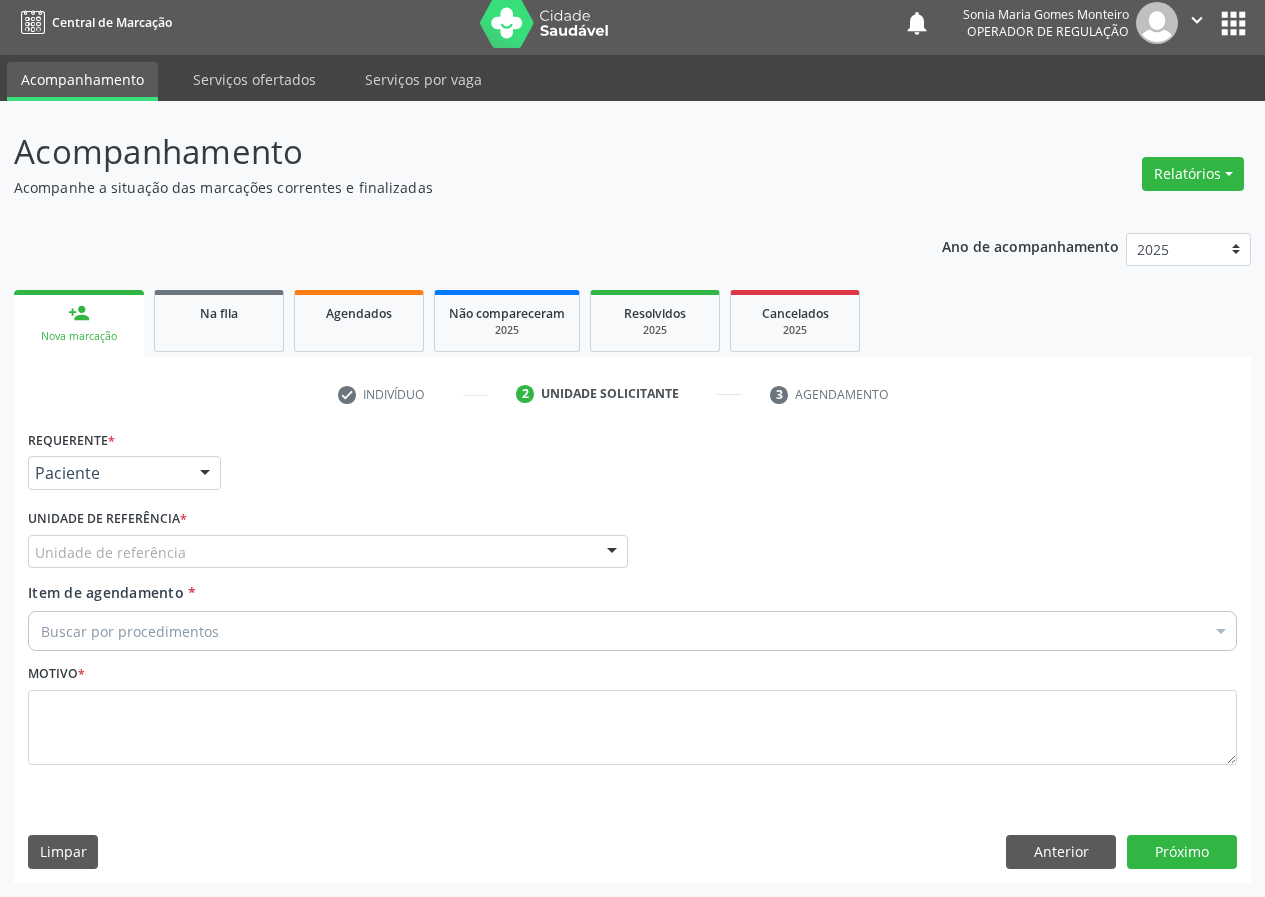 click at bounding box center [612, 553] 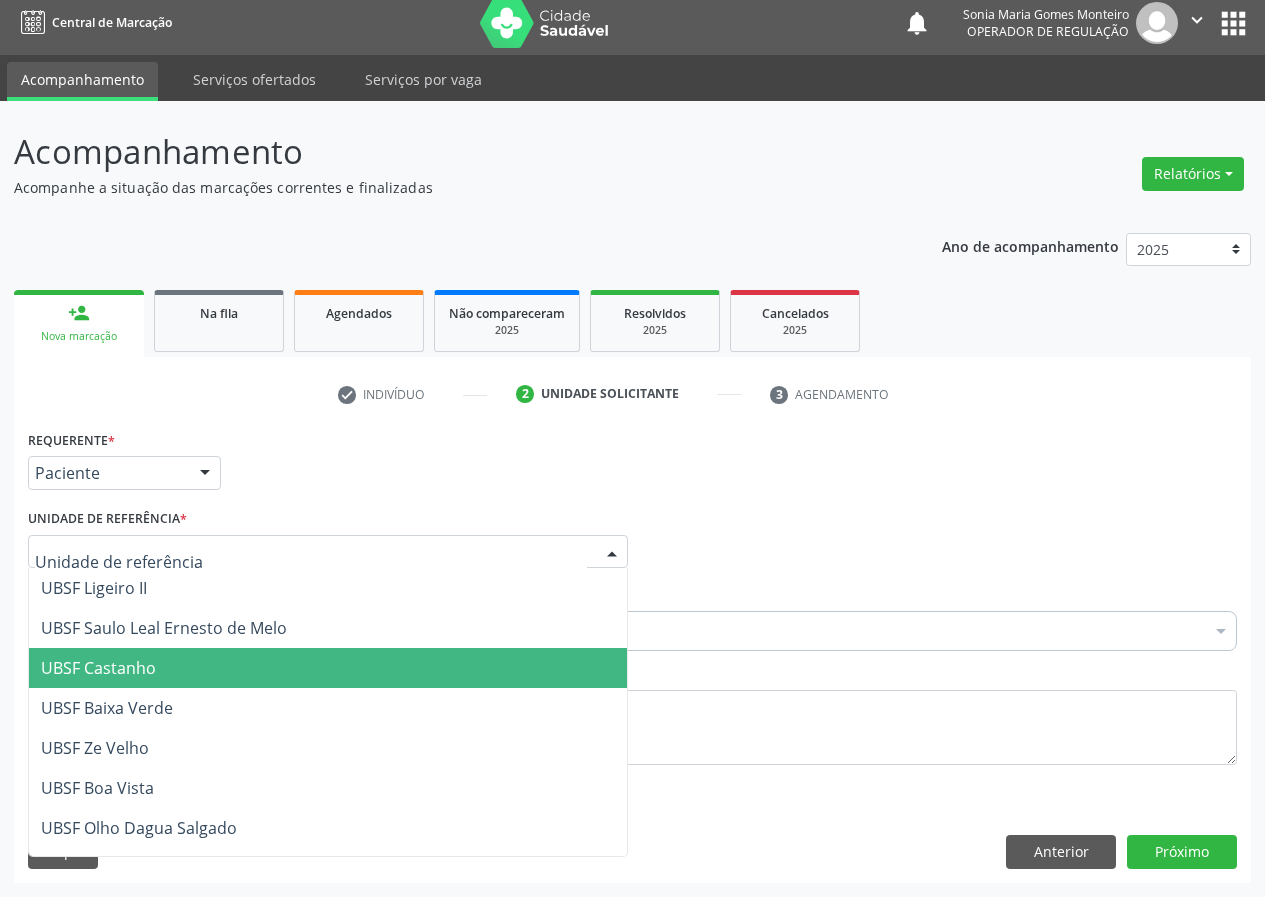 click on "UBSF Castanho" at bounding box center (98, 668) 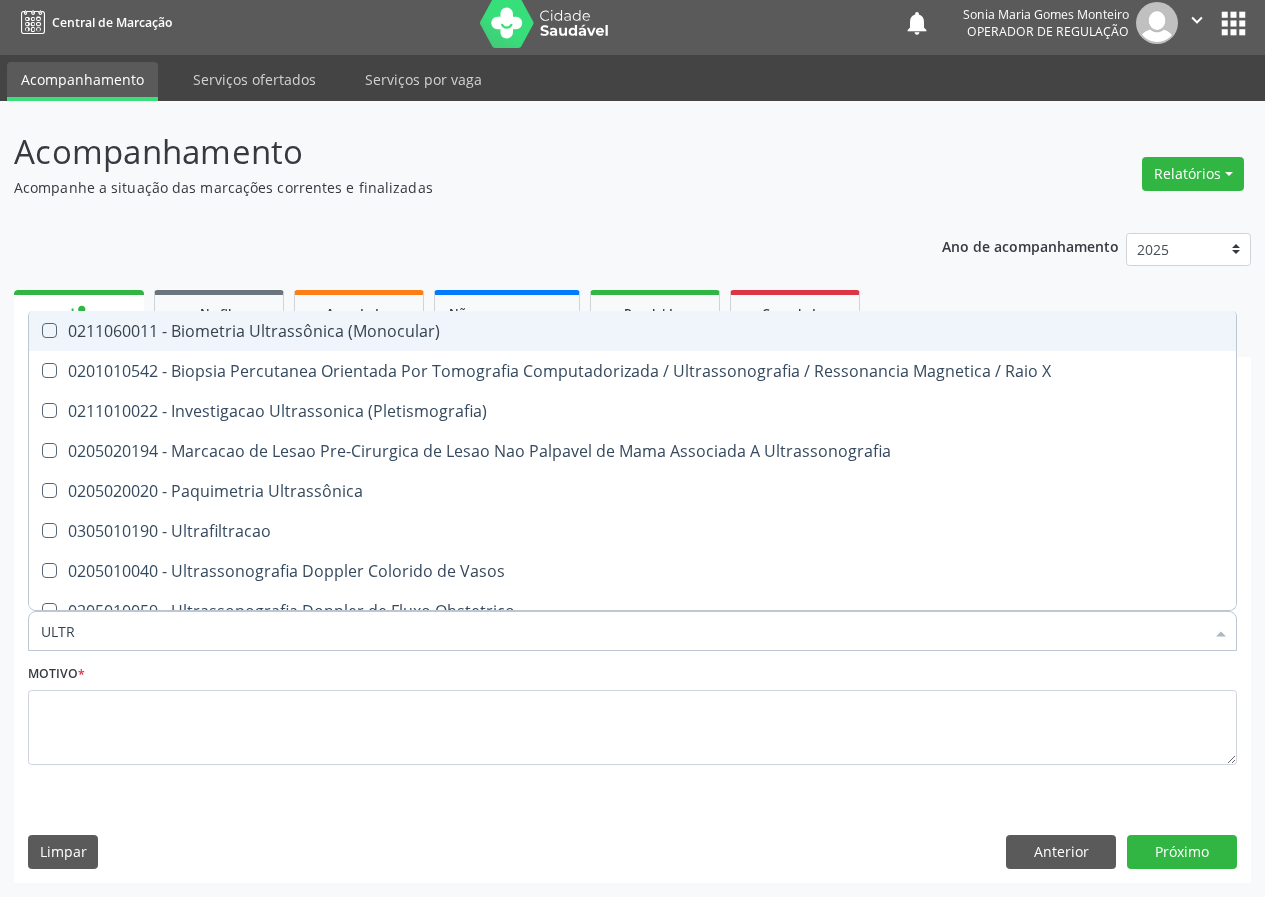 type on "ULTRA" 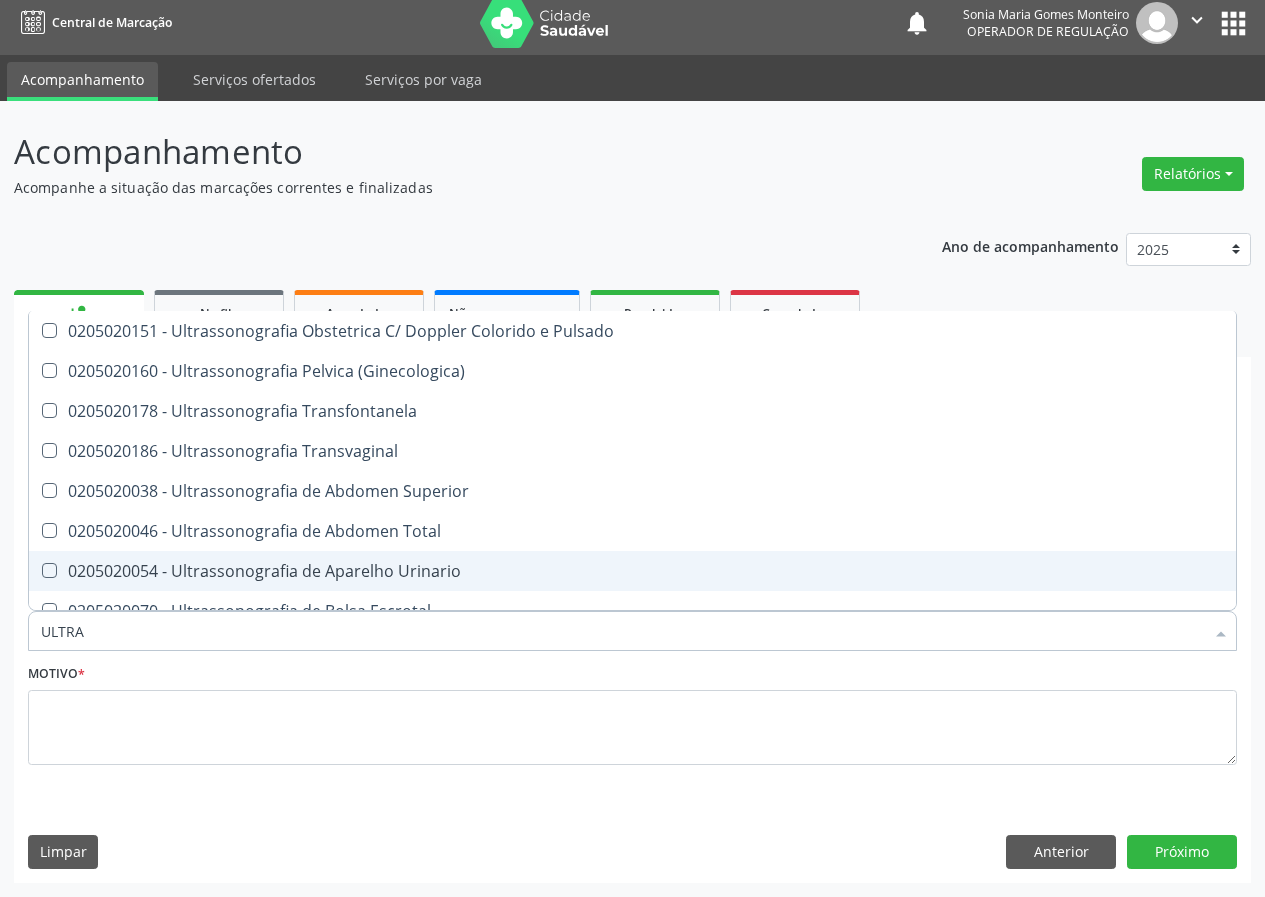 scroll, scrollTop: 661, scrollLeft: 0, axis: vertical 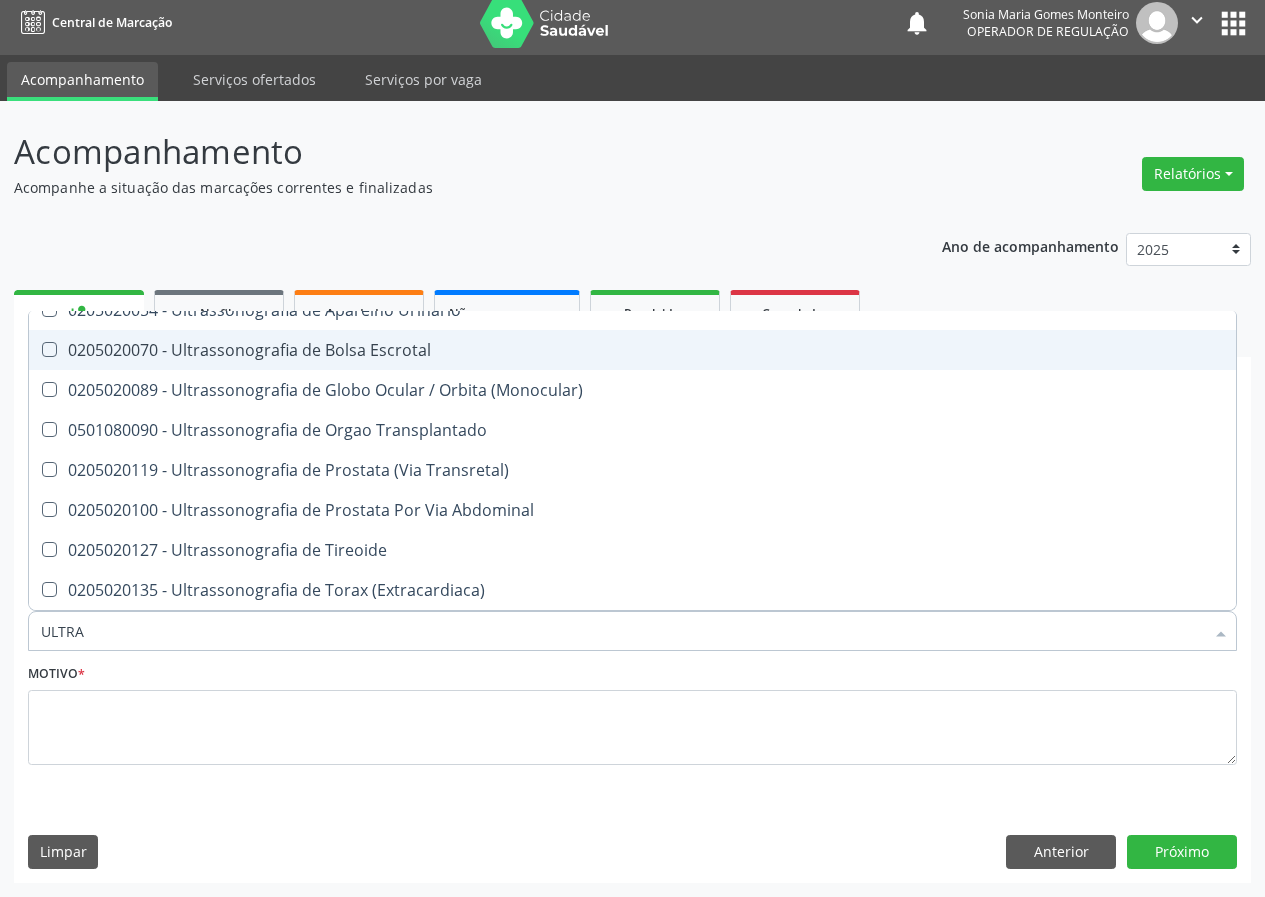 click on "0205020070 - Ultrassonografia de Bolsa Escrotal" at bounding box center (632, 350) 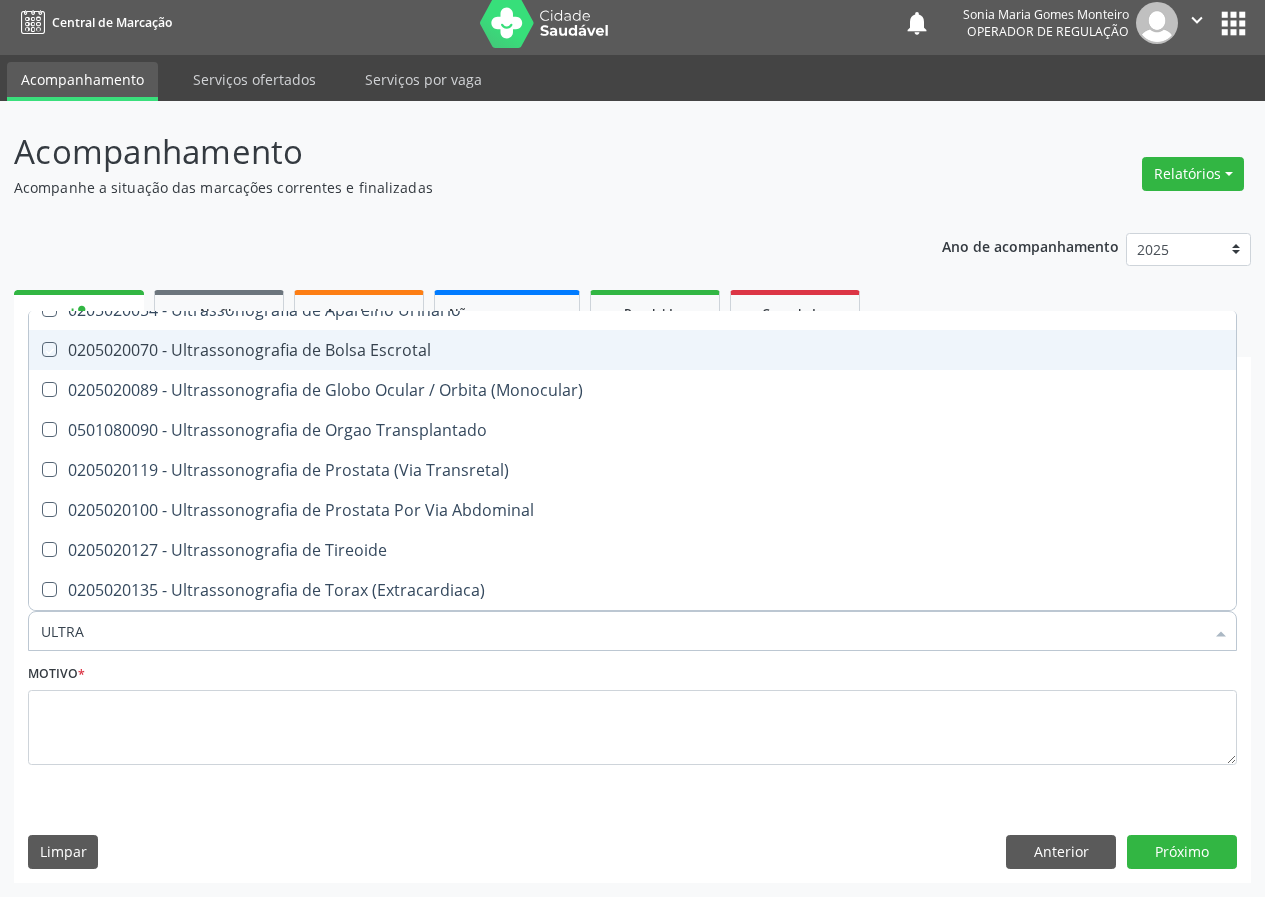 checkbox on "true" 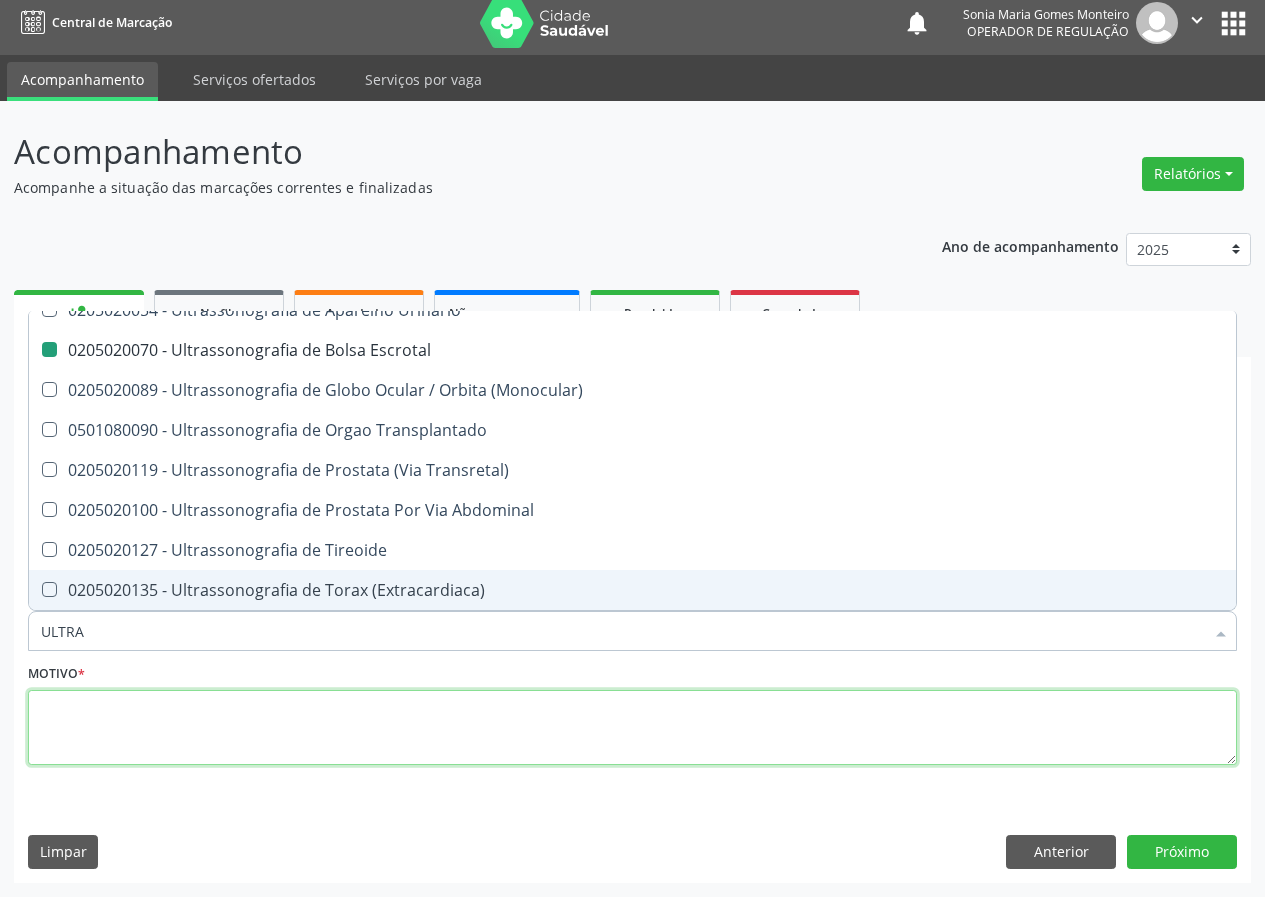 click at bounding box center [632, 728] 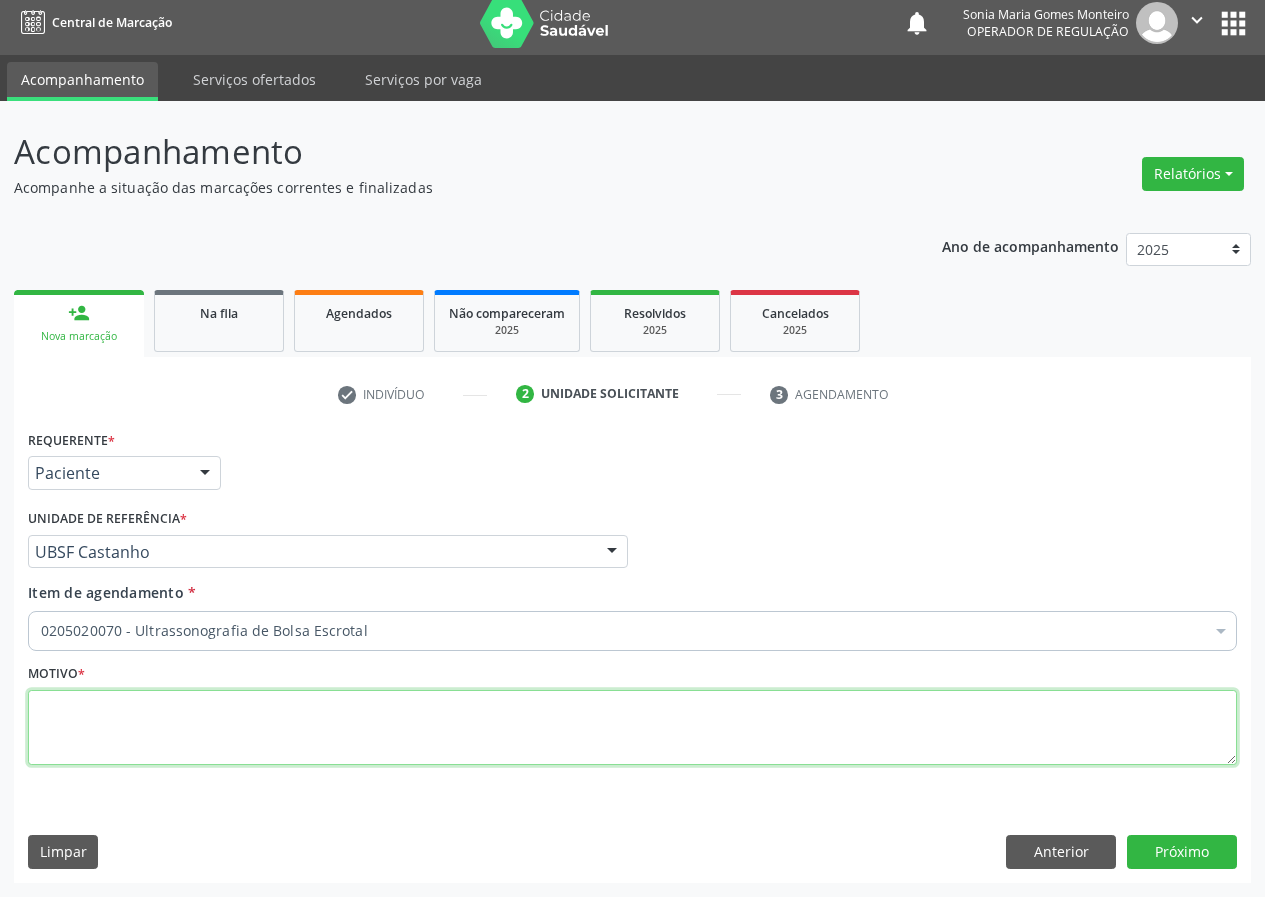 scroll, scrollTop: 0, scrollLeft: 0, axis: both 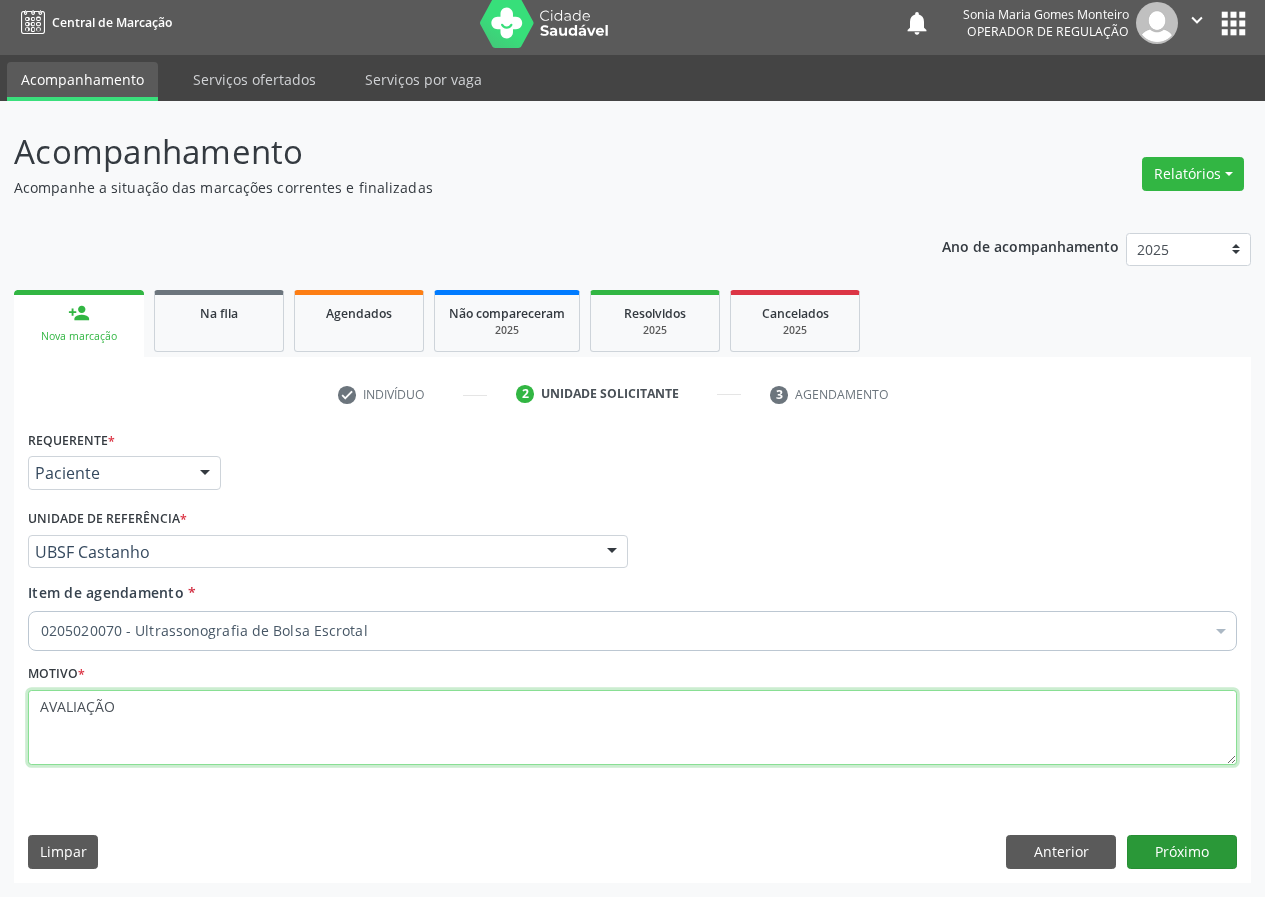 type on "AVALIAÇÃO" 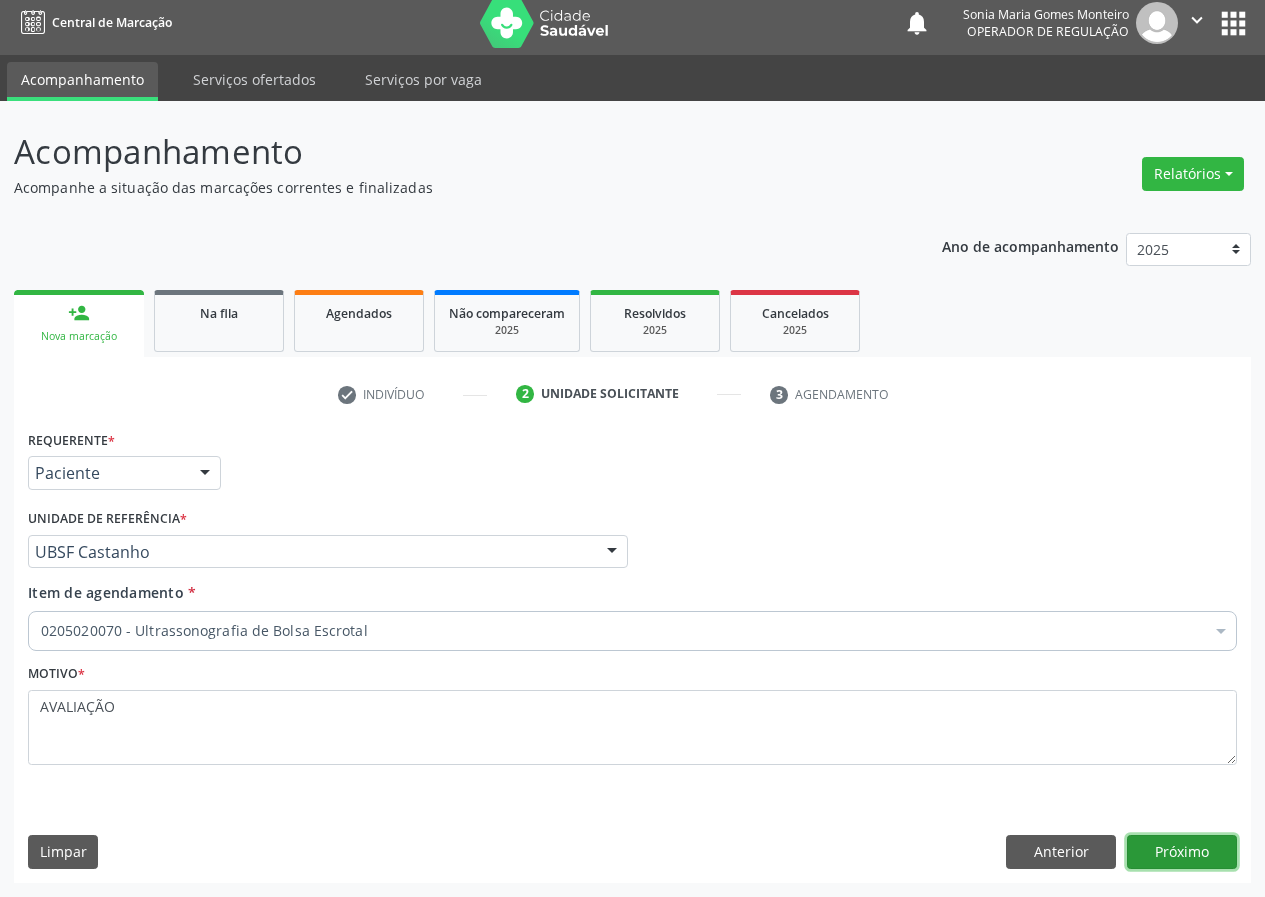 click on "Próximo" at bounding box center [1182, 852] 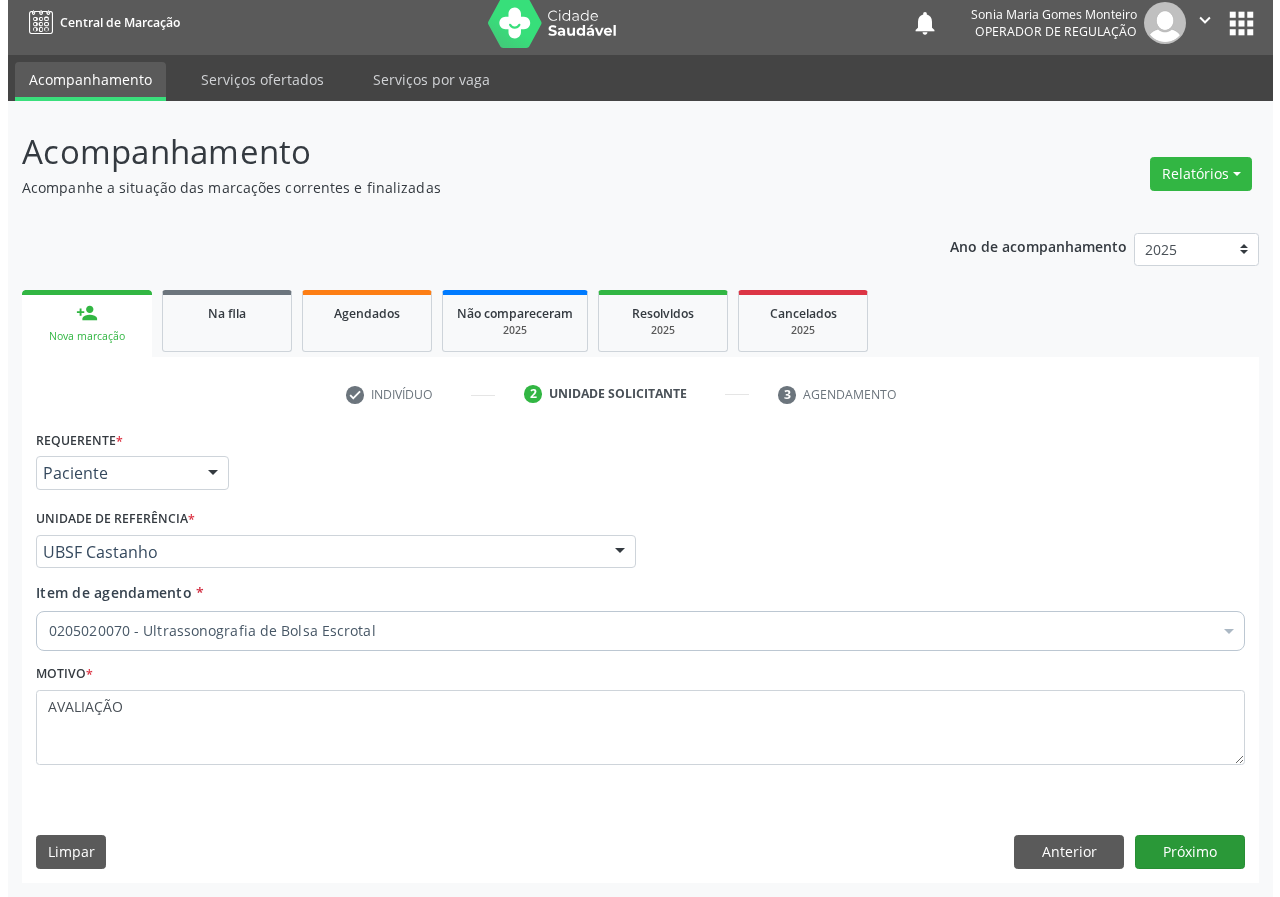 scroll, scrollTop: 0, scrollLeft: 0, axis: both 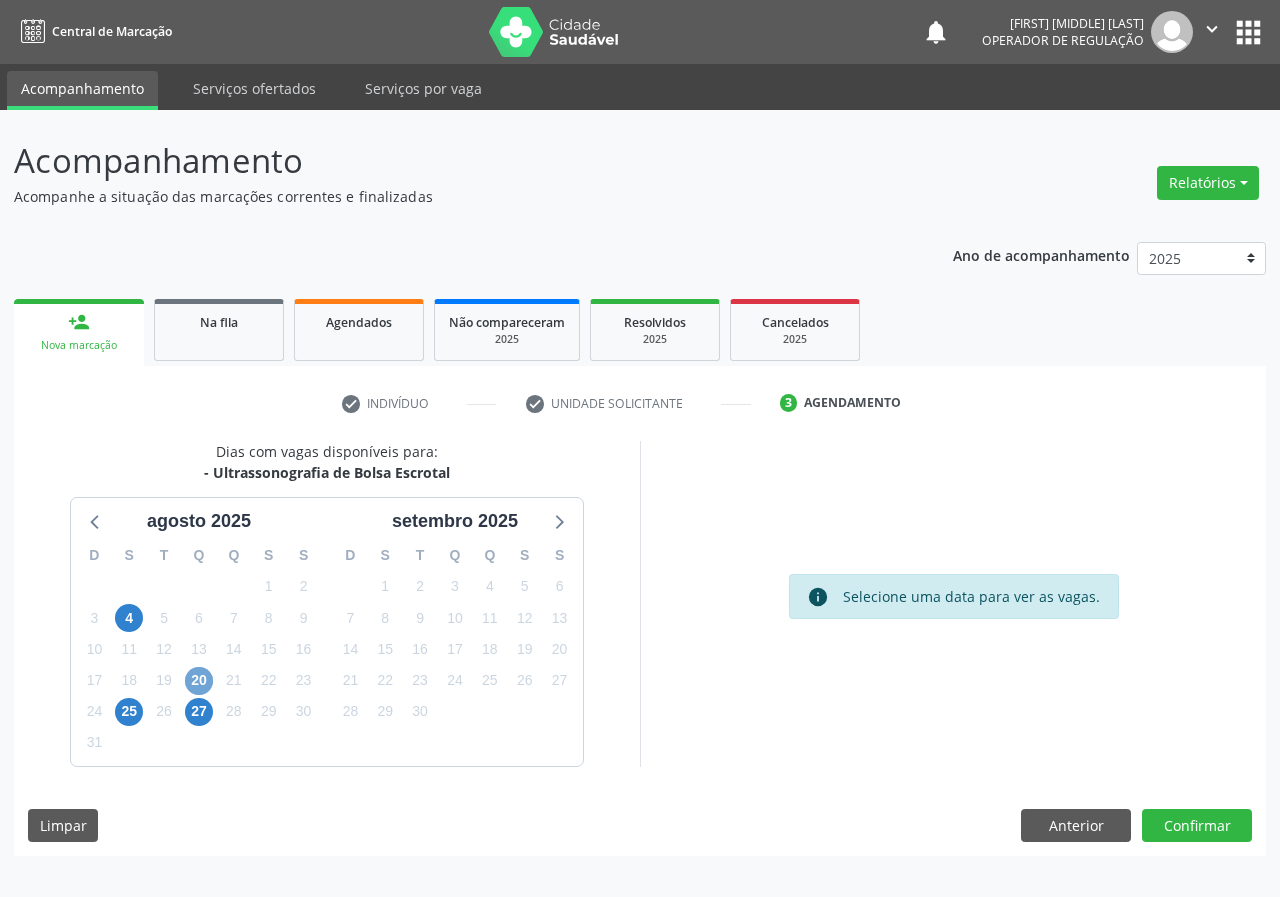 click on "20" at bounding box center (199, 681) 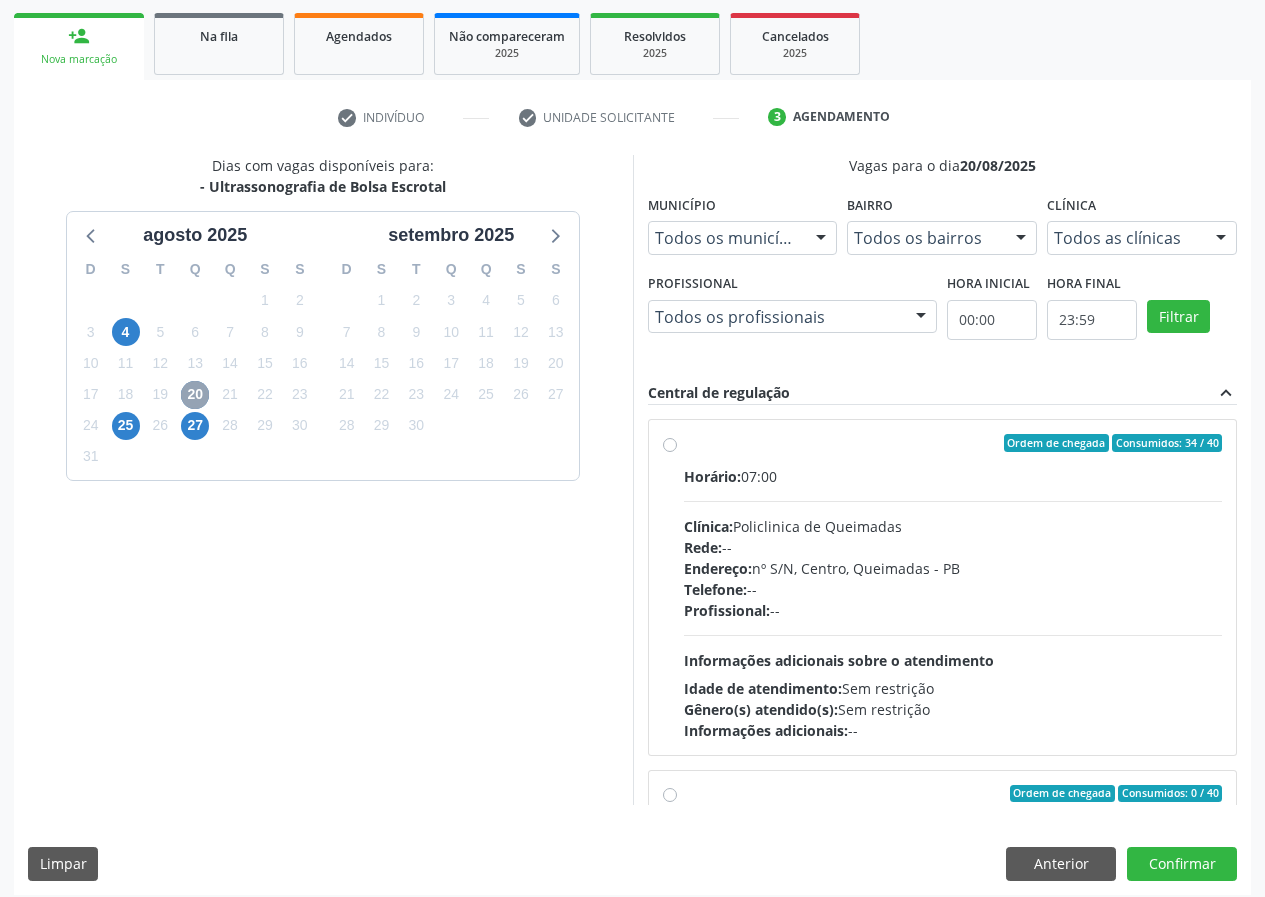 scroll, scrollTop: 298, scrollLeft: 0, axis: vertical 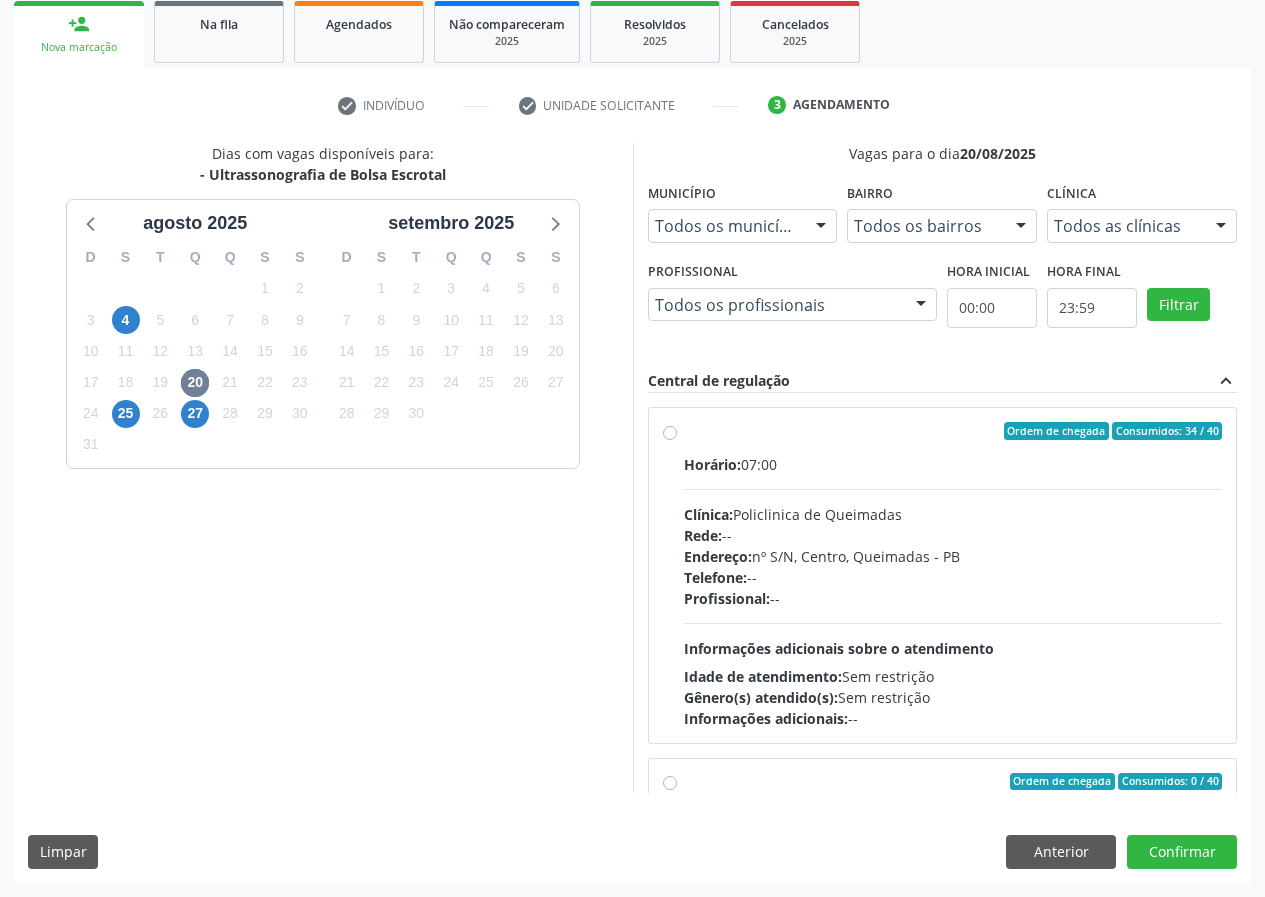 click on "Ordem de chegada
Consumidos: [NUMBER] / [NUMBER]
Horário:   [TIME]
Clínica:  [CLINIC_NAME]
Rede:
--
Endereço:   nº S/N, [CITY], [CITY] - [STATE]
Telefone:   --
Profissional:
--
Informações adicionais sobre o atendimento
Idade de atendimento:
Sem restrição
Gênero(s) atendido(s):
Sem restrição
Informações adicionais:
--" at bounding box center (953, 575) 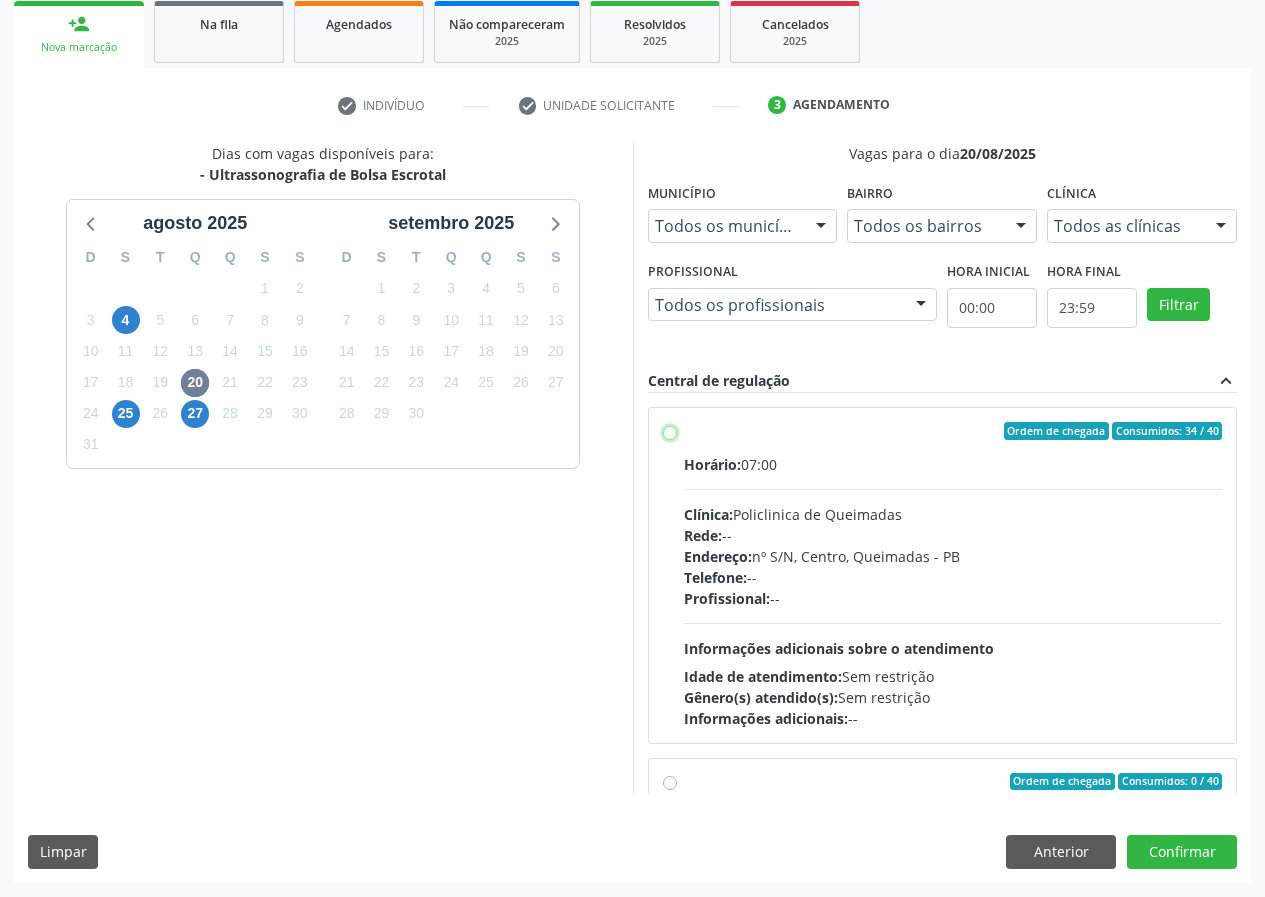 click on "Ordem de chegada
Consumidos: [NUMBER] / [NUMBER]
Horário:   [TIME]
Clínica:  [CLINIC_NAME]
Rede:
--
Endereço:   nº S/N, [CITY], [CITY] - [STATE]
Telefone:   --
Profissional:
--
Informações adicionais sobre o atendimento
Idade de atendimento:
Sem restrição
Gênero(s) atendido(s):
Sem restrição
Informações adicionais:
--" at bounding box center (670, 431) 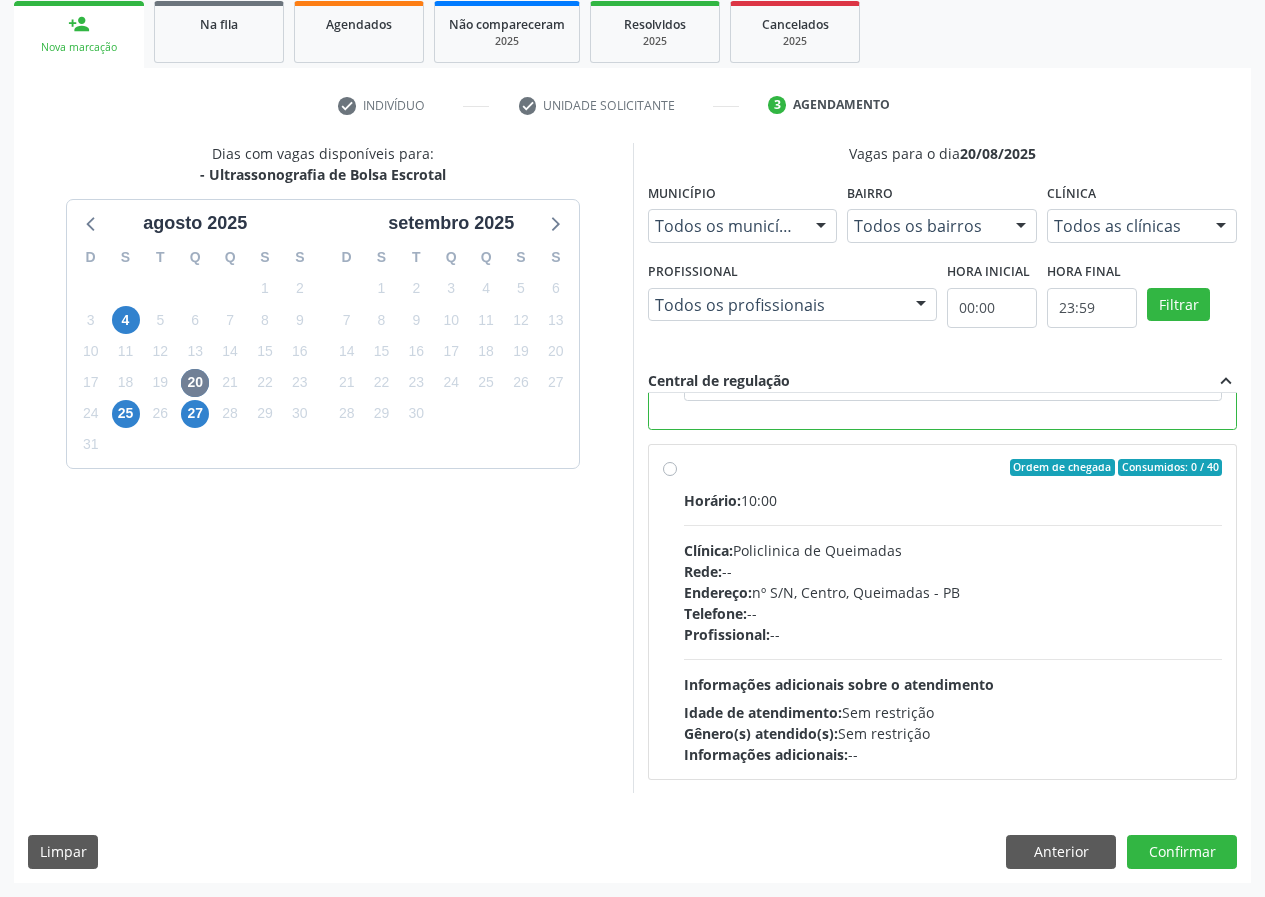 scroll, scrollTop: 450, scrollLeft: 0, axis: vertical 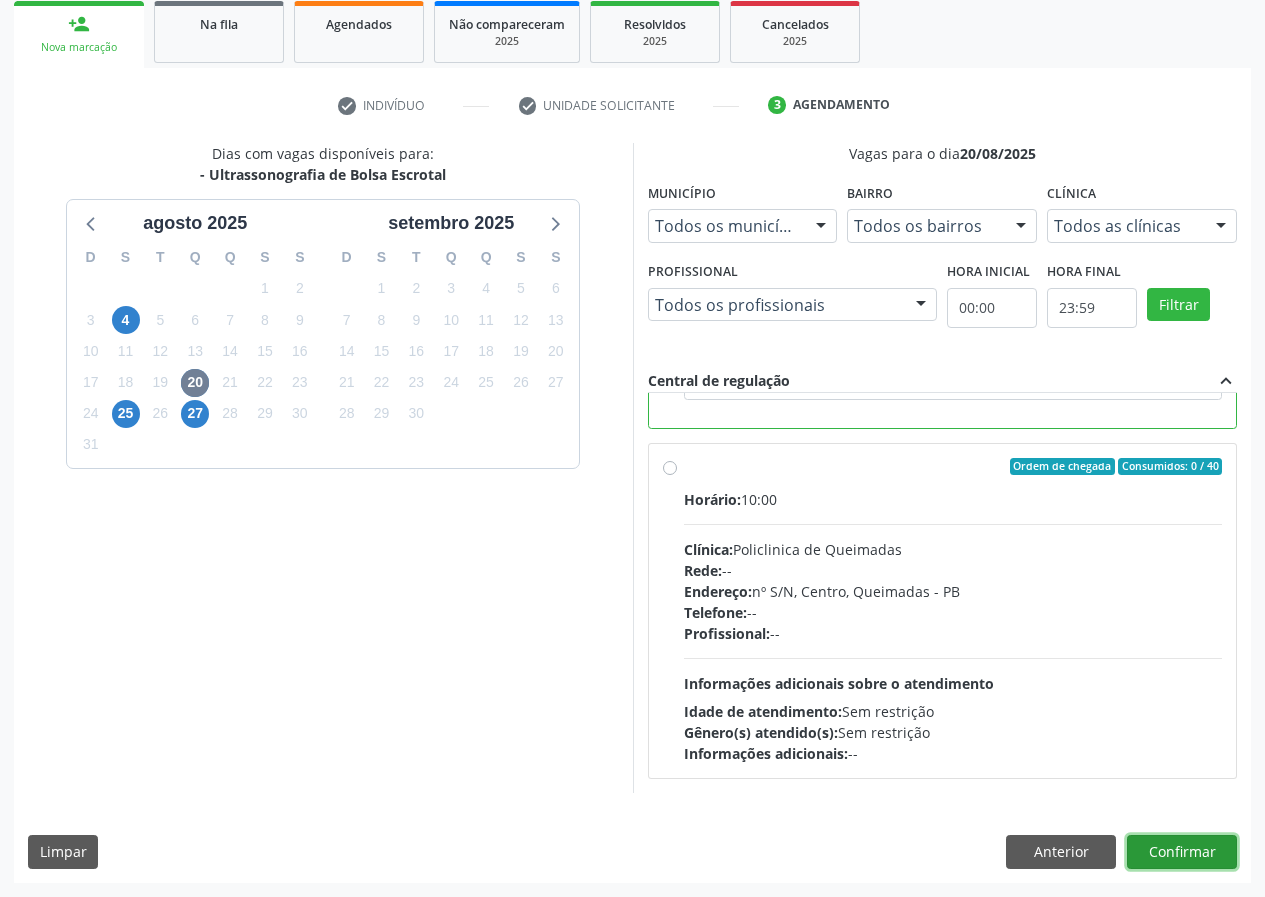 click on "Confirmar" at bounding box center [1182, 852] 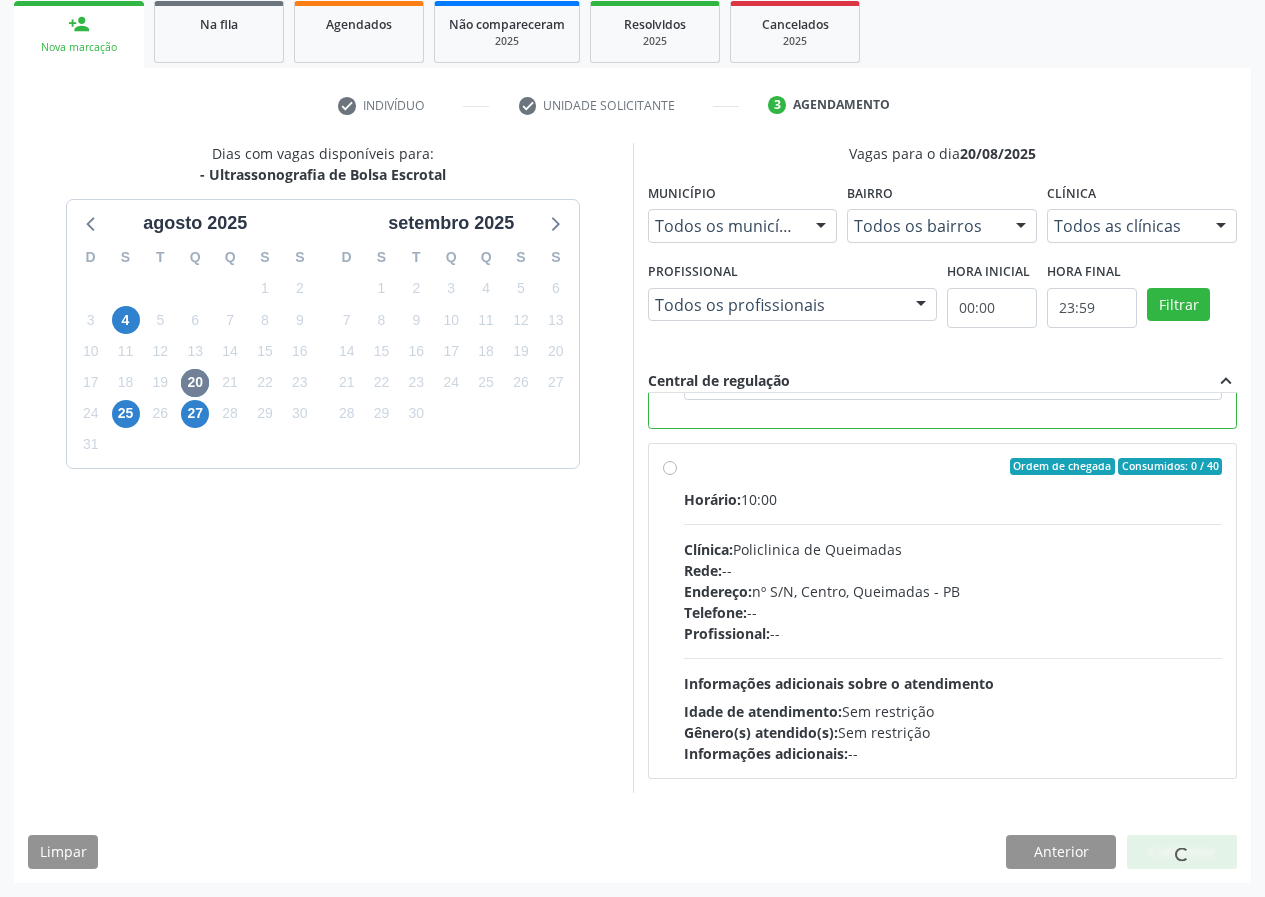 scroll, scrollTop: 0, scrollLeft: 0, axis: both 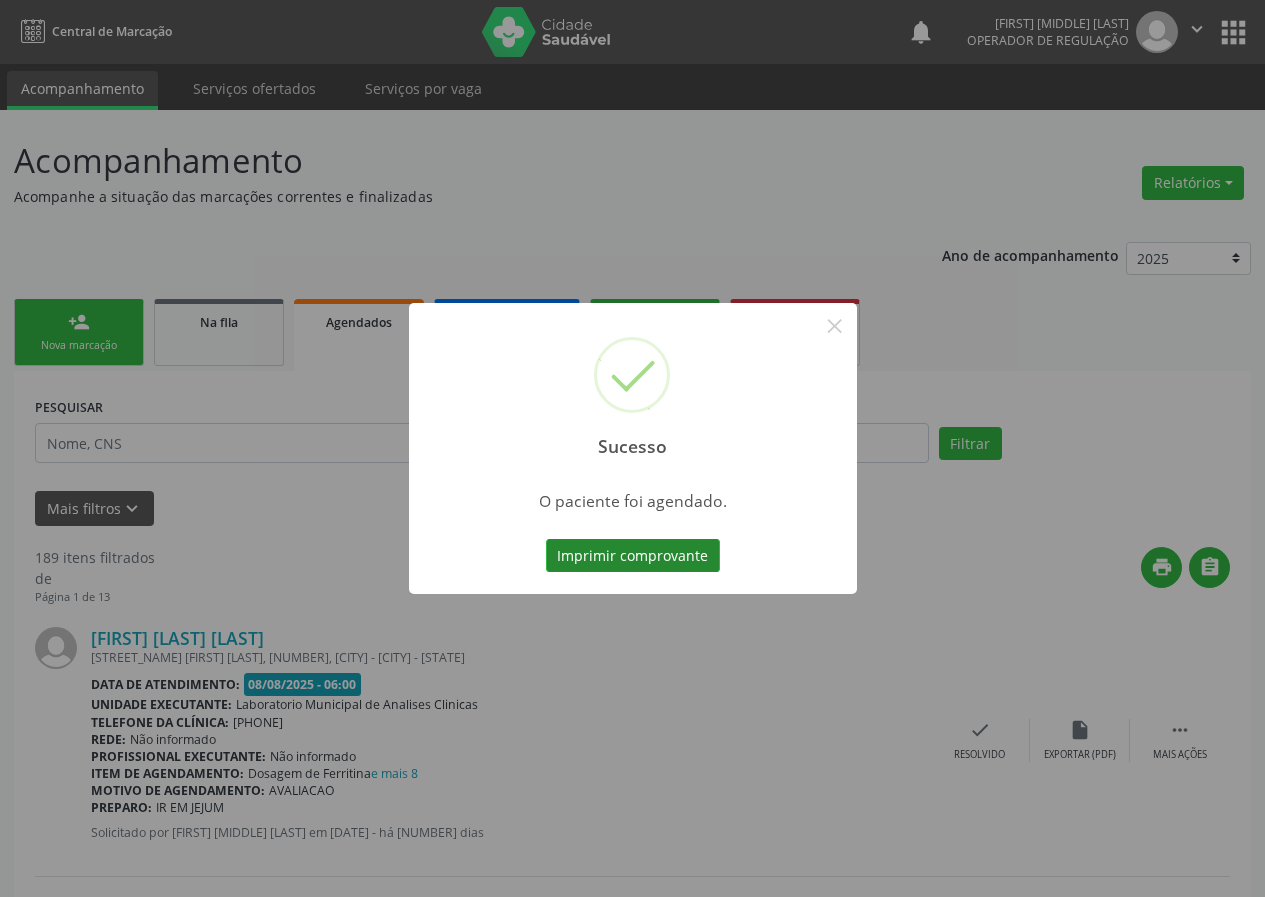 click on "Imprimir comprovante" at bounding box center [633, 556] 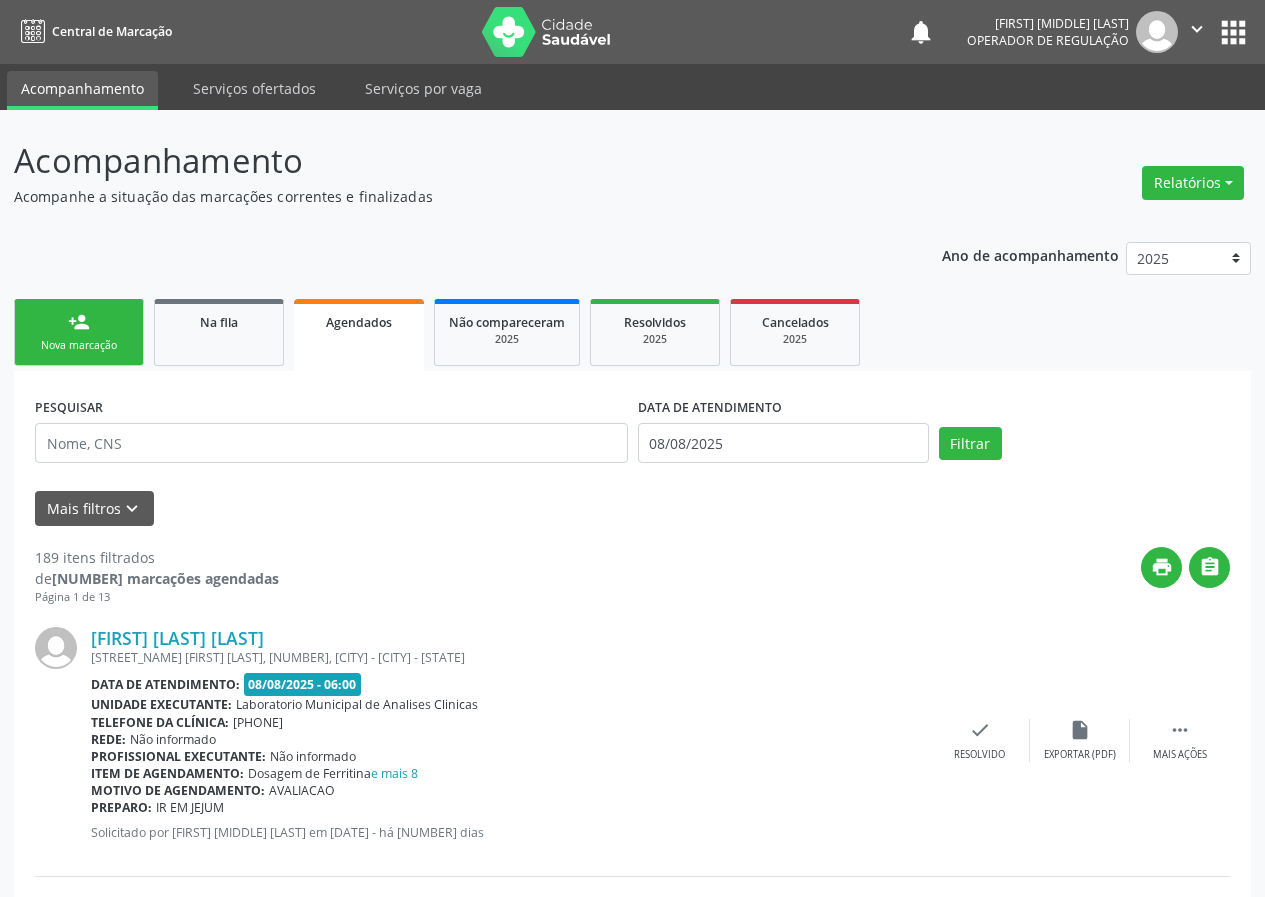 click on "Nova marcação" at bounding box center [79, 345] 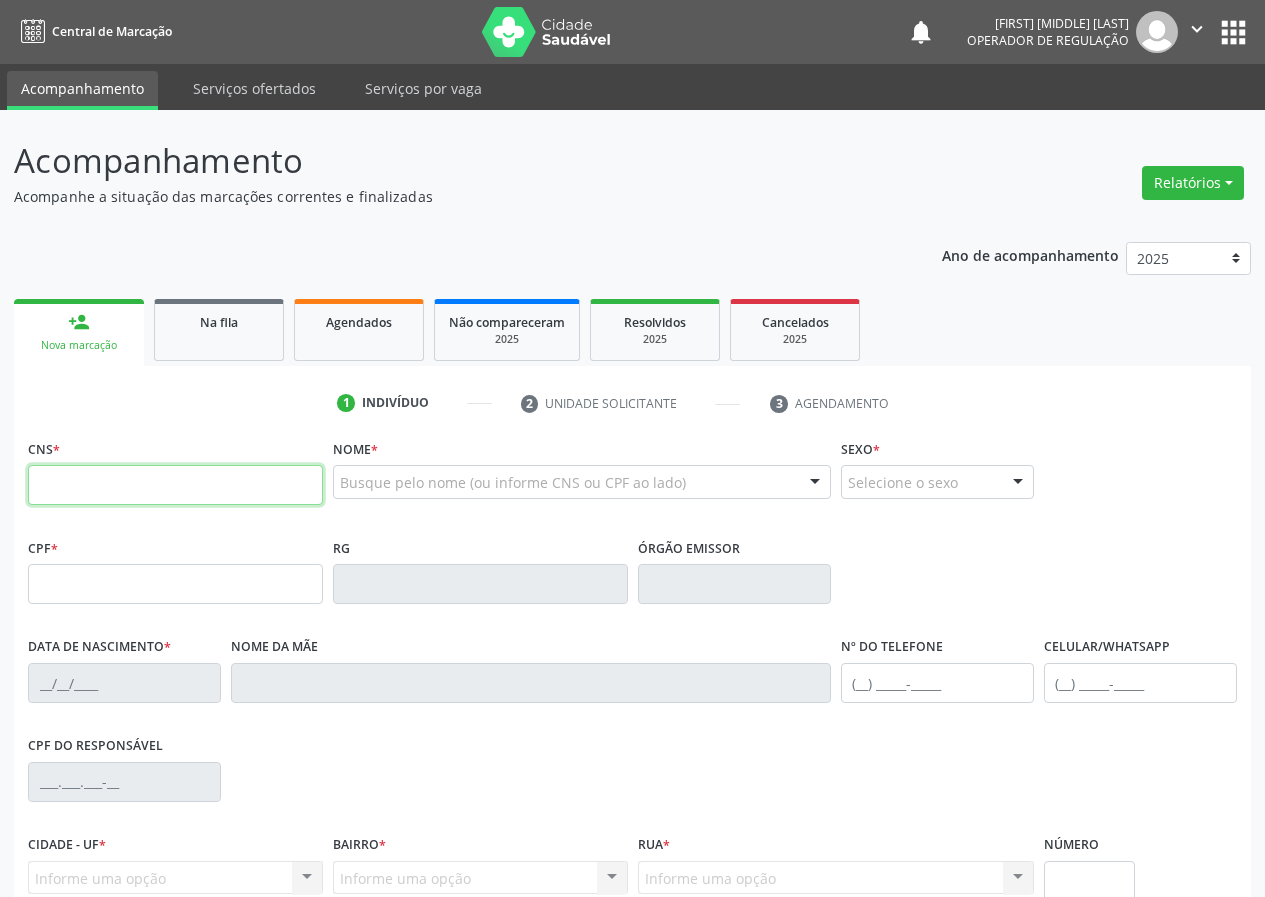 click at bounding box center (175, 485) 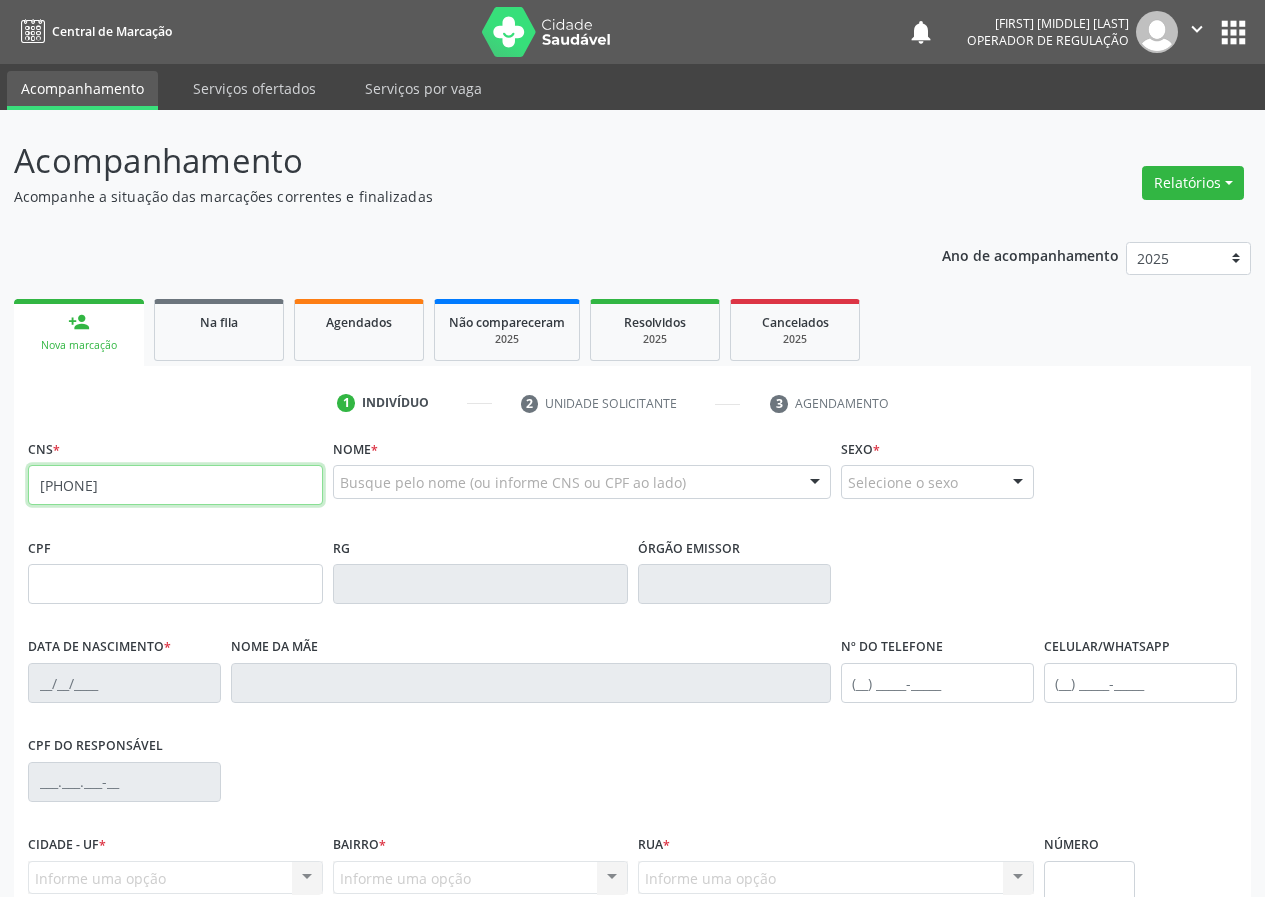 type on "700 0019 2591 9603" 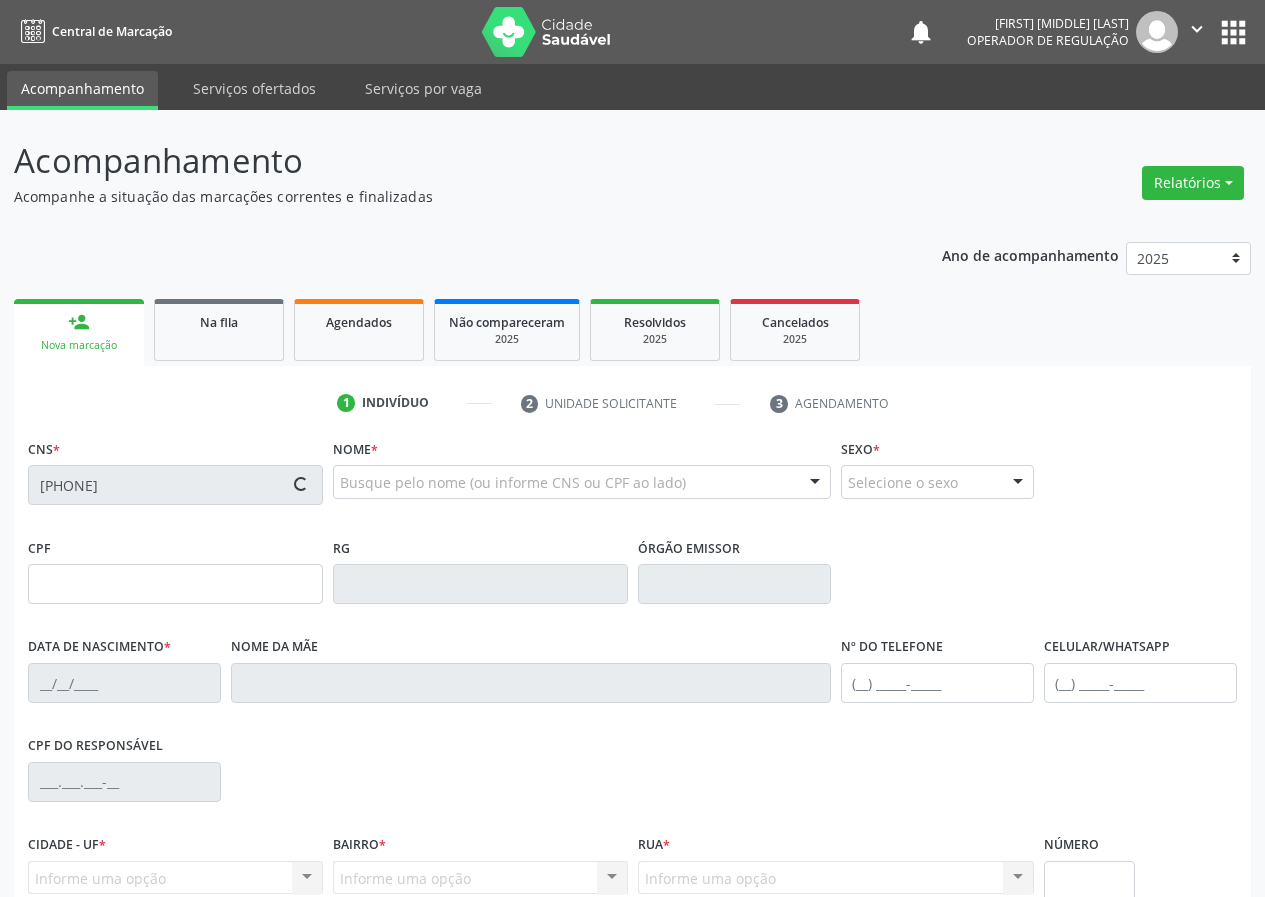 type on "177.359.844-99" 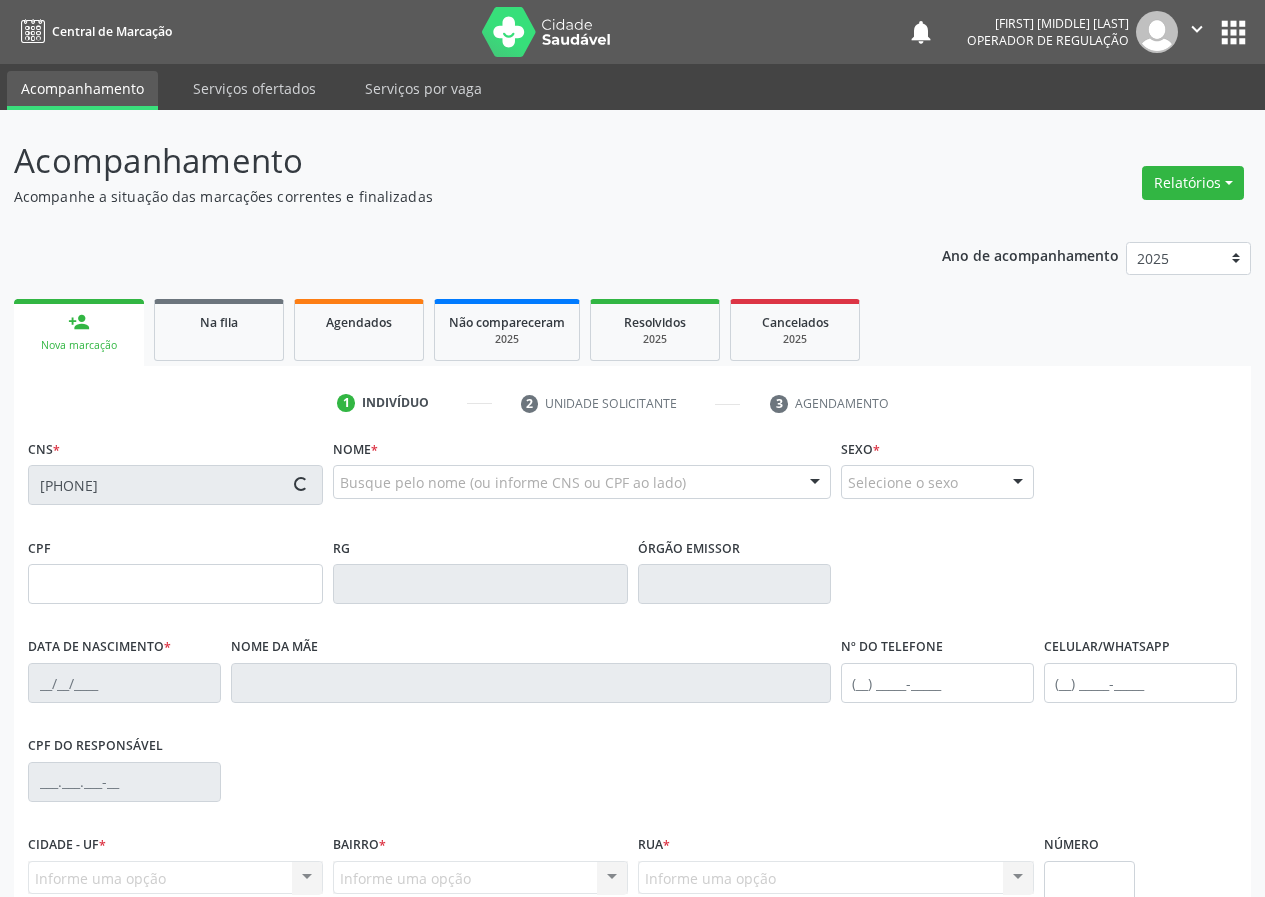 type on "08/07/2021" 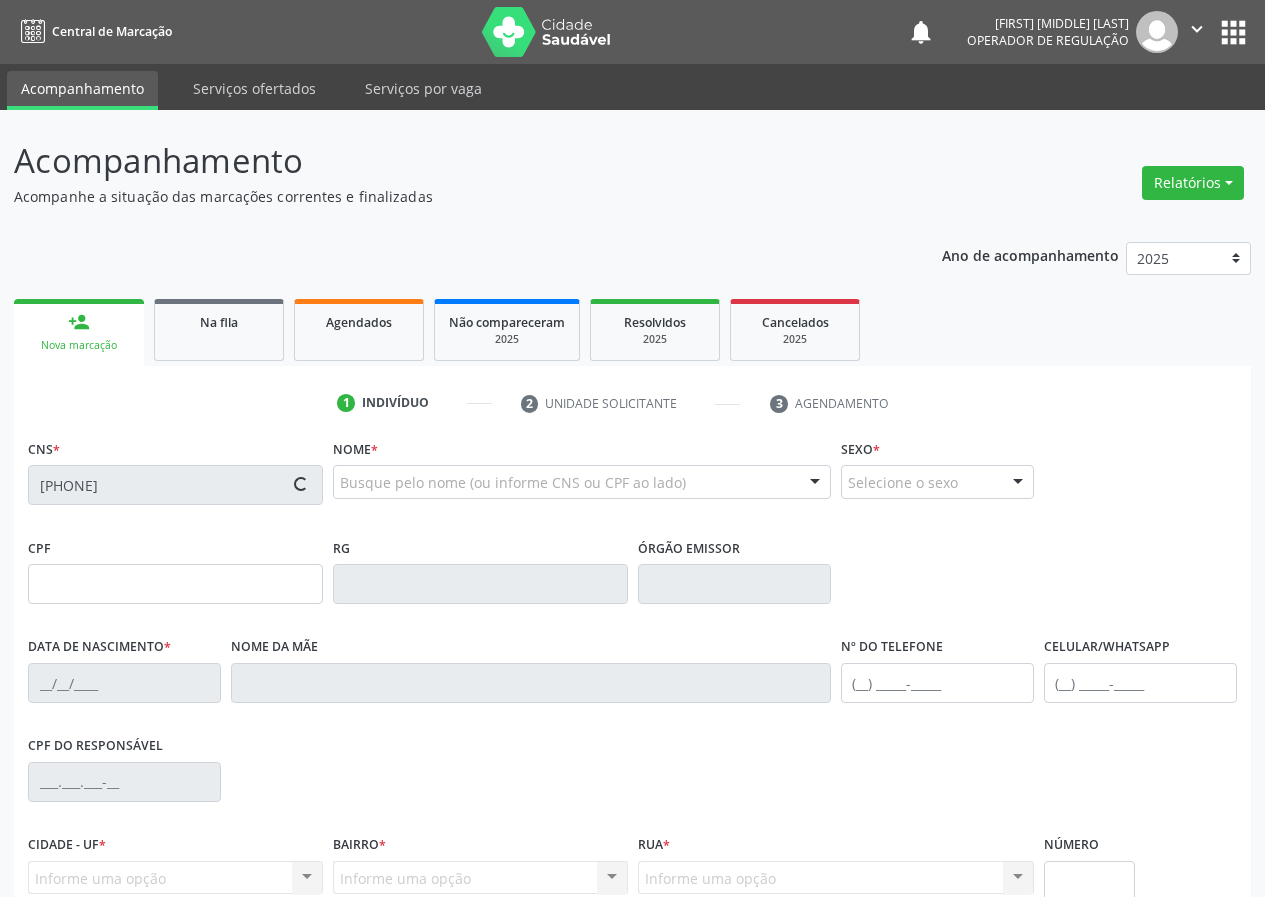 type on "(83) 98687-7014" 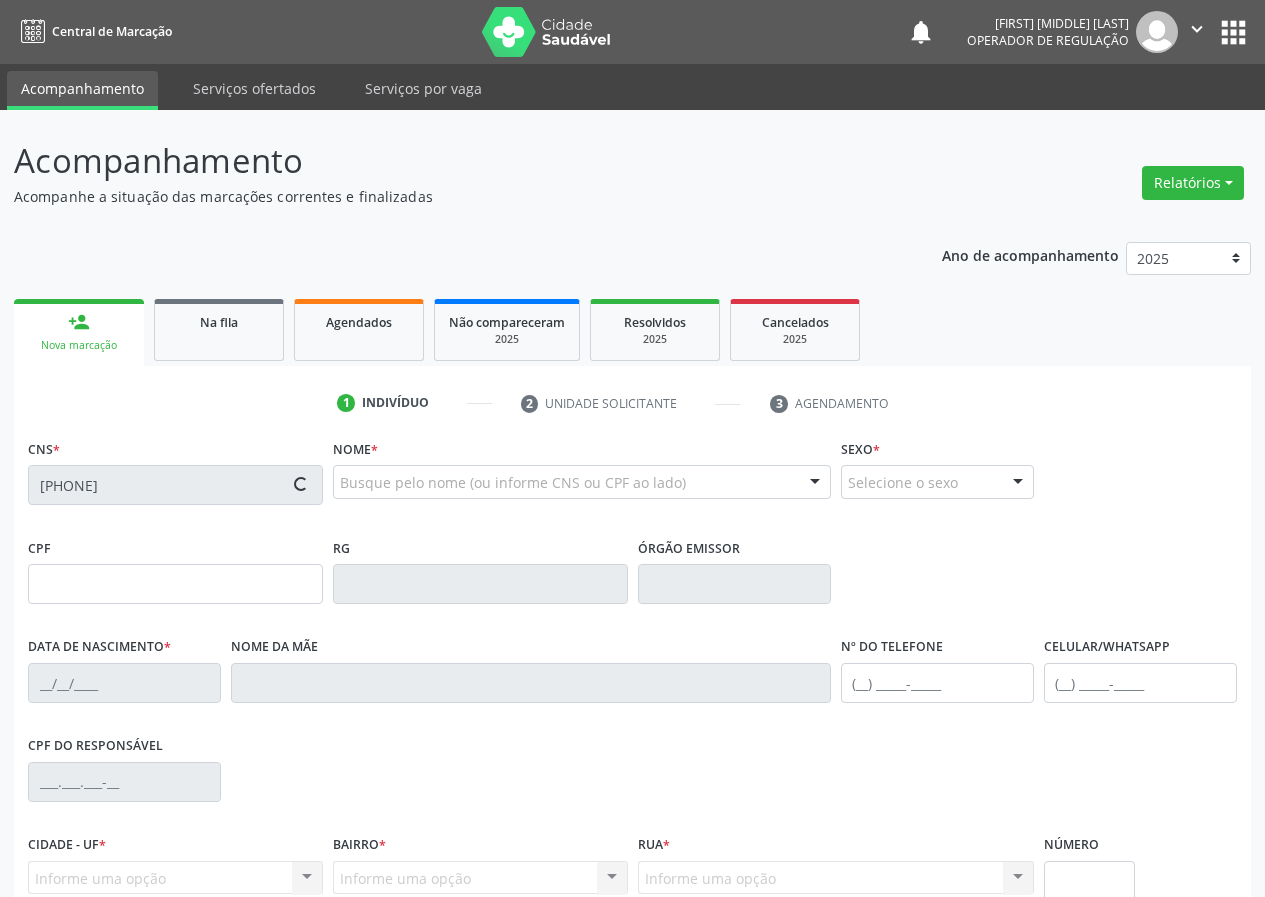 type on "(83) 98687-7014" 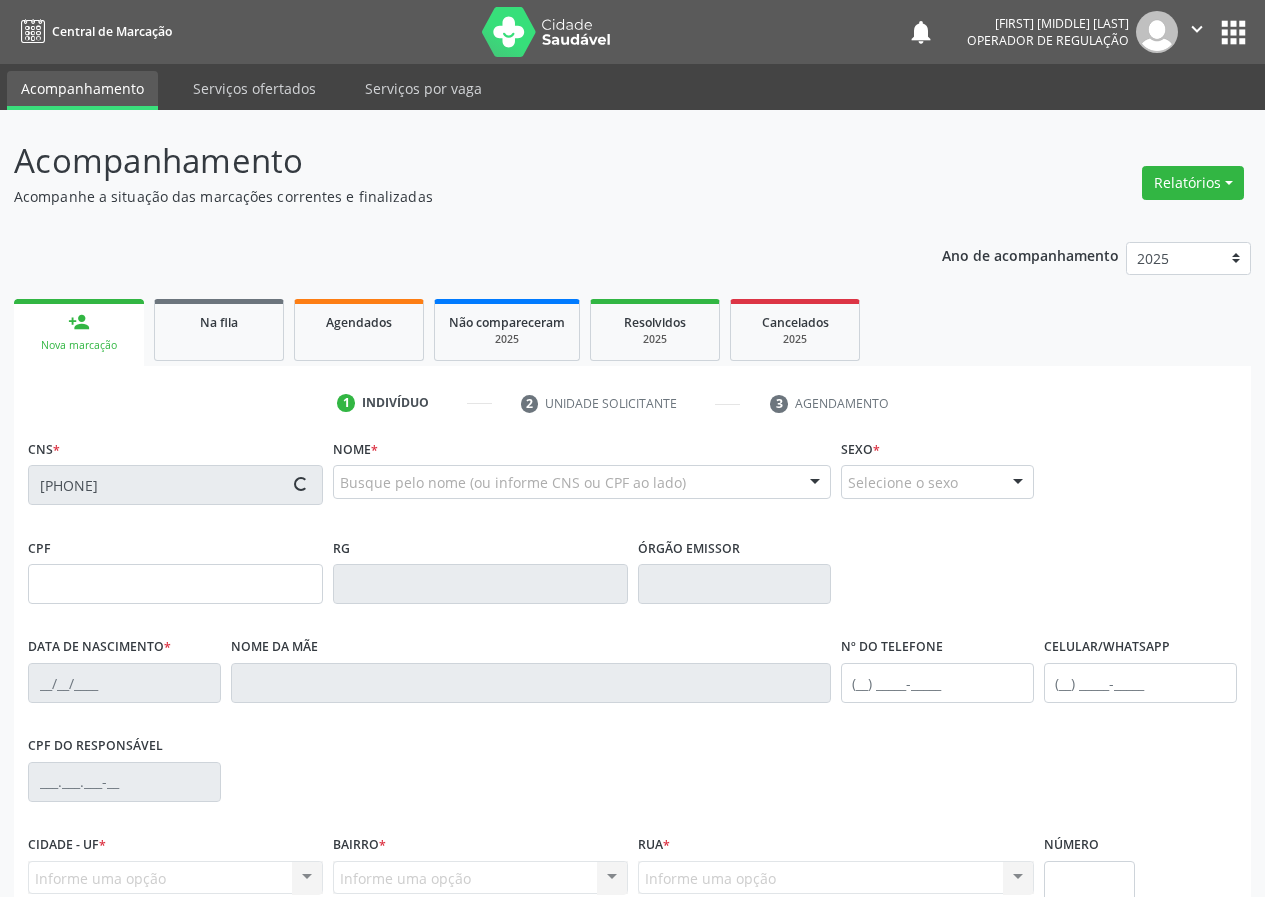 type on "110.176.974-26" 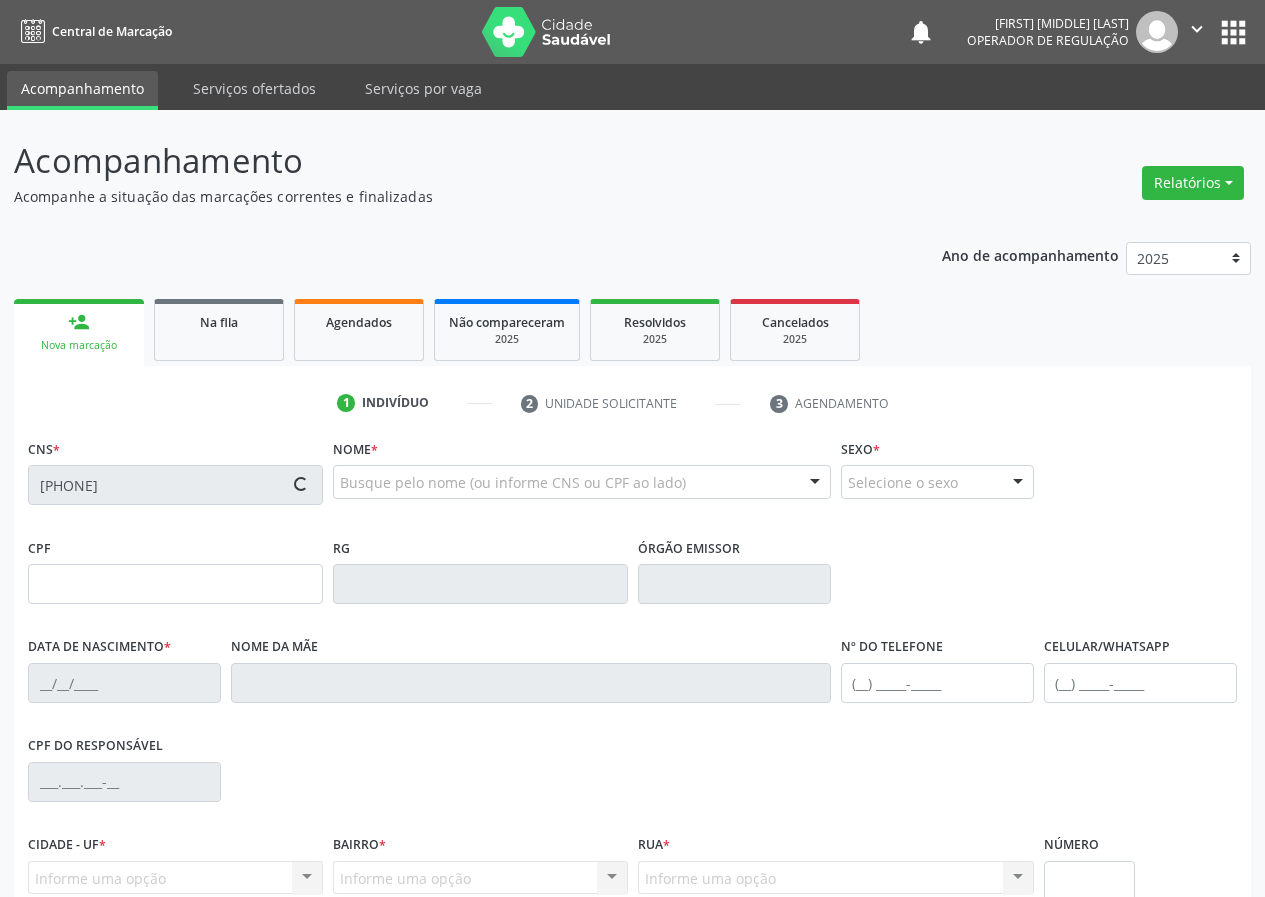 type on "343" 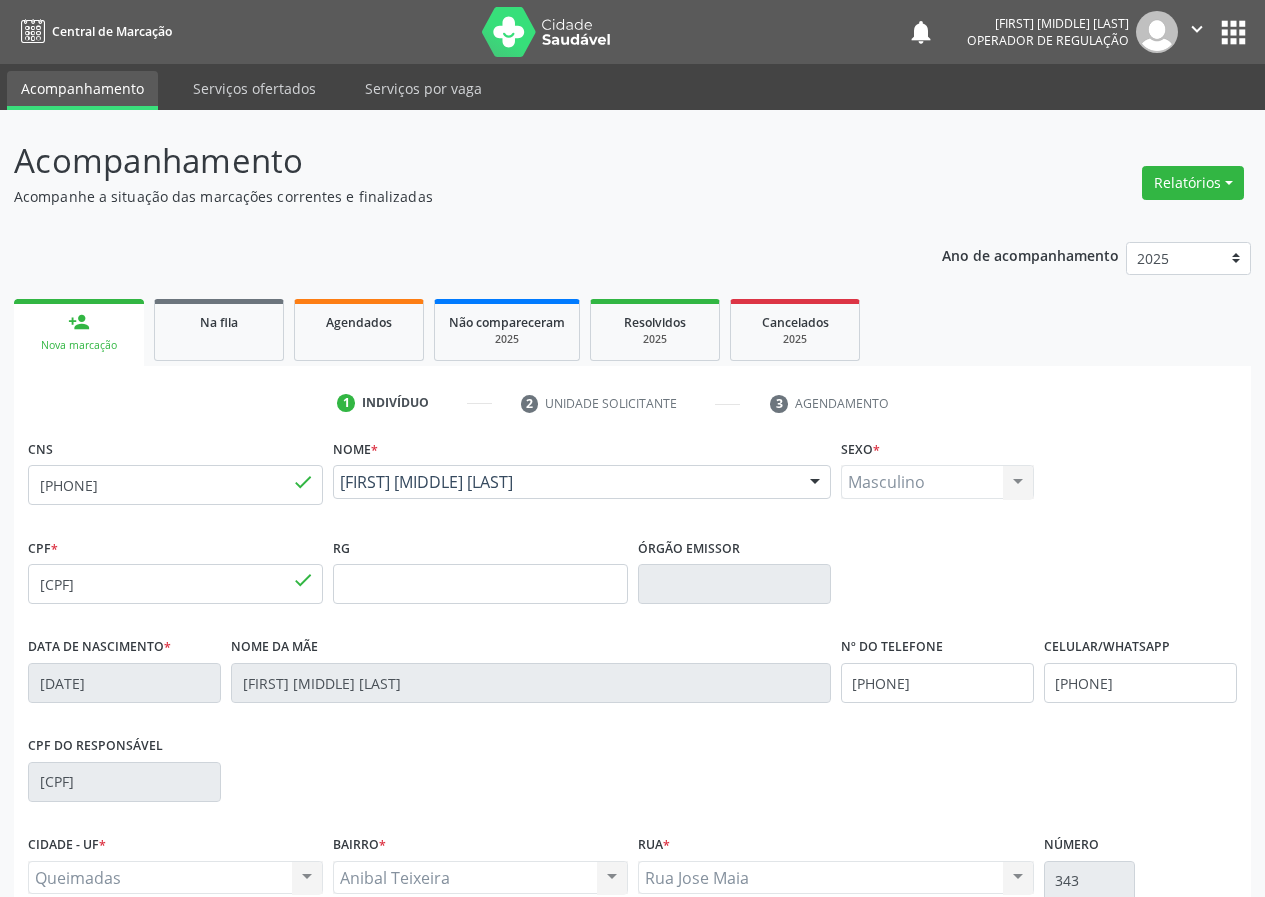 scroll, scrollTop: 187, scrollLeft: 0, axis: vertical 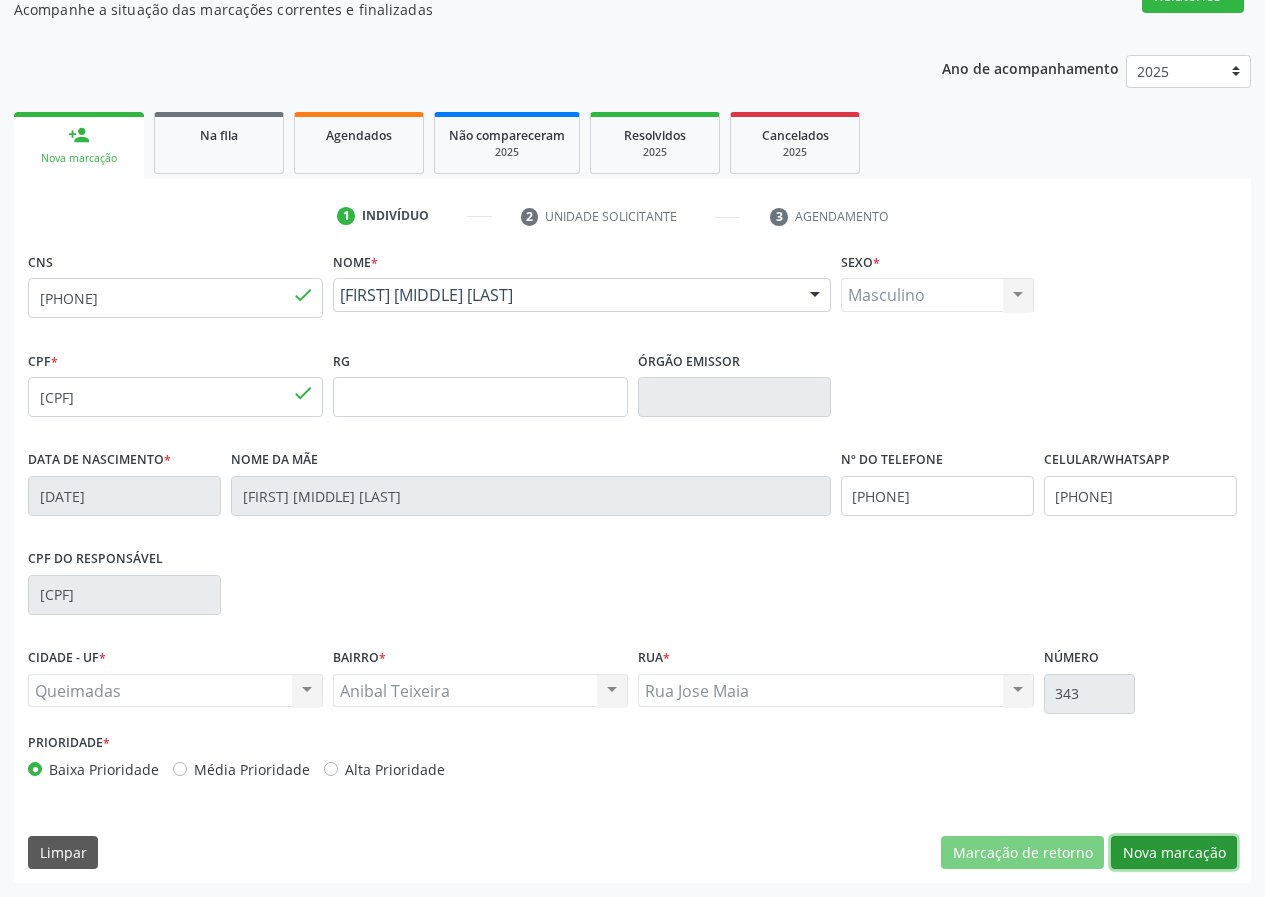 drag, startPoint x: 1152, startPoint y: 850, endPoint x: 345, endPoint y: 705, distance: 819.92316 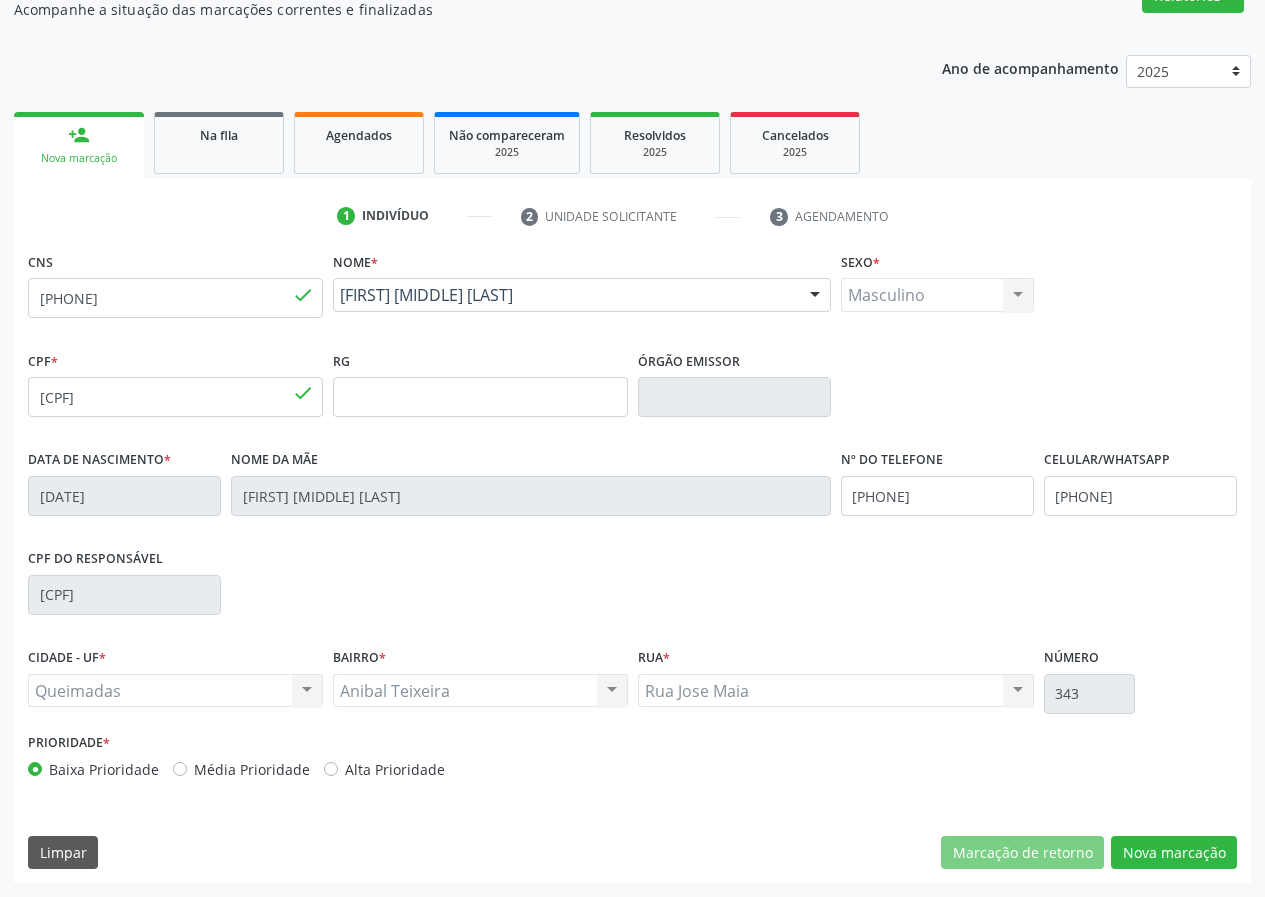 scroll, scrollTop: 9, scrollLeft: 0, axis: vertical 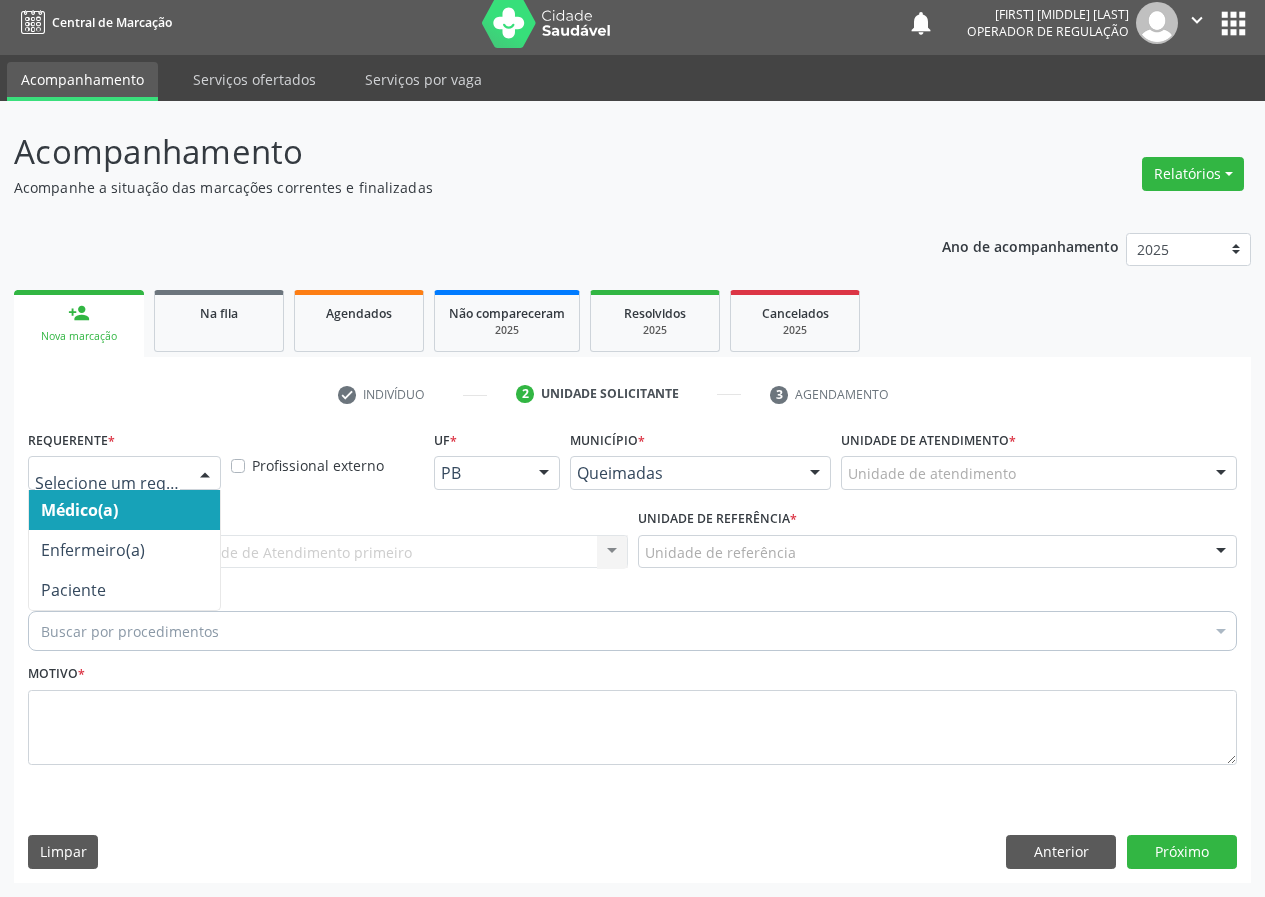 drag, startPoint x: 207, startPoint y: 474, endPoint x: 147, endPoint y: 576, distance: 118.3385 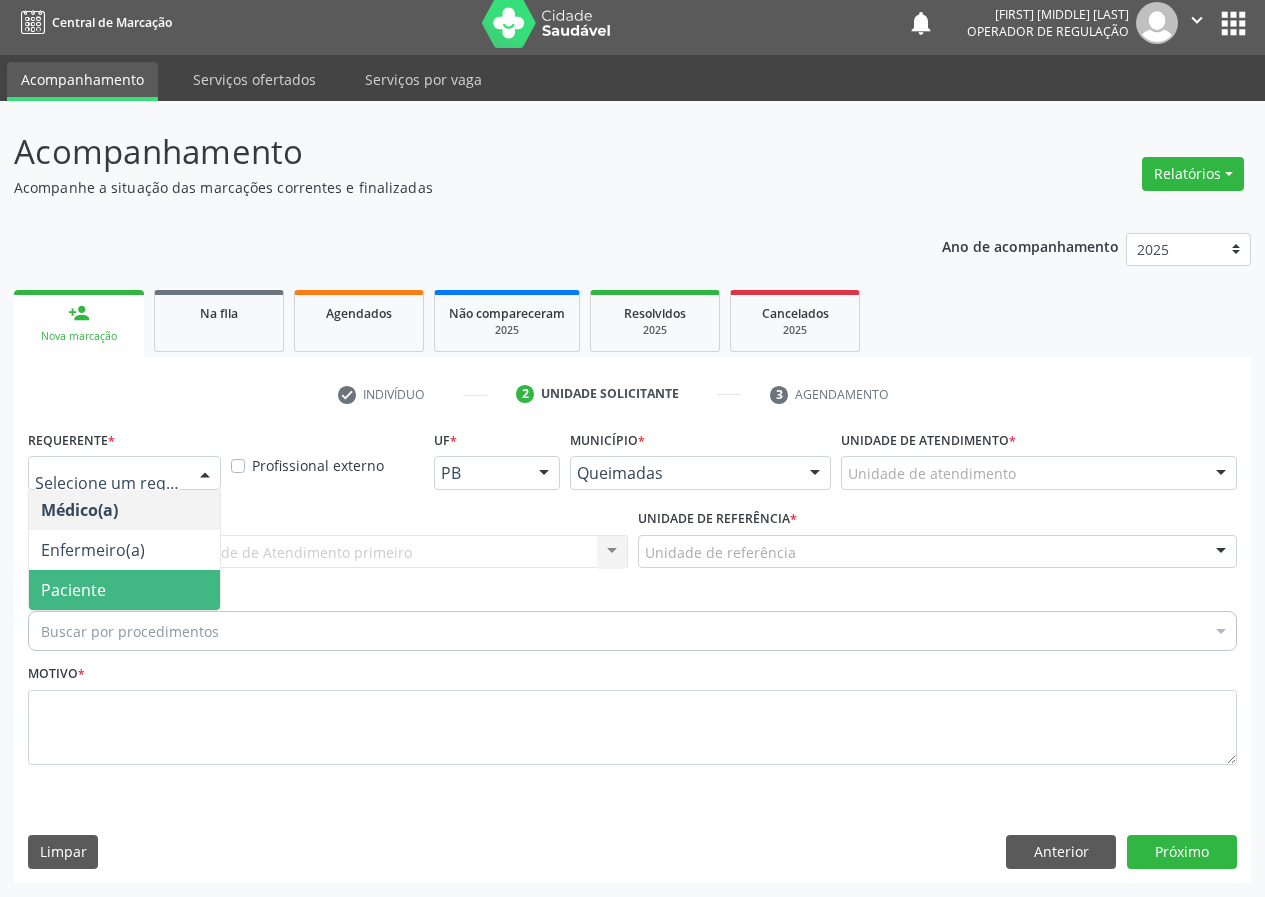 click on "Paciente" at bounding box center [124, 590] 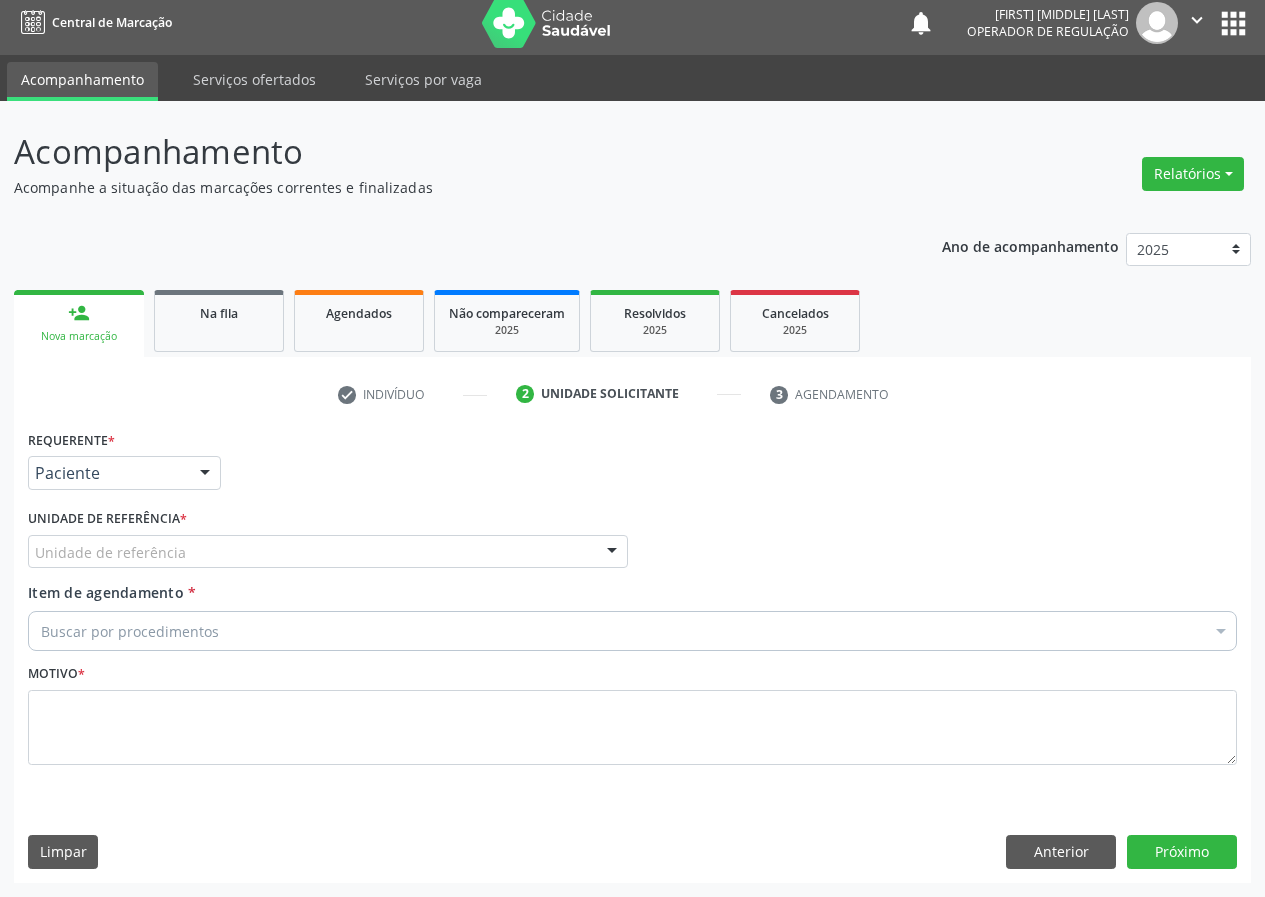 click on "Unidade de referência" at bounding box center [328, 552] 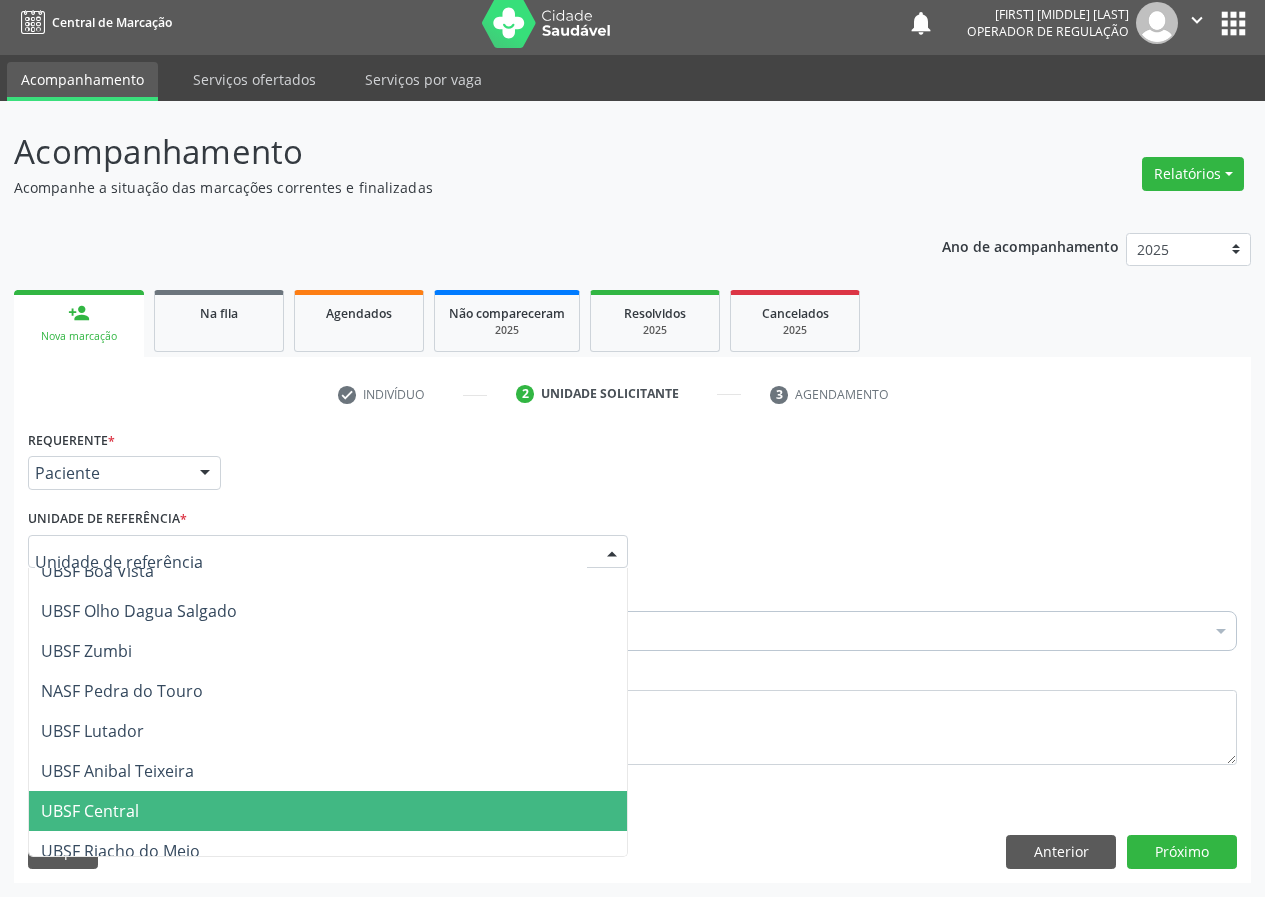 scroll, scrollTop: 212, scrollLeft: 0, axis: vertical 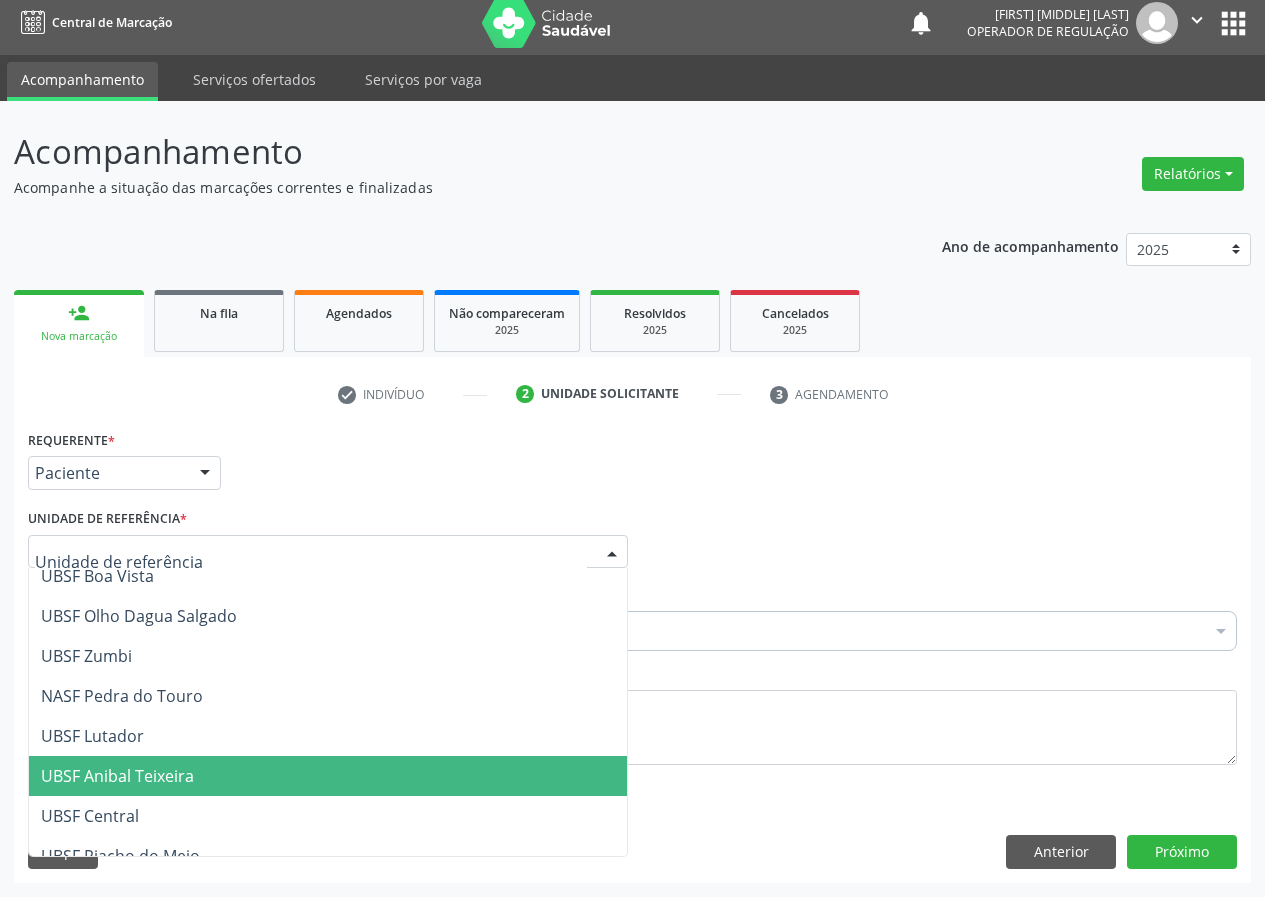 drag, startPoint x: 107, startPoint y: 772, endPoint x: 18, endPoint y: 768, distance: 89.08984 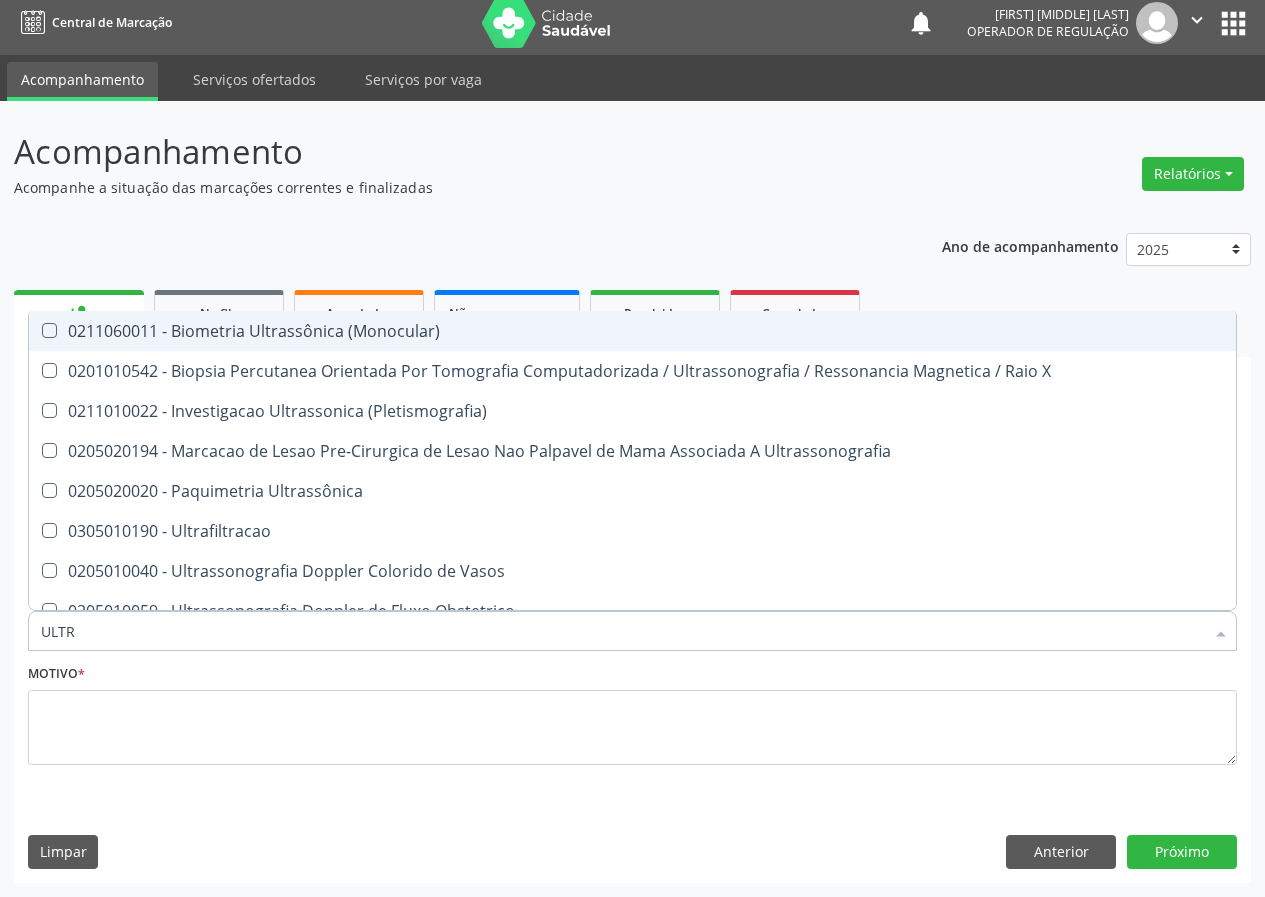 type on "ULTRA" 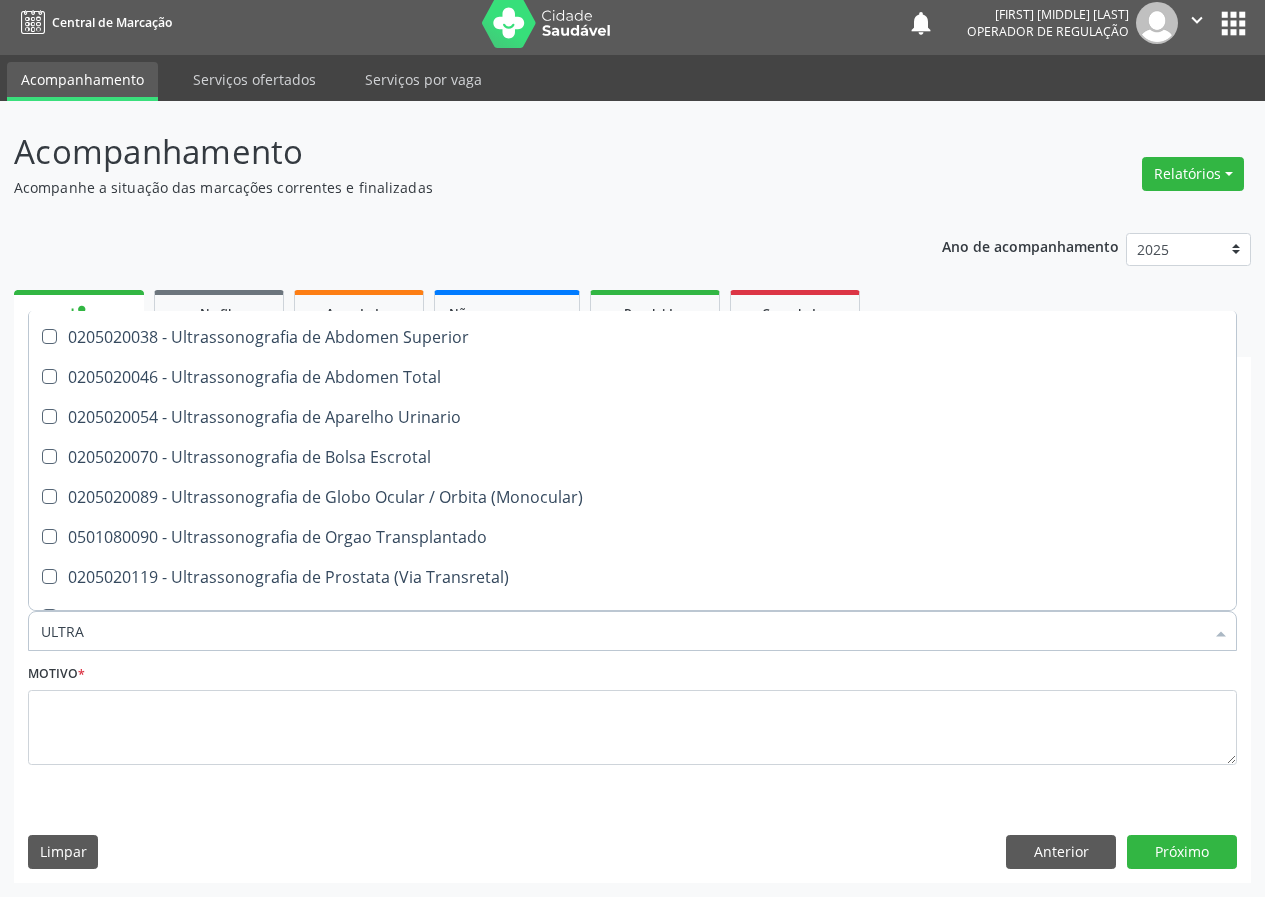 scroll, scrollTop: 600, scrollLeft: 0, axis: vertical 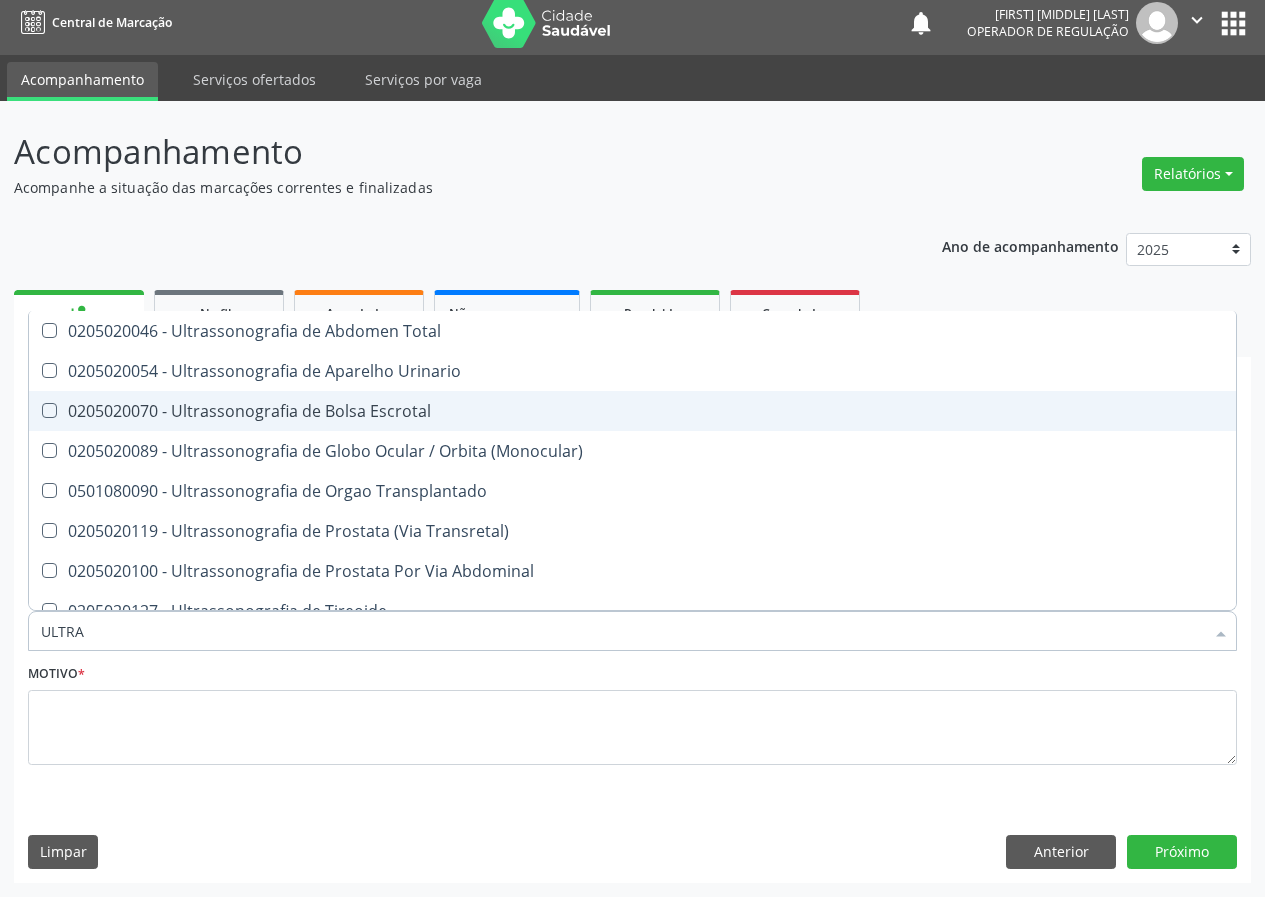 drag, startPoint x: 373, startPoint y: 409, endPoint x: 271, endPoint y: 571, distance: 191.43668 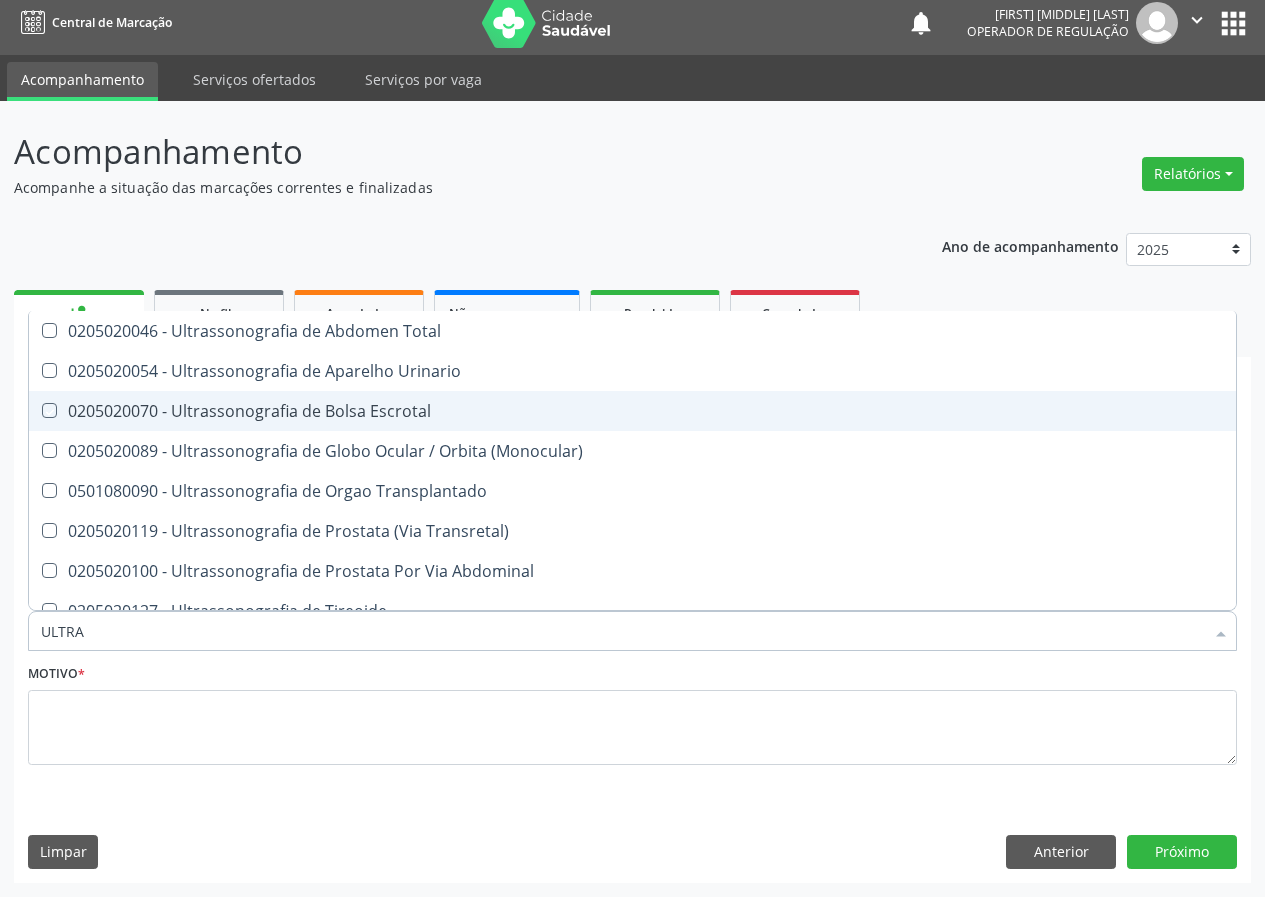 checkbox on "true" 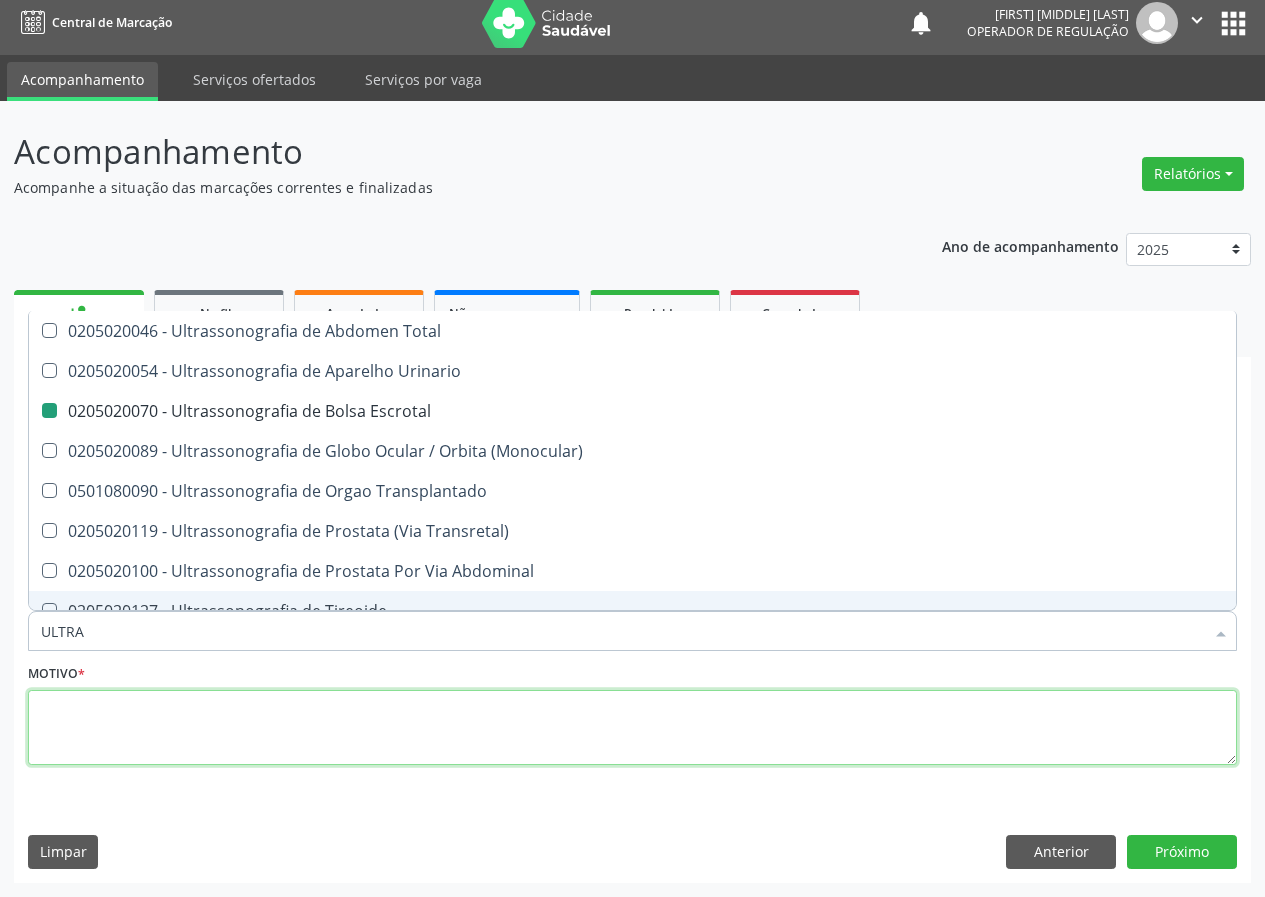 click at bounding box center (632, 728) 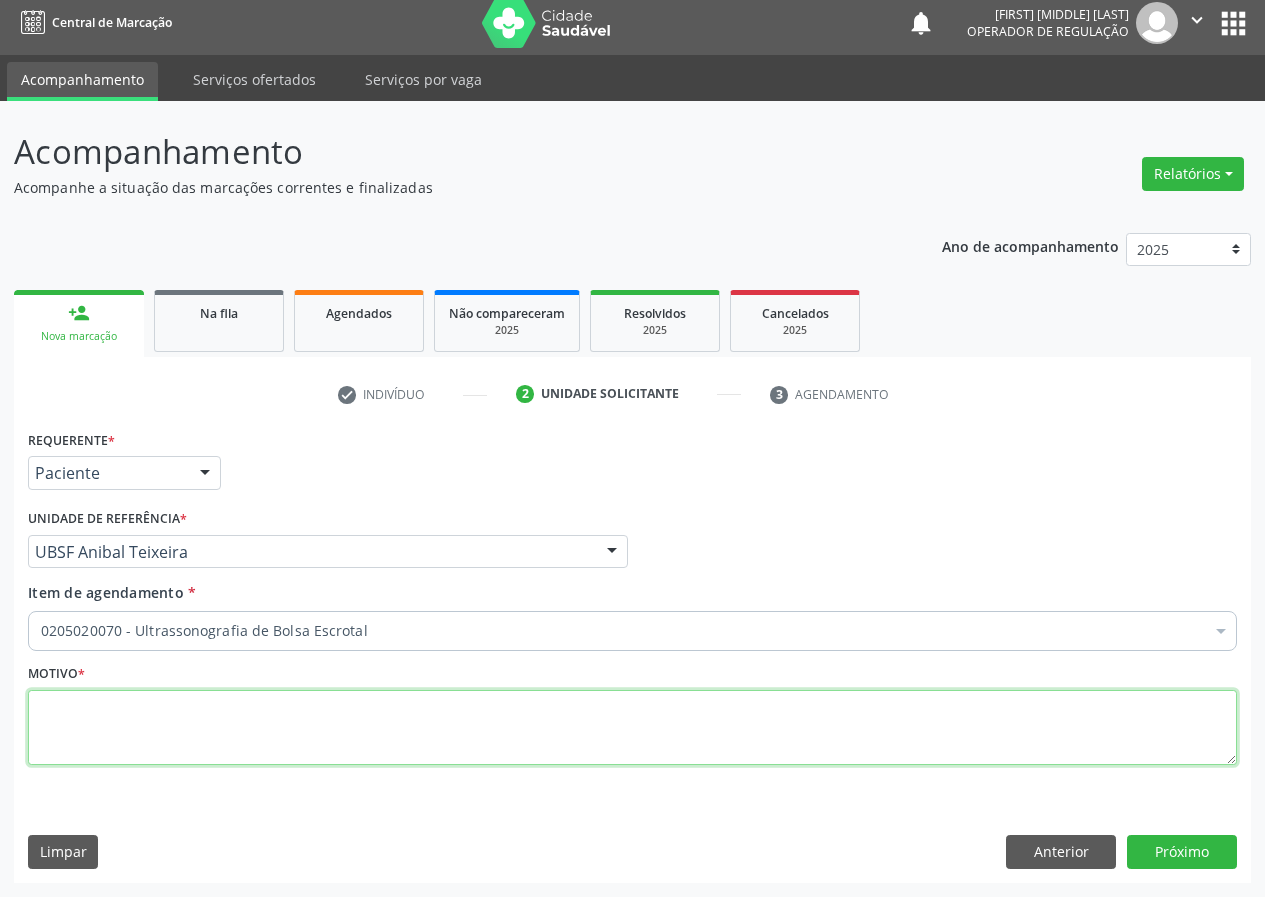 scroll, scrollTop: 0, scrollLeft: 0, axis: both 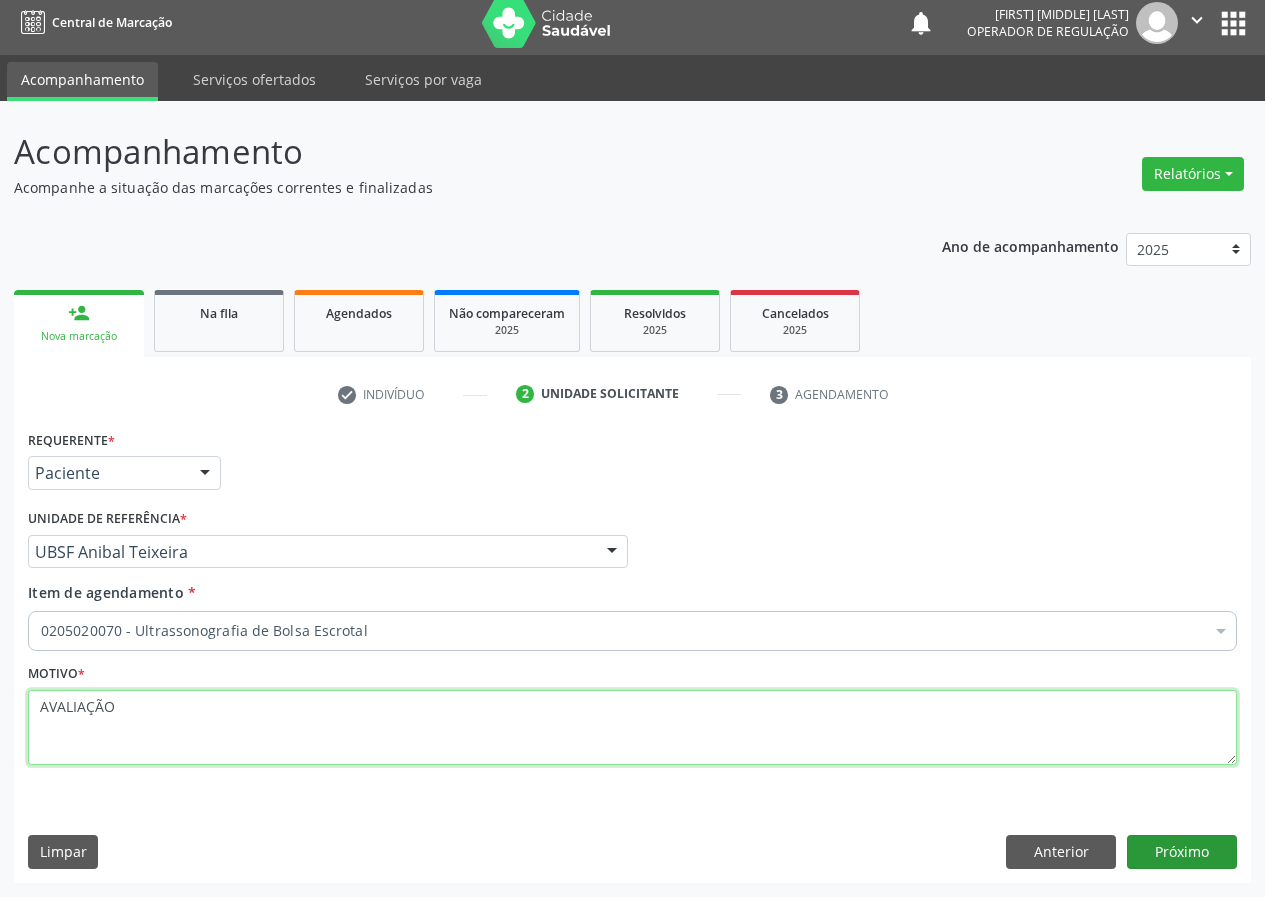 type on "AVALIAÇÃO" 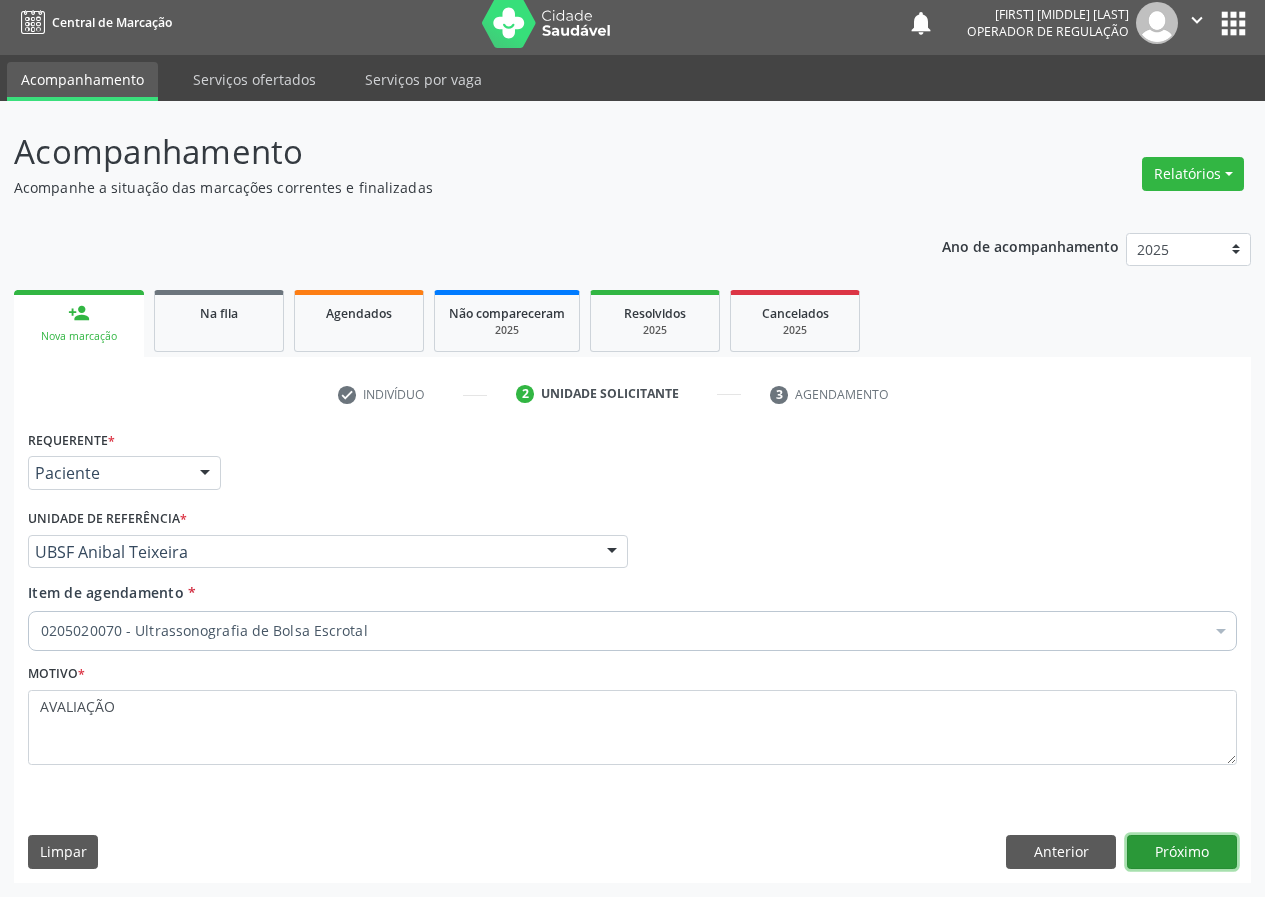 drag, startPoint x: 1200, startPoint y: 854, endPoint x: 0, endPoint y: 649, distance: 1217.3845 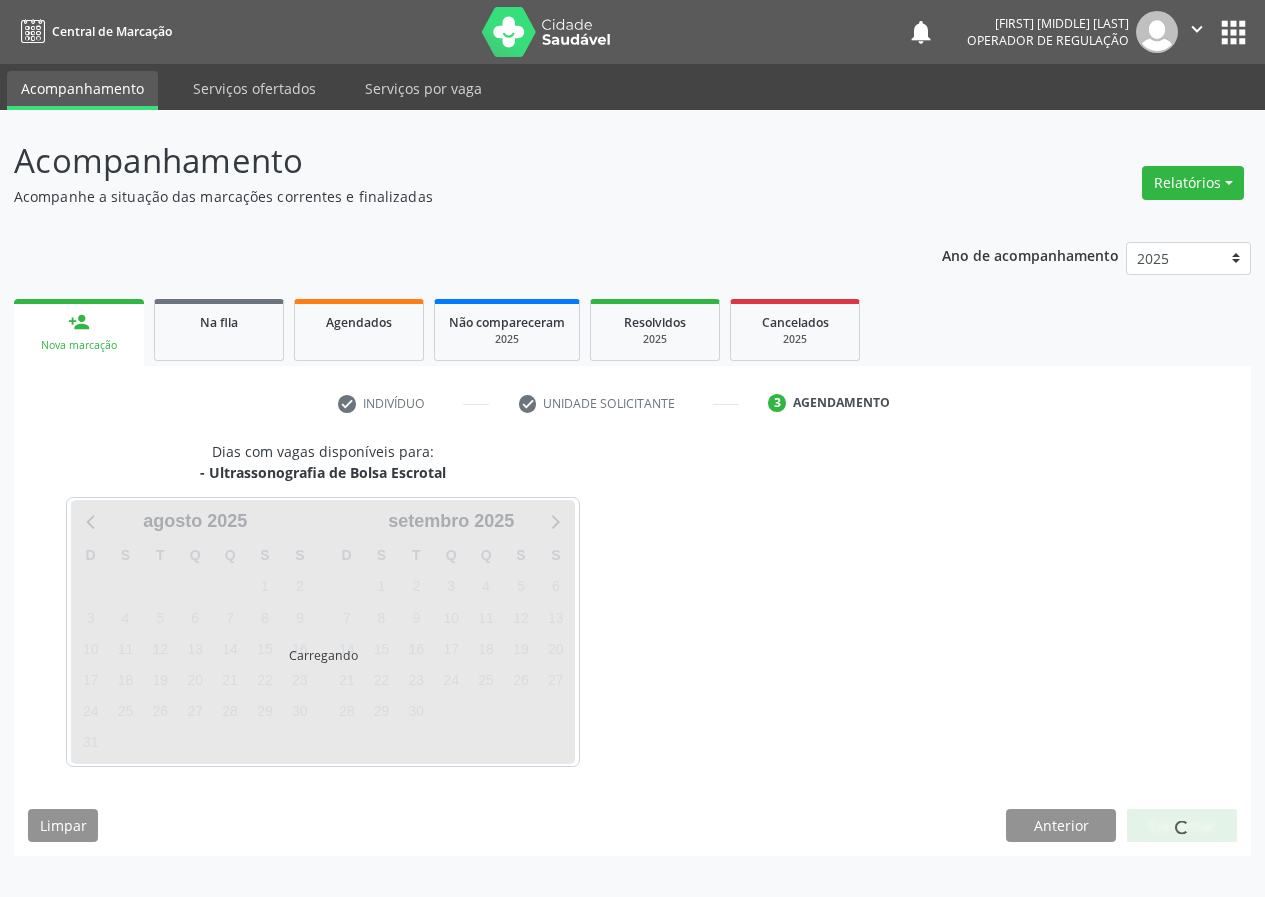 scroll, scrollTop: 0, scrollLeft: 0, axis: both 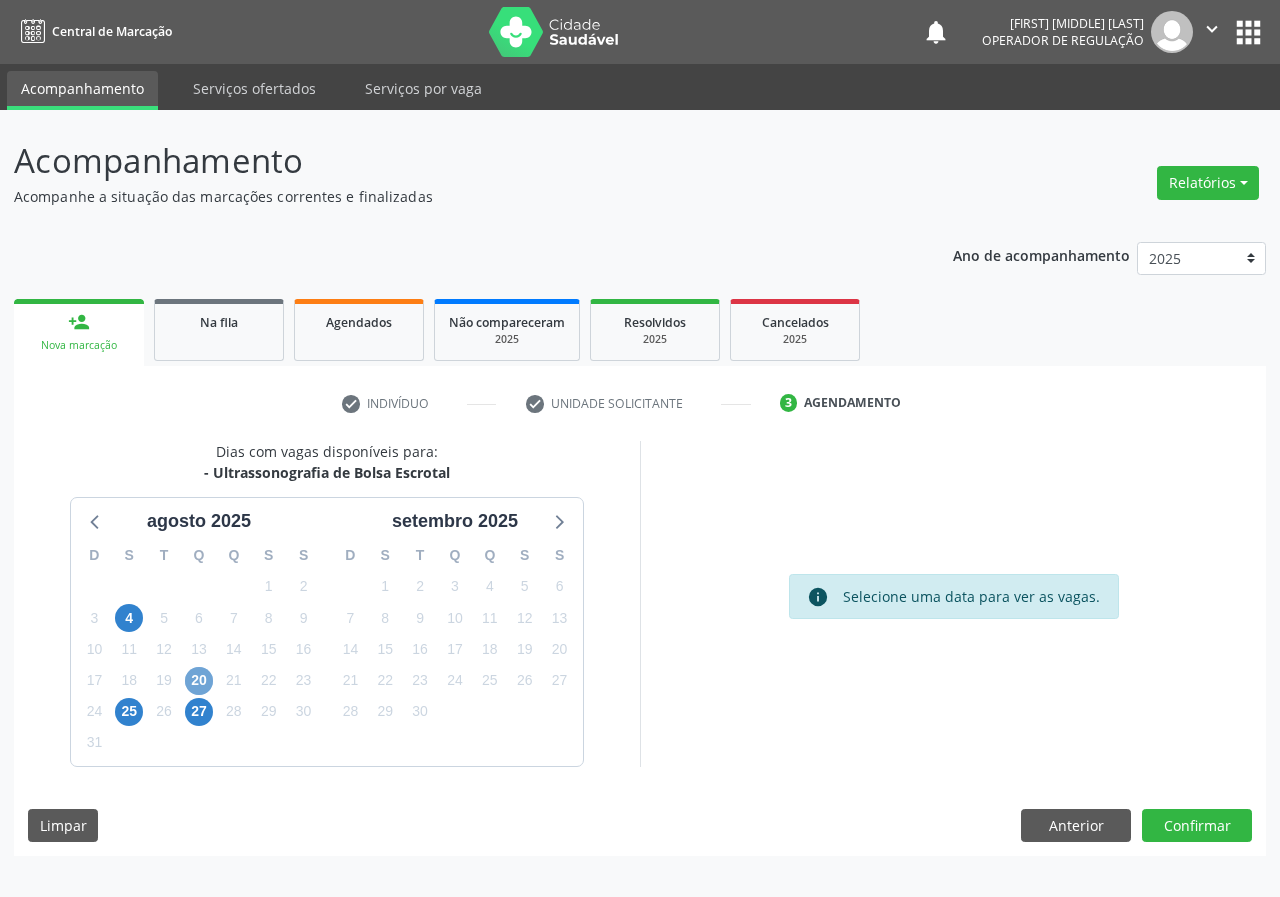 click on "20" at bounding box center (199, 681) 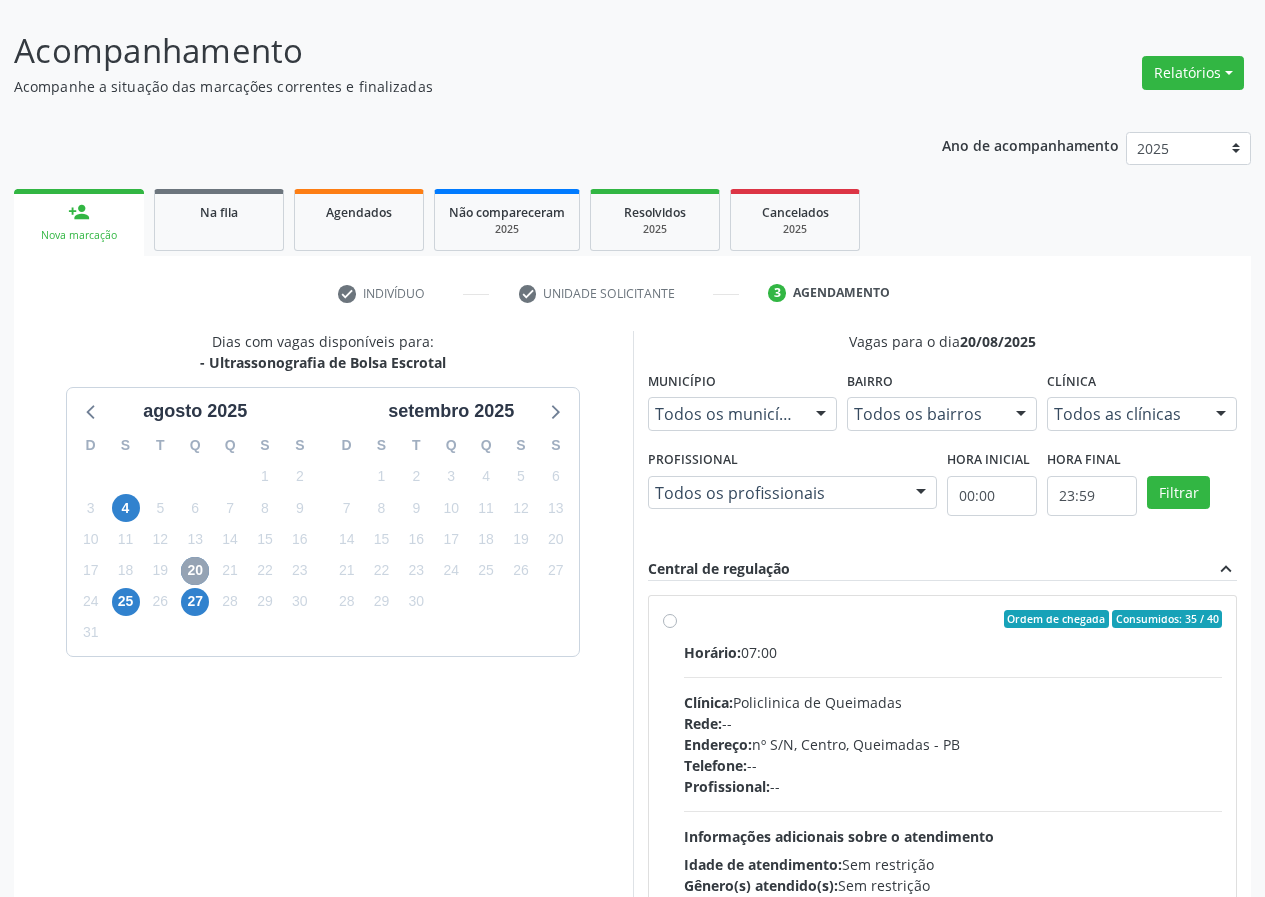 scroll, scrollTop: 298, scrollLeft: 0, axis: vertical 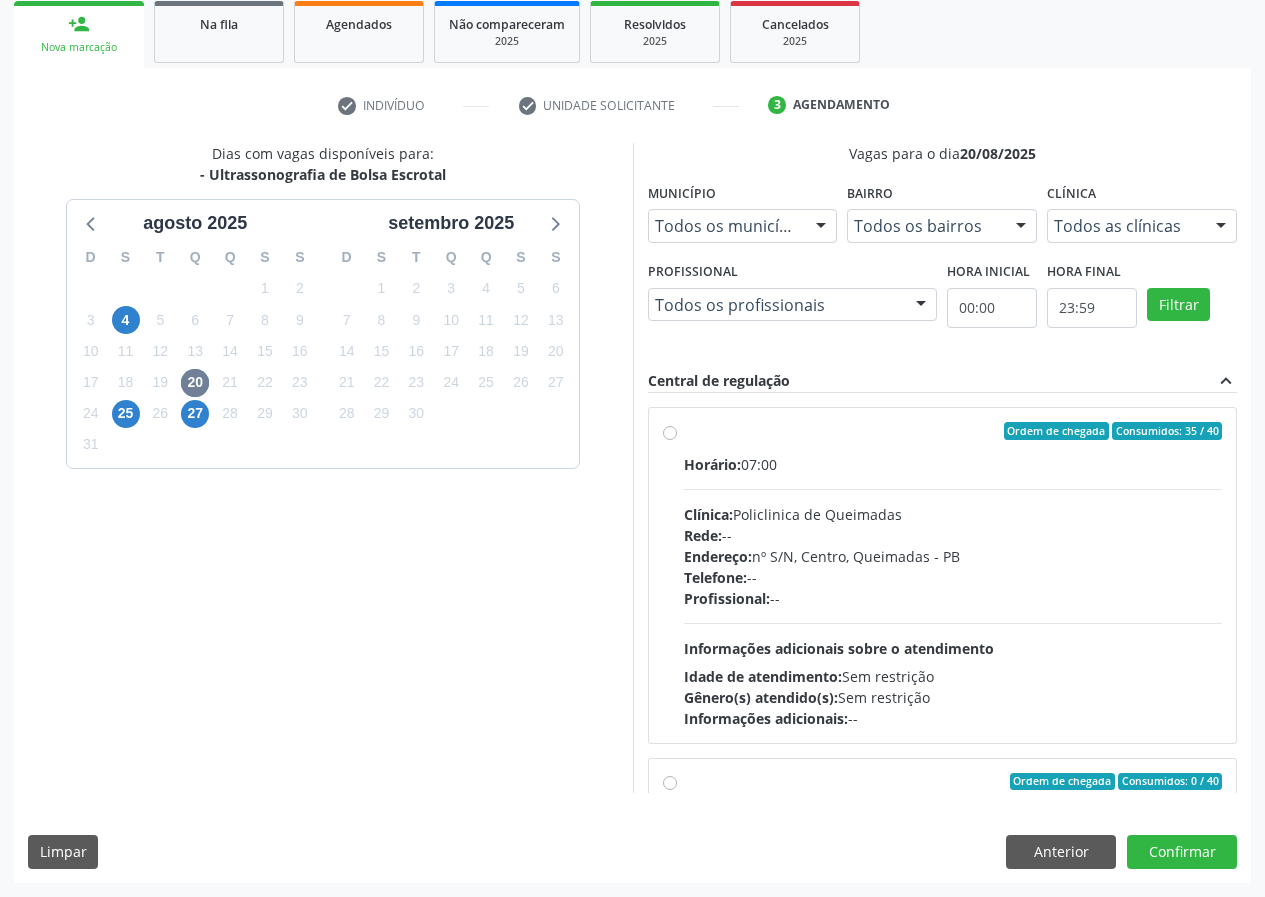 click on "Ordem de chegada
Consumidos: 35 / 40
Horário:   07:00
Clínica:  Policlinica de Queimadas
Rede:
--
Endereço:   nº S/N, Centro, Queimadas - PB
Telefone:   --
Profissional:
--
Informações adicionais sobre o atendimento
Idade de atendimento:
Sem restrição
Gênero(s) atendido(s):
Sem restrição
Informações adicionais:
--" at bounding box center (953, 575) 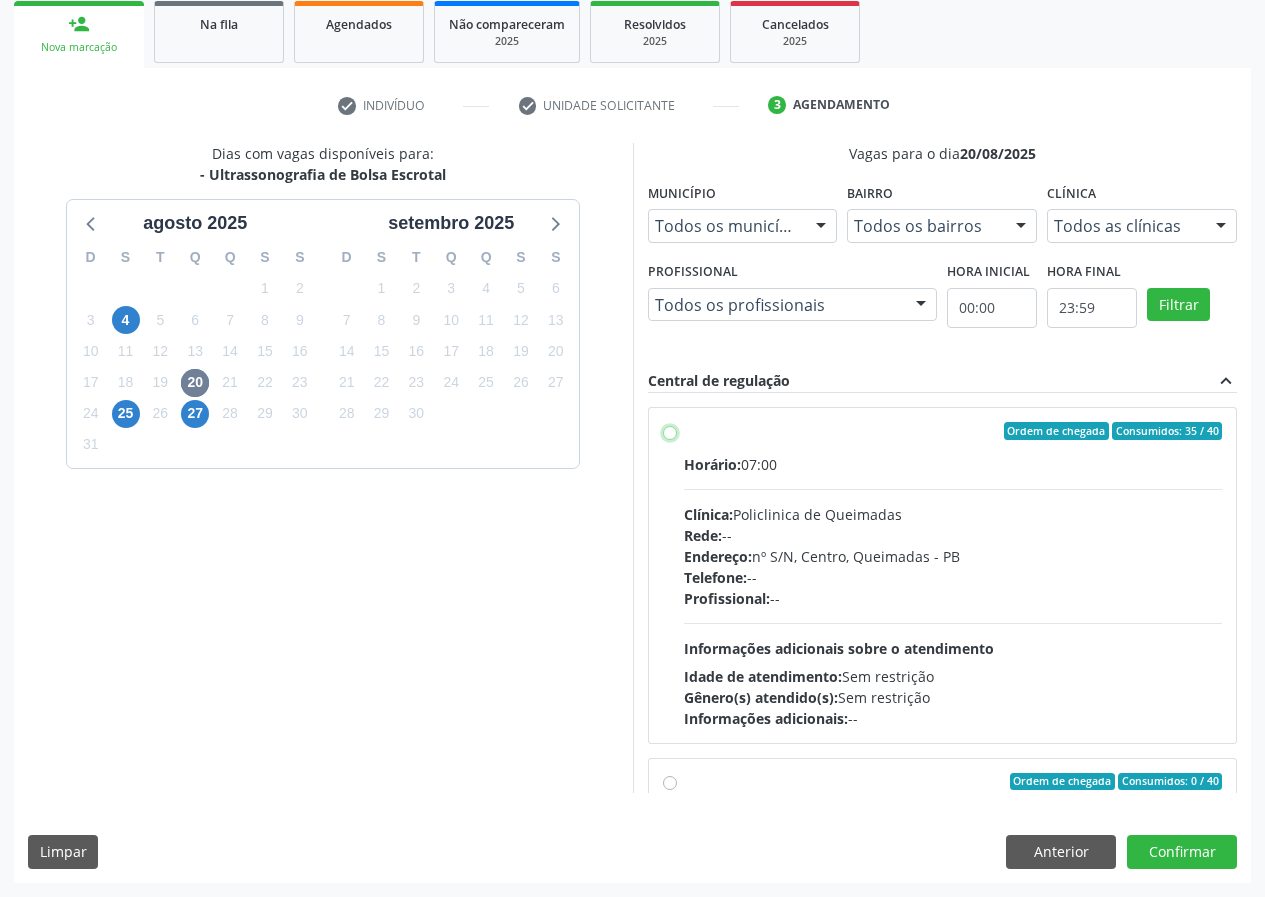 click on "Ordem de chegada
Consumidos: 35 / 40
Horário:   07:00
Clínica:  Policlinica de Queimadas
Rede:
--
Endereço:   nº S/N, Centro, Queimadas - PB
Telefone:   --
Profissional:
--
Informações adicionais sobre o atendimento
Idade de atendimento:
Sem restrição
Gênero(s) atendido(s):
Sem restrição
Informações adicionais:
--" at bounding box center [670, 431] 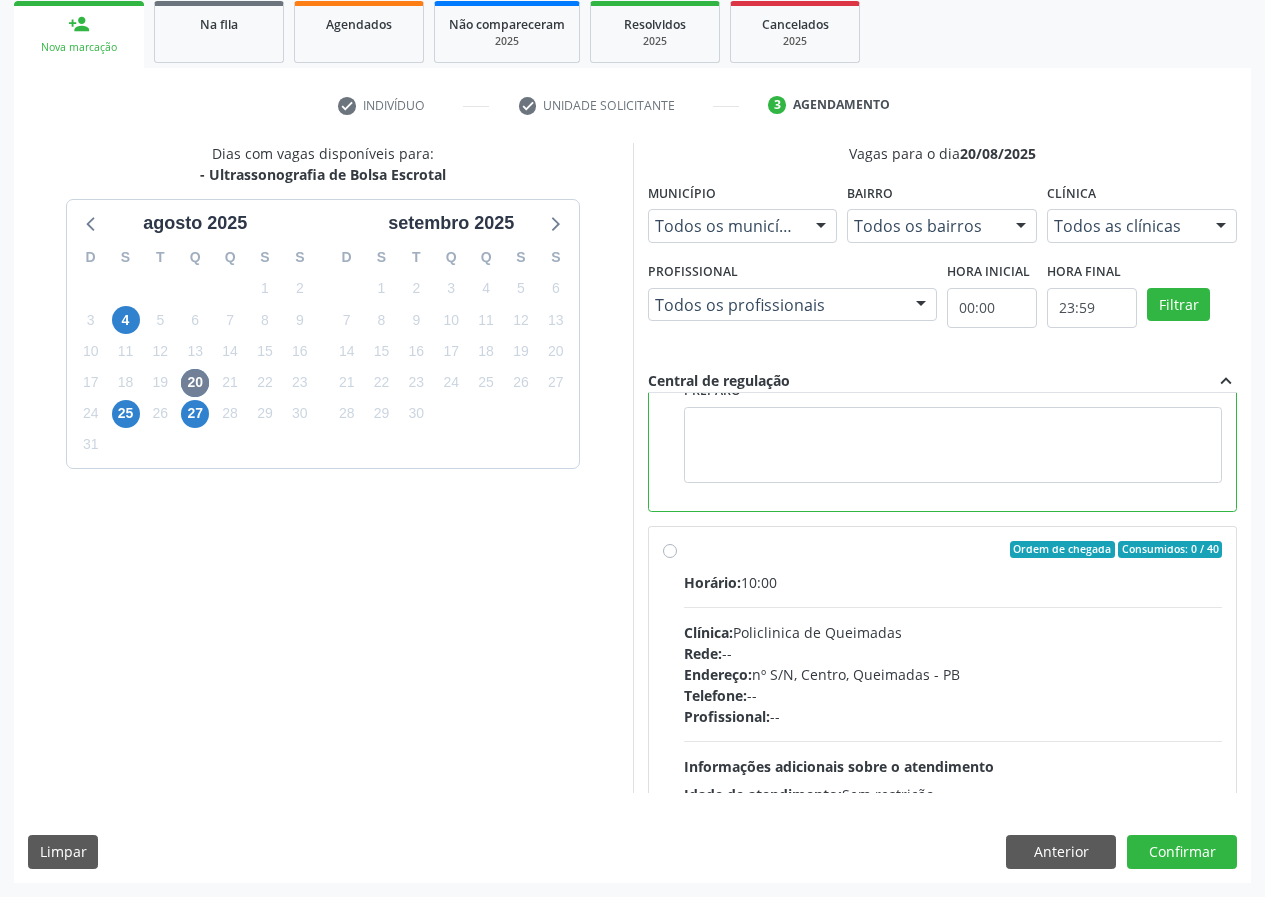 scroll, scrollTop: 450, scrollLeft: 0, axis: vertical 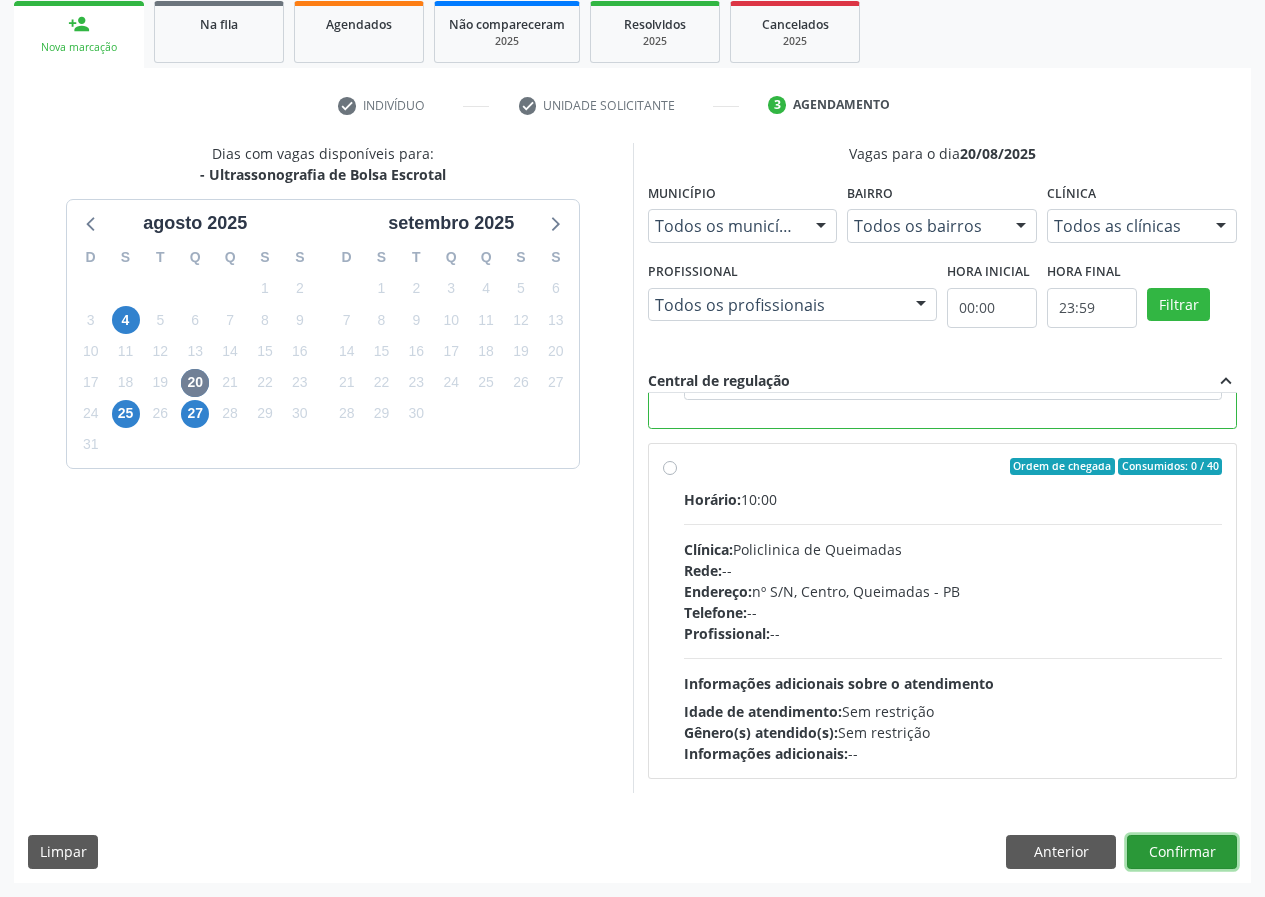click on "Confirmar" at bounding box center [1182, 852] 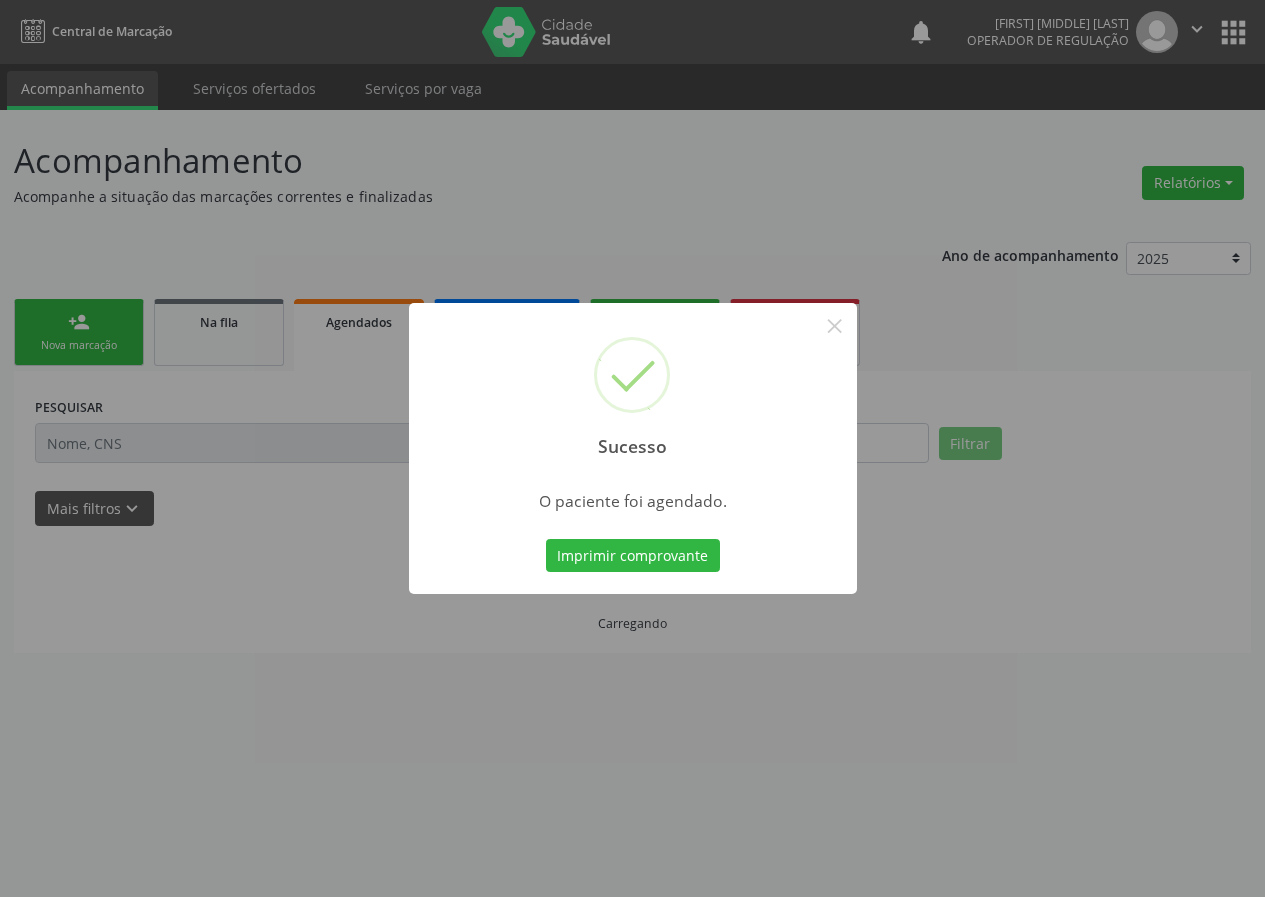 scroll, scrollTop: 0, scrollLeft: 0, axis: both 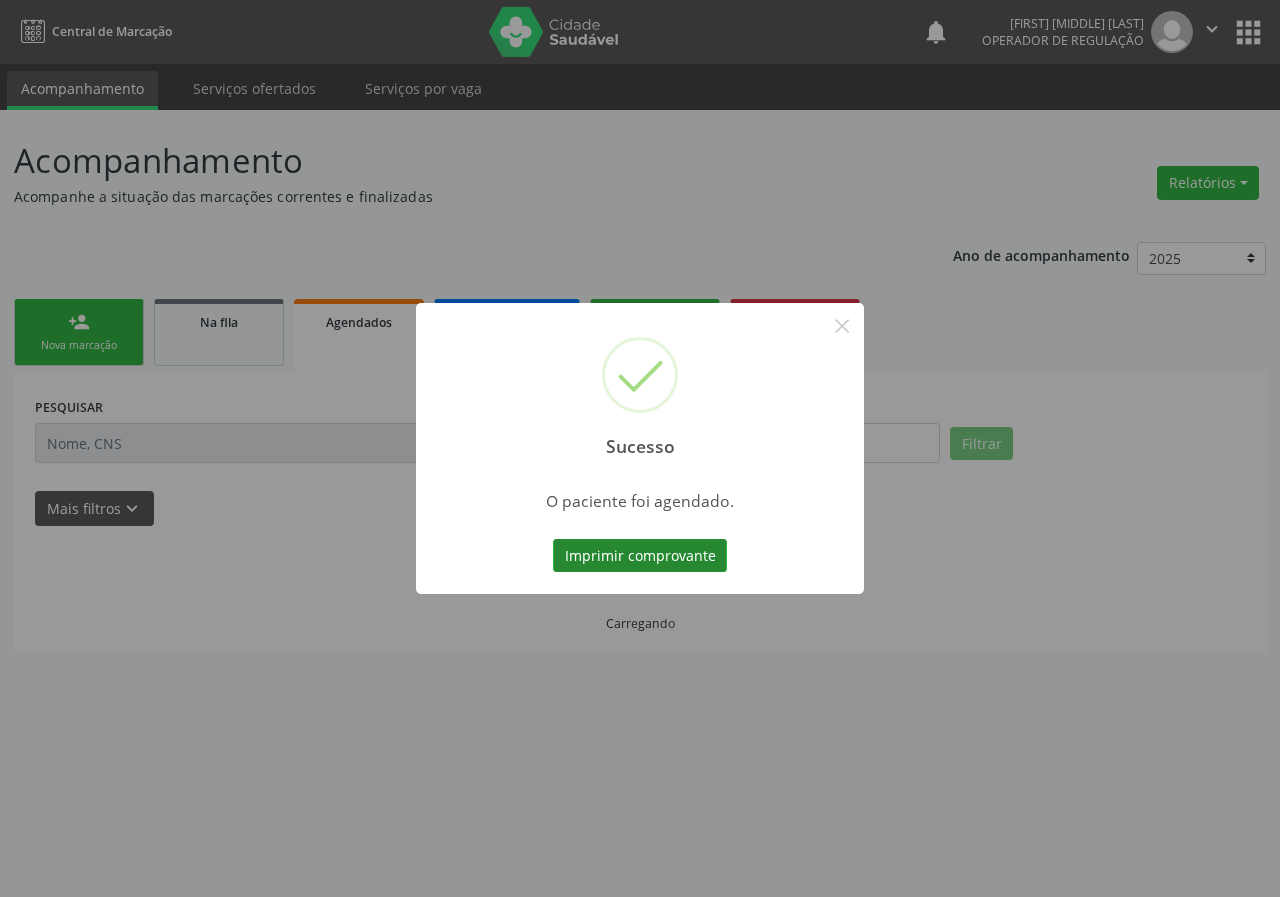click on "Imprimir comprovante" at bounding box center (640, 556) 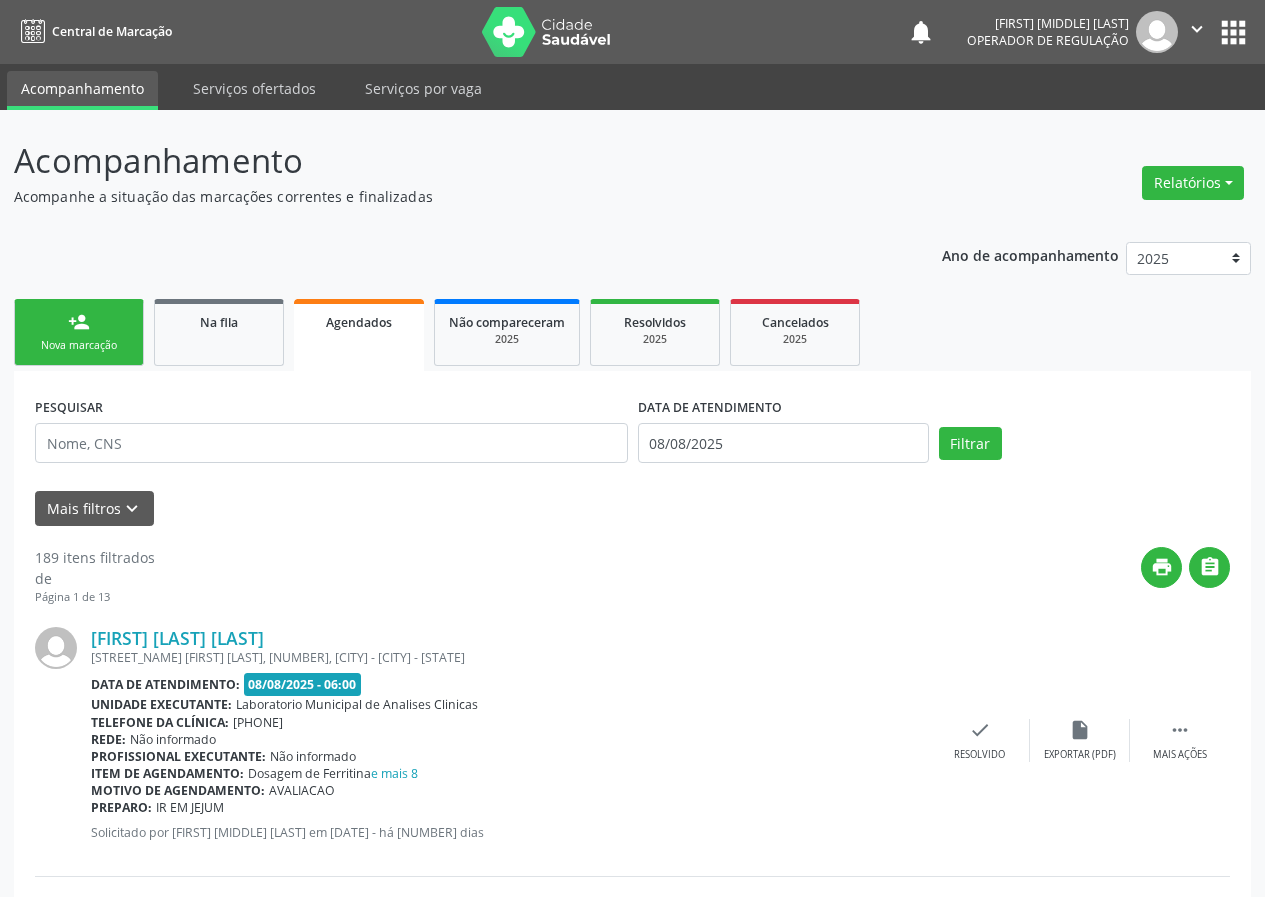 click on "Nova marcação" at bounding box center (79, 345) 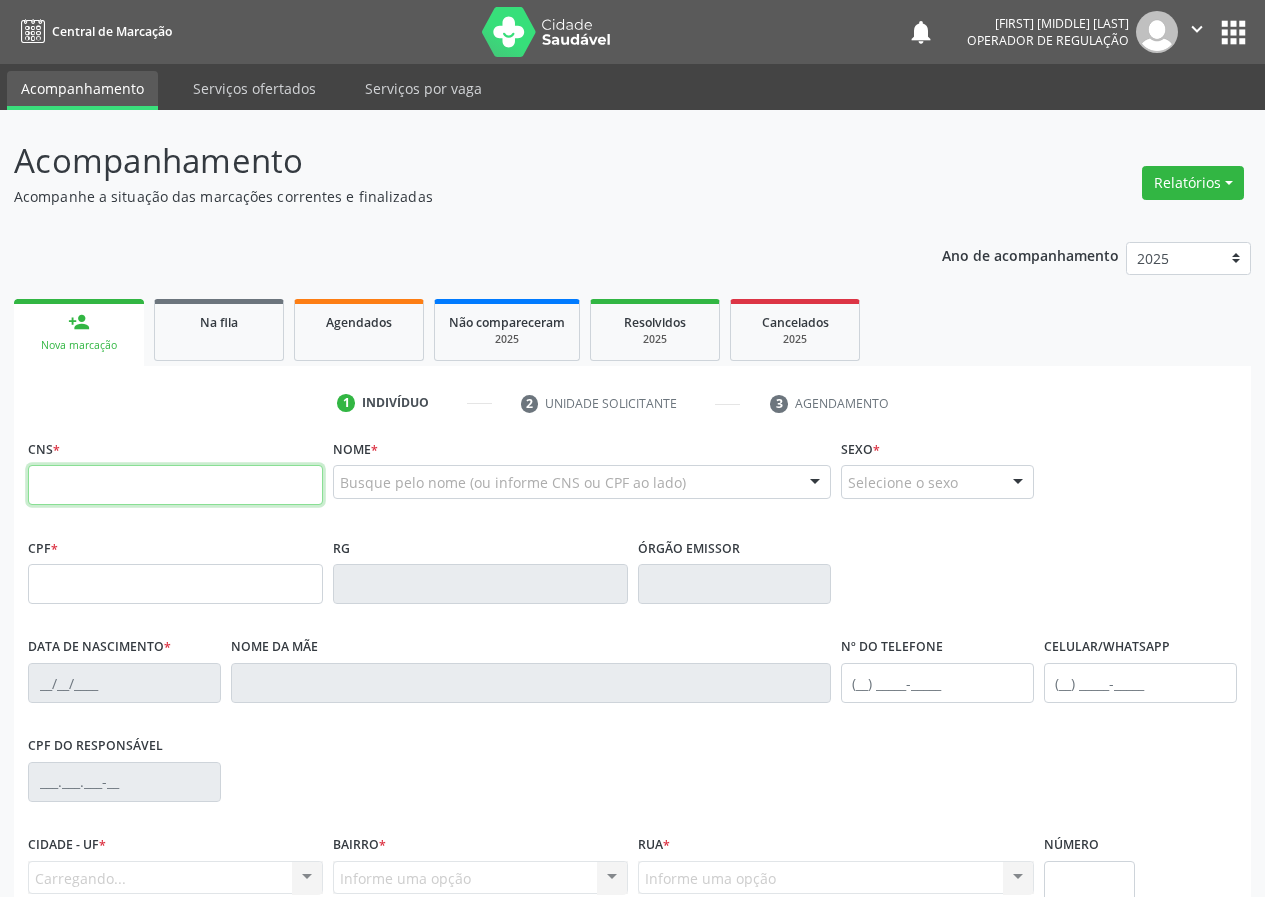 click at bounding box center (175, 485) 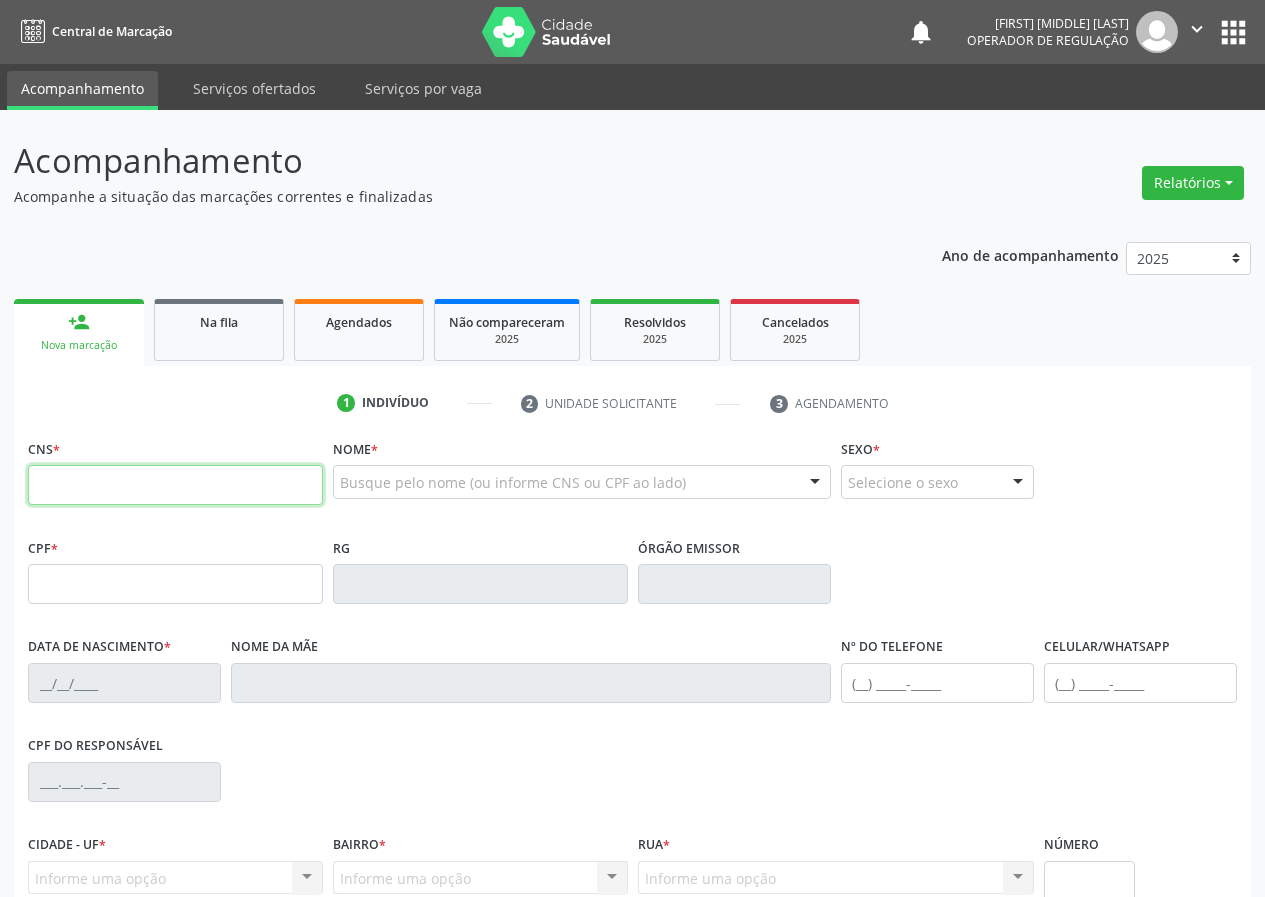 click at bounding box center (175, 485) 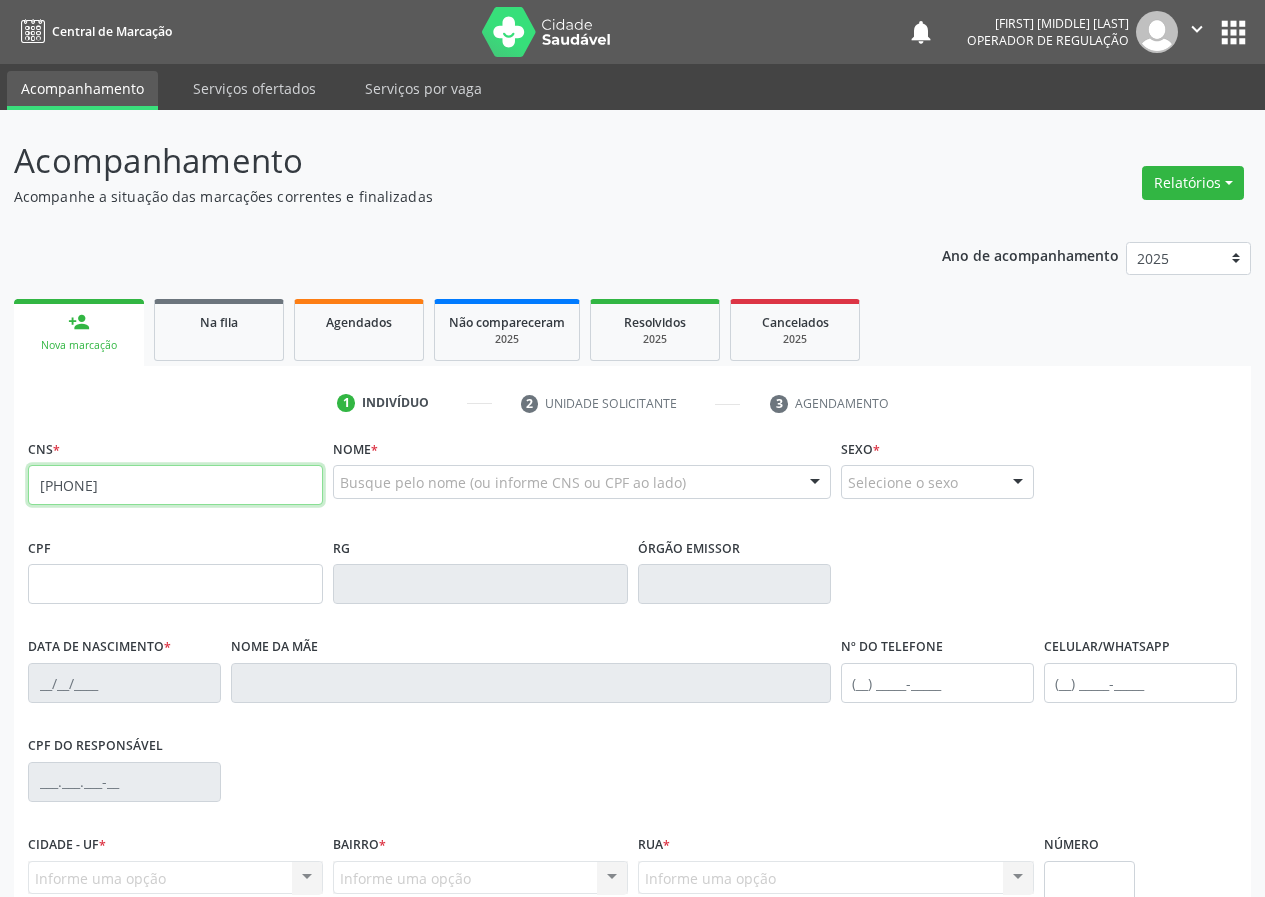 type on "705 0042 0017 0251" 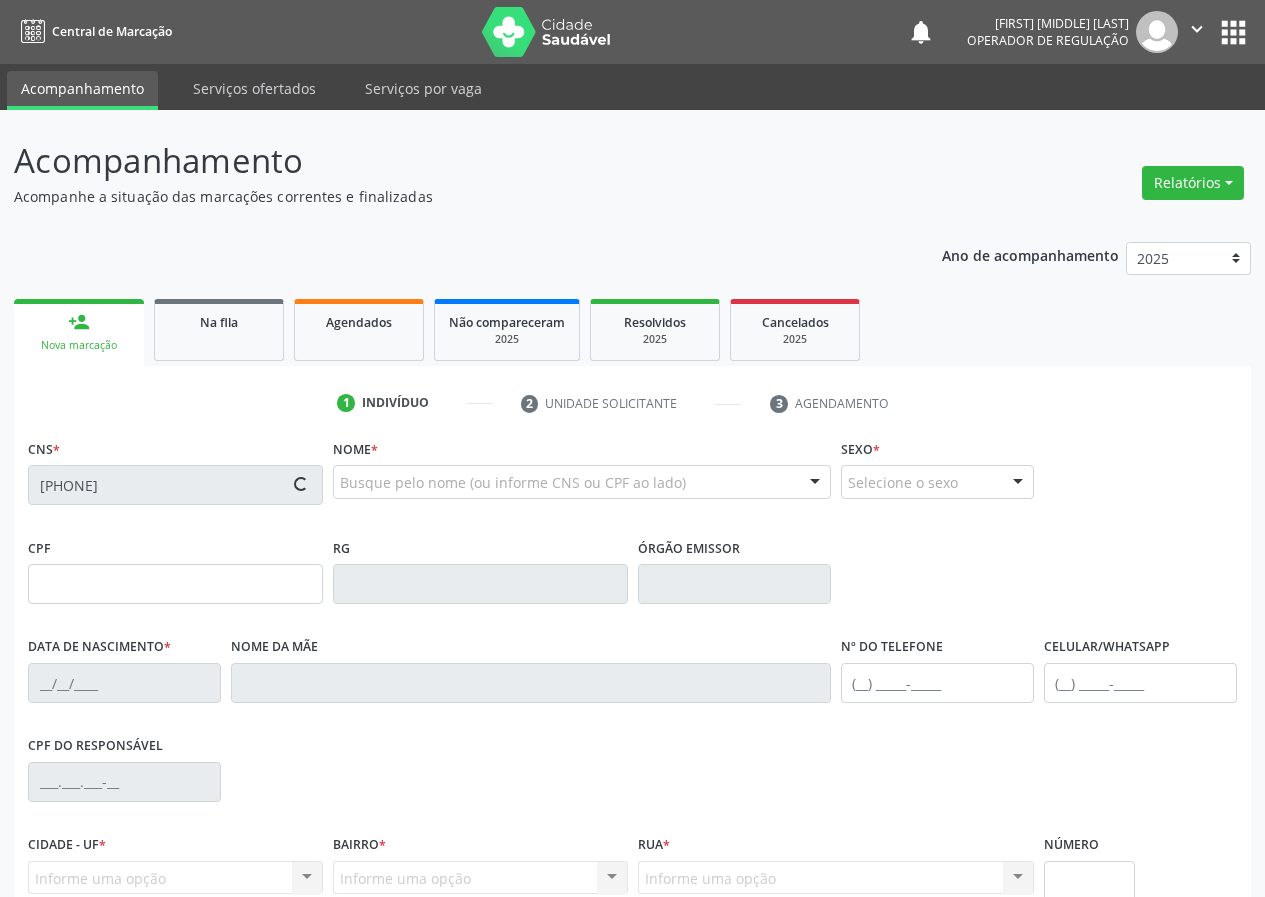 type on "177.529.464-19" 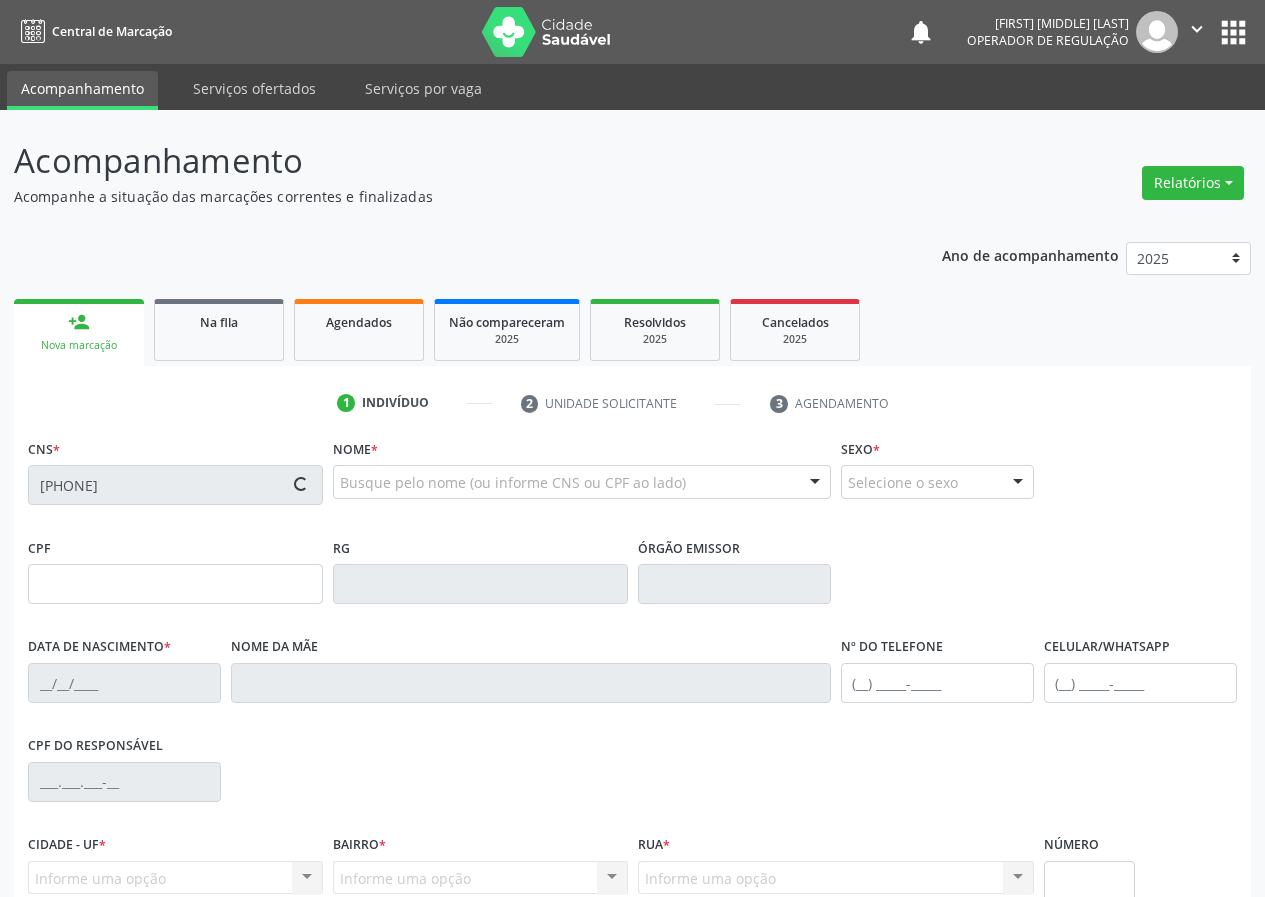 type on "16/07/2021" 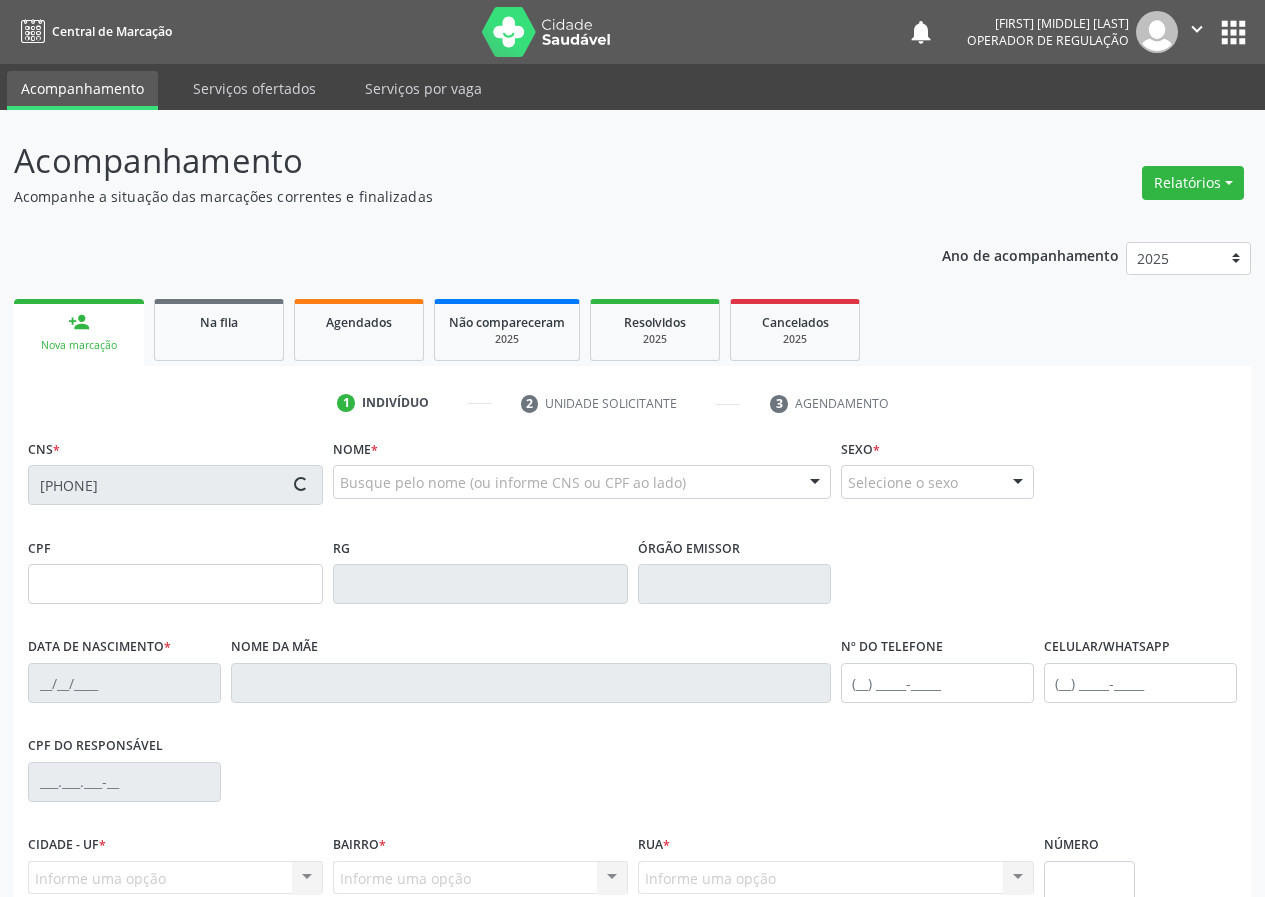 type on "Milena Santana dos Santos Barbosa" 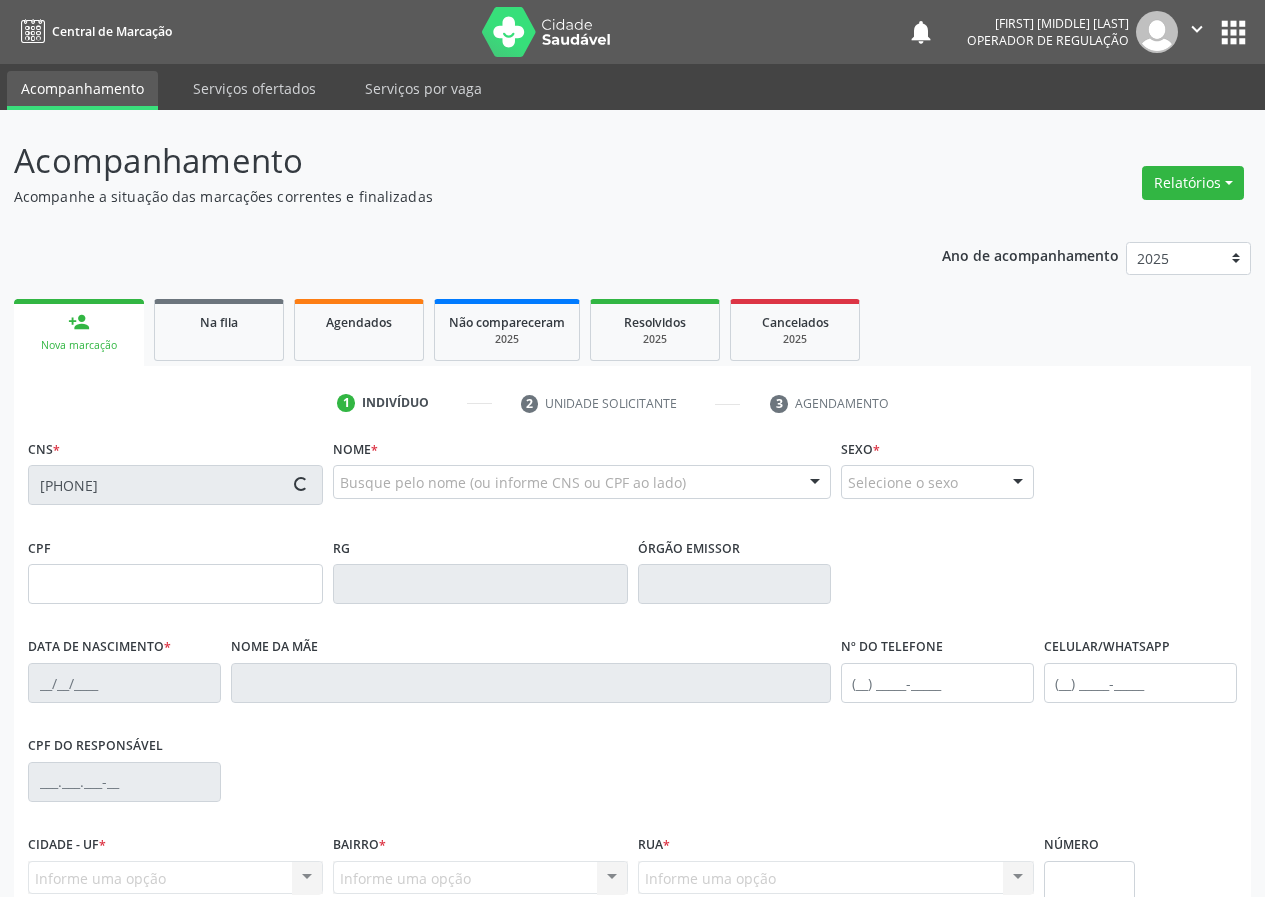 type on "(83) 99305-4378" 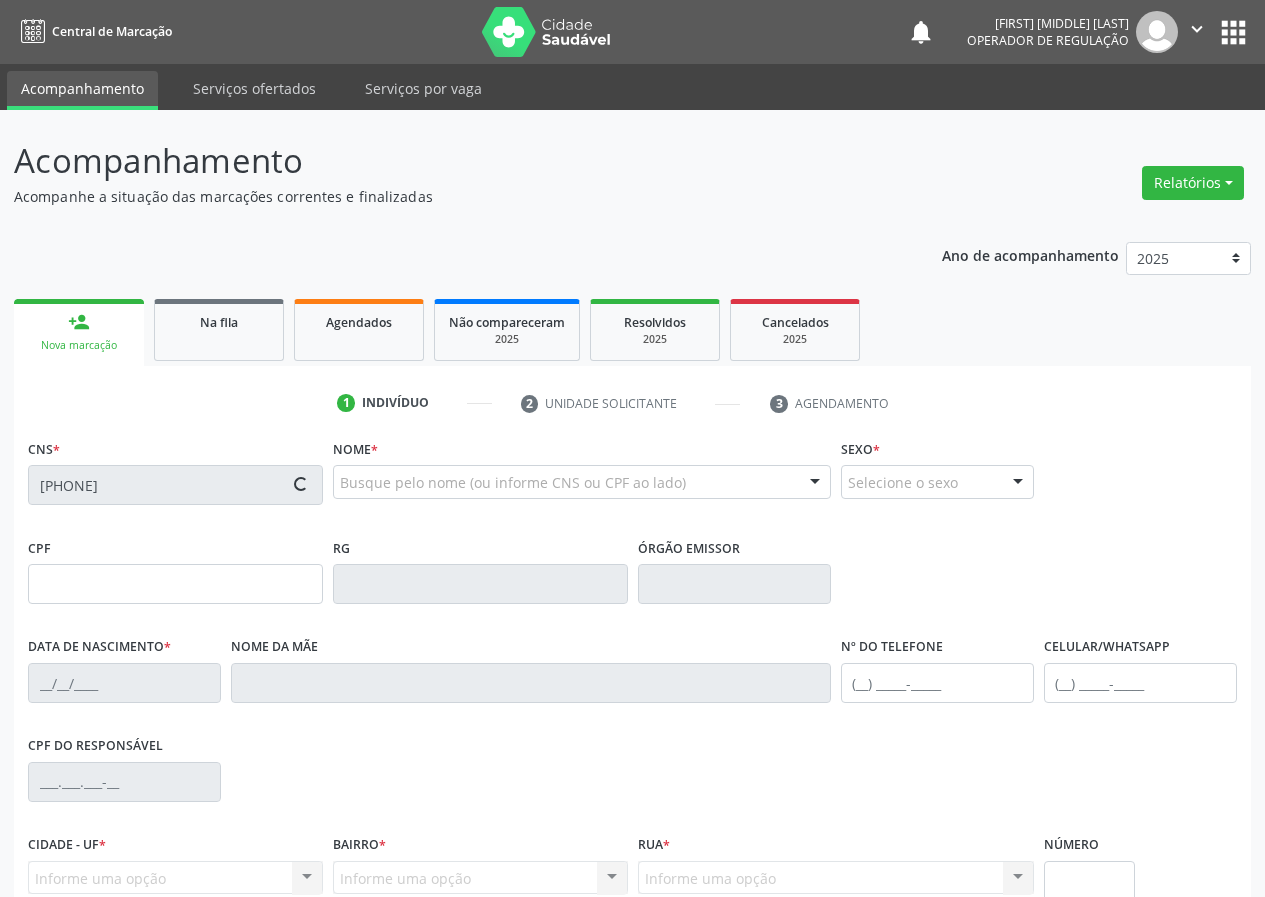 type on "(83) 99305-4378" 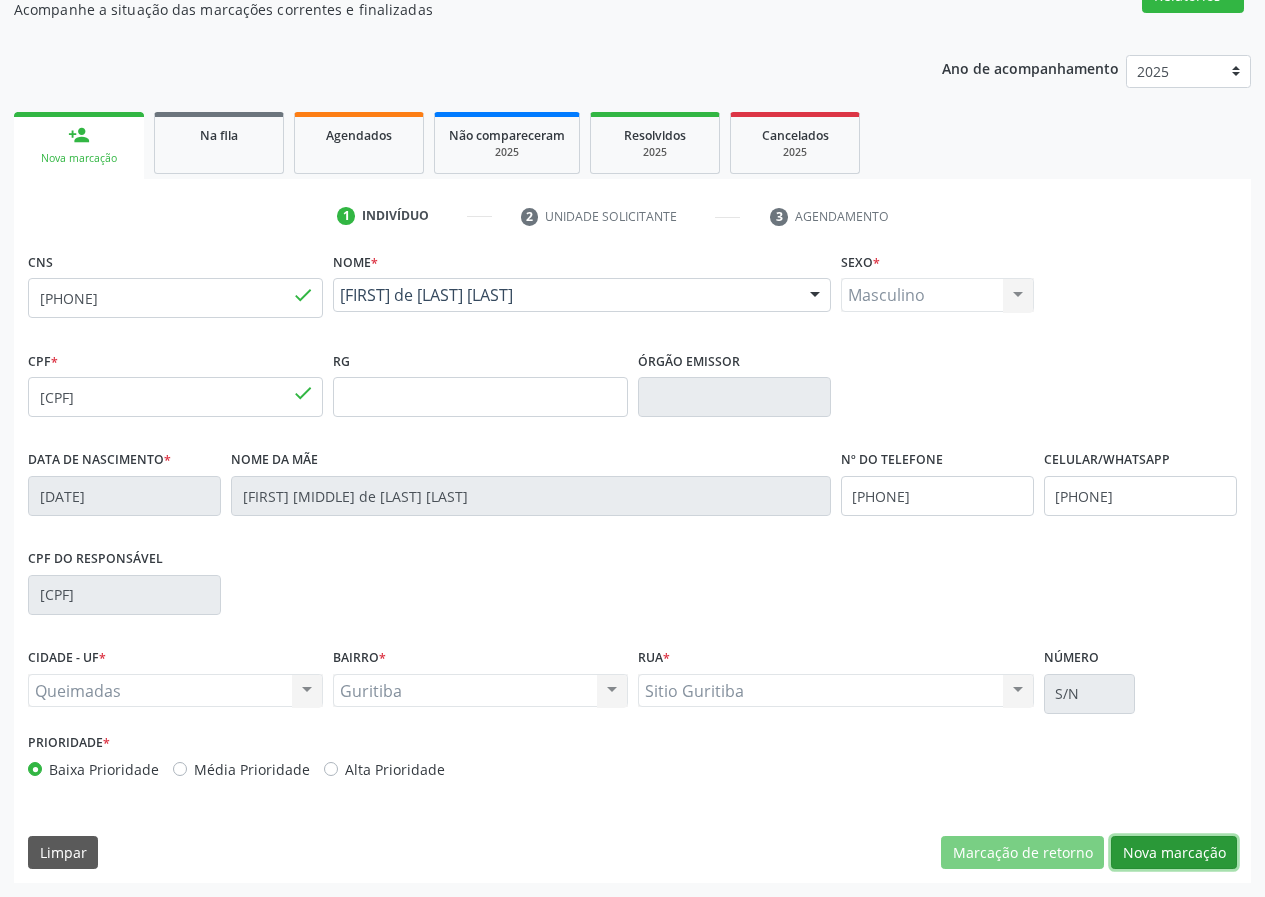 drag, startPoint x: 1190, startPoint y: 849, endPoint x: 650, endPoint y: 823, distance: 540.62555 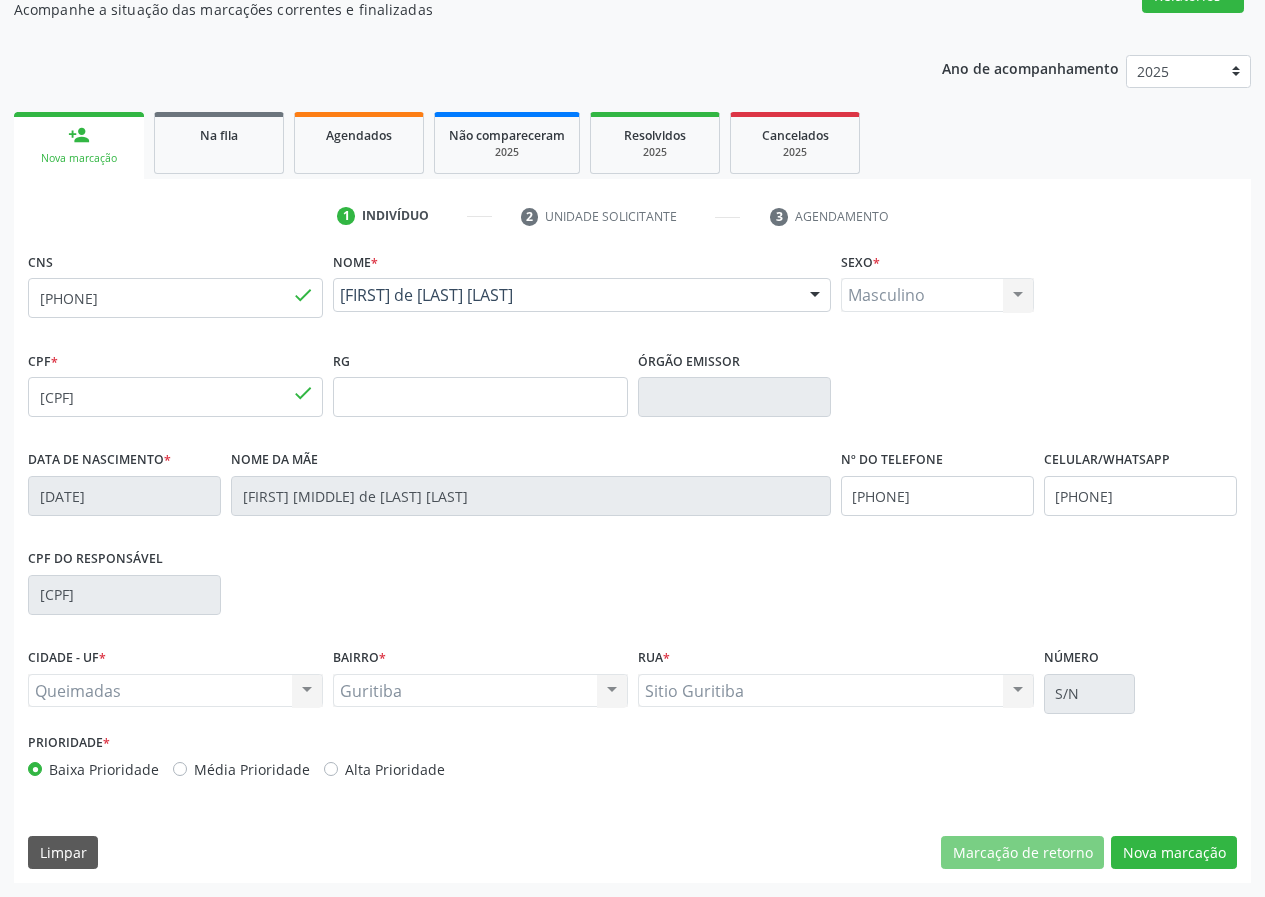 scroll, scrollTop: 9, scrollLeft: 0, axis: vertical 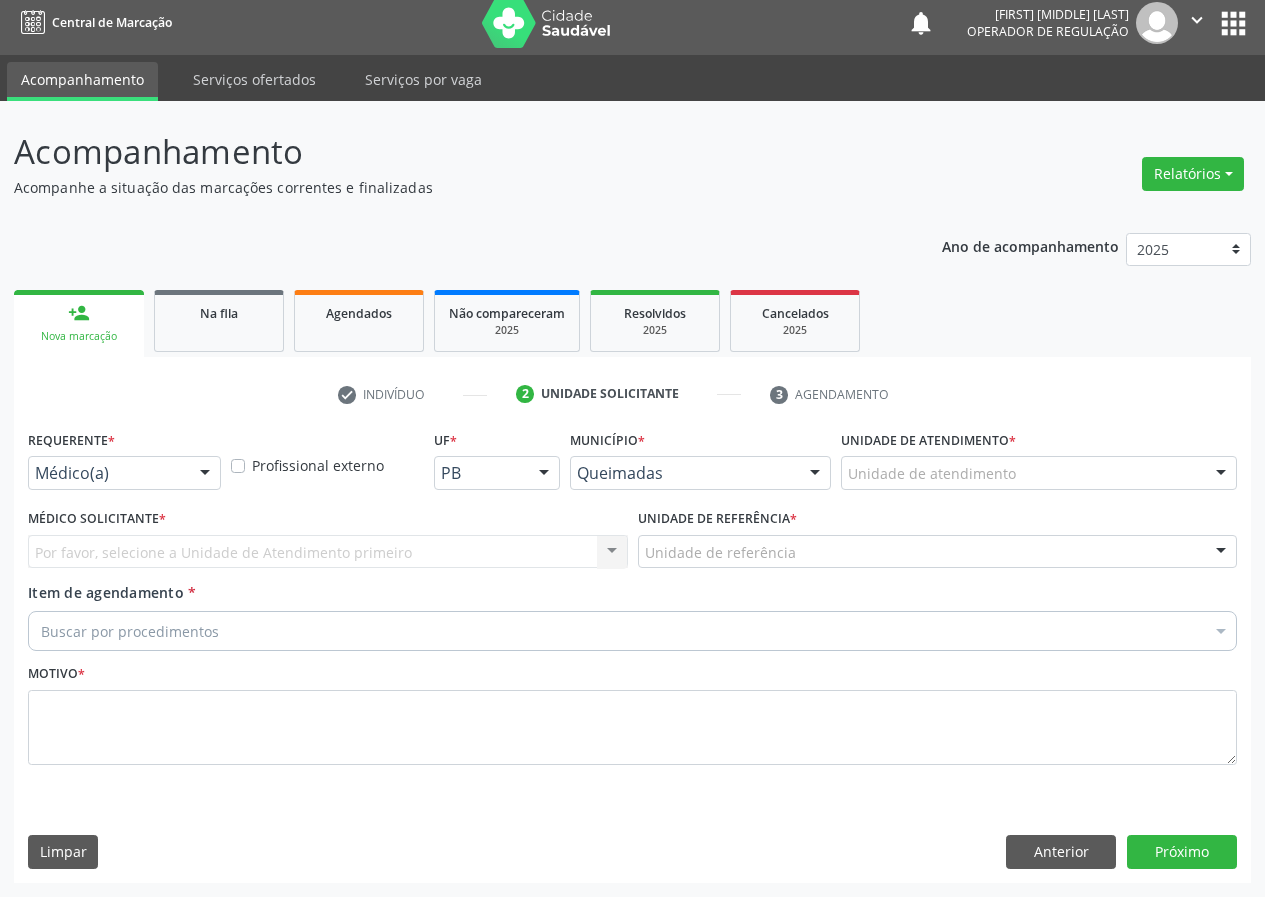click at bounding box center [205, 474] 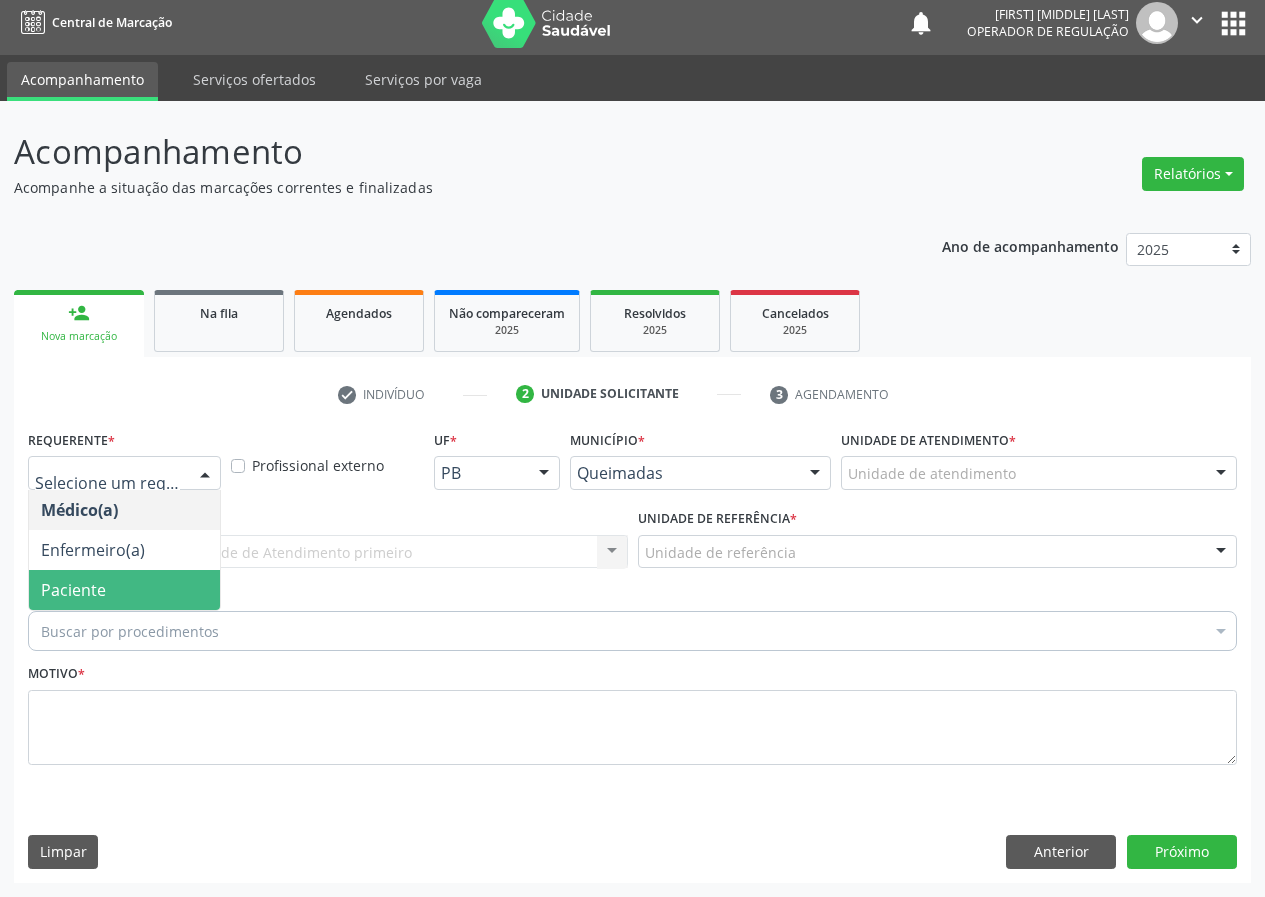 drag, startPoint x: 146, startPoint y: 596, endPoint x: 262, endPoint y: 582, distance: 116.841774 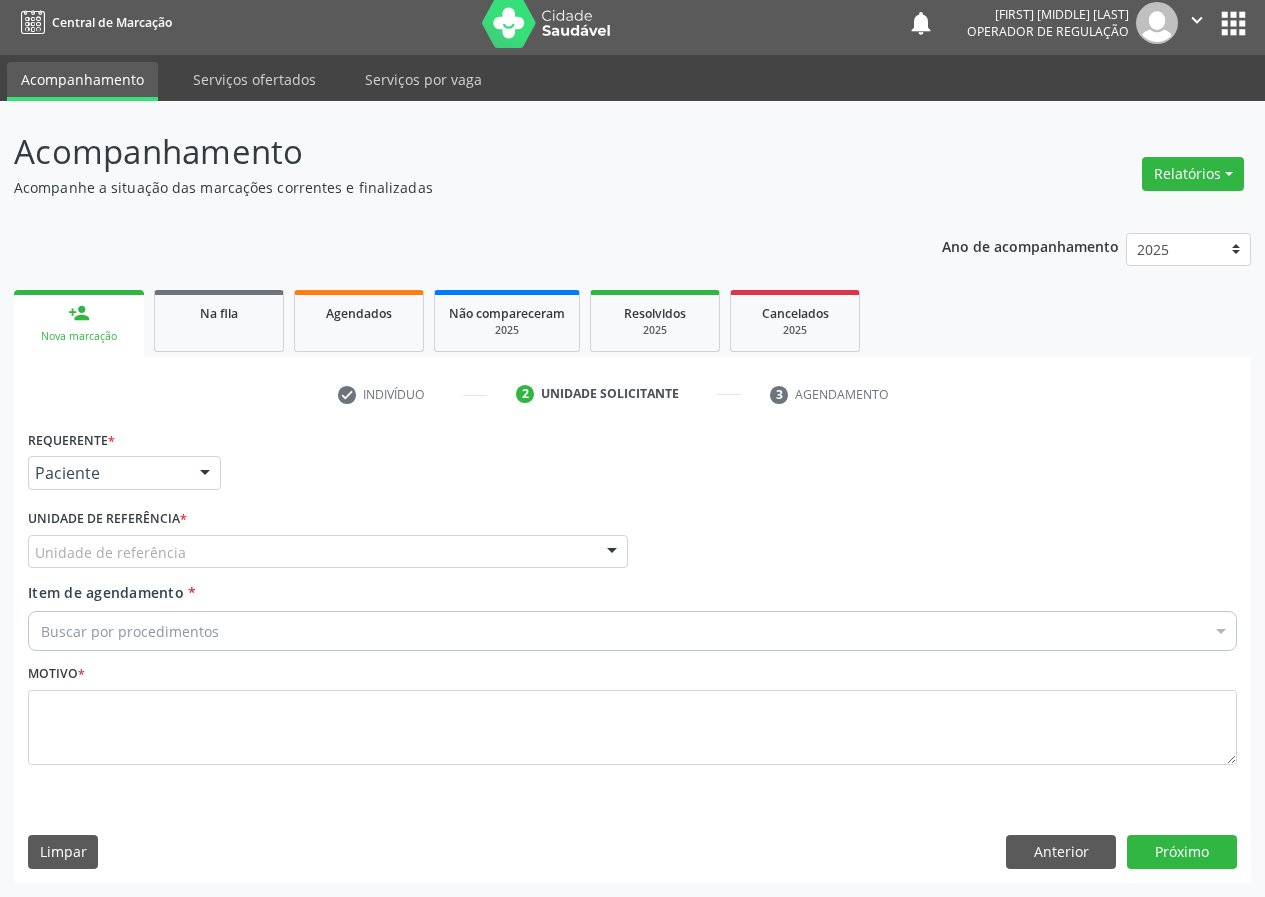click on "Unidade de referência" at bounding box center [328, 552] 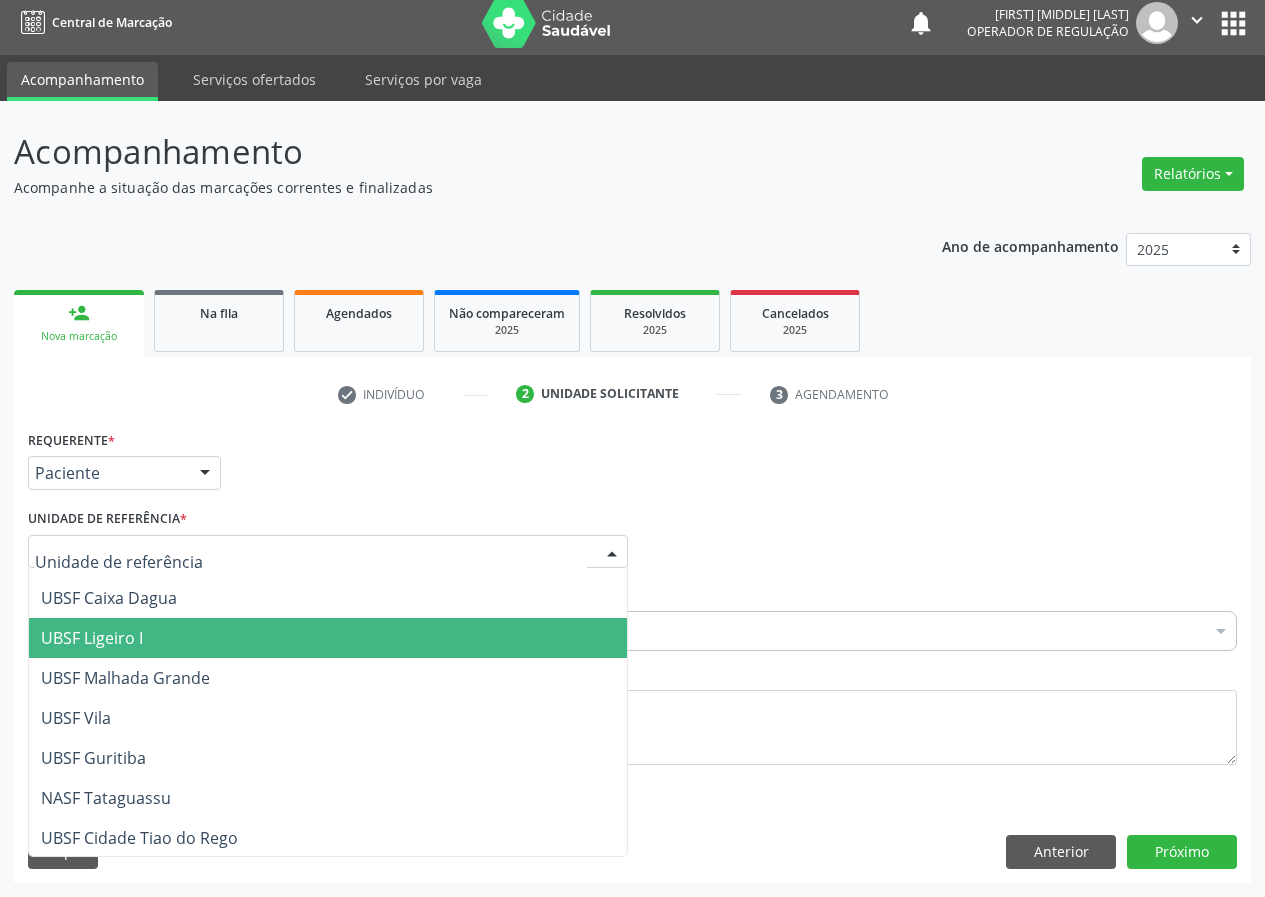 scroll, scrollTop: 512, scrollLeft: 0, axis: vertical 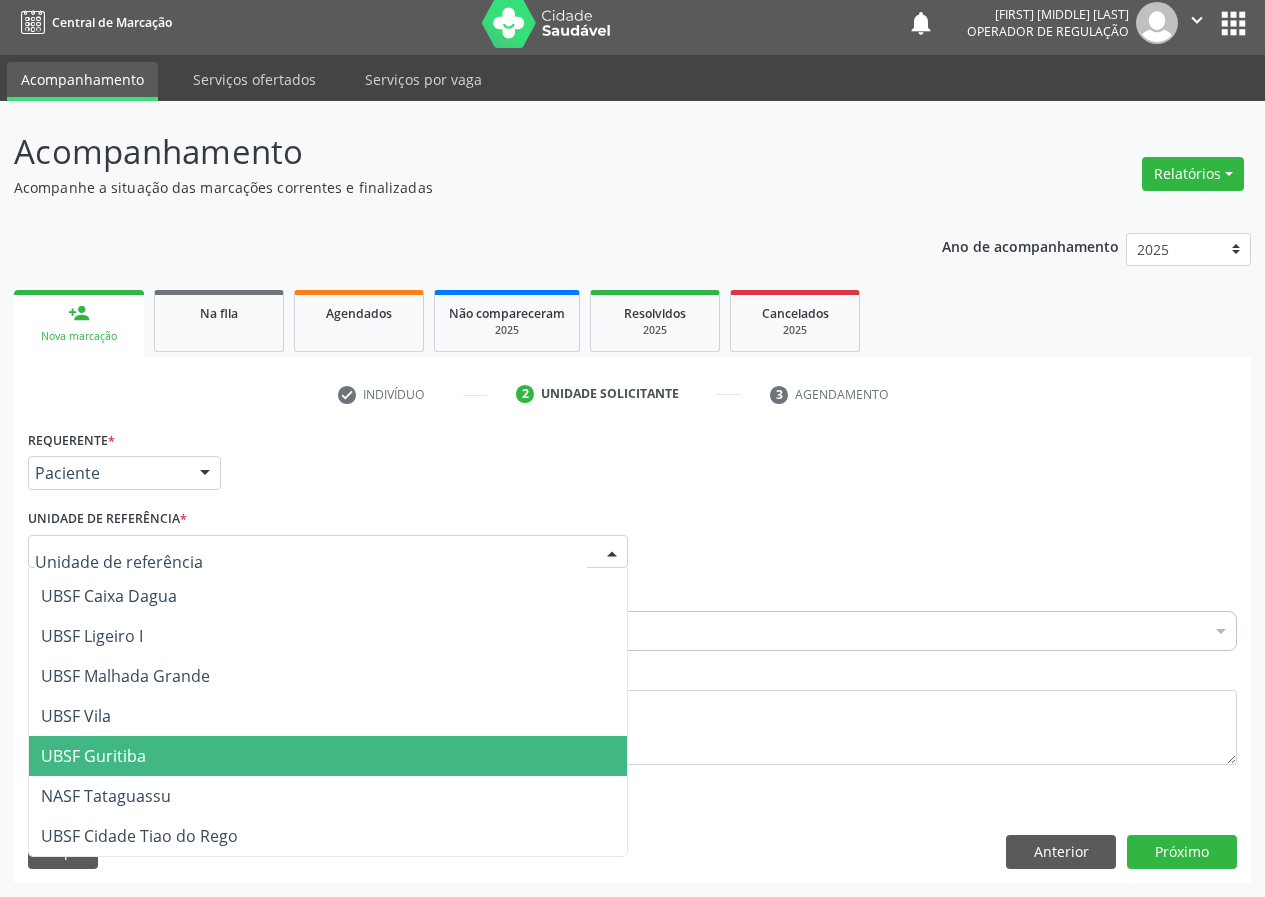 click on "UBSF Guritiba" at bounding box center (93, 756) 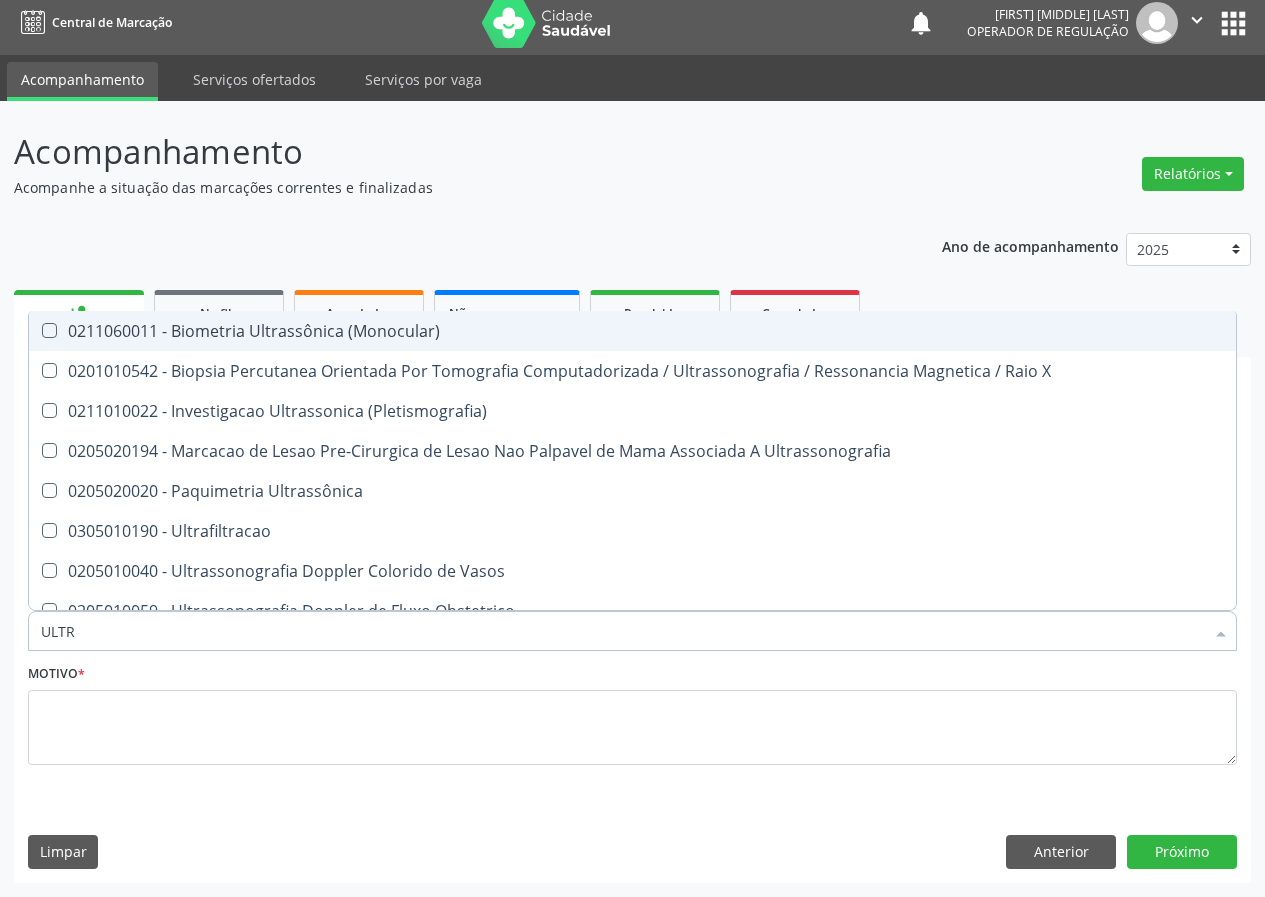 type on "ULTRA" 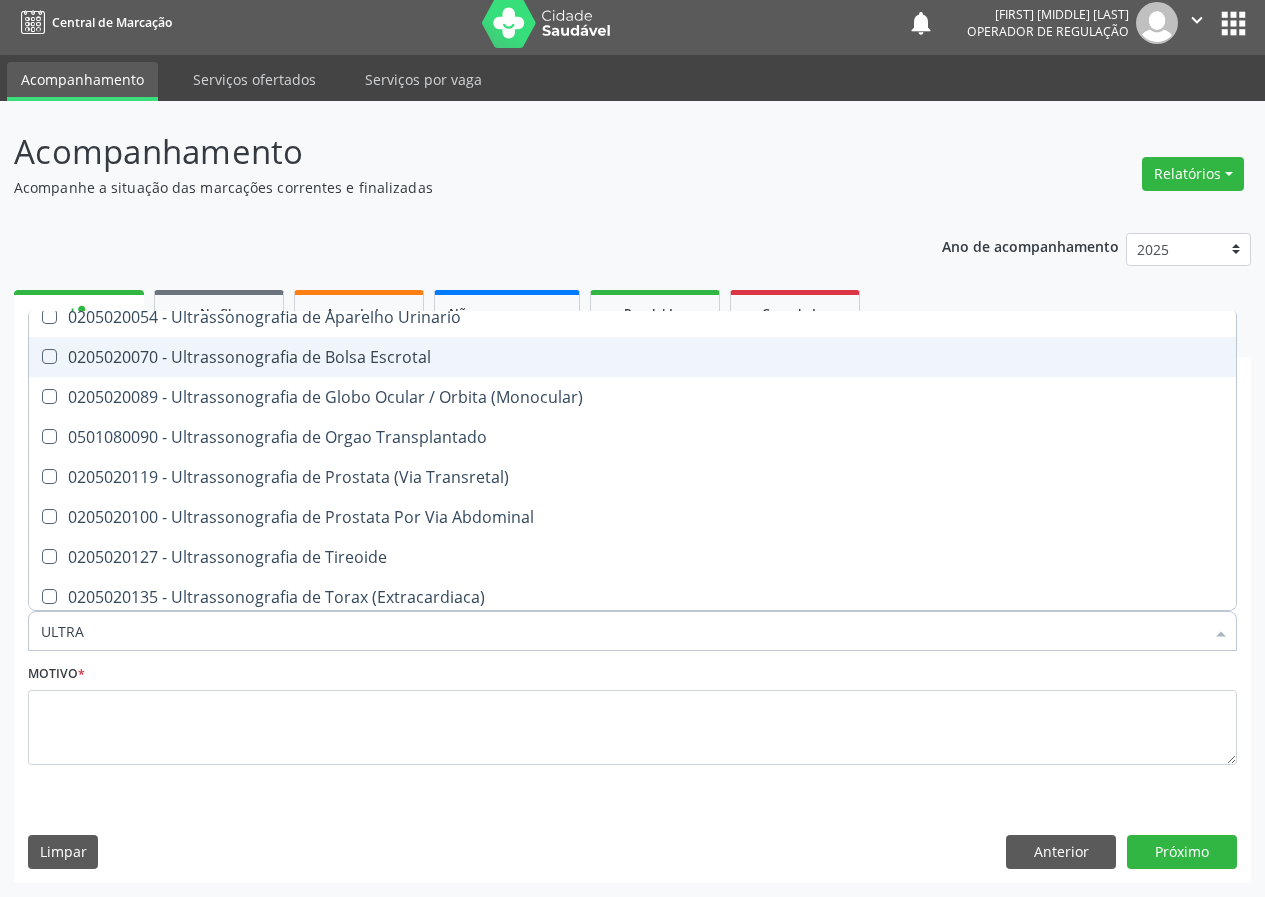 scroll, scrollTop: 661, scrollLeft: 0, axis: vertical 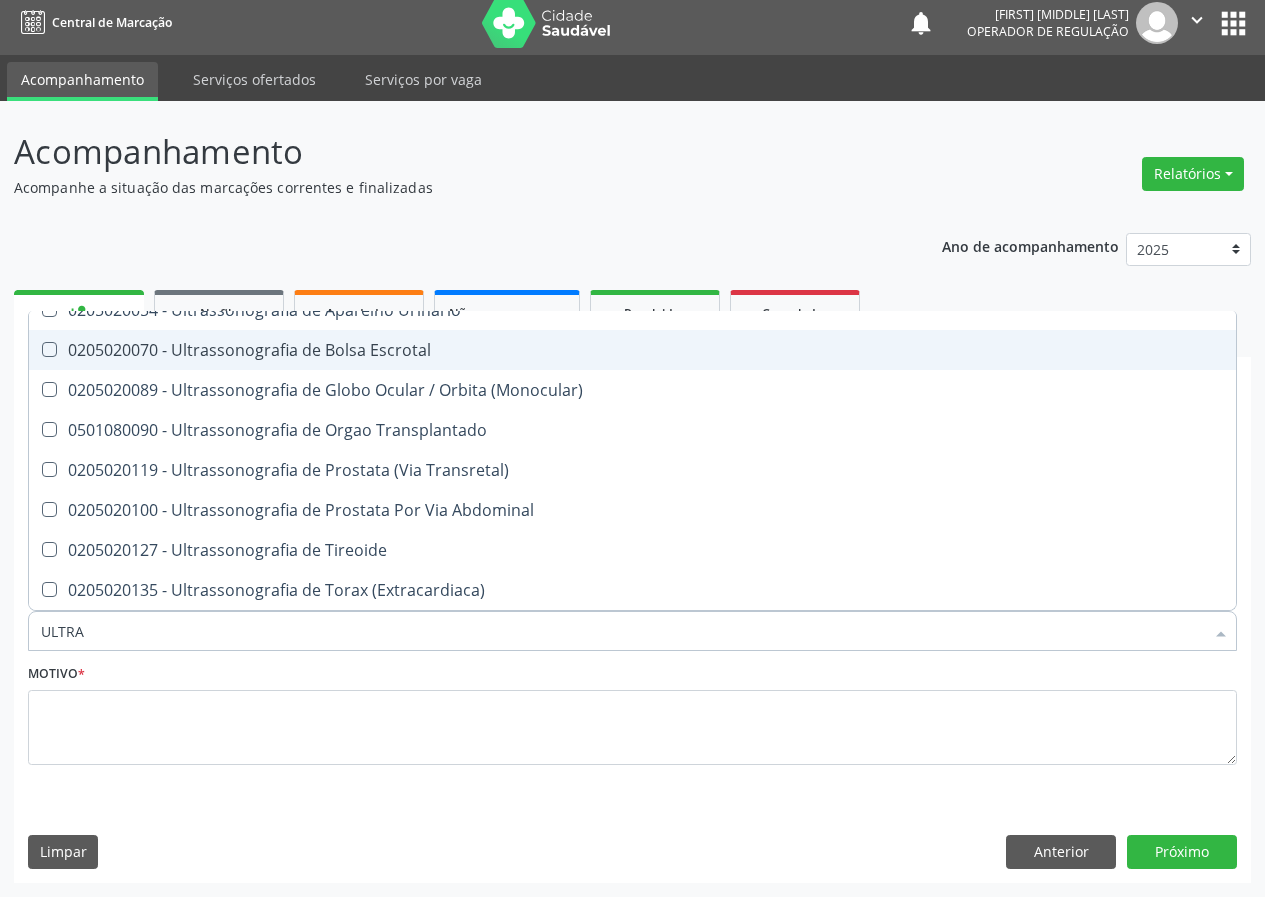 drag, startPoint x: 395, startPoint y: 345, endPoint x: 238, endPoint y: 531, distance: 243.40295 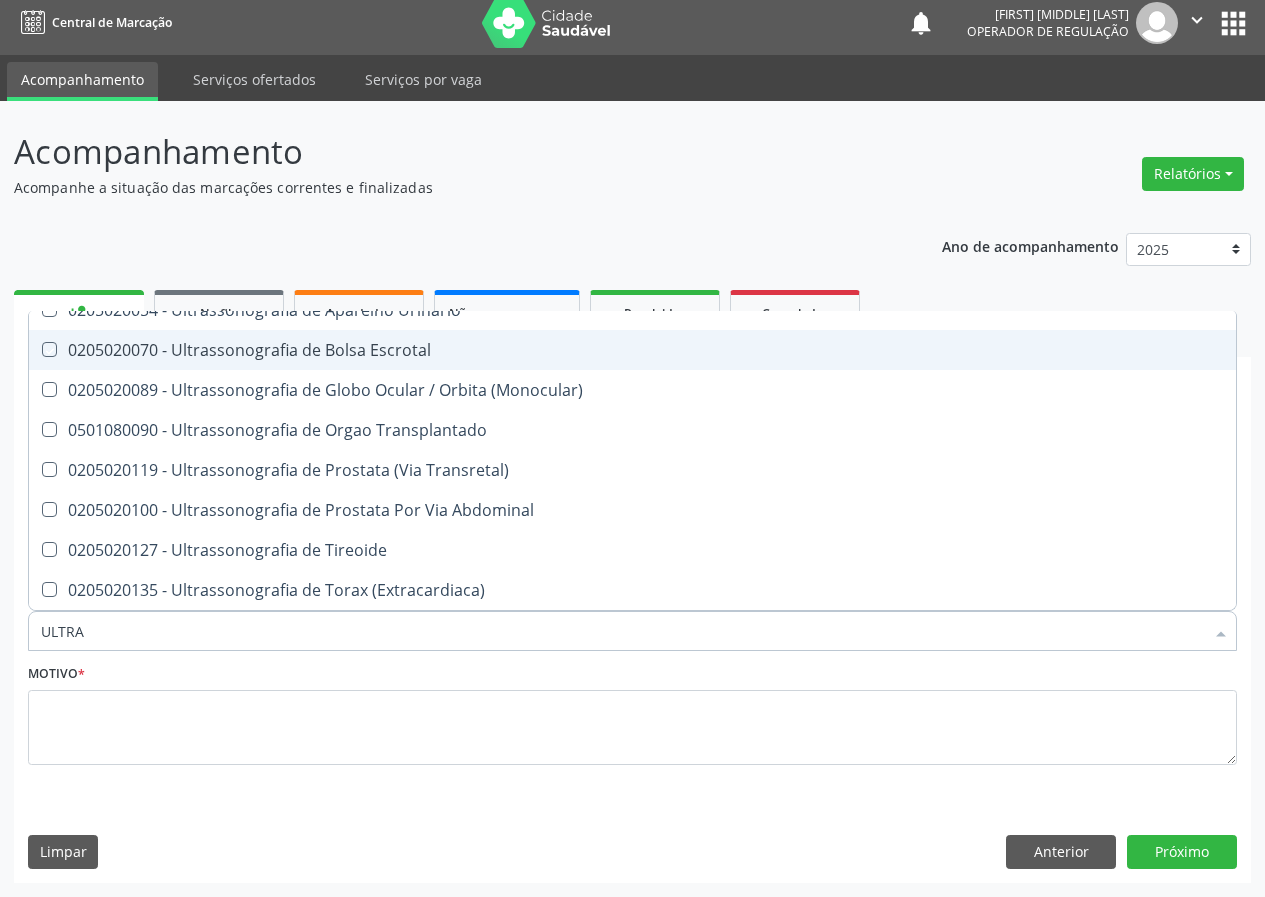 checkbox on "true" 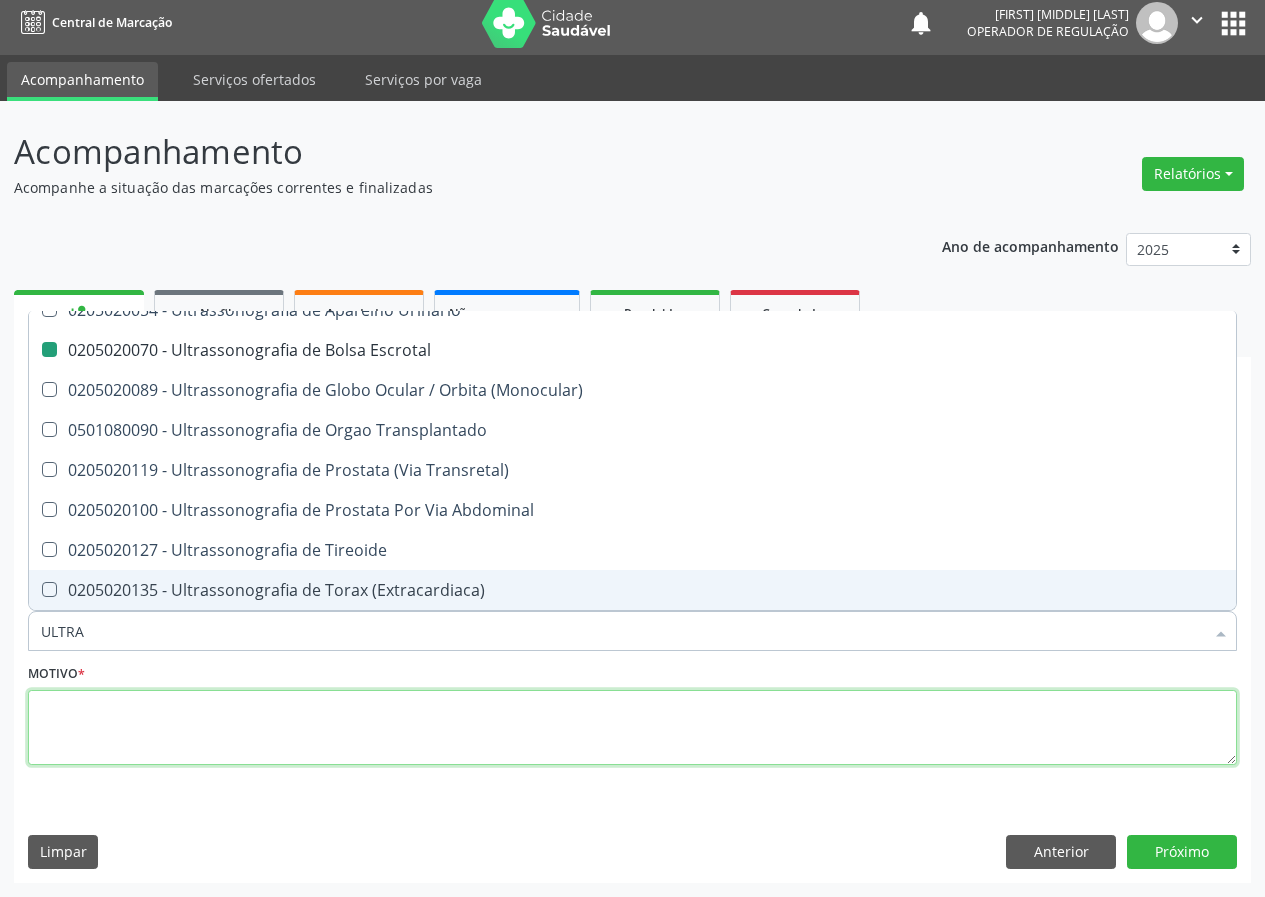 click at bounding box center (632, 728) 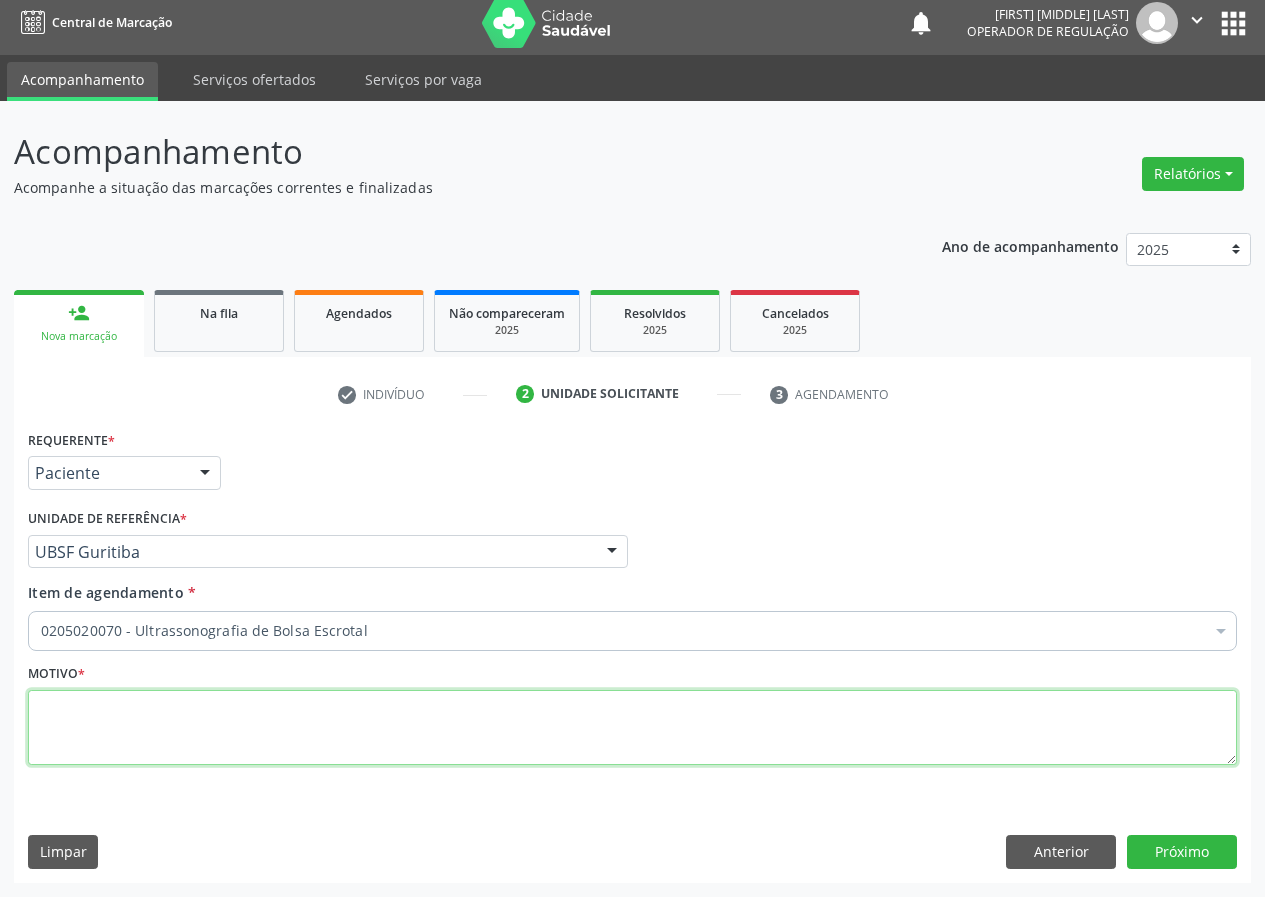 scroll, scrollTop: 0, scrollLeft: 0, axis: both 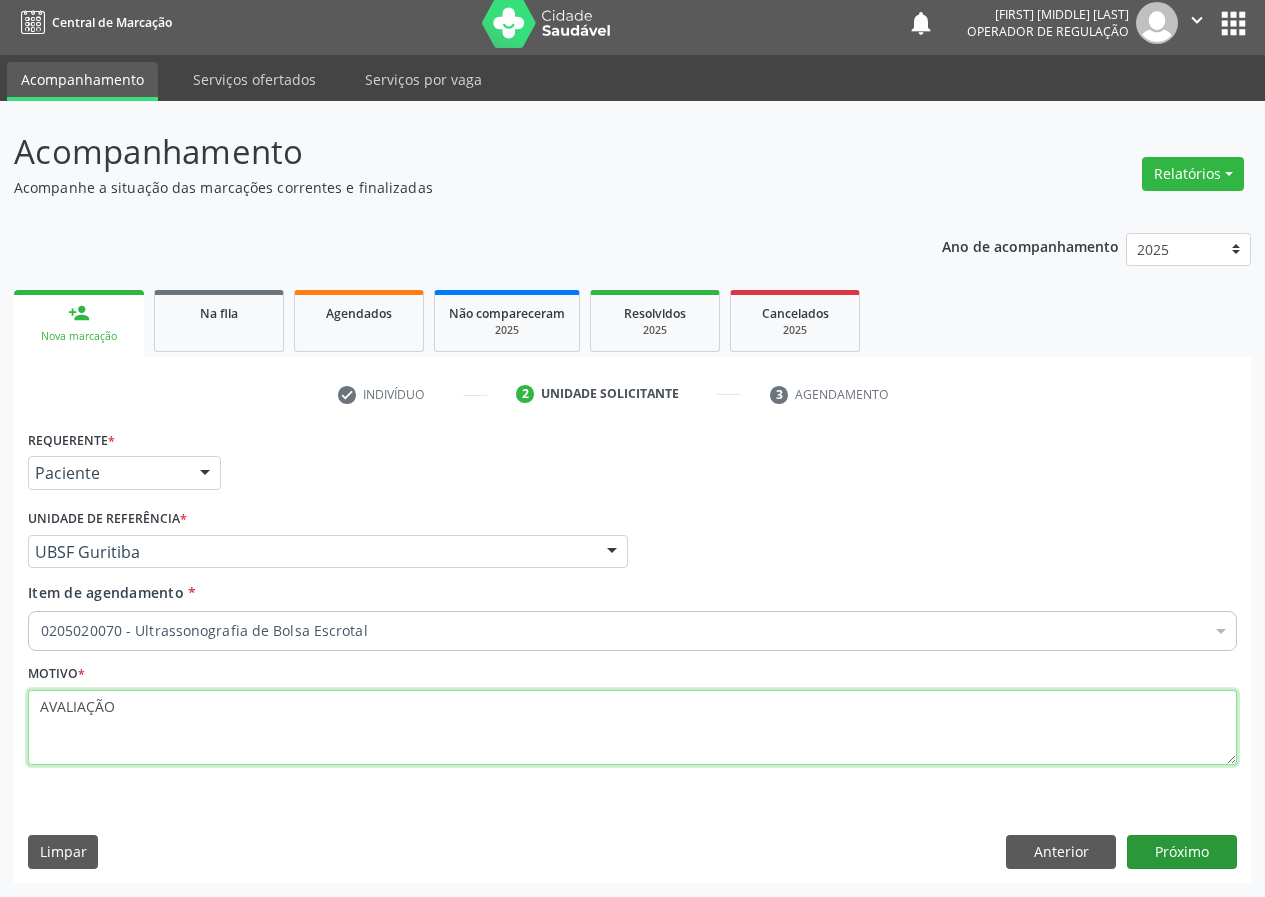 type on "AVALIAÇÃO" 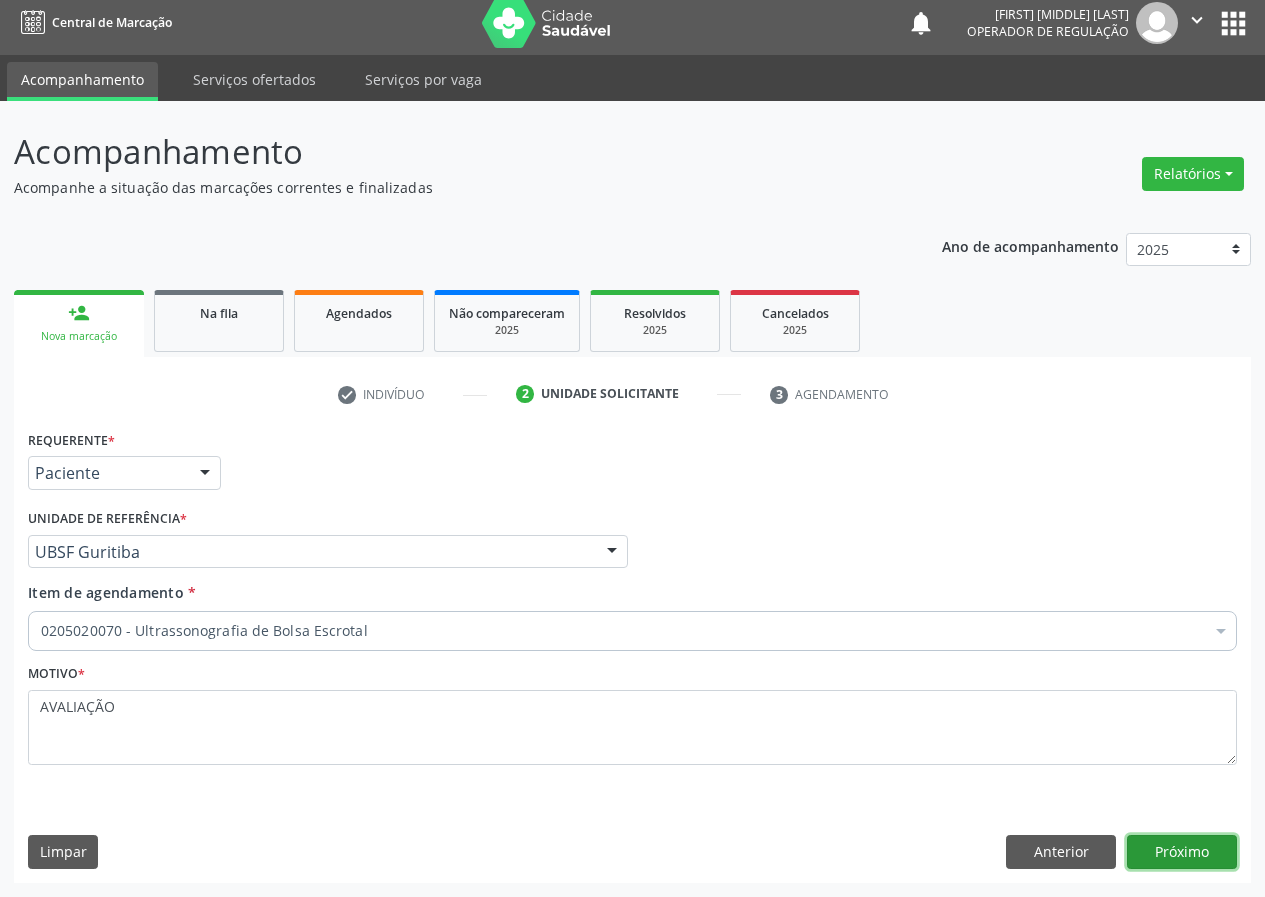 drag, startPoint x: 1136, startPoint y: 852, endPoint x: 0, endPoint y: 495, distance: 1190.7749 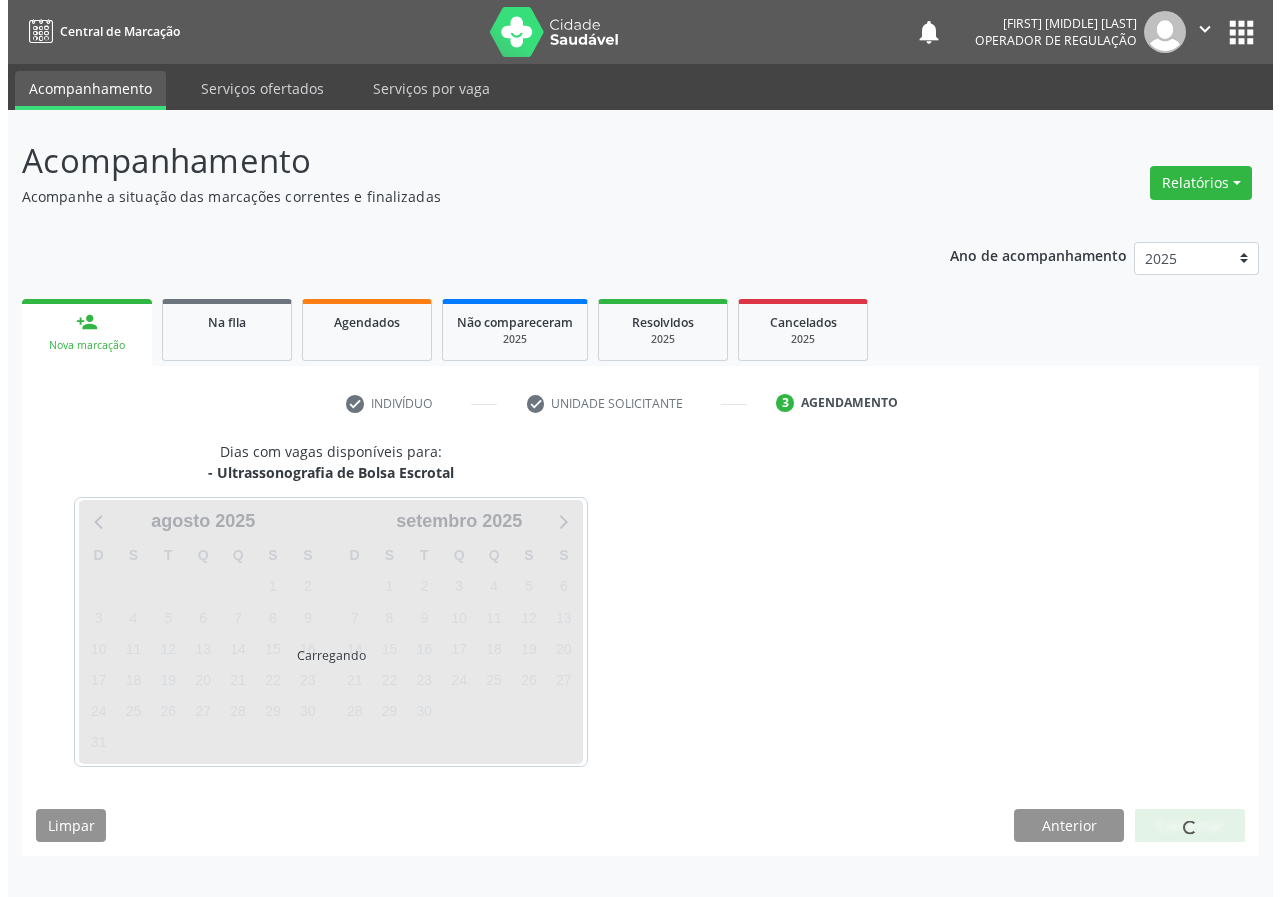 scroll, scrollTop: 0, scrollLeft: 0, axis: both 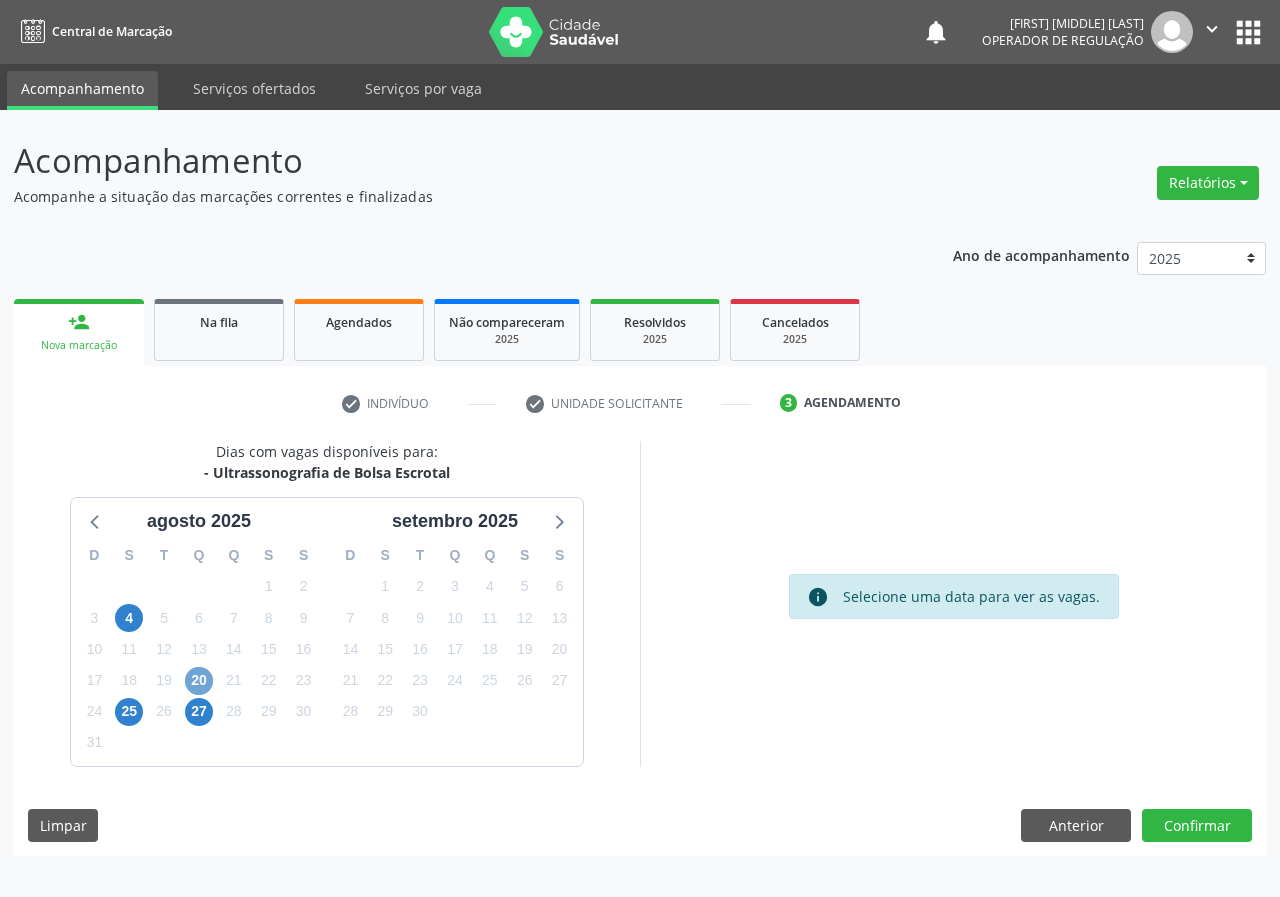 click on "20" at bounding box center (199, 681) 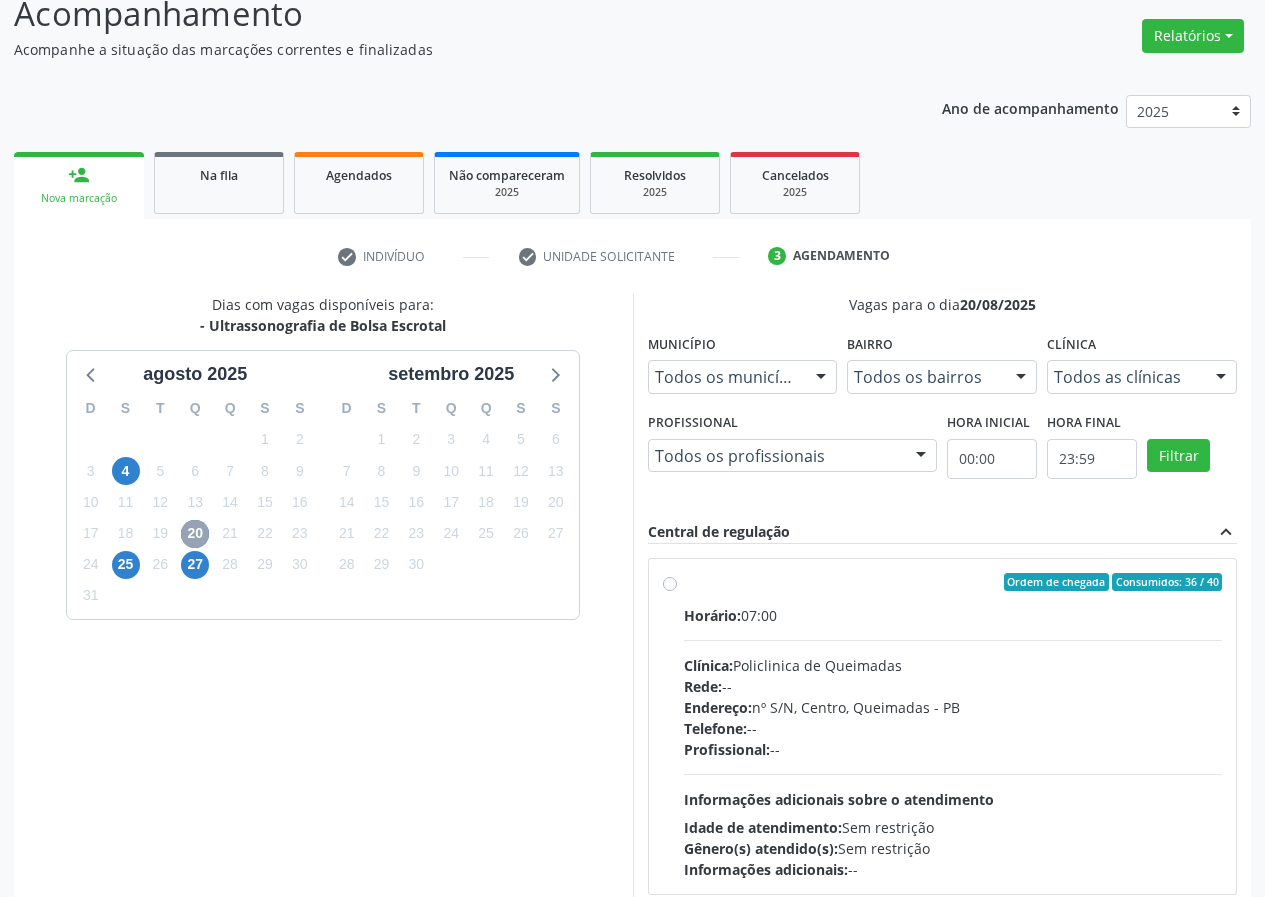 scroll, scrollTop: 298, scrollLeft: 0, axis: vertical 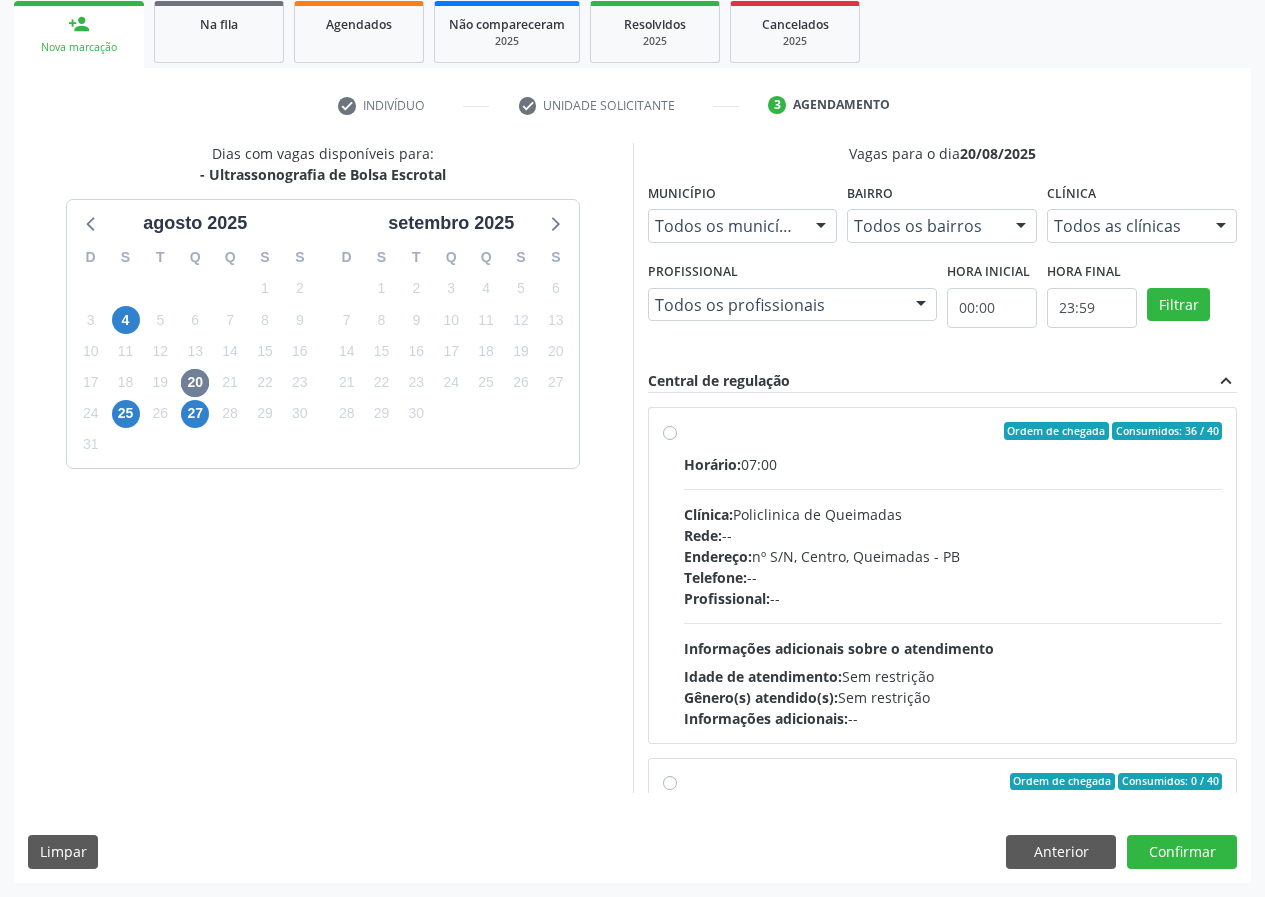 click on "Ordem de chegada
Consumidos: 36 / 40
Horário:   07:00
Clínica:  Policlinica de Queimadas
Rede:
--
Endereço:   nº S/N, Centro, Queimadas - PB
Telefone:   --
Profissional:
--
Informações adicionais sobre o atendimento
Idade de atendimento:
Sem restrição
Gênero(s) atendido(s):
Sem restrição
Informações adicionais:
--" at bounding box center (953, 575) 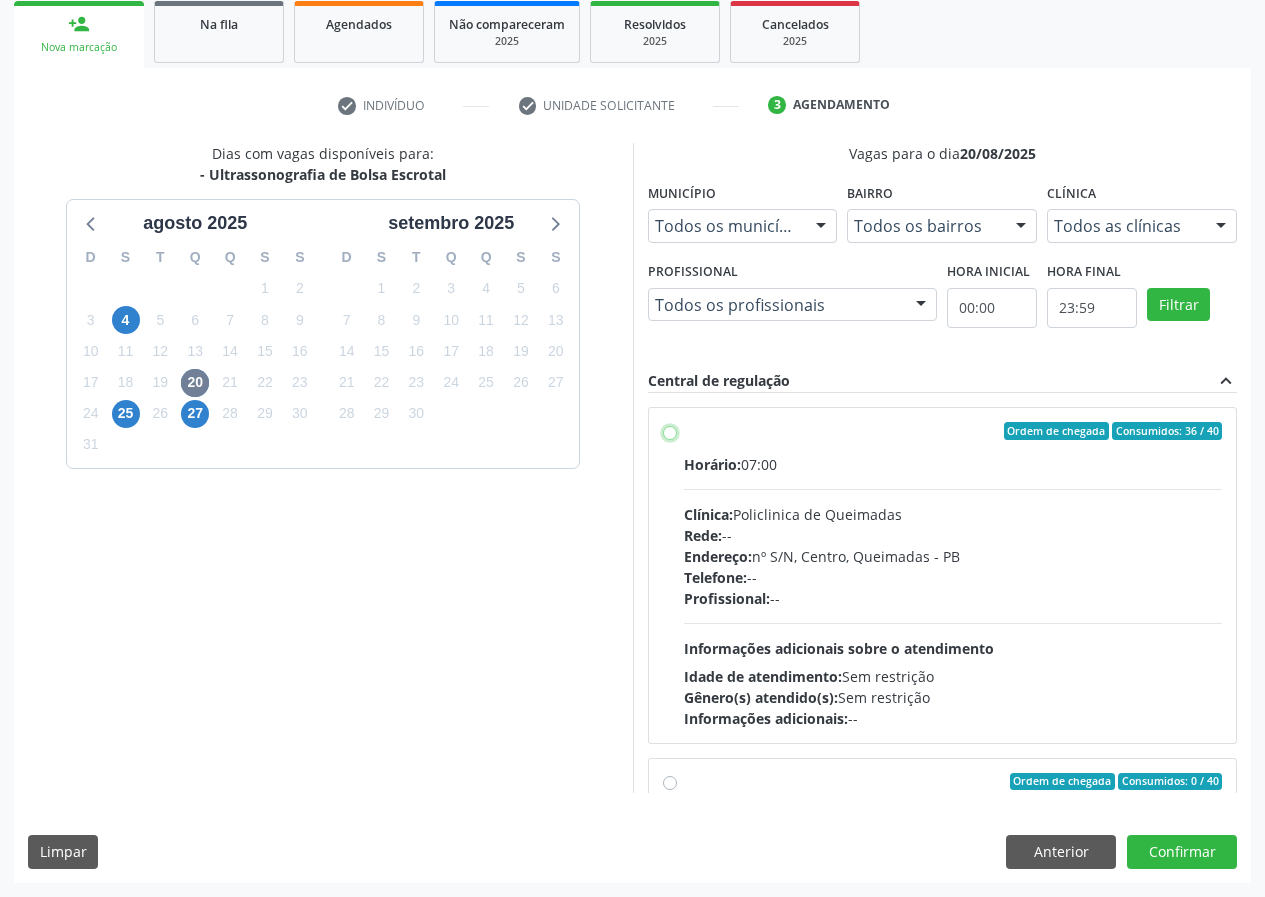 click on "Ordem de chegada
Consumidos: 36 / 40
Horário:   07:00
Clínica:  Policlinica de Queimadas
Rede:
--
Endereço:   nº S/N, Centro, Queimadas - PB
Telefone:   --
Profissional:
--
Informações adicionais sobre o atendimento
Idade de atendimento:
Sem restrição
Gênero(s) atendido(s):
Sem restrição
Informações adicionais:
--" at bounding box center (670, 431) 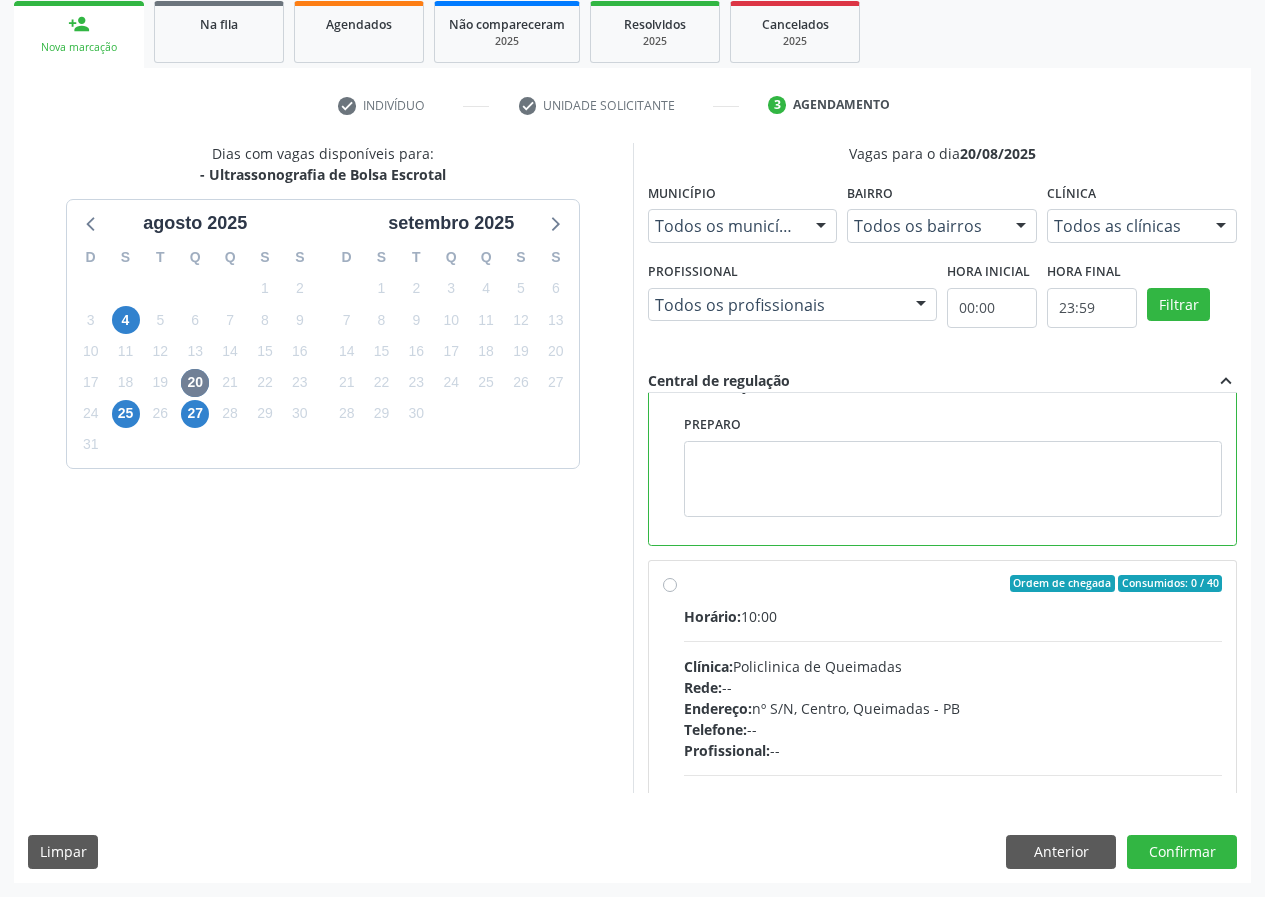 scroll, scrollTop: 450, scrollLeft: 0, axis: vertical 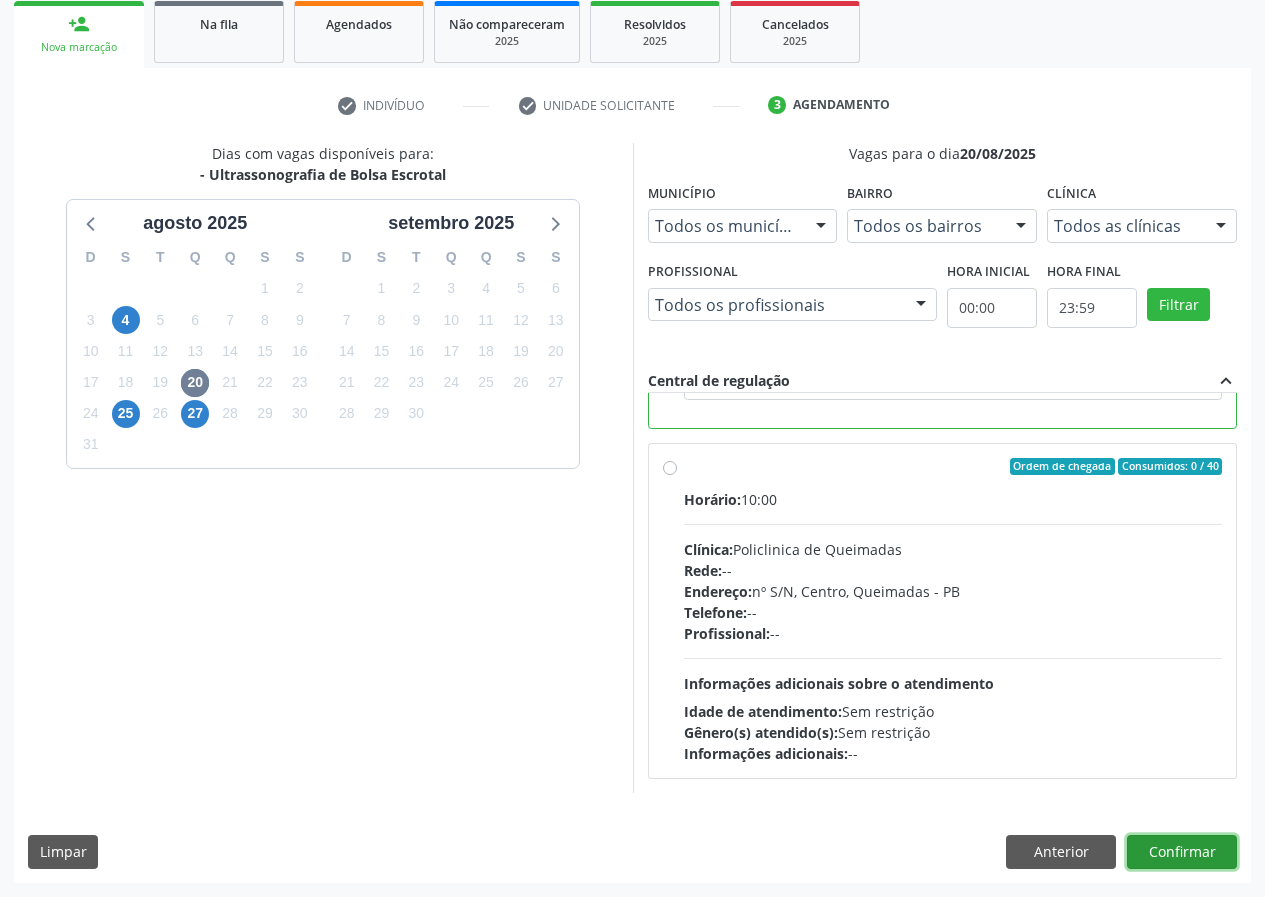drag, startPoint x: 1190, startPoint y: 843, endPoint x: 1038, endPoint y: 842, distance: 152.0033 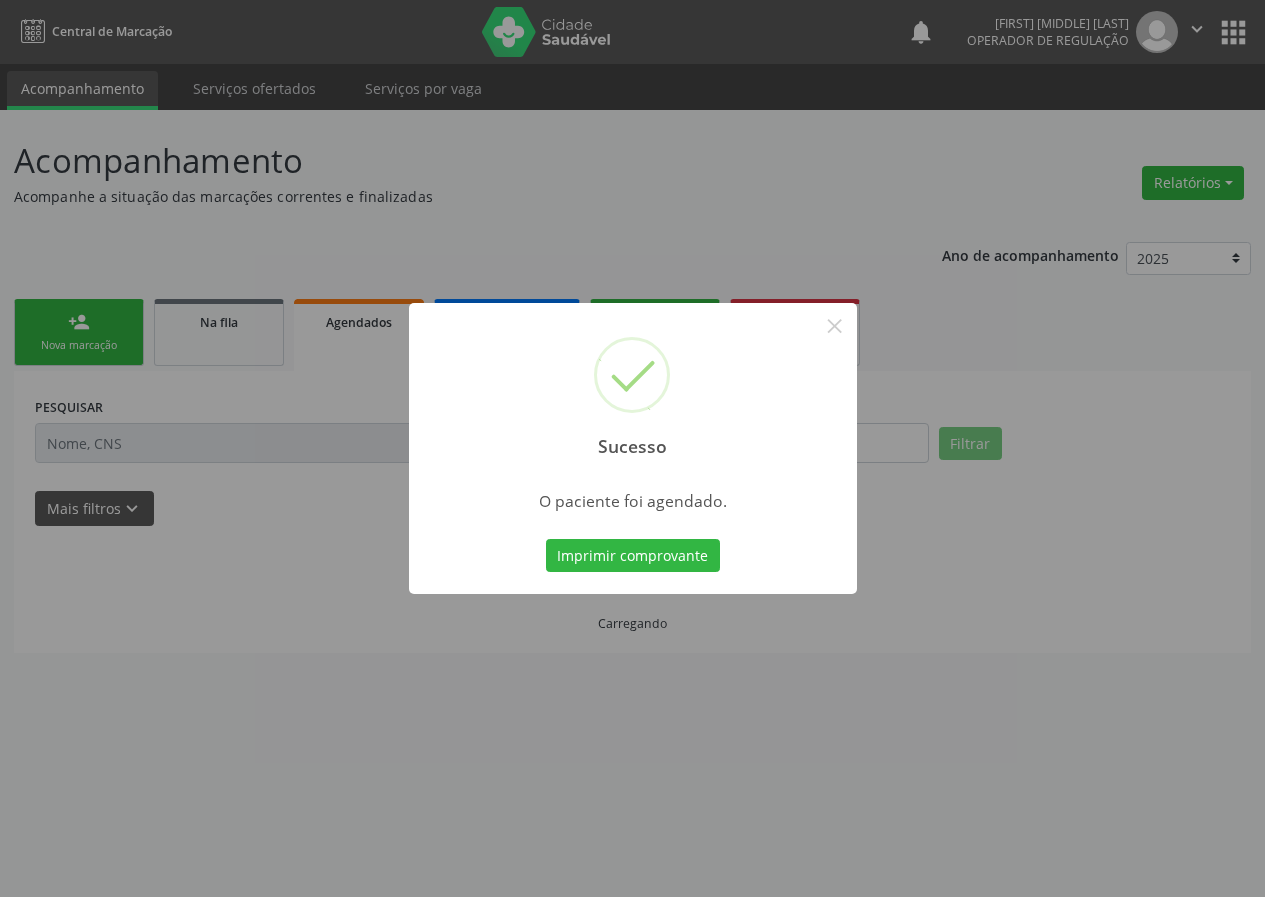 scroll, scrollTop: 0, scrollLeft: 0, axis: both 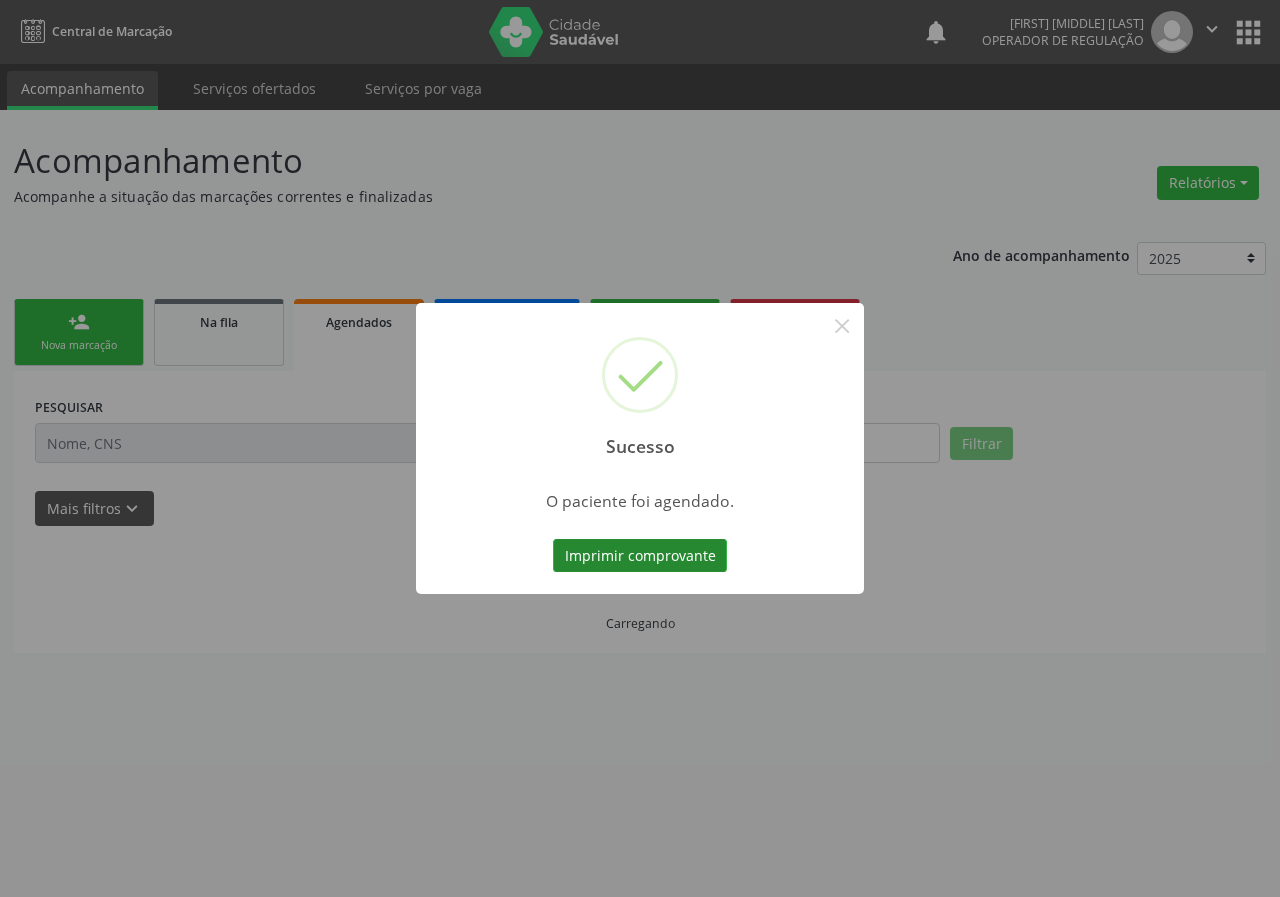 click on "Imprimir comprovante" at bounding box center [640, 556] 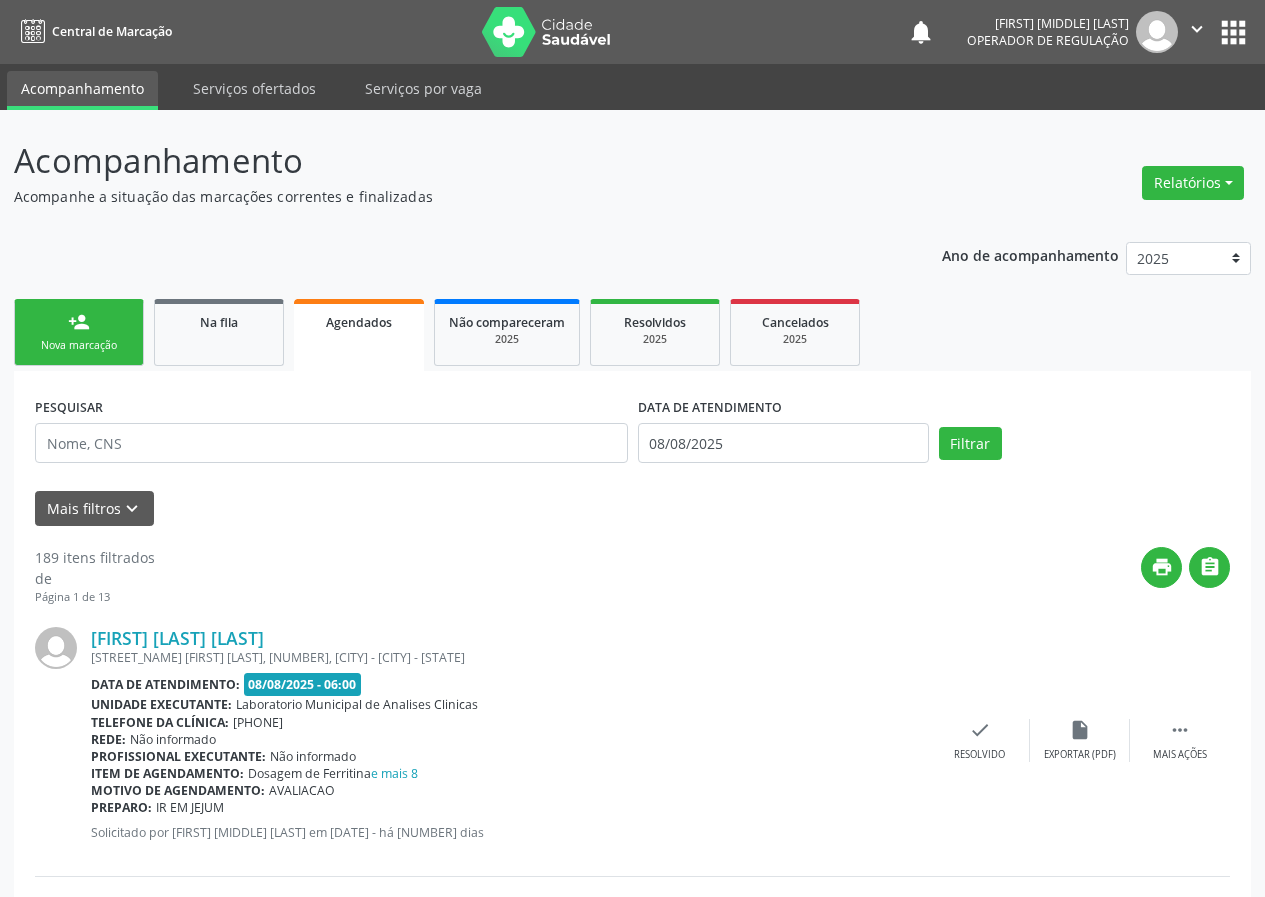click on "person_add" at bounding box center [79, 322] 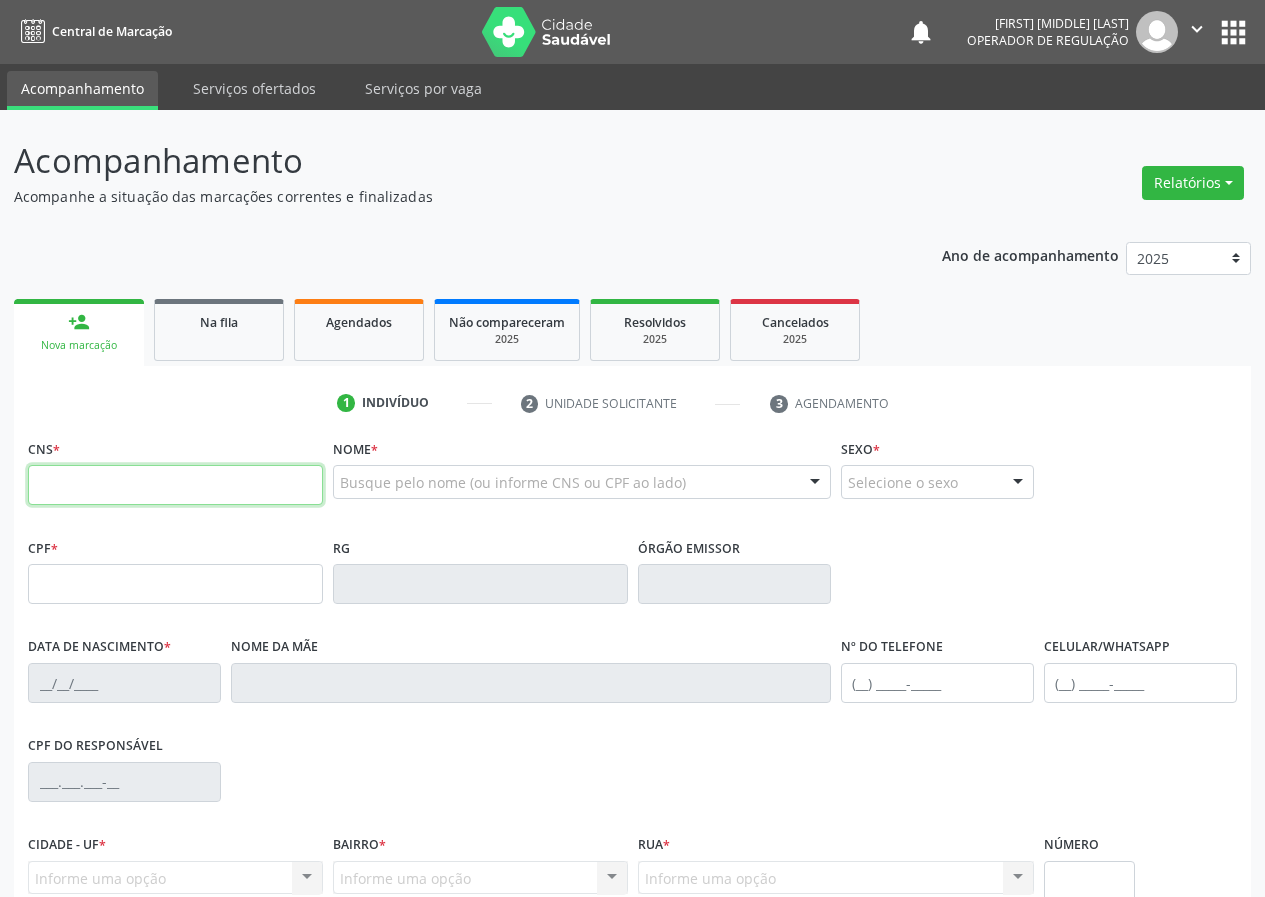 click at bounding box center [175, 485] 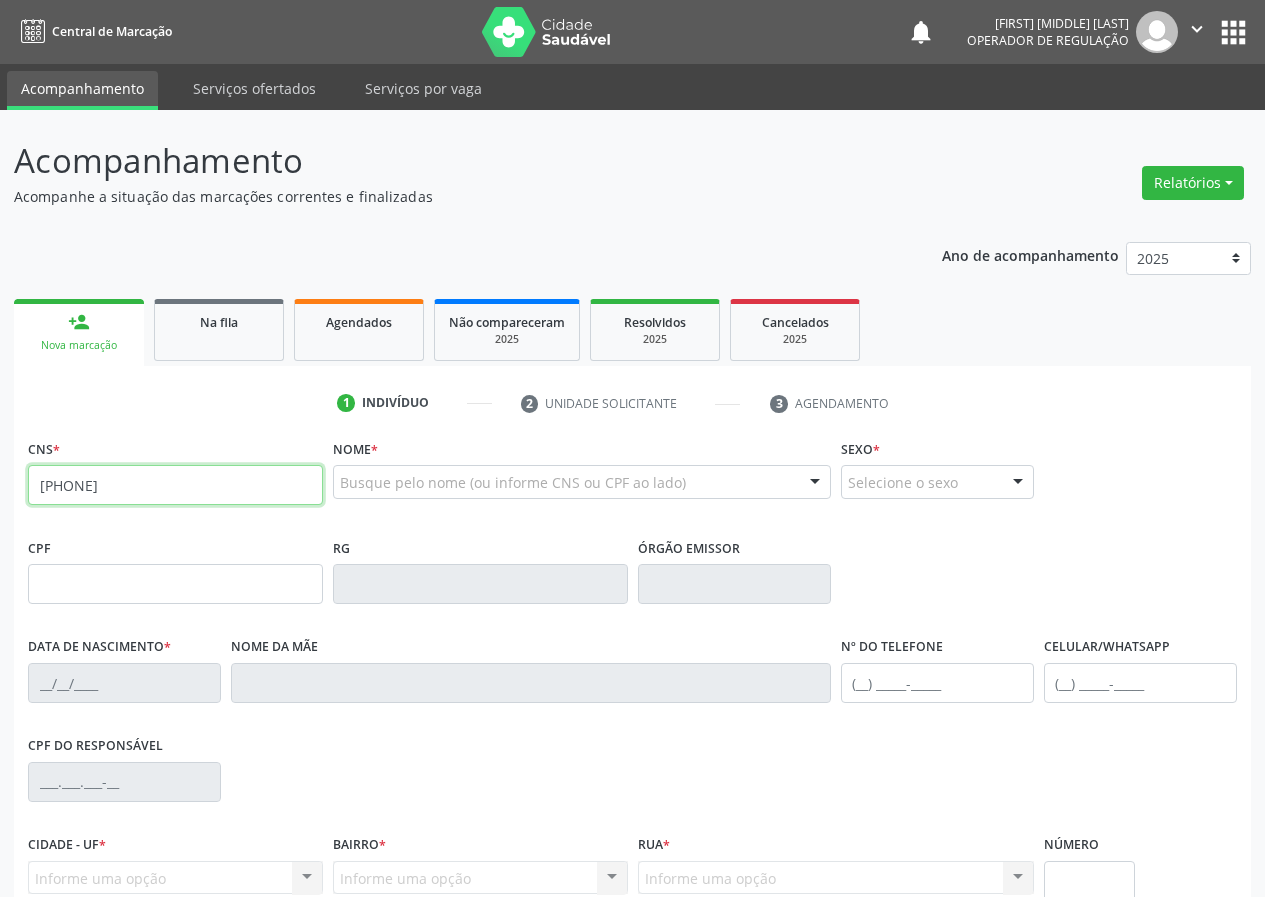 type on "708 4057 3380 0468" 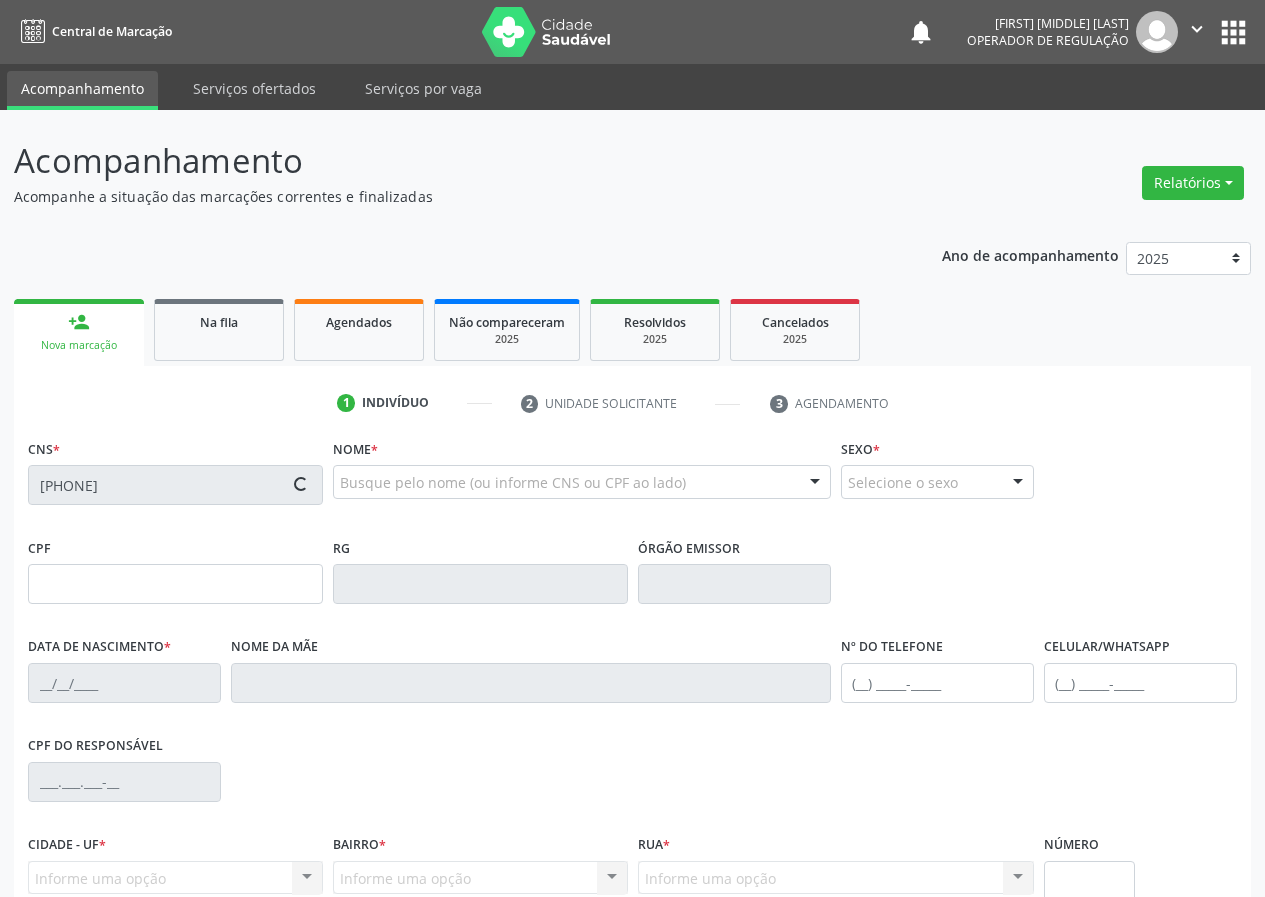 type on "019.701.804-12" 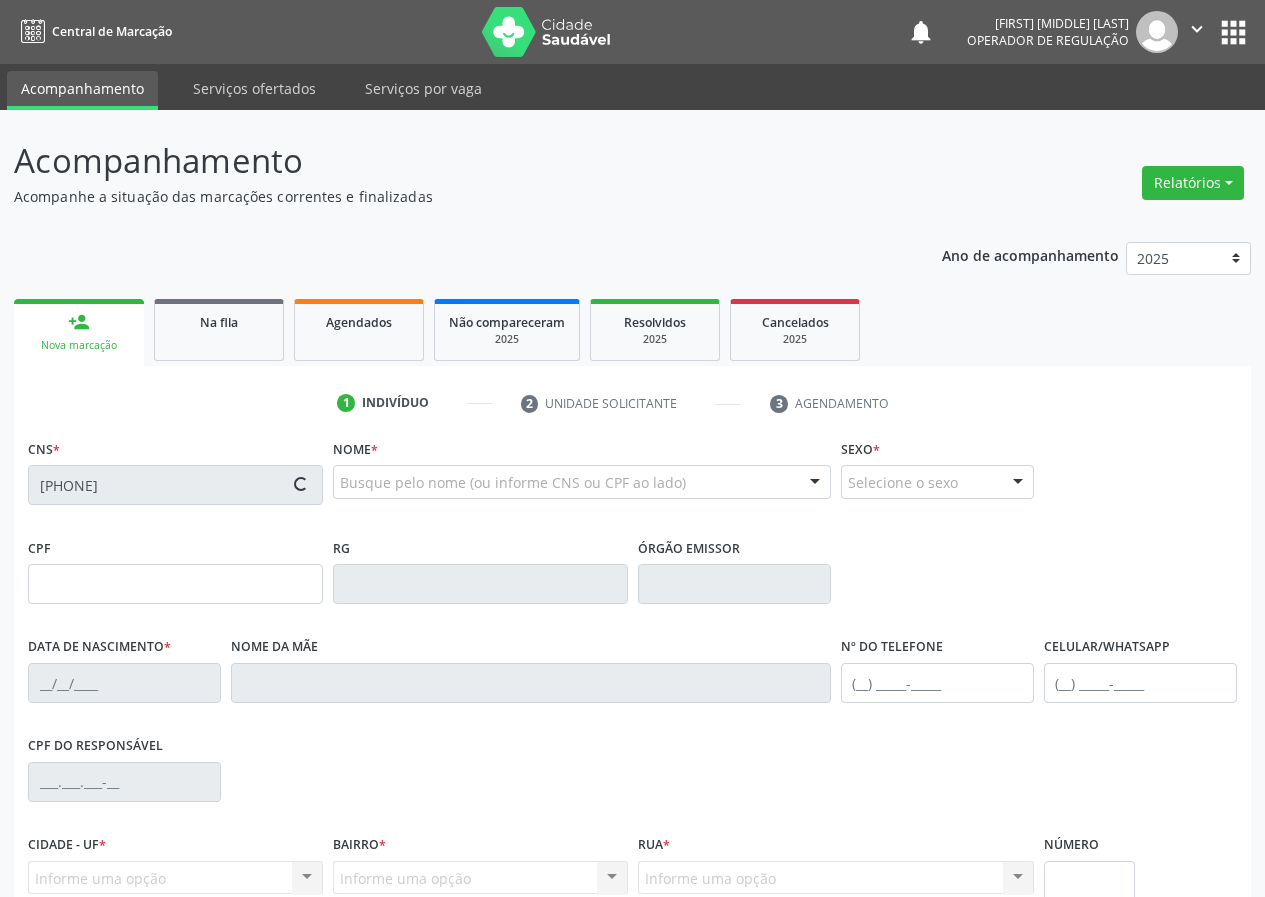 type on "02/02/1973" 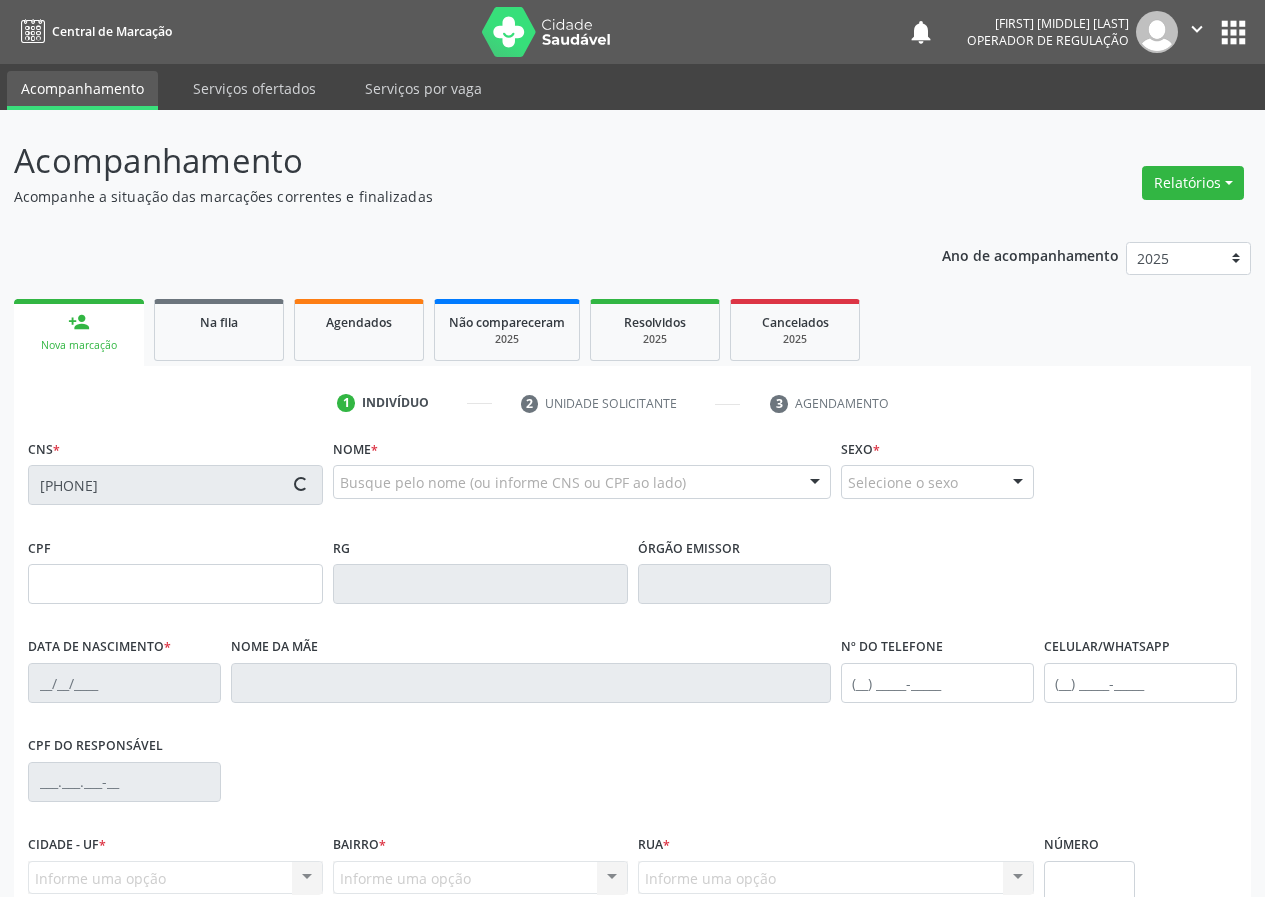 type on "87" 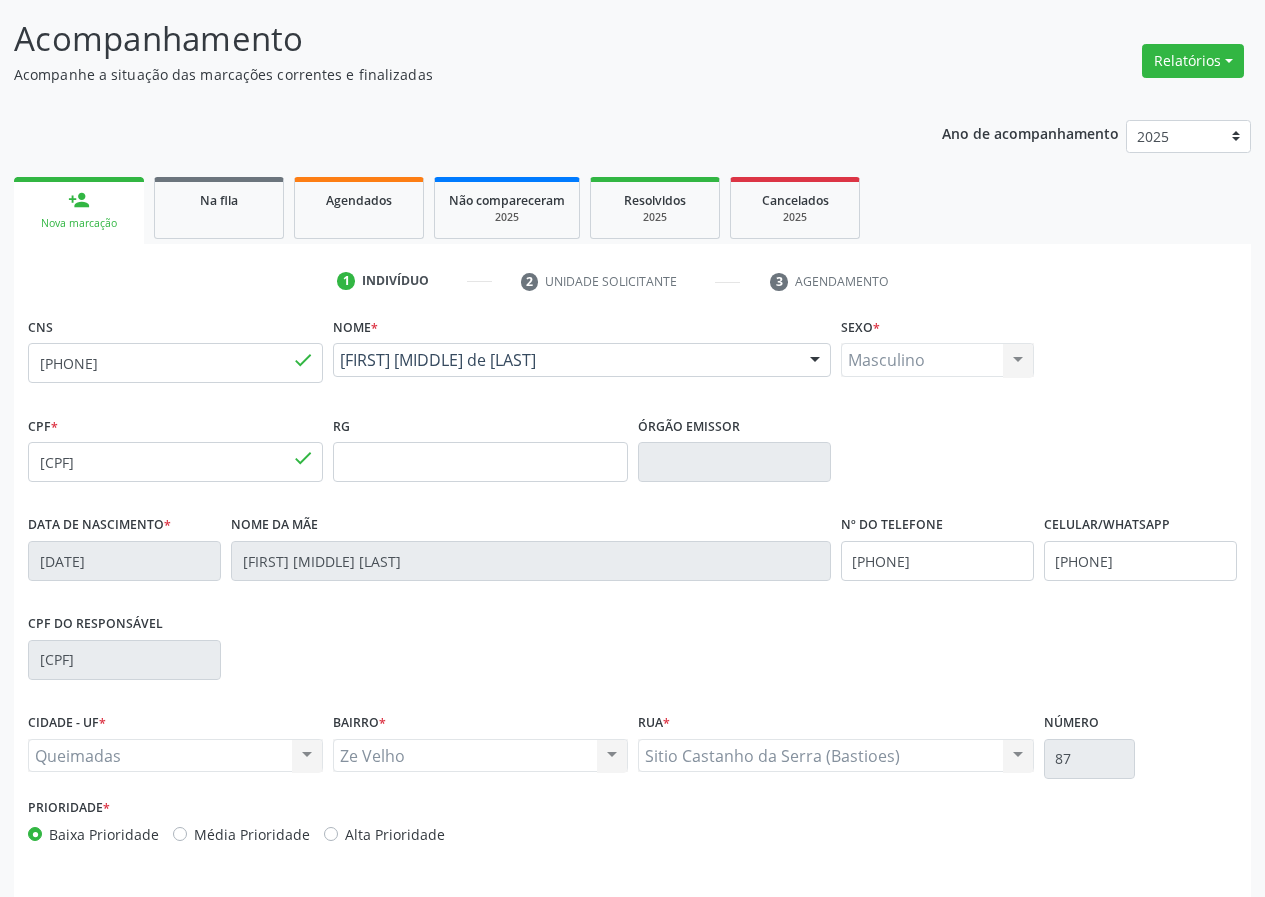 scroll, scrollTop: 187, scrollLeft: 0, axis: vertical 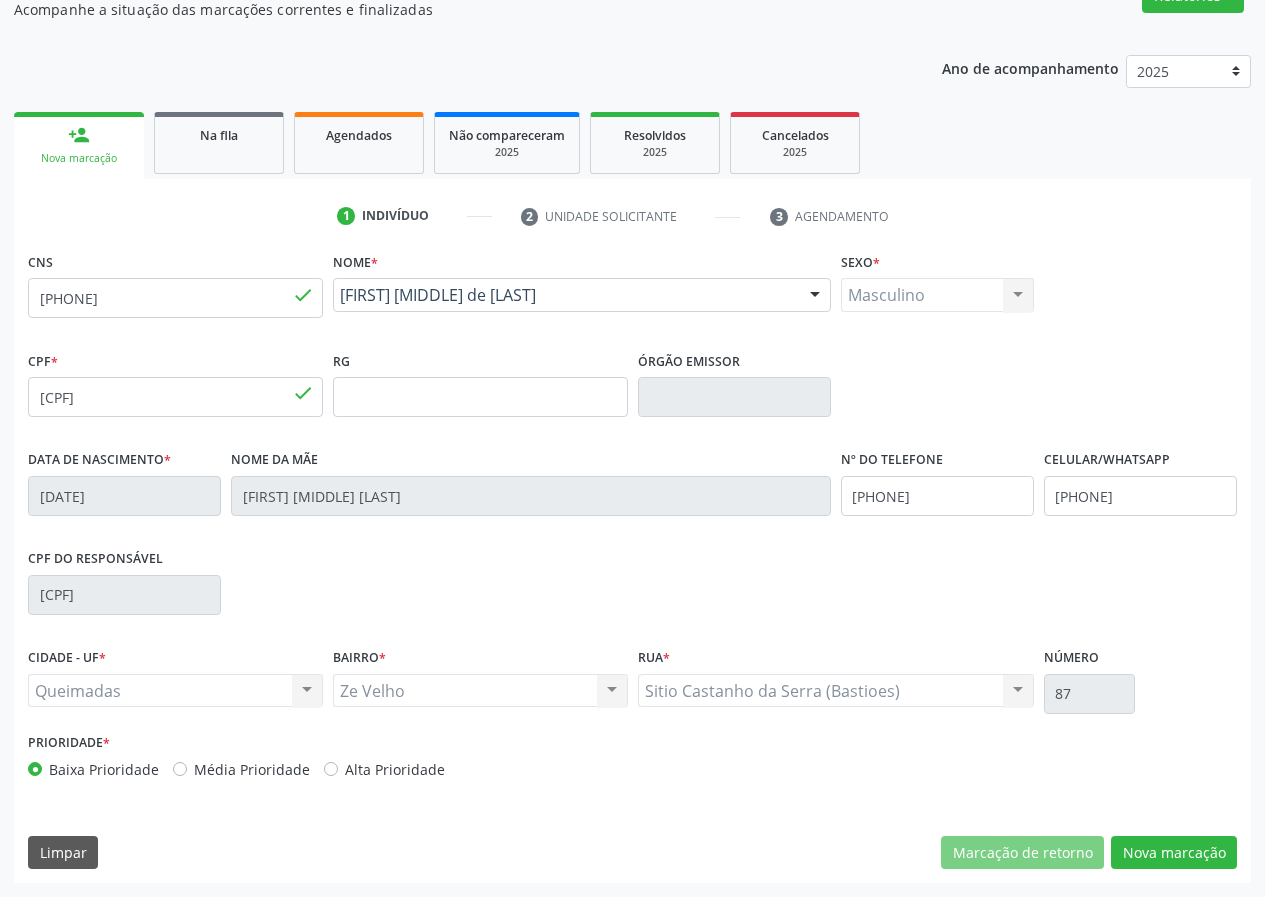 click on "CNS
708 4057 3380 0468       done
Nome
*
Marconi Agra de Brito
Marconi Agra de Brito
CNS:
708 4057 3380 0468
CPF:
019.701.804-12
Nascimento:
02/02/1973
Nenhum resultado encontrado para: "   "
Digite o nome
Sexo
*
Masculino         Masculino   Feminino
Nenhum resultado encontrado para: "   "
Não há nenhuma opção para ser exibida.
CPF
*
019.701.804-12       done
RG
Órgão emissor
Data de nascimento
*
02/02/1973
Nome da mãe
Rosa Agra de Brito
Nº do Telefone
(83) 99305-2524
Celular/WhatsApp
(83) 99305-2524
CPF do responsável
884.224.454-68
CIDADE - UF
*
Queimadas         Queimadas" at bounding box center [632, 565] 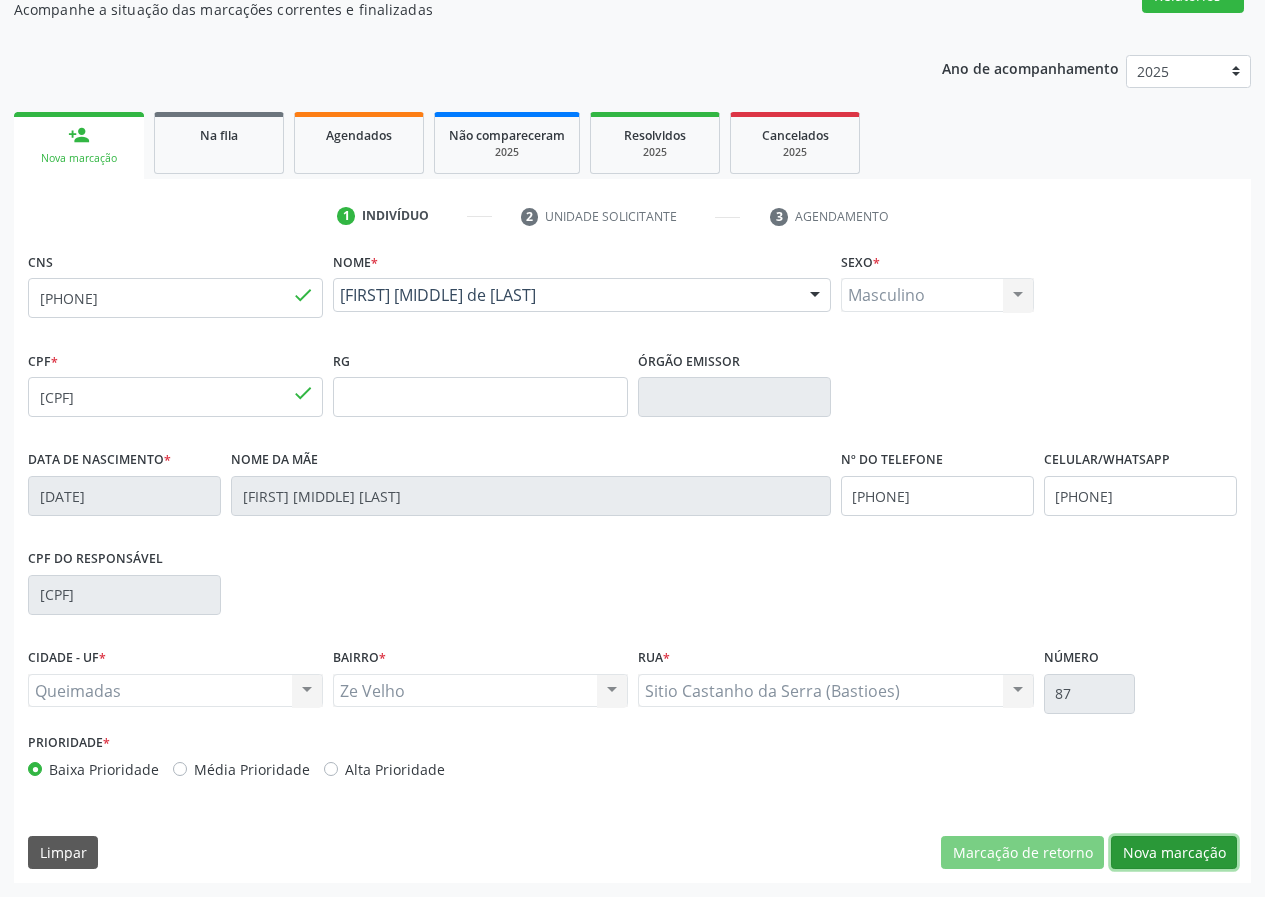 drag, startPoint x: 1180, startPoint y: 844, endPoint x: 941, endPoint y: 873, distance: 240.75299 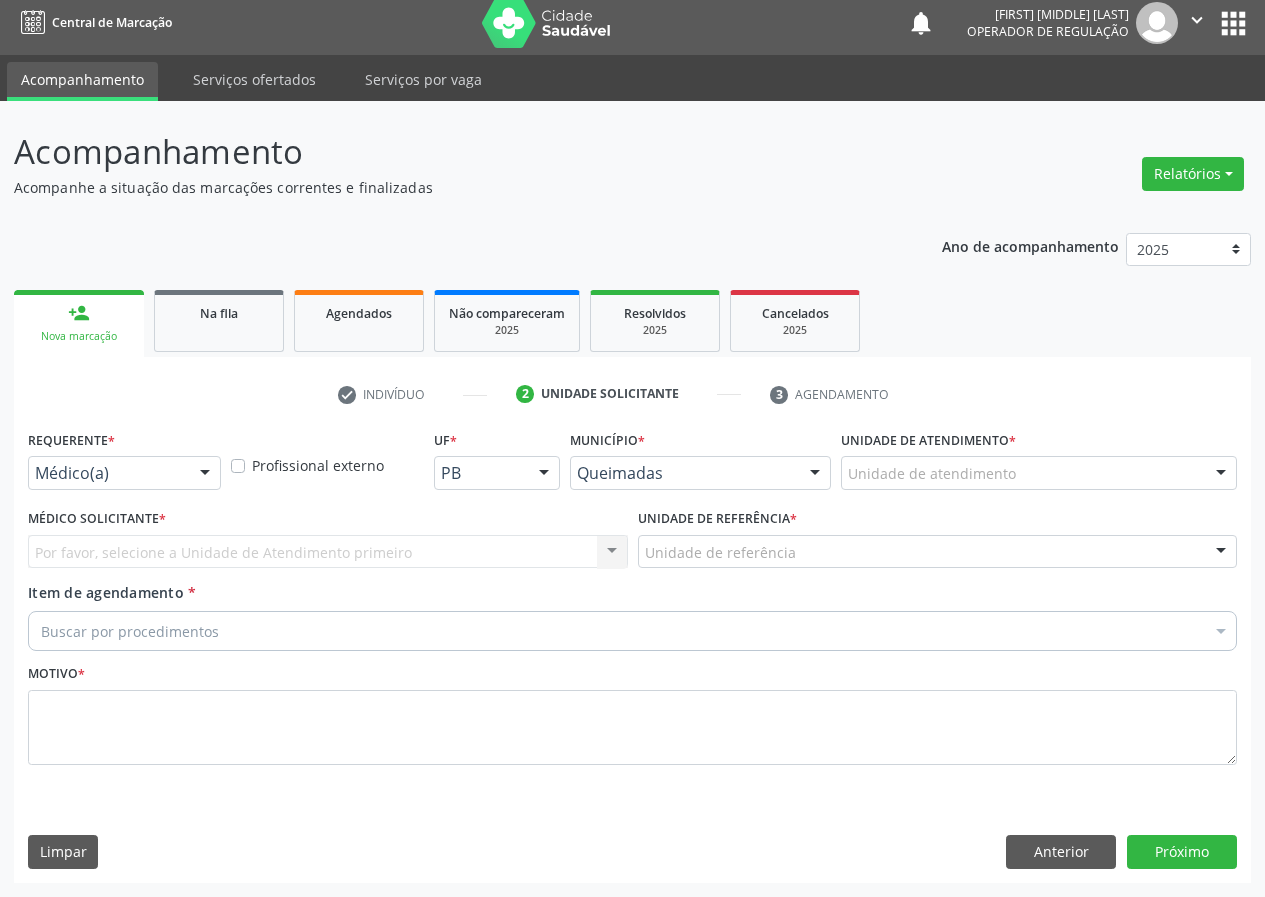 scroll, scrollTop: 9, scrollLeft: 0, axis: vertical 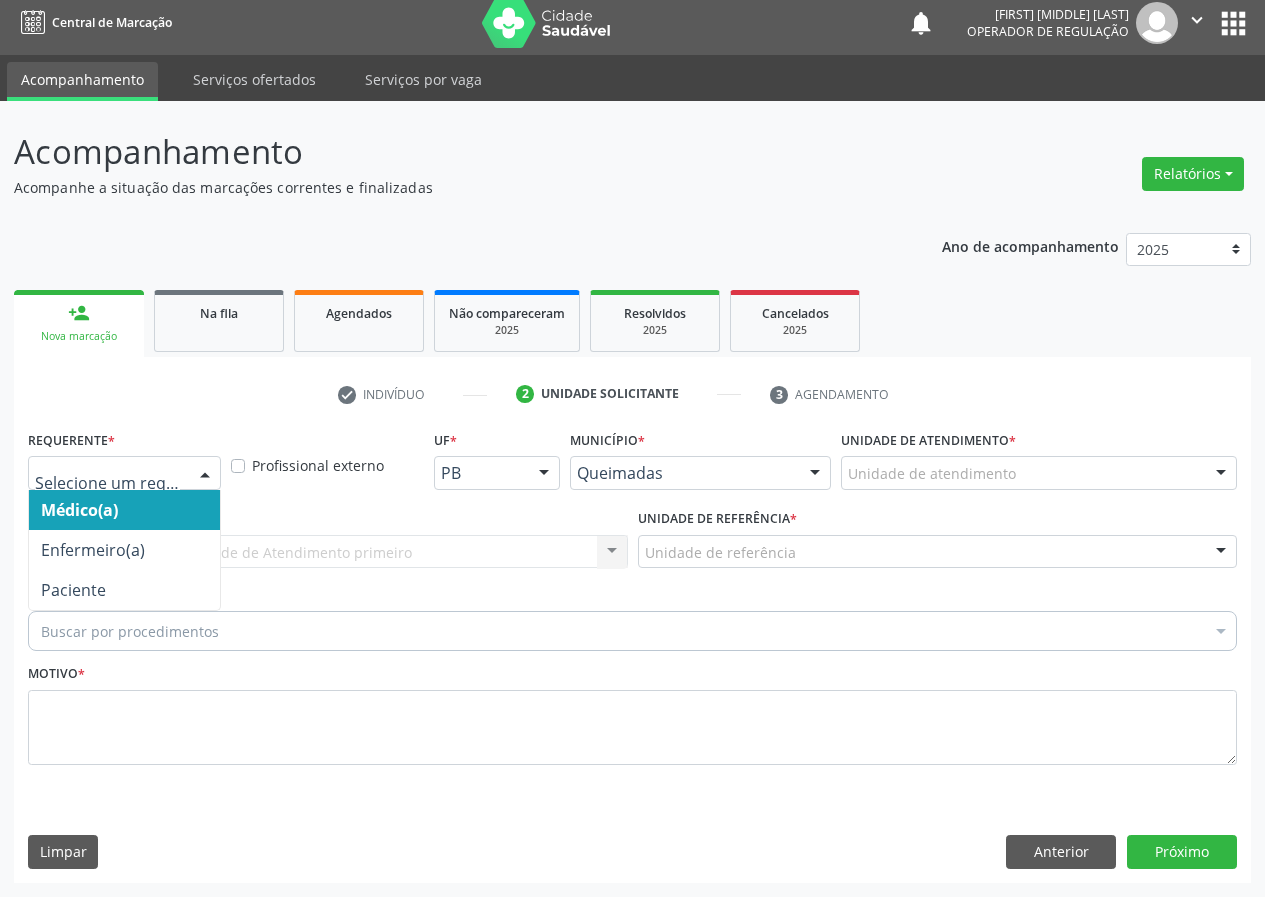 drag, startPoint x: 202, startPoint y: 476, endPoint x: 98, endPoint y: 644, distance: 197.58542 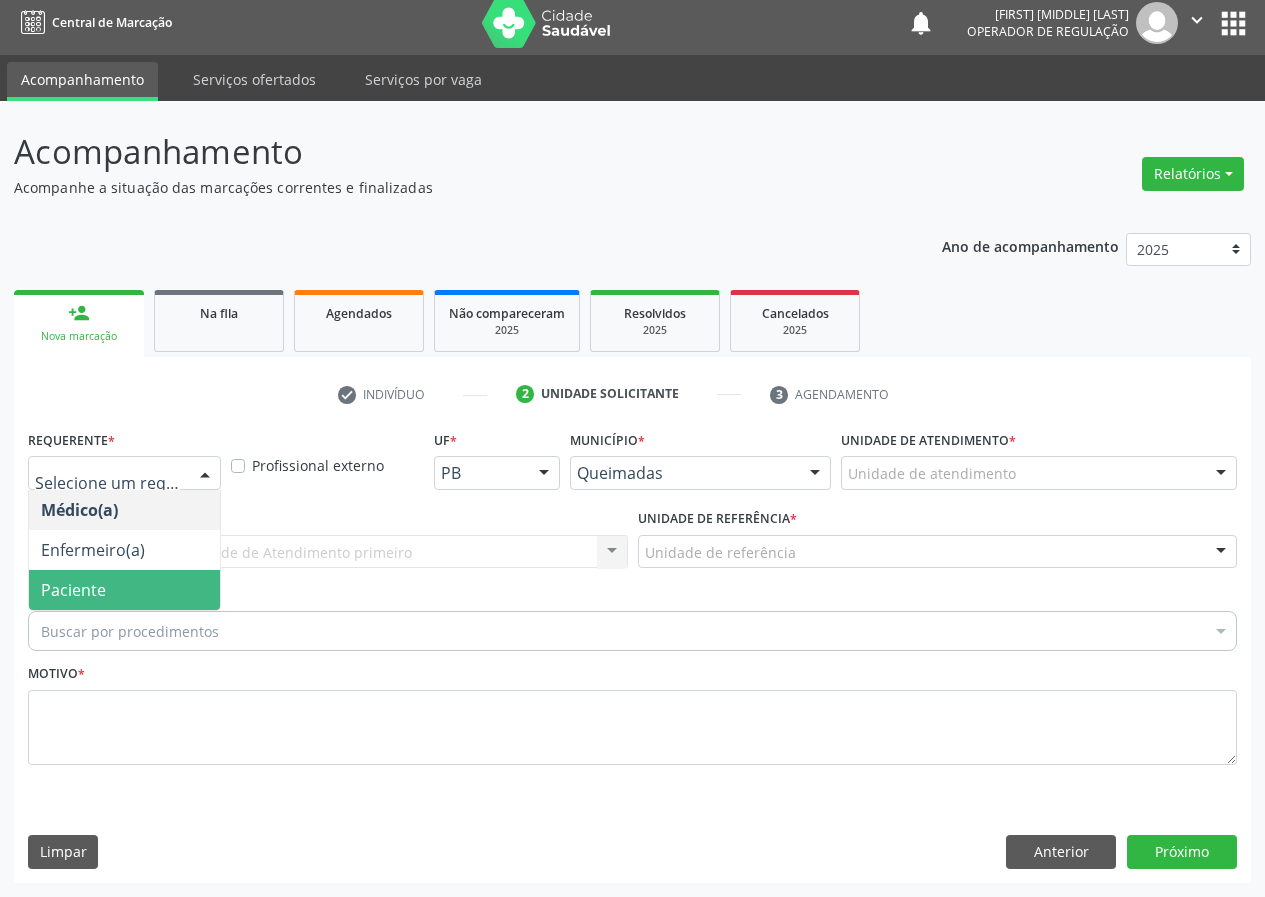 click on "Paciente" at bounding box center (124, 590) 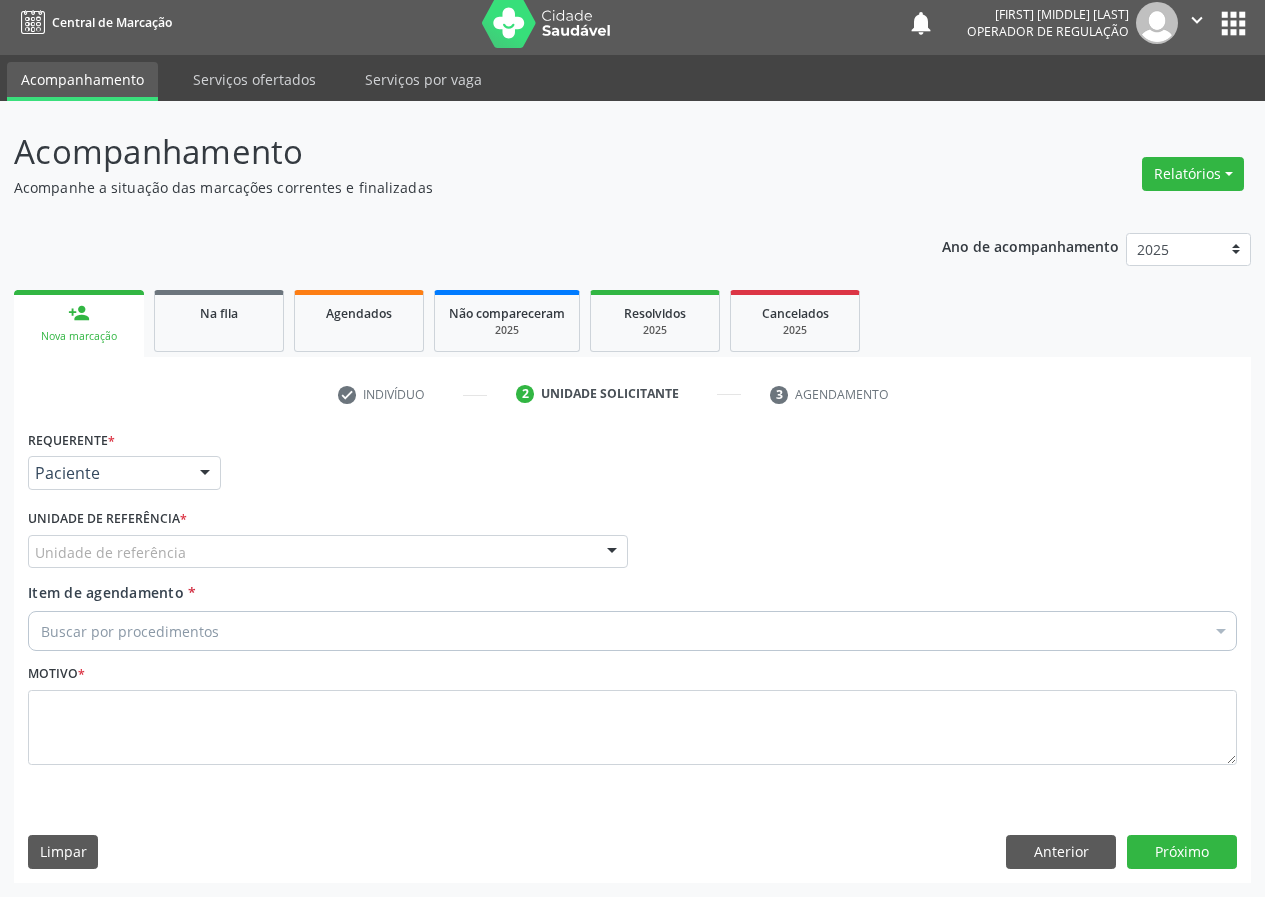 click on "Unidade de referência" at bounding box center (328, 552) 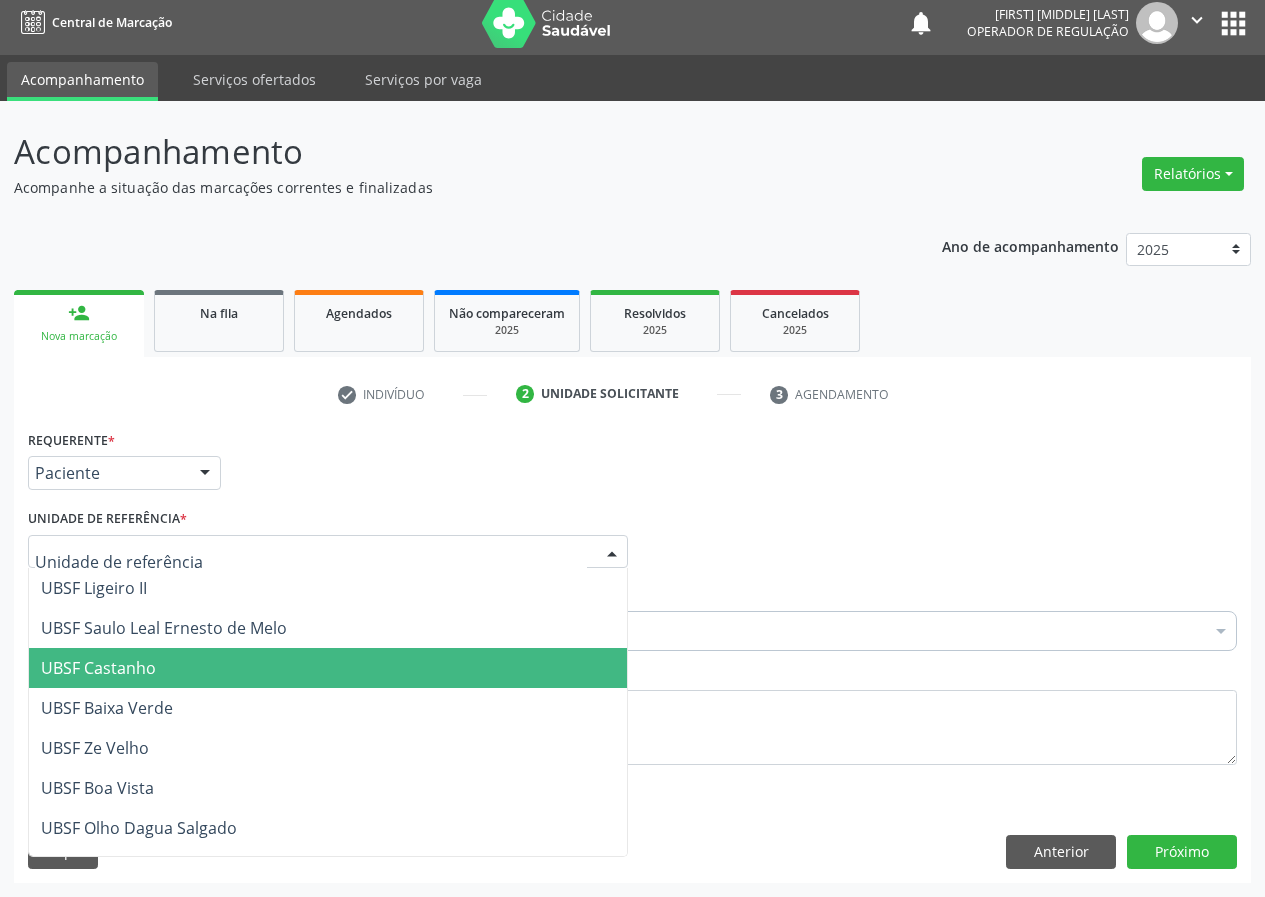 drag, startPoint x: 129, startPoint y: 662, endPoint x: 0, endPoint y: 666, distance: 129.062 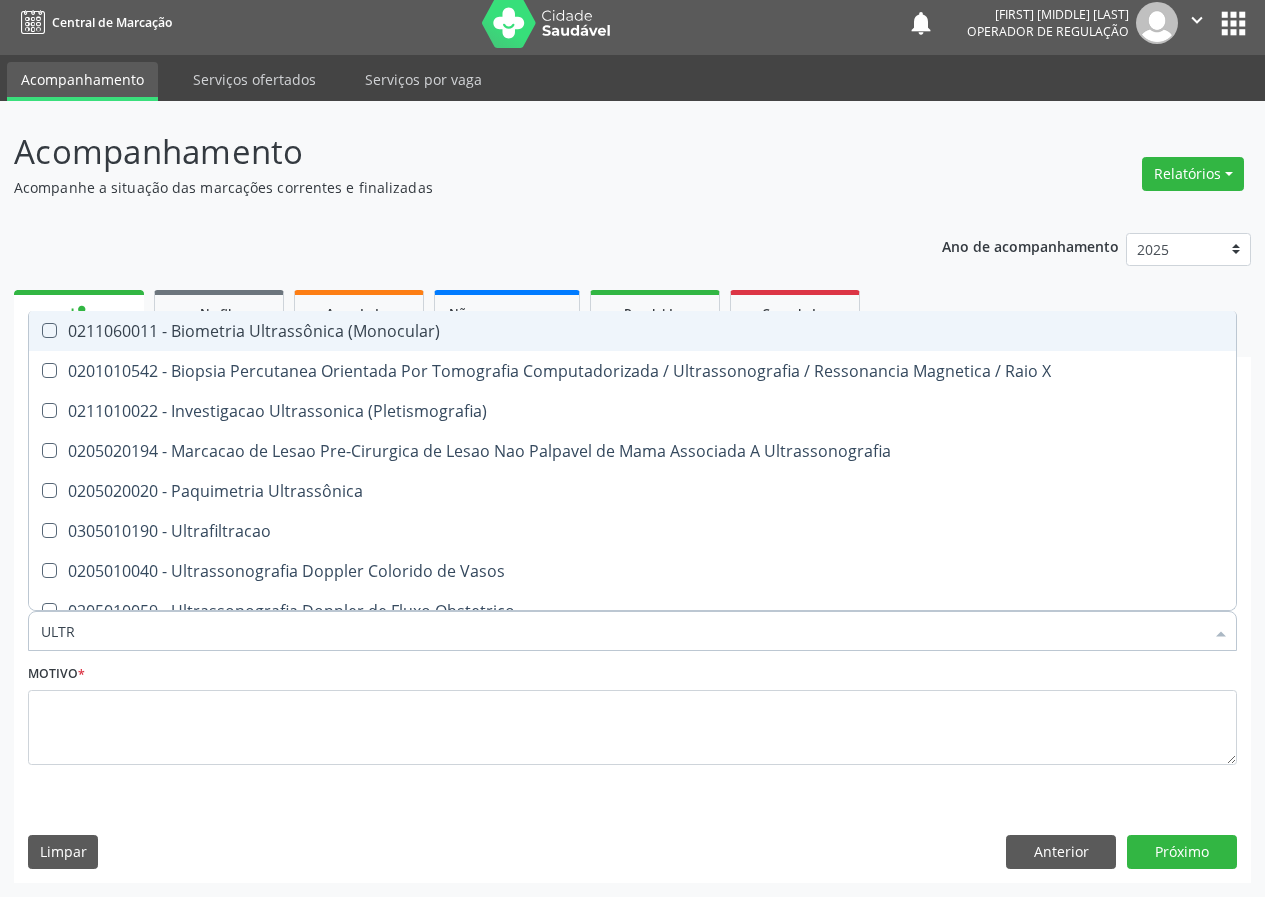 type on "ULTRA" 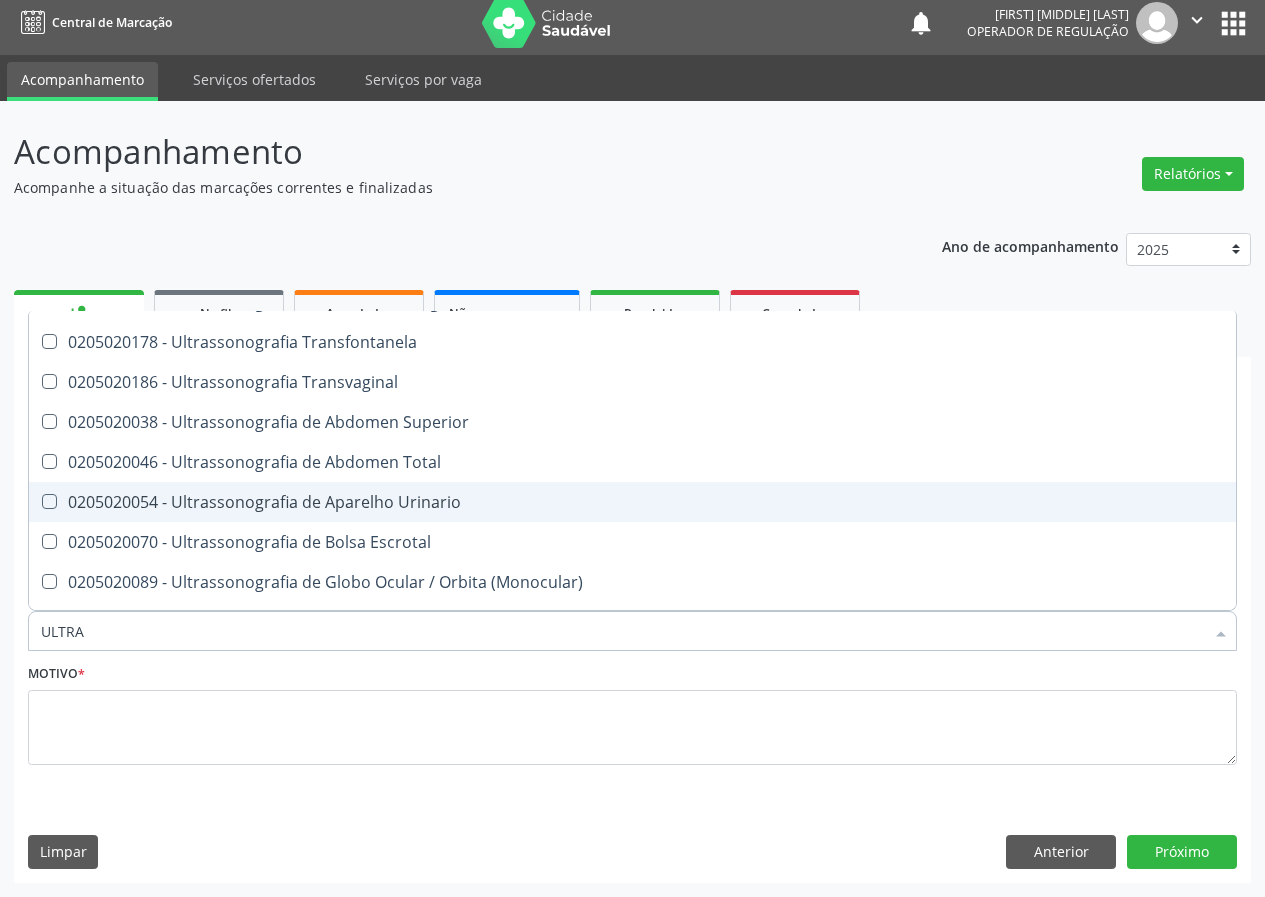 scroll, scrollTop: 500, scrollLeft: 0, axis: vertical 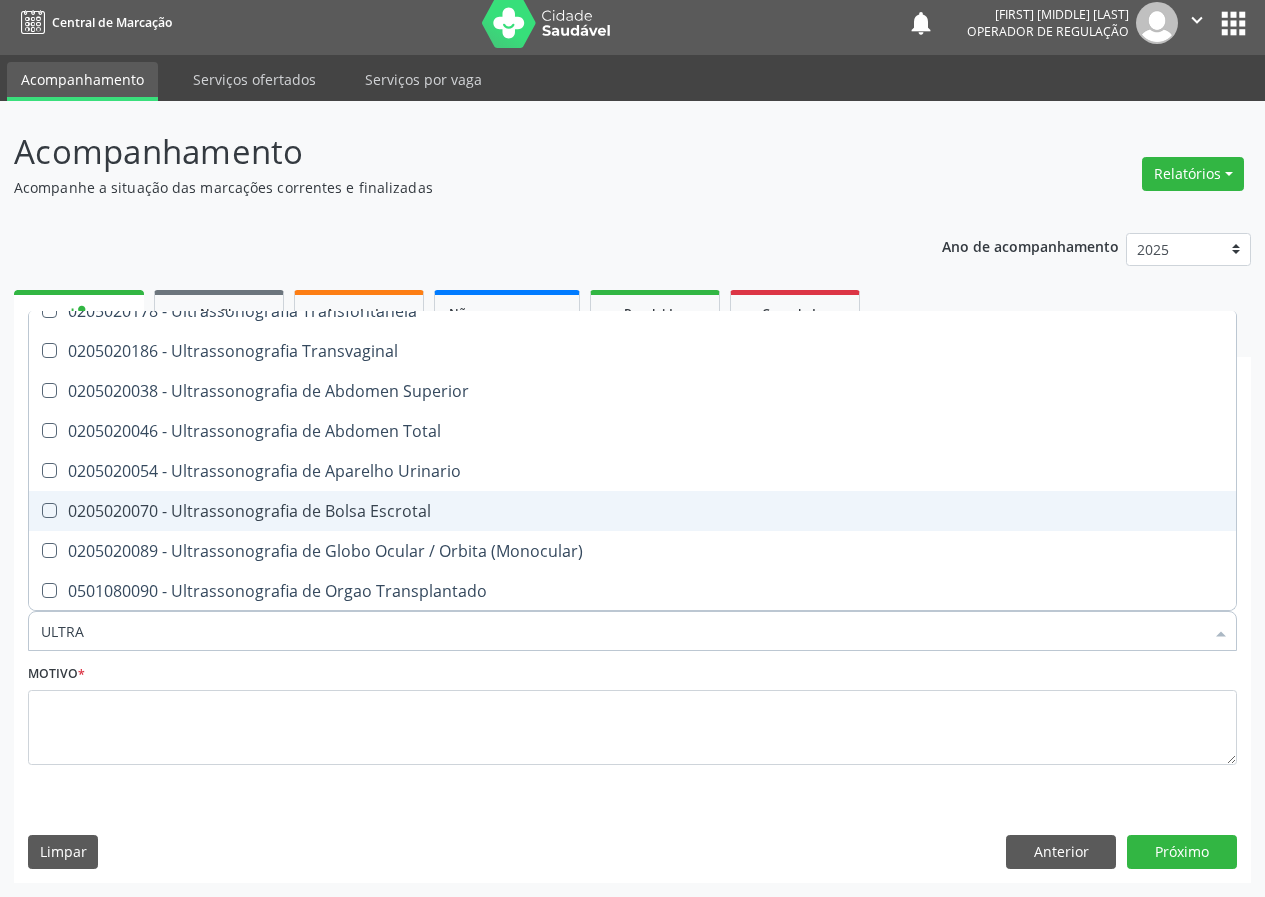 drag, startPoint x: 383, startPoint y: 519, endPoint x: 205, endPoint y: 607, distance: 198.56485 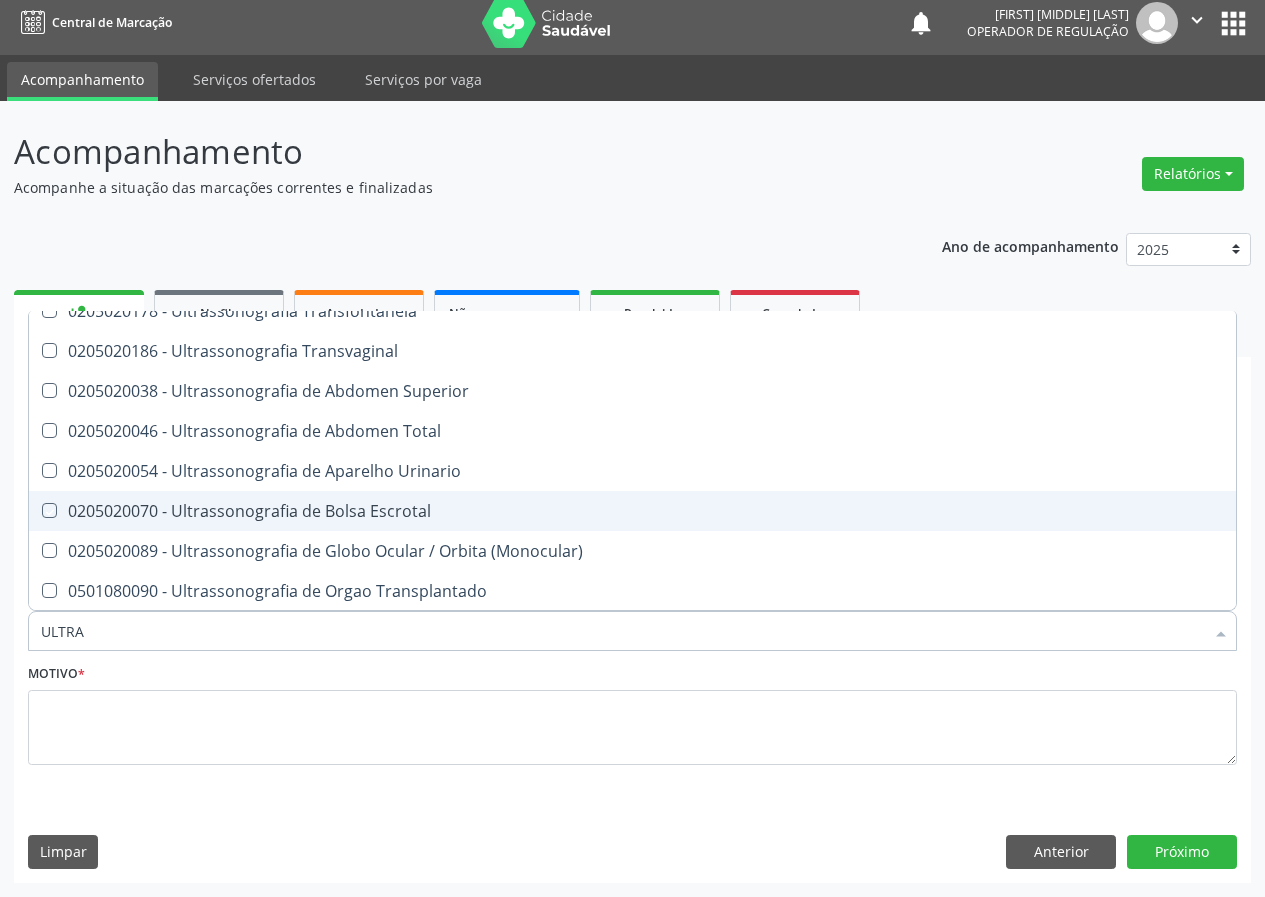 checkbox on "true" 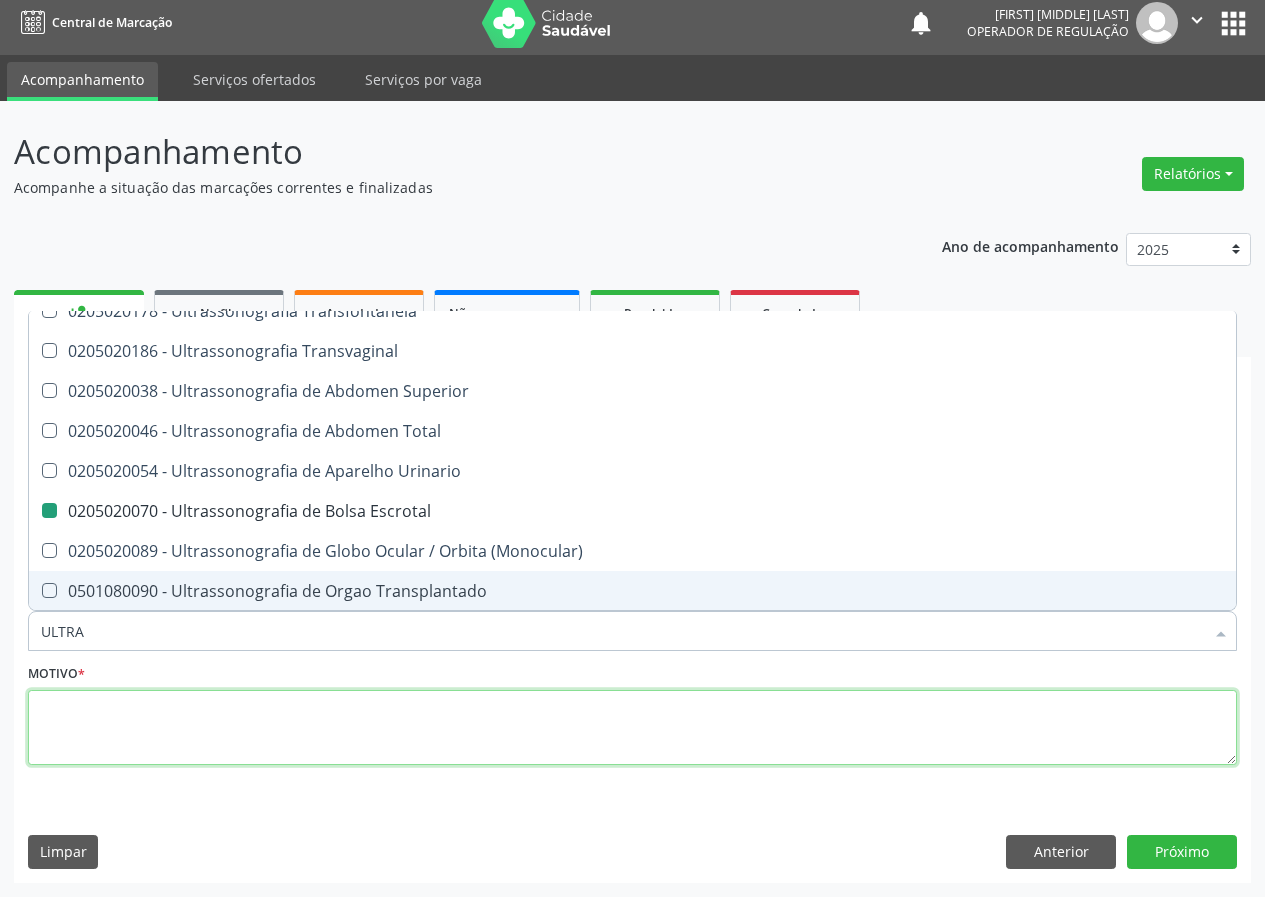 click at bounding box center (632, 728) 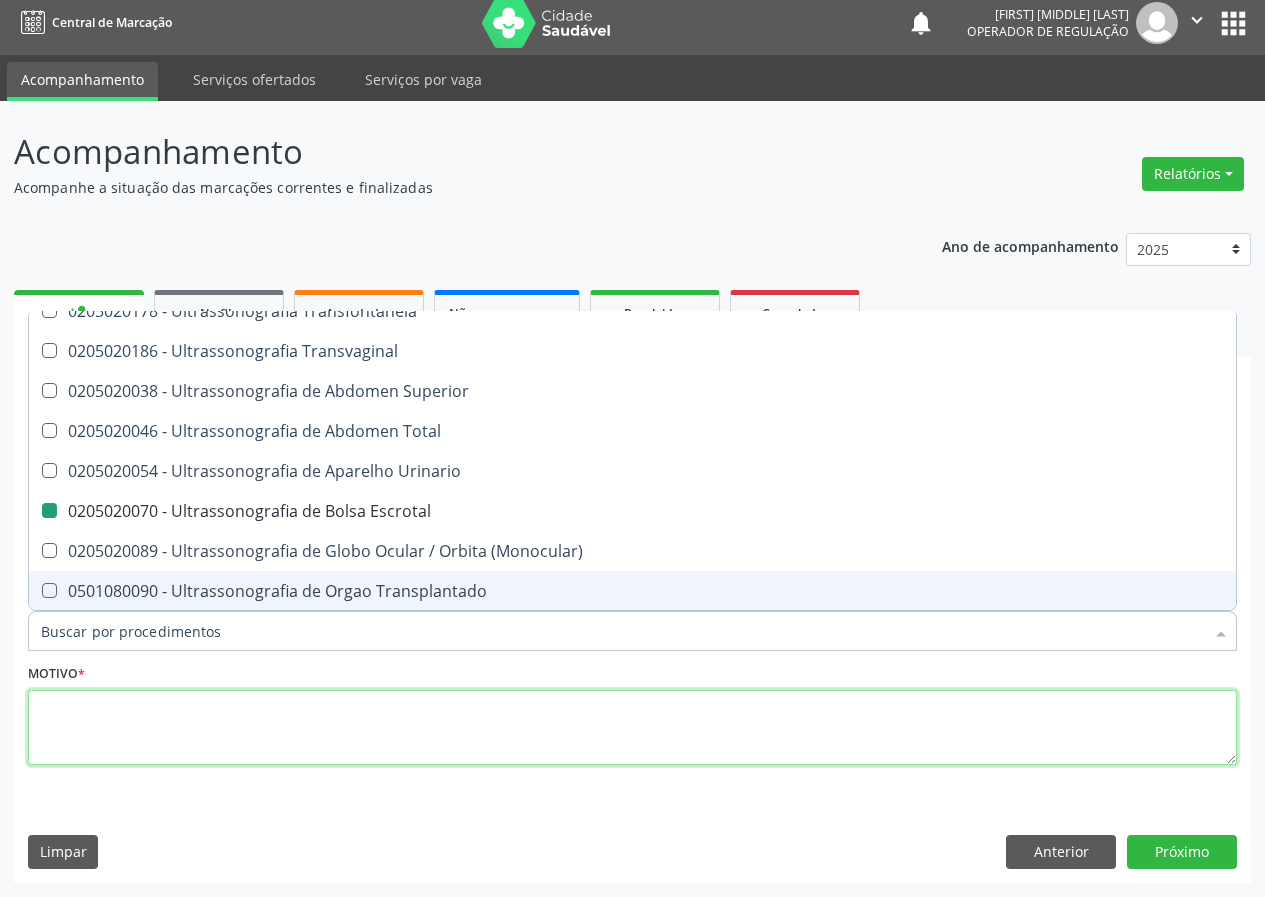 checkbox on "true" 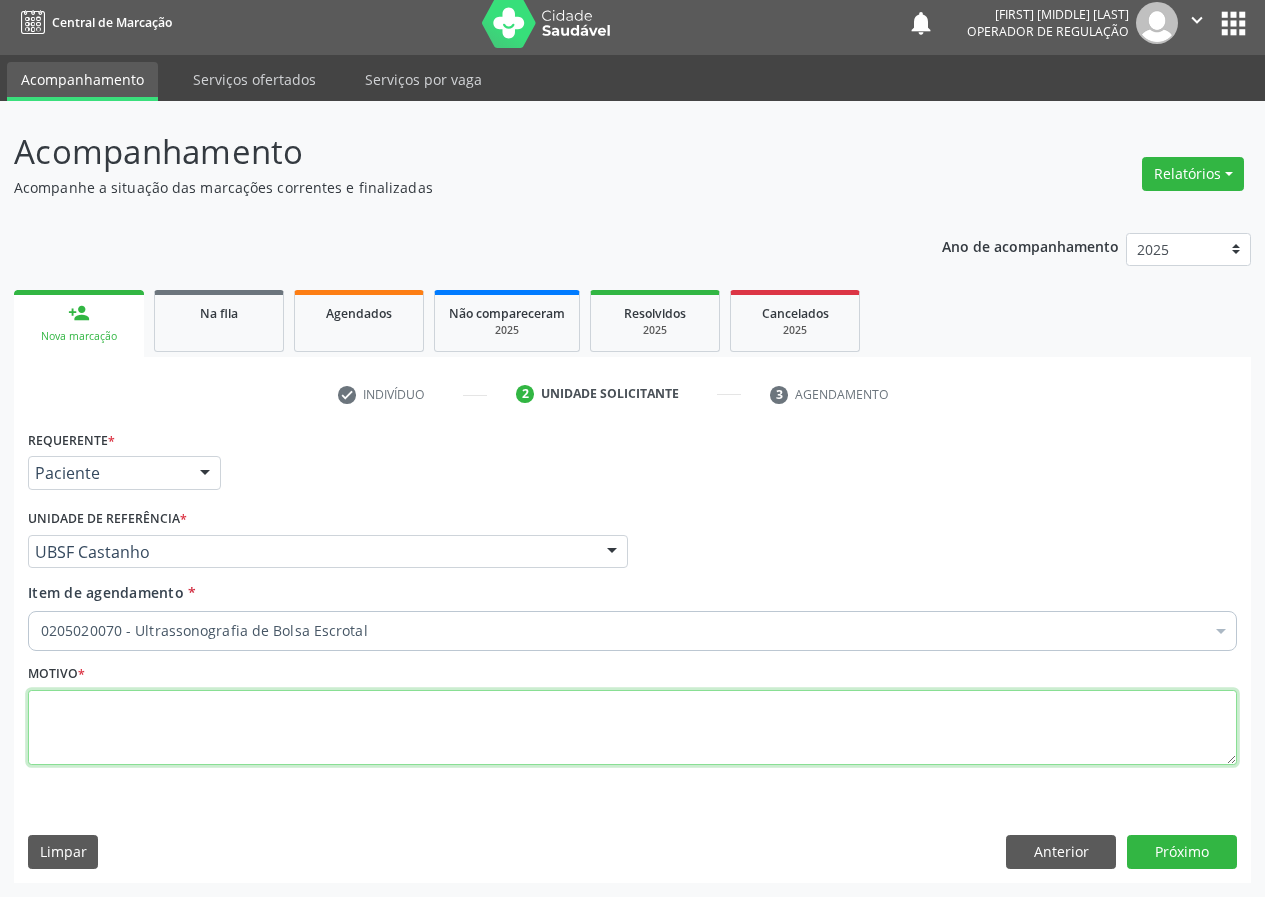 scroll, scrollTop: 0, scrollLeft: 0, axis: both 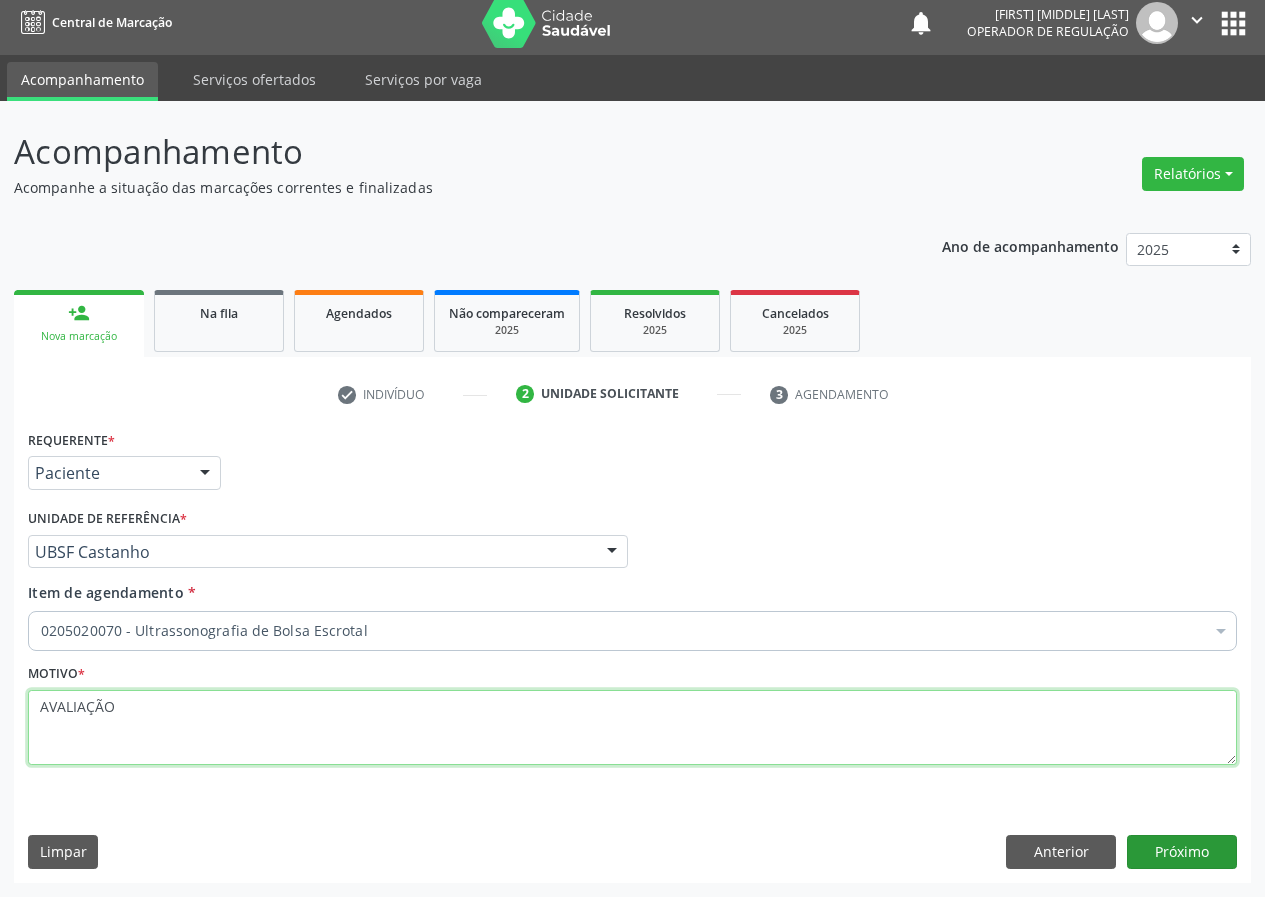 type on "AVALIAÇÃO" 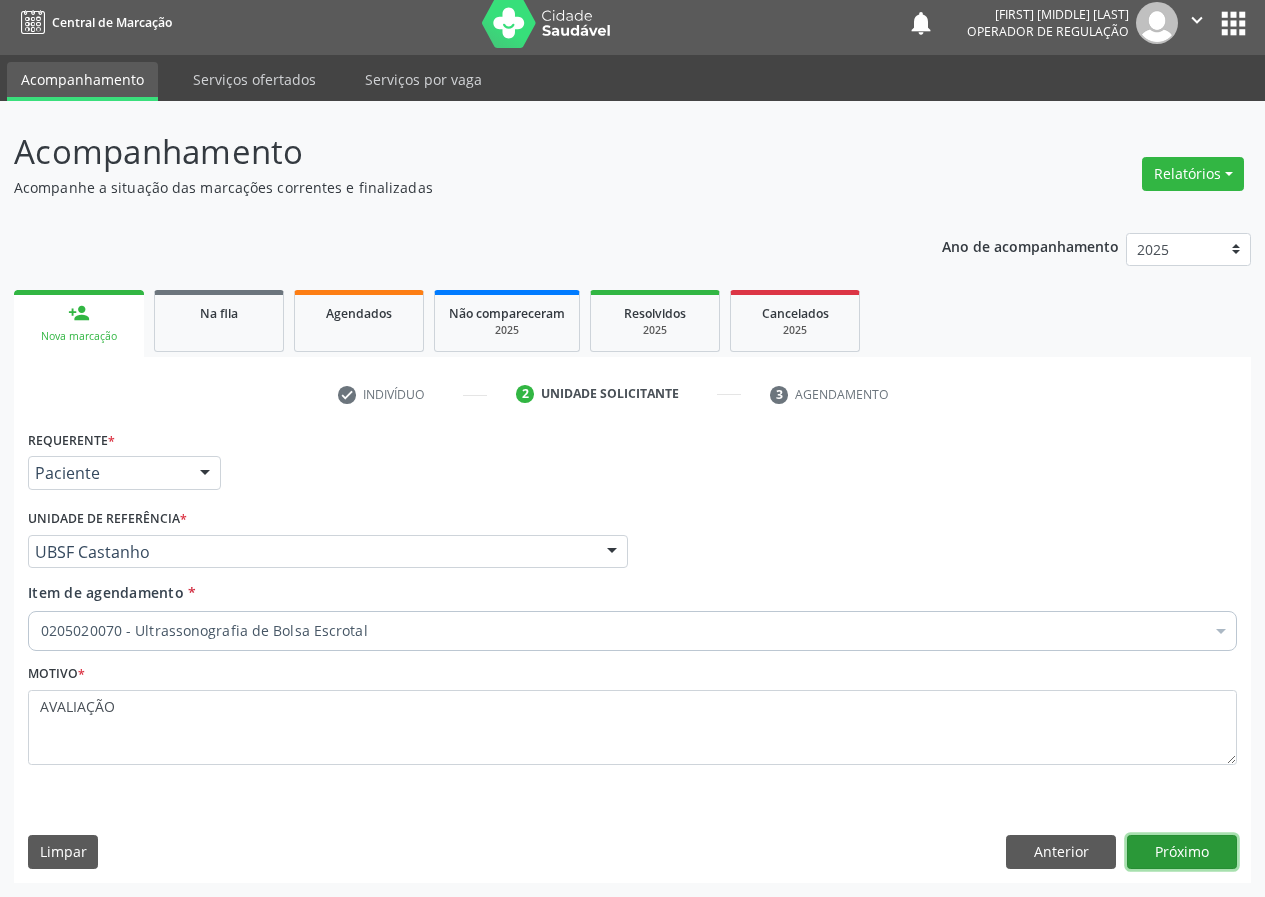 drag, startPoint x: 1199, startPoint y: 841, endPoint x: 27, endPoint y: 842, distance: 1172.0004 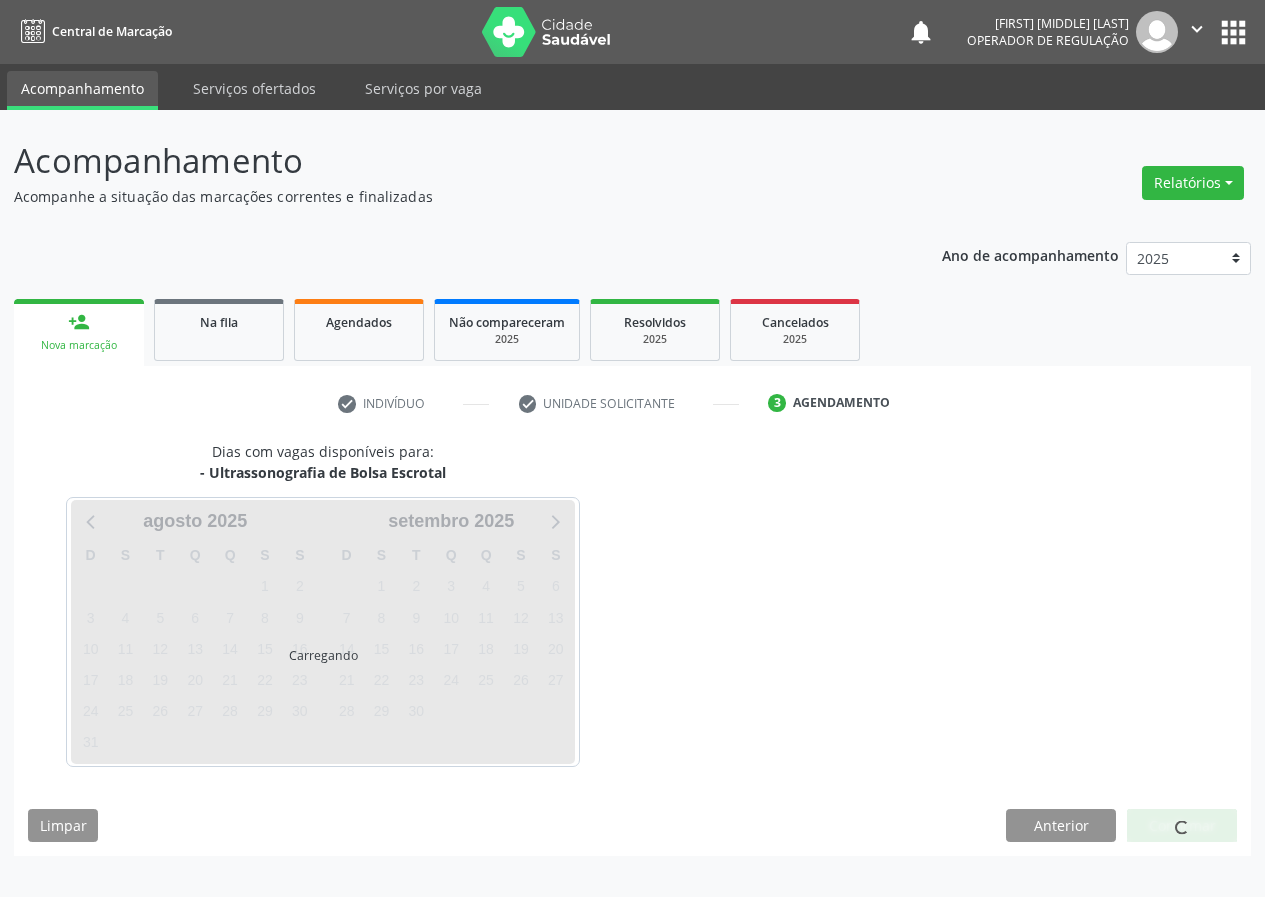 scroll, scrollTop: 0, scrollLeft: 0, axis: both 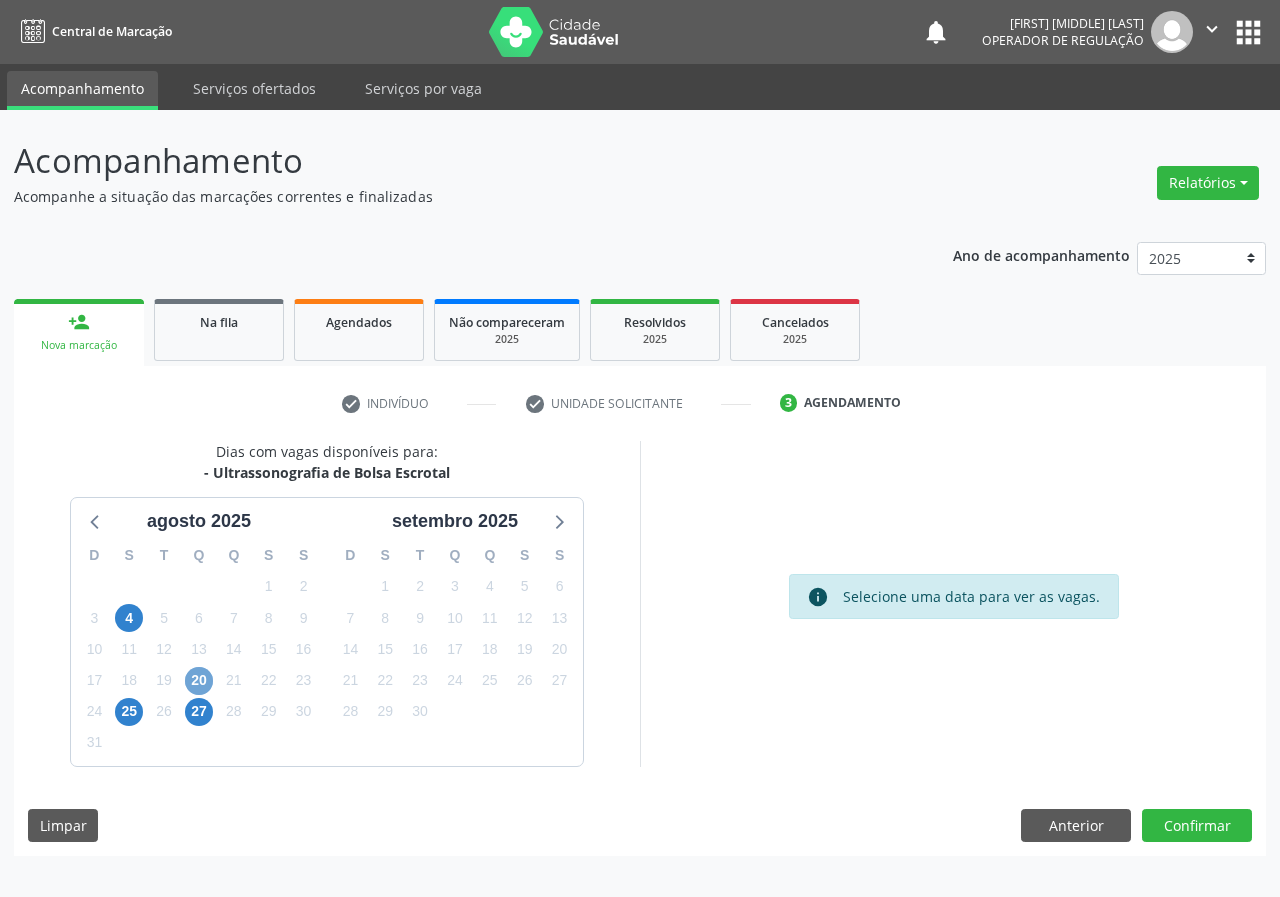 click on "20" at bounding box center [199, 681] 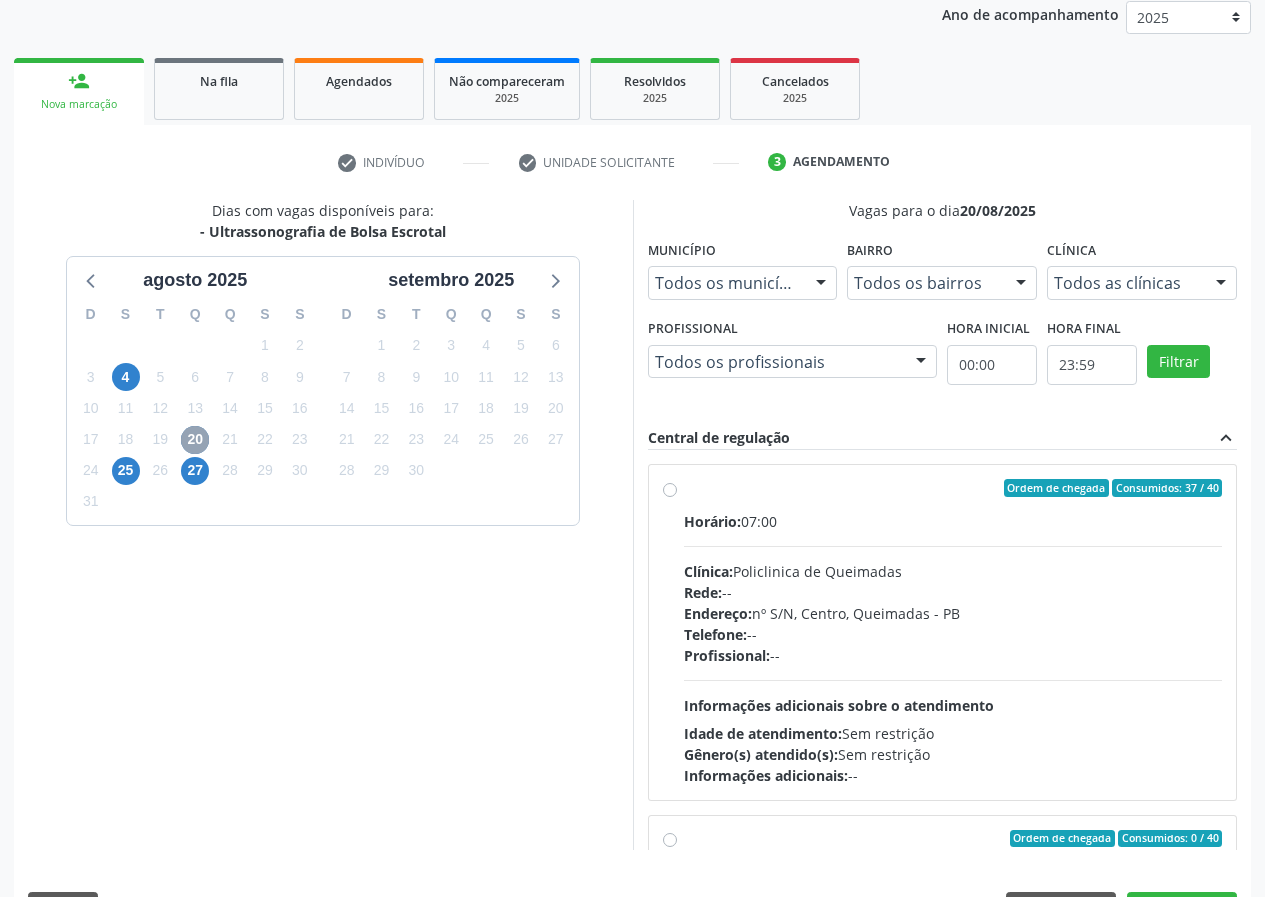 scroll, scrollTop: 298, scrollLeft: 0, axis: vertical 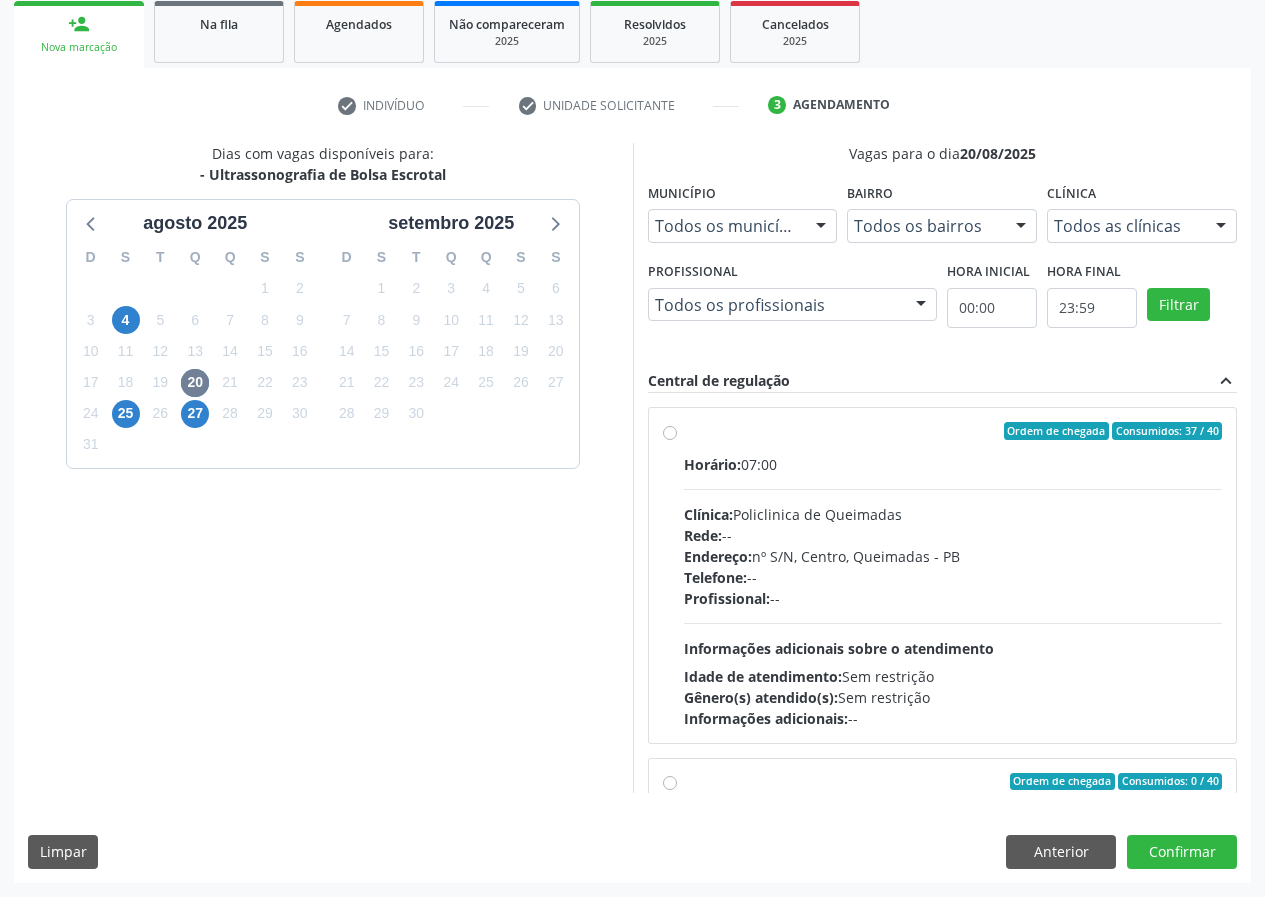 click on "Ordem de chegada
Consumidos: 37 / 40
Horário:   07:00
Clínica:  Policlinica de Queimadas
Rede:
--
Endereço:   nº S/N, Centro, Queimadas - PB
Telefone:   --
Profissional:
--
Informações adicionais sobre o atendimento
Idade de atendimento:
Sem restrição
Gênero(s) atendido(s):
Sem restrição
Informações adicionais:
--" at bounding box center (953, 575) 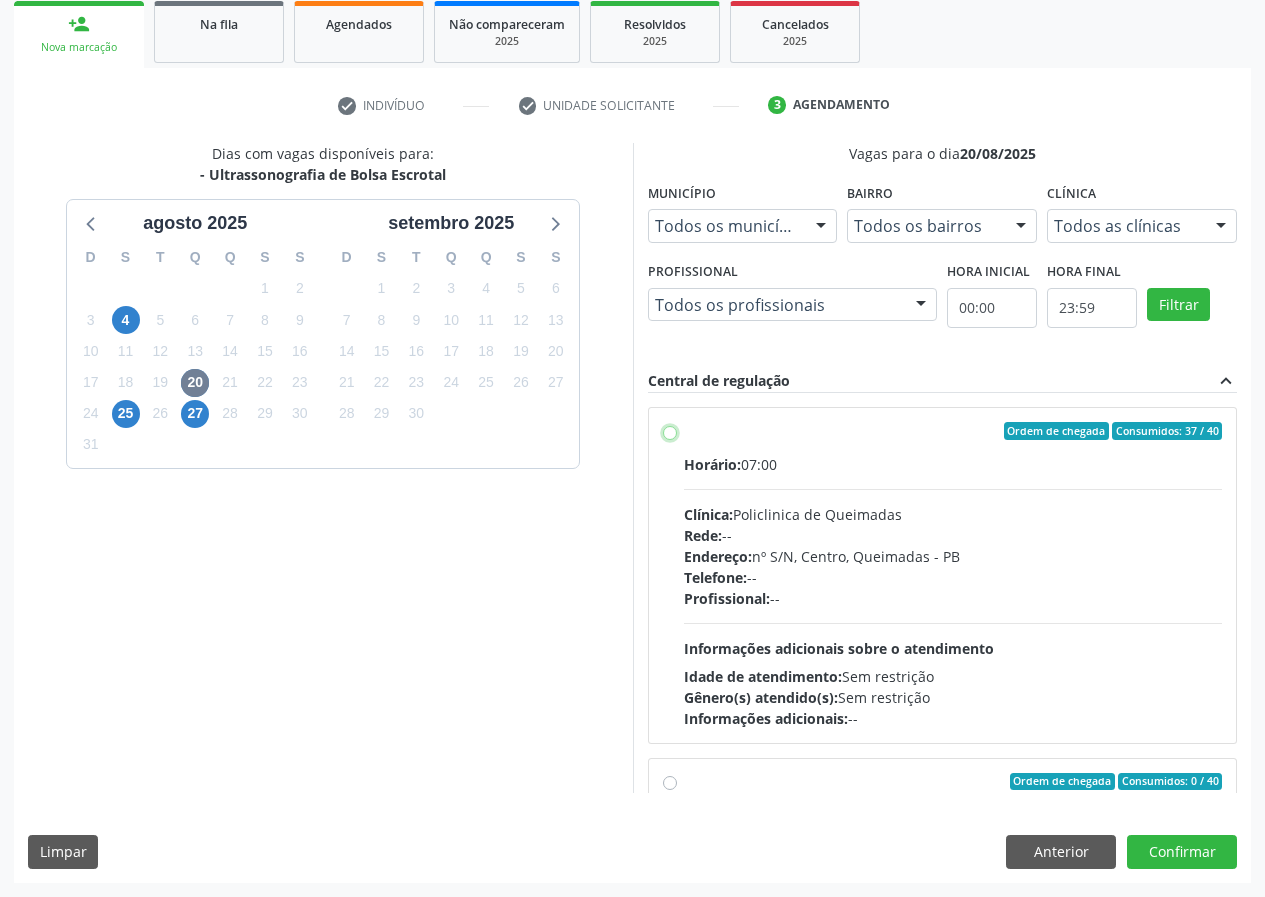 click on "Ordem de chegada
Consumidos: 37 / 40
Horário:   07:00
Clínica:  Policlinica de Queimadas
Rede:
--
Endereço:   nº S/N, Centro, Queimadas - PB
Telefone:   --
Profissional:
--
Informações adicionais sobre o atendimento
Idade de atendimento:
Sem restrição
Gênero(s) atendido(s):
Sem restrição
Informações adicionais:
--" at bounding box center [670, 431] 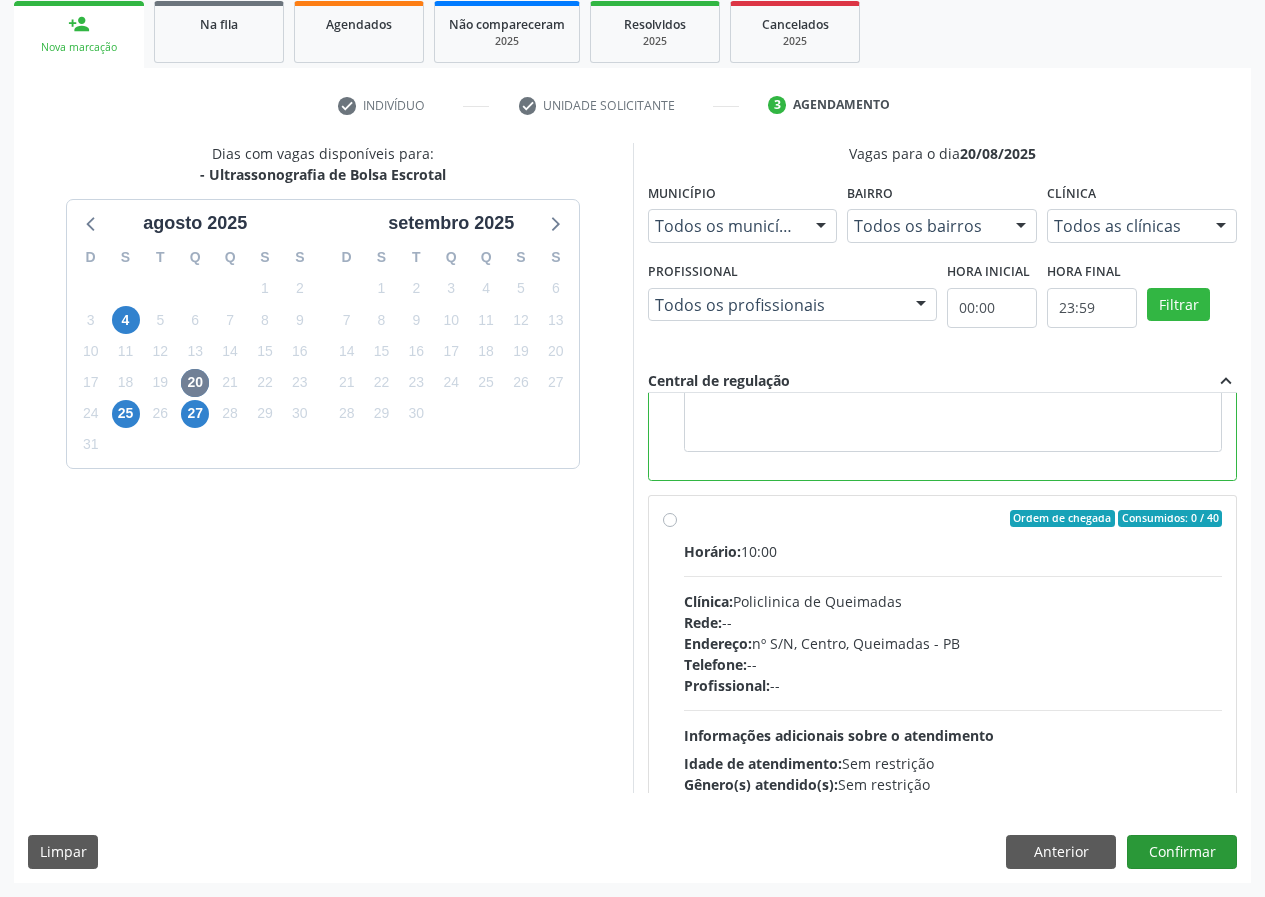 scroll, scrollTop: 400, scrollLeft: 0, axis: vertical 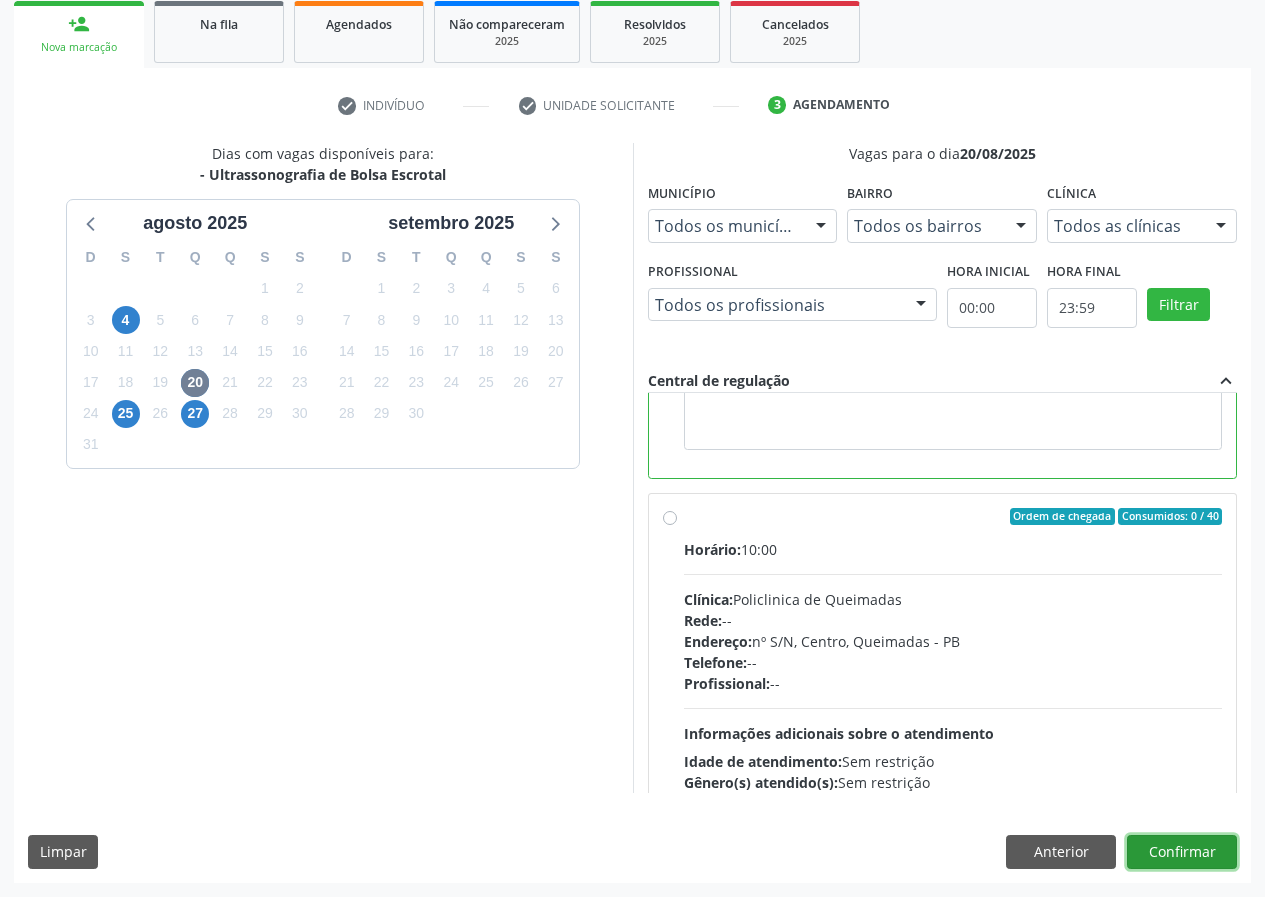 click on "Confirmar" at bounding box center [1182, 852] 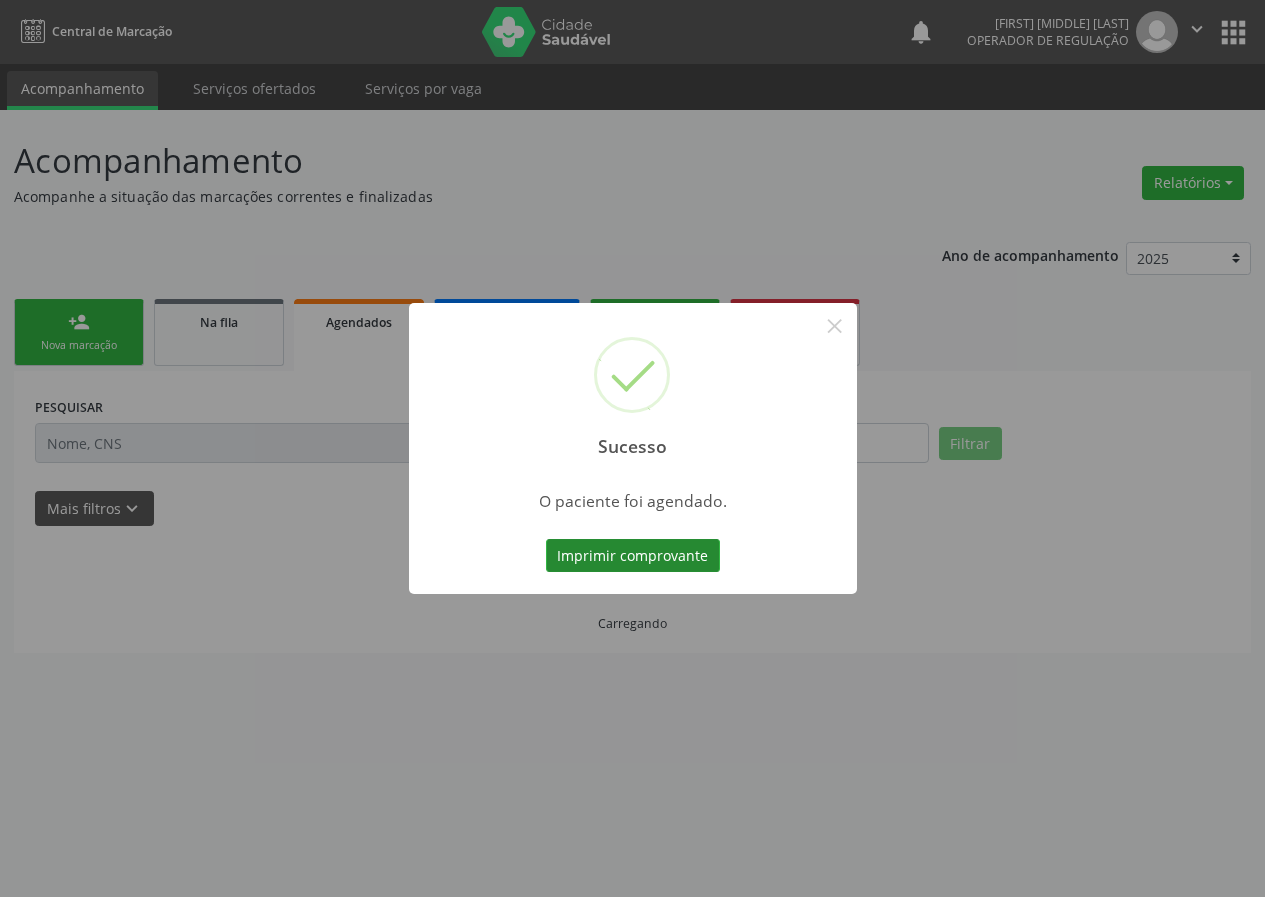 scroll, scrollTop: 0, scrollLeft: 0, axis: both 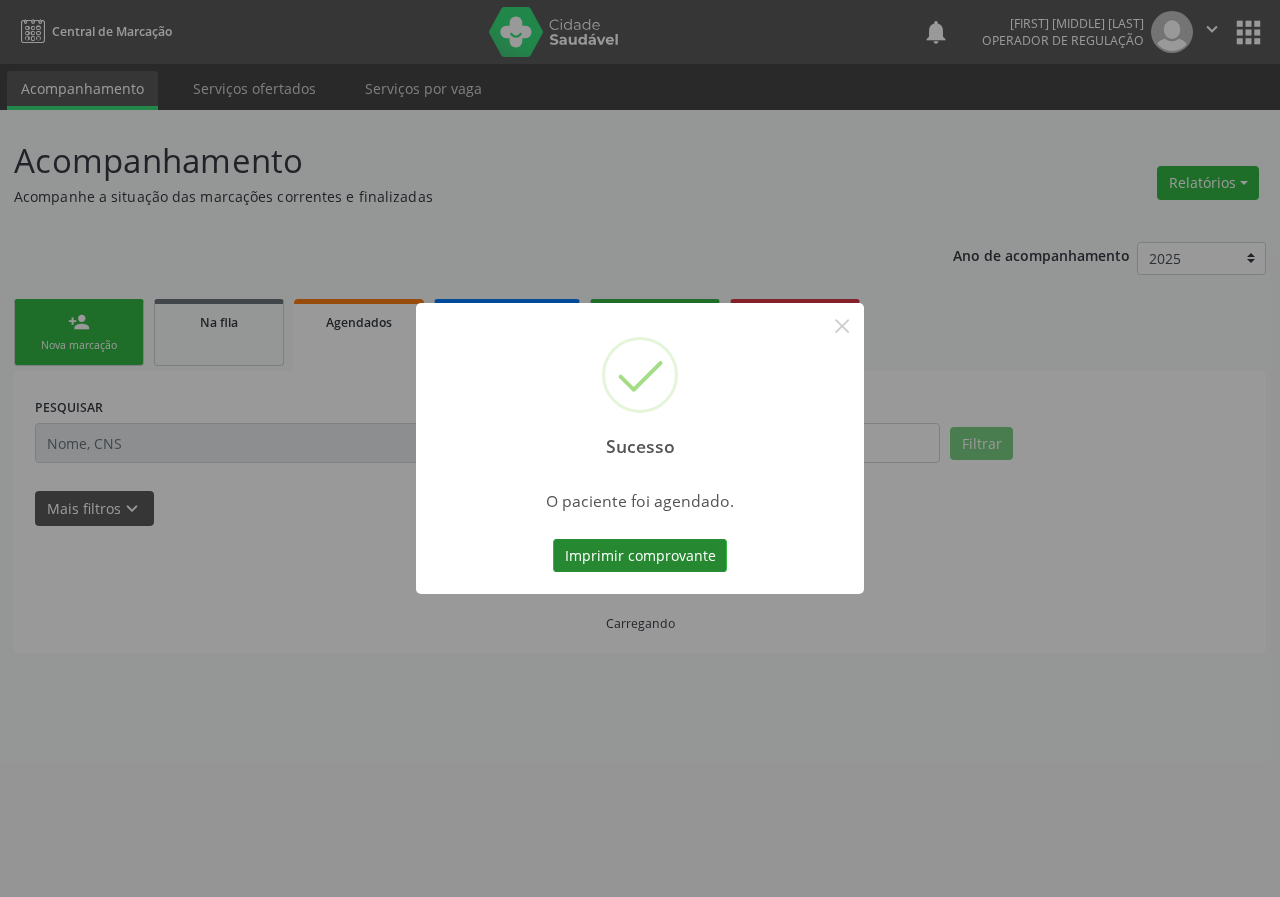 click on "Imprimir comprovante" at bounding box center (640, 556) 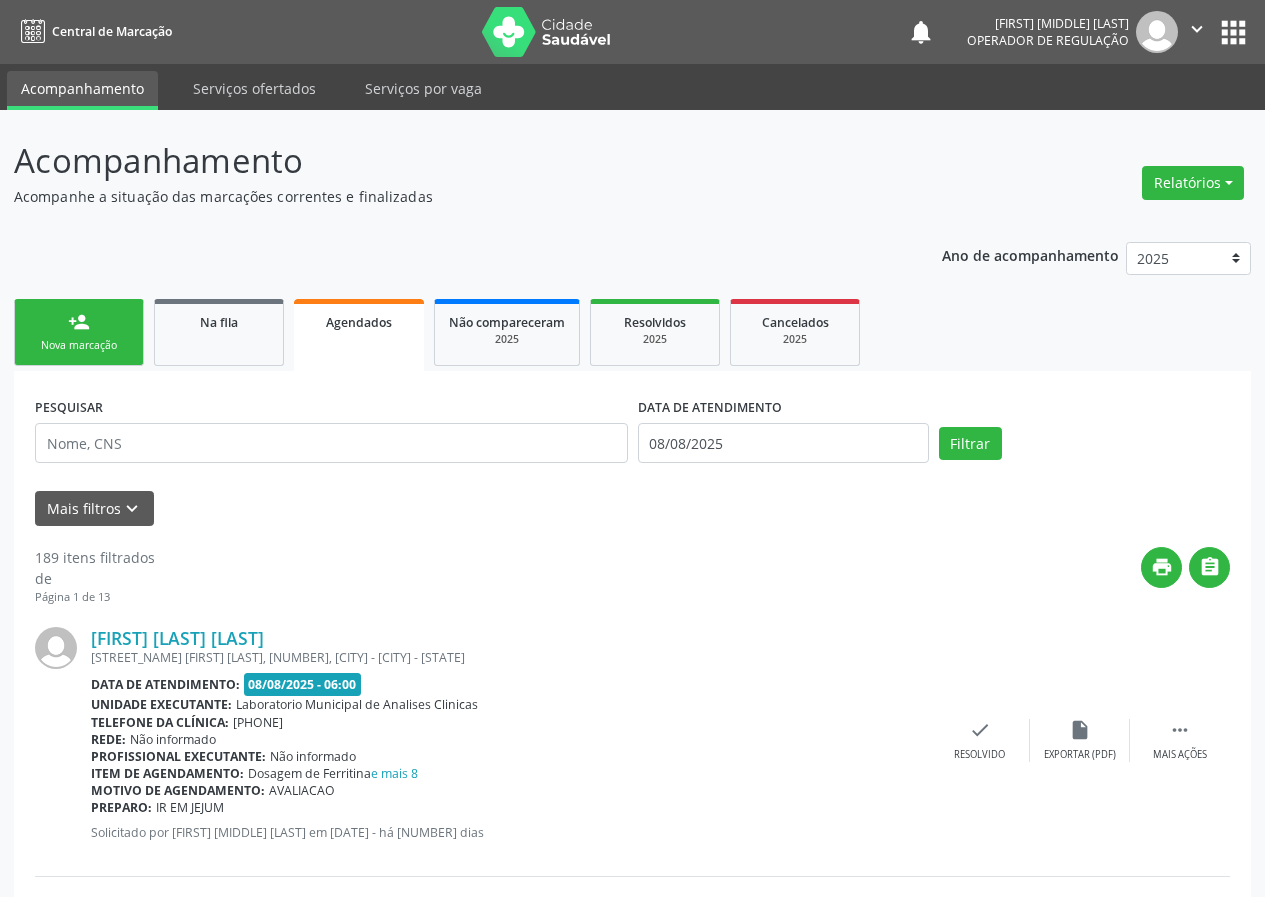 click on "Nova marcação" at bounding box center [79, 345] 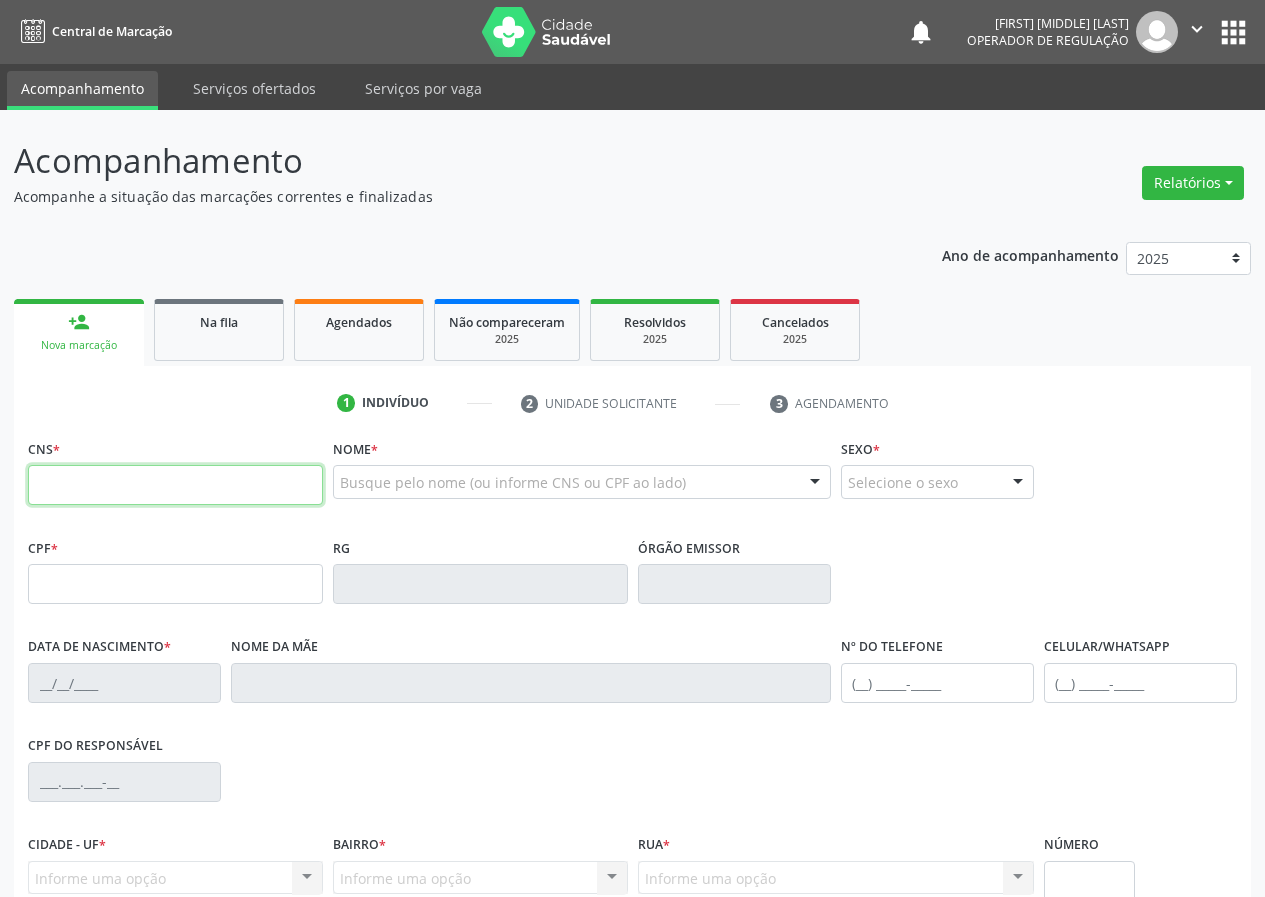 click at bounding box center [175, 485] 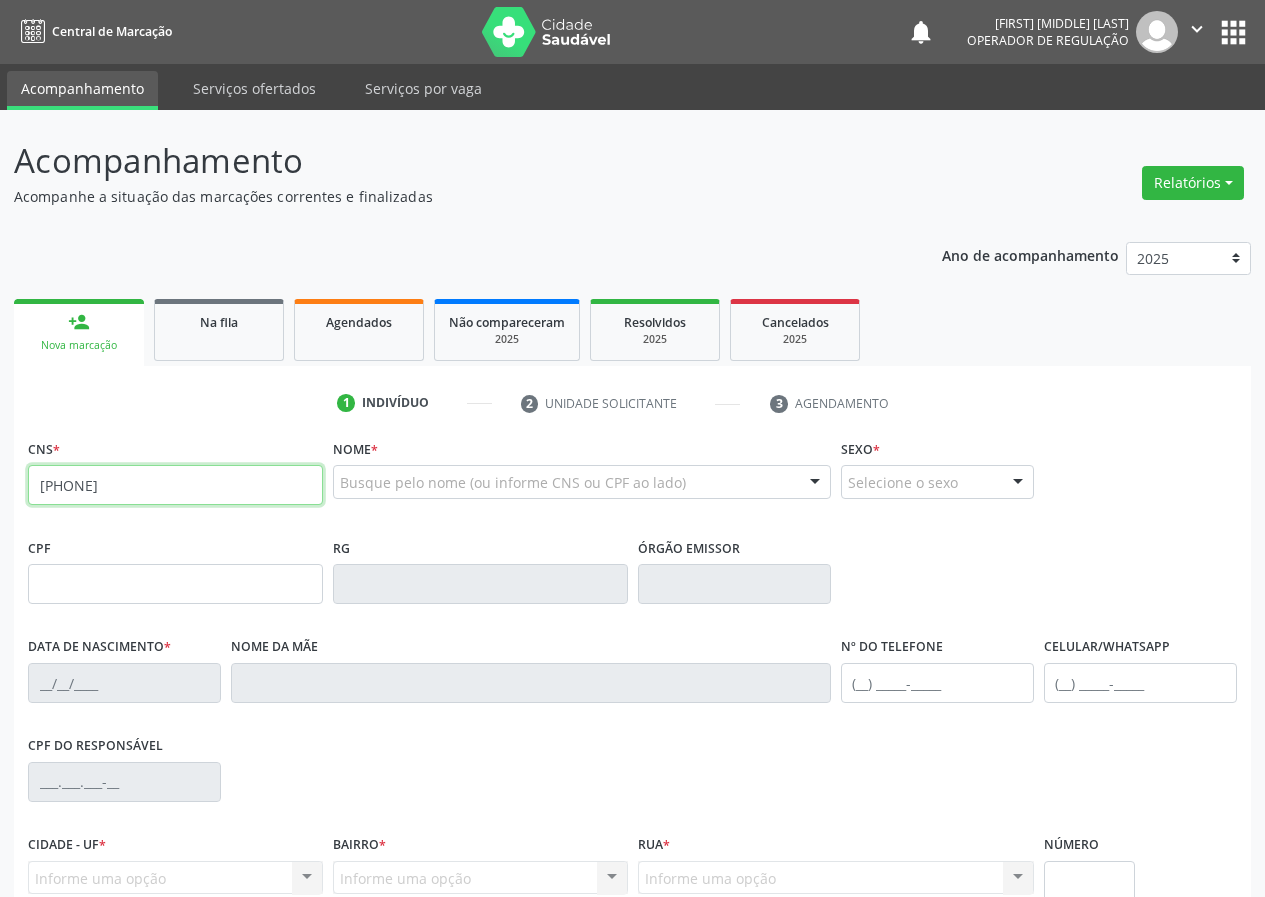 type on "704 7087 9637 6938" 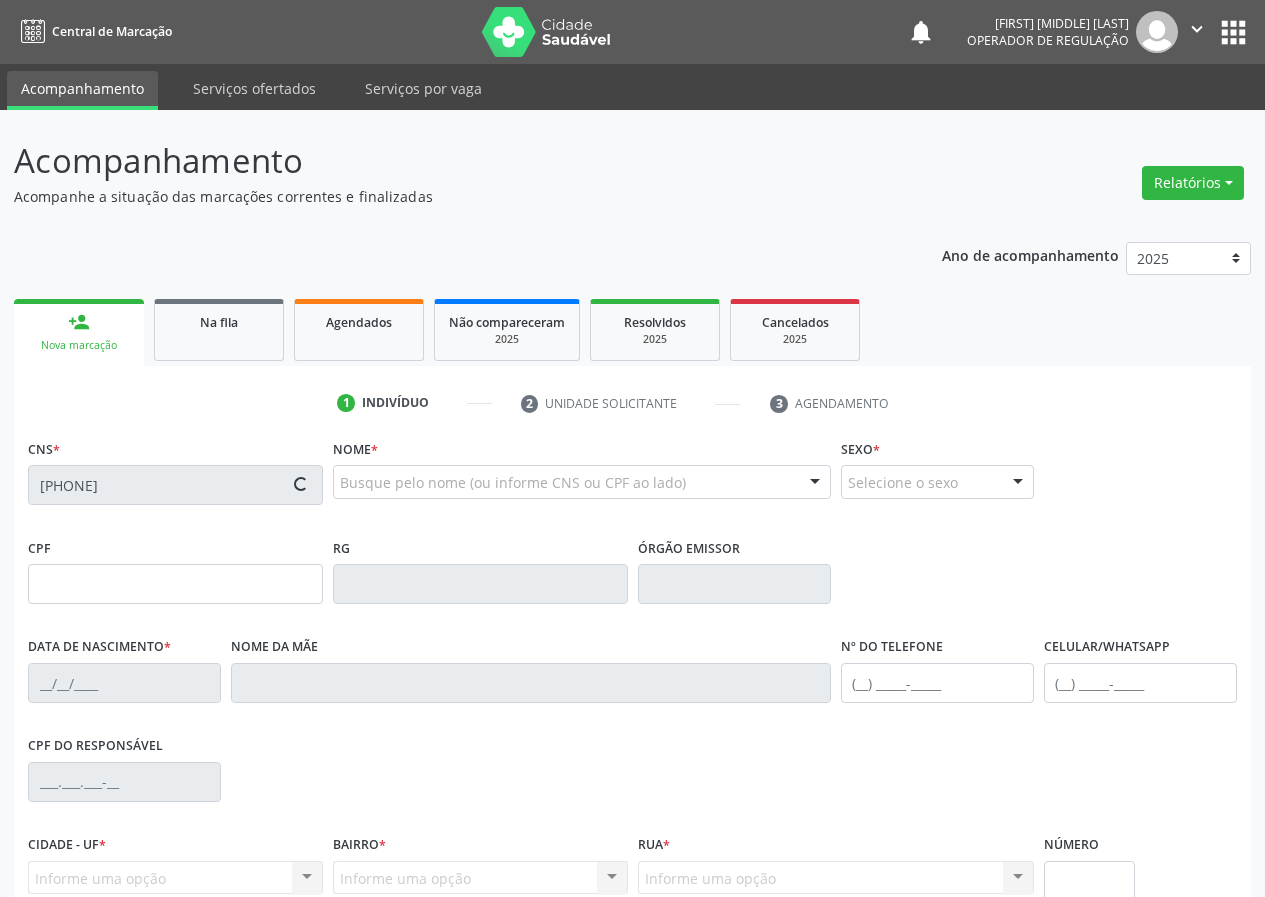 type on "950.585.837-04" 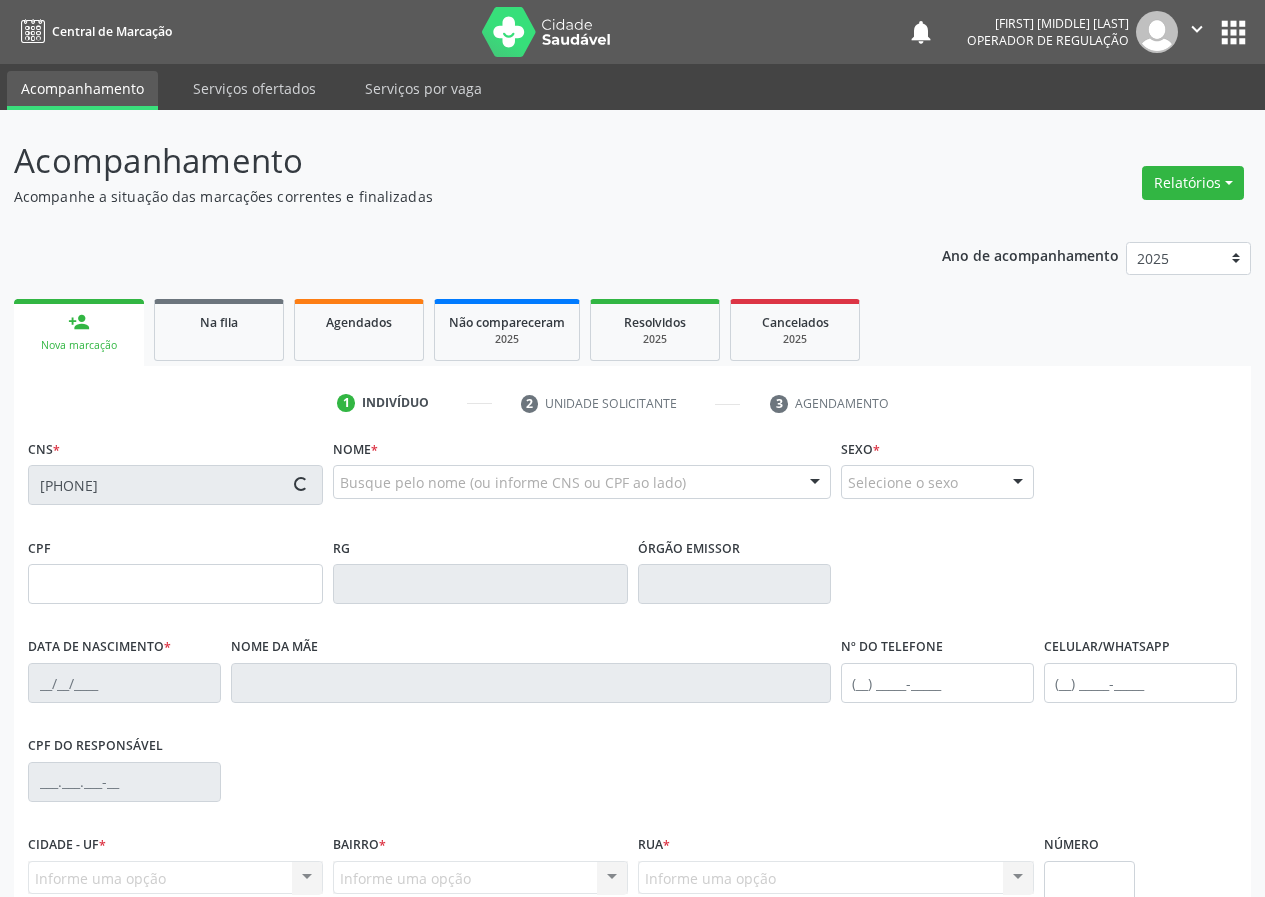 type on "22/11/1958" 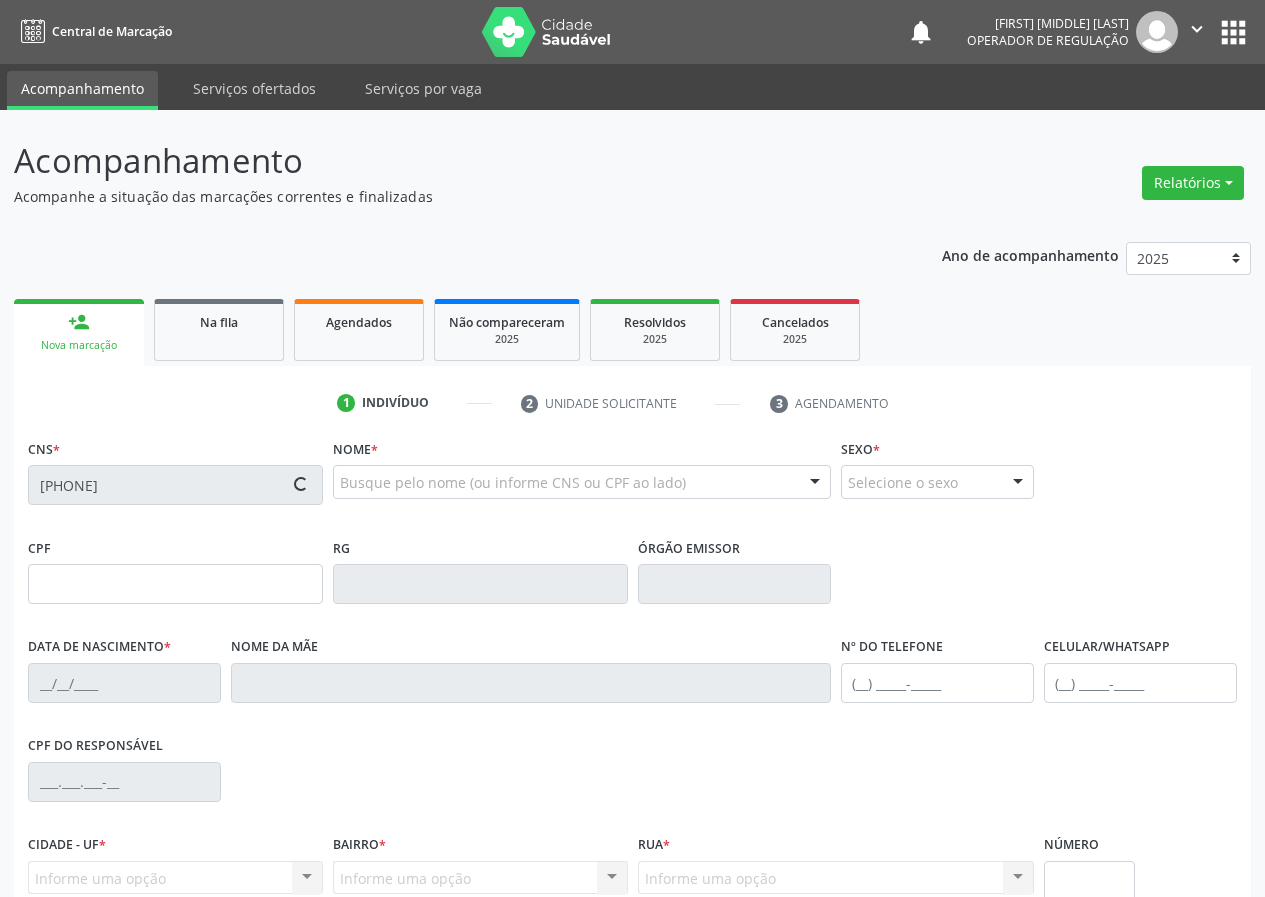 type on "Luzia da Silva" 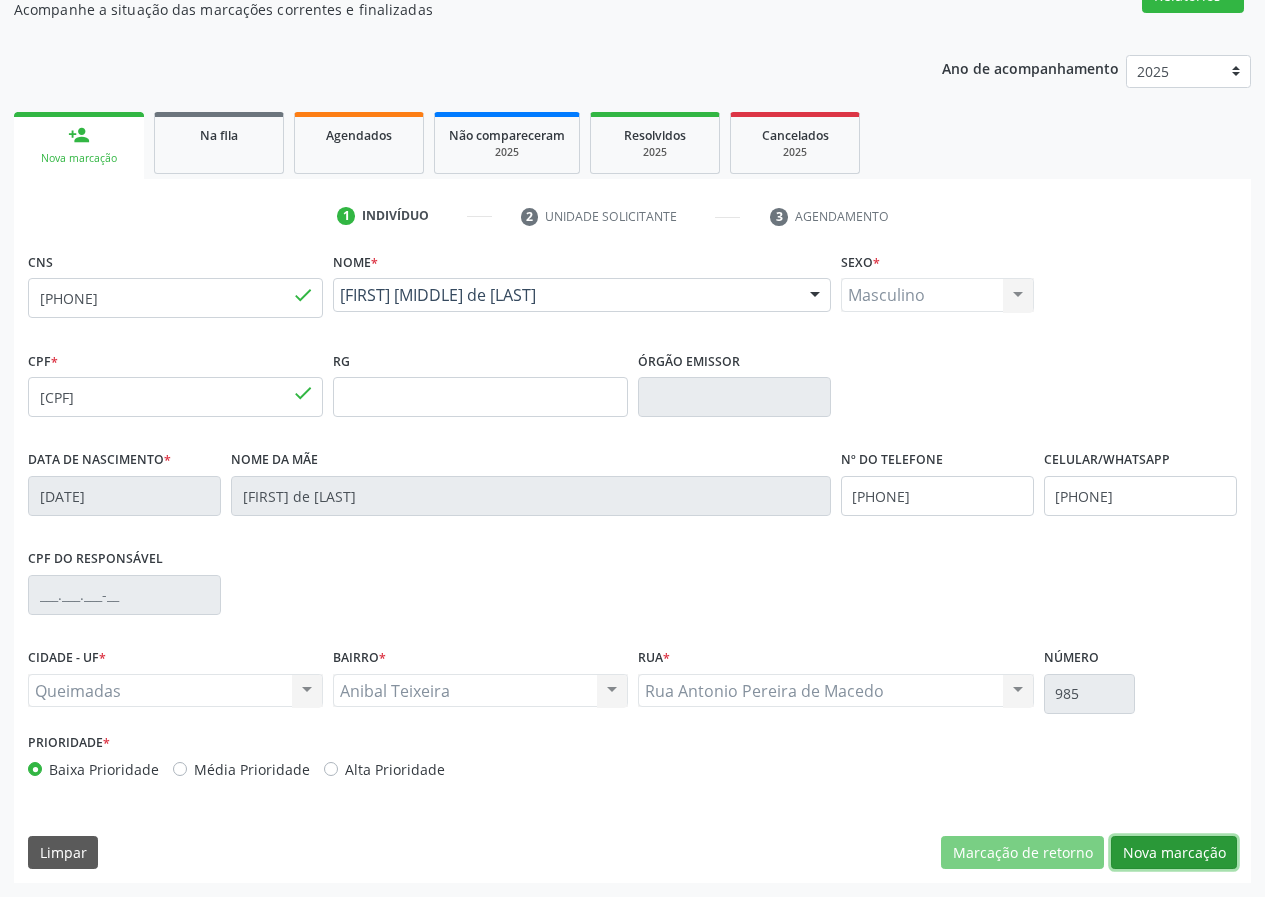 drag, startPoint x: 1161, startPoint y: 844, endPoint x: 927, endPoint y: 840, distance: 234.03418 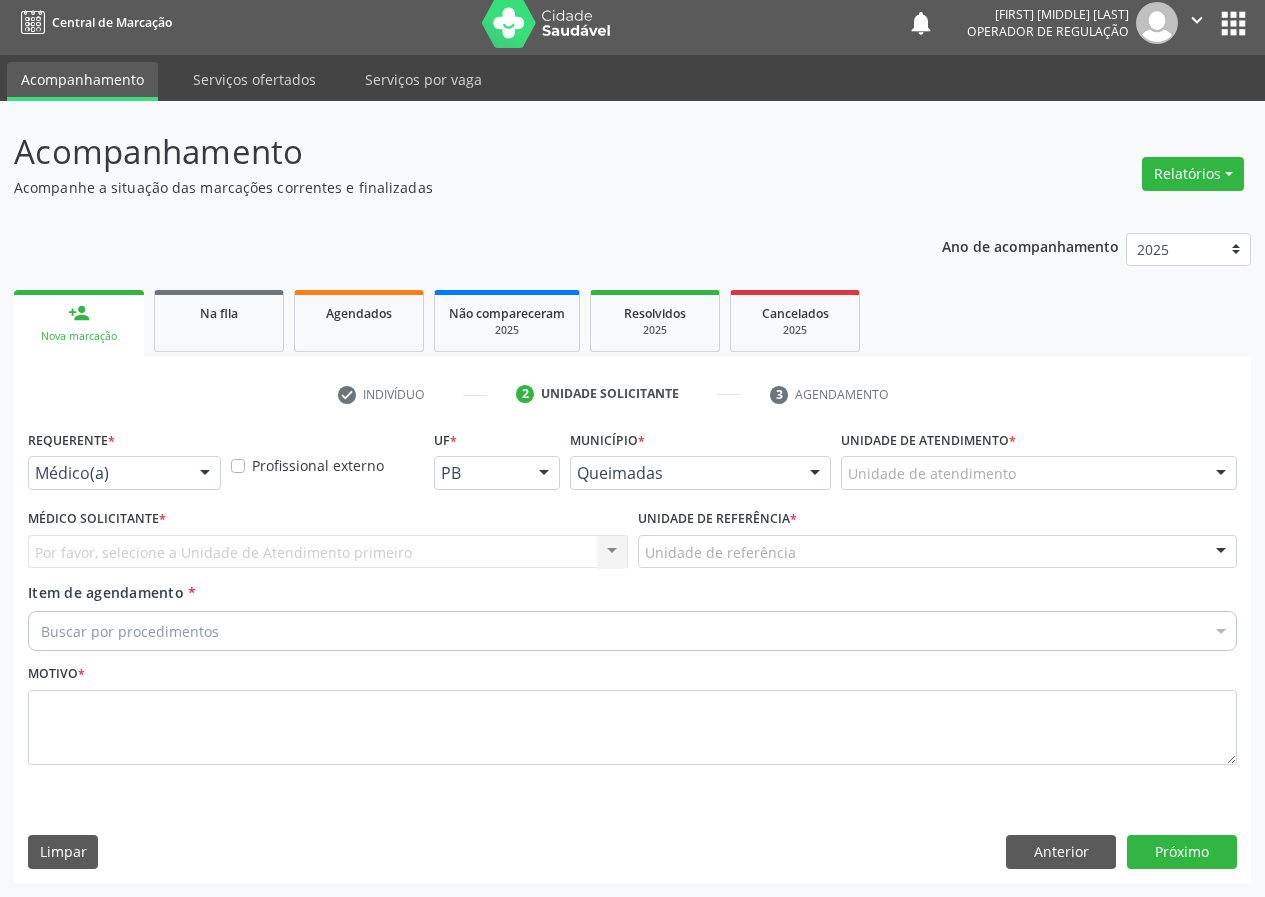 scroll, scrollTop: 9, scrollLeft: 0, axis: vertical 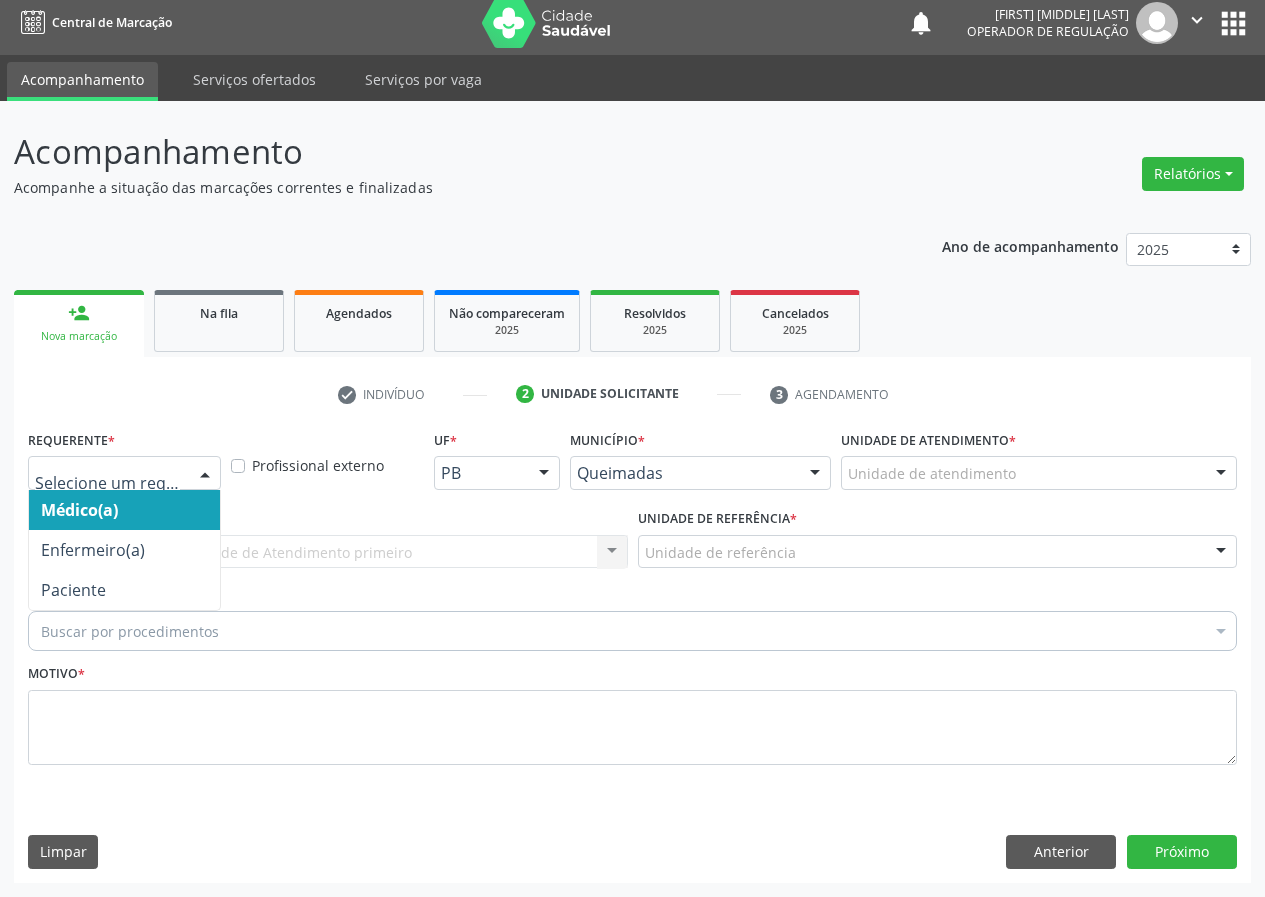 drag, startPoint x: 205, startPoint y: 476, endPoint x: 194, endPoint y: 574, distance: 98.61542 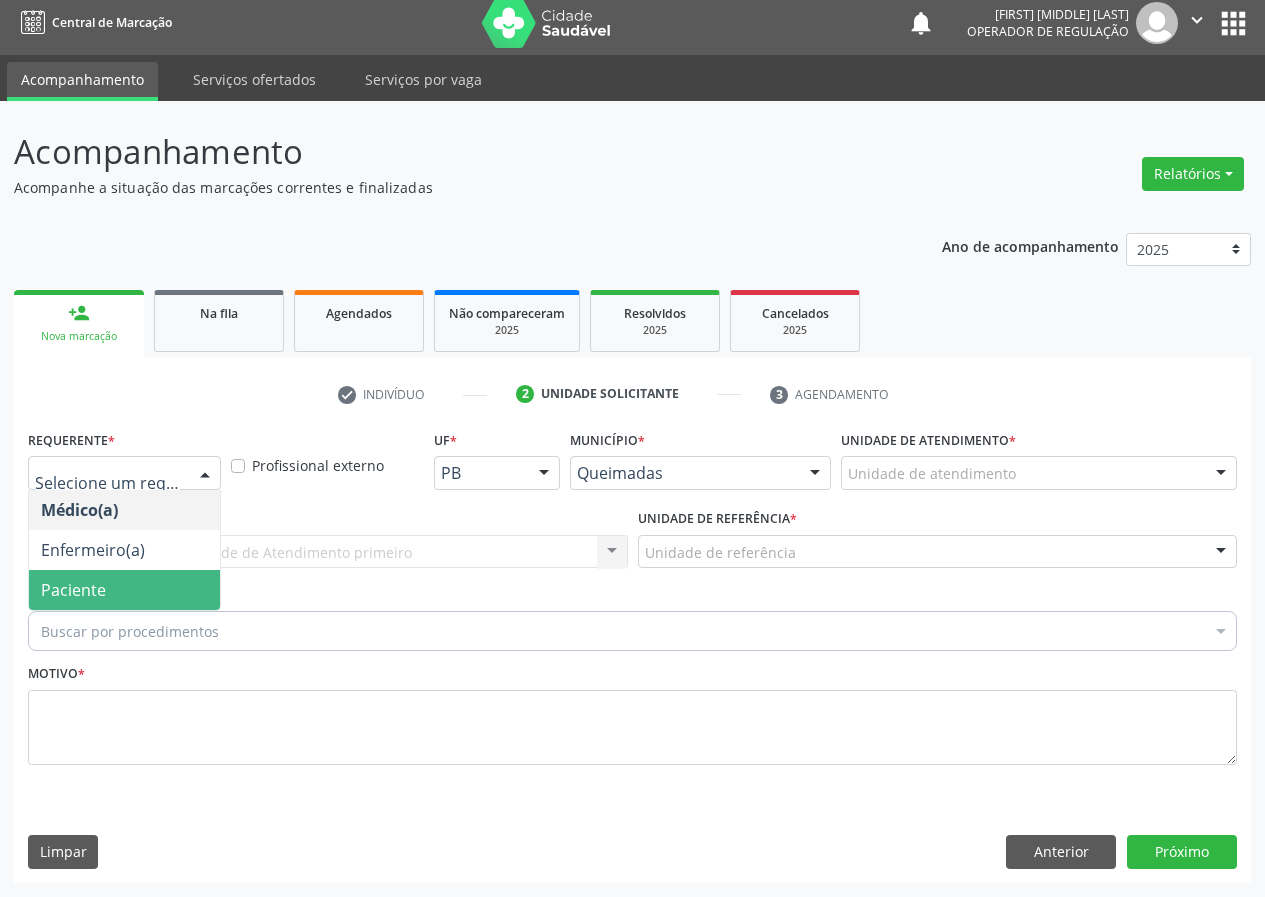 drag, startPoint x: 194, startPoint y: 585, endPoint x: 482, endPoint y: 608, distance: 288.91693 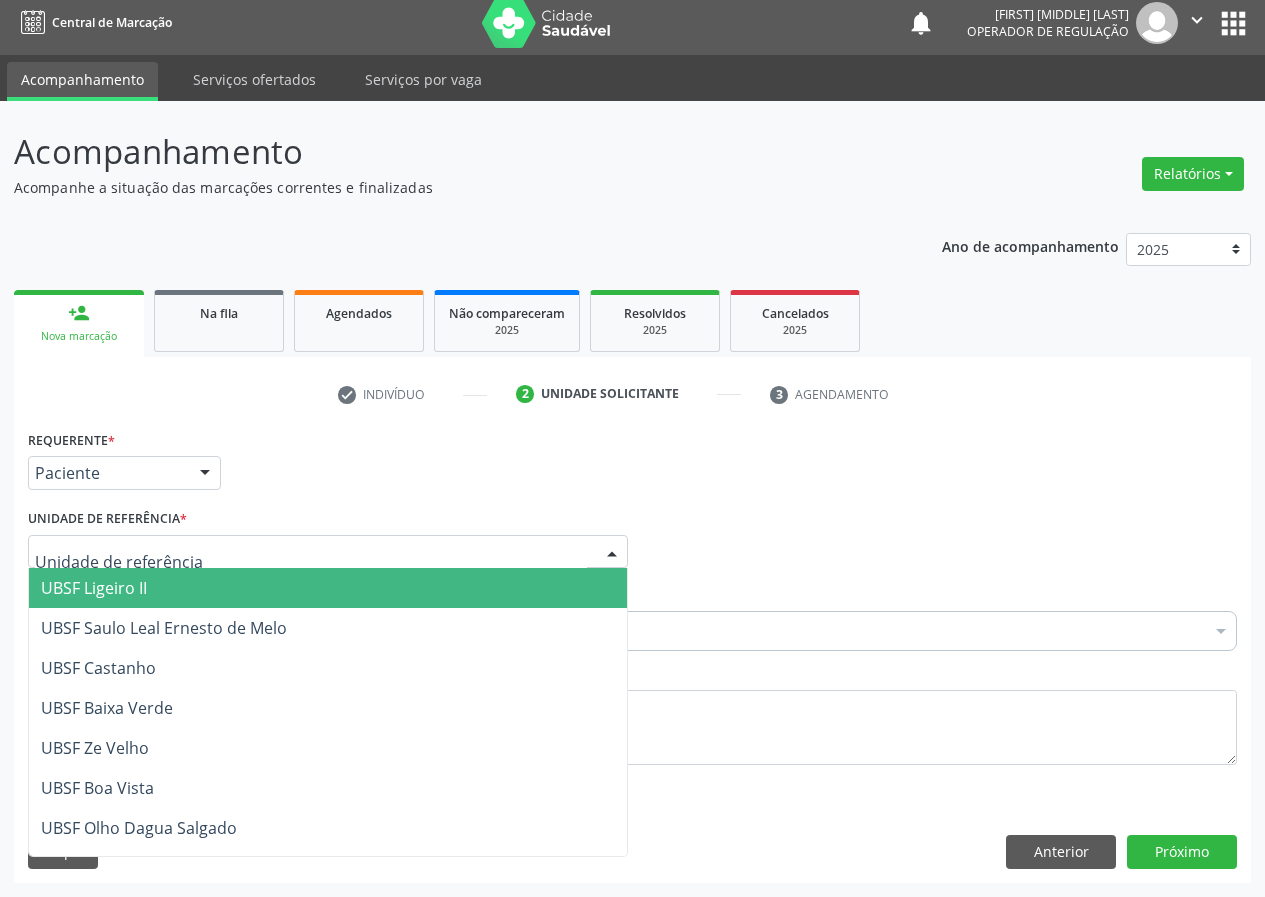 drag, startPoint x: 591, startPoint y: 541, endPoint x: 190, endPoint y: 739, distance: 447.21918 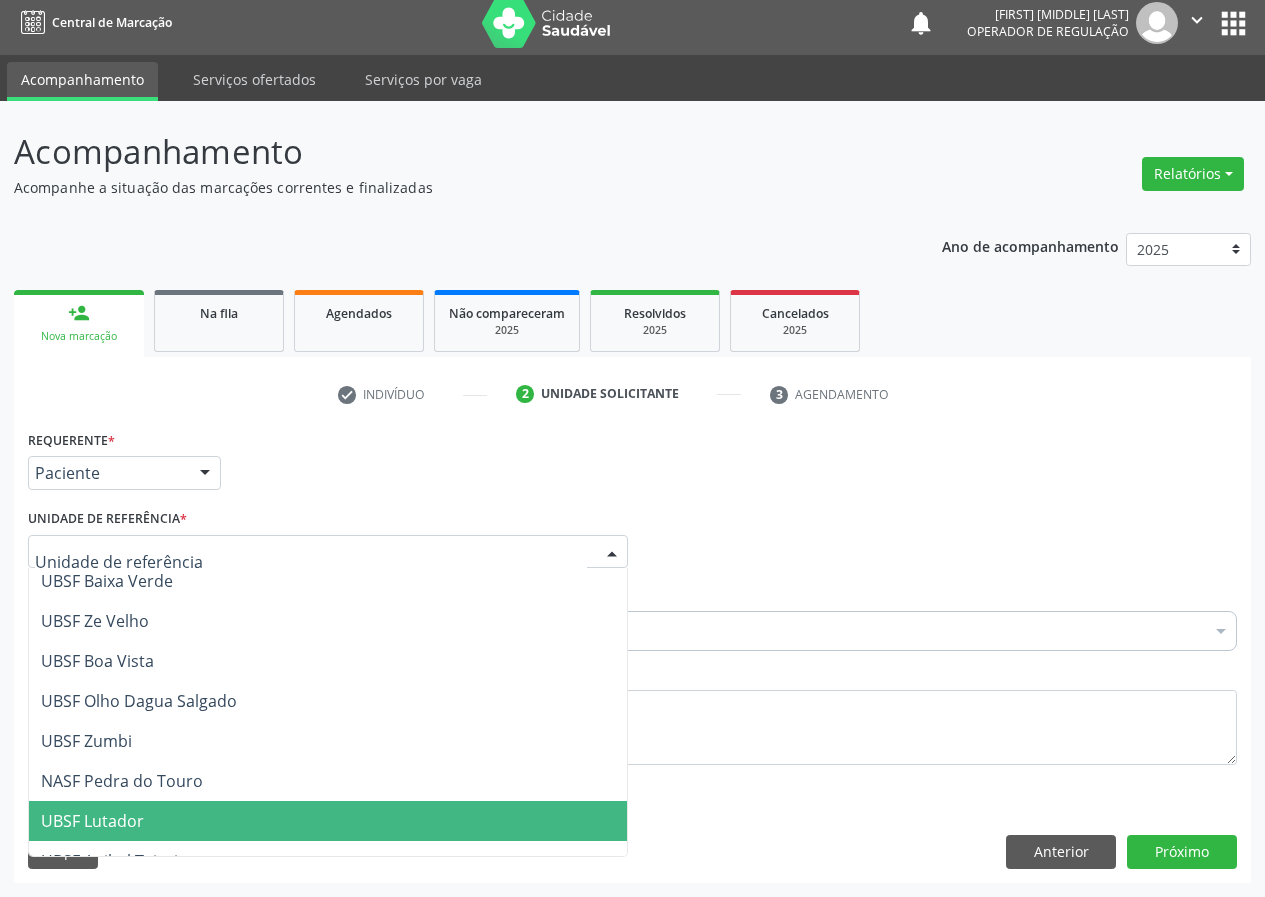 scroll, scrollTop: 512, scrollLeft: 0, axis: vertical 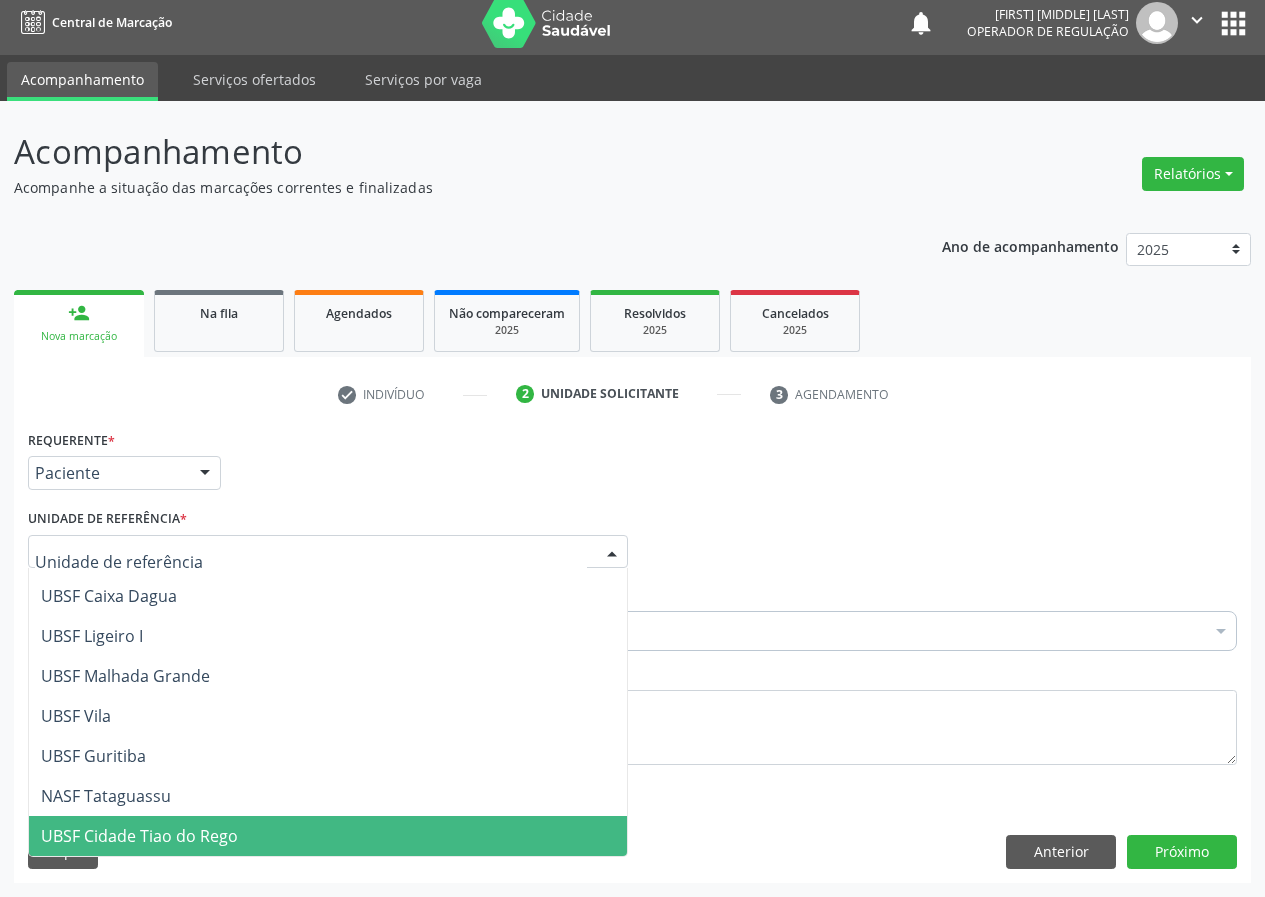 click on "UBSF Cidade Tiao do Rego" at bounding box center (139, 836) 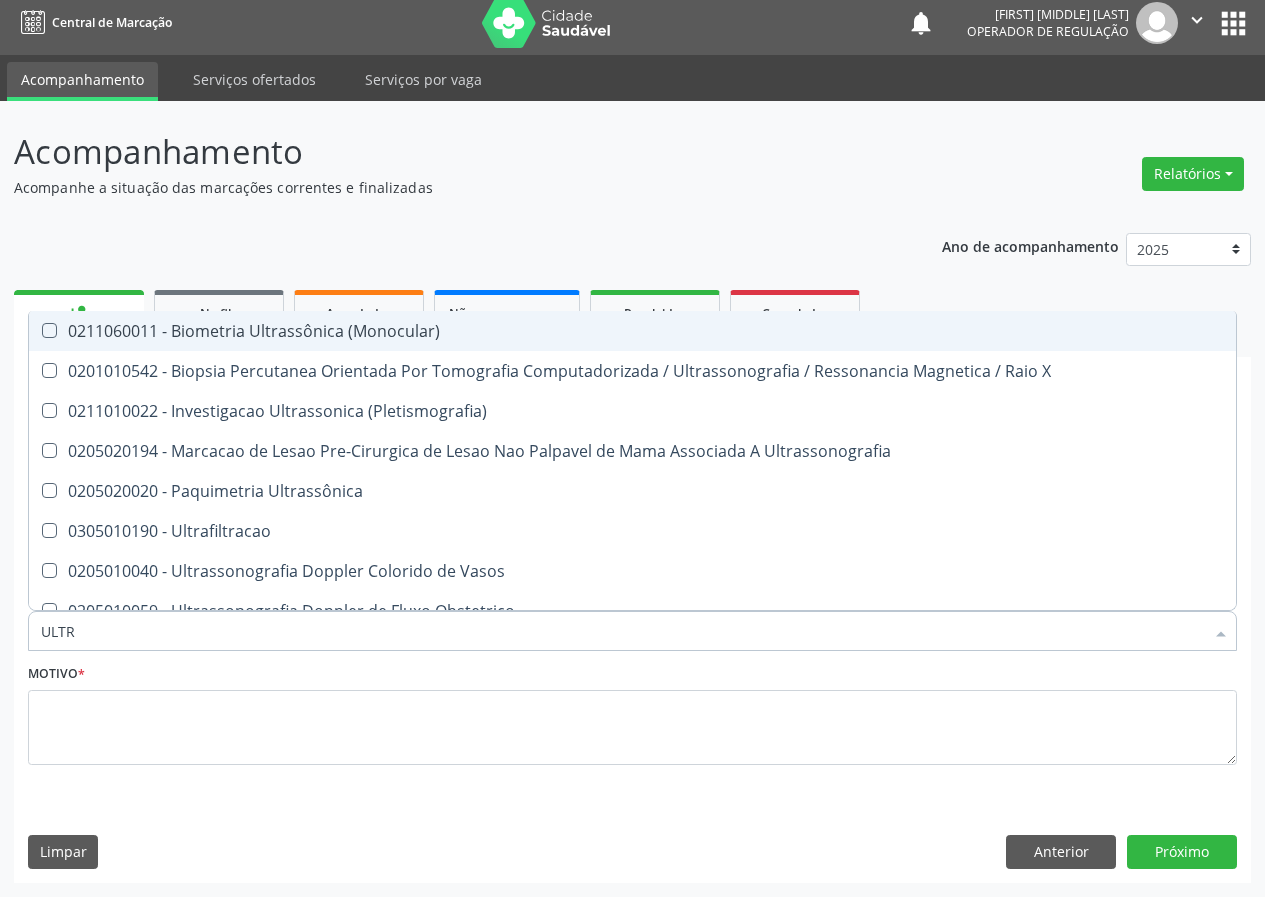 type on "ULTRA" 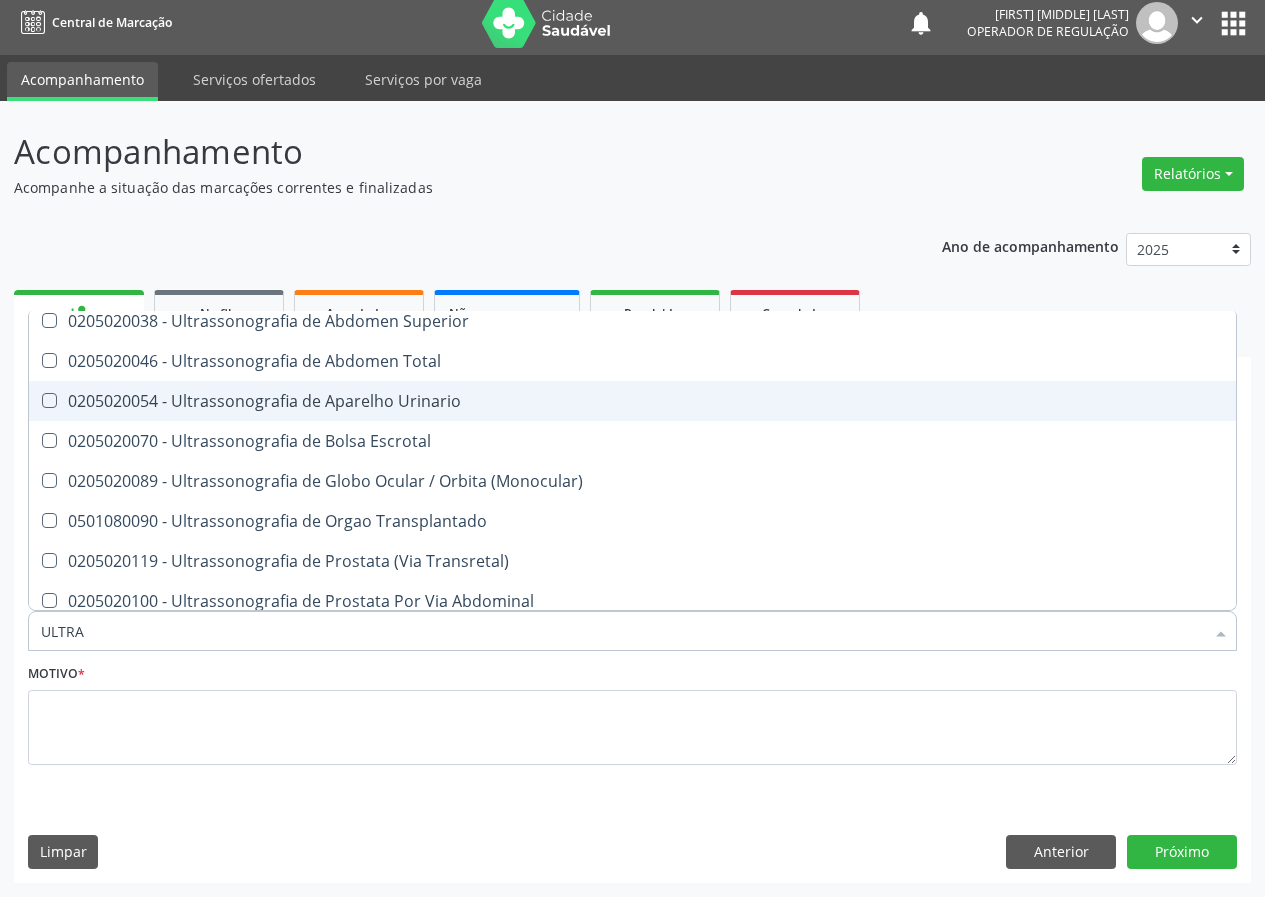 scroll, scrollTop: 600, scrollLeft: 0, axis: vertical 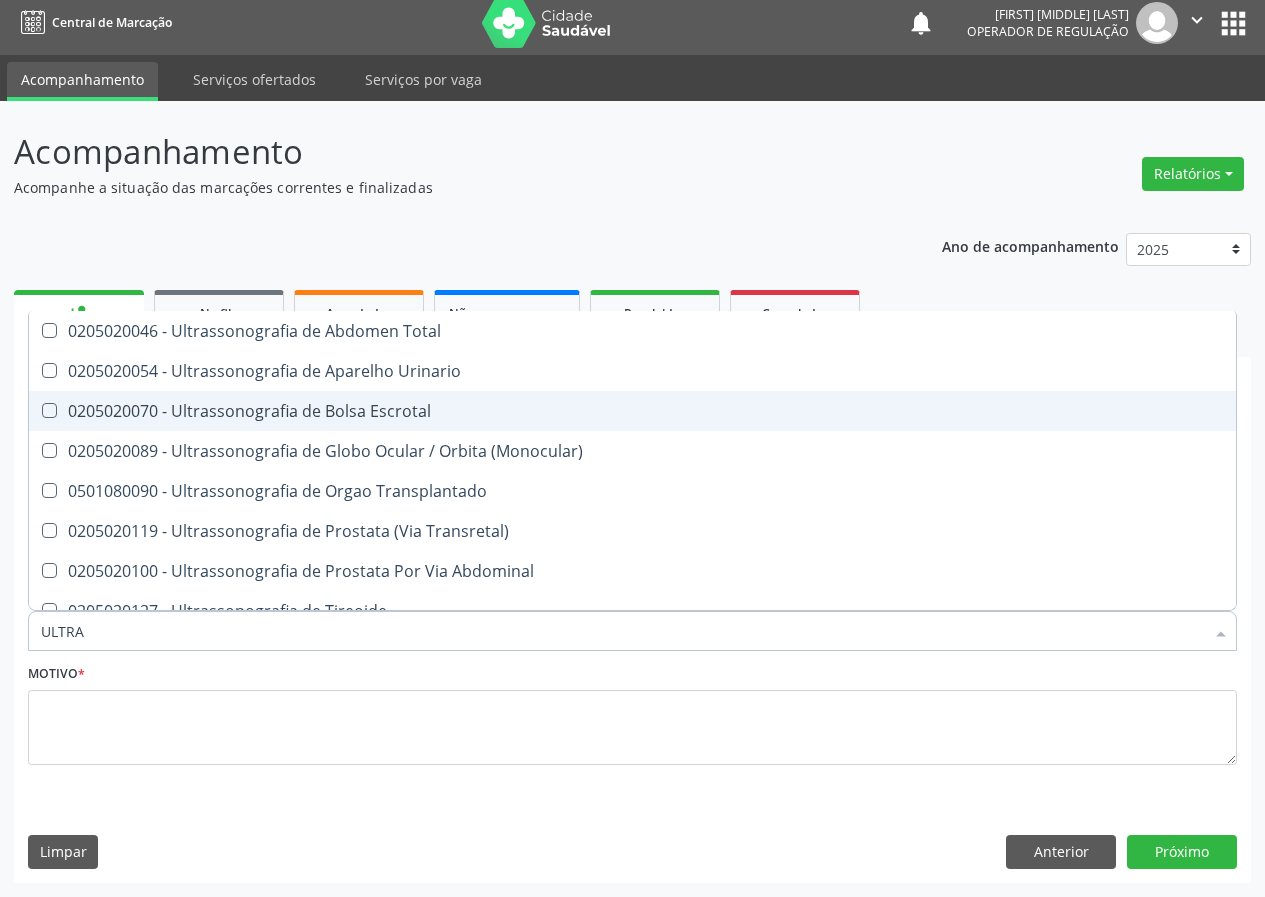 click on "0205020070 - Ultrassonografia de Bolsa Escrotal" at bounding box center (632, 411) 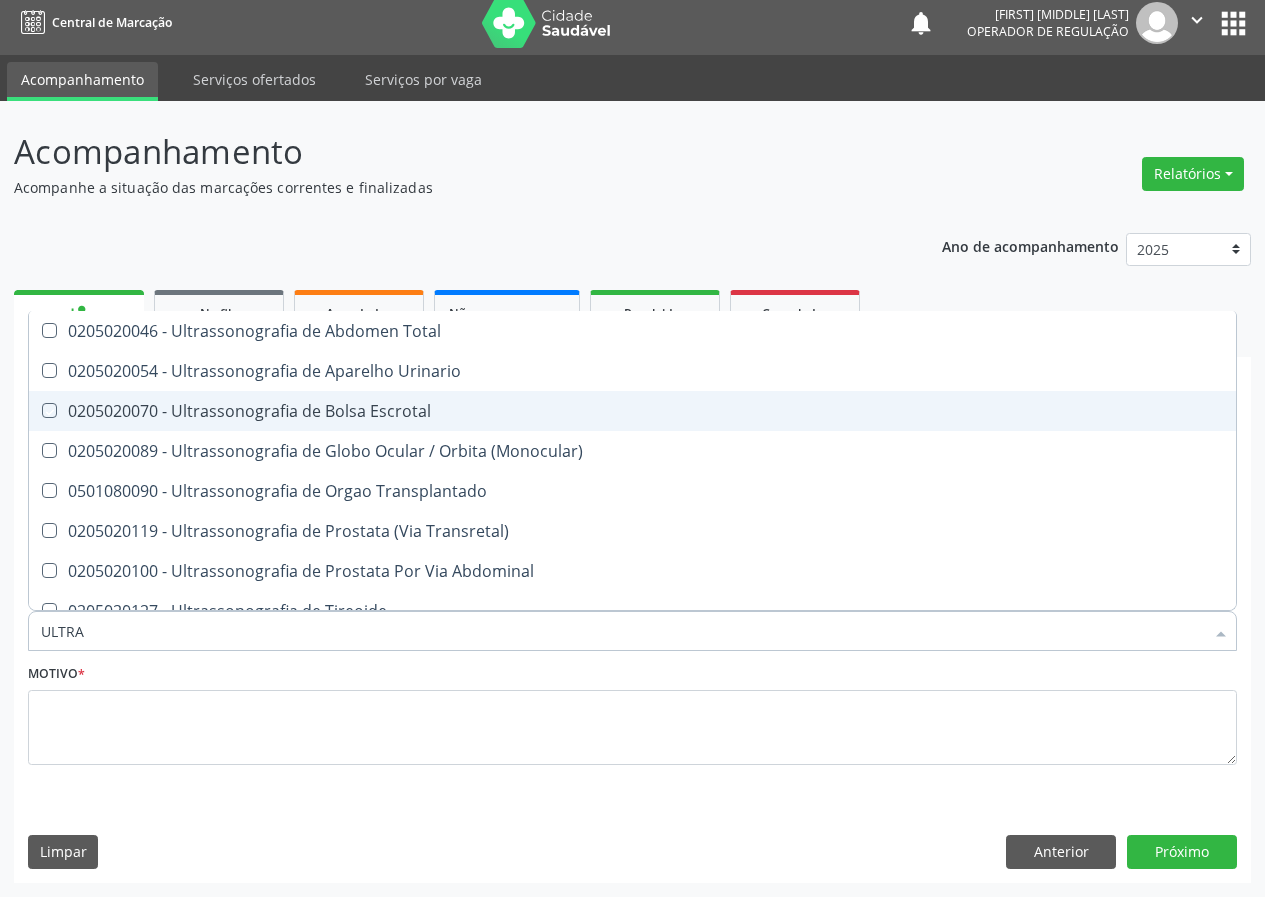 checkbox on "true" 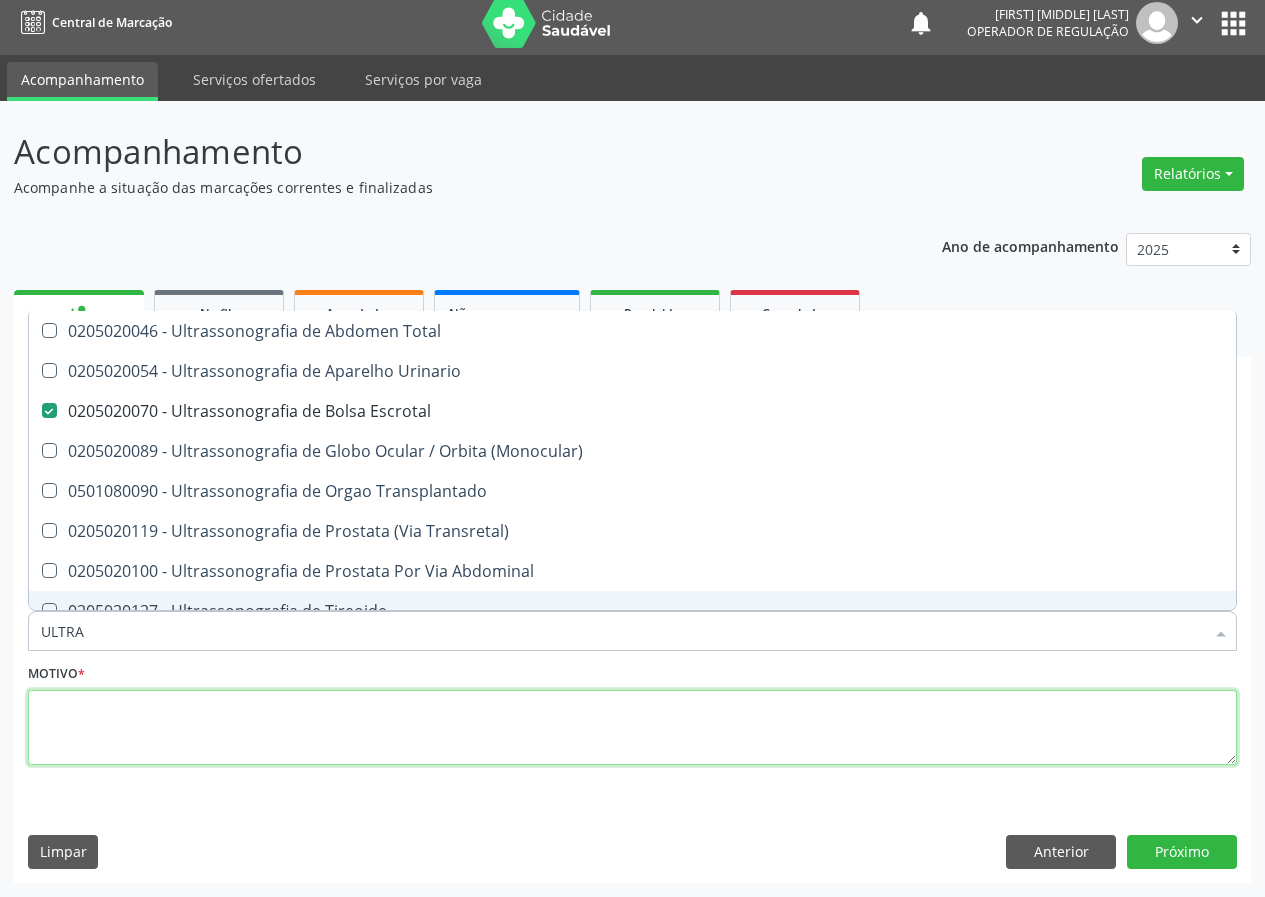 click at bounding box center (632, 728) 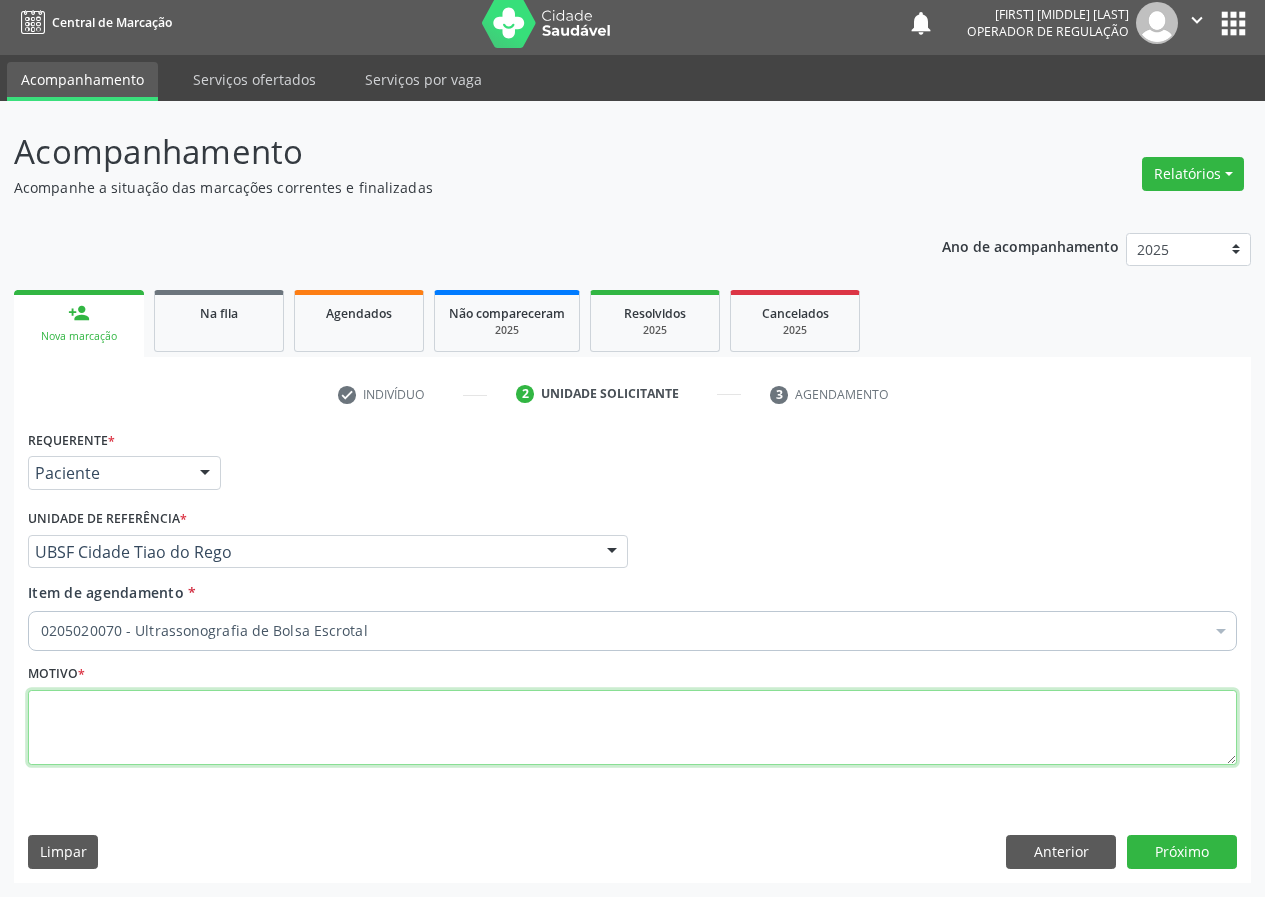 scroll, scrollTop: 0, scrollLeft: 0, axis: both 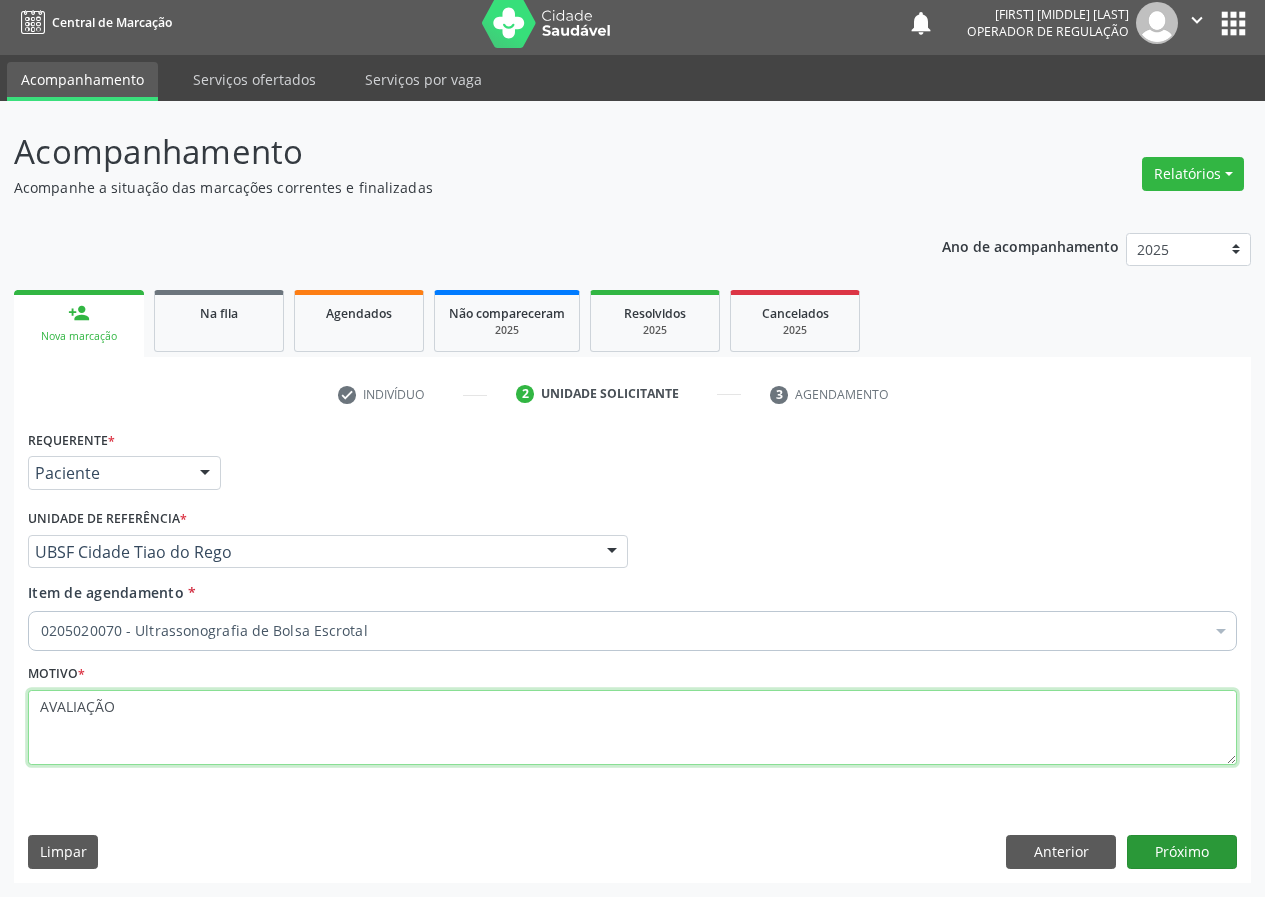 type on "AVALIAÇÃO" 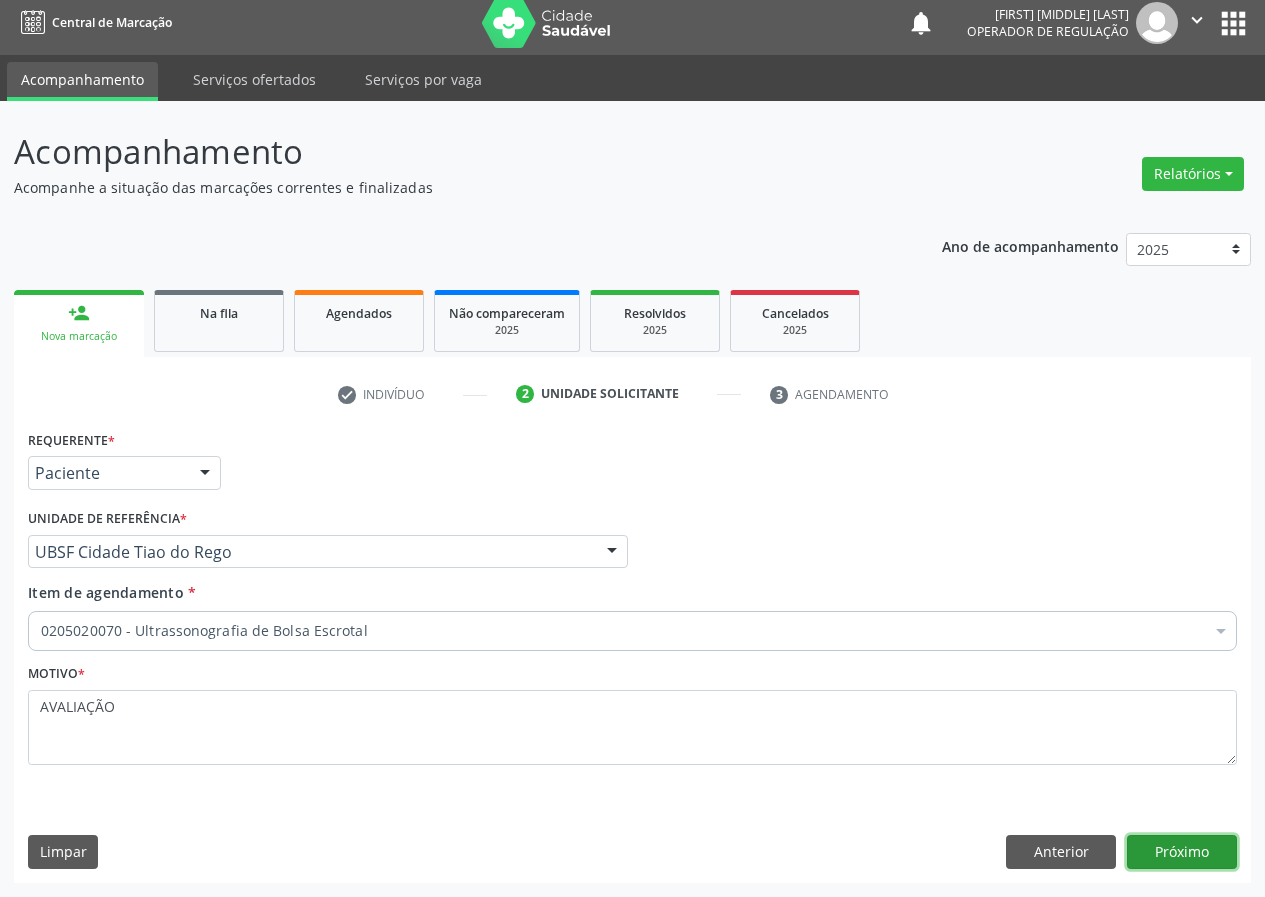 drag, startPoint x: 1169, startPoint y: 850, endPoint x: 308, endPoint y: 871, distance: 861.25604 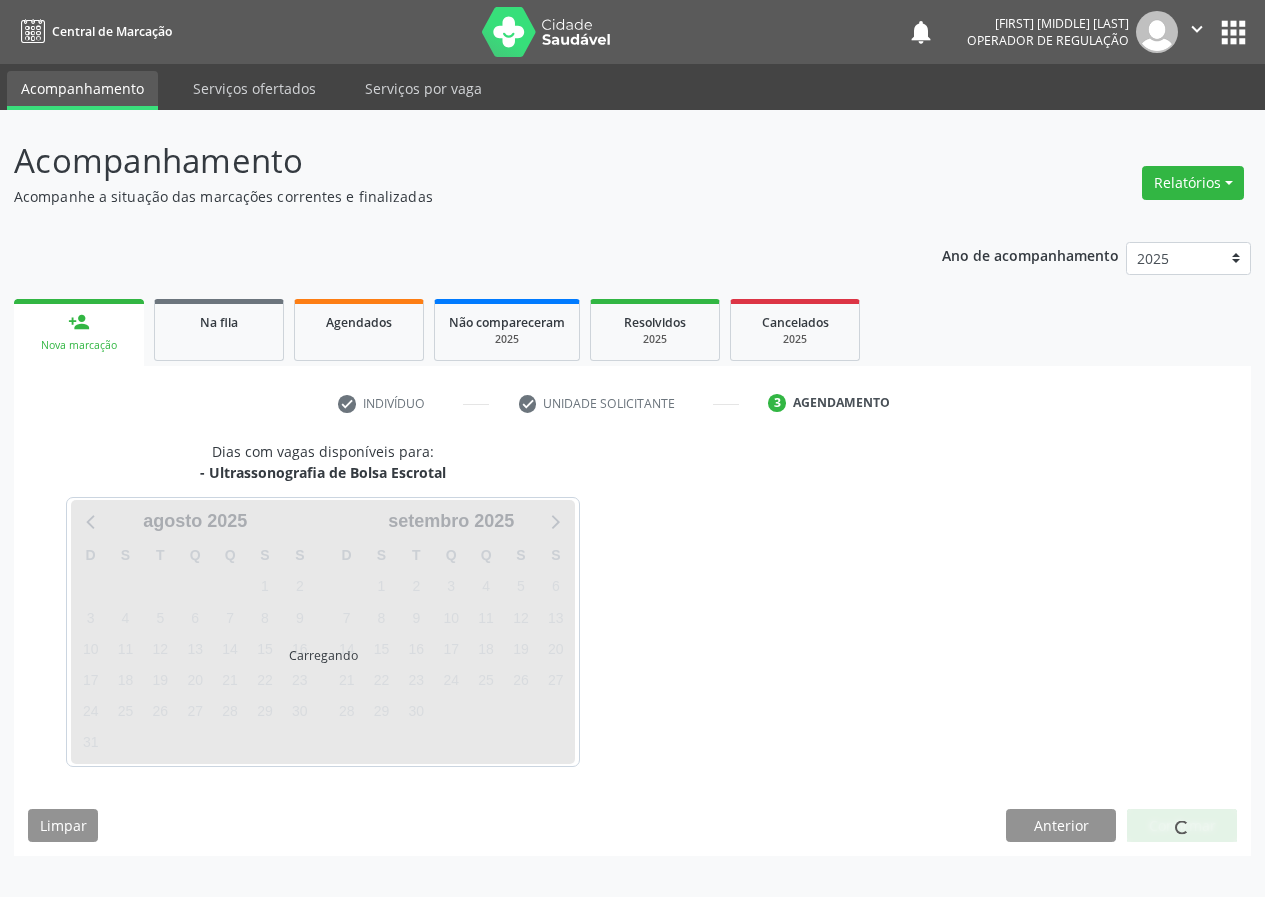 scroll, scrollTop: 0, scrollLeft: 0, axis: both 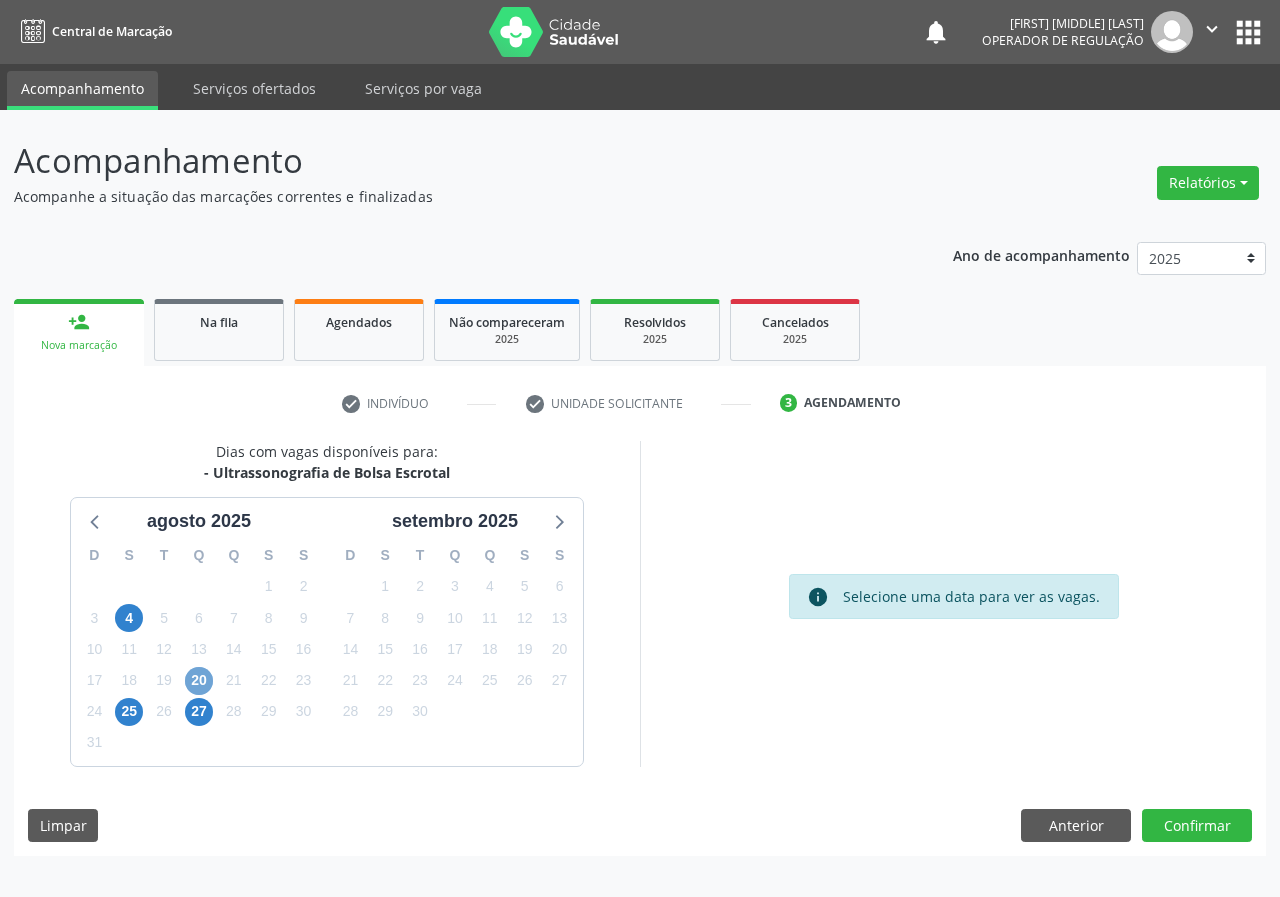 click on "20" at bounding box center (199, 681) 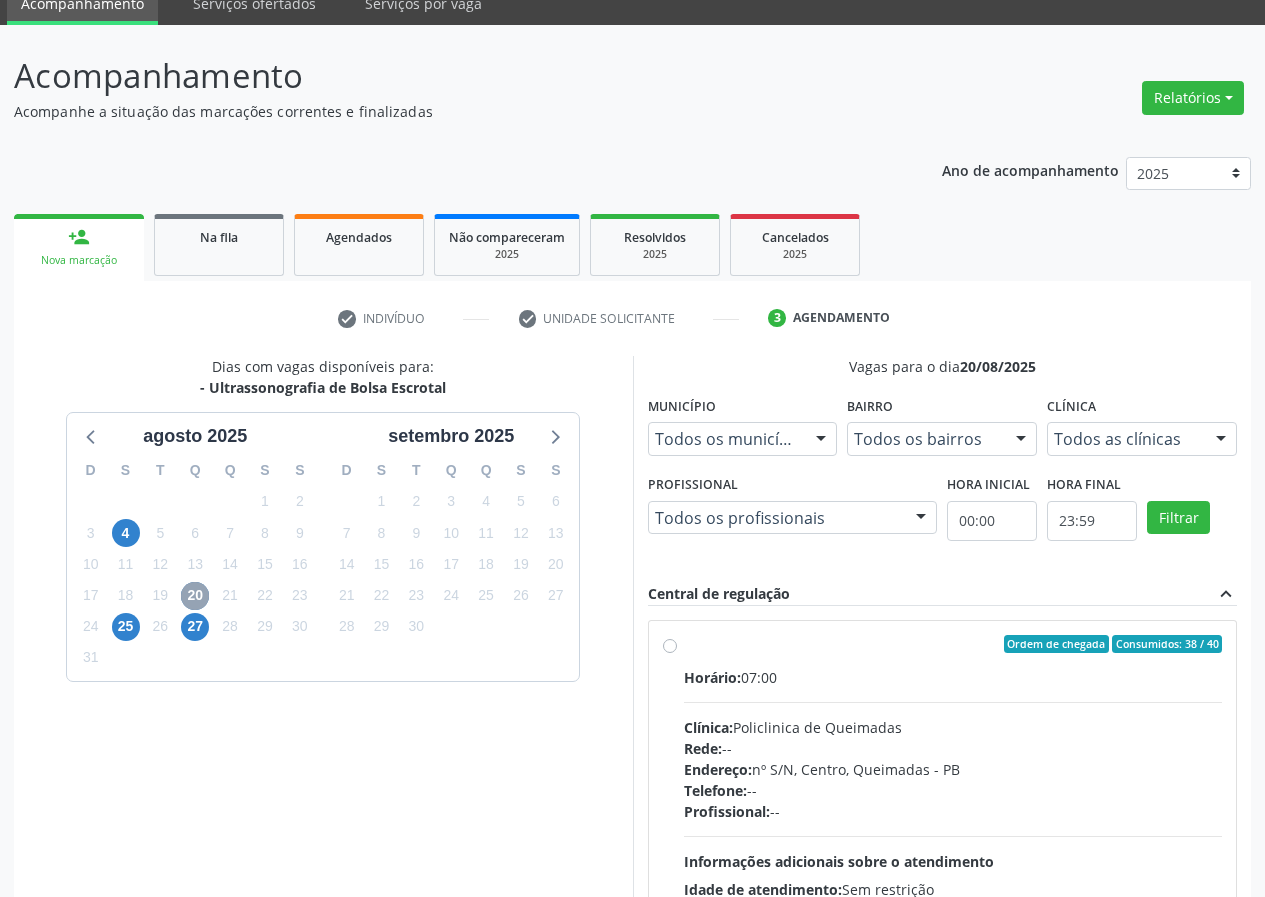 scroll, scrollTop: 298, scrollLeft: 0, axis: vertical 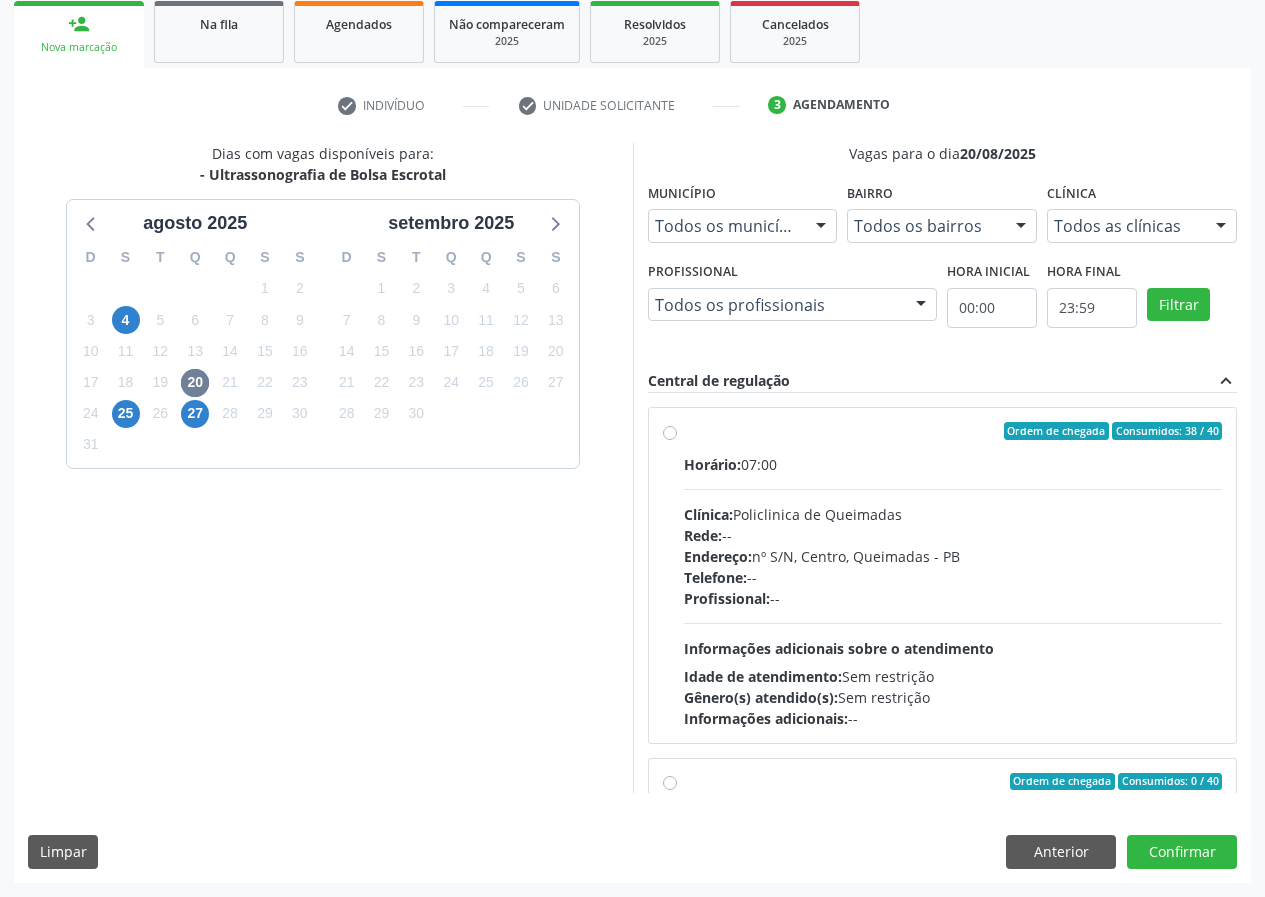 click on "Ordem de chegada
Consumidos: 38 / 40
Horário:   07:00
Clínica:  Policlinica de Queimadas
Rede:
--
Endereço:   nº S/N, Centro, Queimadas - PB
Telefone:   --
Profissional:
--
Informações adicionais sobre o atendimento
Idade de atendimento:
Sem restrição
Gênero(s) atendido(s):
Sem restrição
Informações adicionais:
--" at bounding box center (953, 575) 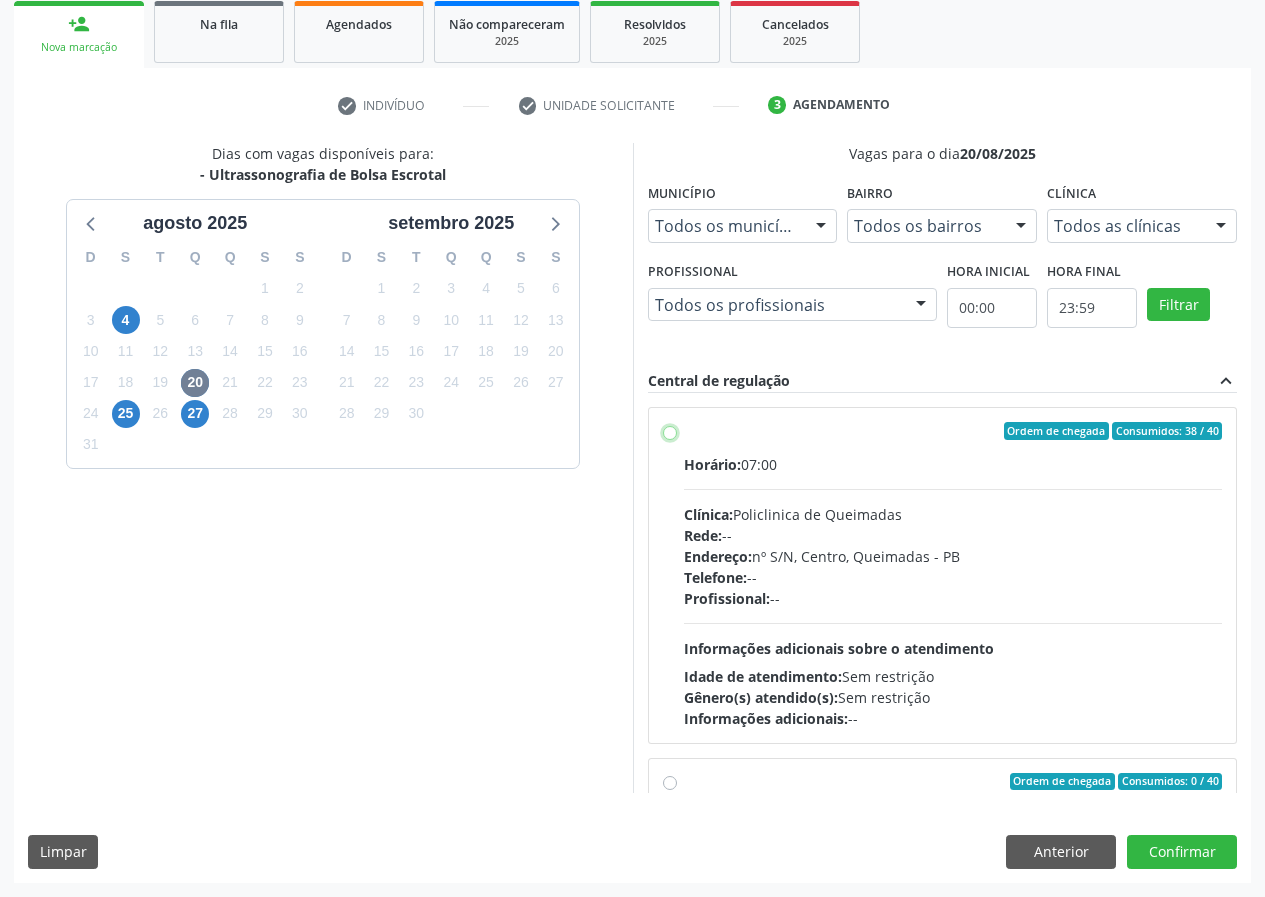 click on "Ordem de chegada
Consumidos: 38 / 40
Horário:   07:00
Clínica:  Policlinica de Queimadas
Rede:
--
Endereço:   nº S/N, Centro, Queimadas - PB
Telefone:   --
Profissional:
--
Informações adicionais sobre o atendimento
Idade de atendimento:
Sem restrição
Gênero(s) atendido(s):
Sem restrição
Informações adicionais:
--" at bounding box center (670, 431) 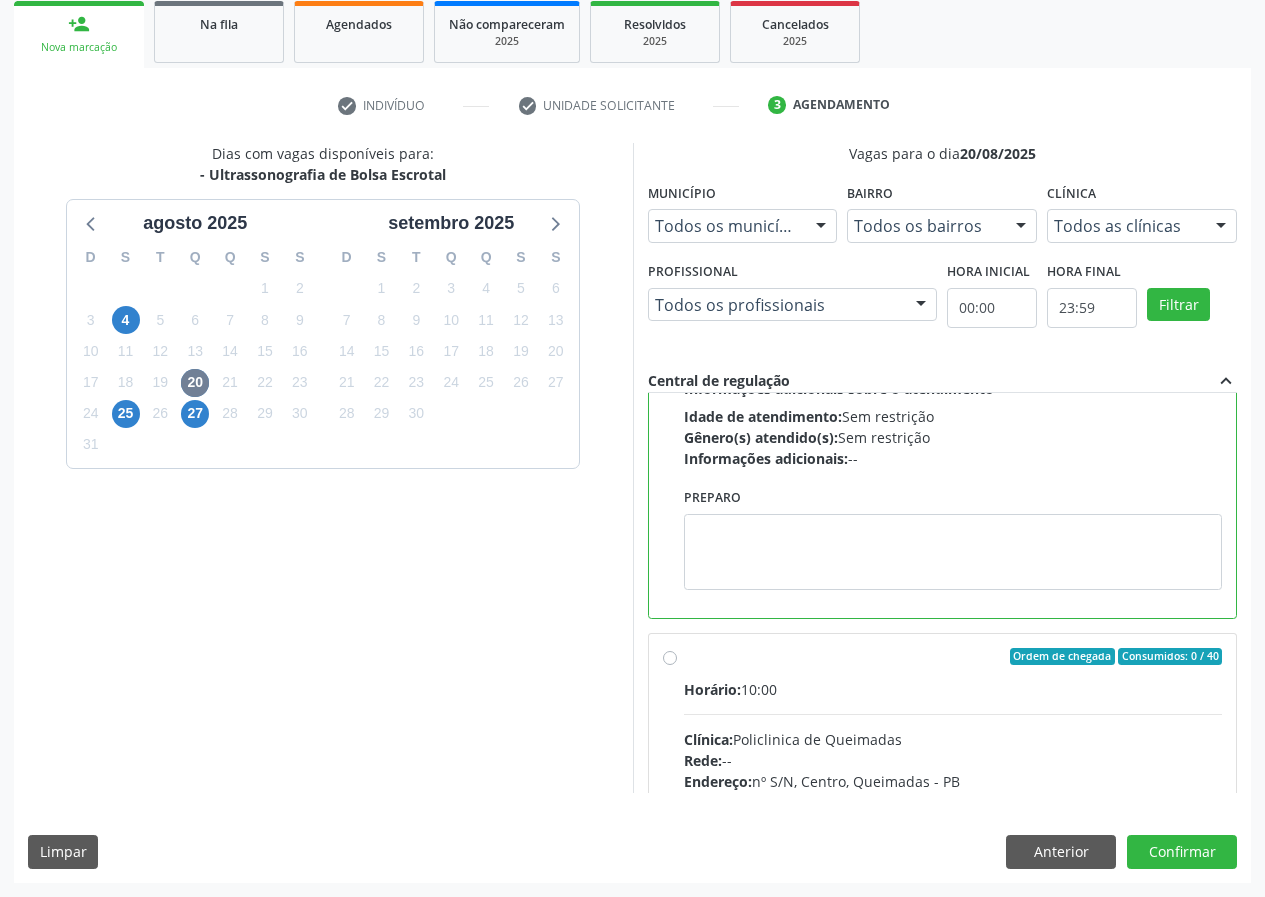 scroll, scrollTop: 300, scrollLeft: 0, axis: vertical 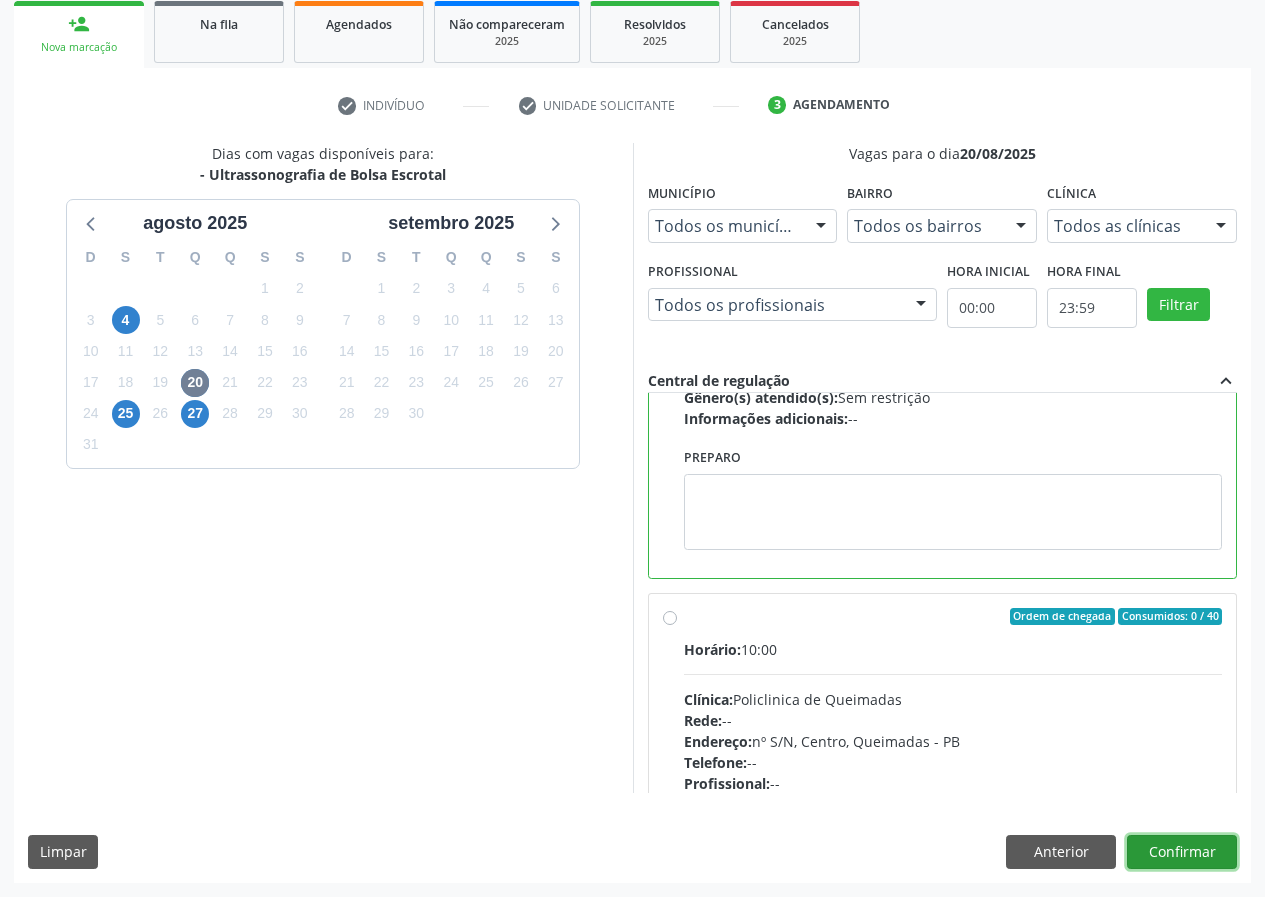 drag, startPoint x: 1178, startPoint y: 855, endPoint x: 305, endPoint y: 651, distance: 896.51825 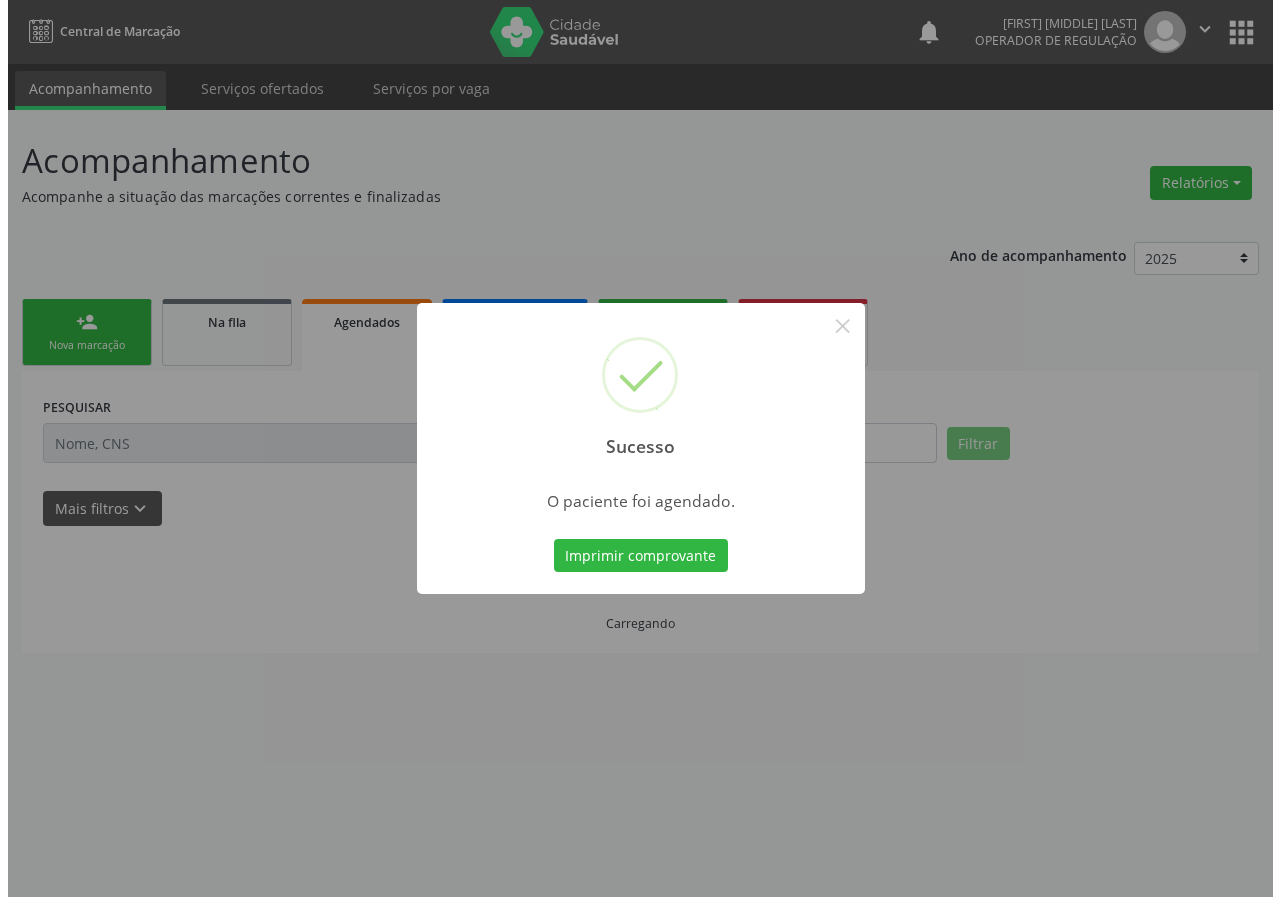 scroll, scrollTop: 0, scrollLeft: 0, axis: both 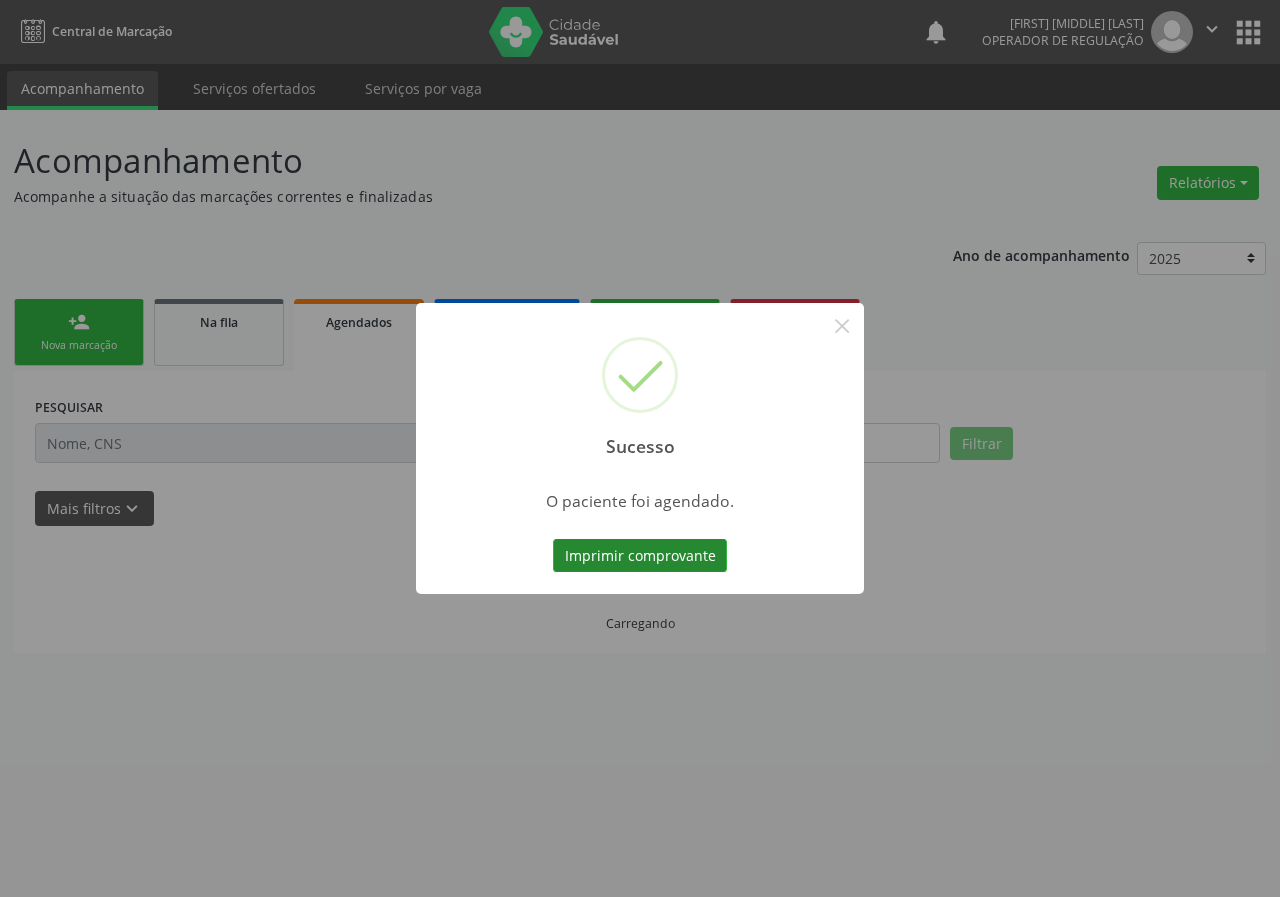 click on "Imprimir comprovante" at bounding box center (640, 556) 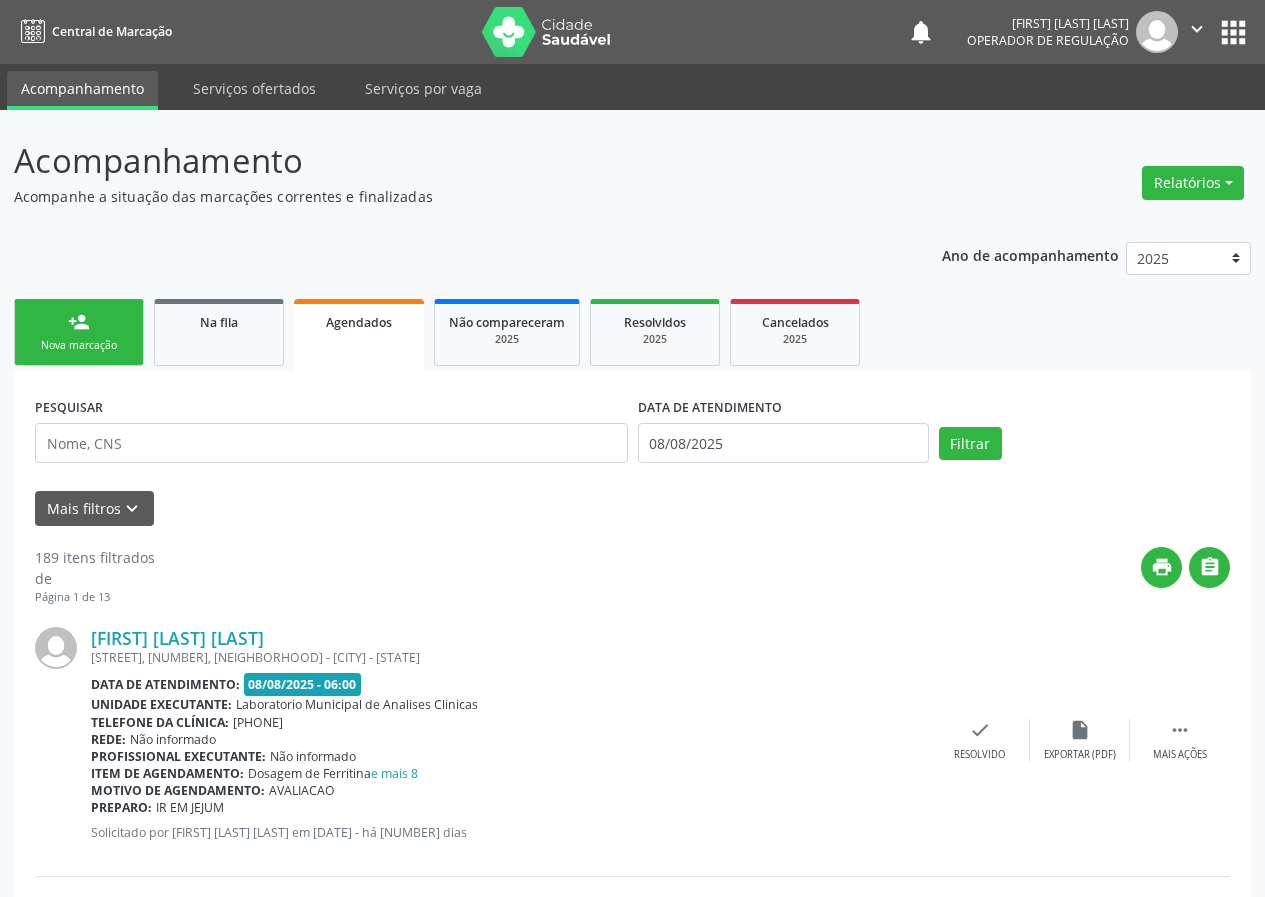 scroll, scrollTop: 0, scrollLeft: 0, axis: both 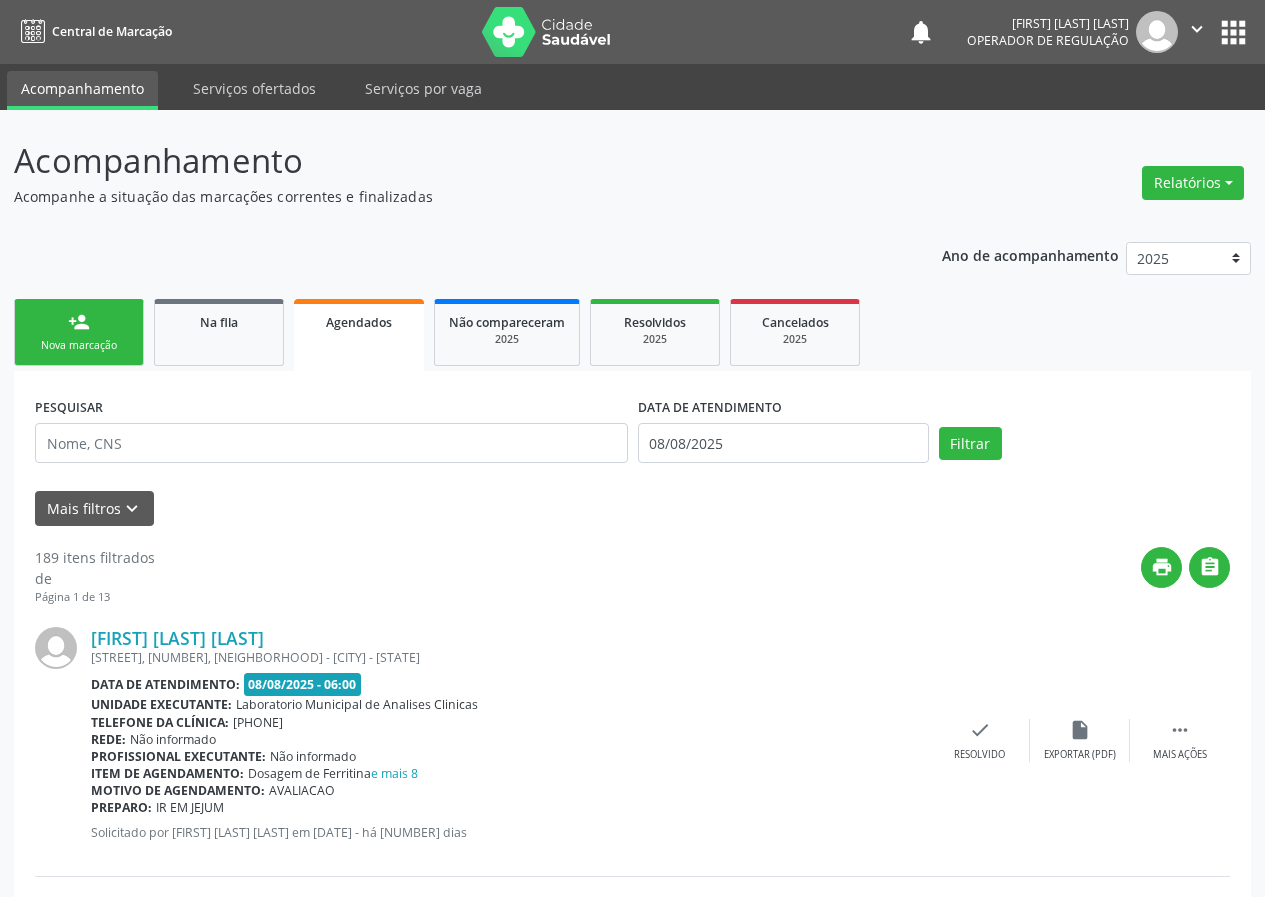 click on "person_add
Nova marcação" at bounding box center [79, 332] 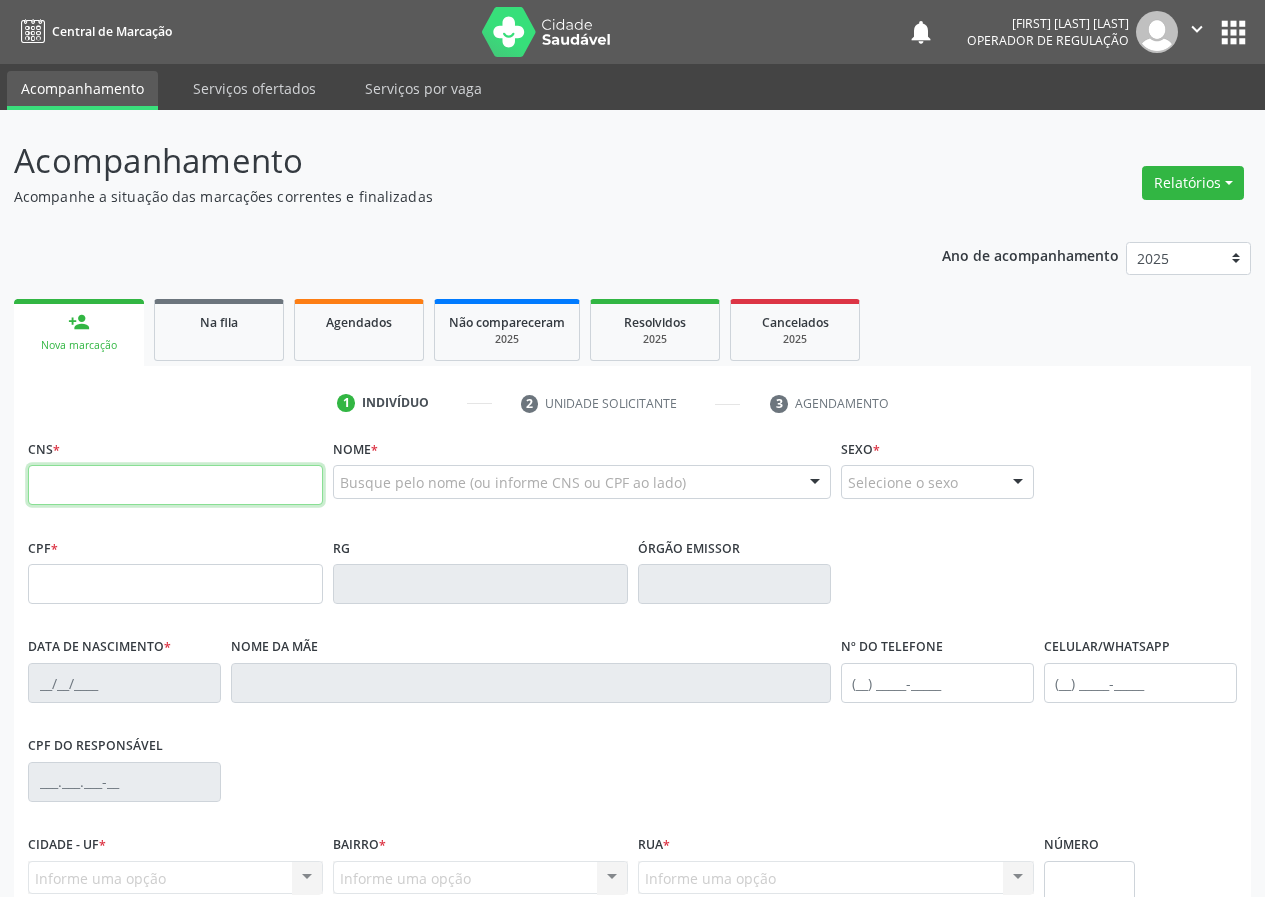 click at bounding box center [175, 485] 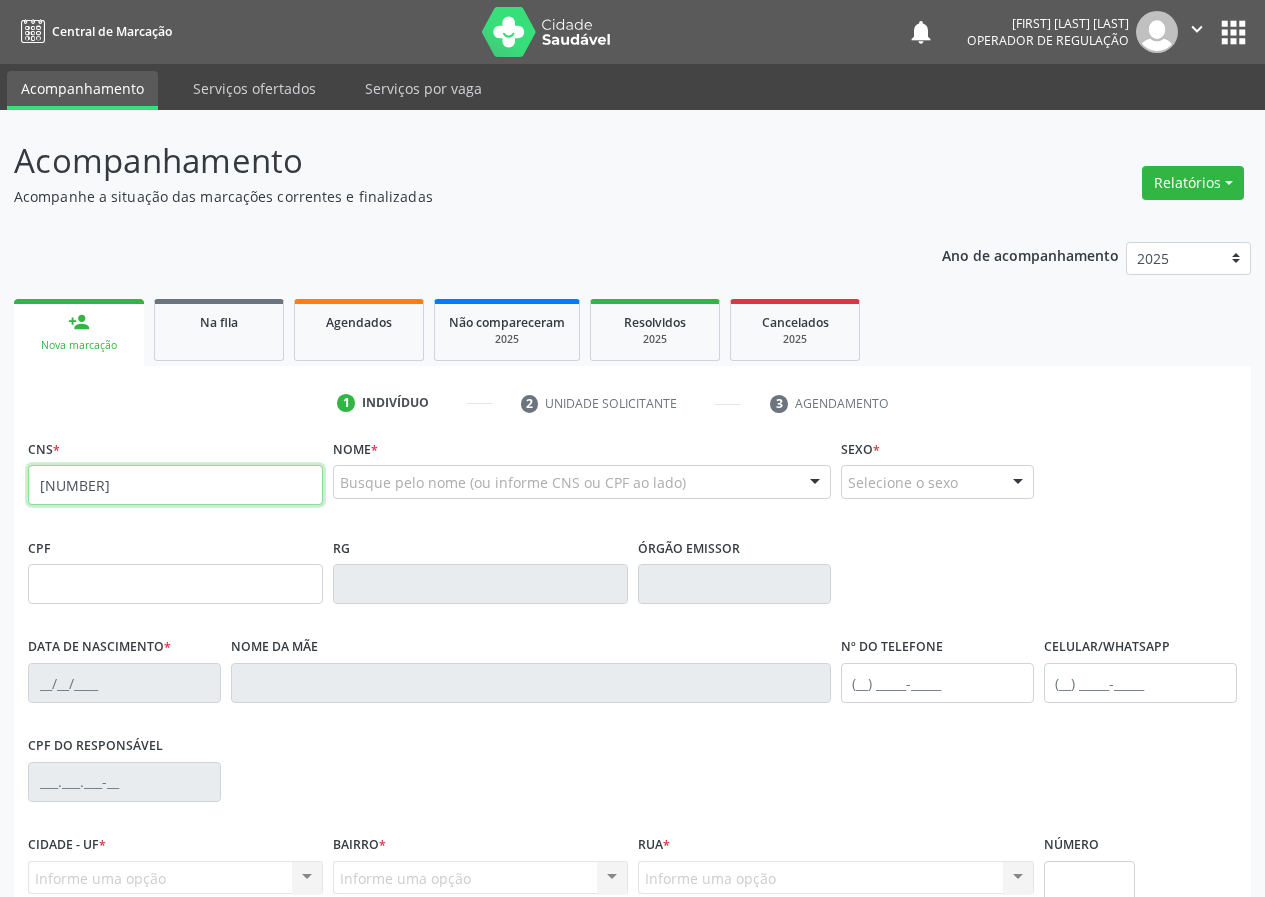 type on "702 0023 2612 1784" 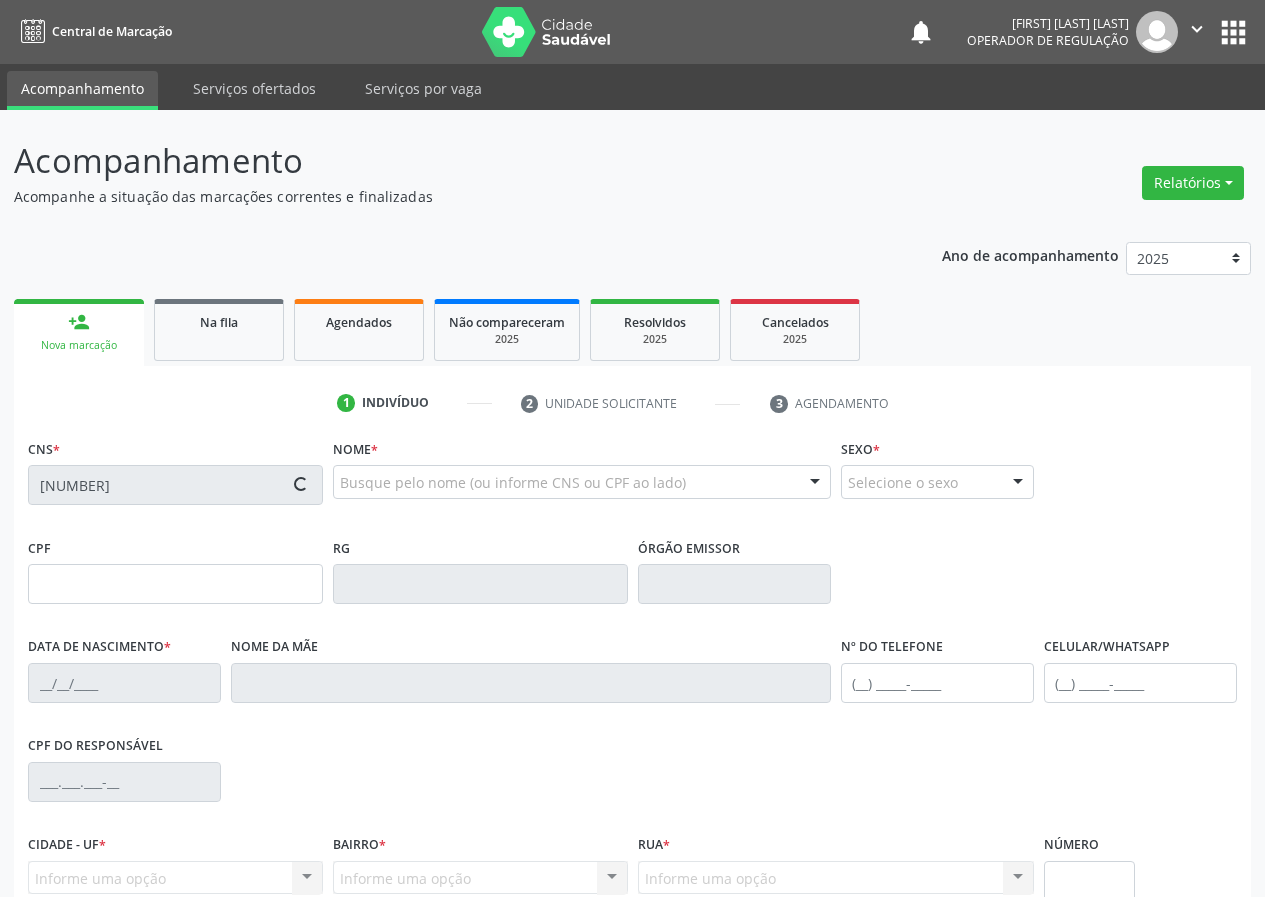 type on "112.121.214-06" 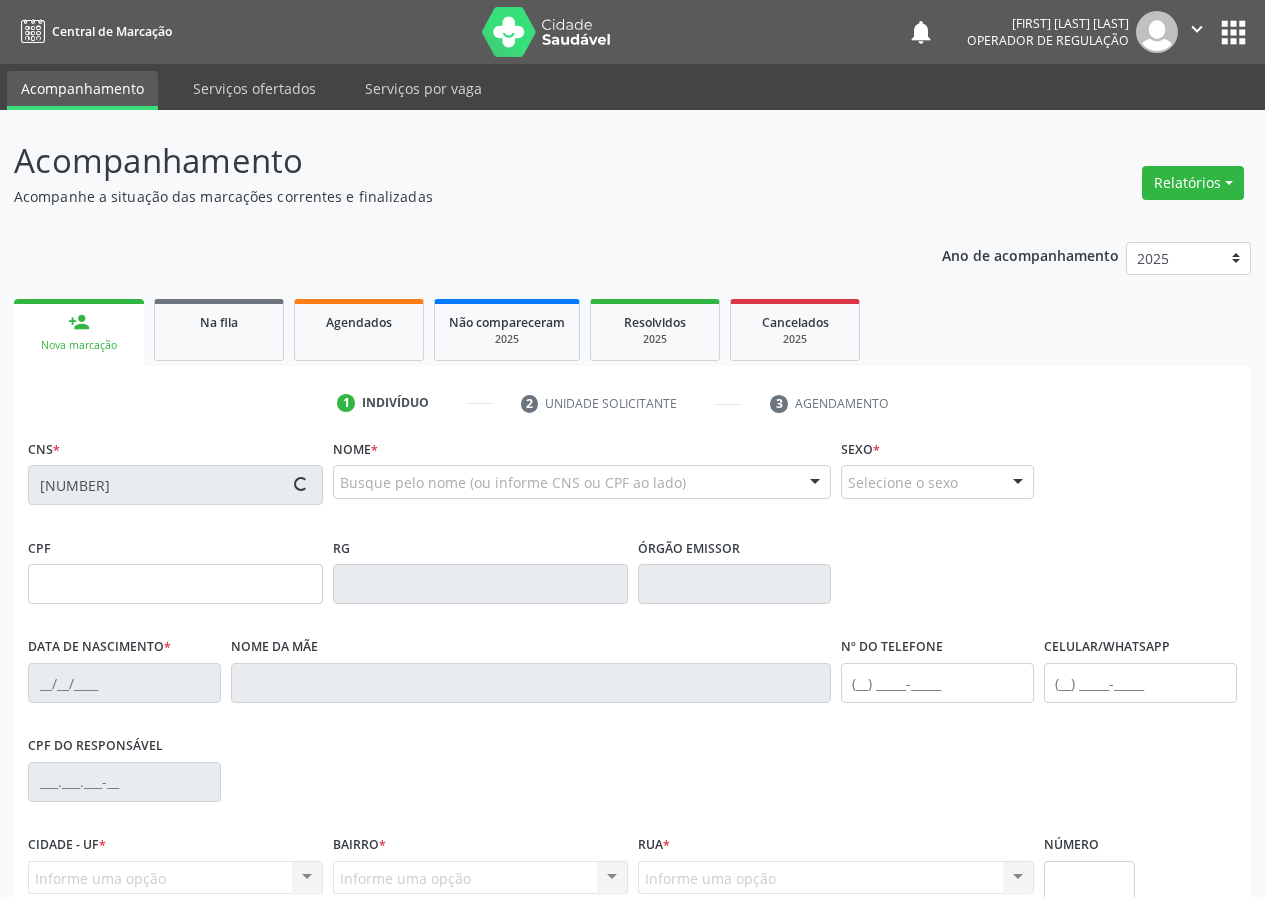 type on "25/01/2006" 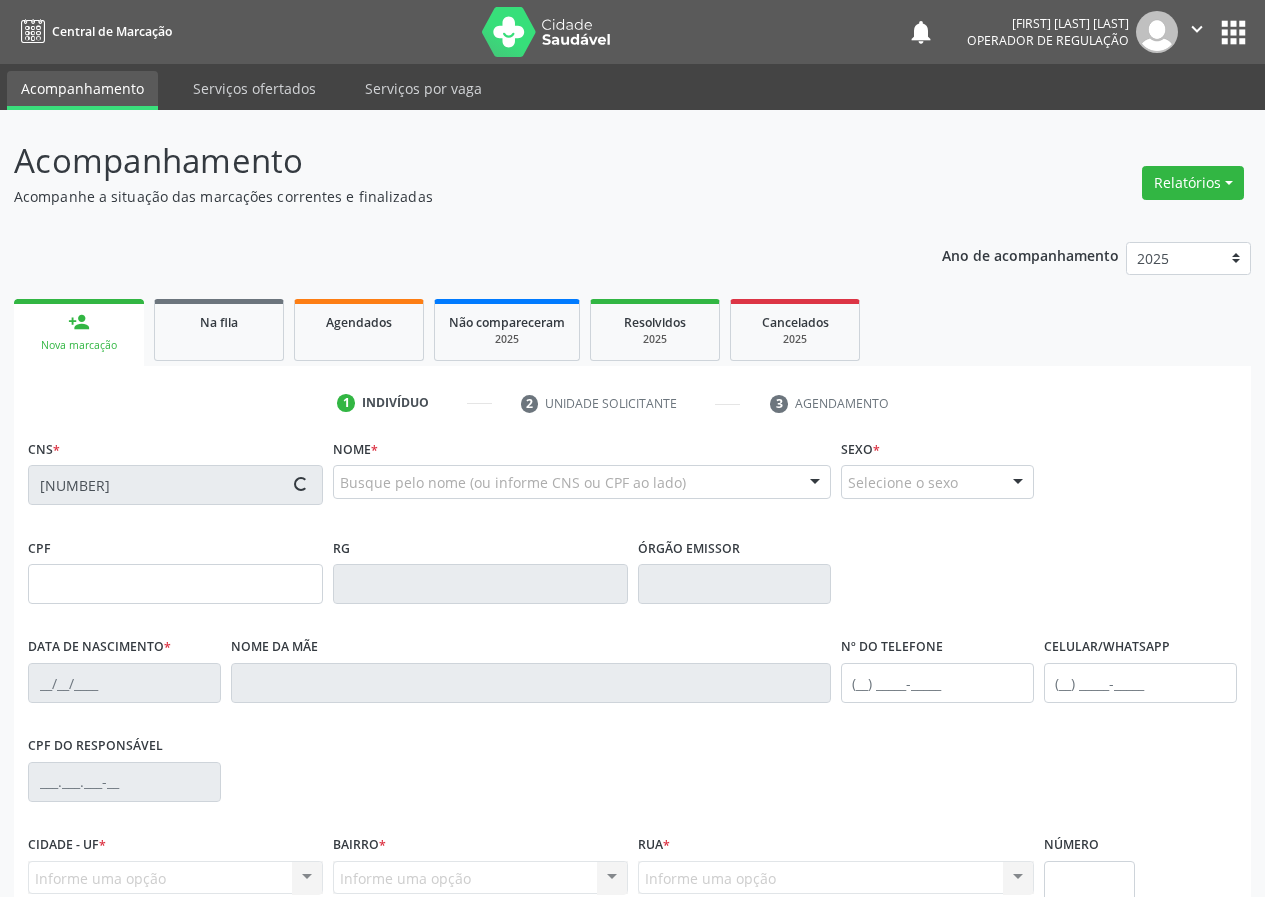 type on "Elizabeth Alves Monteiro Silva" 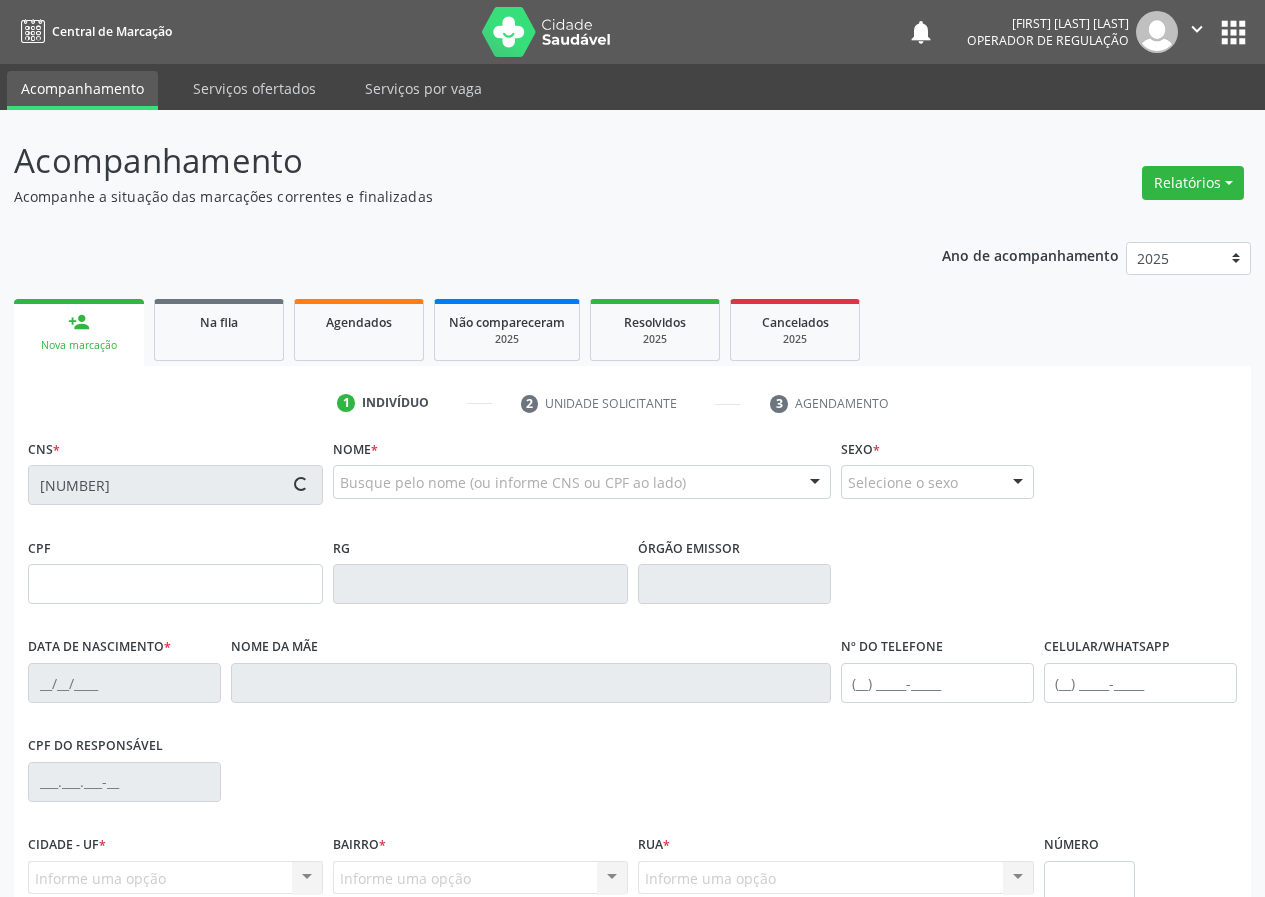 type on "(83) 99190-2717" 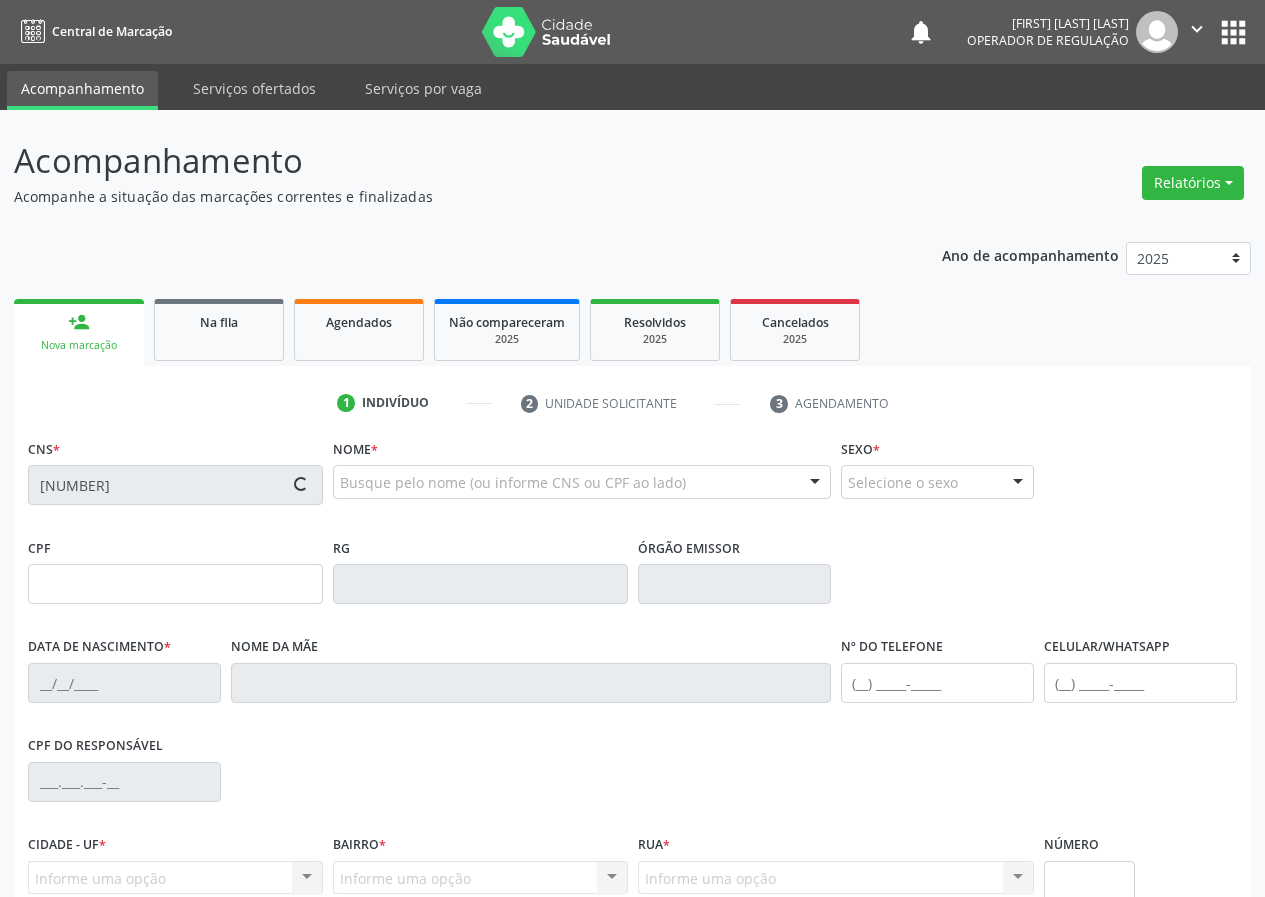 type on "42" 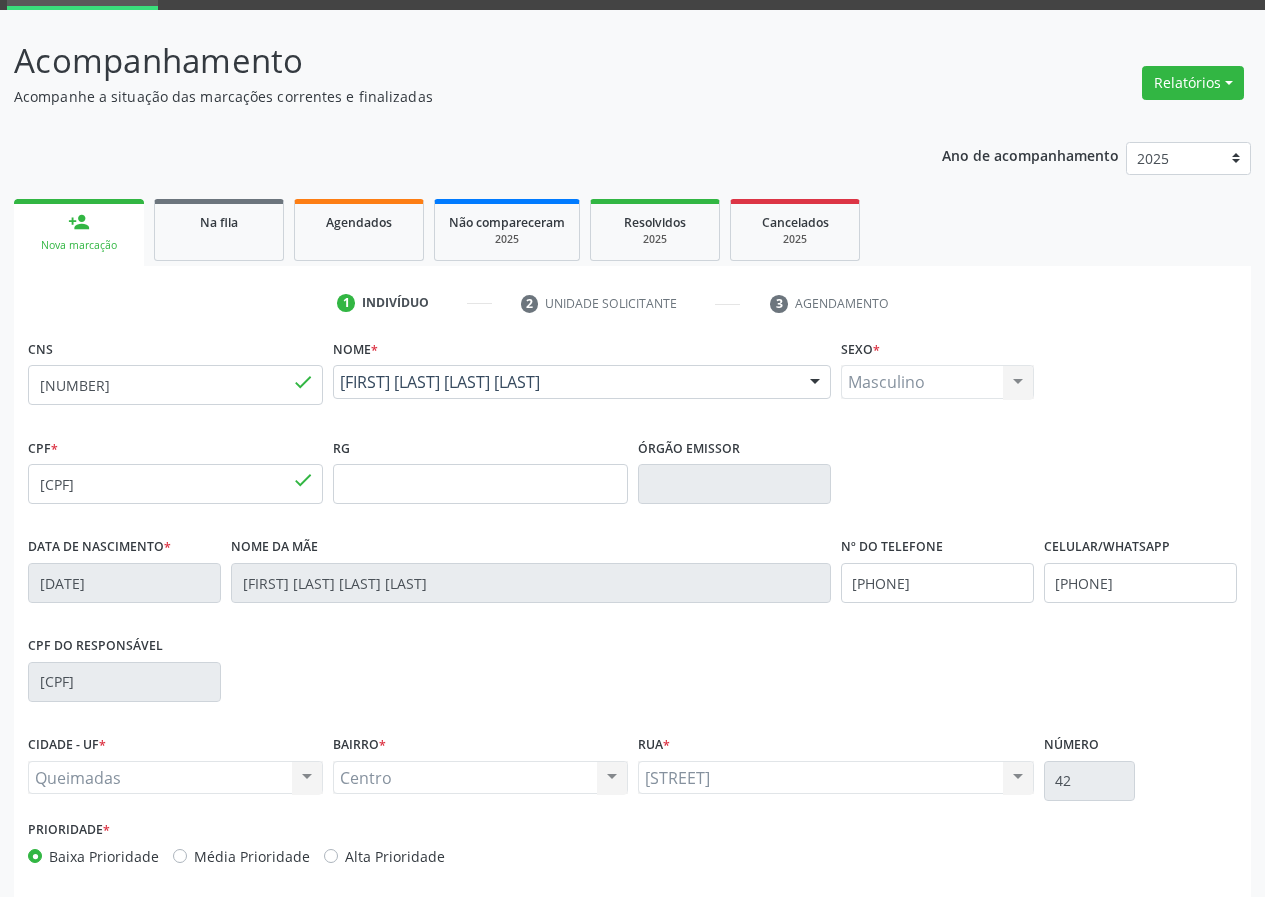 scroll, scrollTop: 187, scrollLeft: 0, axis: vertical 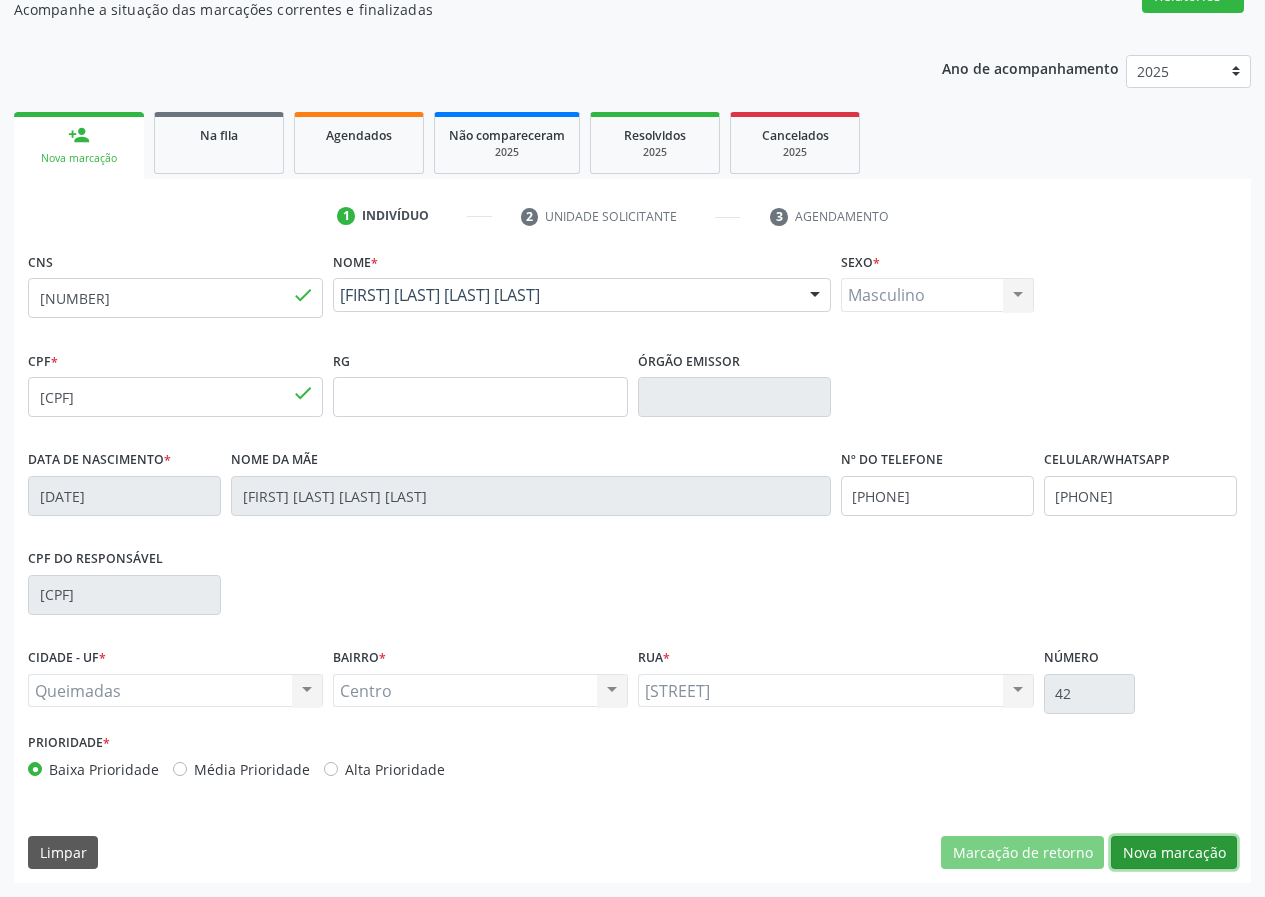 drag, startPoint x: 1186, startPoint y: 846, endPoint x: 300, endPoint y: 694, distance: 898.94385 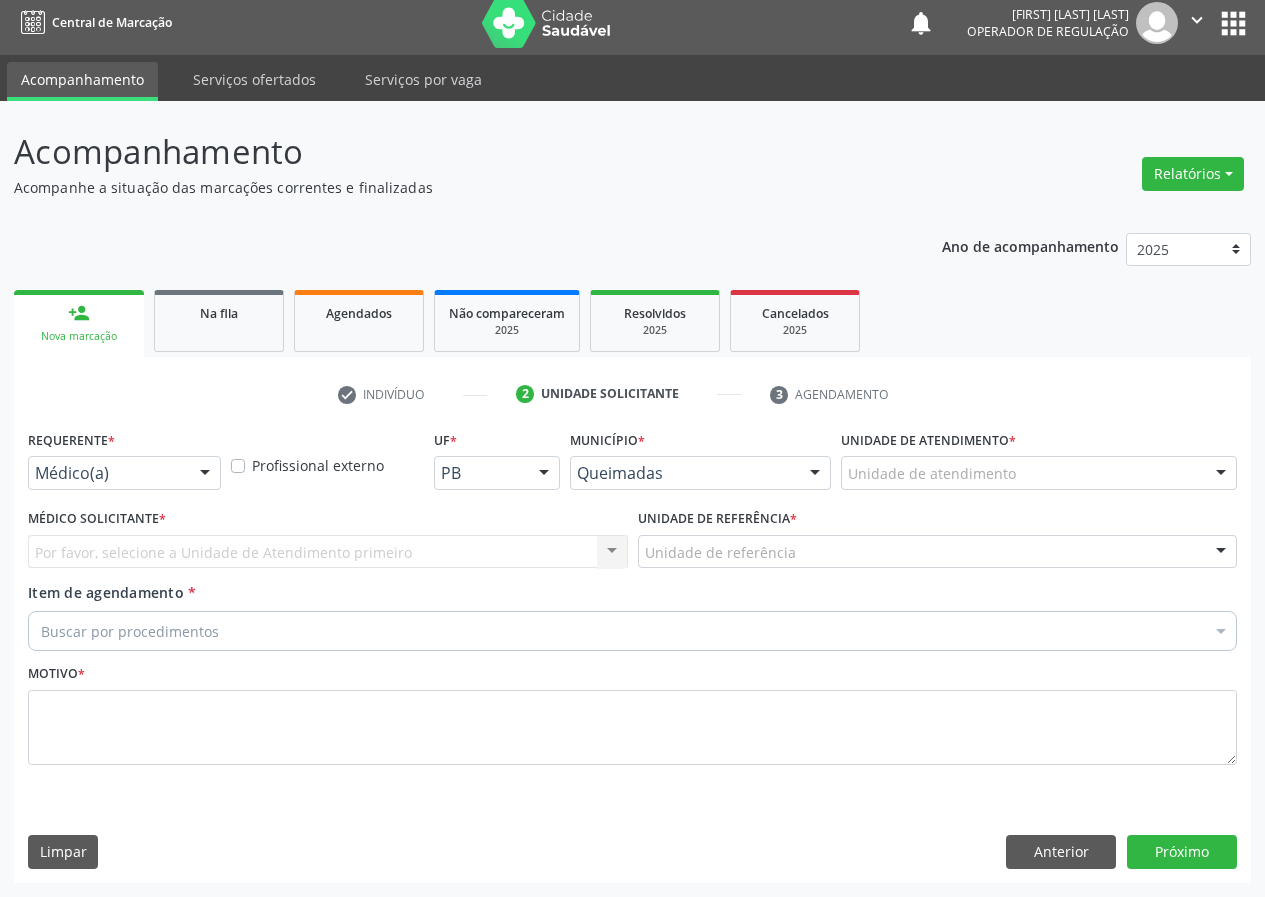 drag, startPoint x: 211, startPoint y: 467, endPoint x: 198, endPoint y: 502, distance: 37.336308 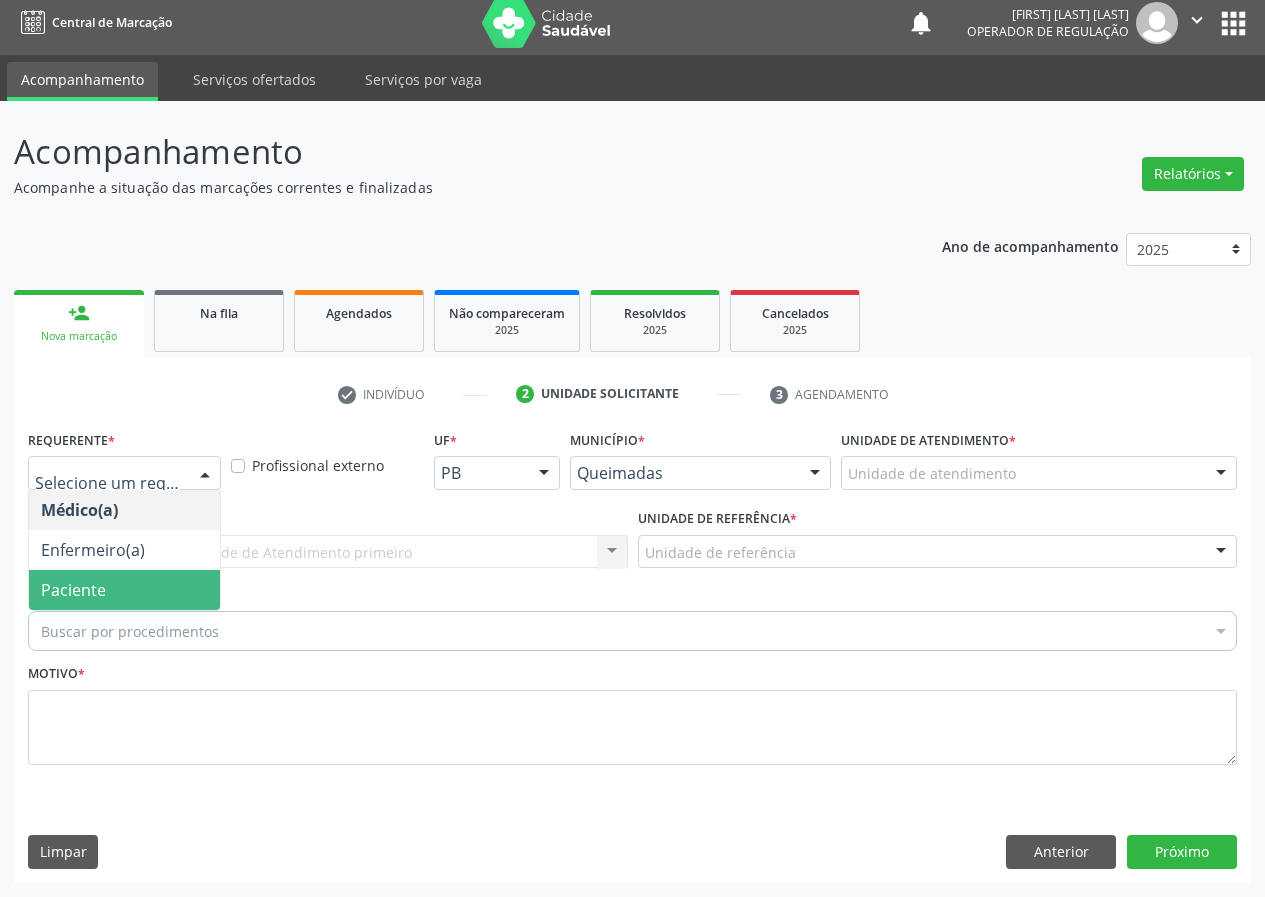 drag, startPoint x: 172, startPoint y: 581, endPoint x: 448, endPoint y: 577, distance: 276.029 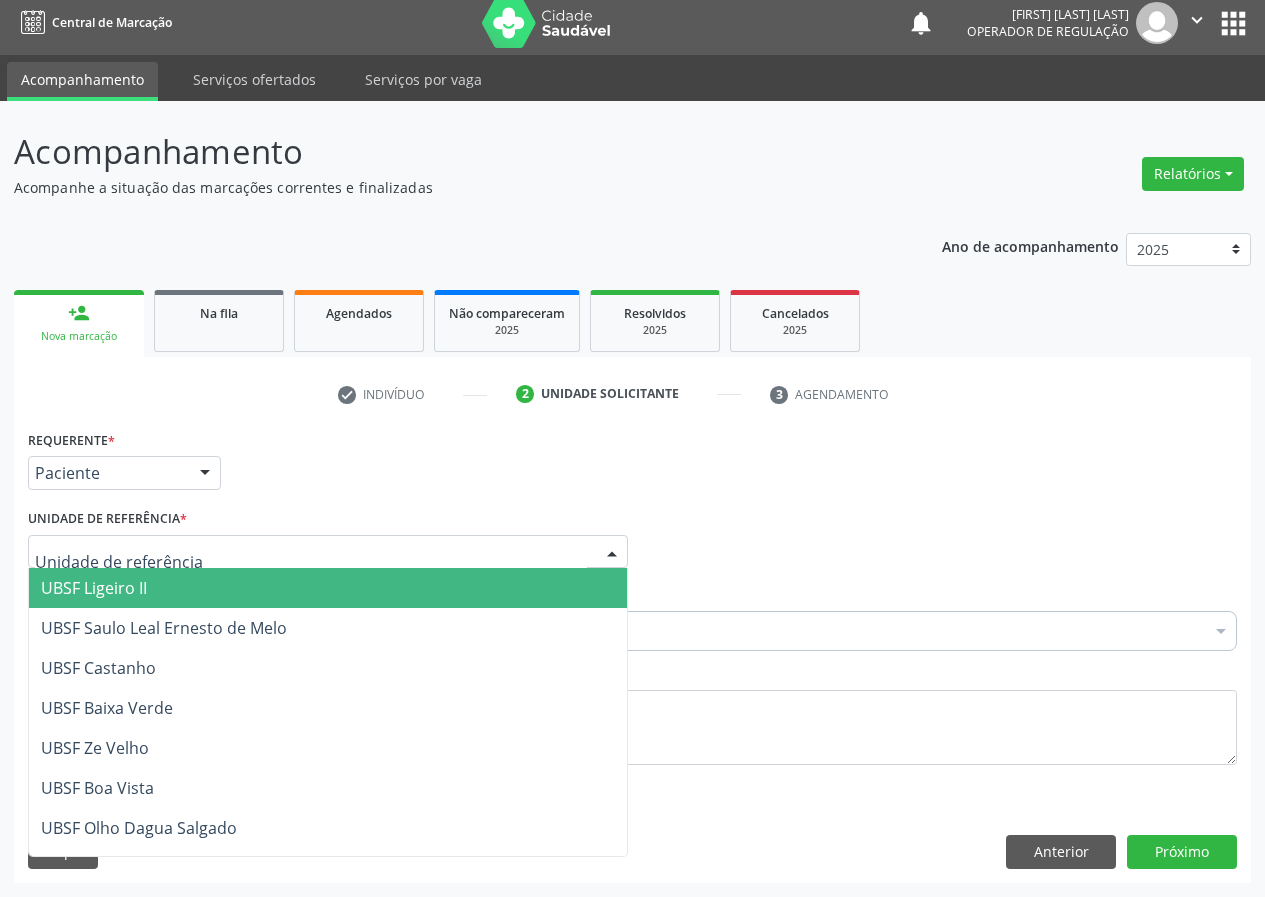 click at bounding box center (328, 552) 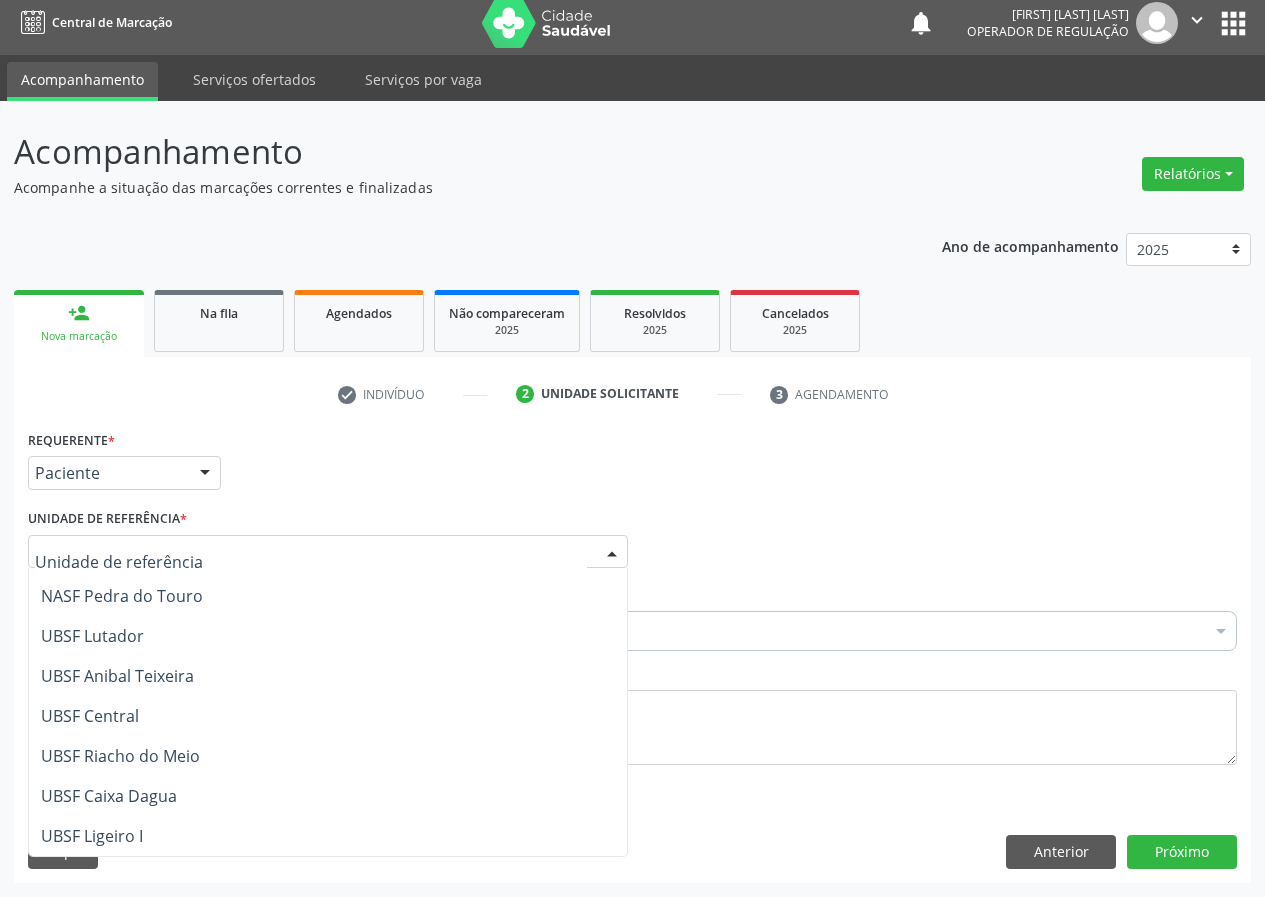 scroll, scrollTop: 300, scrollLeft: 0, axis: vertical 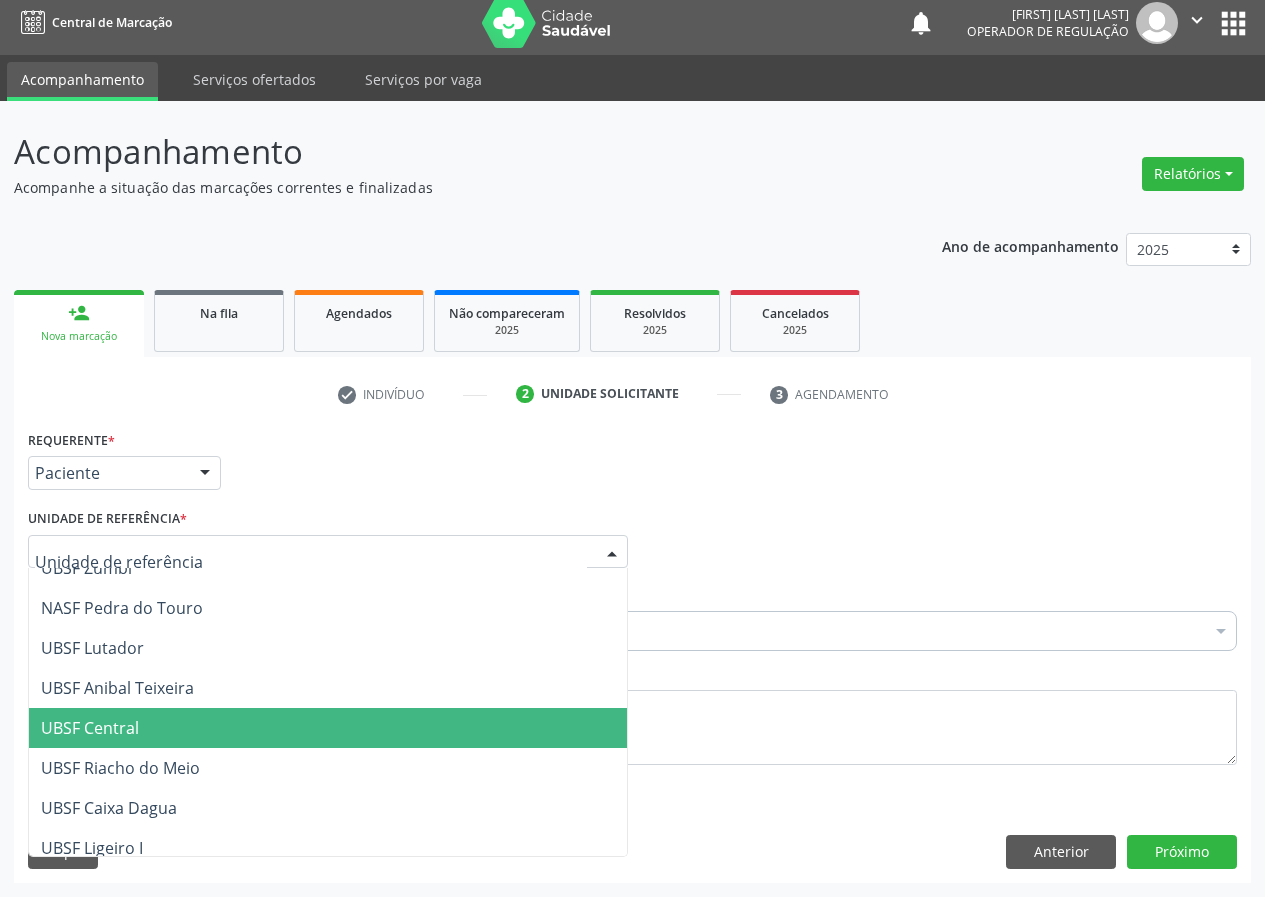 click on "UBSF Central" at bounding box center [90, 728] 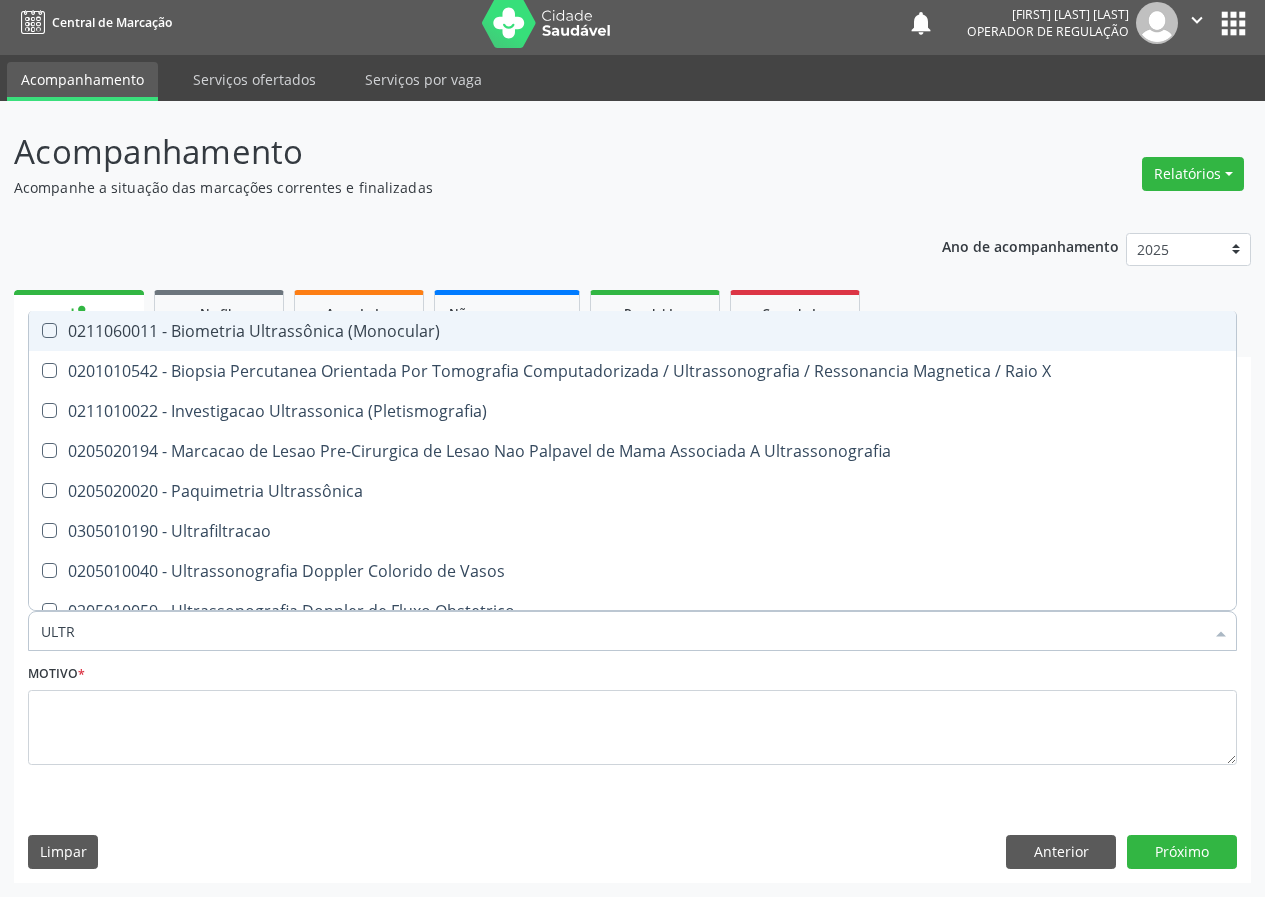 type on "ULTRA" 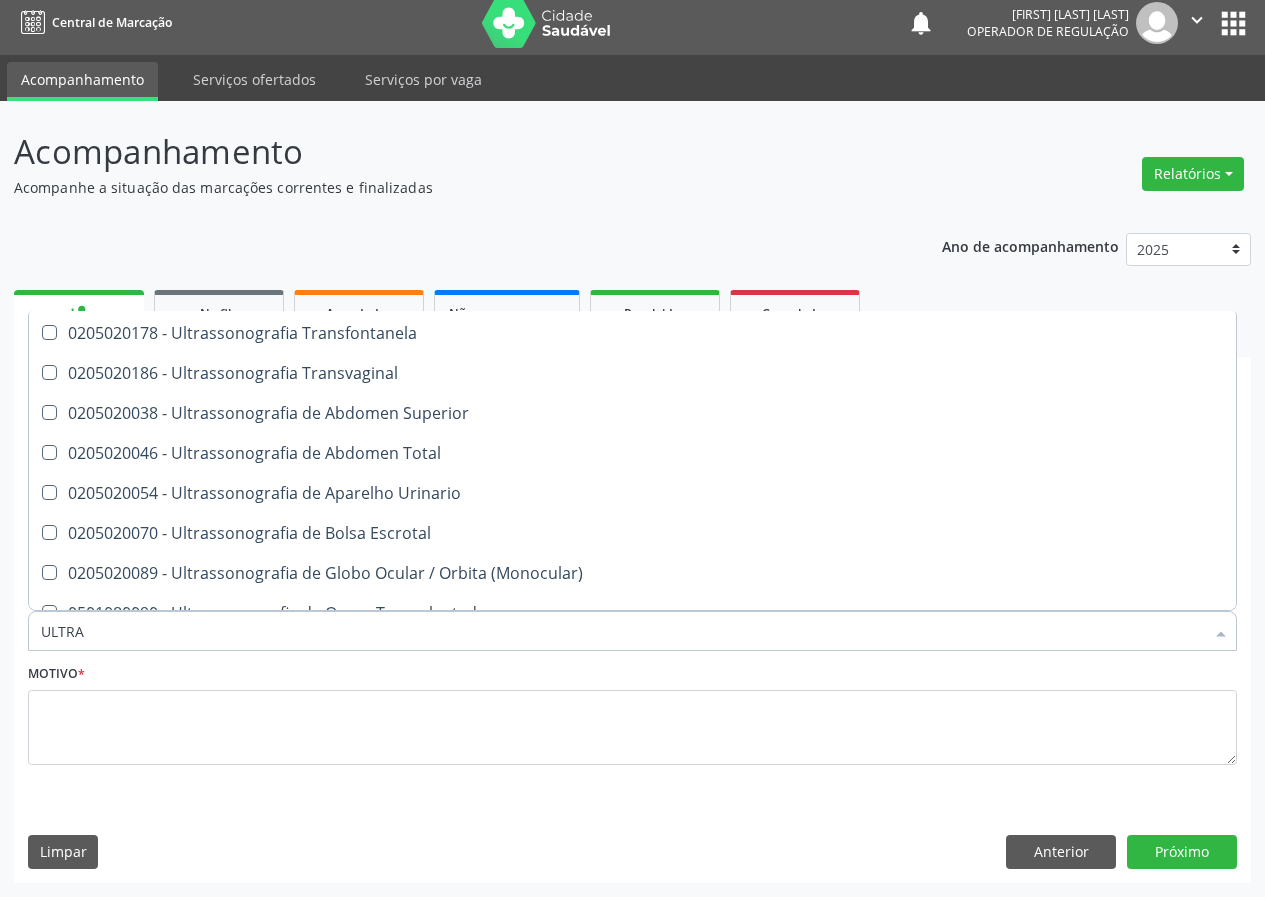 scroll, scrollTop: 461, scrollLeft: 0, axis: vertical 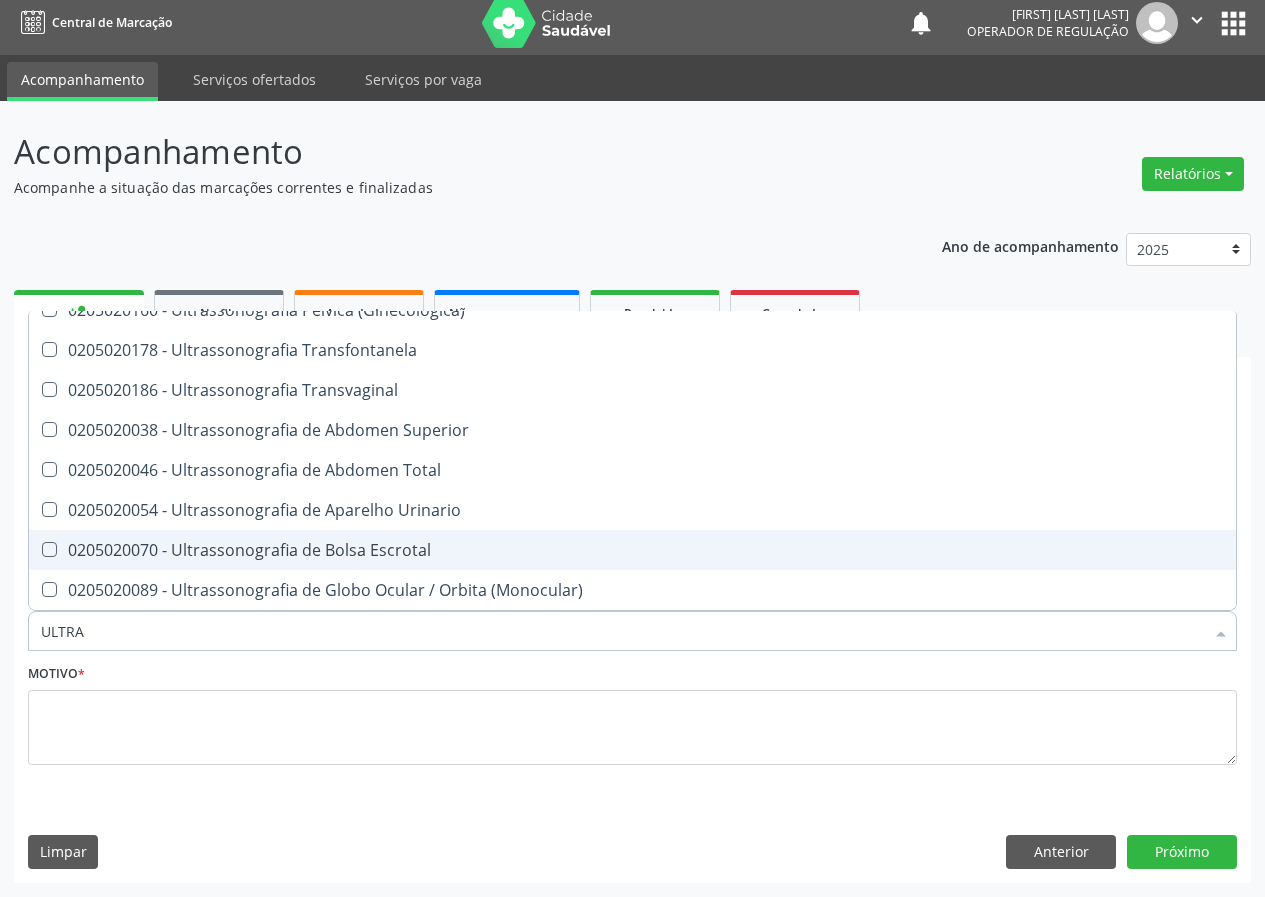 click on "0205020070 - Ultrassonografia de Bolsa Escrotal" at bounding box center [632, 550] 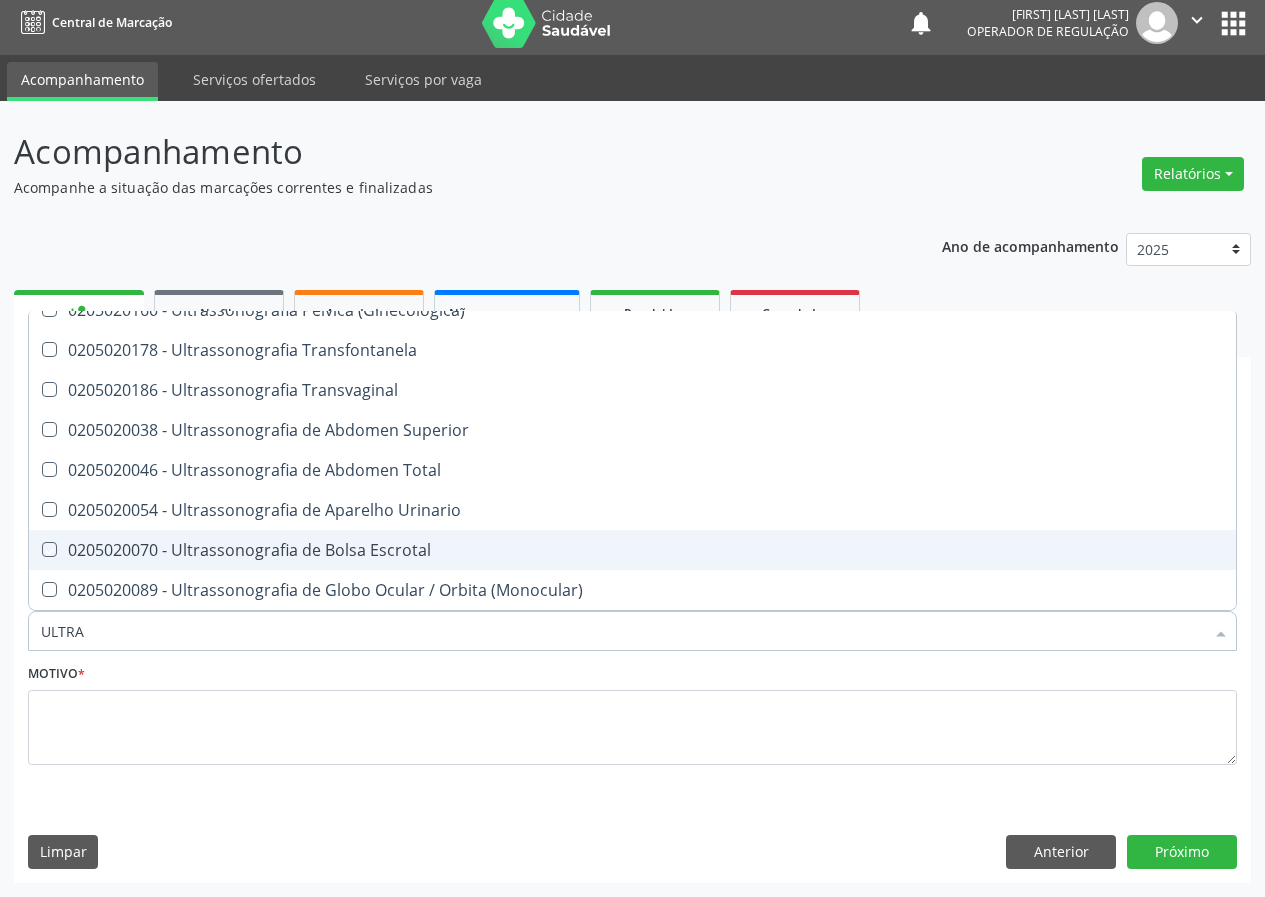 checkbox on "true" 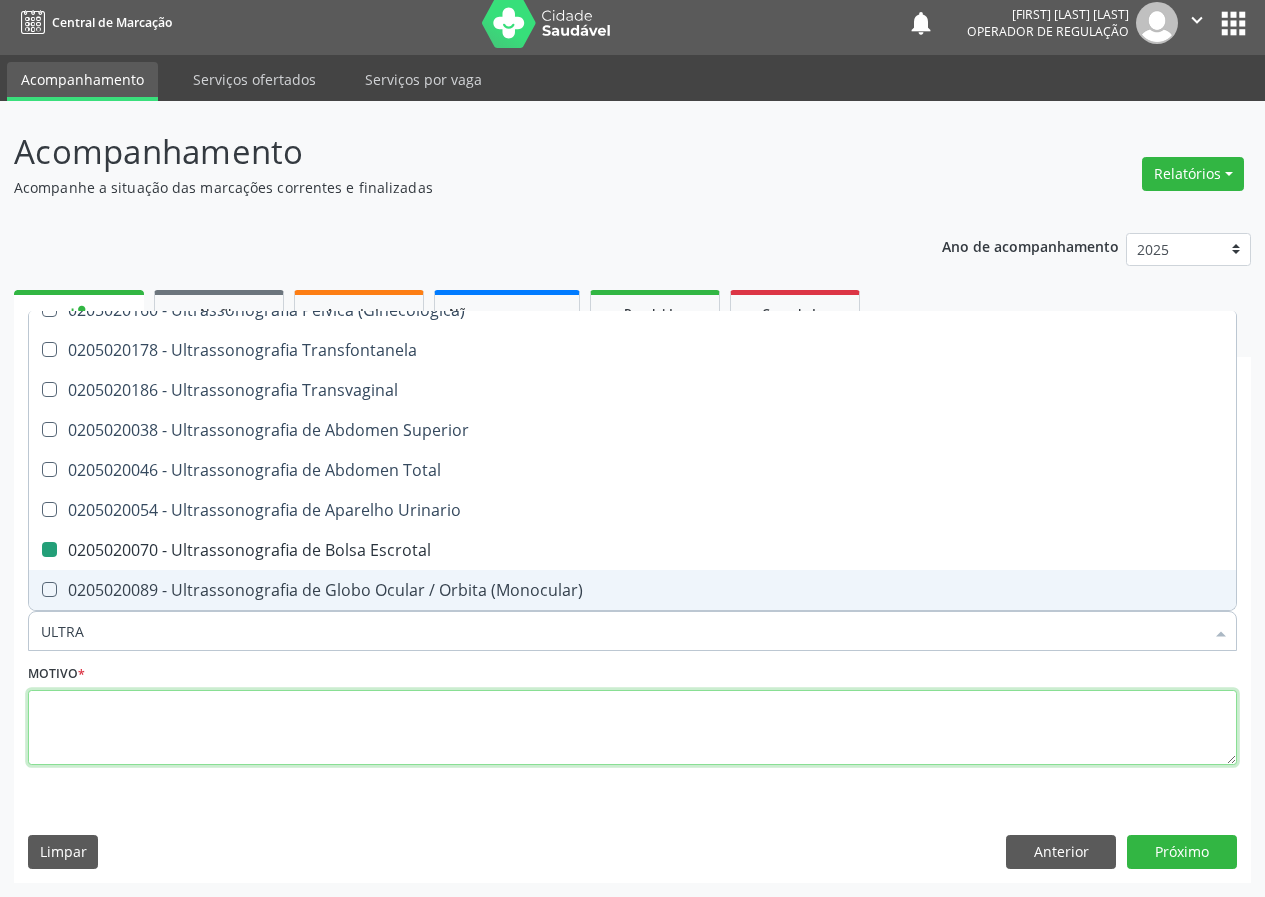 click at bounding box center [632, 728] 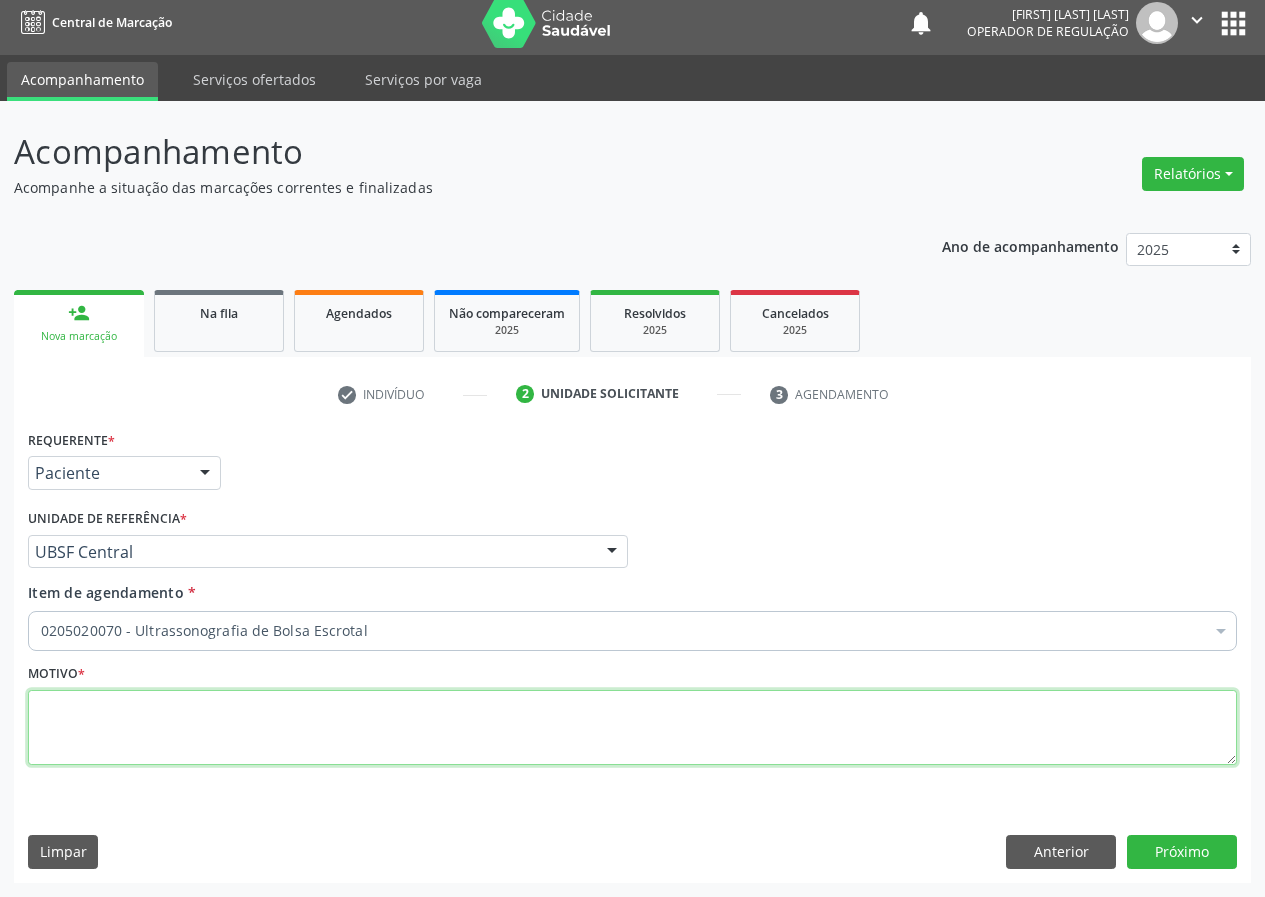 scroll, scrollTop: 0, scrollLeft: 0, axis: both 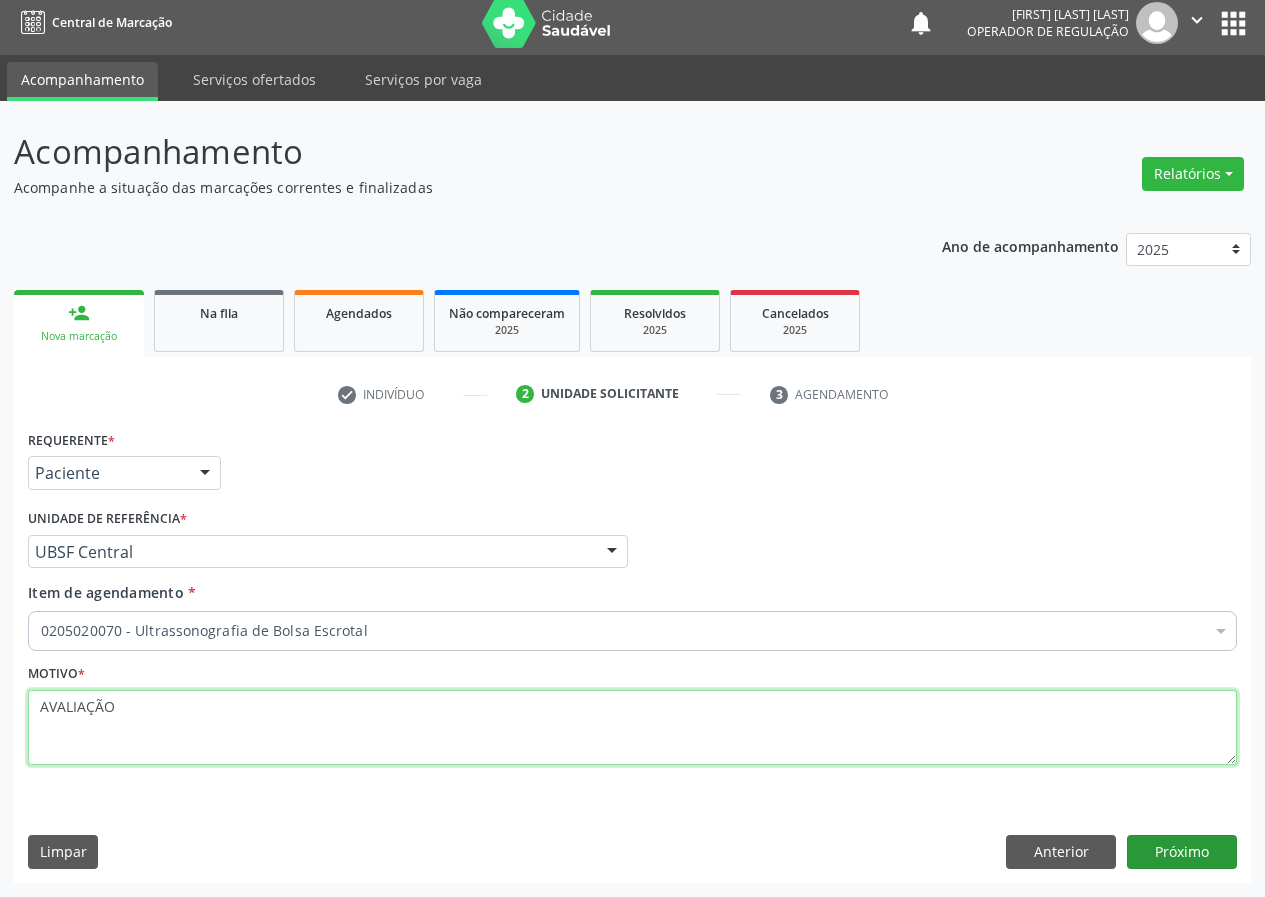 type on "AVALIAÇÃO" 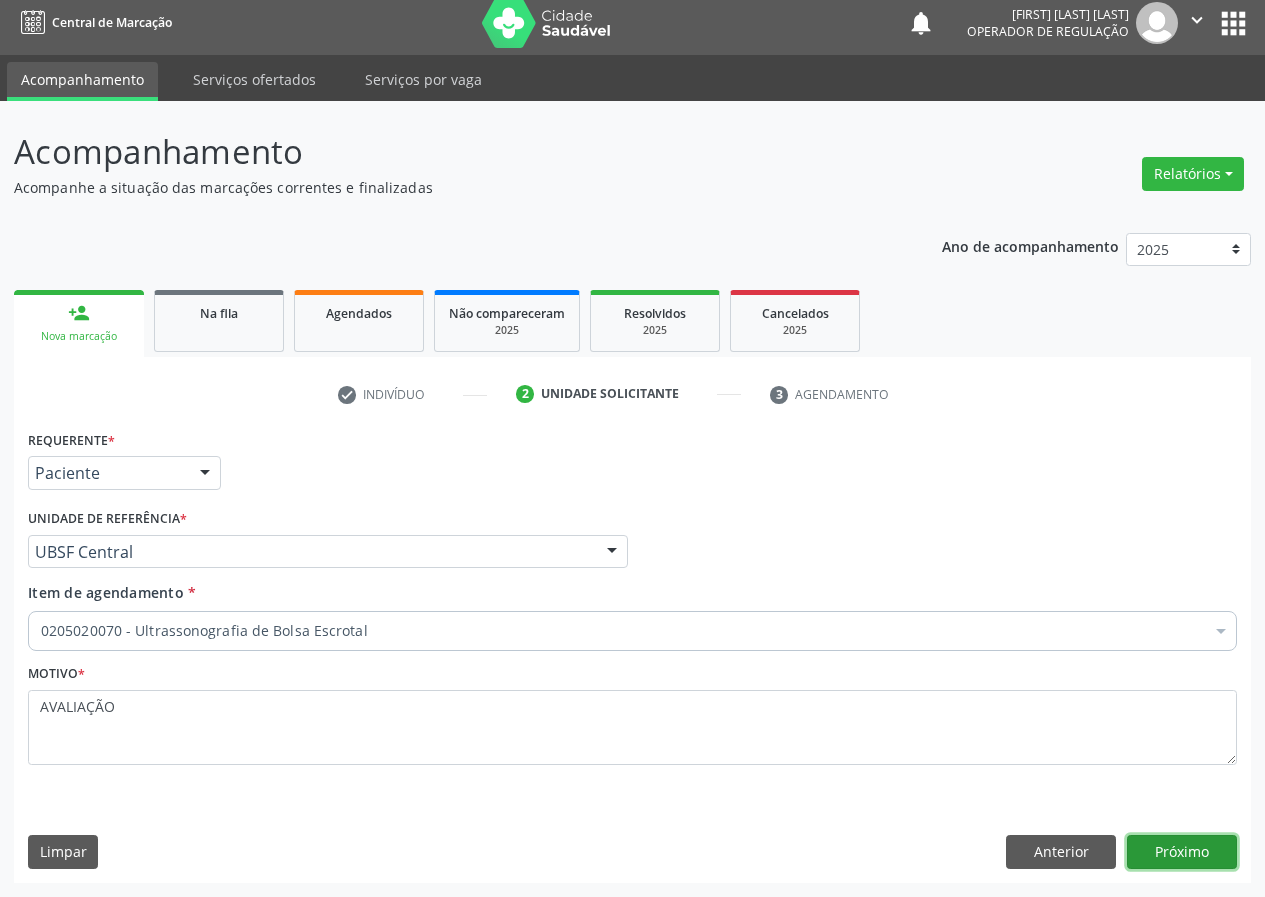click on "Próximo" at bounding box center (1182, 852) 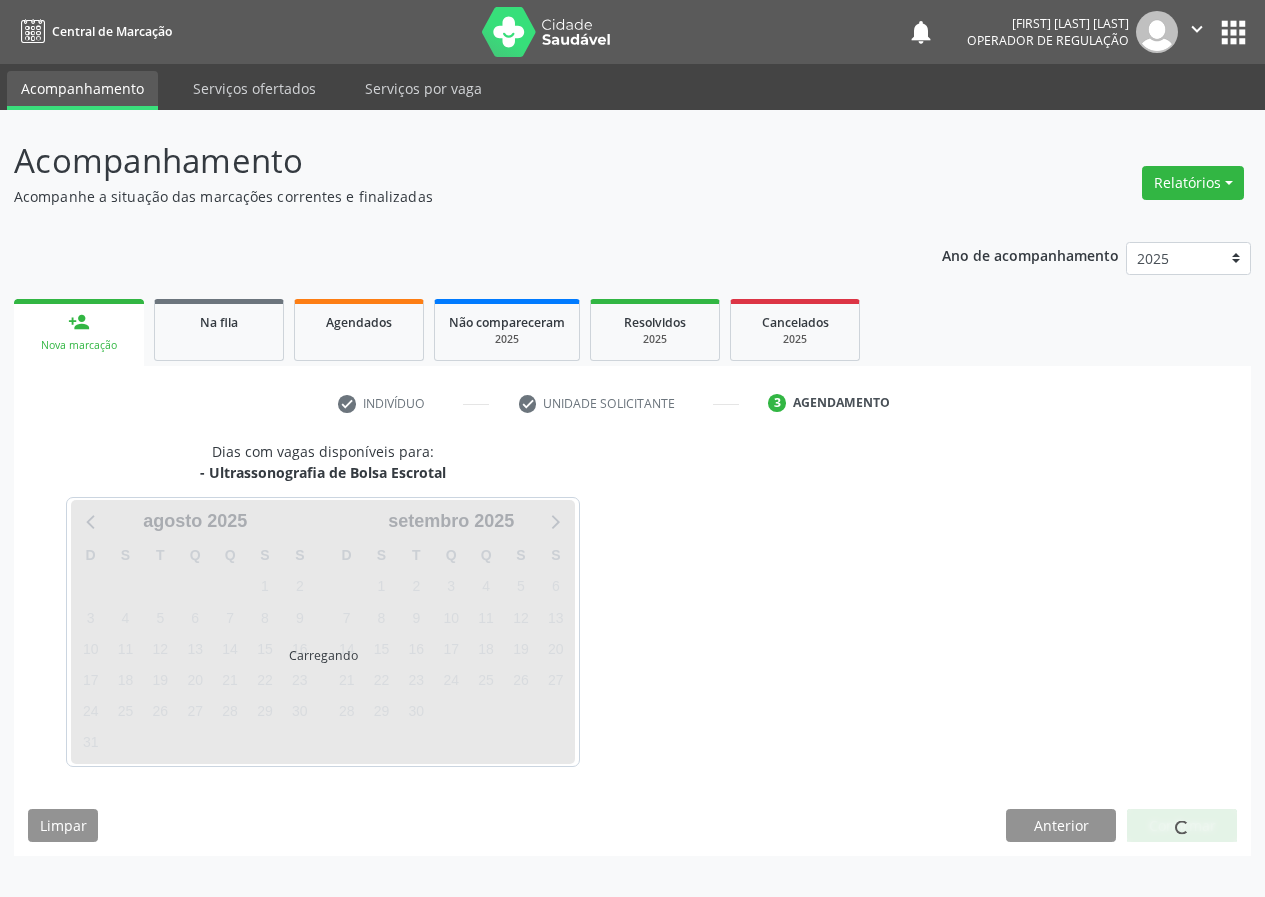 scroll, scrollTop: 0, scrollLeft: 0, axis: both 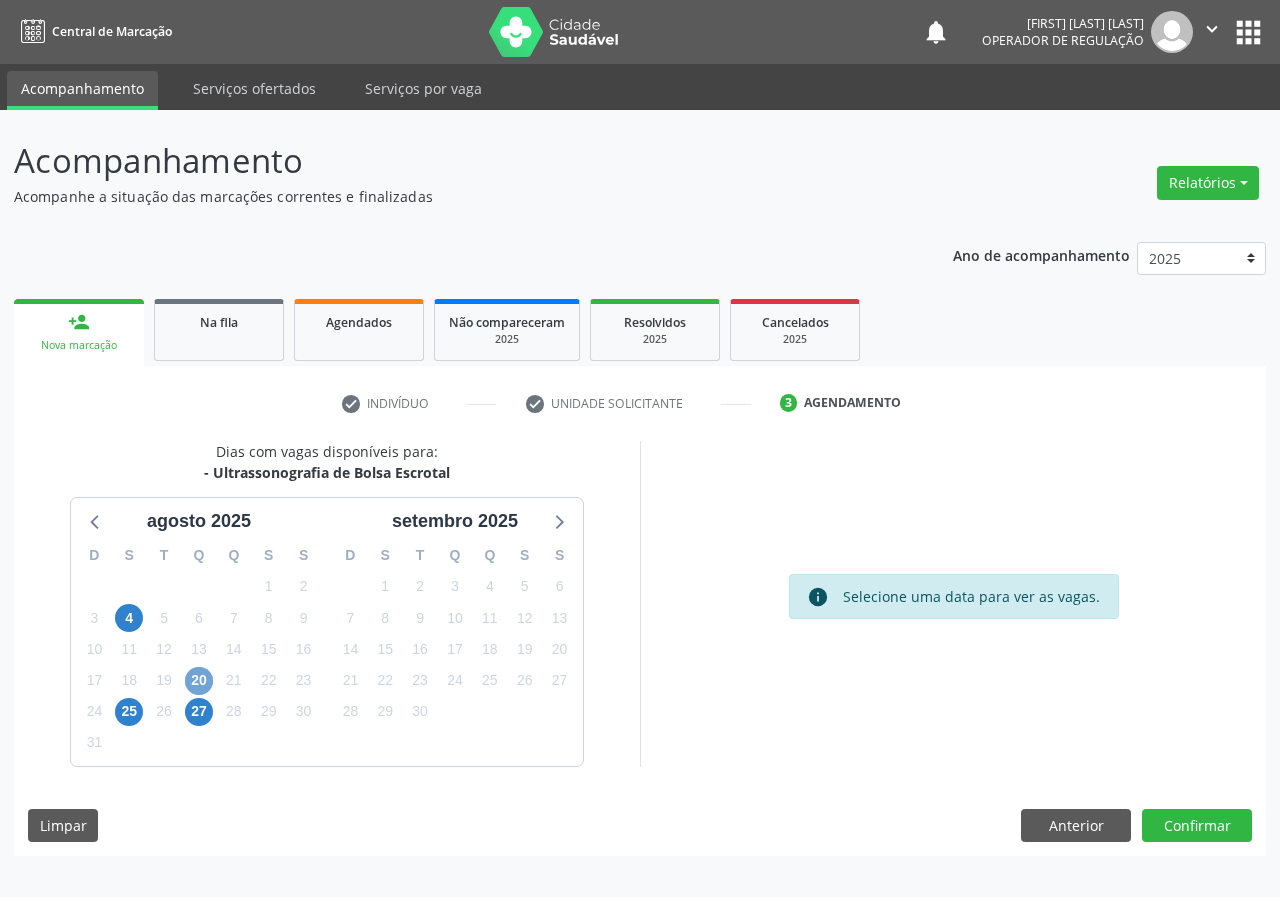 drag, startPoint x: 197, startPoint y: 683, endPoint x: 218, endPoint y: 677, distance: 21.84033 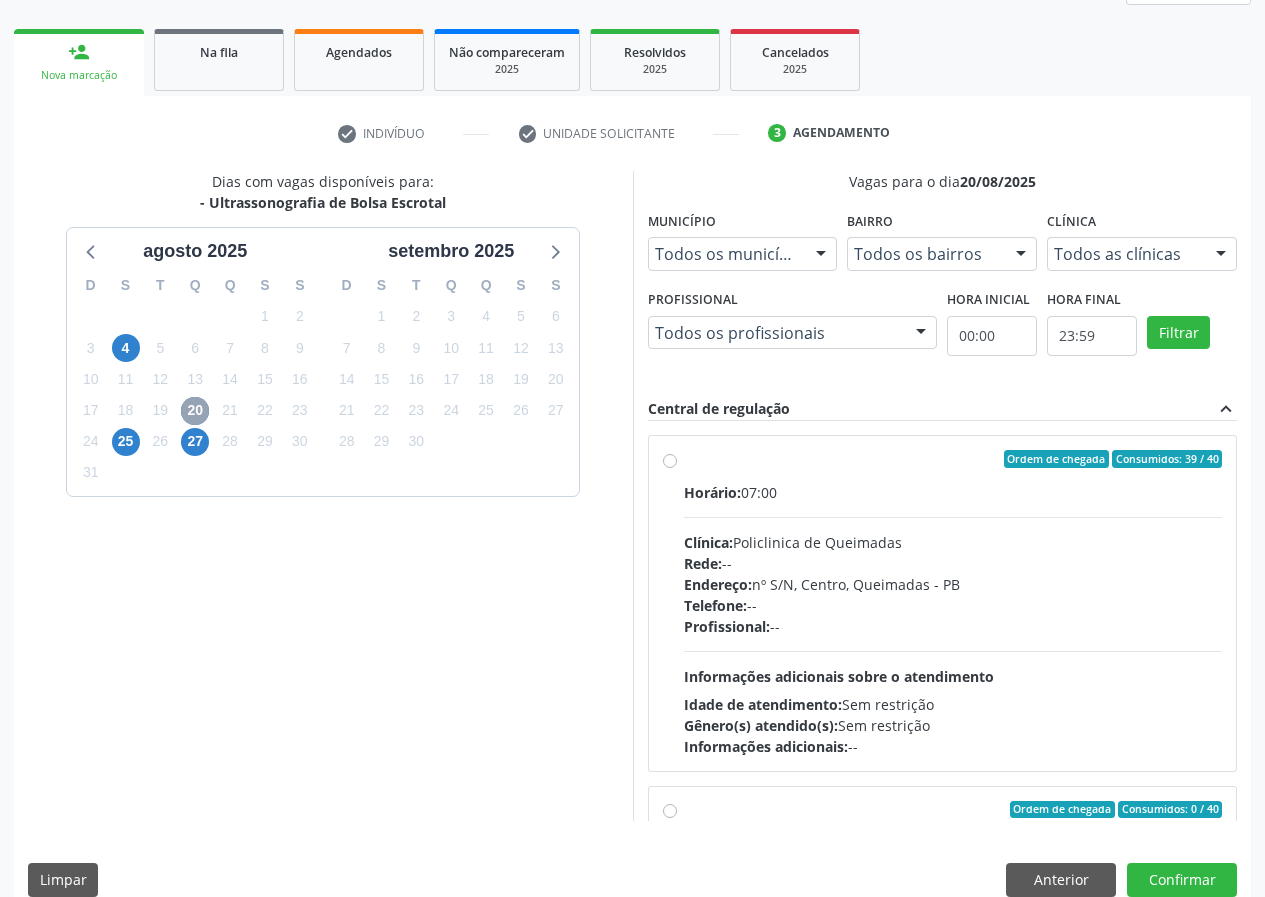 scroll, scrollTop: 298, scrollLeft: 0, axis: vertical 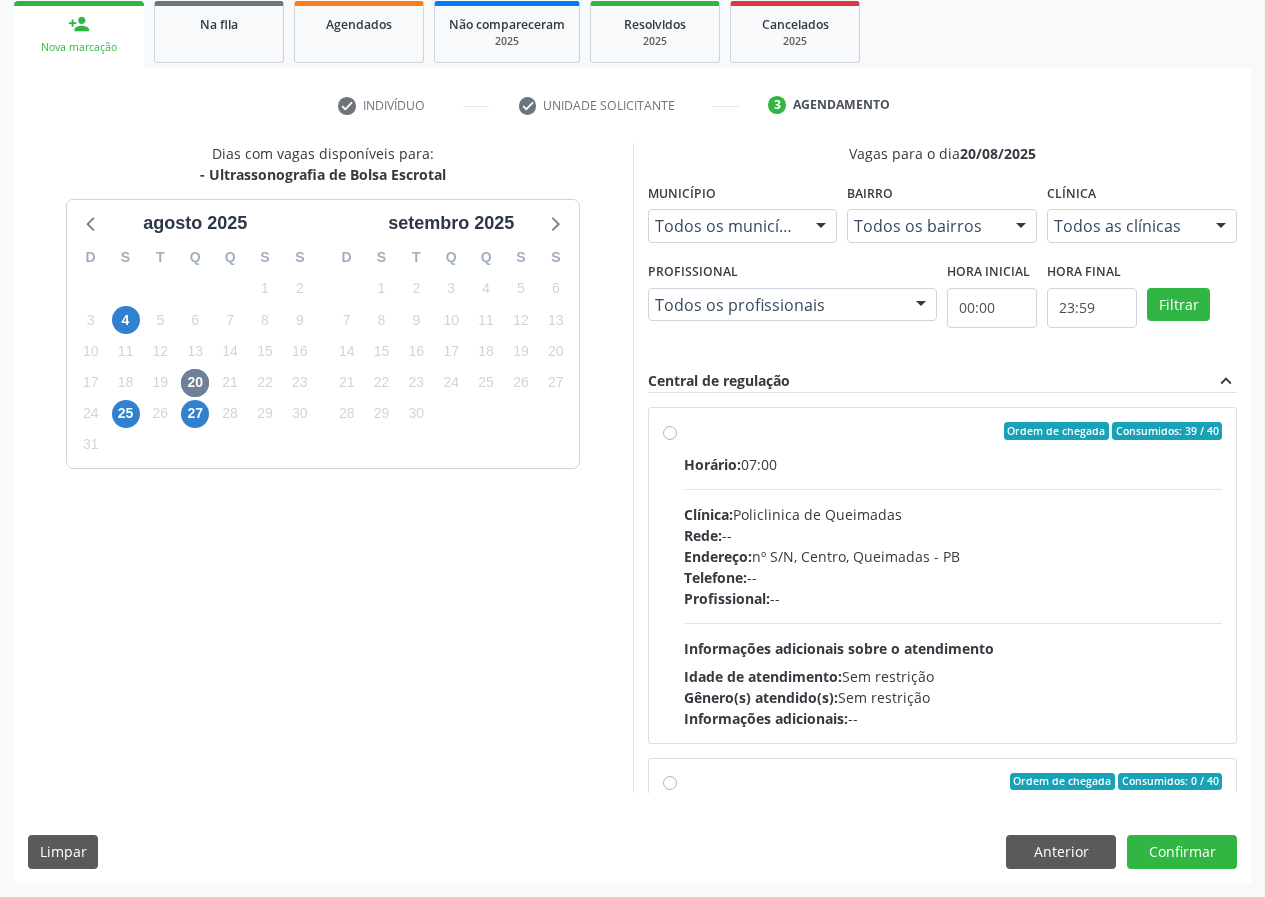 click on "Ordem de chegada
Consumidos: 39 / 40
Horário:   07:00
Clínica:  Policlinica de Queimadas
Rede:
--
Endereço:   nº S/N, Centro, Queimadas - PB
Telefone:   --
Profissional:
--
Informações adicionais sobre o atendimento
Idade de atendimento:
Sem restrição
Gênero(s) atendido(s):
Sem restrição
Informações adicionais:
--" at bounding box center (953, 575) 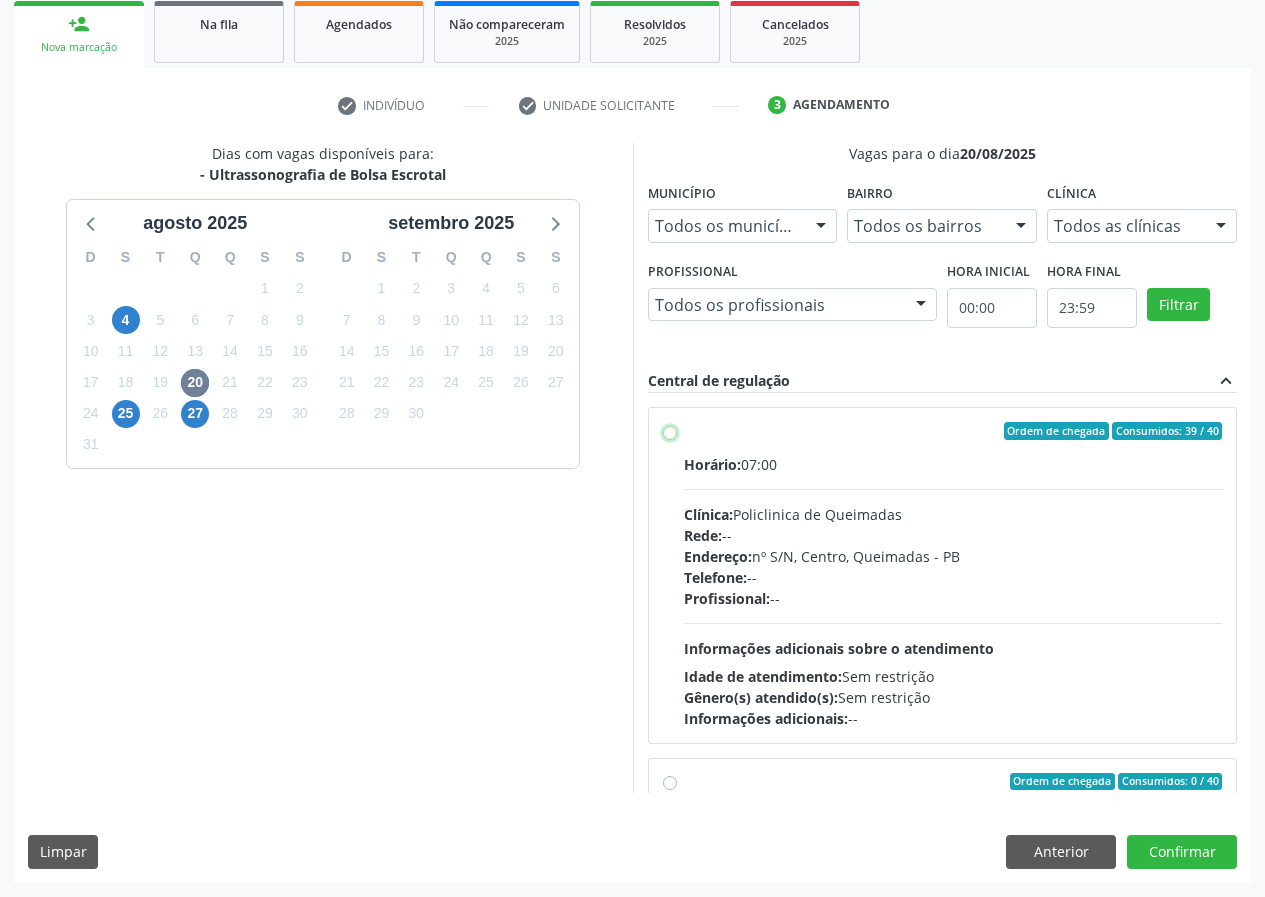 click on "Ordem de chegada
Consumidos: 39 / 40
Horário:   07:00
Clínica:  Policlinica de Queimadas
Rede:
--
Endereço:   nº S/N, Centro, Queimadas - PB
Telefone:   --
Profissional:
--
Informações adicionais sobre o atendimento
Idade de atendimento:
Sem restrição
Gênero(s) atendido(s):
Sem restrição
Informações adicionais:
--" at bounding box center (670, 431) 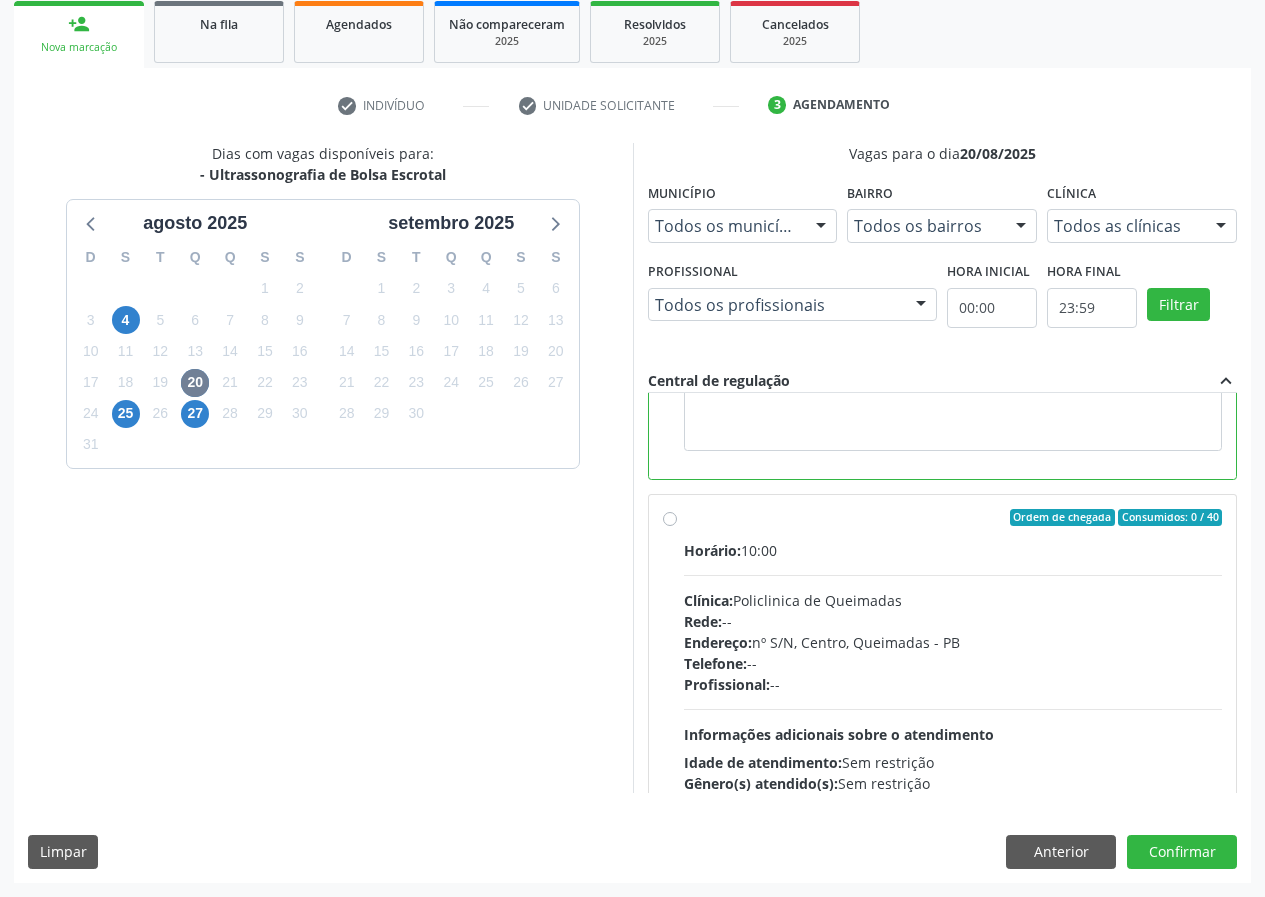 scroll, scrollTop: 400, scrollLeft: 0, axis: vertical 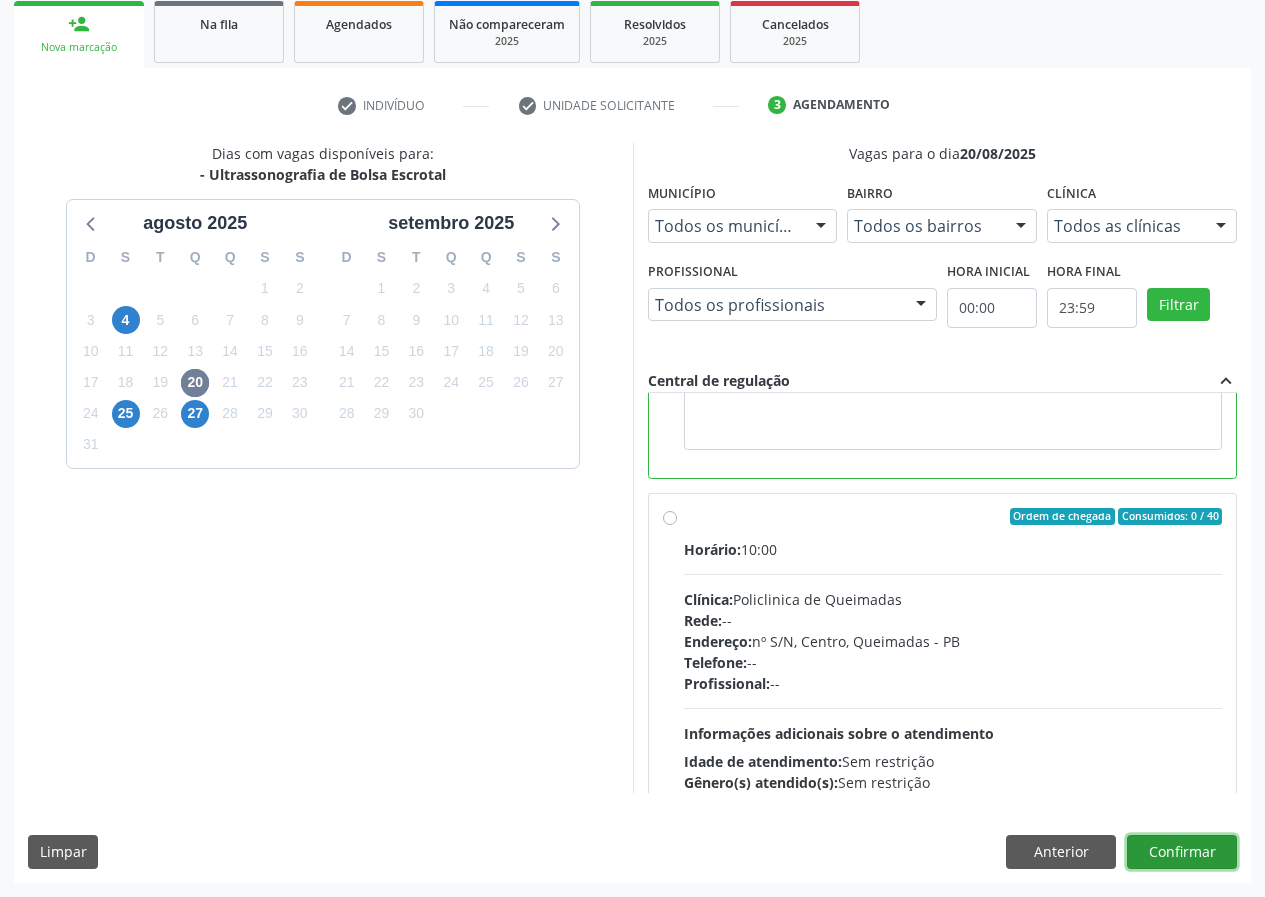 click on "Confirmar" at bounding box center (1182, 852) 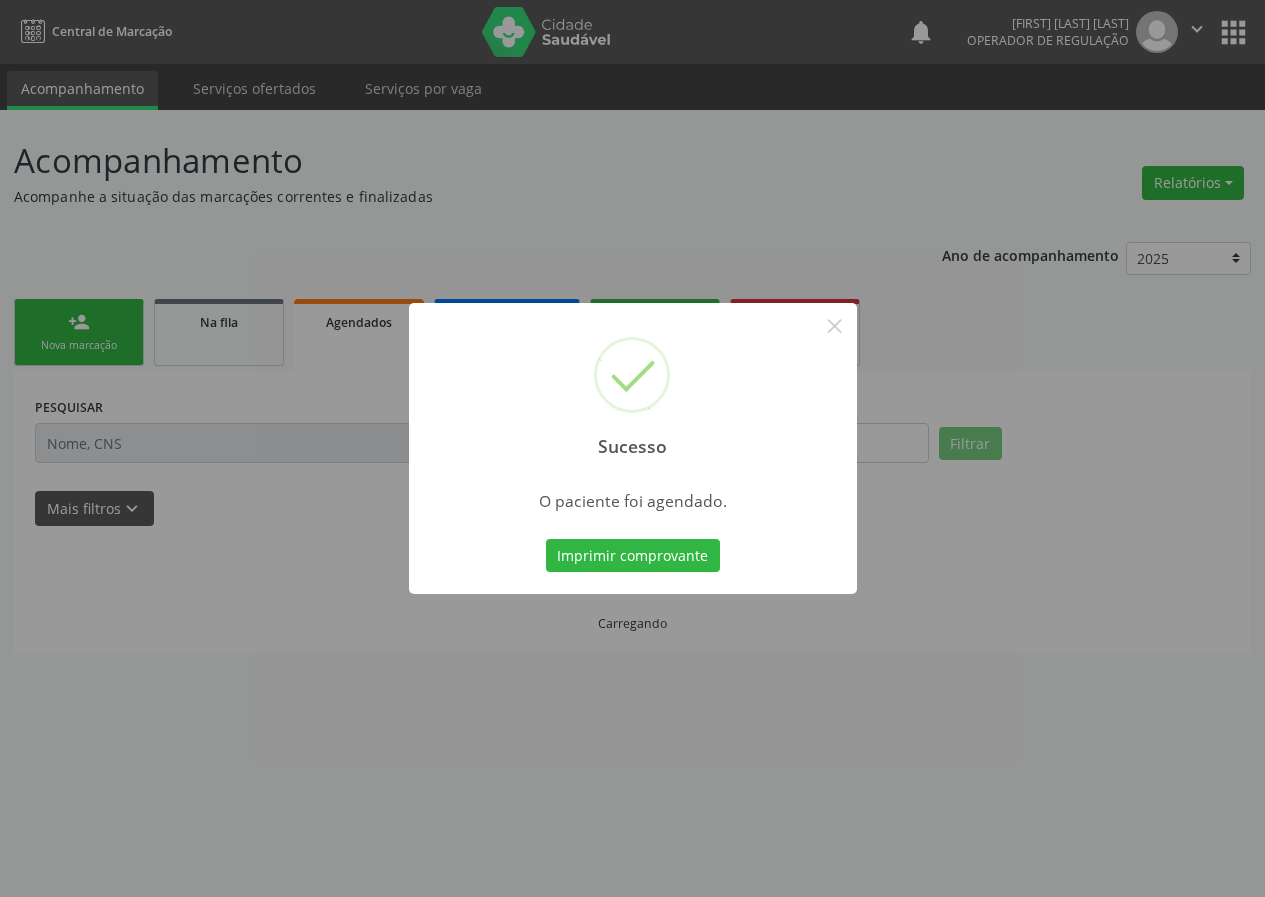 scroll, scrollTop: 0, scrollLeft: 0, axis: both 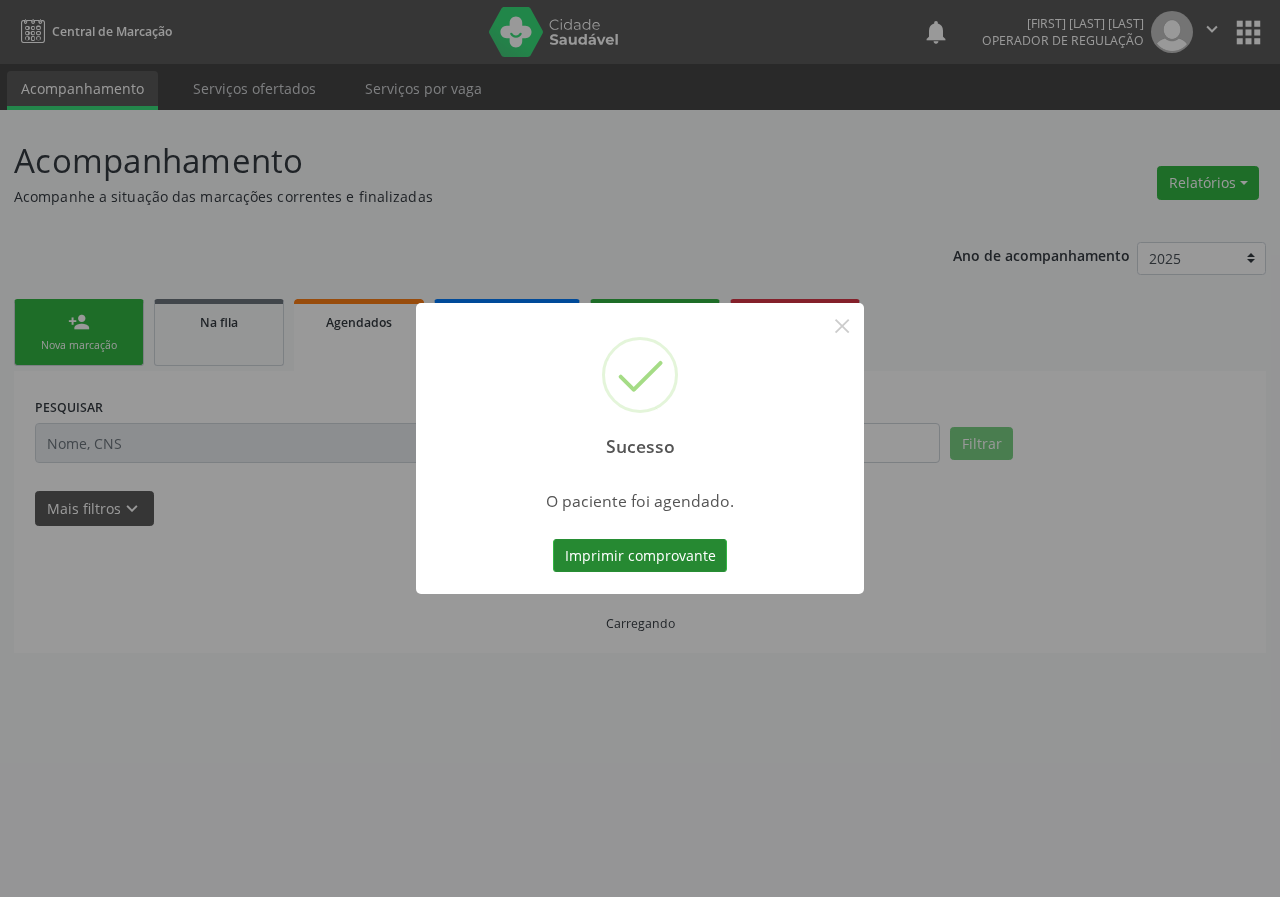click on "Imprimir comprovante" at bounding box center [640, 556] 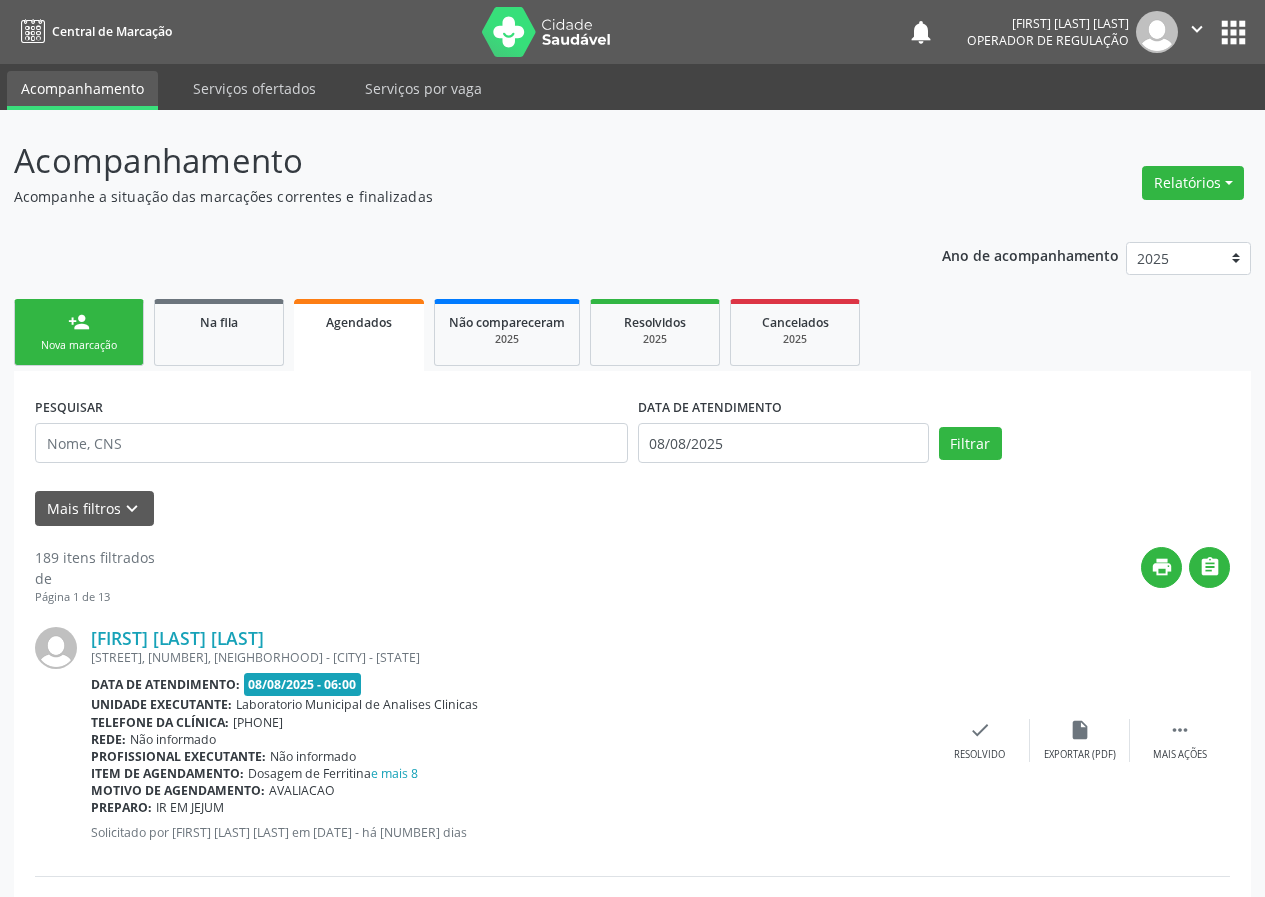click on "person_add
Nova marcação" at bounding box center [79, 332] 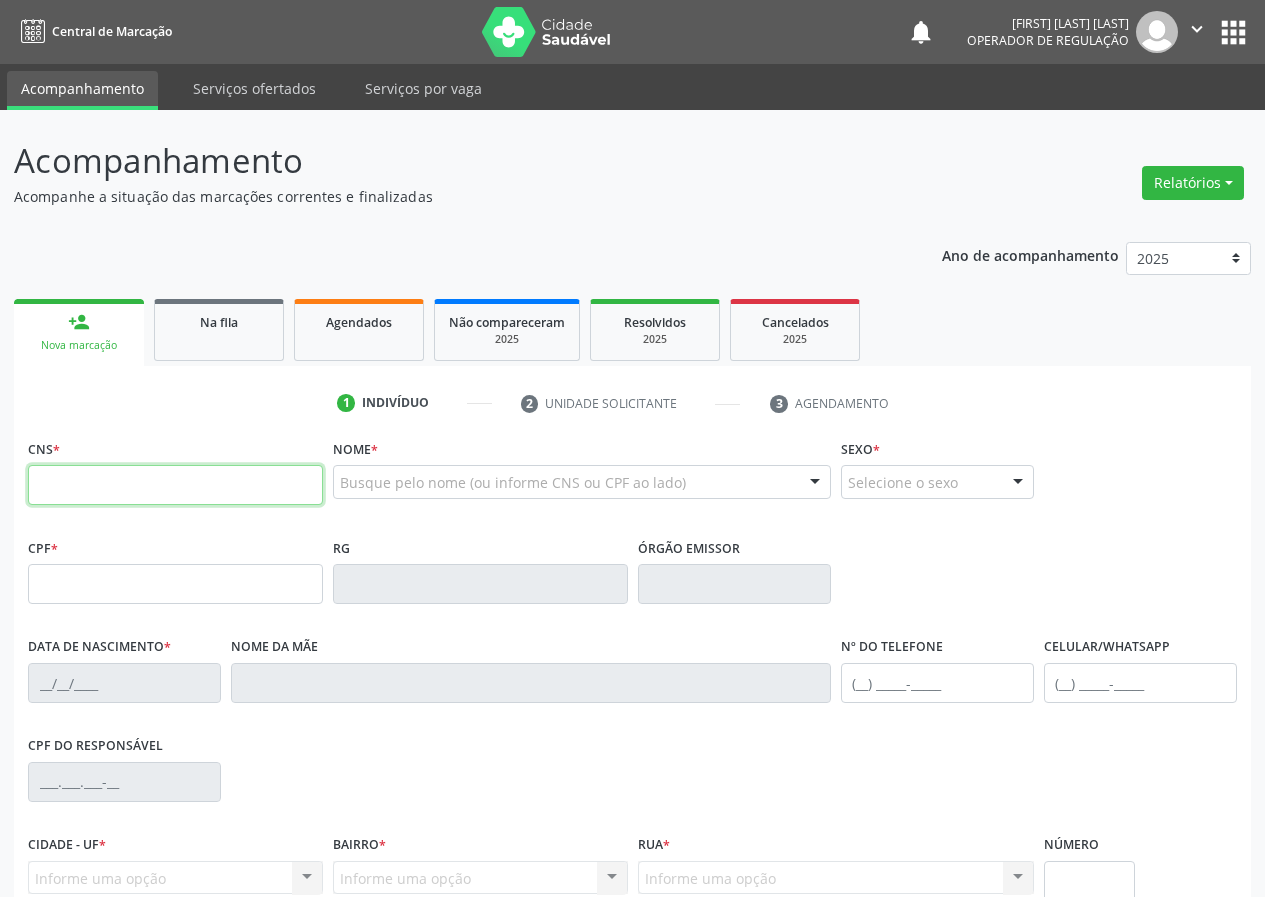 click at bounding box center (175, 485) 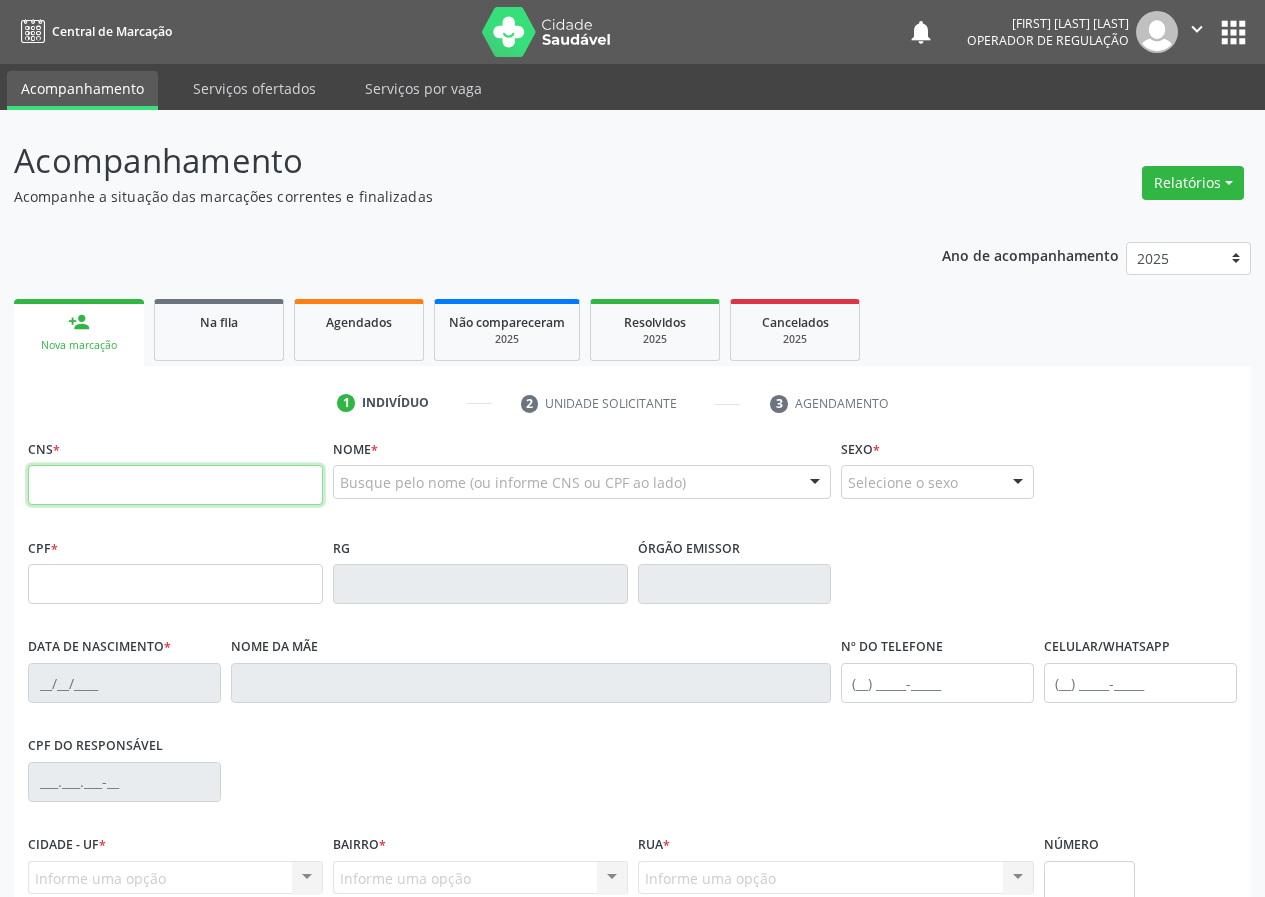 click at bounding box center (175, 485) 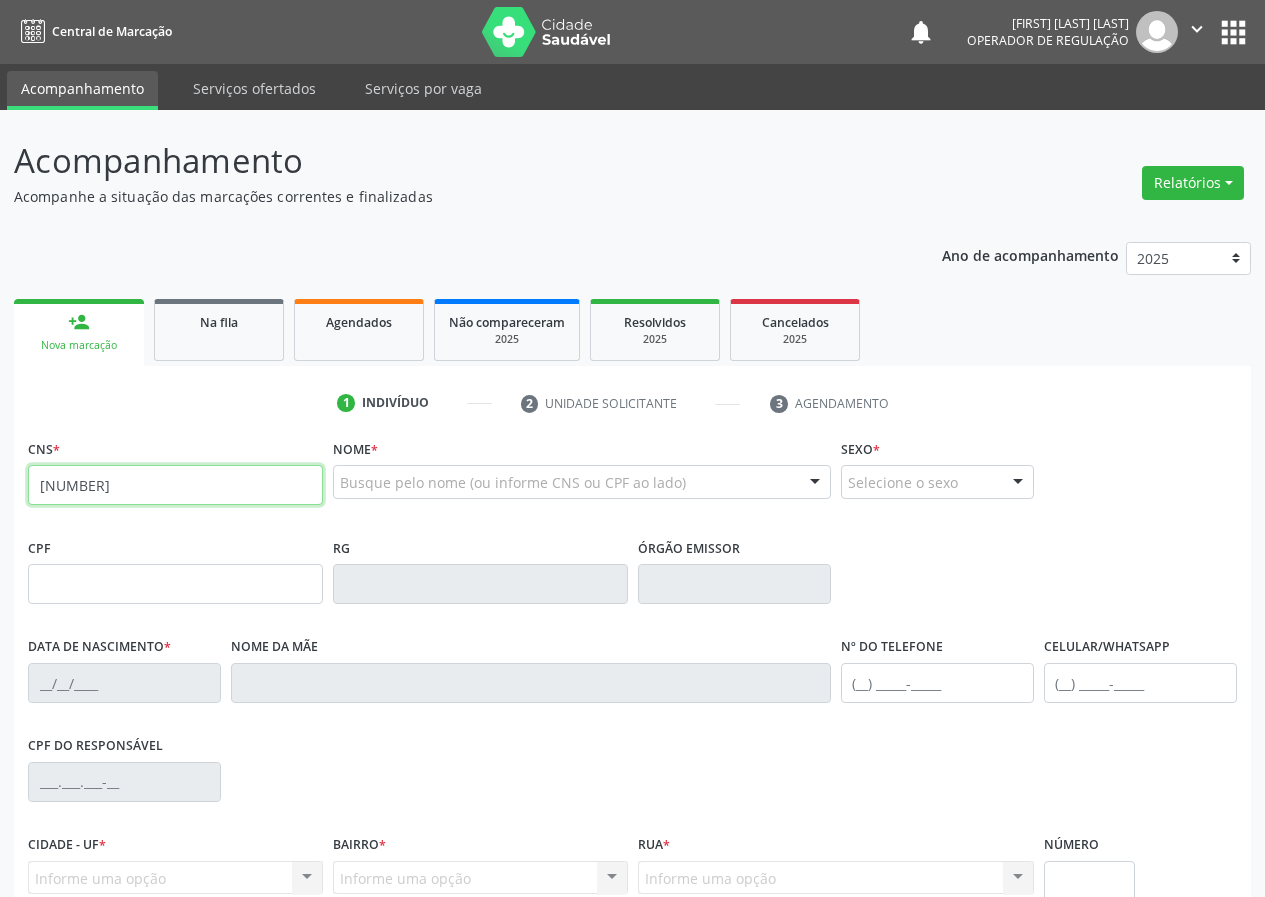 type on "708 0048 0515 4020" 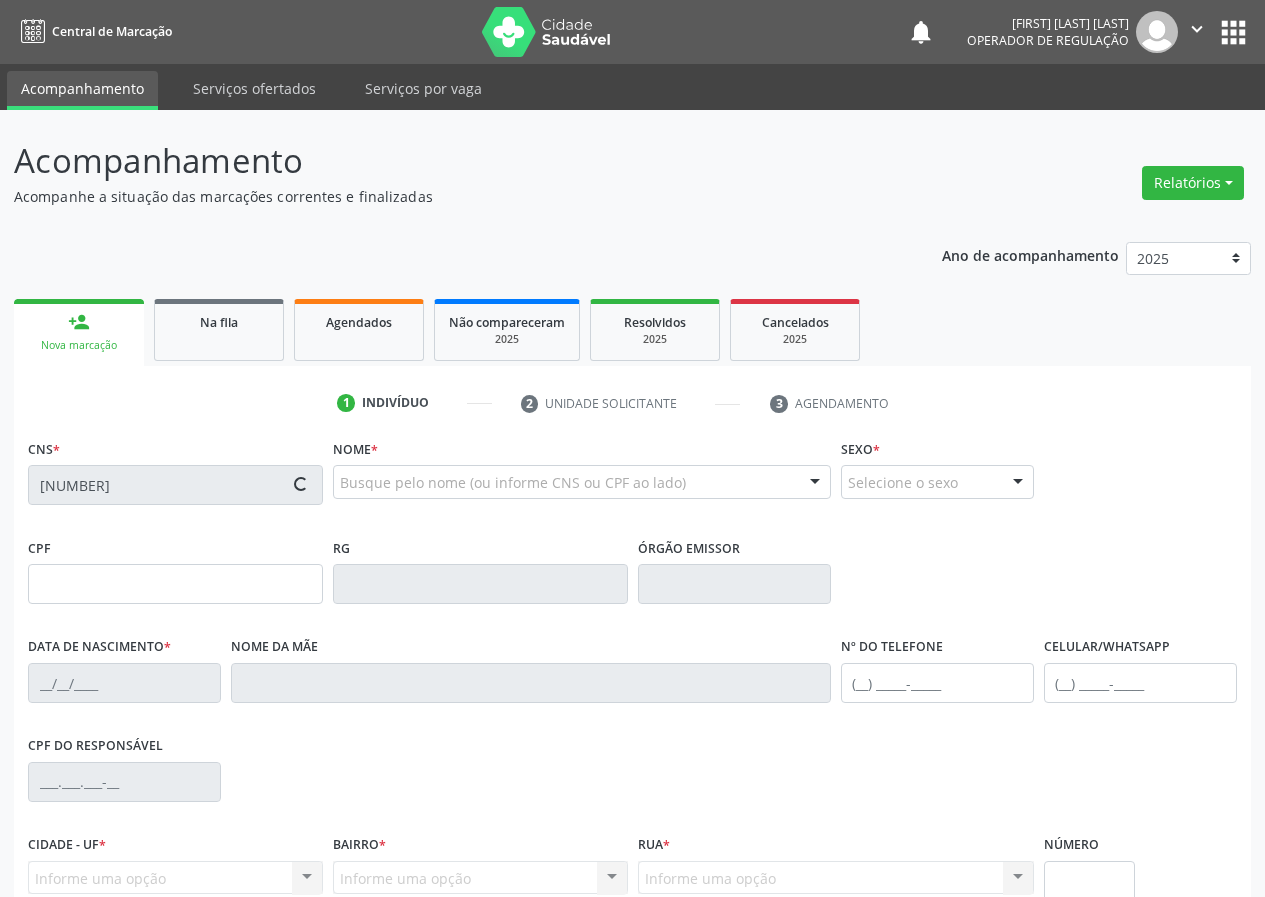type on "127.397.657-62" 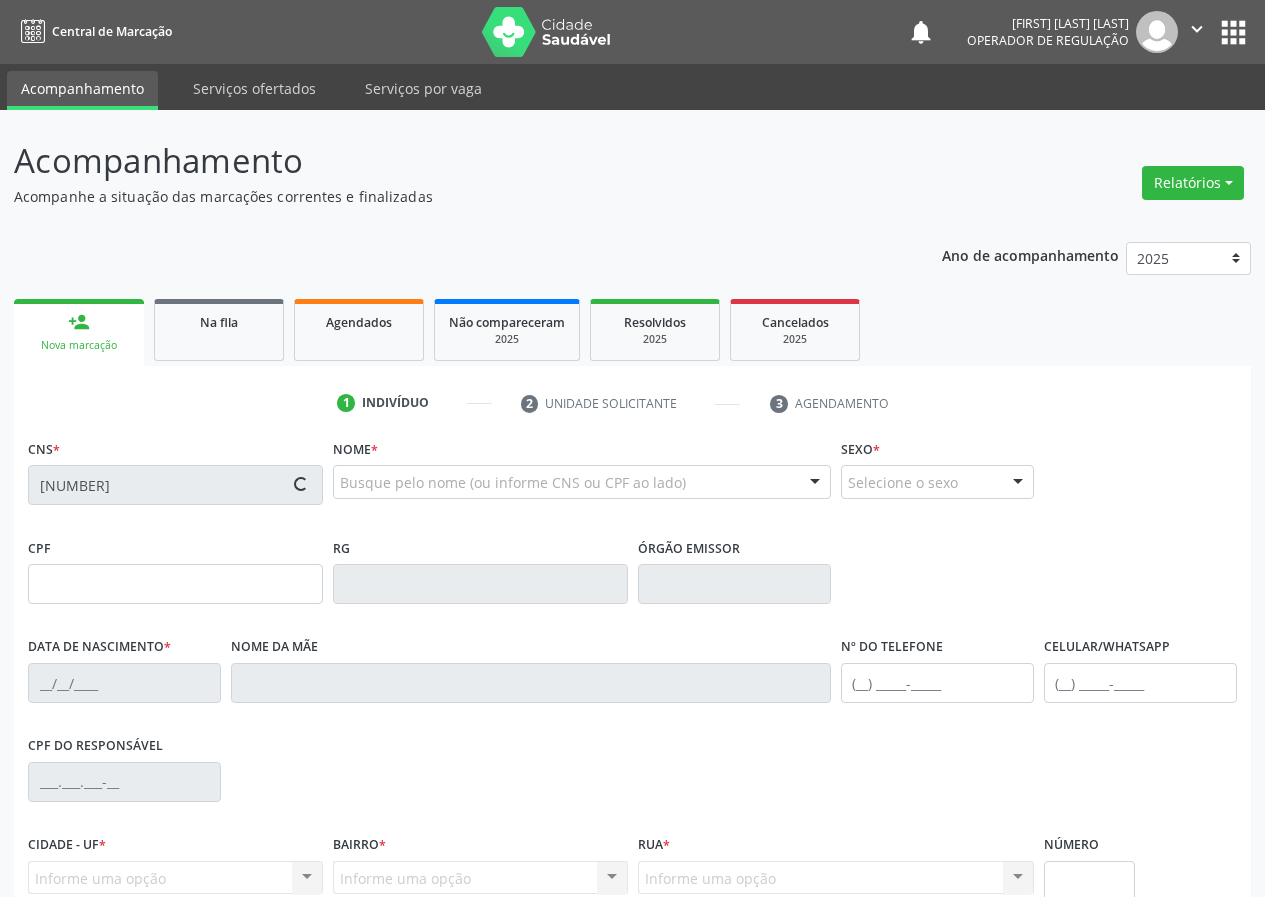type on "03/10/1985" 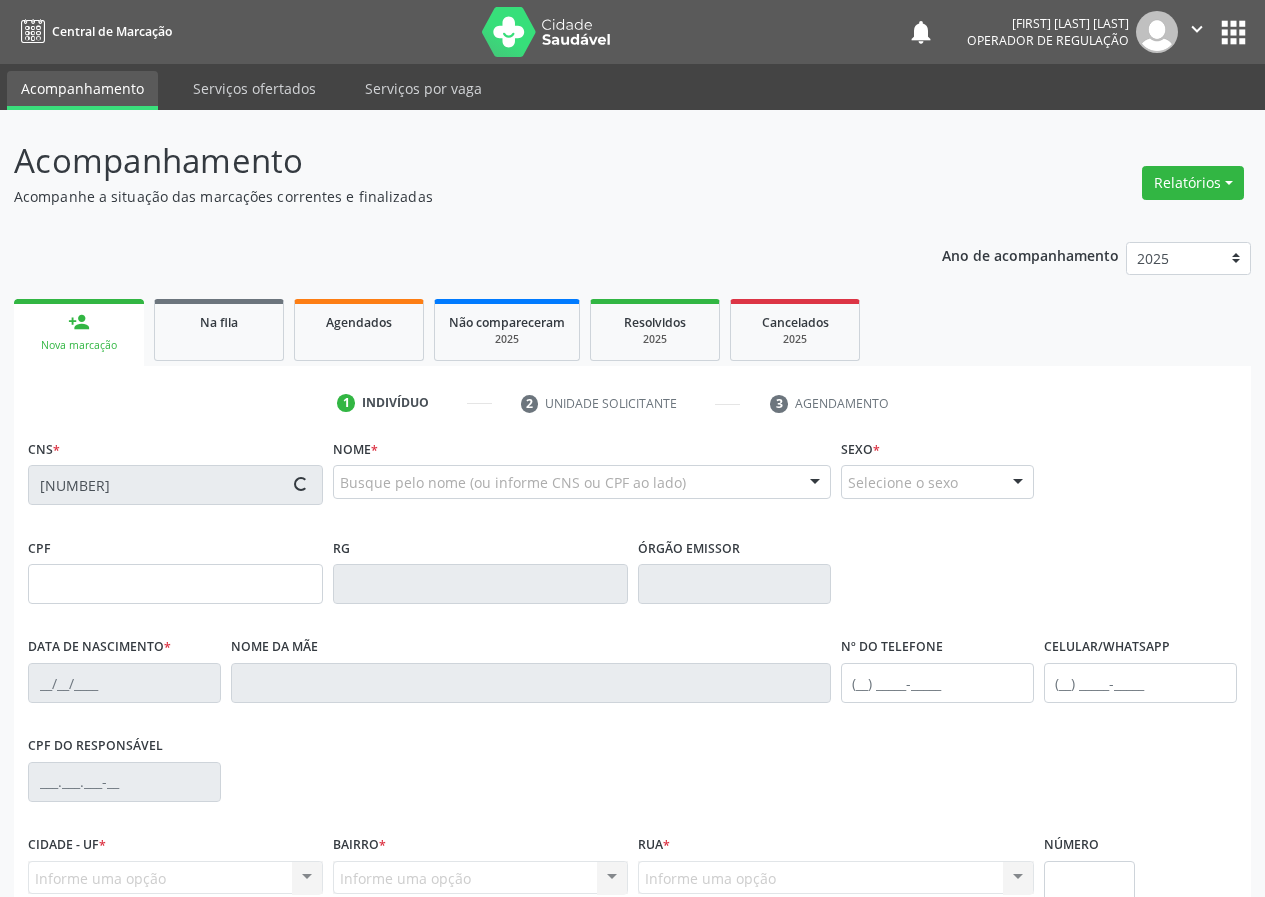type on "Severina Tereza da Silva" 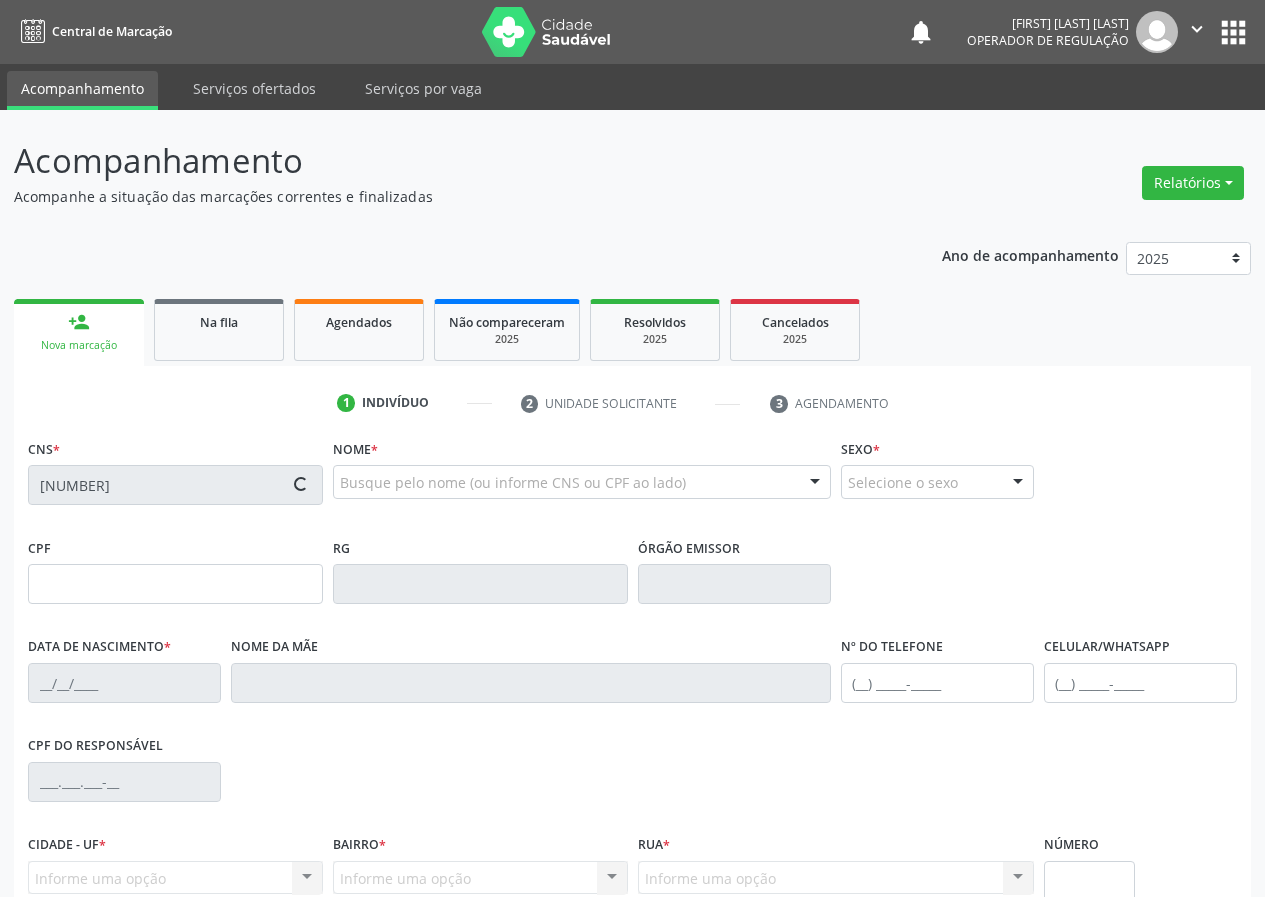 type on "(83) 99300-0831" 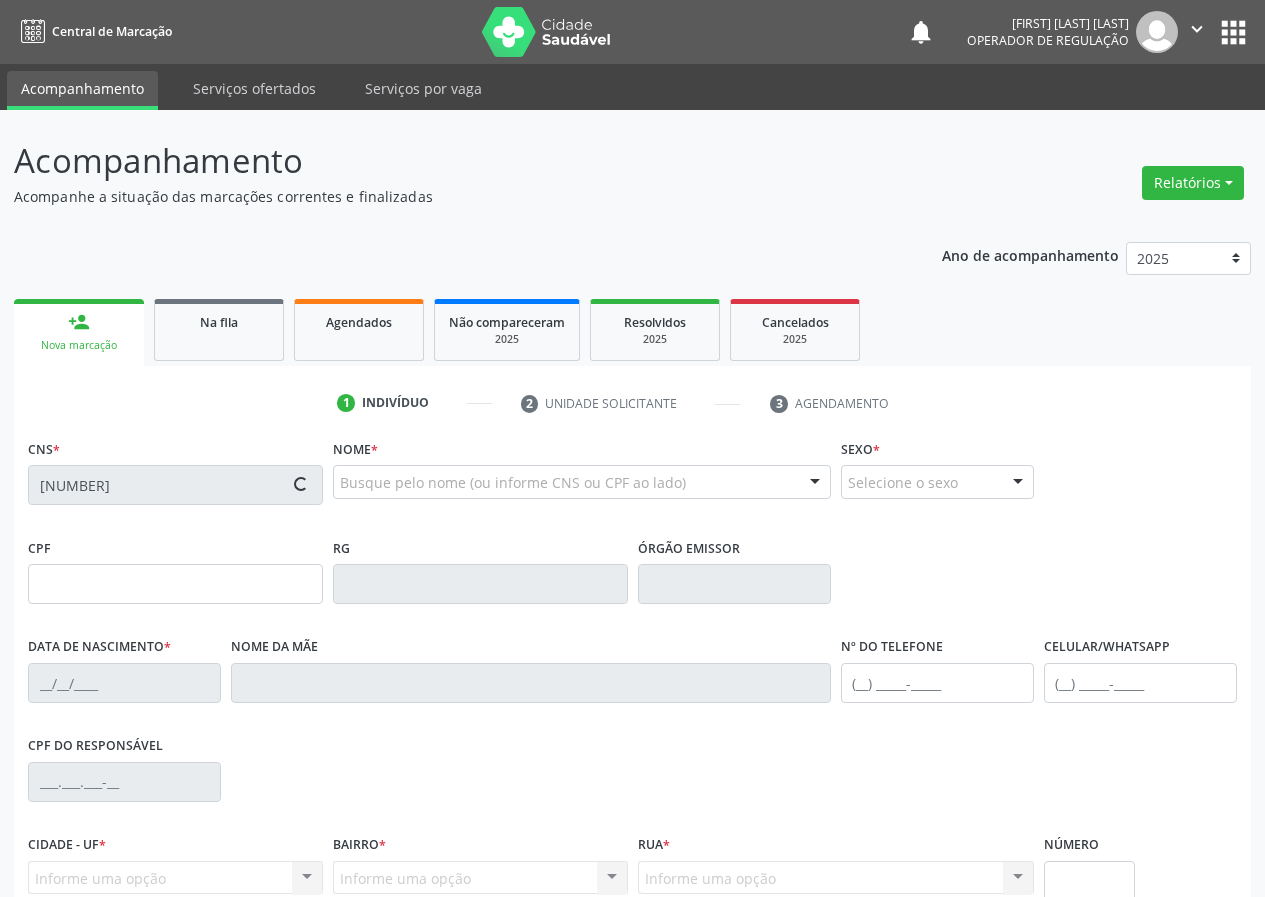 type on "116" 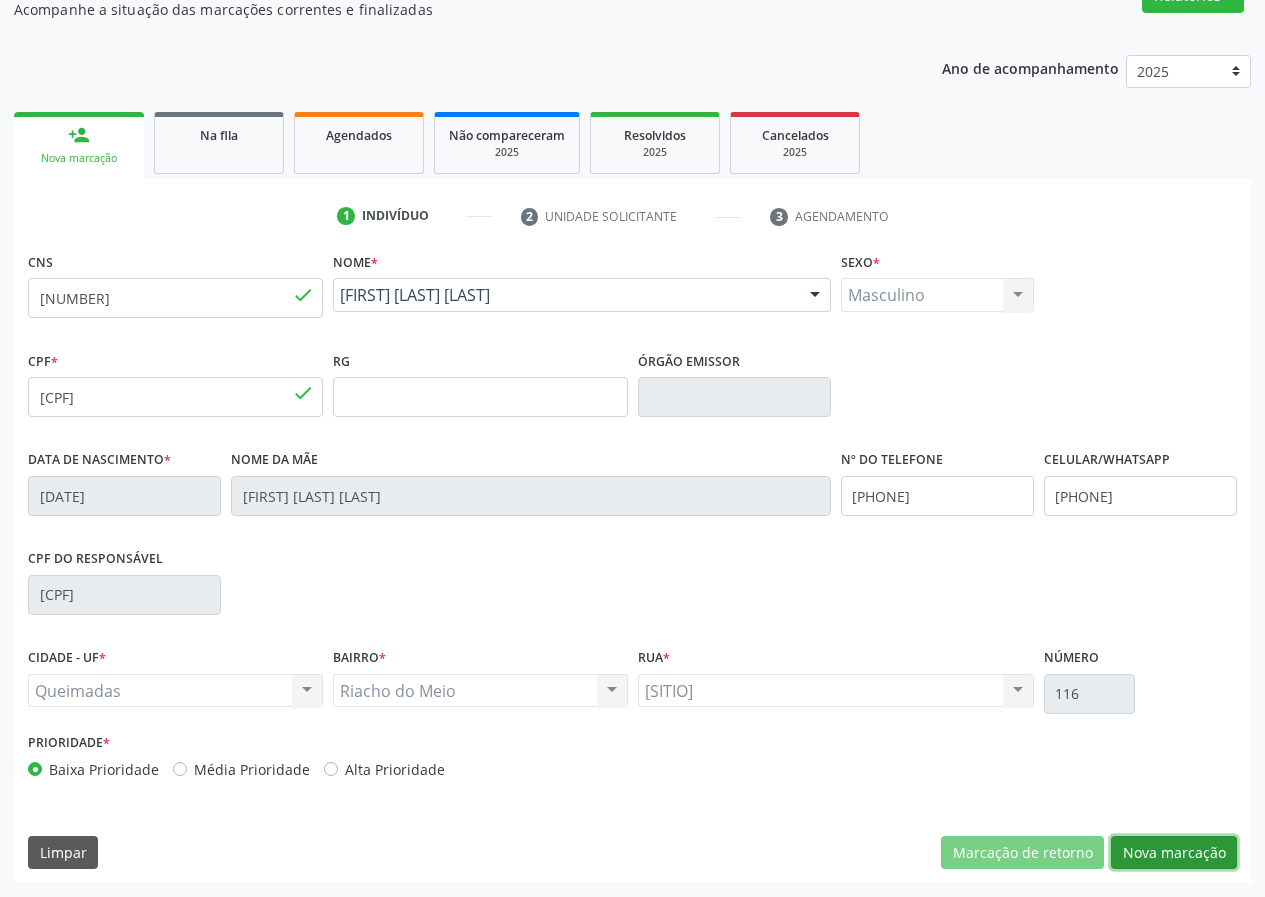 click on "Nova marcação" at bounding box center [1174, 853] 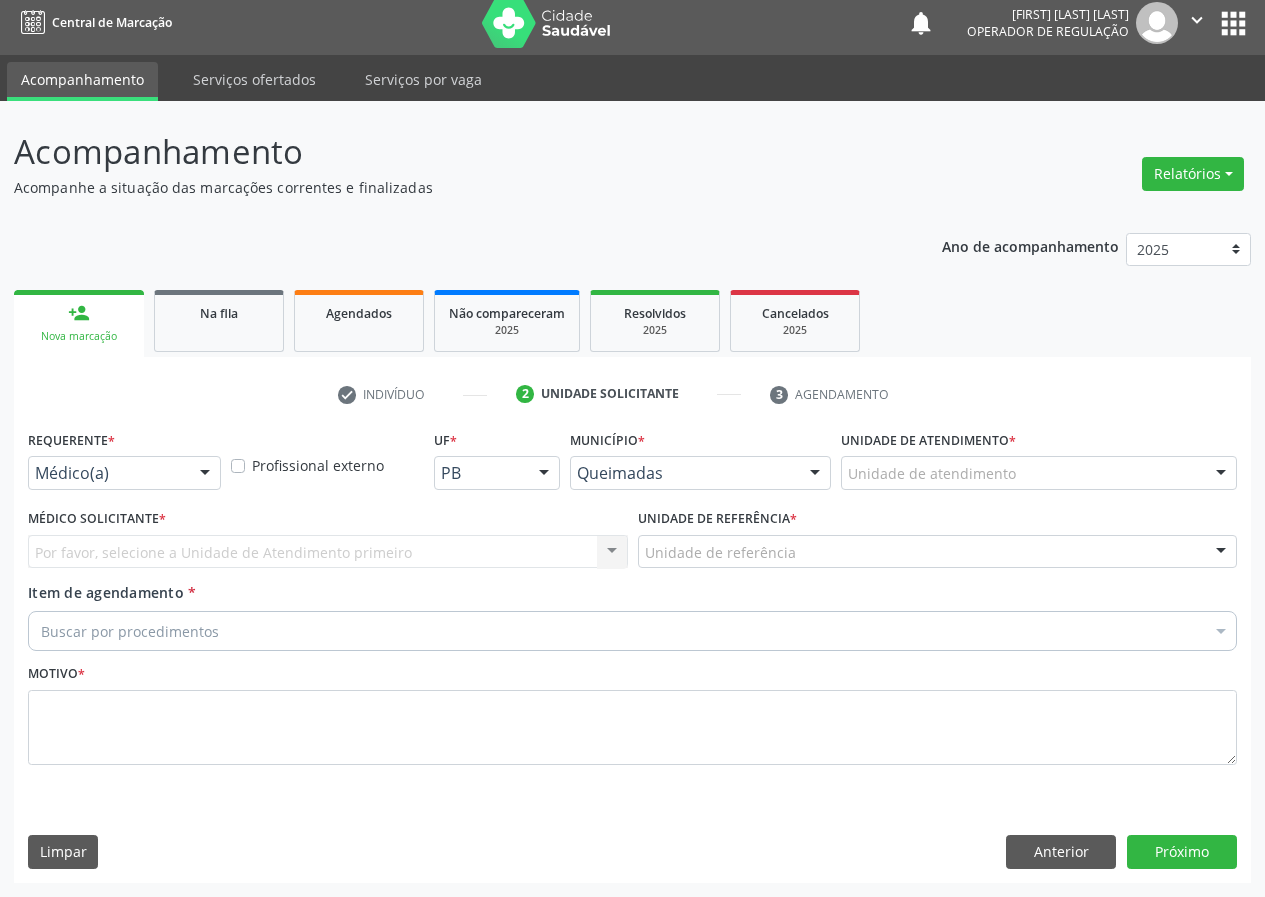 scroll, scrollTop: 9, scrollLeft: 0, axis: vertical 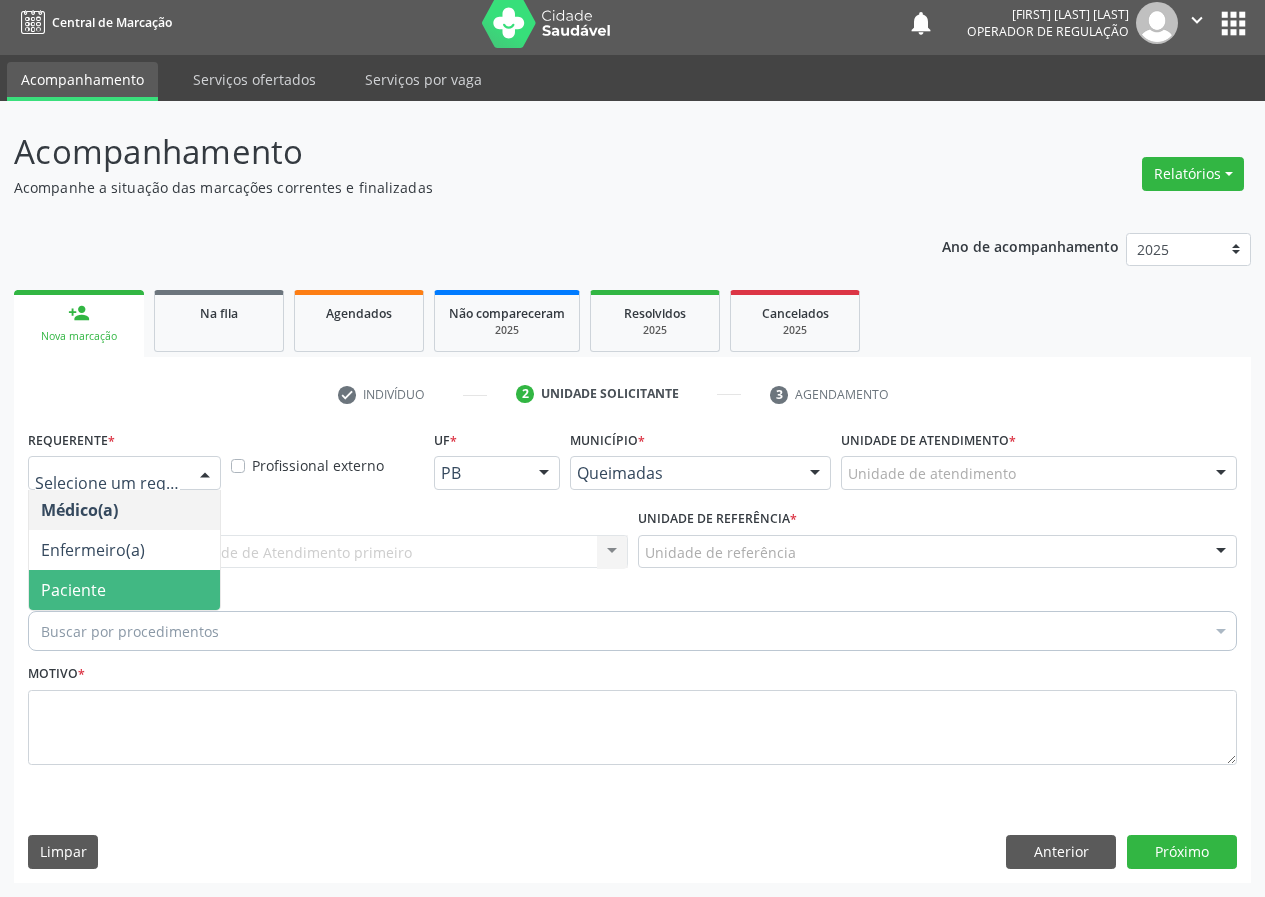 click on "Paciente" at bounding box center [124, 590] 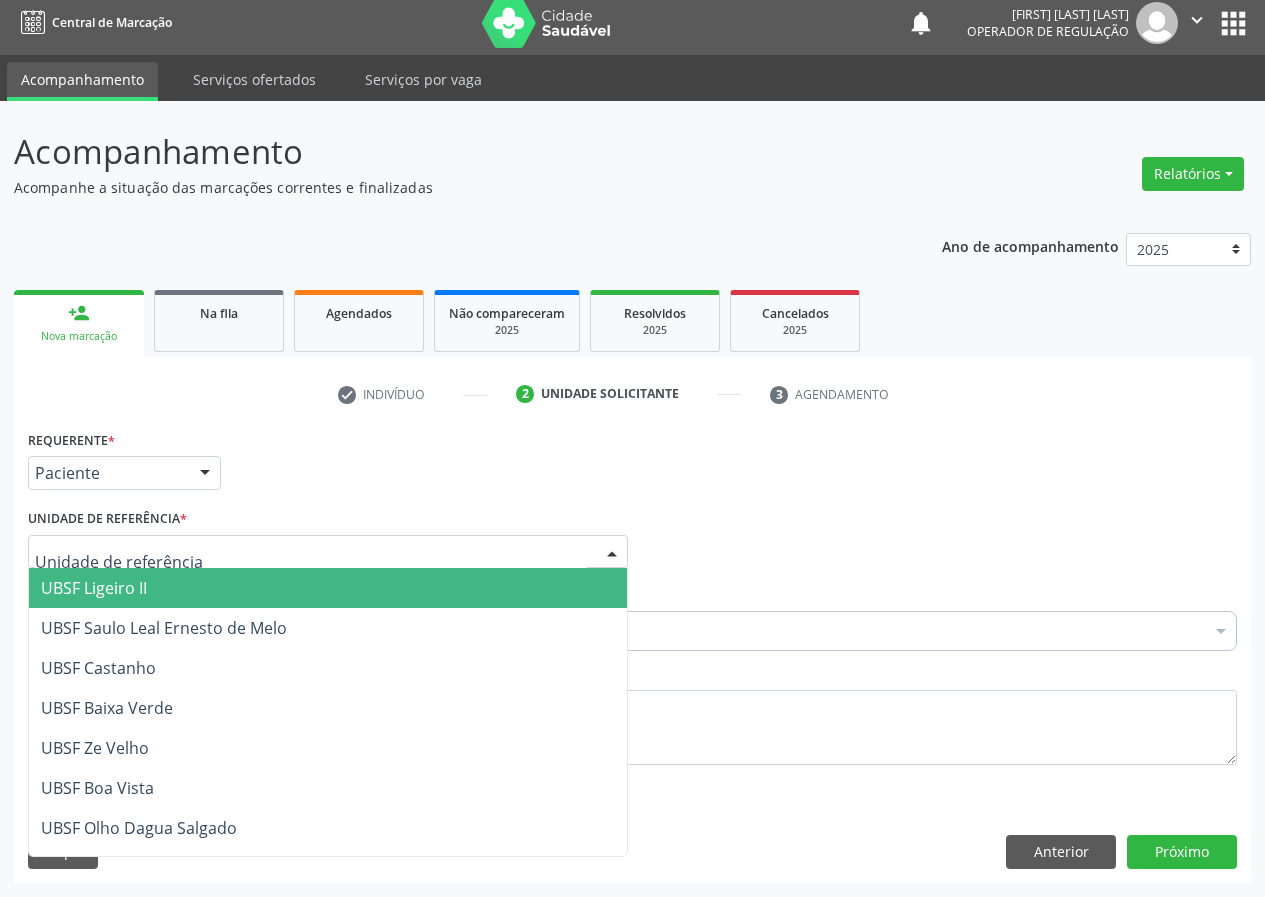 click at bounding box center [612, 553] 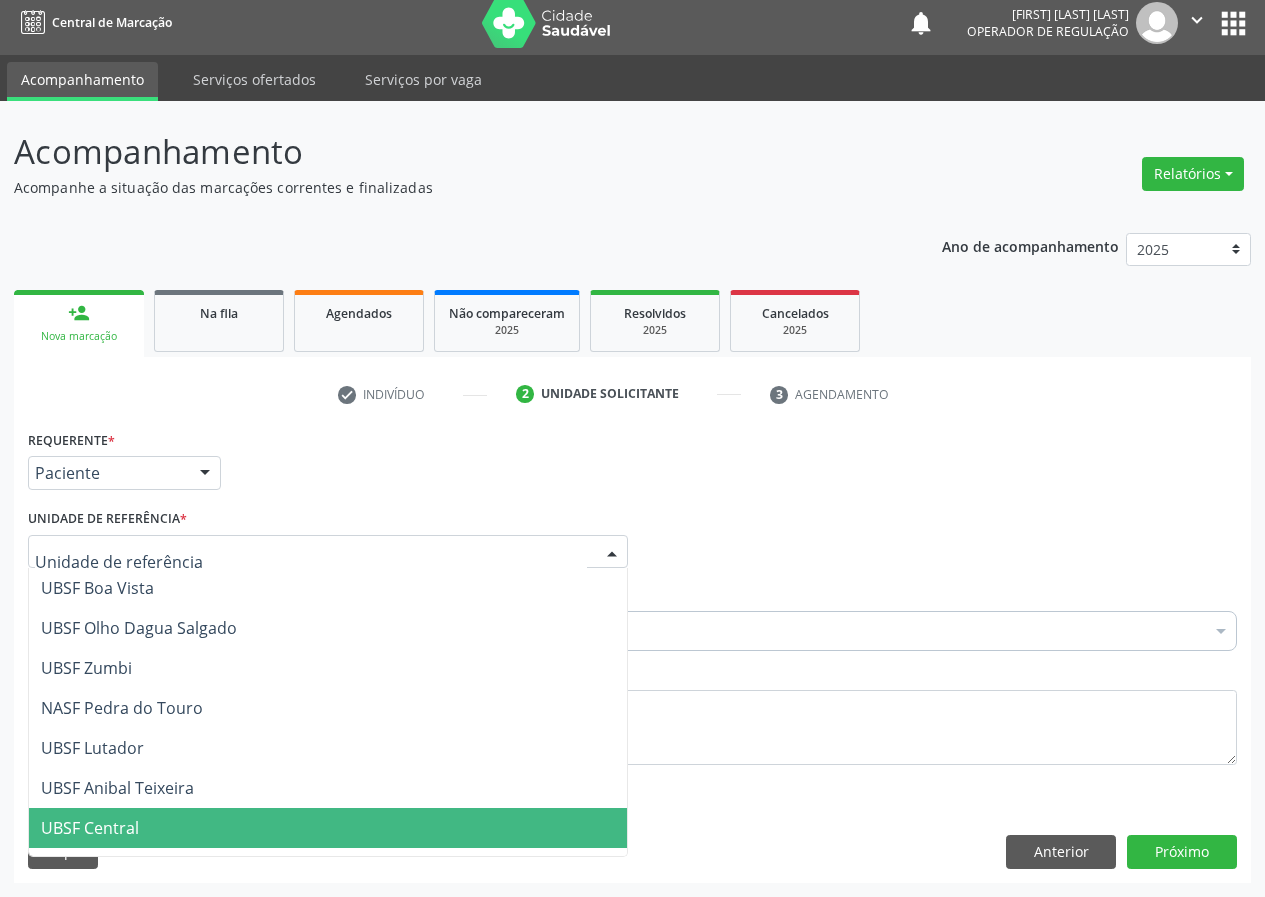 scroll, scrollTop: 300, scrollLeft: 0, axis: vertical 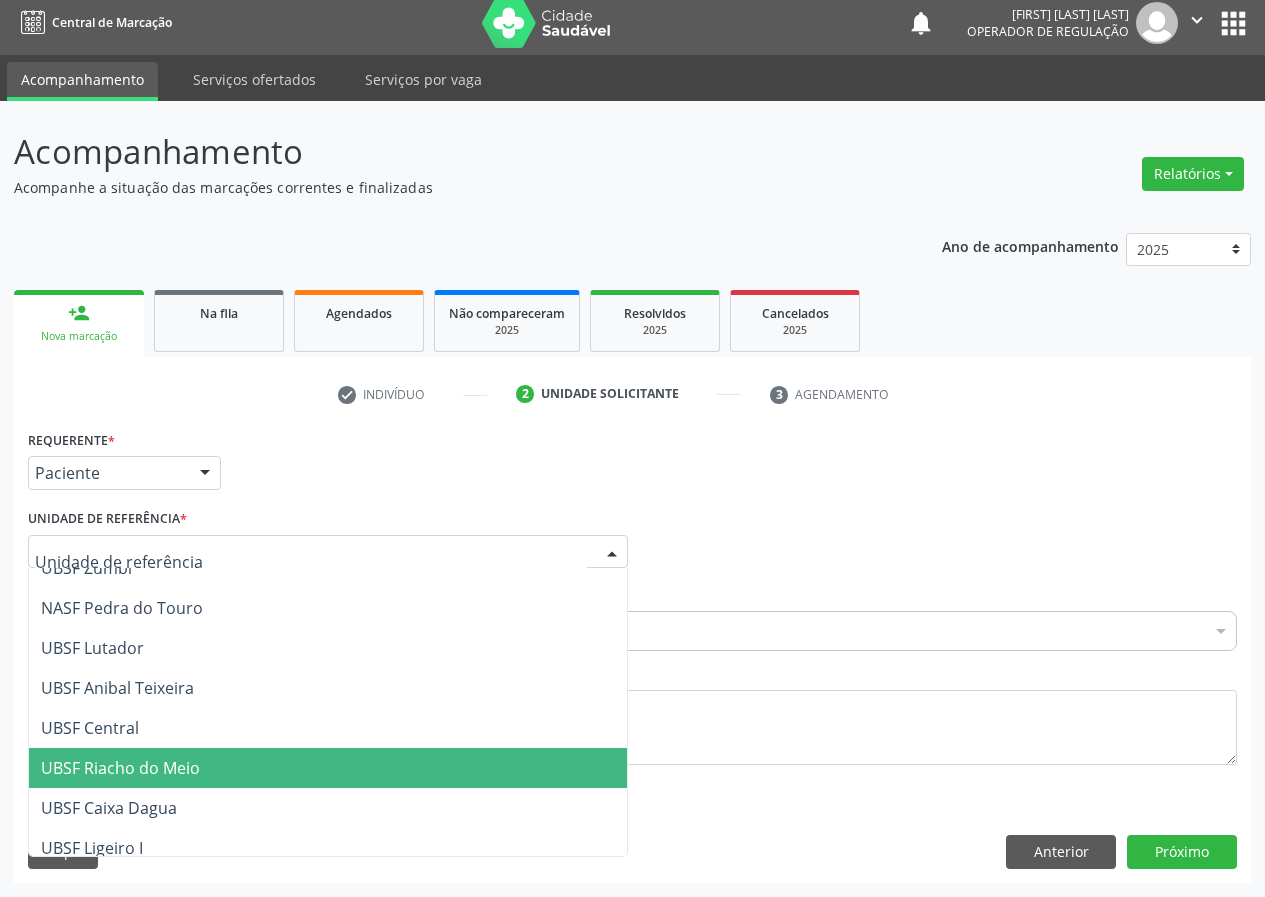 drag, startPoint x: 134, startPoint y: 762, endPoint x: 0, endPoint y: 807, distance: 141.35417 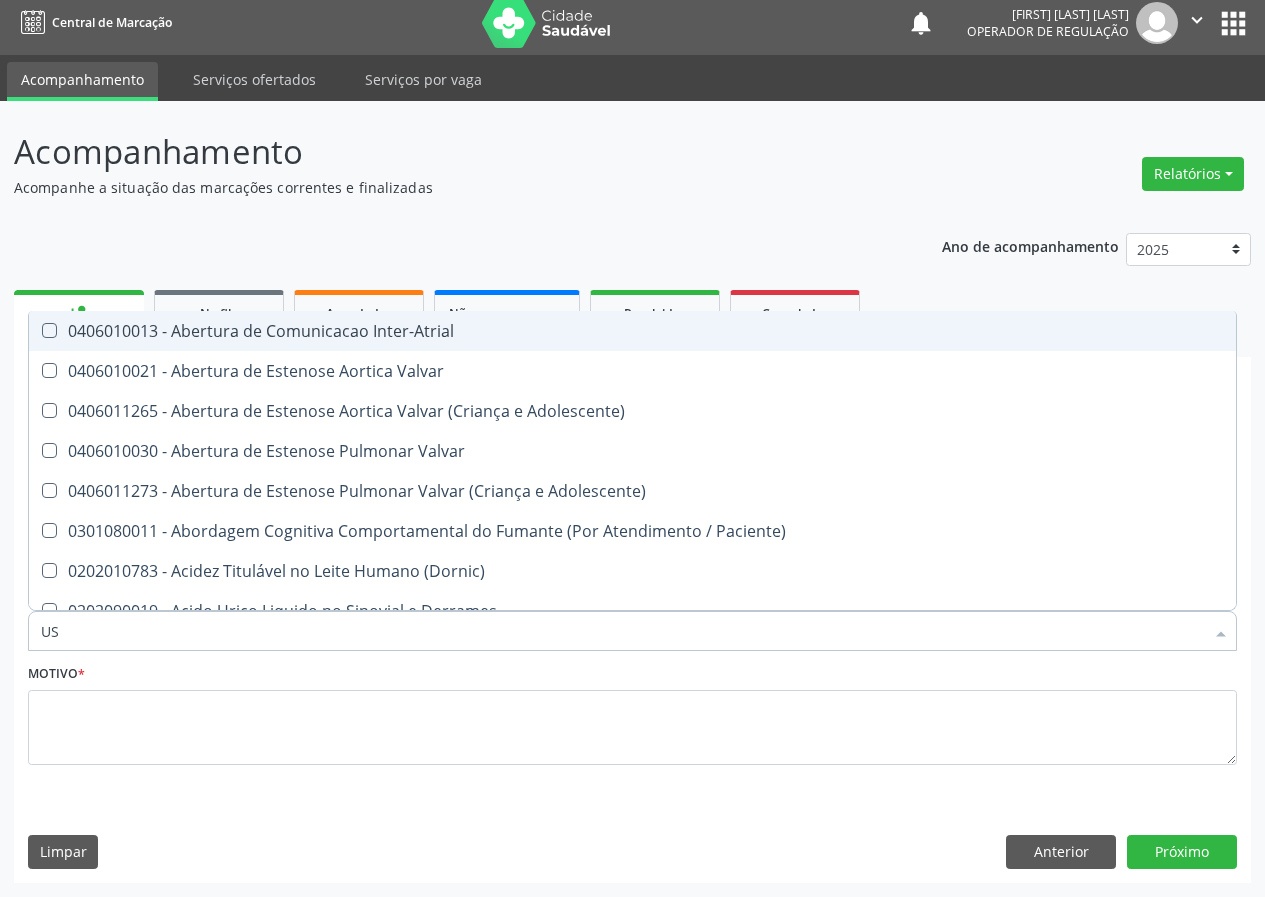 type on "USG" 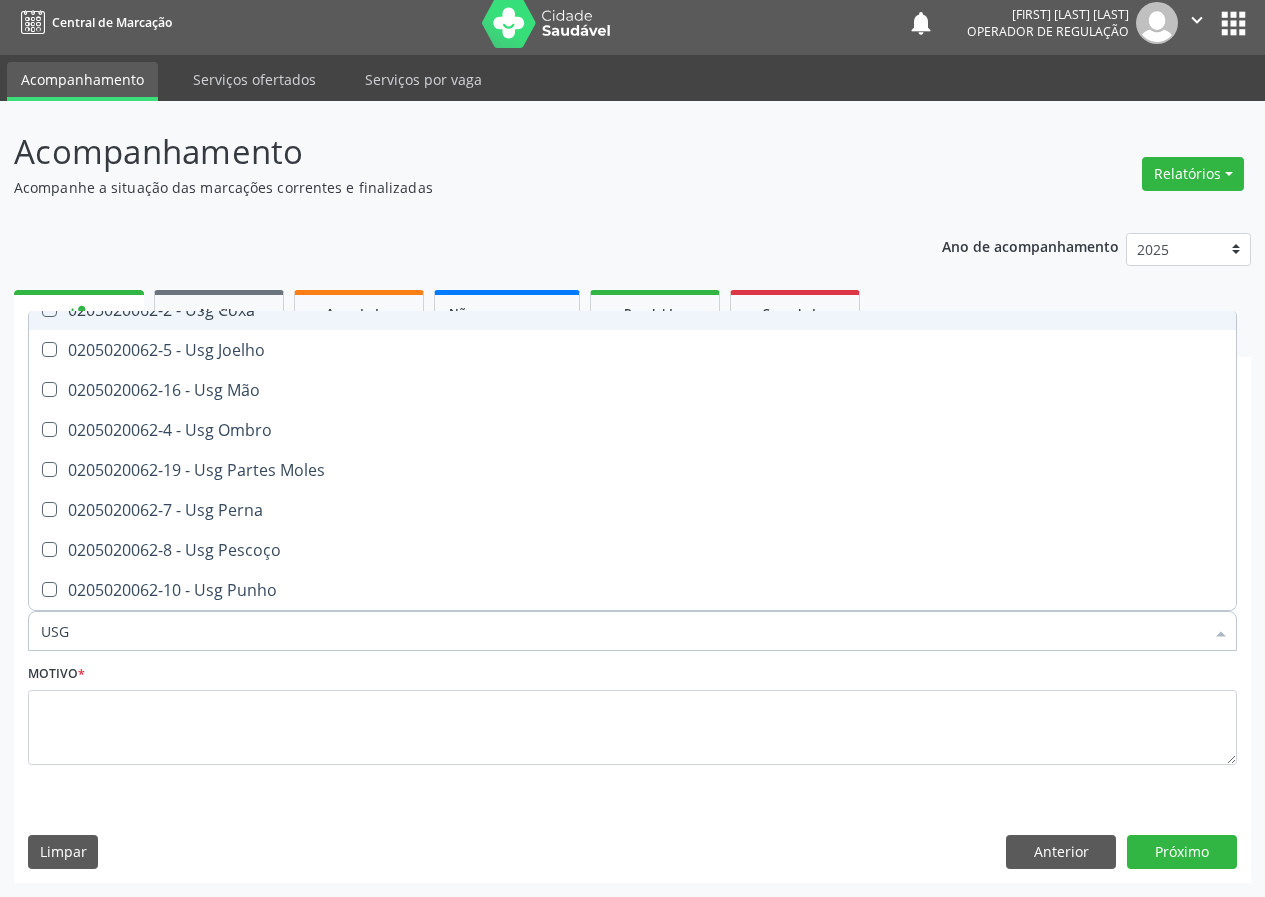 scroll, scrollTop: 300, scrollLeft: 0, axis: vertical 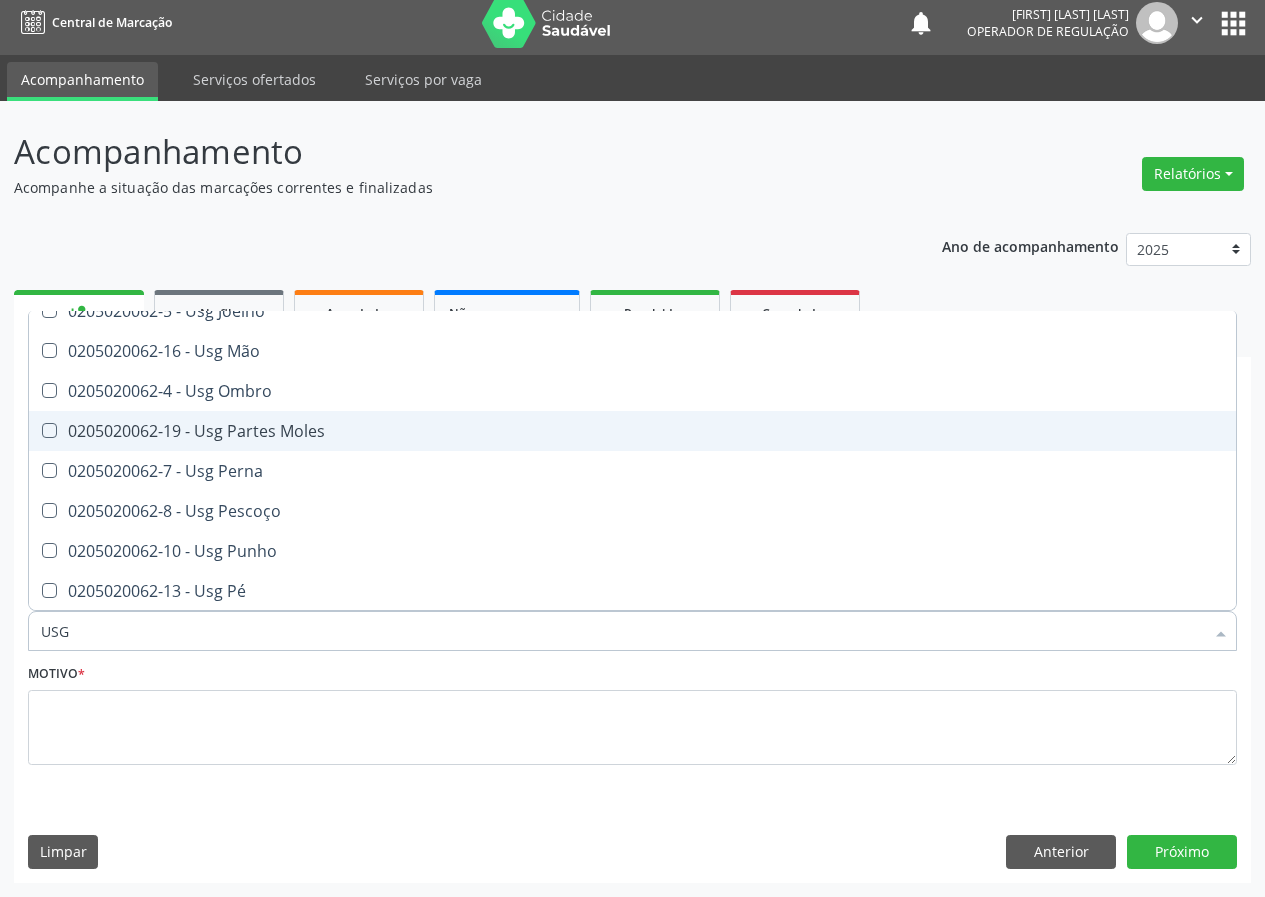 drag, startPoint x: 266, startPoint y: 431, endPoint x: 149, endPoint y: 587, distance: 195 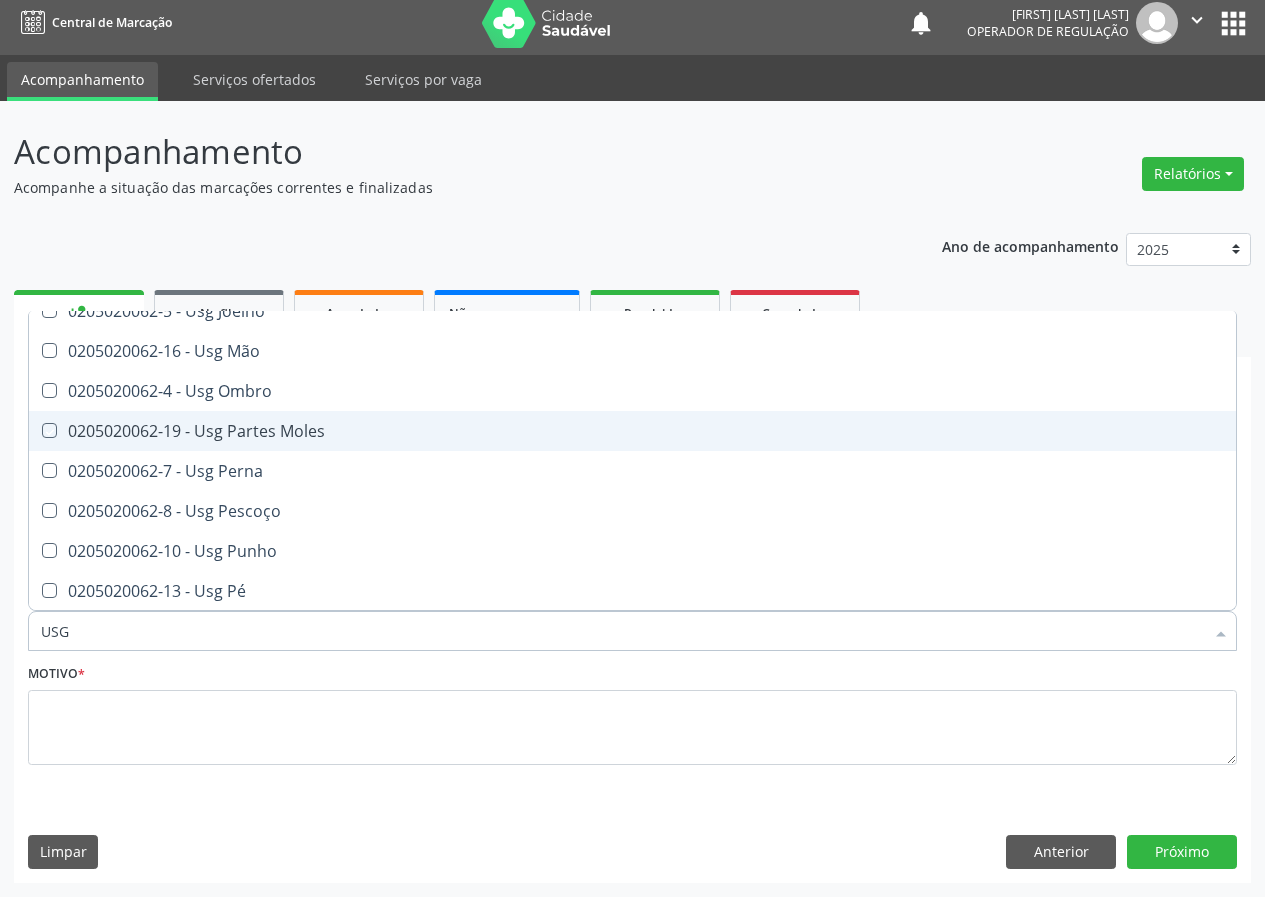 checkbox on "true" 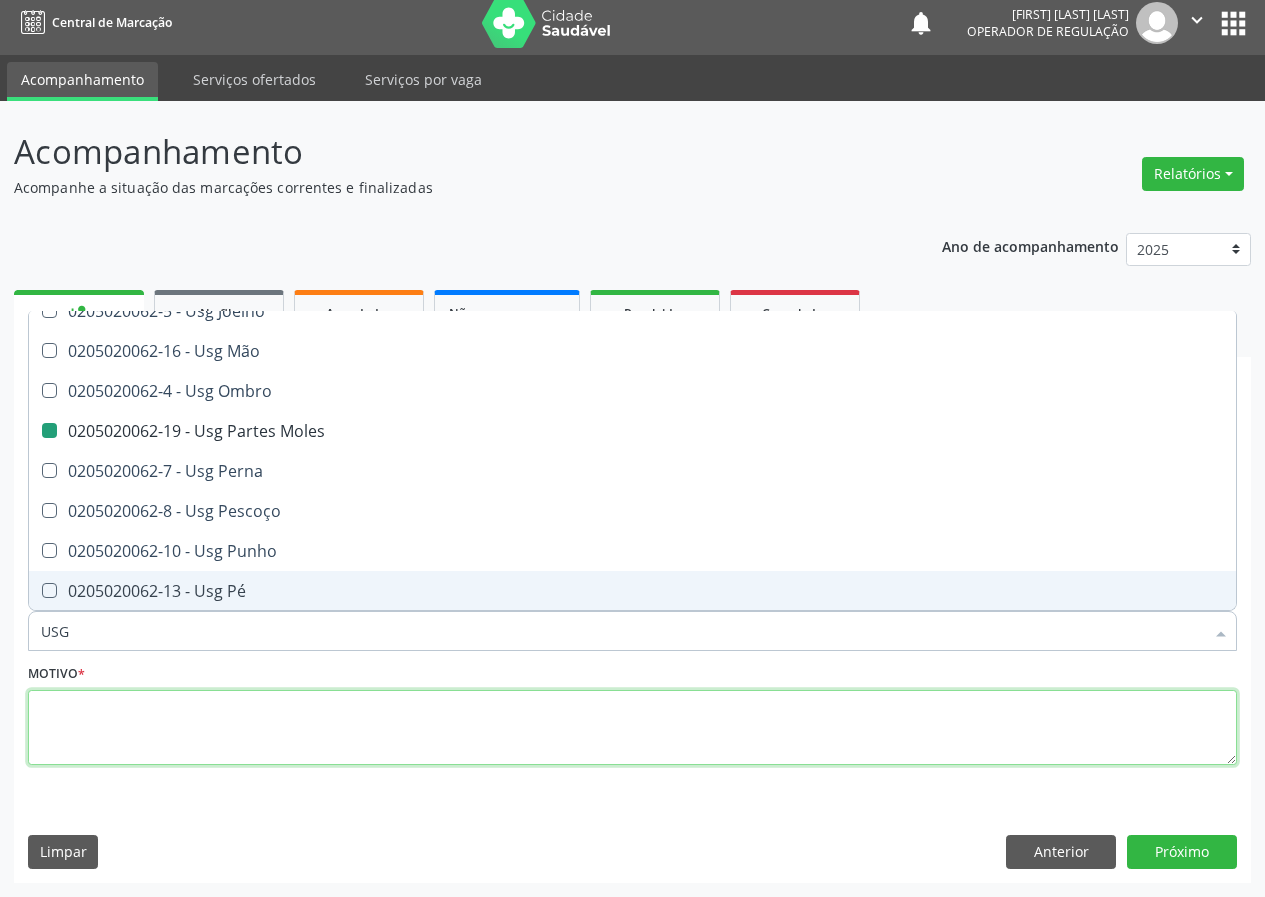 drag, startPoint x: 58, startPoint y: 718, endPoint x: 73, endPoint y: 699, distance: 24.207438 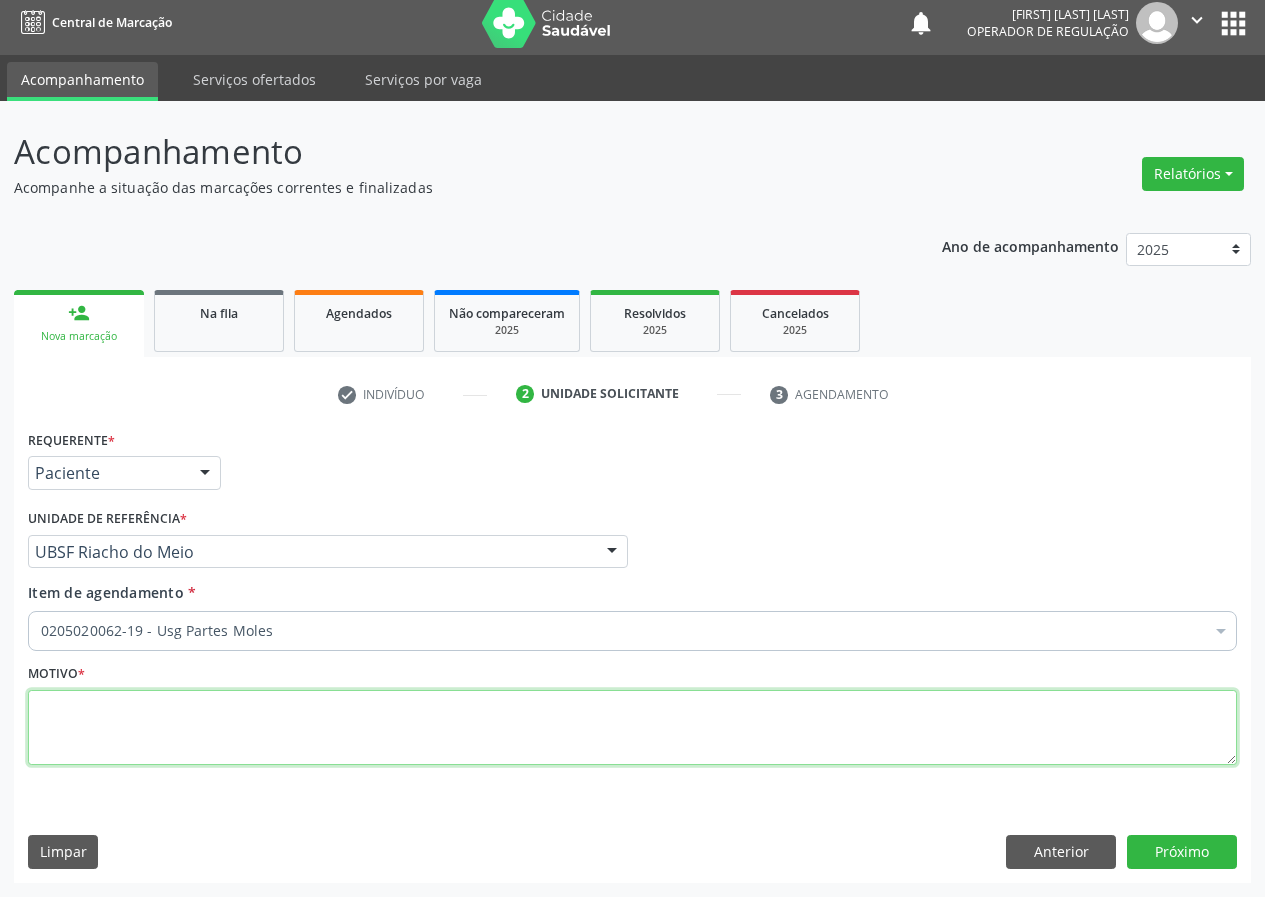 scroll, scrollTop: 0, scrollLeft: 0, axis: both 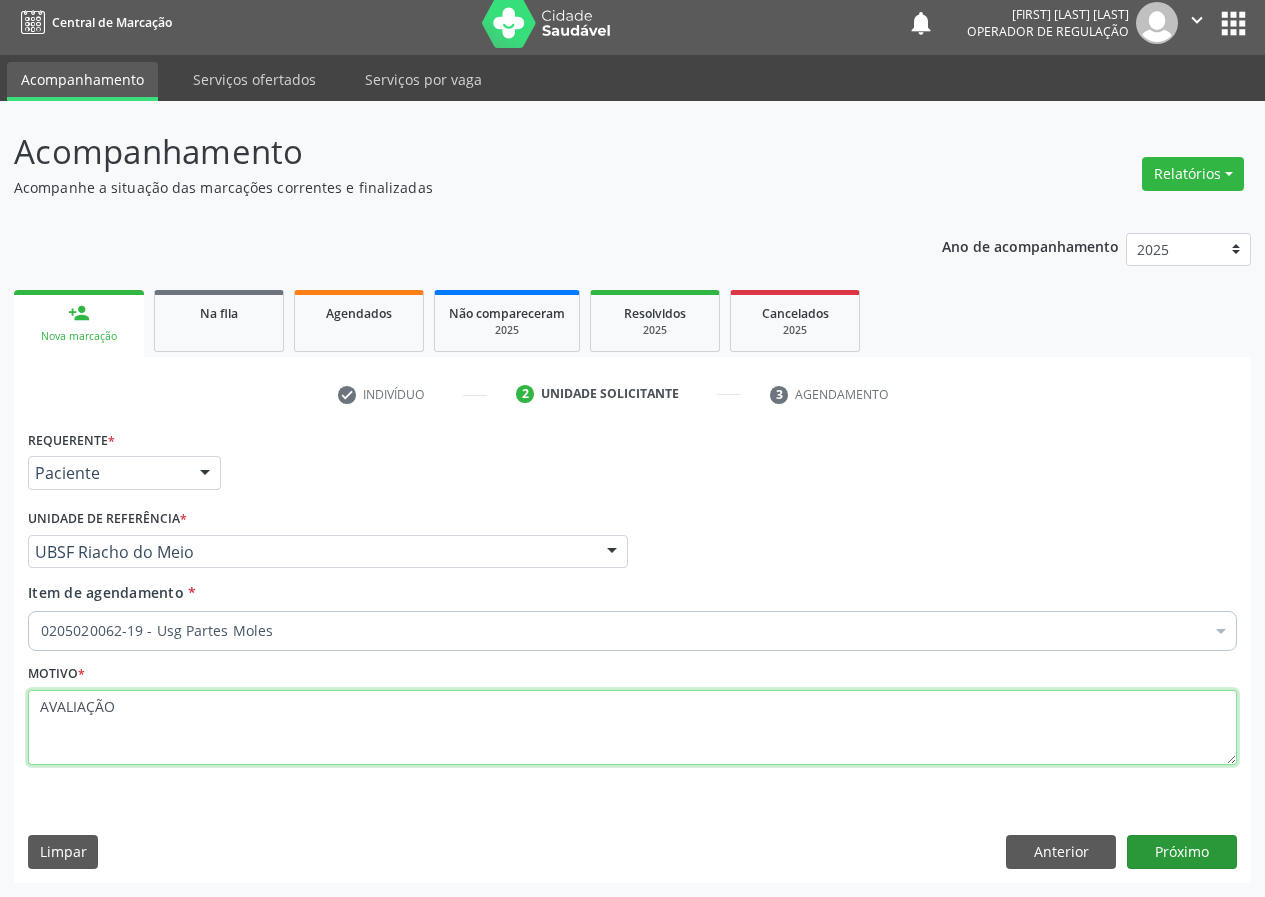 type on "AVALIAÇÃO" 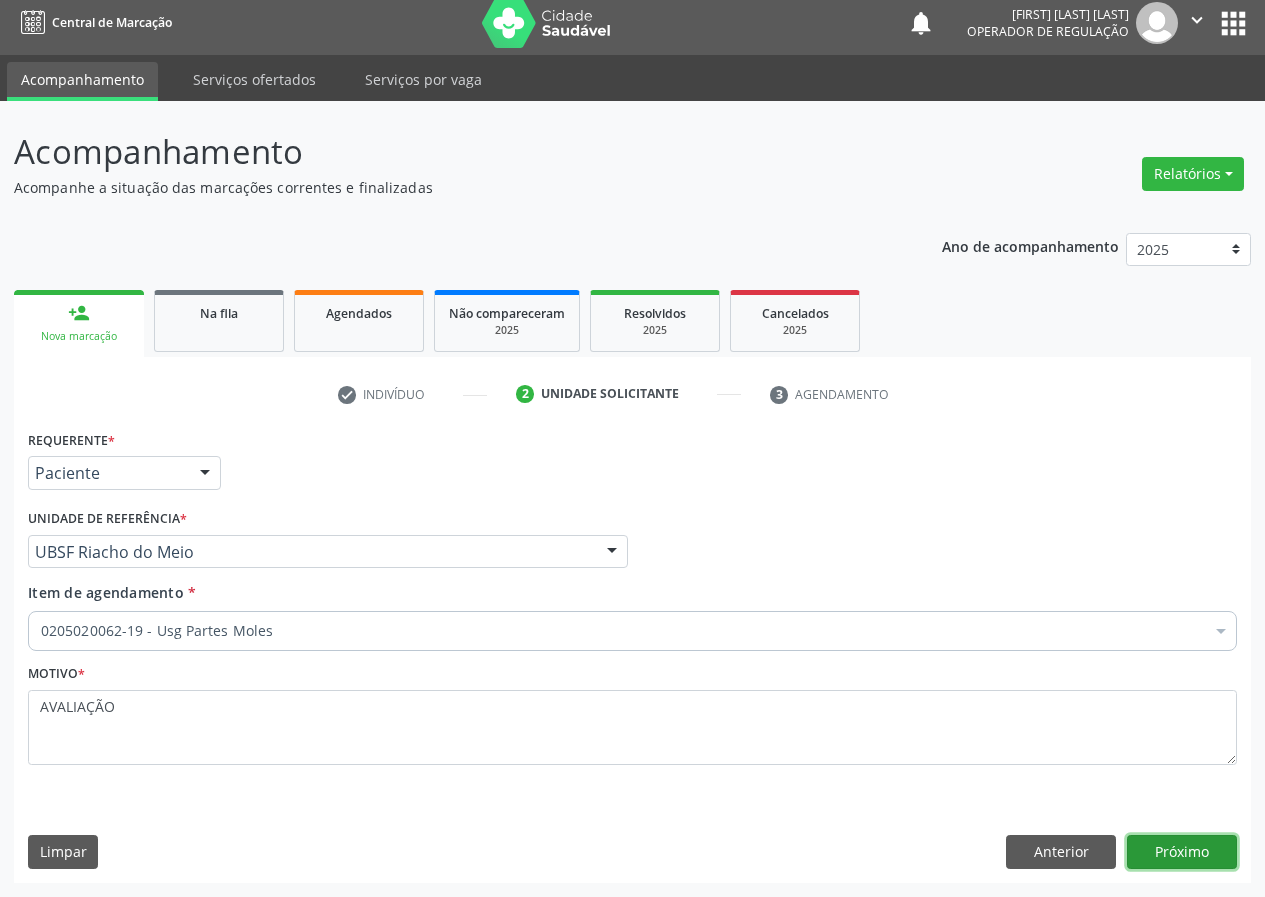 drag, startPoint x: 1193, startPoint y: 852, endPoint x: 0, endPoint y: 510, distance: 1241.0532 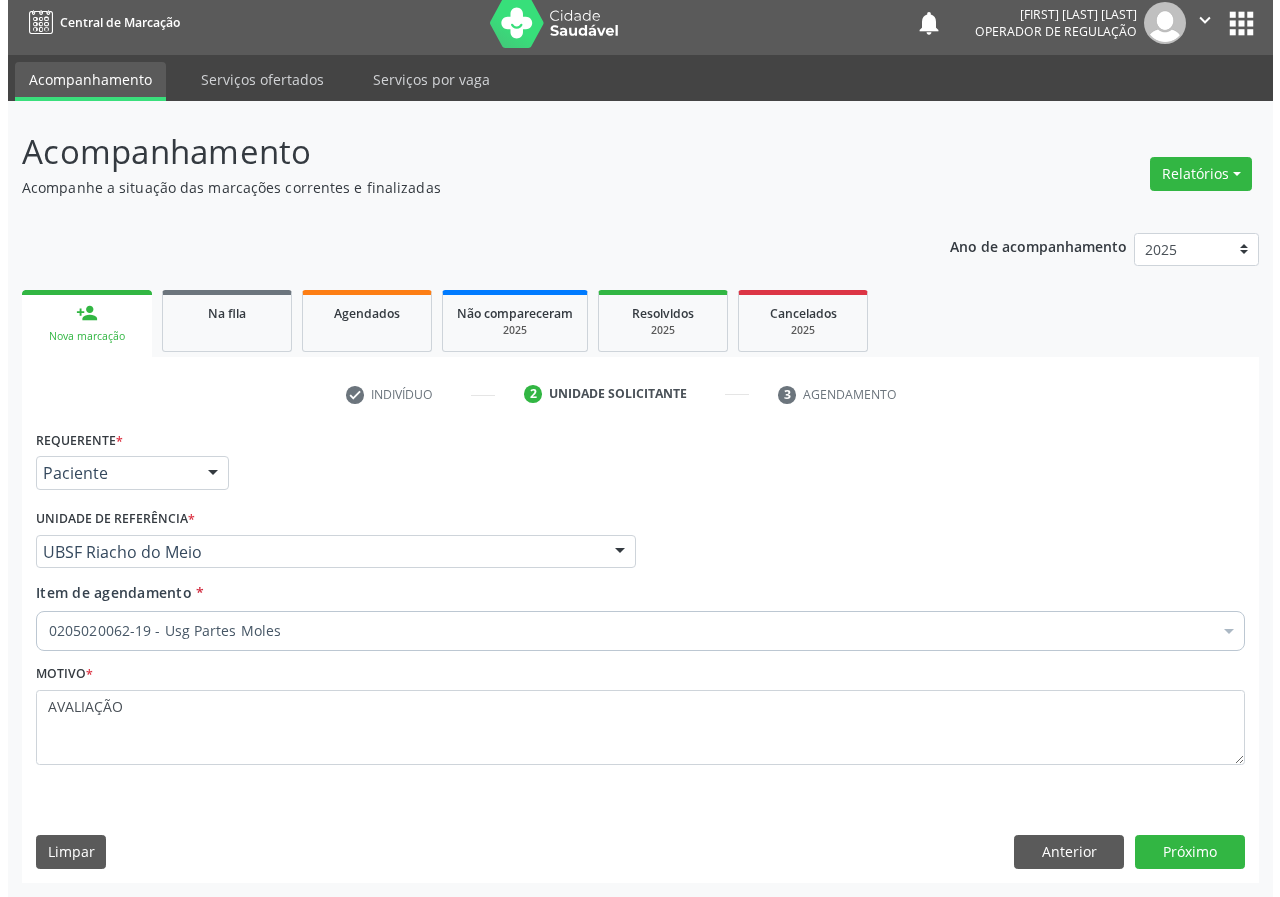 scroll, scrollTop: 0, scrollLeft: 0, axis: both 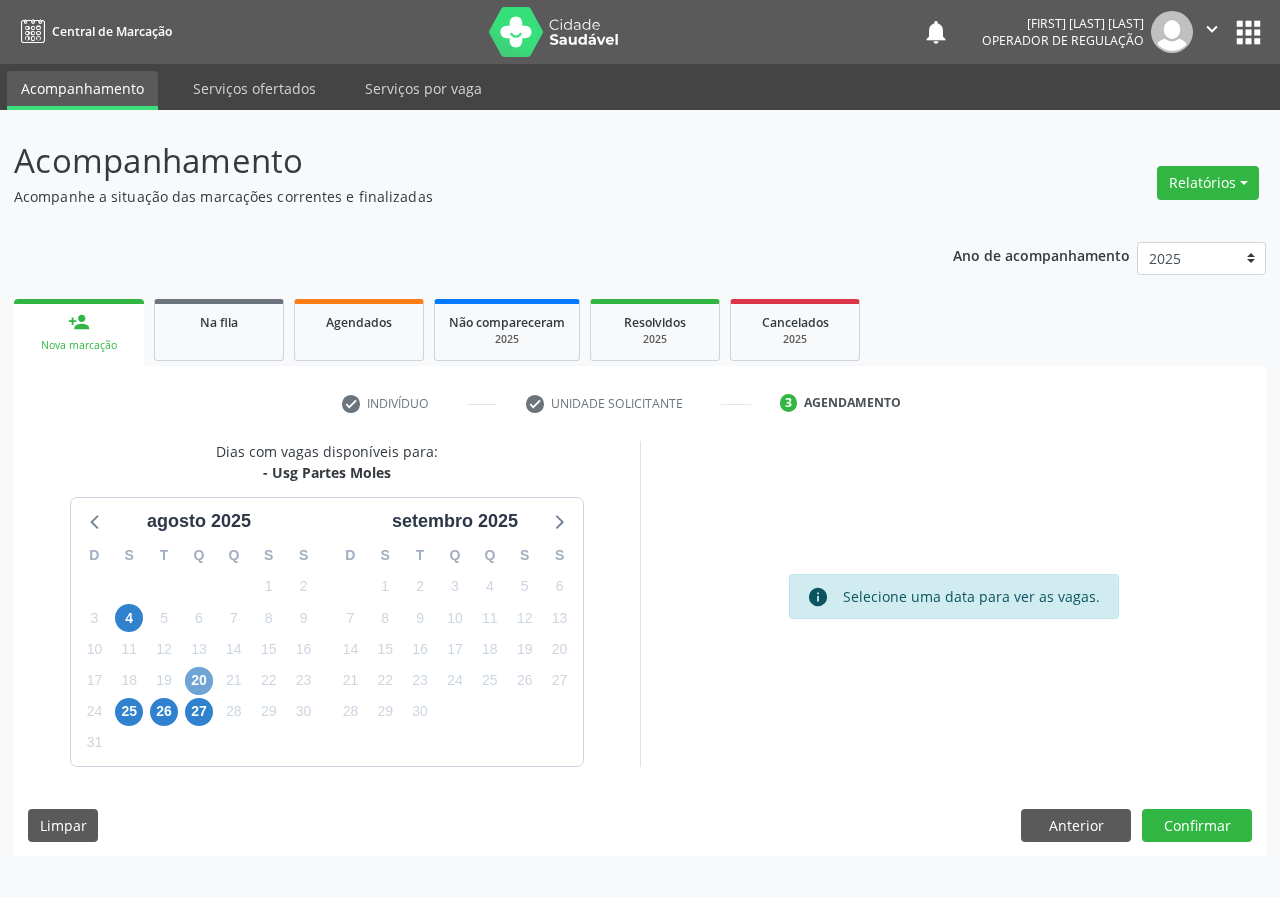 drag, startPoint x: 196, startPoint y: 680, endPoint x: 599, endPoint y: 552, distance: 422.8392 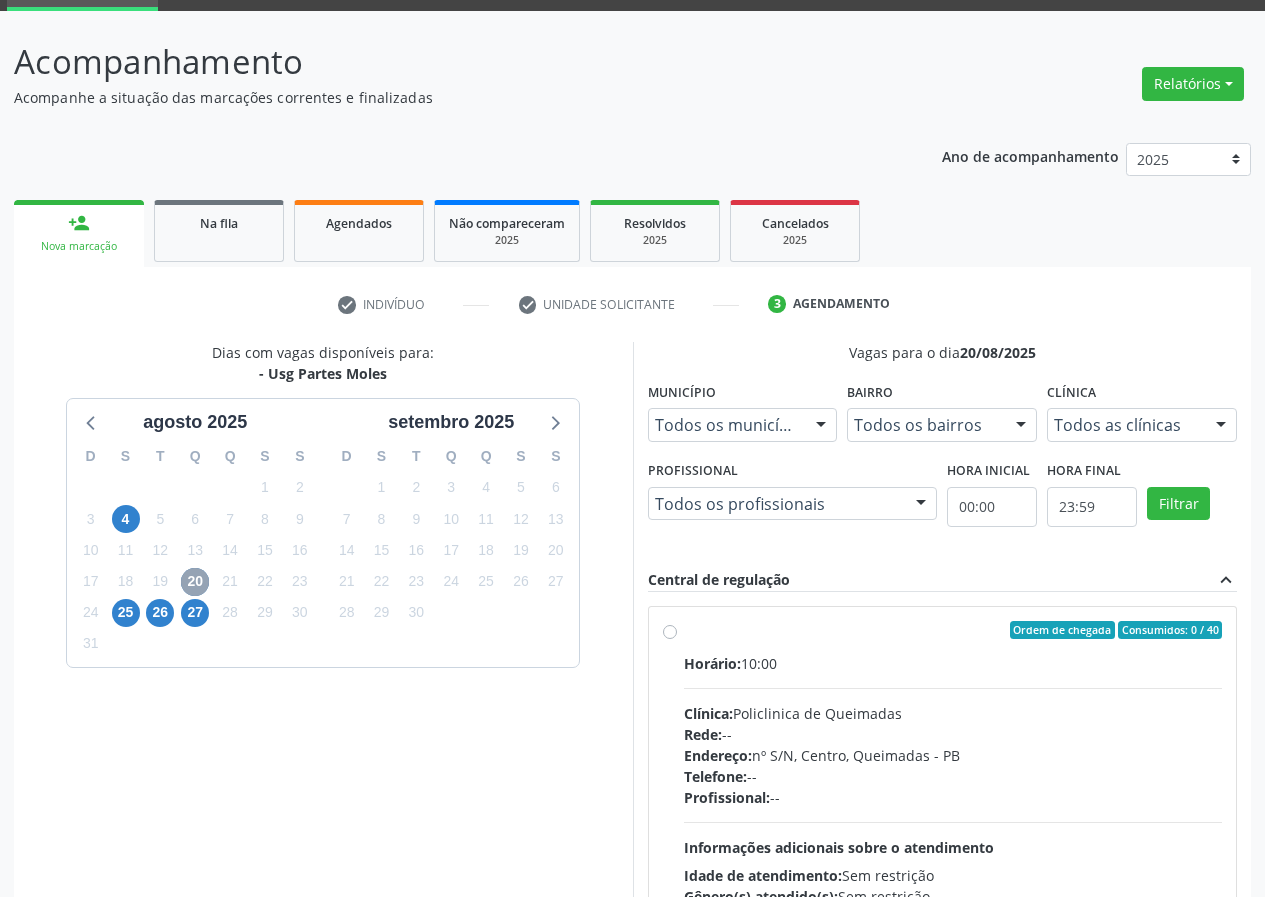 scroll, scrollTop: 100, scrollLeft: 0, axis: vertical 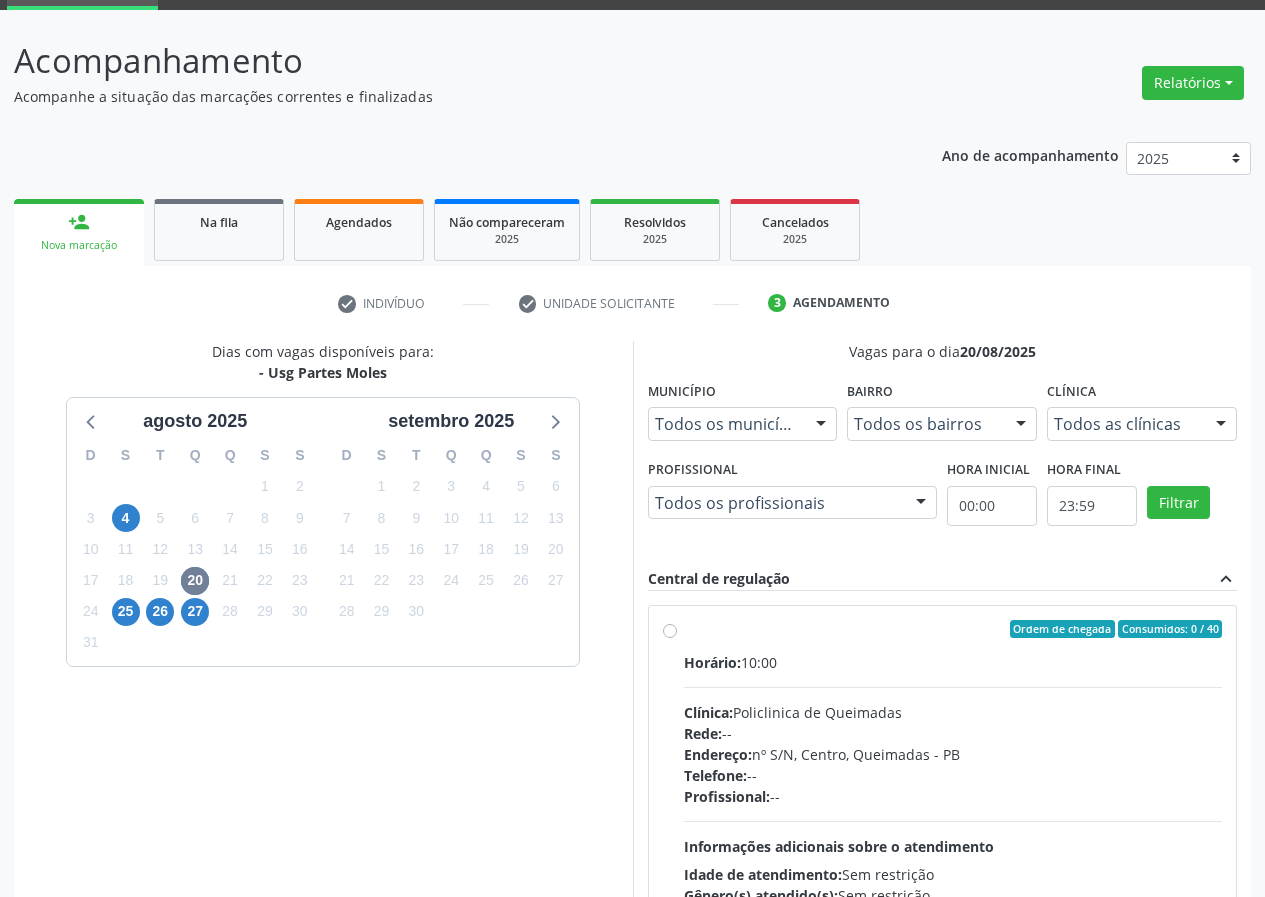 click on "Ordem de chegada
Consumidos: 0 / 40
Horário:   10:00
Clínica:  Policlinica de Queimadas
Rede:
--
Endereço:   nº S/N, Centro, Queimadas - PB
Telefone:   --
Profissional:
--
Informações adicionais sobre o atendimento
Idade de atendimento:
Sem restrição
Gênero(s) atendido(s):
Sem restrição
Informações adicionais:
--" at bounding box center (953, 773) 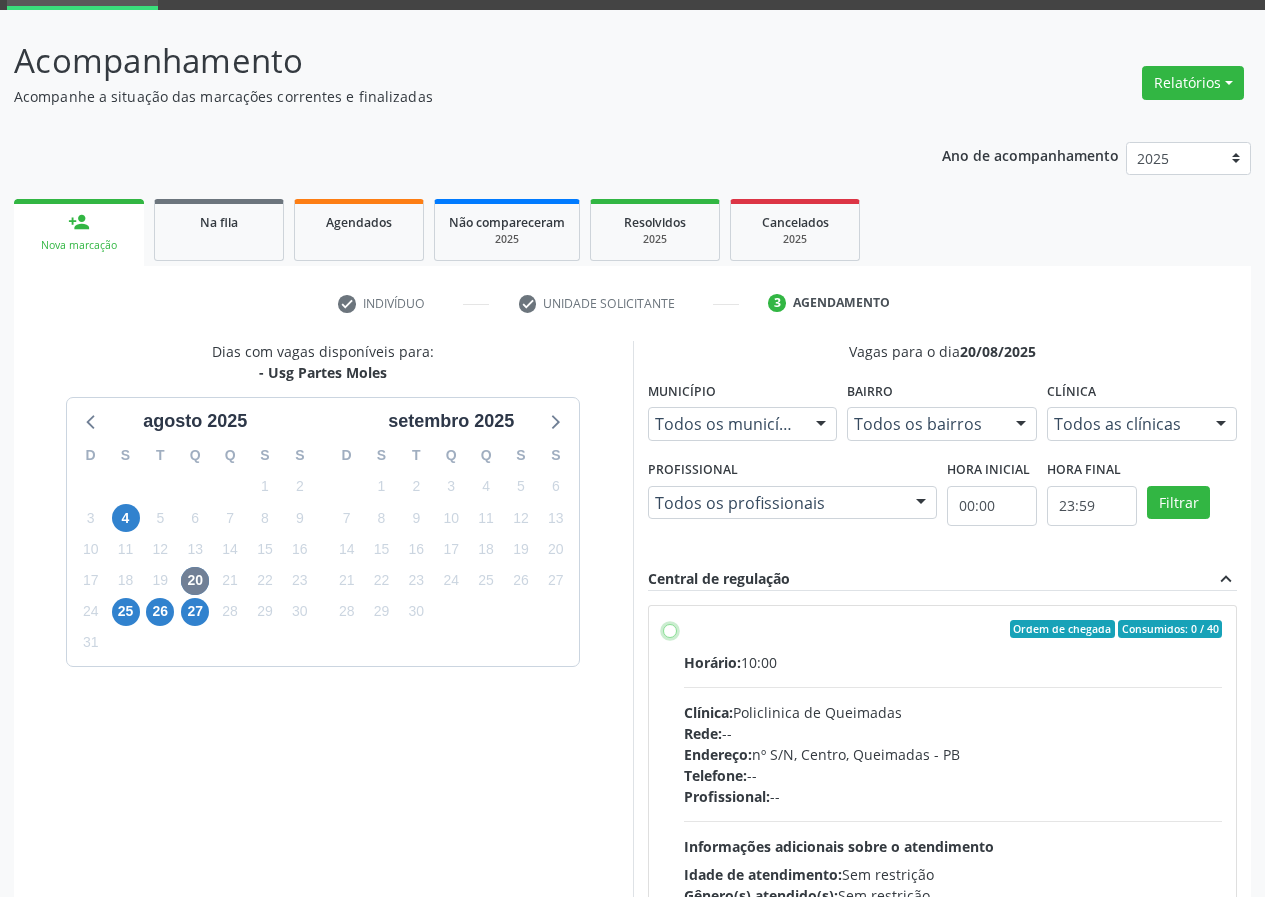 click on "Ordem de chegada
Consumidos: 0 / 40
Horário:   10:00
Clínica:  Policlinica de Queimadas
Rede:
--
Endereço:   nº S/N, Centro, Queimadas - PB
Telefone:   --
Profissional:
--
Informações adicionais sobre o atendimento
Idade de atendimento:
Sem restrição
Gênero(s) atendido(s):
Sem restrição
Informações adicionais:
--" at bounding box center (670, 629) 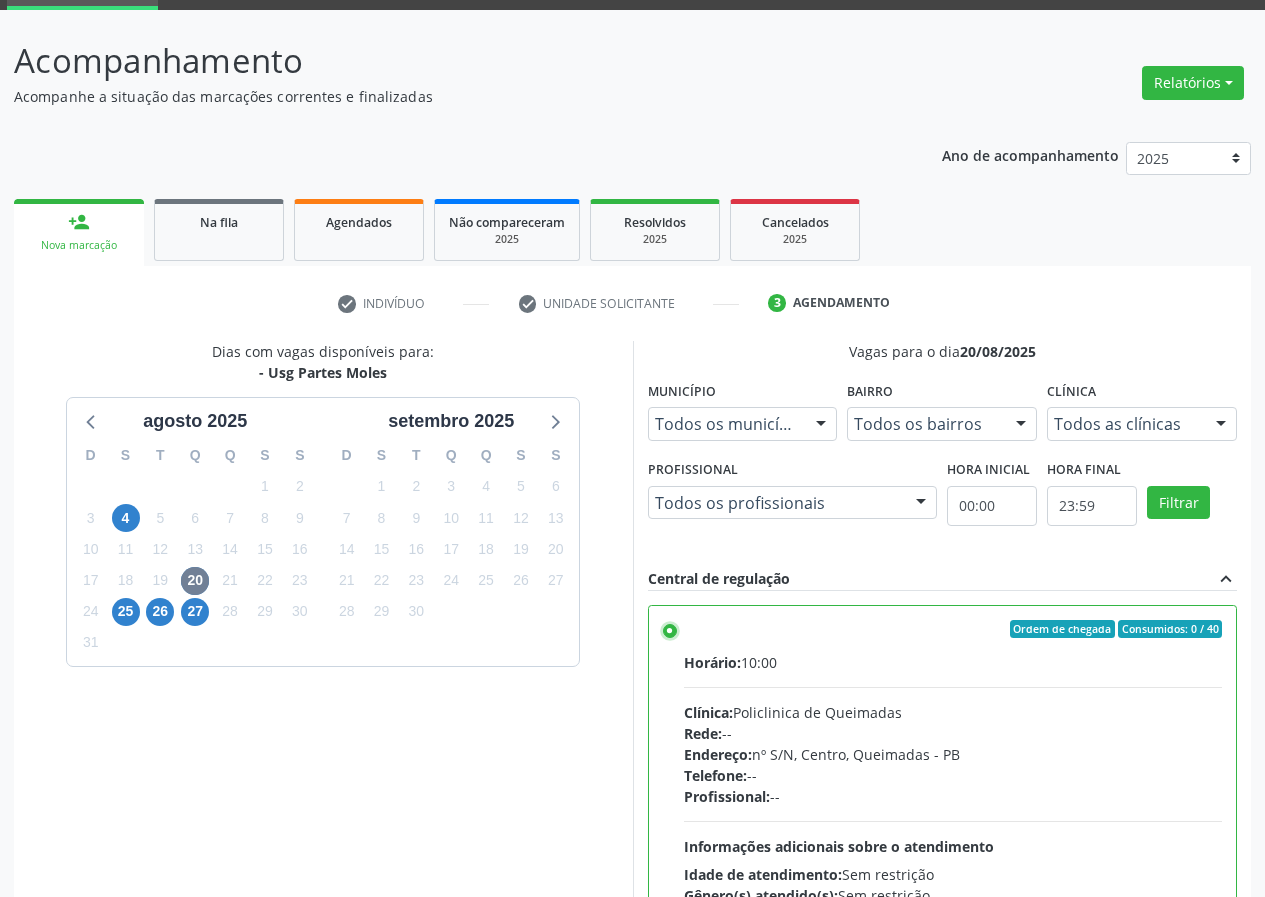 scroll, scrollTop: 99, scrollLeft: 0, axis: vertical 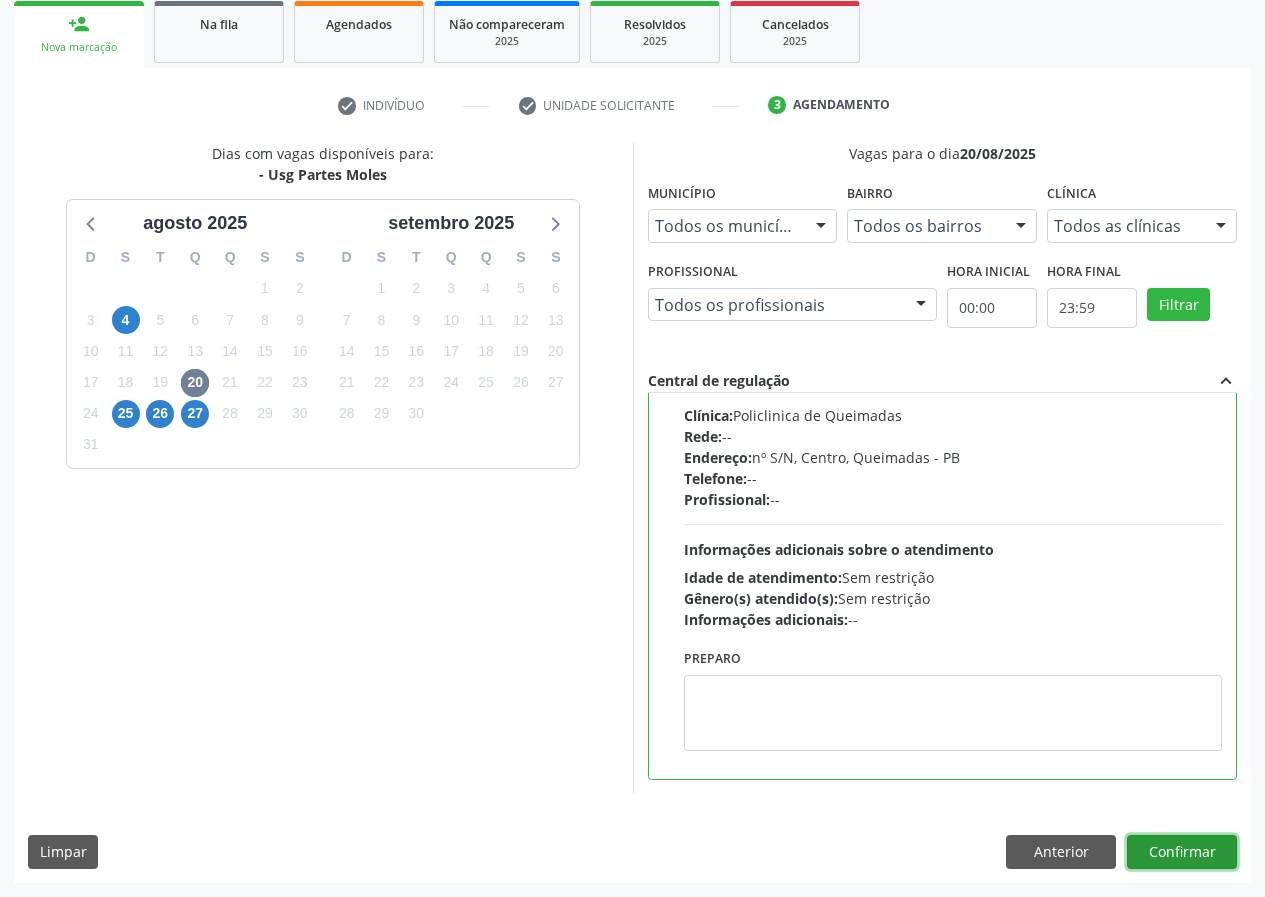 click on "Confirmar" at bounding box center [1182, 852] 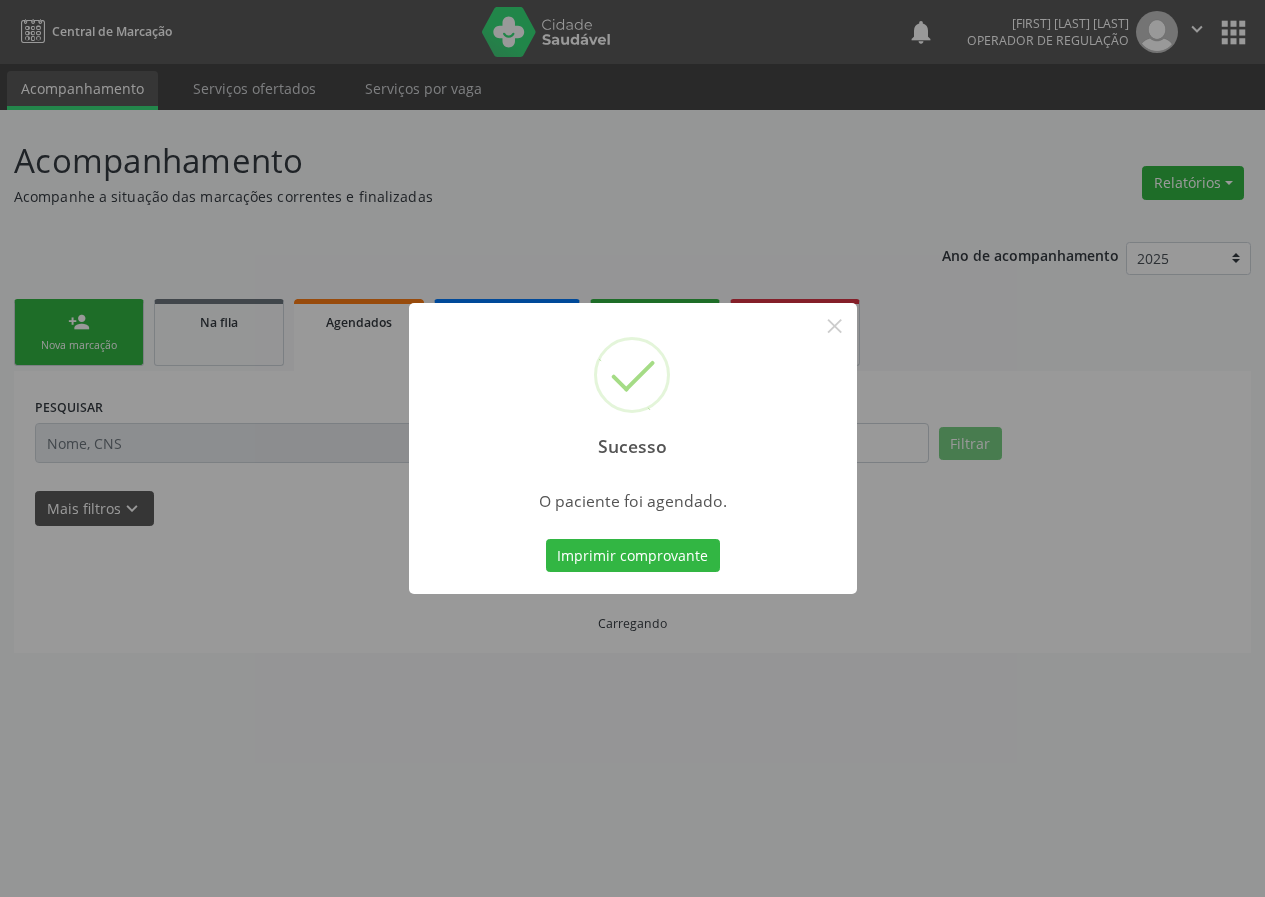 scroll, scrollTop: 0, scrollLeft: 0, axis: both 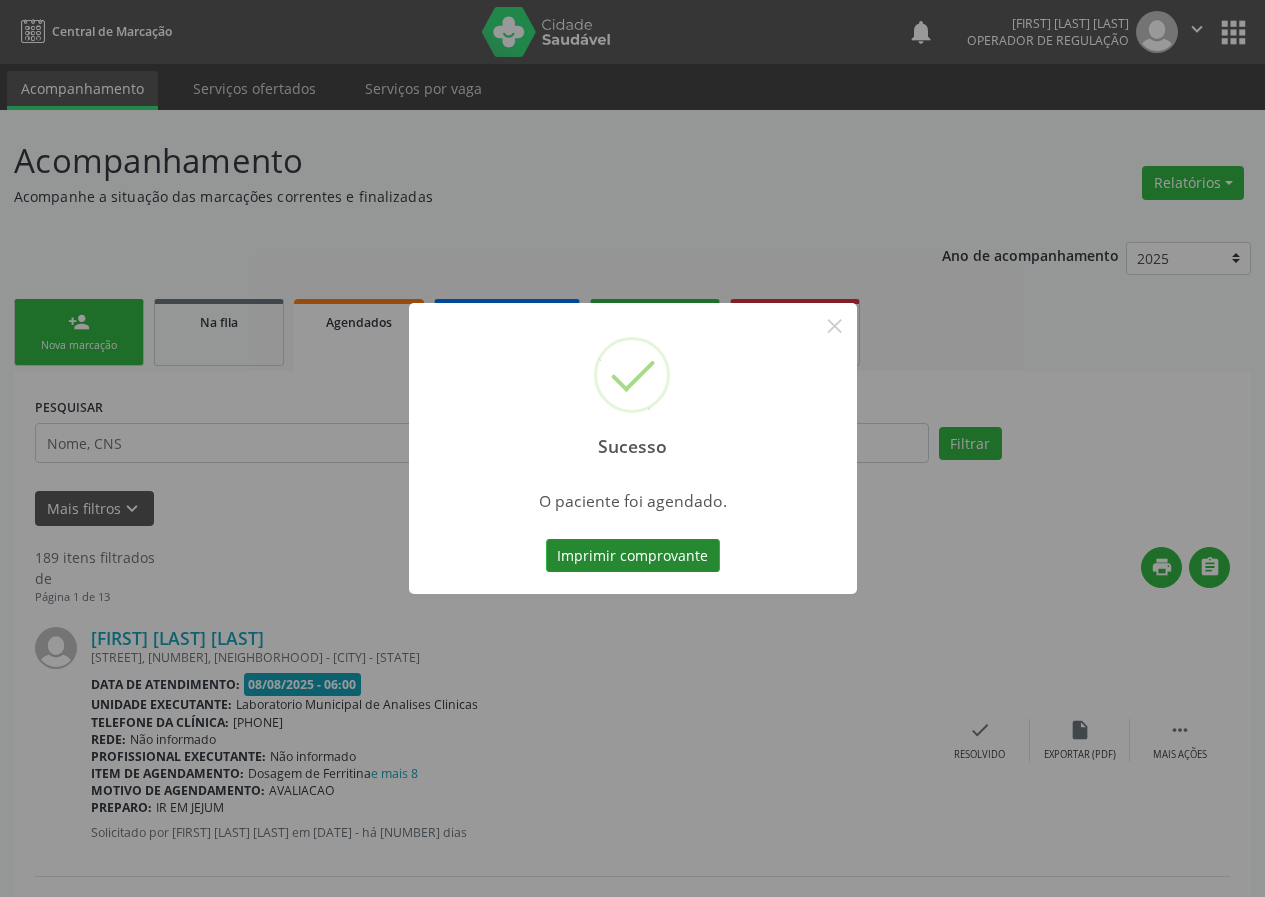 click on "Imprimir comprovante" at bounding box center (633, 556) 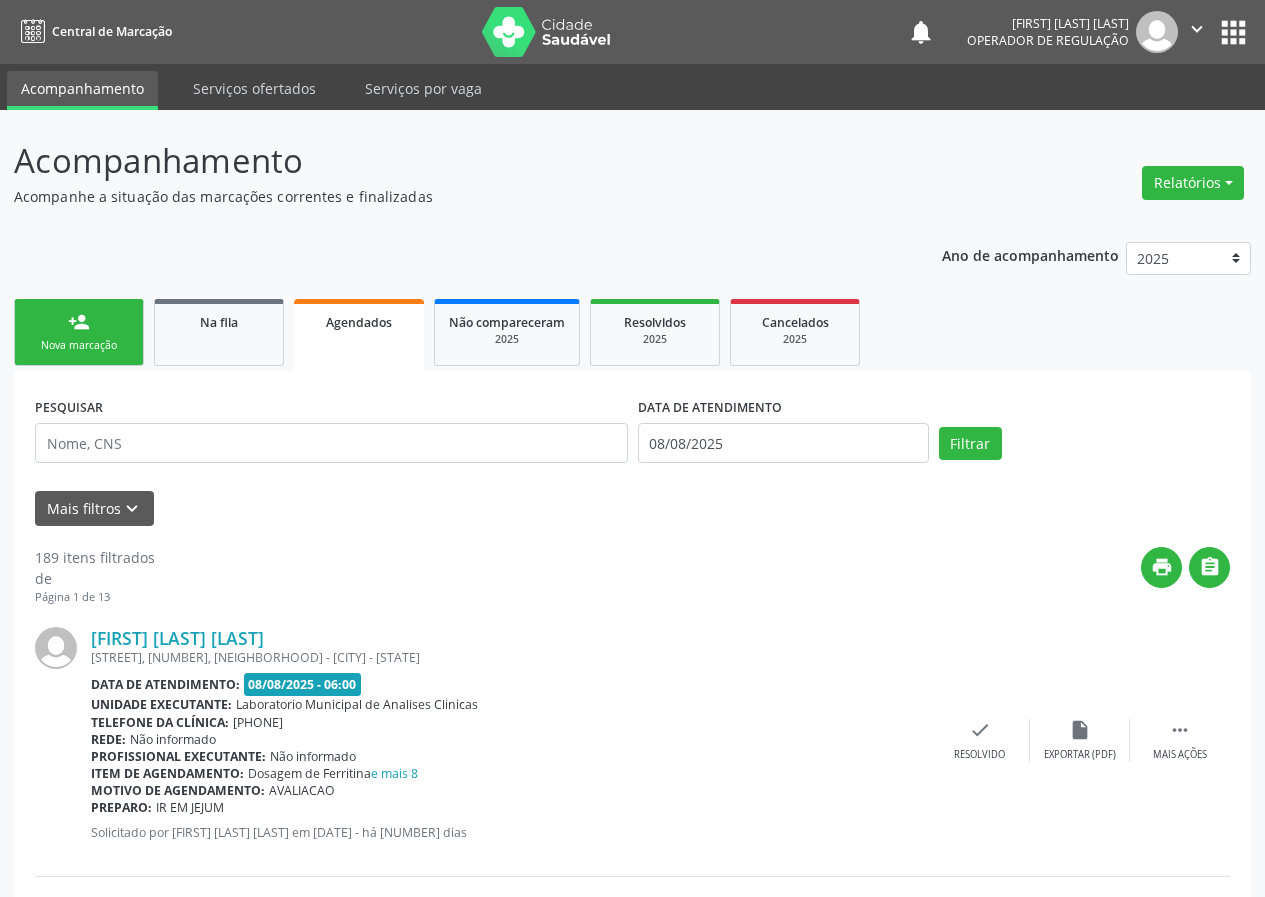 click on "person_add
Nova marcação" at bounding box center (79, 332) 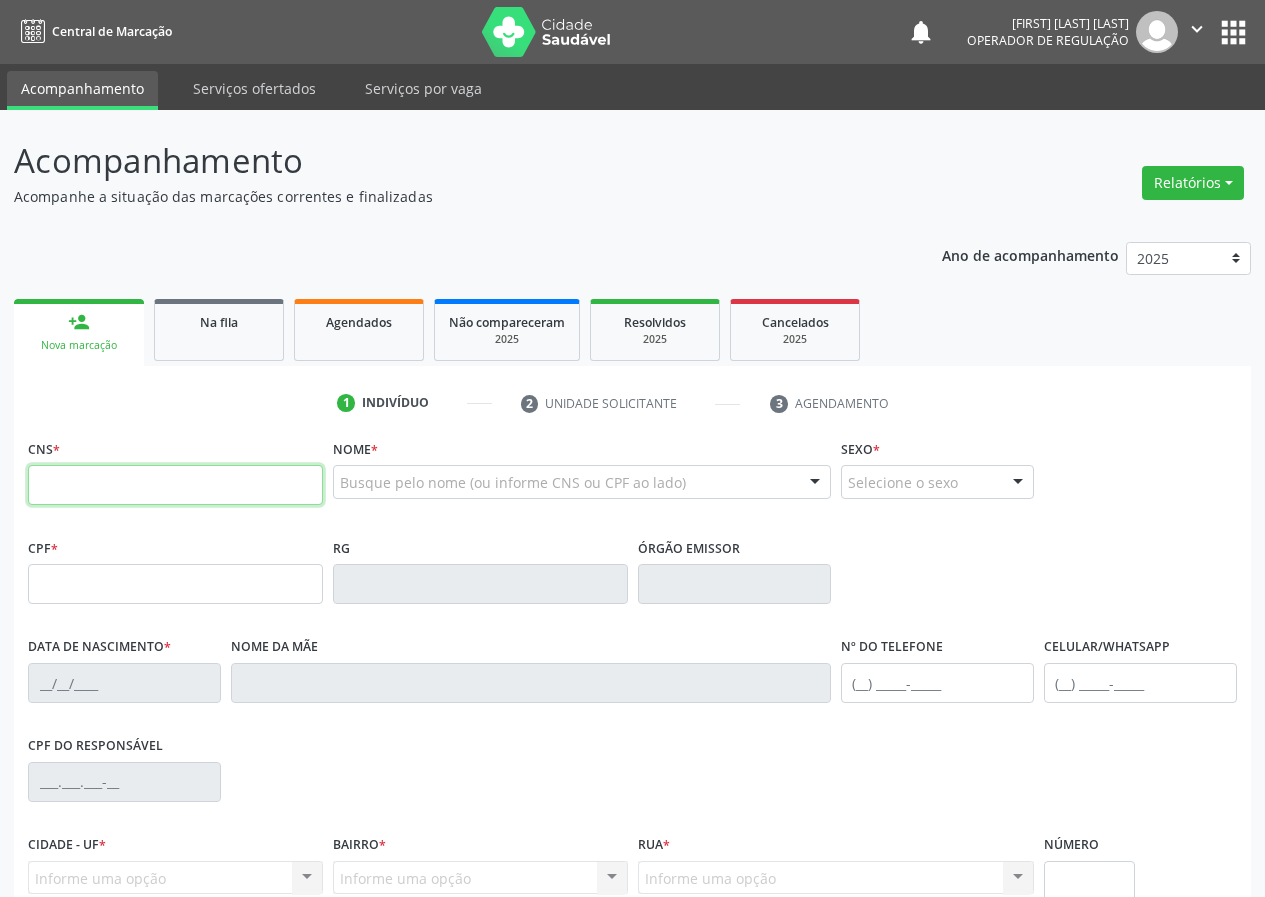 click at bounding box center (175, 485) 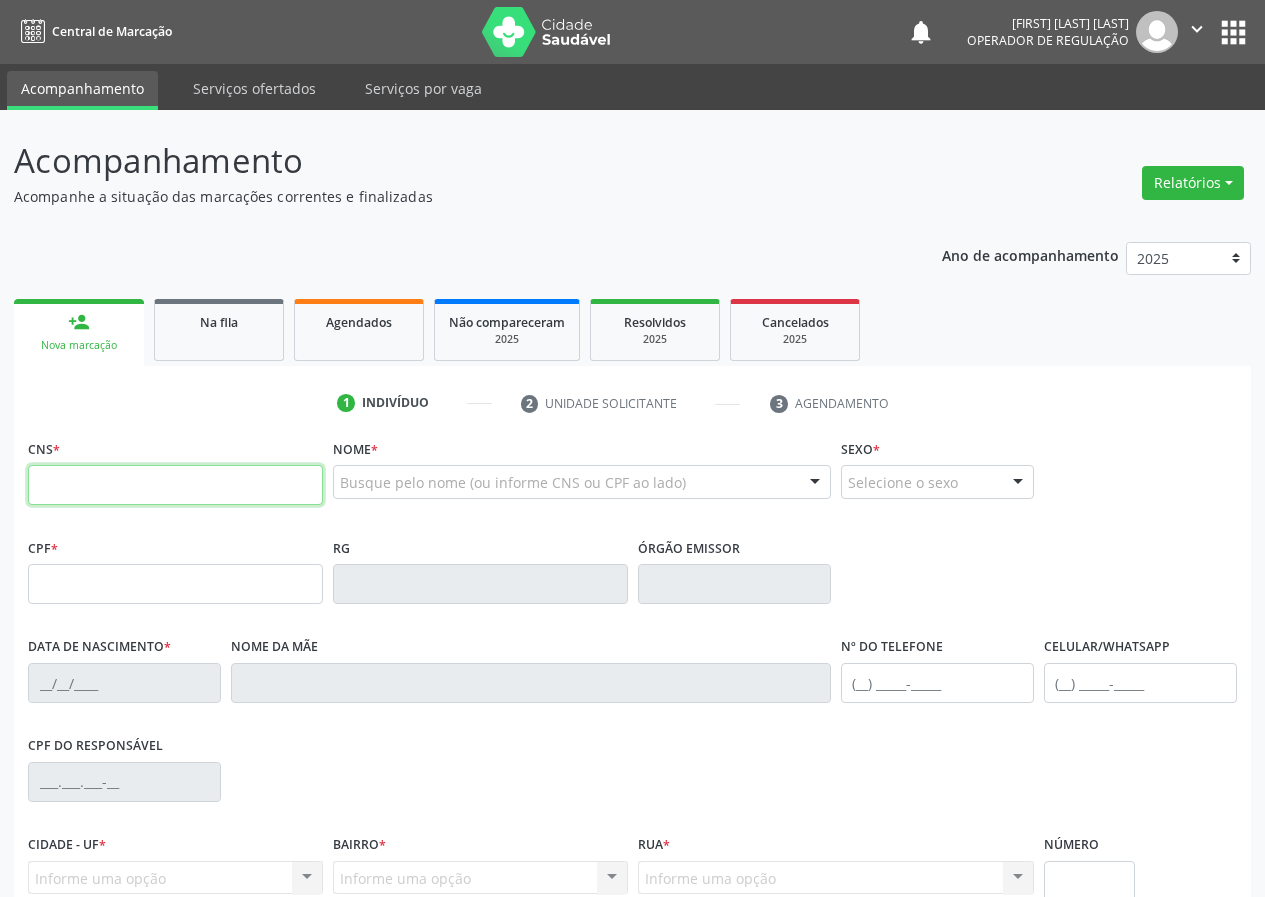 click at bounding box center (175, 485) 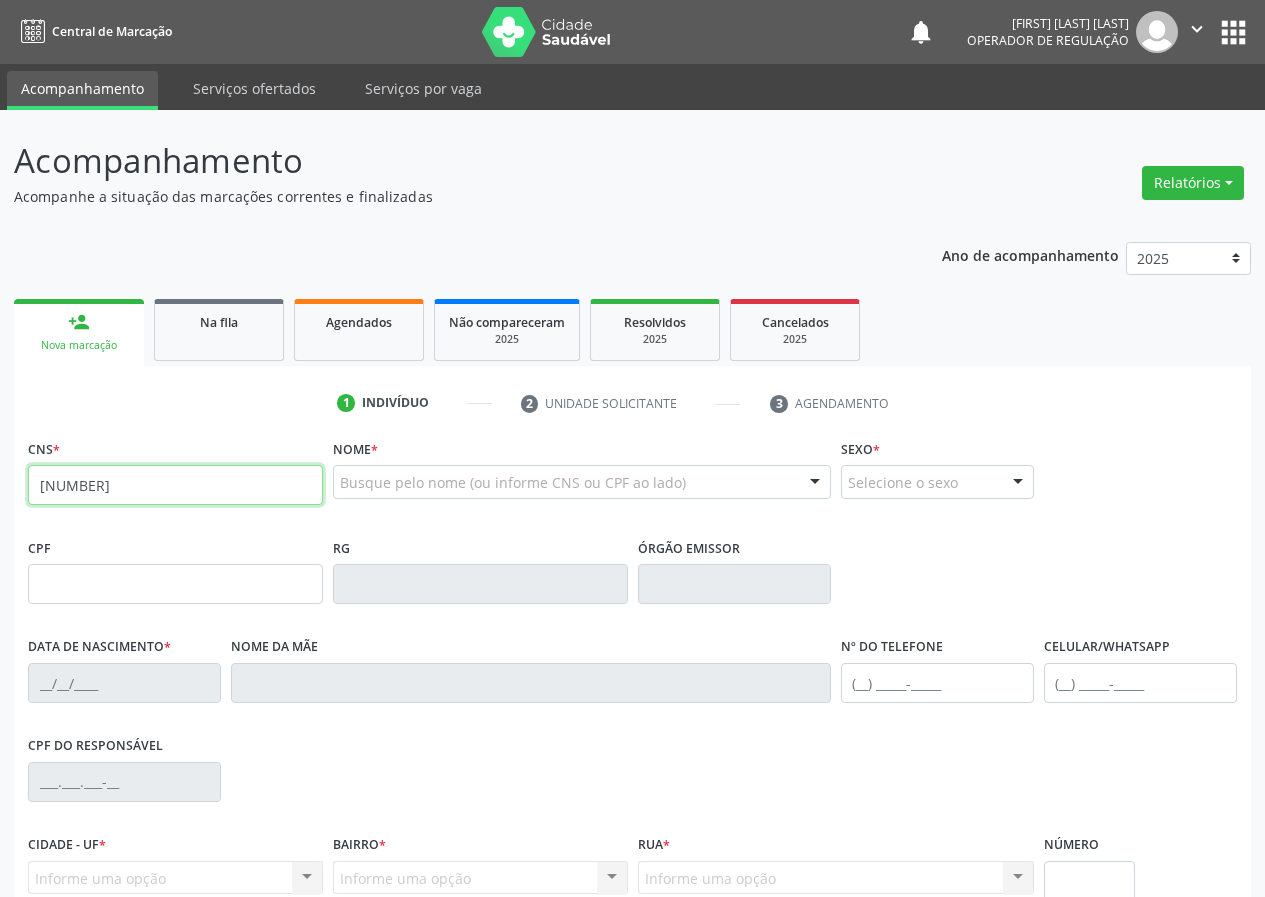 type on "700 0054 9568 8702" 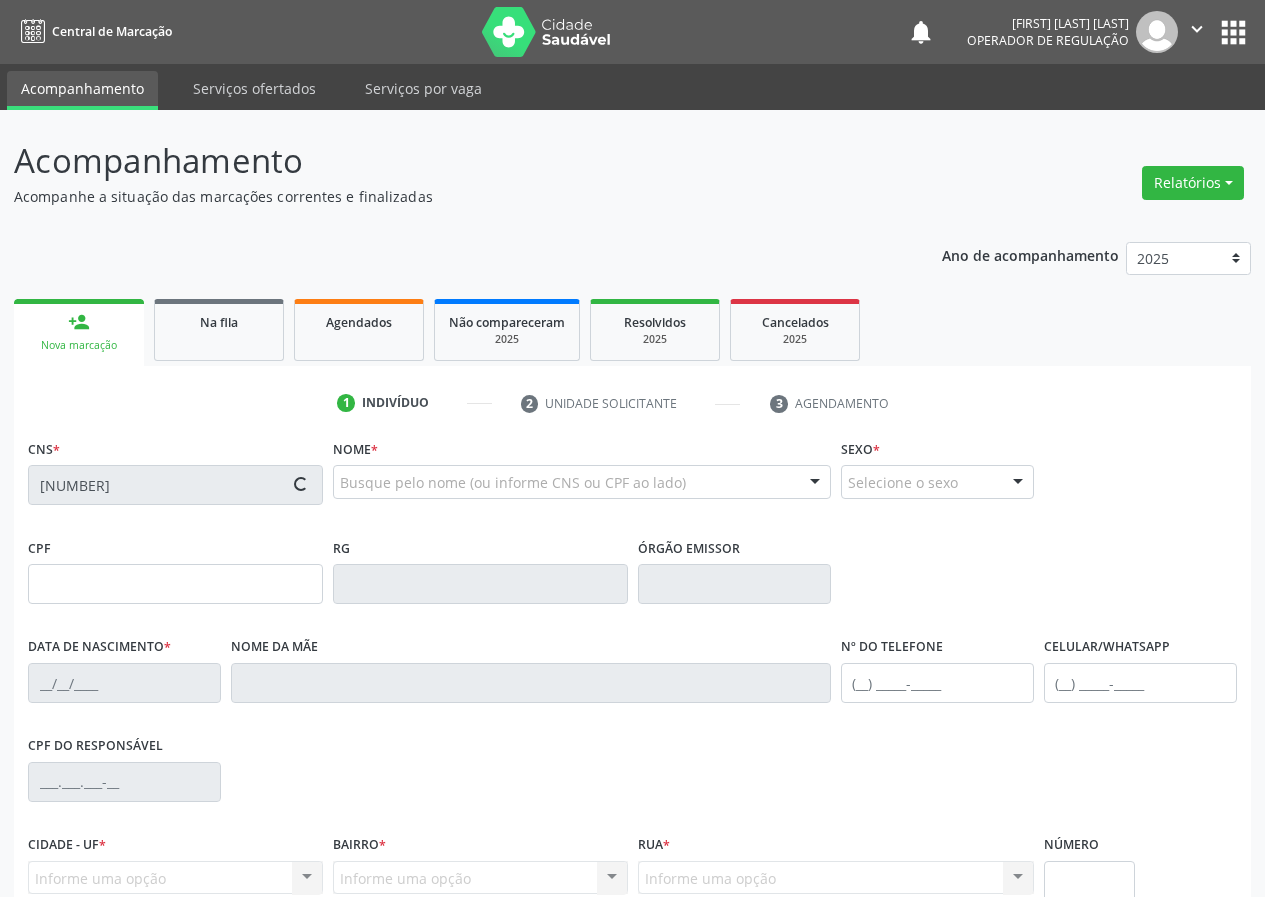 type on "058.900.494-88" 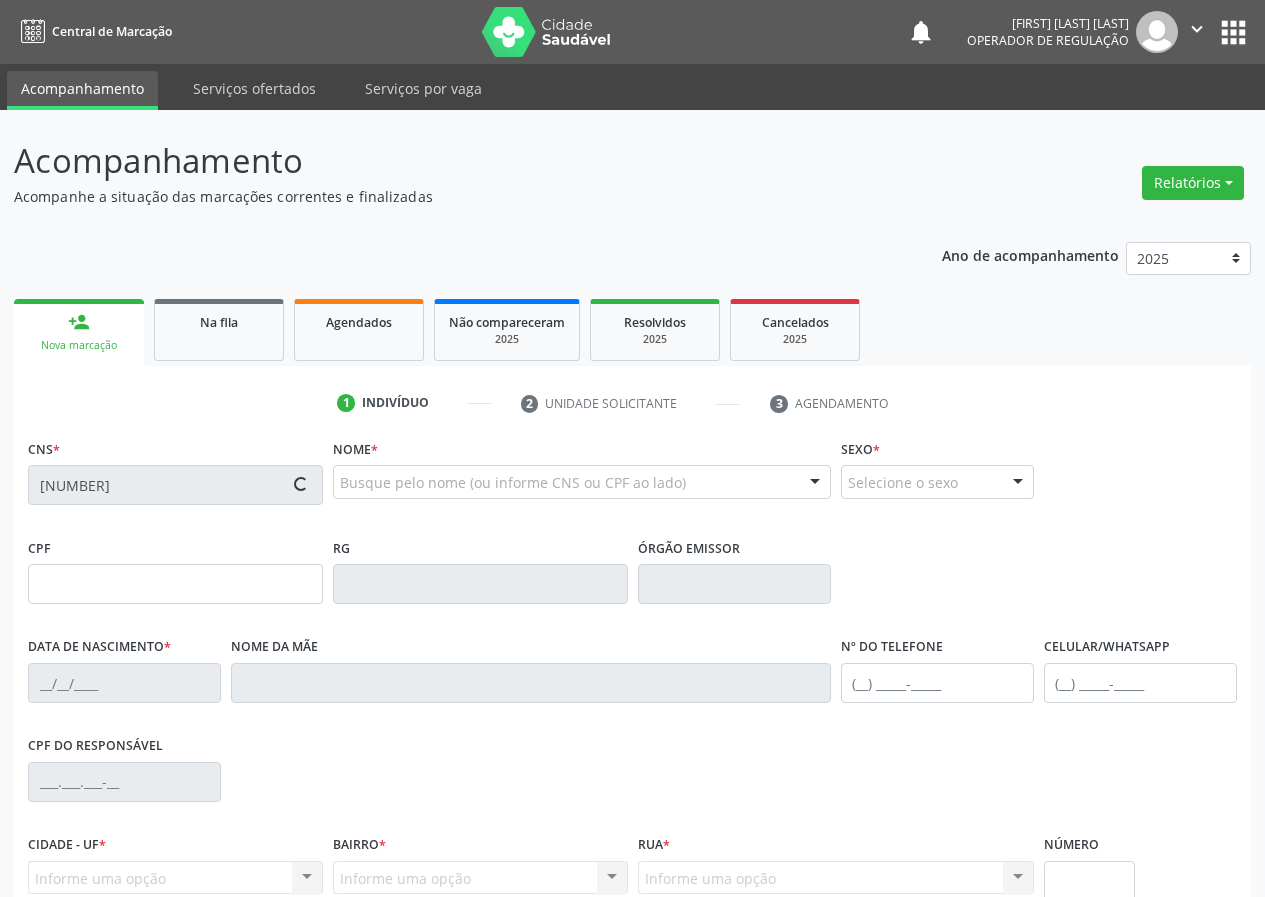 type on "23/02/1979" 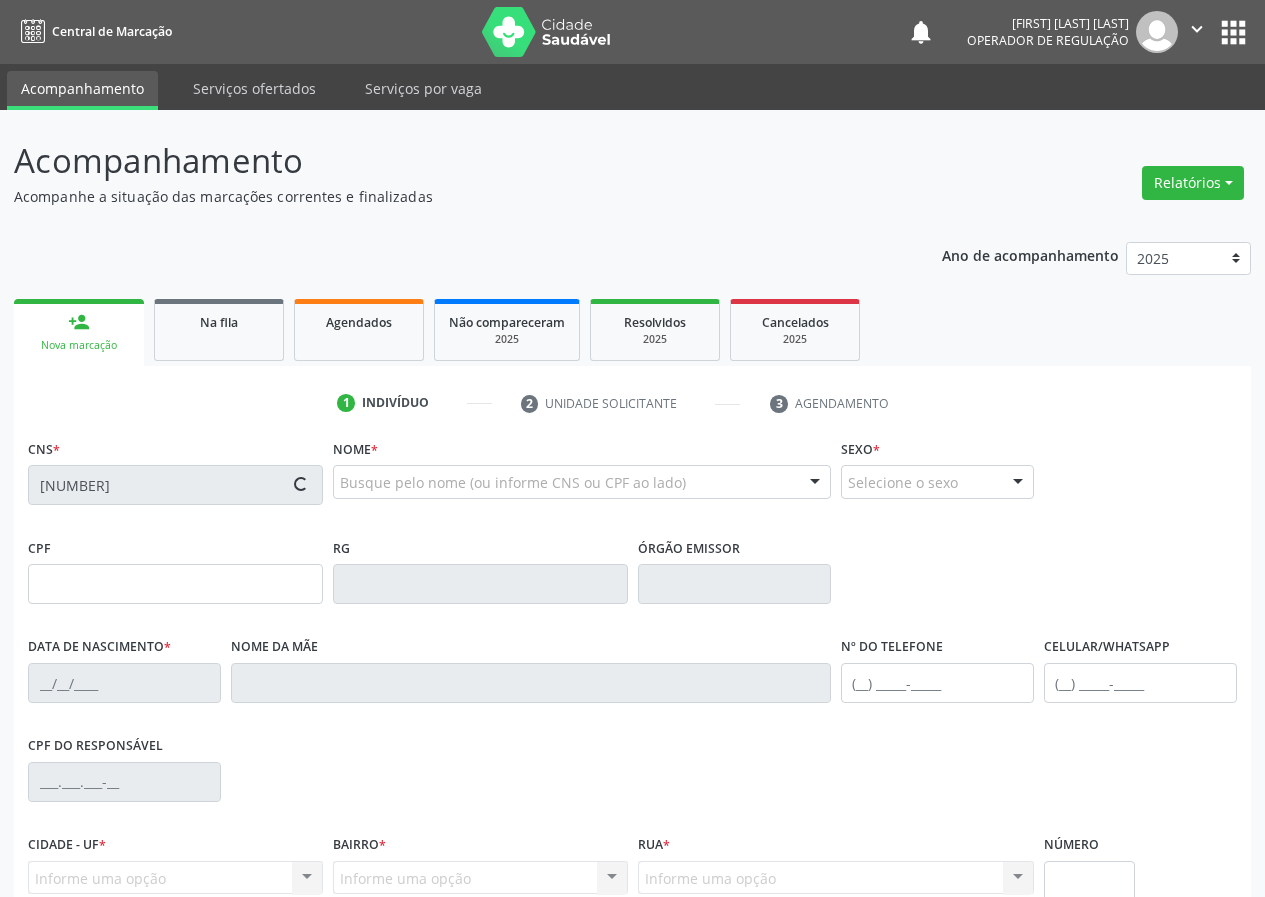 type on "(83) 99907-5958" 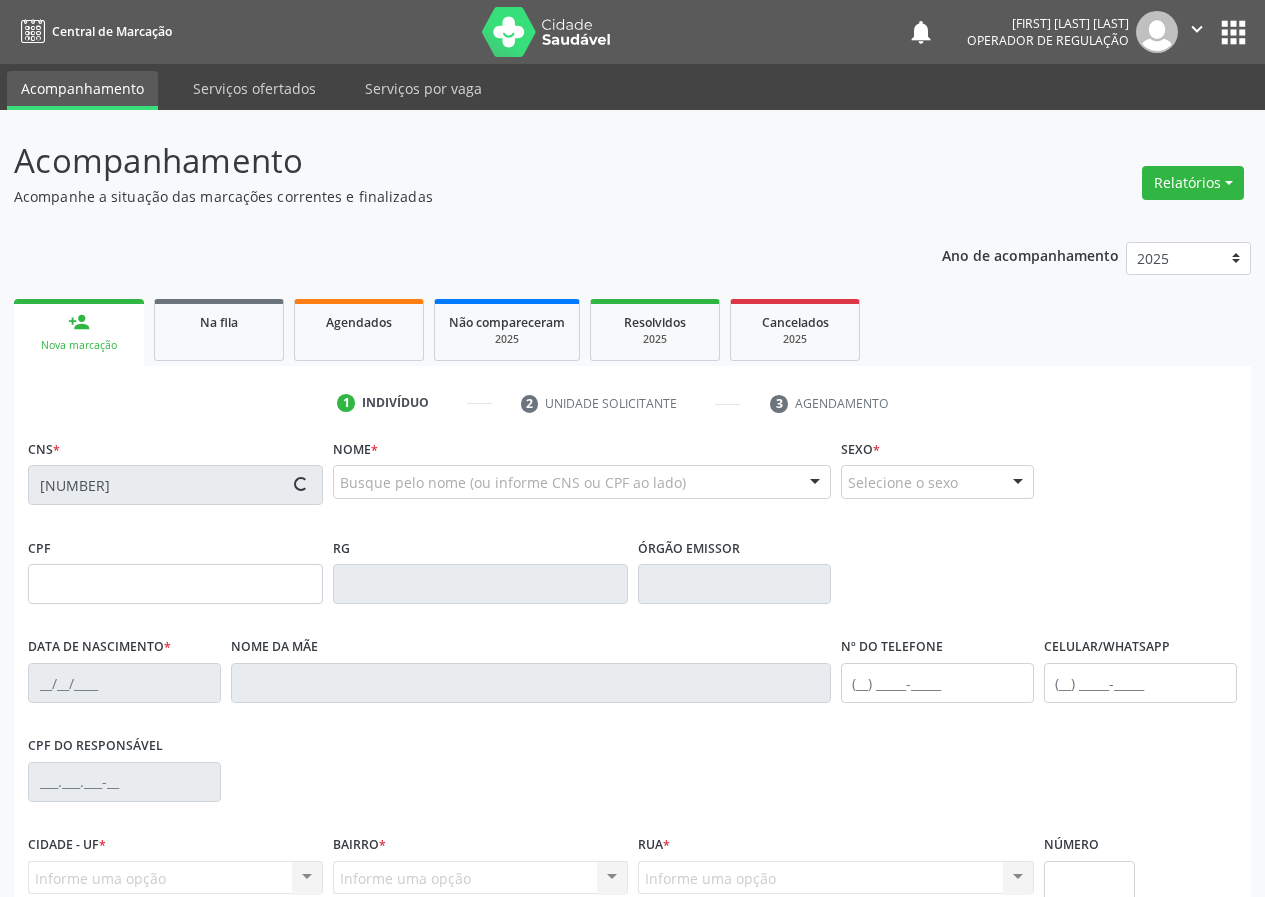 type on "48" 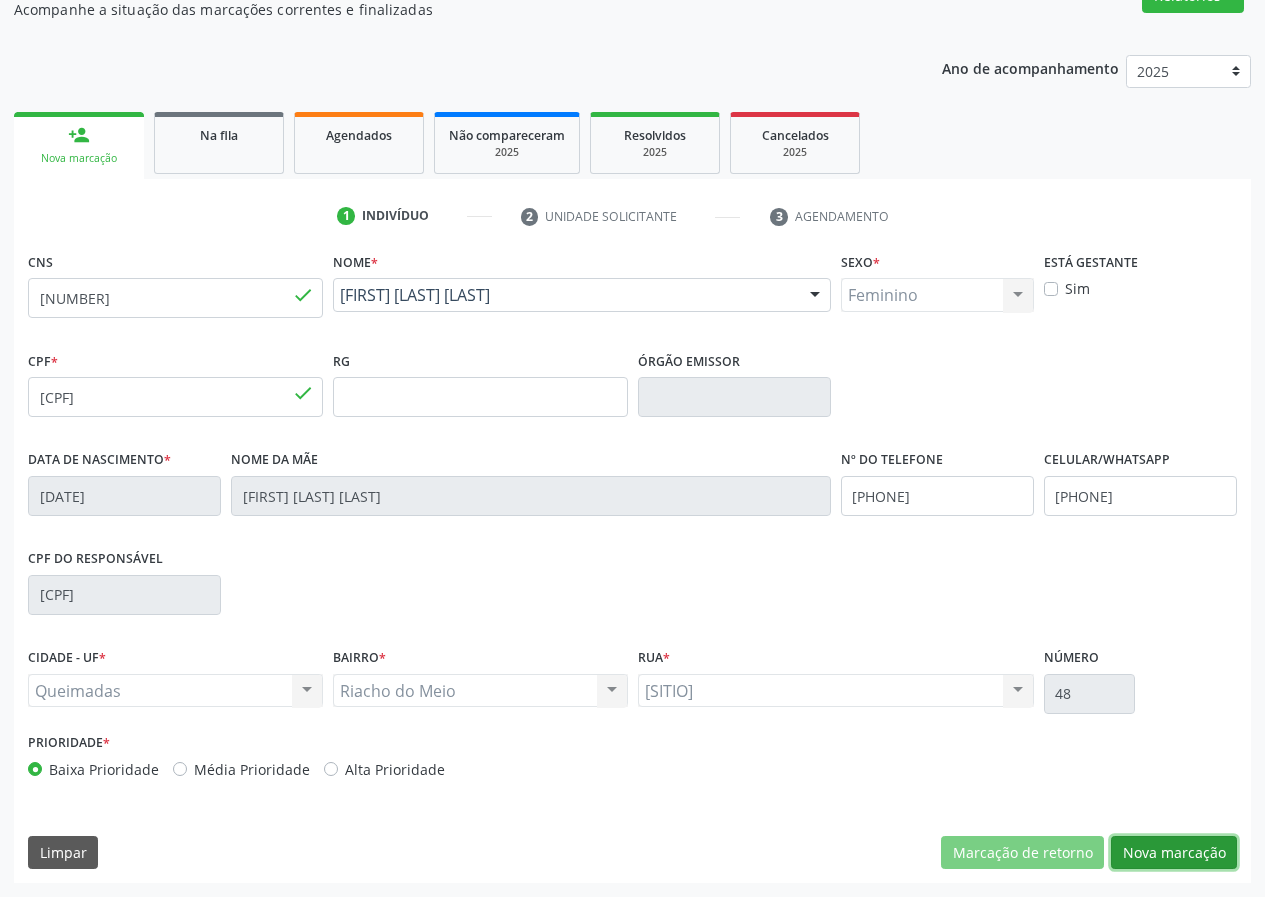 click on "Nova marcação" at bounding box center (1174, 853) 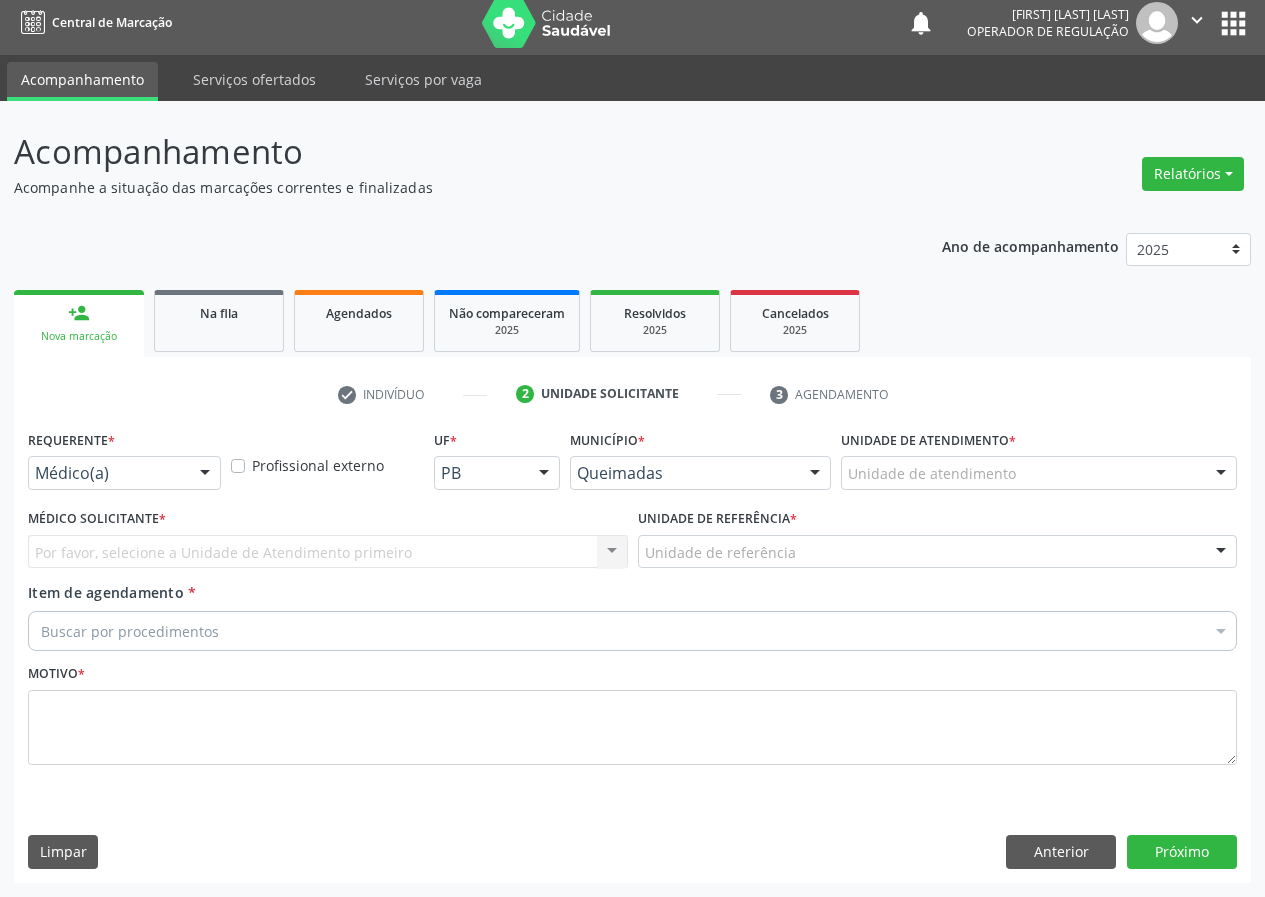 scroll, scrollTop: 9, scrollLeft: 0, axis: vertical 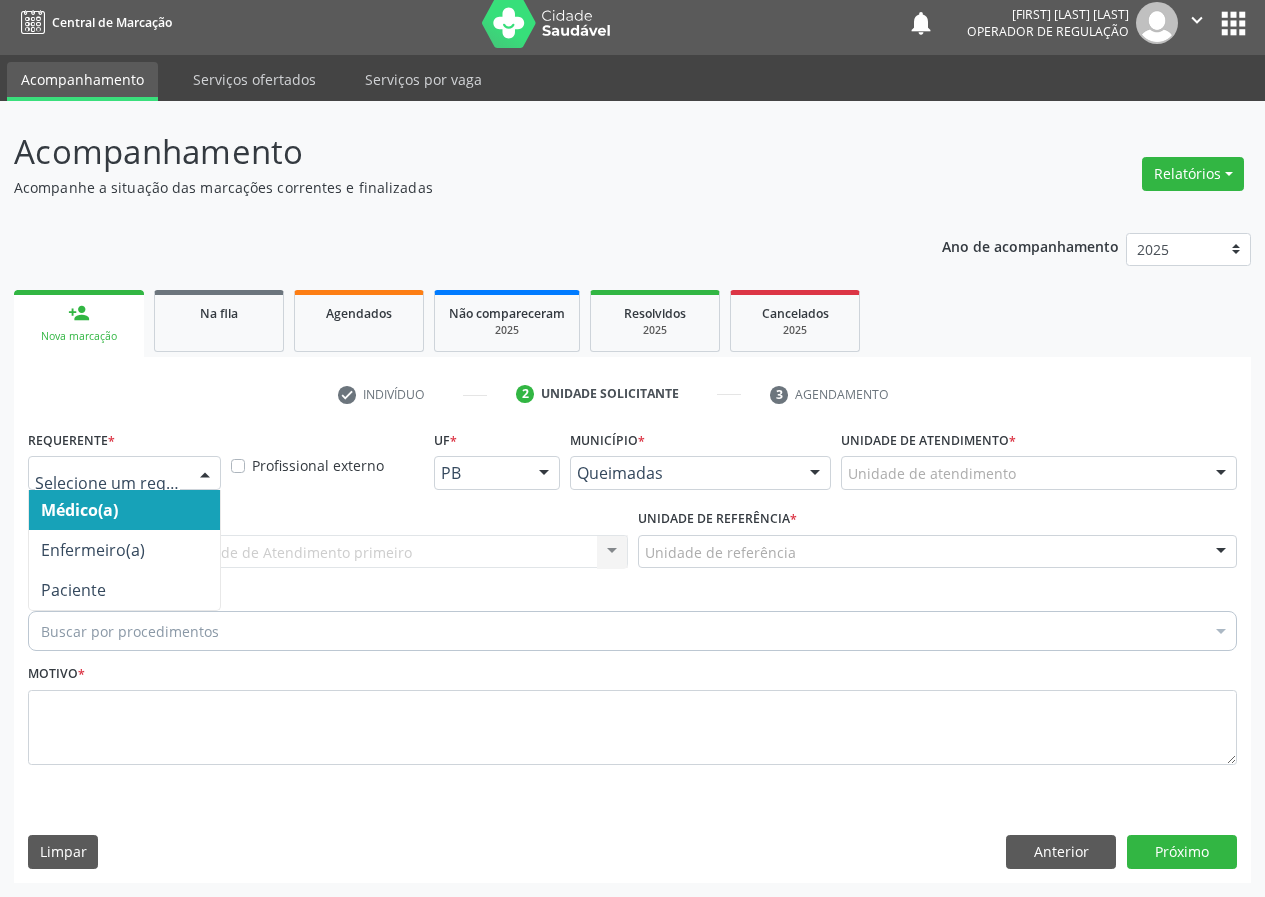 drag, startPoint x: 210, startPoint y: 474, endPoint x: 200, endPoint y: 558, distance: 84.59315 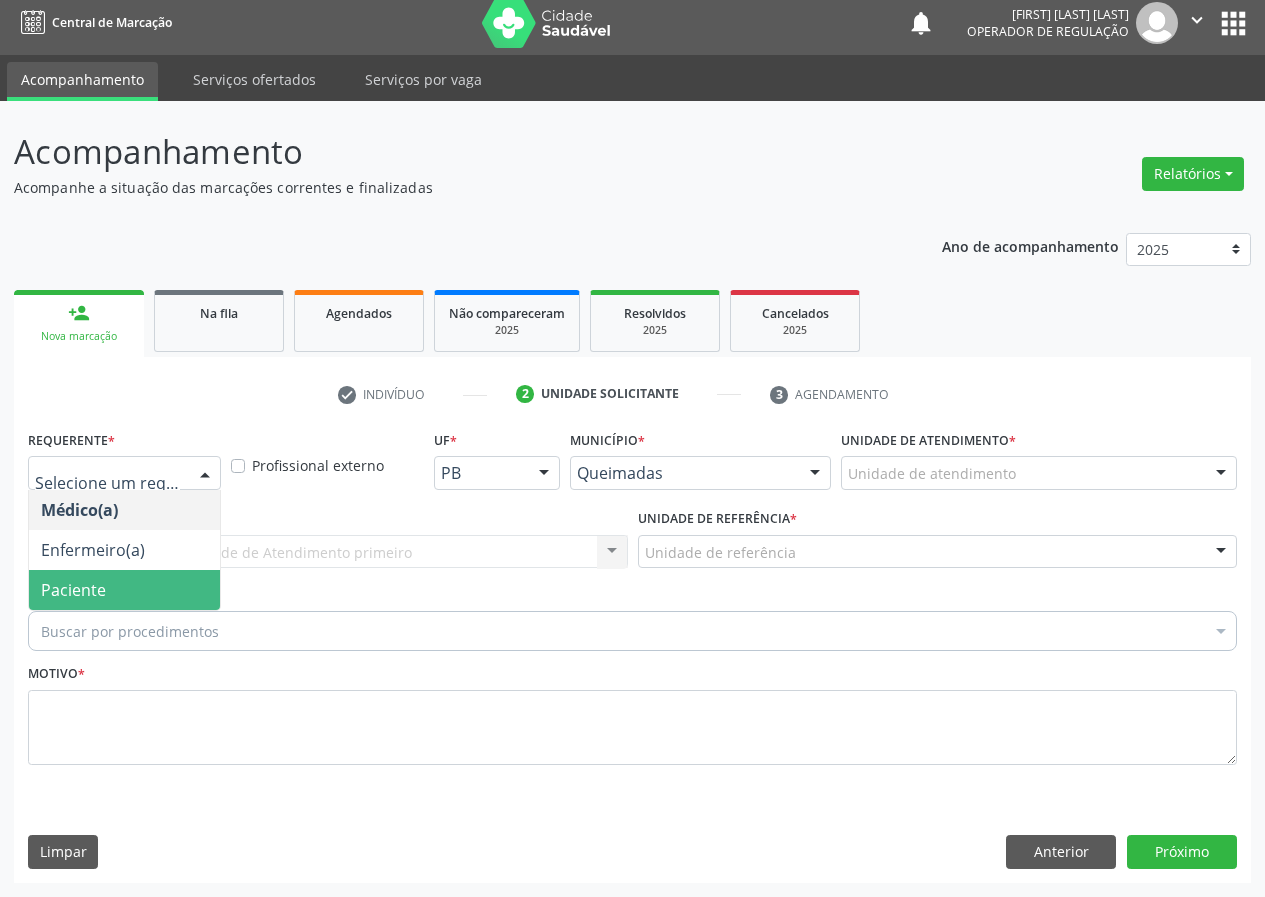 click on "Paciente" at bounding box center [124, 590] 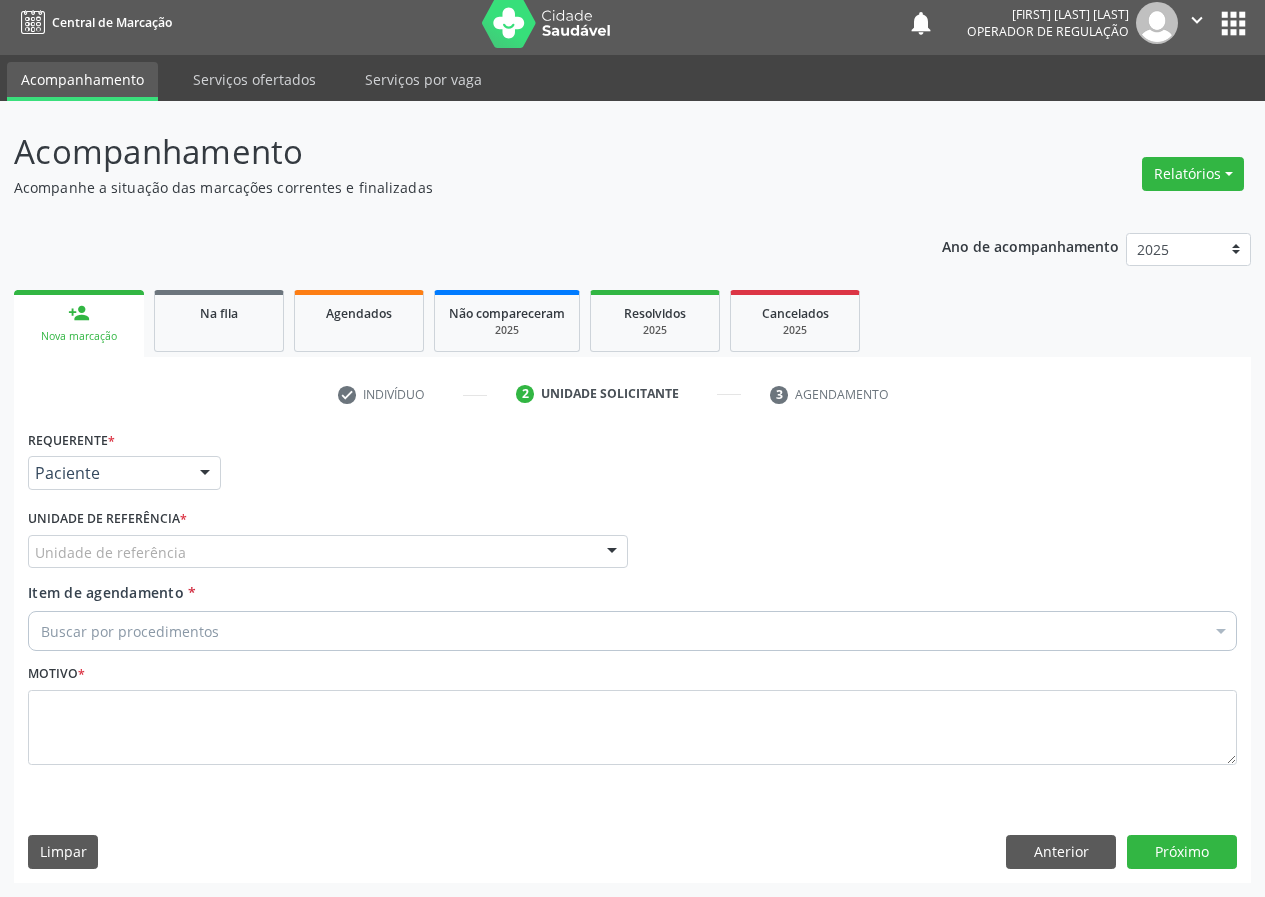 drag, startPoint x: 557, startPoint y: 556, endPoint x: 493, endPoint y: 590, distance: 72.47068 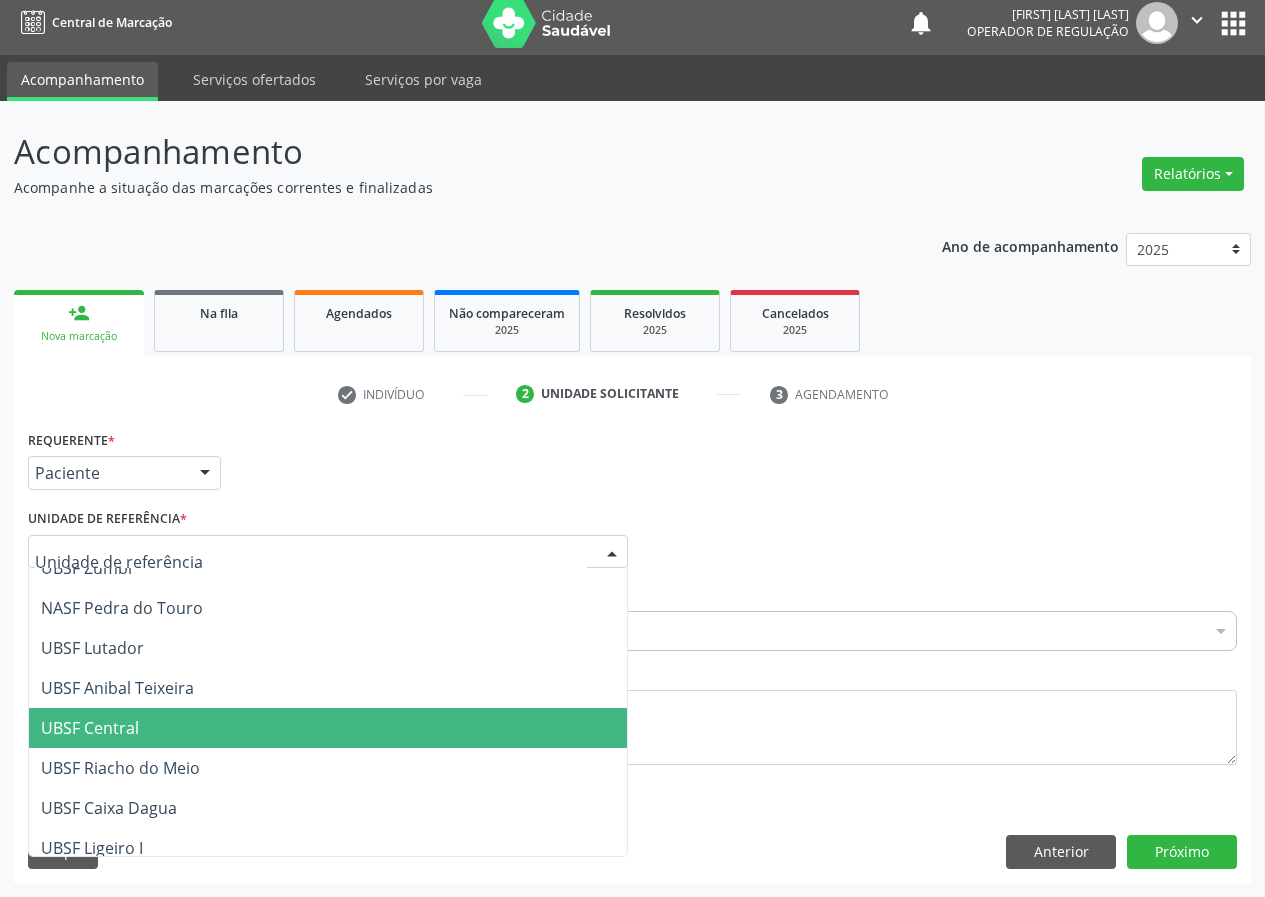 scroll, scrollTop: 400, scrollLeft: 0, axis: vertical 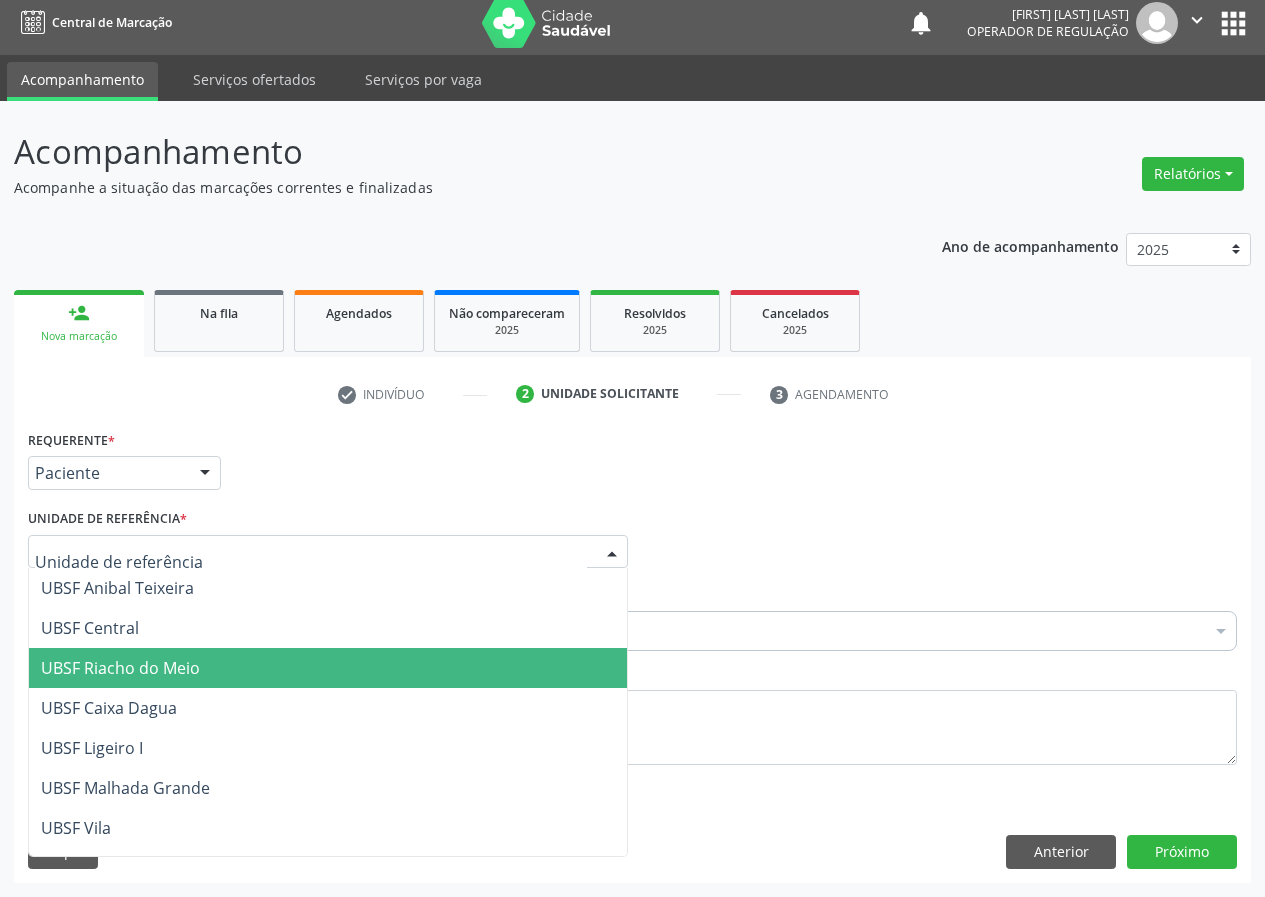 click on "UBSF Riacho do Meio" at bounding box center [120, 668] 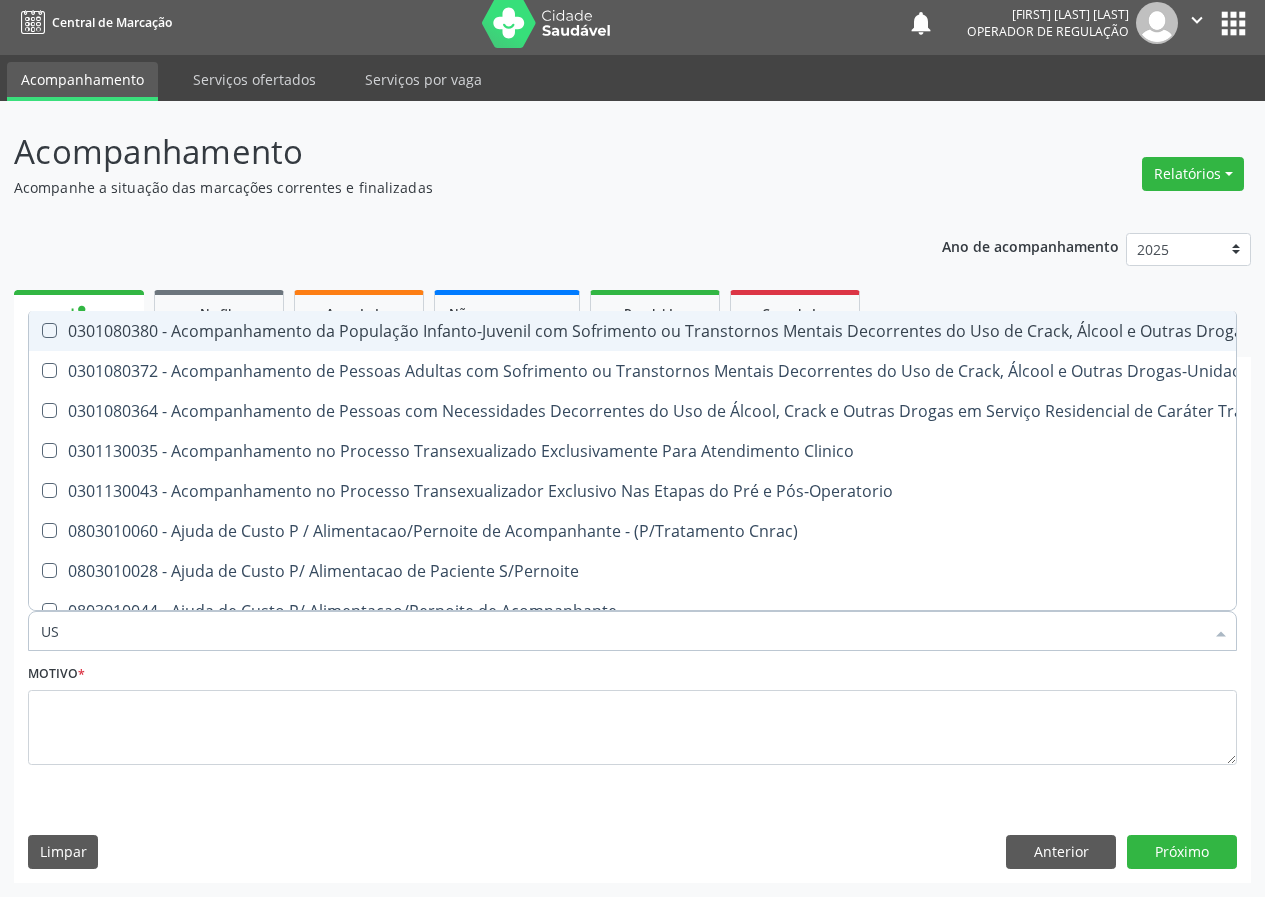 type on "USG" 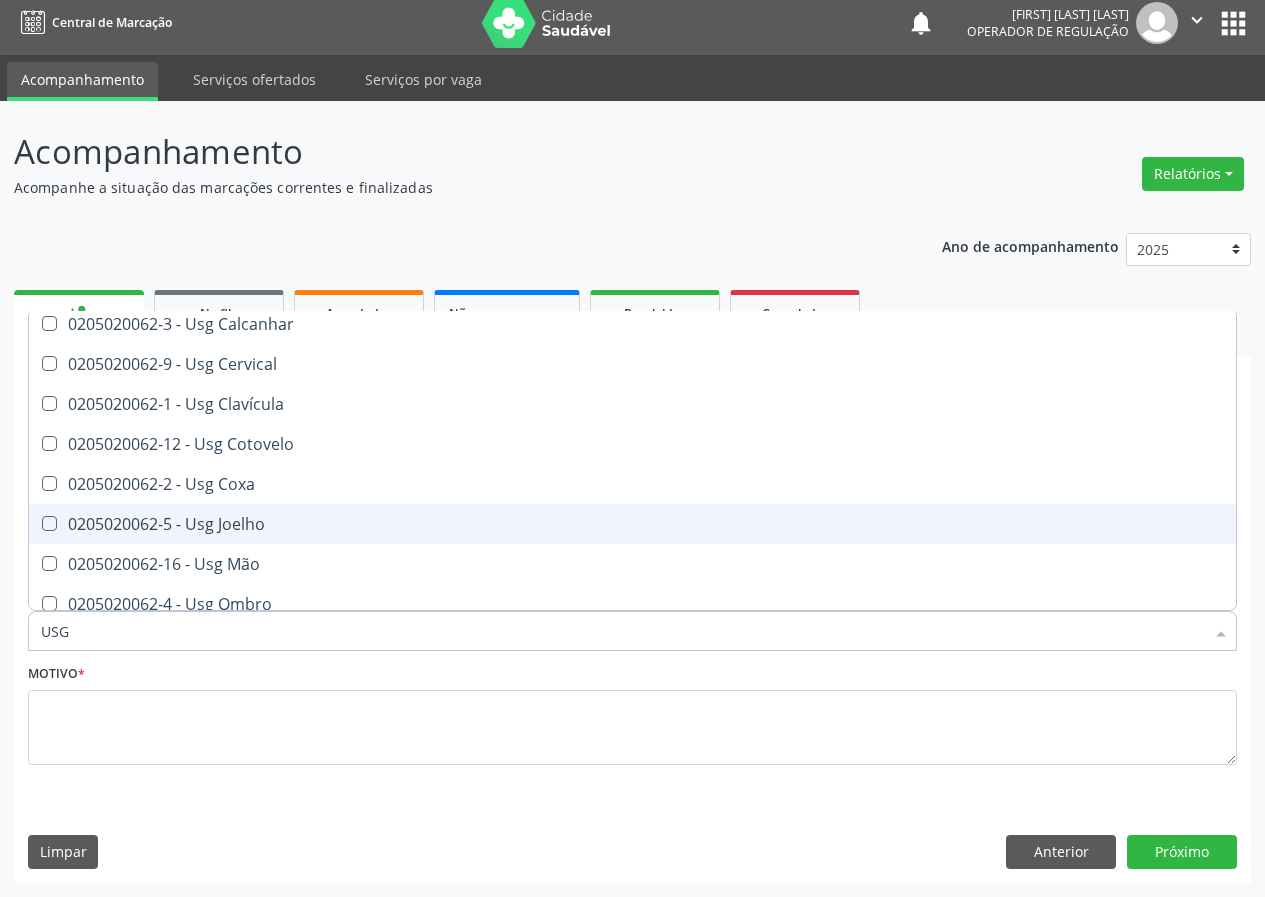 scroll, scrollTop: 300, scrollLeft: 0, axis: vertical 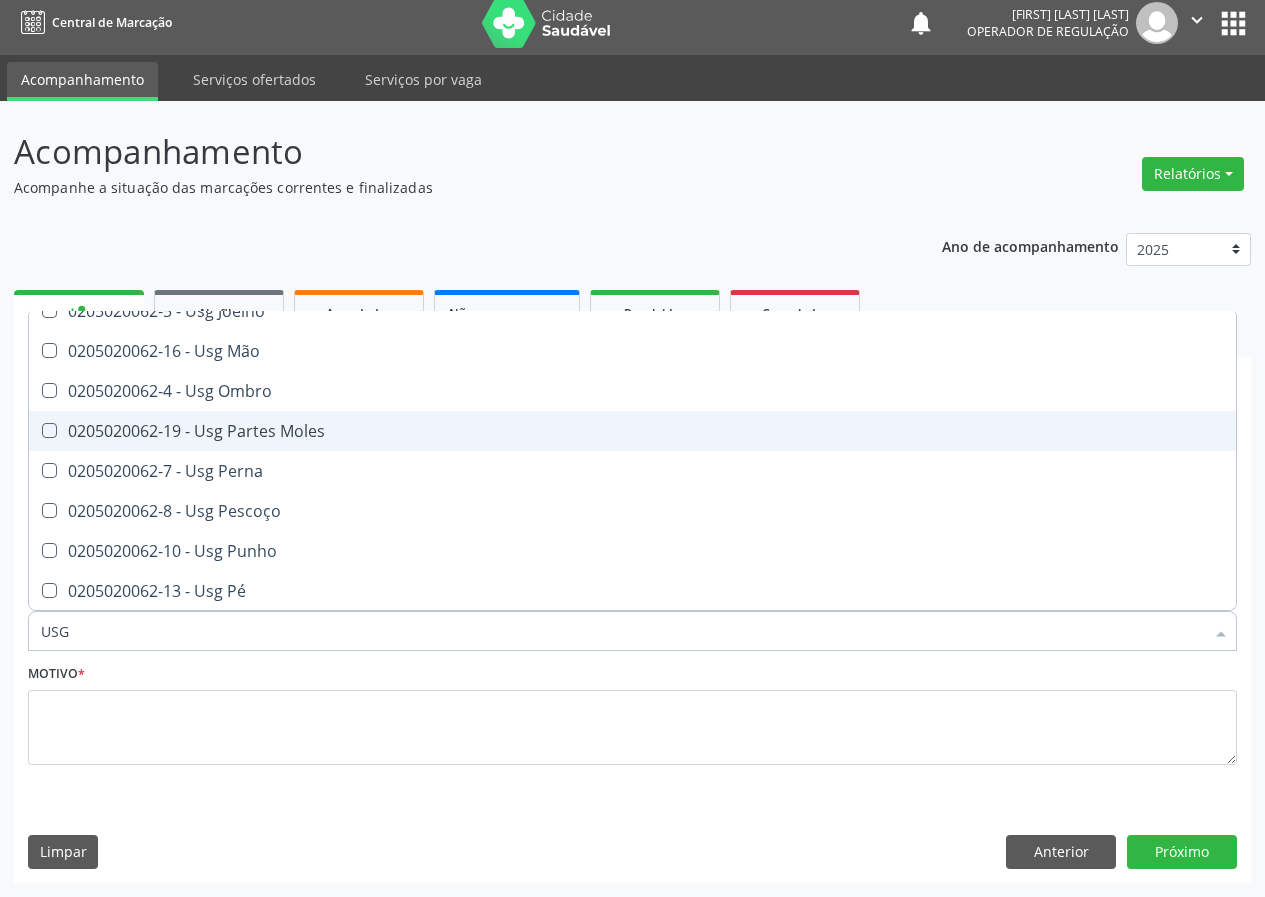 drag, startPoint x: 274, startPoint y: 430, endPoint x: 0, endPoint y: 598, distance: 321.40317 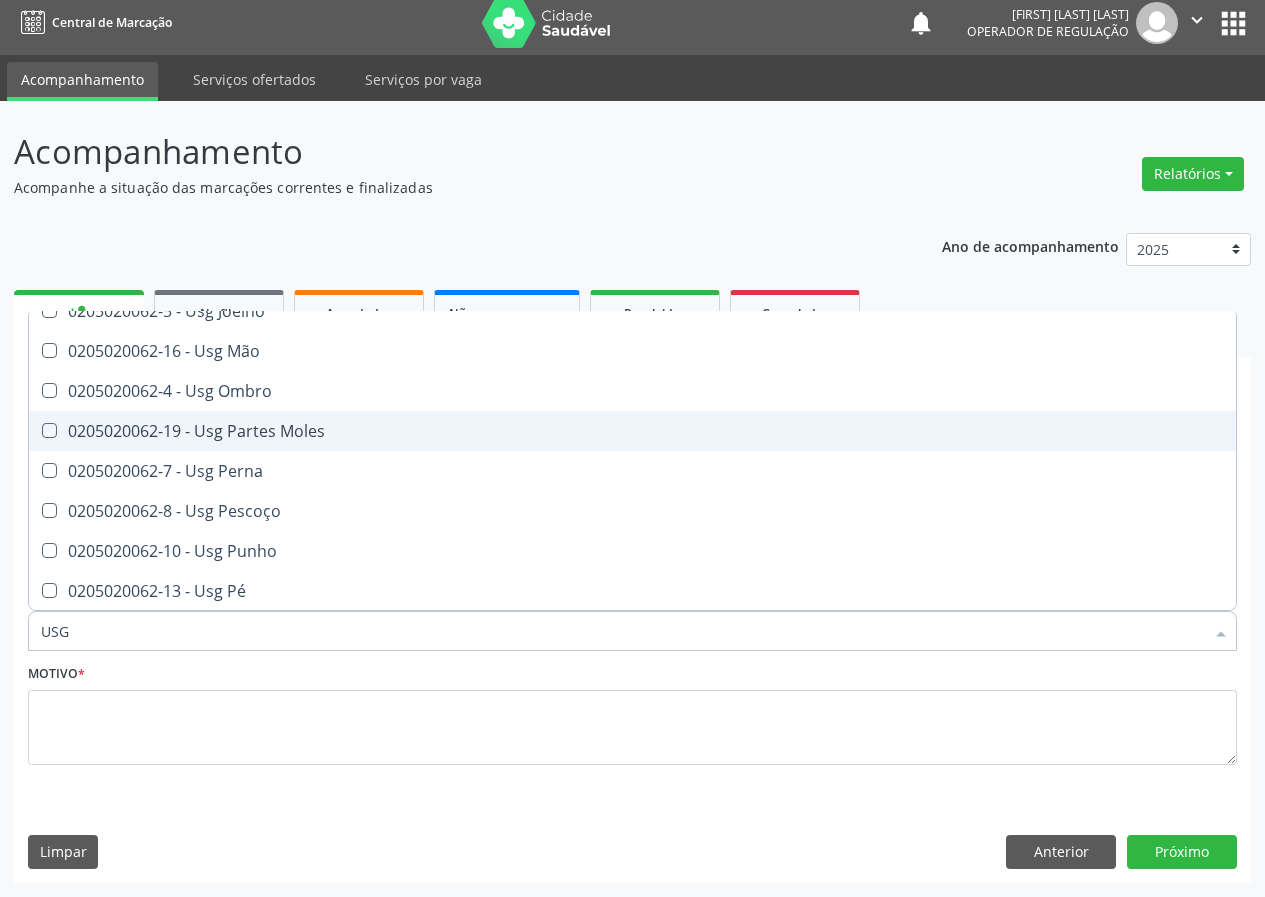 checkbox on "true" 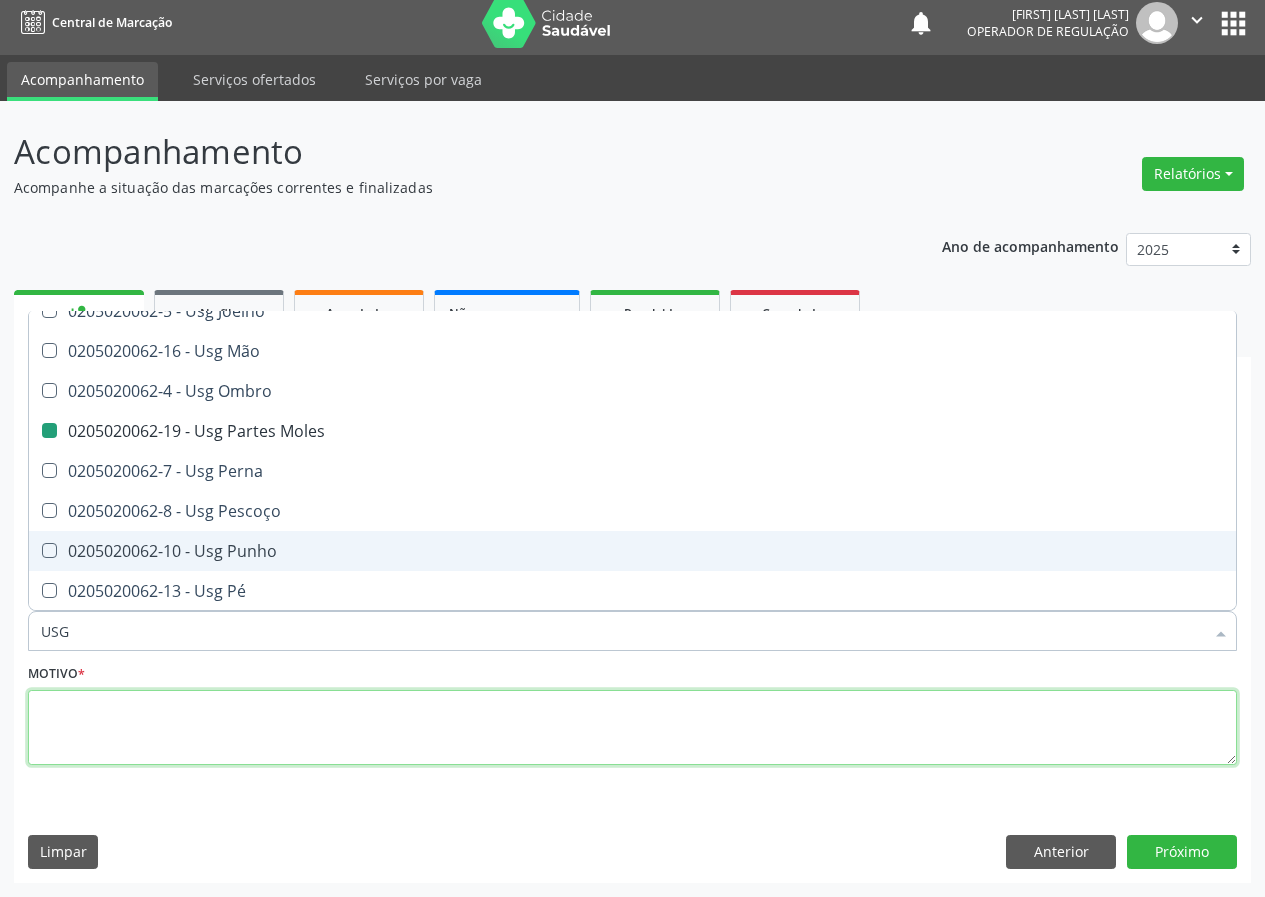 drag, startPoint x: 69, startPoint y: 745, endPoint x: 97, endPoint y: 727, distance: 33.286633 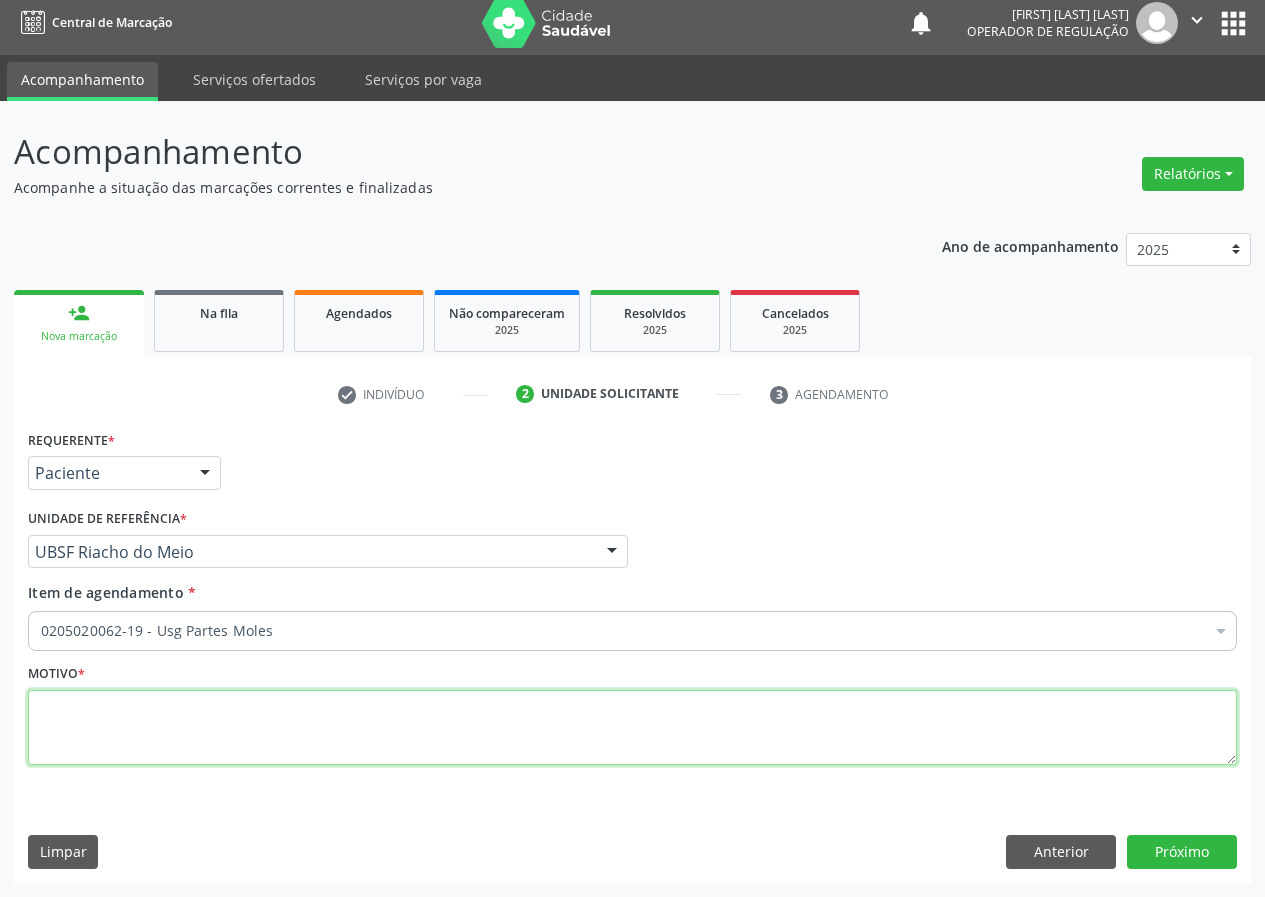 scroll, scrollTop: 0, scrollLeft: 0, axis: both 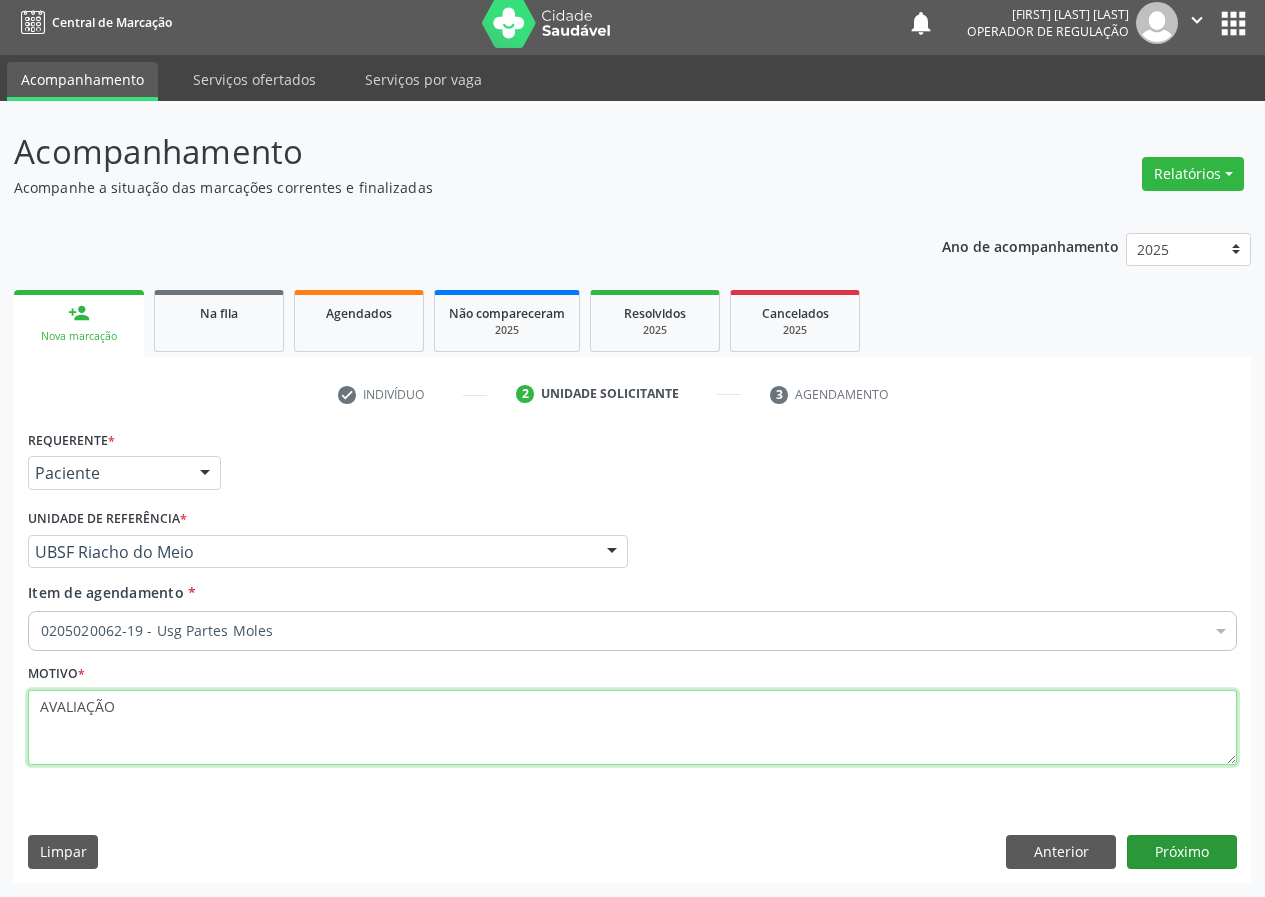 type on "AVALIAÇÃO" 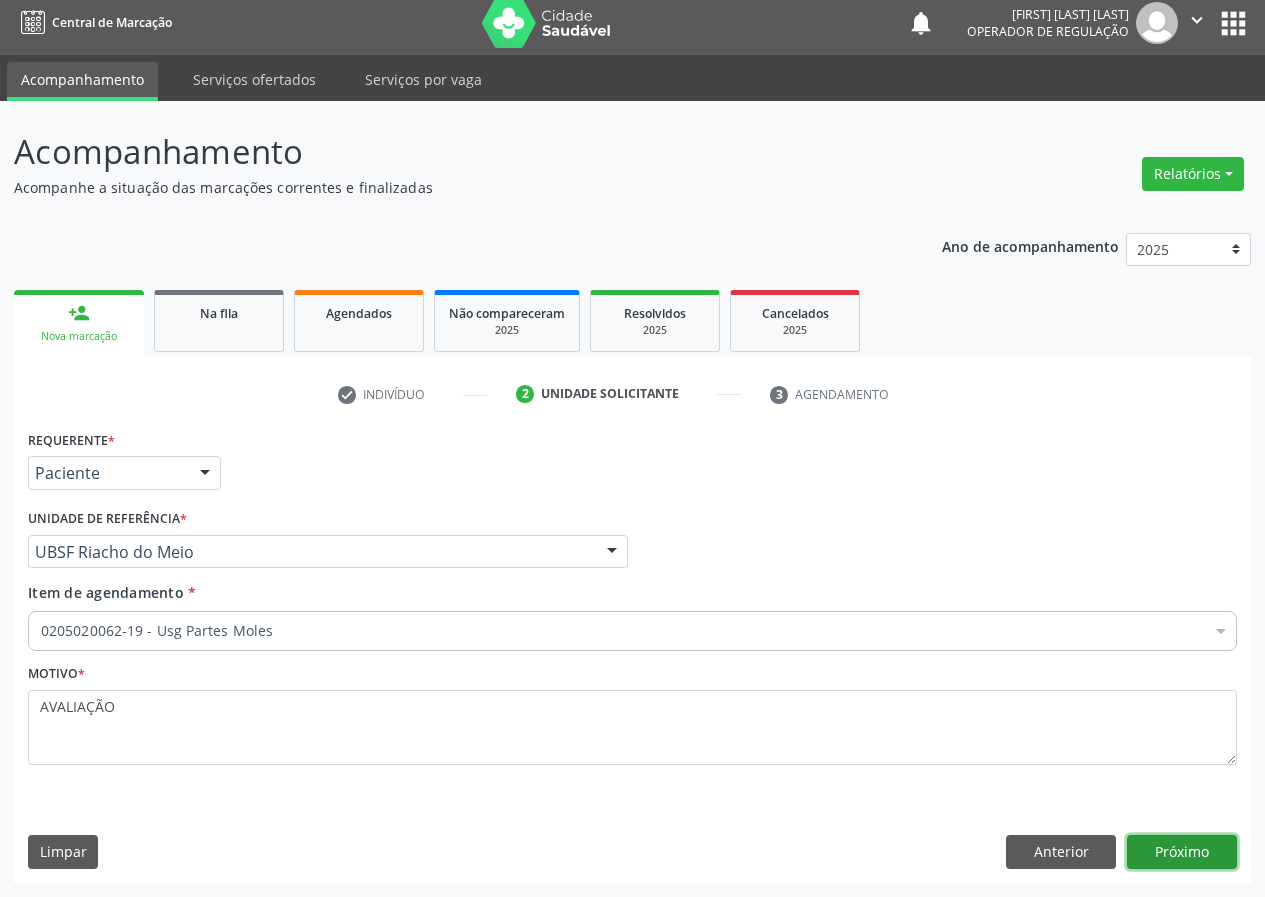 drag, startPoint x: 1157, startPoint y: 858, endPoint x: 0, endPoint y: 573, distance: 1191.5847 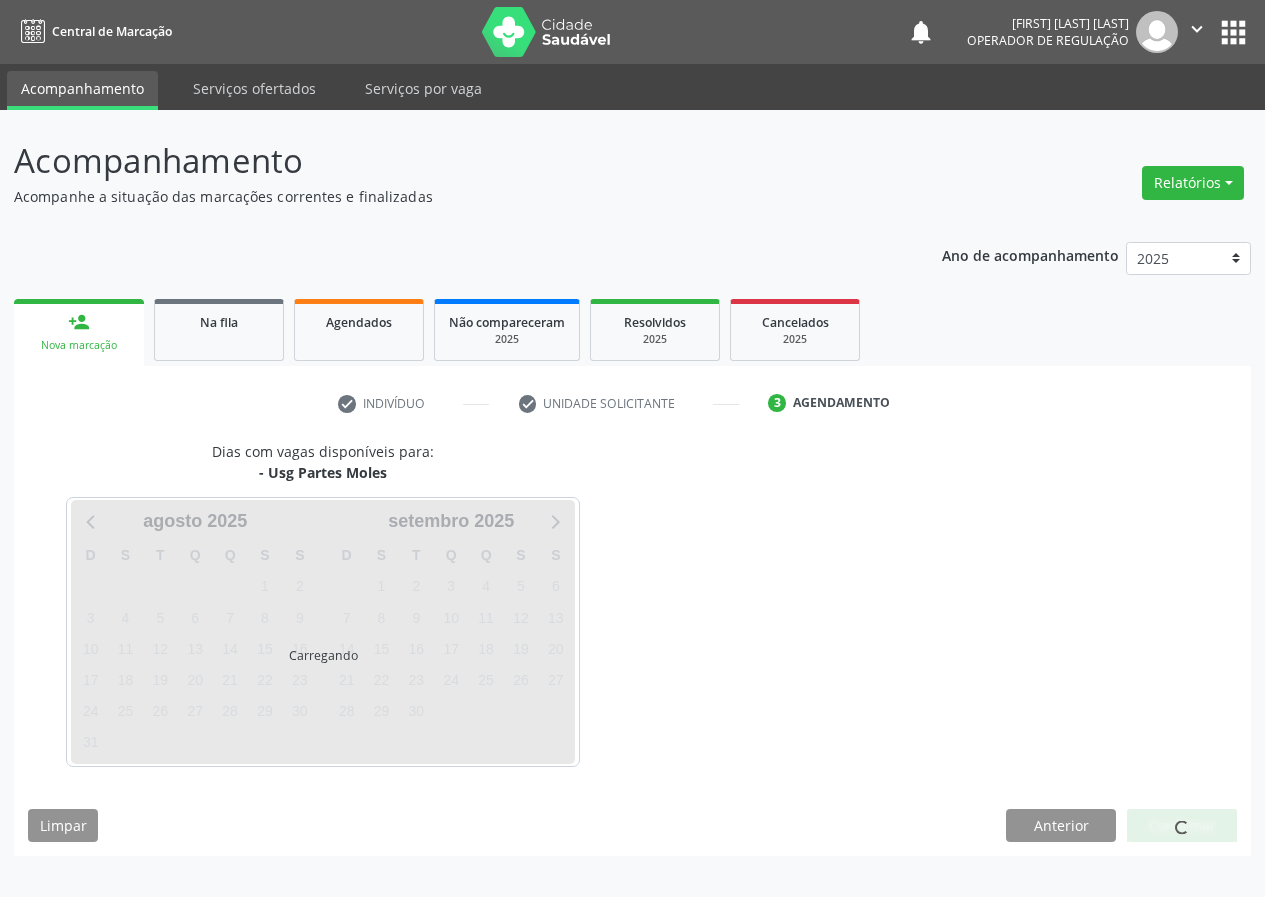 scroll, scrollTop: 0, scrollLeft: 0, axis: both 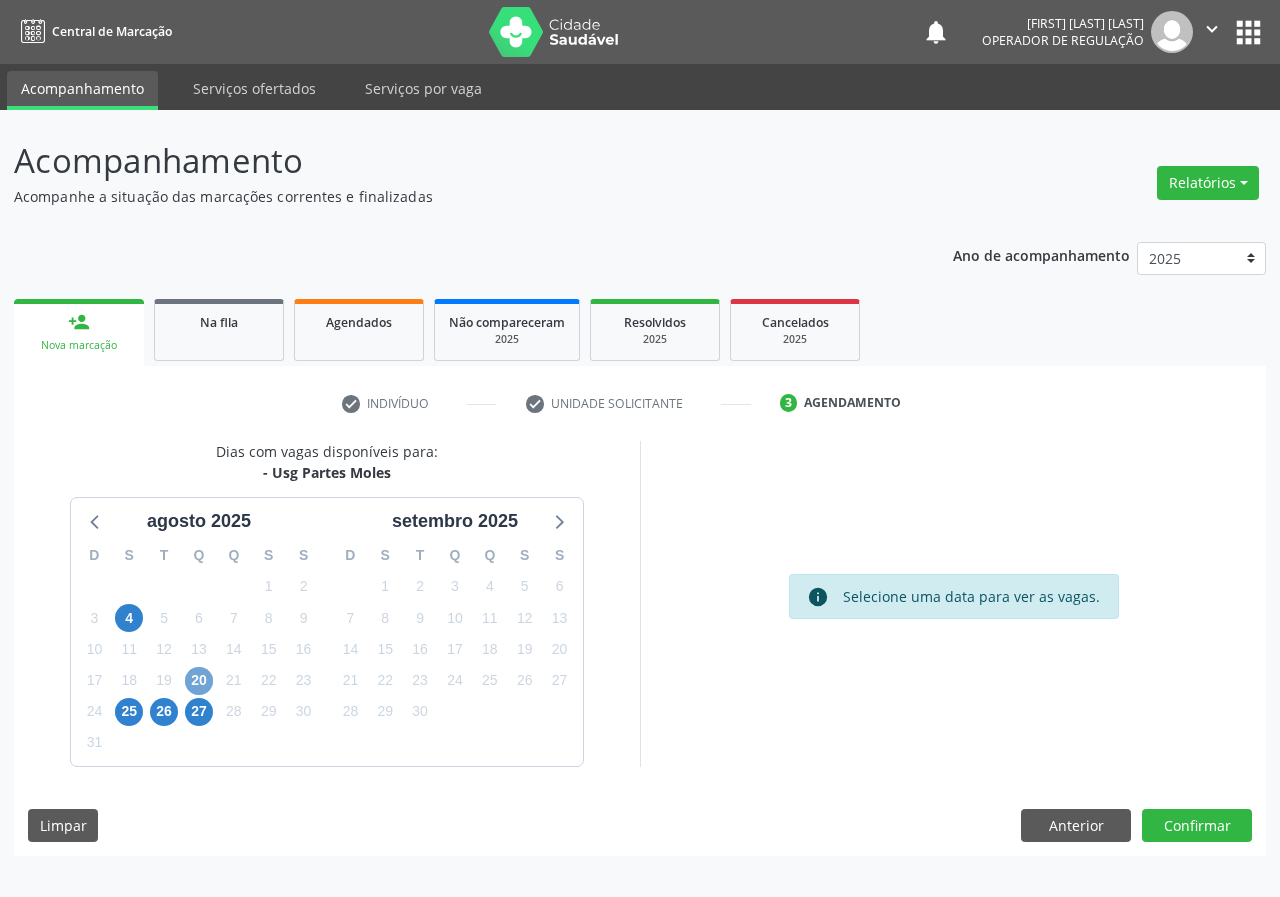 click on "20" at bounding box center [199, 681] 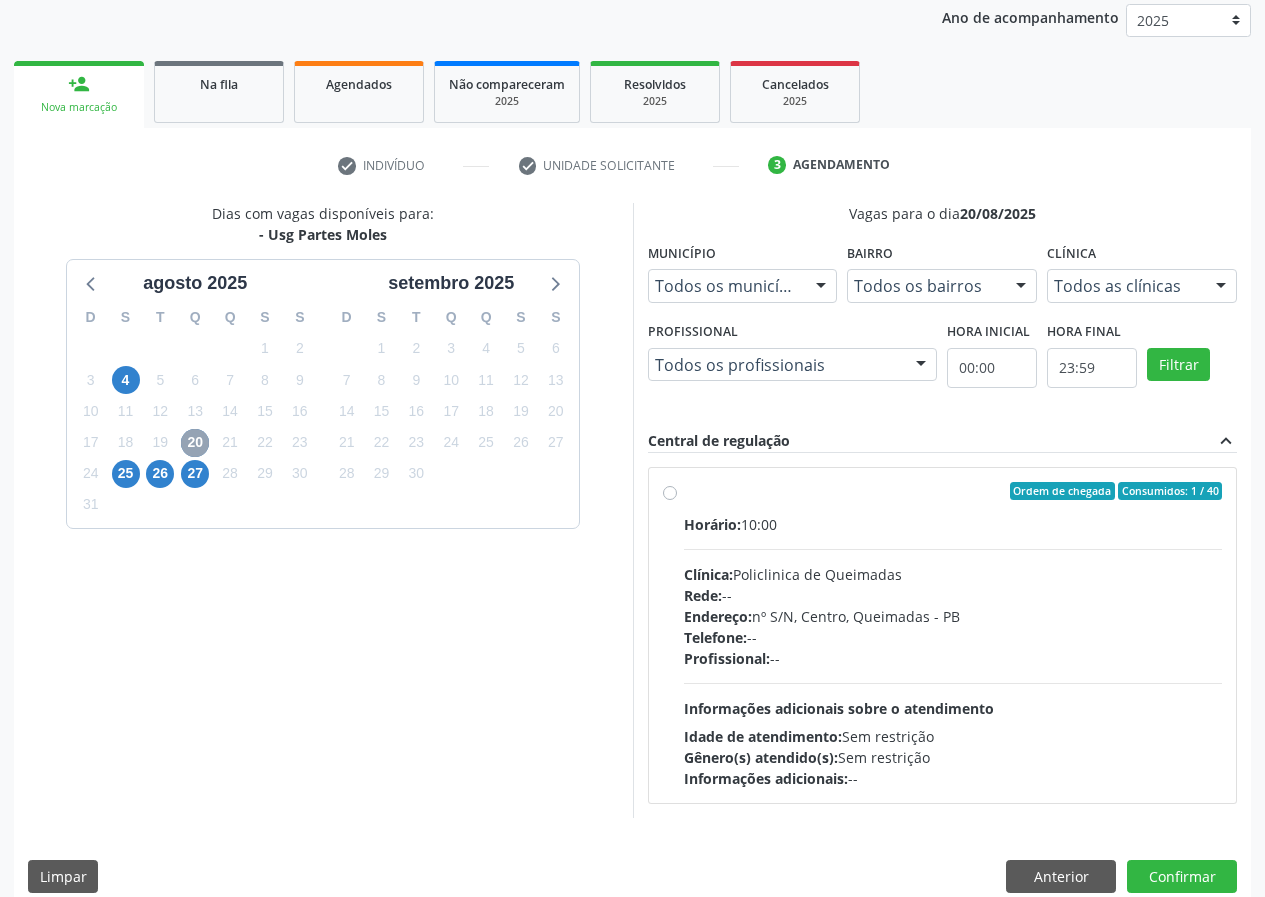 scroll, scrollTop: 262, scrollLeft: 0, axis: vertical 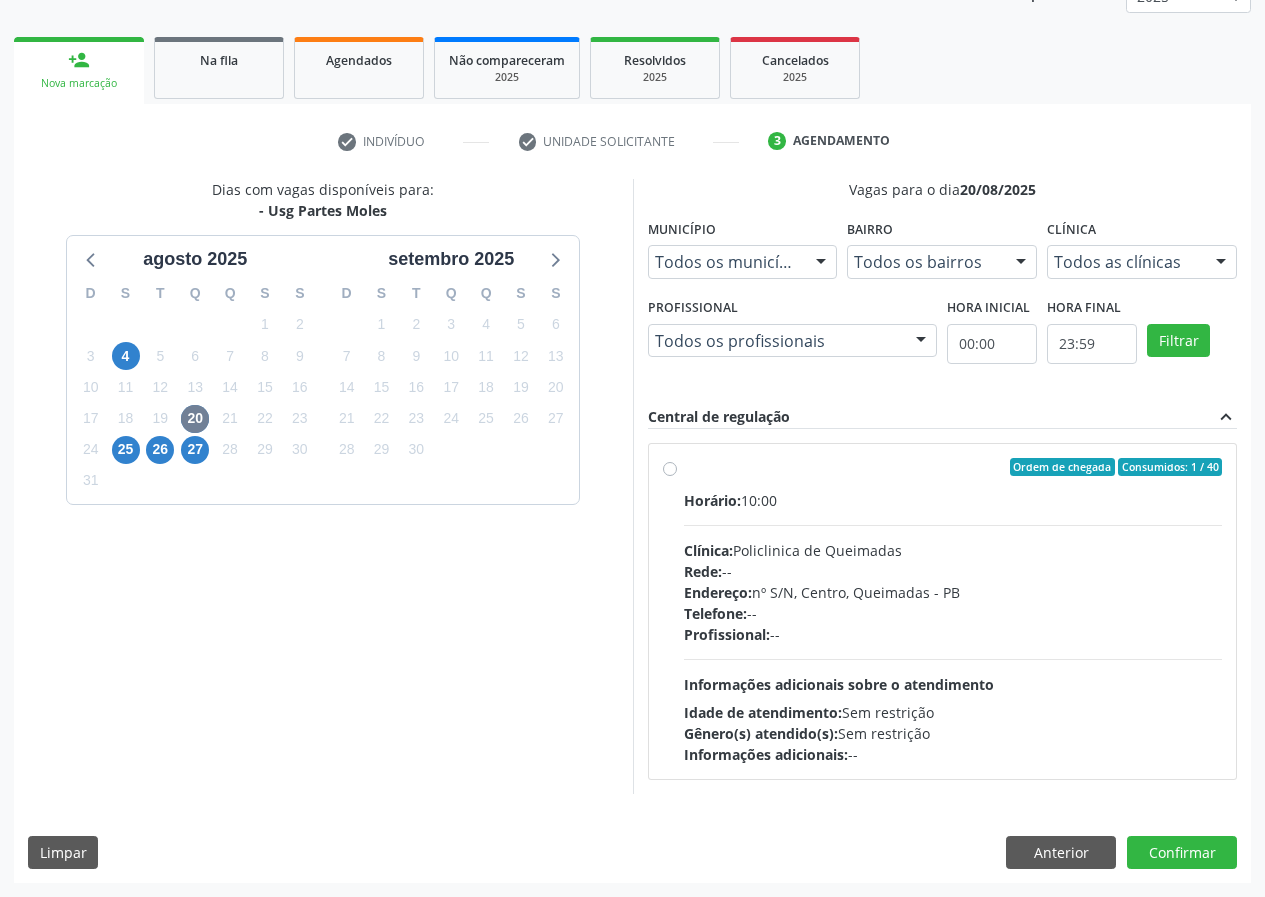 click on "Ordem de chegada
Consumidos: 1 / 40
Horário:   10:00
Clínica:  Policlinica de Queimadas
Rede:
--
Endereço:   nº S/N, Centro, Queimadas - PB
Telefone:   --
Profissional:
--
Informações adicionais sobre o atendimento
Idade de atendimento:
Sem restrição
Gênero(s) atendido(s):
Sem restrição
Informações adicionais:
--" at bounding box center (953, 611) 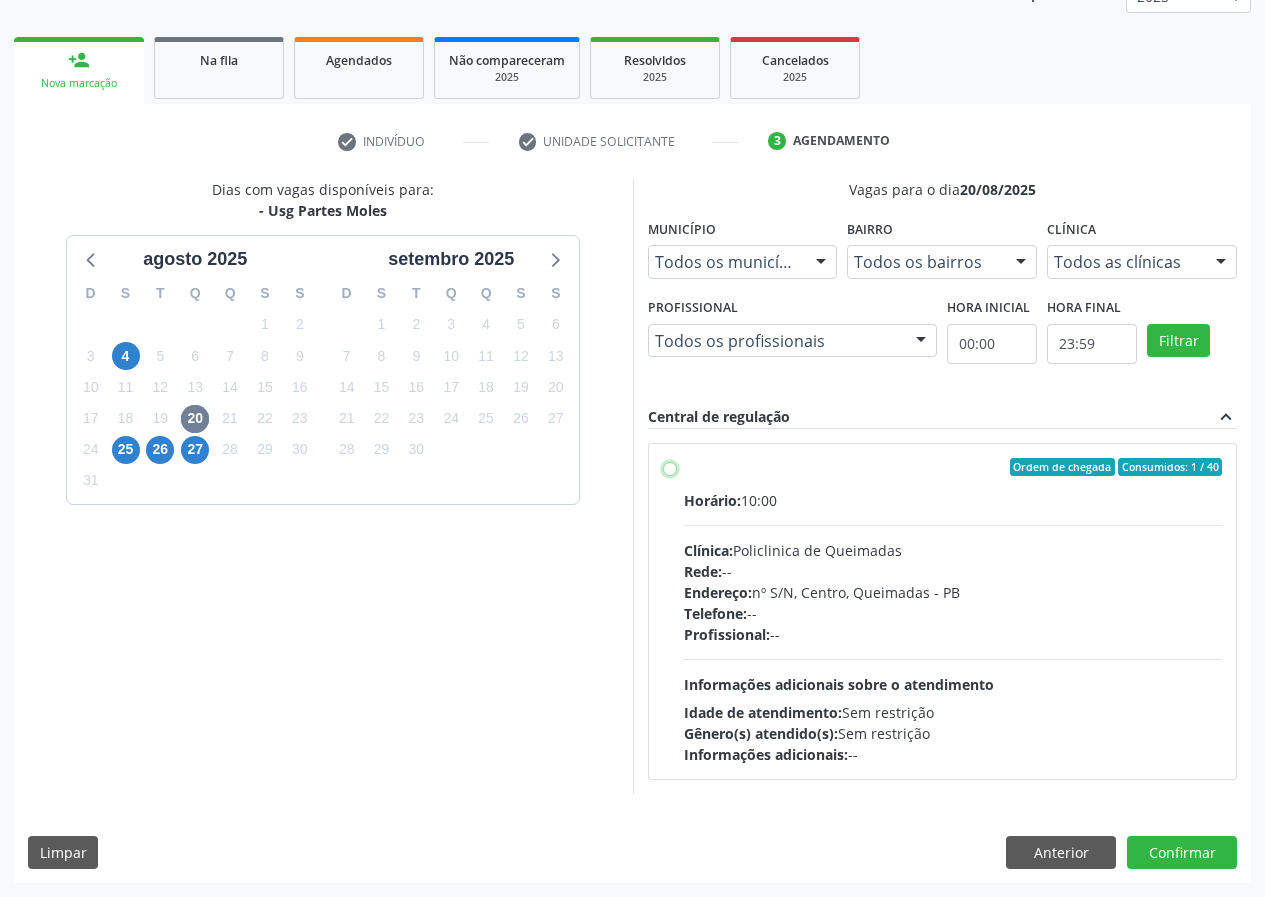 click on "Ordem de chegada
Consumidos: 1 / 40
Horário:   10:00
Clínica:  Policlinica de Queimadas
Rede:
--
Endereço:   nº S/N, Centro, Queimadas - PB
Telefone:   --
Profissional:
--
Informações adicionais sobre o atendimento
Idade de atendimento:
Sem restrição
Gênero(s) atendido(s):
Sem restrição
Informações adicionais:
--" at bounding box center [670, 467] 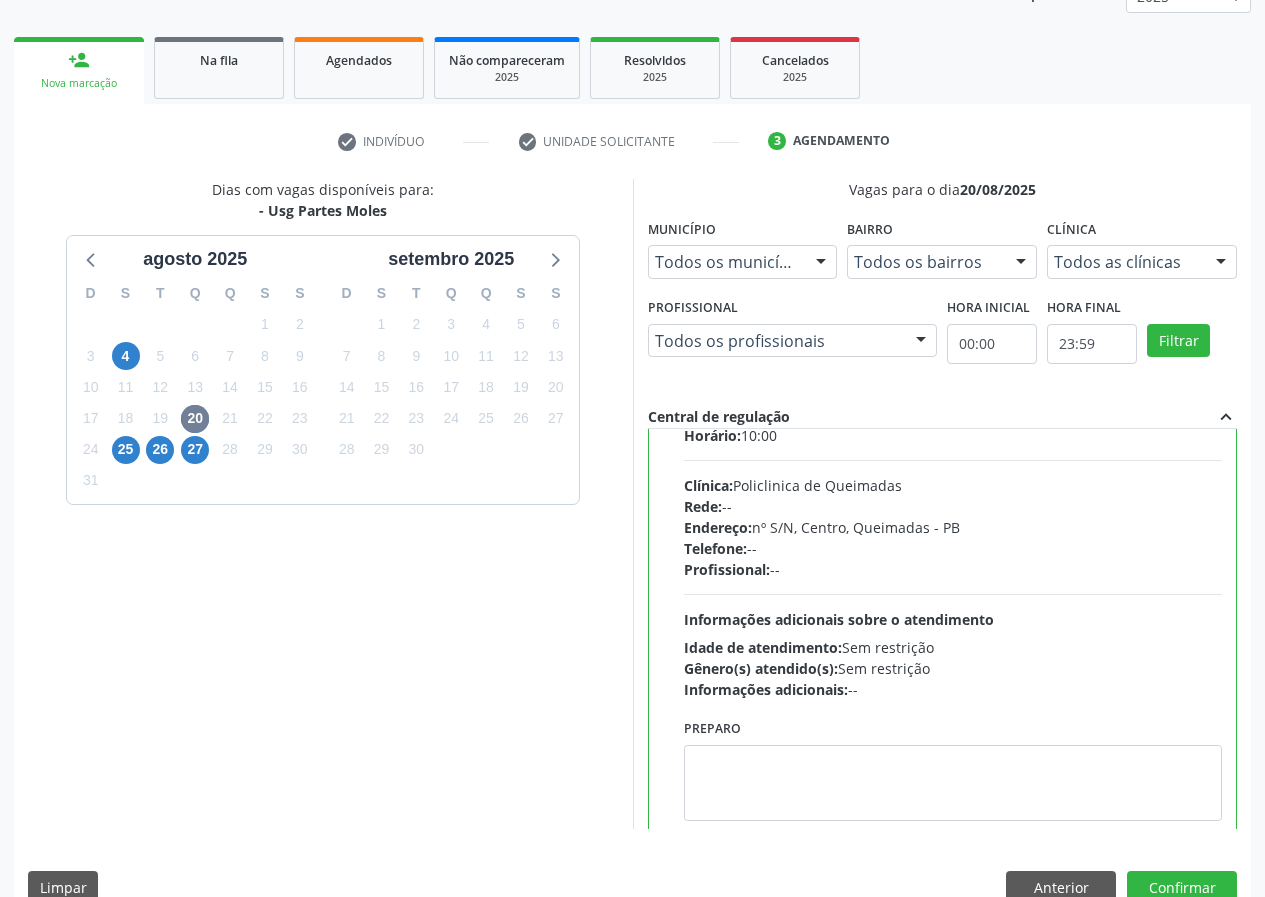 scroll, scrollTop: 99, scrollLeft: 0, axis: vertical 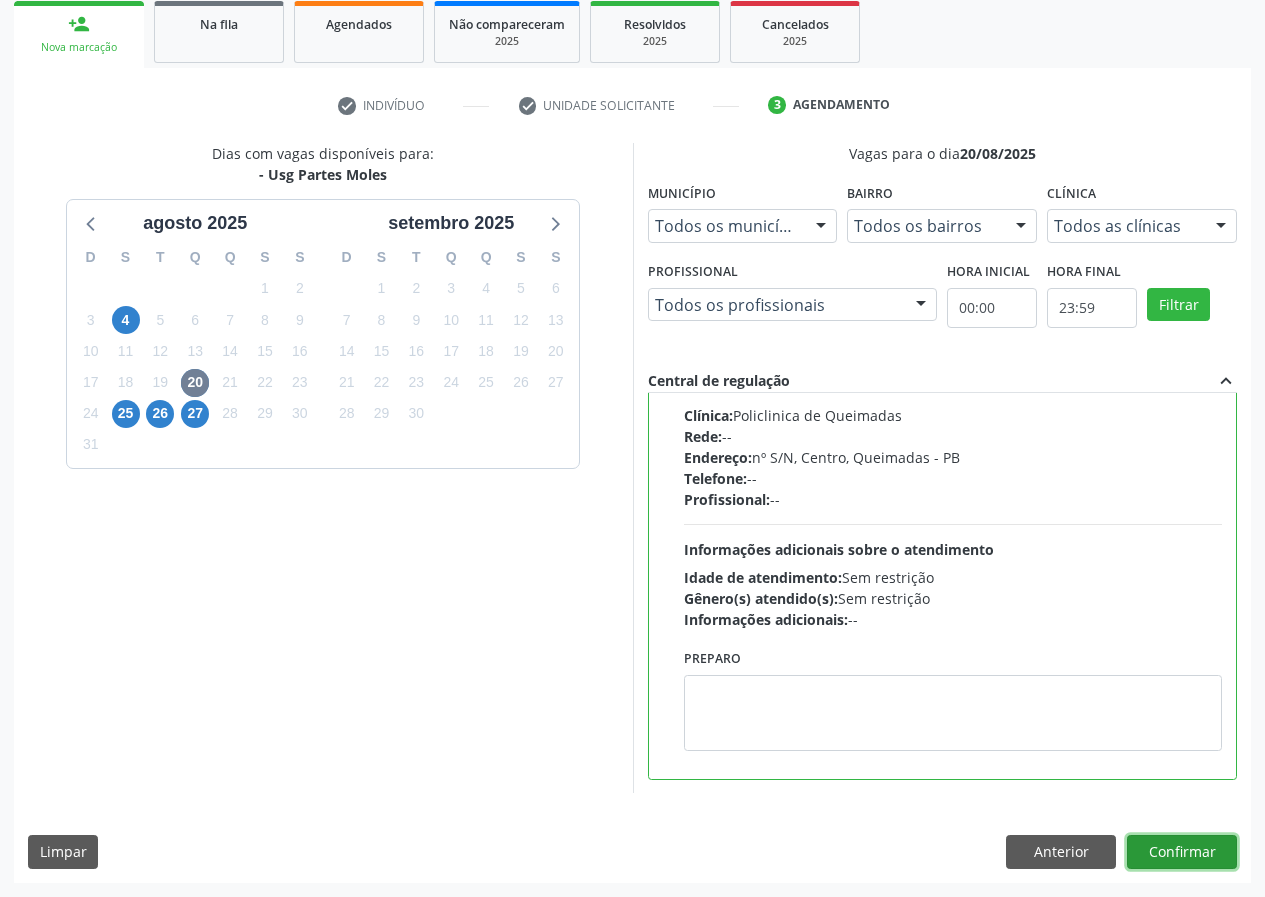 drag, startPoint x: 1169, startPoint y: 857, endPoint x: 1097, endPoint y: 853, distance: 72.11102 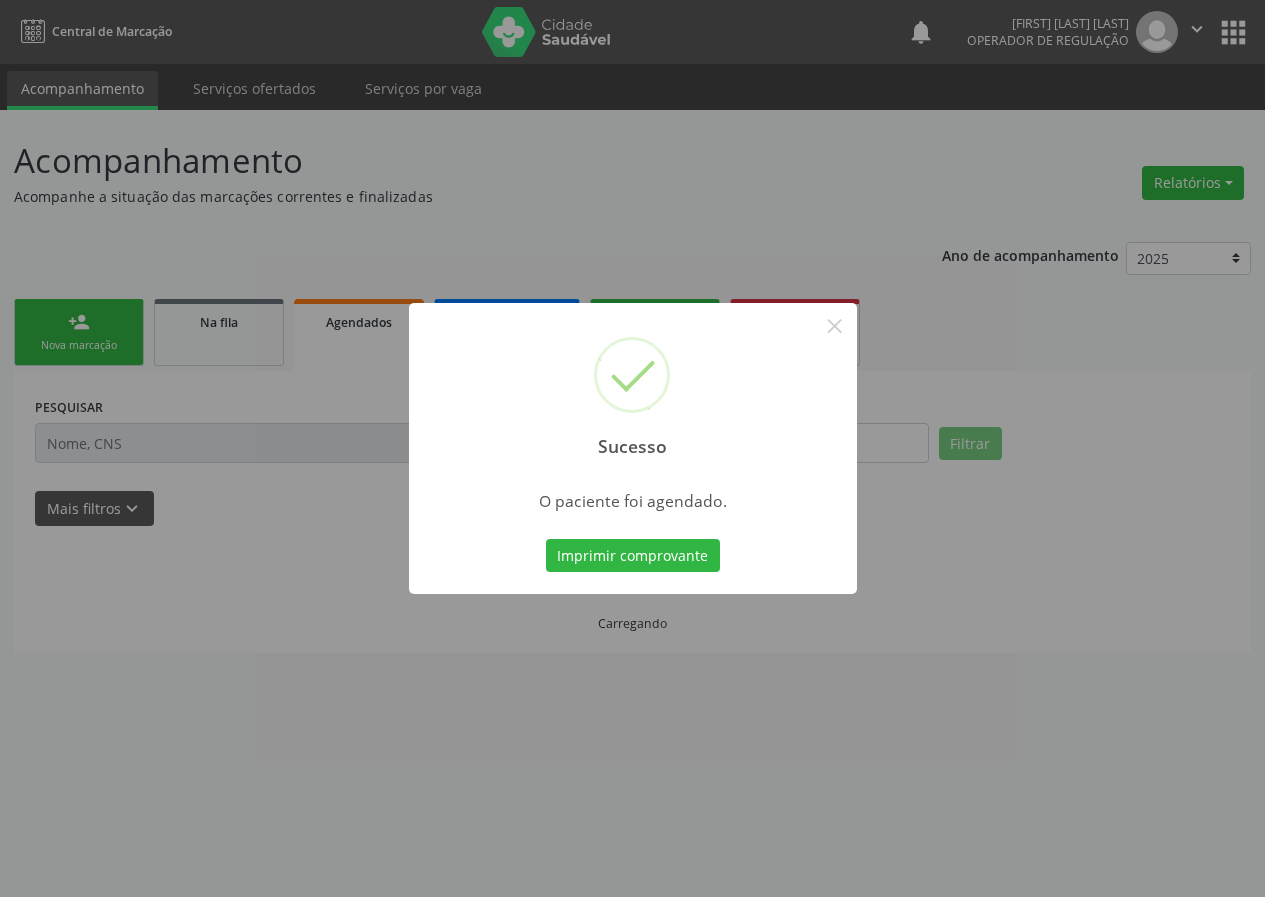 scroll, scrollTop: 0, scrollLeft: 0, axis: both 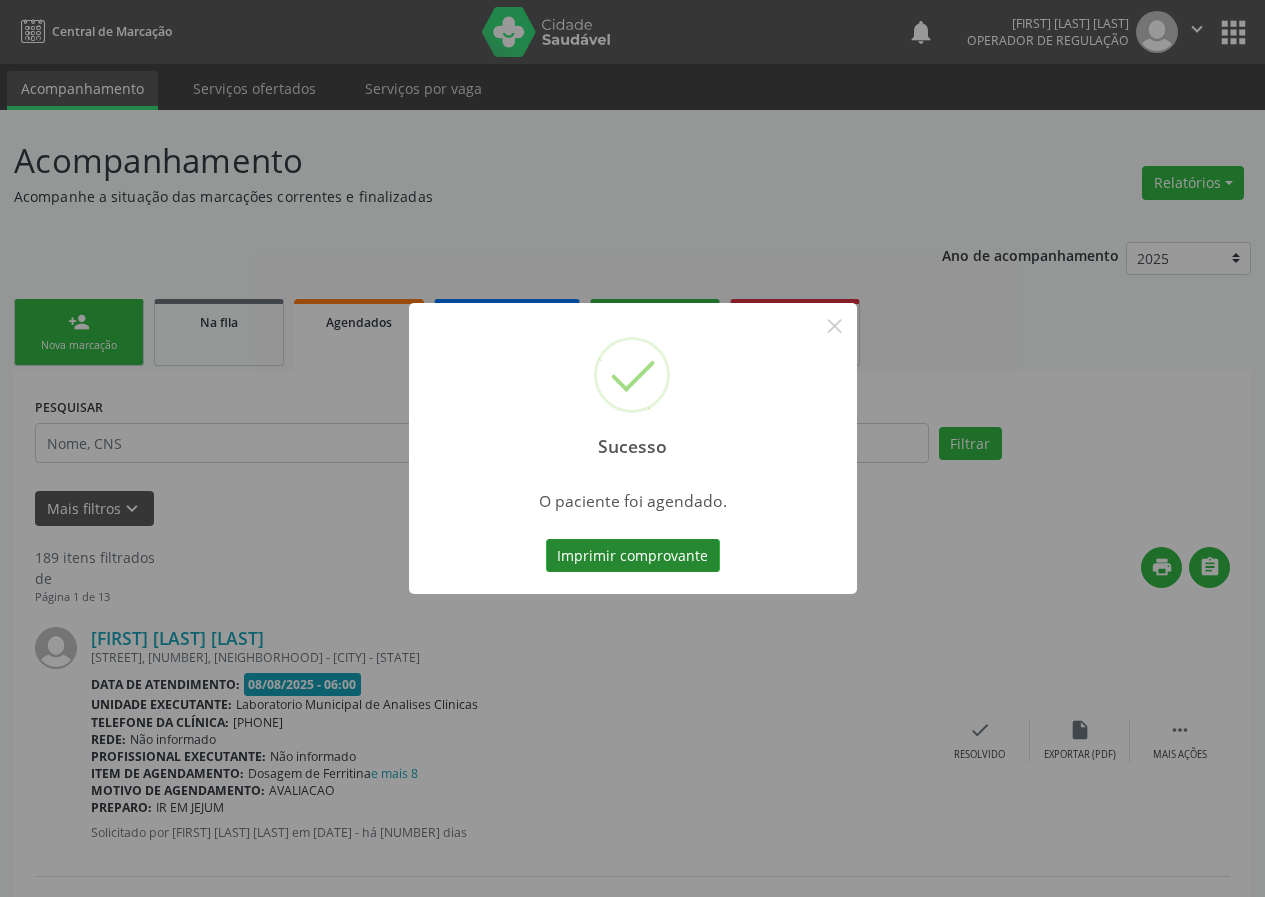 click on "Imprimir comprovante" at bounding box center (633, 556) 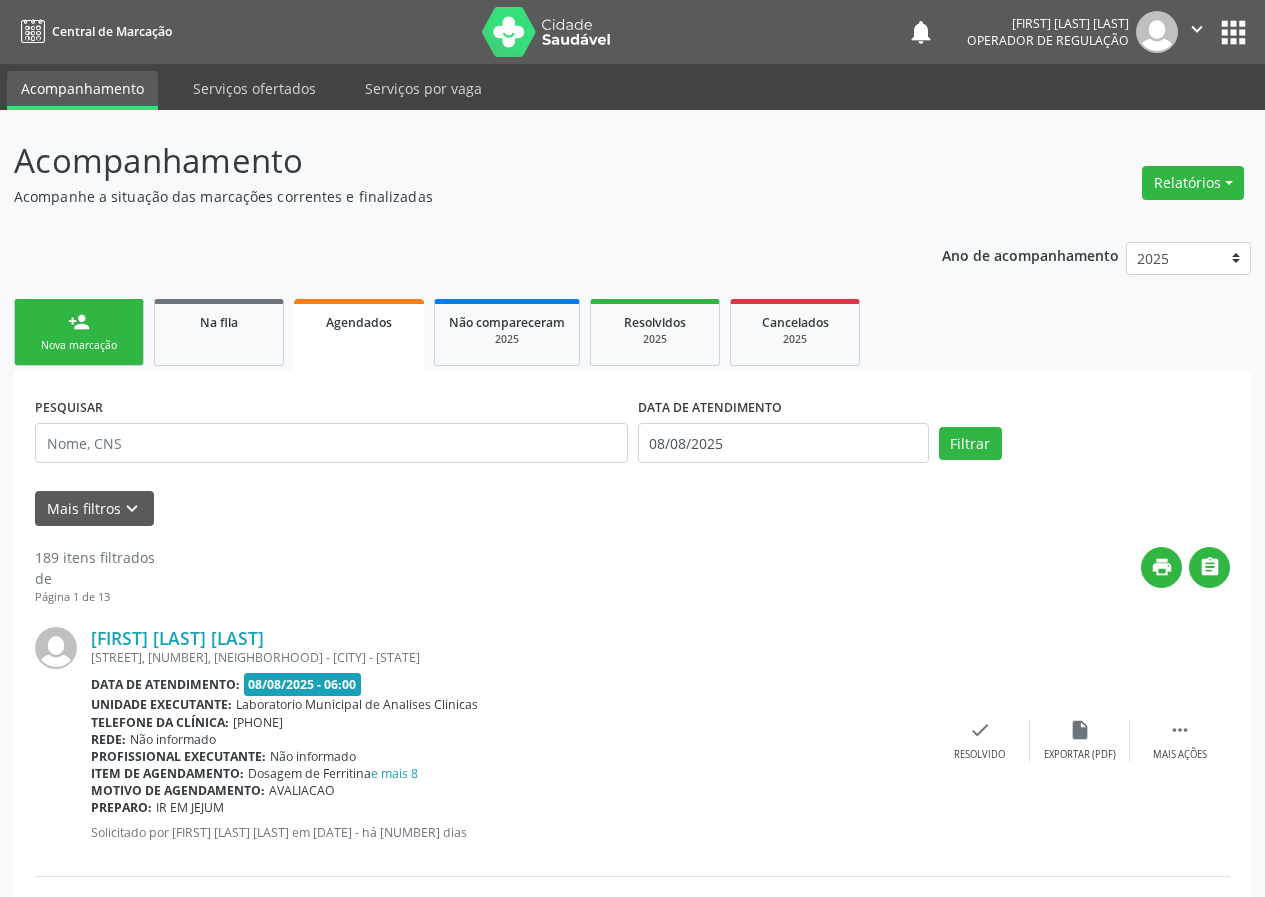 click on "person_add
Nova marcação" at bounding box center [79, 332] 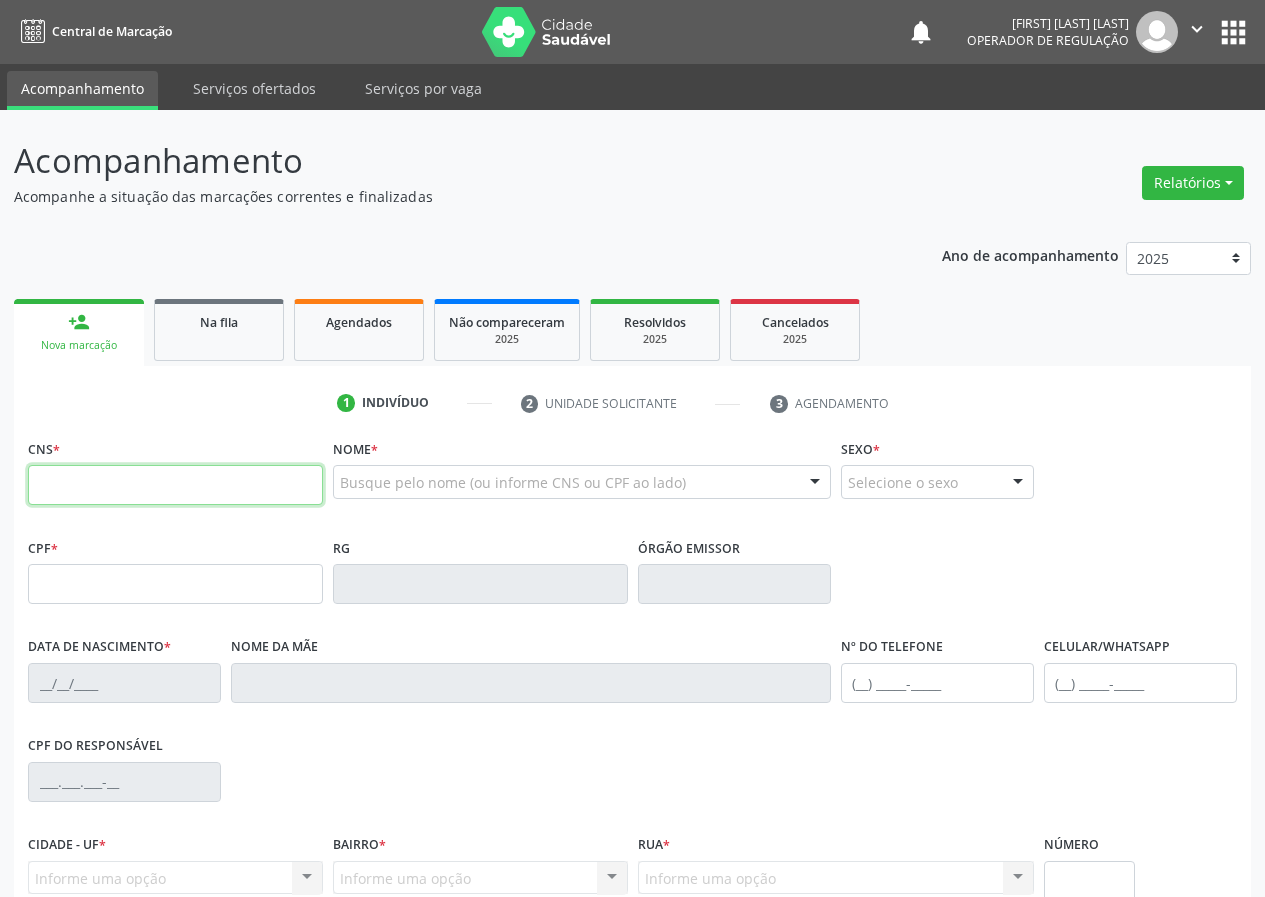 click at bounding box center [175, 485] 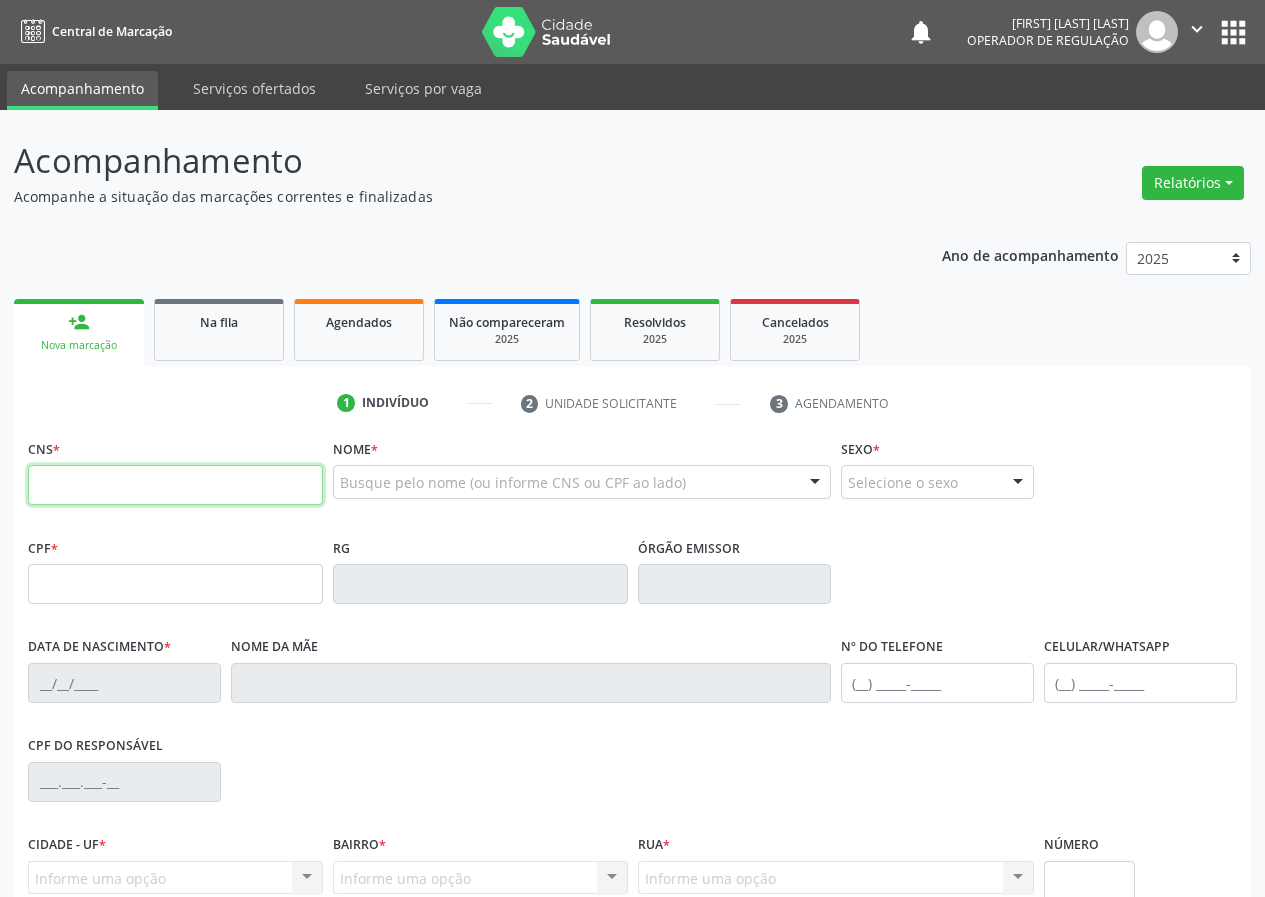 click at bounding box center [175, 485] 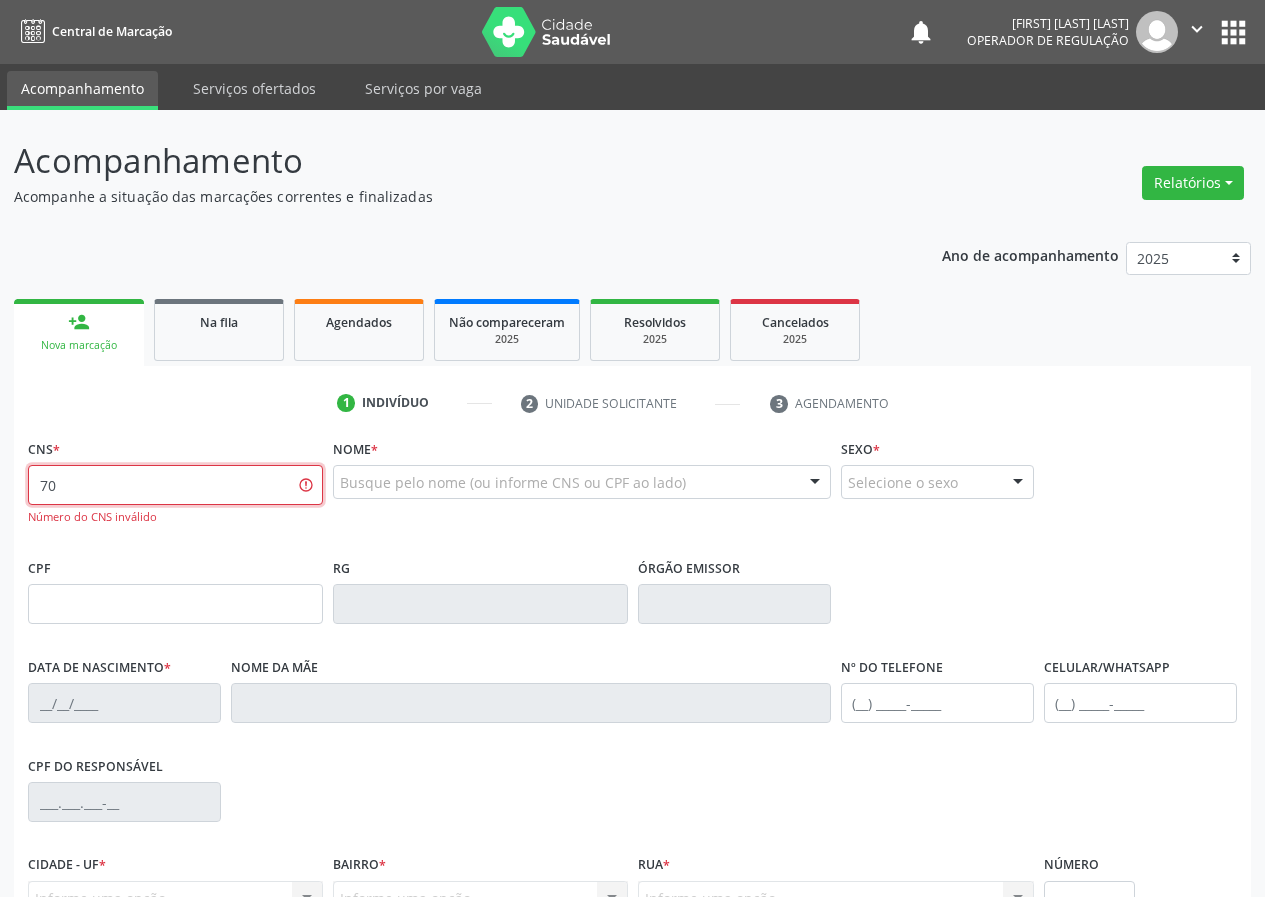 type on "7" 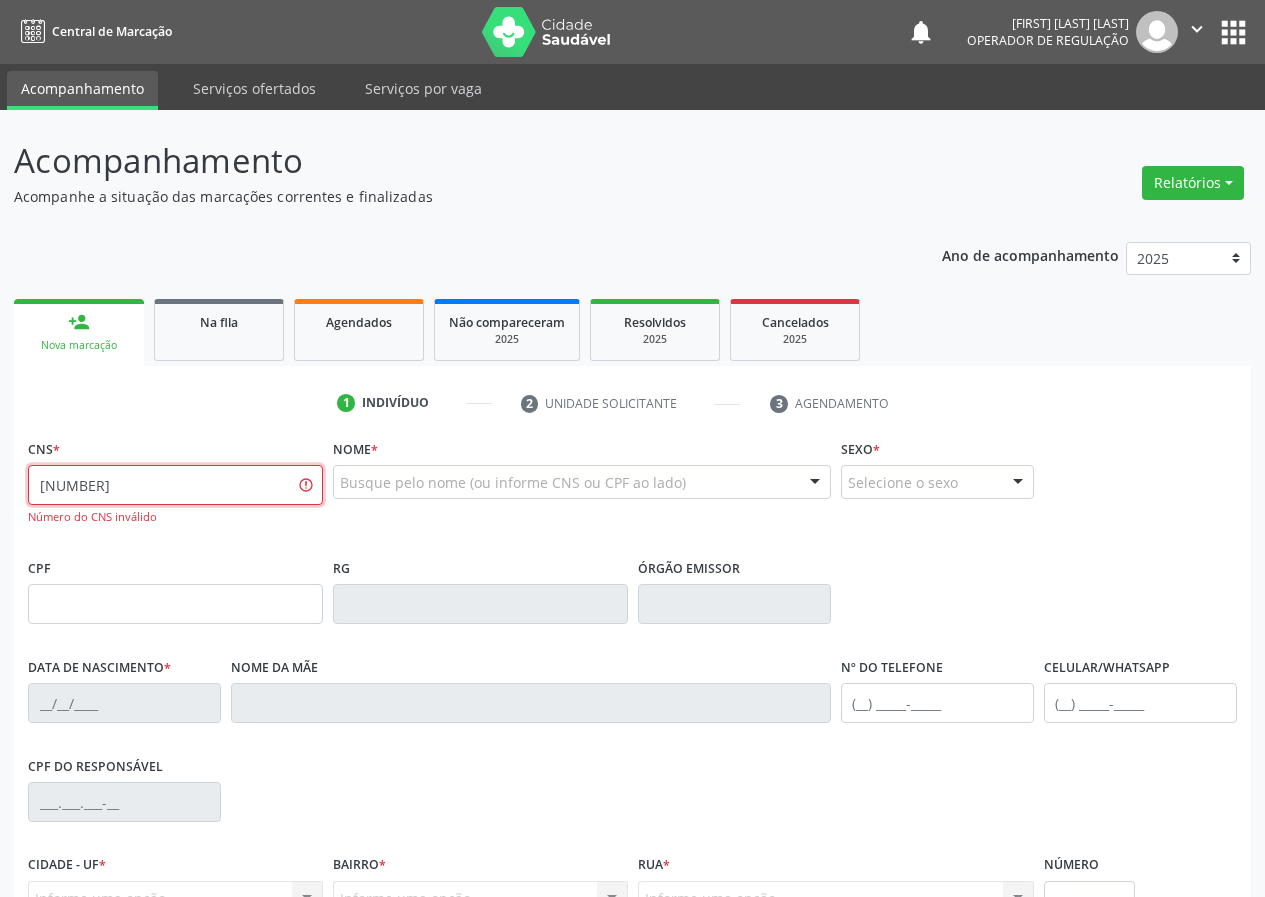 type on "705 0040 4541 7457" 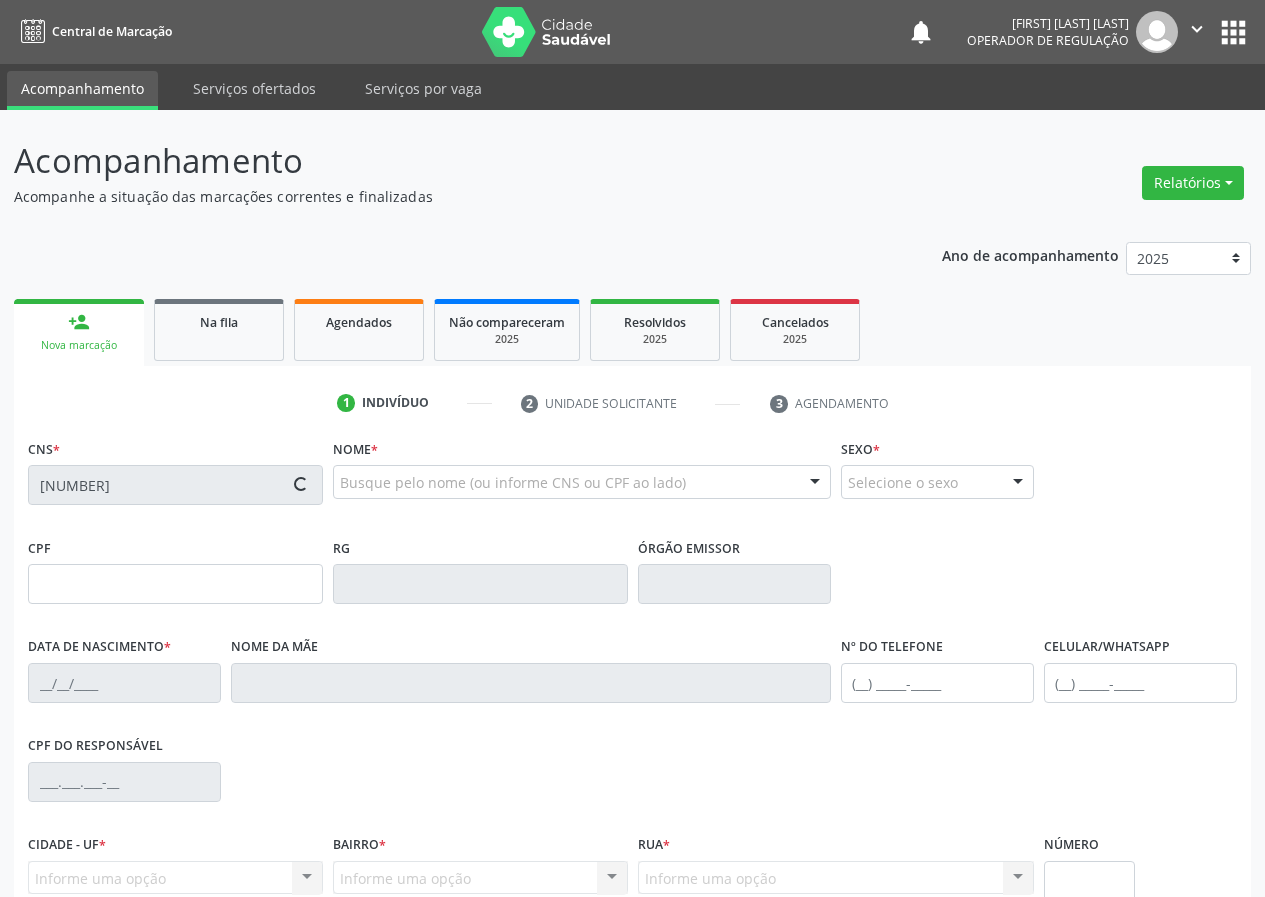 type on "041.394.314-31" 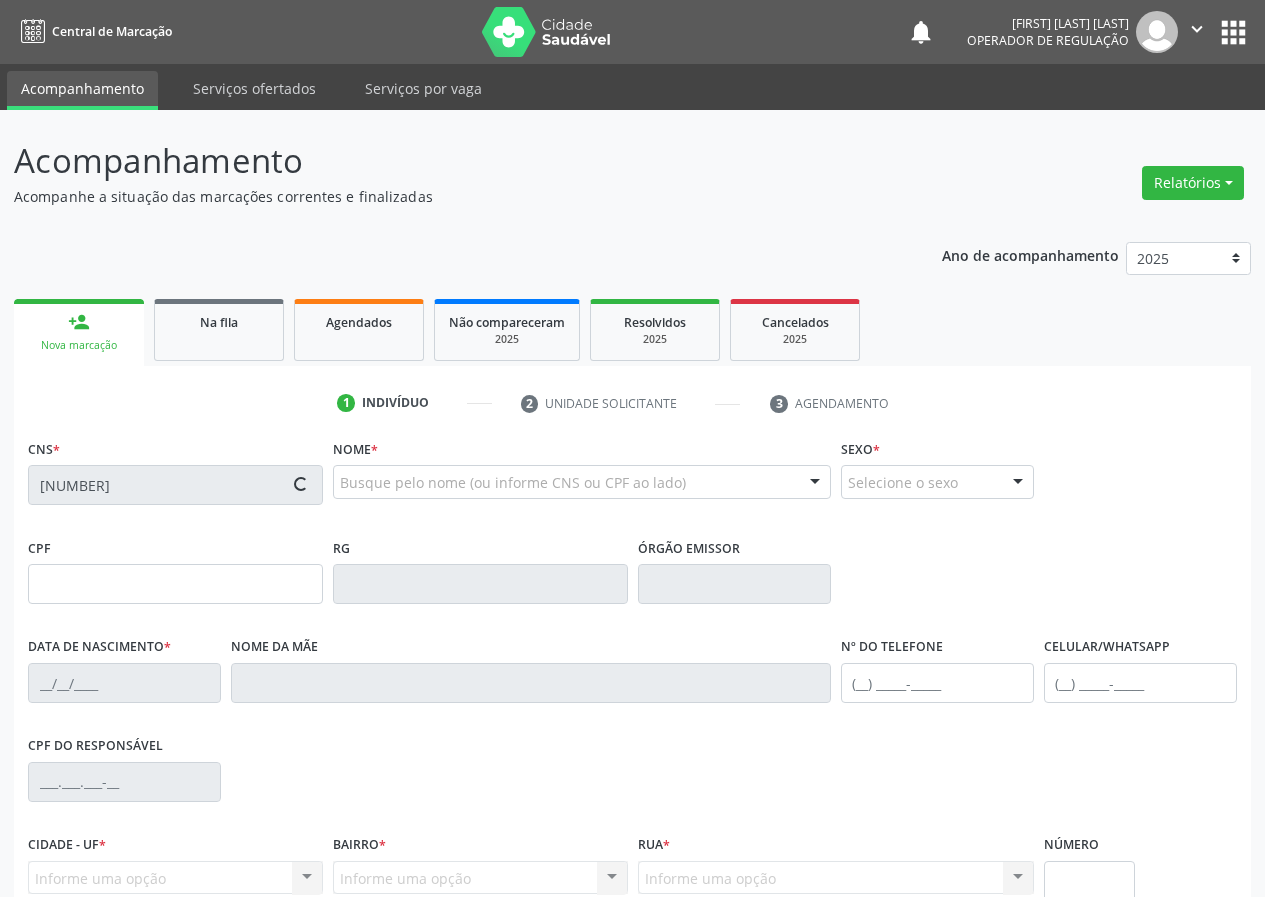 type on "03/04/1975" 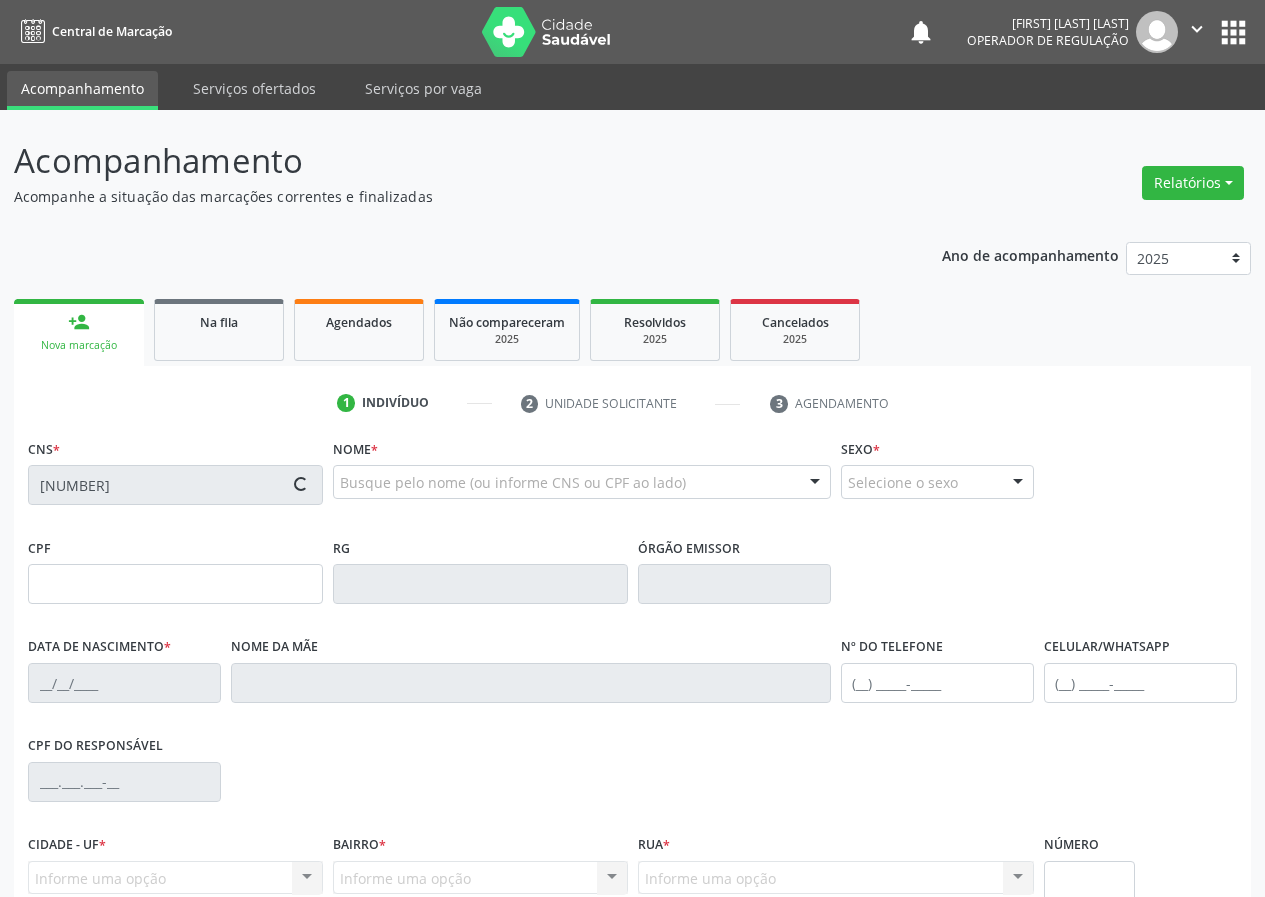 type on "(83) 99311-6565" 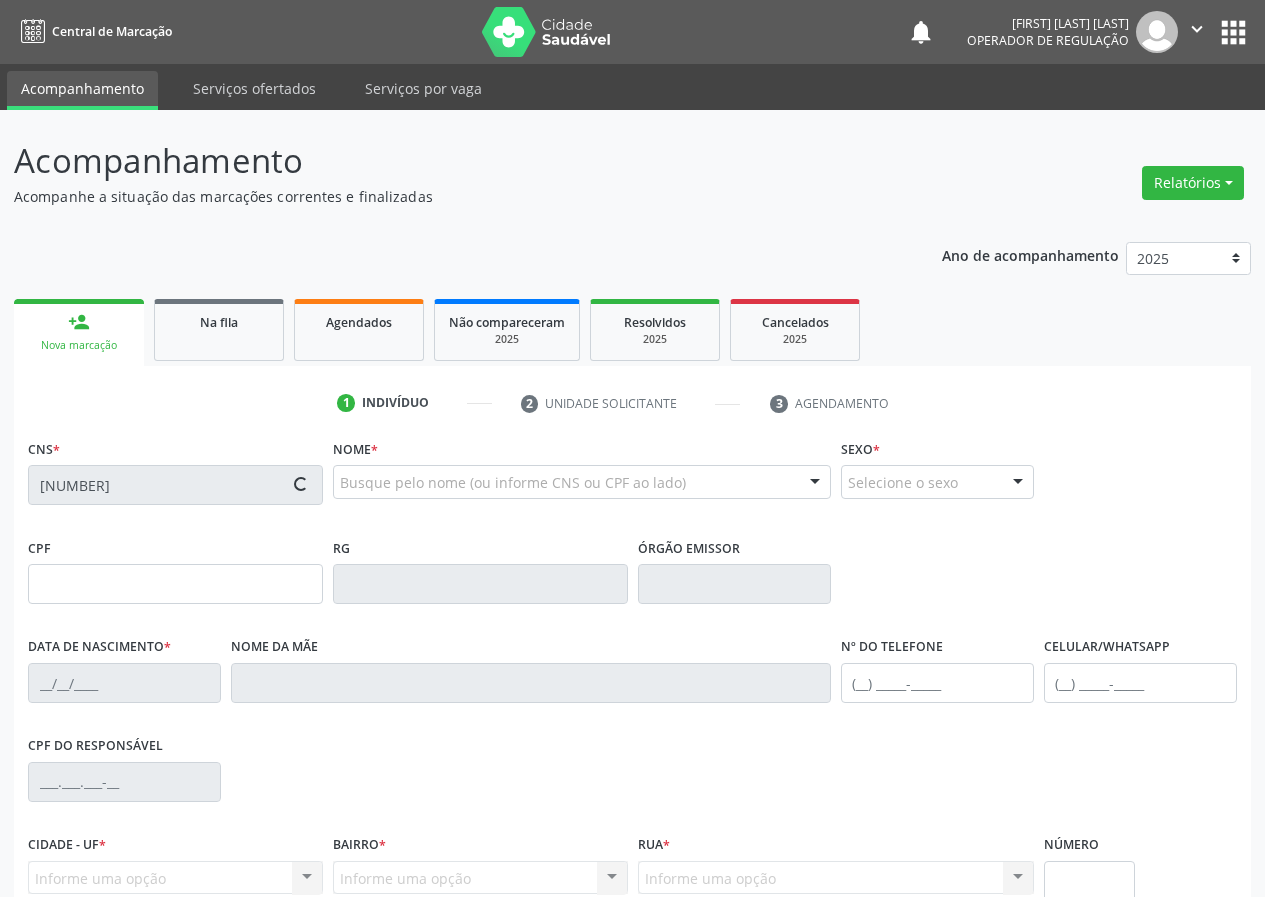 type on "40" 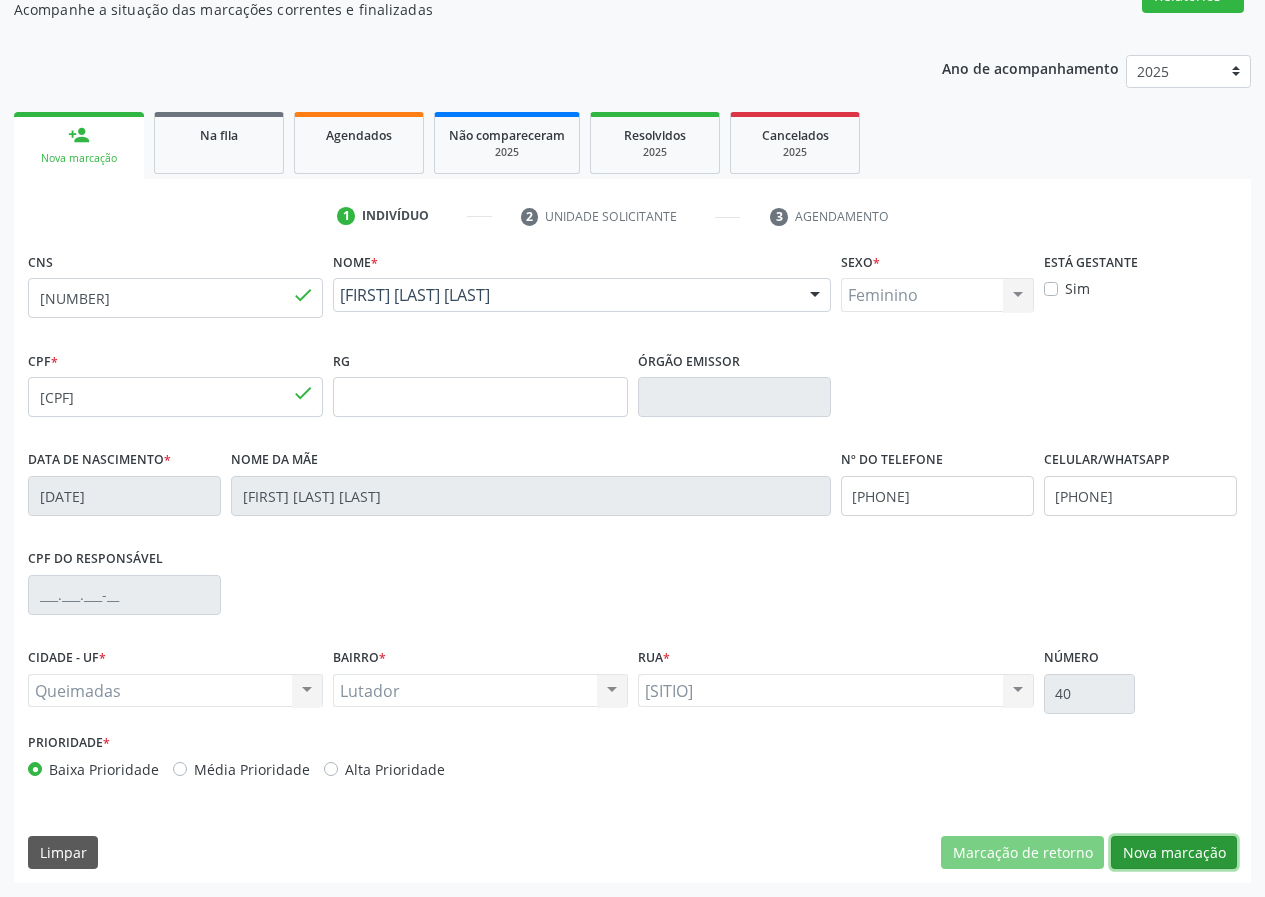drag, startPoint x: 1195, startPoint y: 849, endPoint x: 484, endPoint y: 865, distance: 711.18 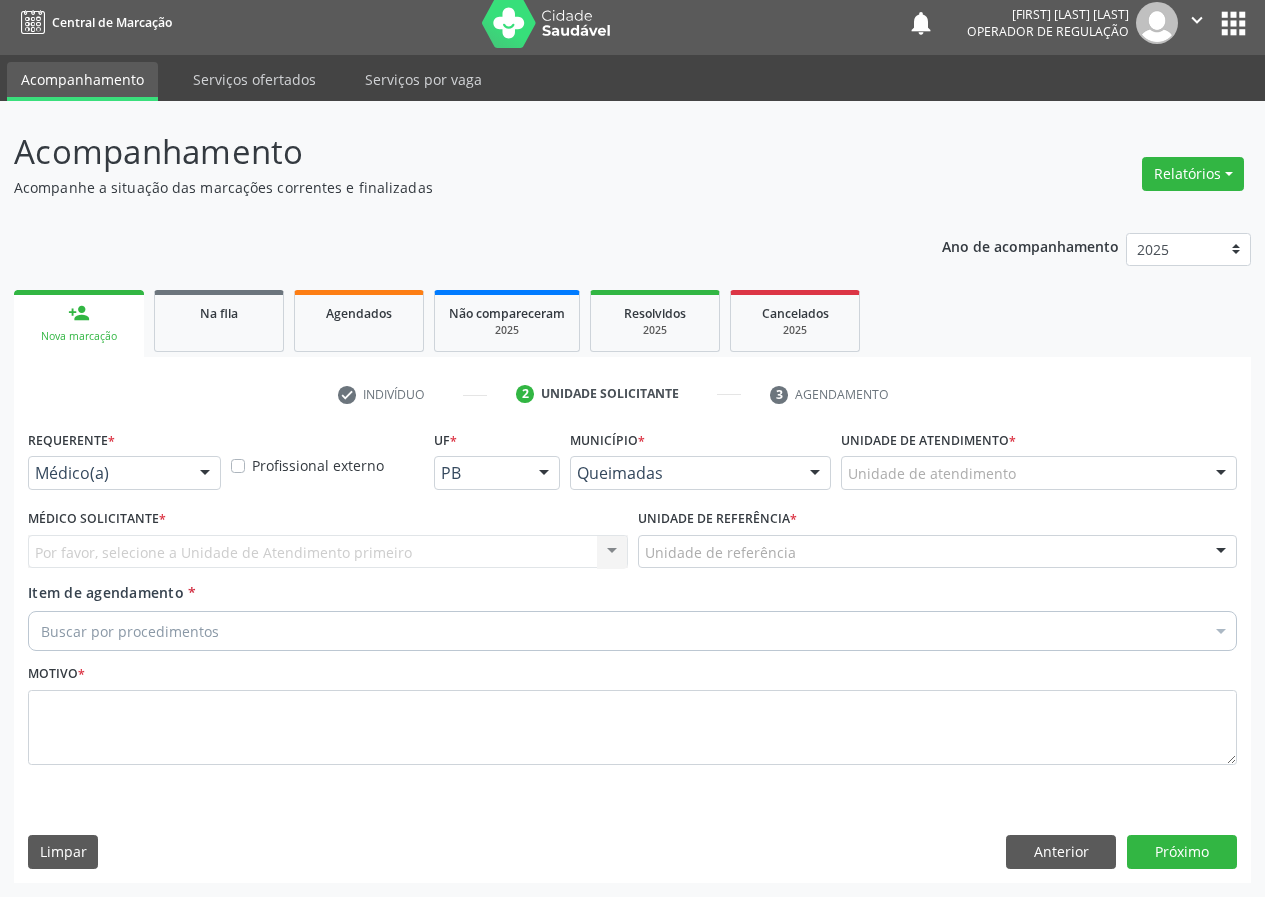 scroll, scrollTop: 9, scrollLeft: 0, axis: vertical 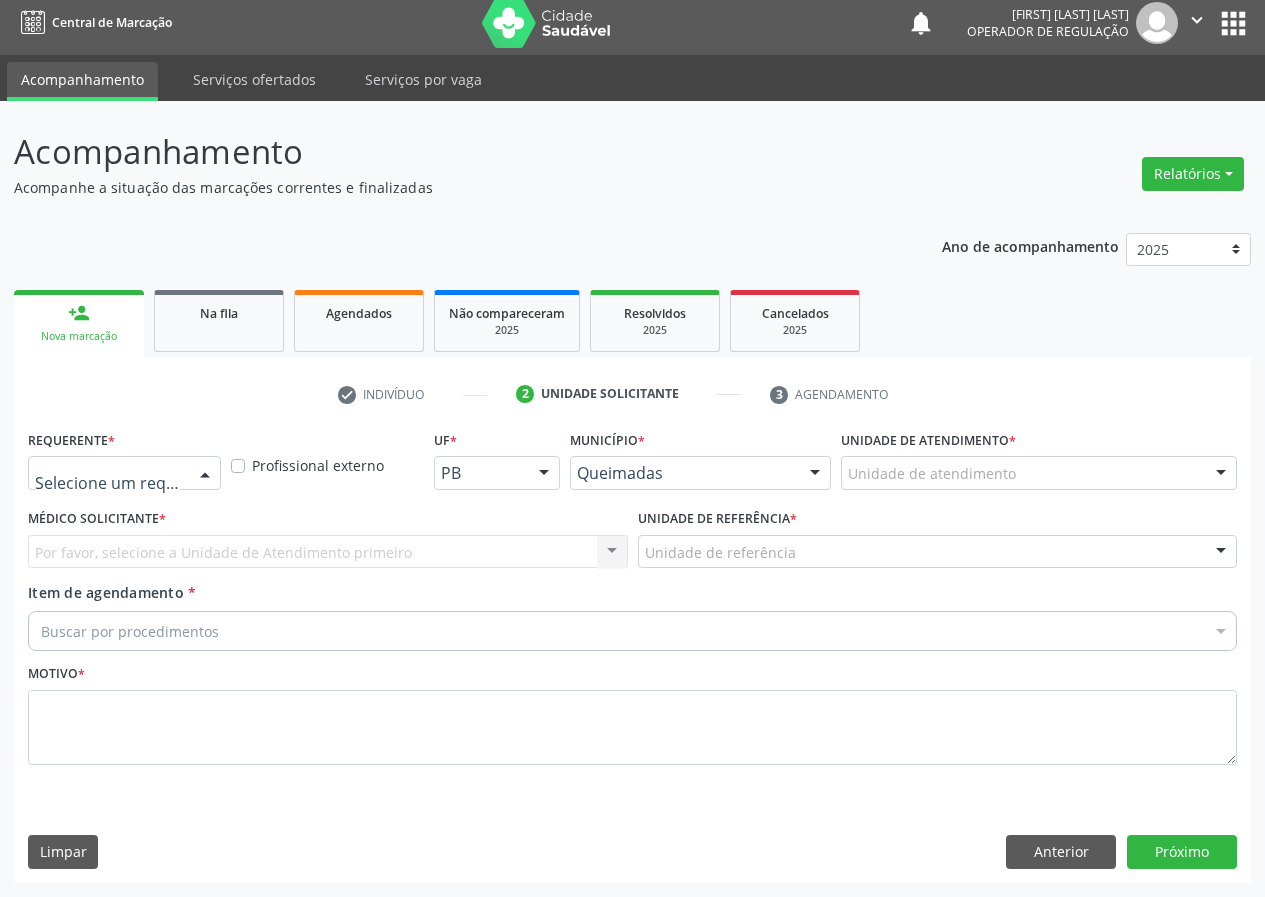 drag, startPoint x: 208, startPoint y: 479, endPoint x: 192, endPoint y: 601, distance: 123.04471 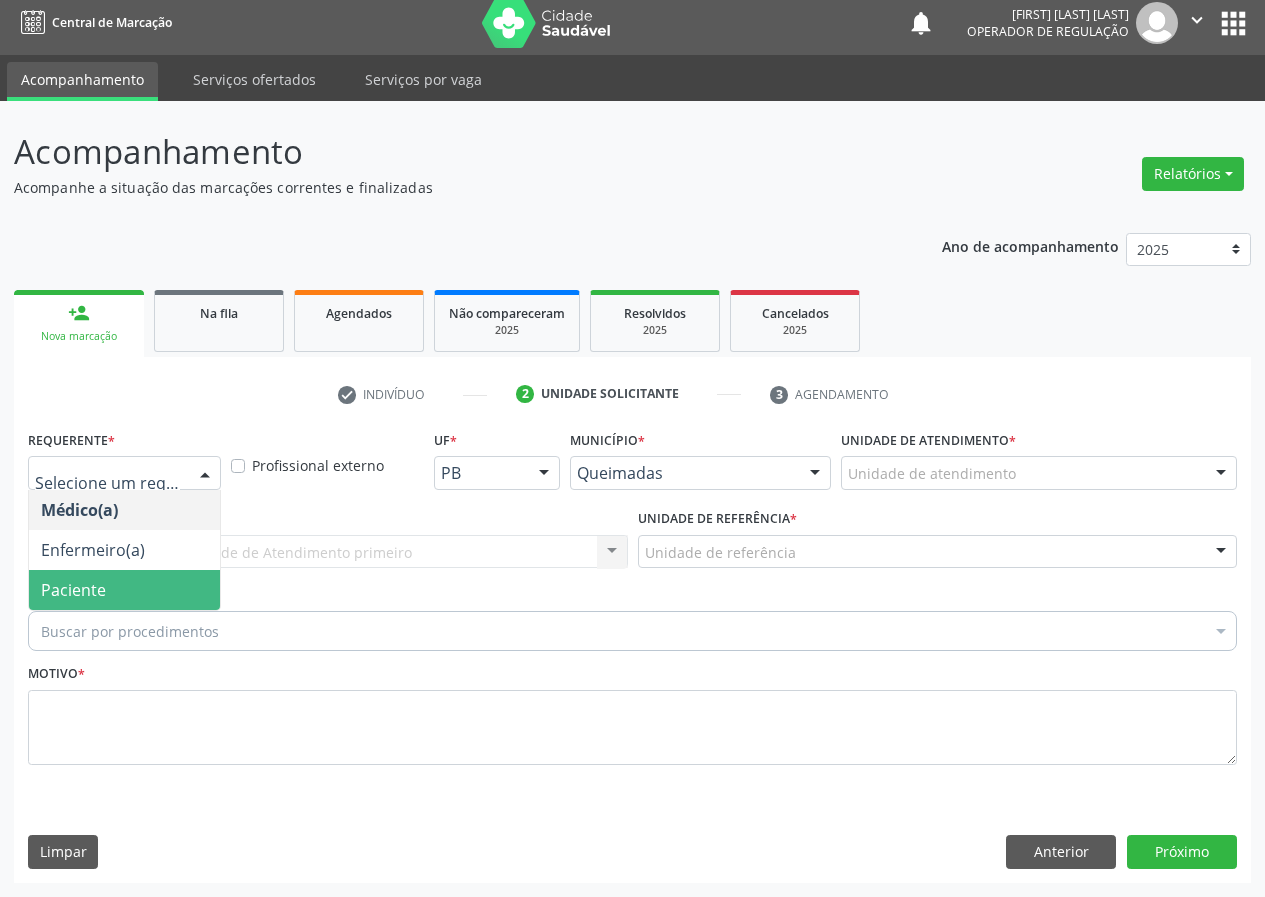 click on "Paciente" at bounding box center (124, 590) 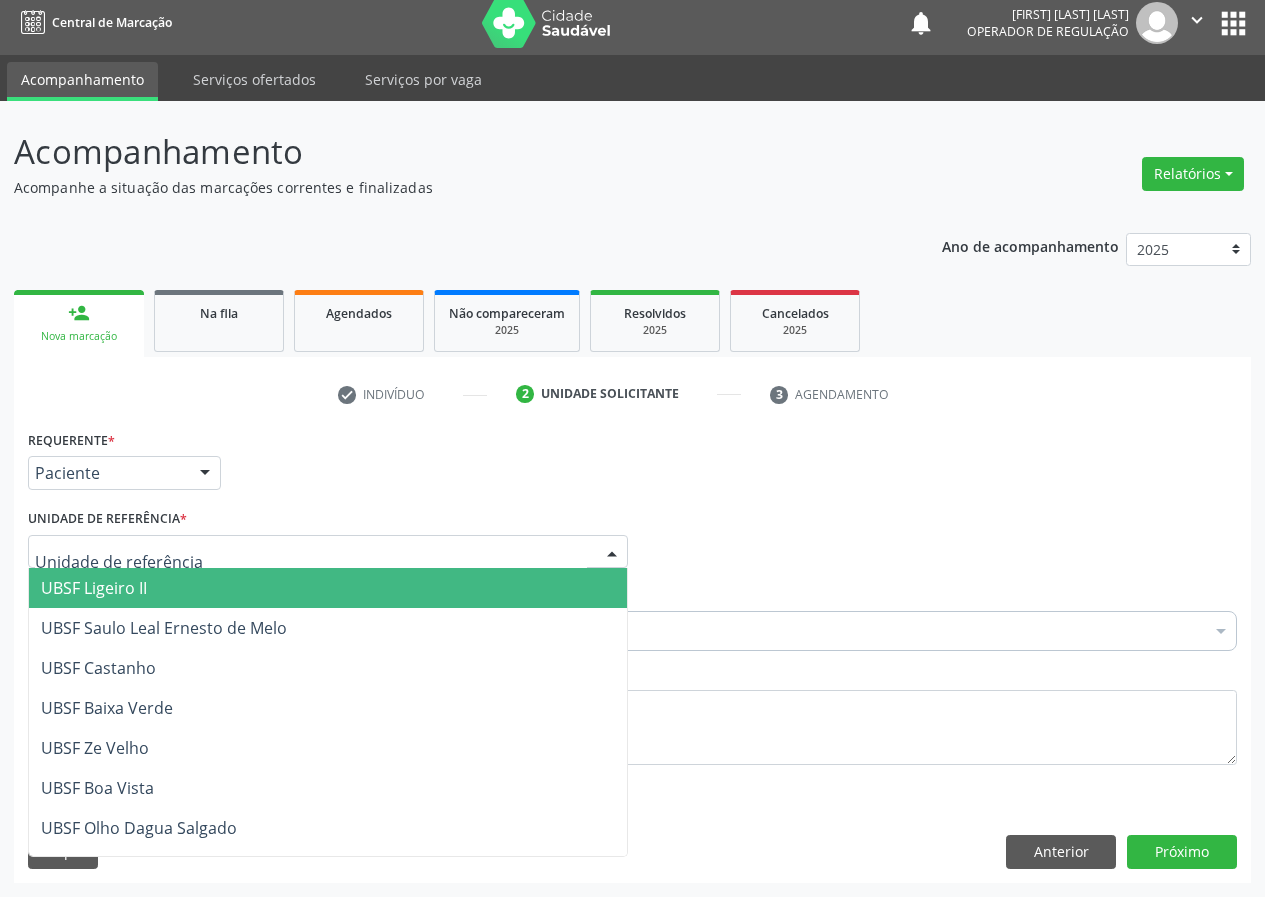 drag, startPoint x: 597, startPoint y: 554, endPoint x: 316, endPoint y: 684, distance: 309.6143 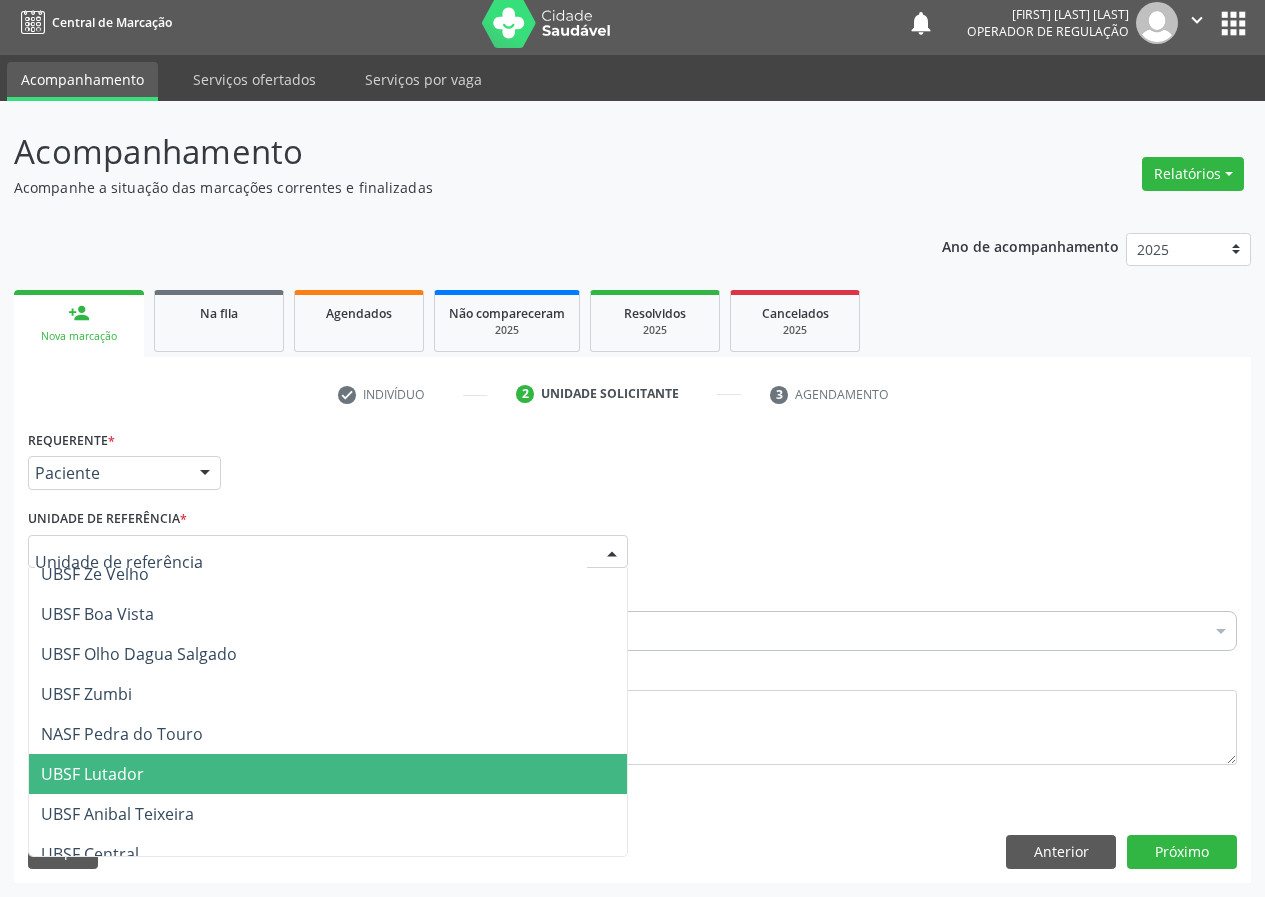scroll, scrollTop: 200, scrollLeft: 0, axis: vertical 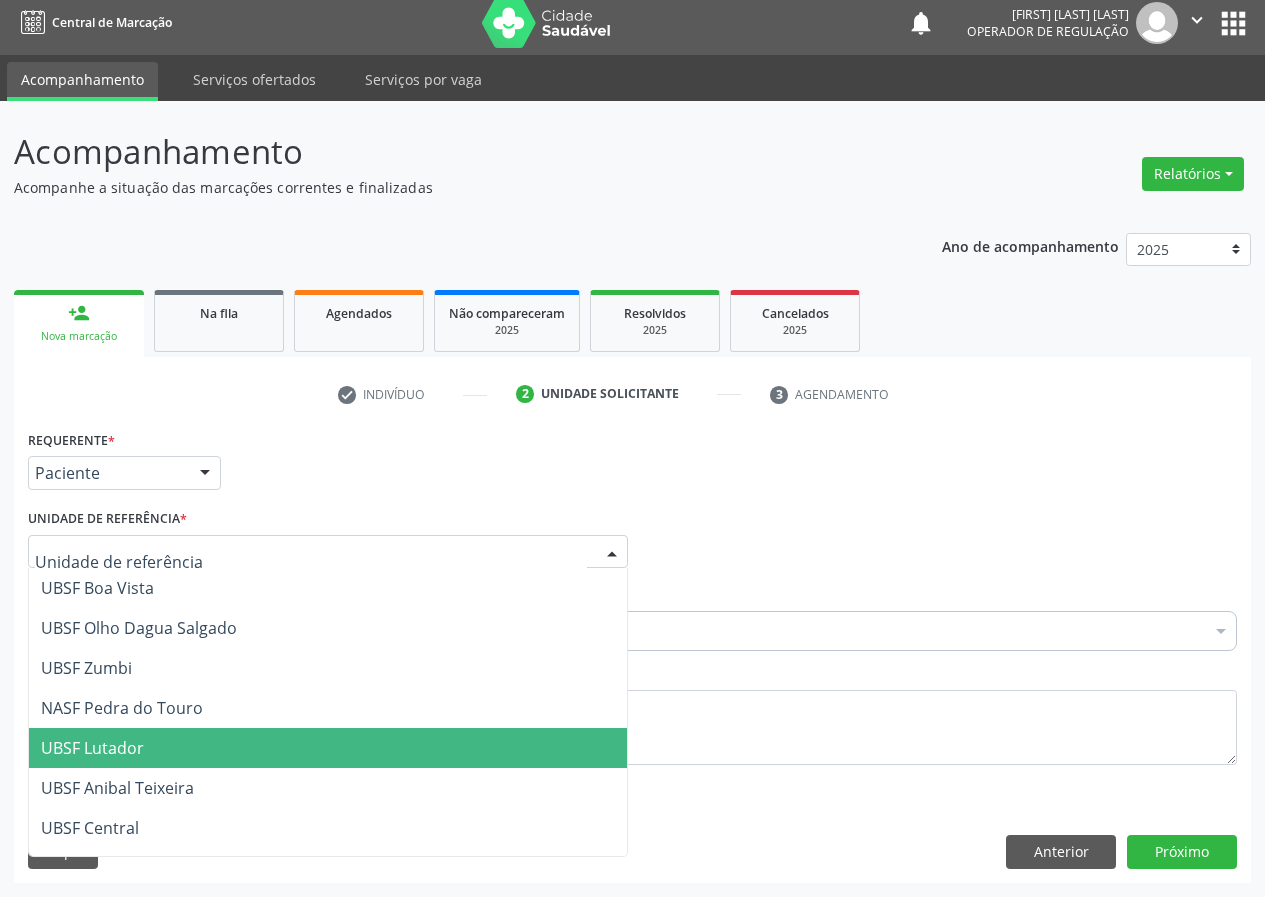 click on "UBSF Lutador" at bounding box center (328, 748) 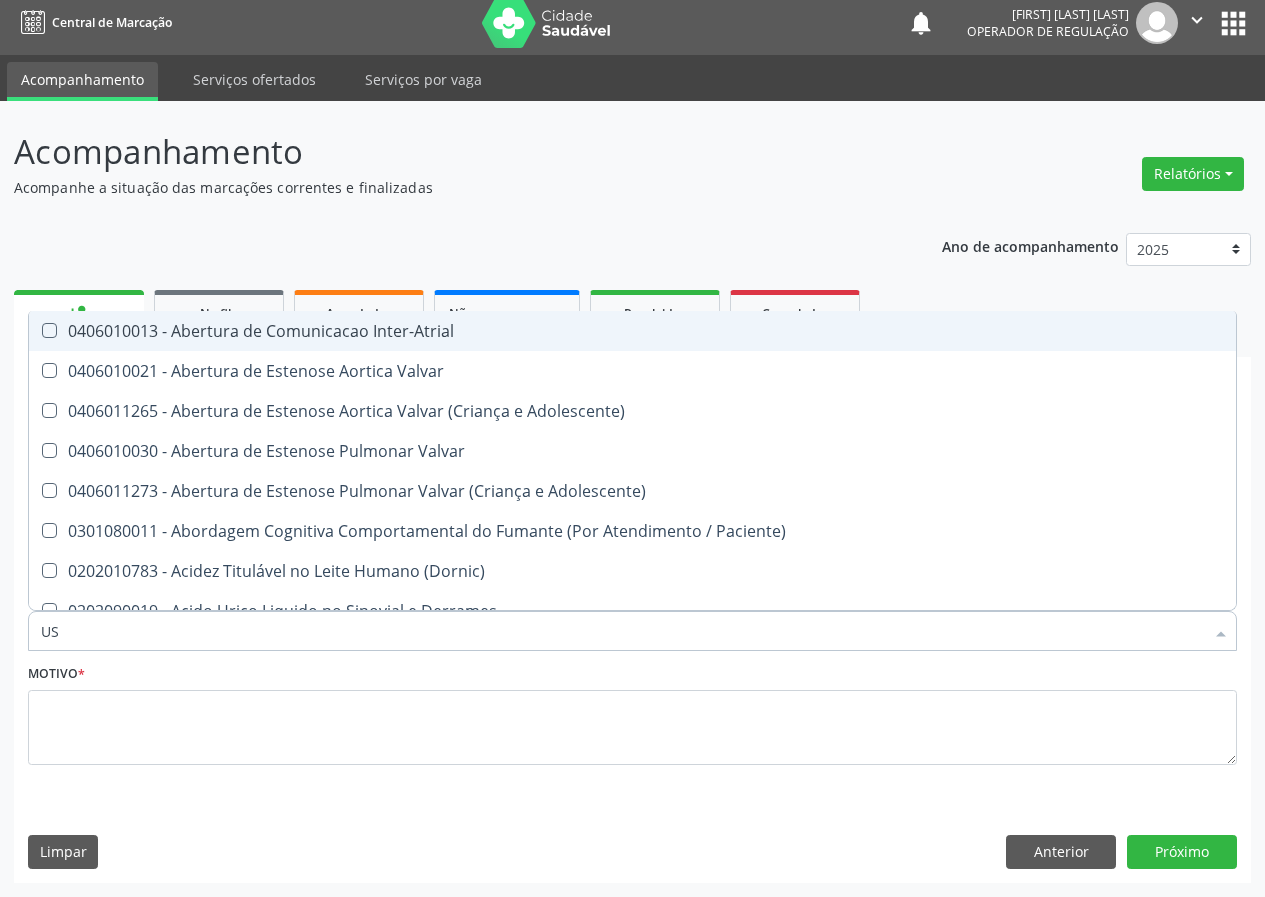 type on "USG" 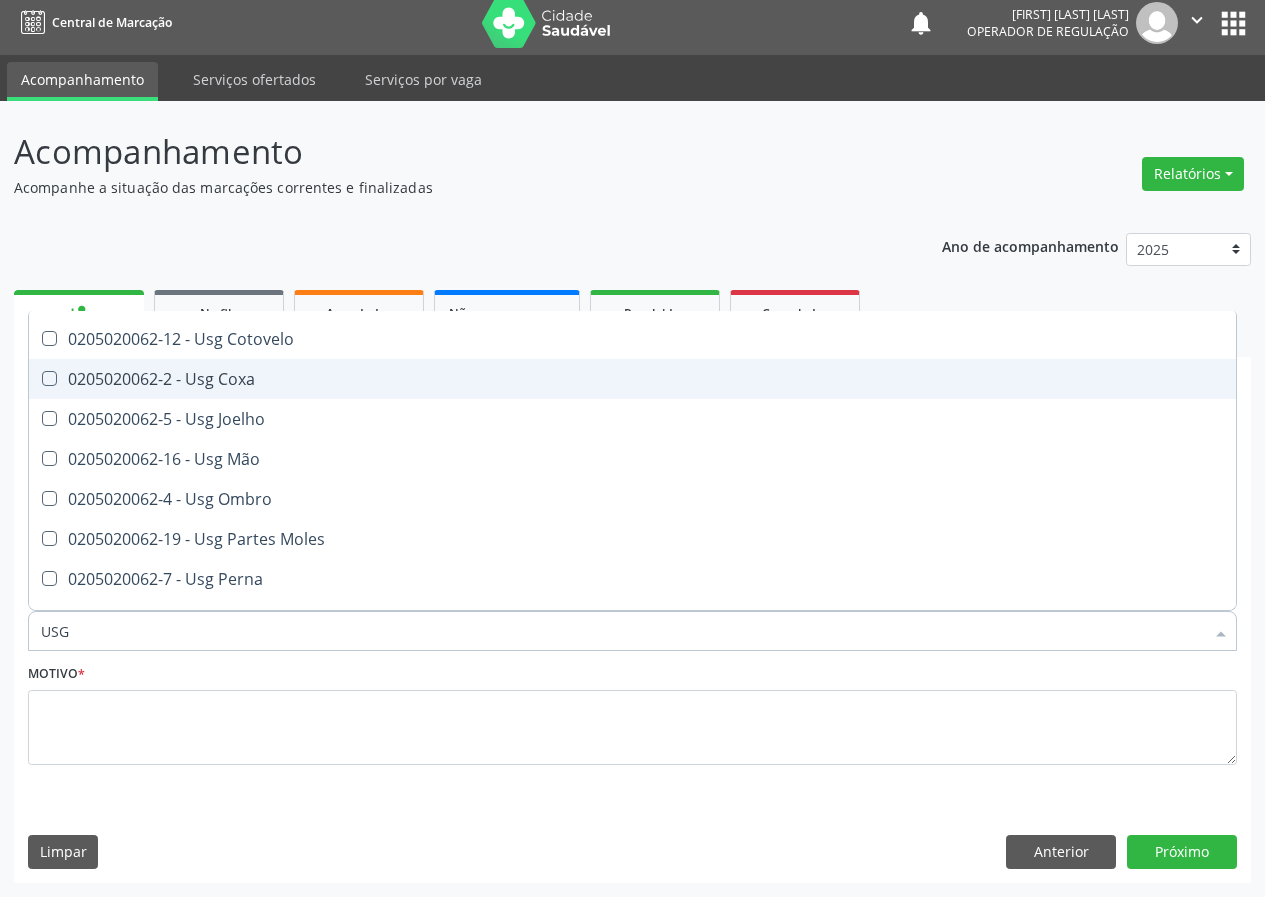scroll, scrollTop: 200, scrollLeft: 0, axis: vertical 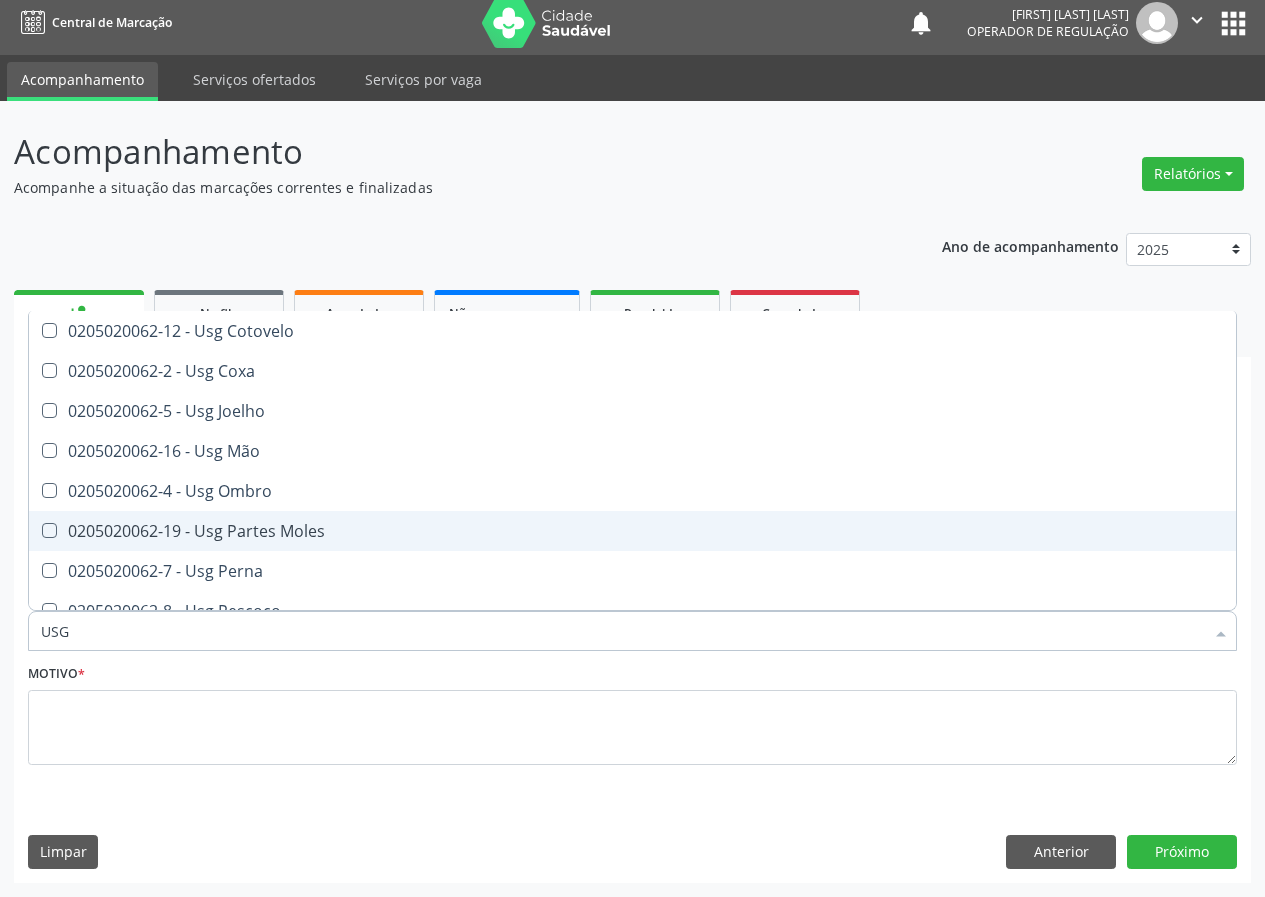 drag, startPoint x: 251, startPoint y: 528, endPoint x: 90, endPoint y: 629, distance: 190.05789 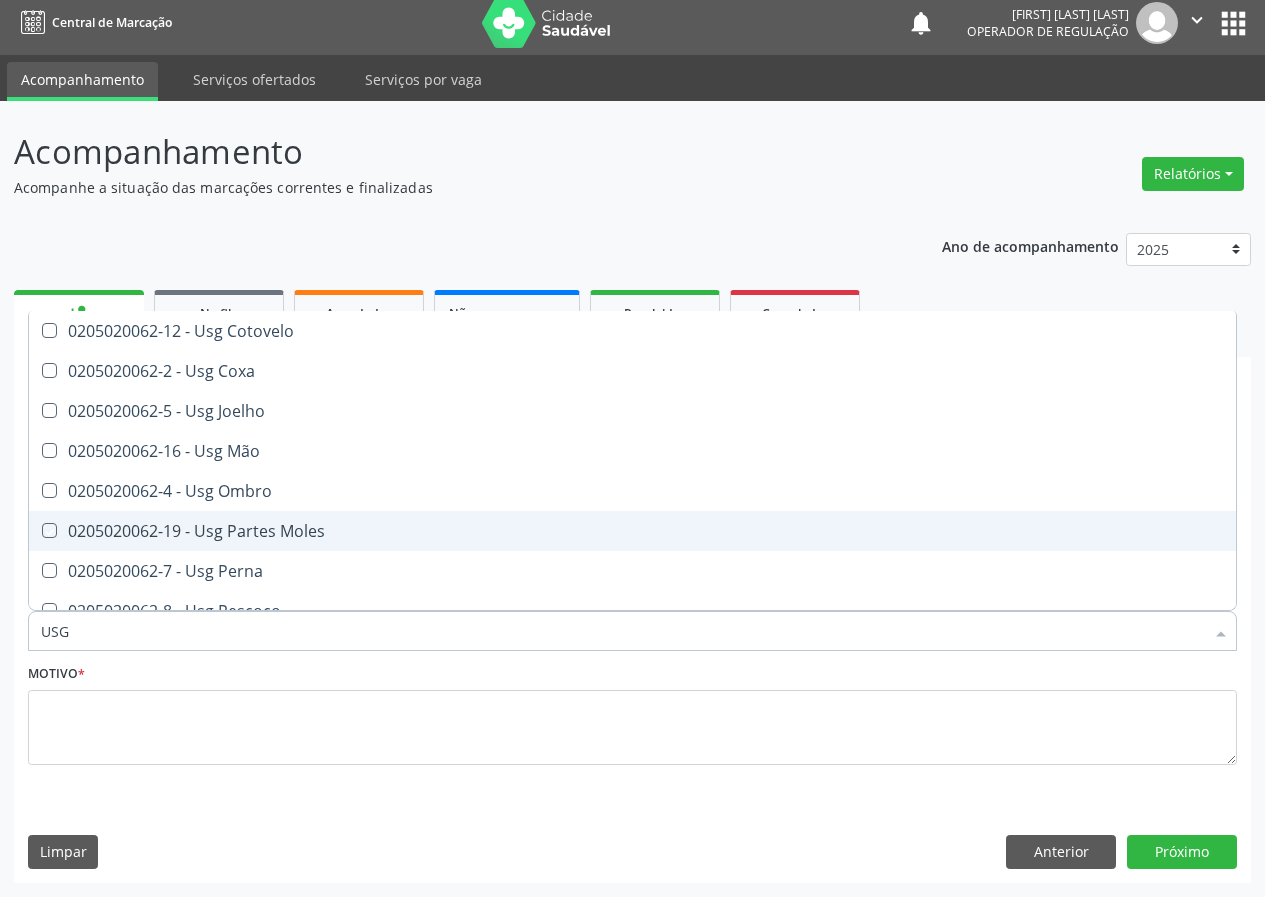 checkbox on "true" 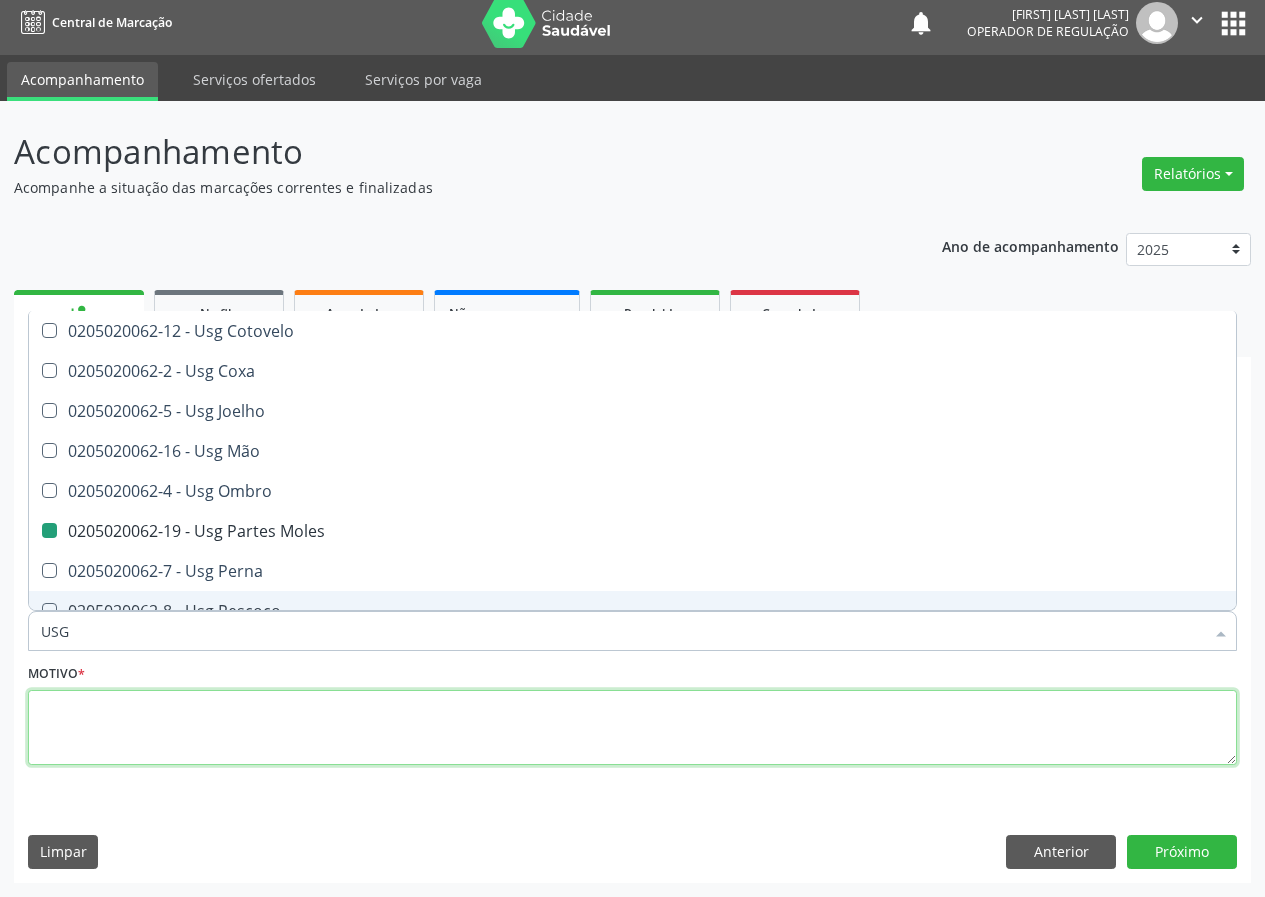 click at bounding box center [632, 728] 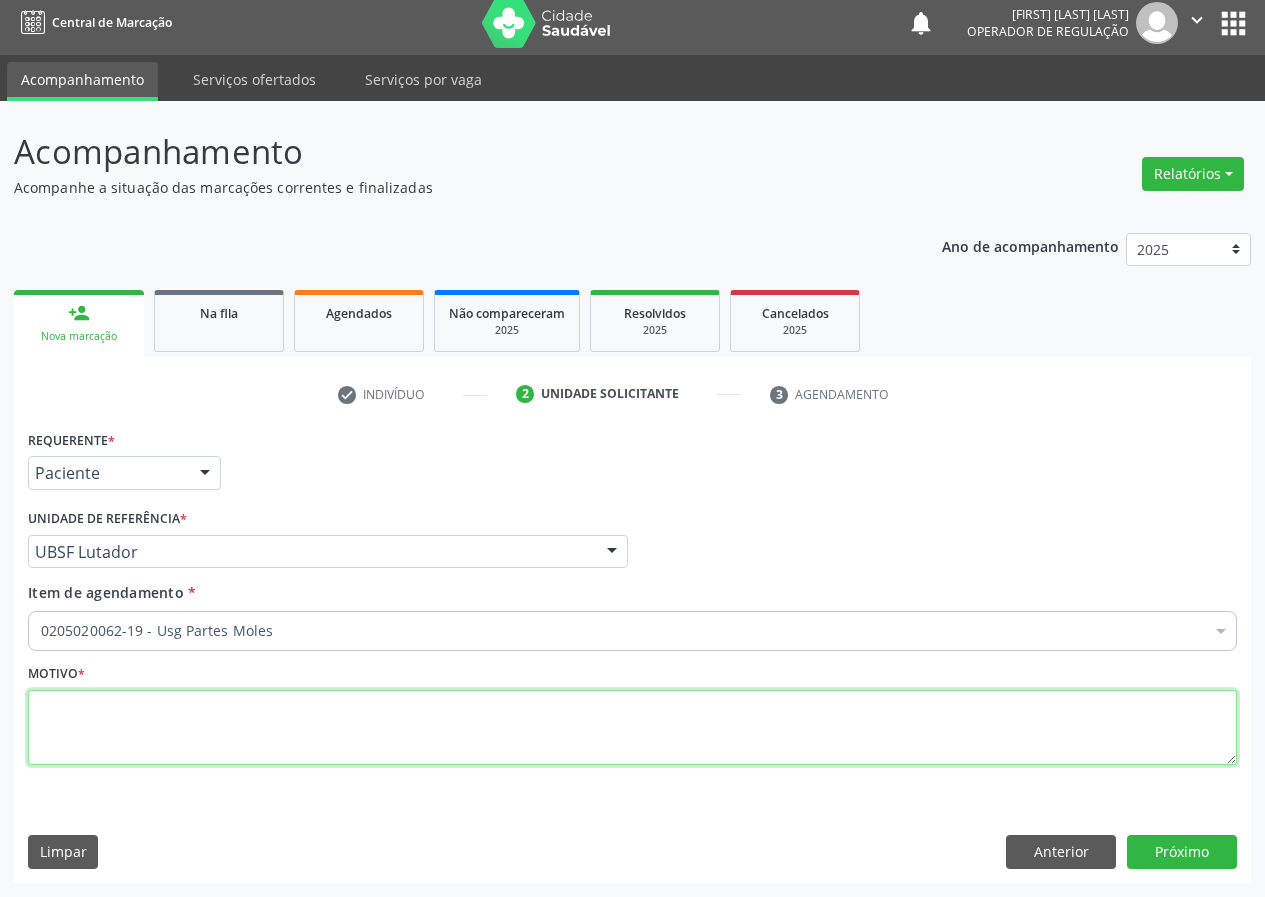 scroll, scrollTop: 0, scrollLeft: 0, axis: both 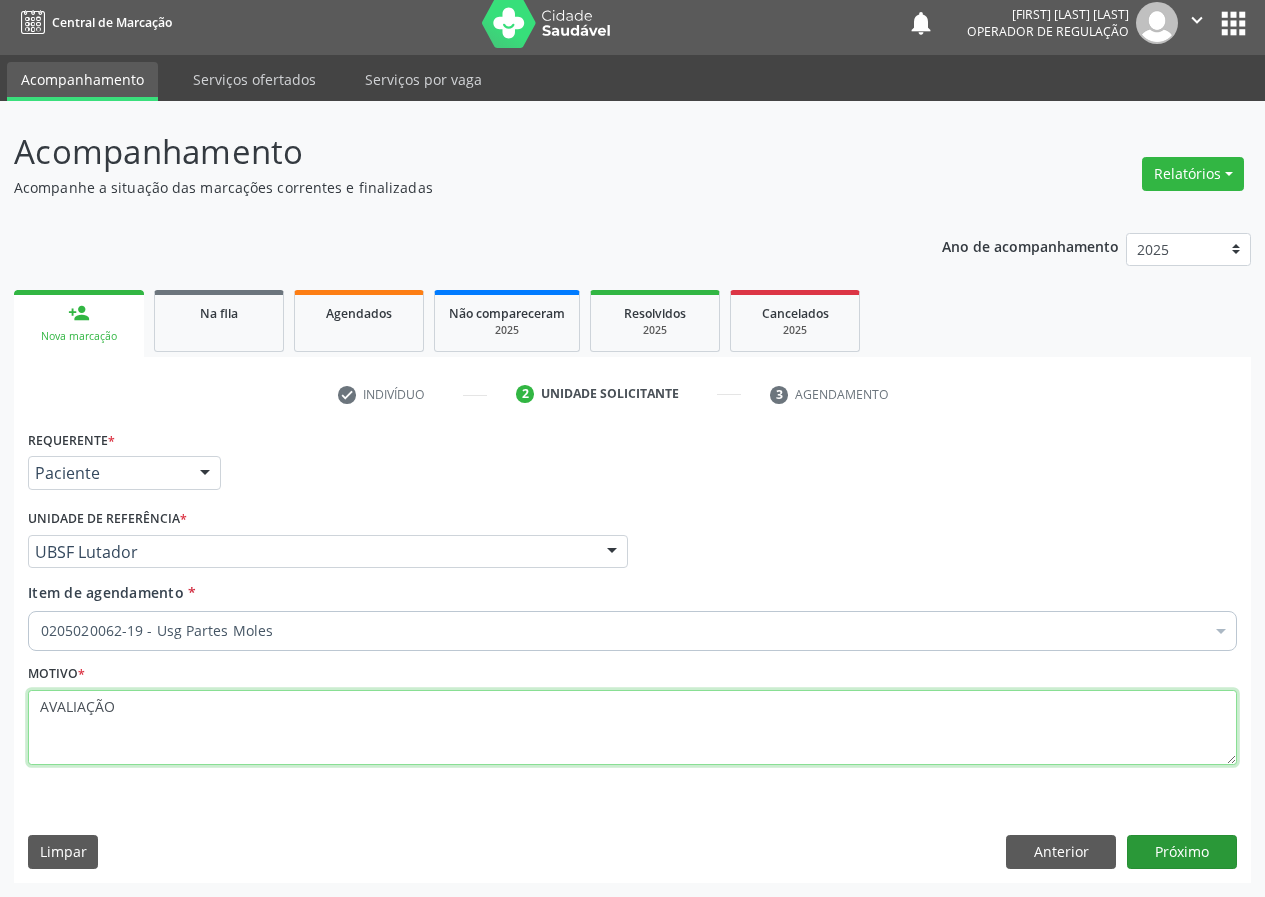 type on "AVALIAÇÃO" 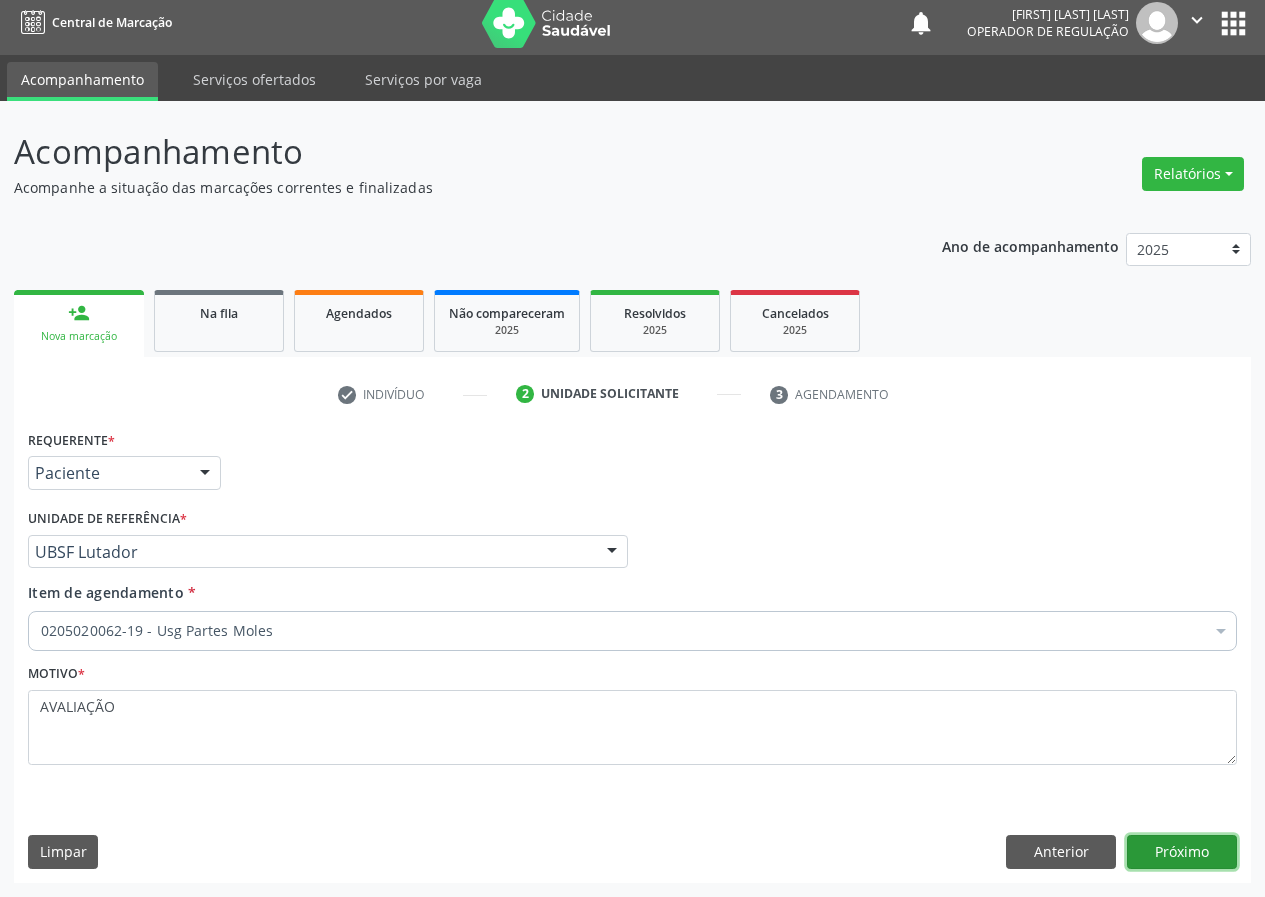 click on "Próximo" at bounding box center (1182, 852) 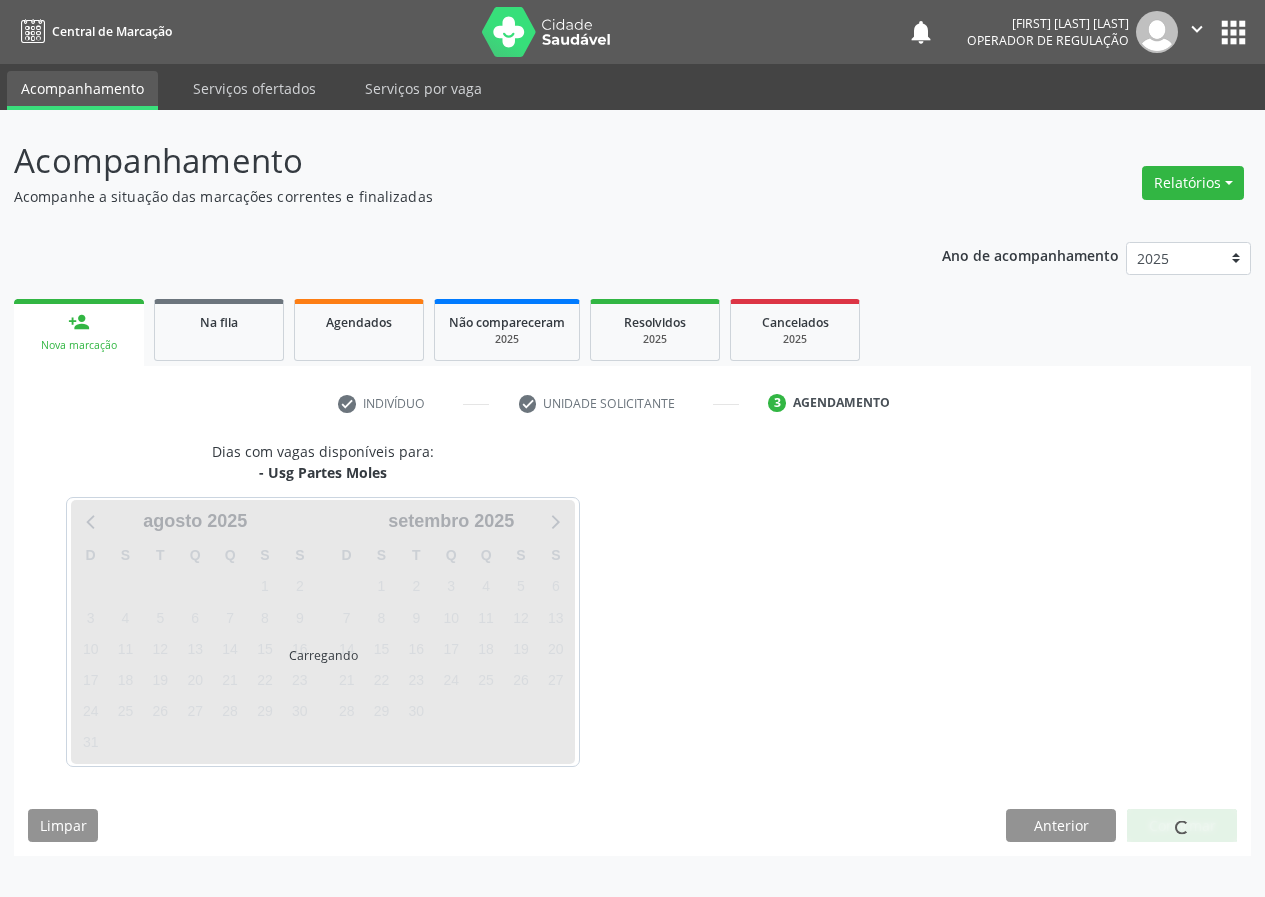 scroll, scrollTop: 0, scrollLeft: 0, axis: both 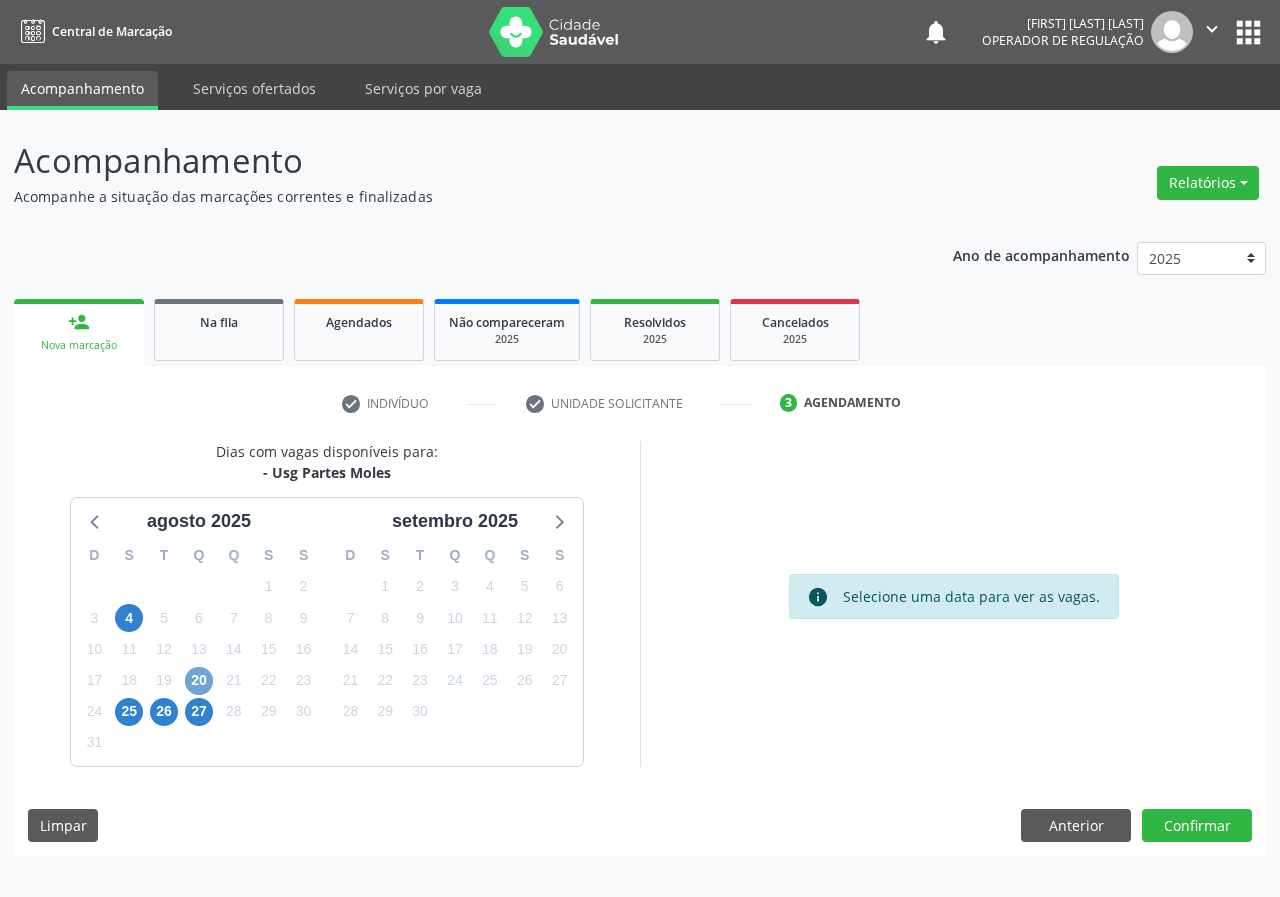 click on "20" at bounding box center [199, 681] 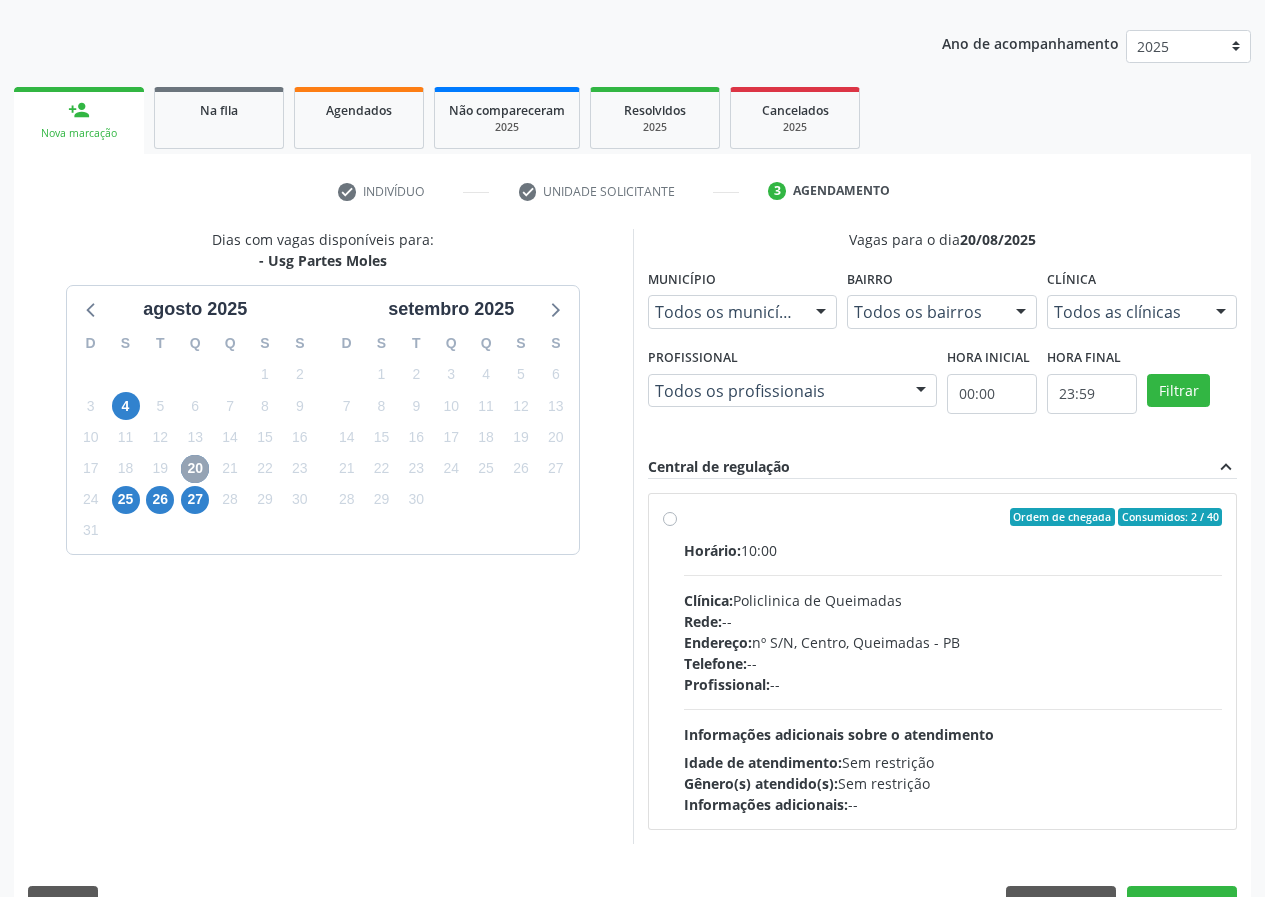 scroll, scrollTop: 262, scrollLeft: 0, axis: vertical 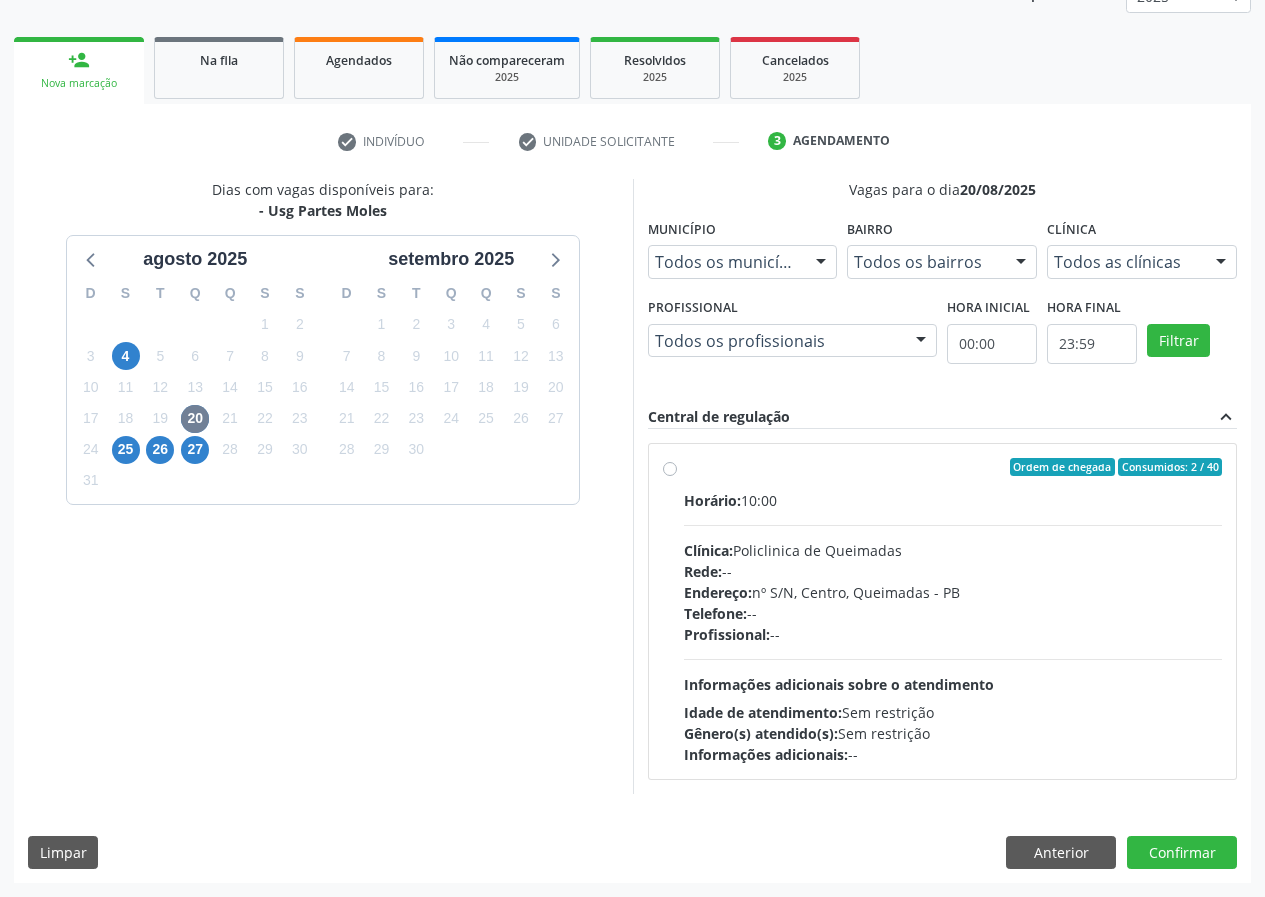 click on "Ordem de chegada
Consumidos: 2 / 40
Horário:   10:00
Clínica:  Policlinica de Queimadas
Rede:
--
Endereço:   nº S/N, Centro, Queimadas - PB
Telefone:   --
Profissional:
--
Informações adicionais sobre o atendimento
Idade de atendimento:
Sem restrição
Gênero(s) atendido(s):
Sem restrição
Informações adicionais:
--" at bounding box center (953, 611) 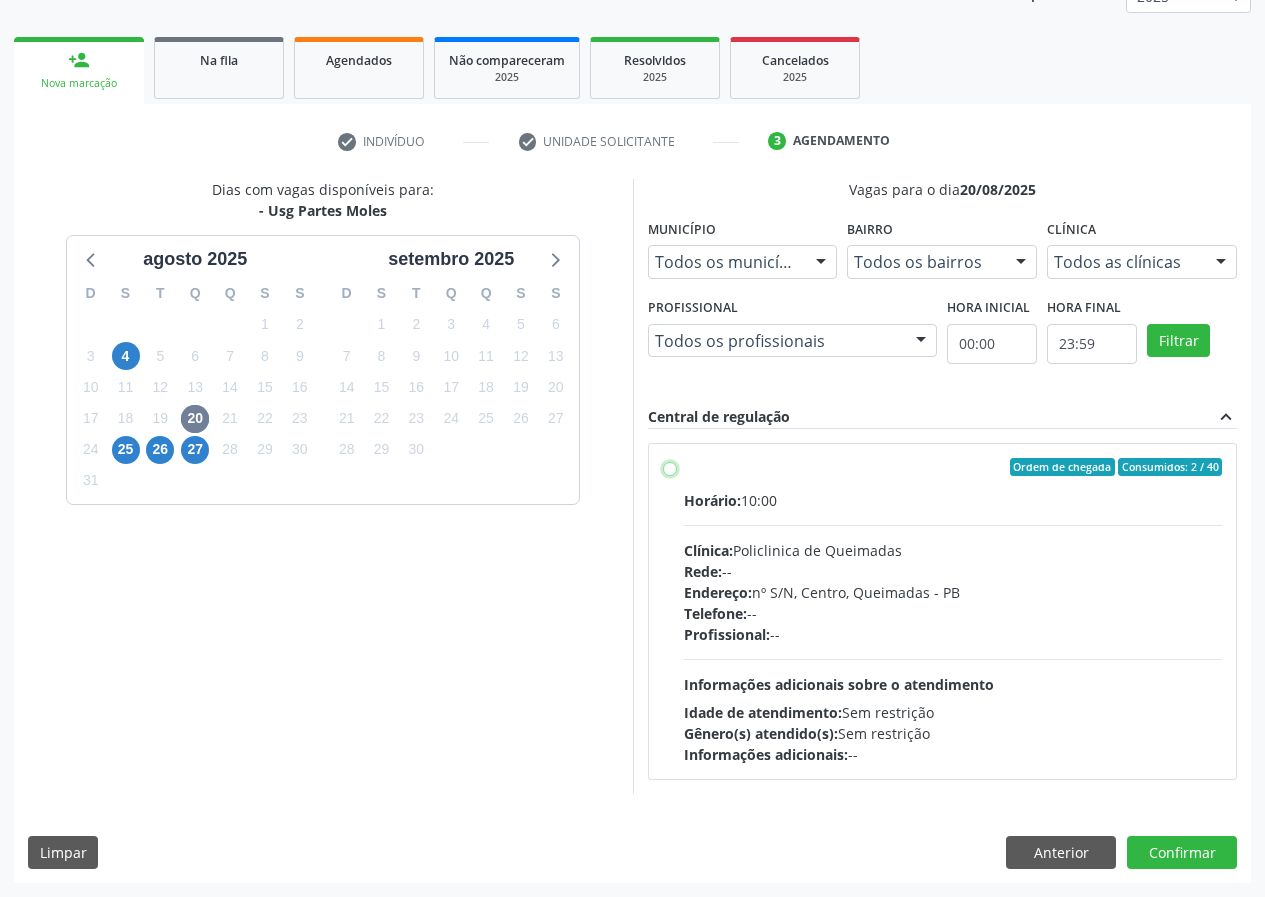 click on "Ordem de chegada
Consumidos: 2 / 40
Horário:   10:00
Clínica:  Policlinica de Queimadas
Rede:
--
Endereço:   nº S/N, Centro, Queimadas - PB
Telefone:   --
Profissional:
--
Informações adicionais sobre o atendimento
Idade de atendimento:
Sem restrição
Gênero(s) atendido(s):
Sem restrição
Informações adicionais:
--" at bounding box center [670, 467] 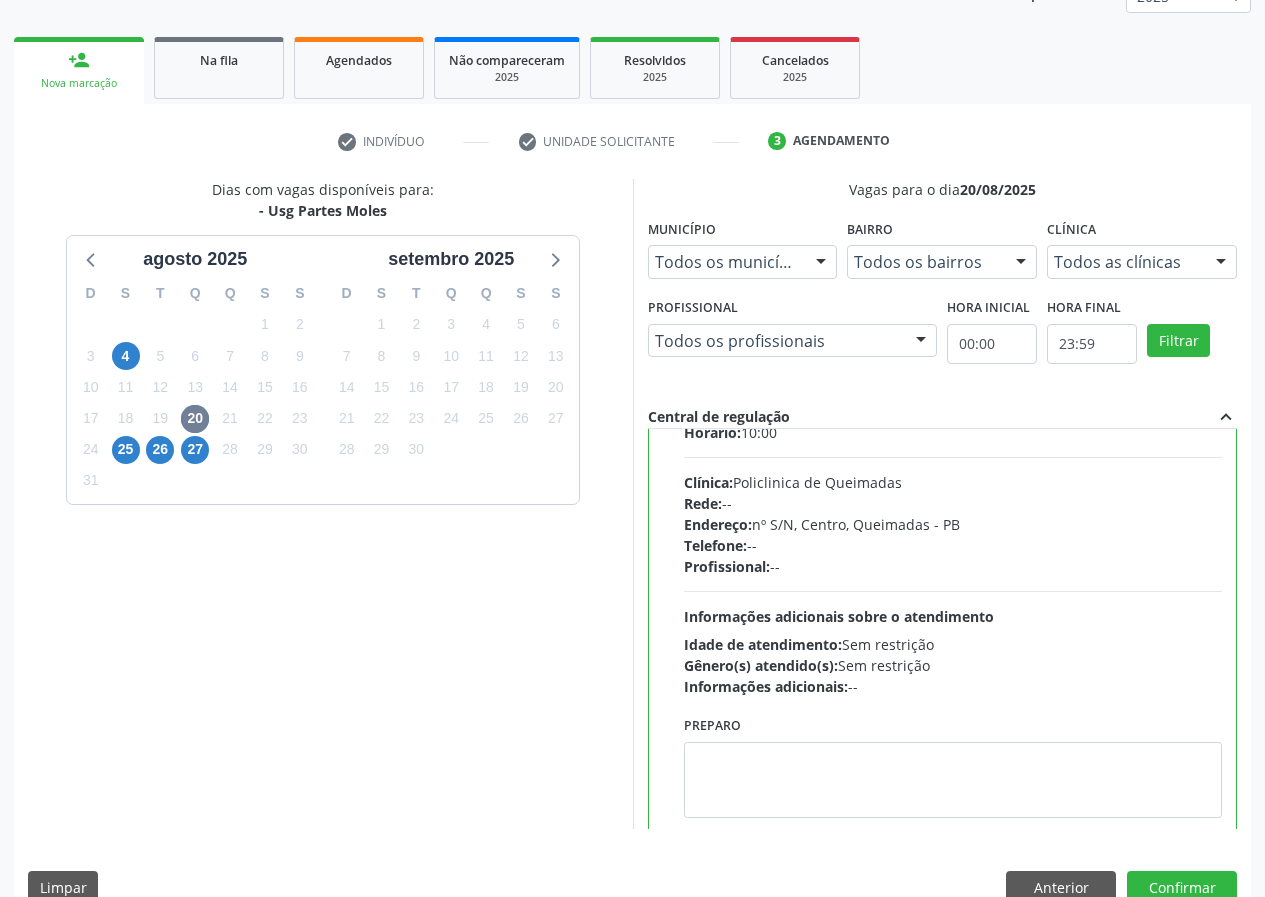 scroll, scrollTop: 99, scrollLeft: 0, axis: vertical 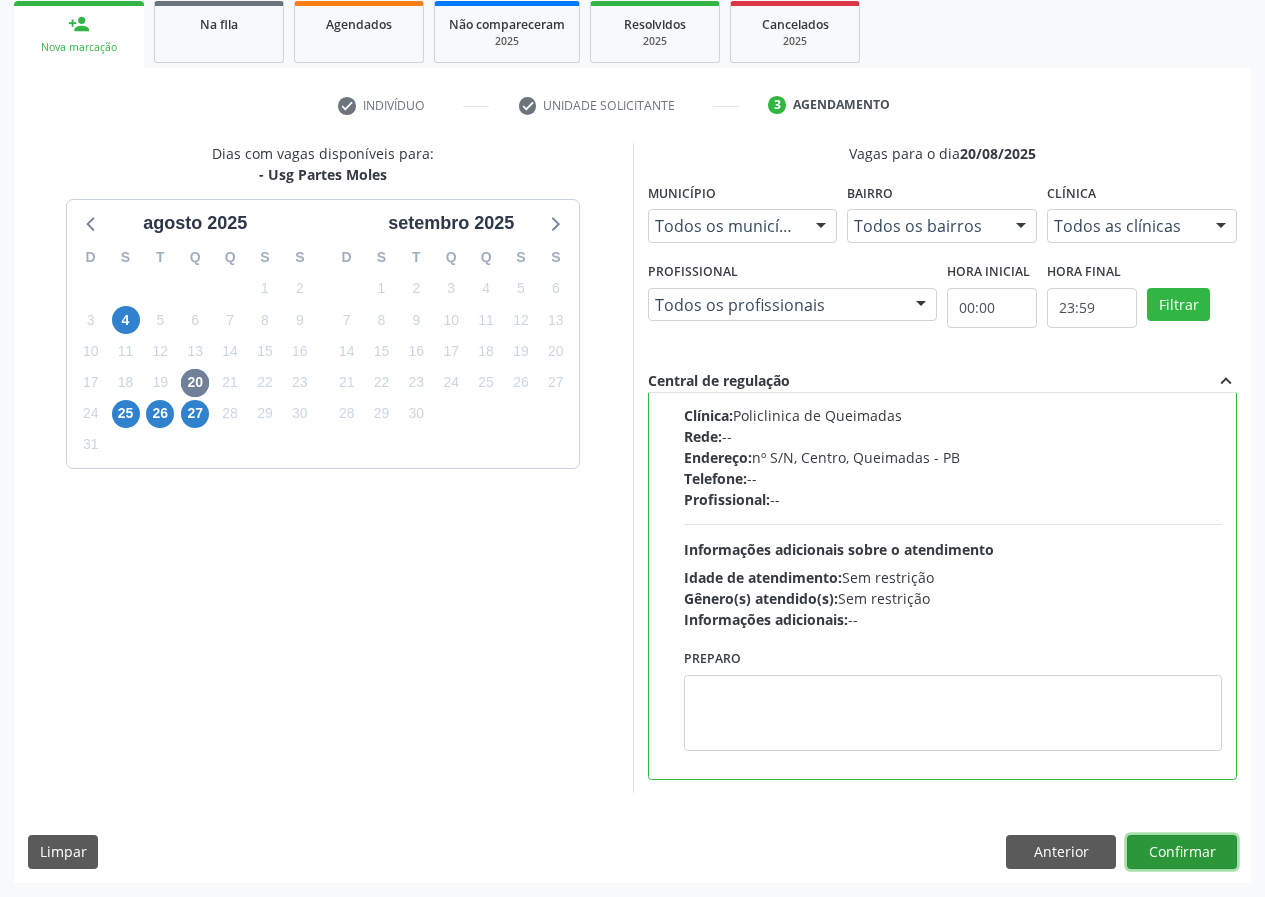 click on "Confirmar" at bounding box center (1182, 852) 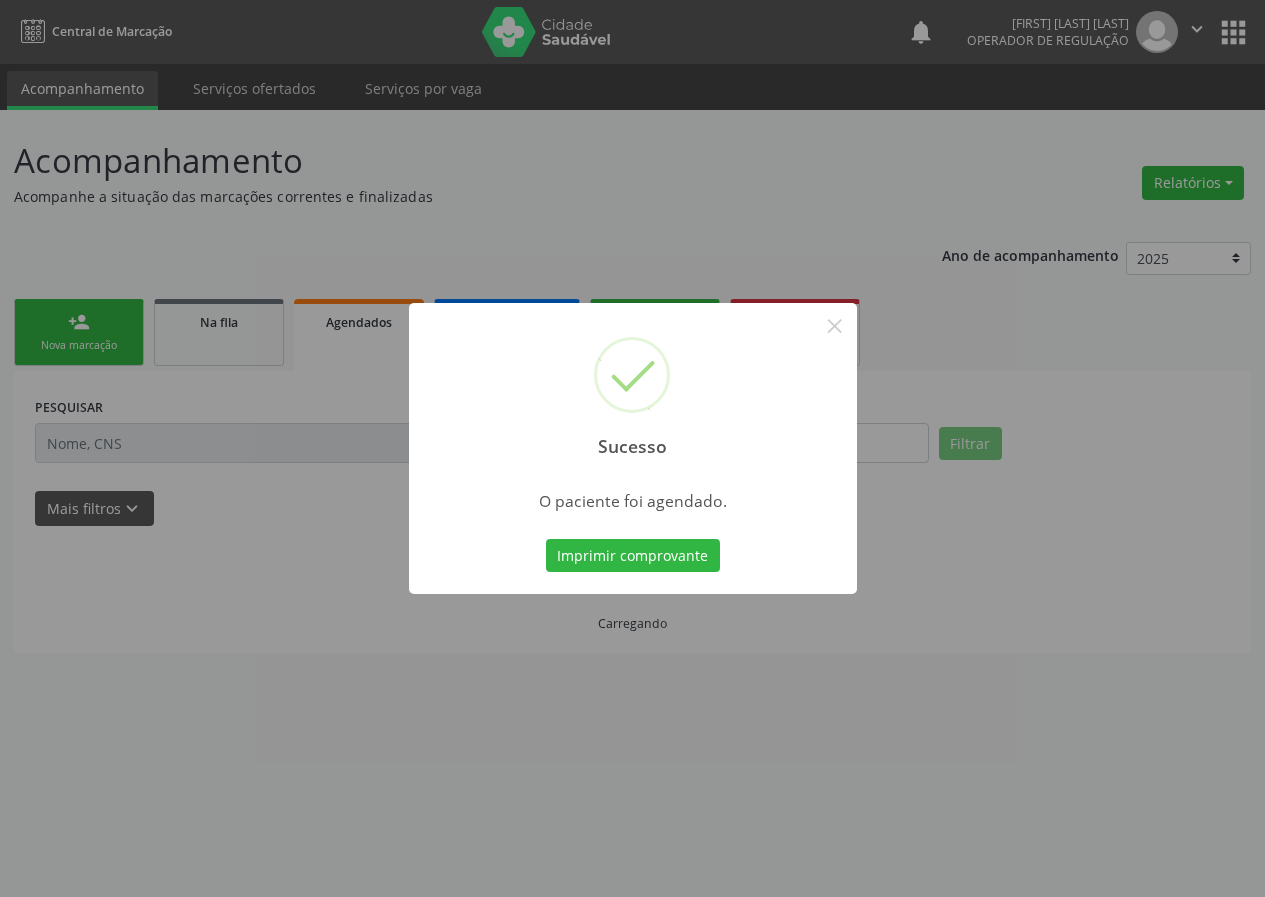 scroll, scrollTop: 0, scrollLeft: 0, axis: both 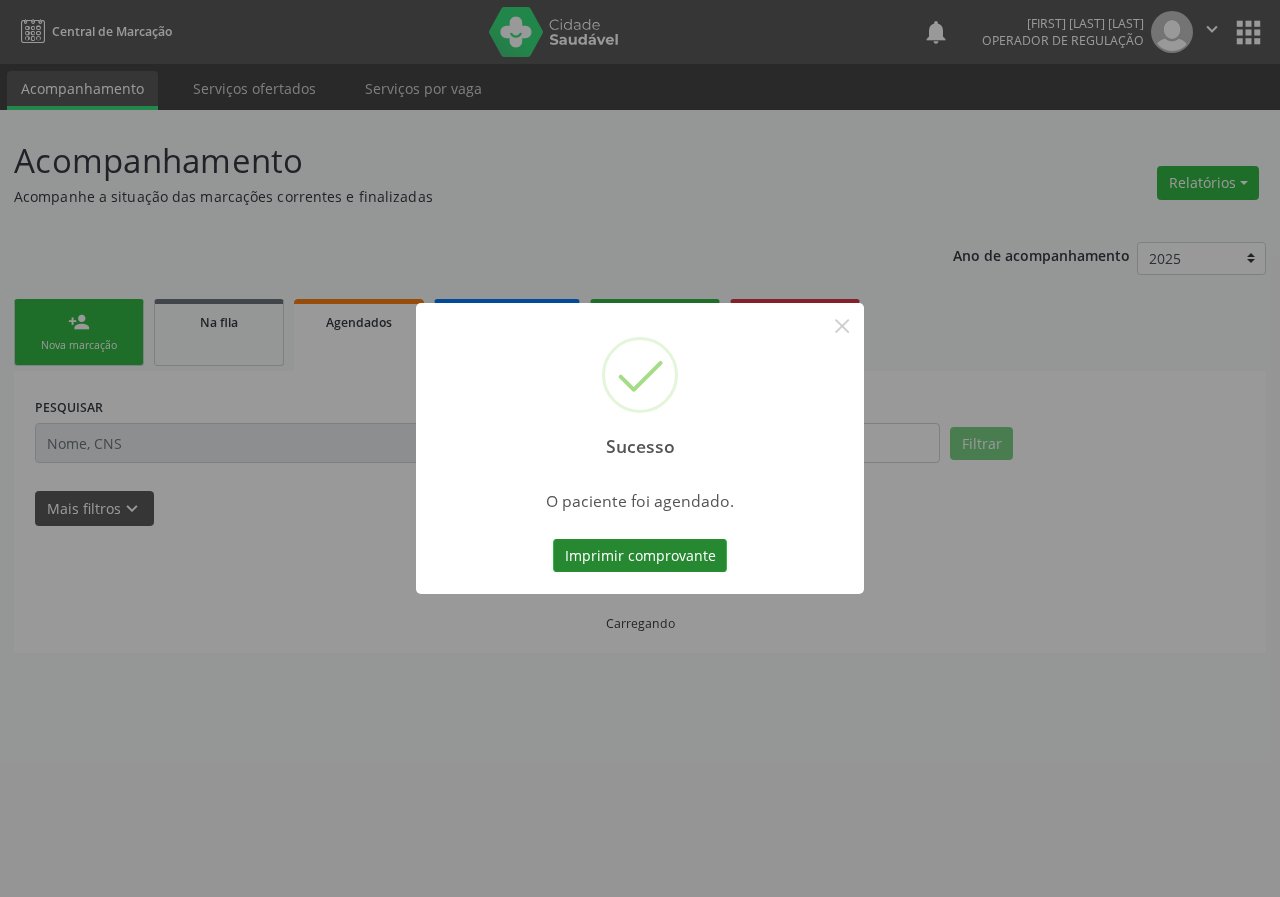 click on "Imprimir comprovante" at bounding box center [640, 556] 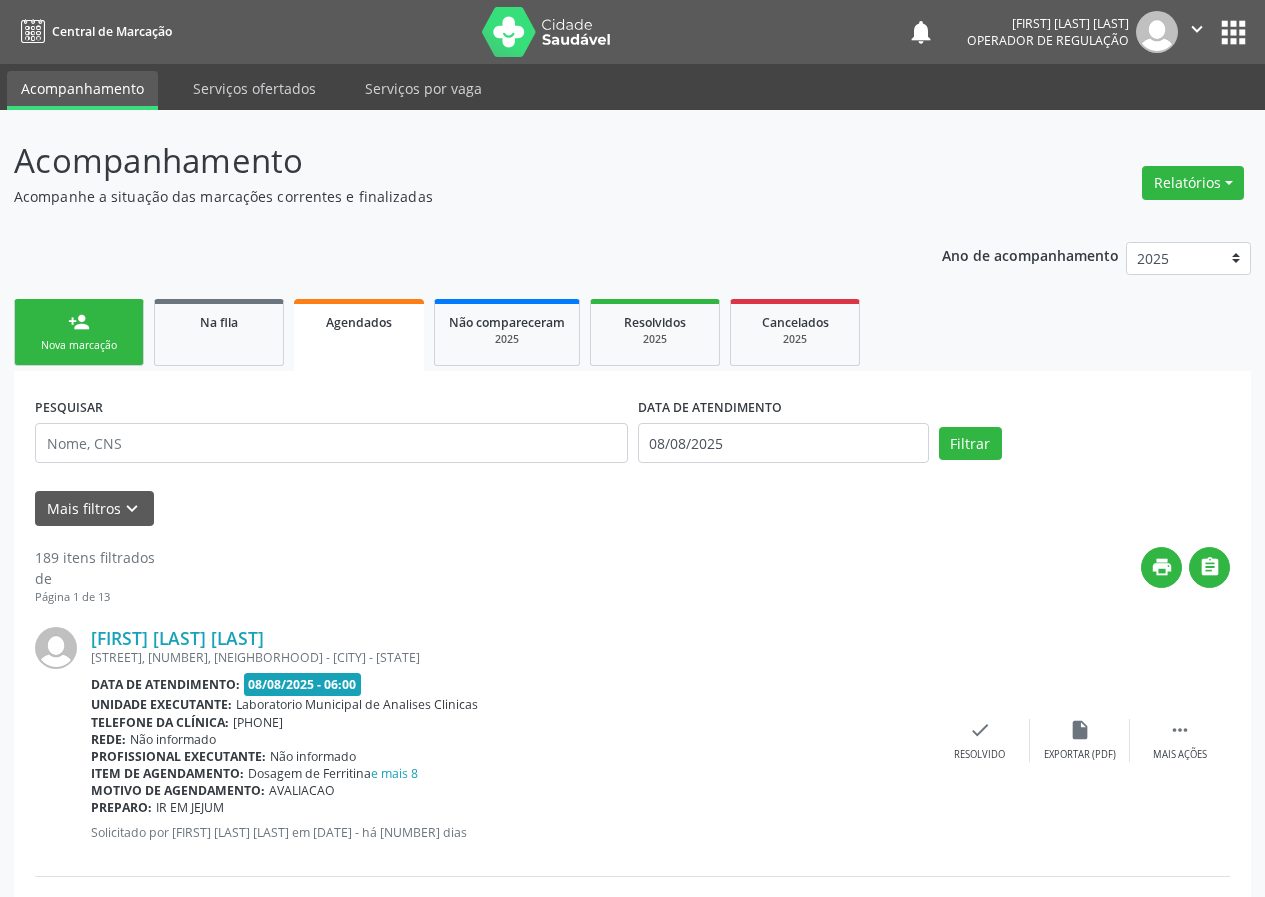 click on "person_add
Nova marcação" at bounding box center (79, 332) 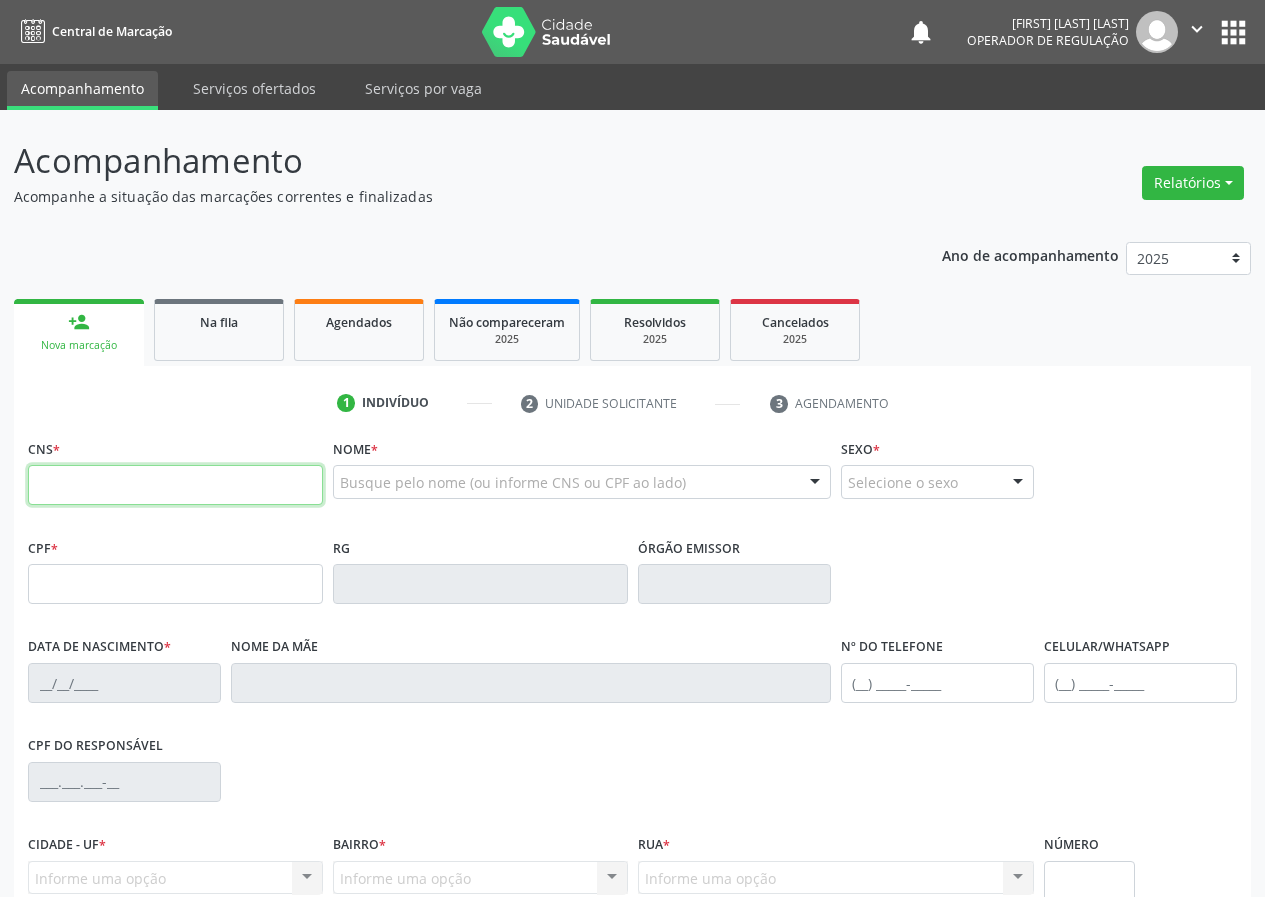 click at bounding box center (175, 485) 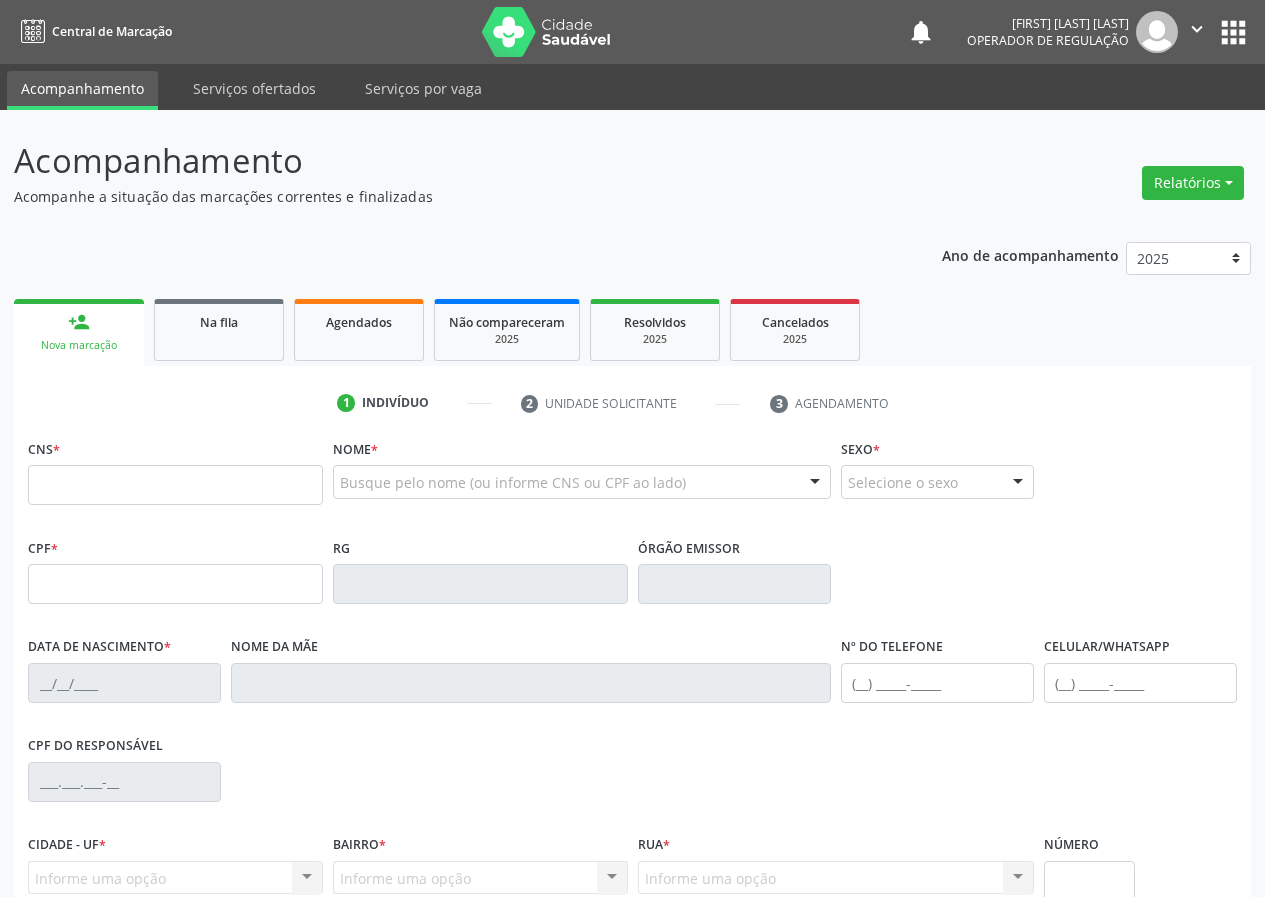 scroll, scrollTop: 0, scrollLeft: 0, axis: both 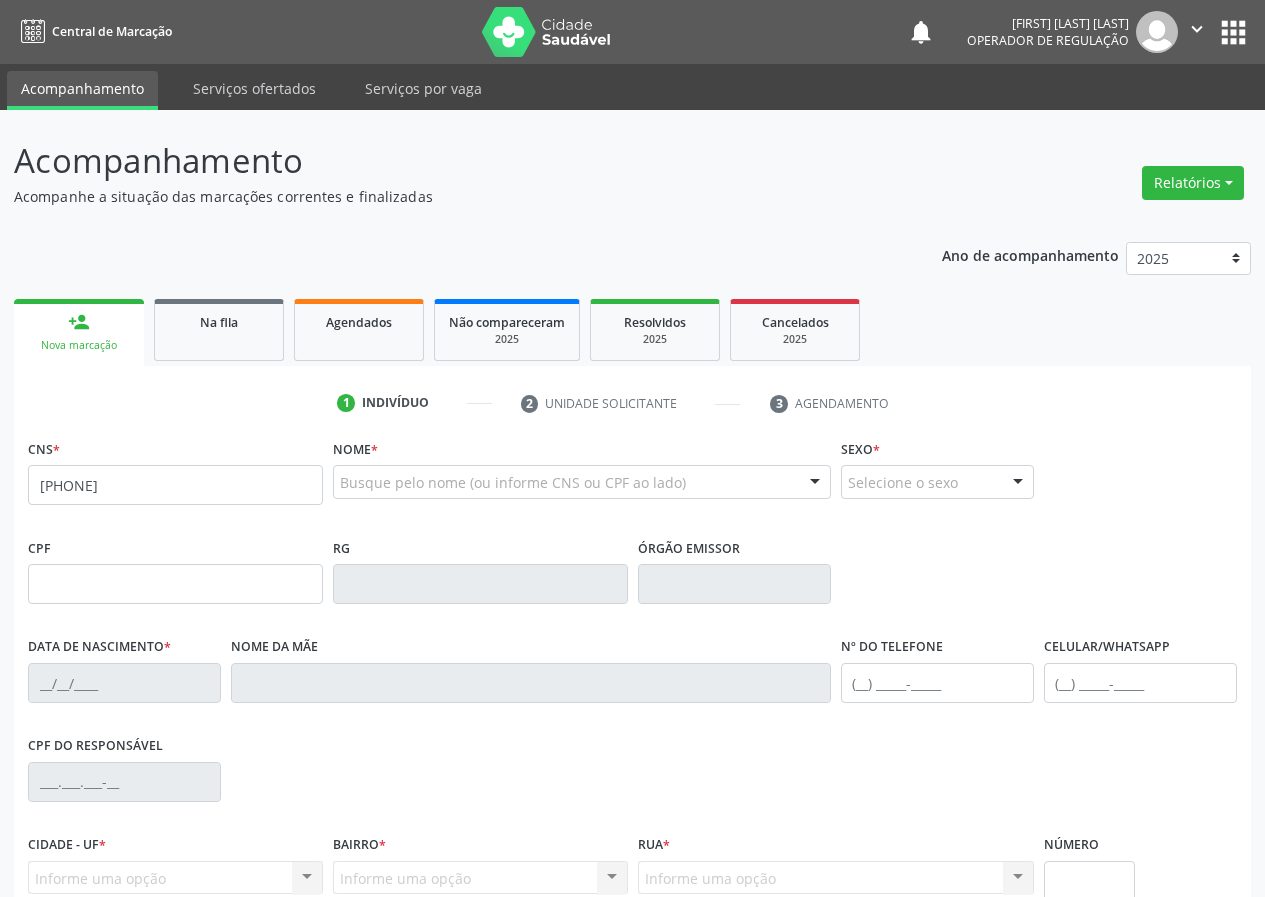 type on "[PHONE]" 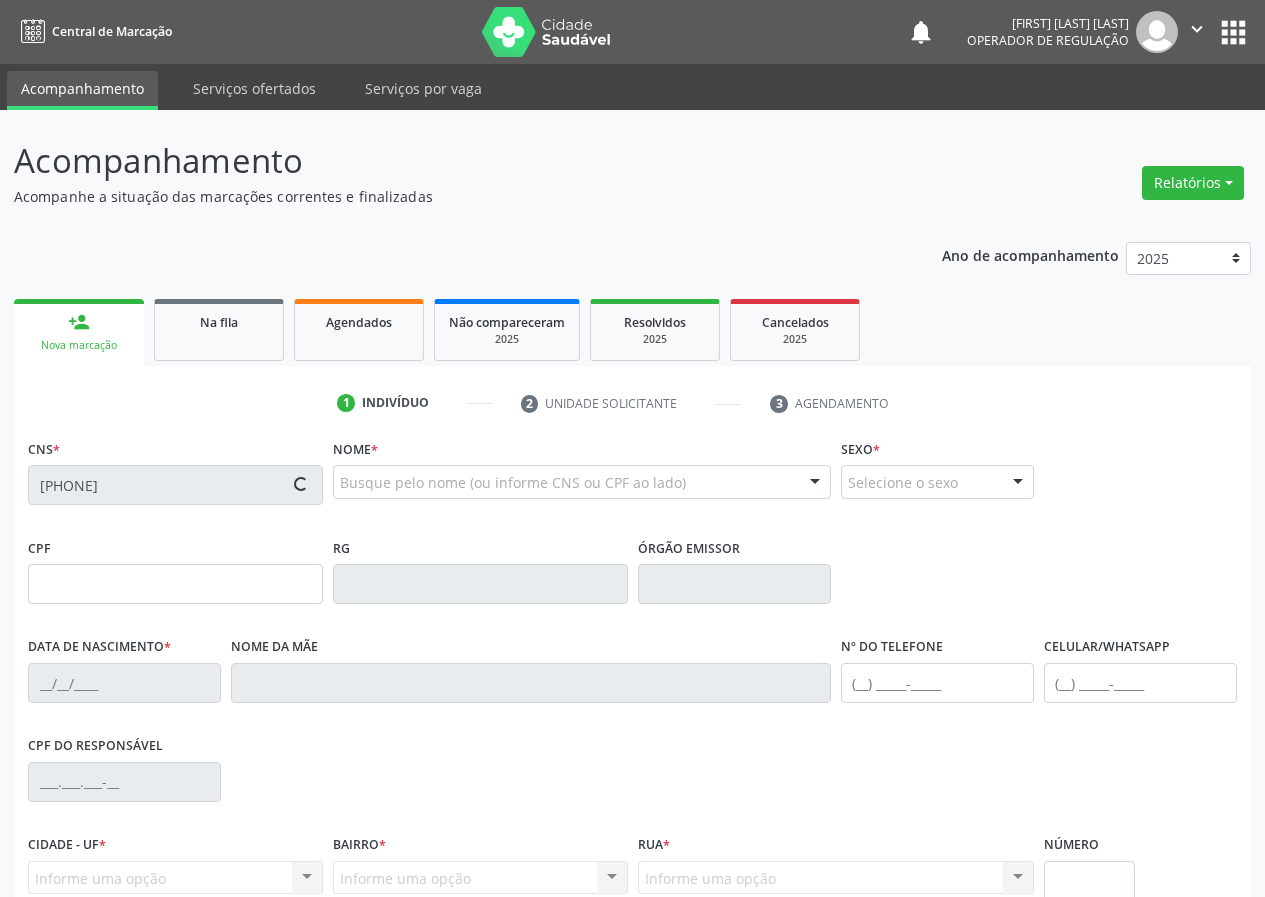type on "[CPF]" 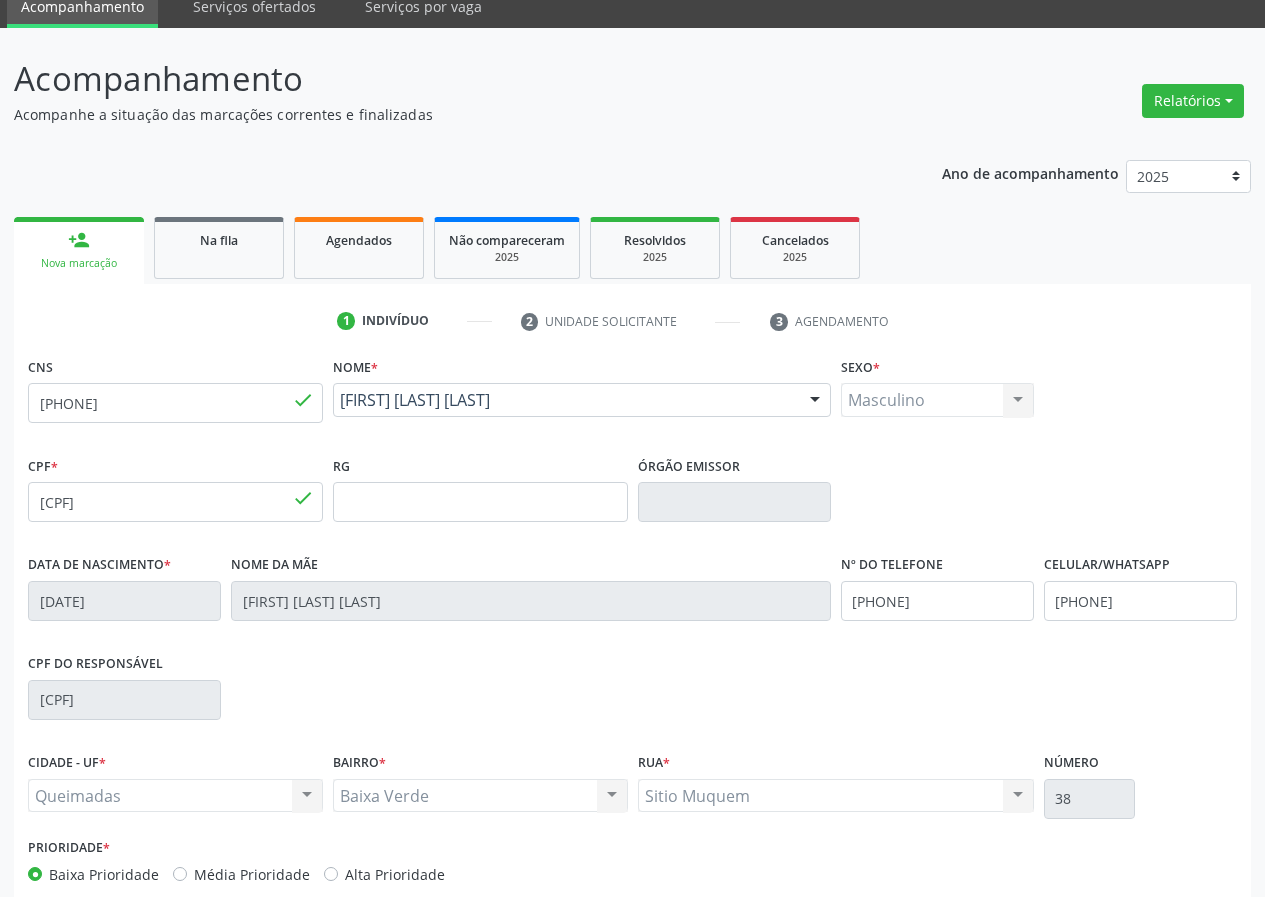scroll, scrollTop: 187, scrollLeft: 0, axis: vertical 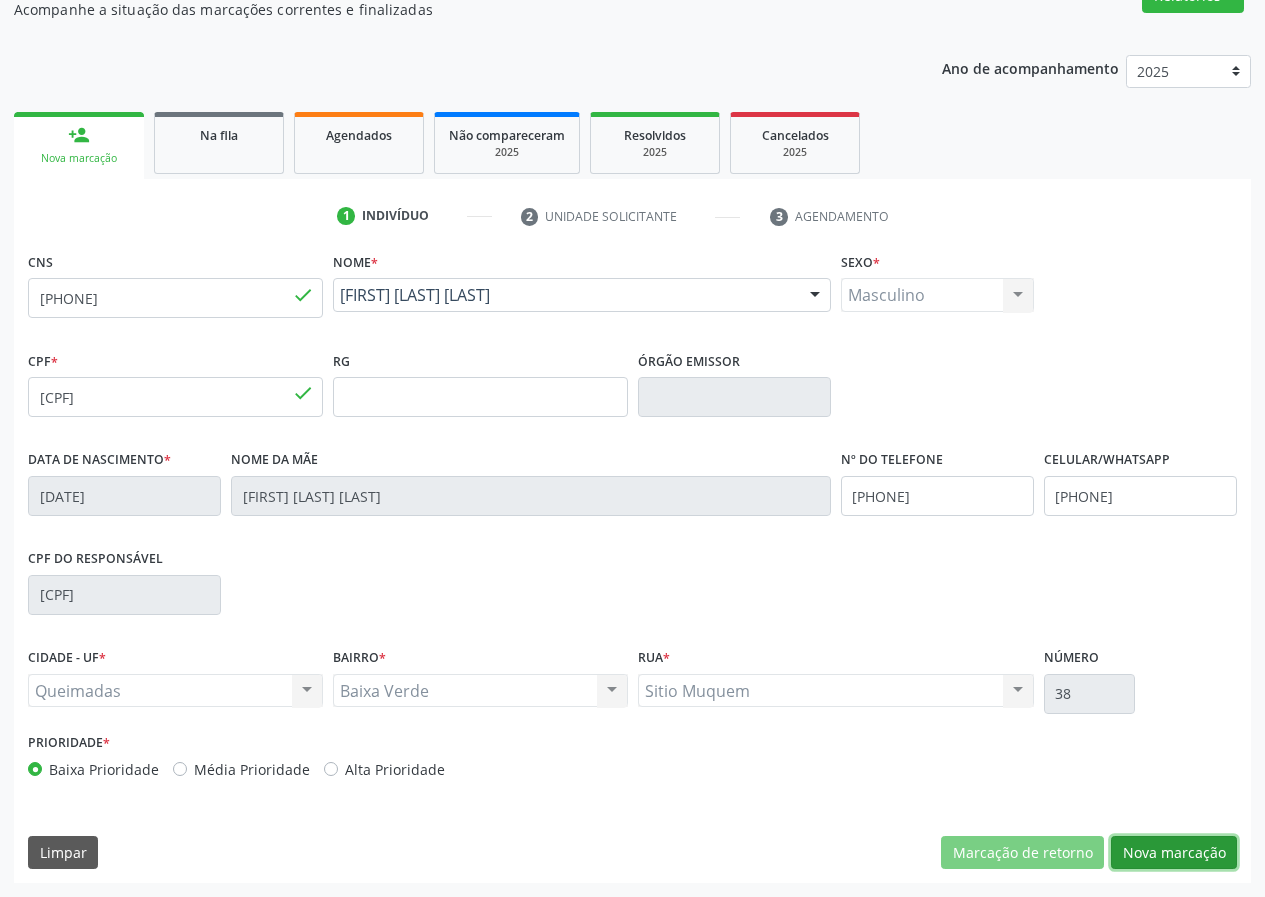 drag, startPoint x: 1169, startPoint y: 850, endPoint x: 147, endPoint y: 648, distance: 1041.7716 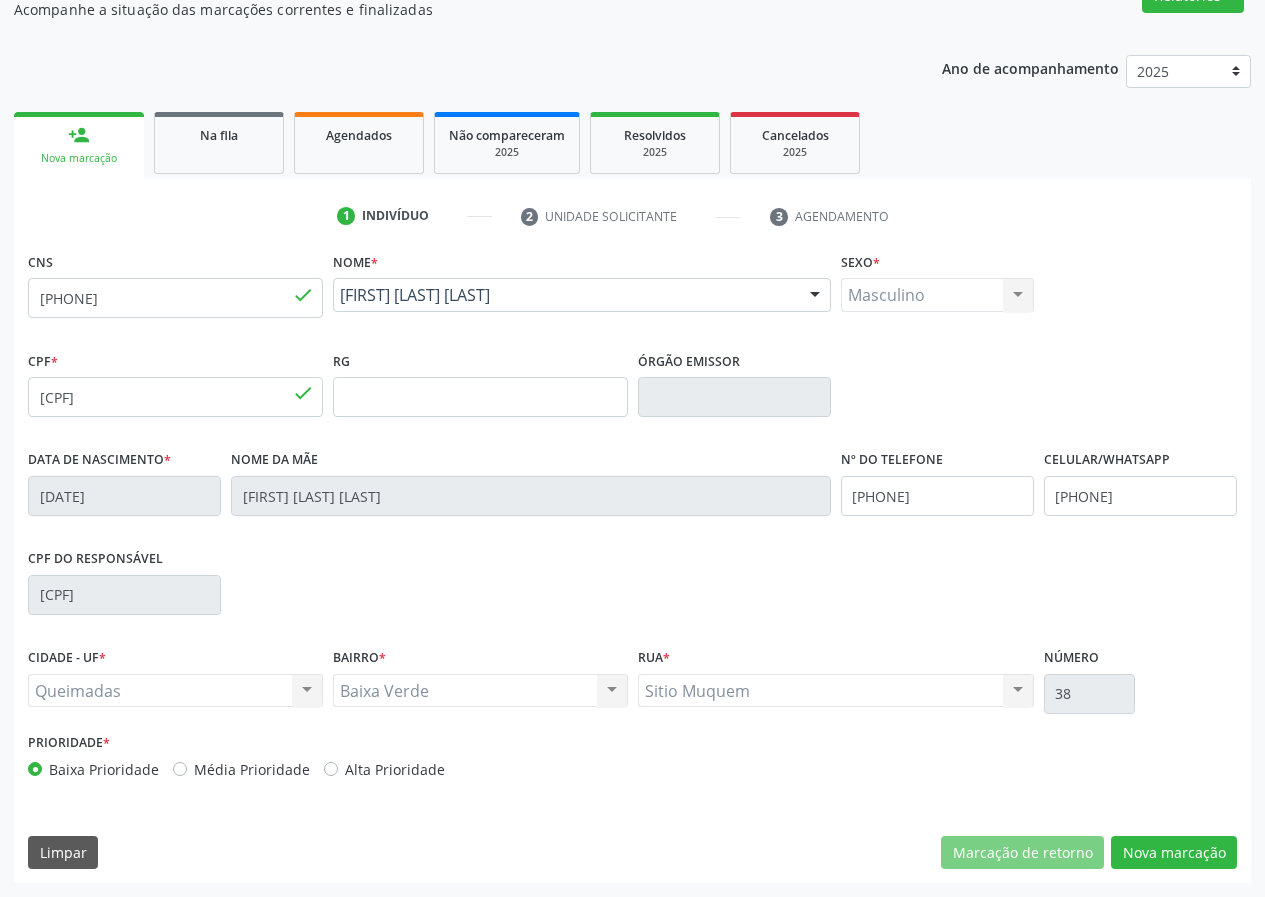 scroll, scrollTop: 9, scrollLeft: 0, axis: vertical 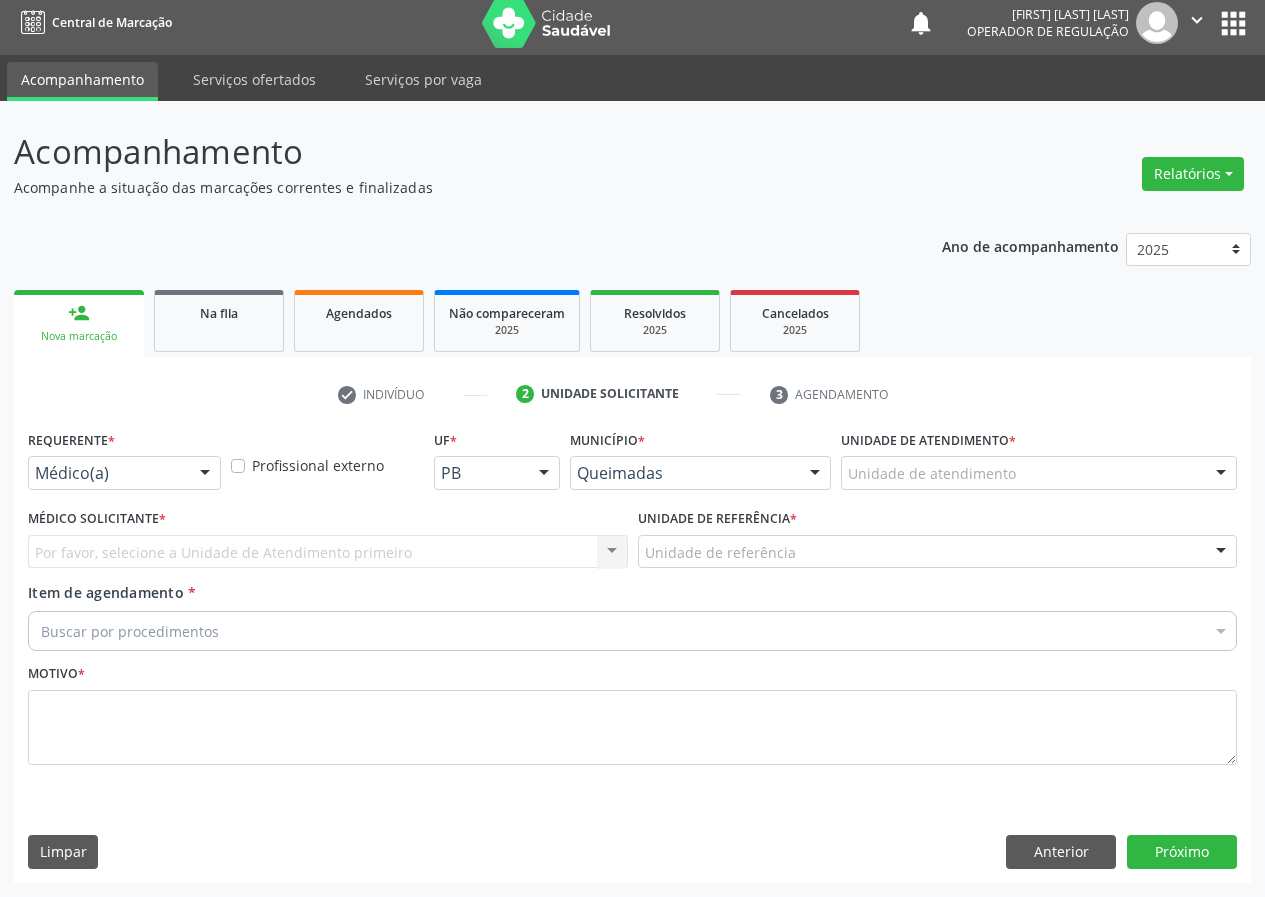 drag, startPoint x: 201, startPoint y: 473, endPoint x: 181, endPoint y: 531, distance: 61.351448 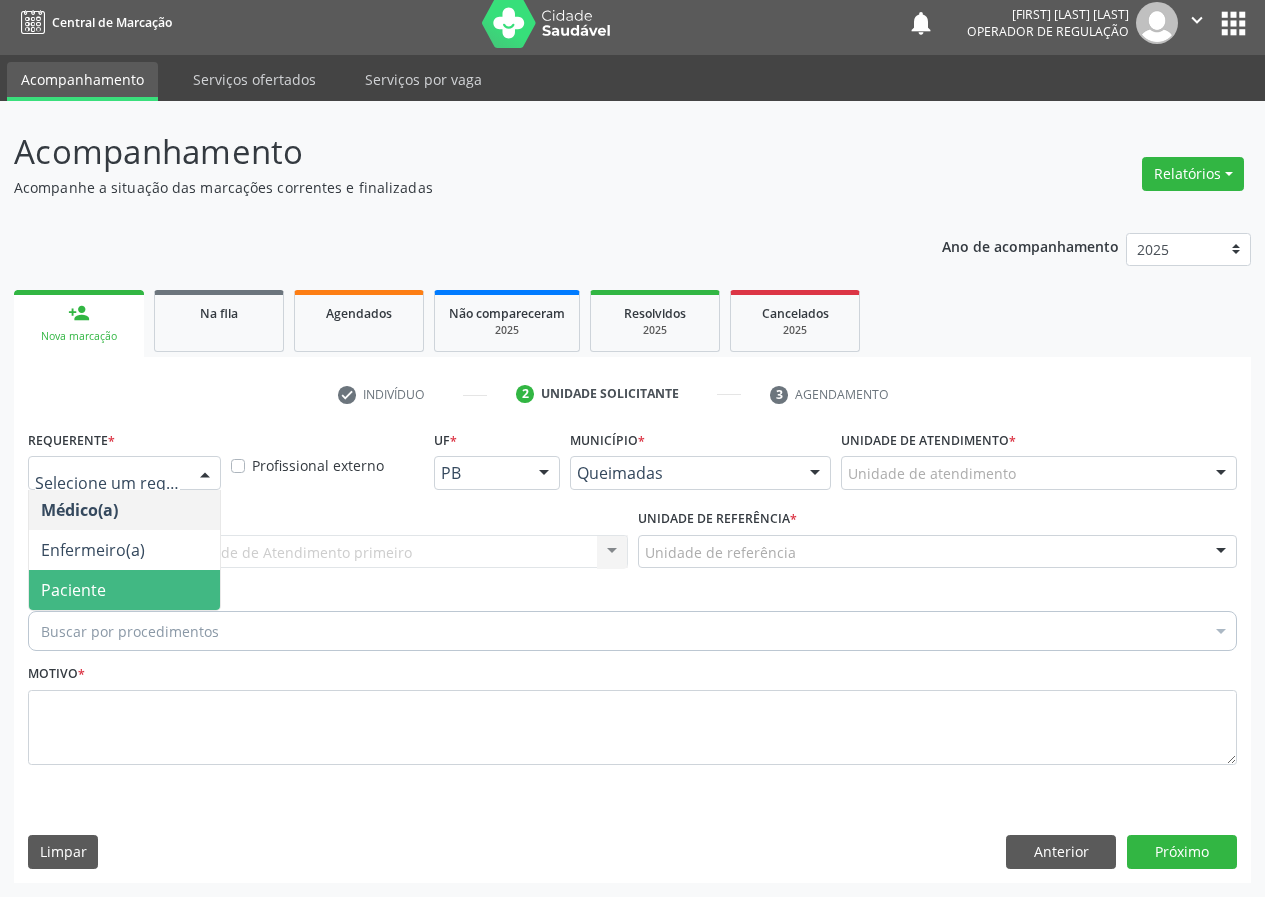 drag, startPoint x: 168, startPoint y: 589, endPoint x: 419, endPoint y: 573, distance: 251.50945 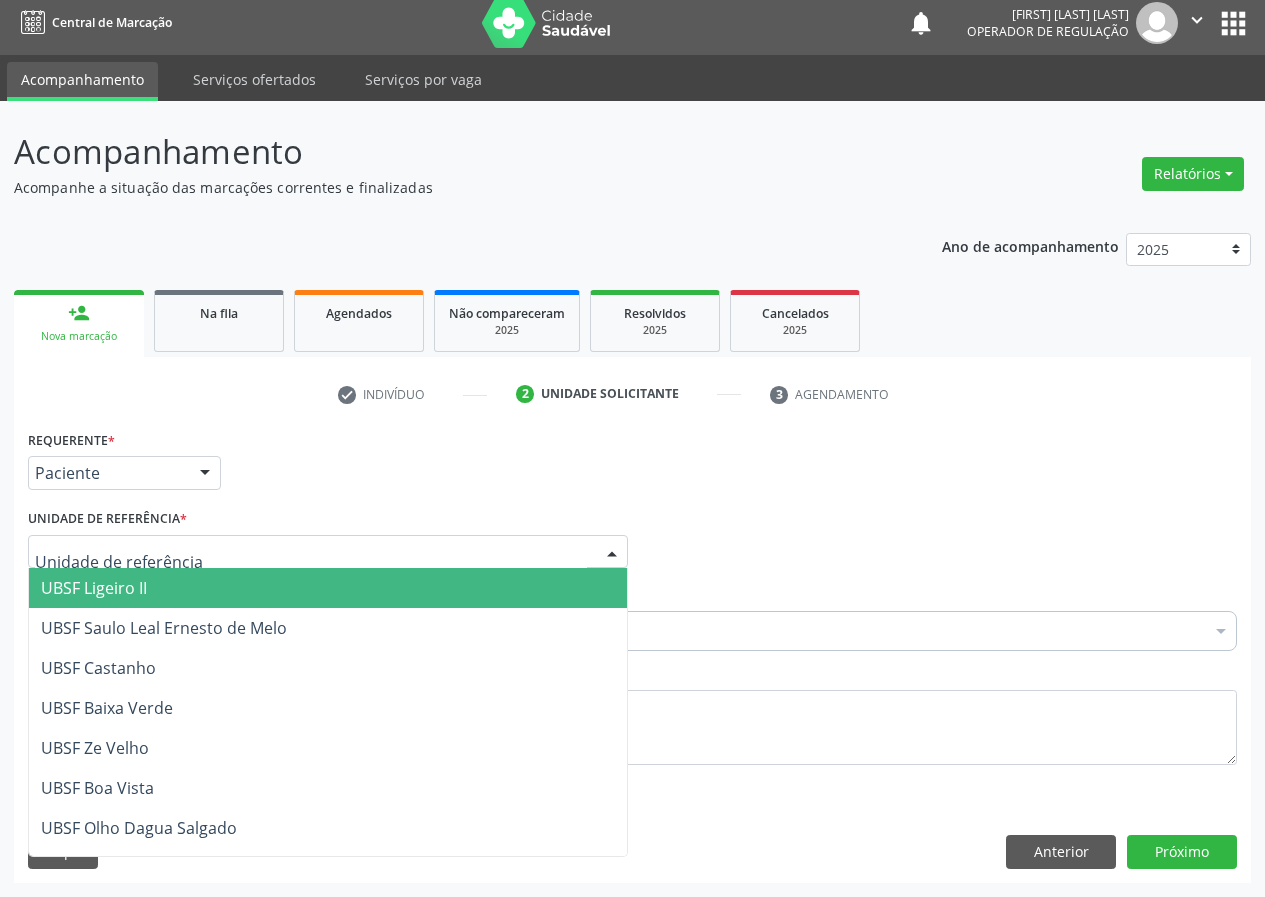 click at bounding box center (328, 552) 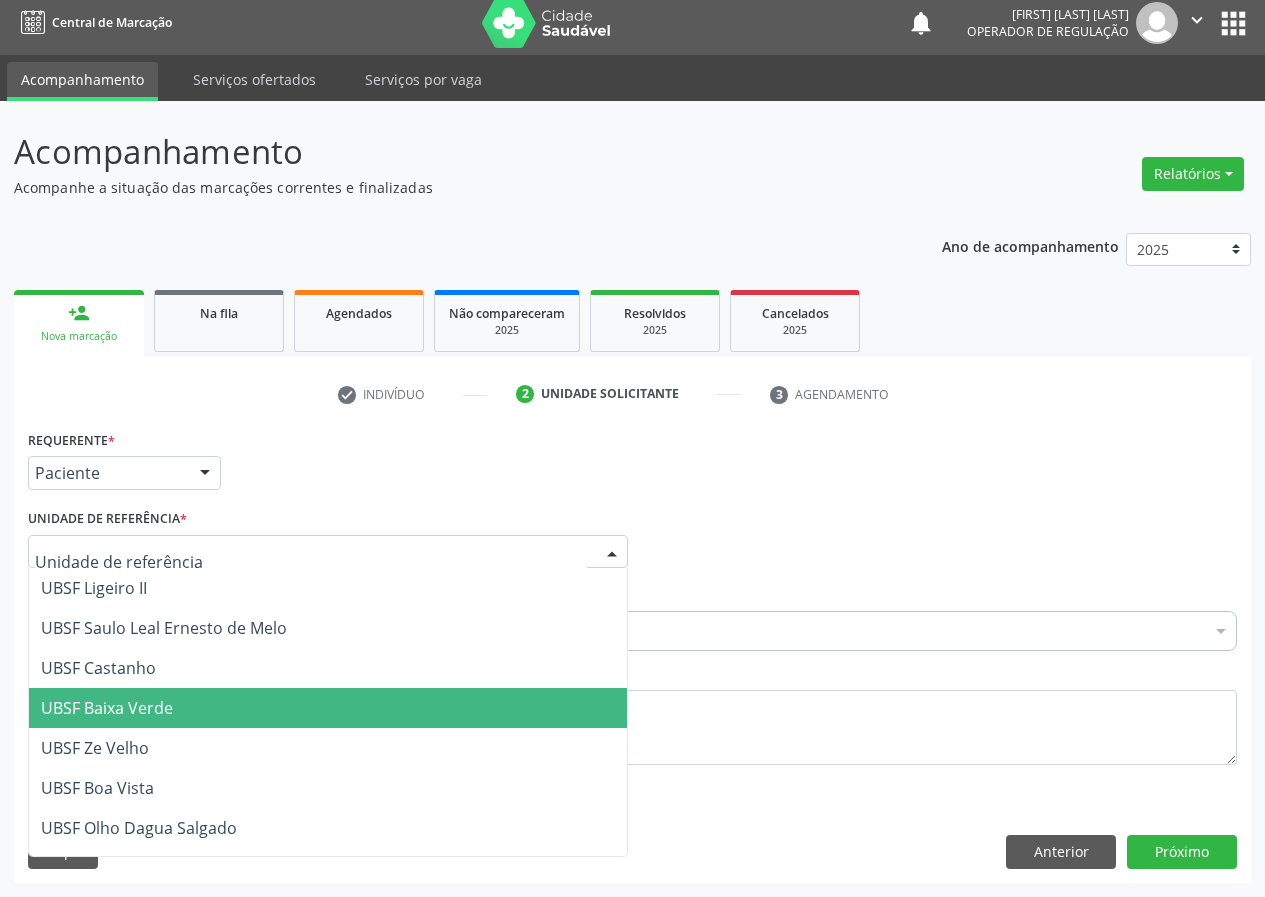 click on "UBSF Baixa Verde" at bounding box center [328, 708] 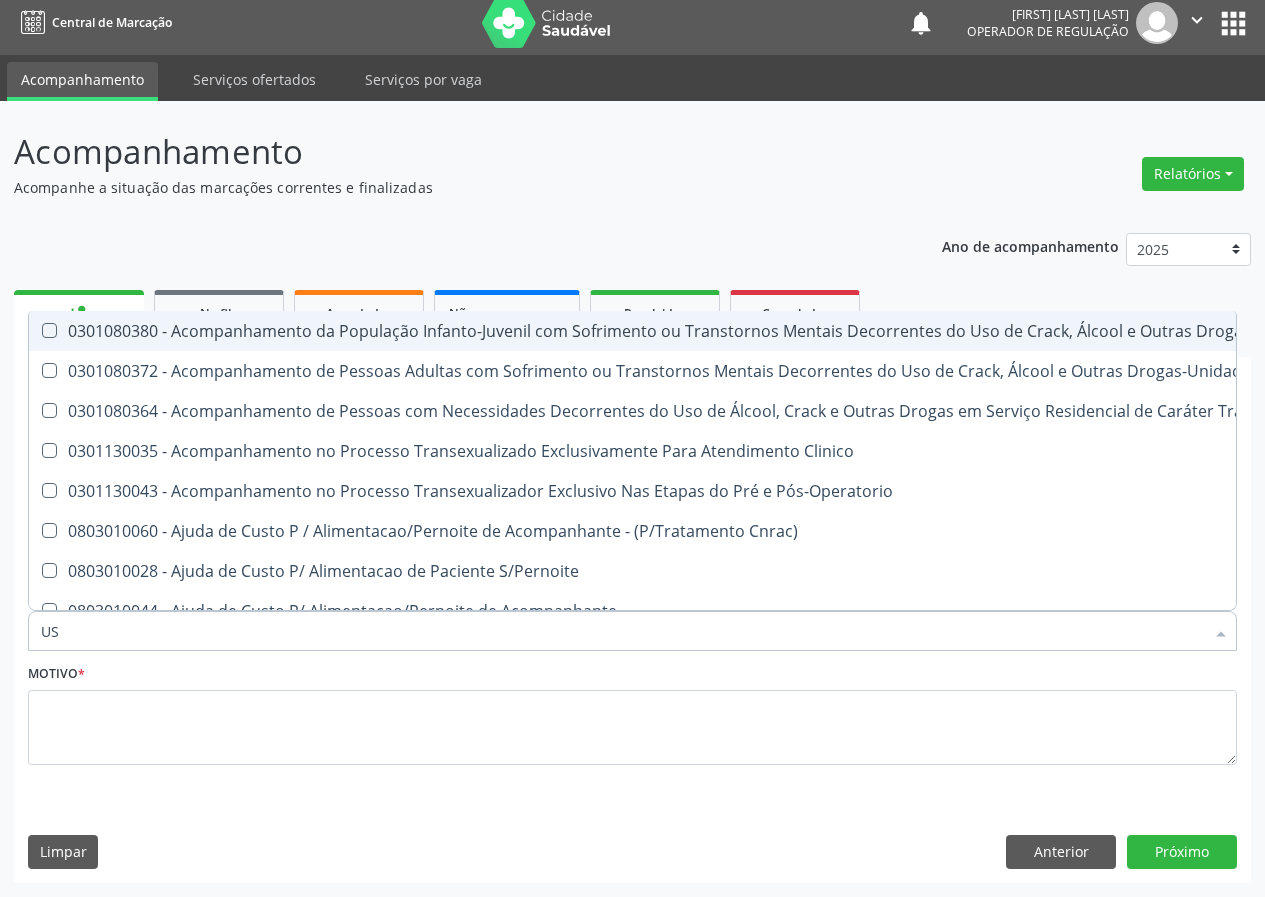 type on "USG" 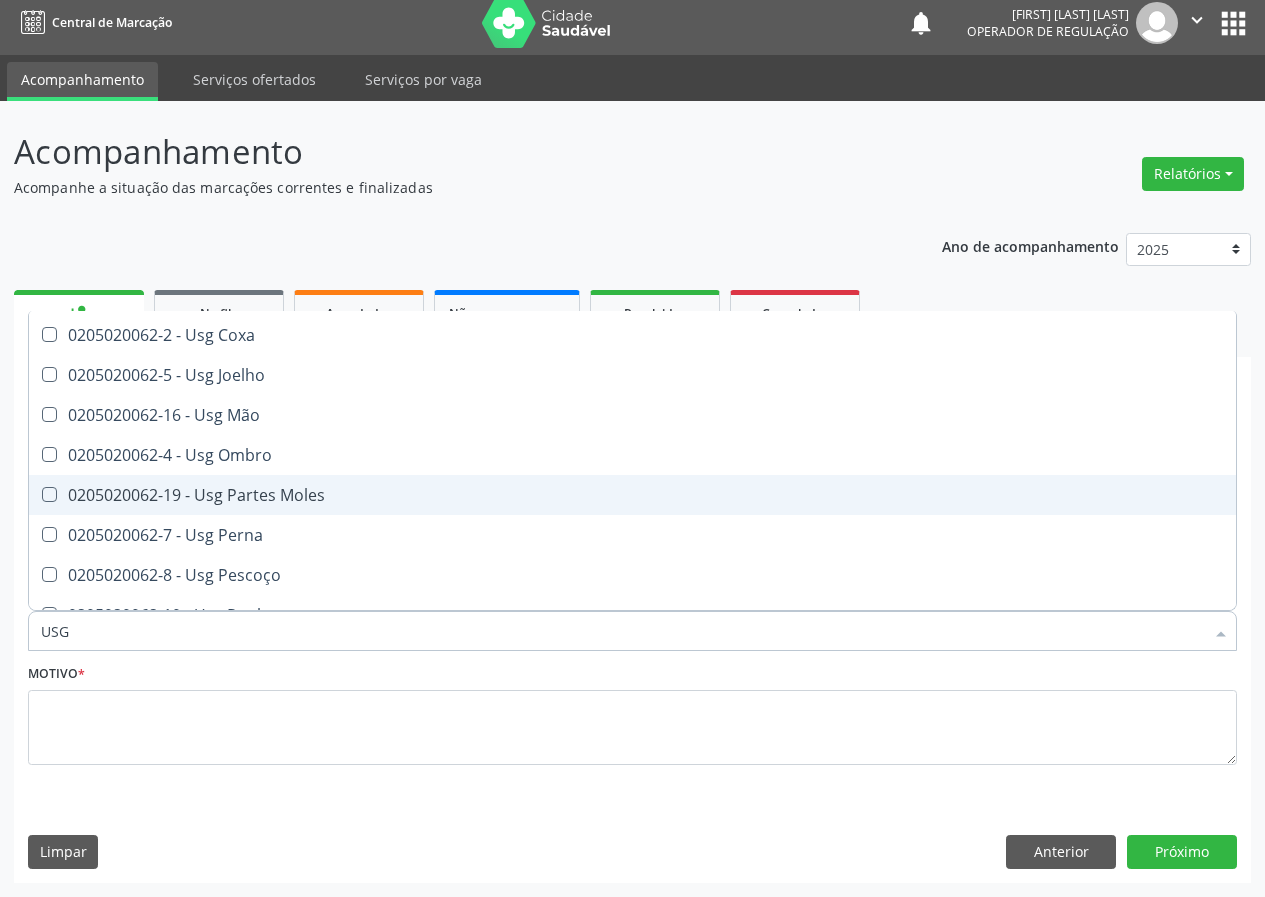 scroll, scrollTop: 300, scrollLeft: 0, axis: vertical 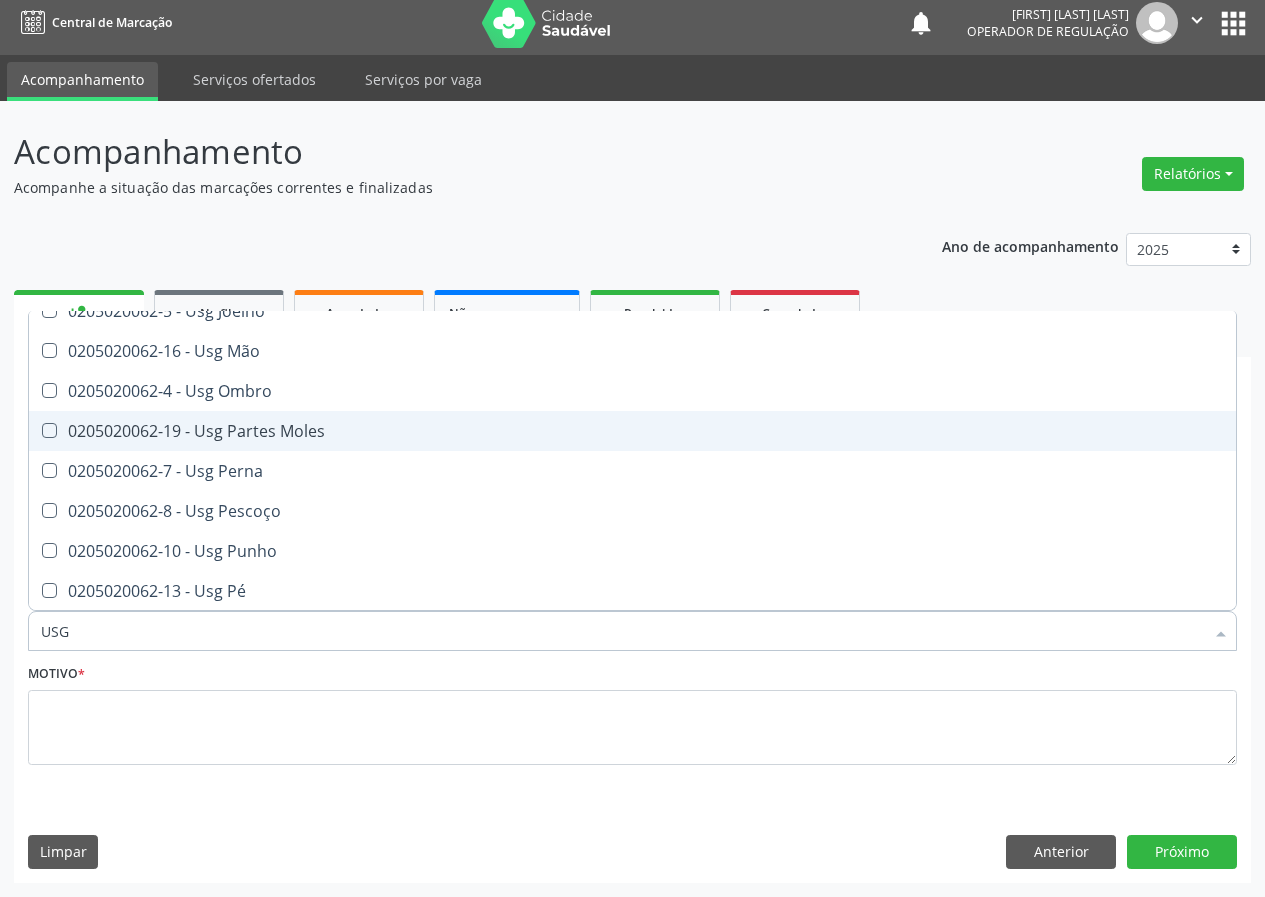 click on "0205020062-19 - Usg Partes Moles" at bounding box center [632, 431] 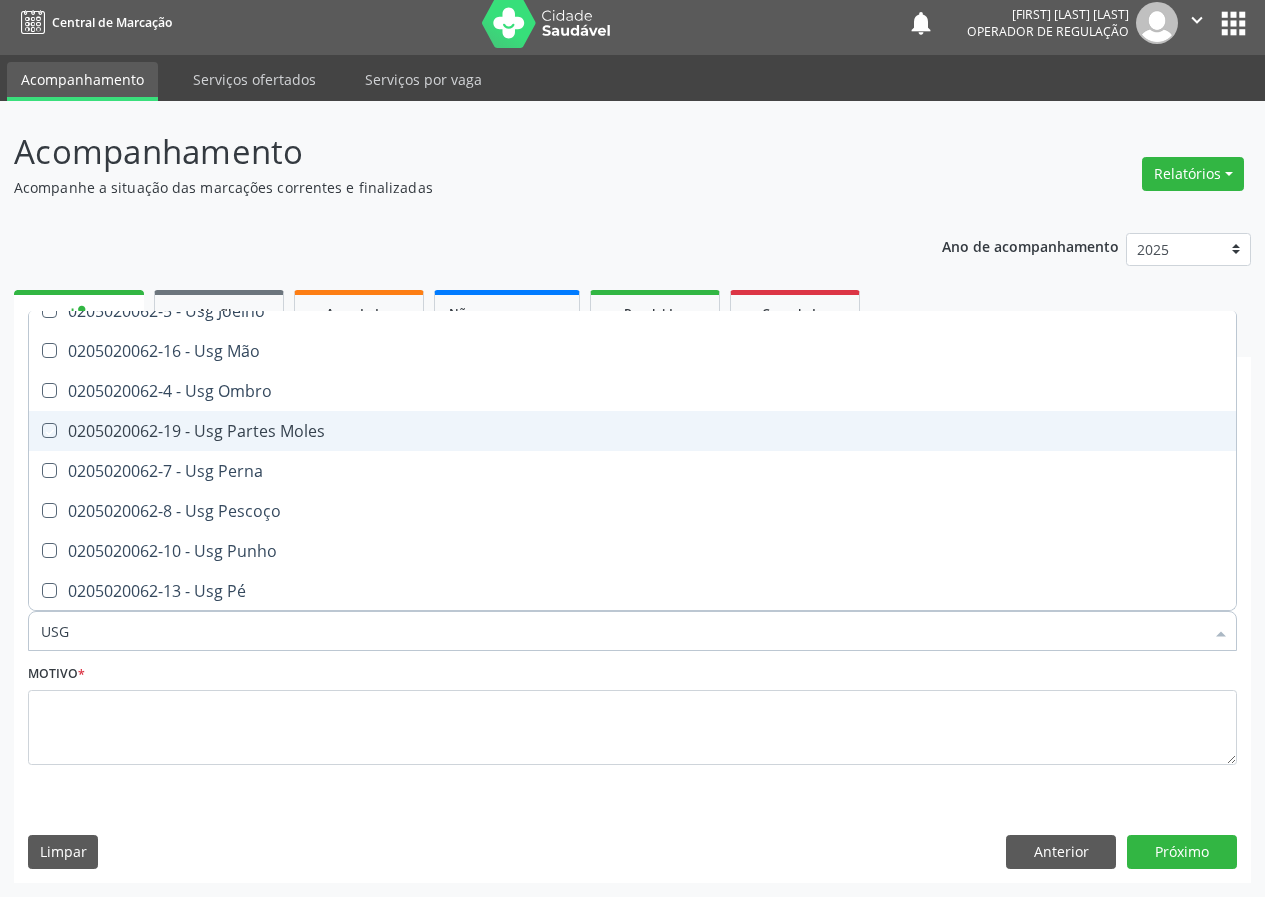 checkbox on "true" 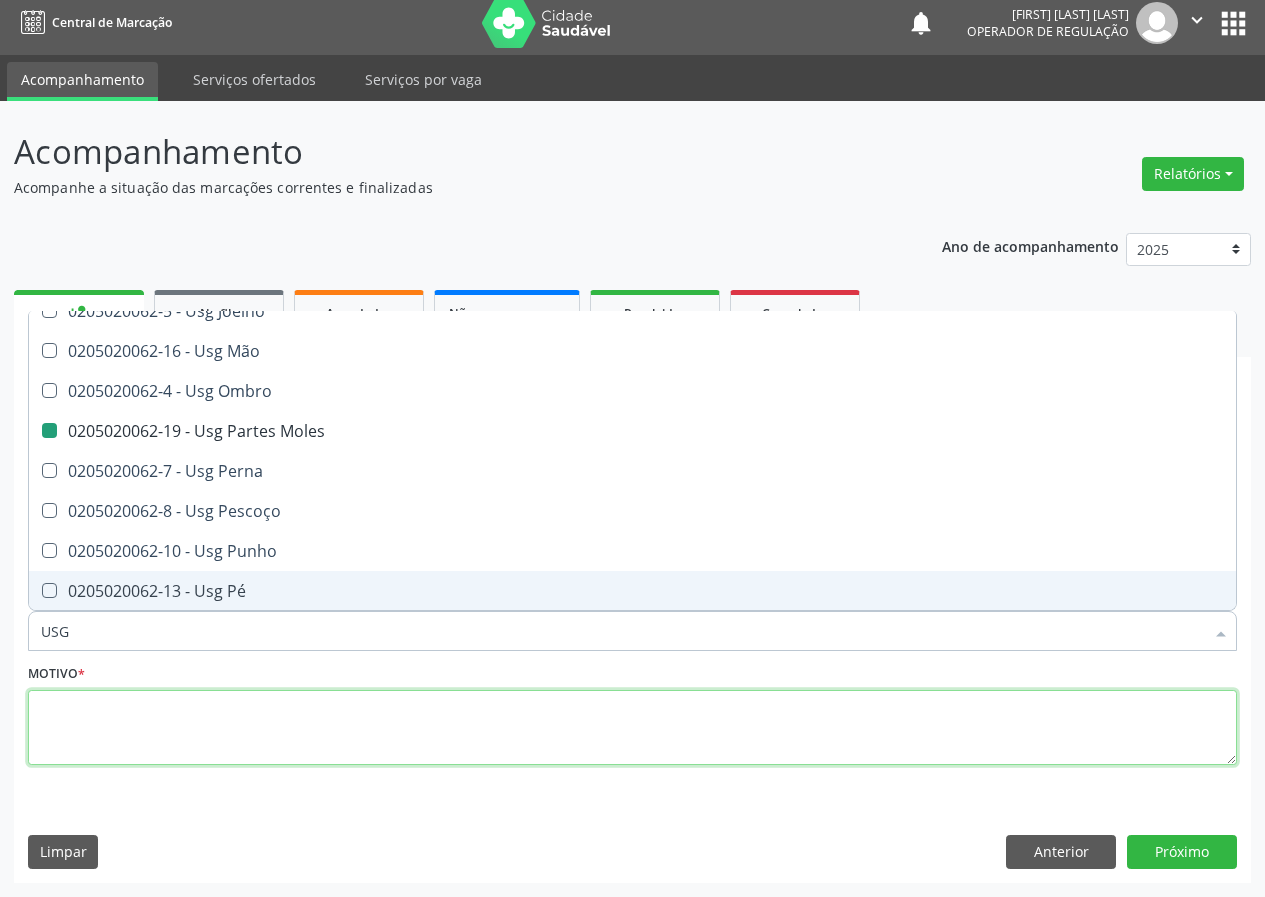 click at bounding box center (632, 728) 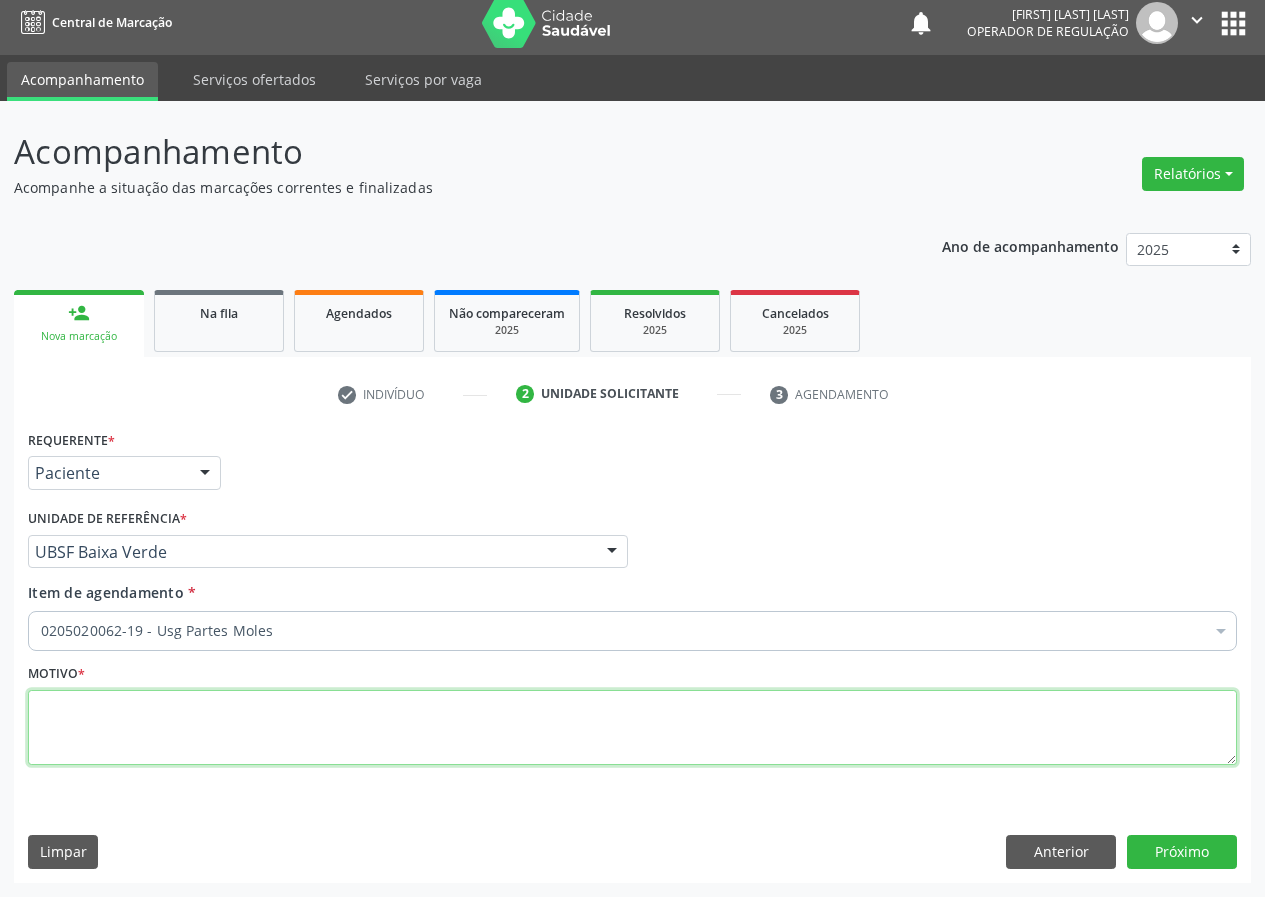scroll, scrollTop: 0, scrollLeft: 0, axis: both 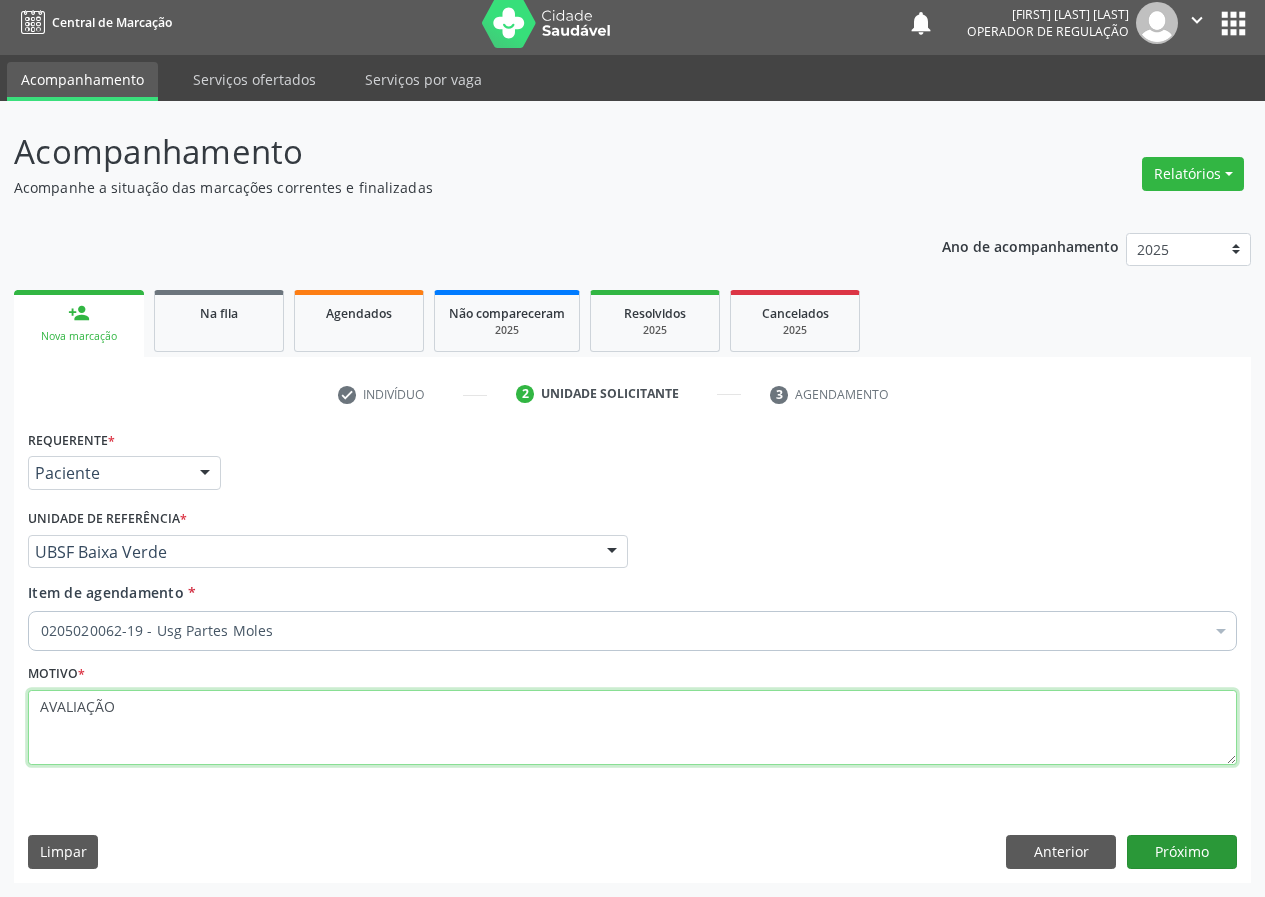 type on "AVALIAÇÃO" 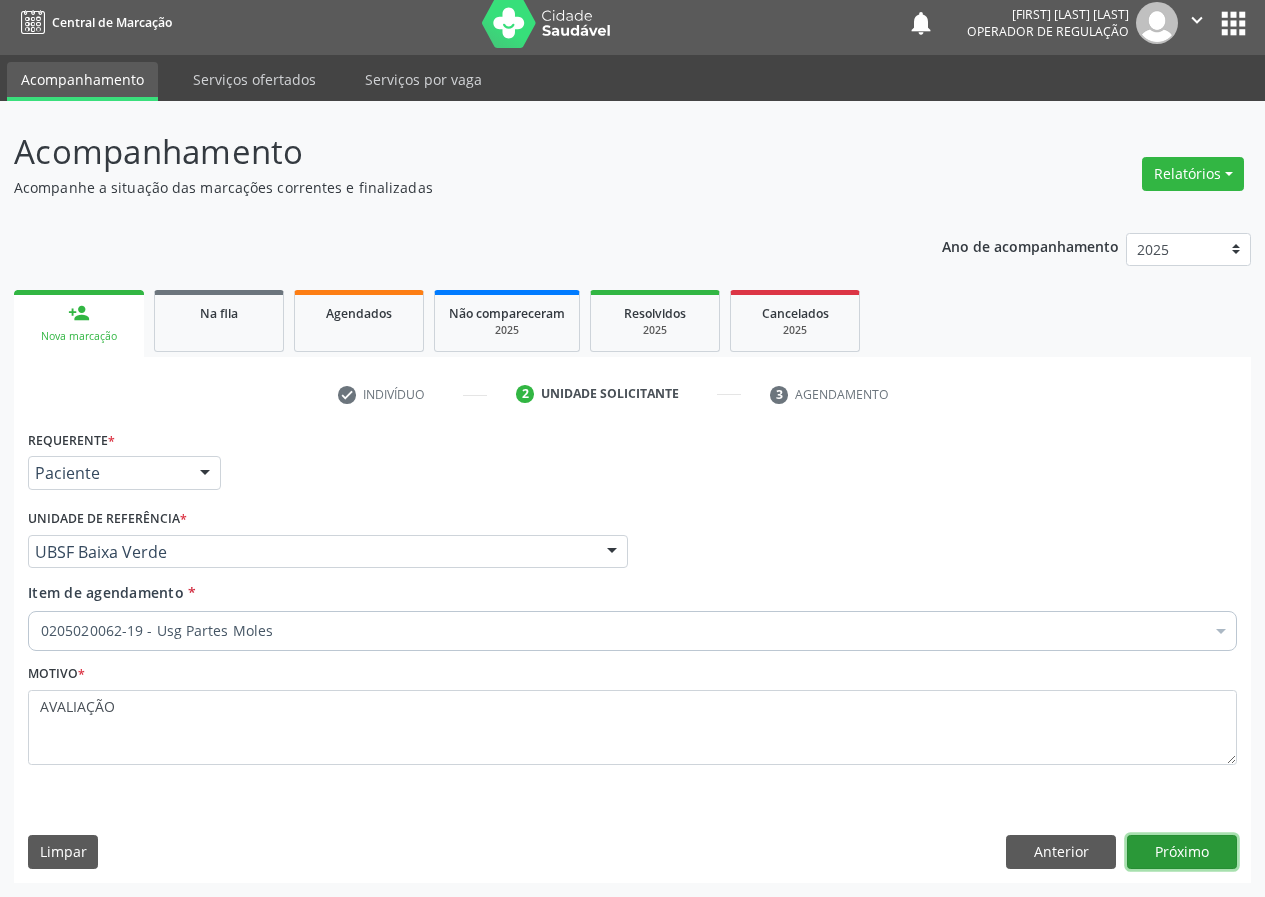 drag, startPoint x: 1150, startPoint y: 841, endPoint x: 1135, endPoint y: 844, distance: 15.297058 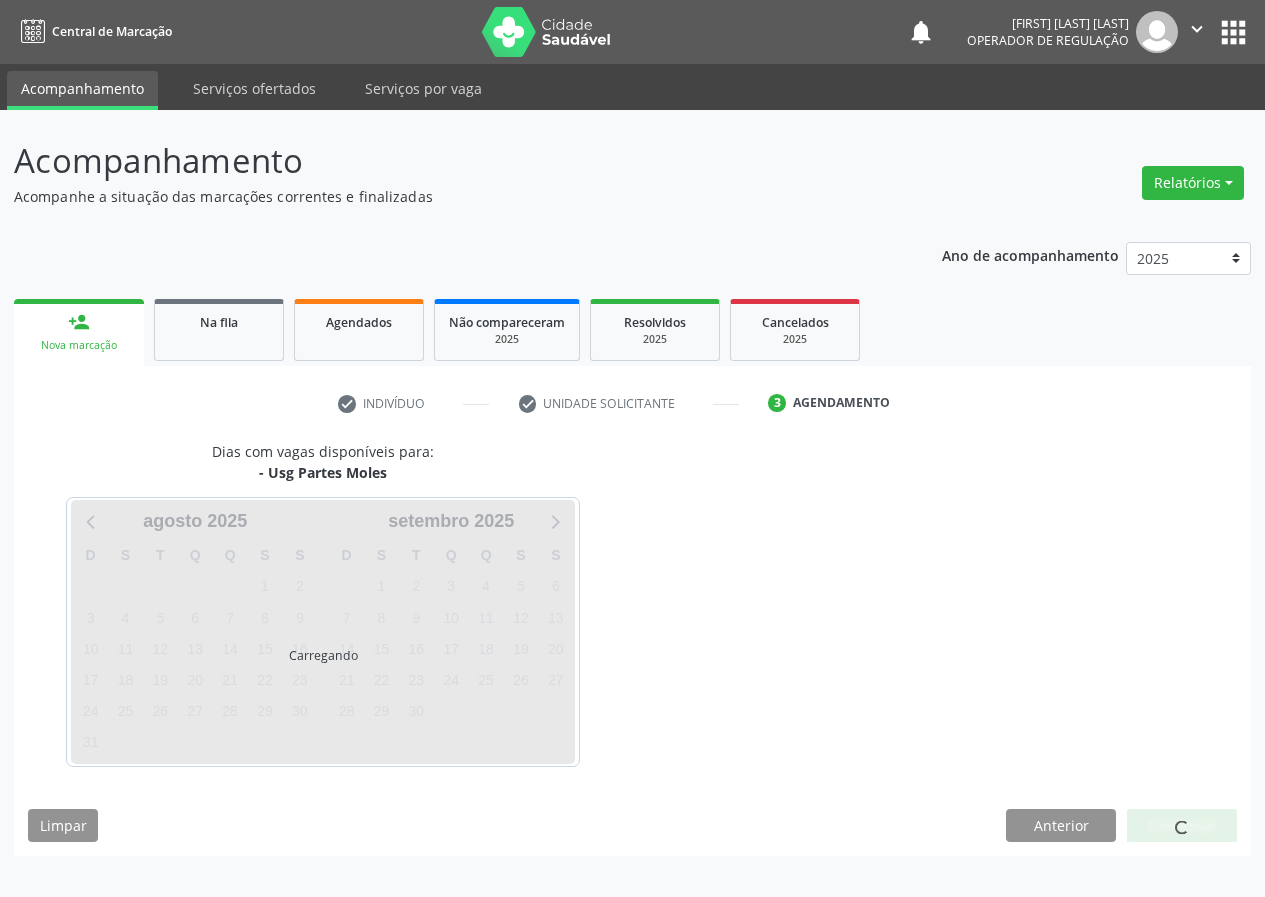 scroll, scrollTop: 0, scrollLeft: 0, axis: both 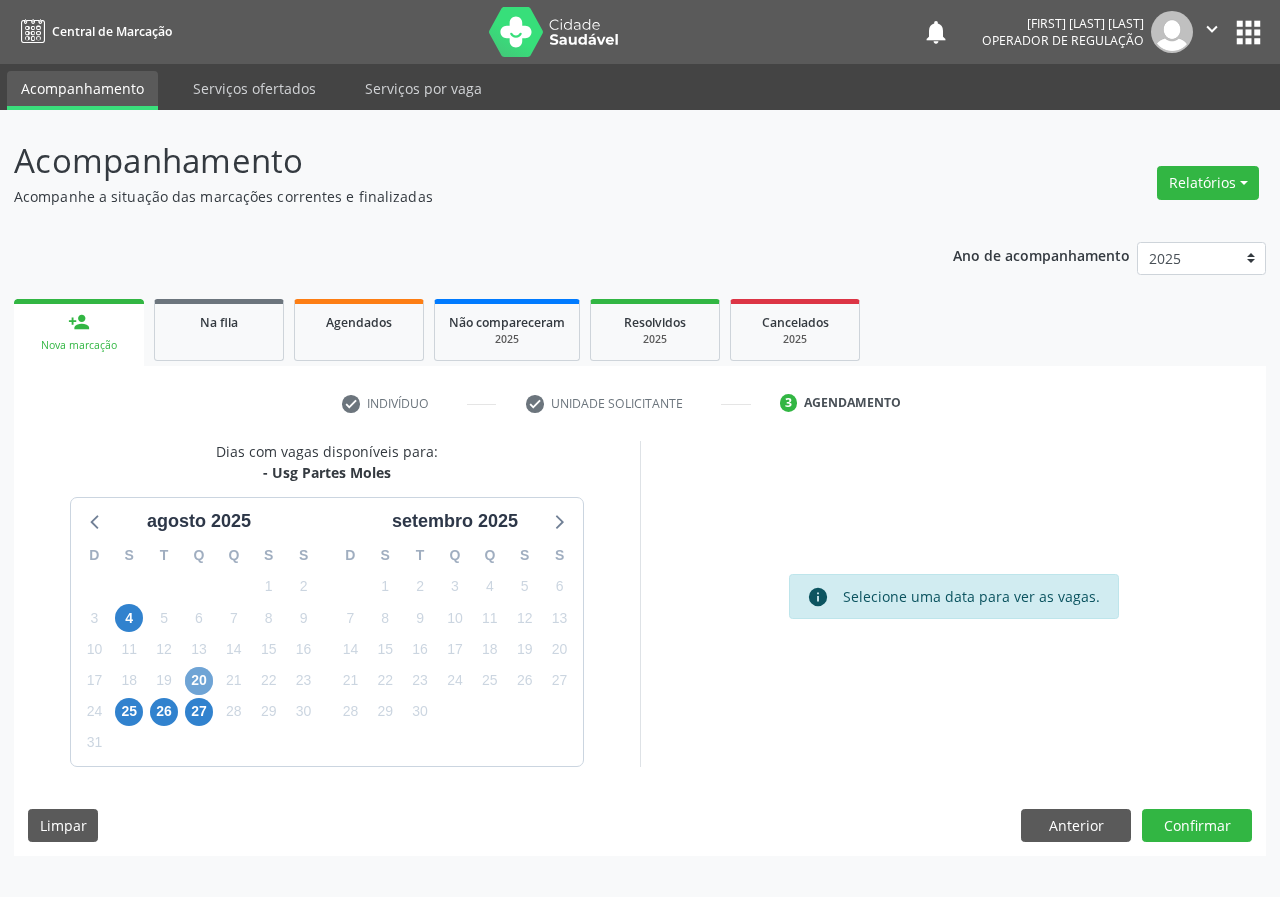 drag, startPoint x: 200, startPoint y: 685, endPoint x: 476, endPoint y: 589, distance: 292.2191 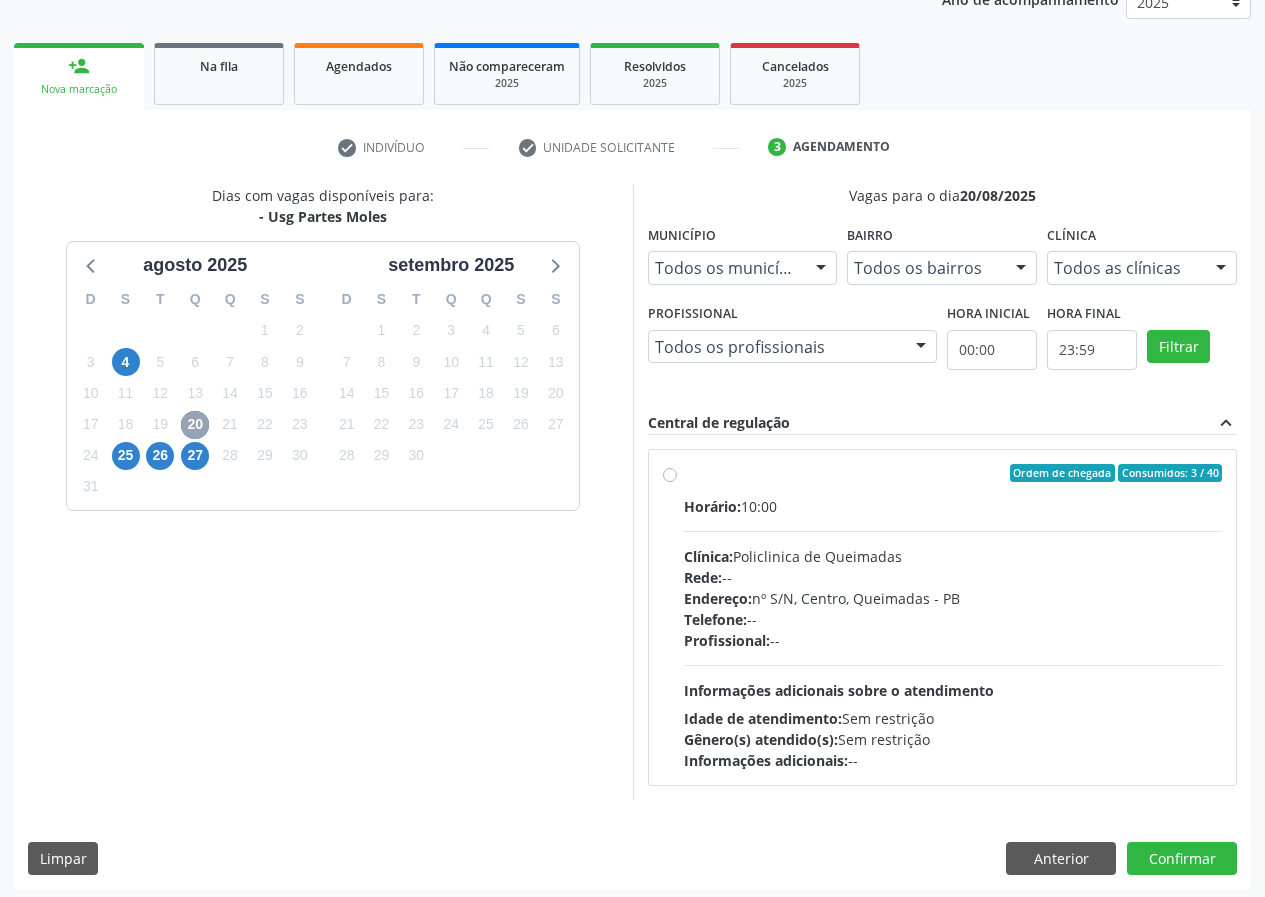 scroll, scrollTop: 262, scrollLeft: 0, axis: vertical 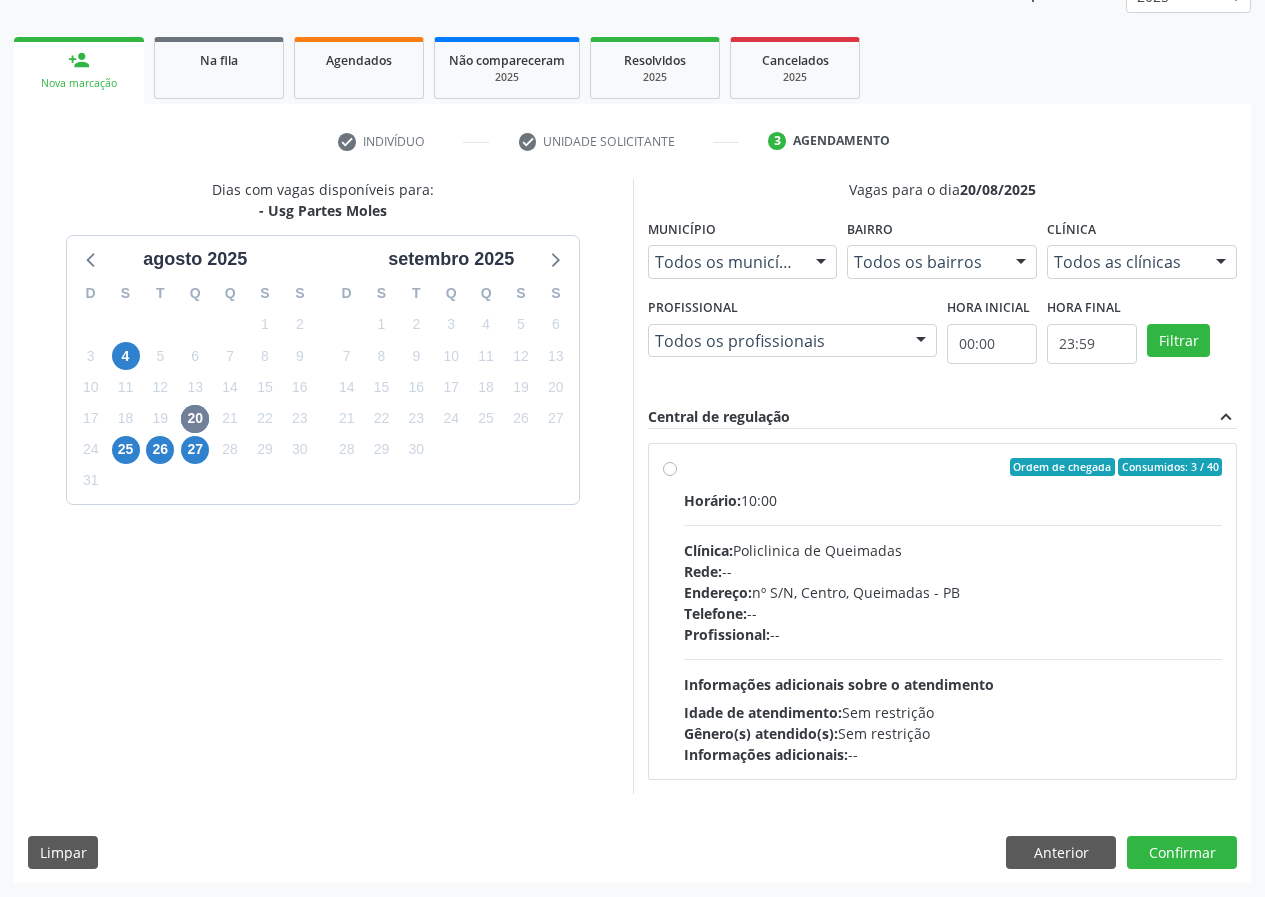 click on "Ordem de chegada
Consumidos: 3 / 40
Horário:   10:00
Clínica:  Policlinica de Queimadas
Rede:
--
Endereço:   nº S/N, Centro, Queimadas - PB
Telefone:   --
Profissional:
--
Informações adicionais sobre o atendimento
Idade de atendimento:
Sem restrição
Gênero(s) atendido(s):
Sem restrição
Informações adicionais:
--" at bounding box center [943, 611] 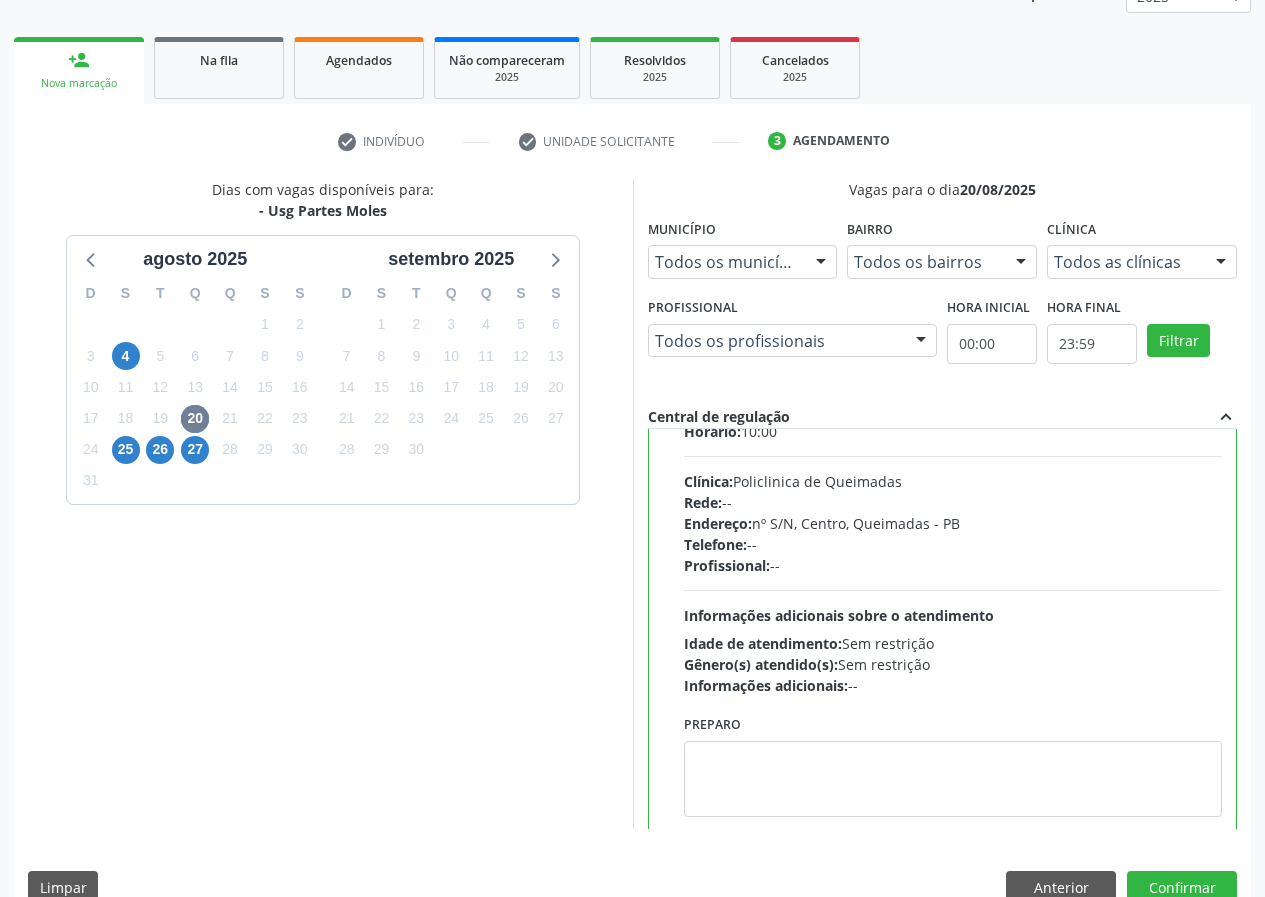 scroll, scrollTop: 99, scrollLeft: 0, axis: vertical 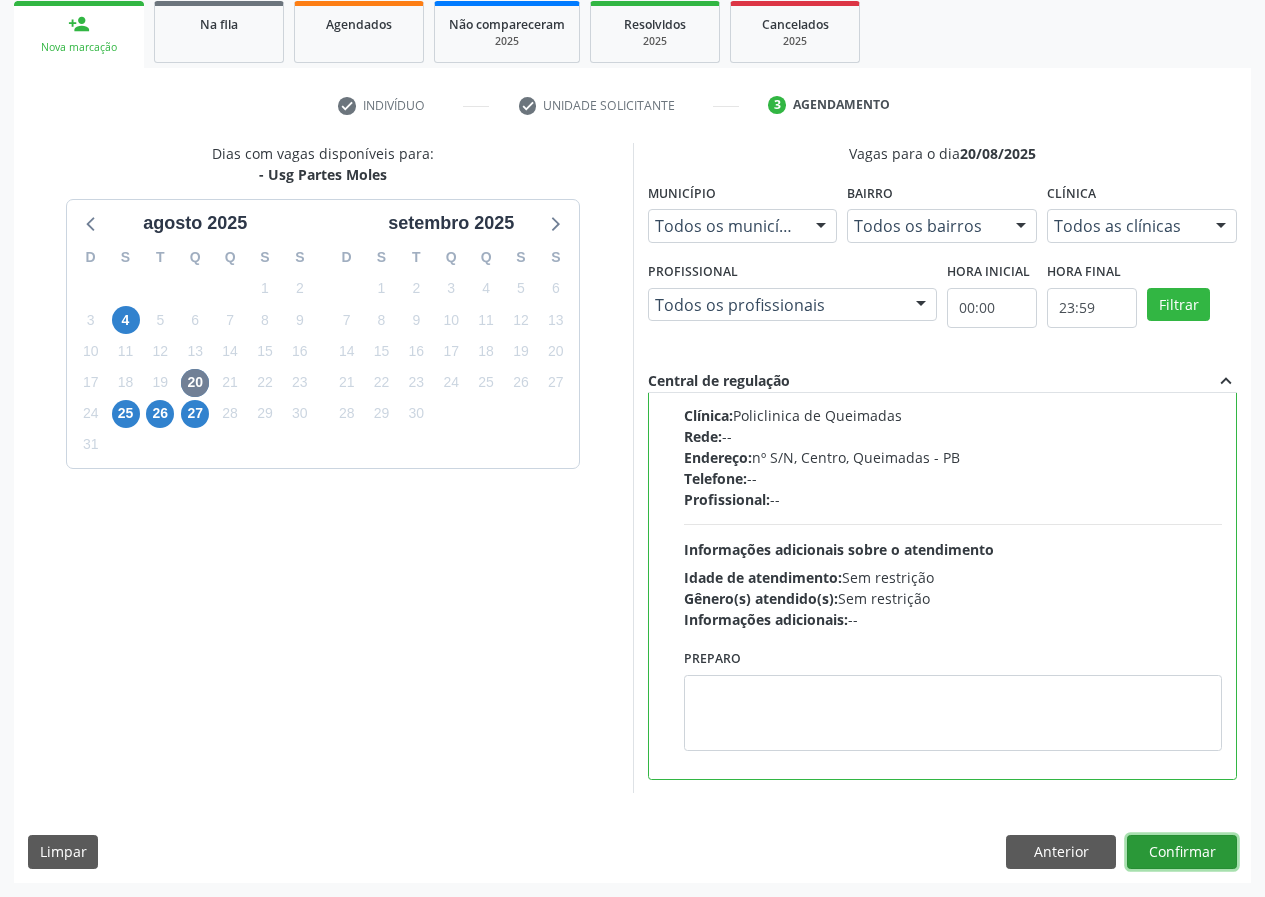 click on "Confirmar" at bounding box center (1182, 852) 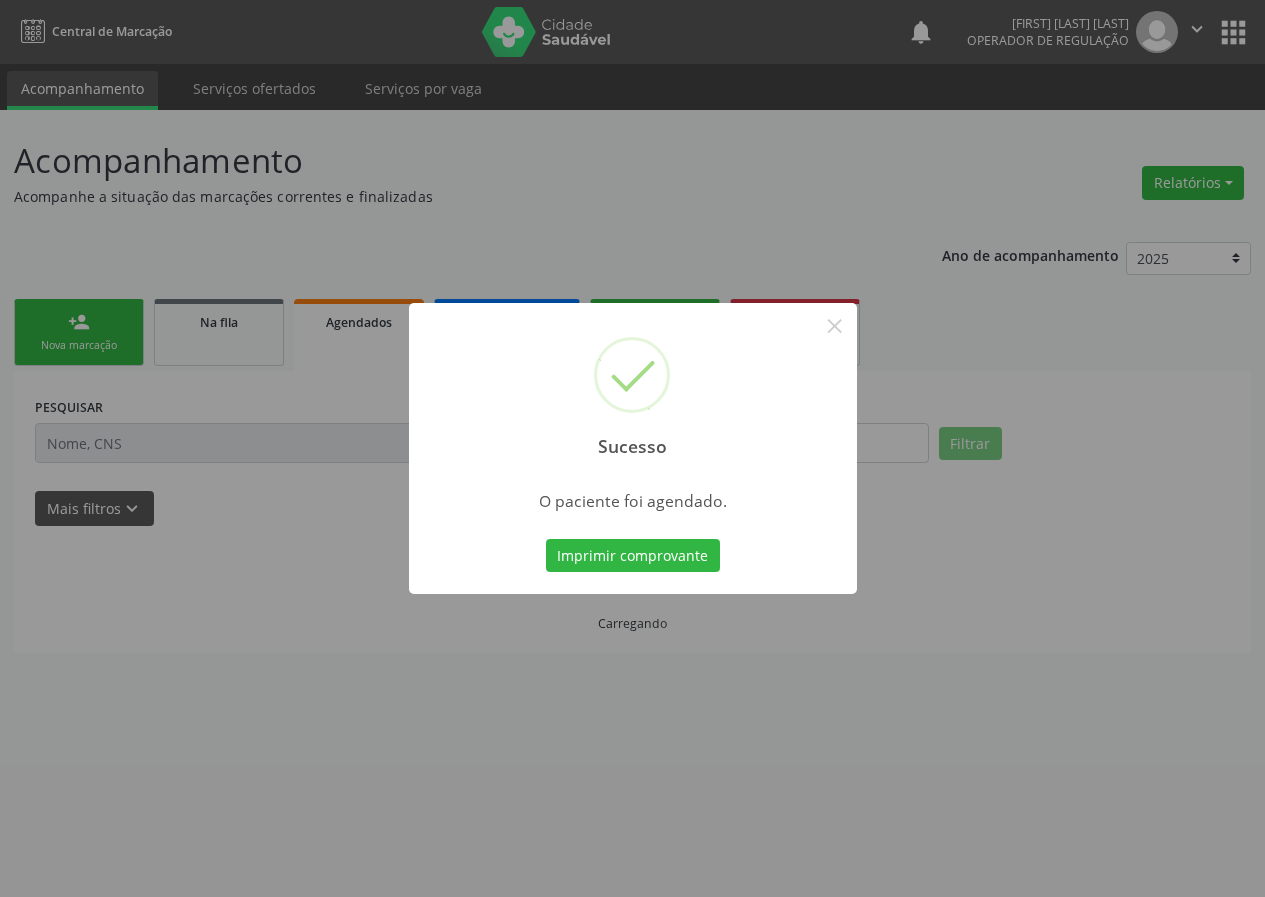 scroll, scrollTop: 0, scrollLeft: 0, axis: both 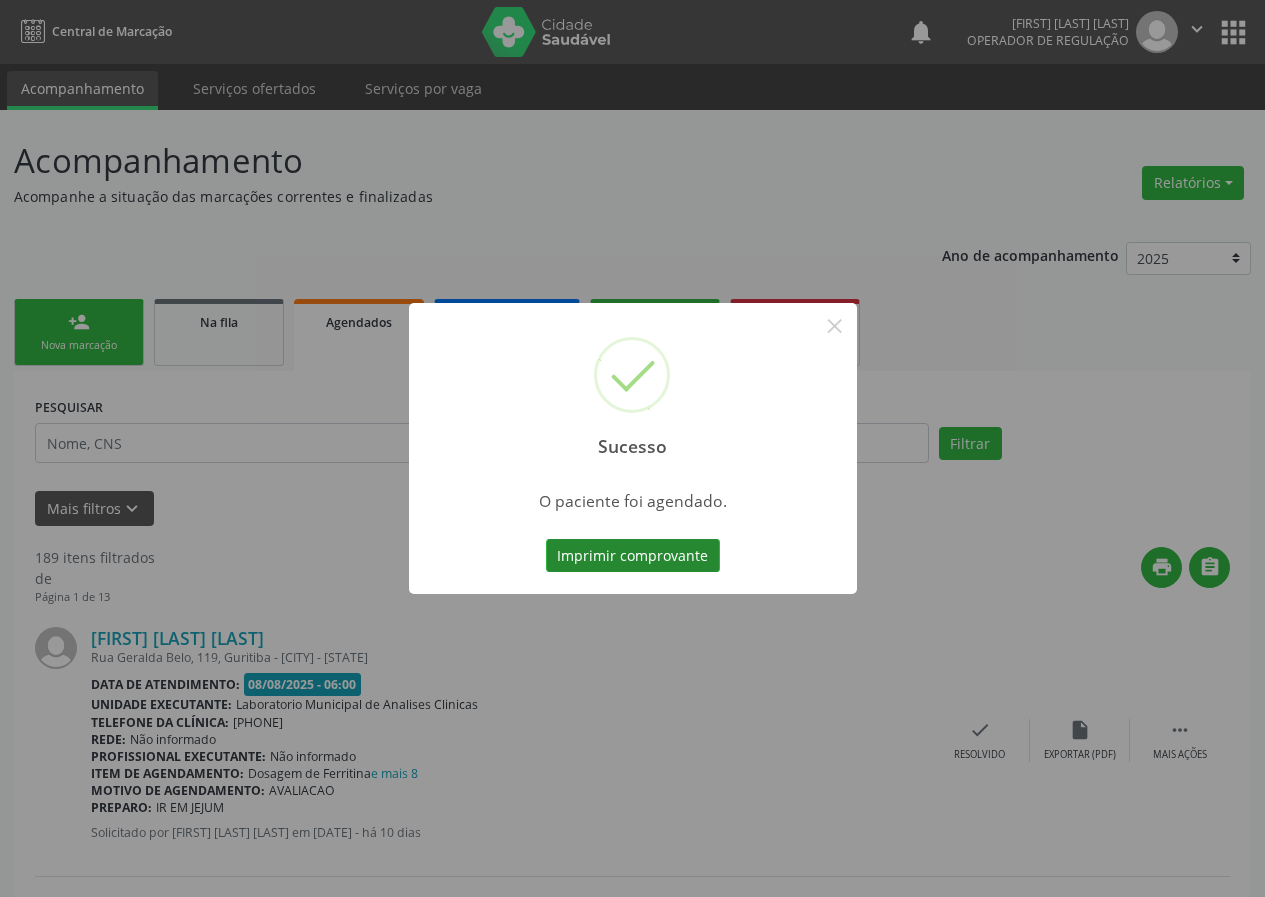 click on "Imprimir comprovante" at bounding box center [633, 556] 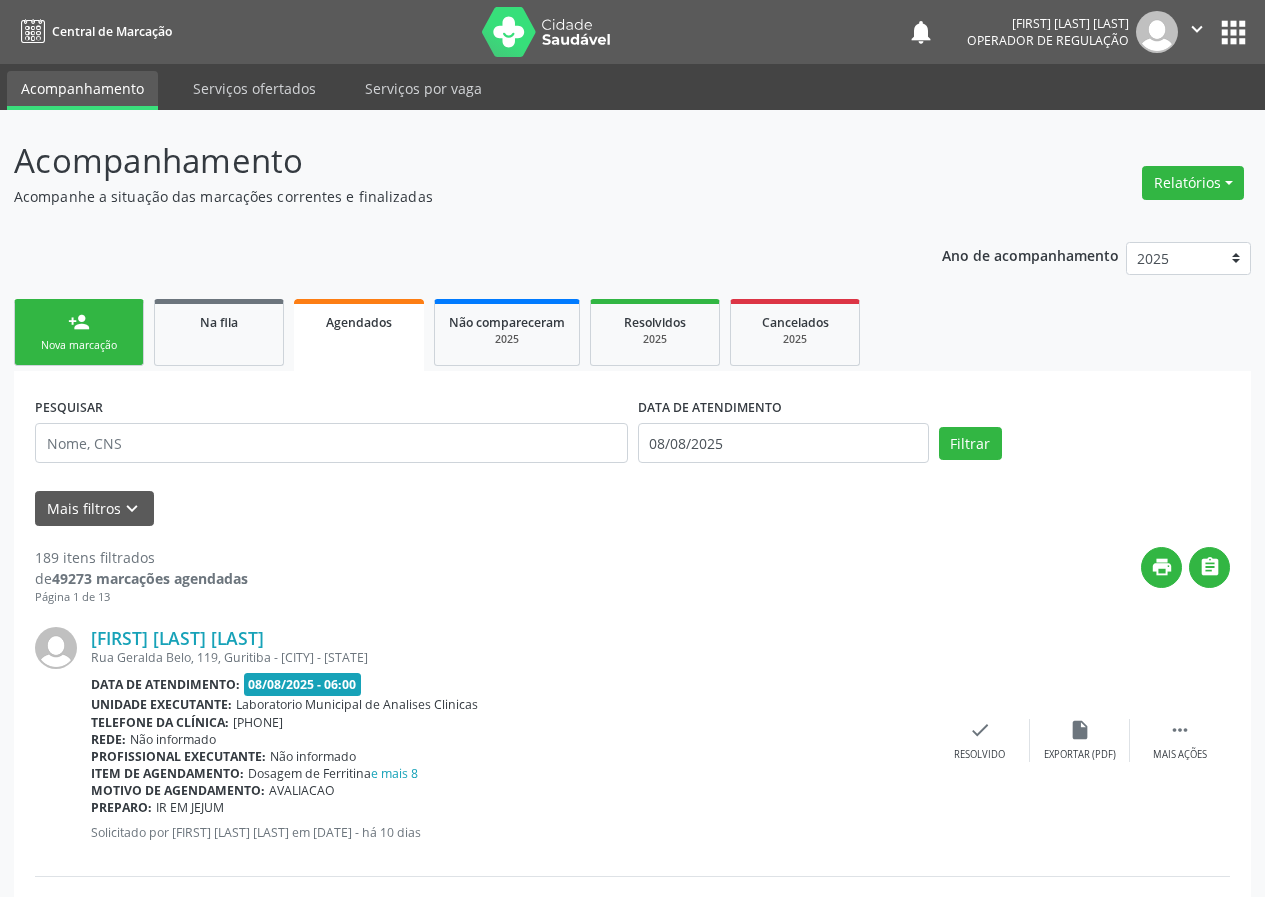 click on "person_add
Nova marcação" at bounding box center (79, 332) 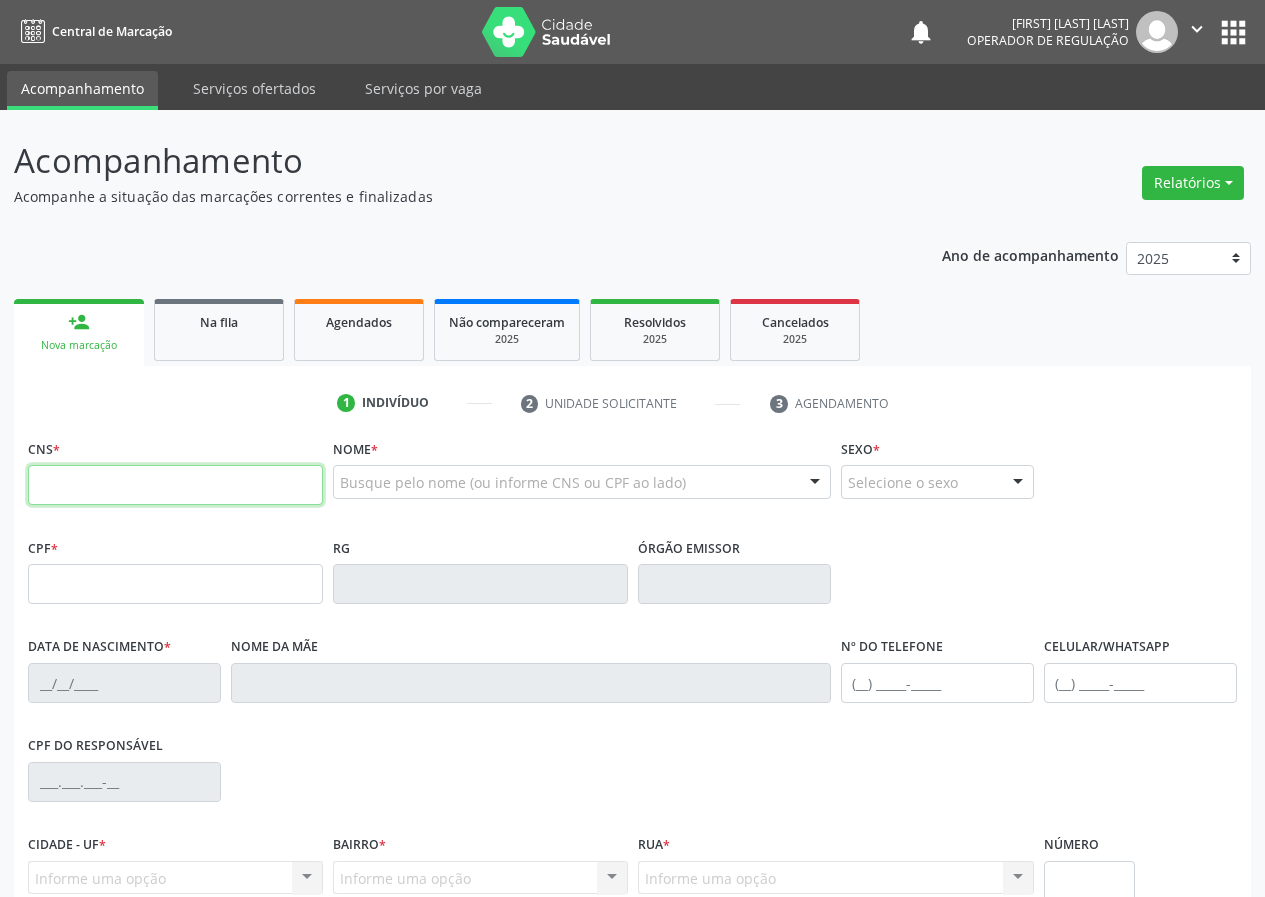 click at bounding box center [175, 485] 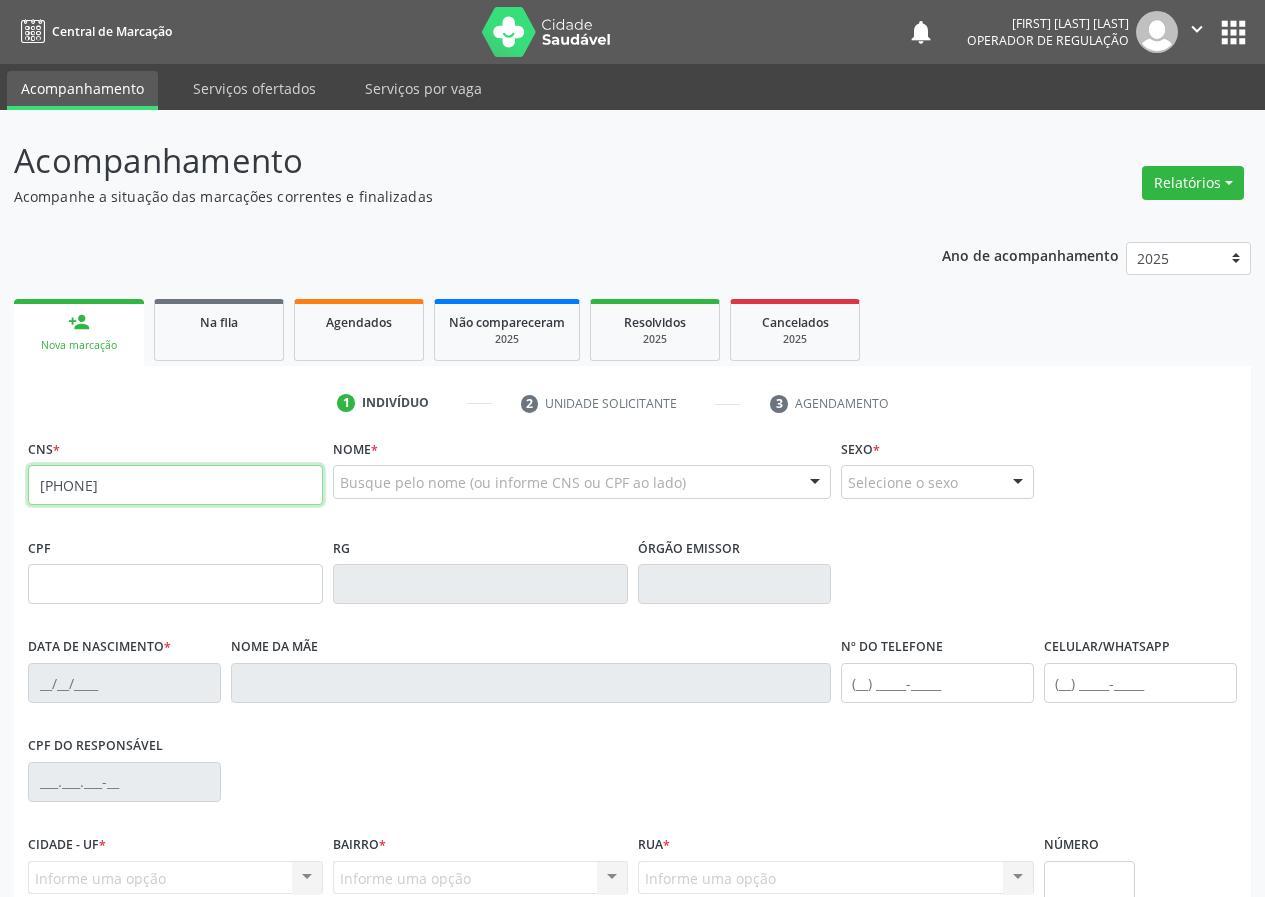 type on "705 2014 5229 0575" 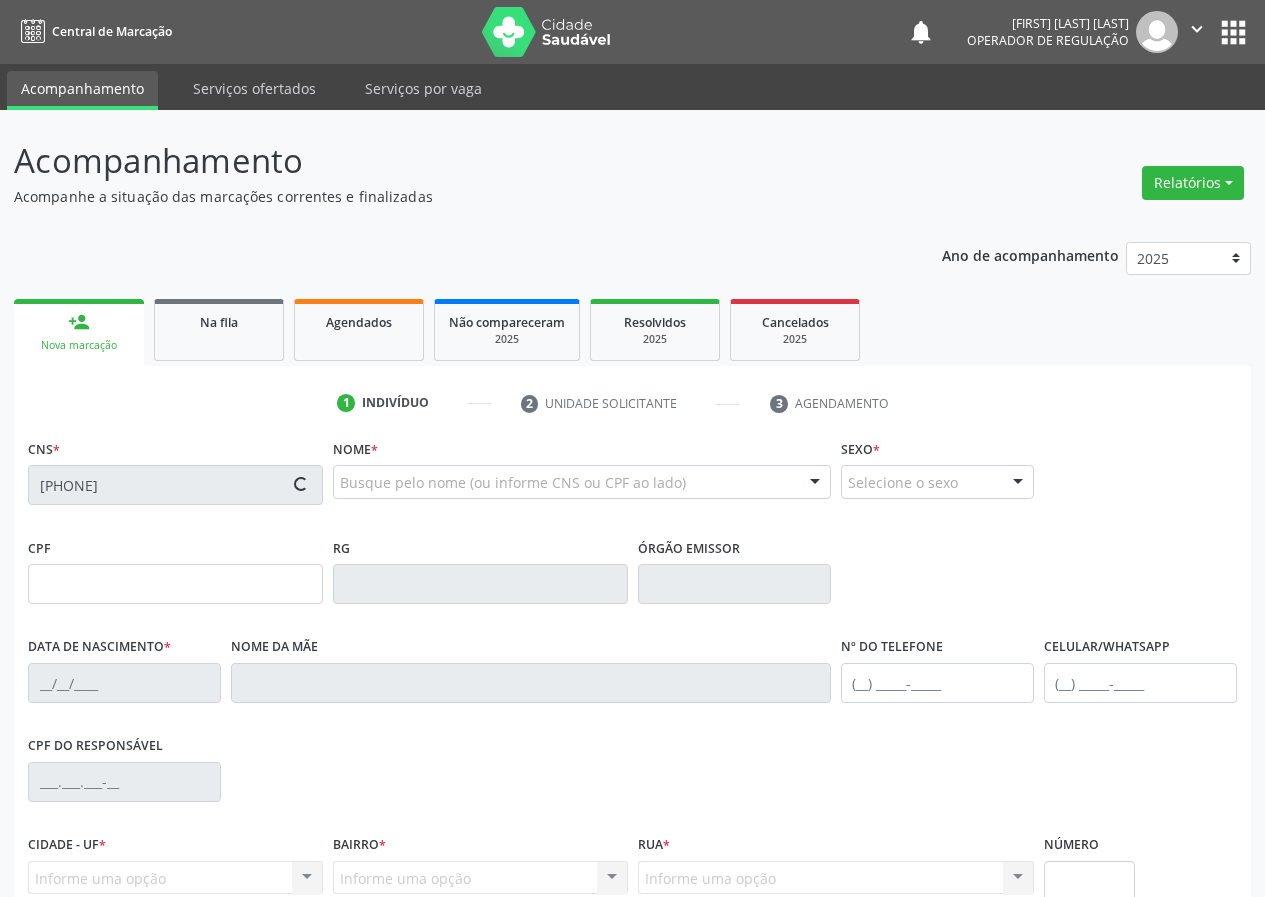 type on "871.359.497-49" 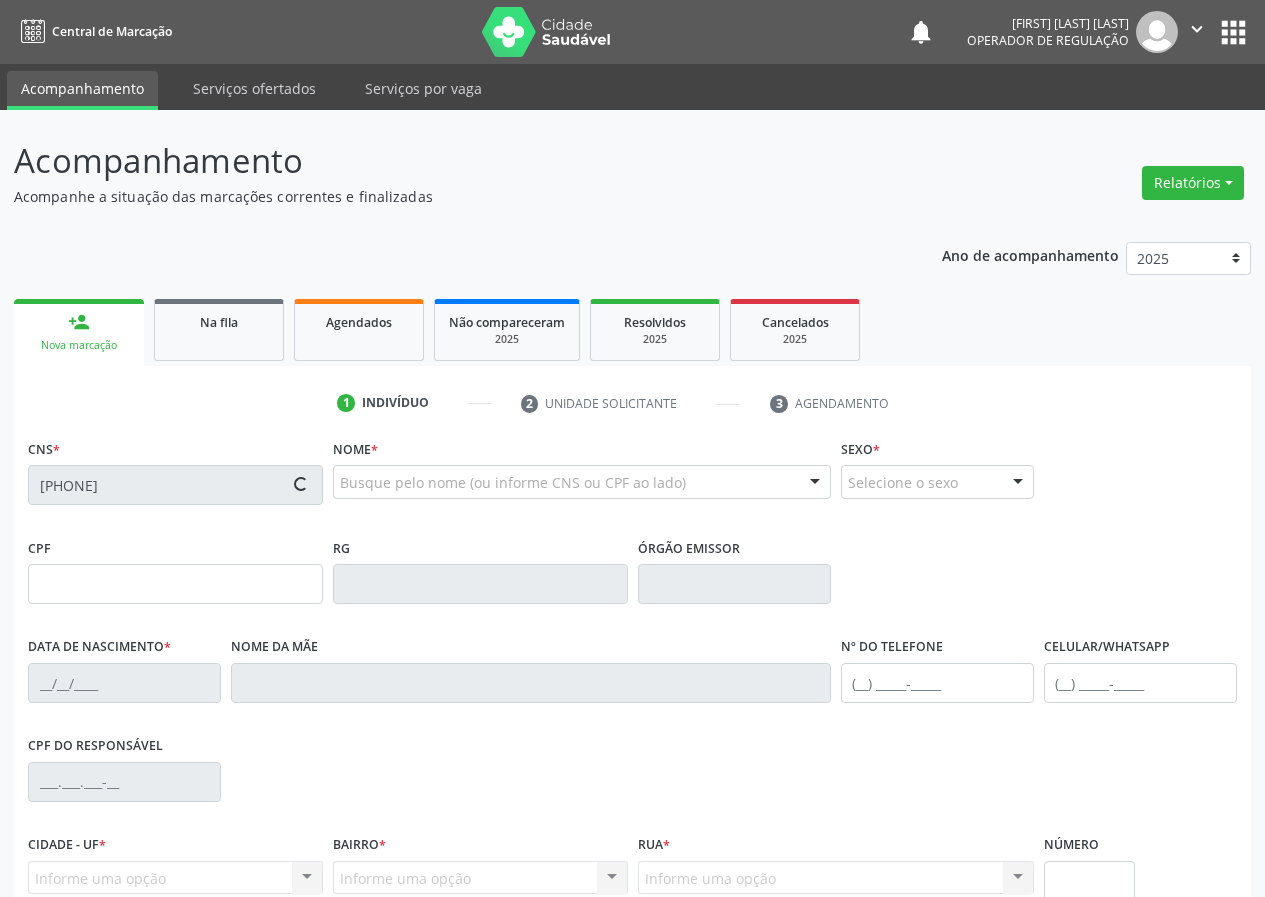 type on "20/01/1963" 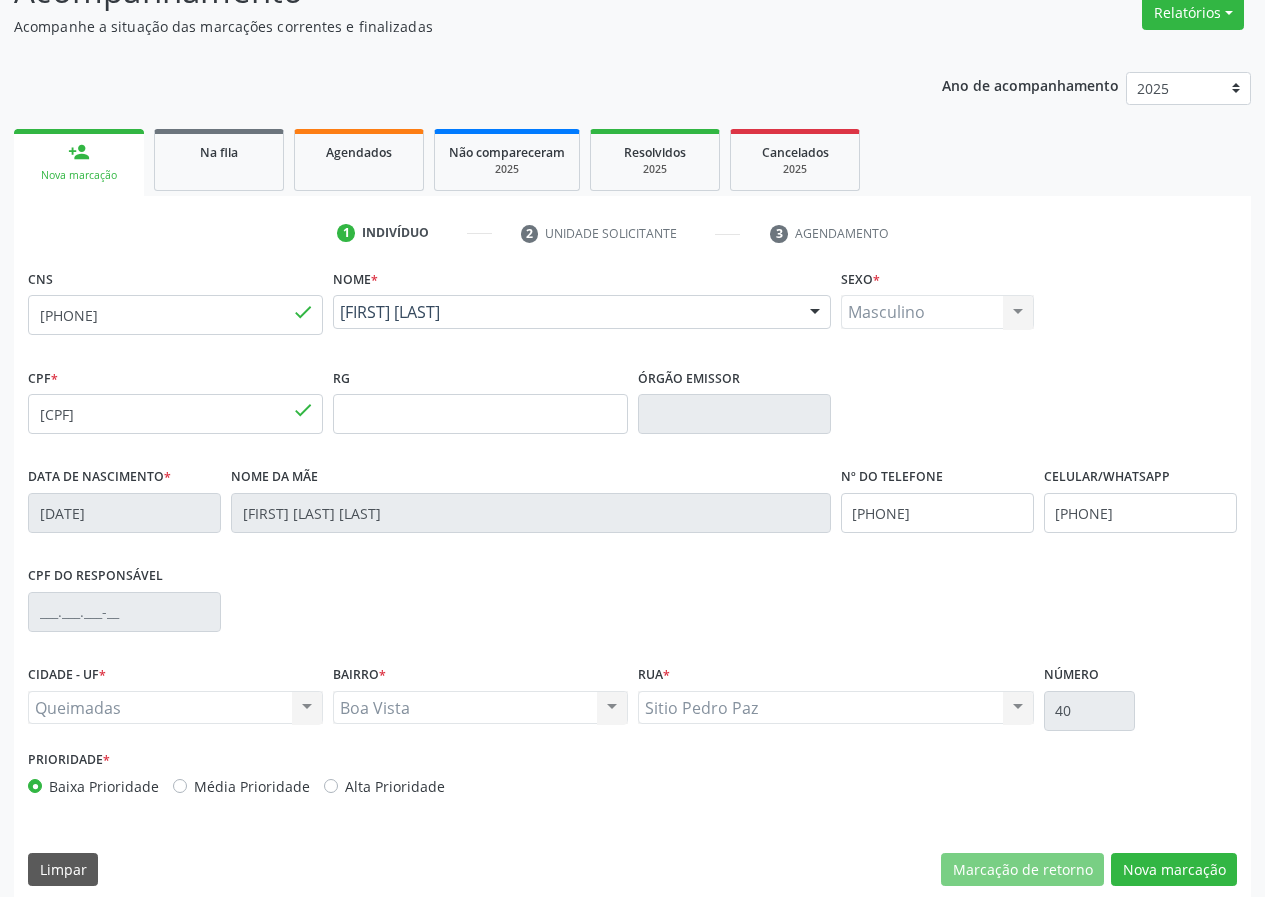 scroll, scrollTop: 187, scrollLeft: 0, axis: vertical 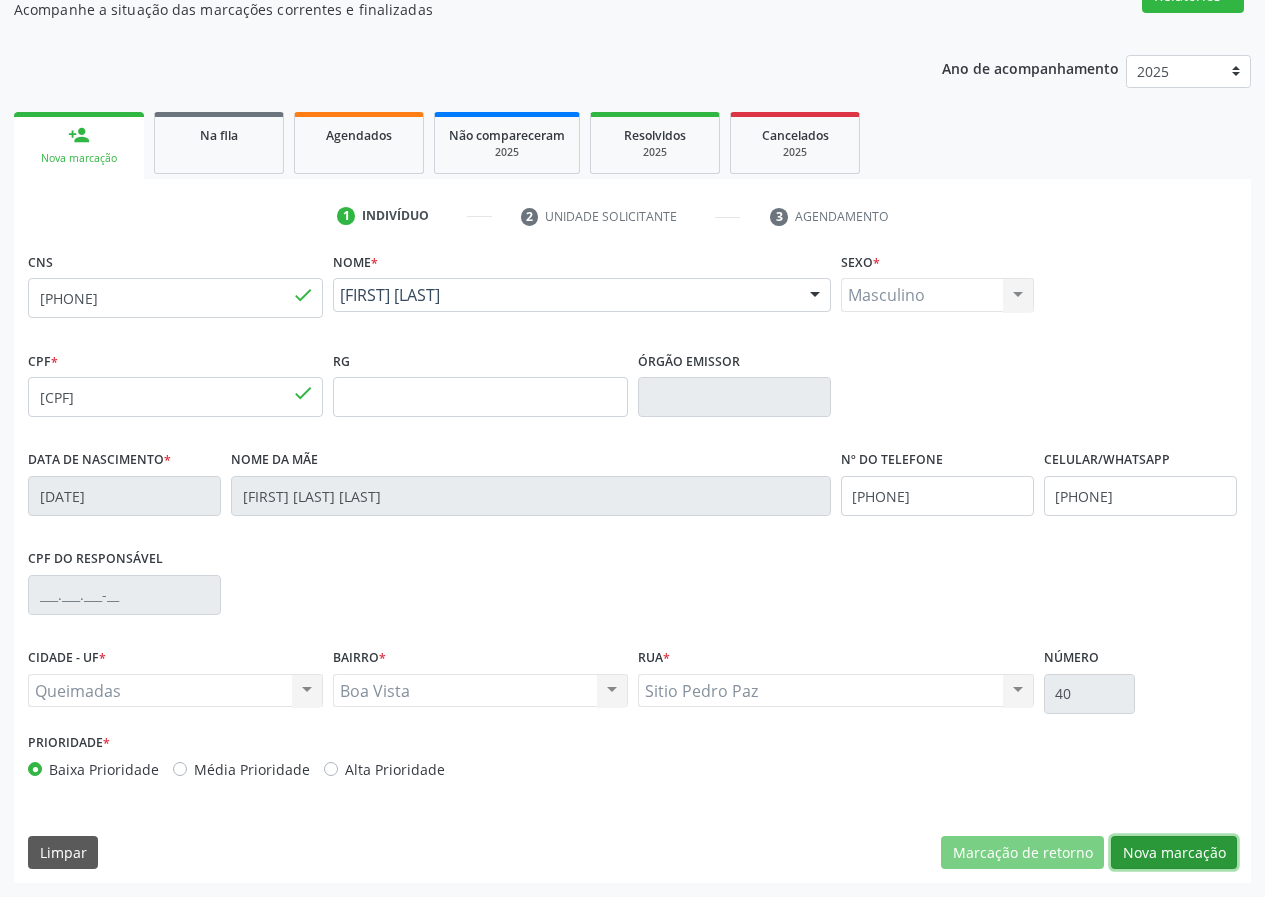drag, startPoint x: 1154, startPoint y: 863, endPoint x: 965, endPoint y: 813, distance: 195.50192 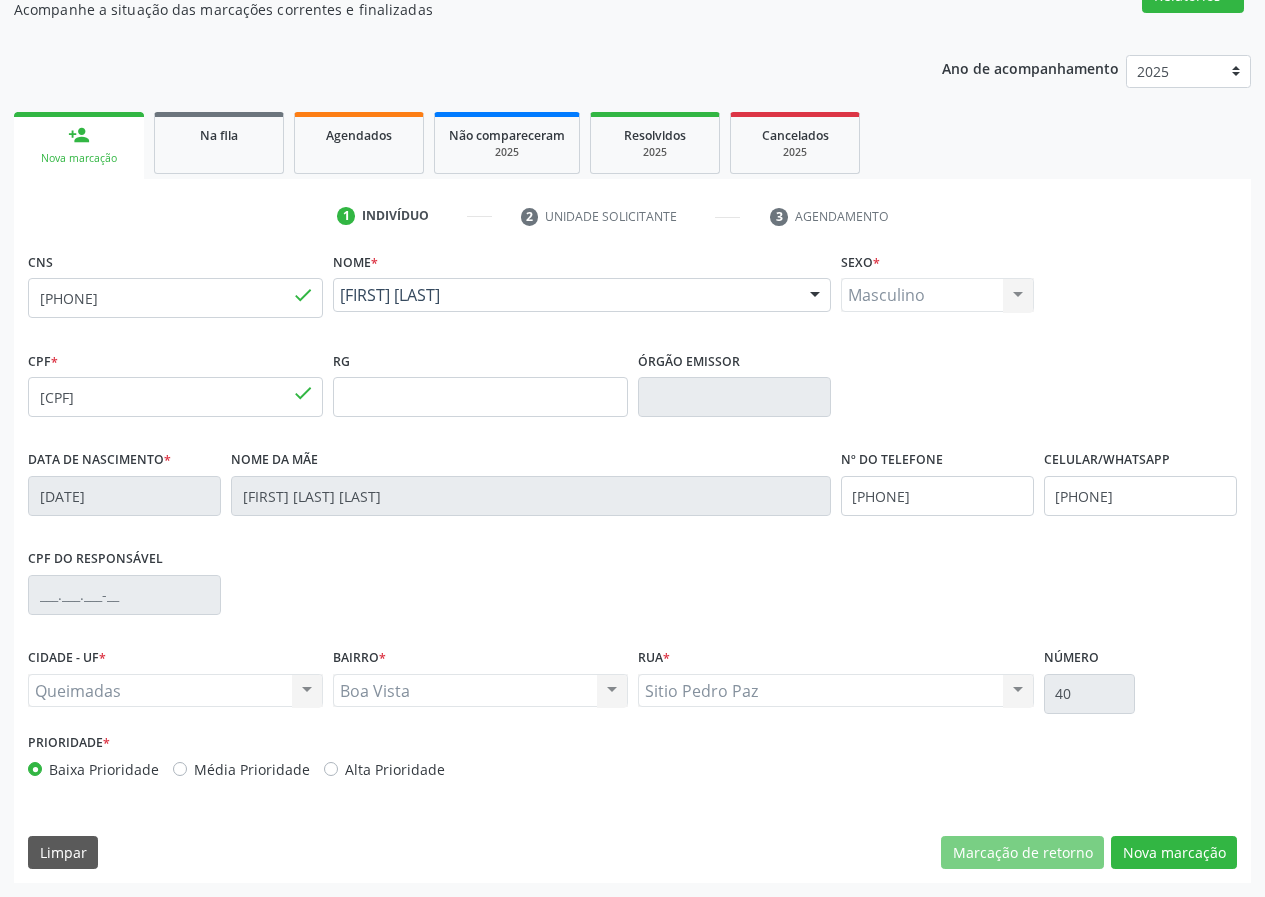 scroll, scrollTop: 9, scrollLeft: 0, axis: vertical 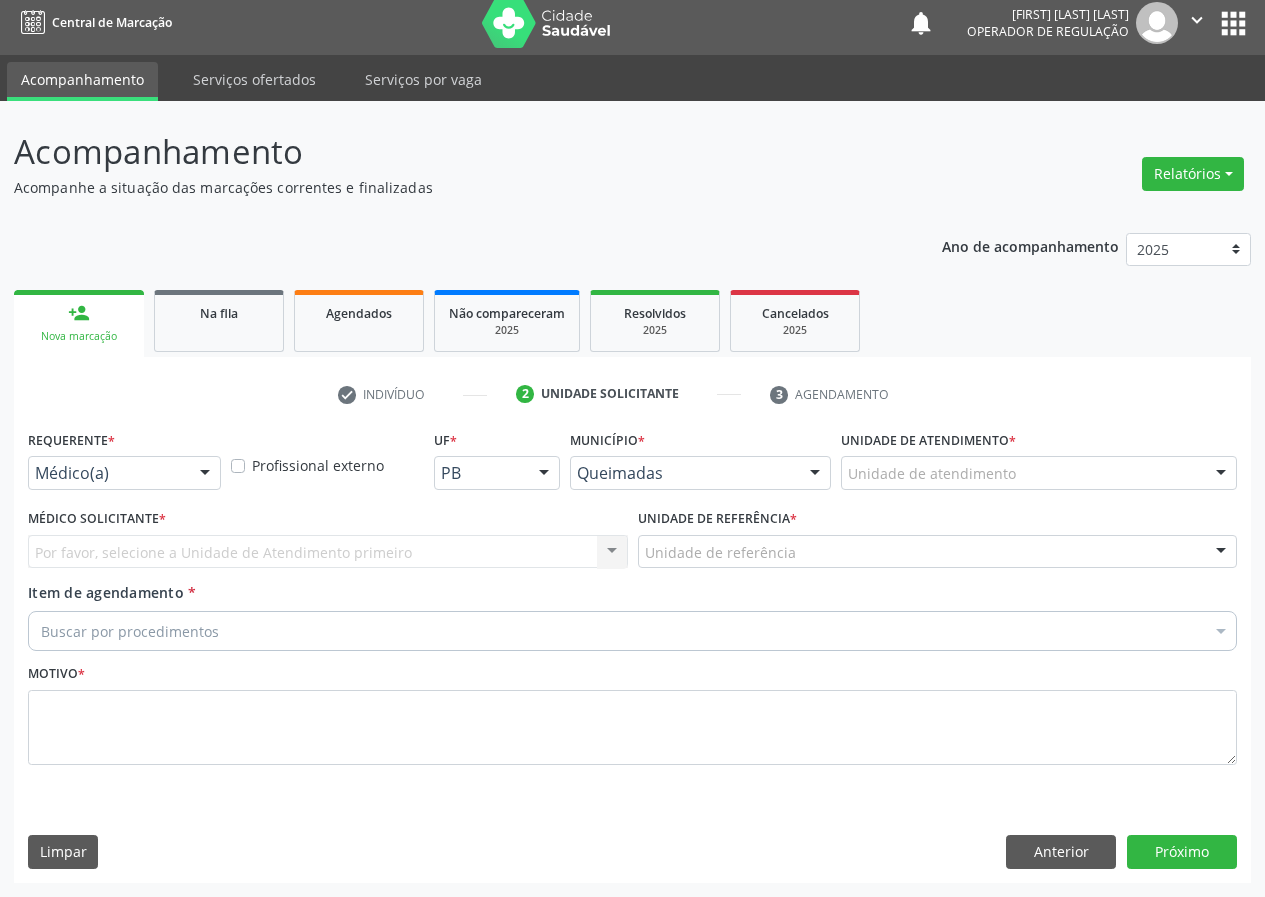 drag, startPoint x: 208, startPoint y: 473, endPoint x: 178, endPoint y: 587, distance: 117.881294 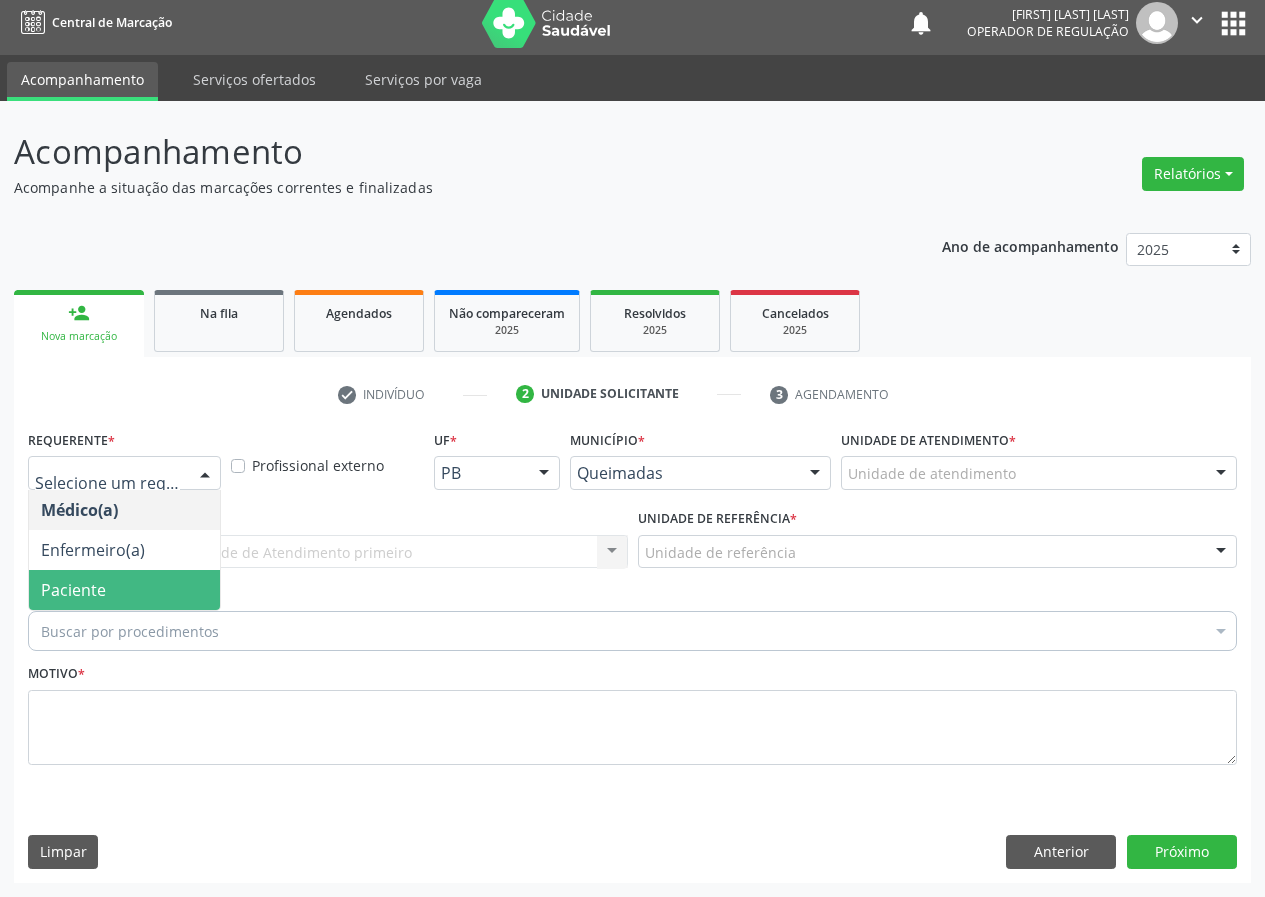 drag, startPoint x: 176, startPoint y: 592, endPoint x: 327, endPoint y: 579, distance: 151.55856 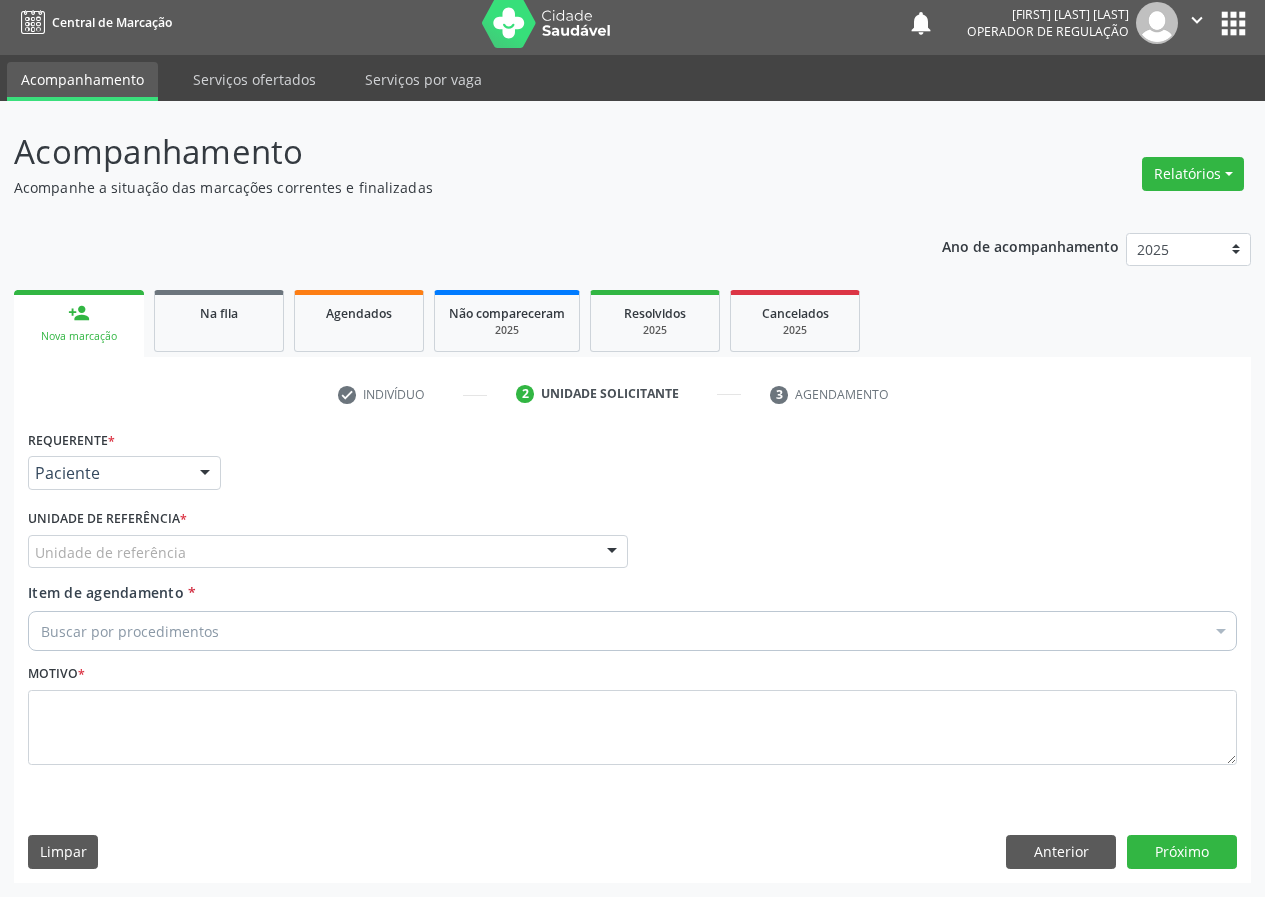 click on "Unidade de referência" at bounding box center [328, 552] 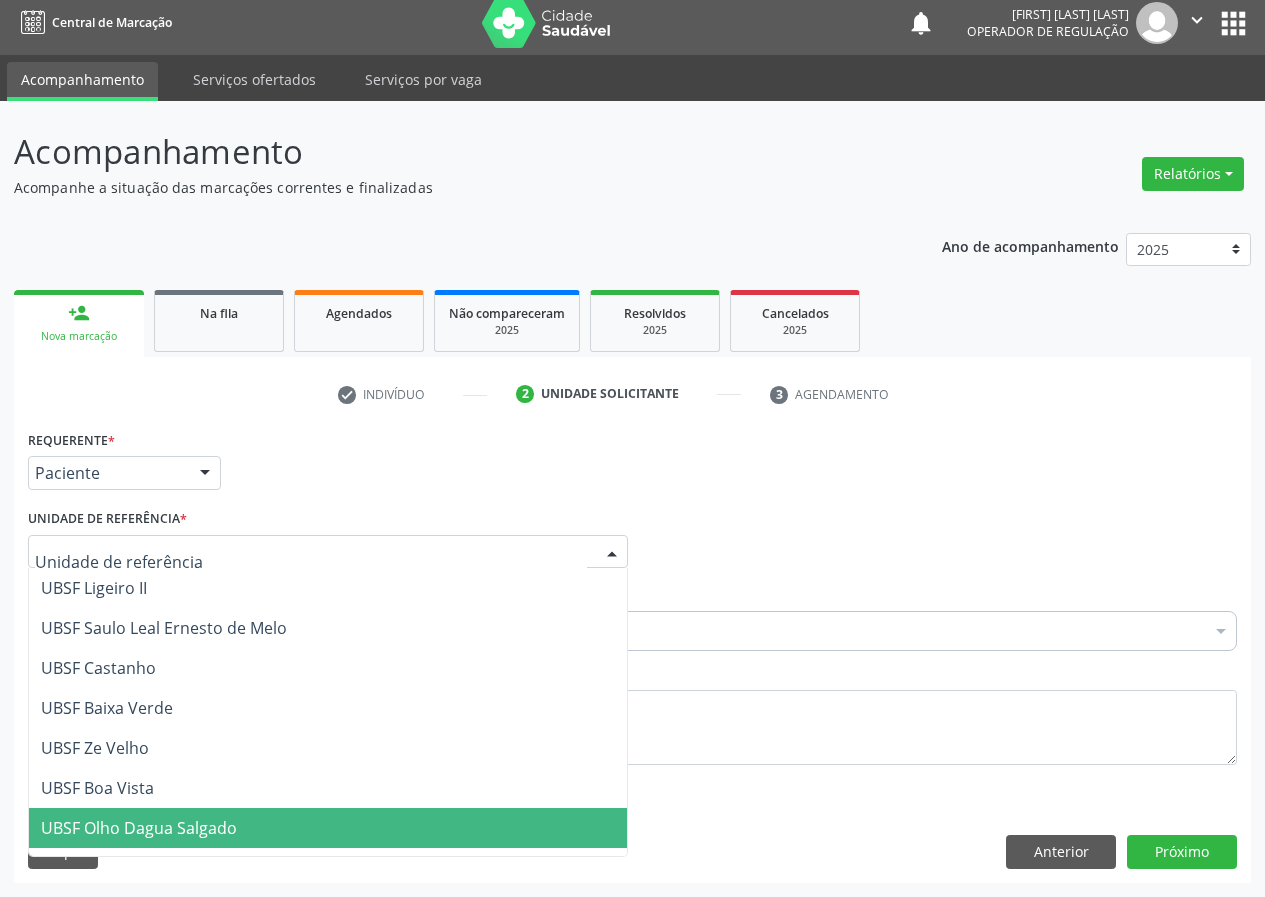 drag, startPoint x: 145, startPoint y: 835, endPoint x: 0, endPoint y: 787, distance: 152.73834 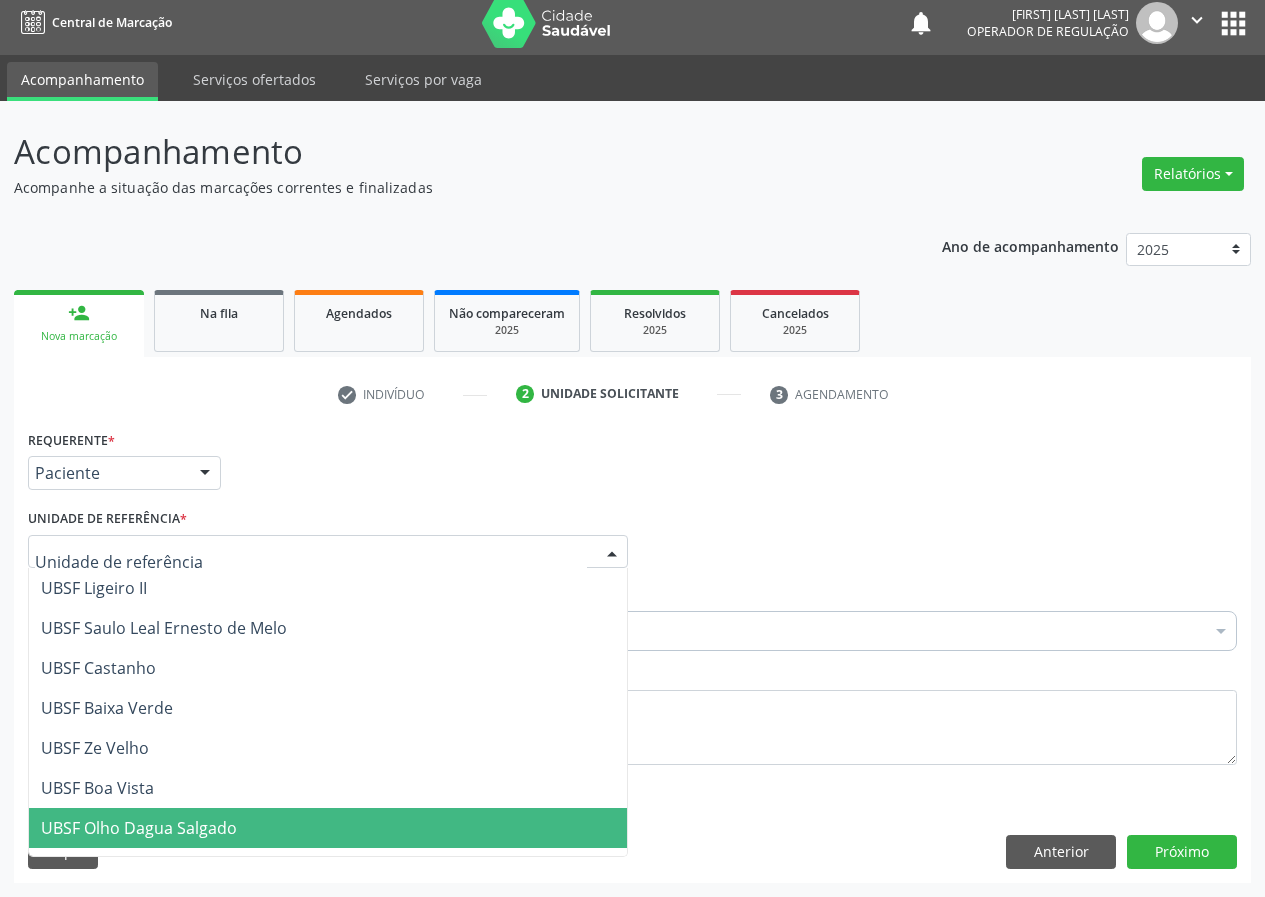 click on "UBSF Olho Dagua Salgado" at bounding box center (139, 828) 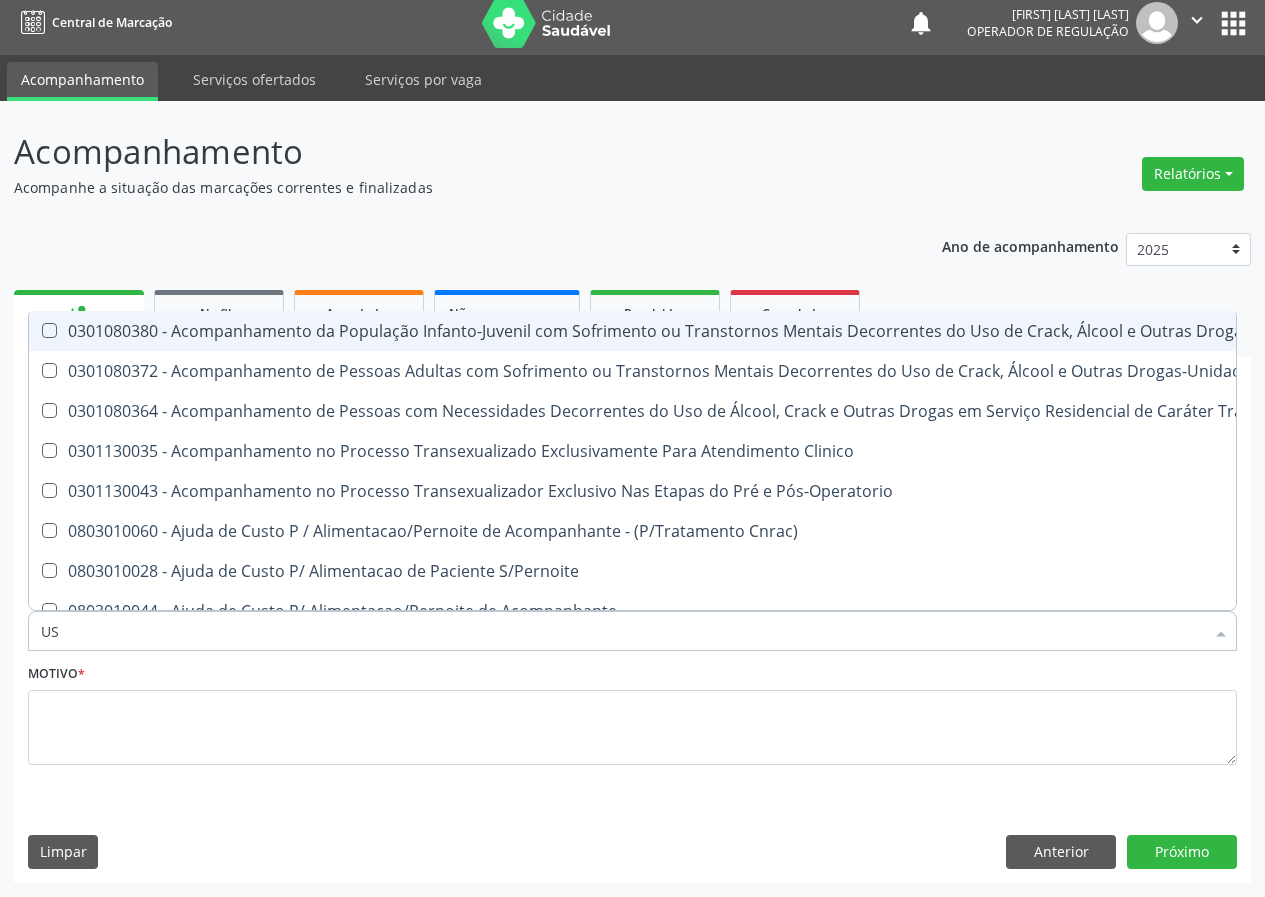 type on "USG" 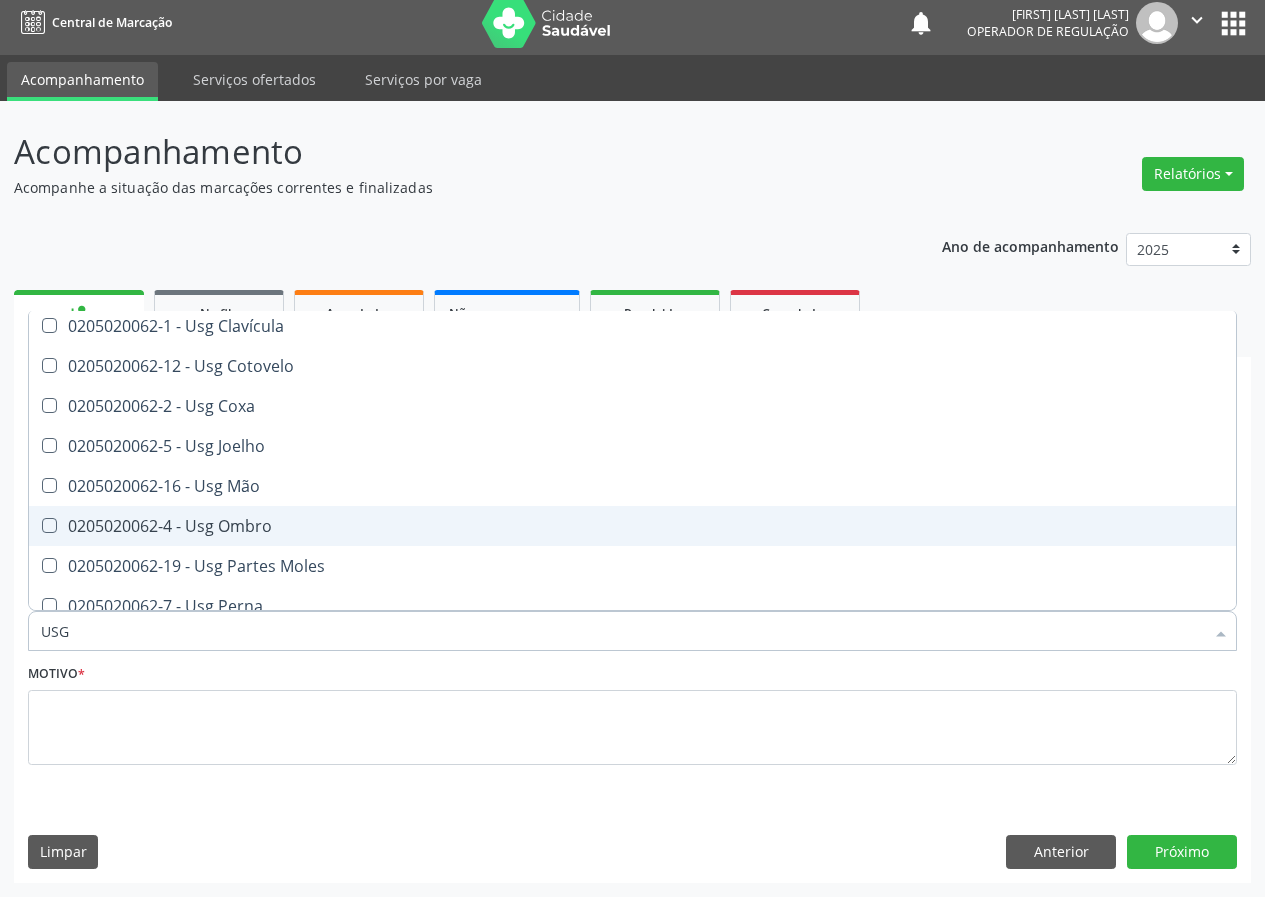 scroll, scrollTop: 200, scrollLeft: 0, axis: vertical 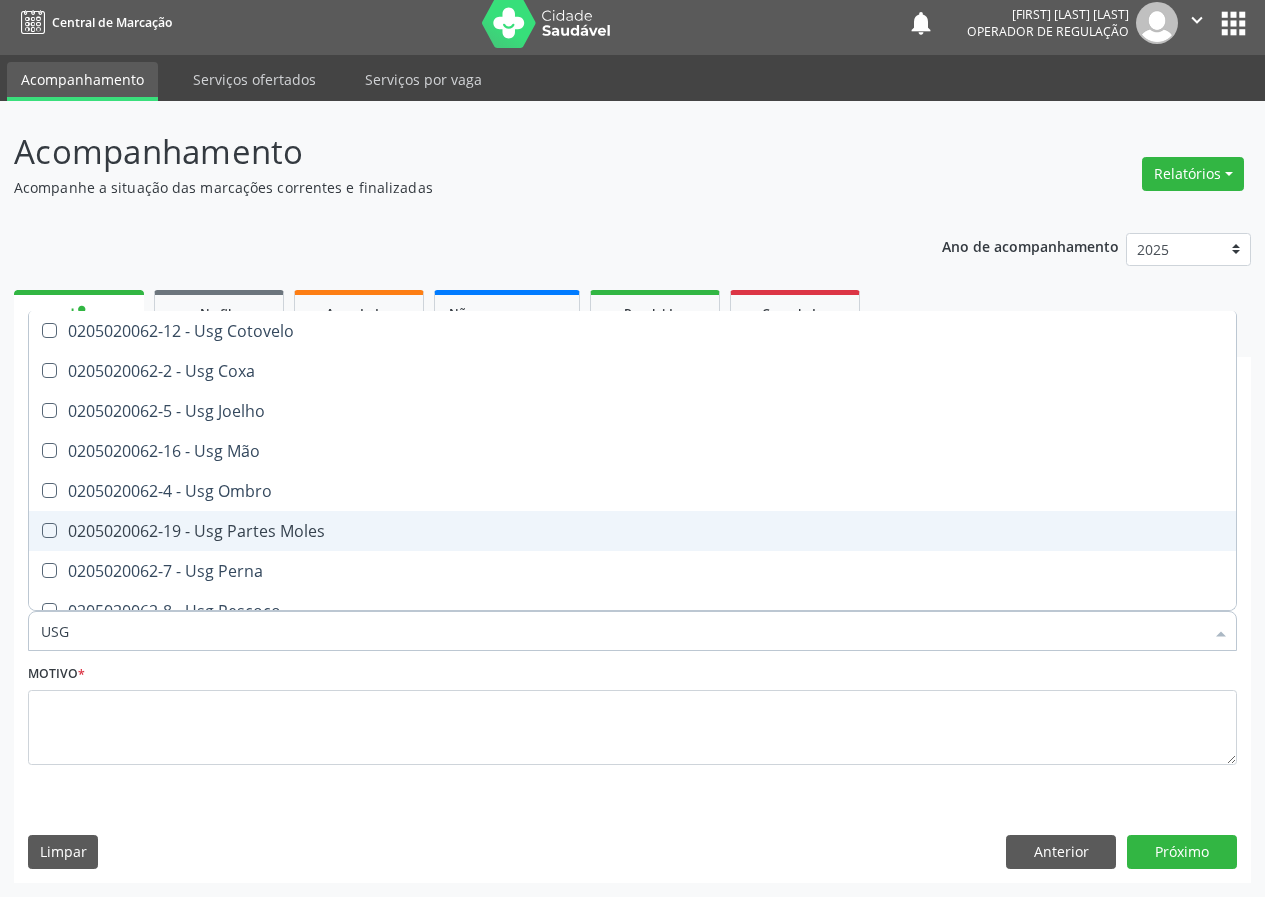 click on "0205020062-19 - Usg Partes Moles" at bounding box center (632, 531) 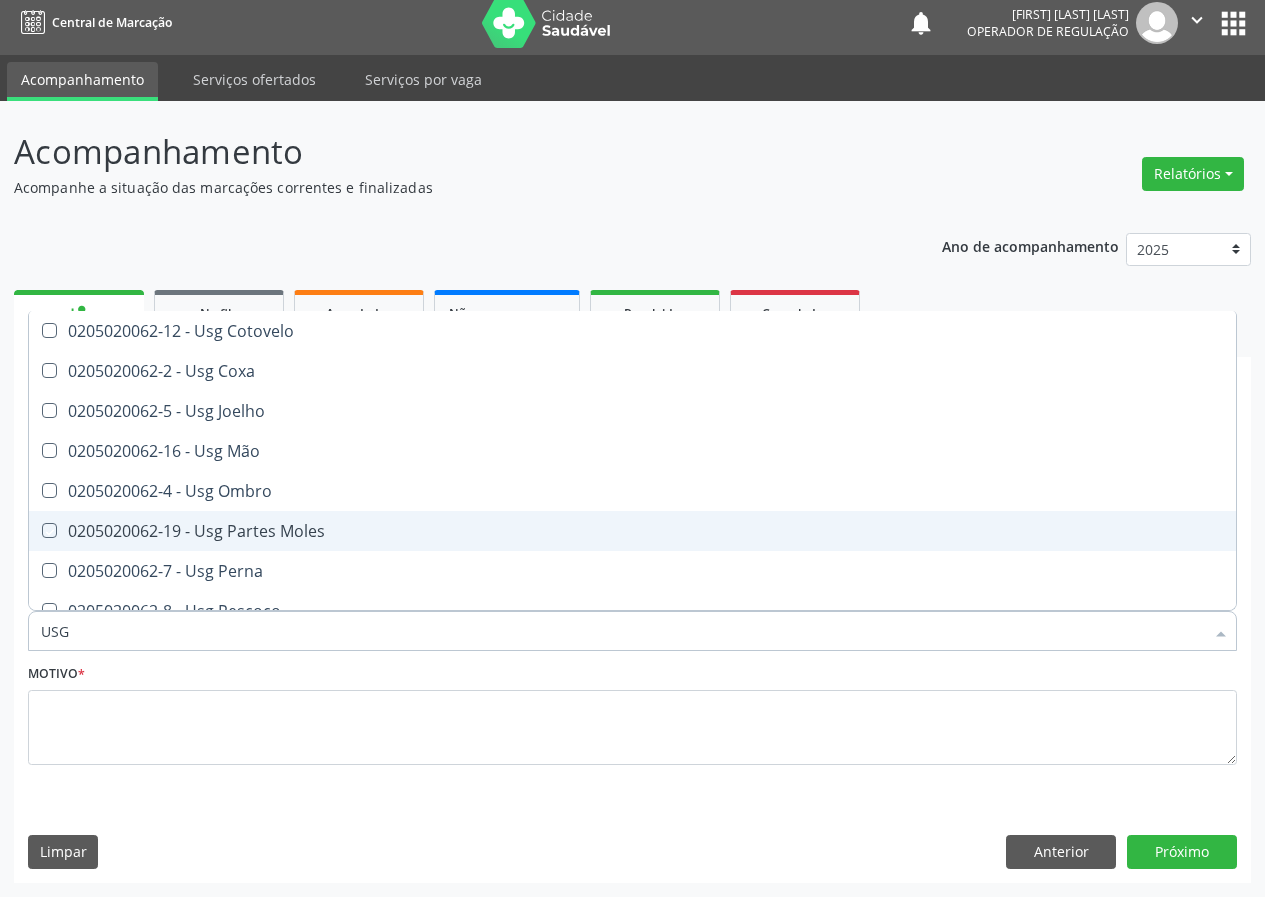 checkbox on "true" 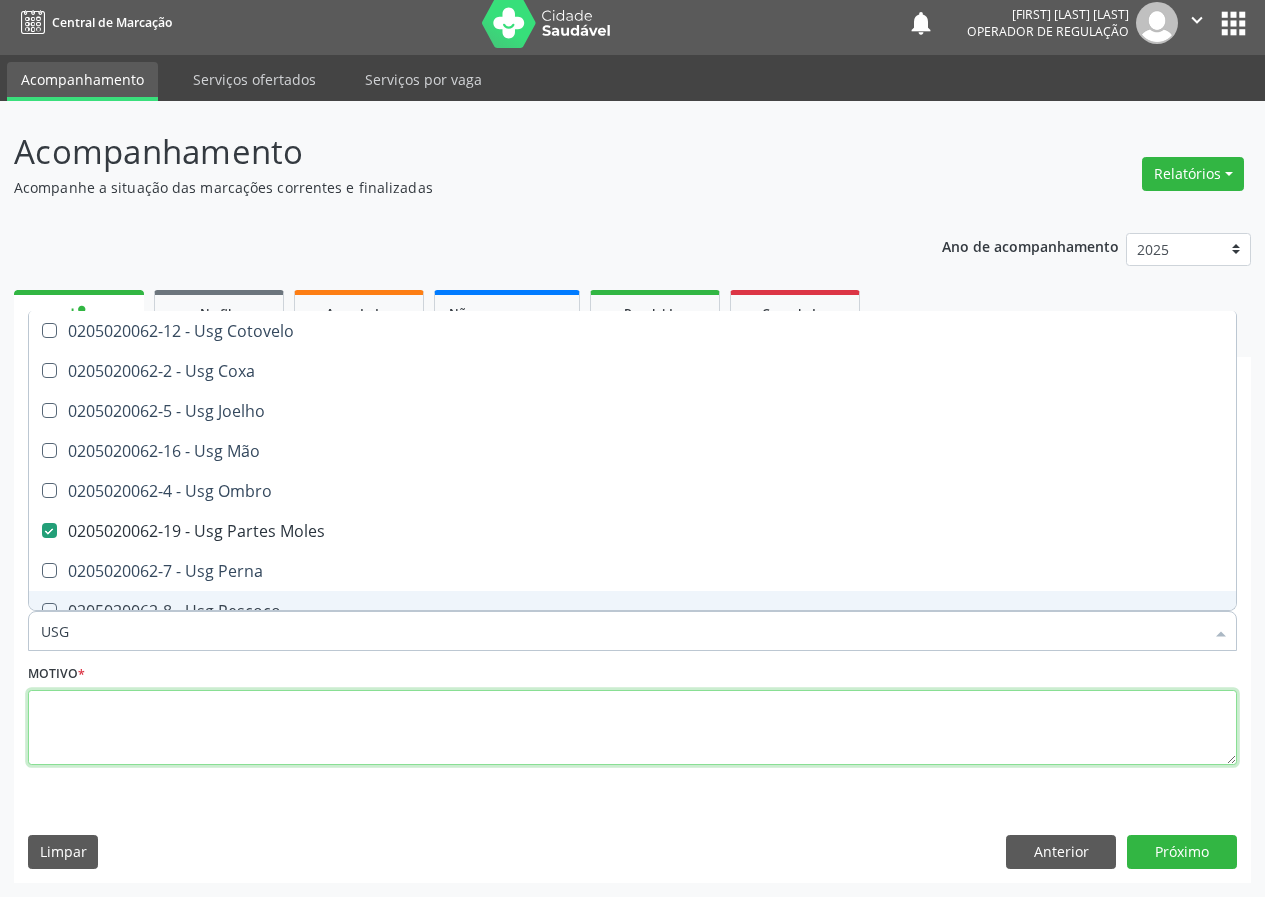click at bounding box center (632, 728) 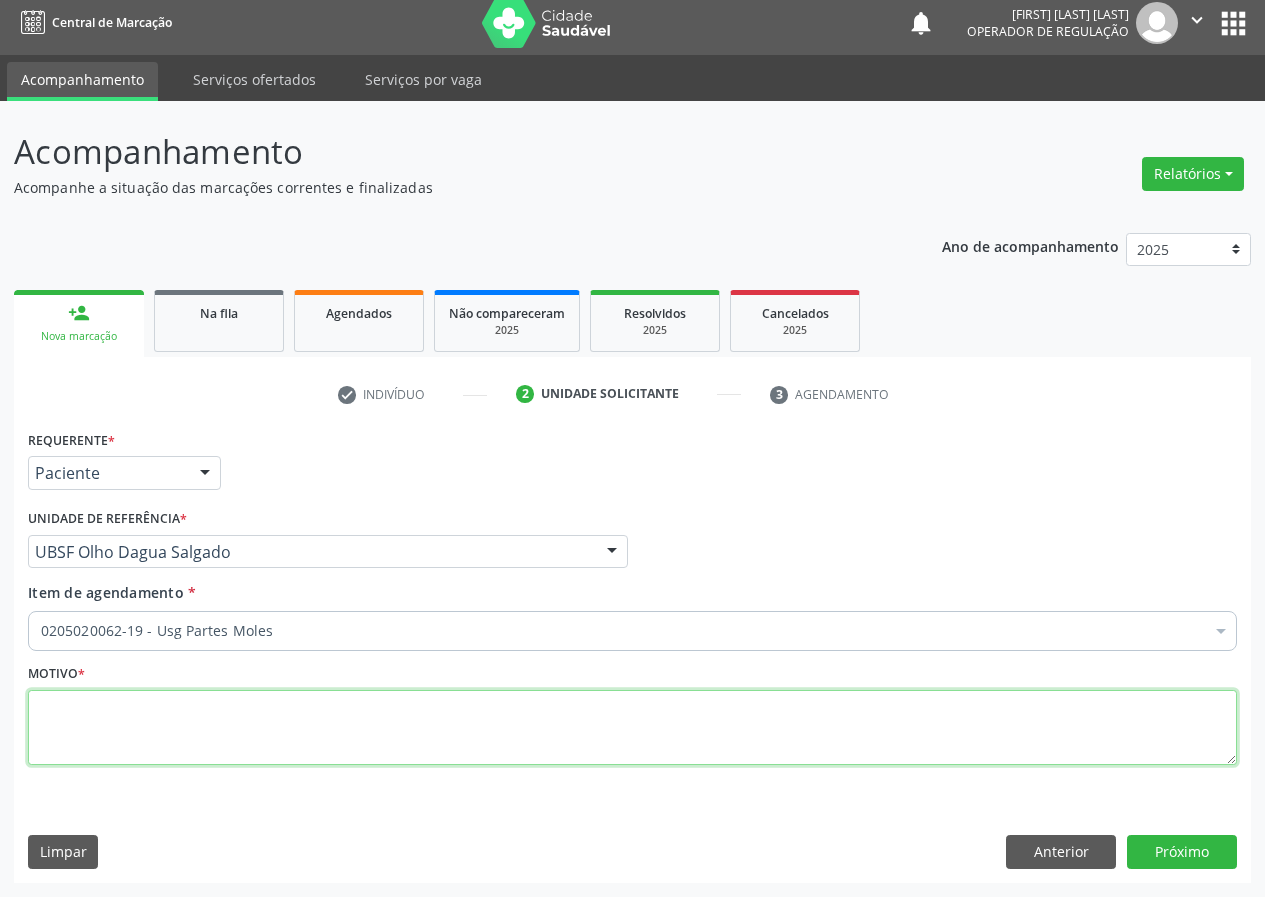 scroll, scrollTop: 0, scrollLeft: 0, axis: both 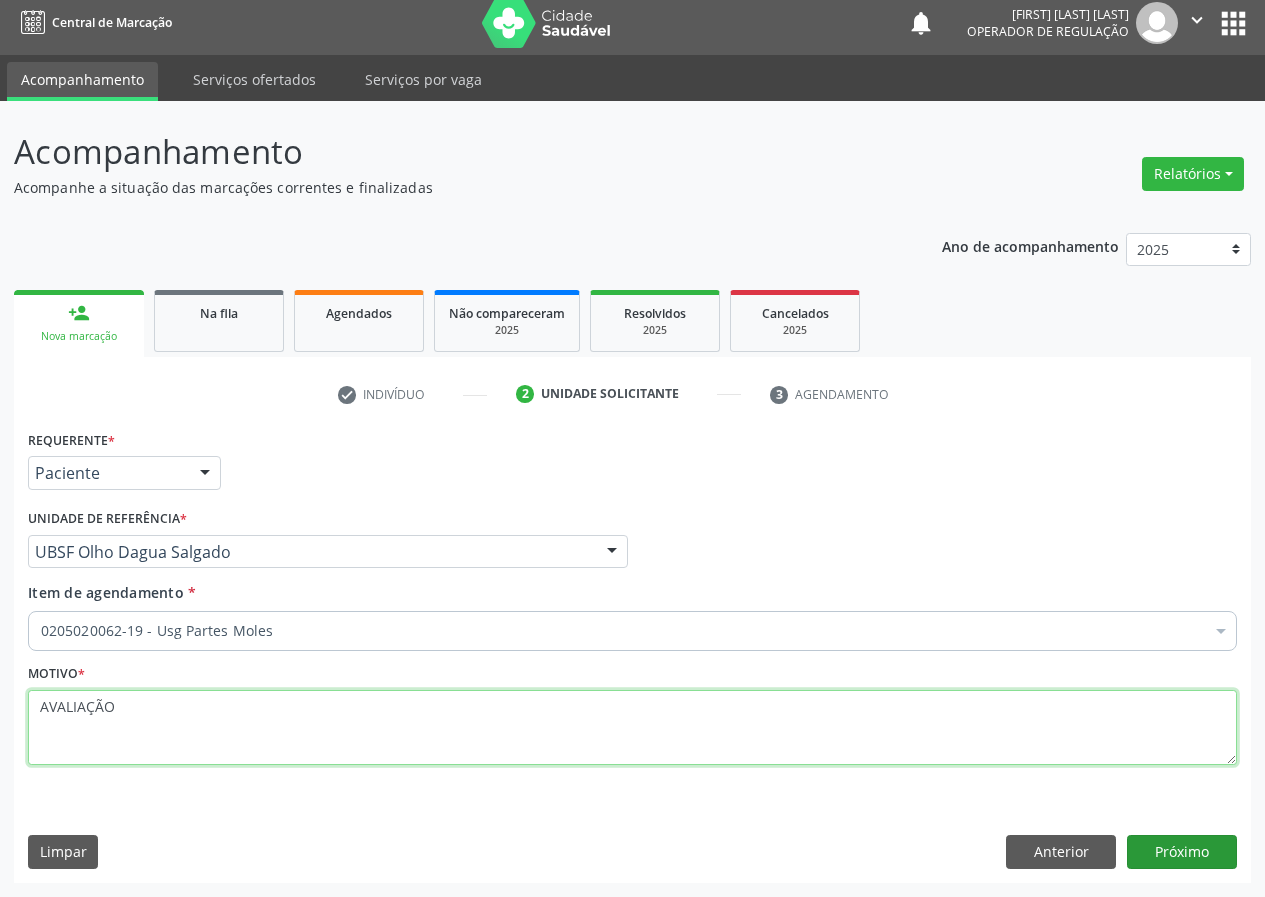 type on "AVALIAÇÃO" 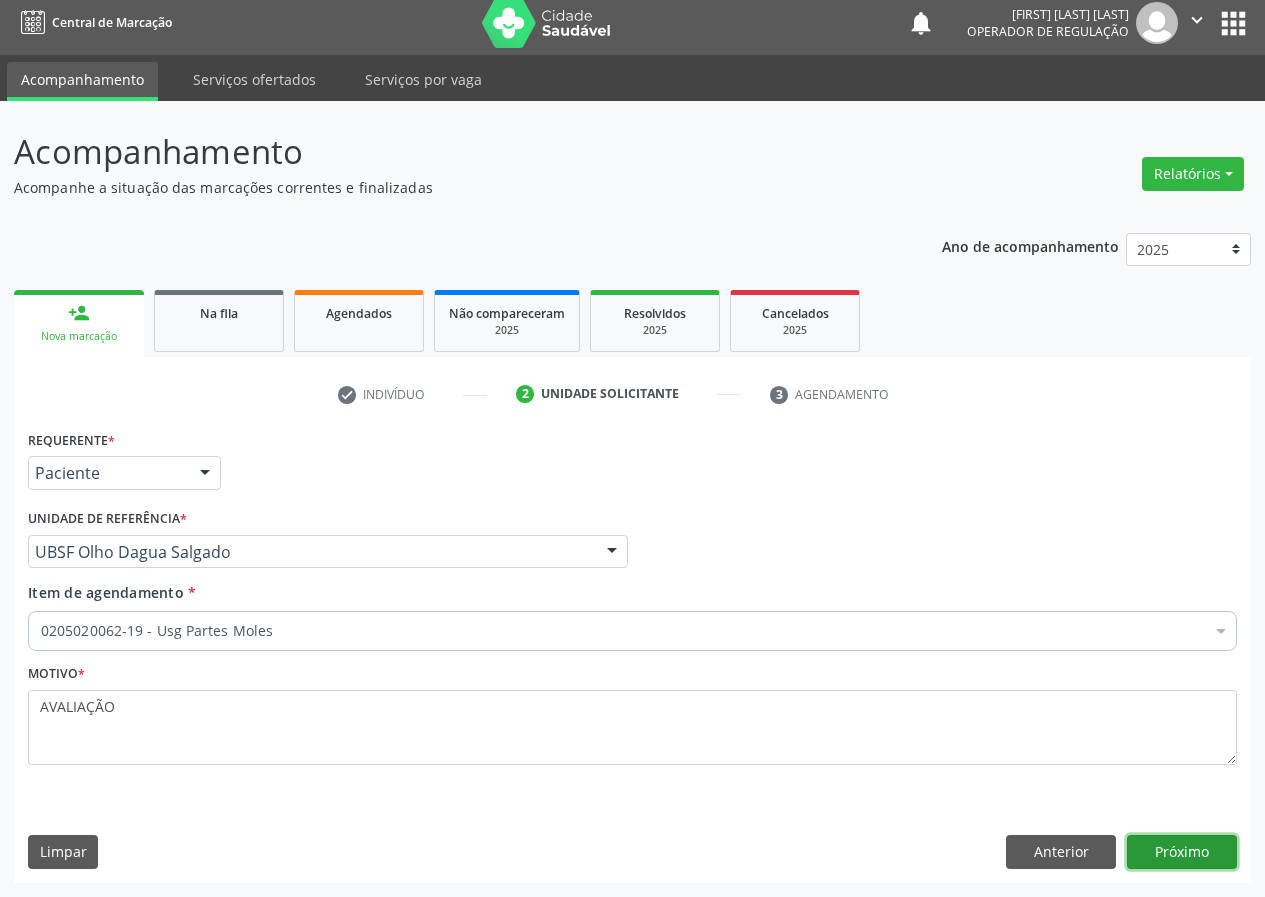 click on "Próximo" at bounding box center (1182, 852) 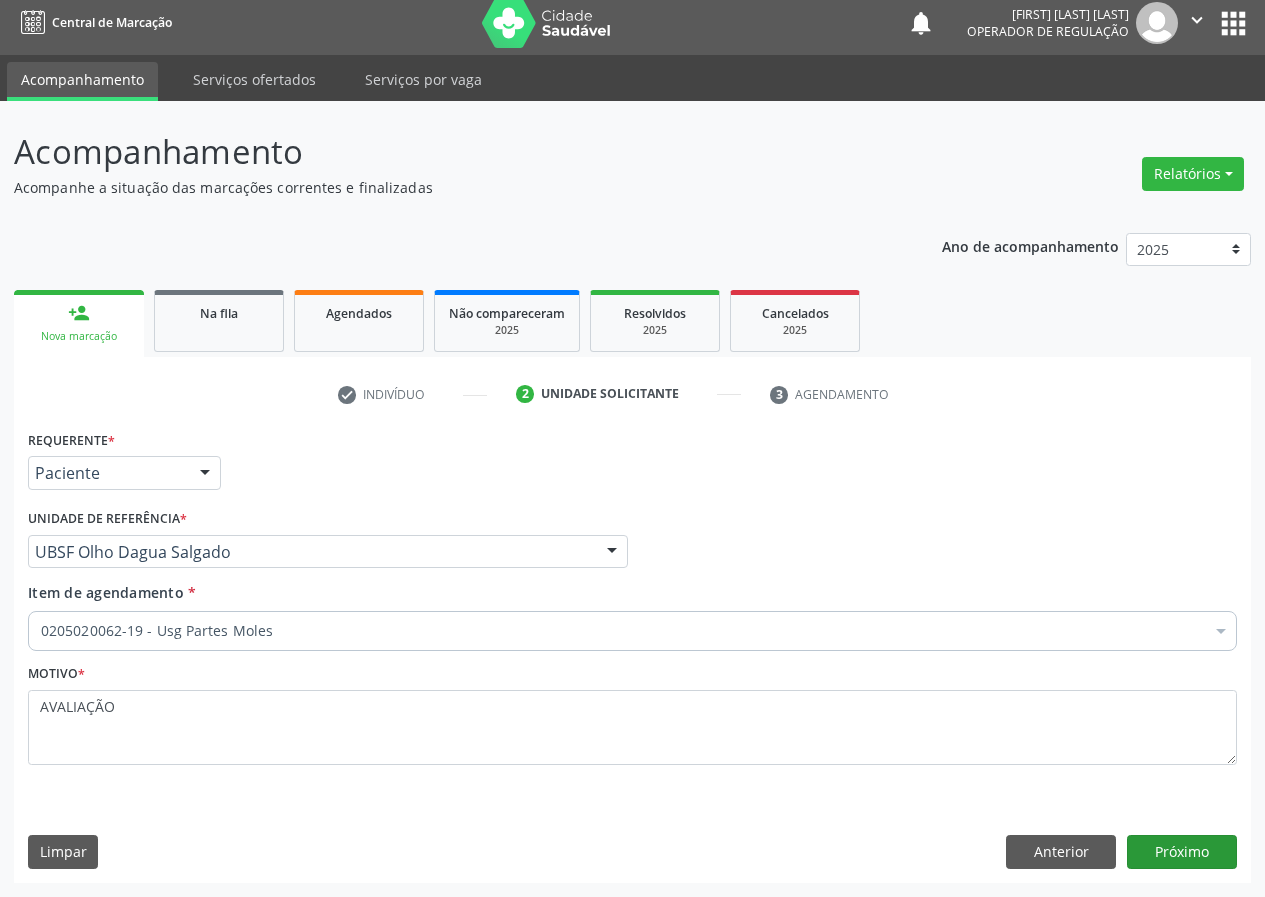 scroll, scrollTop: 0, scrollLeft: 0, axis: both 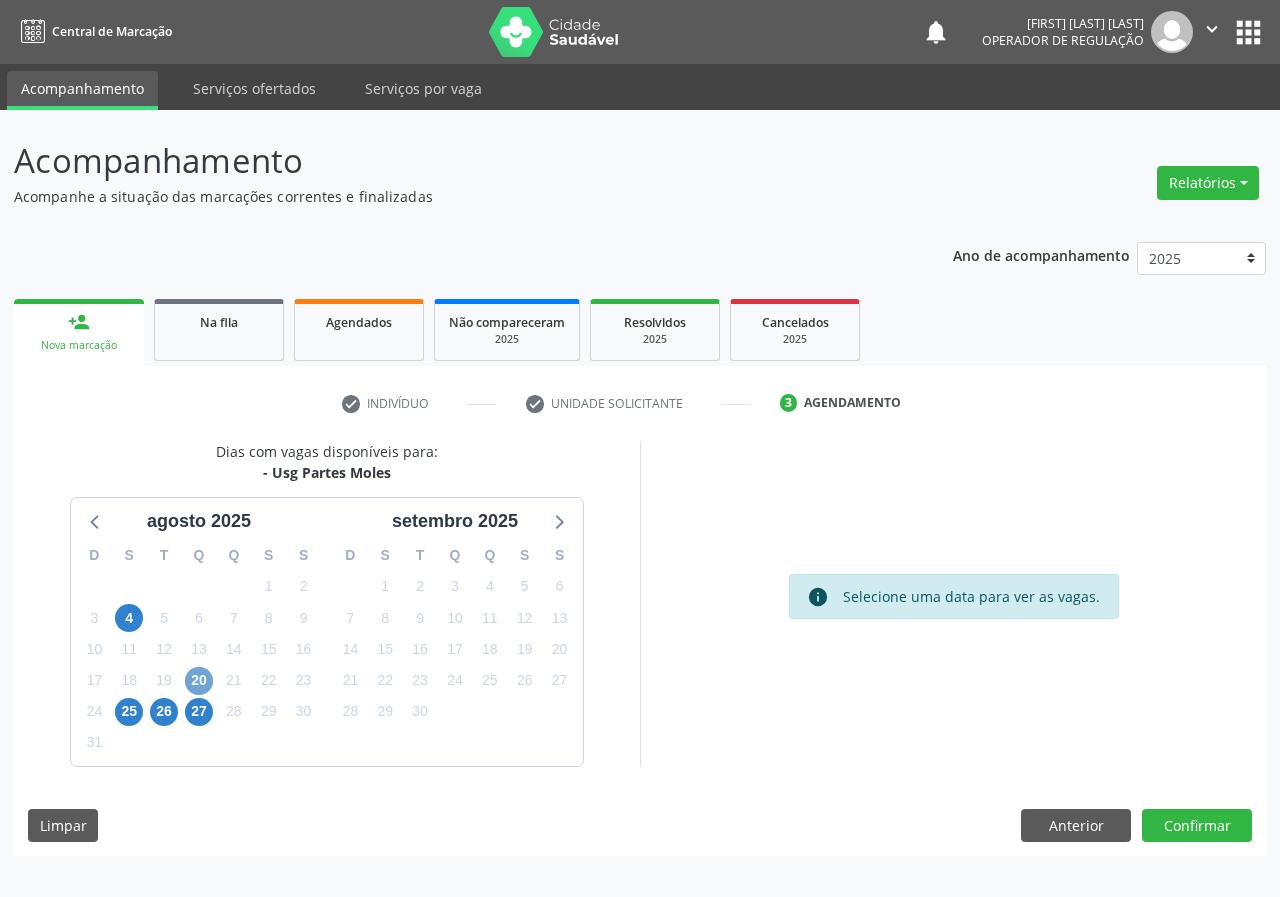 drag, startPoint x: 187, startPoint y: 674, endPoint x: 396, endPoint y: 637, distance: 212.24985 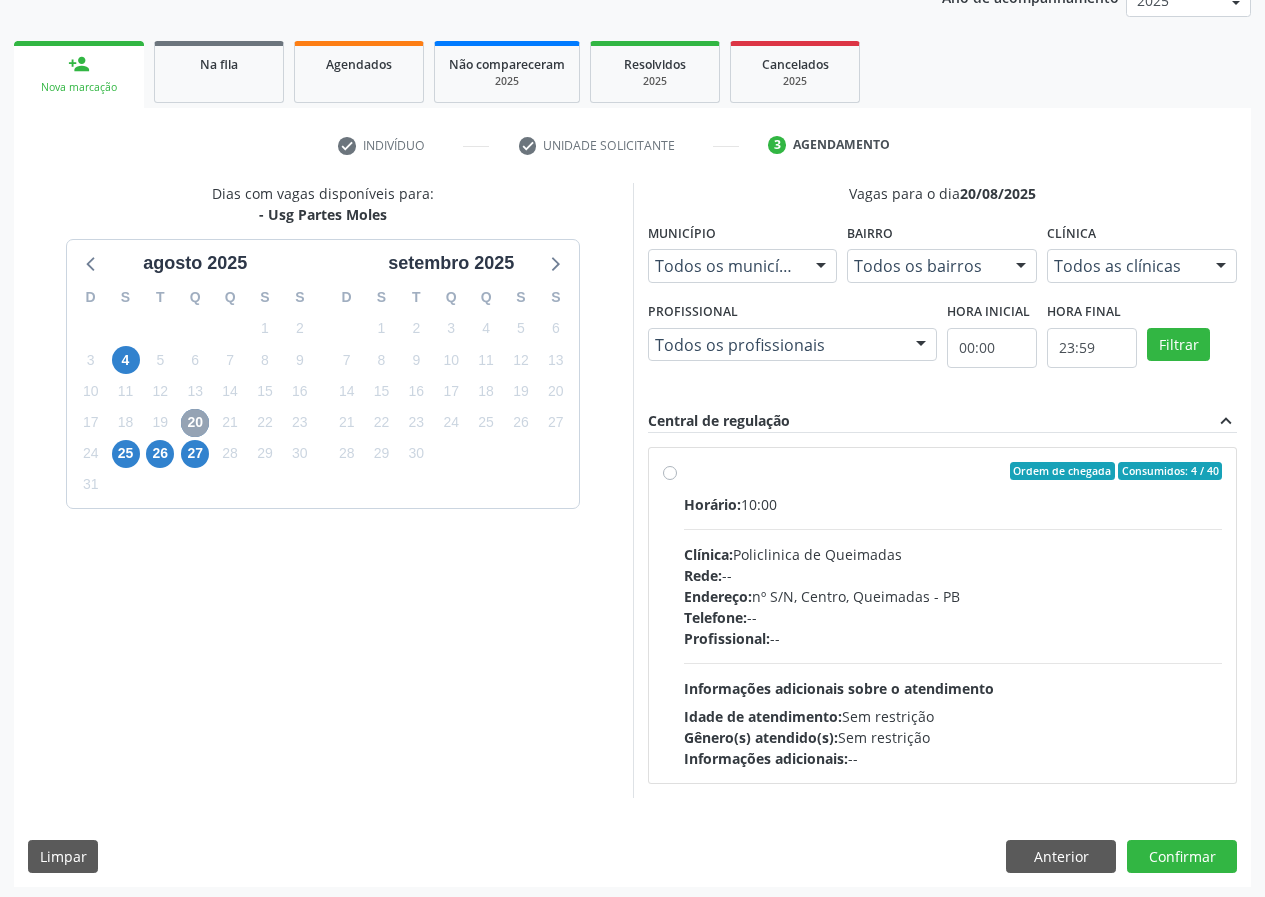 scroll, scrollTop: 262, scrollLeft: 0, axis: vertical 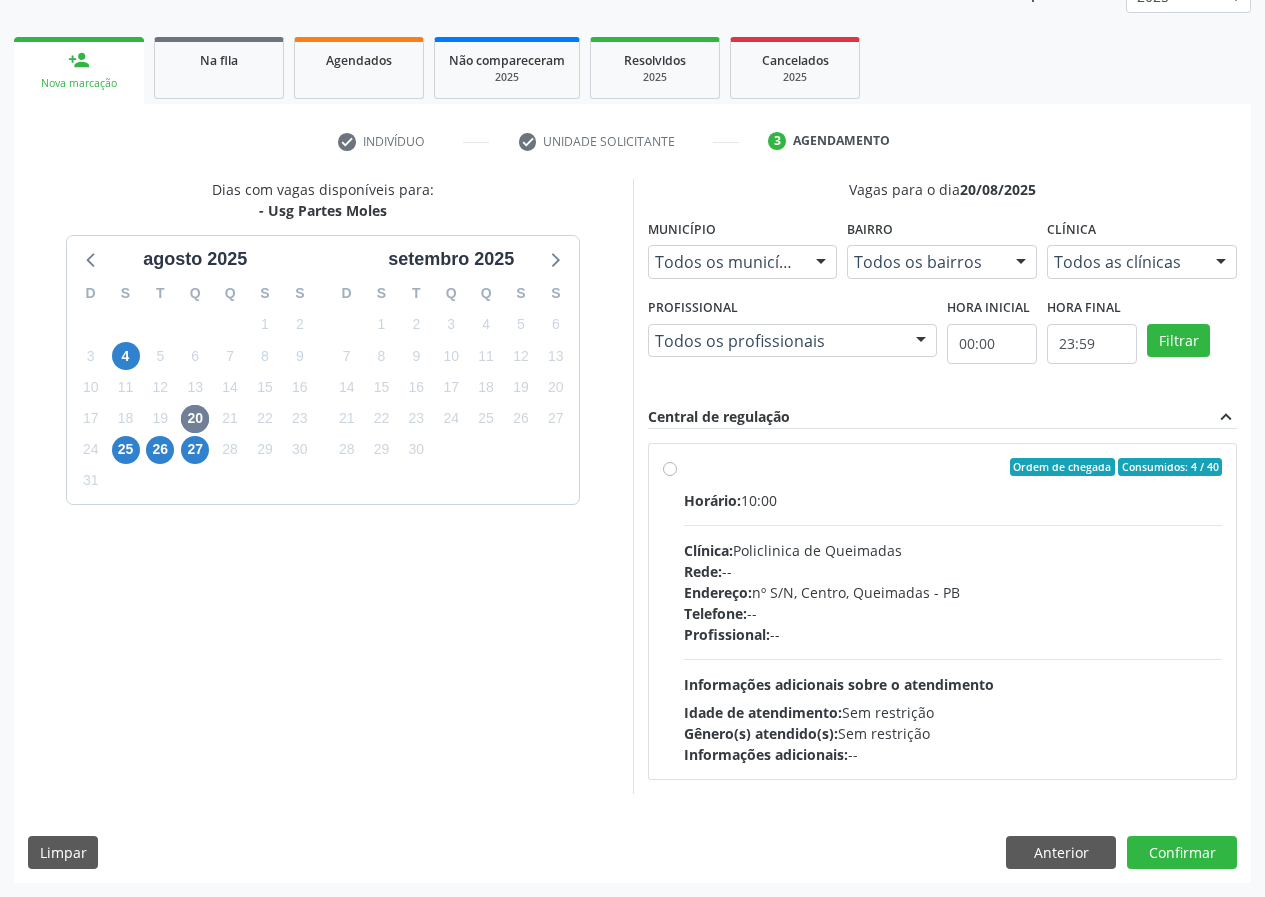 click on "Ordem de chegada
Consumidos: 4 / 40
Horário:   10:00
Clínica:  Policlinica de Queimadas
Rede:
--
Endereço:   nº S/N, Centro, Queimadas - PB
Telefone:   --
Profissional:
--
Informações adicionais sobre o atendimento
Idade de atendimento:
Sem restrição
Gênero(s) atendido(s):
Sem restrição
Informações adicionais:
--" at bounding box center [953, 611] 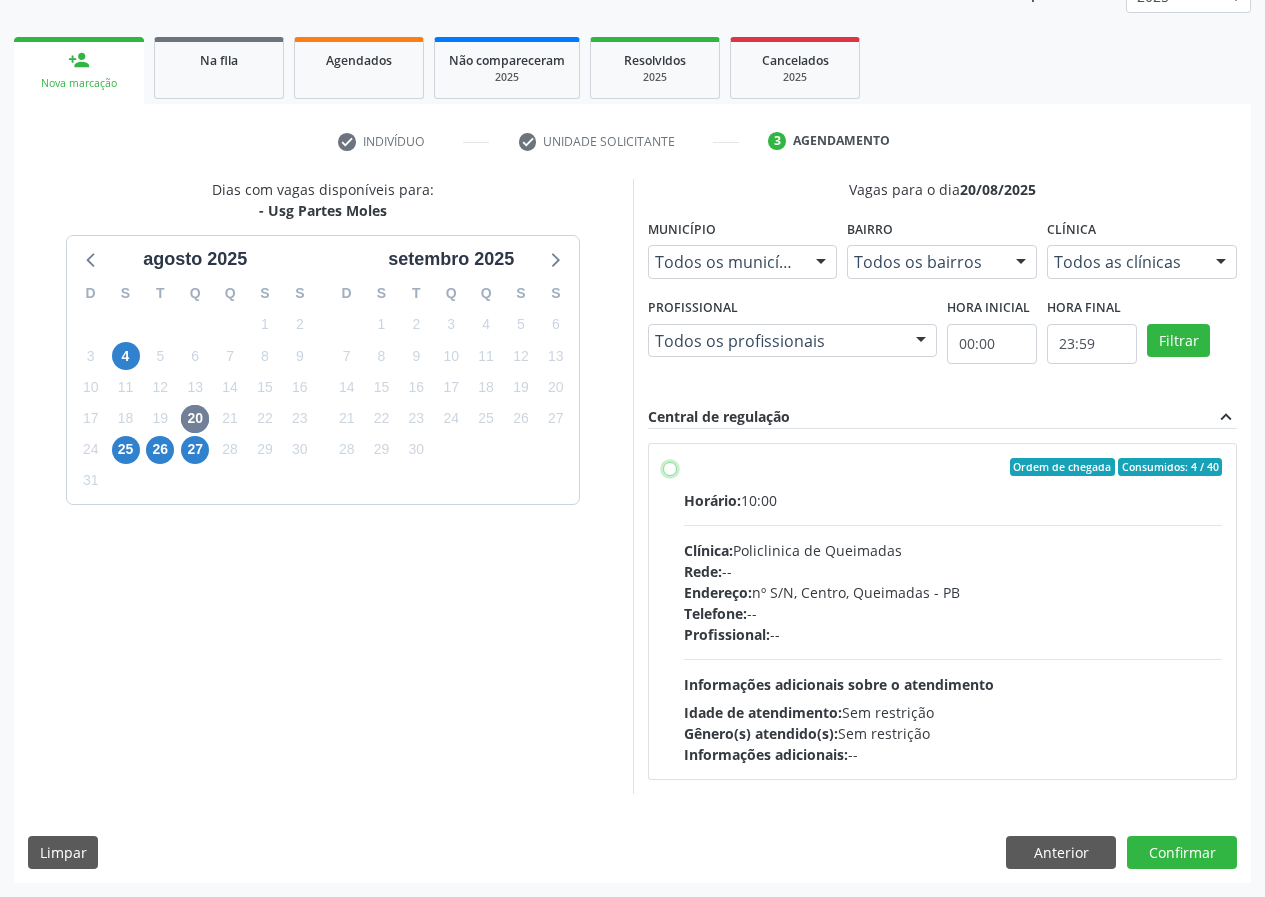 click on "Ordem de chegada
Consumidos: 4 / 40
Horário:   10:00
Clínica:  Policlinica de Queimadas
Rede:
--
Endereço:   nº S/N, Centro, Queimadas - PB
Telefone:   --
Profissional:
--
Informações adicionais sobre o atendimento
Idade de atendimento:
Sem restrição
Gênero(s) atendido(s):
Sem restrição
Informações adicionais:
--" at bounding box center (670, 467) 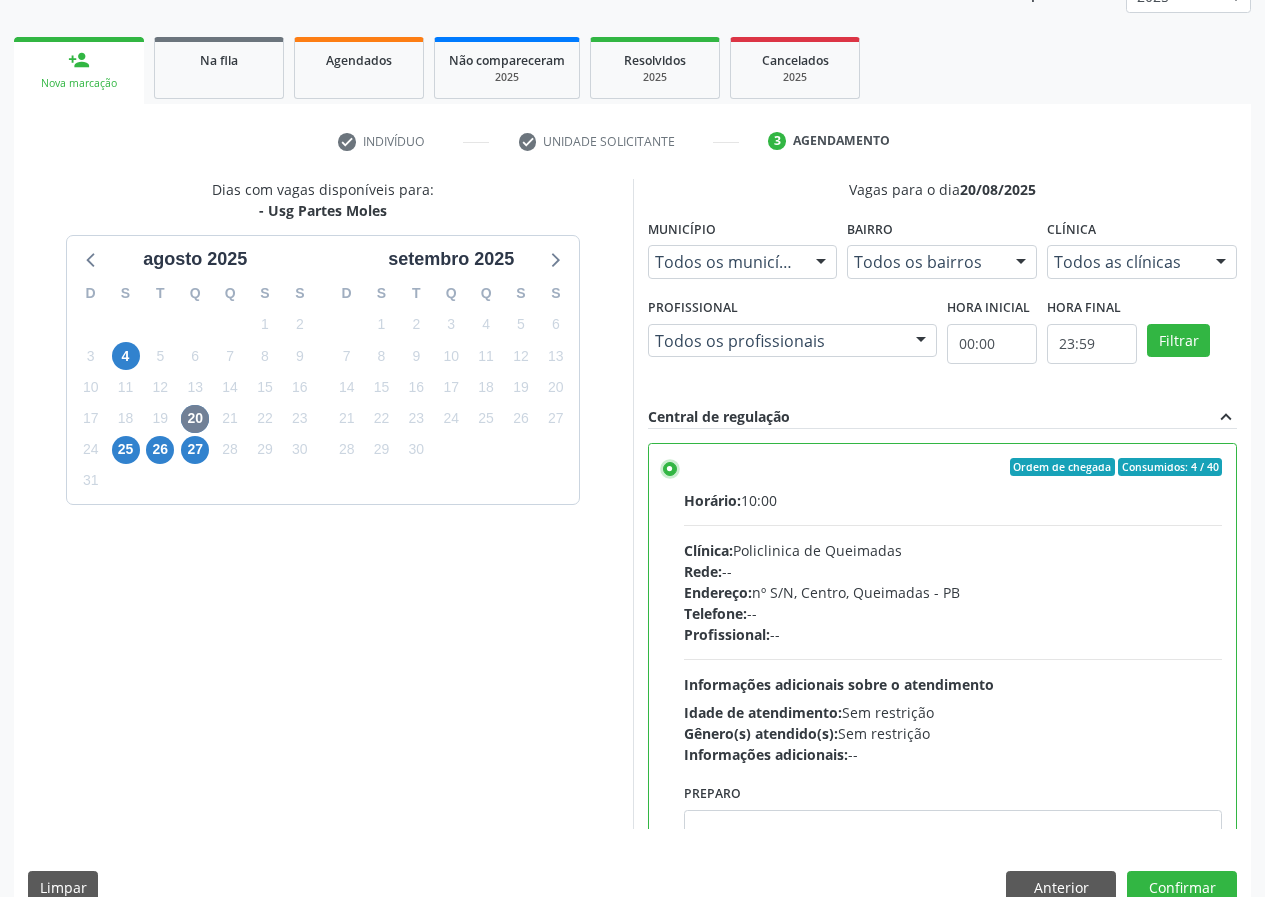 scroll, scrollTop: 99, scrollLeft: 0, axis: vertical 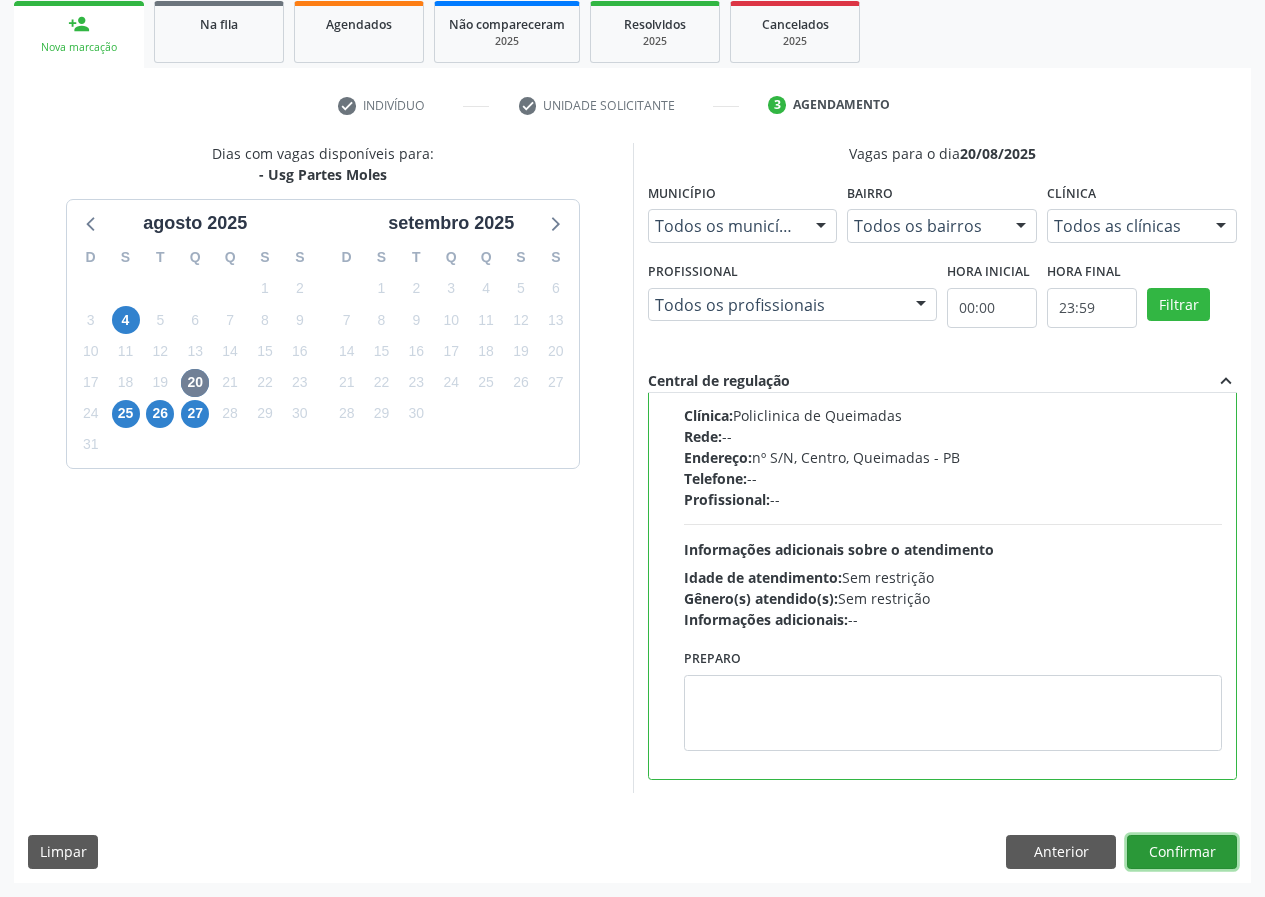 drag, startPoint x: 1151, startPoint y: 852, endPoint x: 929, endPoint y: 822, distance: 224.01785 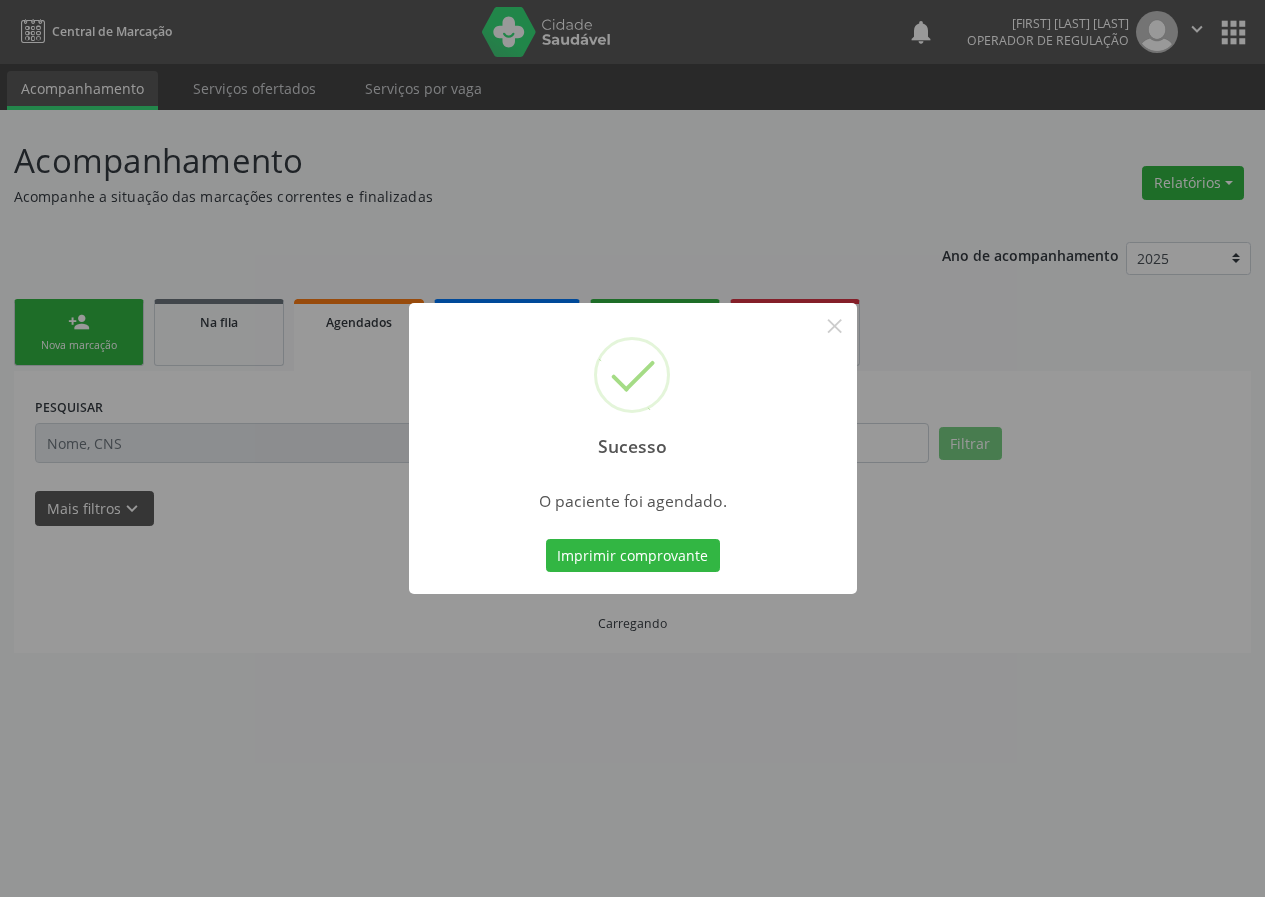 scroll, scrollTop: 0, scrollLeft: 0, axis: both 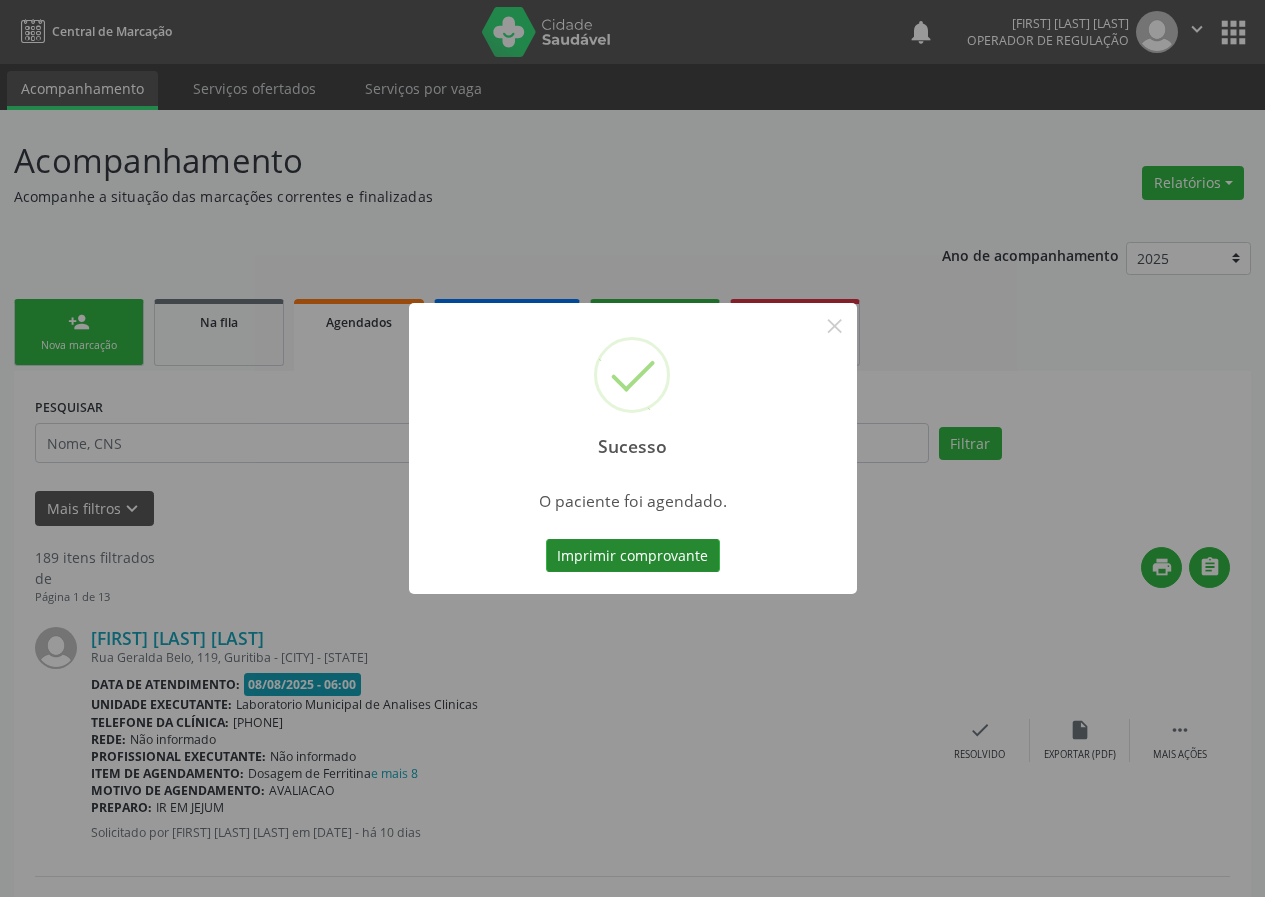 click on "Imprimir comprovante" at bounding box center [633, 556] 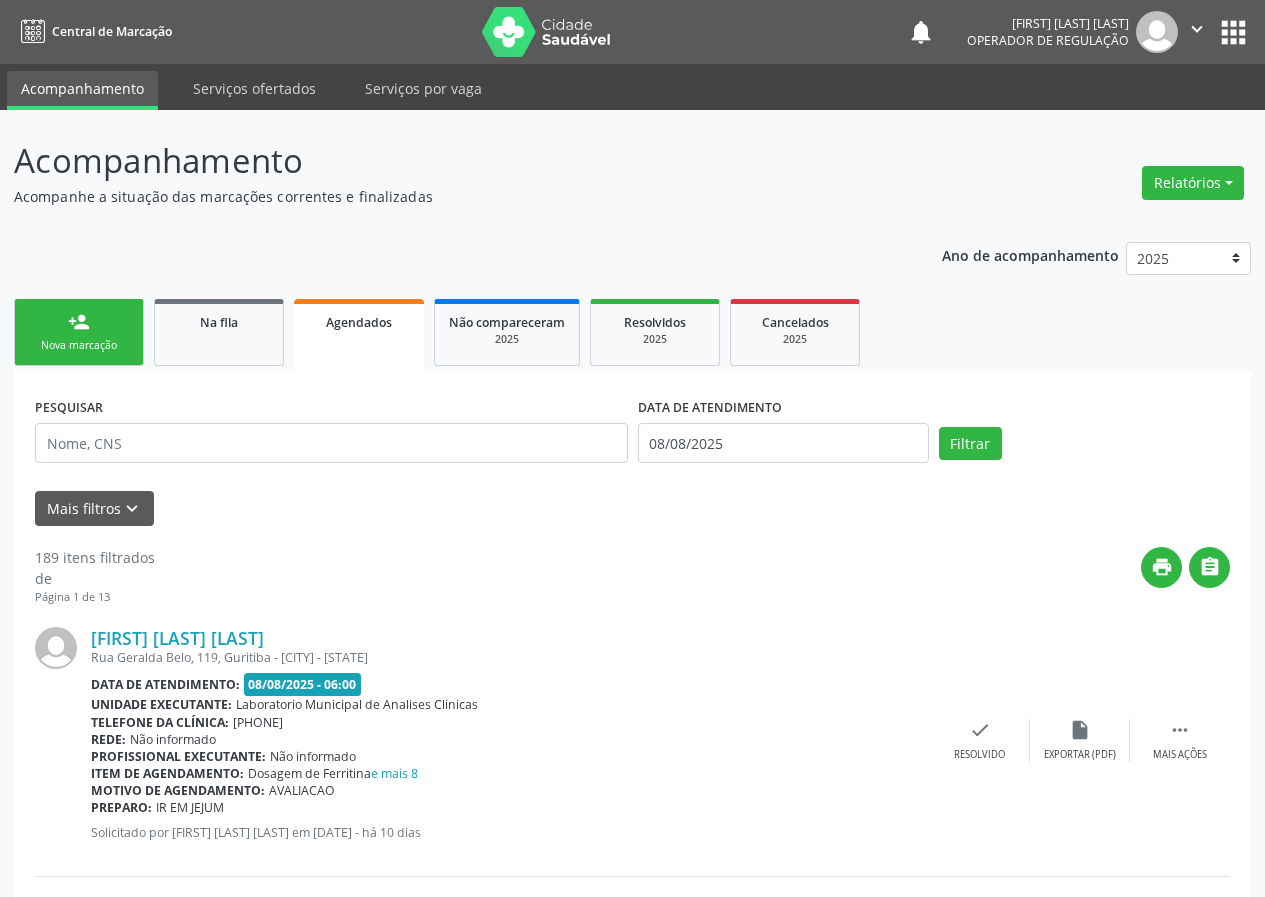 click on "Nova marcação" at bounding box center (79, 345) 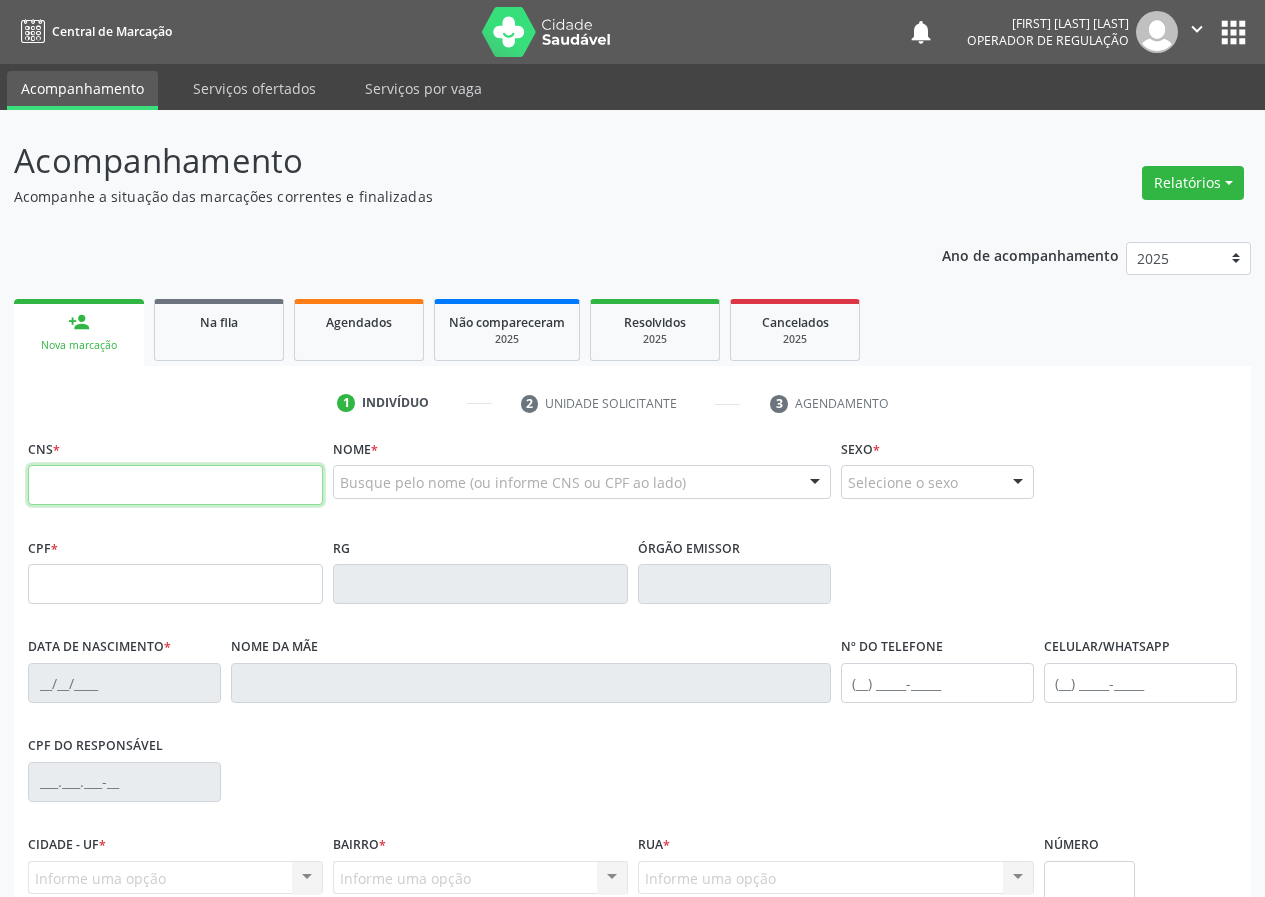 click at bounding box center (175, 485) 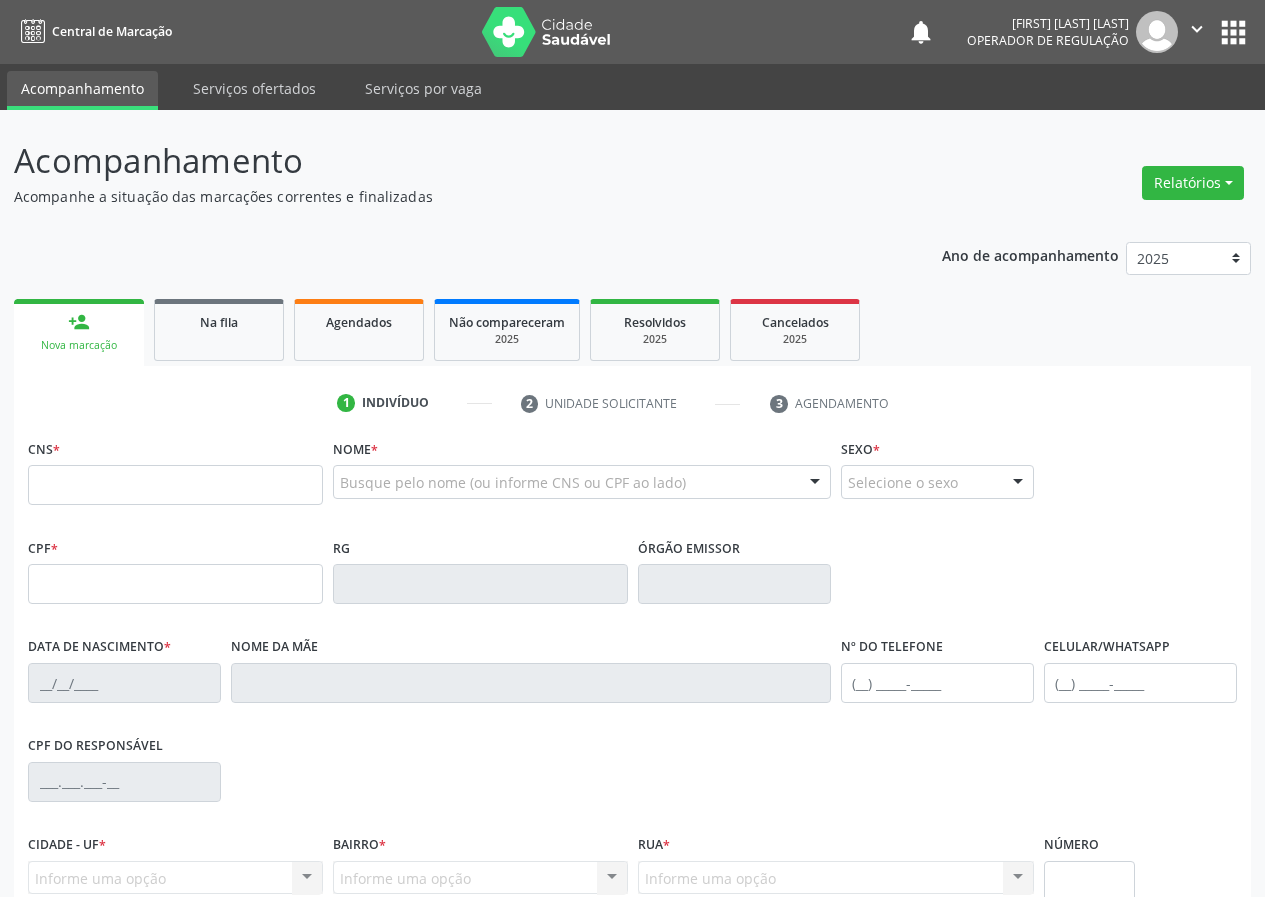 click on "CNS
*" at bounding box center [175, 476] 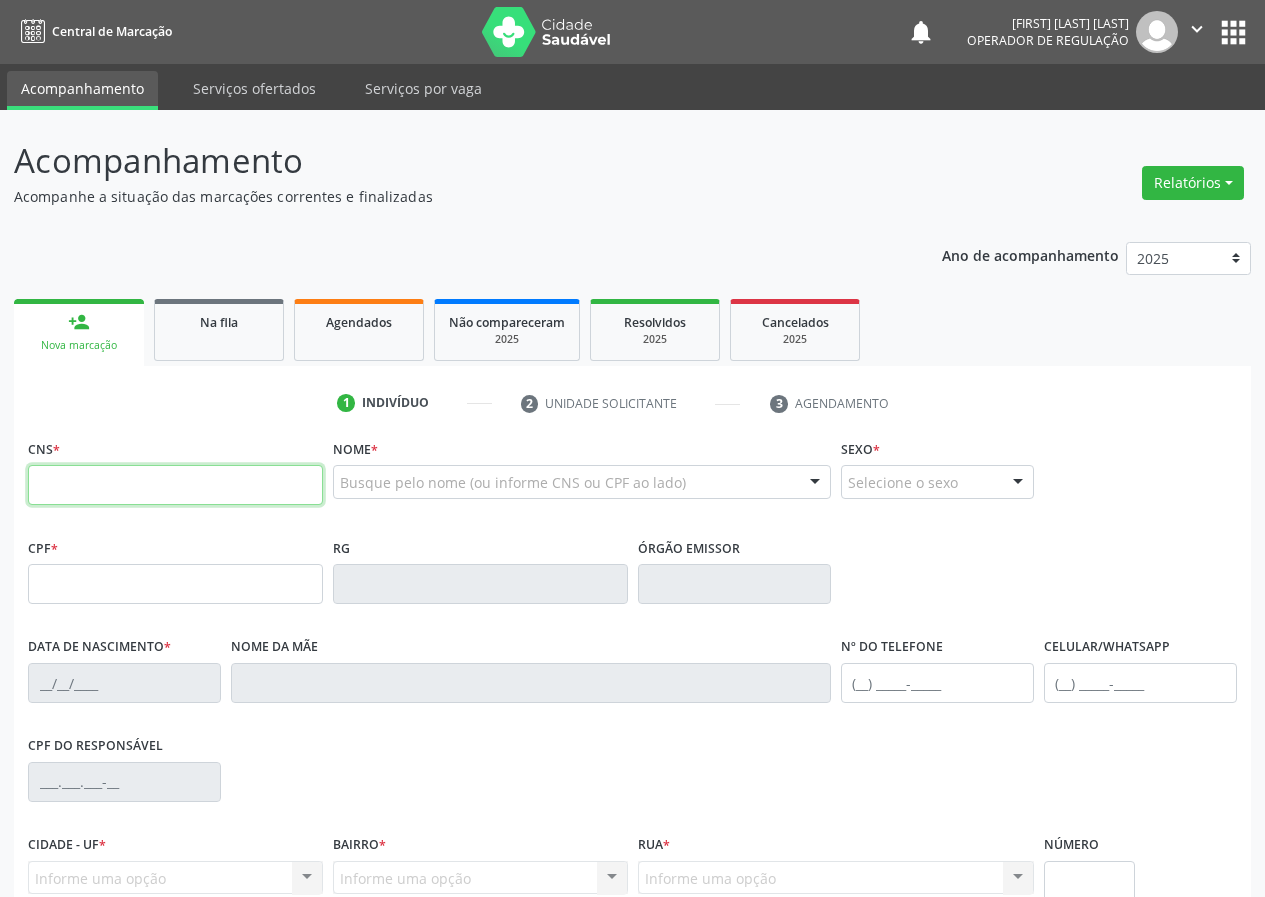 click at bounding box center [175, 485] 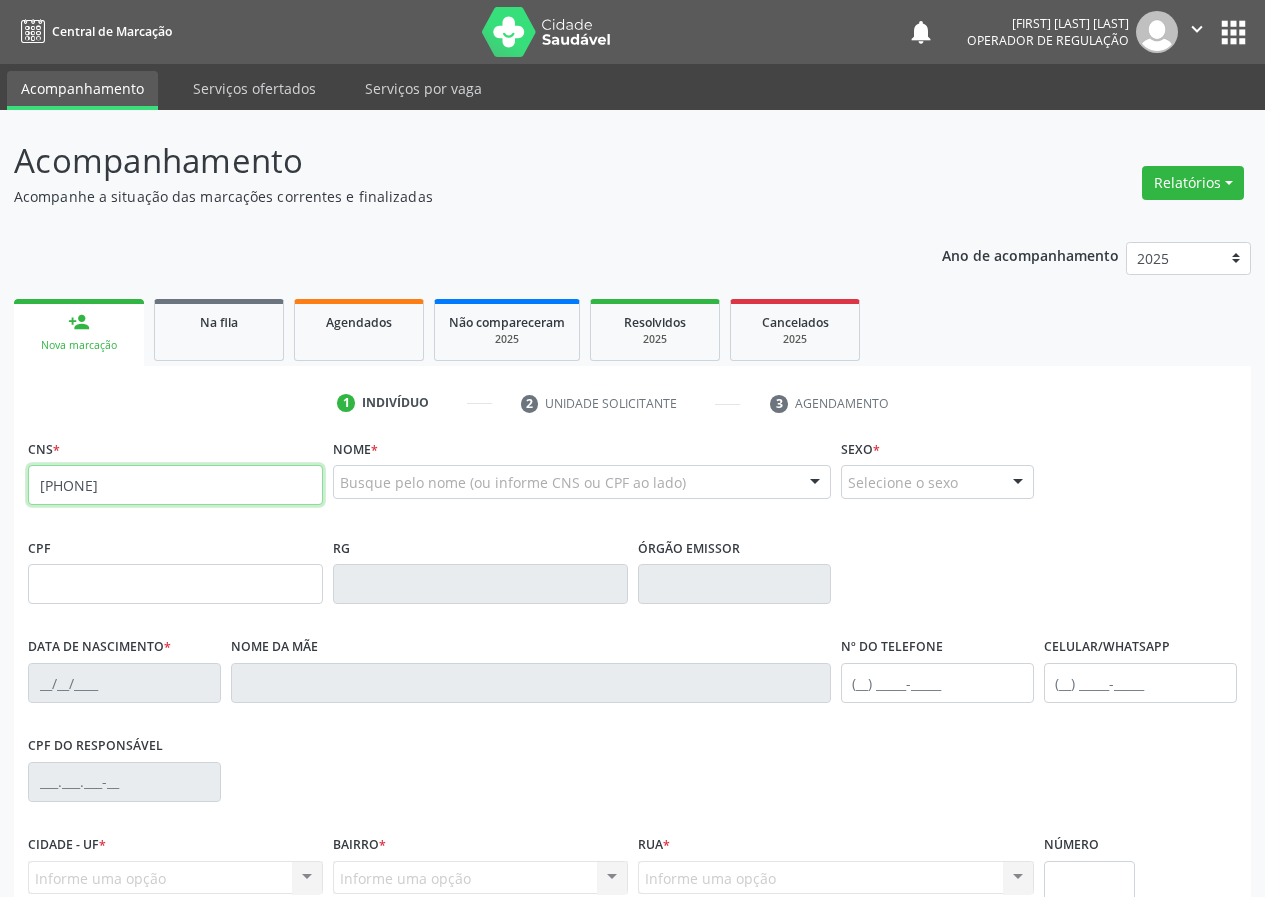 type on "700 5033 3907 9951" 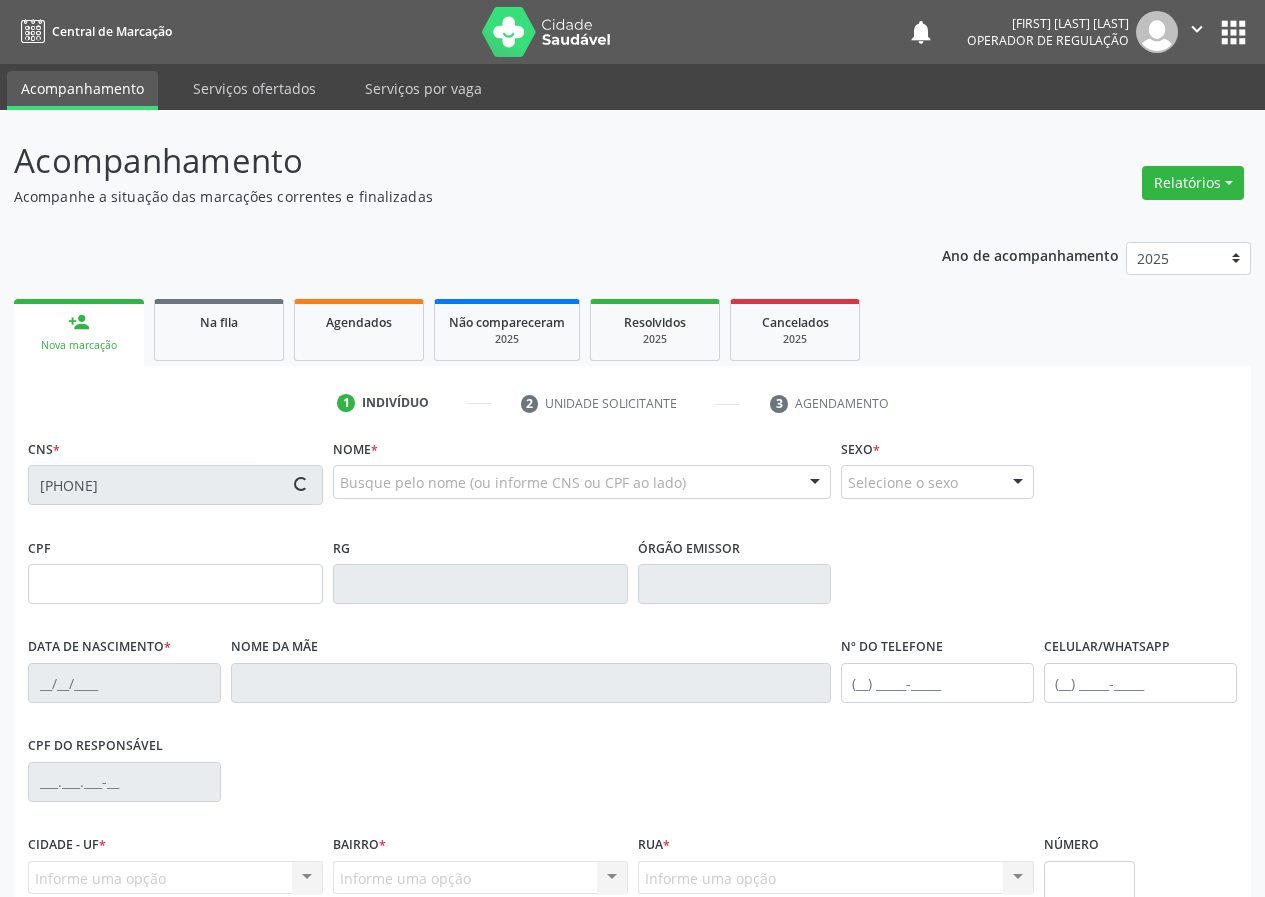 type on "078.129.414-26" 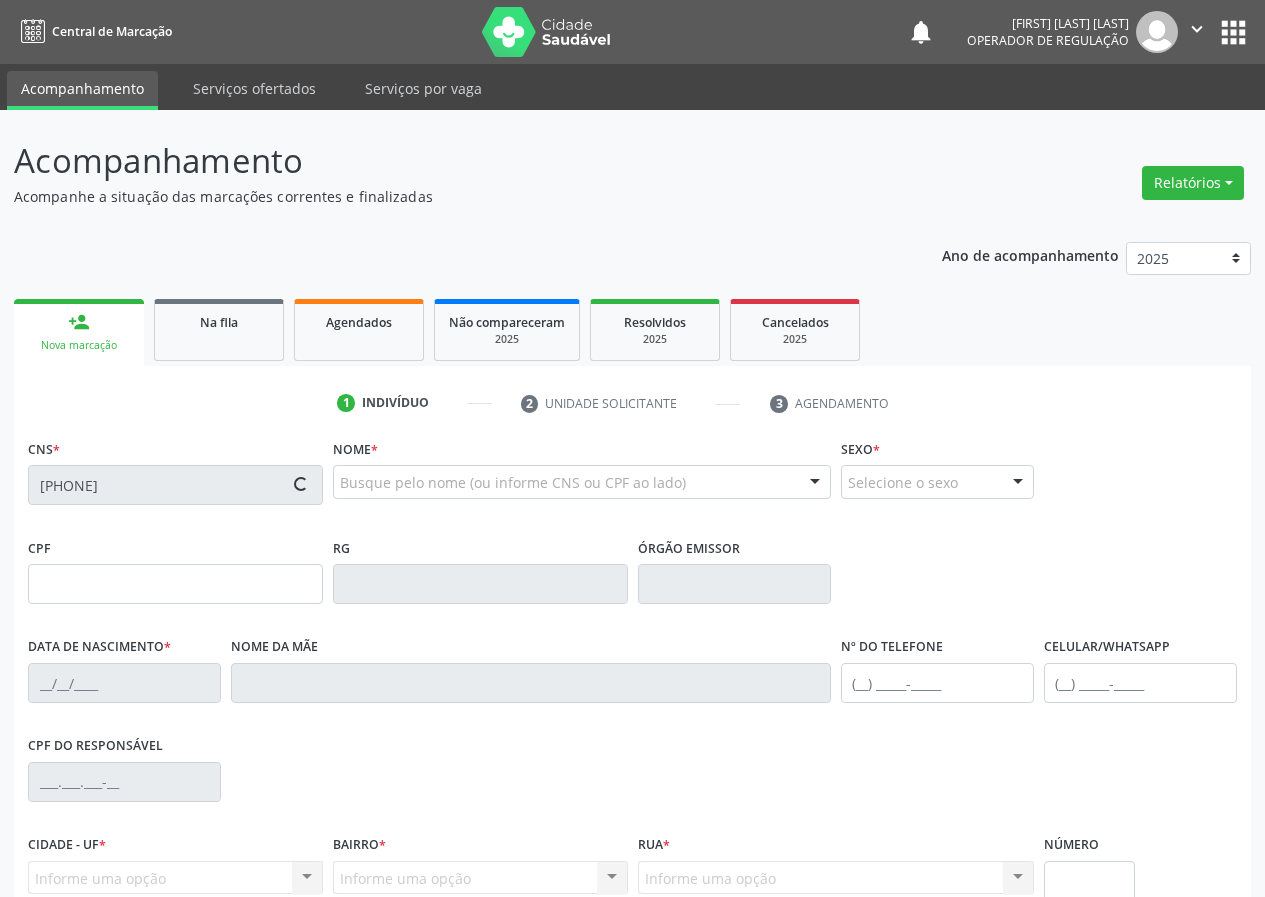 type on "01/11/1985" 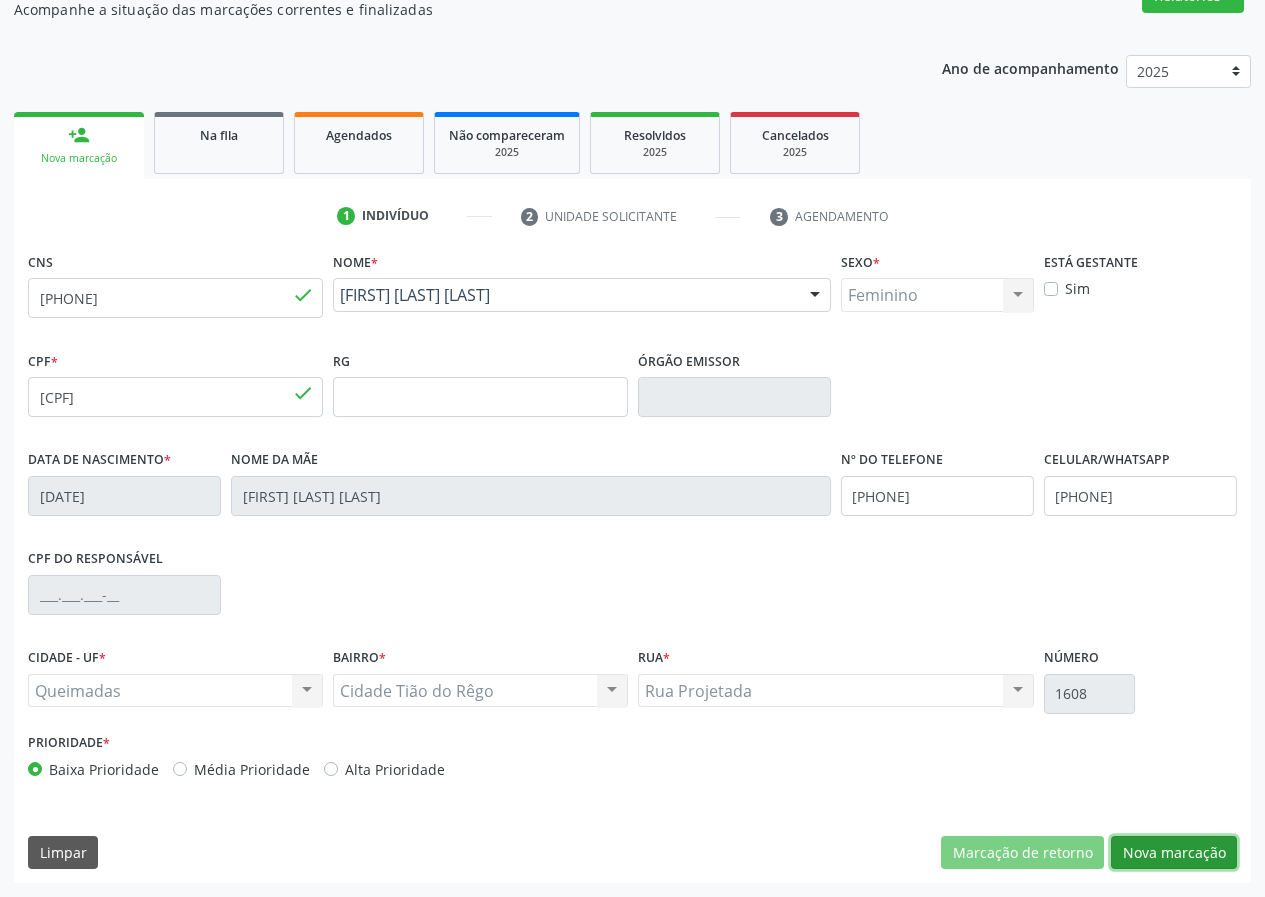 click on "Nova marcação" at bounding box center [1174, 853] 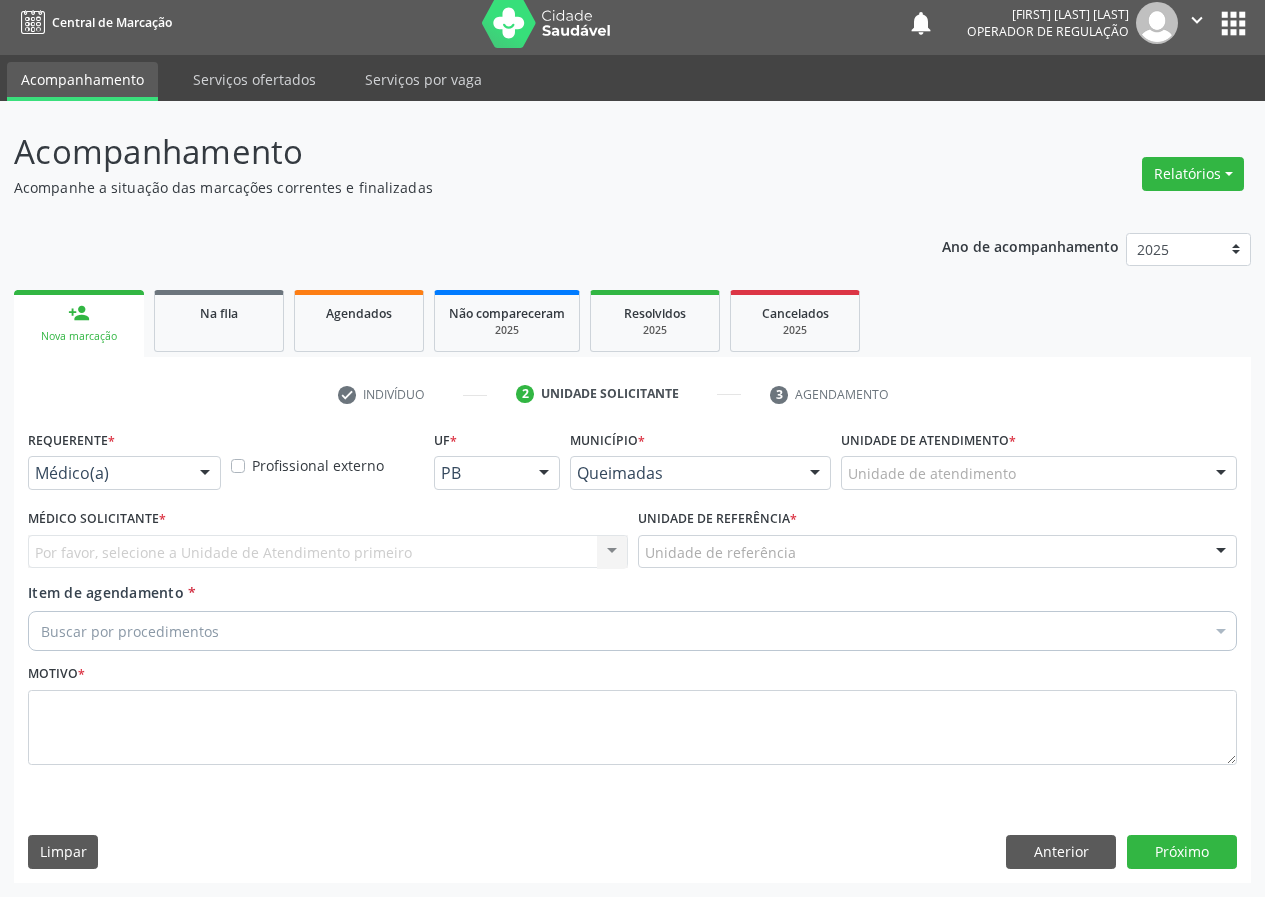 scroll, scrollTop: 9, scrollLeft: 0, axis: vertical 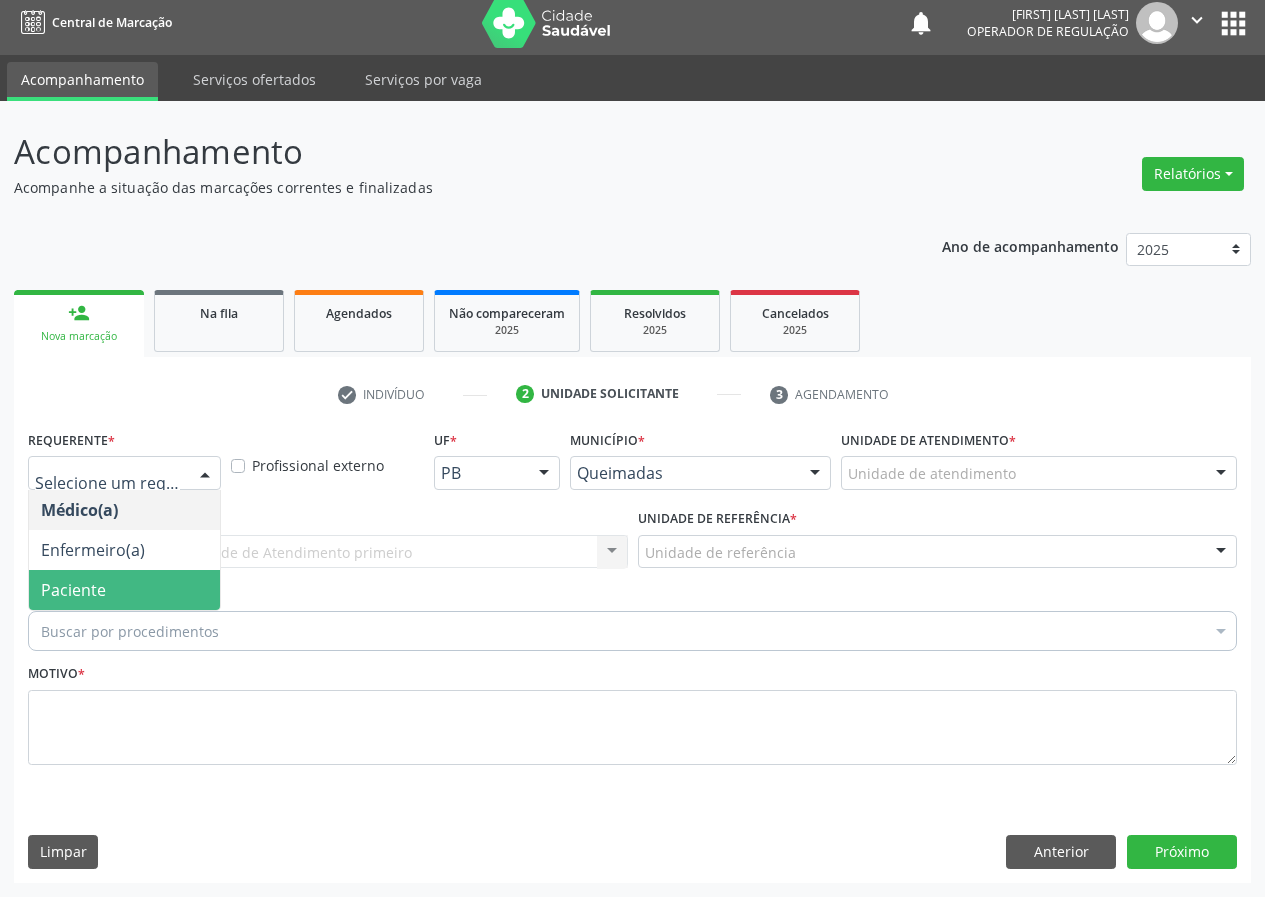 click on "Paciente" at bounding box center [124, 590] 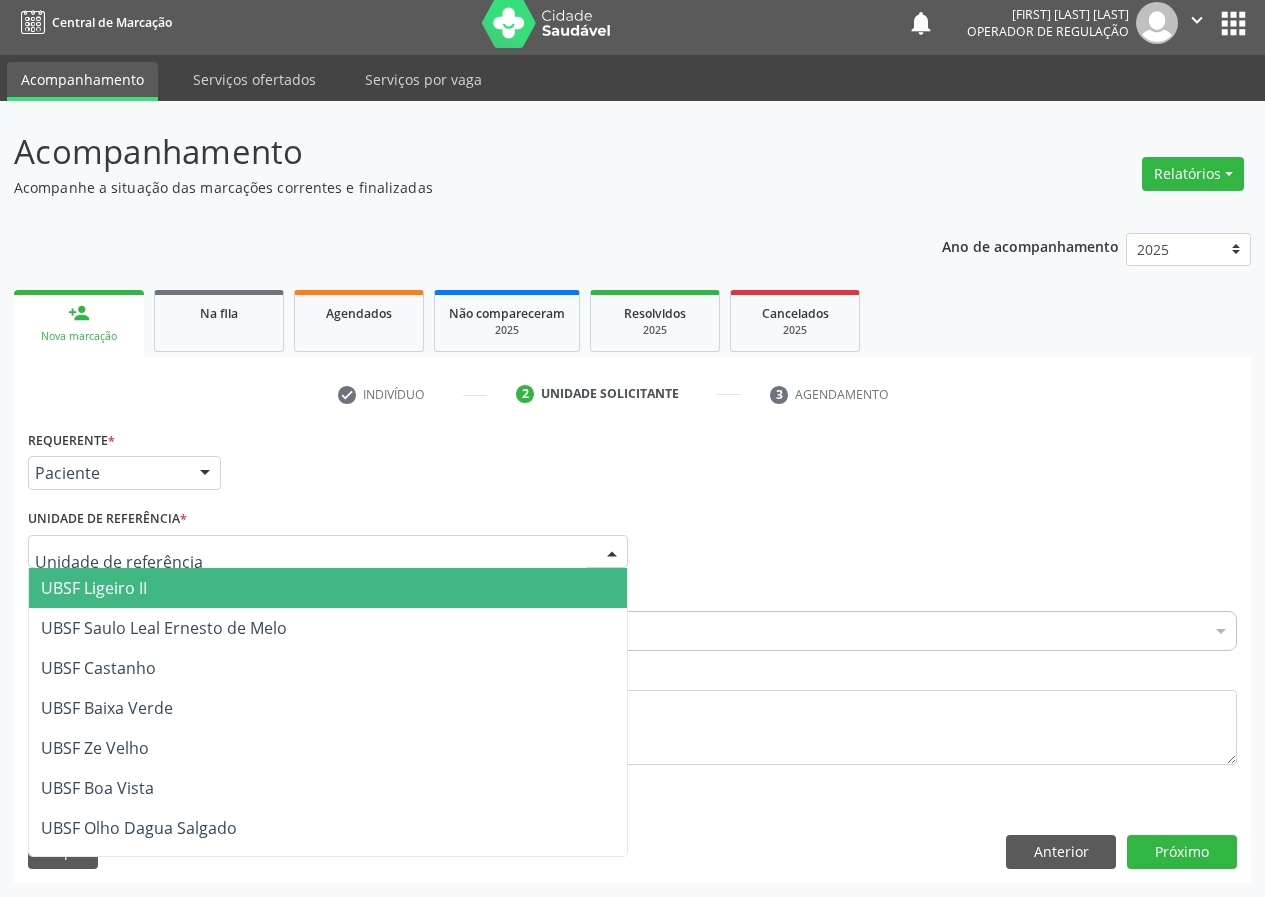 drag, startPoint x: 568, startPoint y: 557, endPoint x: 209, endPoint y: 706, distance: 388.6927 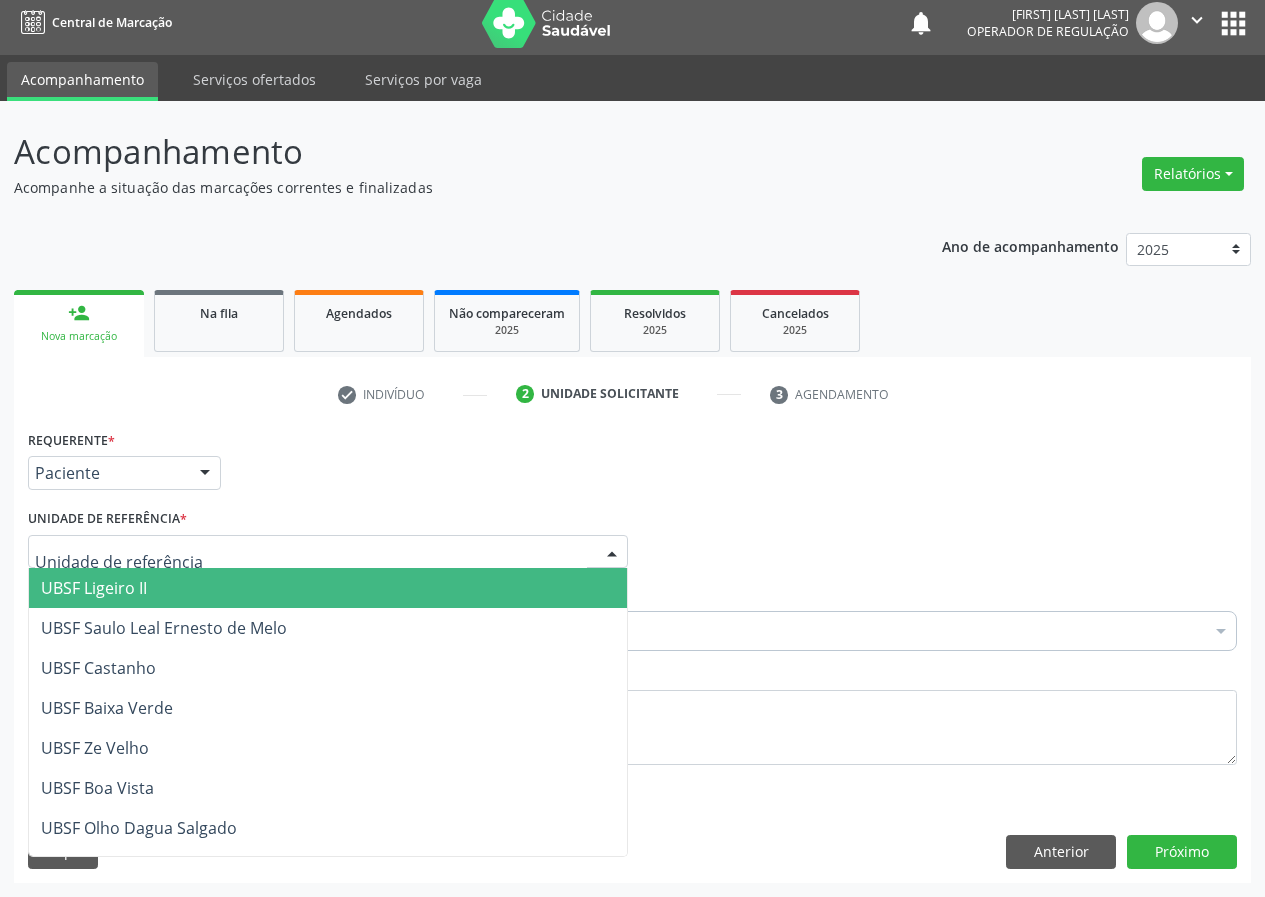 click at bounding box center [328, 552] 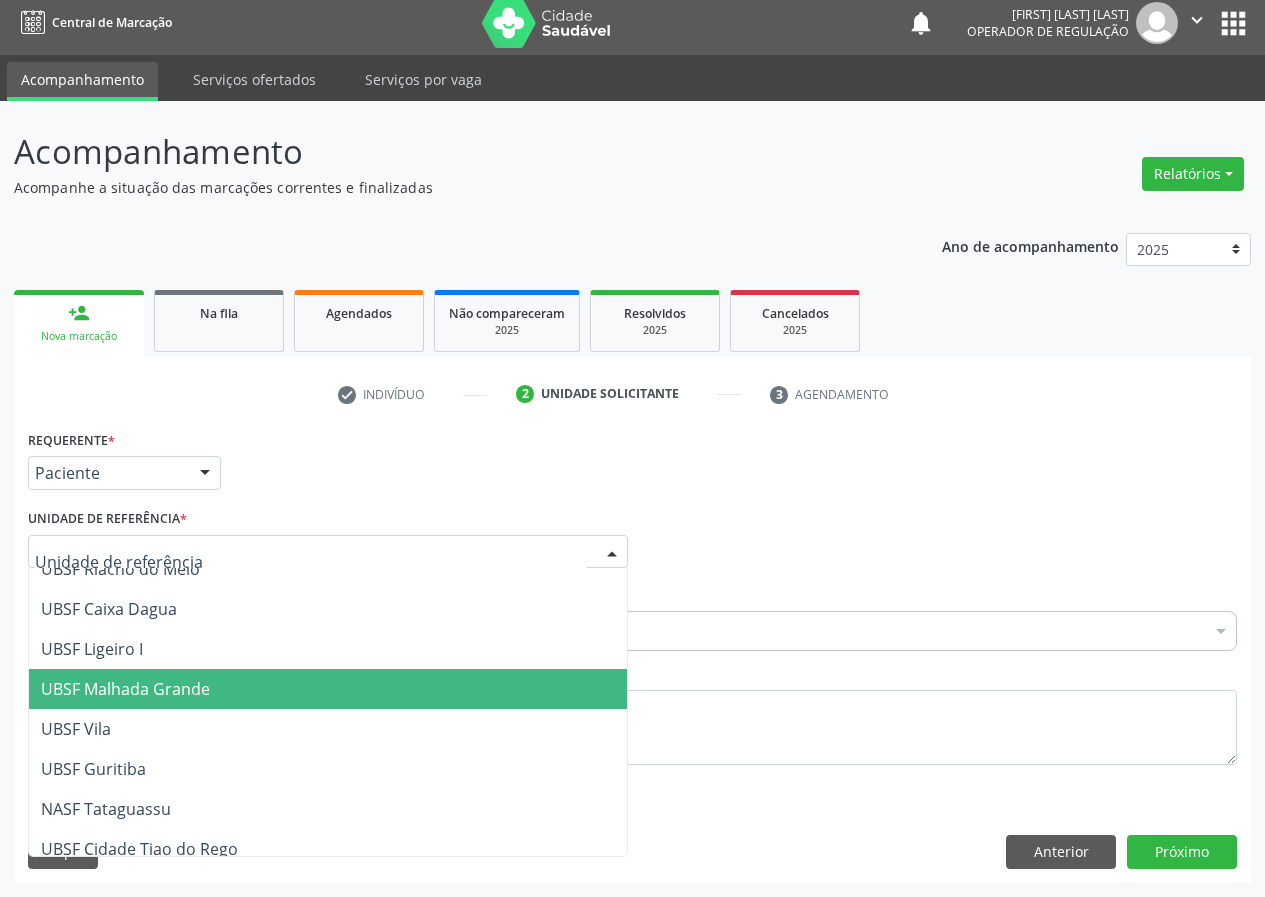 scroll, scrollTop: 512, scrollLeft: 0, axis: vertical 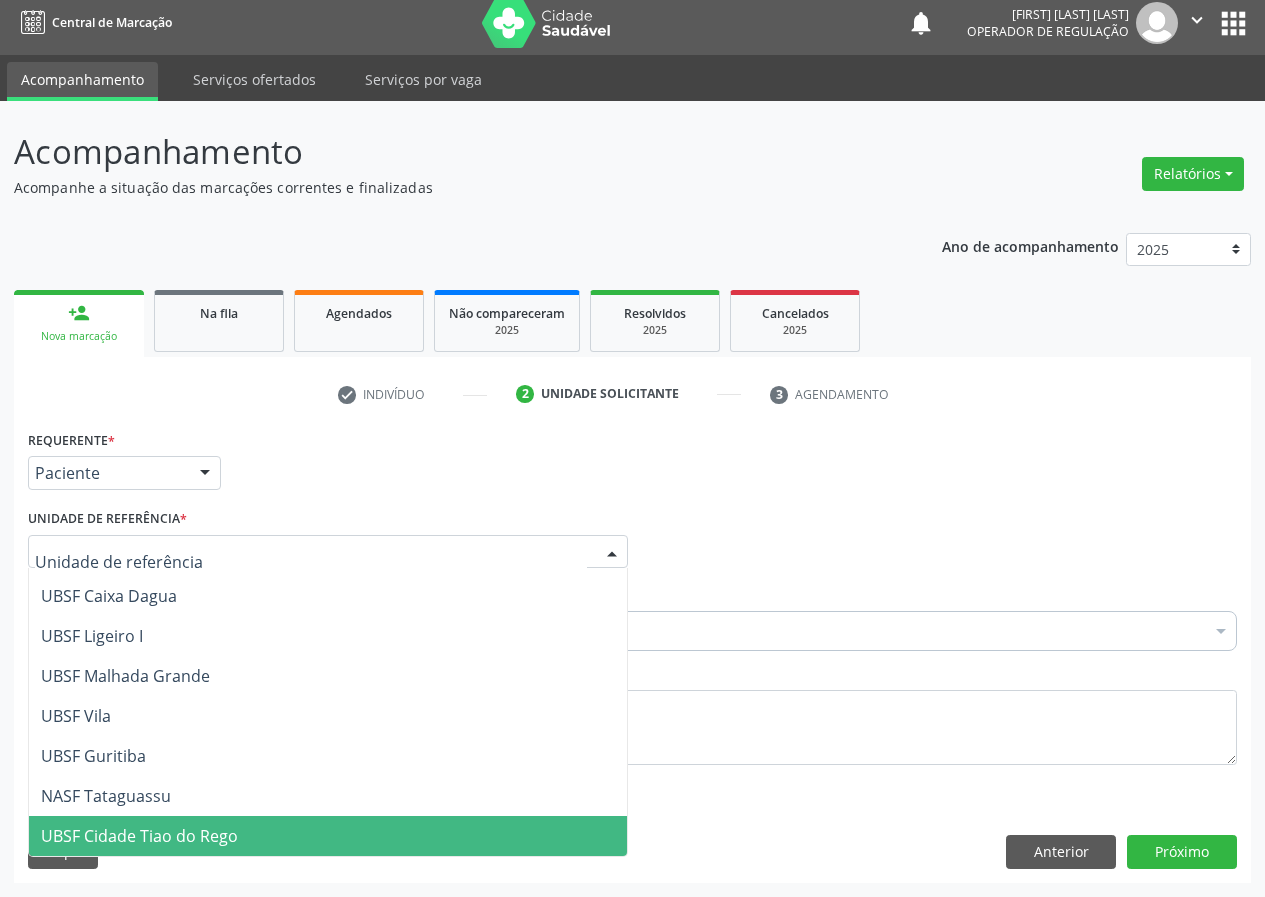 click on "UBSF Cidade Tiao do Rego" at bounding box center [328, 836] 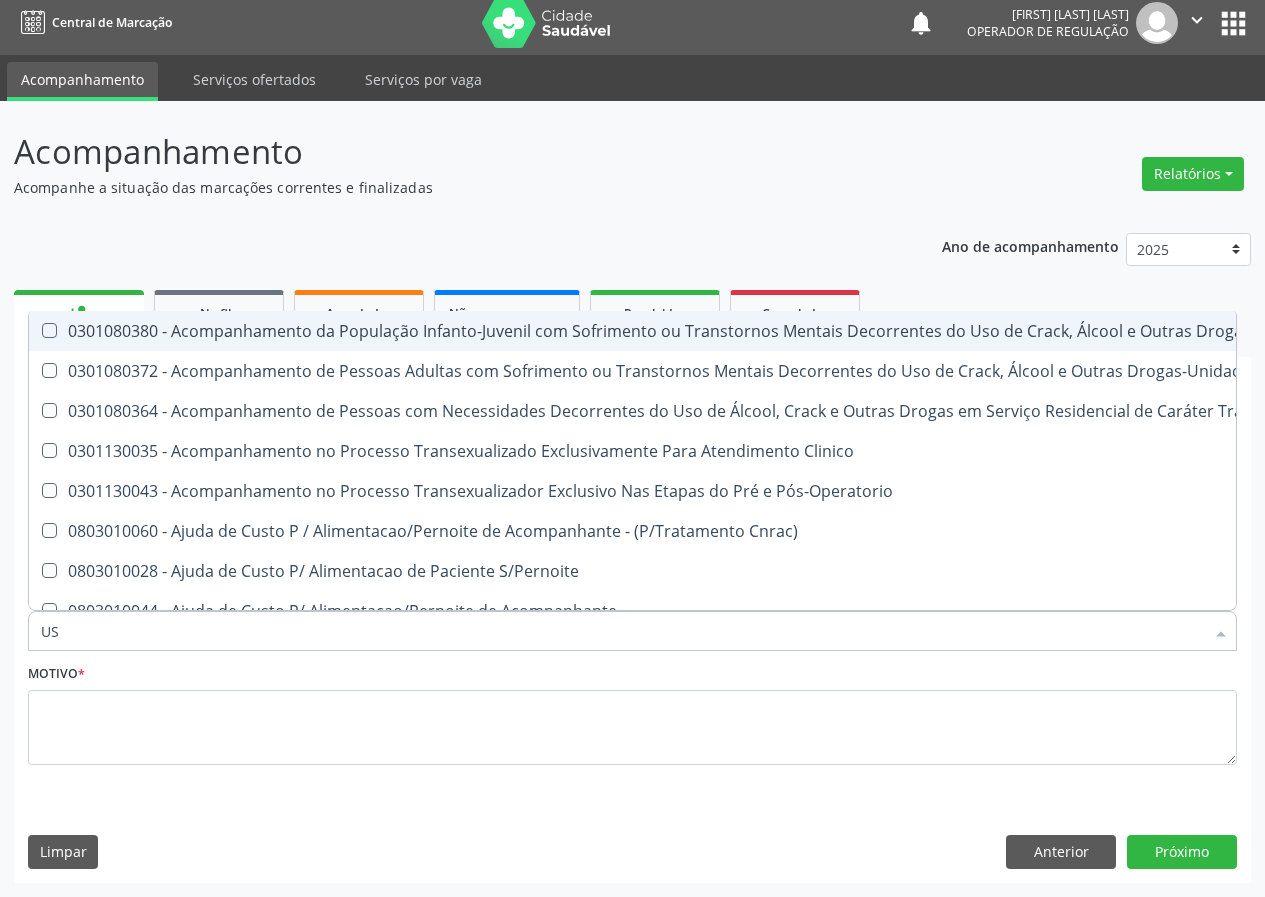 type on "USG" 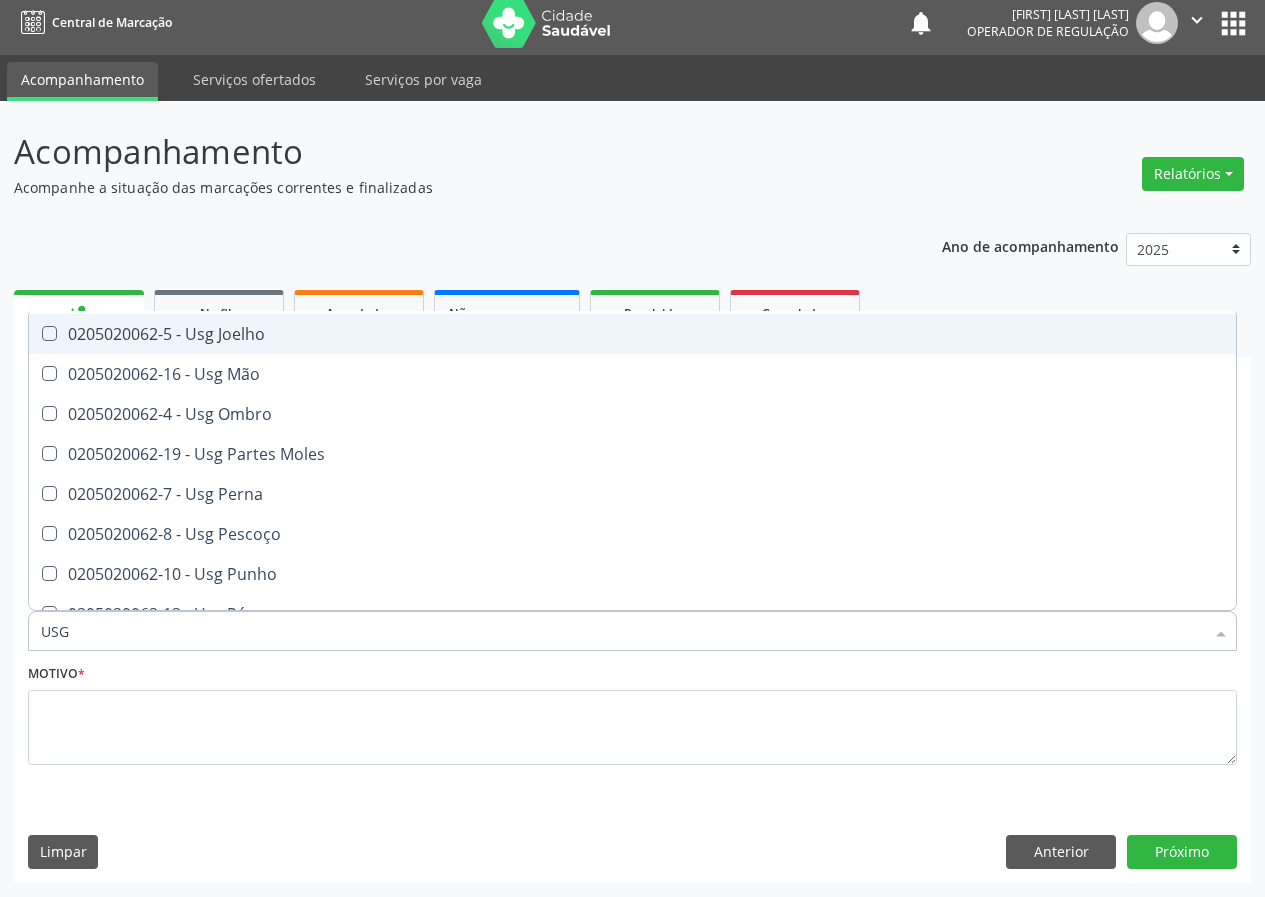 scroll, scrollTop: 300, scrollLeft: 0, axis: vertical 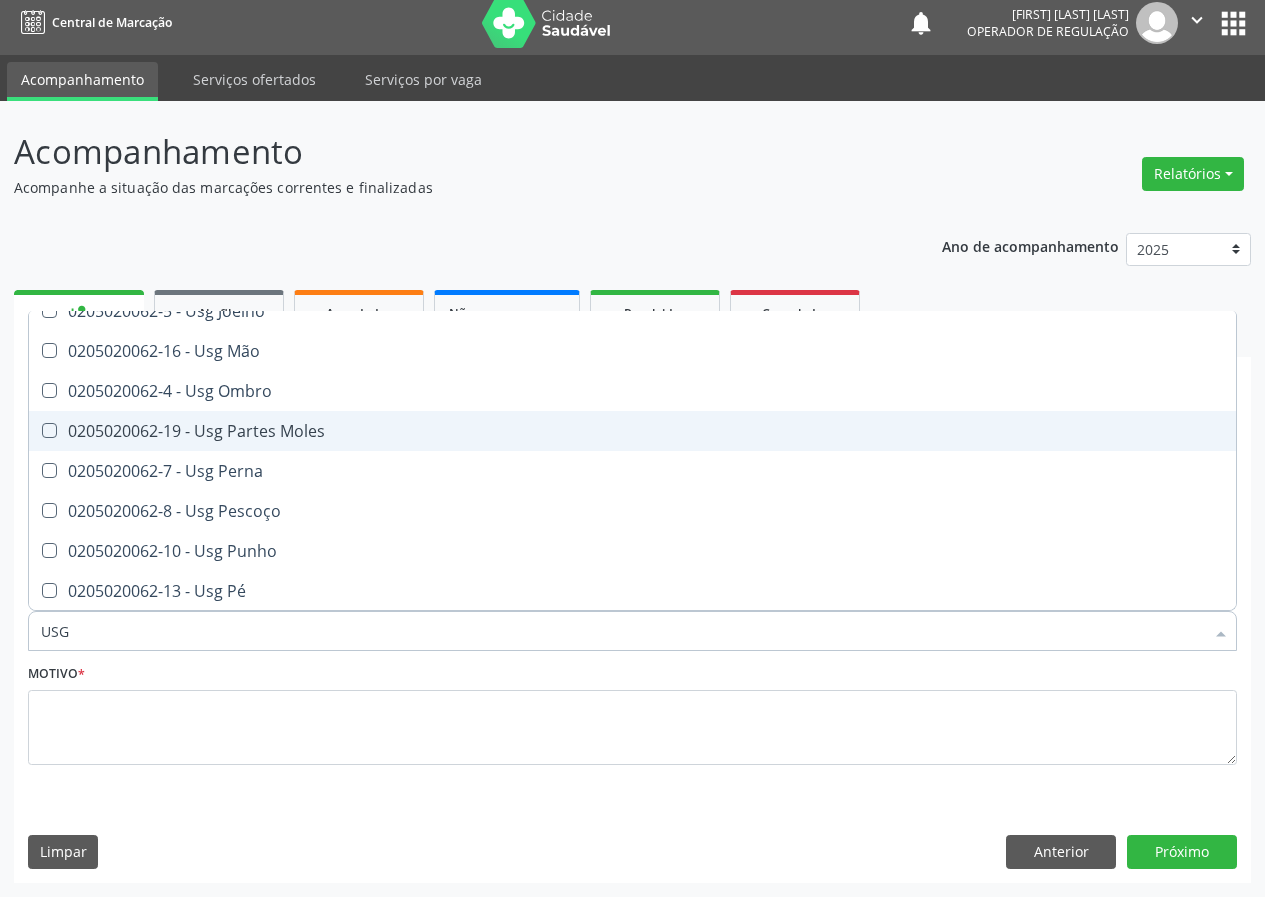 click on "0205020062-19 - Usg Partes Moles" at bounding box center (632, 431) 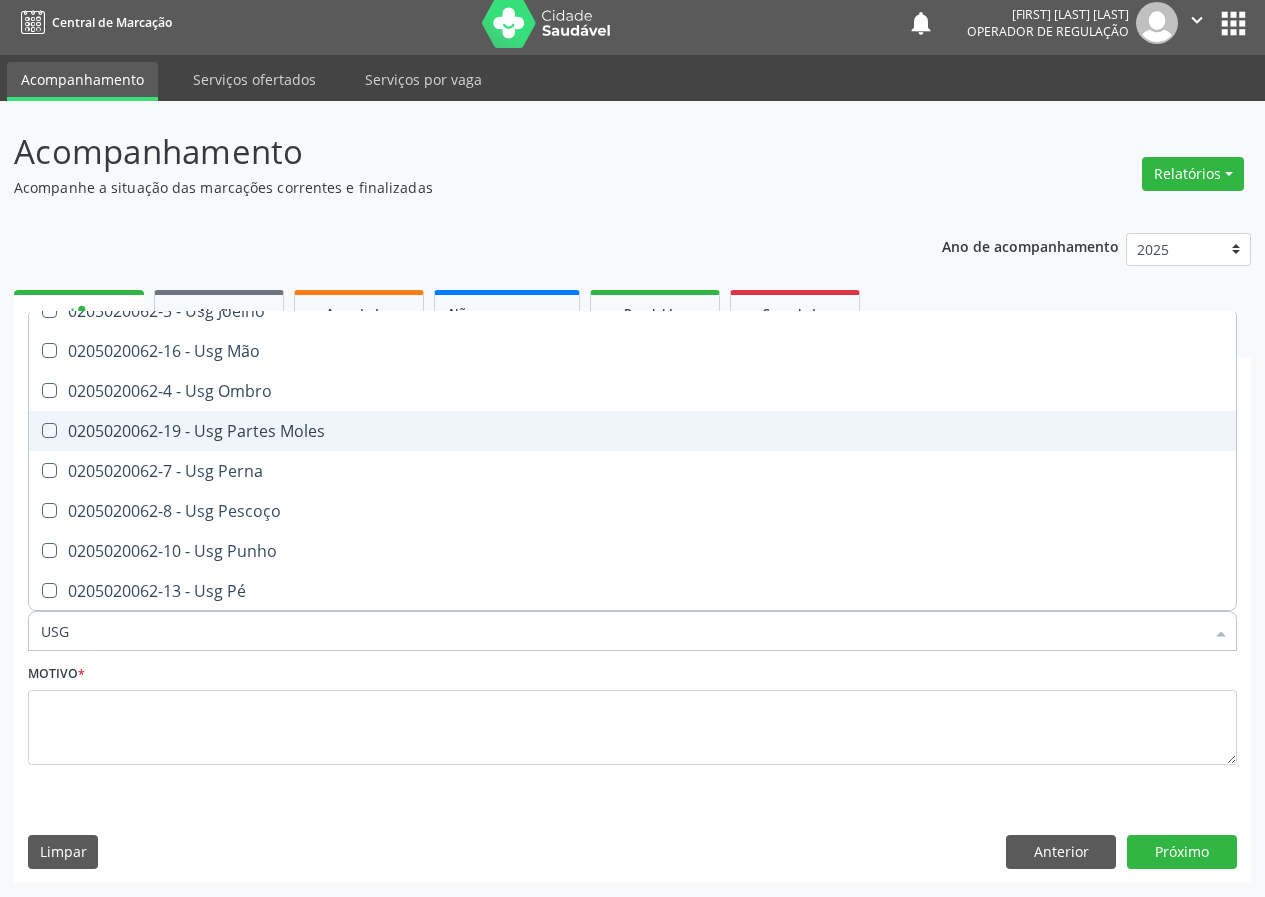 checkbox on "true" 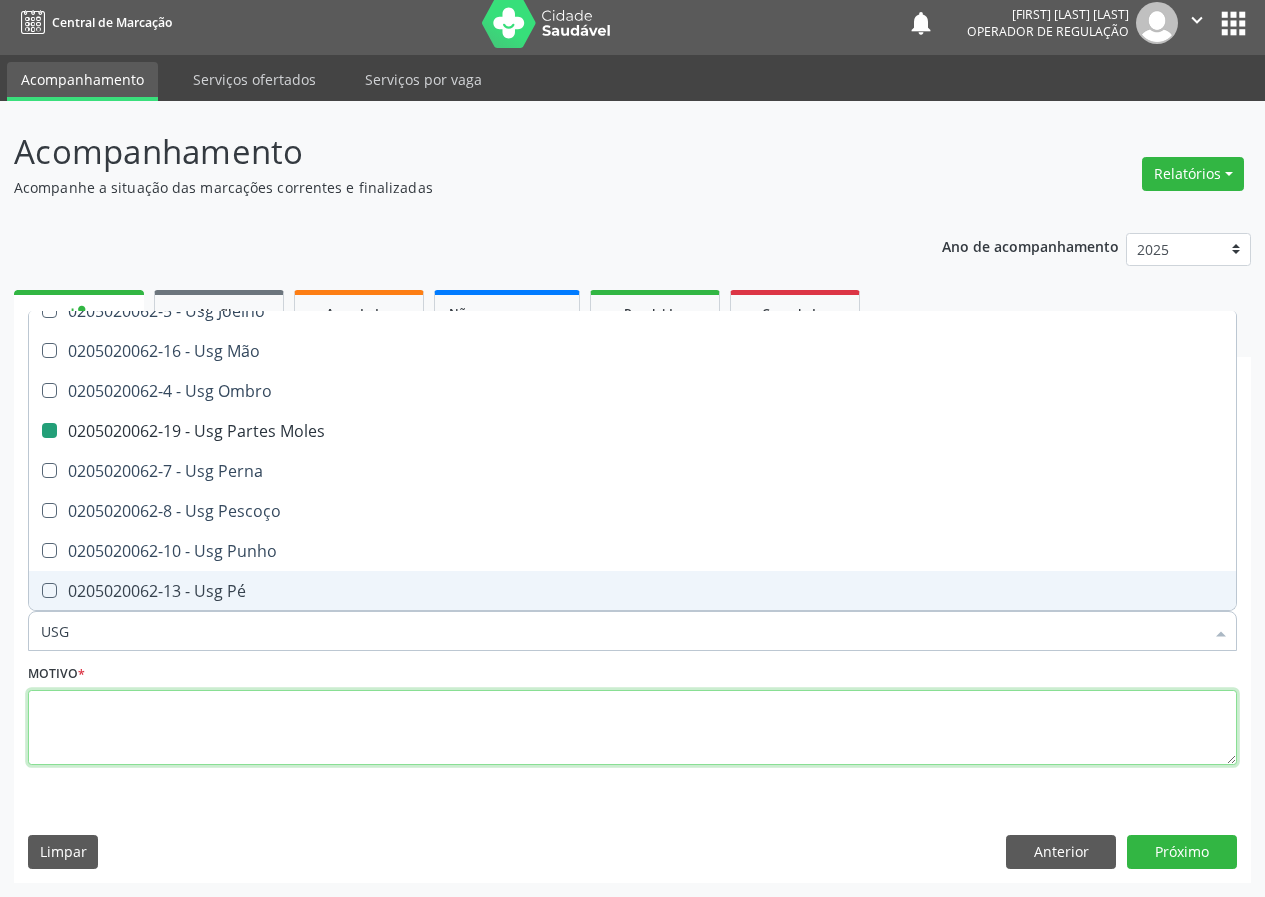click at bounding box center (632, 728) 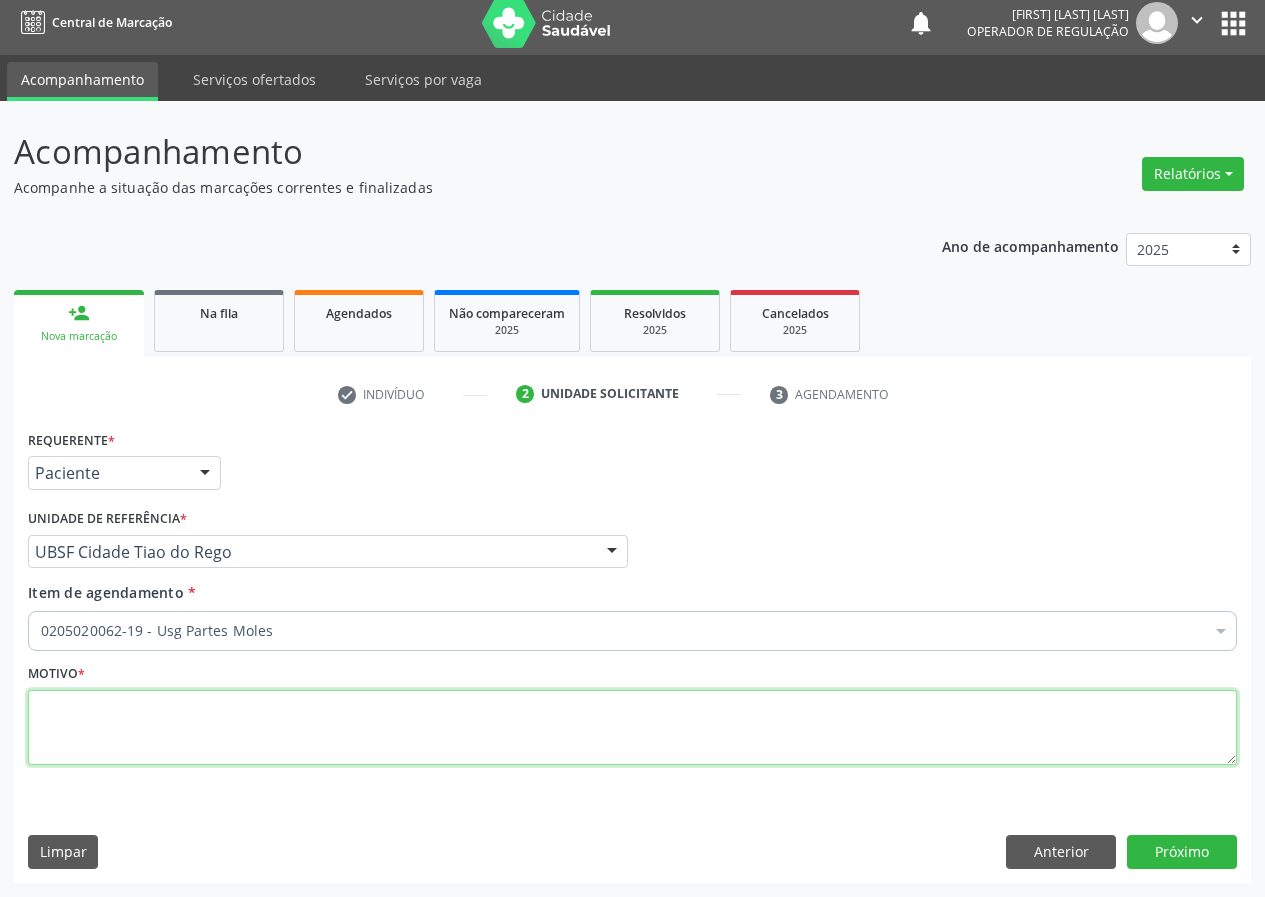 scroll, scrollTop: 0, scrollLeft: 0, axis: both 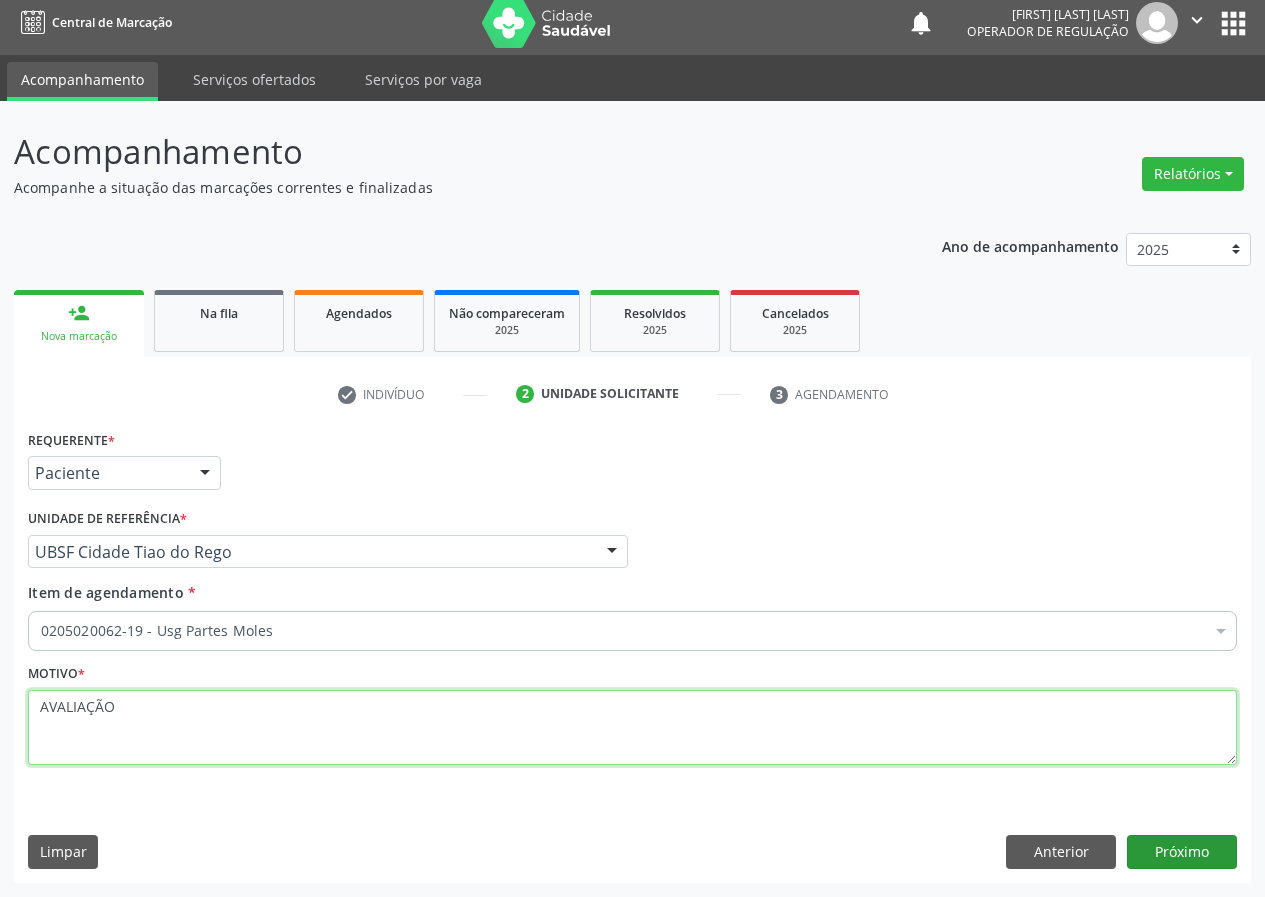 type on "AVALIAÇÃO" 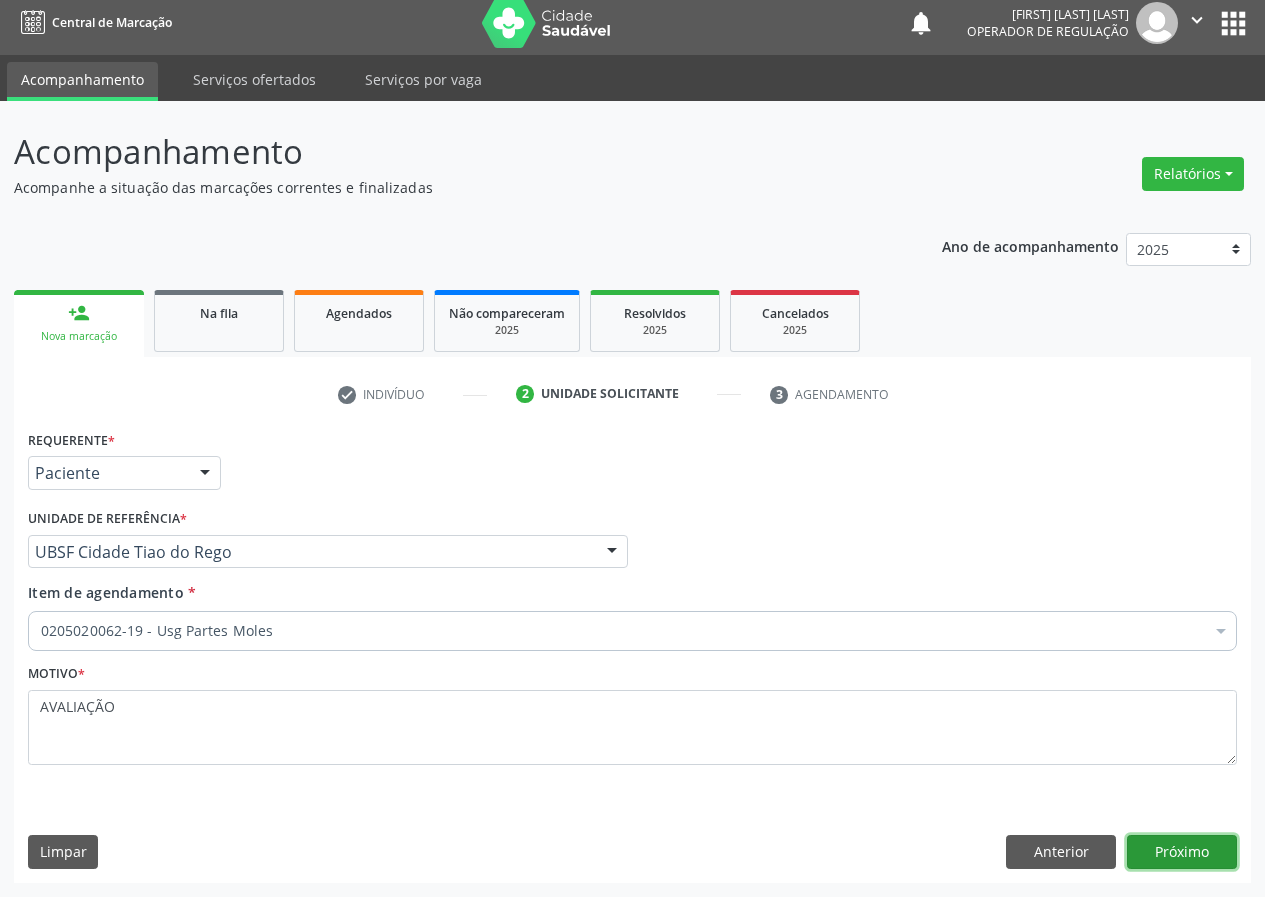 click on "Próximo" at bounding box center (1182, 852) 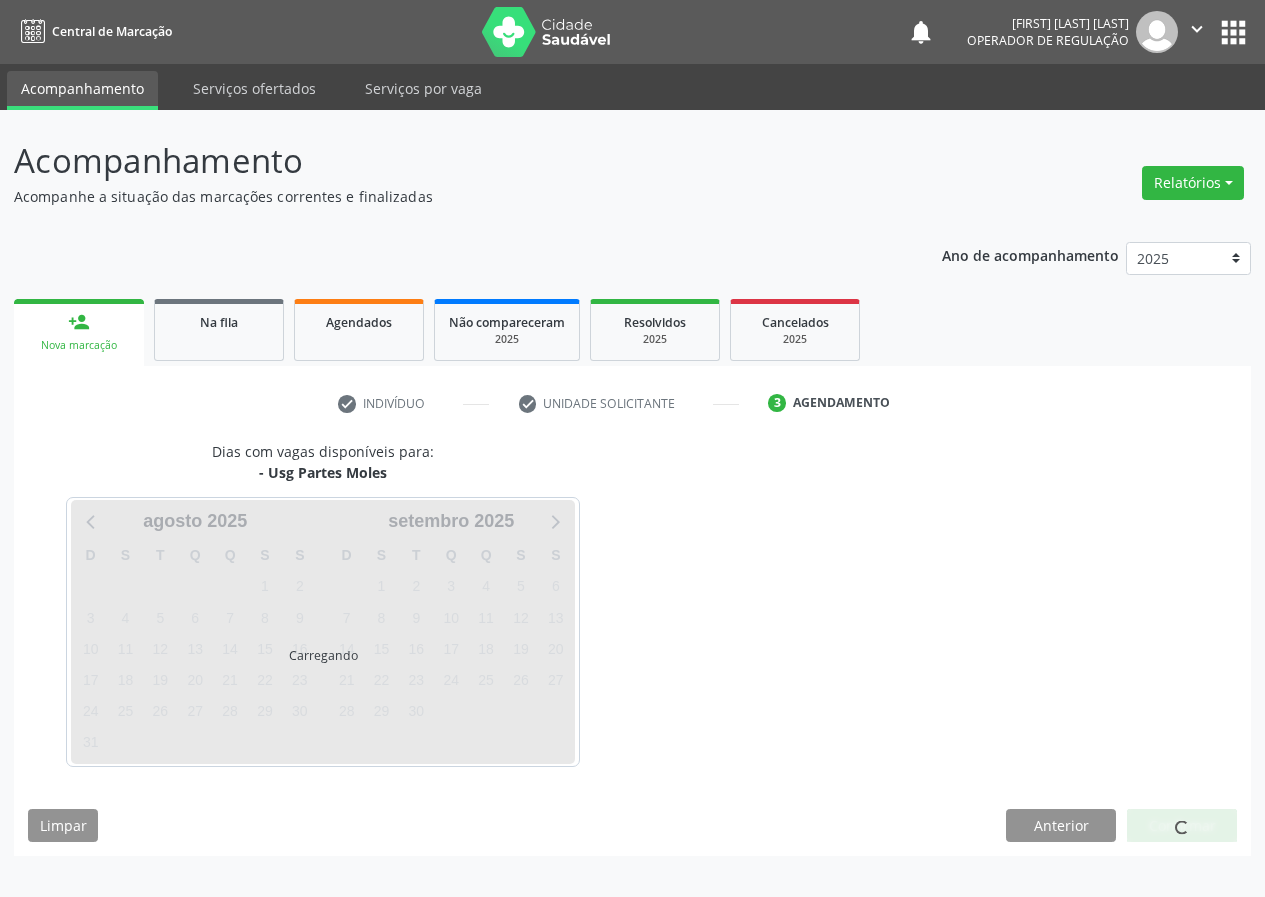 scroll, scrollTop: 0, scrollLeft: 0, axis: both 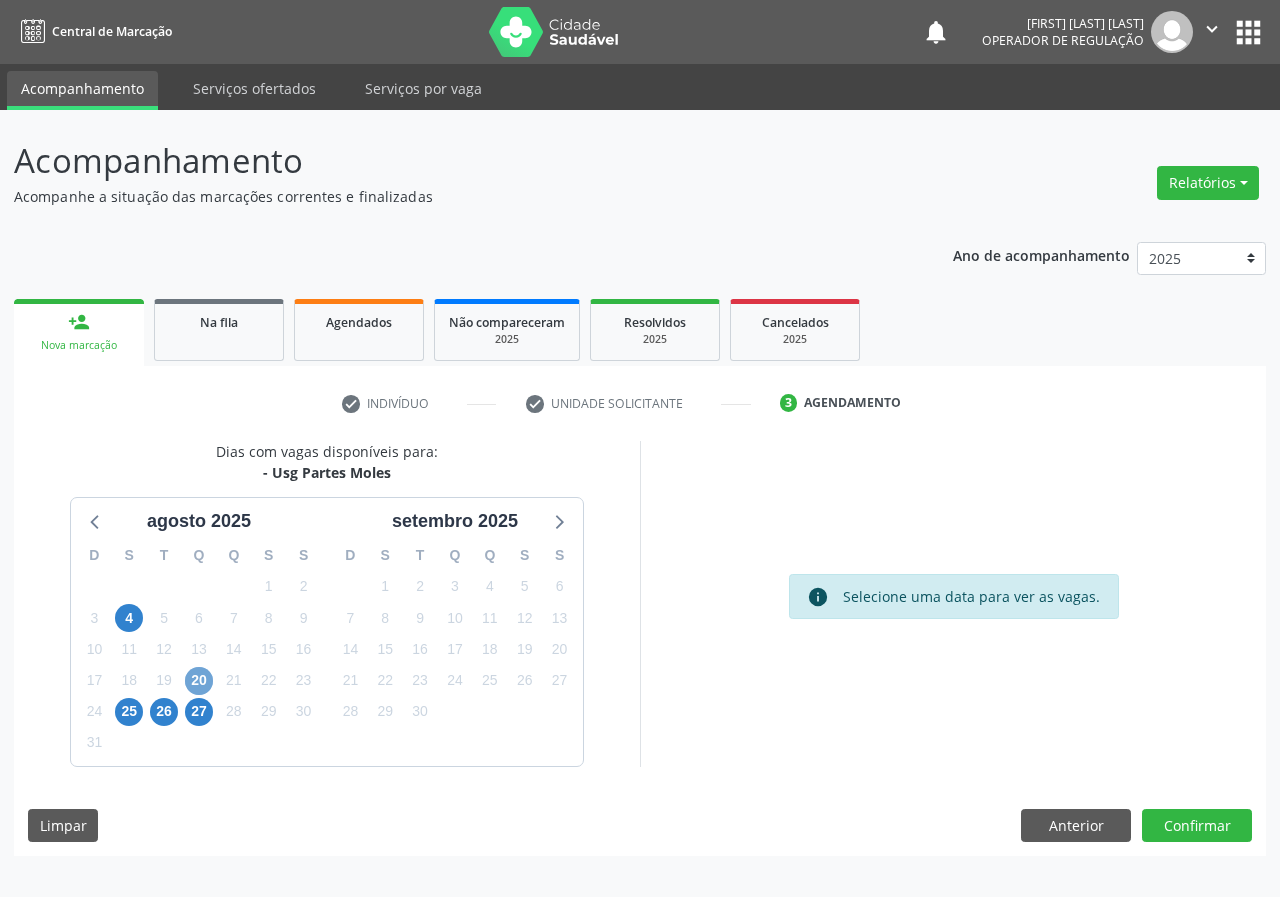 drag, startPoint x: 197, startPoint y: 673, endPoint x: 503, endPoint y: 608, distance: 312.82742 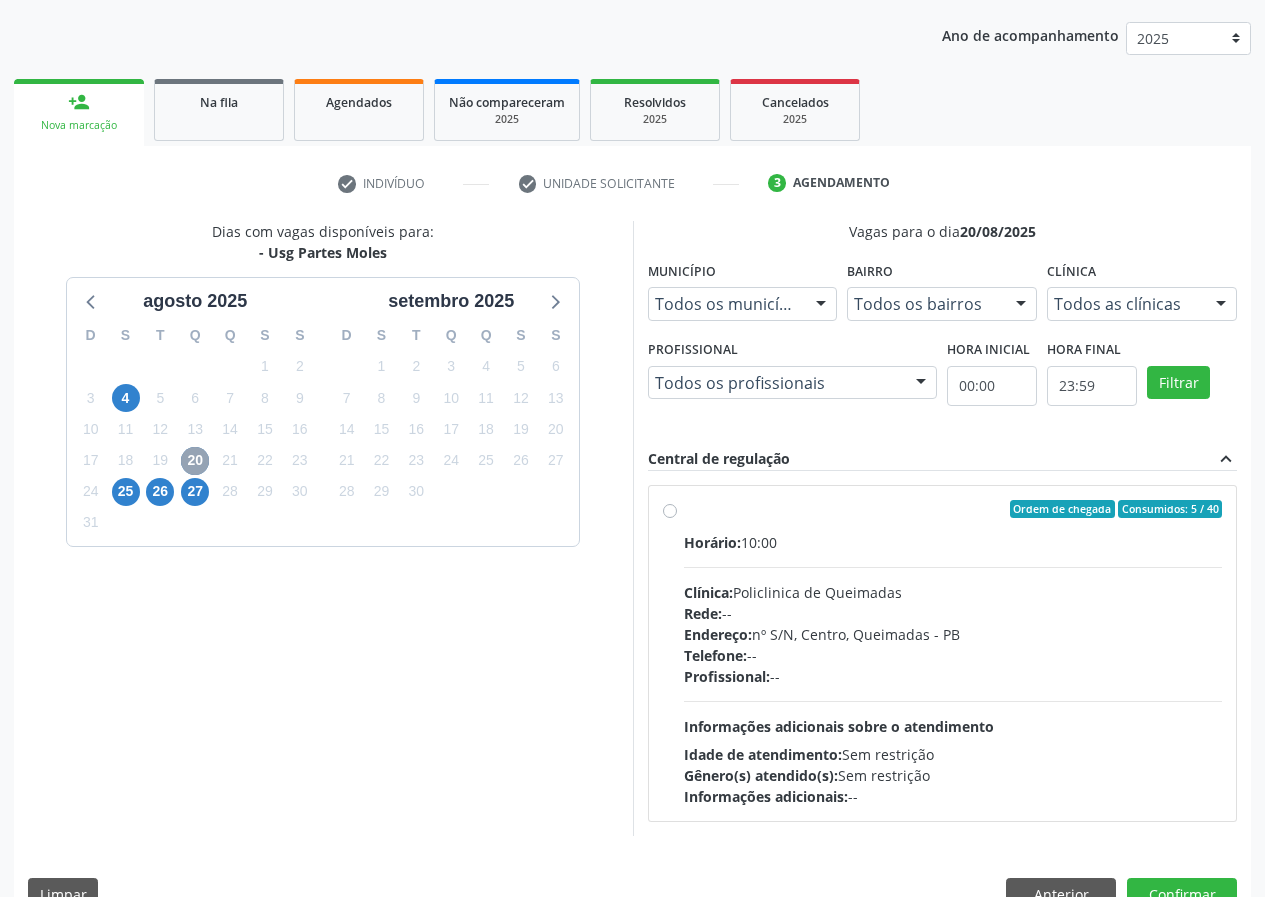 scroll, scrollTop: 262, scrollLeft: 0, axis: vertical 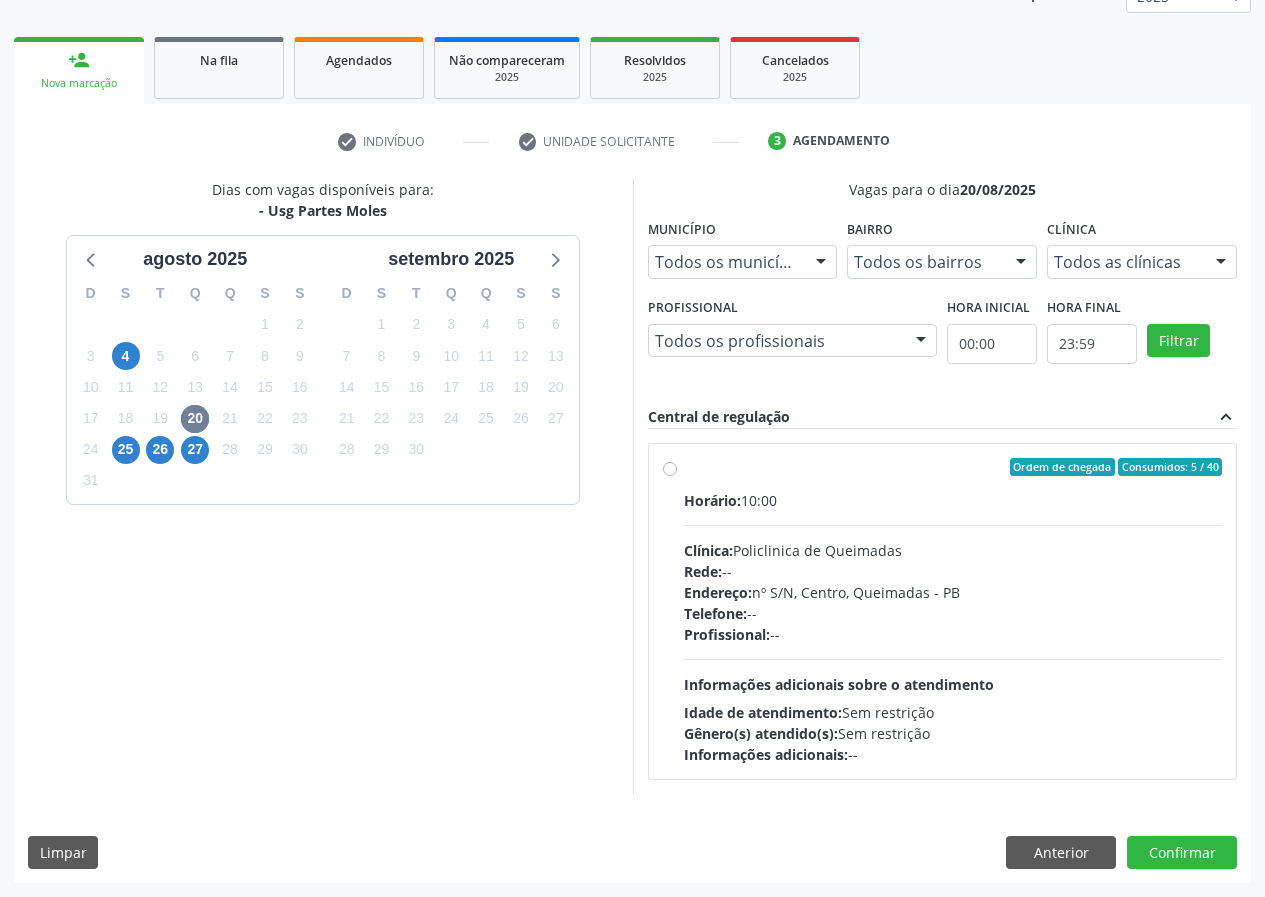 drag, startPoint x: 666, startPoint y: 467, endPoint x: 754, endPoint y: 491, distance: 91.214035 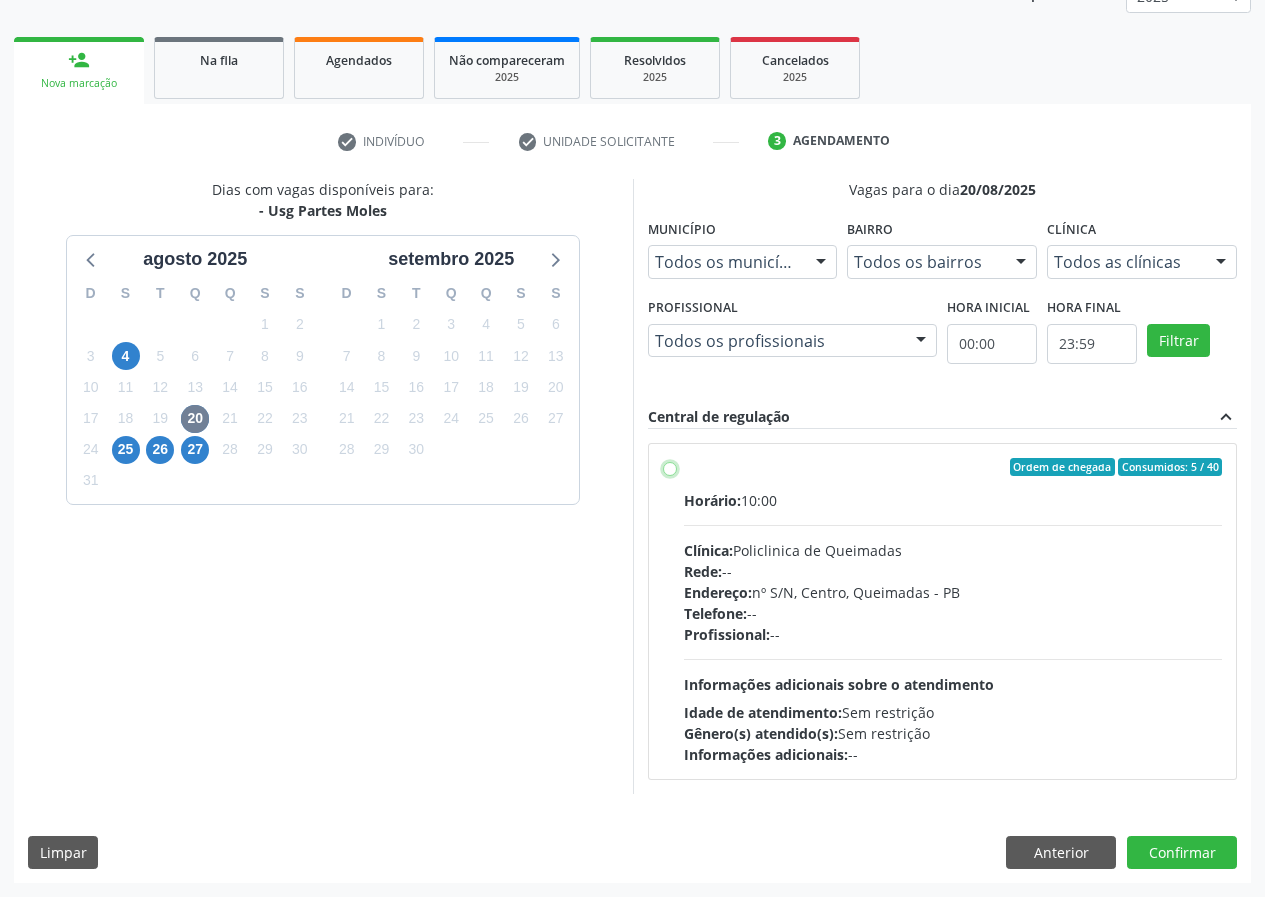 click on "Ordem de chegada
Consumidos: 5 / 40
Horário:   10:00
Clínica:  Policlinica de Queimadas
Rede:
--
Endereço:   nº S/N, Centro, Queimadas - PB
Telefone:   --
Profissional:
--
Informações adicionais sobre o atendimento
Idade de atendimento:
Sem restrição
Gênero(s) atendido(s):
Sem restrição
Informações adicionais:
--" at bounding box center (670, 467) 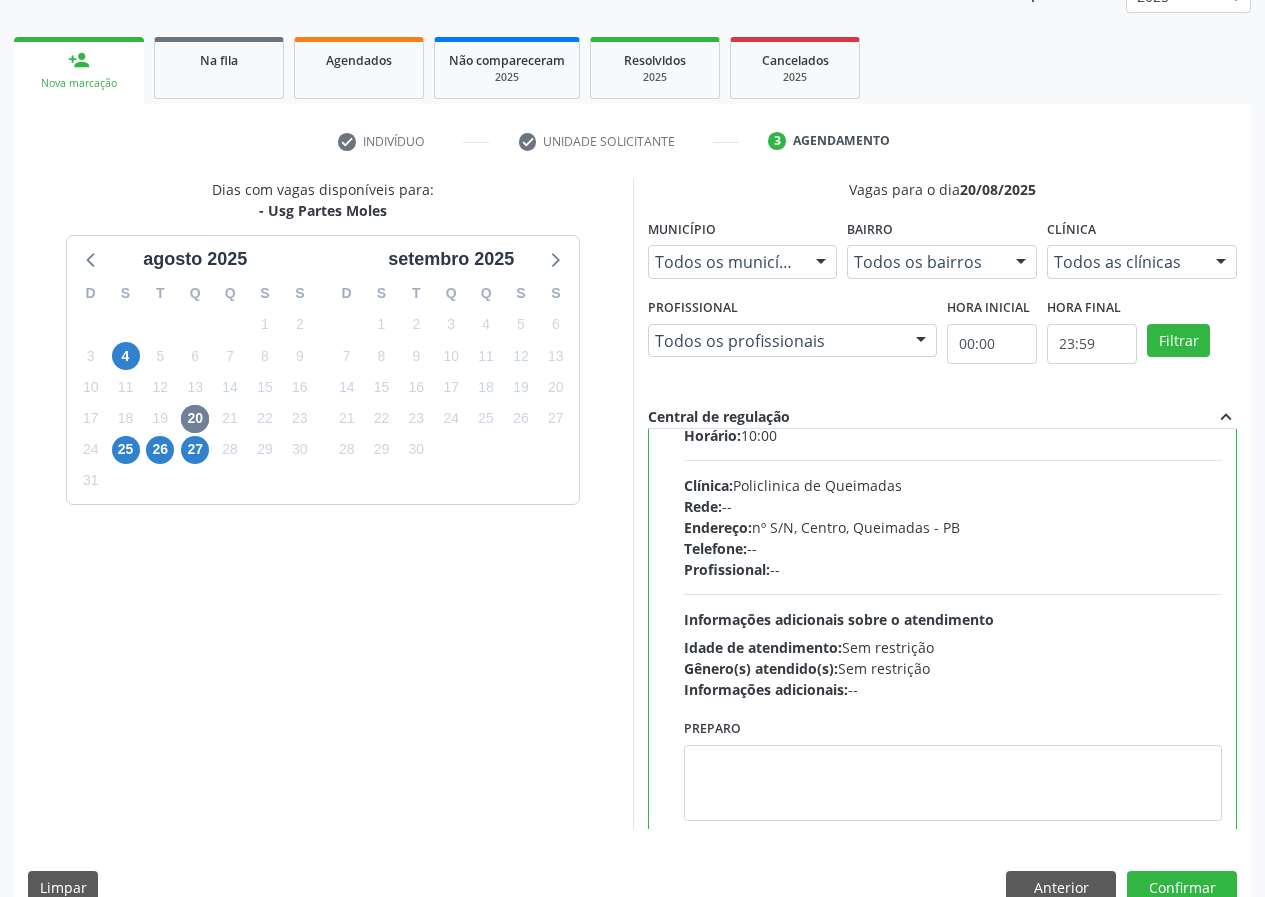 scroll, scrollTop: 99, scrollLeft: 0, axis: vertical 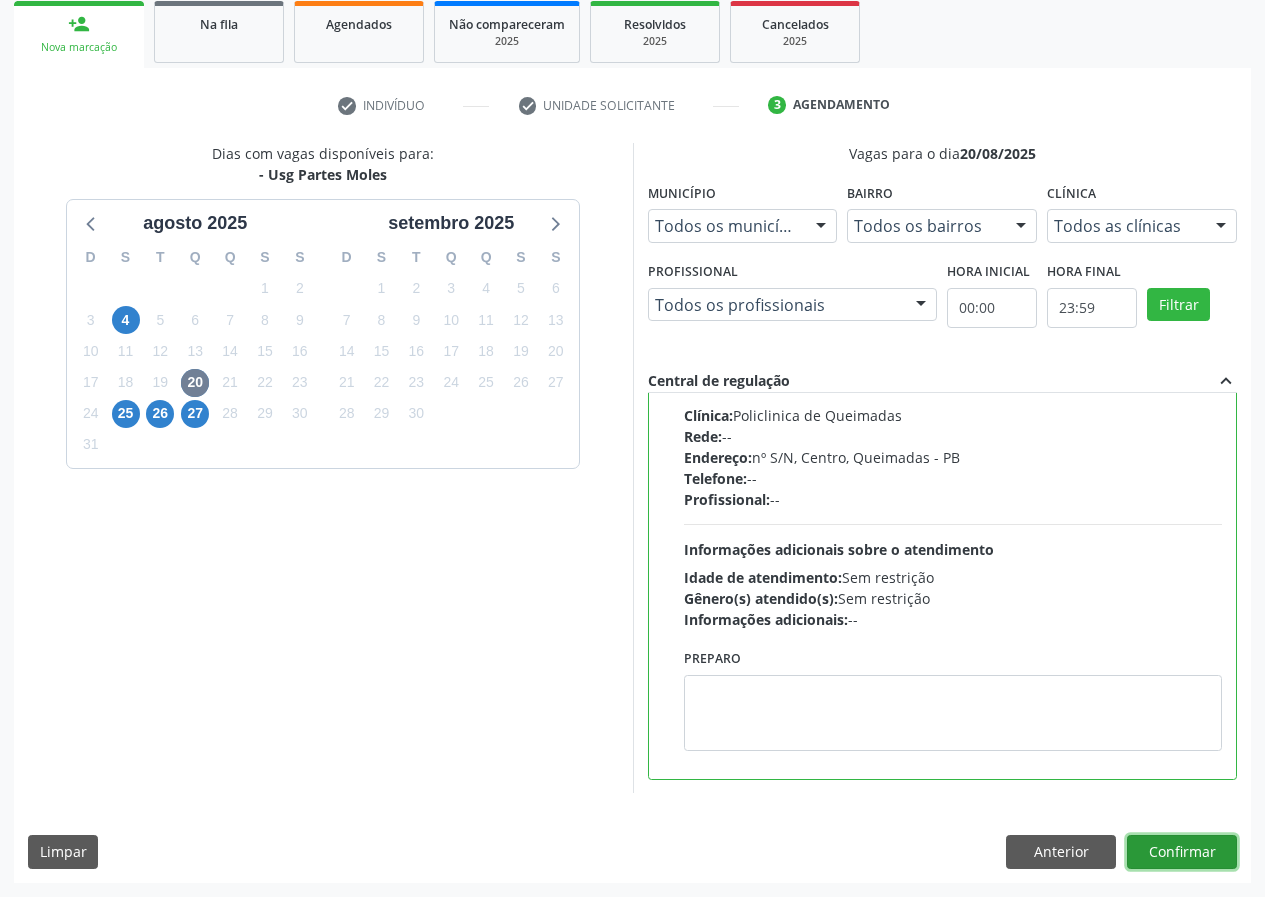 click on "Confirmar" at bounding box center (1182, 852) 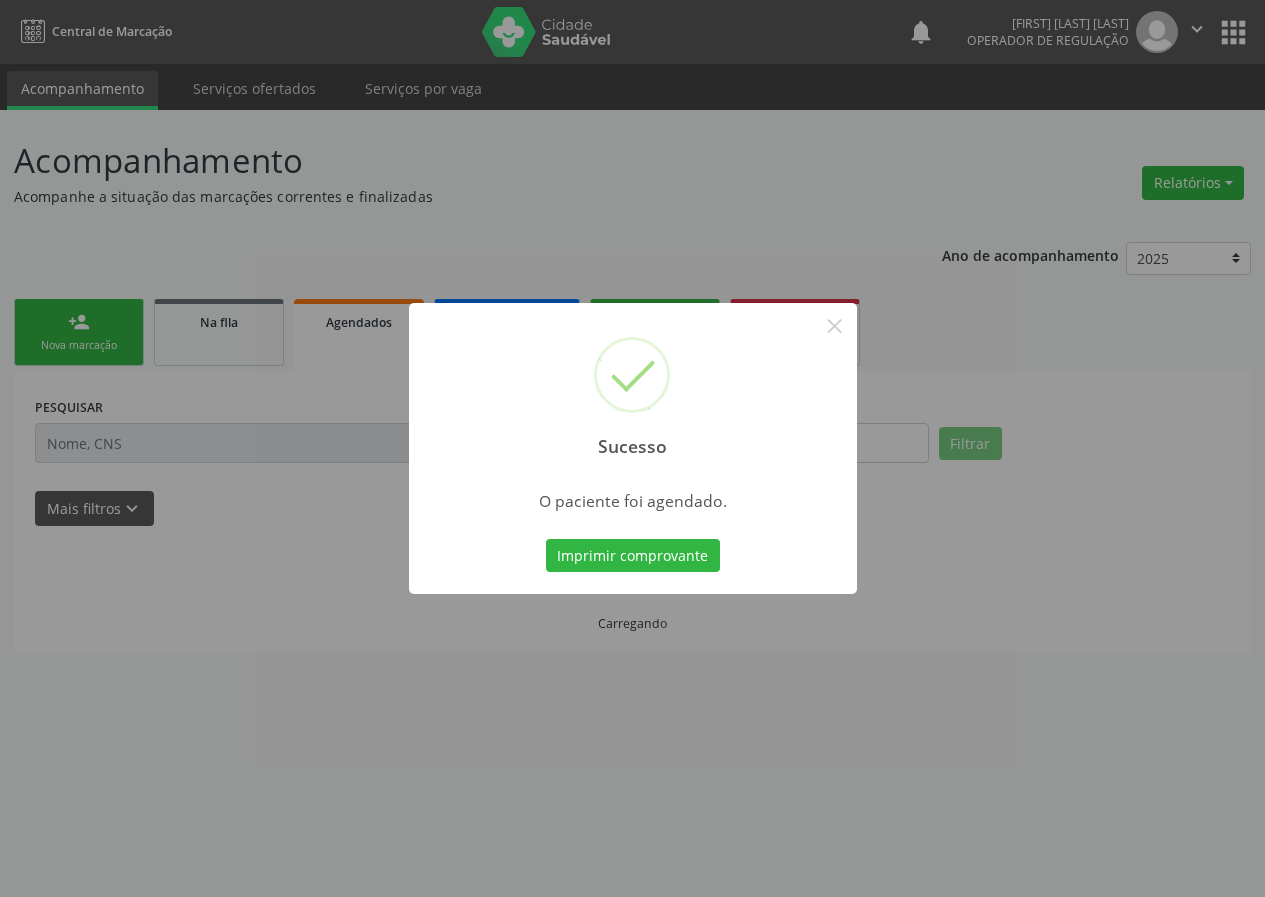 scroll, scrollTop: 0, scrollLeft: 0, axis: both 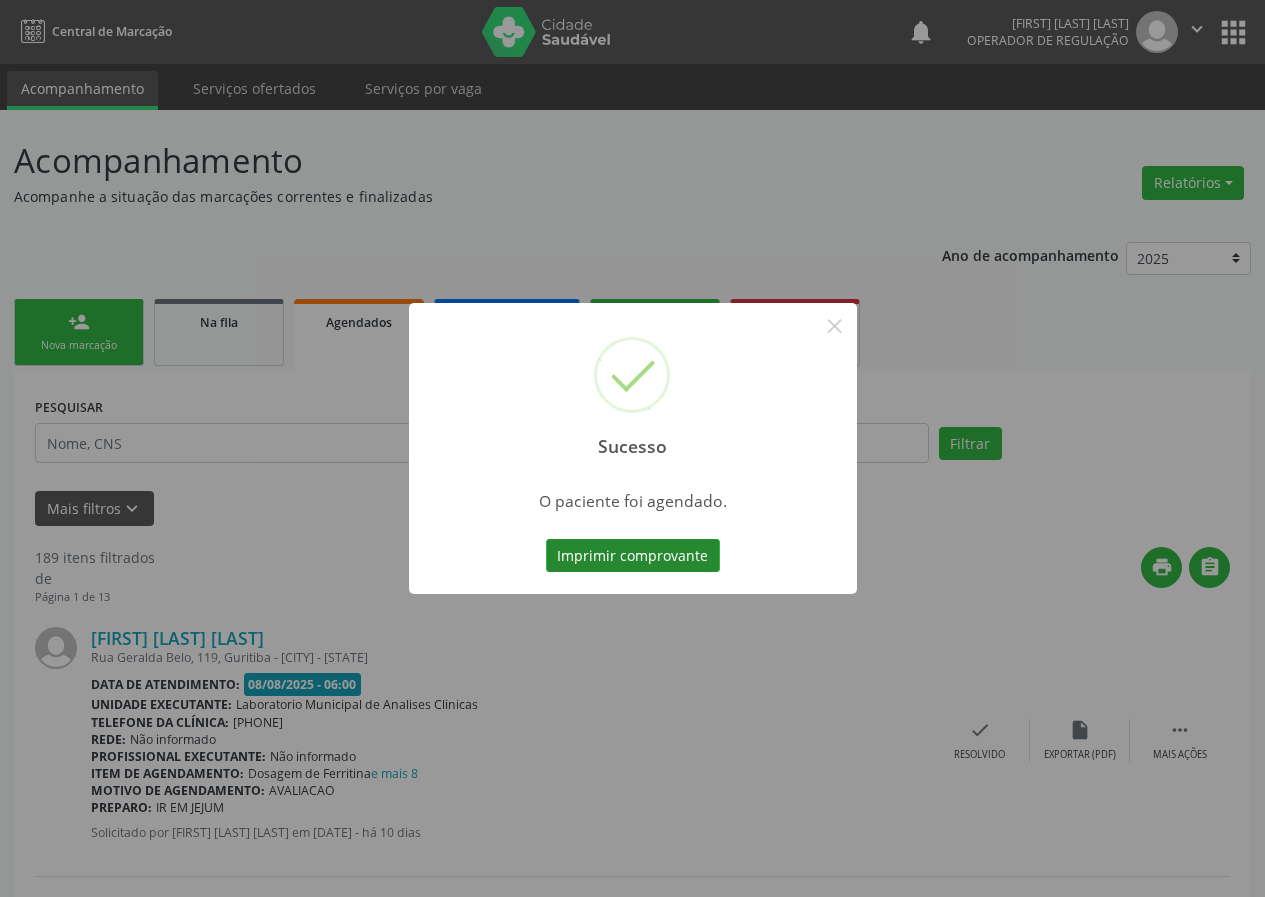 click on "Imprimir comprovante" at bounding box center [633, 556] 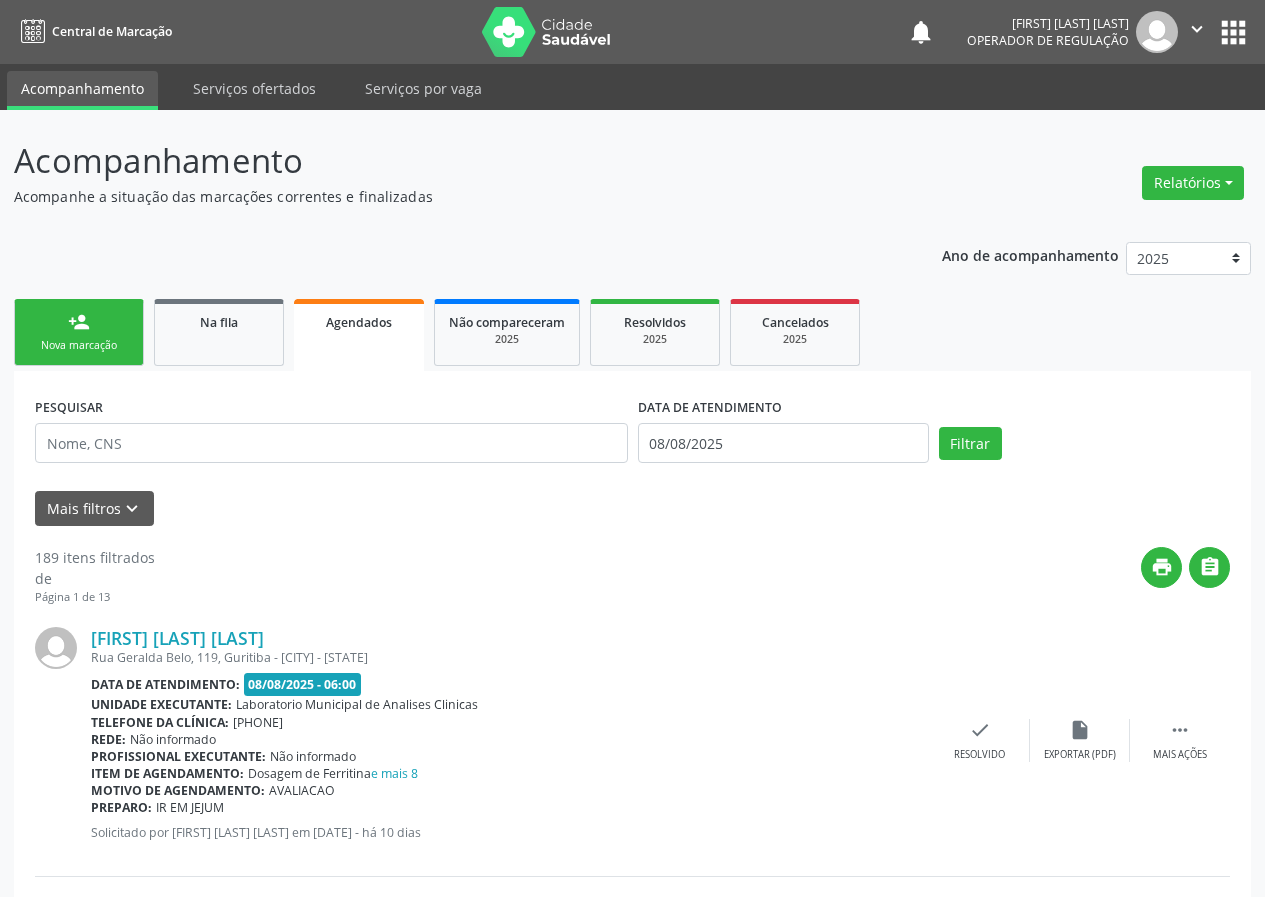 click on "Nova marcação" at bounding box center [79, 345] 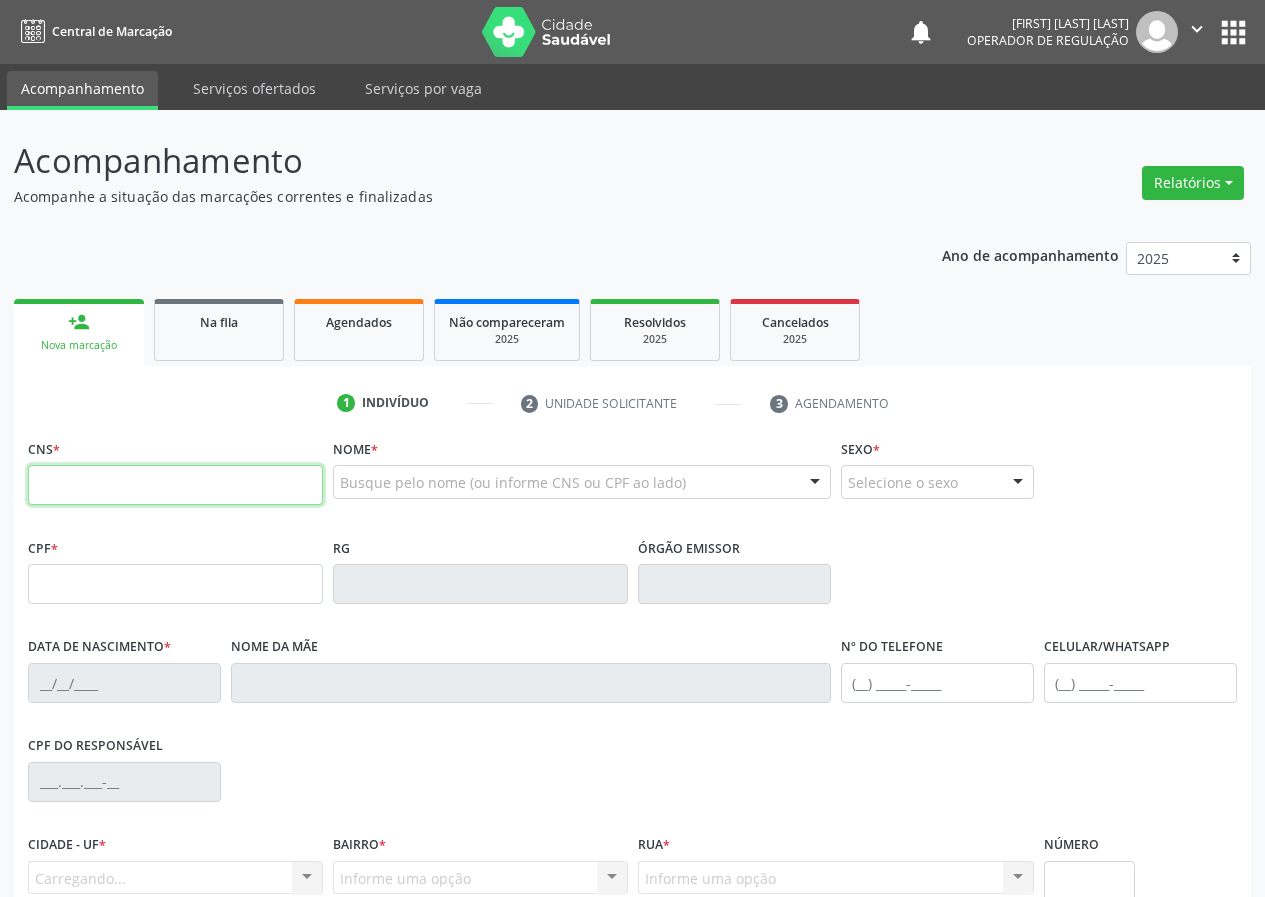 click at bounding box center (175, 485) 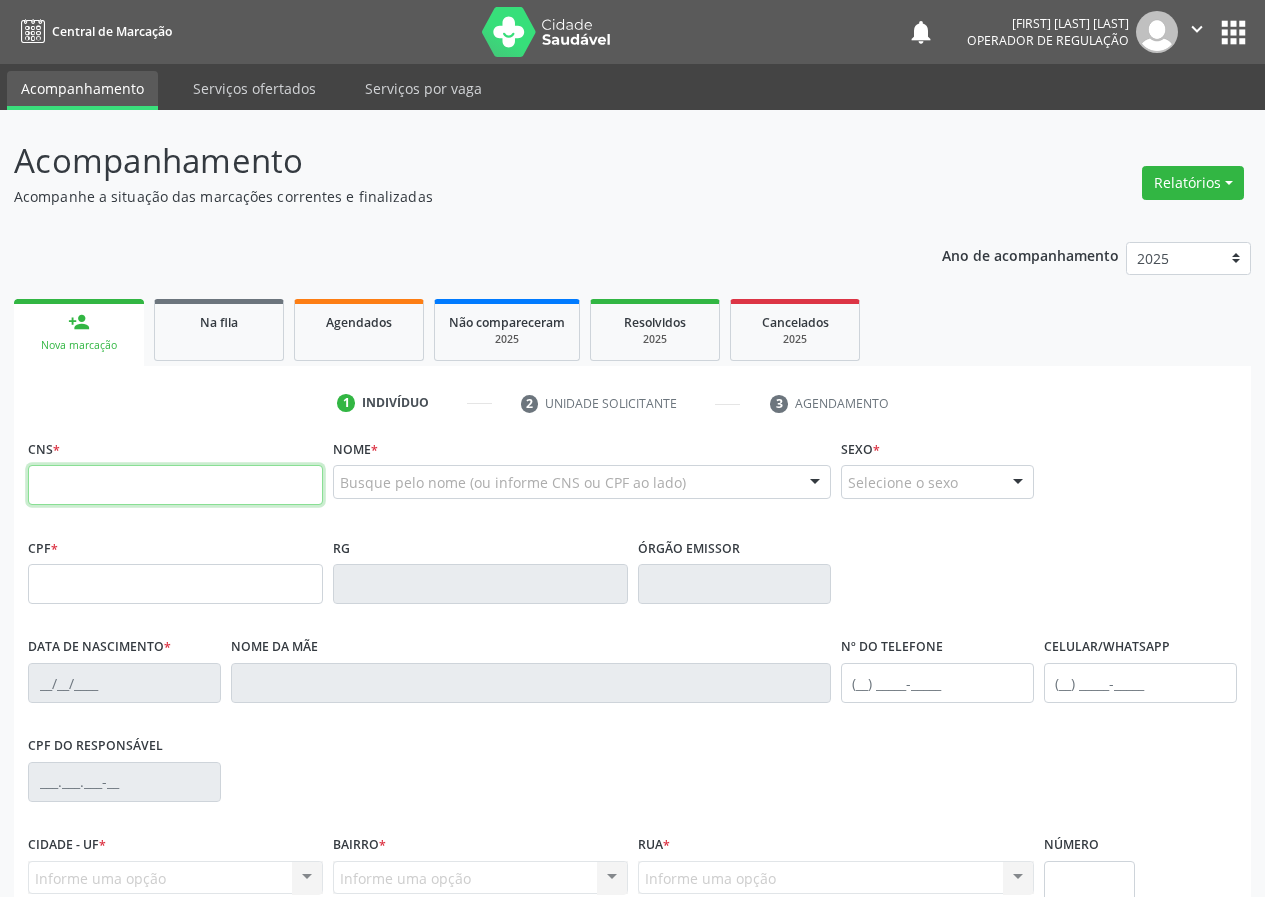 drag, startPoint x: 55, startPoint y: 480, endPoint x: 57, endPoint y: 465, distance: 15.132746 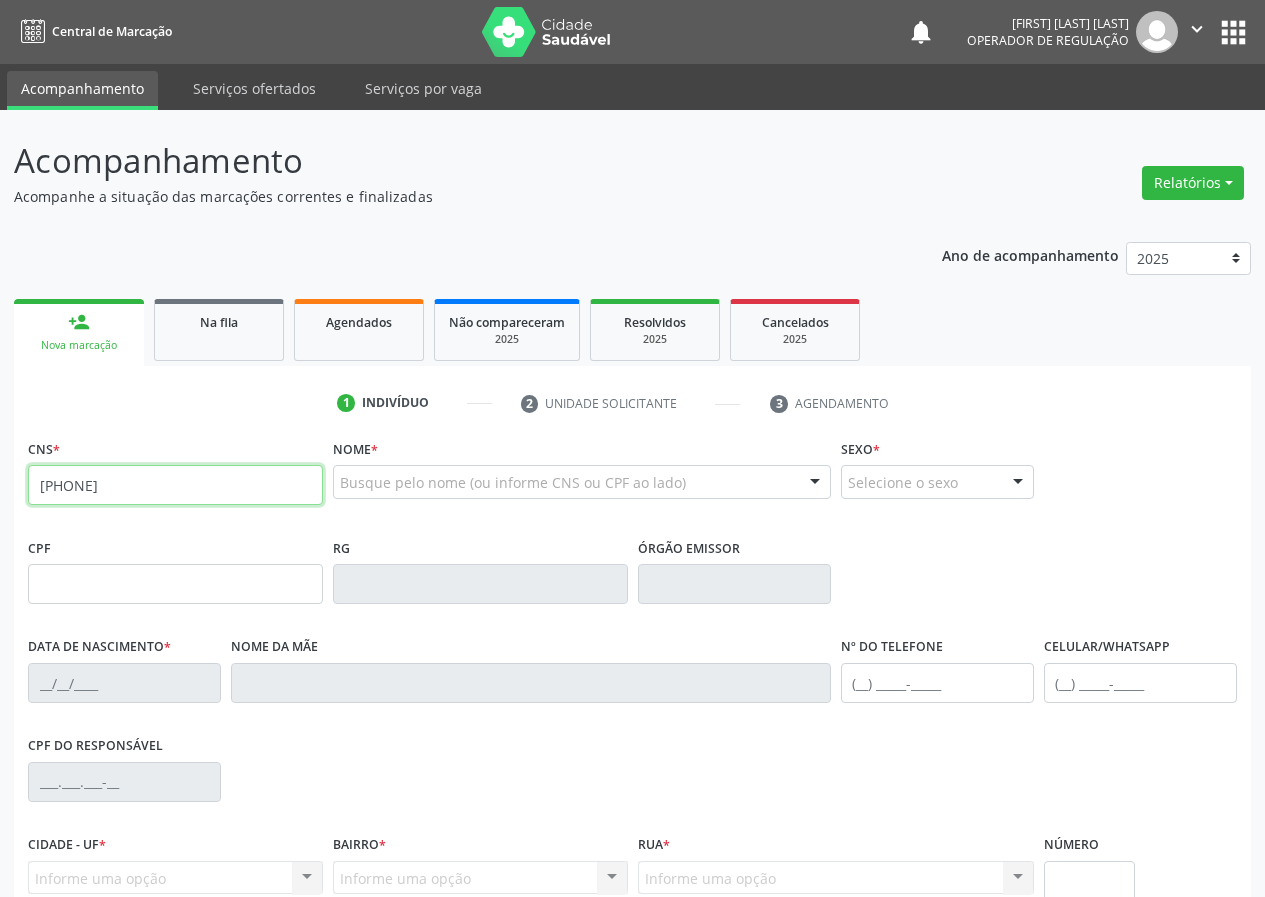 type on "700 5083 2159 4557" 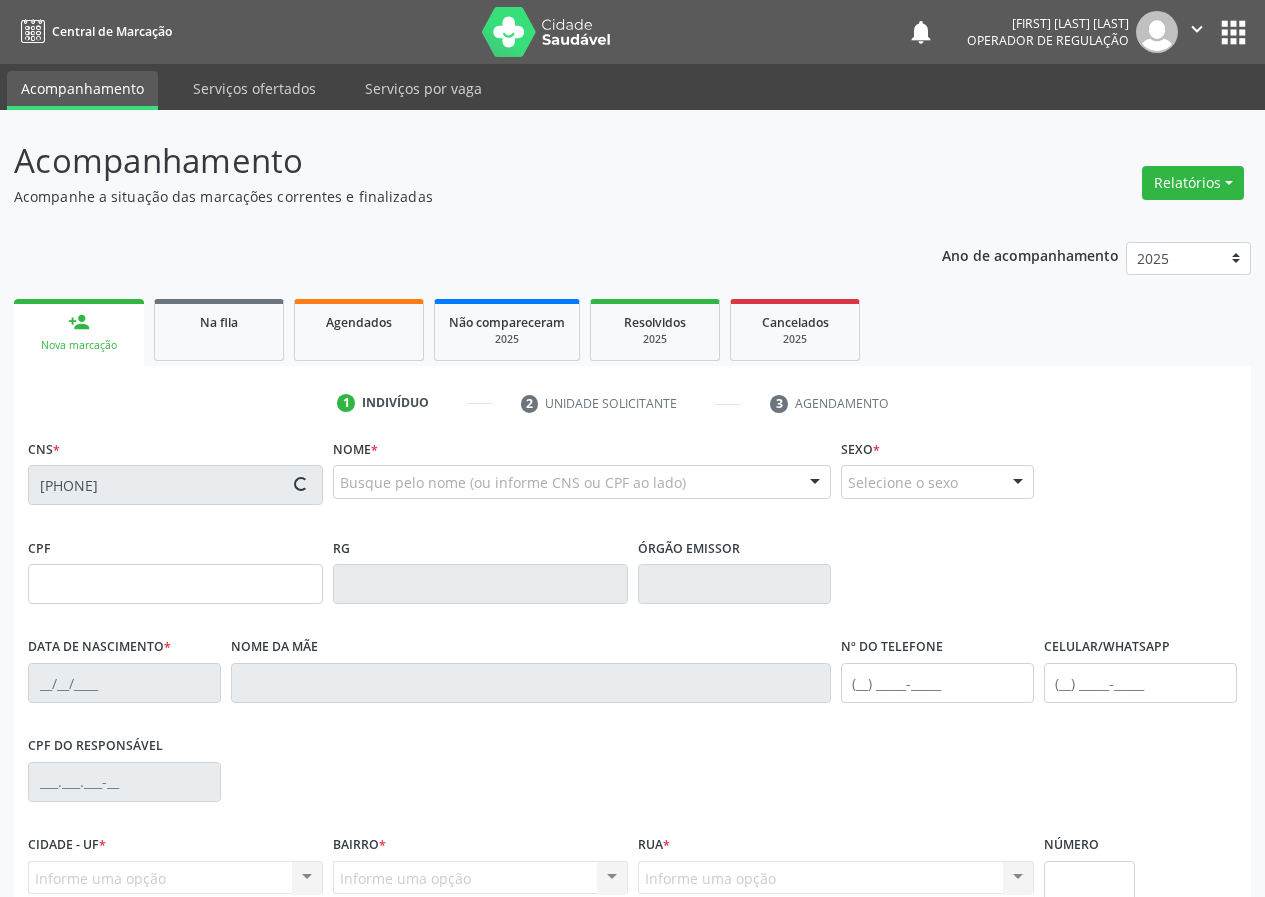 type on "719.486.234-47" 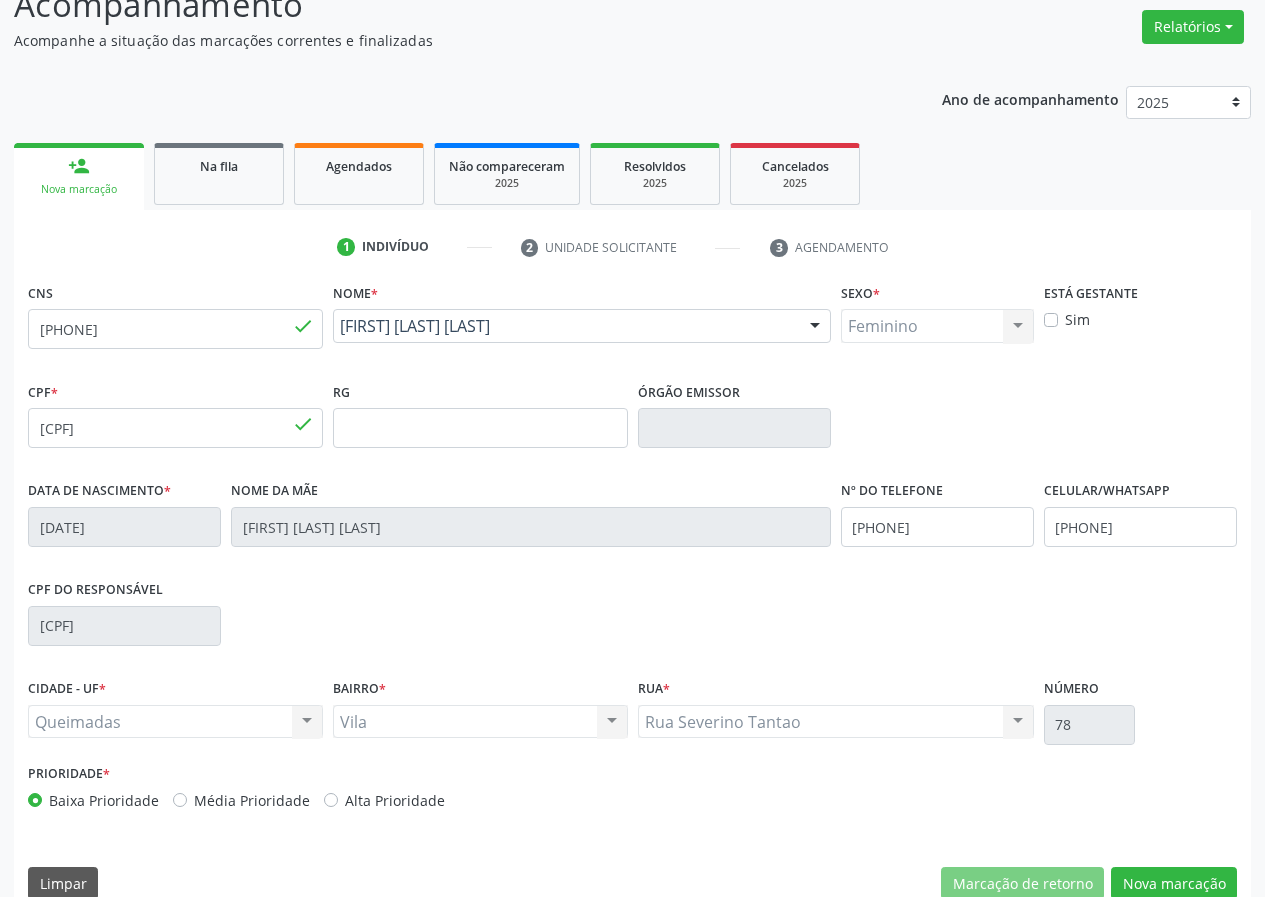 scroll, scrollTop: 187, scrollLeft: 0, axis: vertical 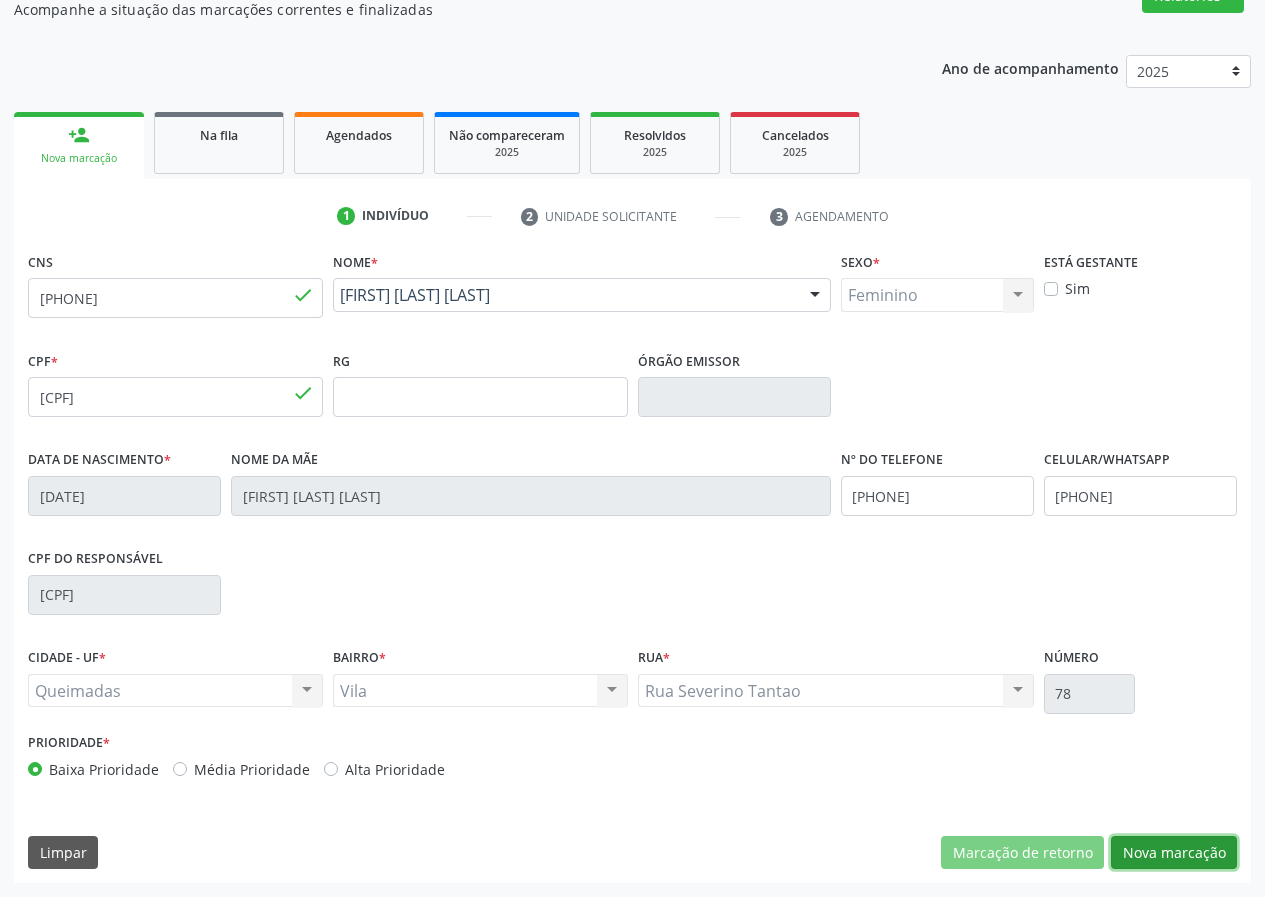 drag, startPoint x: 1167, startPoint y: 847, endPoint x: 737, endPoint y: 851, distance: 430.01862 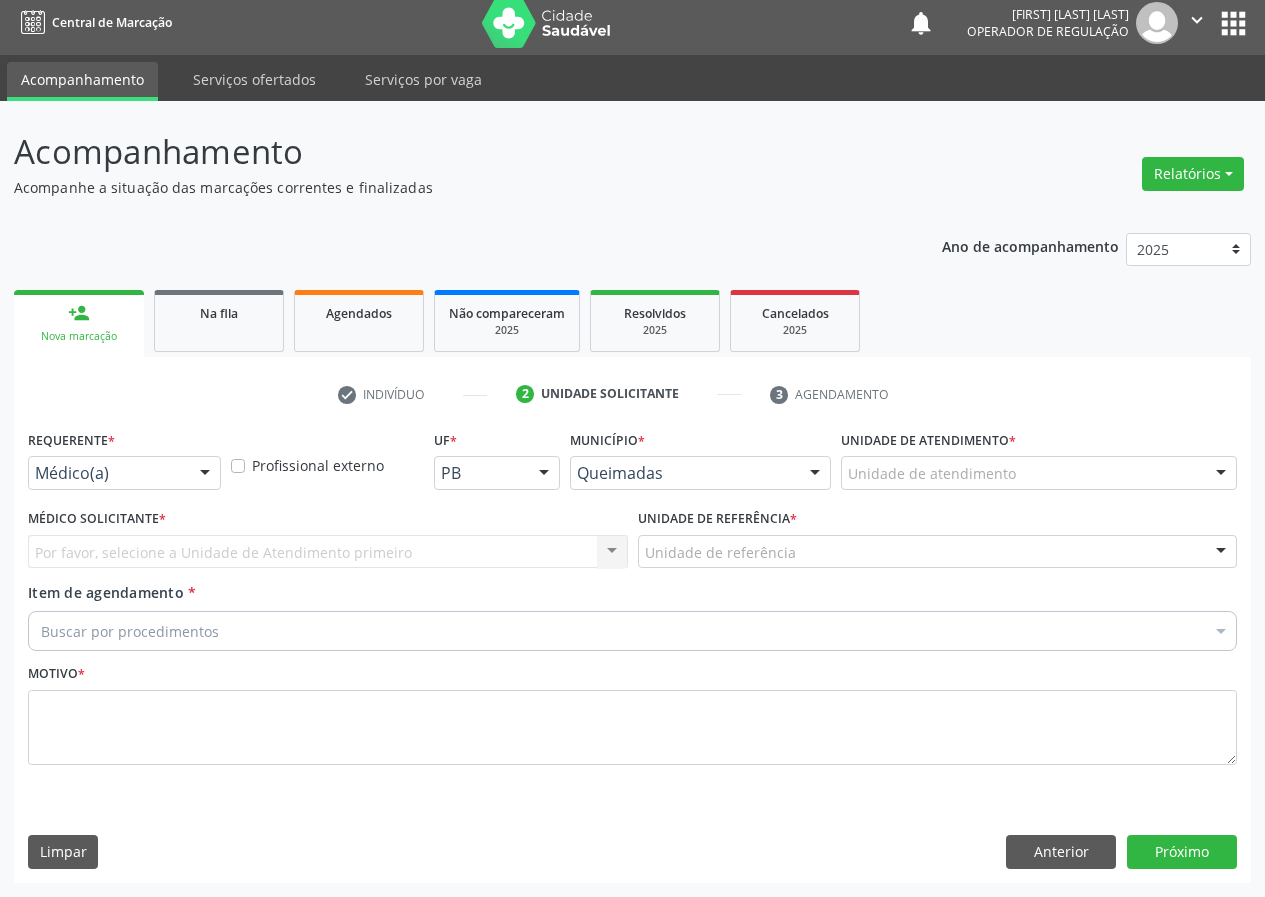 scroll, scrollTop: 9, scrollLeft: 0, axis: vertical 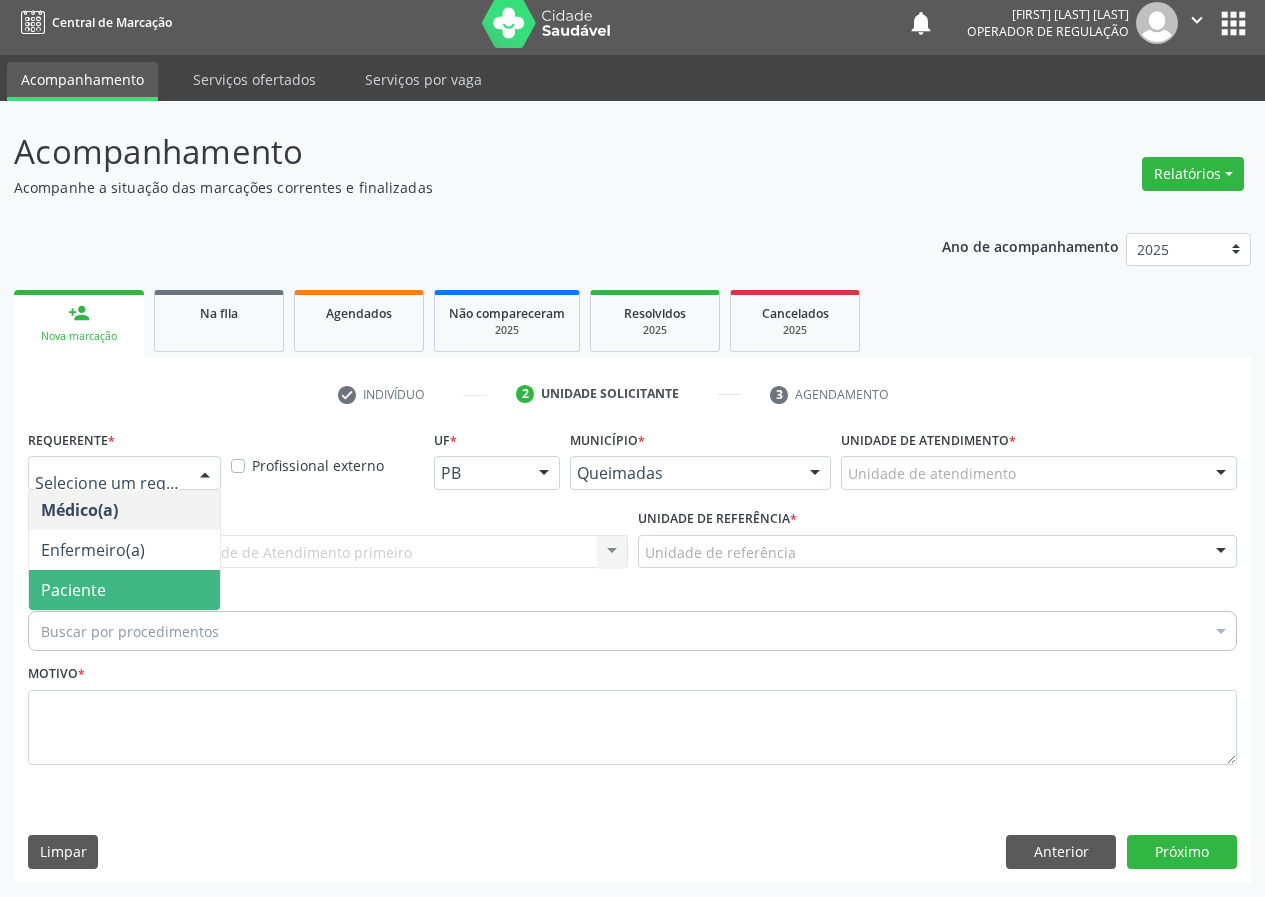 click on "Paciente" at bounding box center (124, 590) 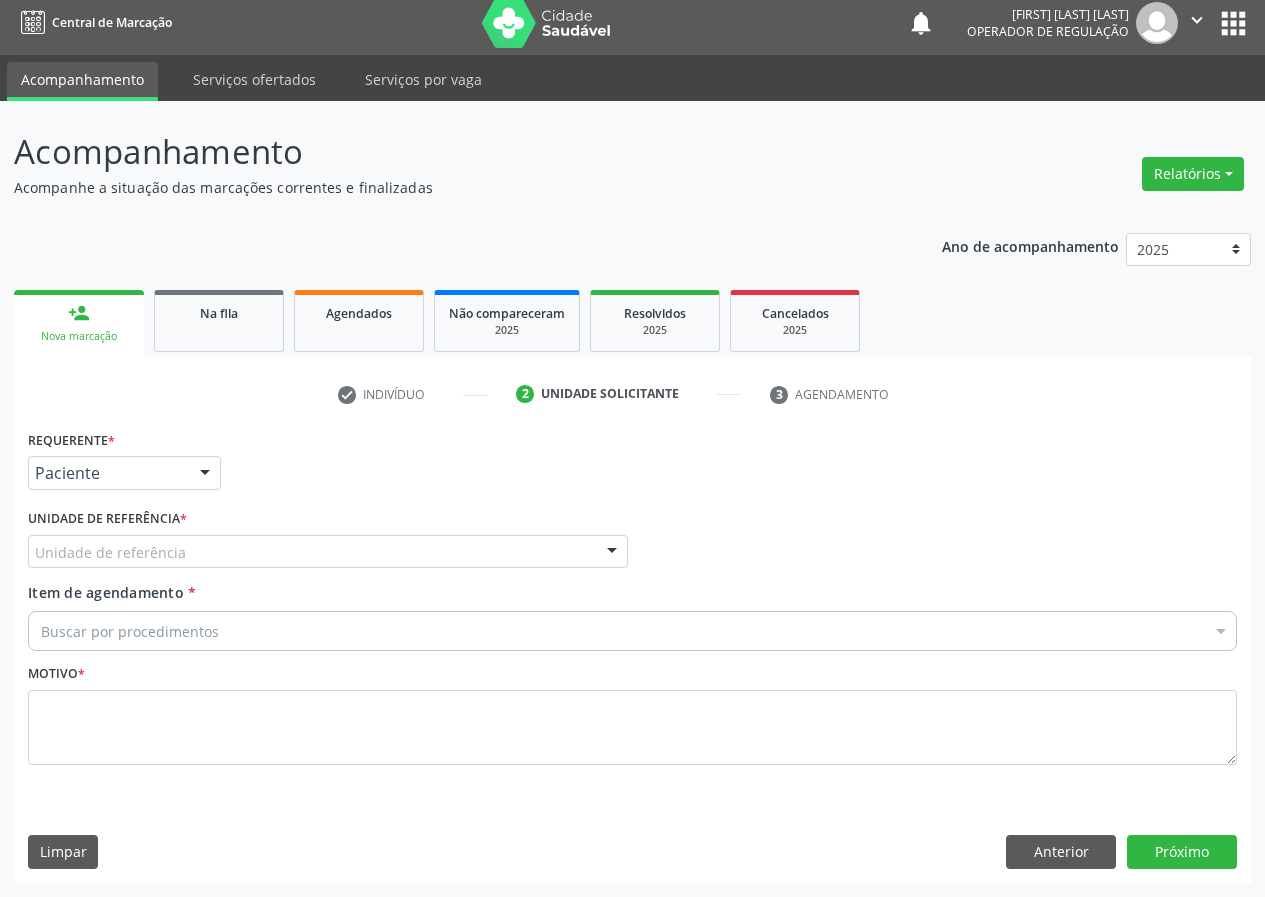 click on "Unidade de referência" at bounding box center [328, 552] 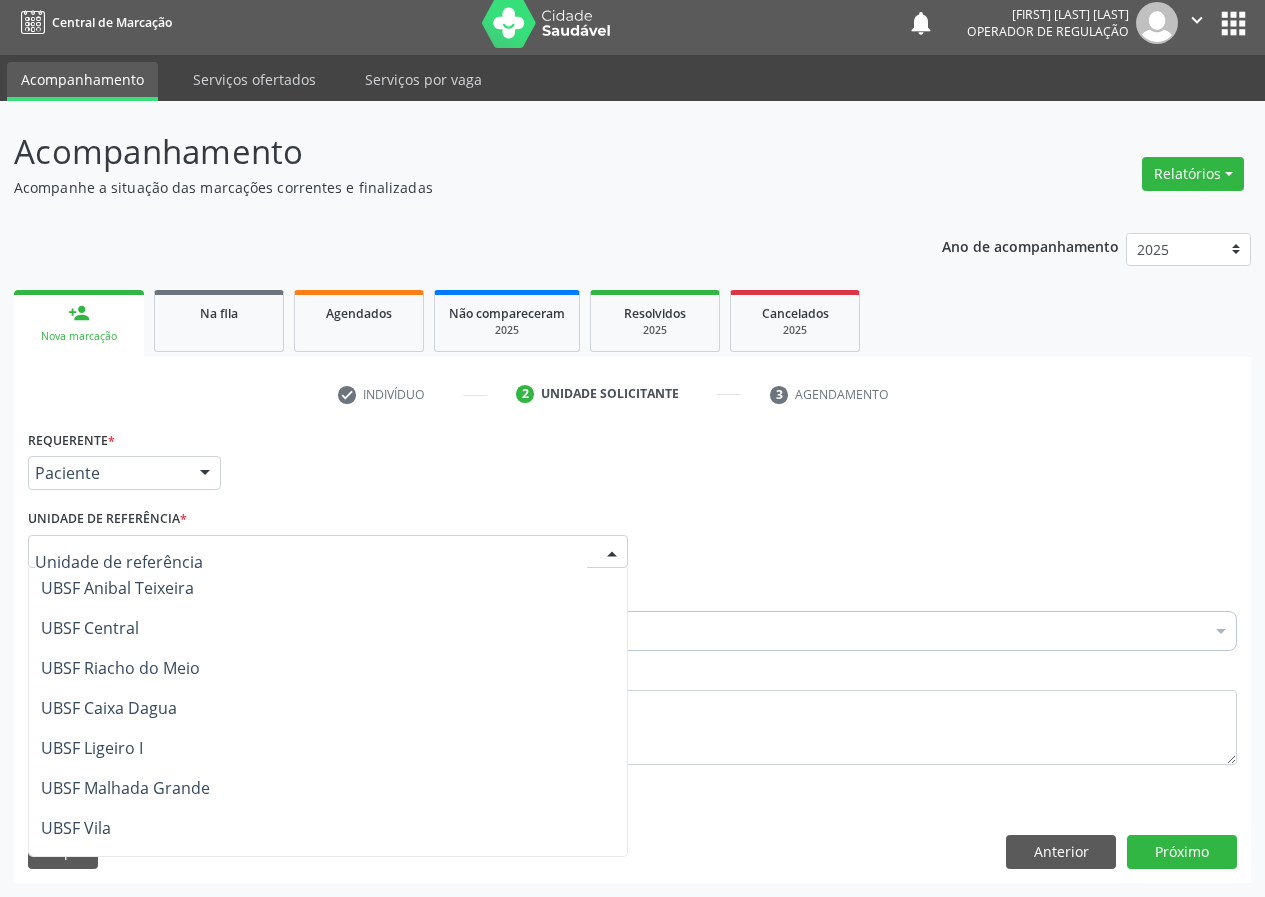 scroll, scrollTop: 500, scrollLeft: 0, axis: vertical 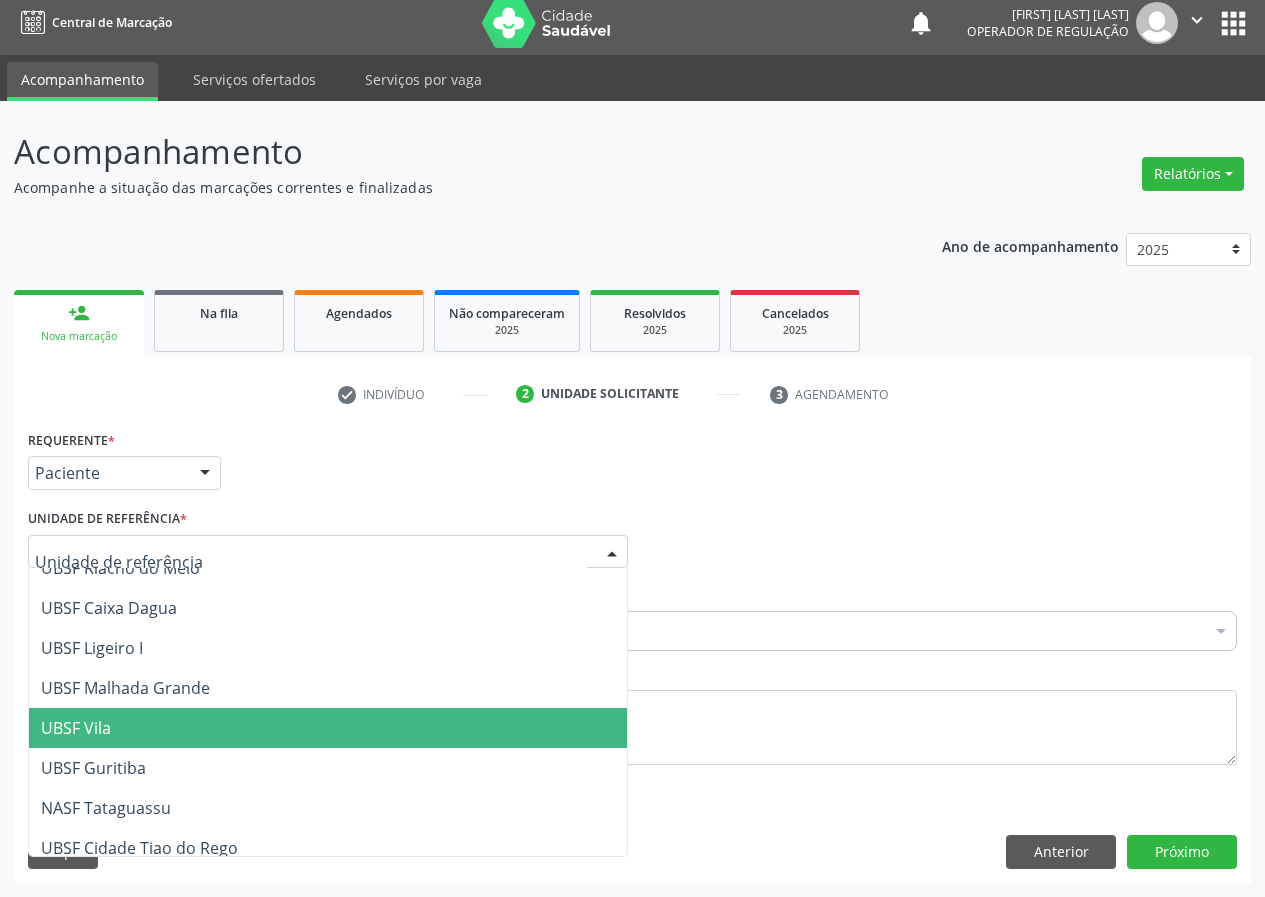 click on "UBSF Vila" at bounding box center (328, 728) 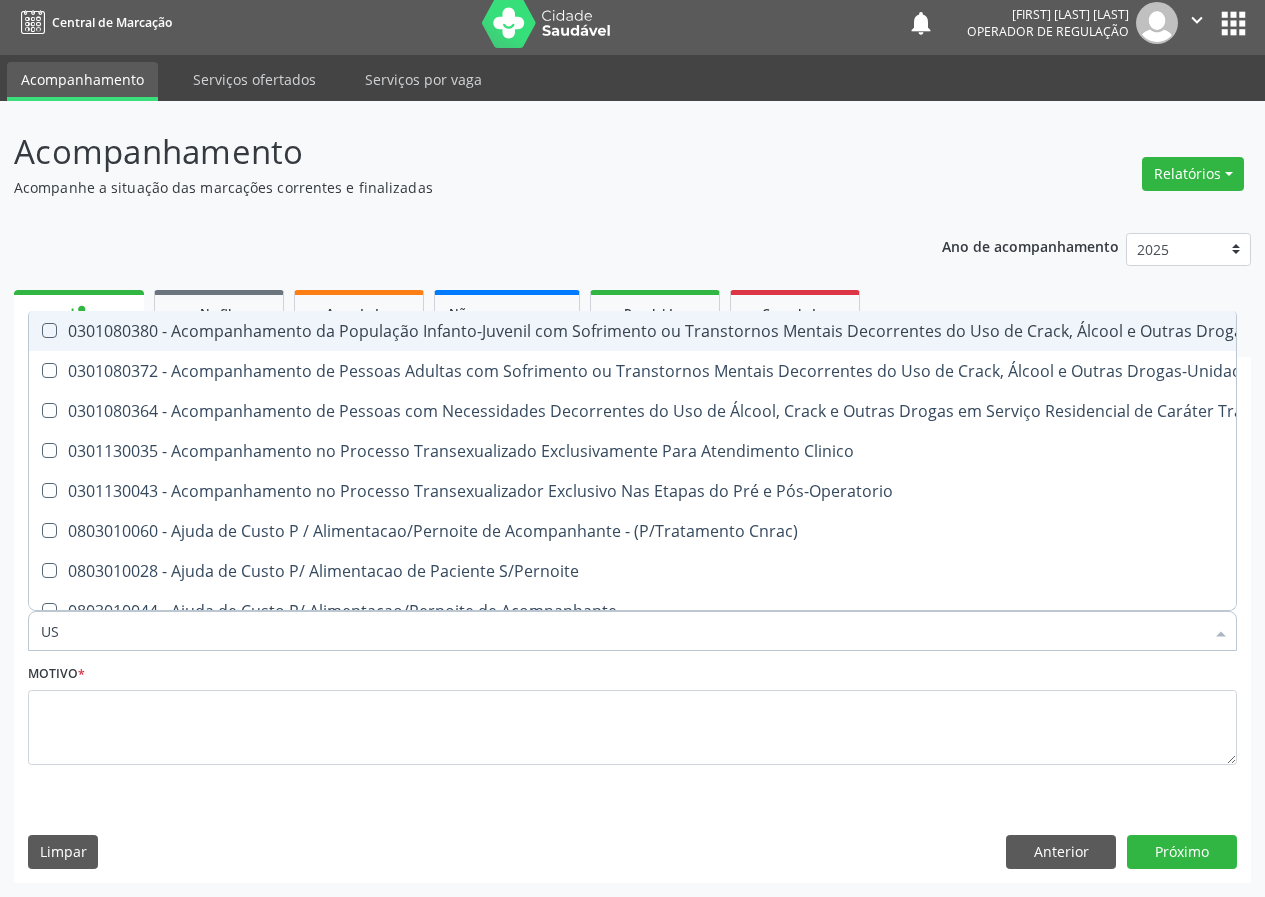 type on "USG" 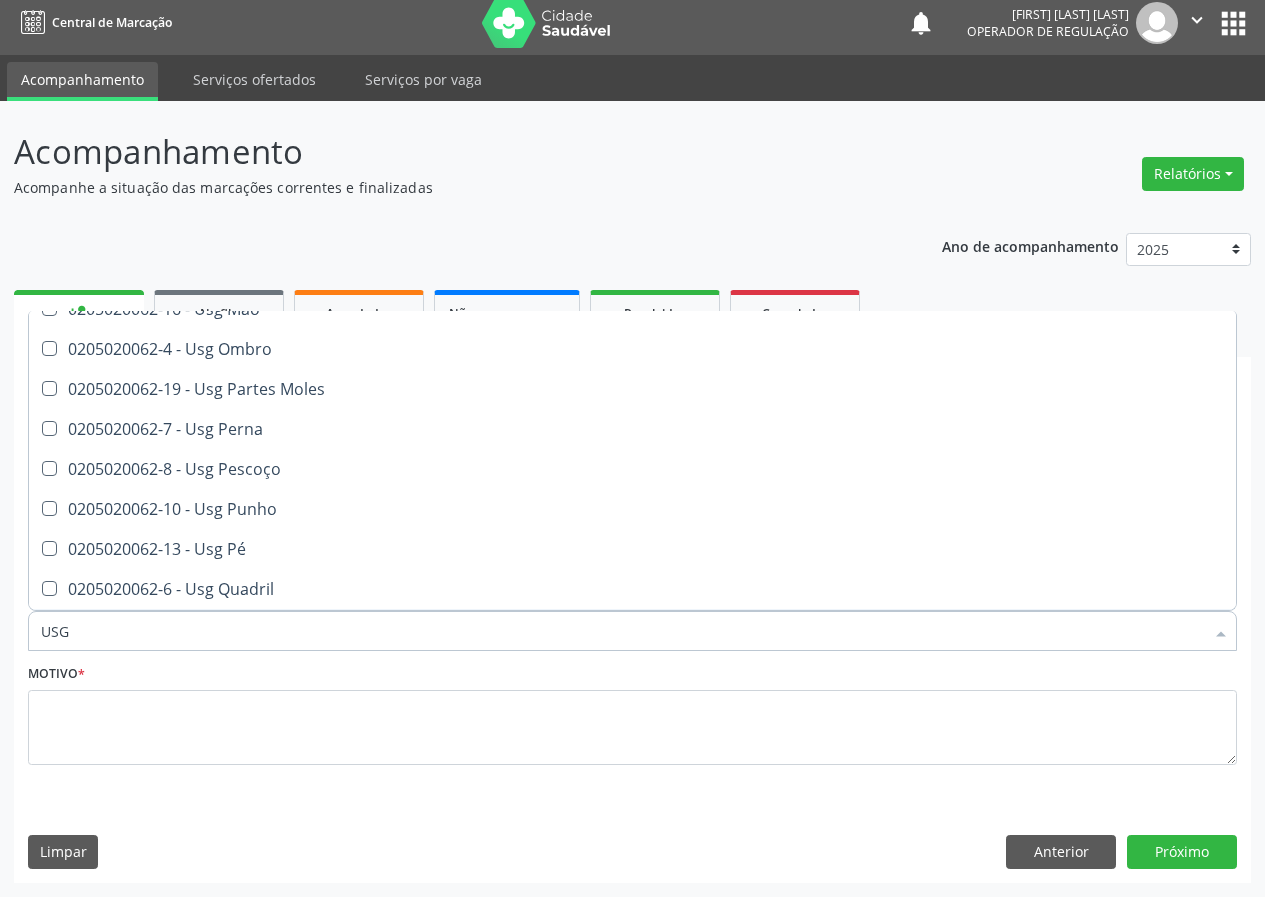 scroll, scrollTop: 161, scrollLeft: 0, axis: vertical 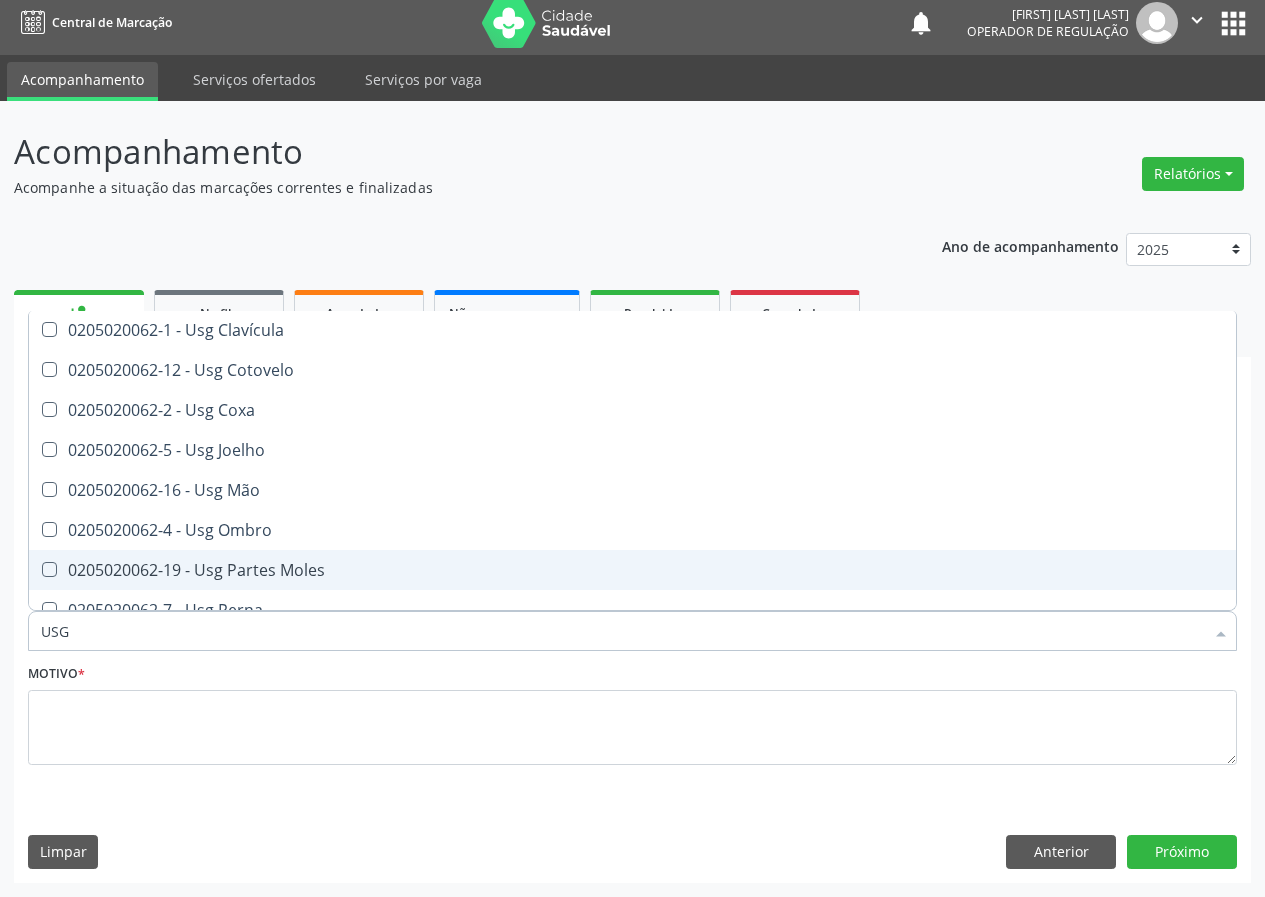 click on "0205020062-19 - Usg Partes Moles" at bounding box center (632, 570) 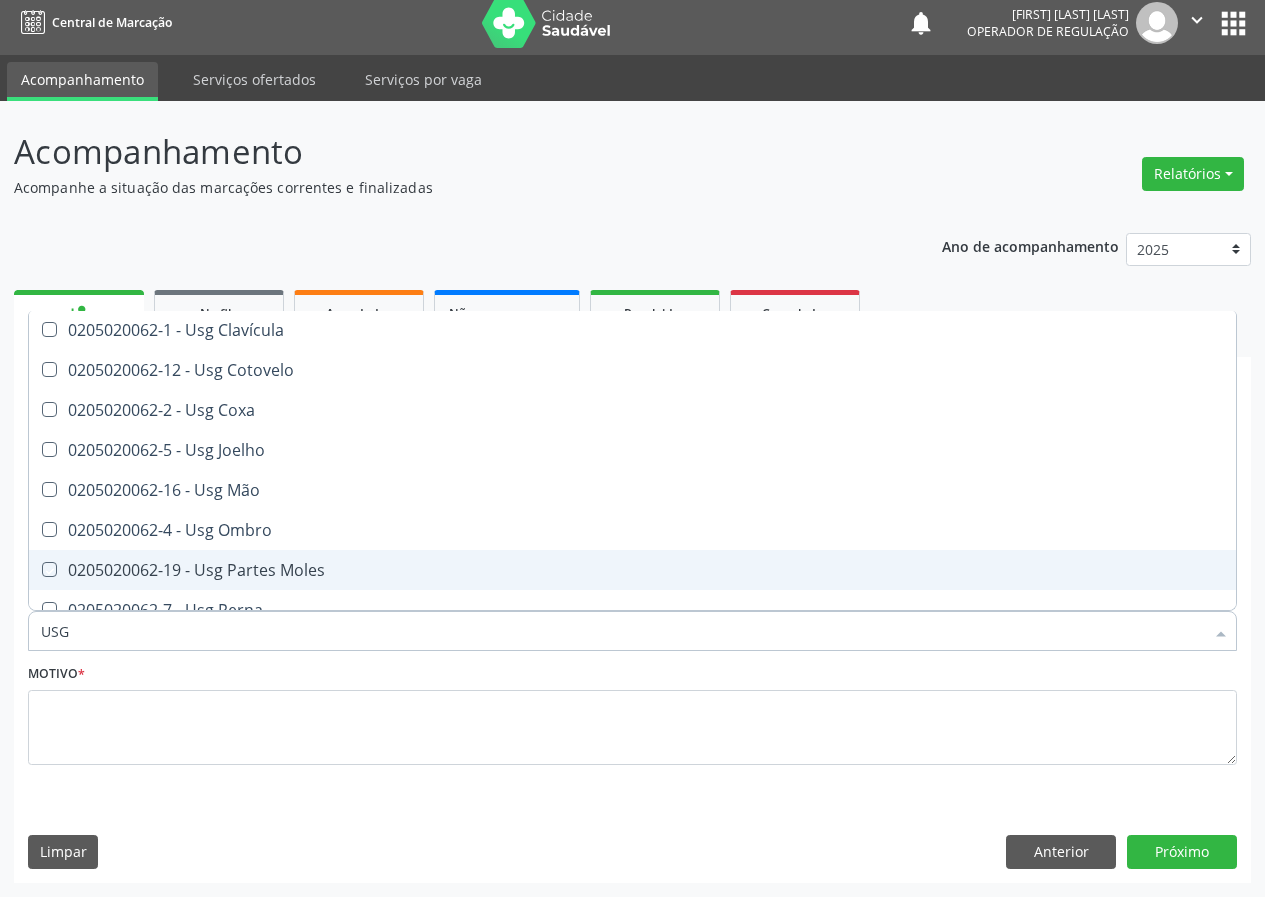 checkbox on "true" 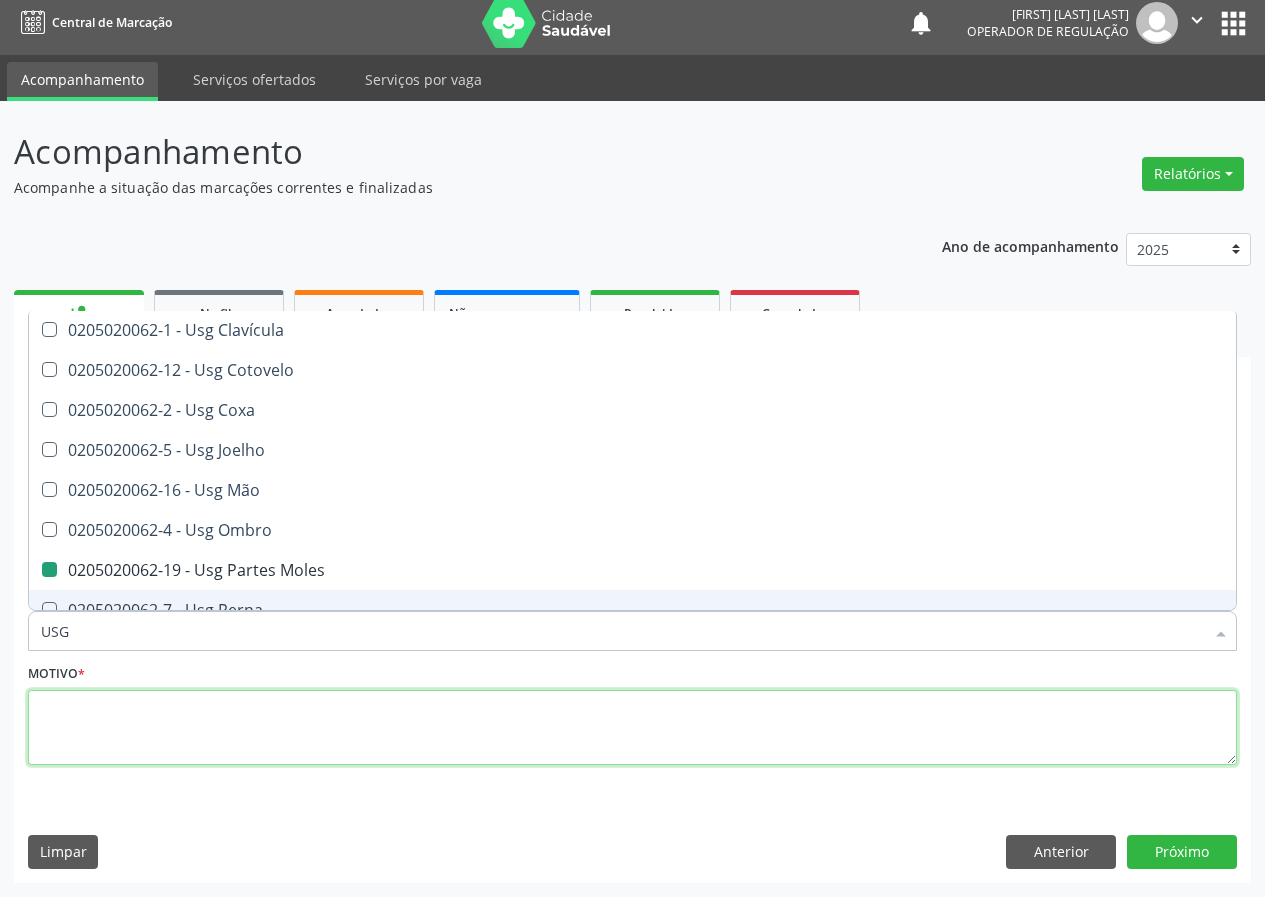 click at bounding box center (632, 728) 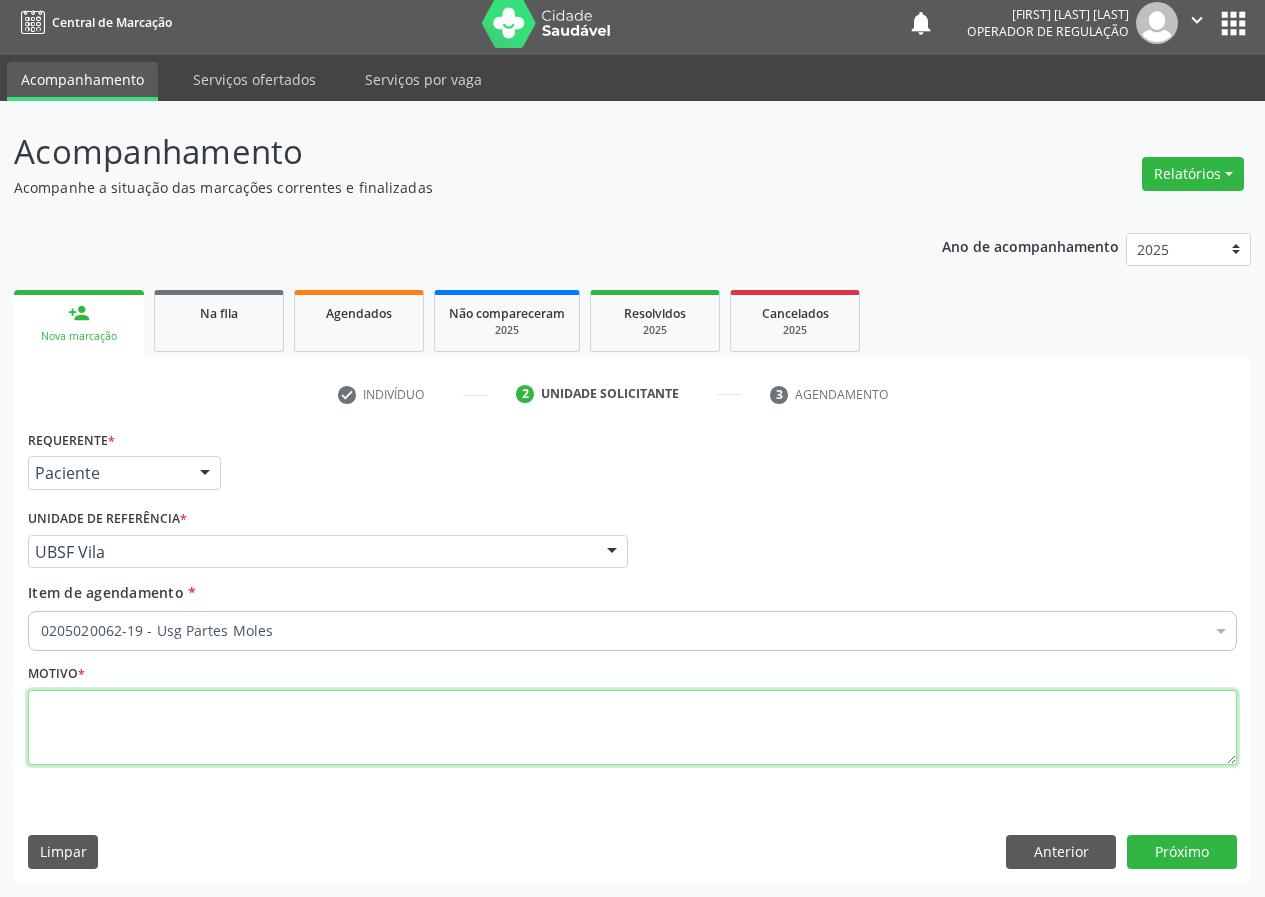 scroll, scrollTop: 0, scrollLeft: 0, axis: both 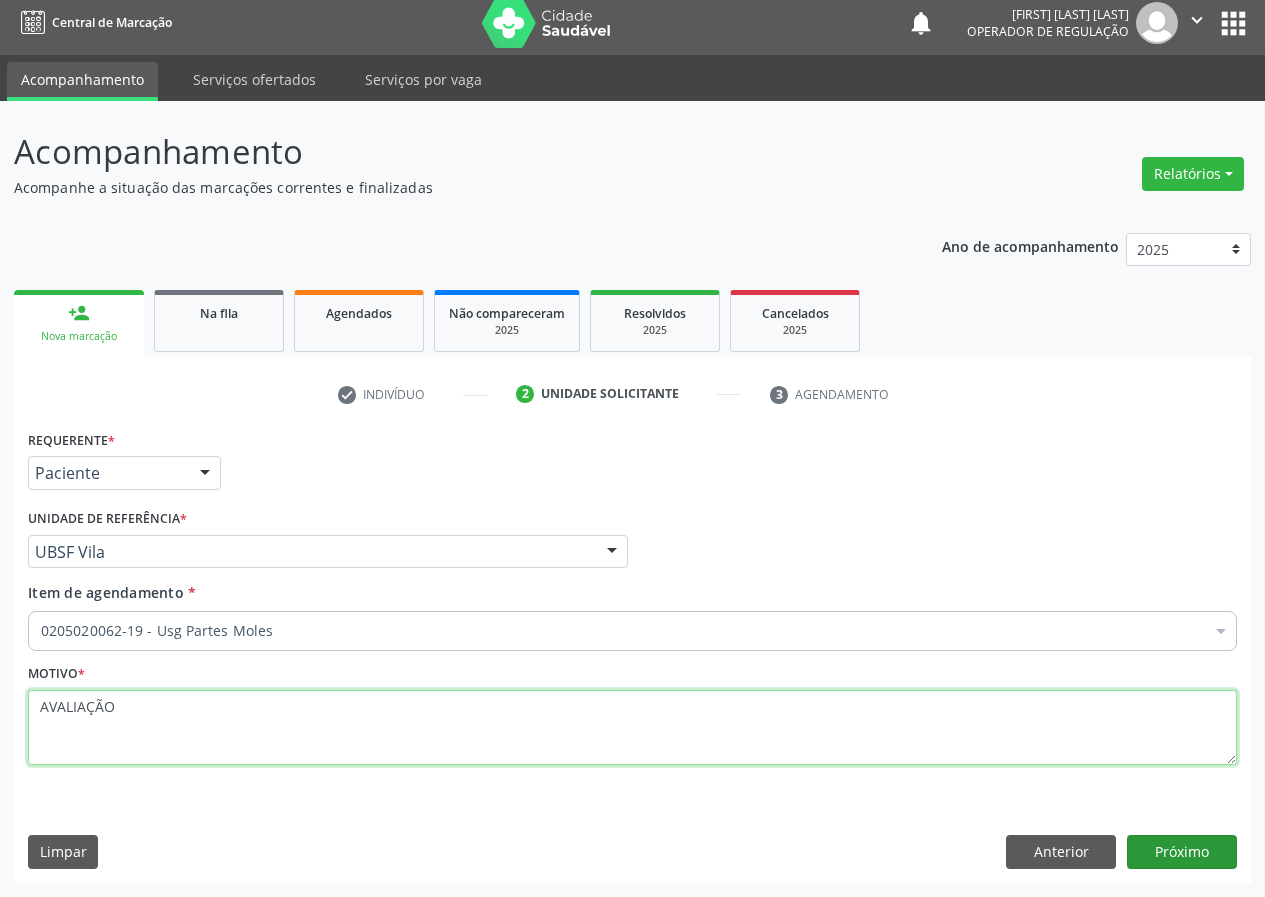 type on "AVALIAÇÃO" 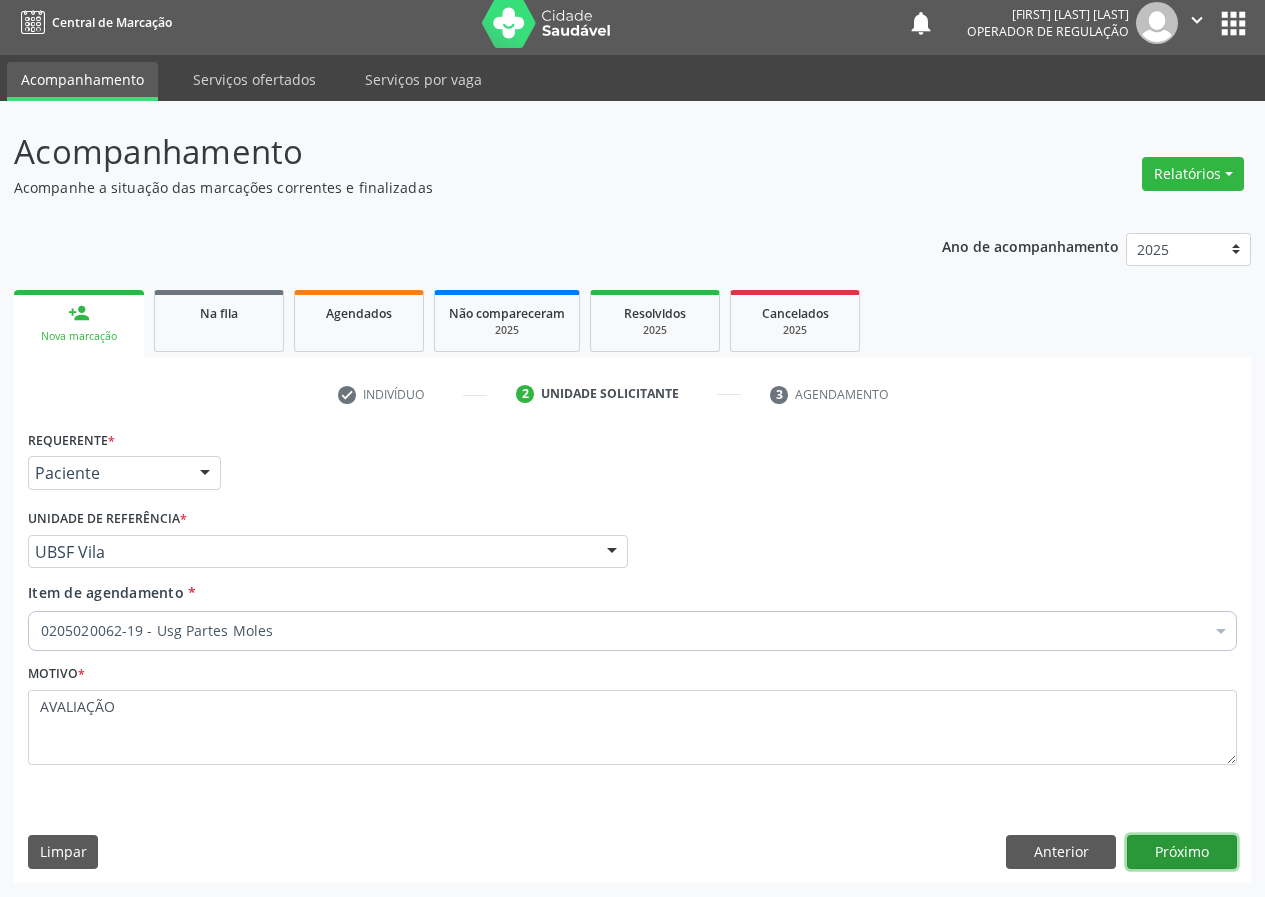 click on "Próximo" at bounding box center (1182, 852) 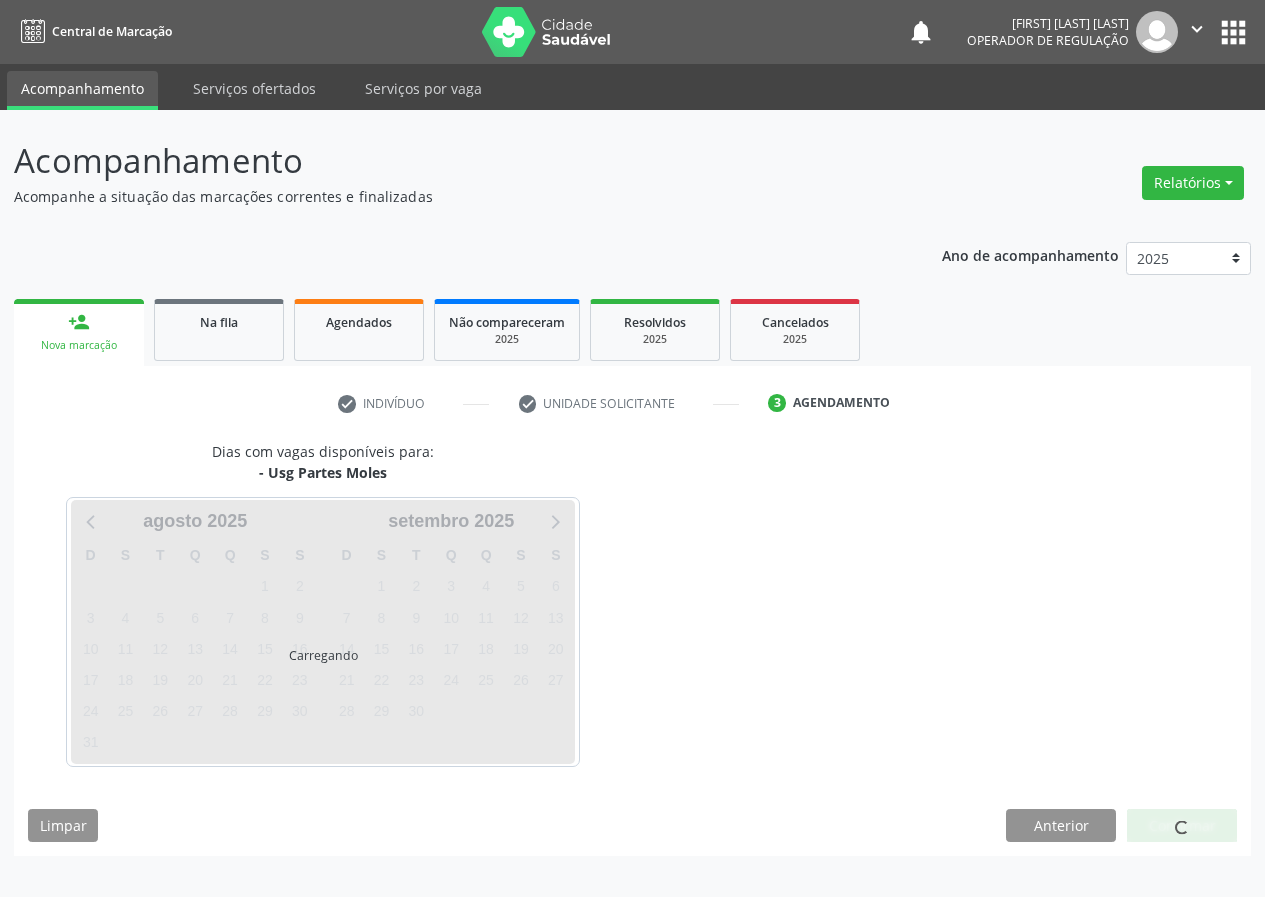 scroll, scrollTop: 0, scrollLeft: 0, axis: both 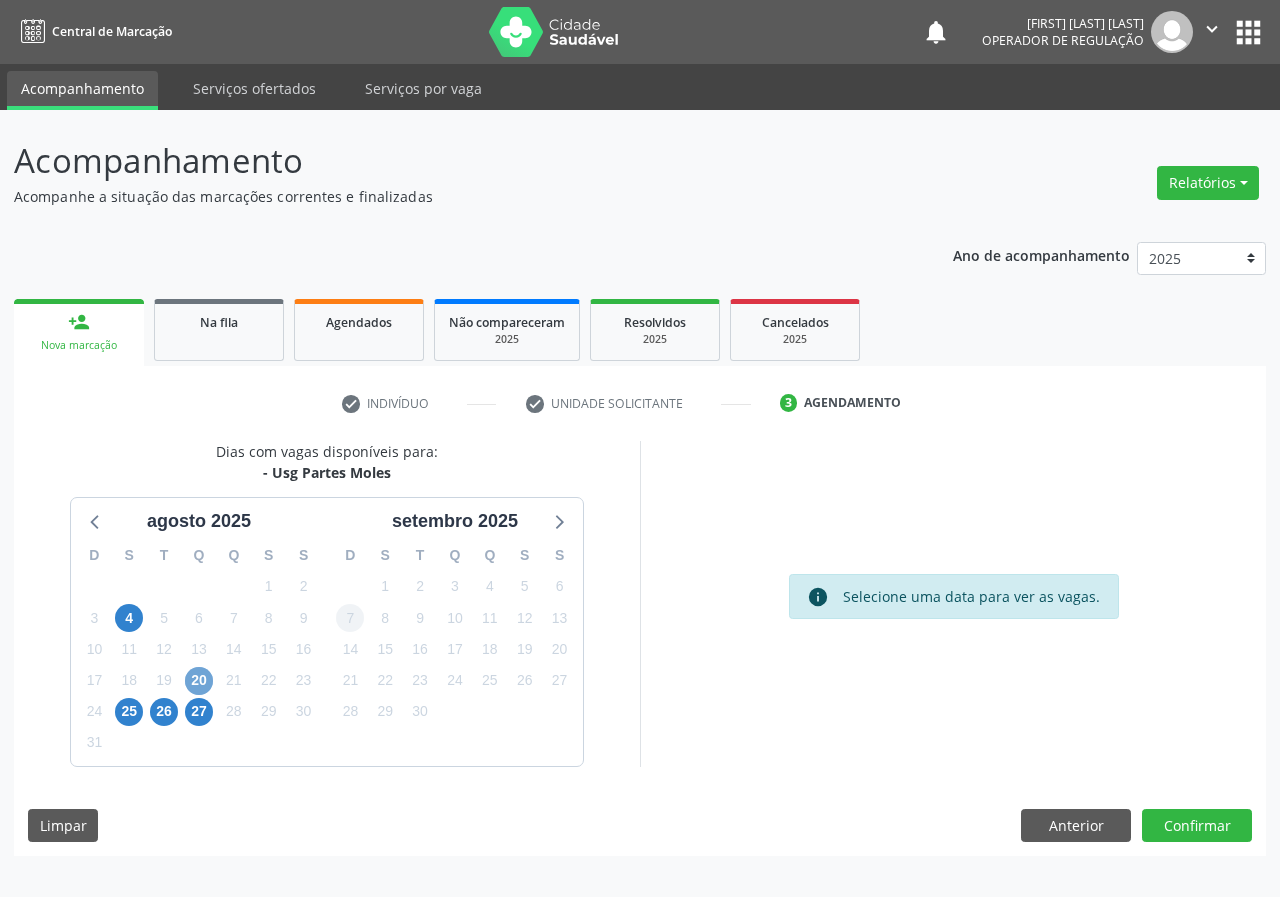 drag, startPoint x: 194, startPoint y: 676, endPoint x: 363, endPoint y: 618, distance: 178.67569 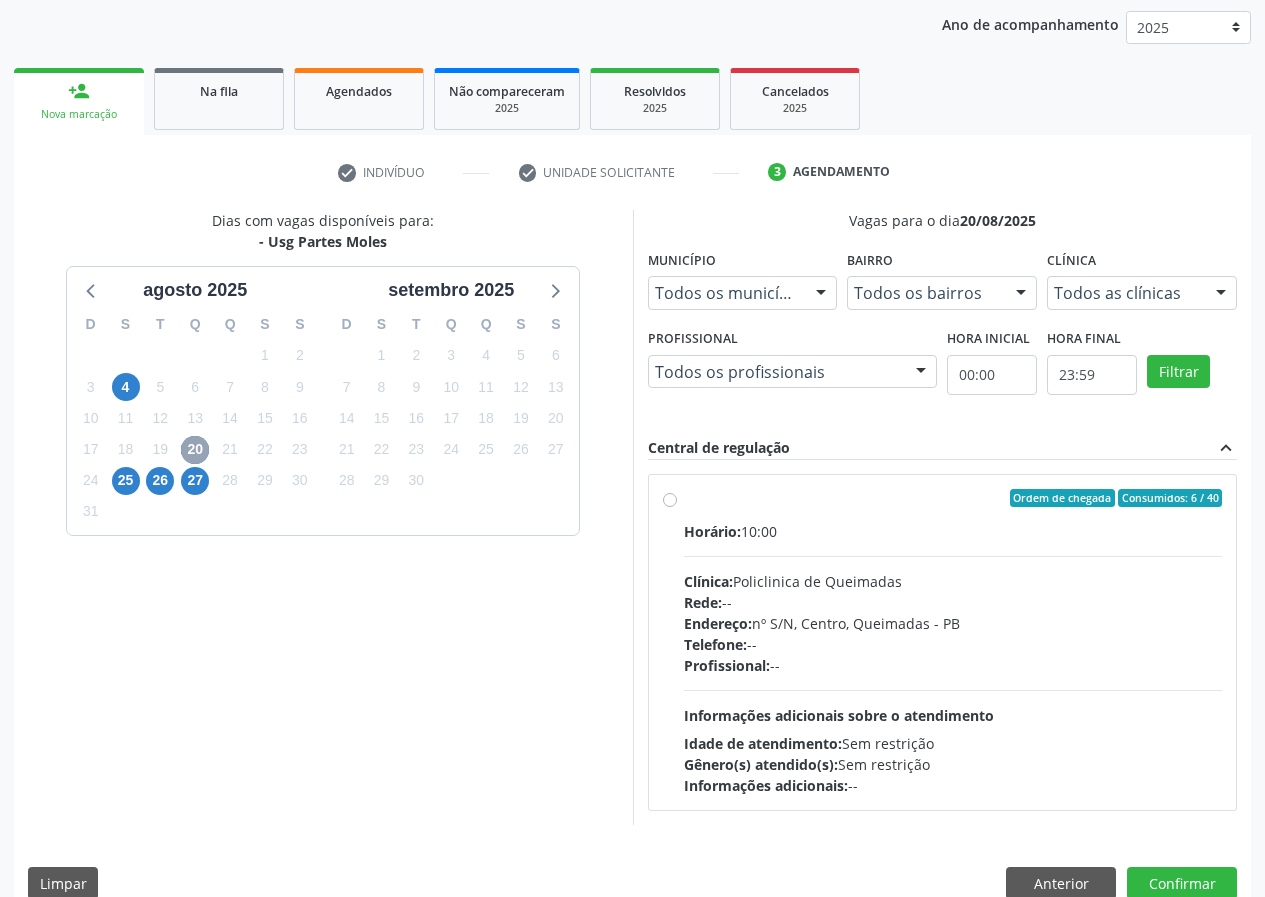 scroll, scrollTop: 262, scrollLeft: 0, axis: vertical 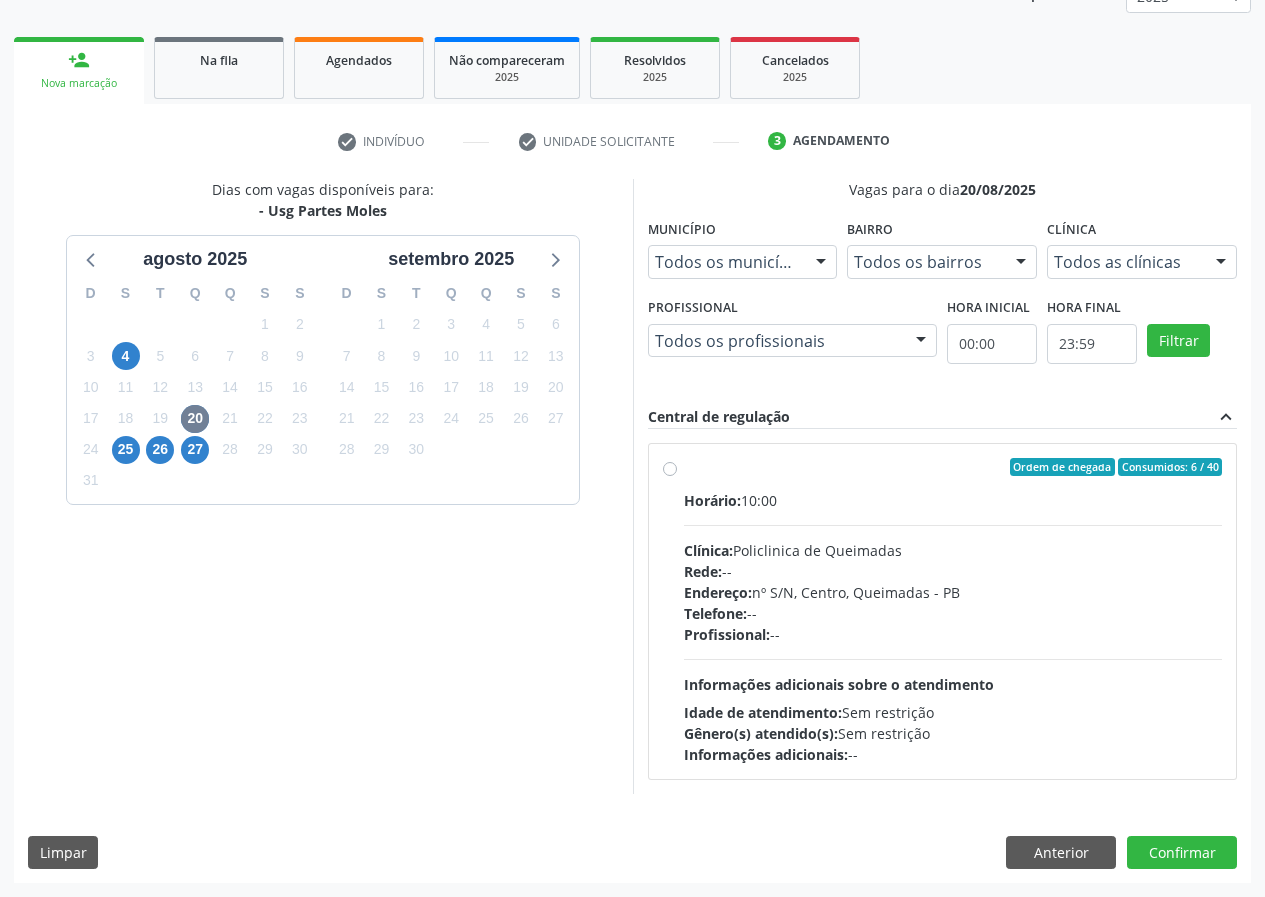 click on "Ordem de chegada
Consumidos: 6 / 40
Horário:   10:00
Clínica:  Policlinica de Queimadas
Rede:
--
Endereço:   nº S/N, Centro, Queimadas - PB
Telefone:   --
Profissional:
--
Informações adicionais sobre o atendimento
Idade de atendimento:
Sem restrição
Gênero(s) atendido(s):
Sem restrição
Informações adicionais:
--" at bounding box center (953, 611) 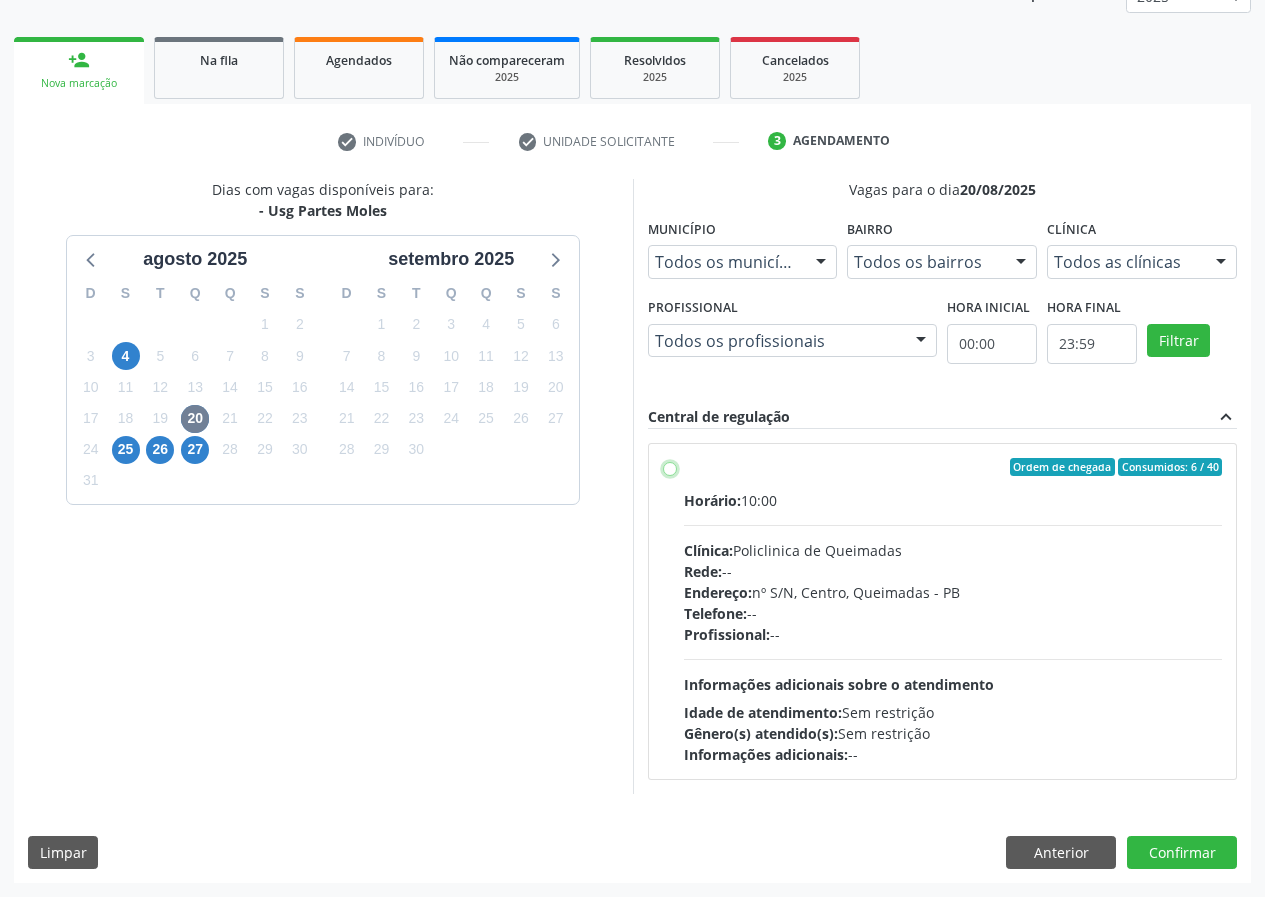 click on "Ordem de chegada
Consumidos: 6 / 40
Horário:   10:00
Clínica:  Policlinica de Queimadas
Rede:
--
Endereço:   nº S/N, Centro, Queimadas - PB
Telefone:   --
Profissional:
--
Informações adicionais sobre o atendimento
Idade de atendimento:
Sem restrição
Gênero(s) atendido(s):
Sem restrição
Informações adicionais:
--" at bounding box center [670, 467] 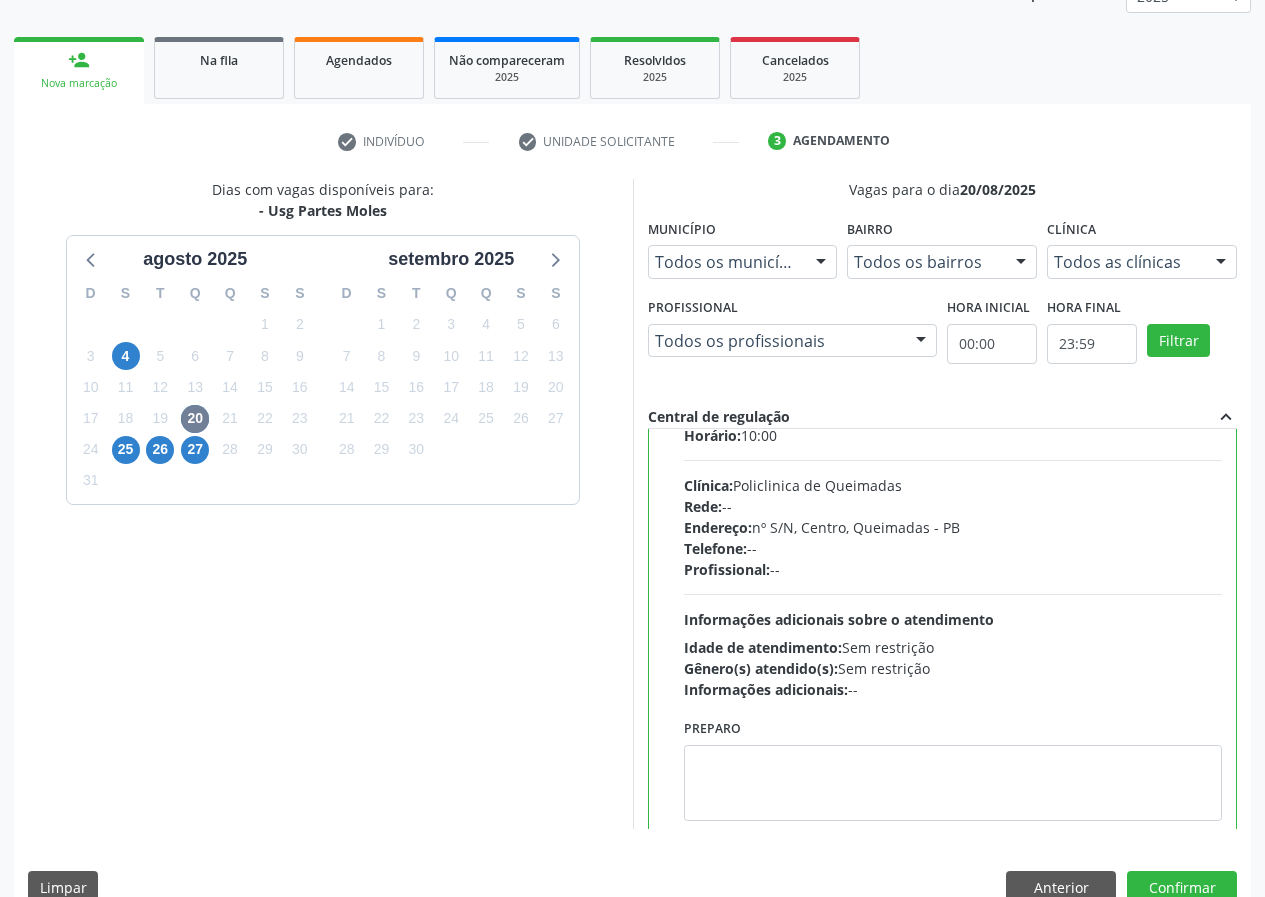 scroll, scrollTop: 99, scrollLeft: 0, axis: vertical 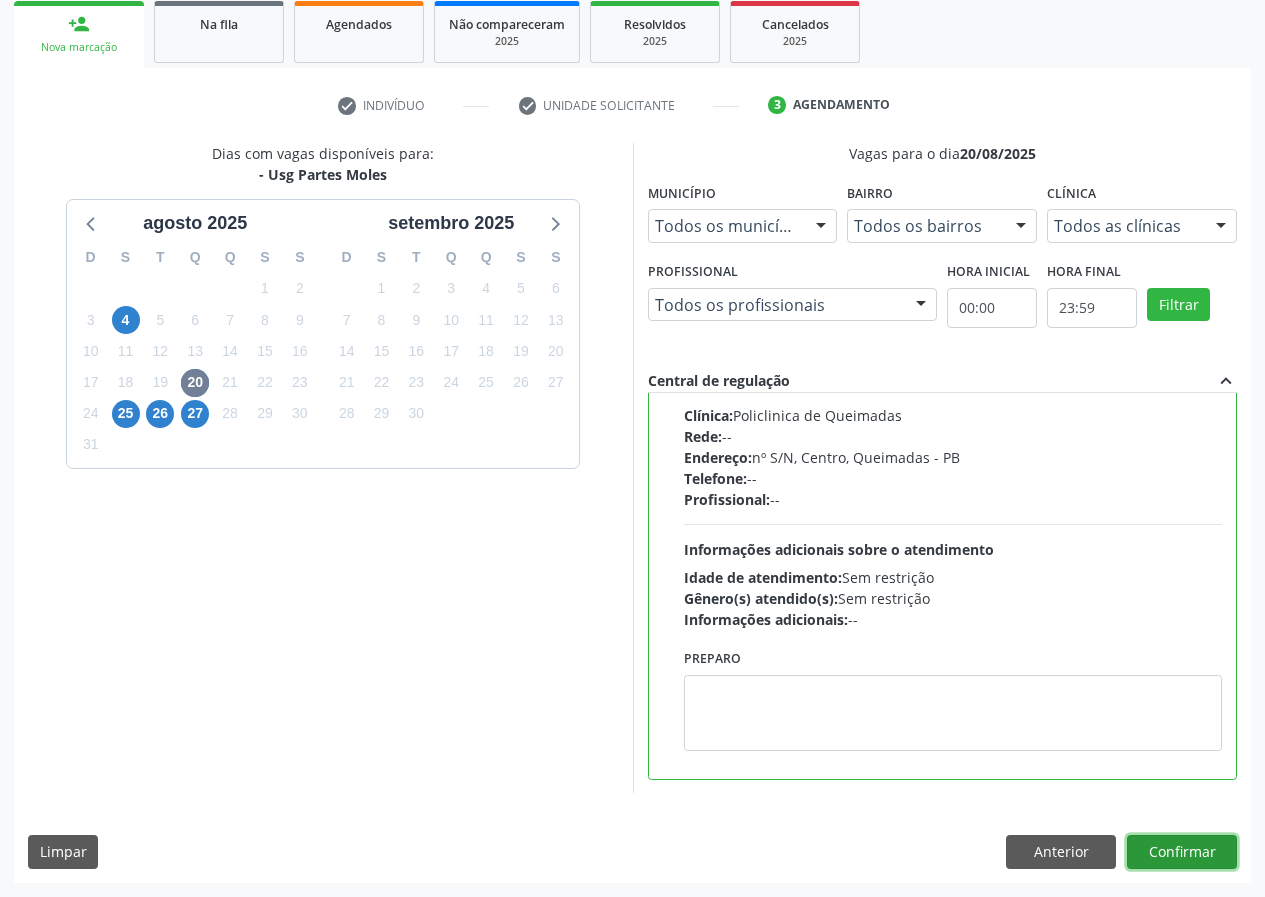 drag, startPoint x: 1177, startPoint y: 843, endPoint x: 1064, endPoint y: 837, distance: 113.15918 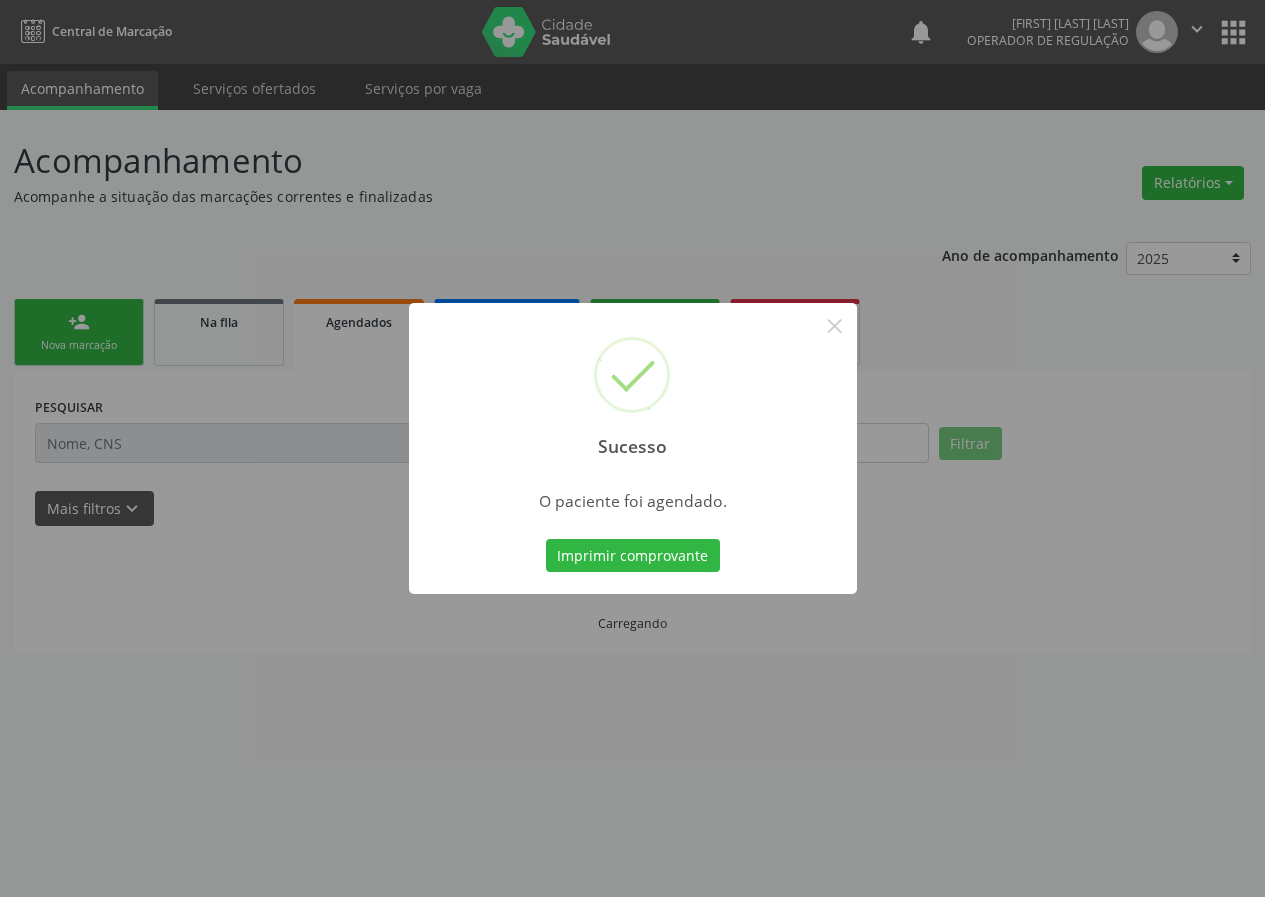 scroll, scrollTop: 0, scrollLeft: 0, axis: both 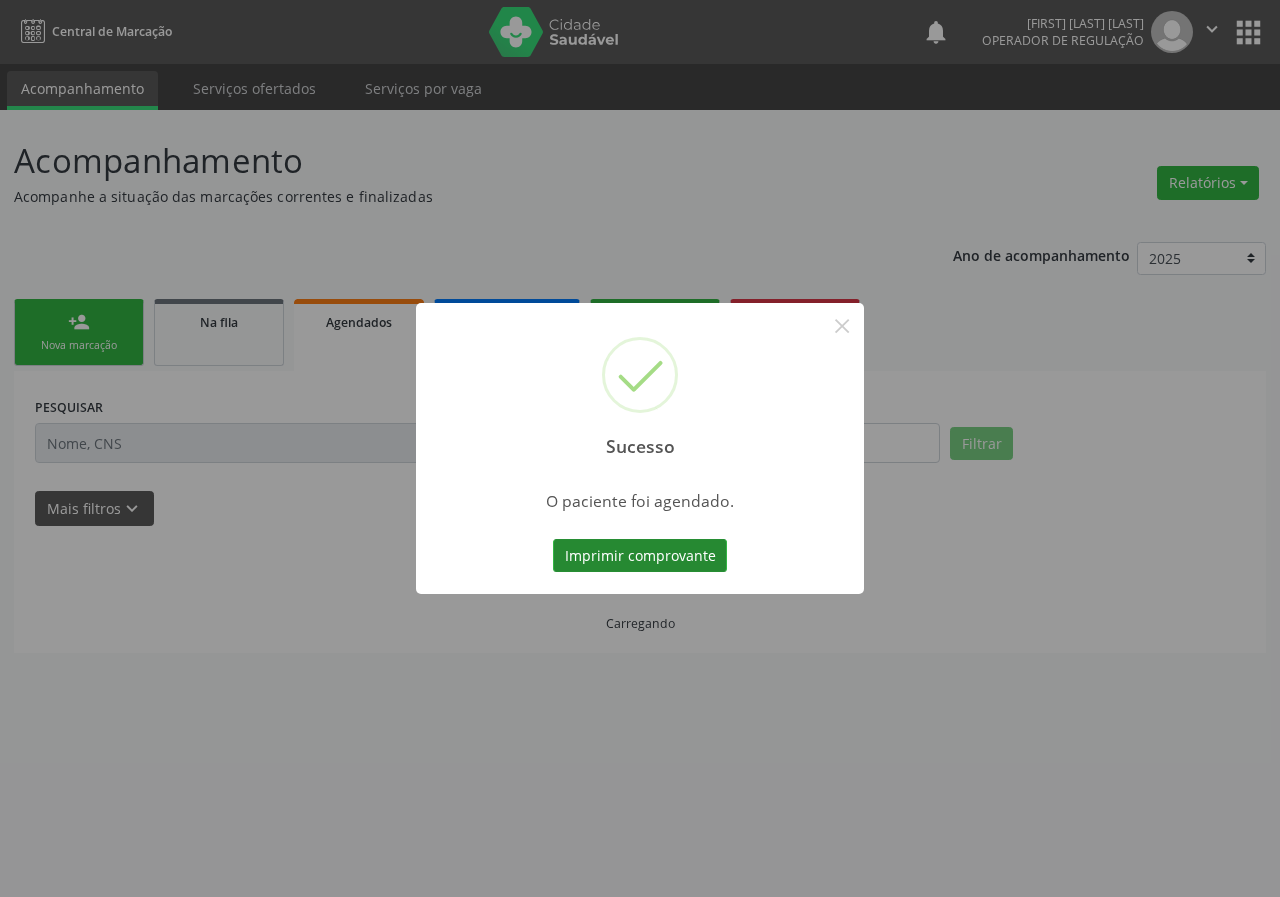 click on "Imprimir comprovante" at bounding box center [640, 556] 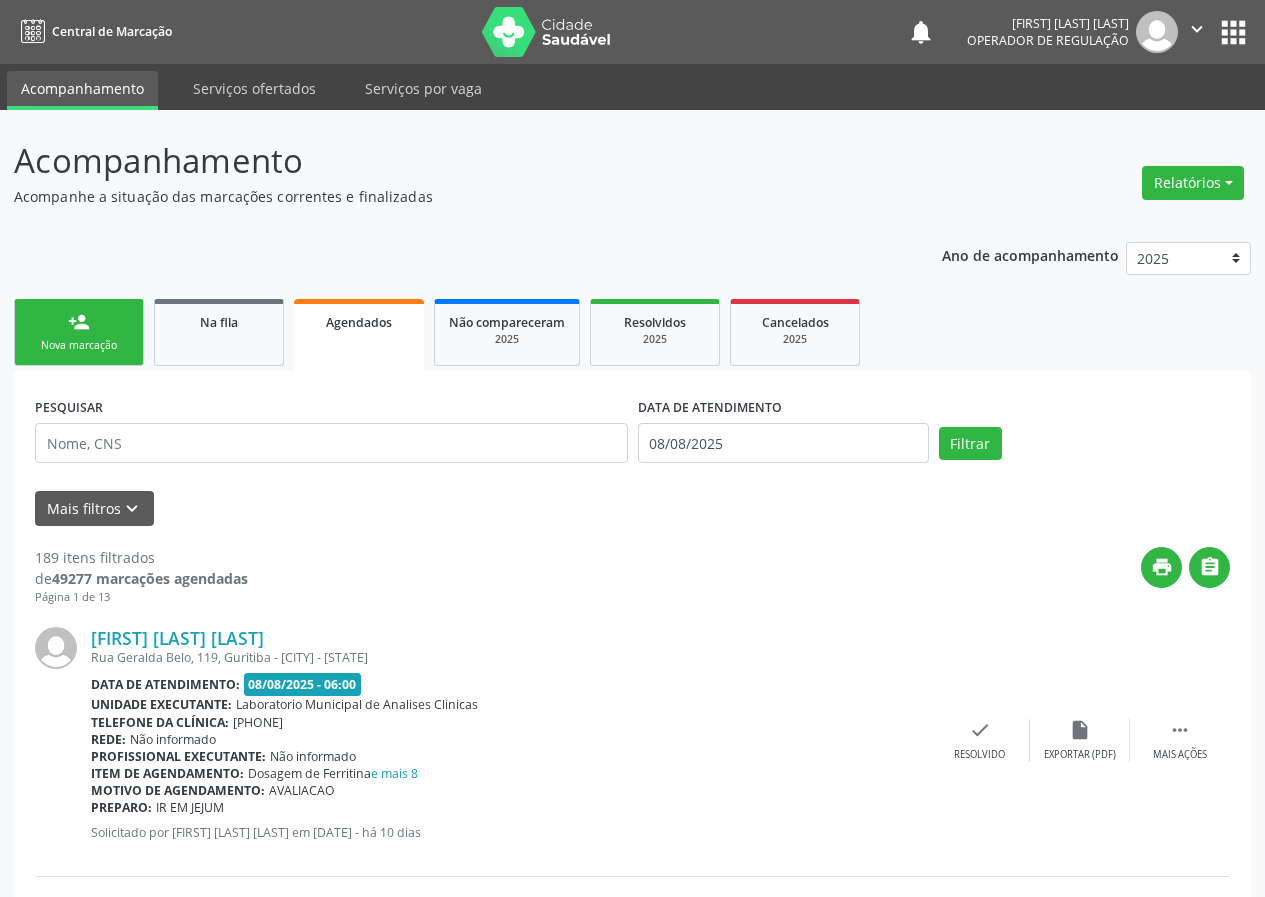 click on "person_add
Nova marcação" at bounding box center (79, 332) 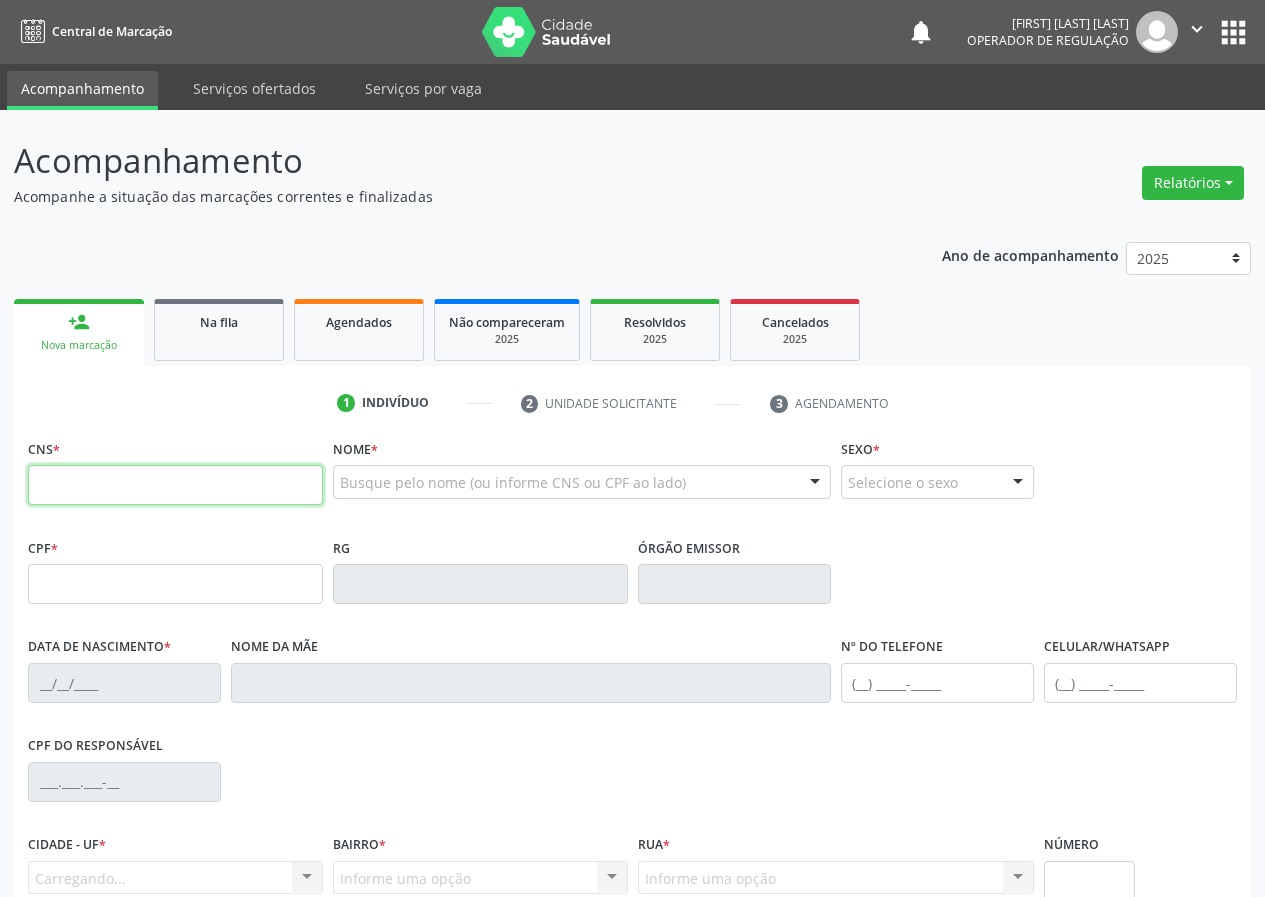 click at bounding box center (175, 485) 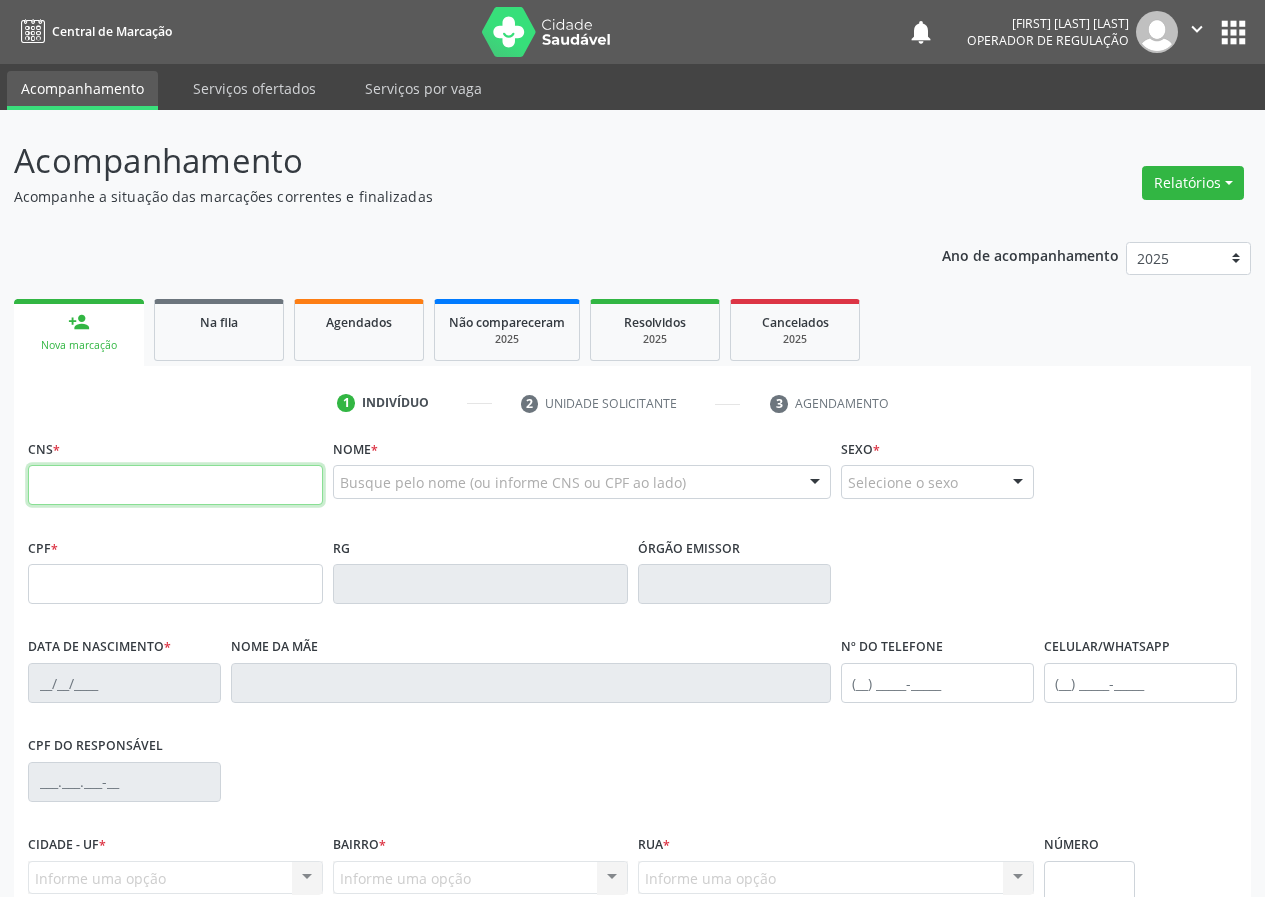 click at bounding box center [175, 485] 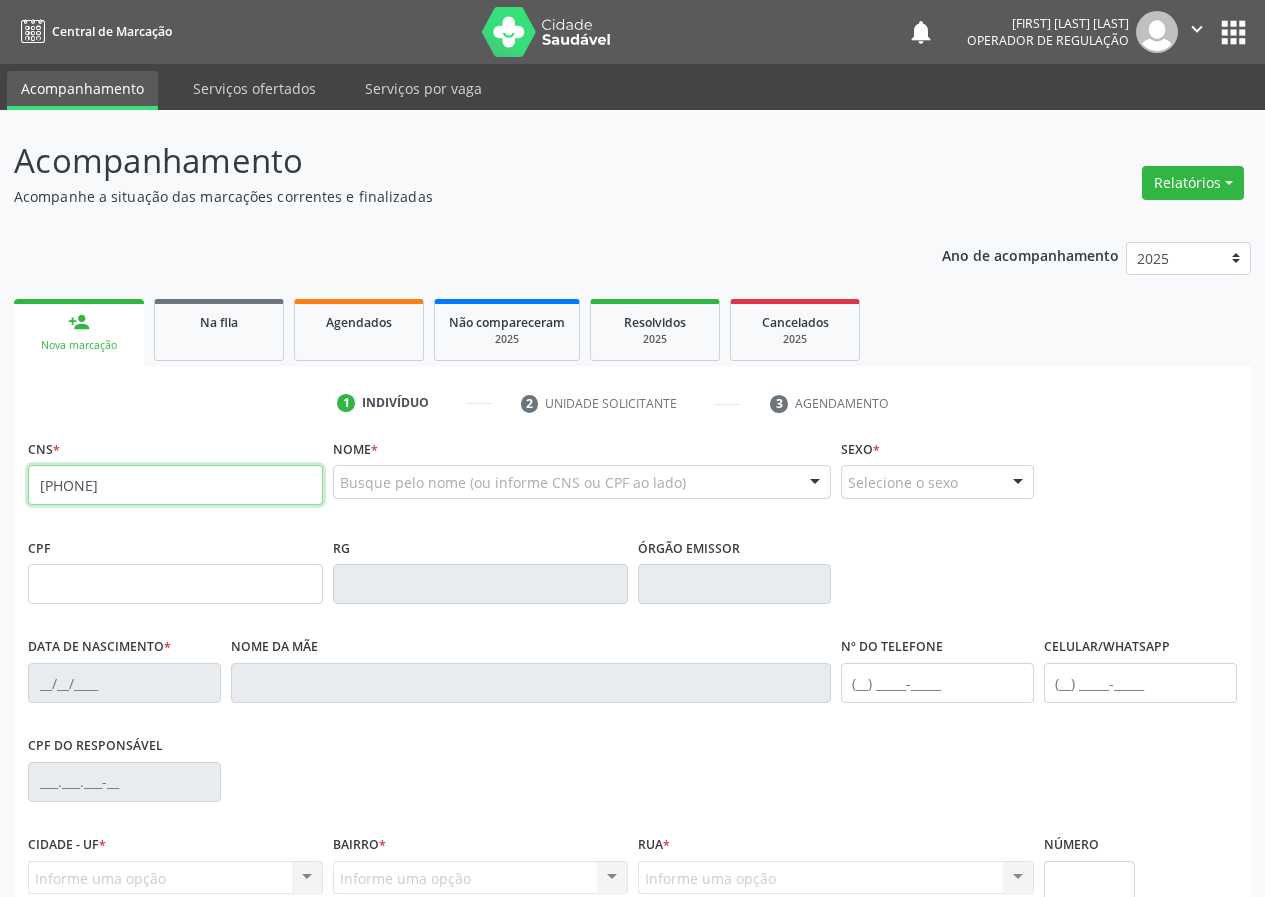type on "709 0048 3853 7016" 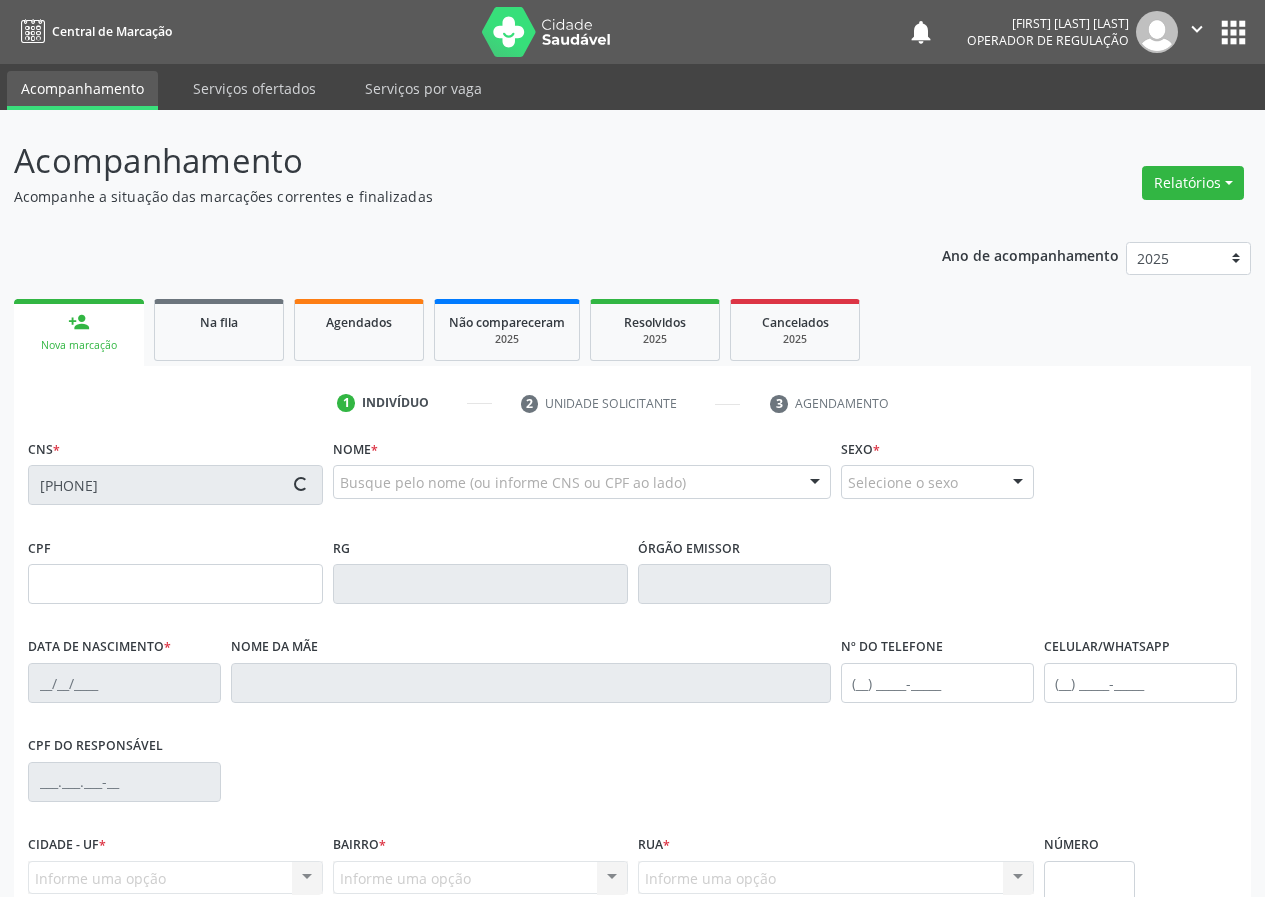 type on "149.747.874-03" 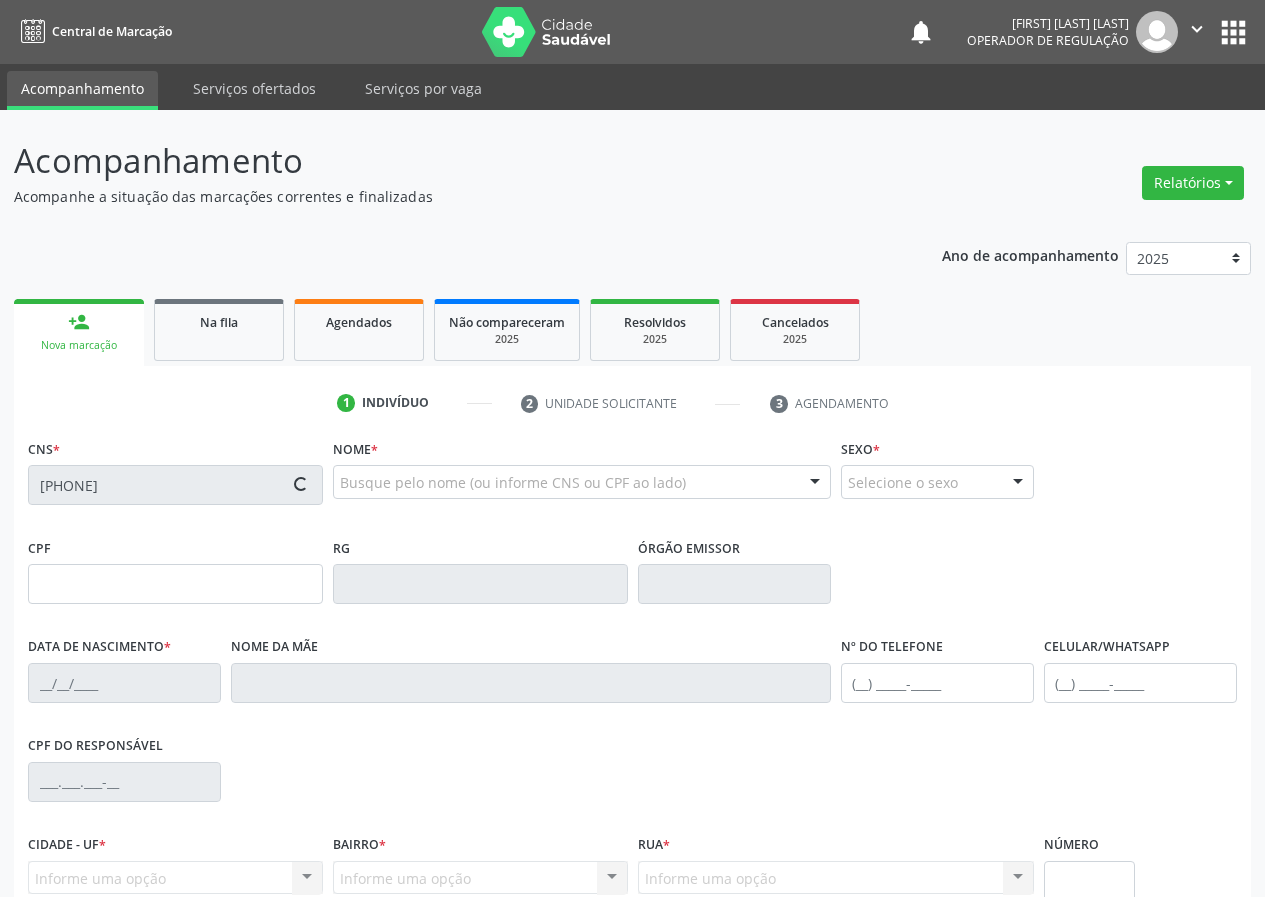 type on "30/09/2016" 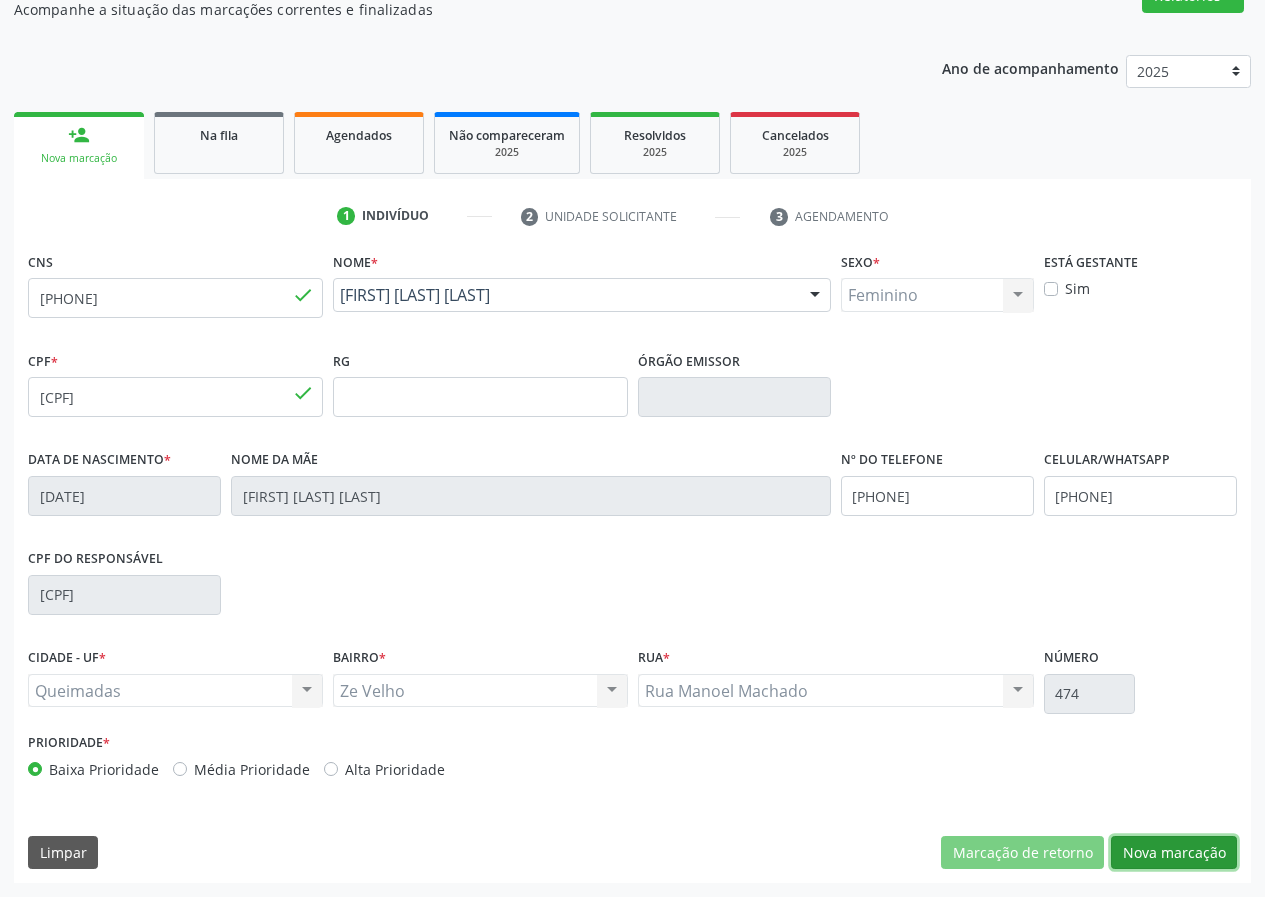 drag, startPoint x: 1200, startPoint y: 859, endPoint x: 923, endPoint y: 832, distance: 278.31277 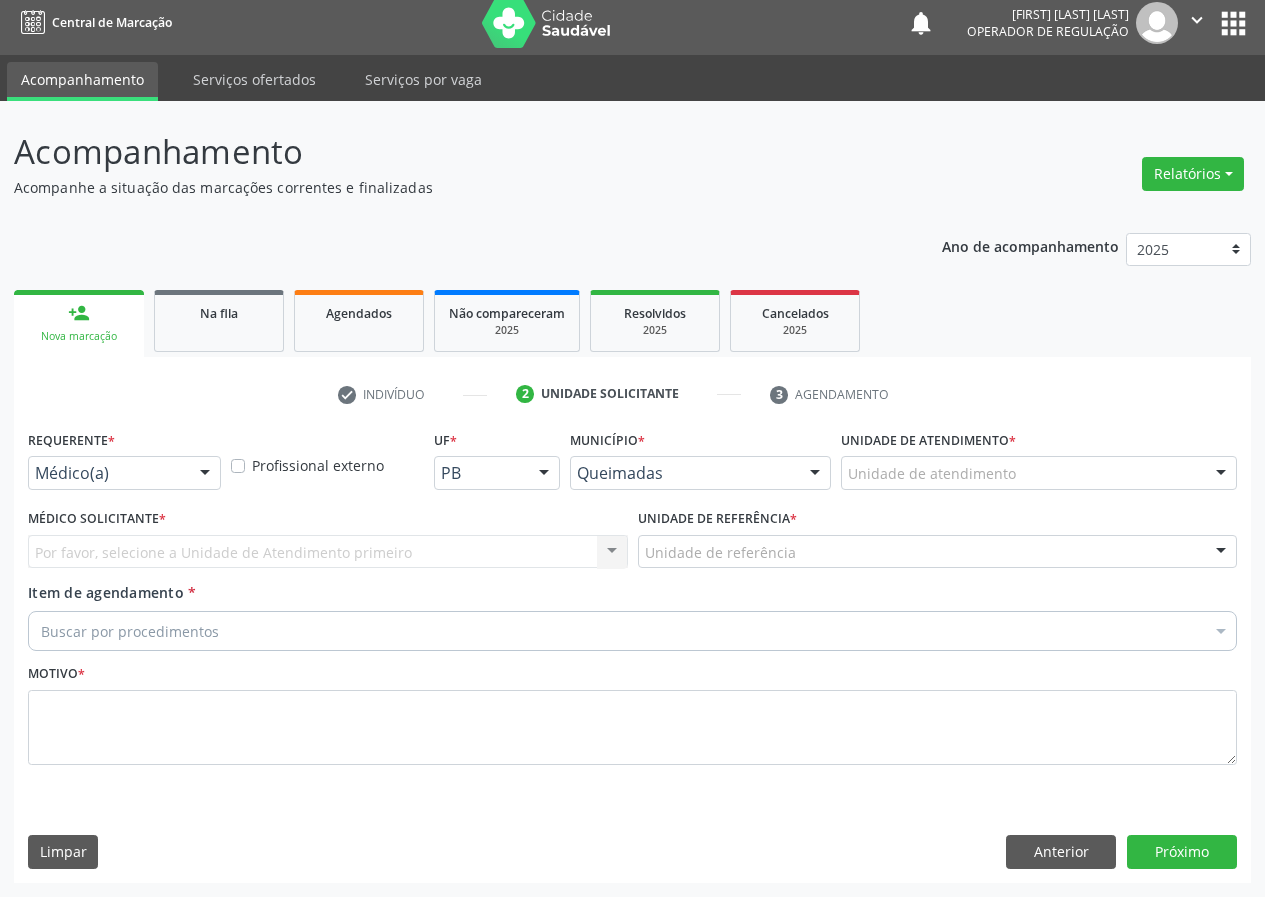 scroll, scrollTop: 9, scrollLeft: 0, axis: vertical 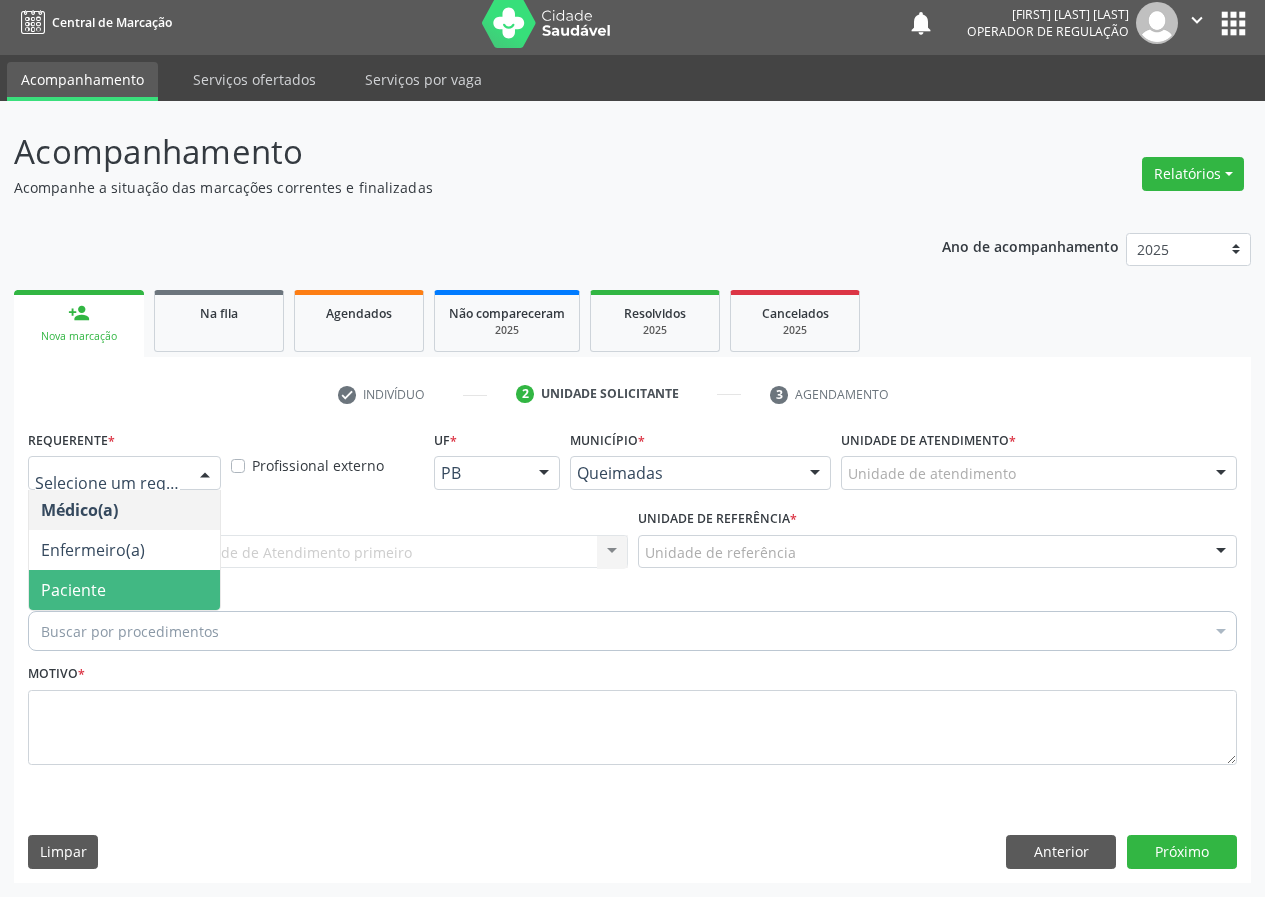 click on "Paciente" at bounding box center (124, 590) 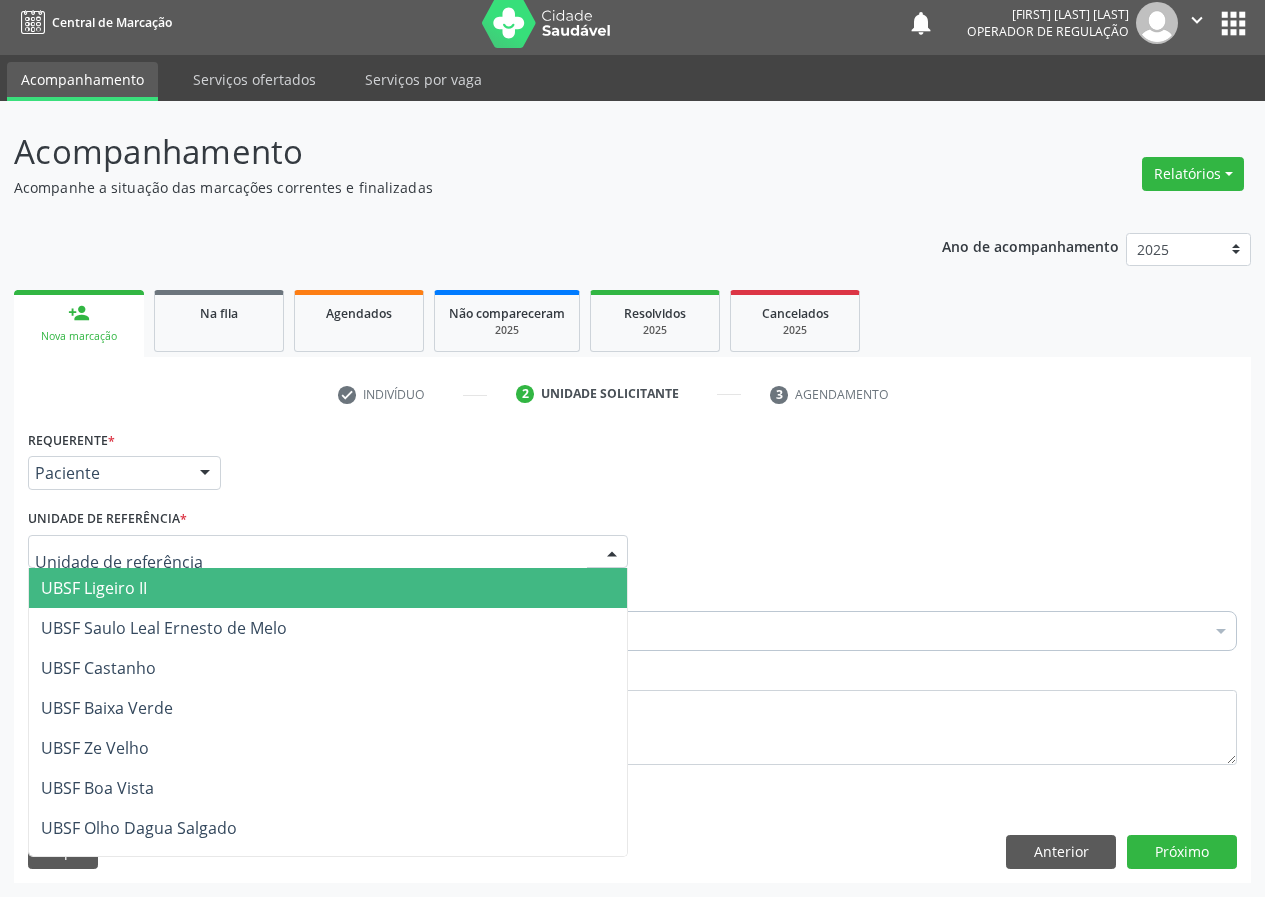 click at bounding box center [612, 553] 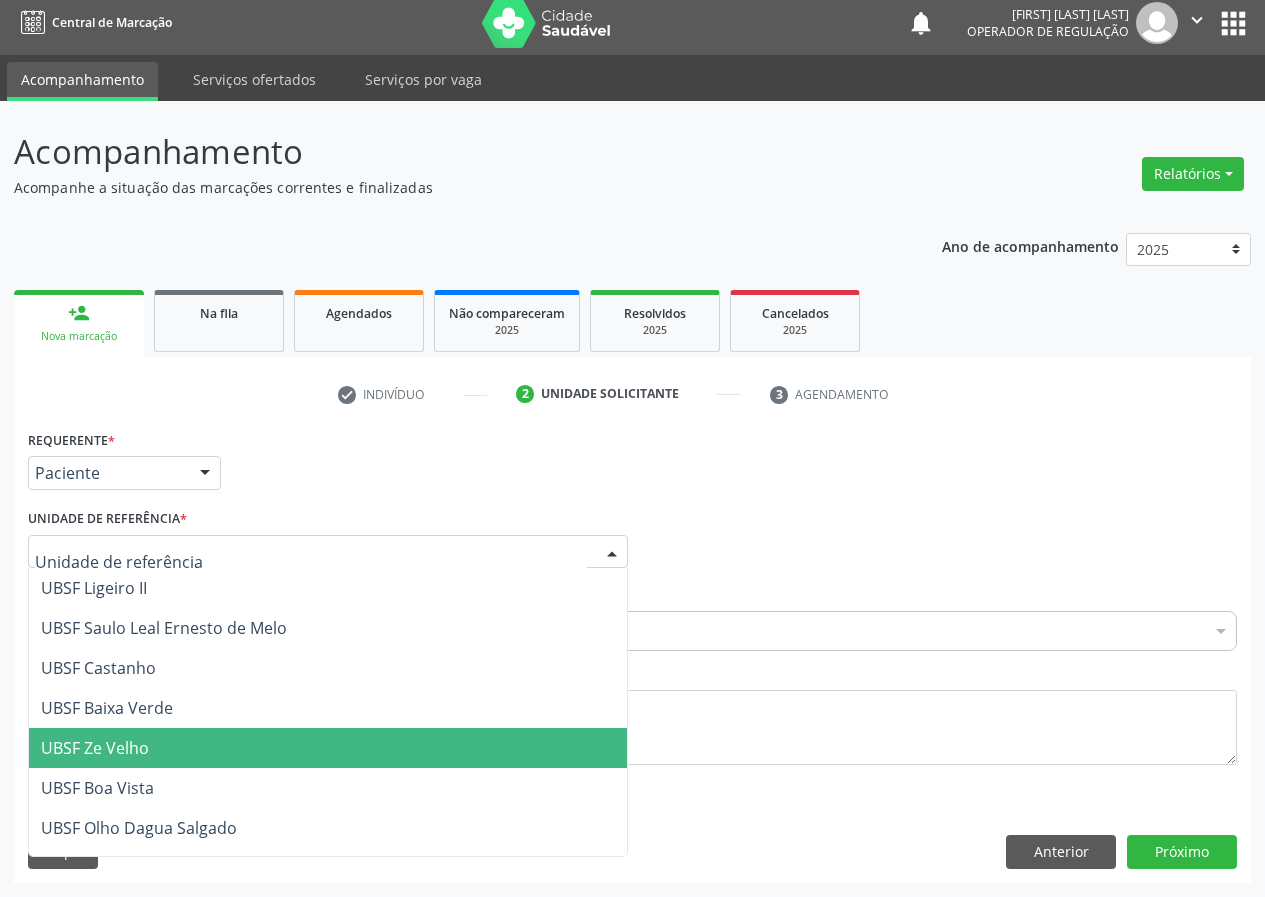 click on "UBSF Ze Velho" at bounding box center [95, 748] 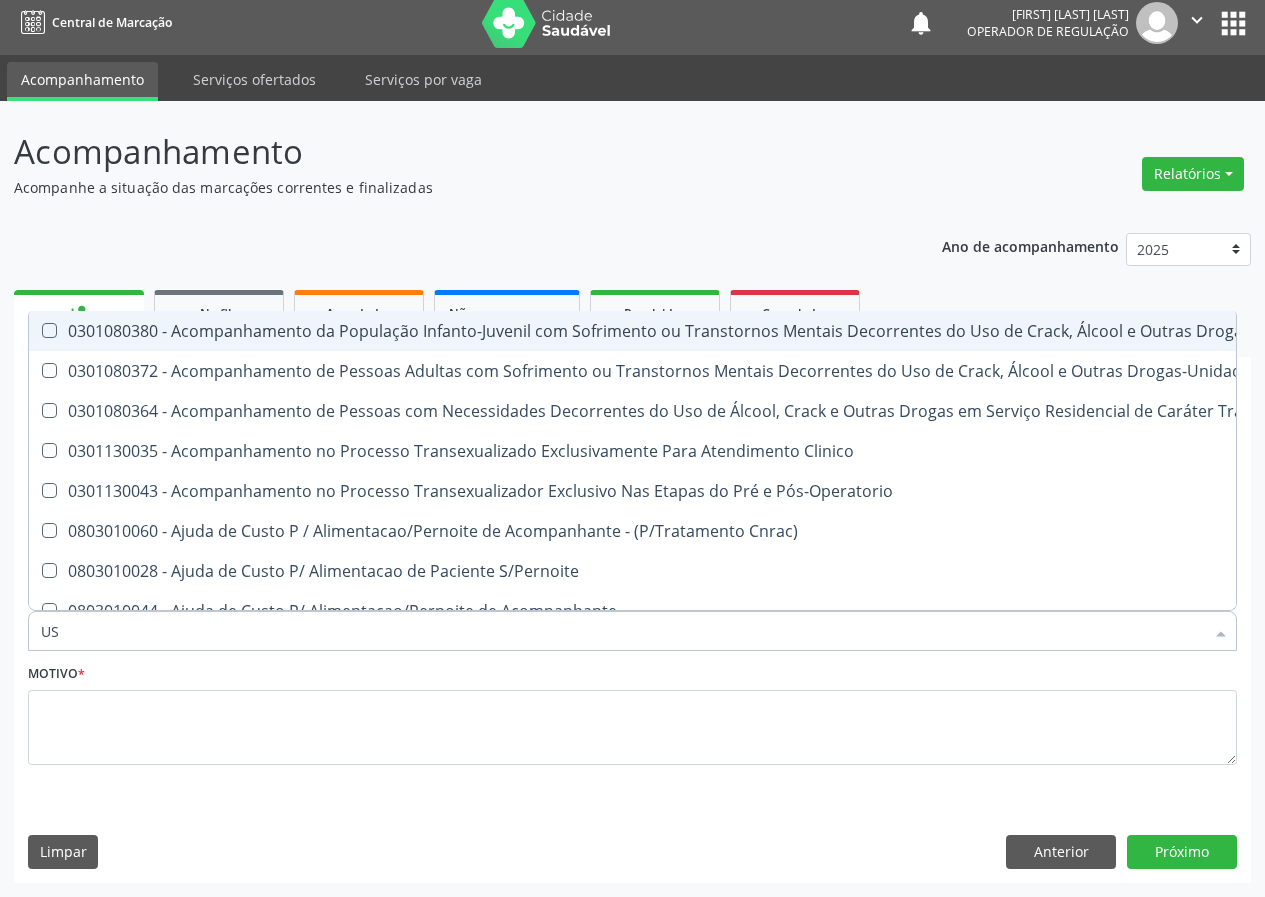 type on "USG" 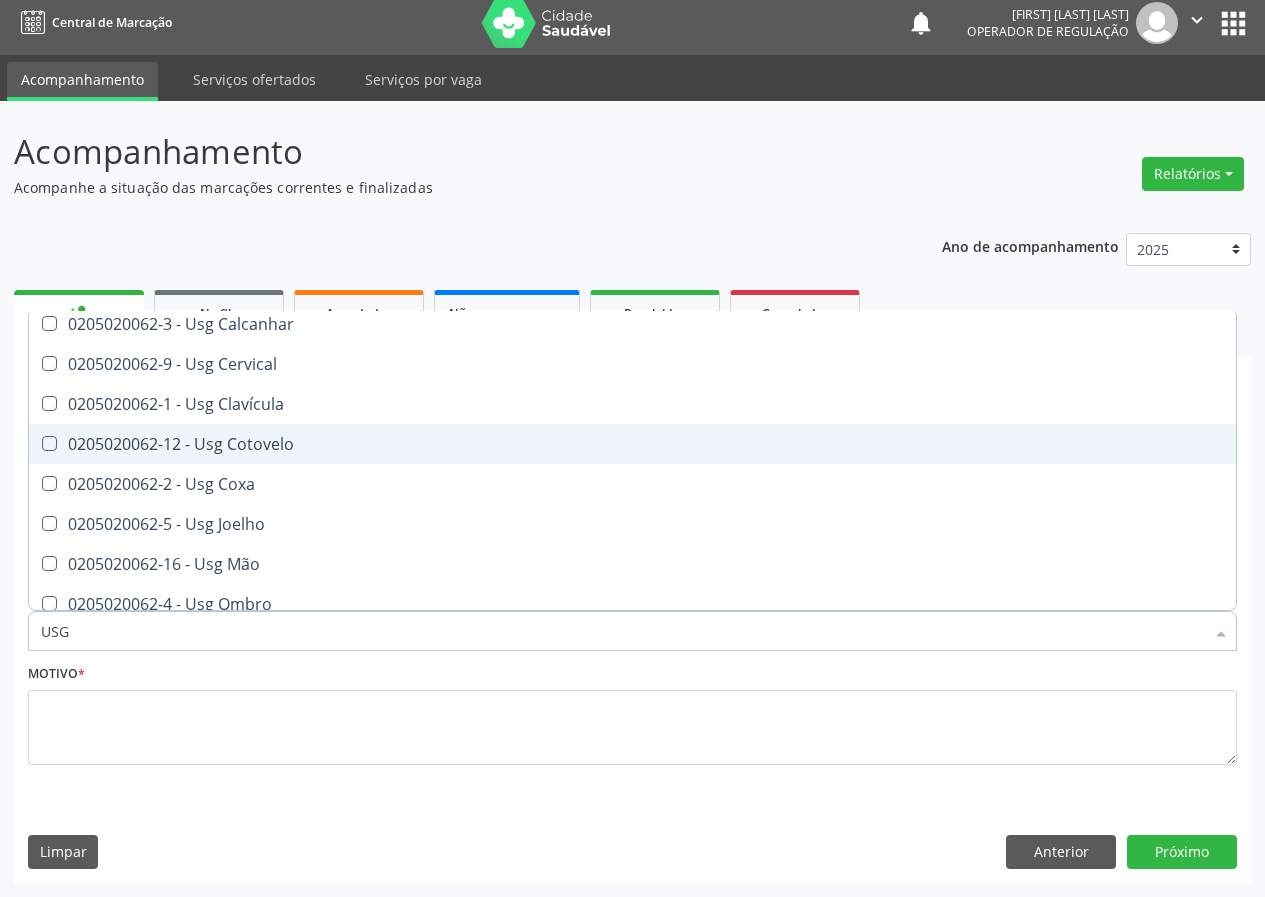 scroll, scrollTop: 200, scrollLeft: 0, axis: vertical 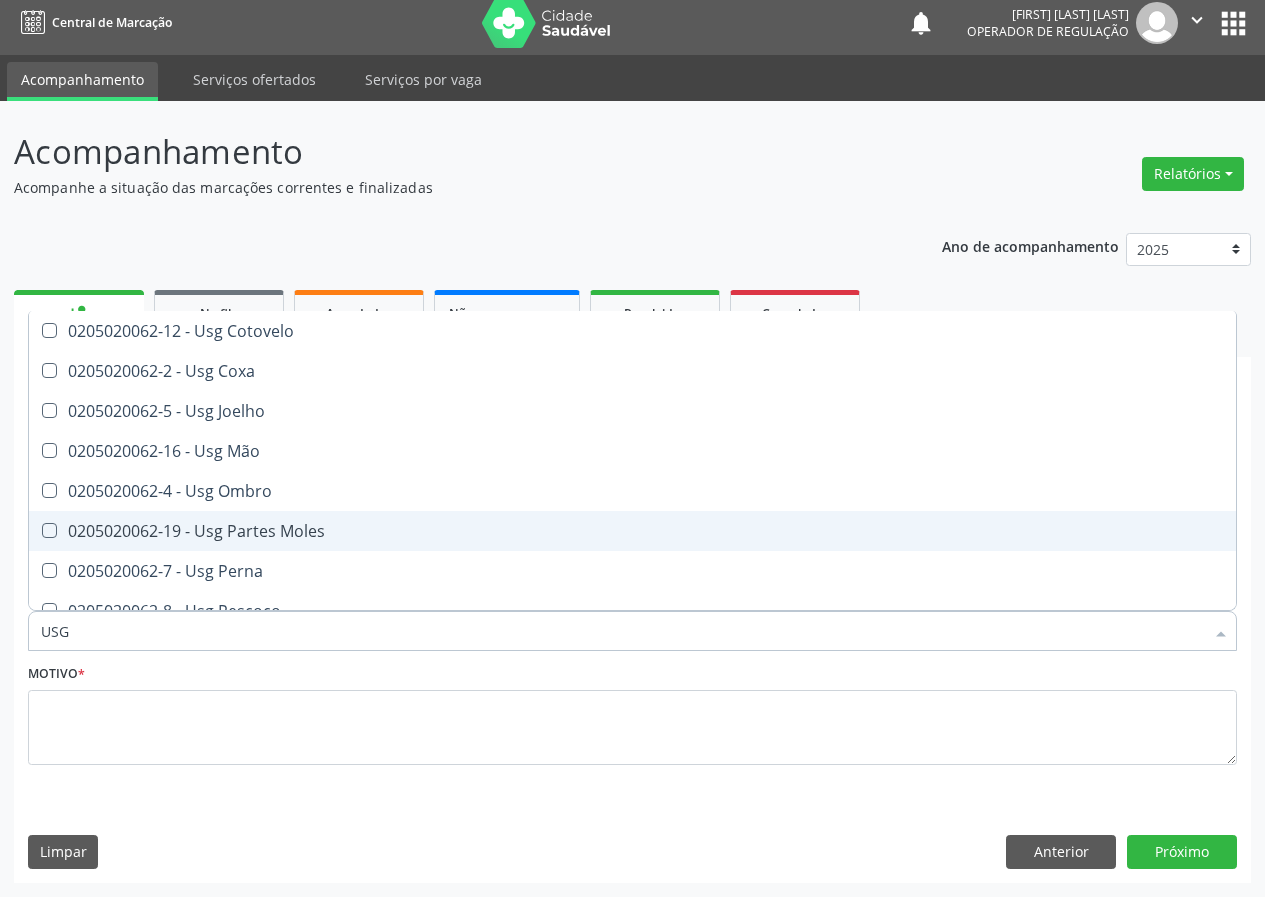drag, startPoint x: 270, startPoint y: 533, endPoint x: 95, endPoint y: 597, distance: 186.33572 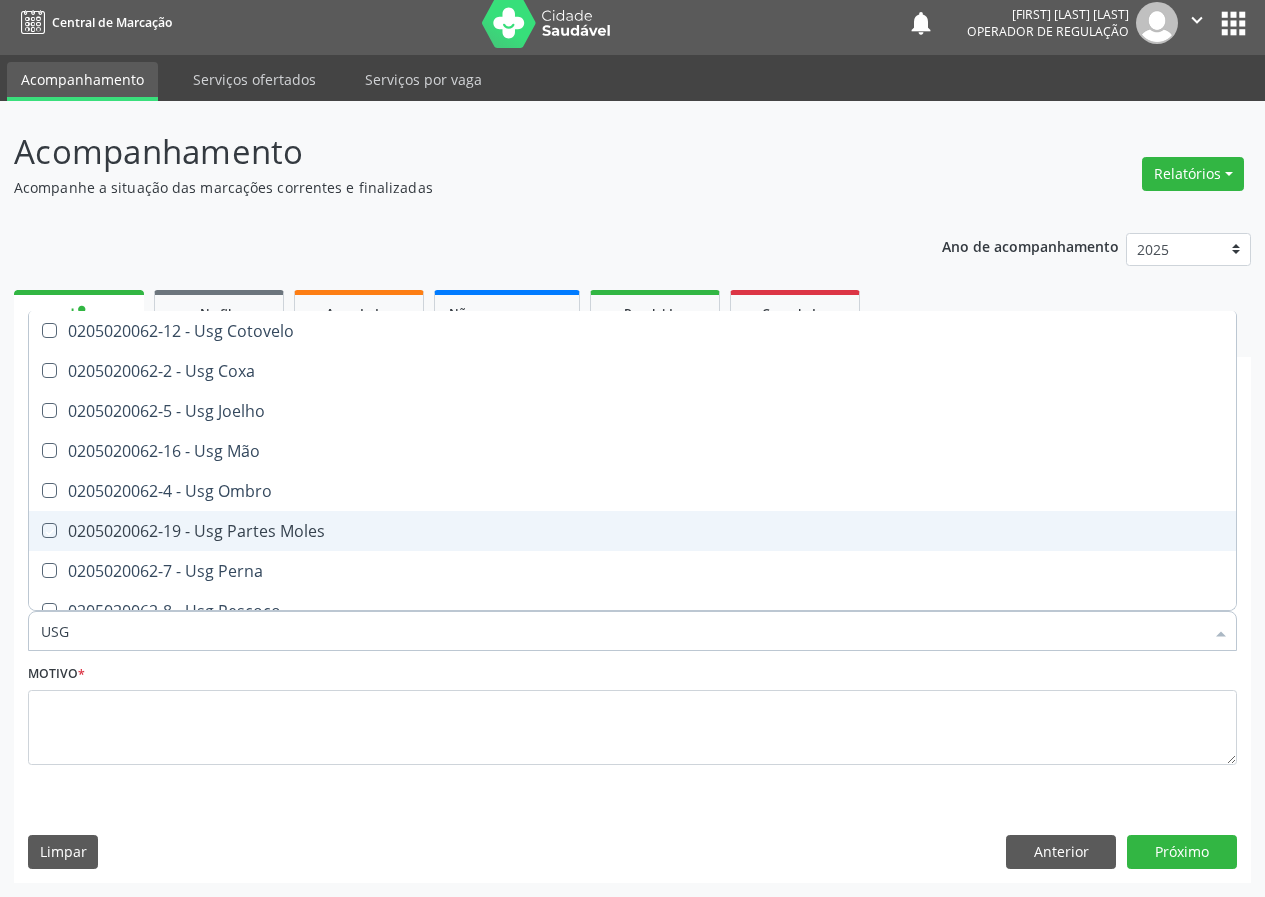 checkbox on "true" 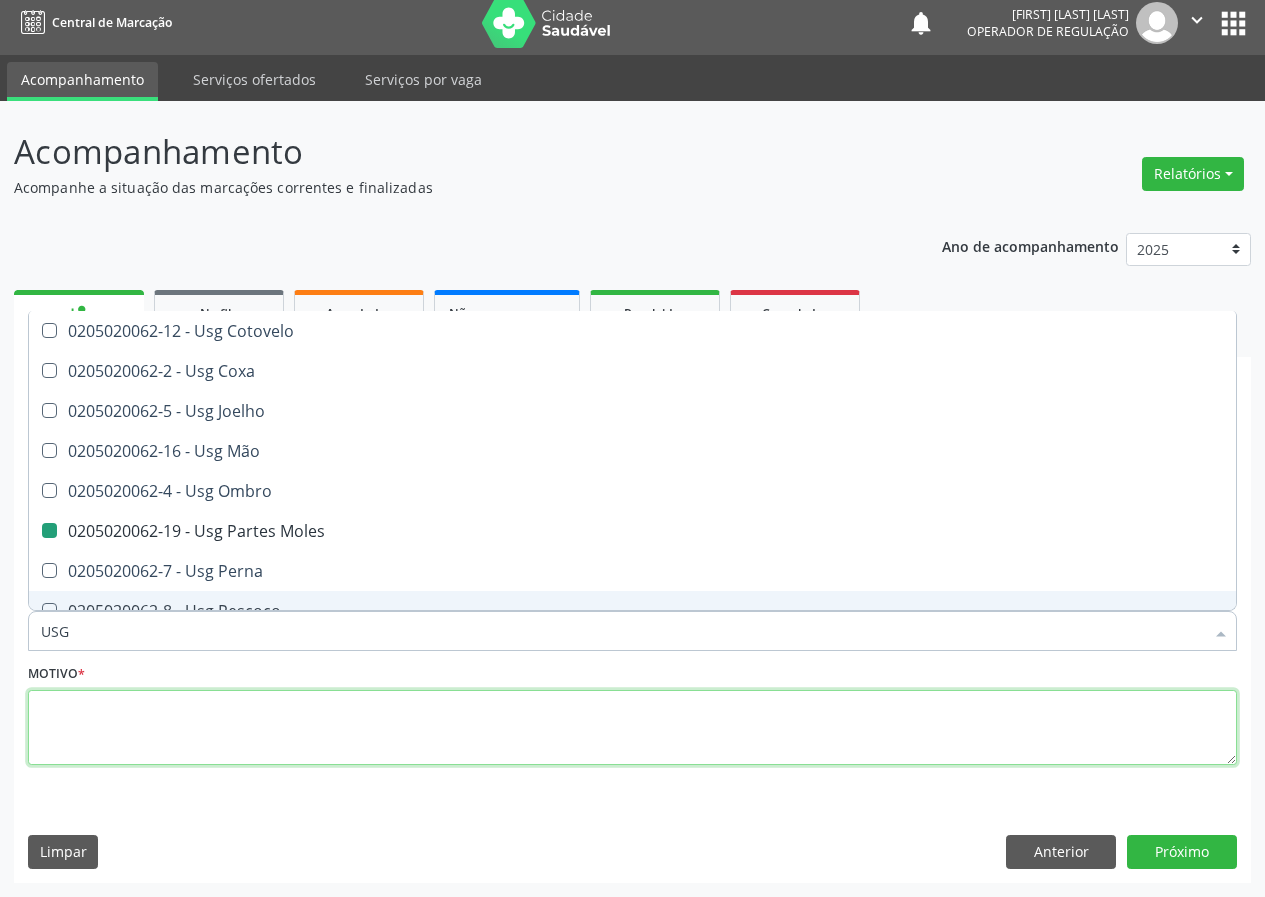 click at bounding box center [632, 728] 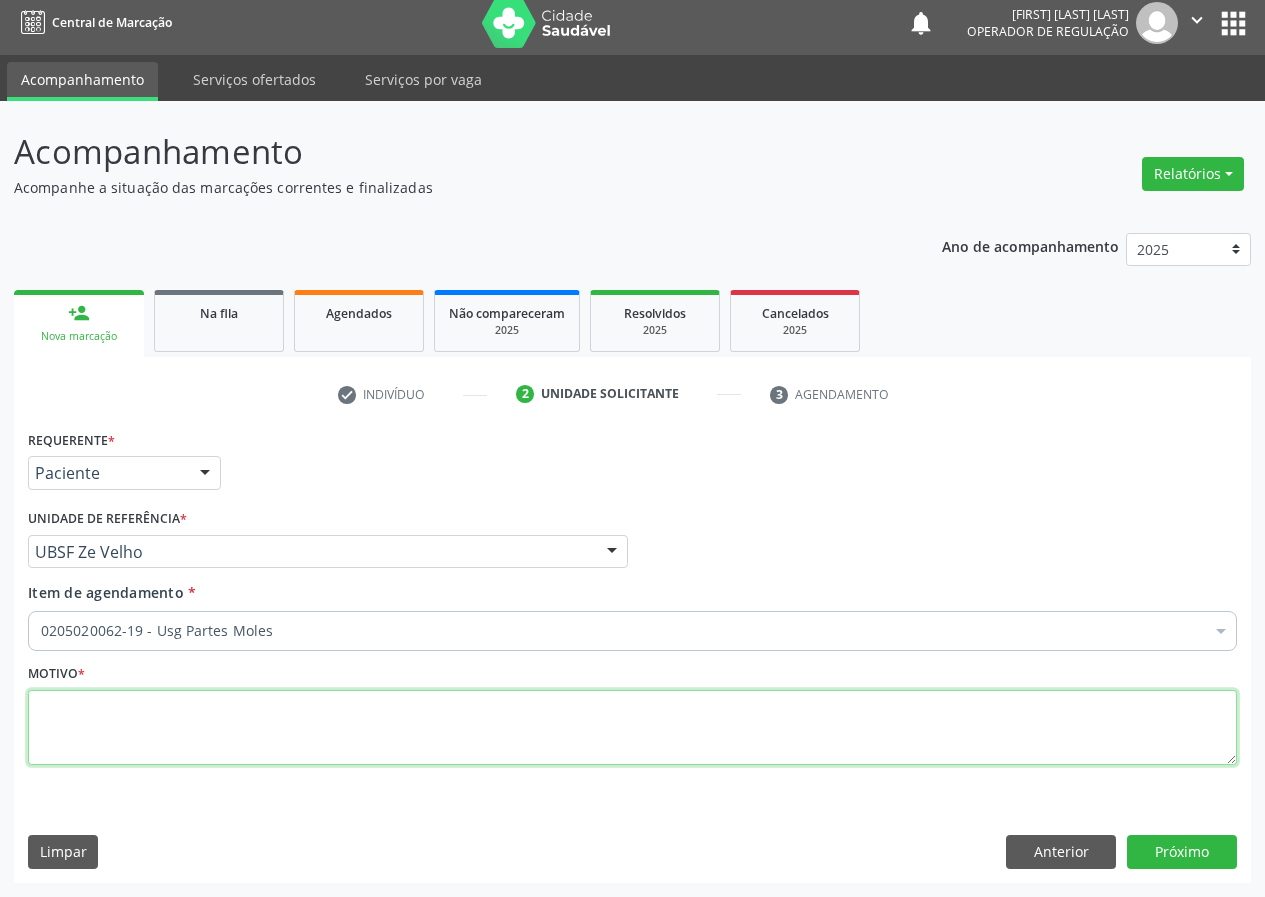 scroll, scrollTop: 0, scrollLeft: 0, axis: both 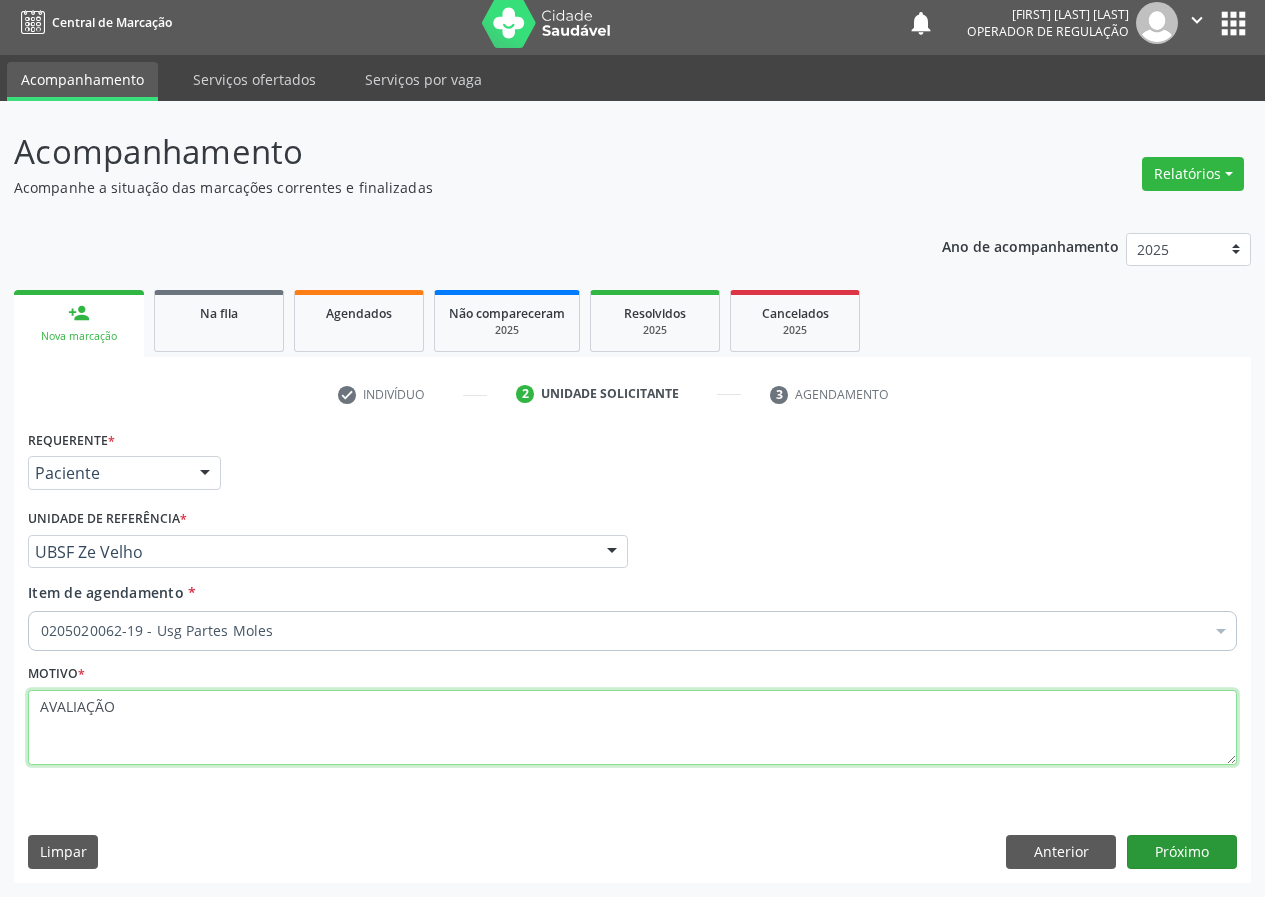 type on "AVALIAÇÃO" 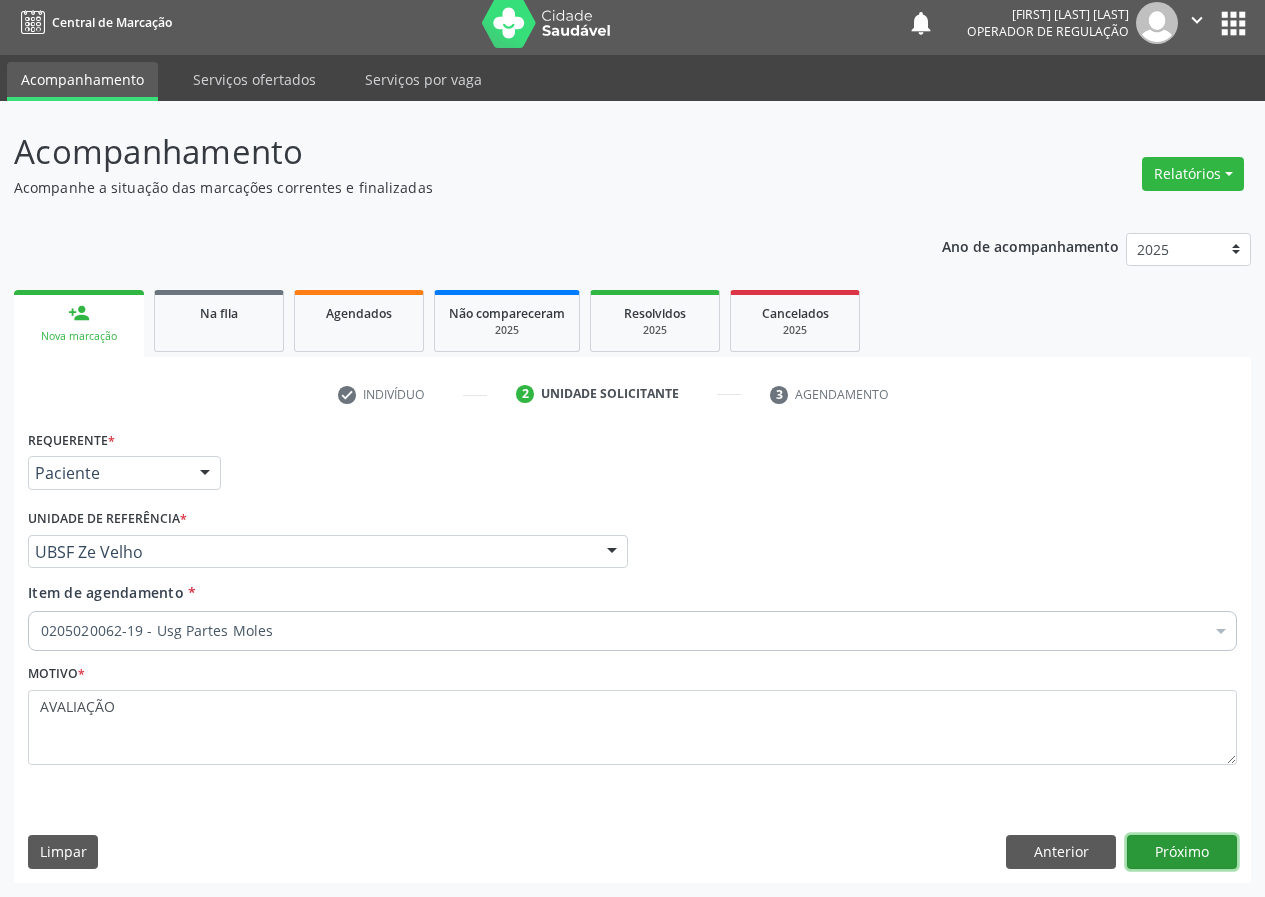 click on "Próximo" at bounding box center (1182, 852) 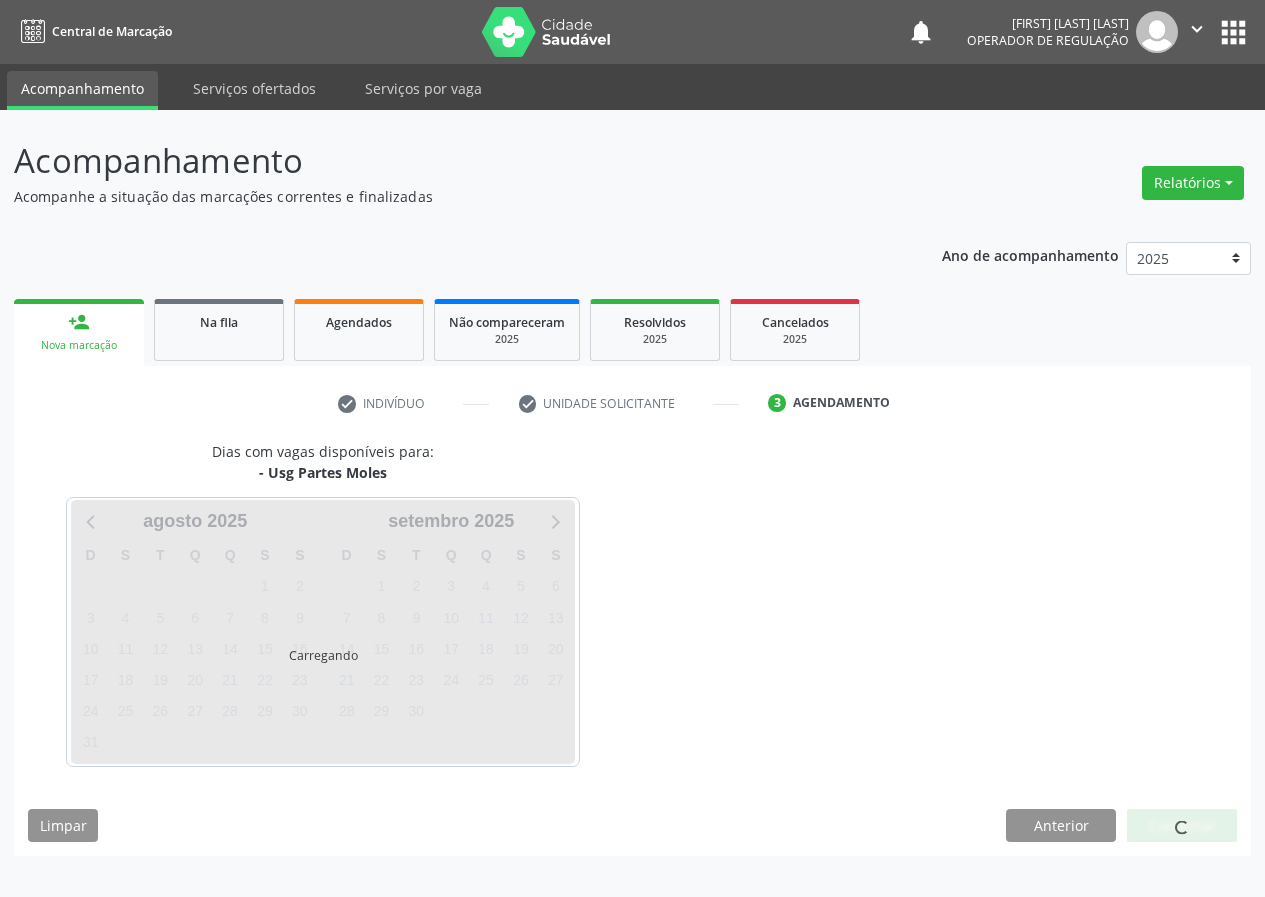 scroll, scrollTop: 0, scrollLeft: 0, axis: both 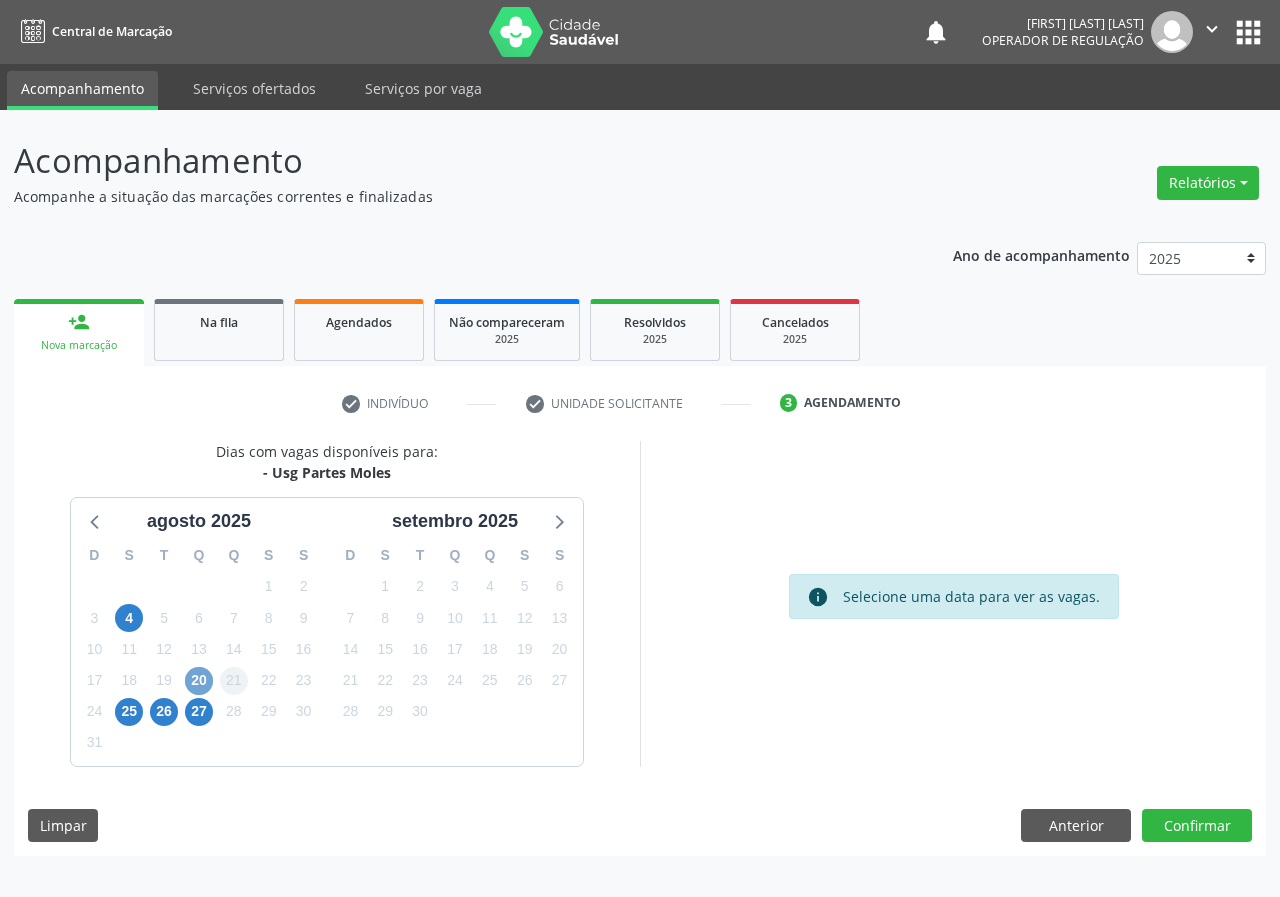 drag, startPoint x: 198, startPoint y: 677, endPoint x: 226, endPoint y: 669, distance: 29.12044 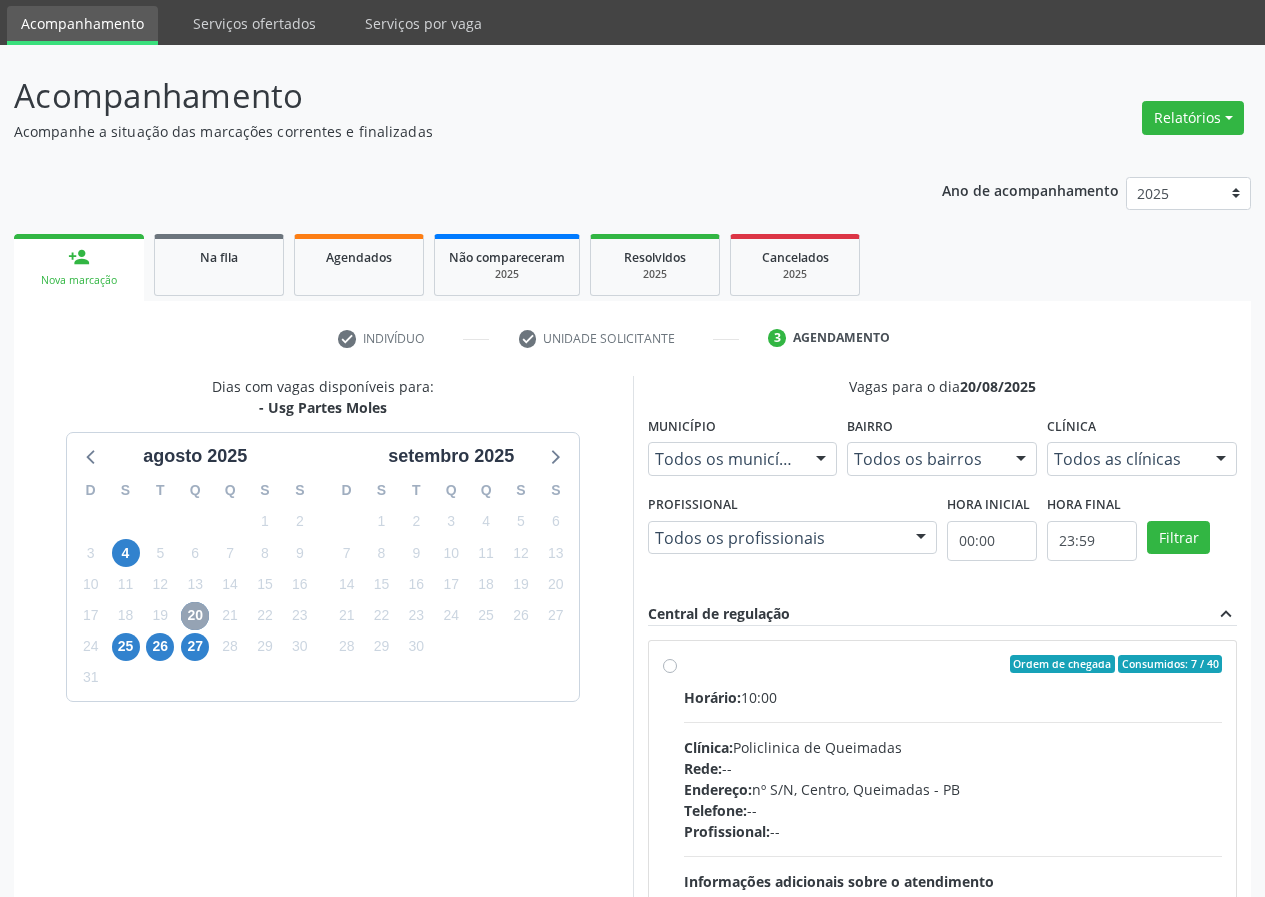 scroll, scrollTop: 262, scrollLeft: 0, axis: vertical 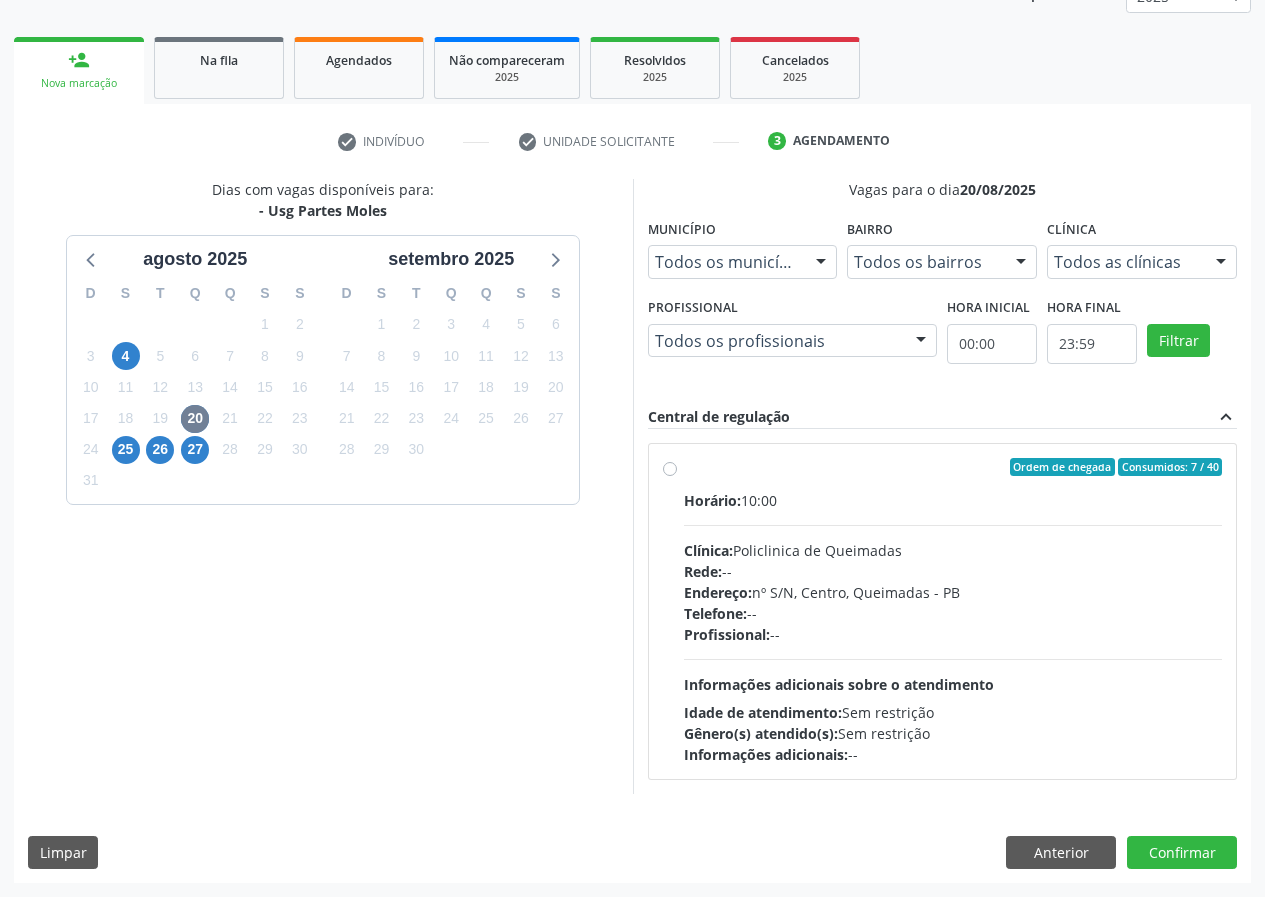 click on "Ordem de chegada
Consumidos: 7 / 40
Horário:   10:00
Clínica:  Policlinica de Queimadas
Rede:
--
Endereço:   nº S/N, Centro, Queimadas - PB
Telefone:   --
Profissional:
--
Informações adicionais sobre o atendimento
Idade de atendimento:
Sem restrição
Gênero(s) atendido(s):
Sem restrição
Informações adicionais:
--" at bounding box center (953, 611) 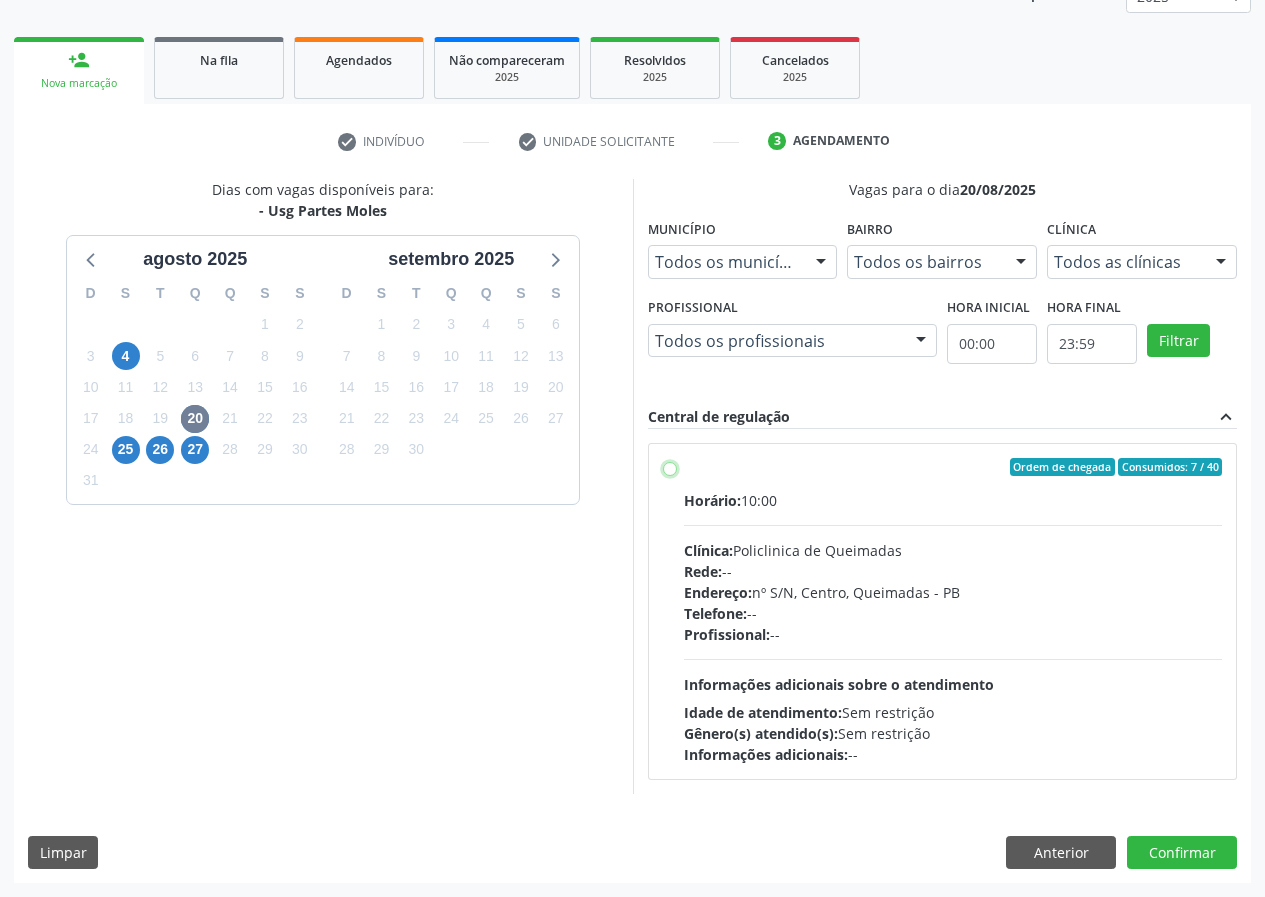 click on "Ordem de chegada
Consumidos: 7 / 40
Horário:   10:00
Clínica:  Policlinica de Queimadas
Rede:
--
Endereço:   nº S/N, Centro, Queimadas - PB
Telefone:   --
Profissional:
--
Informações adicionais sobre o atendimento
Idade de atendimento:
Sem restrição
Gênero(s) atendido(s):
Sem restrição
Informações adicionais:
--" at bounding box center [670, 467] 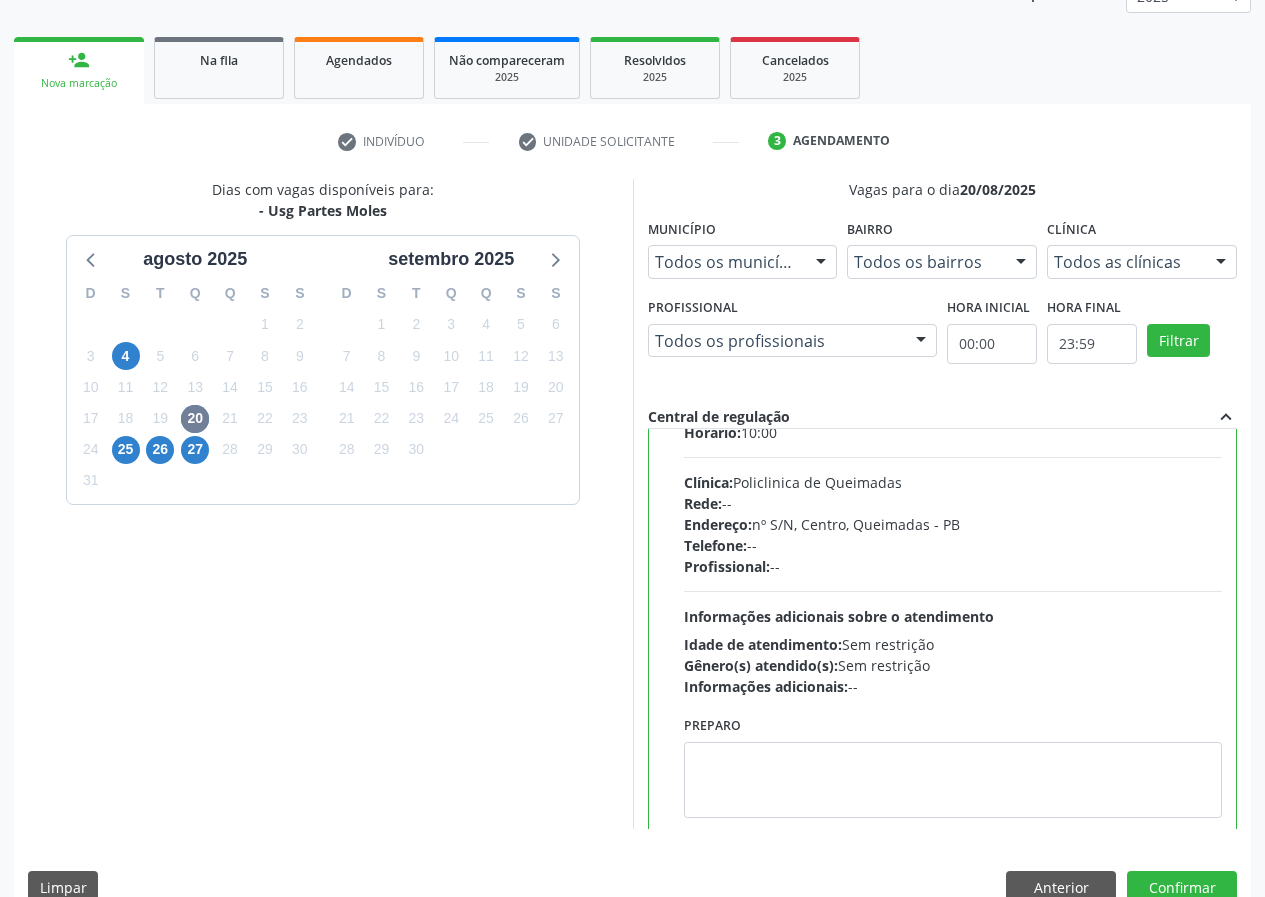 scroll, scrollTop: 99, scrollLeft: 0, axis: vertical 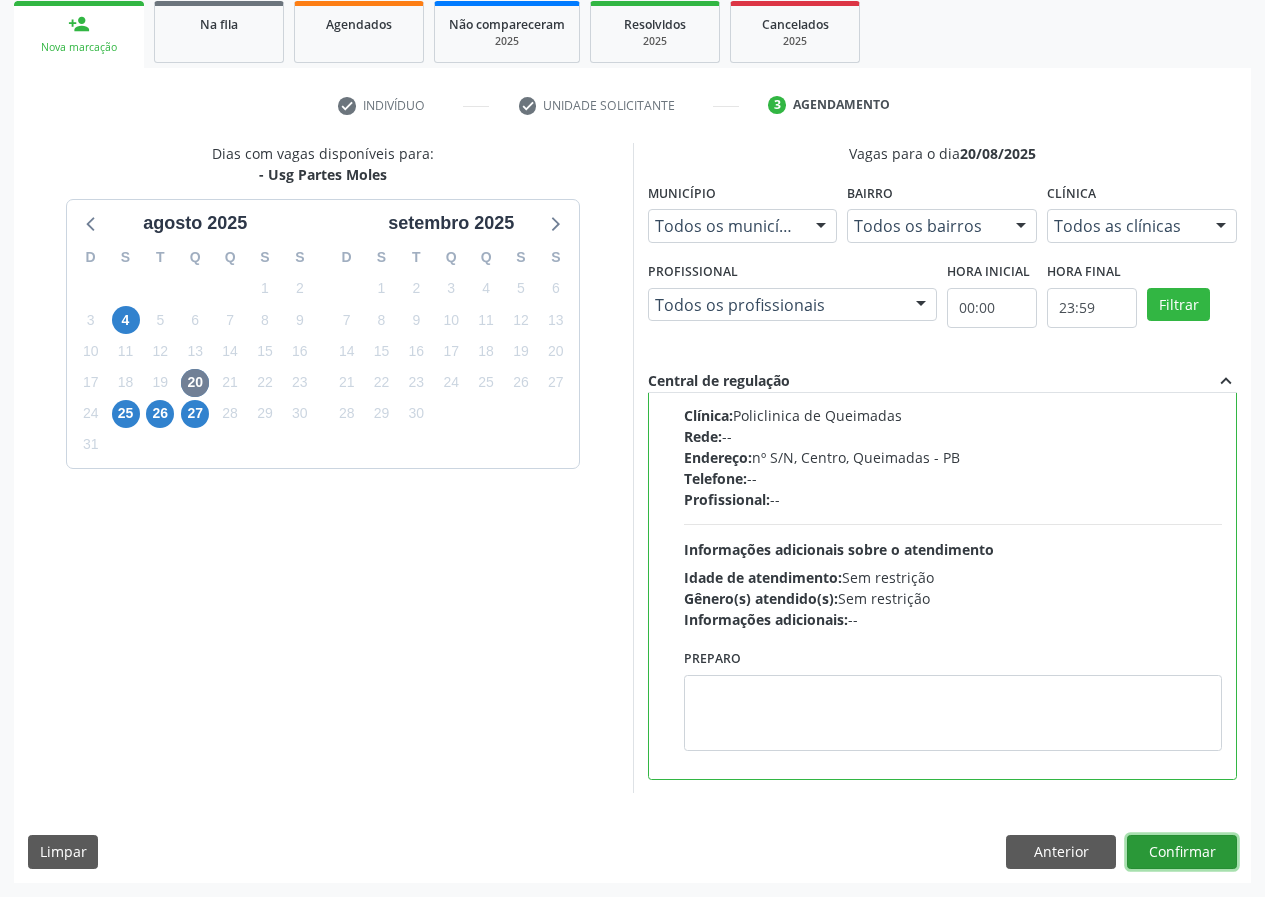 click on "Confirmar" at bounding box center [1182, 852] 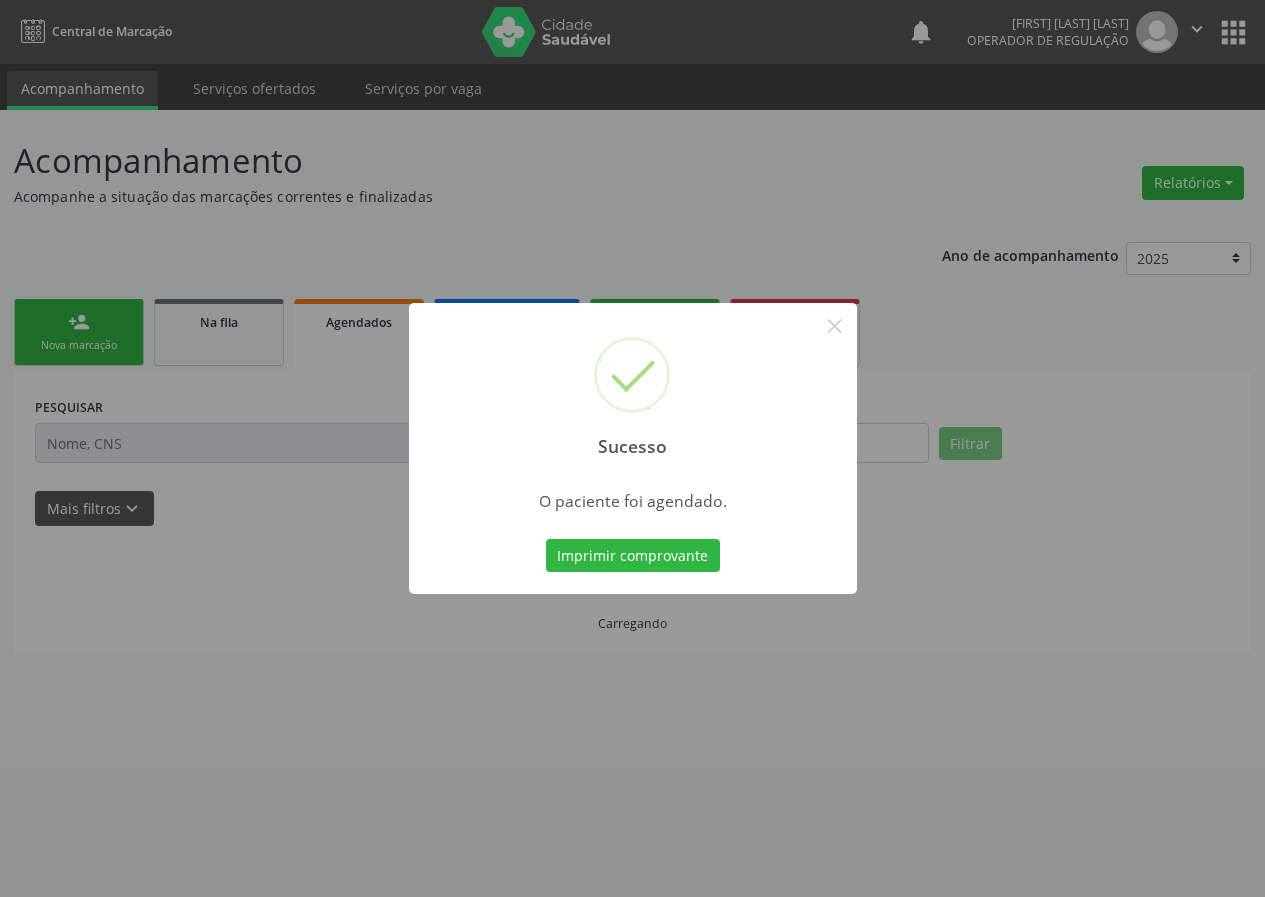 scroll, scrollTop: 0, scrollLeft: 0, axis: both 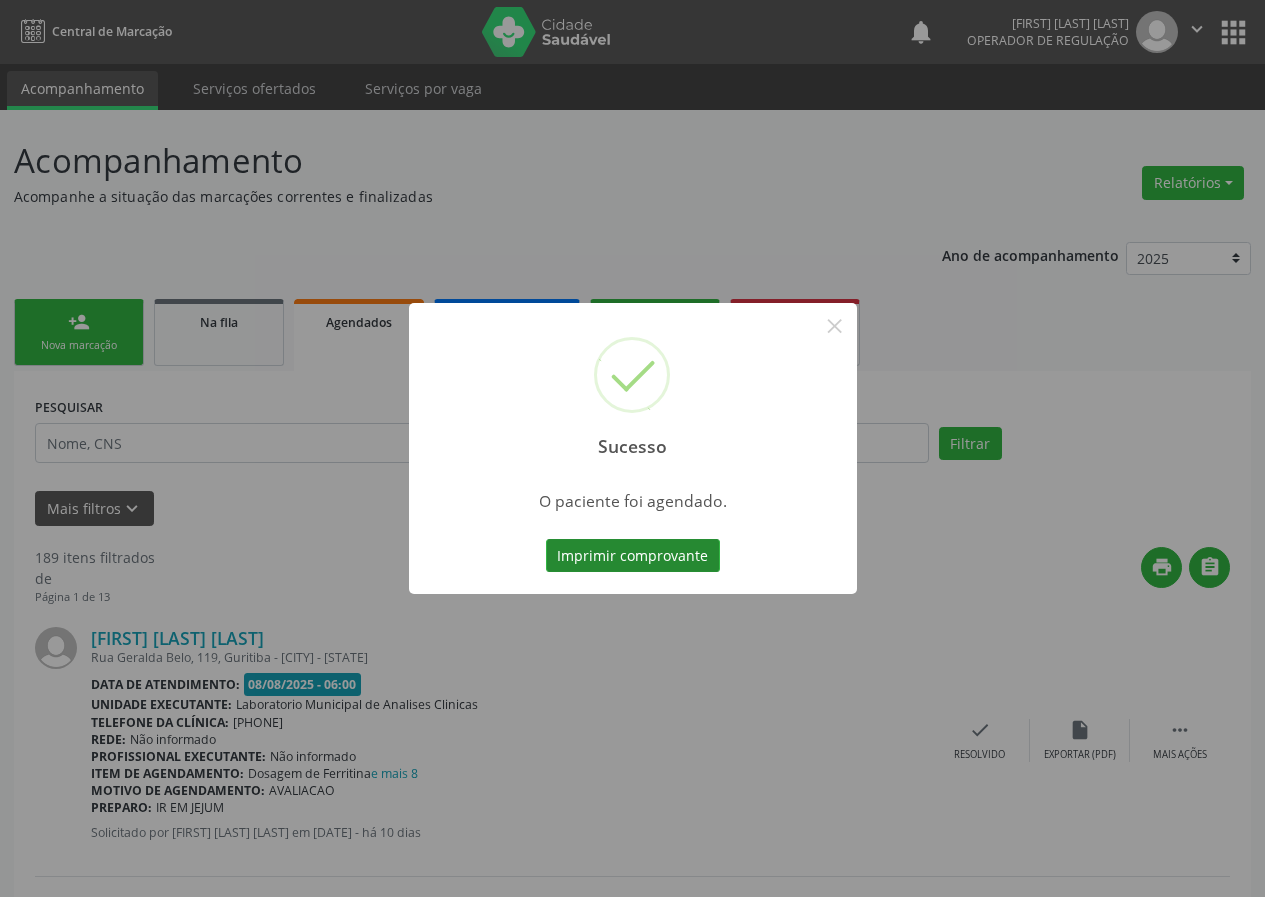click on "Imprimir comprovante" at bounding box center [633, 556] 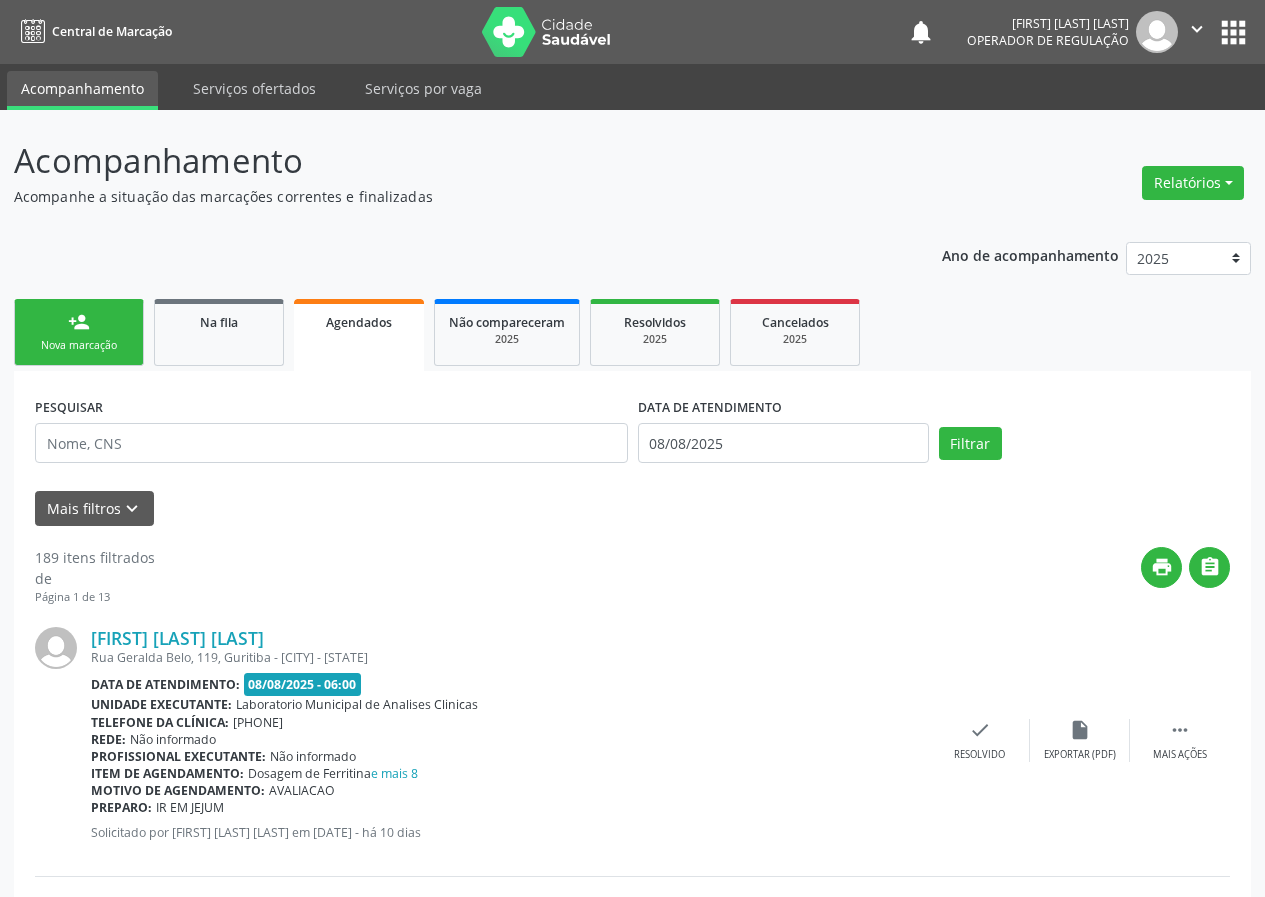 click on "Nova marcação" at bounding box center [79, 345] 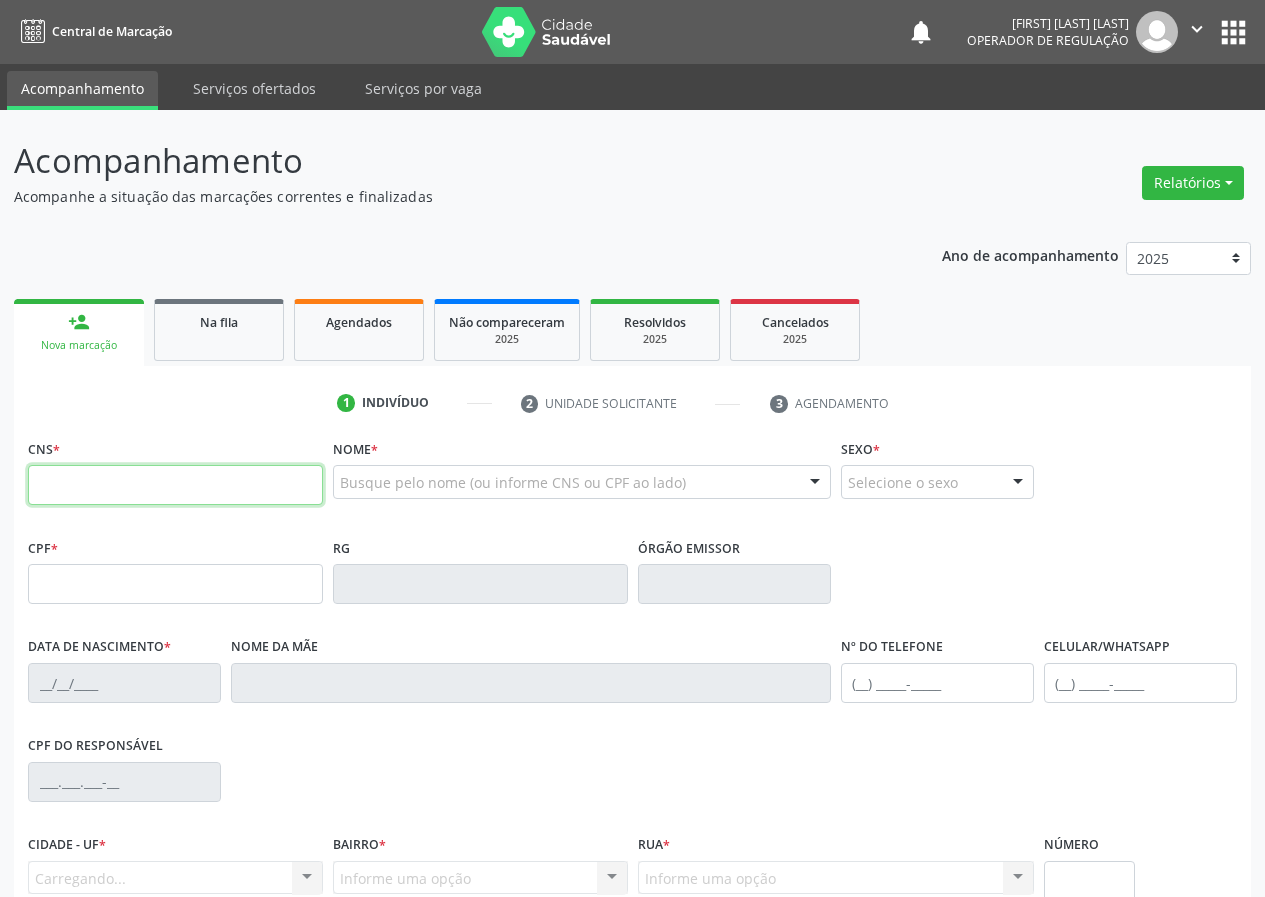 click at bounding box center [175, 485] 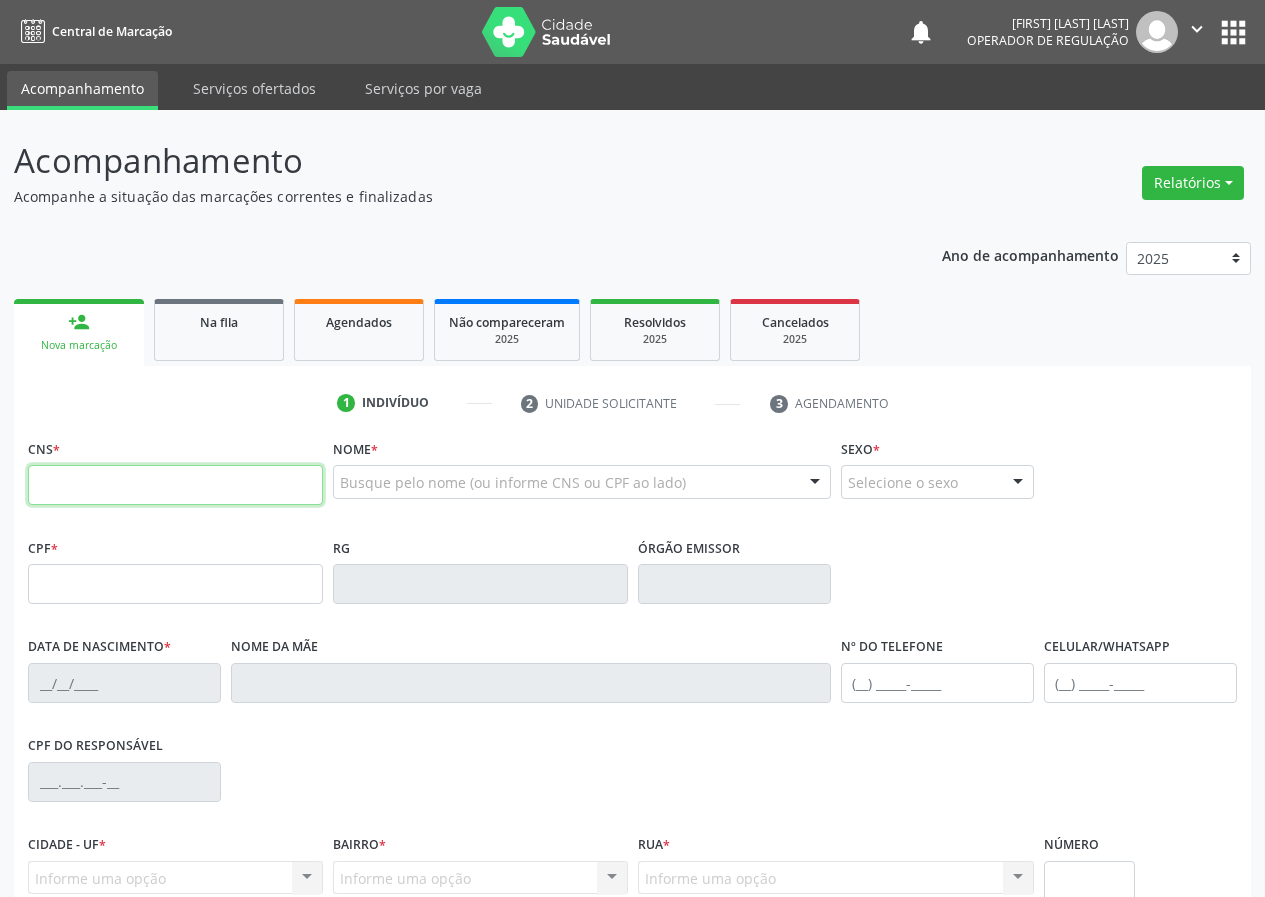 click at bounding box center [175, 485] 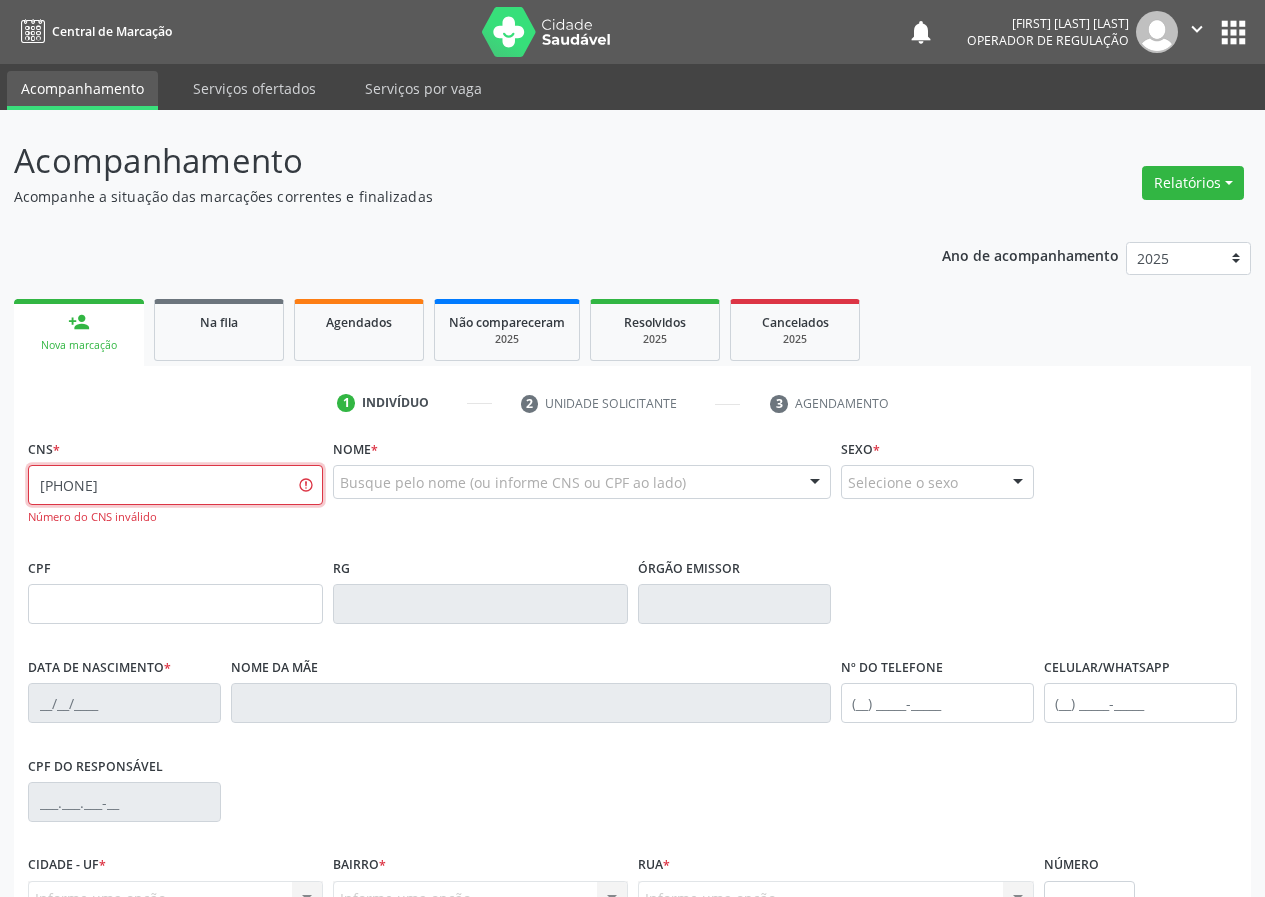 drag, startPoint x: 190, startPoint y: 485, endPoint x: 0, endPoint y: 485, distance: 190 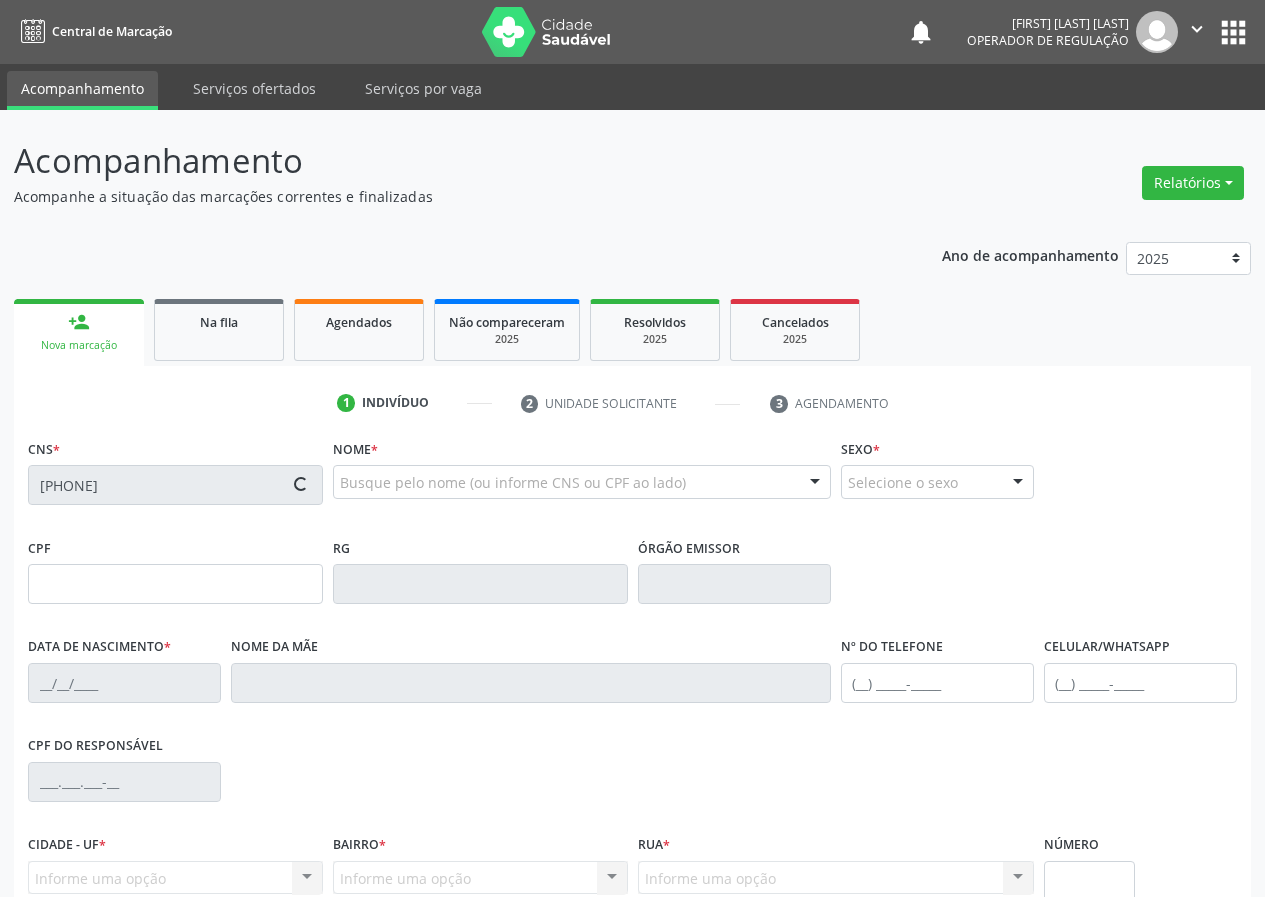 type on "059.569.284-25" 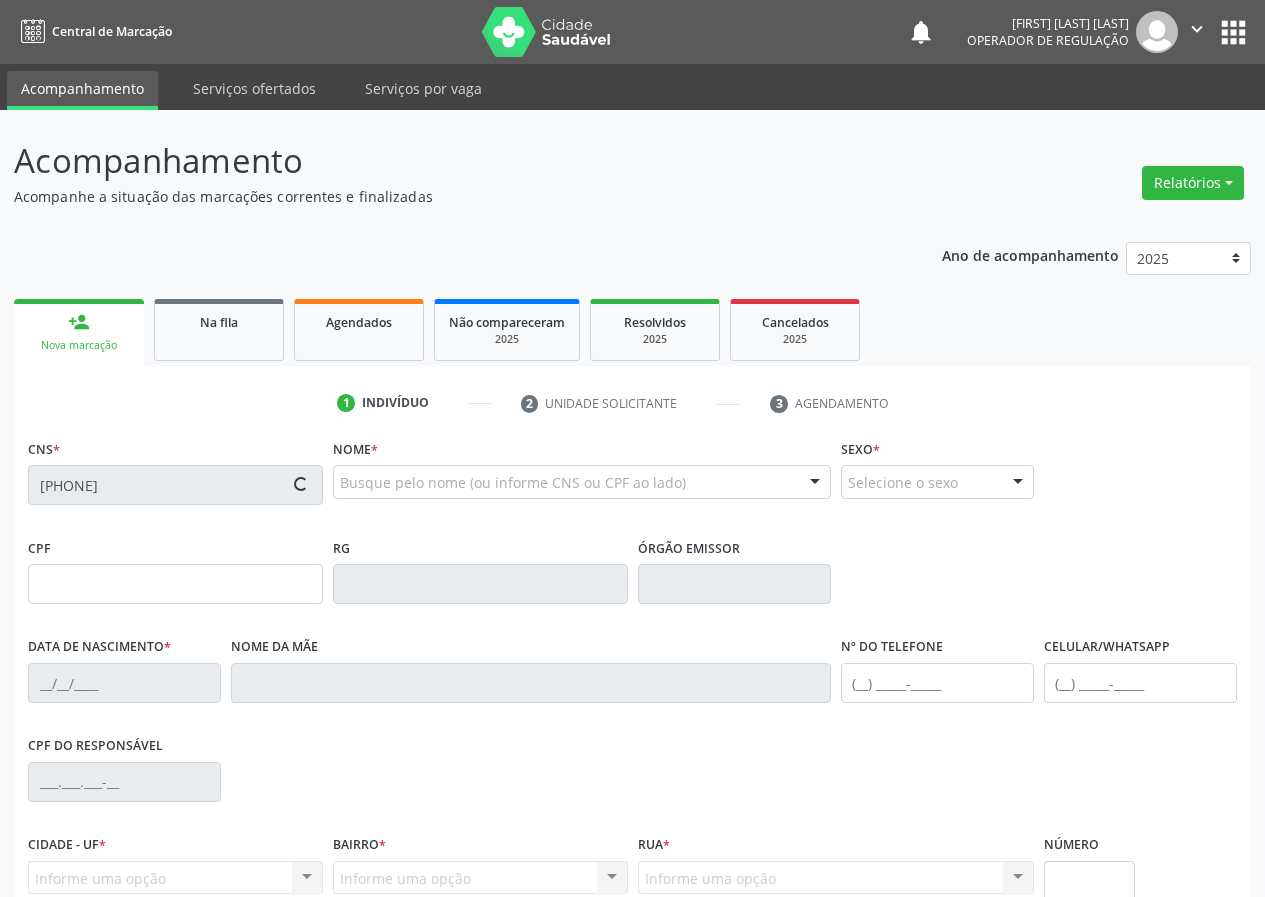 type on "22/12/1968" 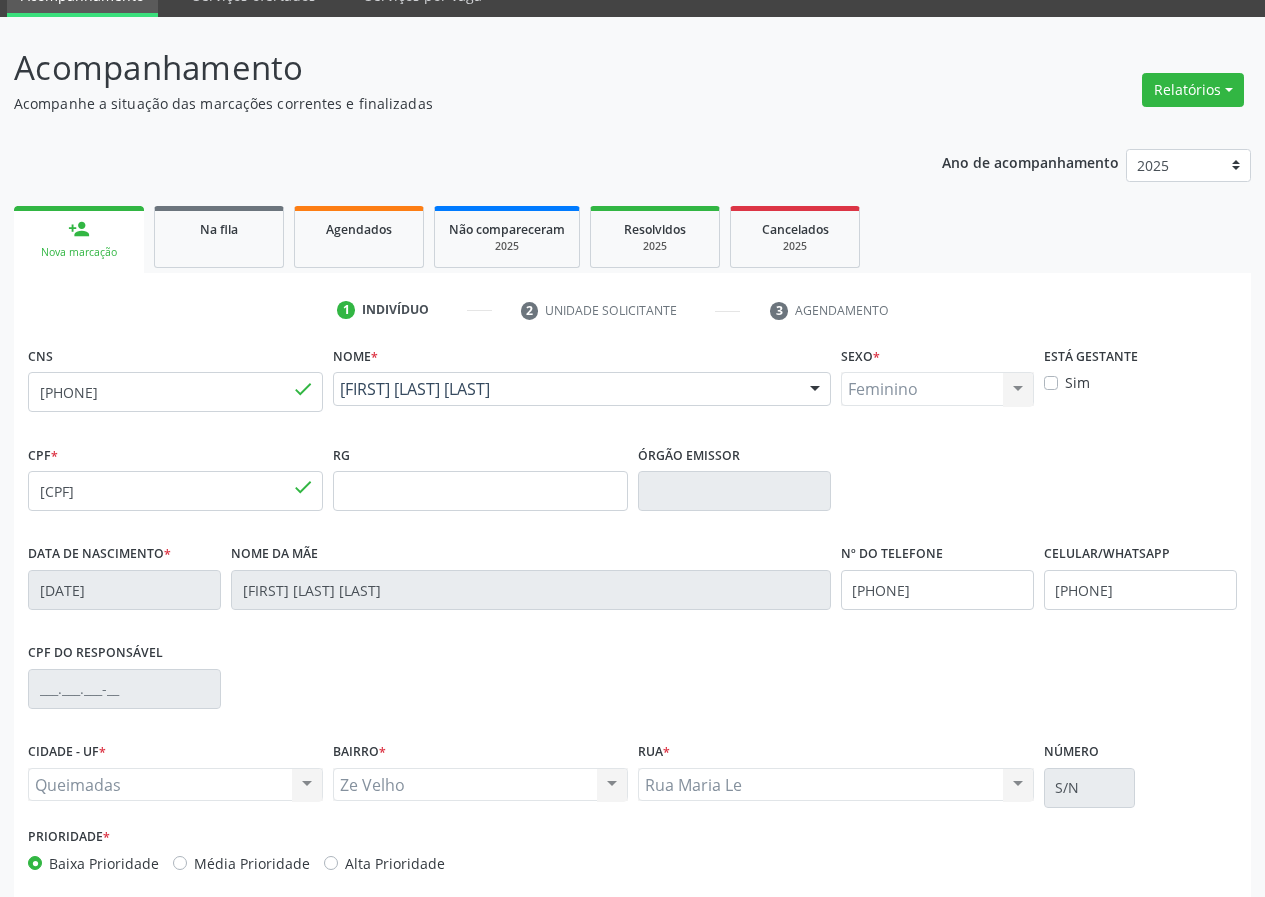 scroll, scrollTop: 187, scrollLeft: 0, axis: vertical 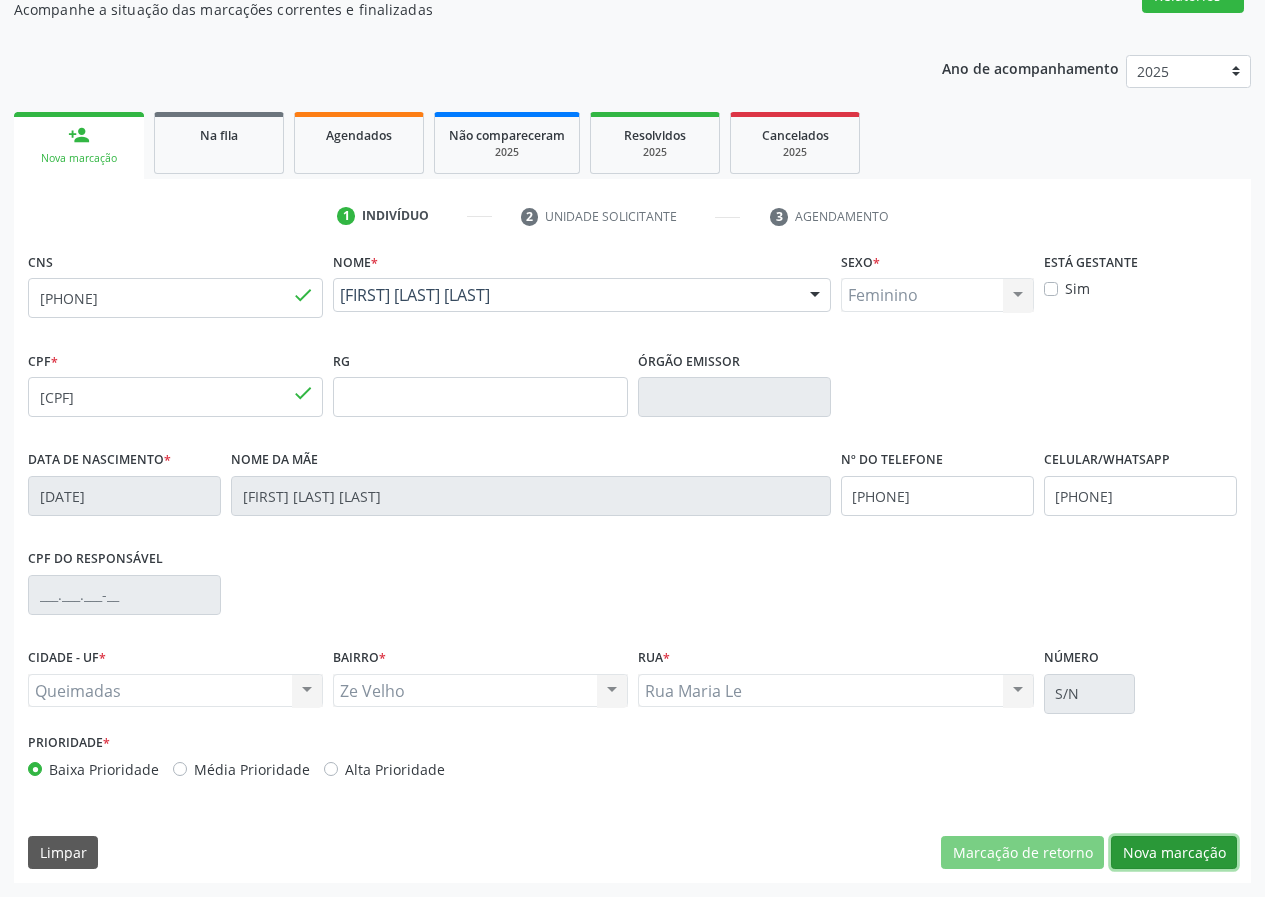 drag, startPoint x: 1211, startPoint y: 840, endPoint x: 172, endPoint y: 858, distance: 1039.1559 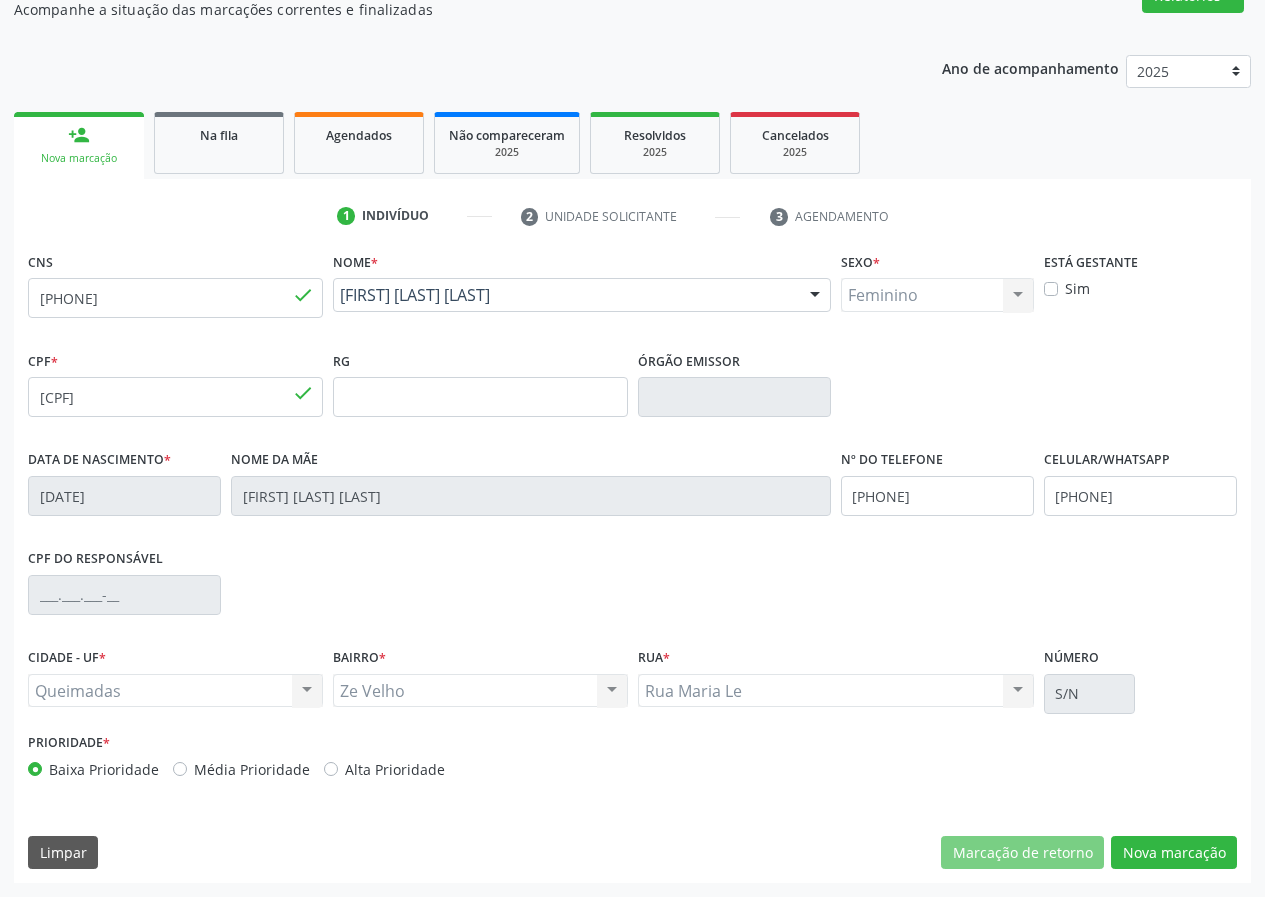 scroll, scrollTop: 9, scrollLeft: 0, axis: vertical 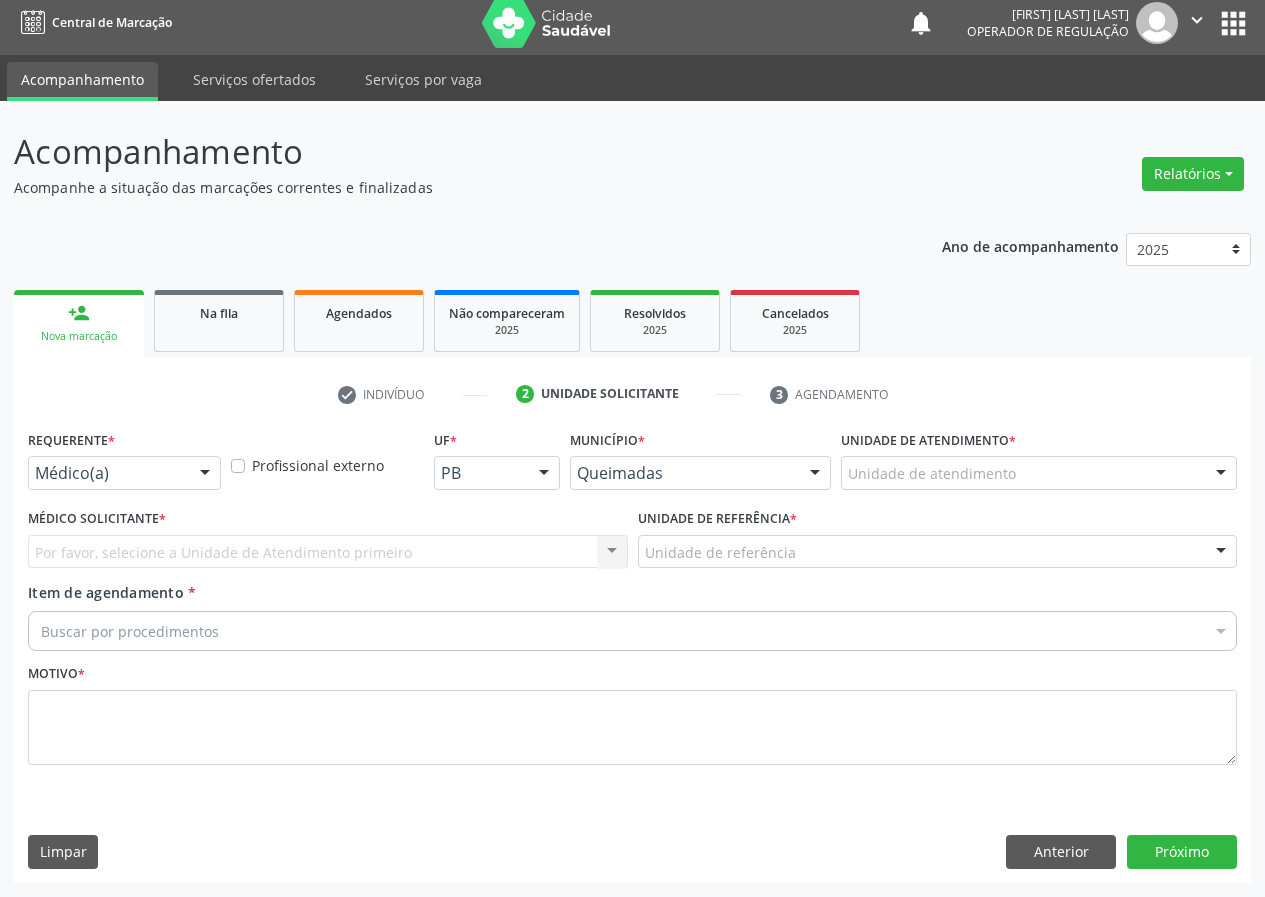 drag, startPoint x: 210, startPoint y: 463, endPoint x: 192, endPoint y: 482, distance: 26.172504 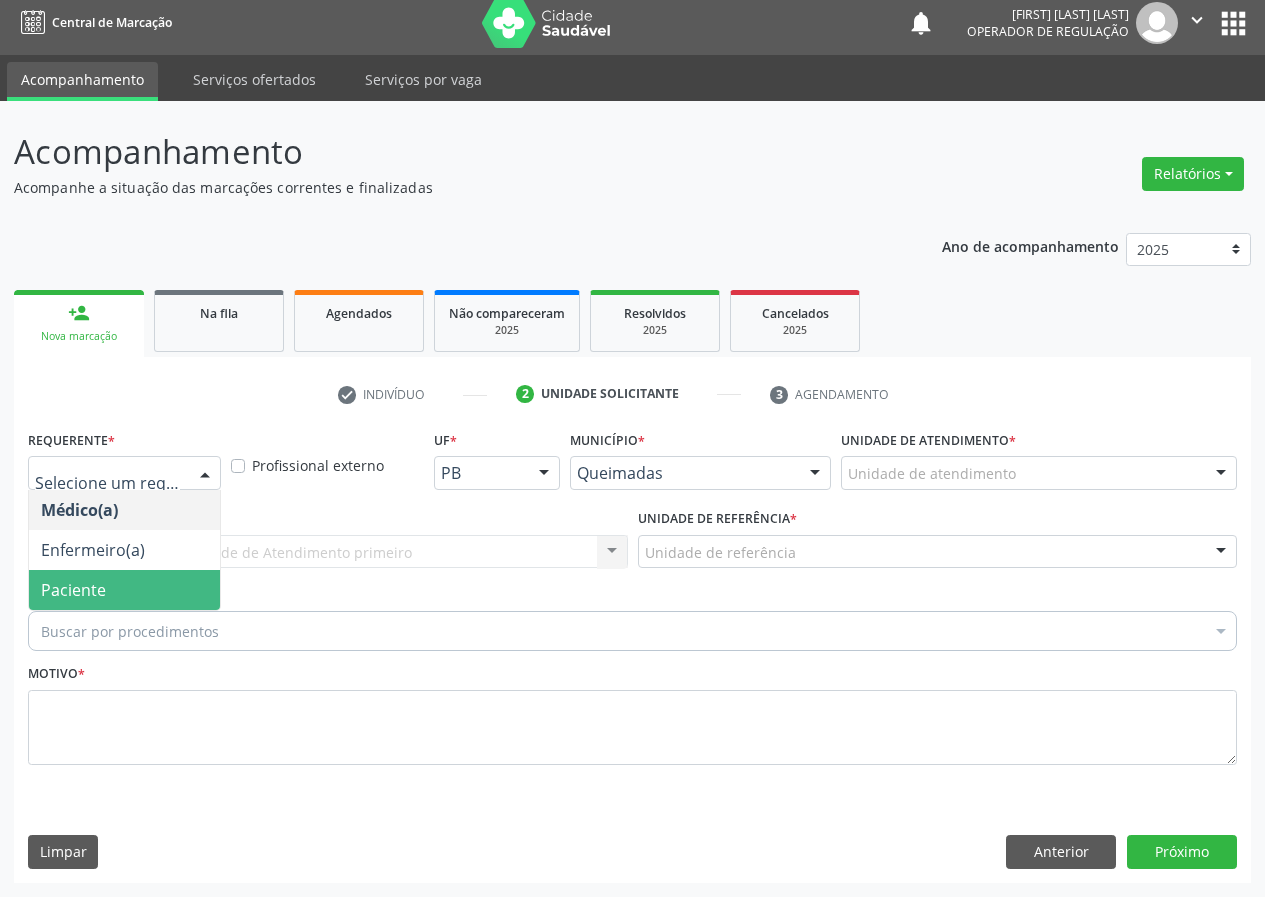 drag, startPoint x: 148, startPoint y: 595, endPoint x: 466, endPoint y: 573, distance: 318.7601 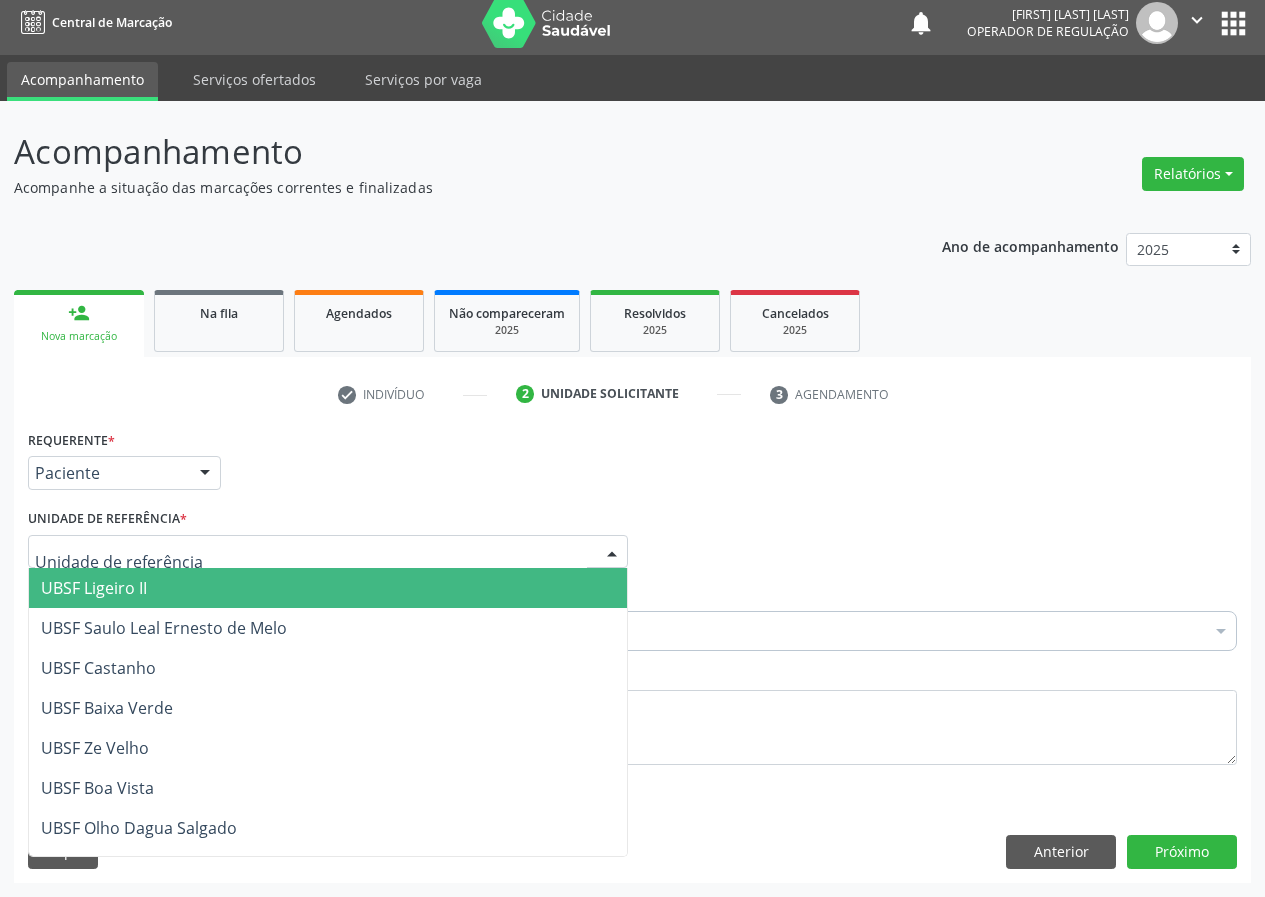 drag, startPoint x: 592, startPoint y: 554, endPoint x: 234, endPoint y: 703, distance: 387.76926 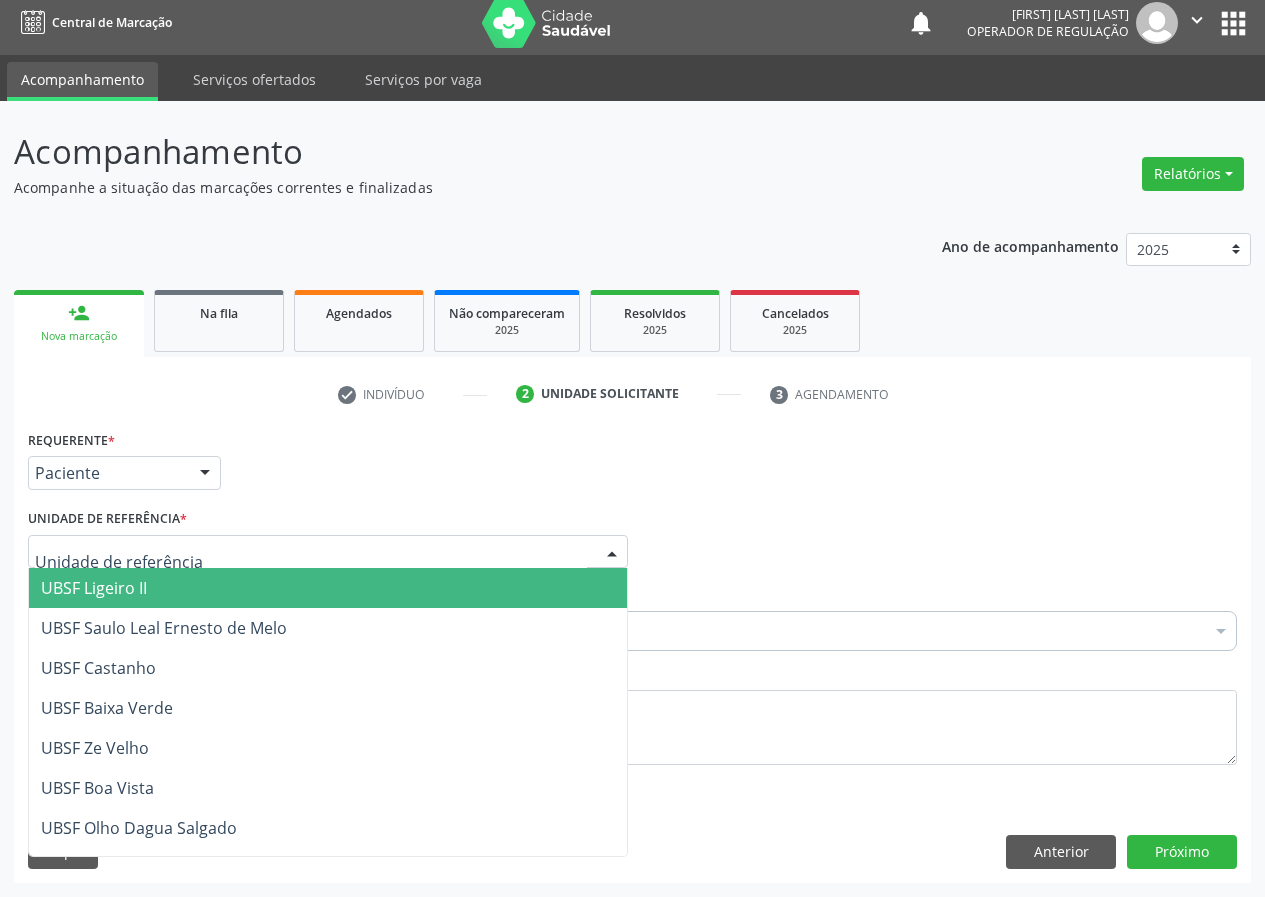 click at bounding box center (328, 552) 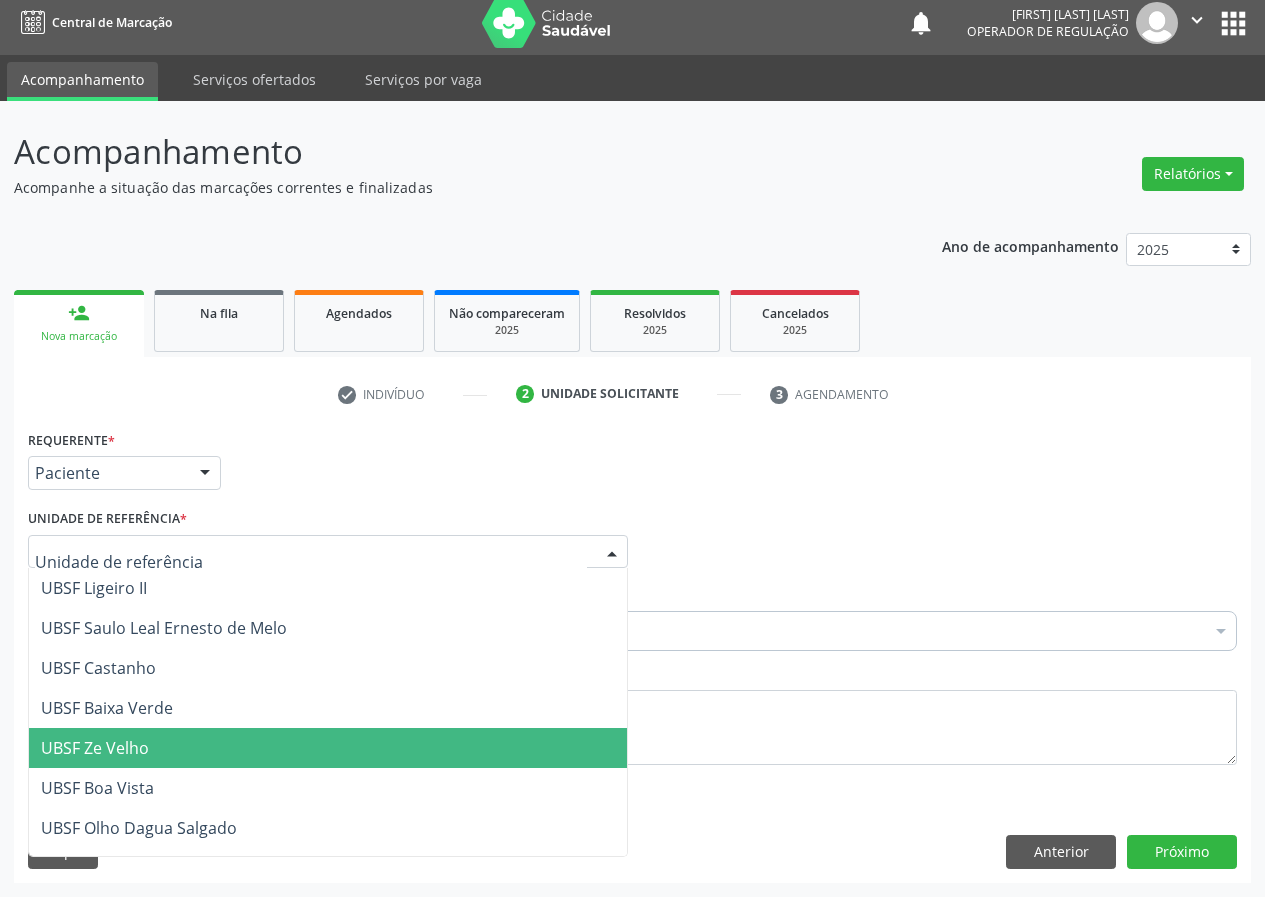 drag, startPoint x: 106, startPoint y: 752, endPoint x: 0, endPoint y: 738, distance: 106.92053 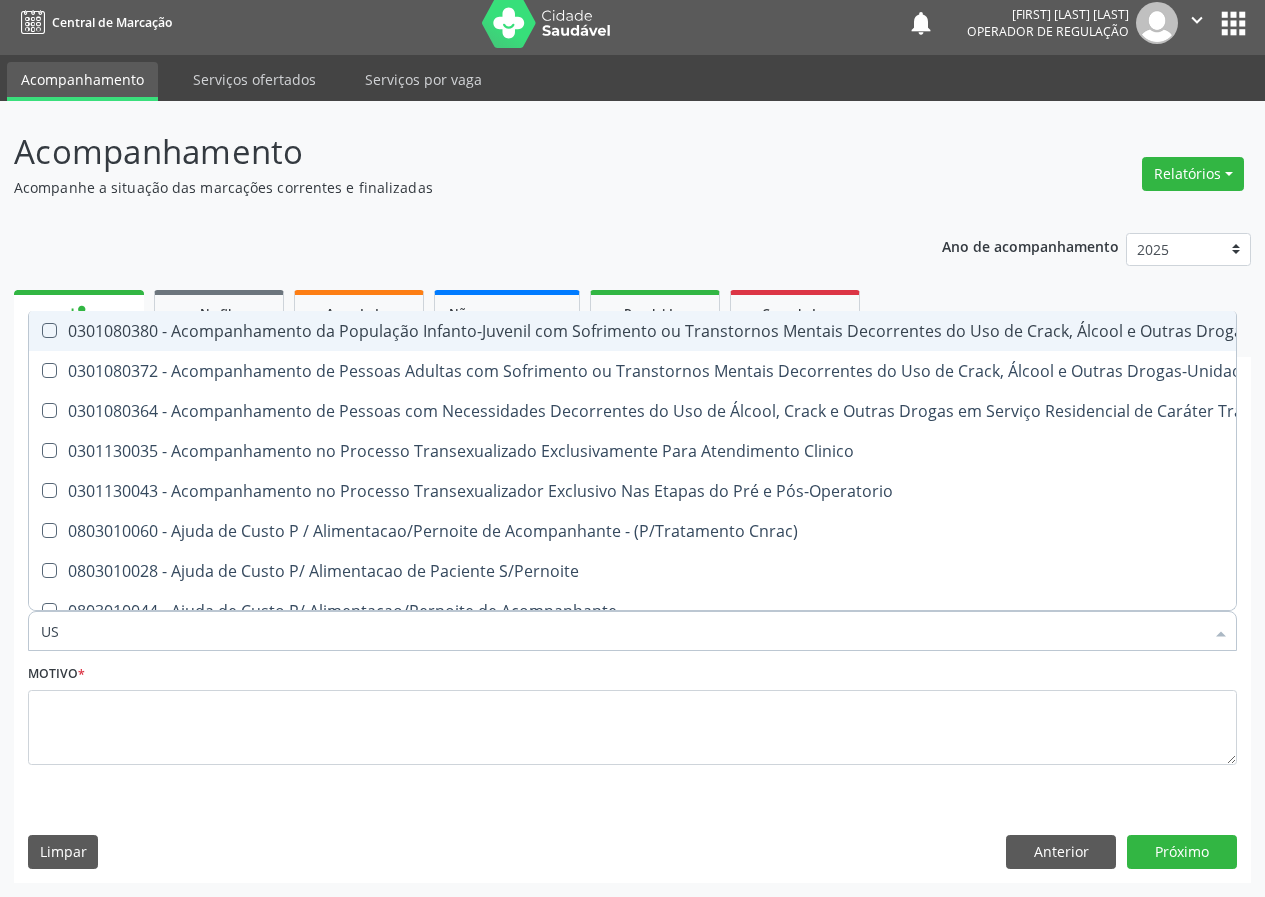 type on "USG" 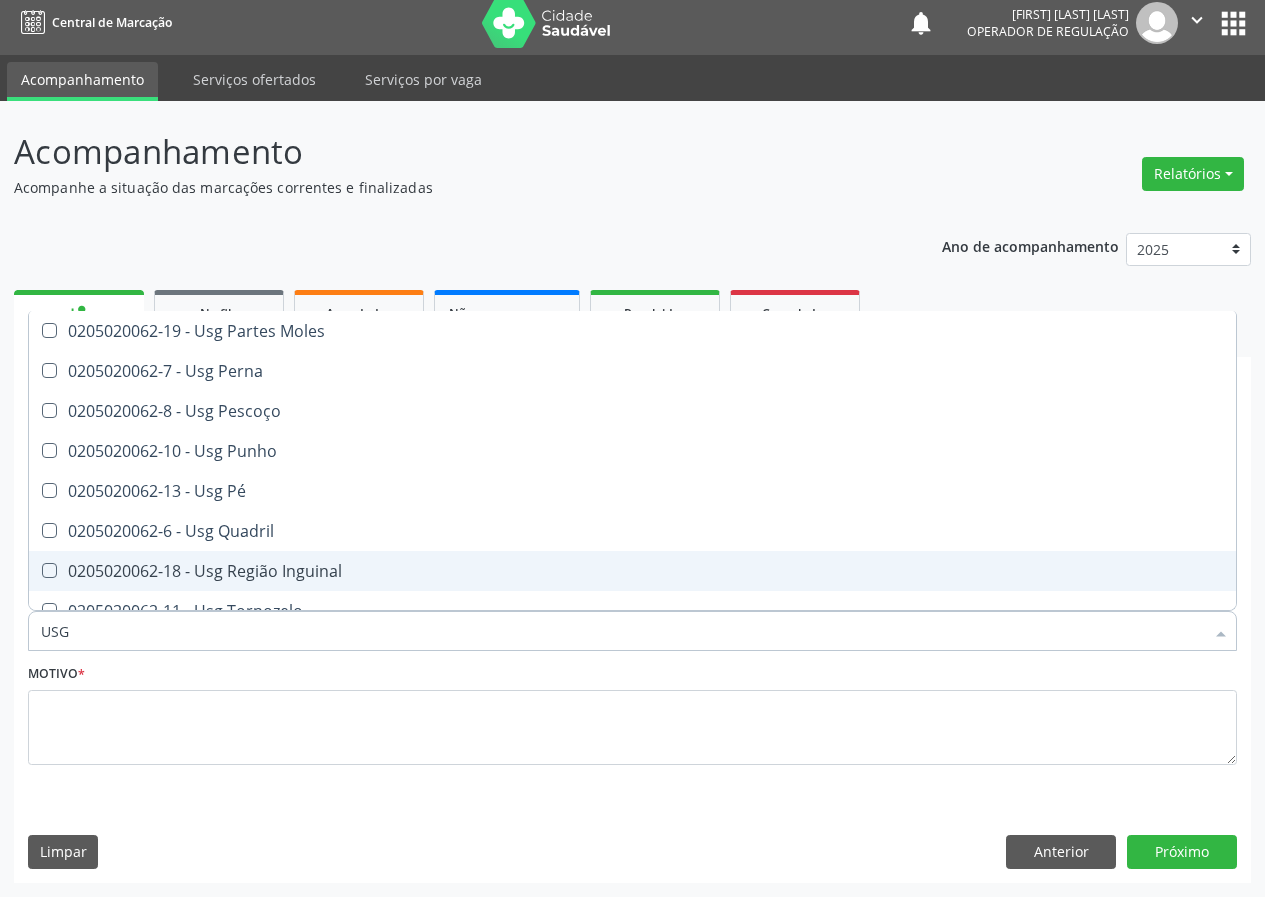 scroll, scrollTop: 461, scrollLeft: 0, axis: vertical 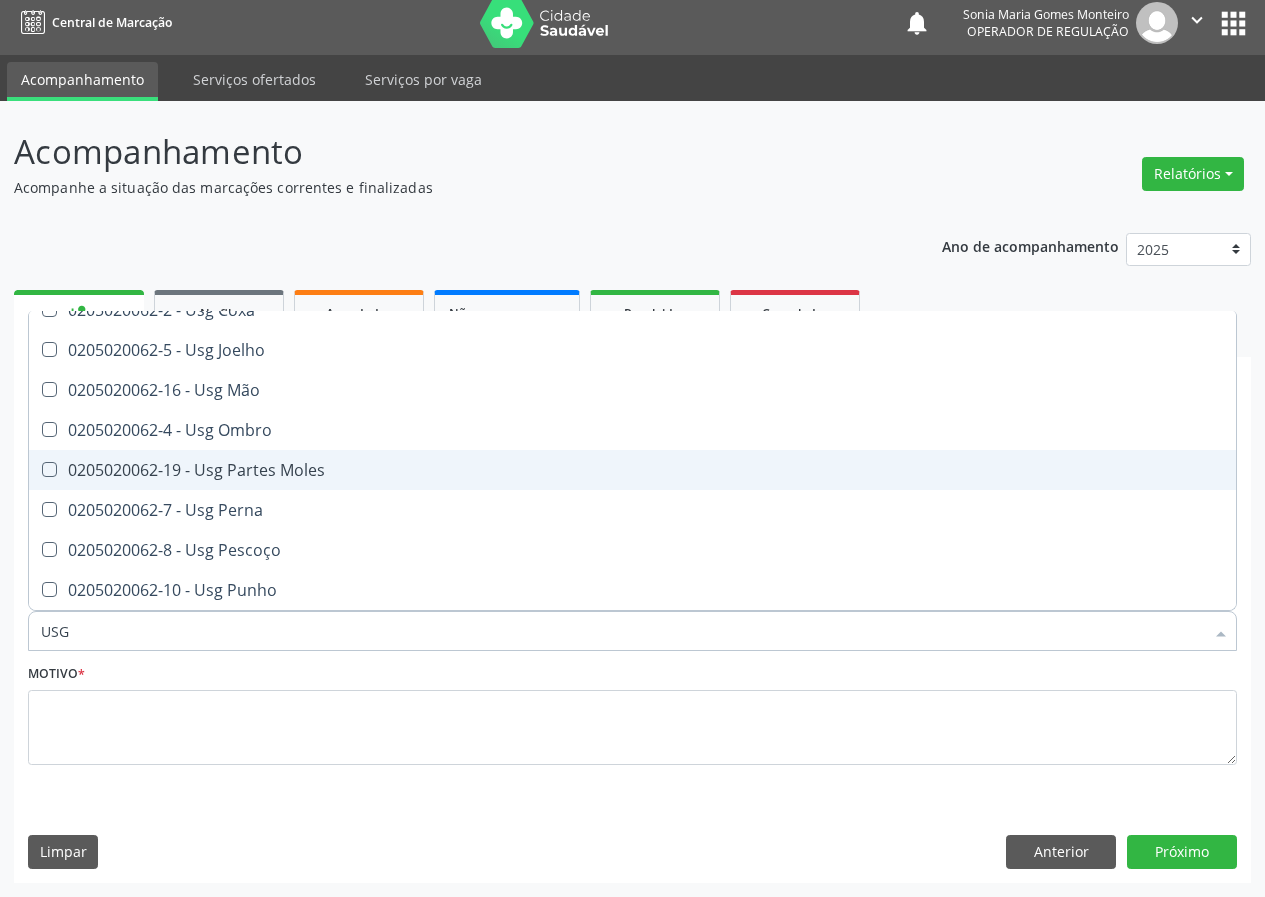 click on "0205020062-19 - Usg Partes Moles" at bounding box center (632, 470) 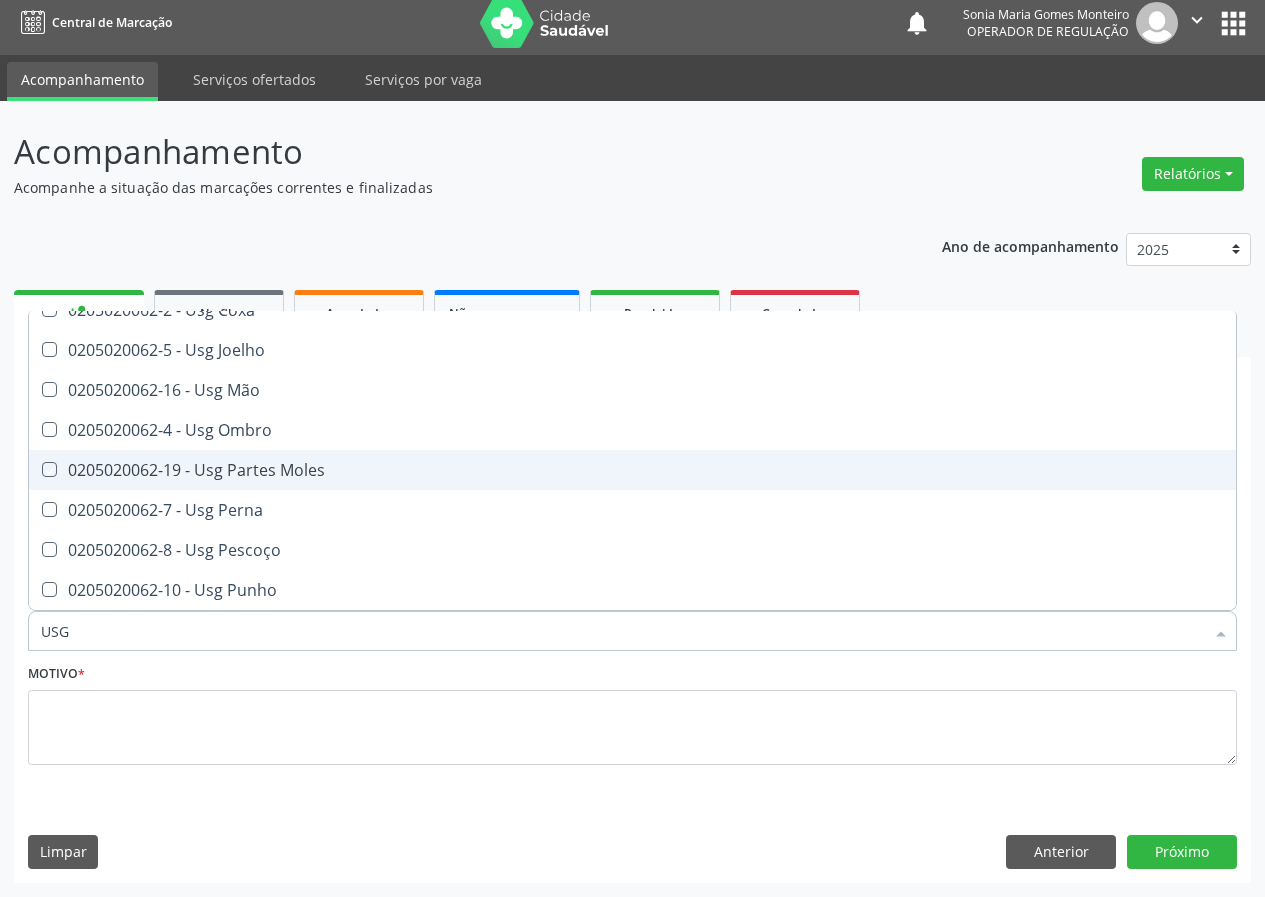 checkbox on "true" 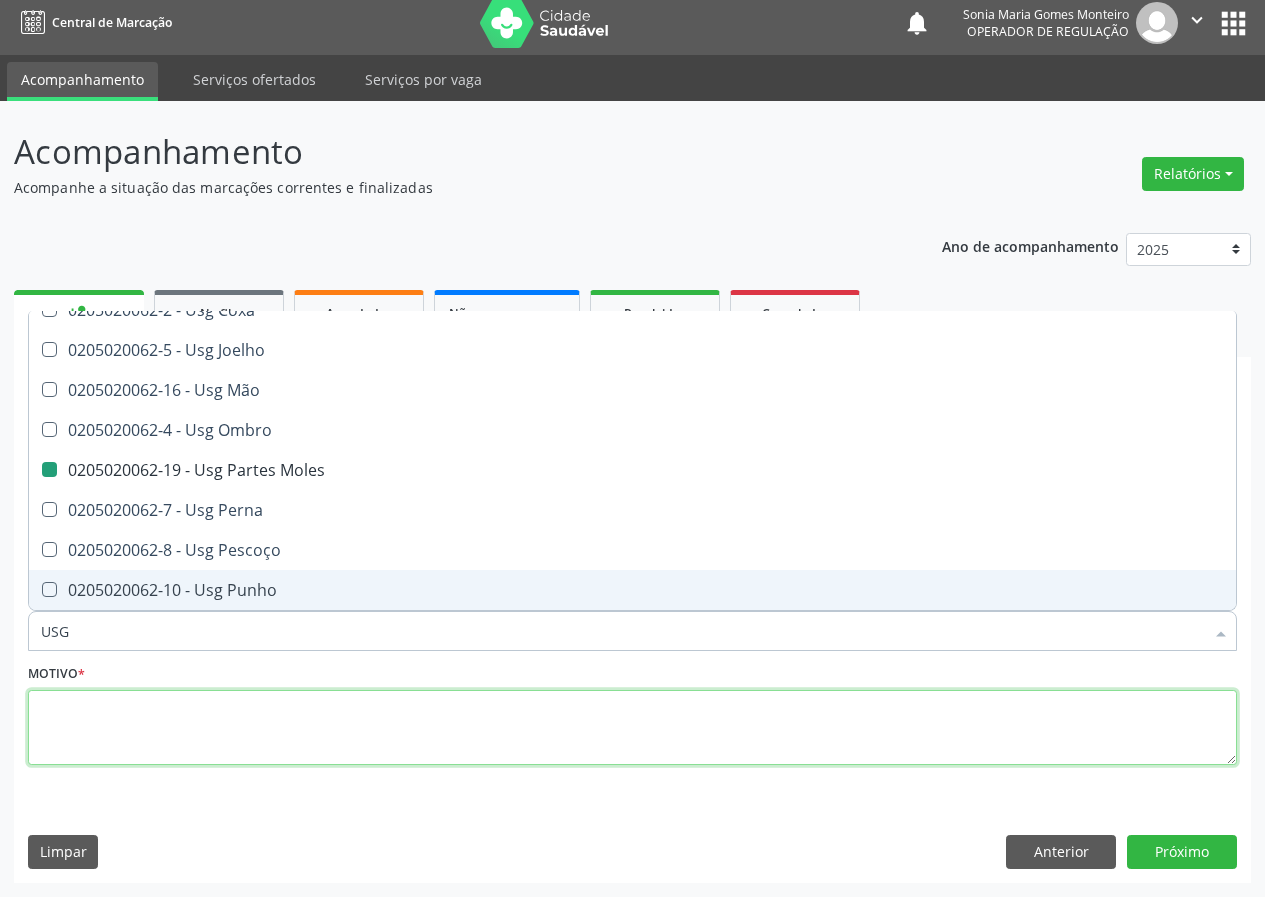 click at bounding box center [632, 728] 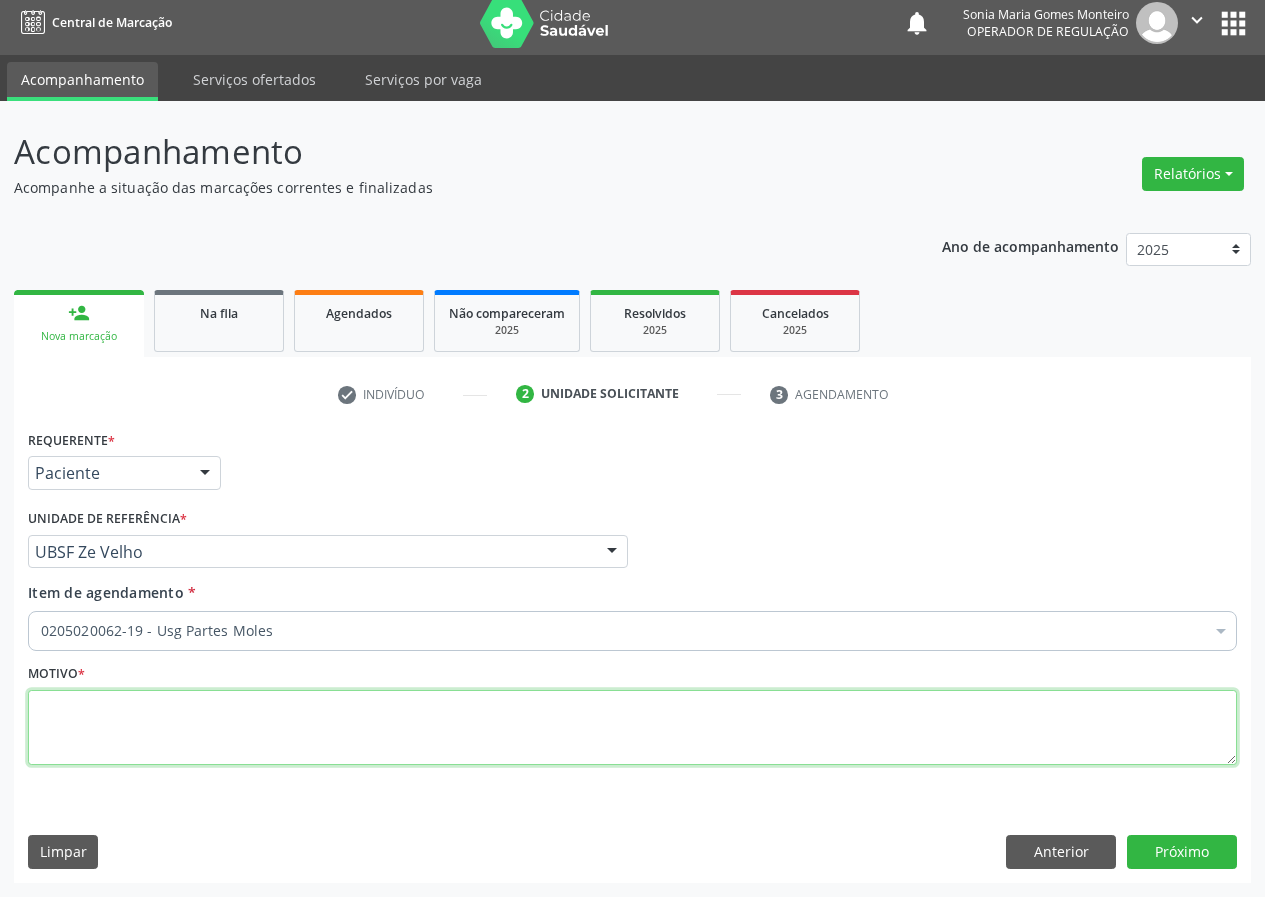 scroll, scrollTop: 0, scrollLeft: 0, axis: both 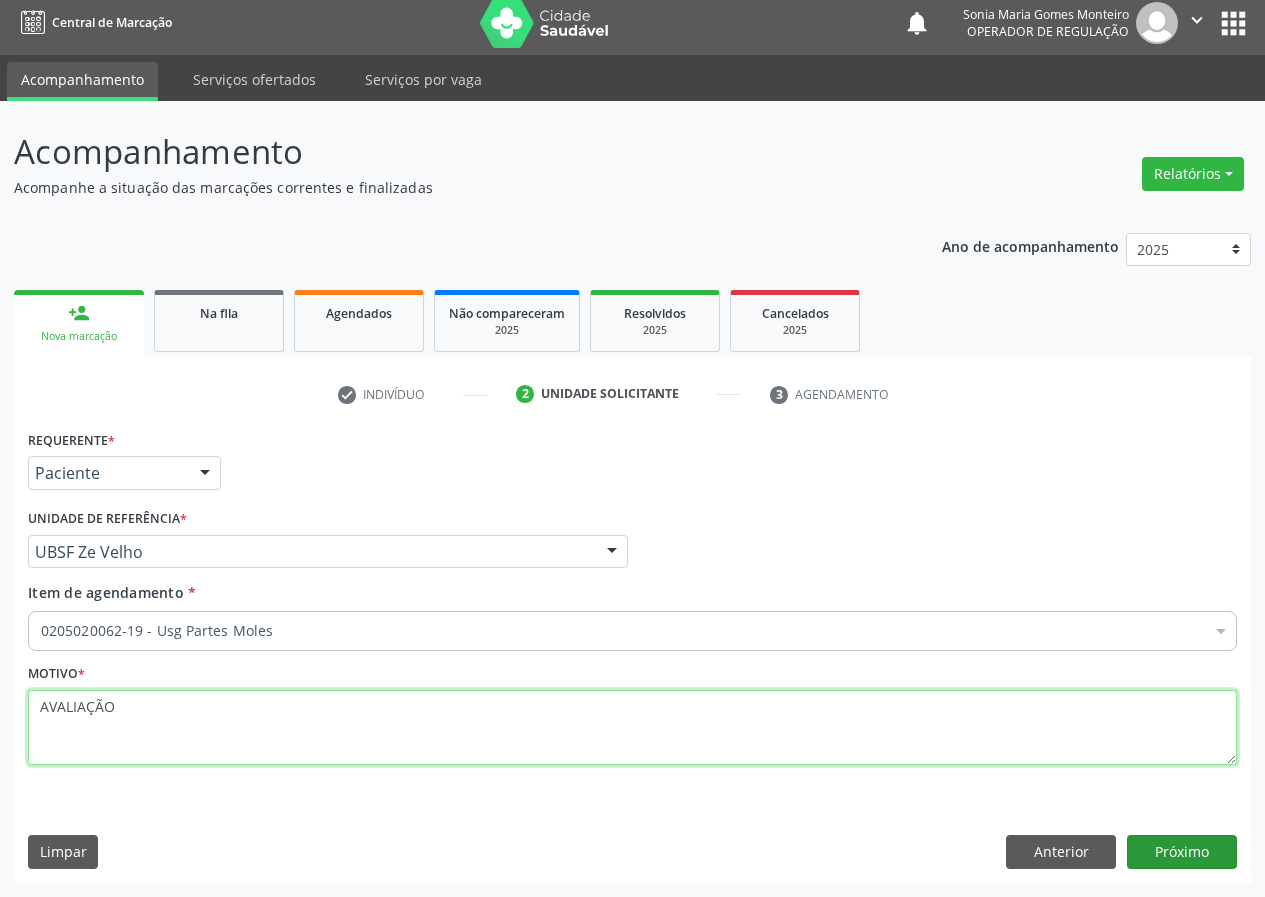 type on "AVALIAÇÃO" 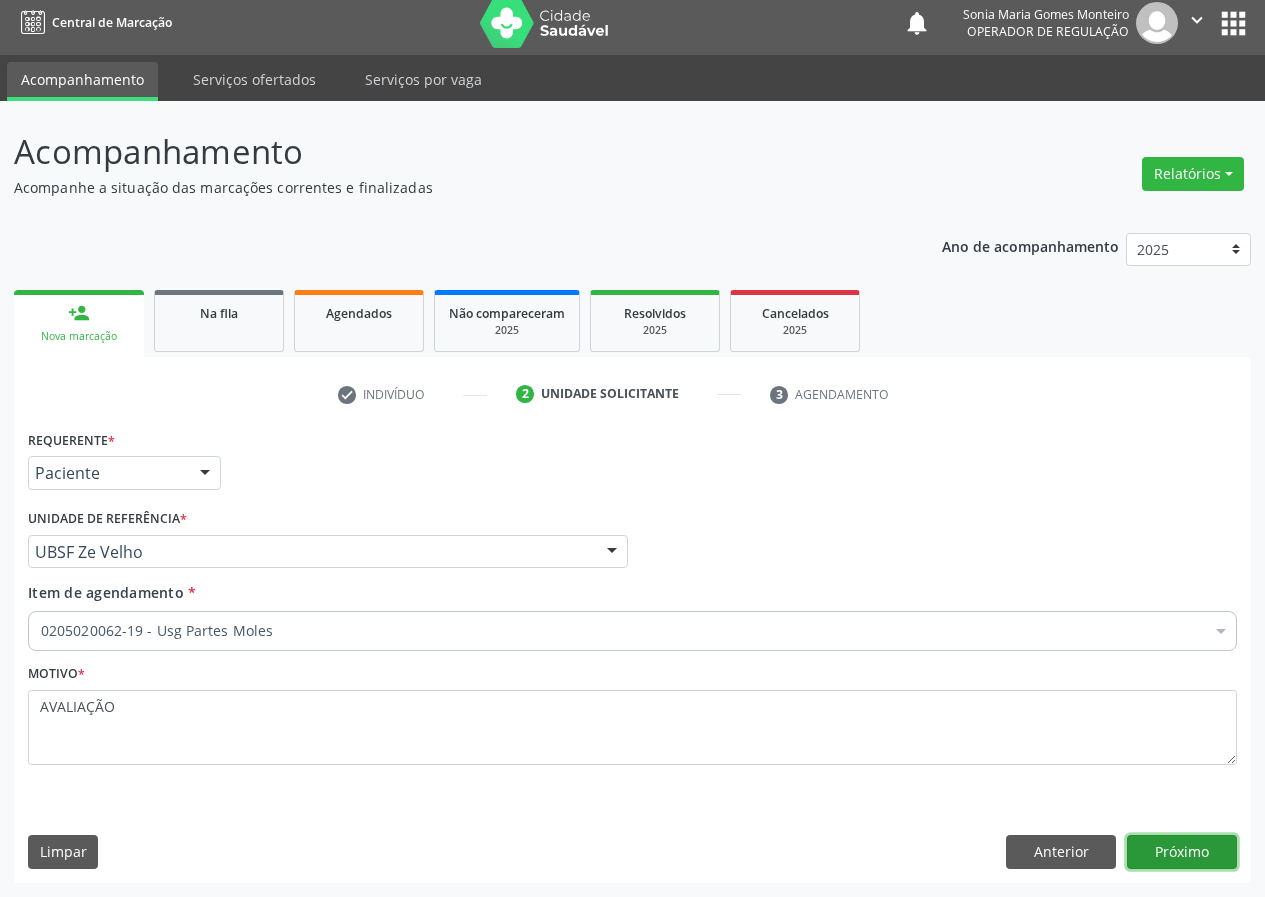click on "Próximo" at bounding box center (1182, 852) 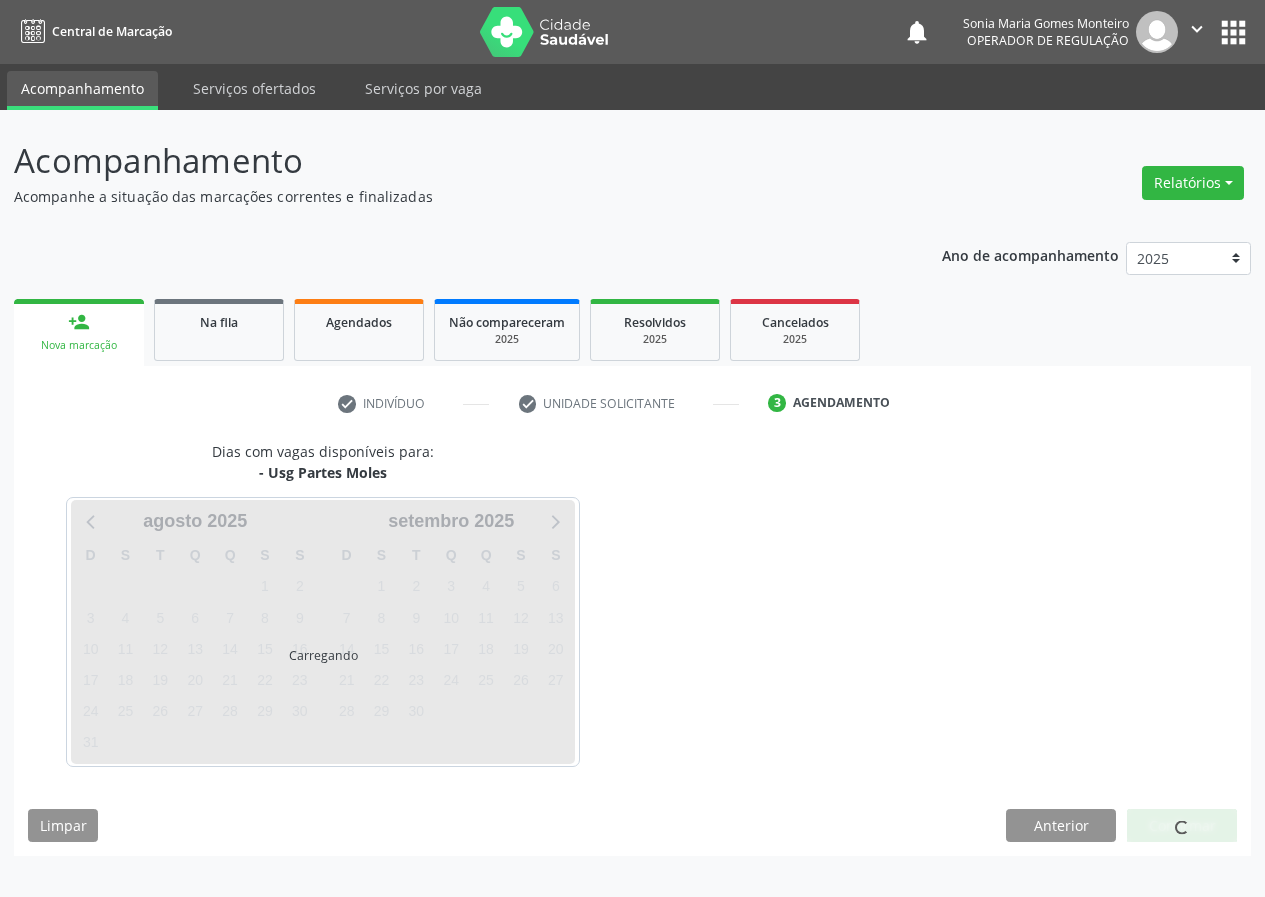 scroll, scrollTop: 0, scrollLeft: 0, axis: both 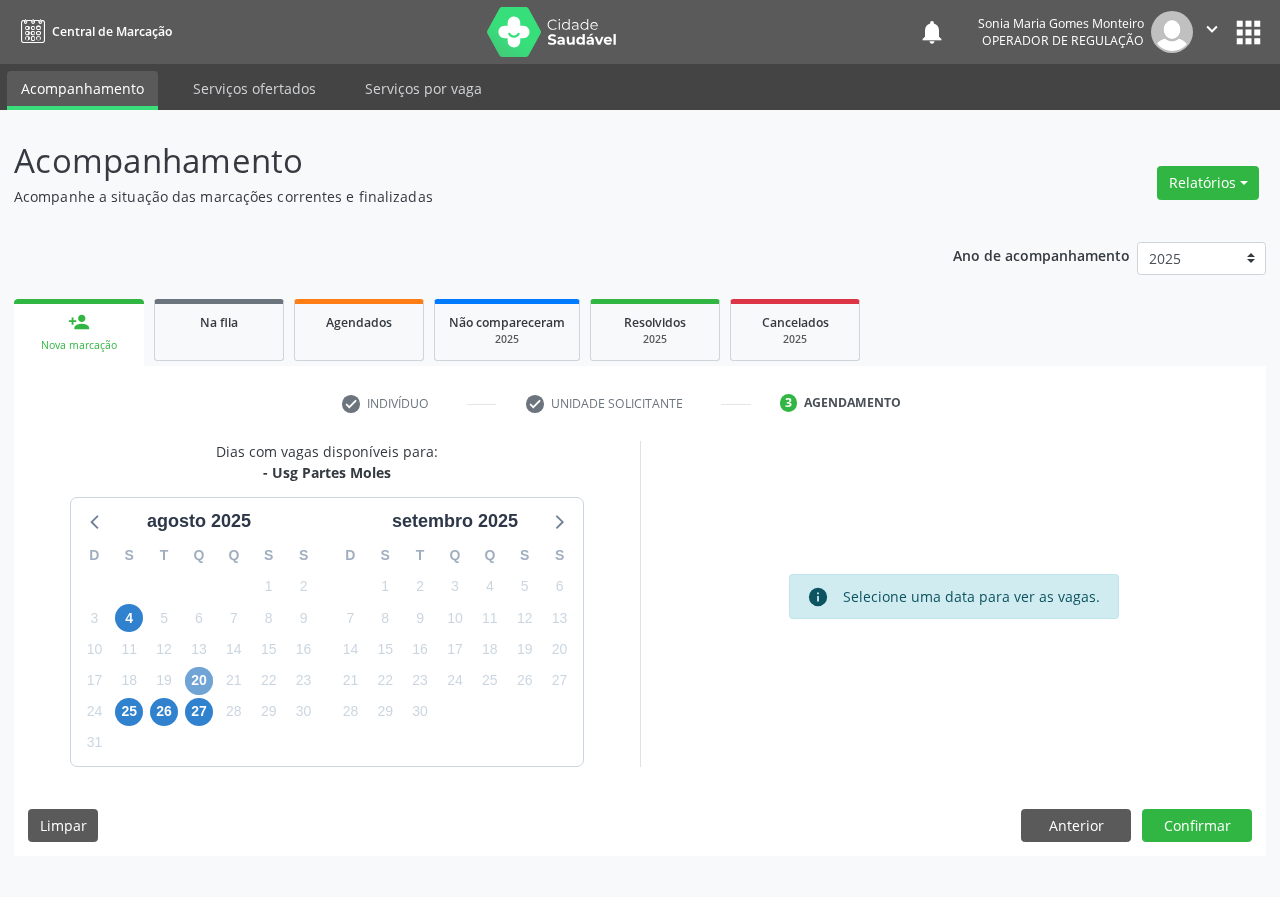 drag, startPoint x: 200, startPoint y: 688, endPoint x: 283, endPoint y: 650, distance: 91.28527 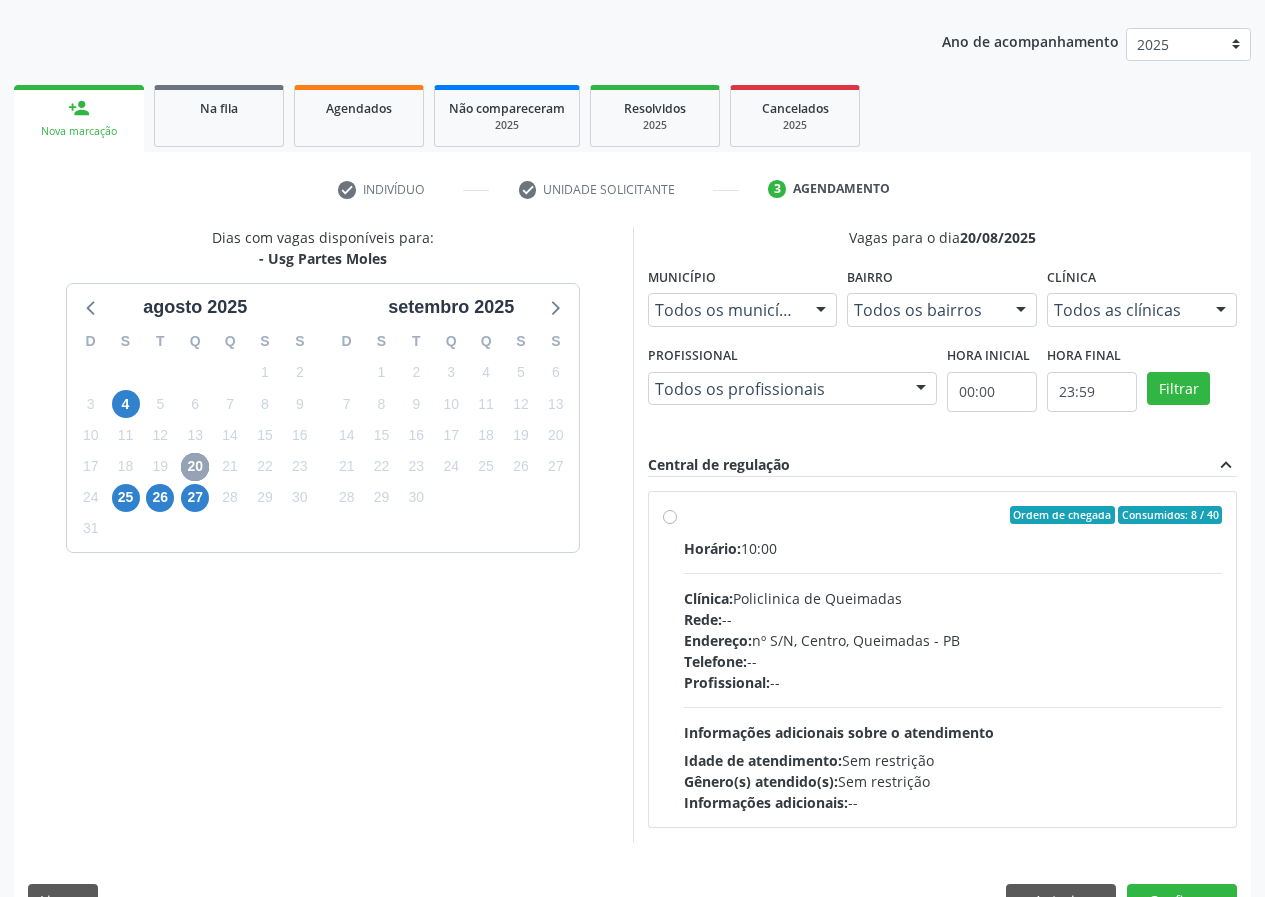 scroll, scrollTop: 262, scrollLeft: 0, axis: vertical 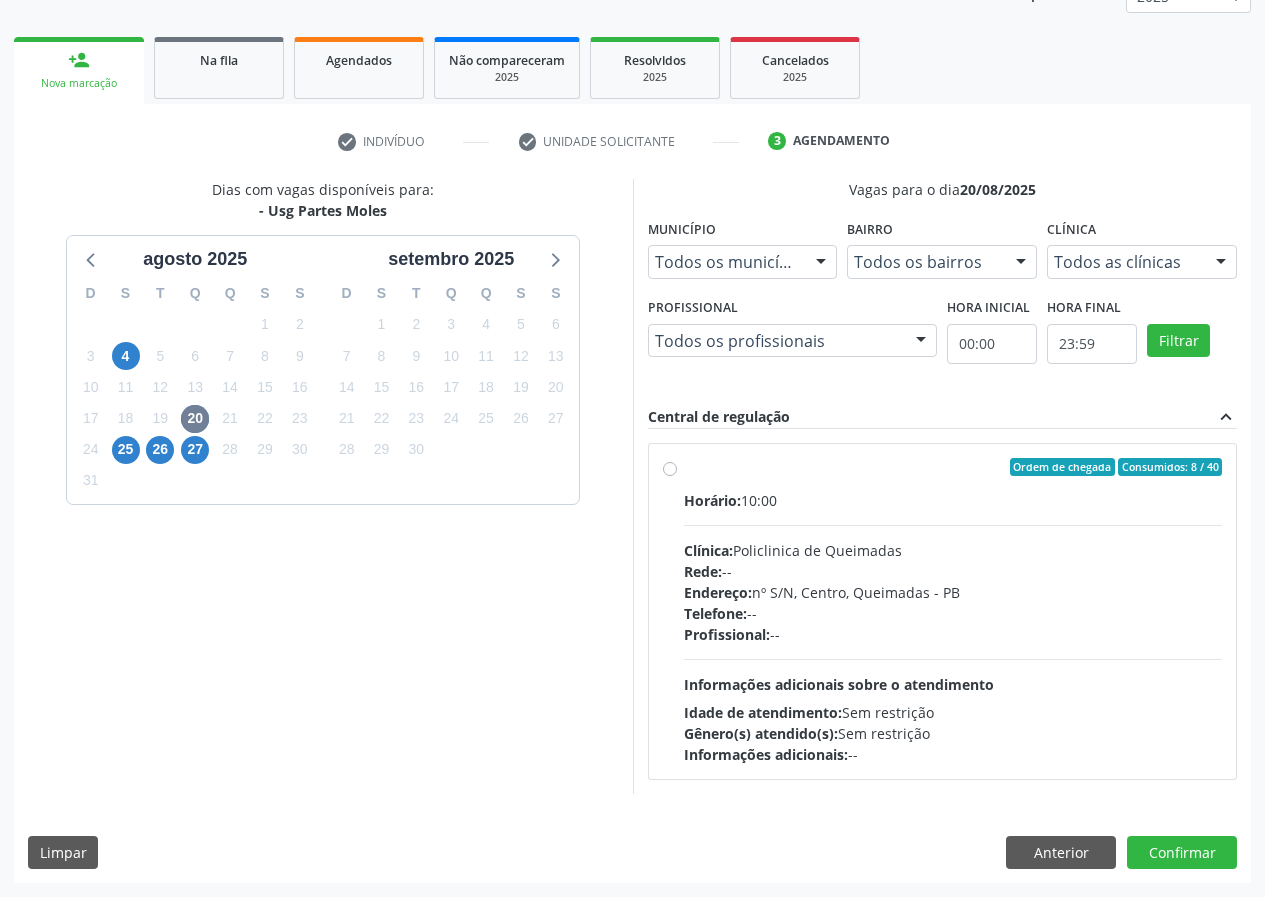 click on "Ordem de chegada
Consumidos: 8 / 40
Horário:   10:00
Clínica:  Policlinica de Queimadas
Rede:
--
Endereço:   nº S/N, [NEIGHBORHOOD], [CITY] - [STATE]
Telefone:   --
Profissional:
--
Informações adicionais sobre o atendimento
Idade de atendimento:
Sem restrição
Gênero(s) atendido(s):
Sem restrição
Informações adicionais:
--" at bounding box center (953, 611) 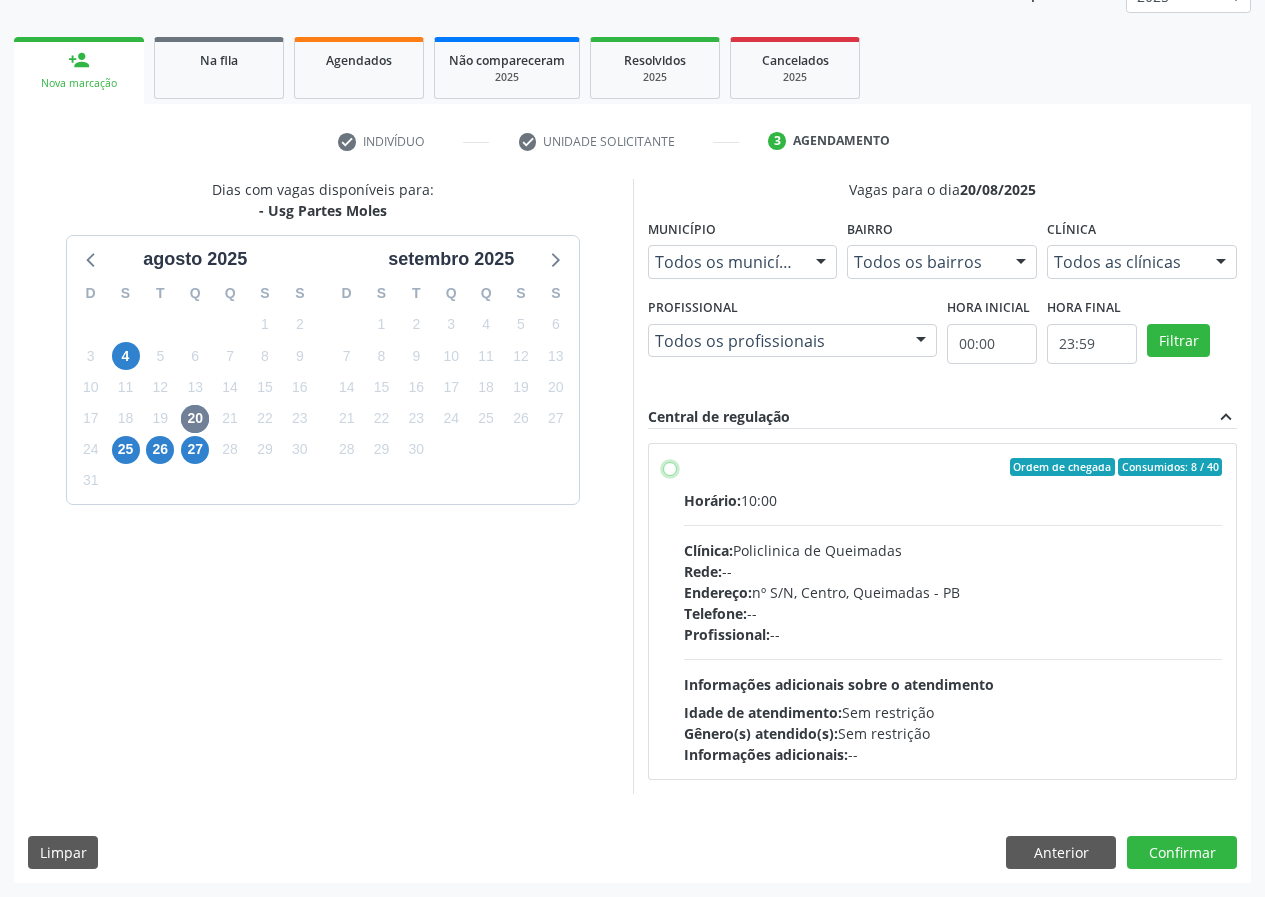 click on "Ordem de chegada
Consumidos: 8 / 40
Horário:   10:00
Clínica:  Policlinica de Queimadas
Rede:
--
Endereço:   nº S/N, [NEIGHBORHOOD], [CITY] - [STATE]
Telefone:   --
Profissional:
--
Informações adicionais sobre o atendimento
Idade de atendimento:
Sem restrição
Gênero(s) atendido(s):
Sem restrição
Informações adicionais:
--" at bounding box center (670, 467) 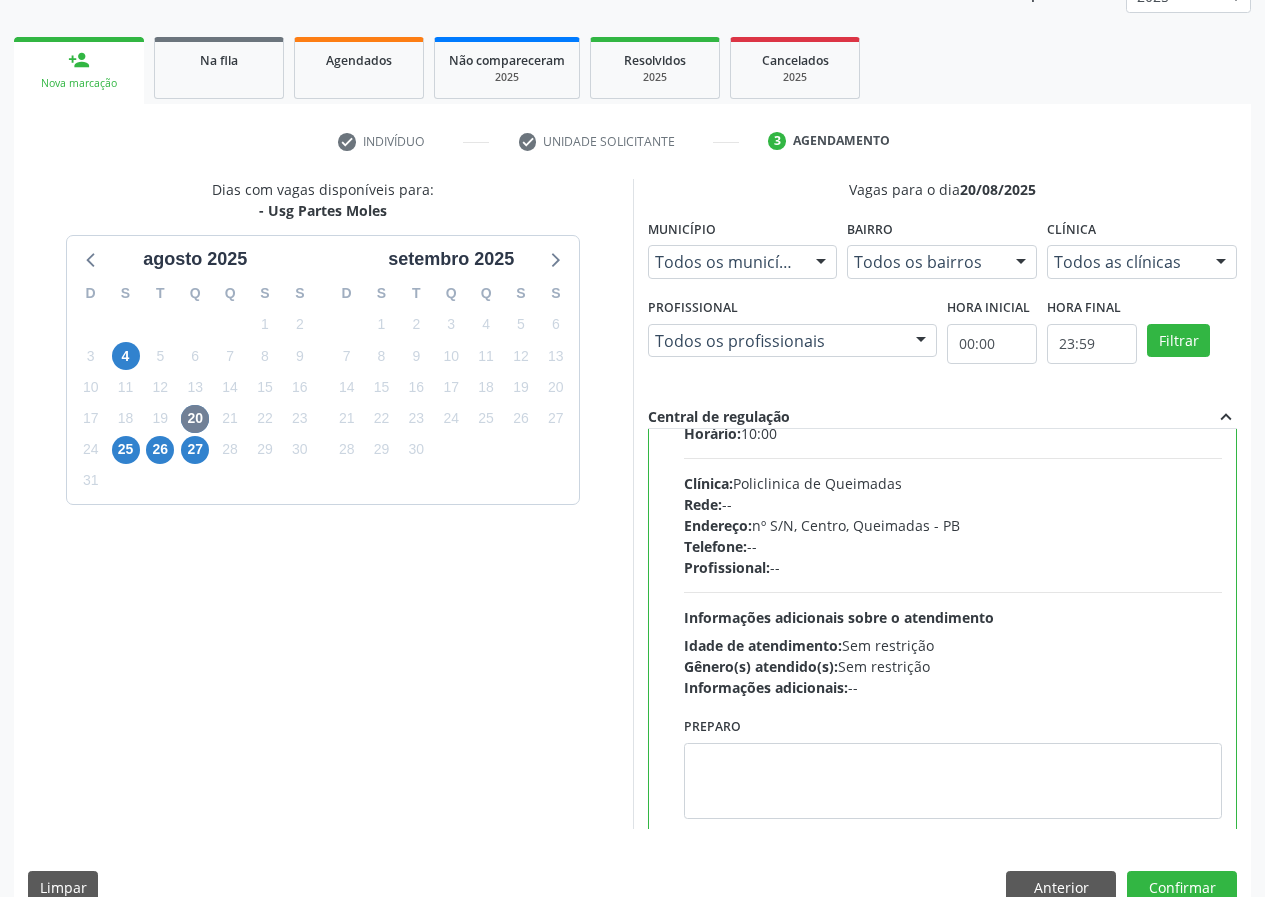 scroll, scrollTop: 99, scrollLeft: 0, axis: vertical 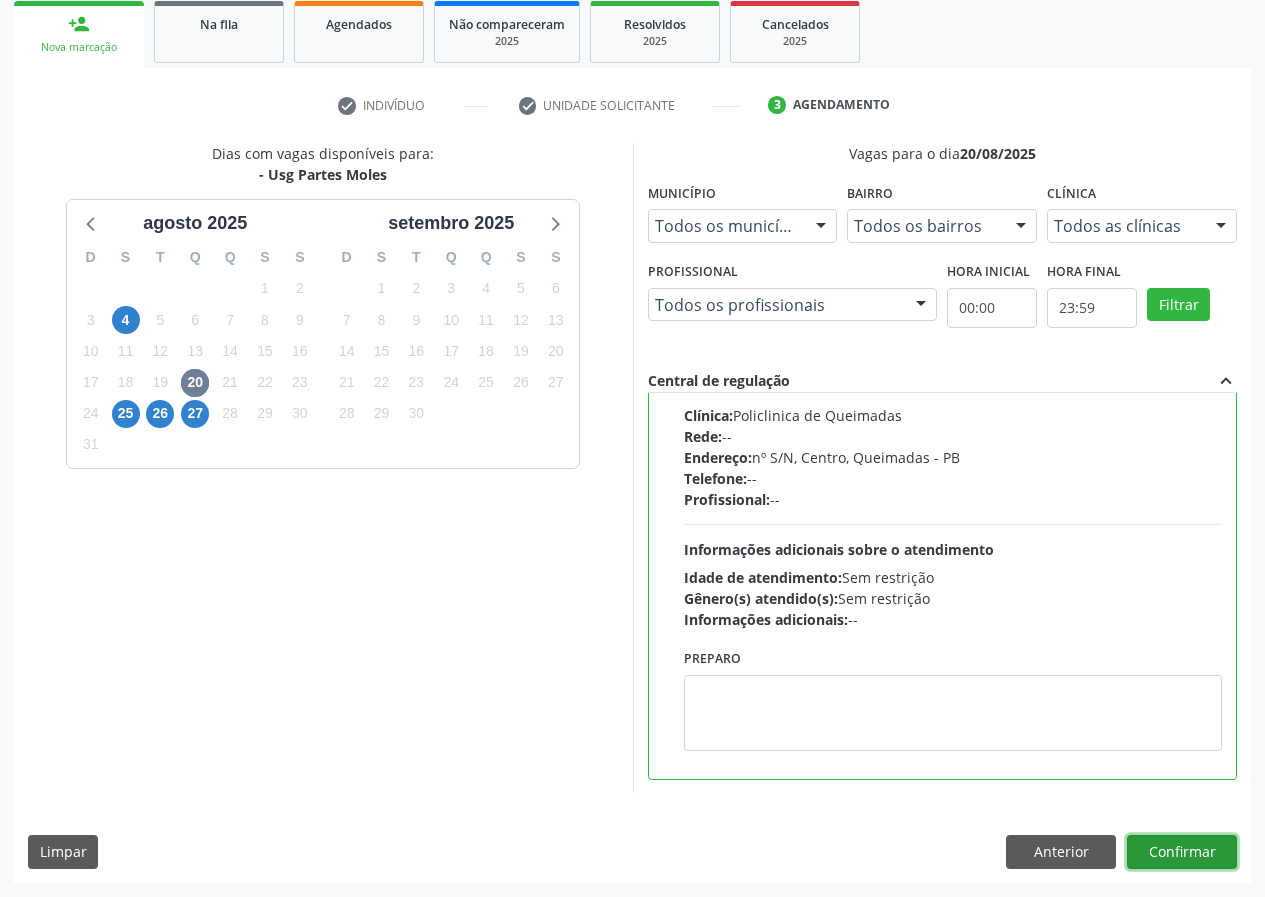 click on "Confirmar" at bounding box center [1182, 852] 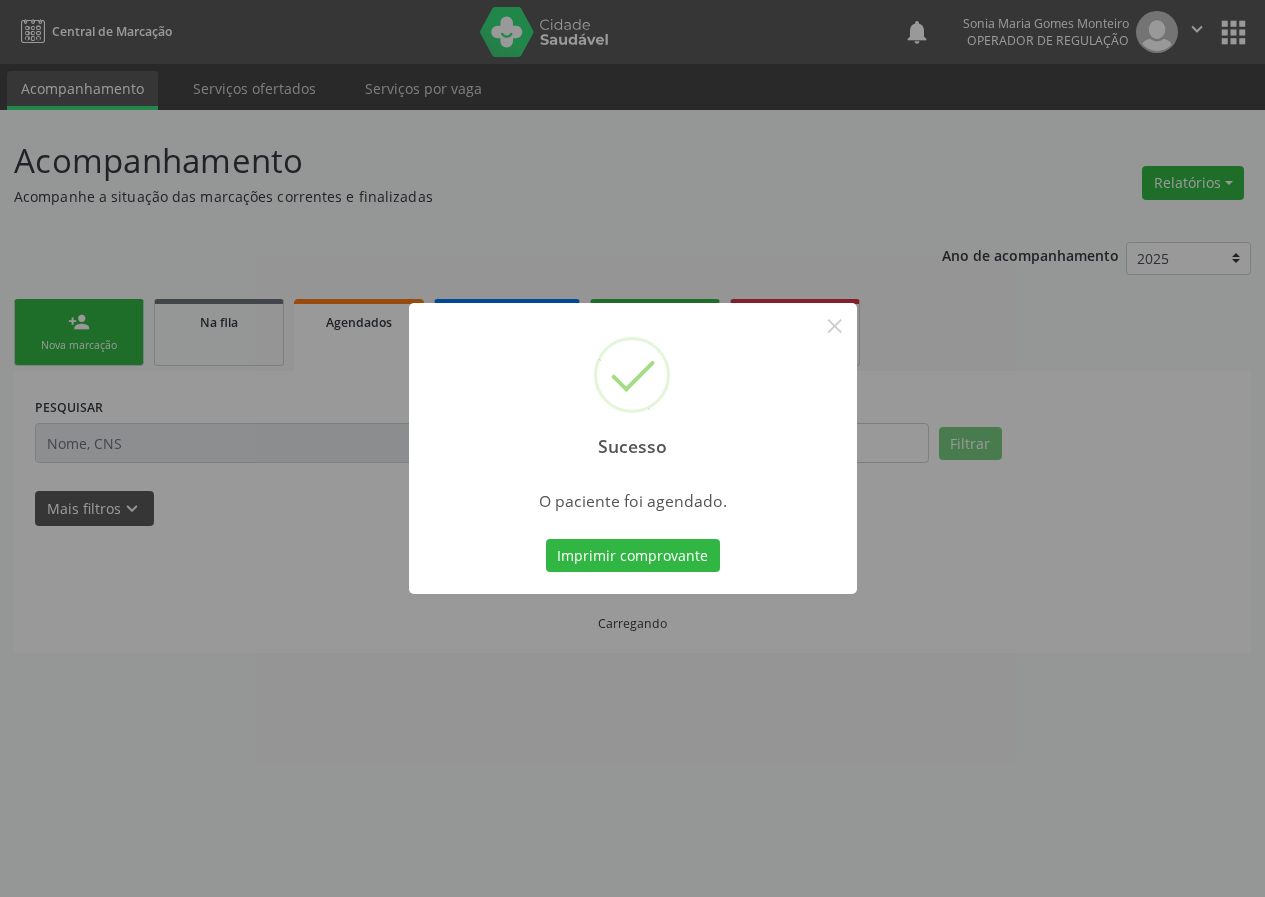 scroll, scrollTop: 0, scrollLeft: 0, axis: both 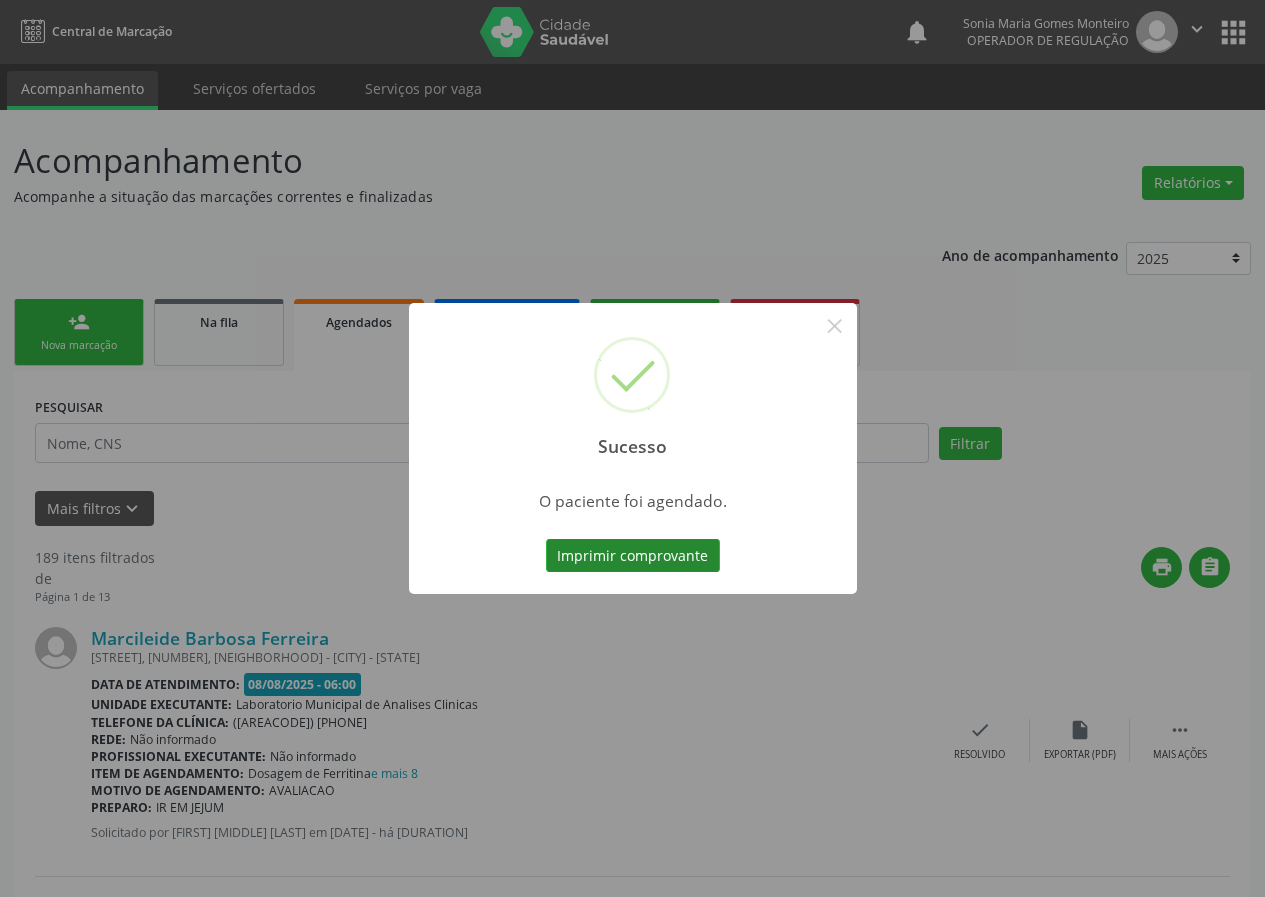 click on "Imprimir comprovante" at bounding box center [633, 556] 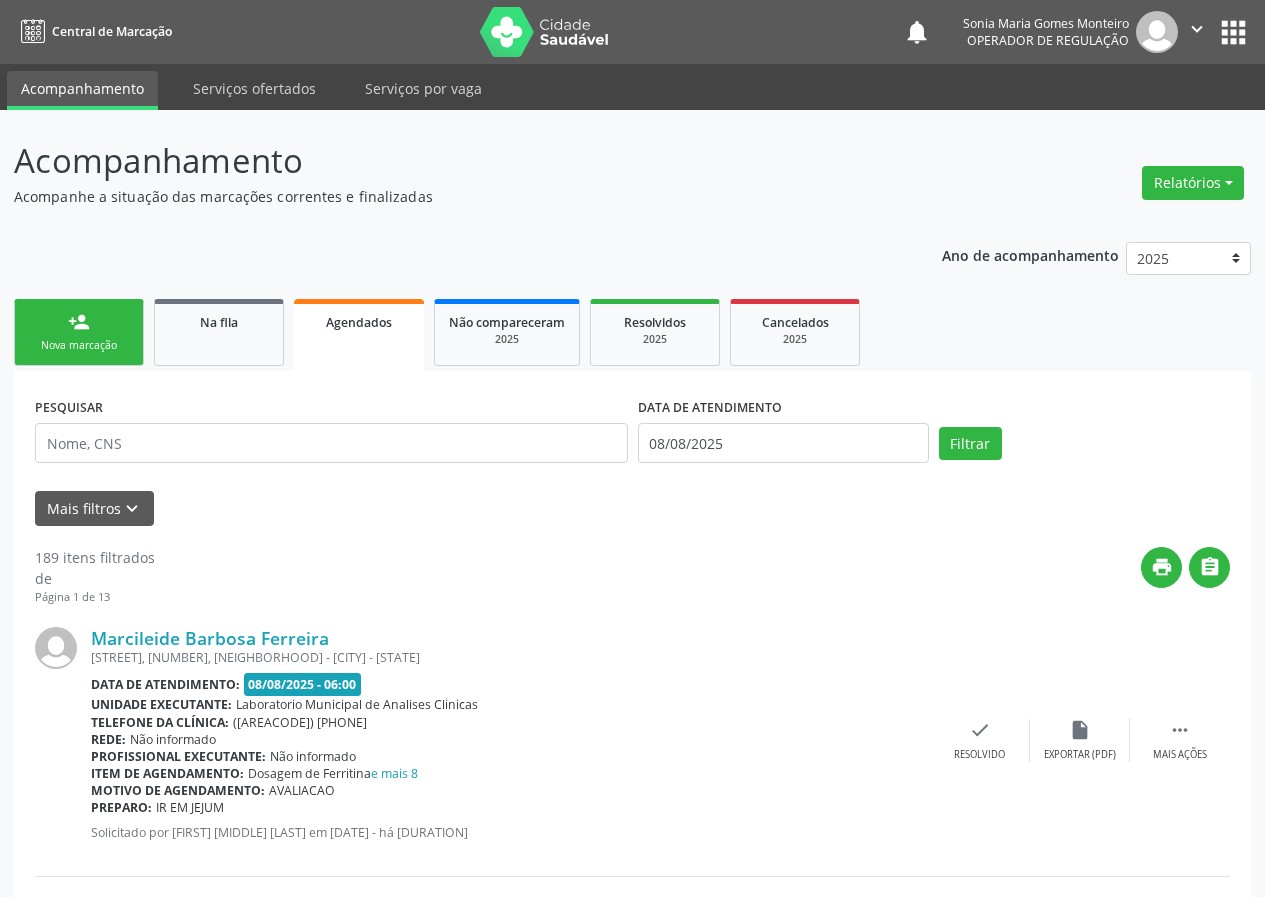click on "person_add
Nova marcação" at bounding box center (79, 332) 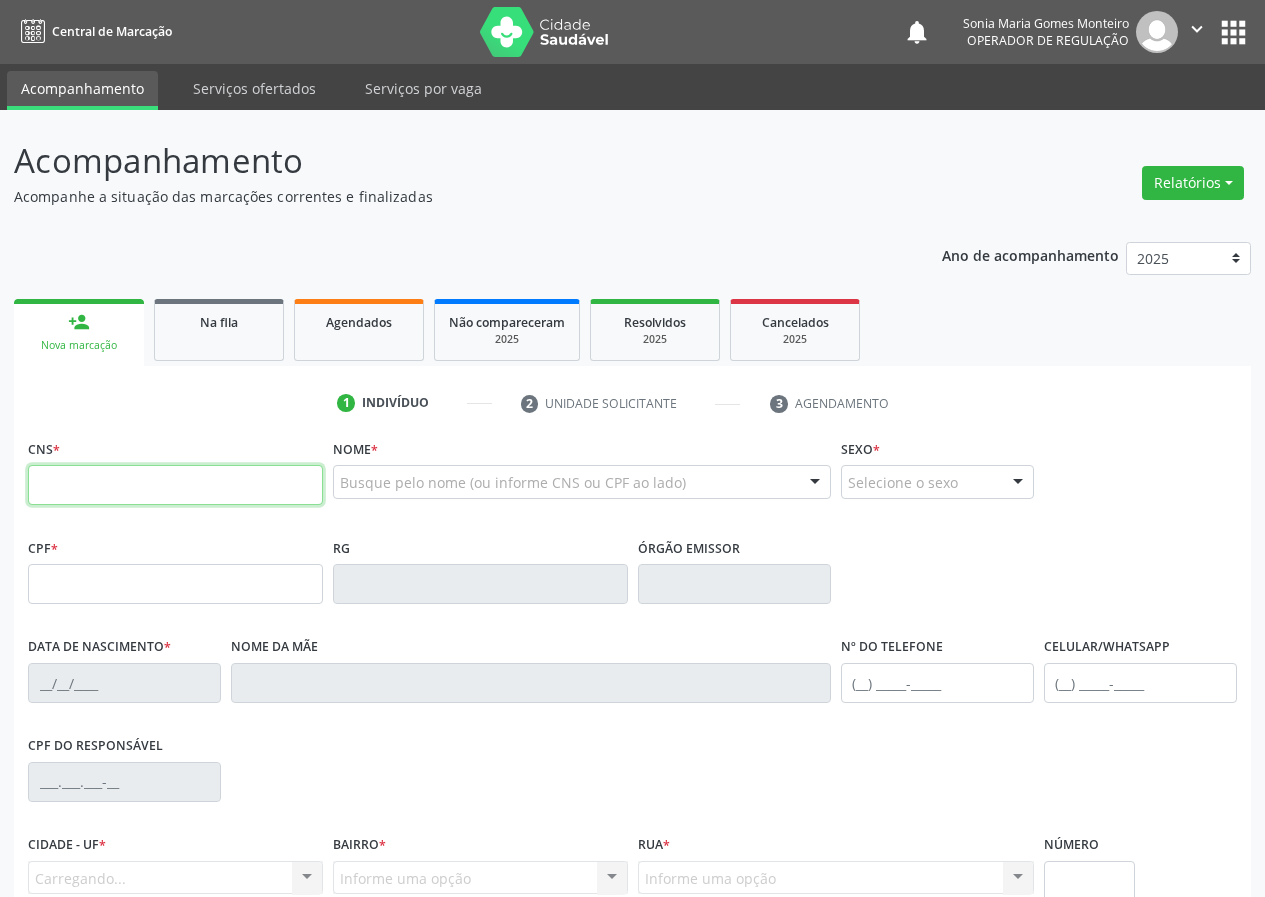 click at bounding box center (175, 485) 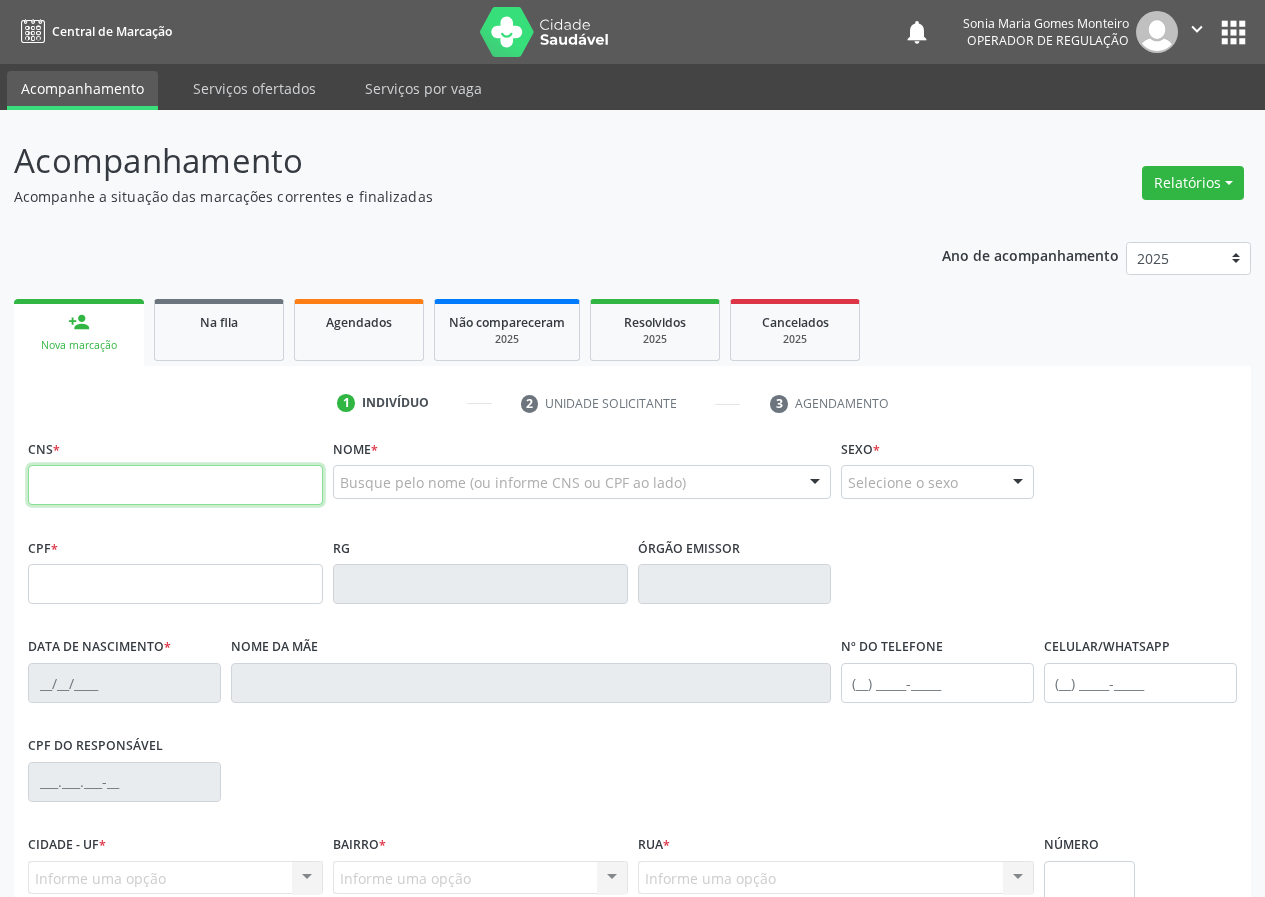 click at bounding box center [175, 485] 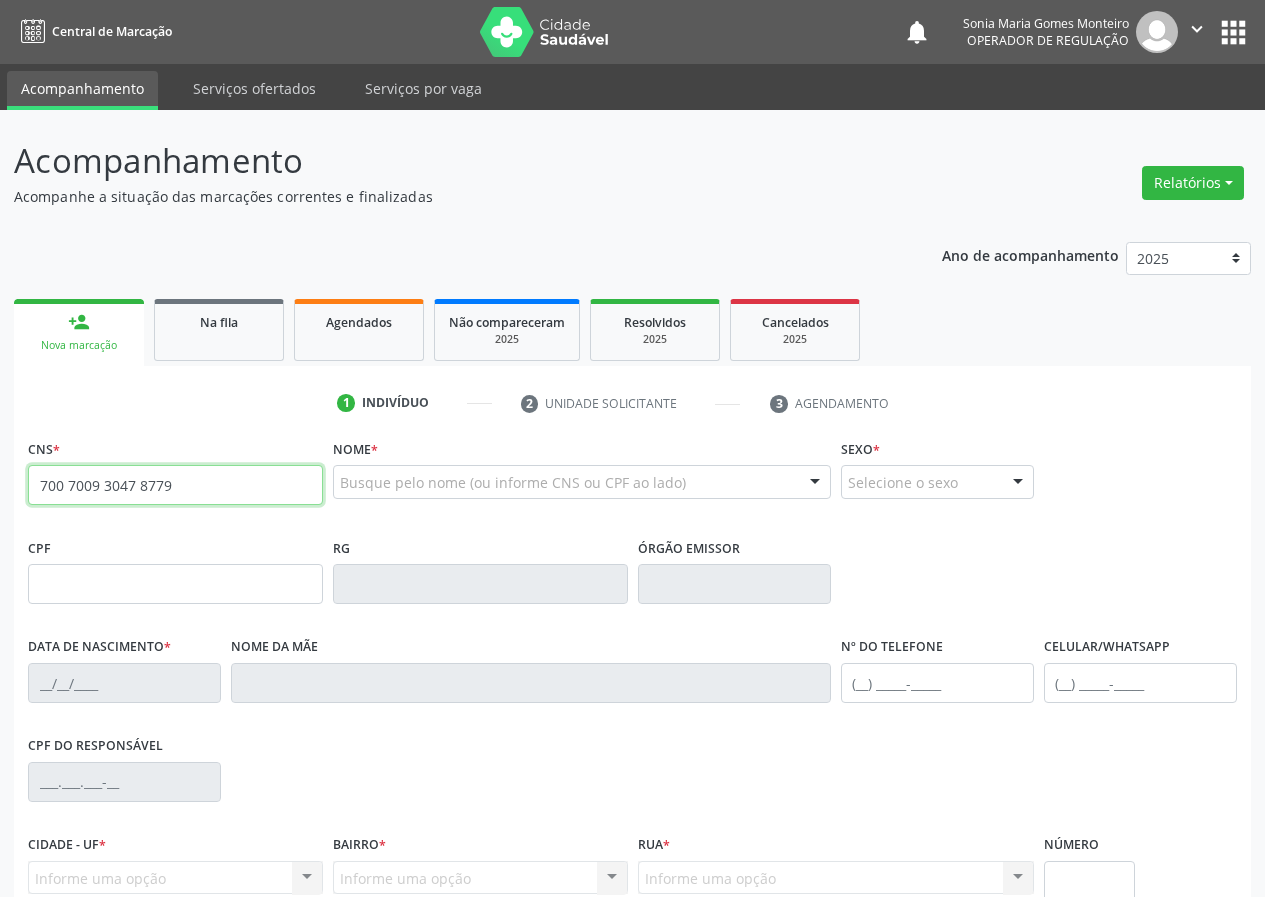 type on "700 7009 3047 8779" 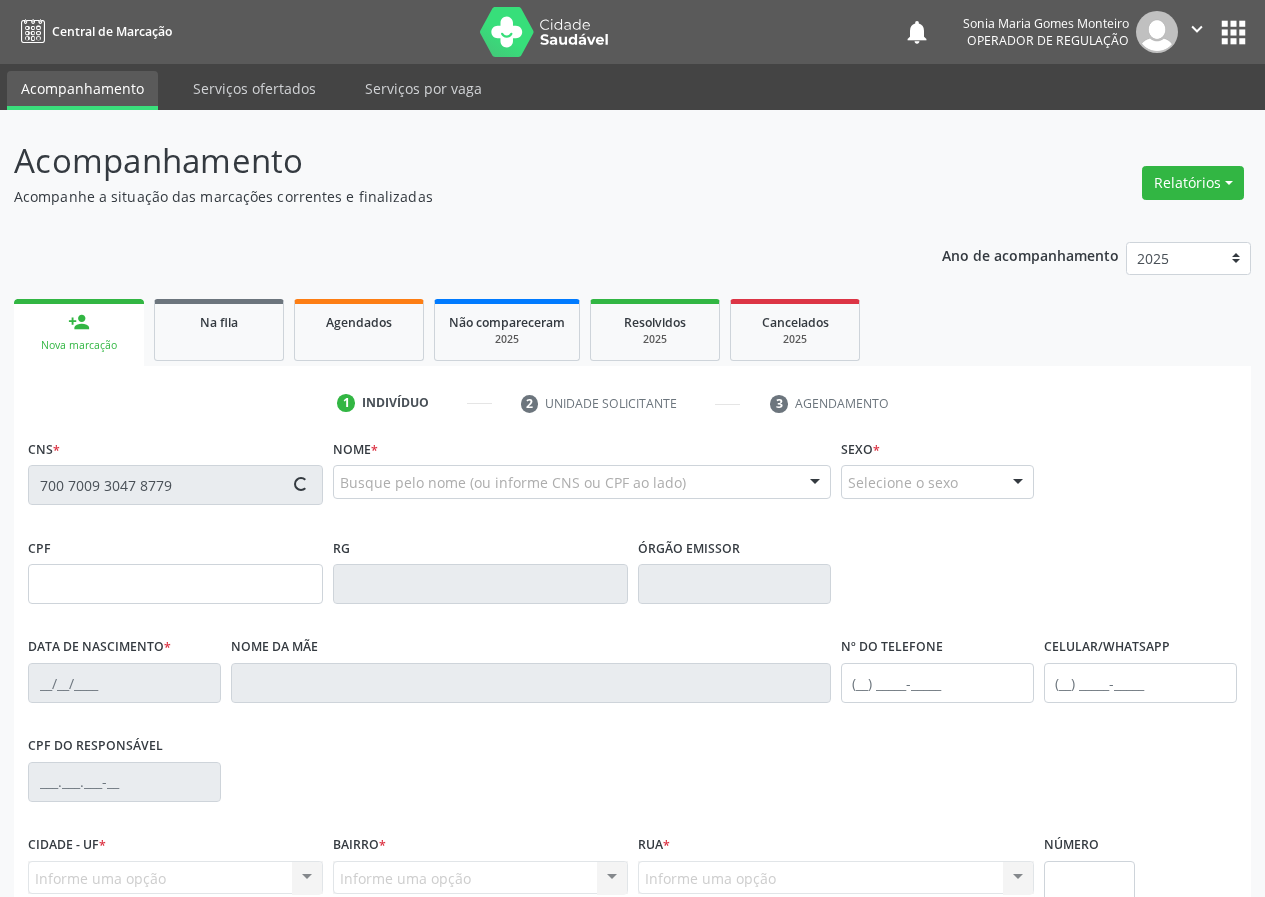 type on "[CPF]" 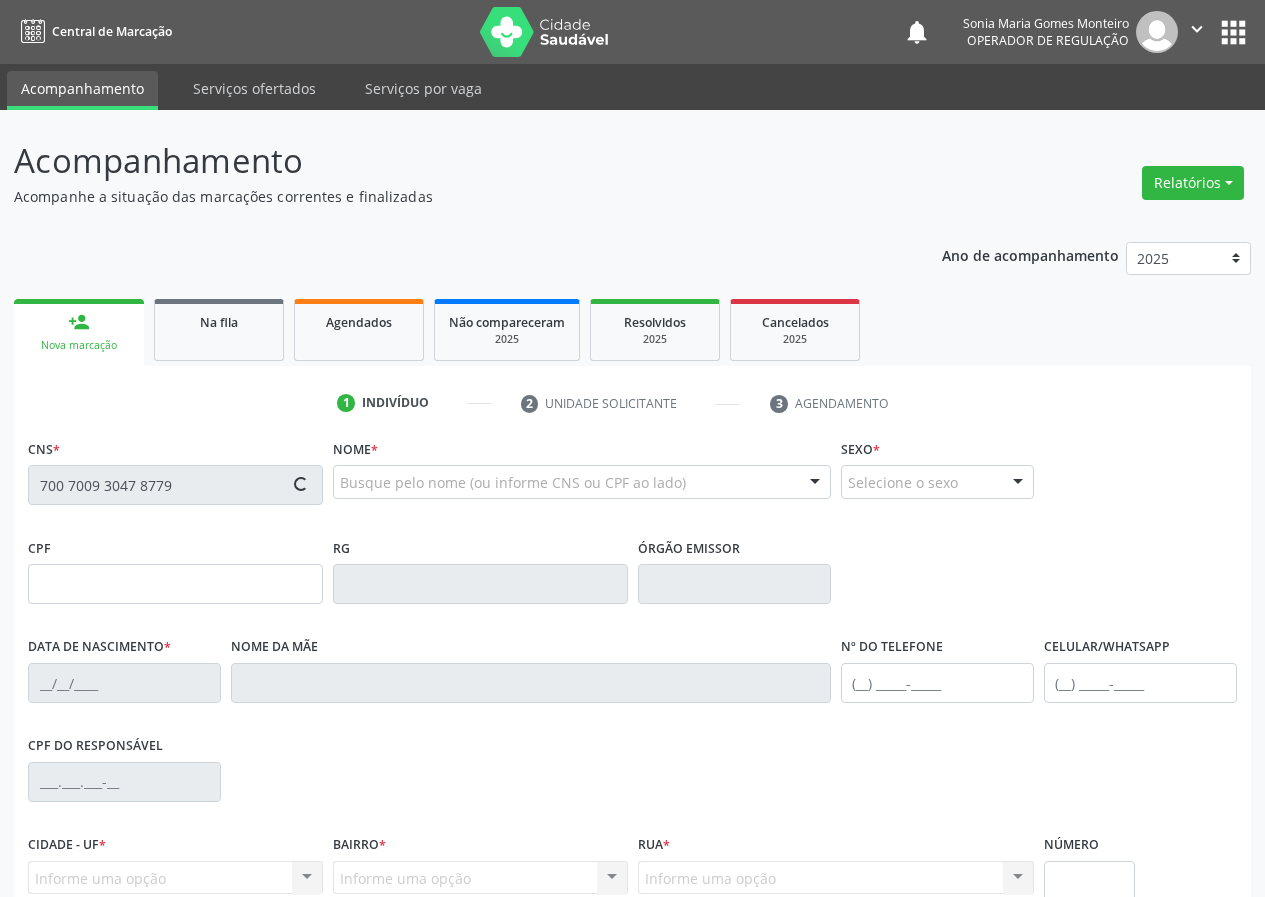 type on "[DATE]" 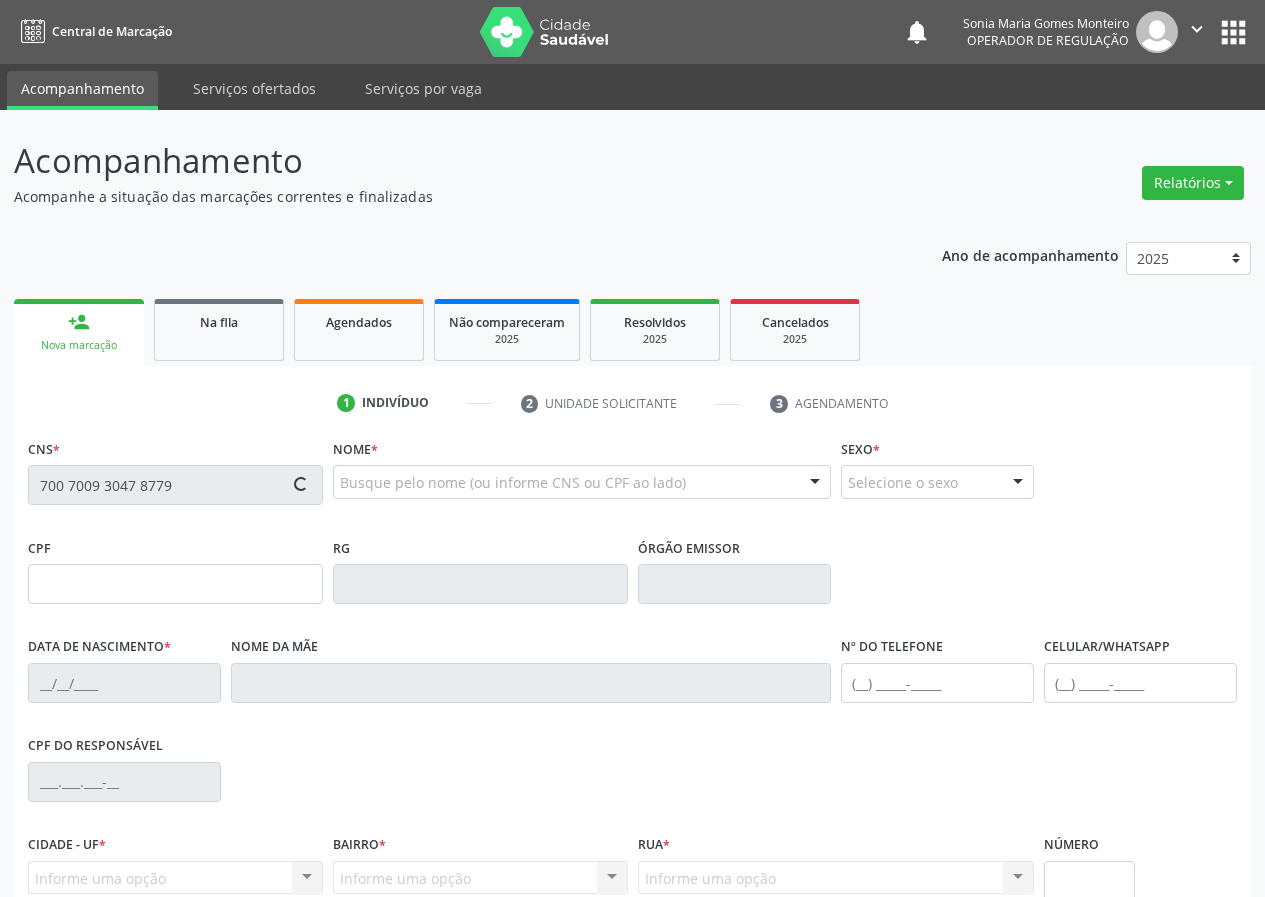 type on "[FIRST] [MIDDLE] [LAST]" 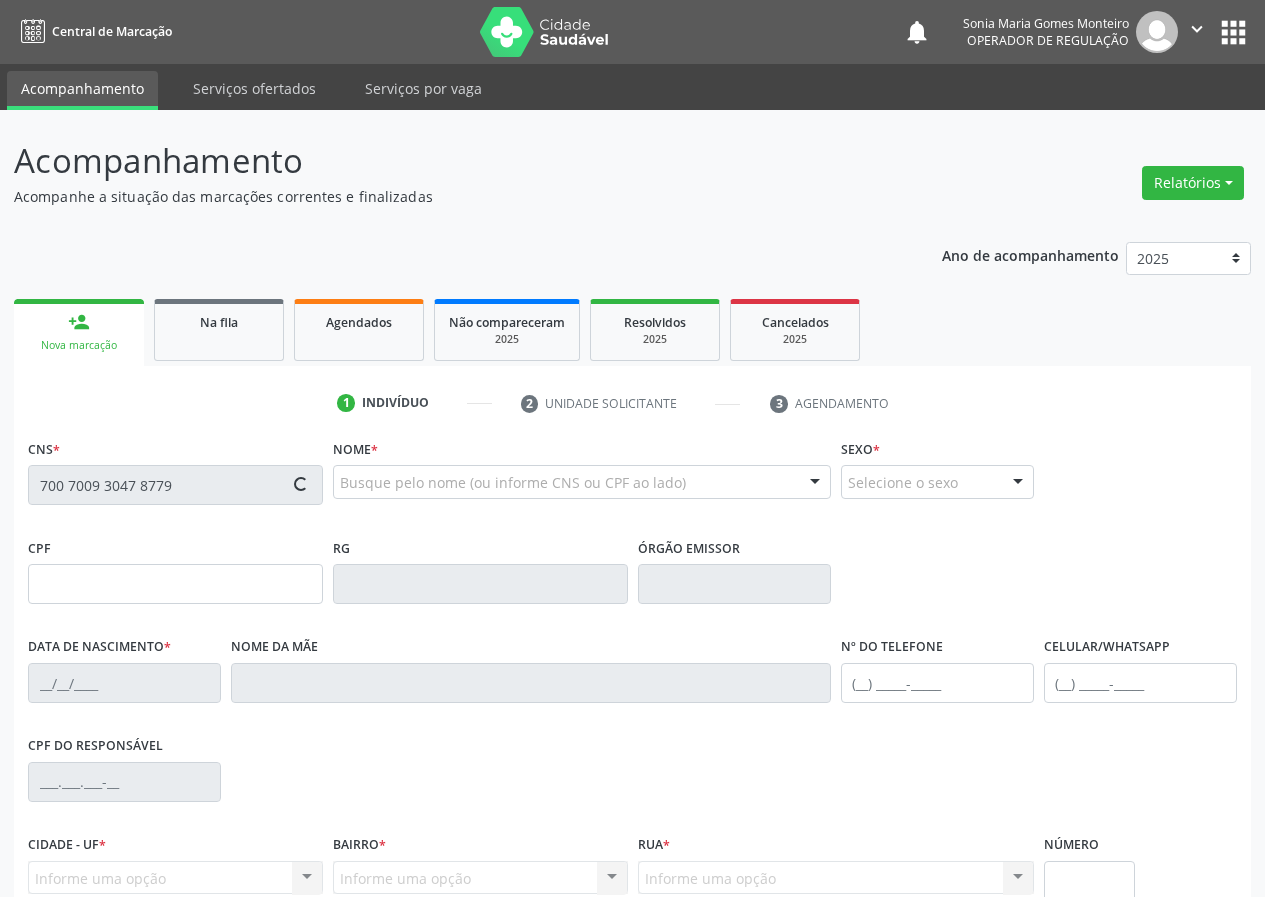 type on "([AREACODE]) [PHONE]" 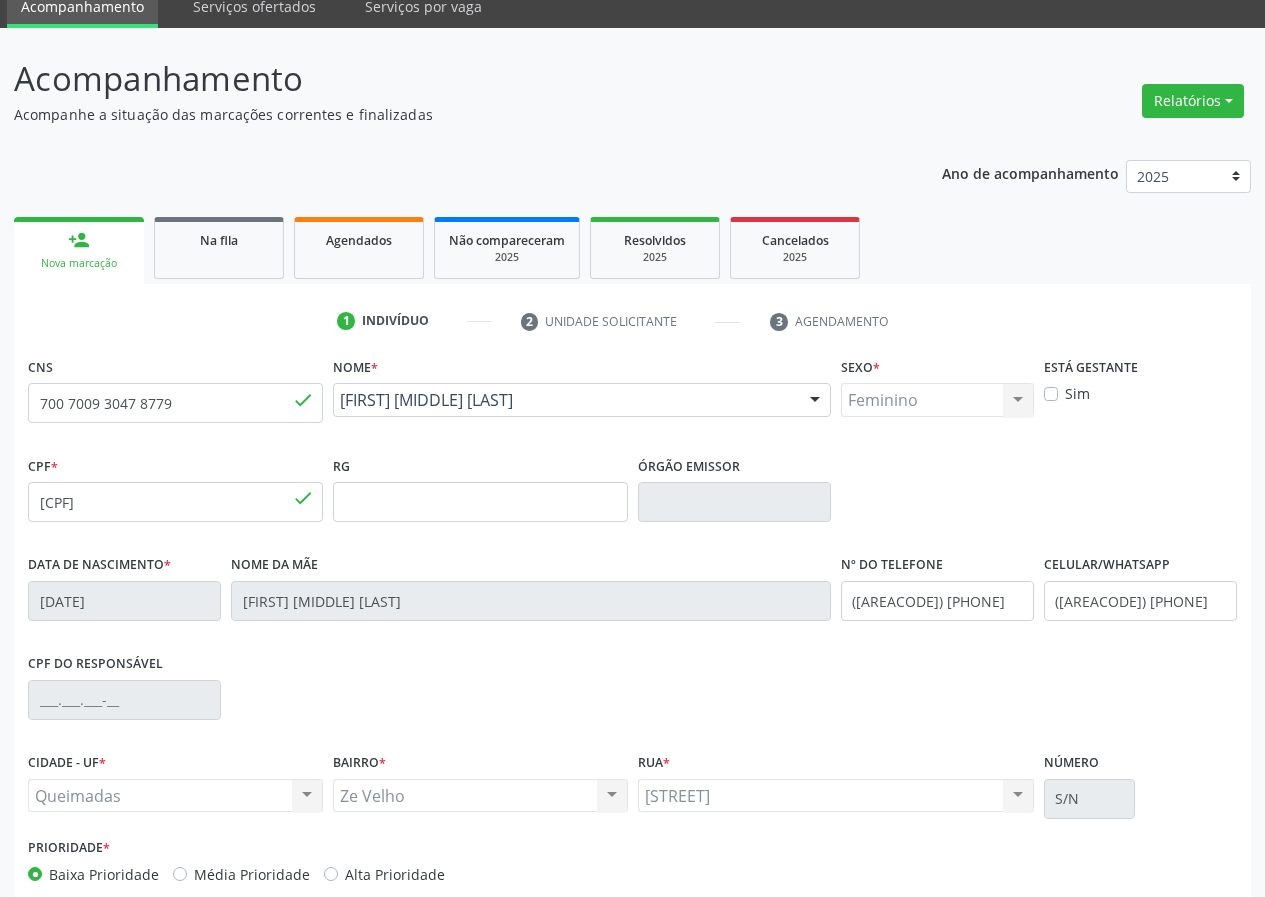 scroll, scrollTop: 187, scrollLeft: 0, axis: vertical 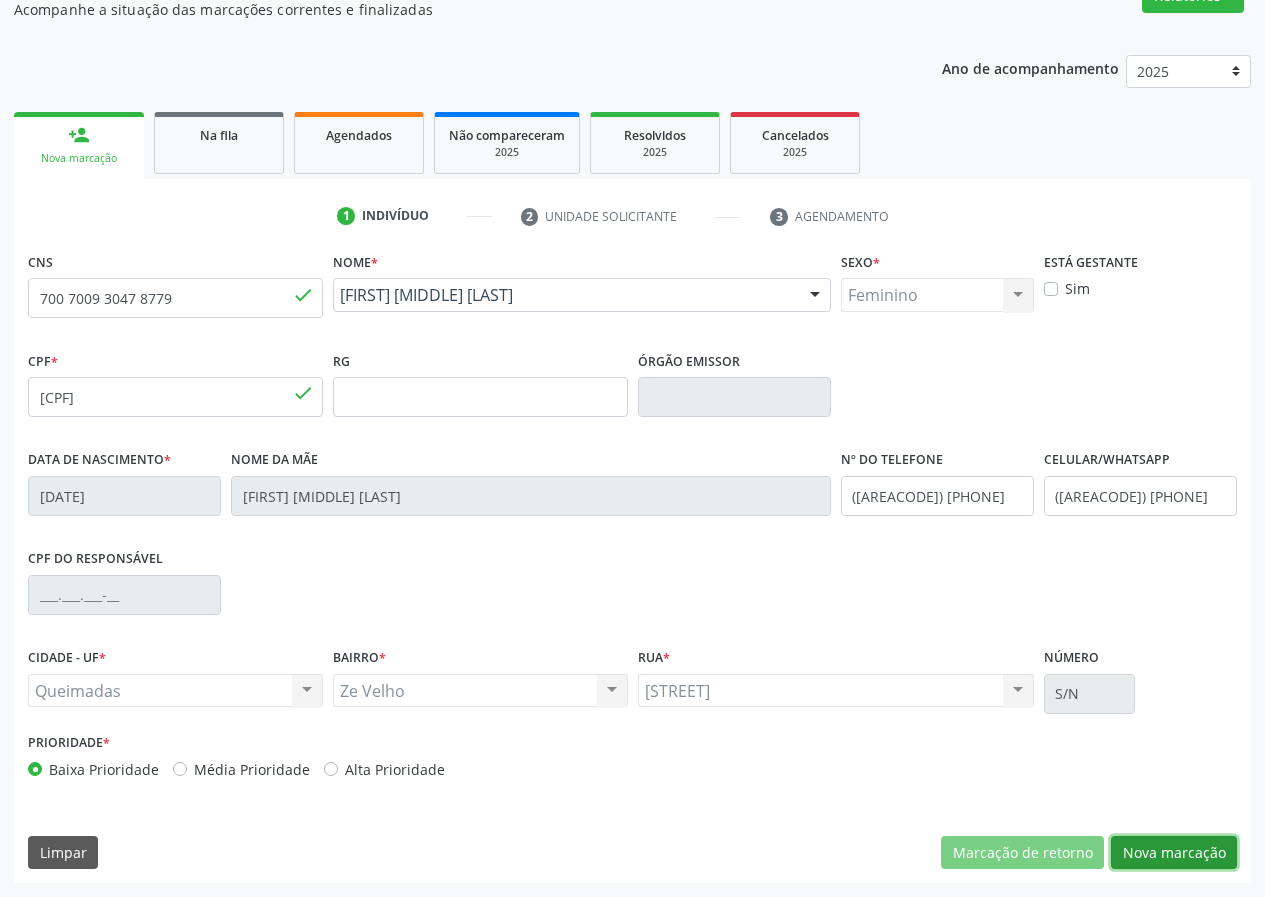 click on "Nova marcação" at bounding box center [1174, 853] 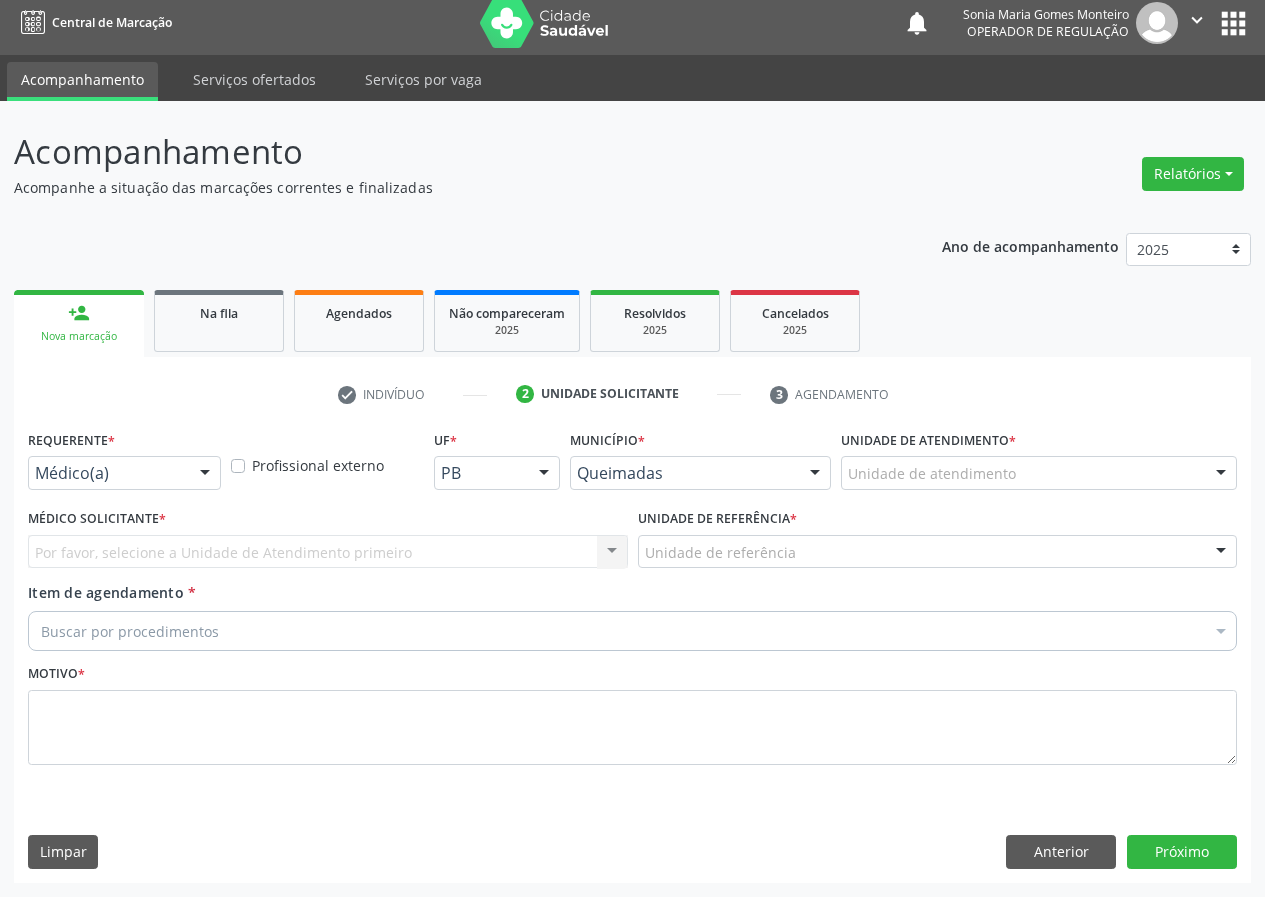 scroll, scrollTop: 9, scrollLeft: 0, axis: vertical 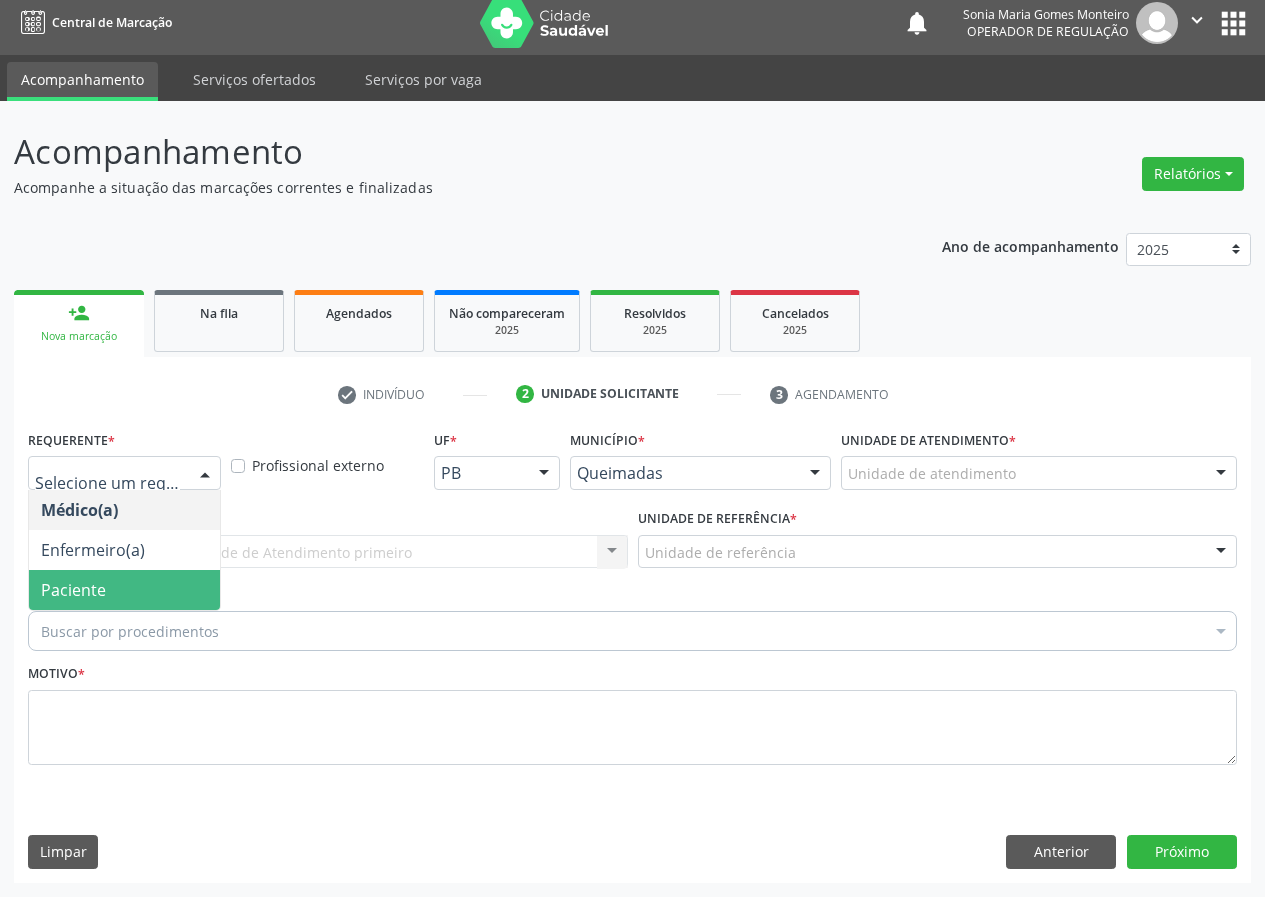 drag, startPoint x: 170, startPoint y: 587, endPoint x: 435, endPoint y: 591, distance: 265.03018 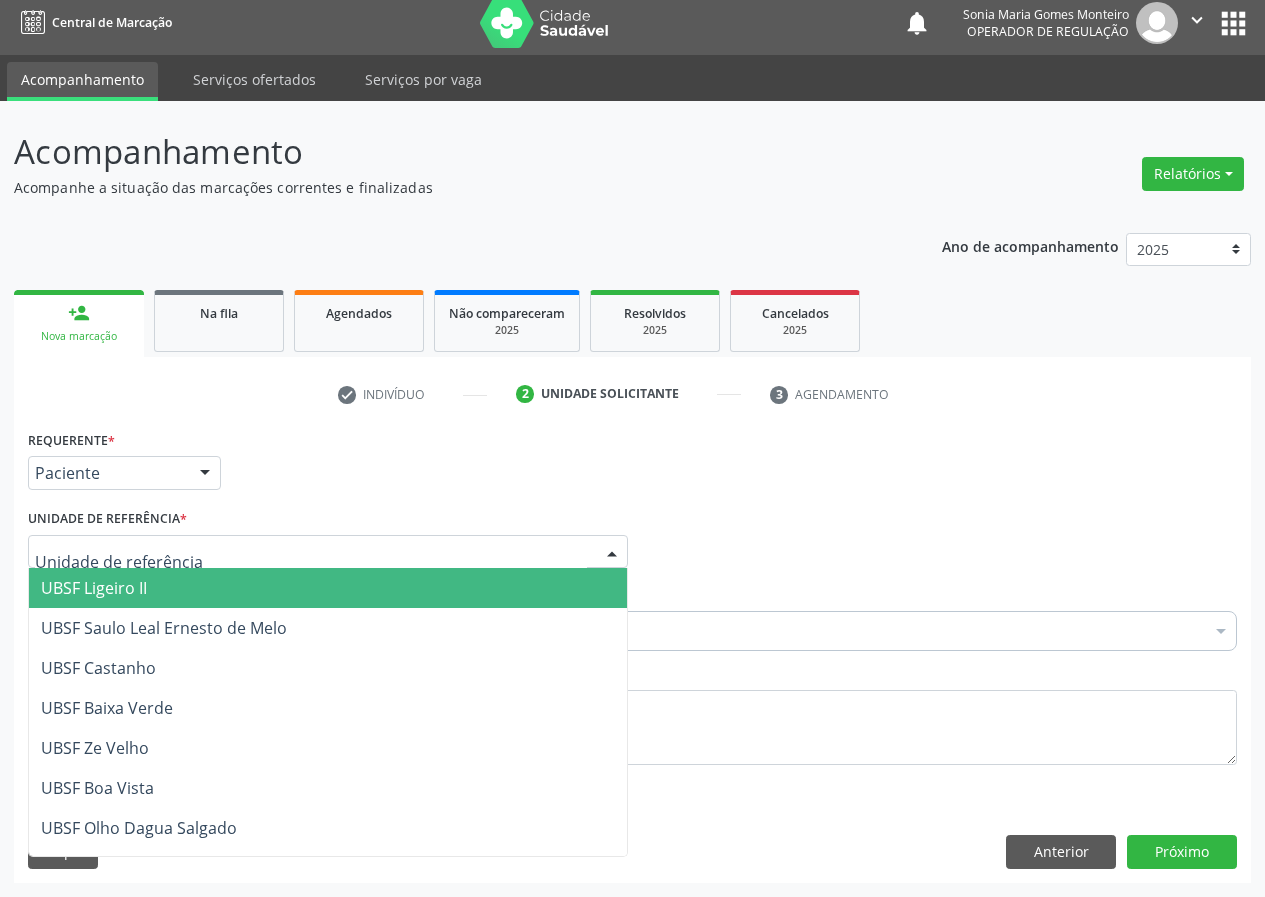 click at bounding box center [328, 552] 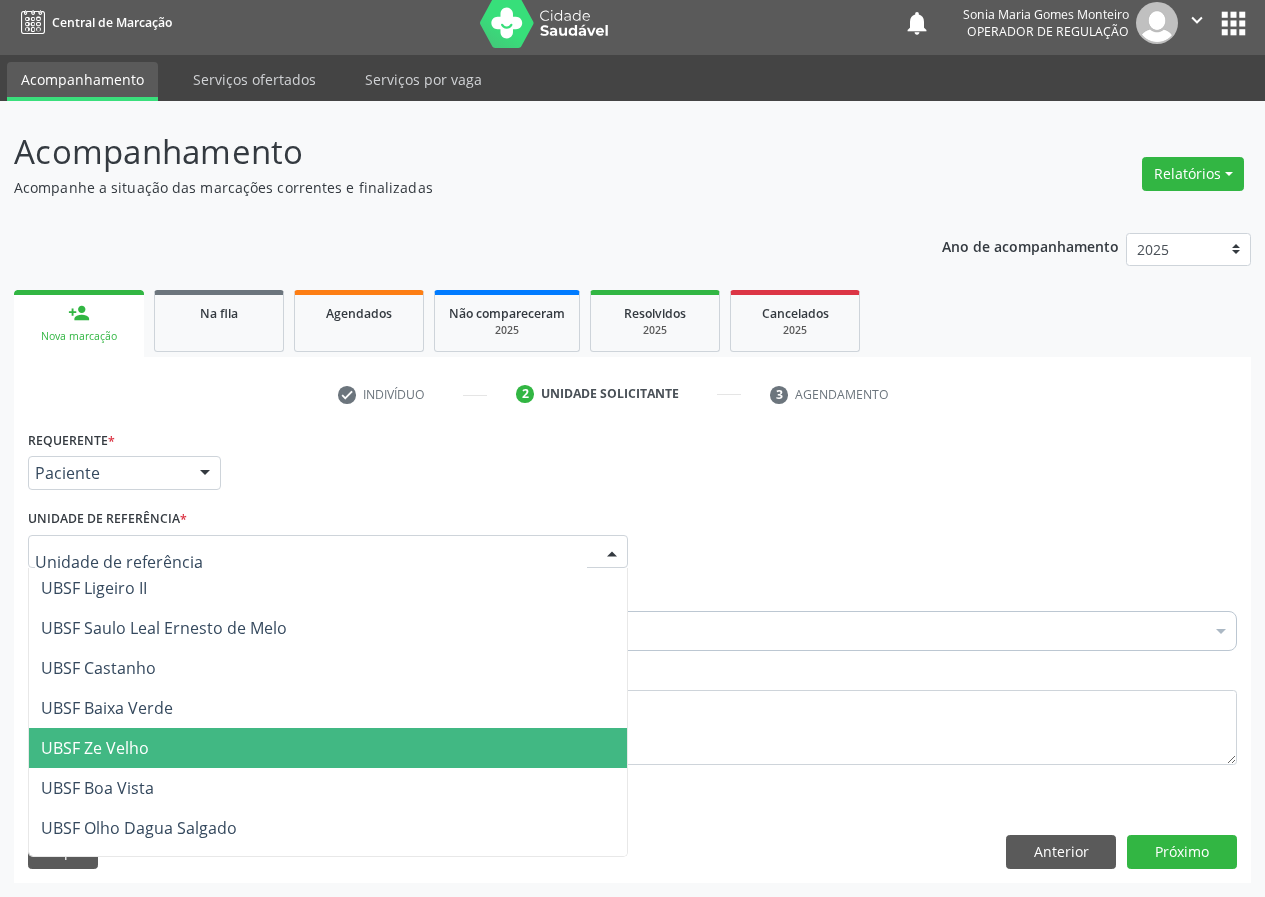 click on "UBSF Ze Velho" at bounding box center (95, 748) 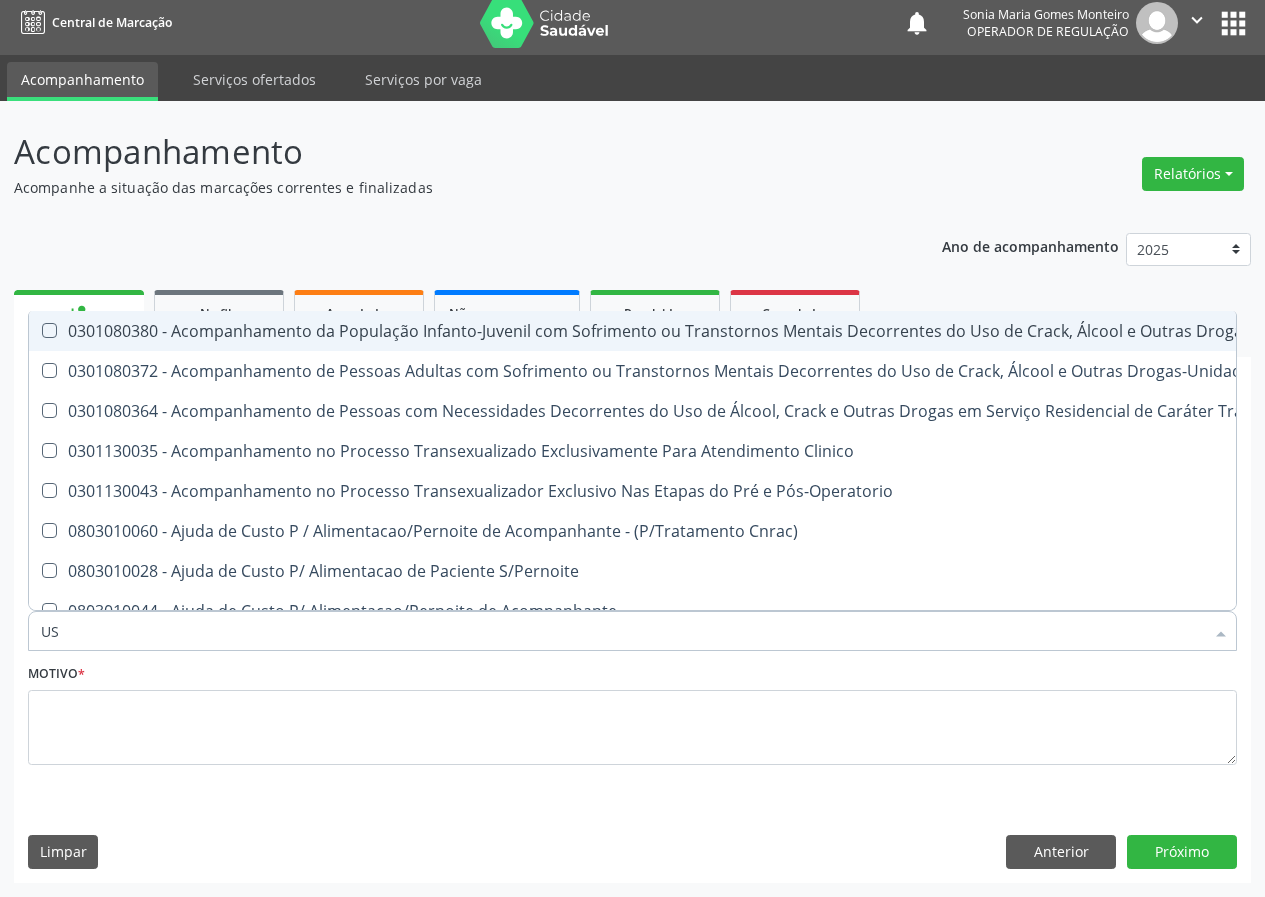type on "USG" 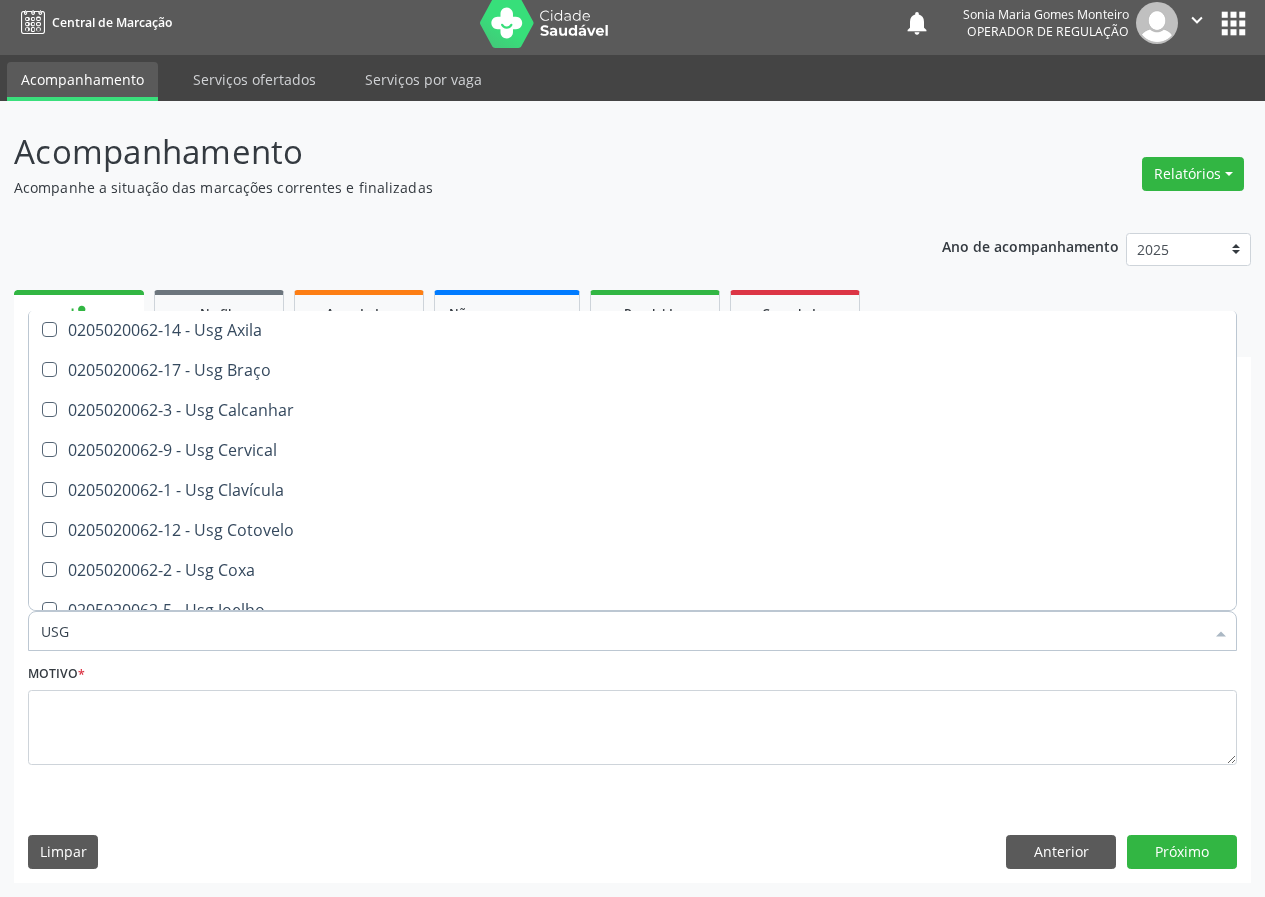 scroll, scrollTop: 0, scrollLeft: 0, axis: both 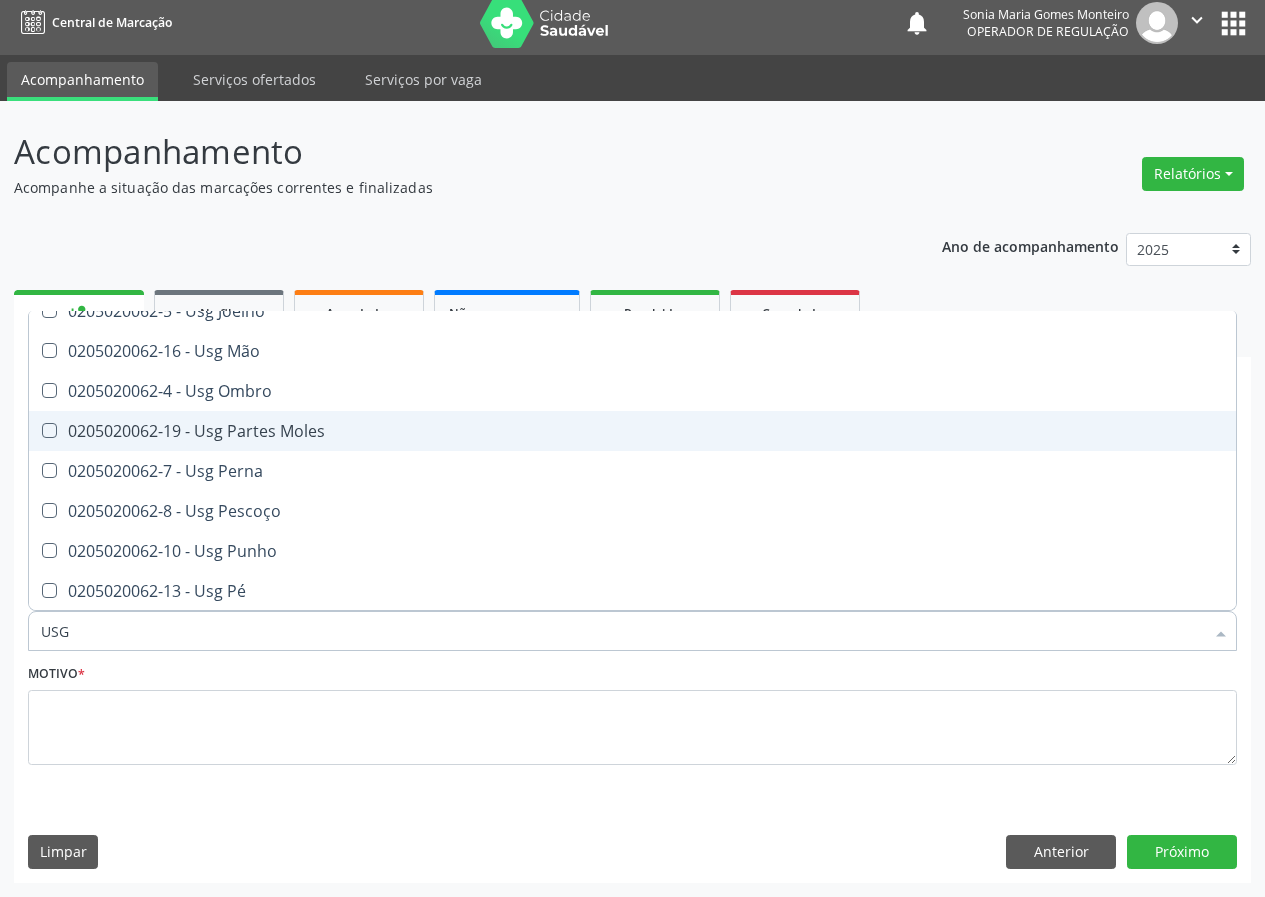 click on "0205020062-19 - Usg Partes Moles" at bounding box center (632, 431) 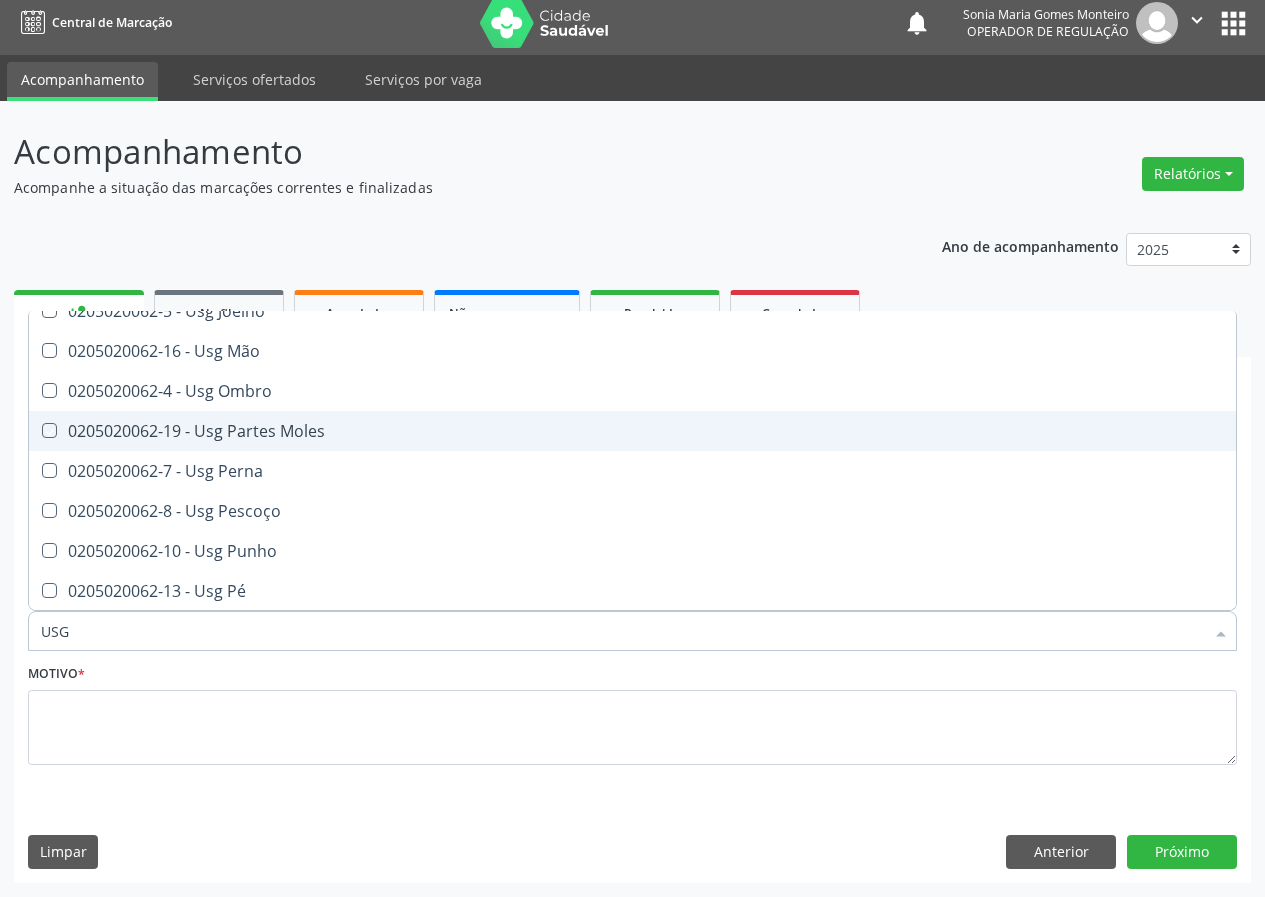 checkbox on "true" 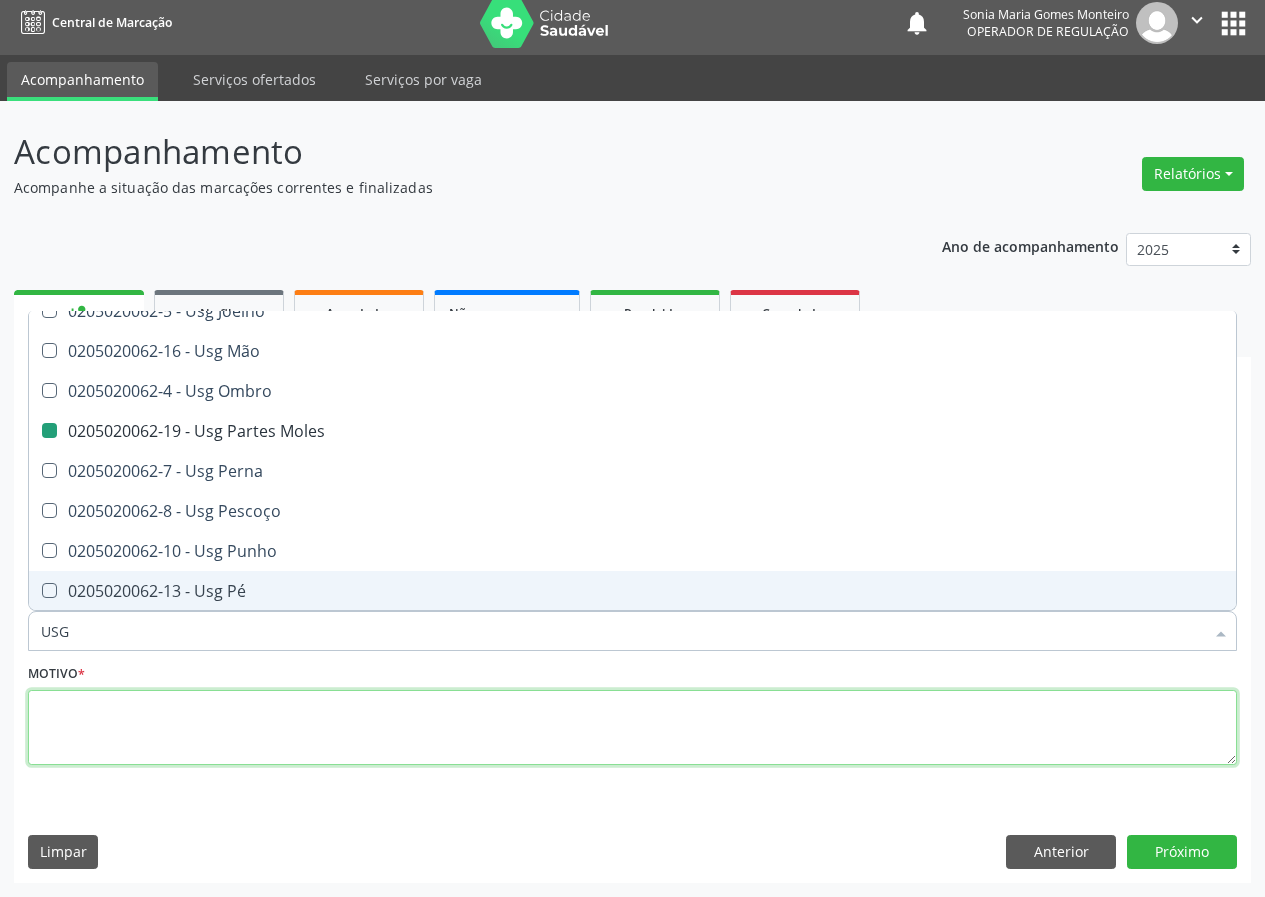 click at bounding box center [632, 728] 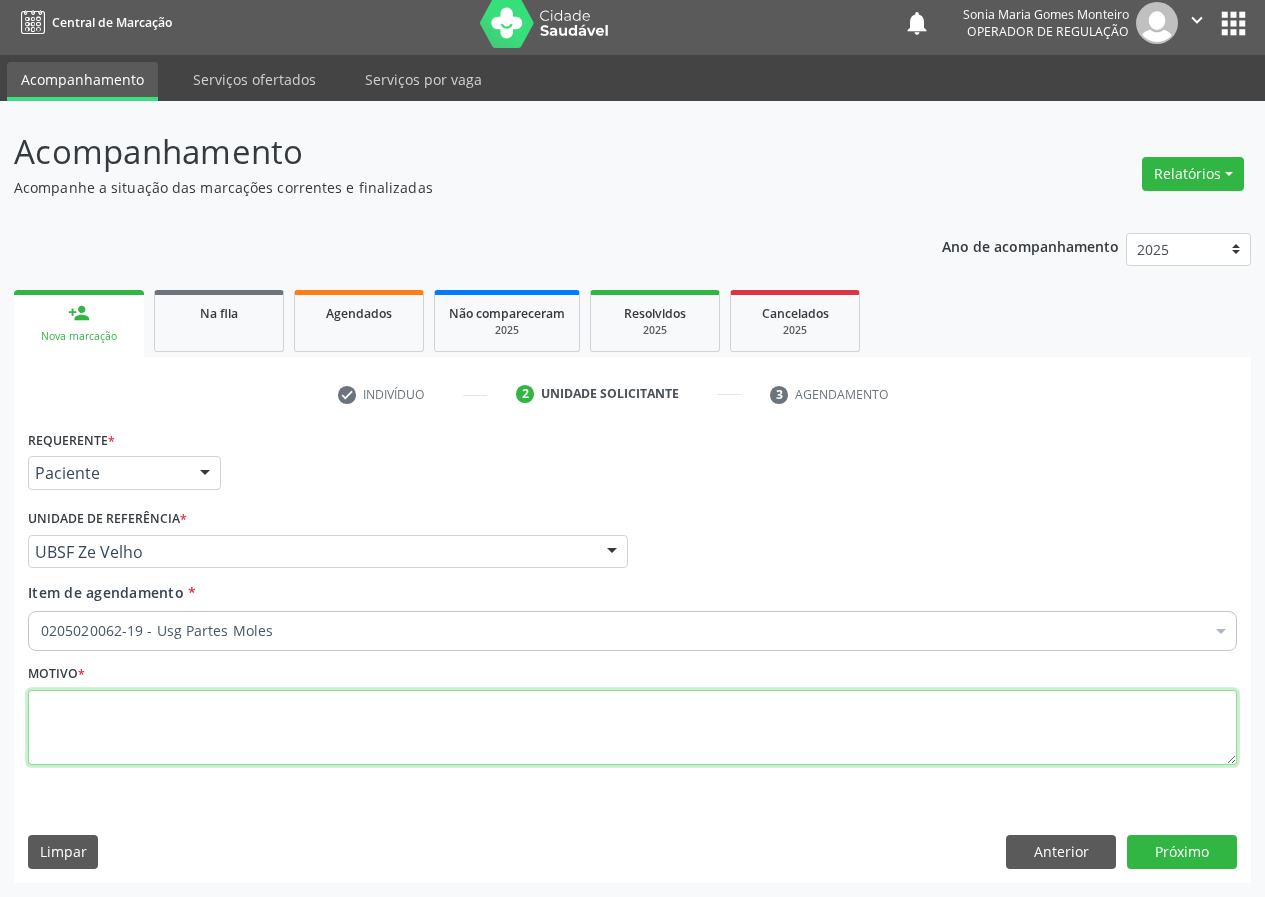scroll, scrollTop: 0, scrollLeft: 0, axis: both 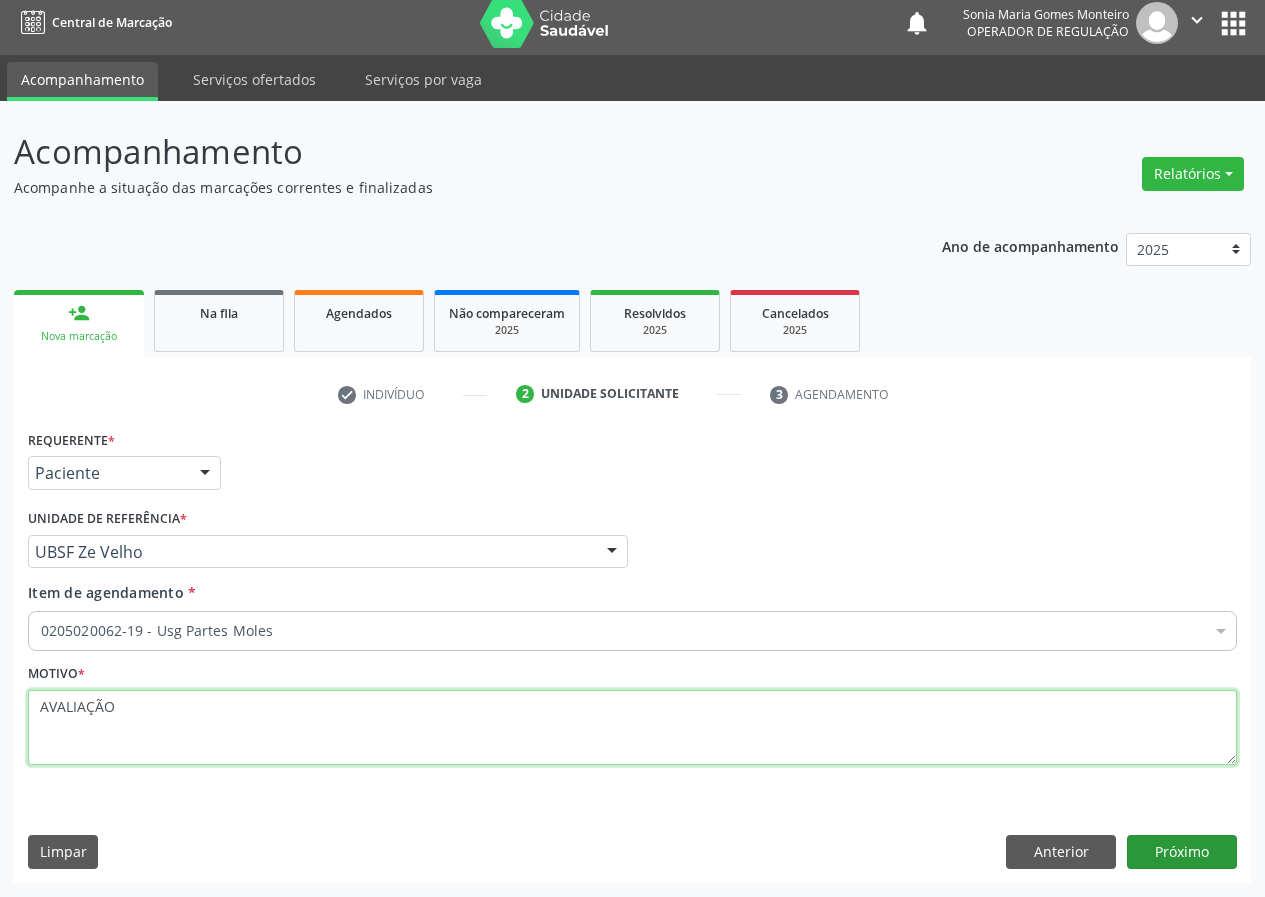 type on "AVALIAÇÃO" 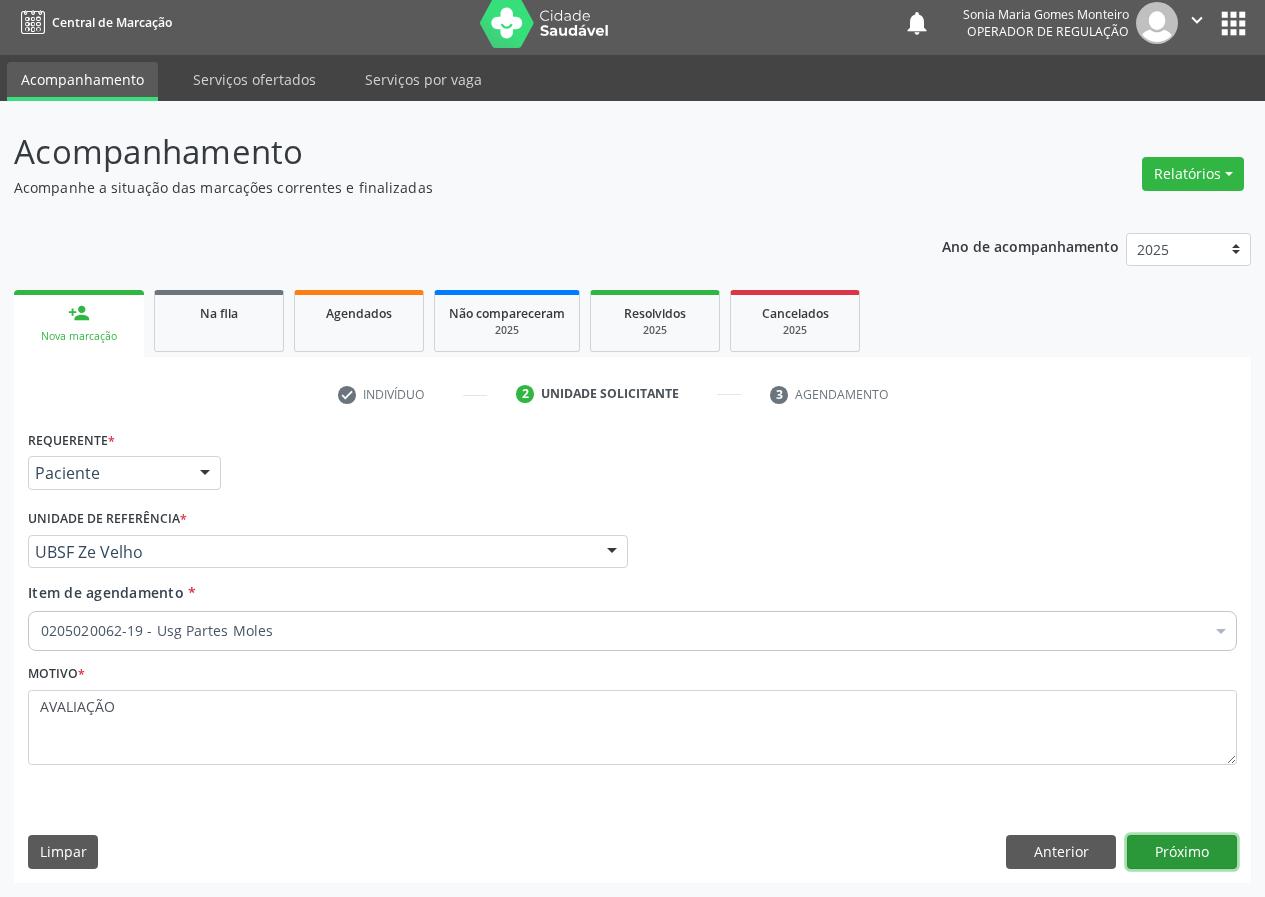 drag, startPoint x: 1149, startPoint y: 842, endPoint x: 479, endPoint y: 868, distance: 670.5043 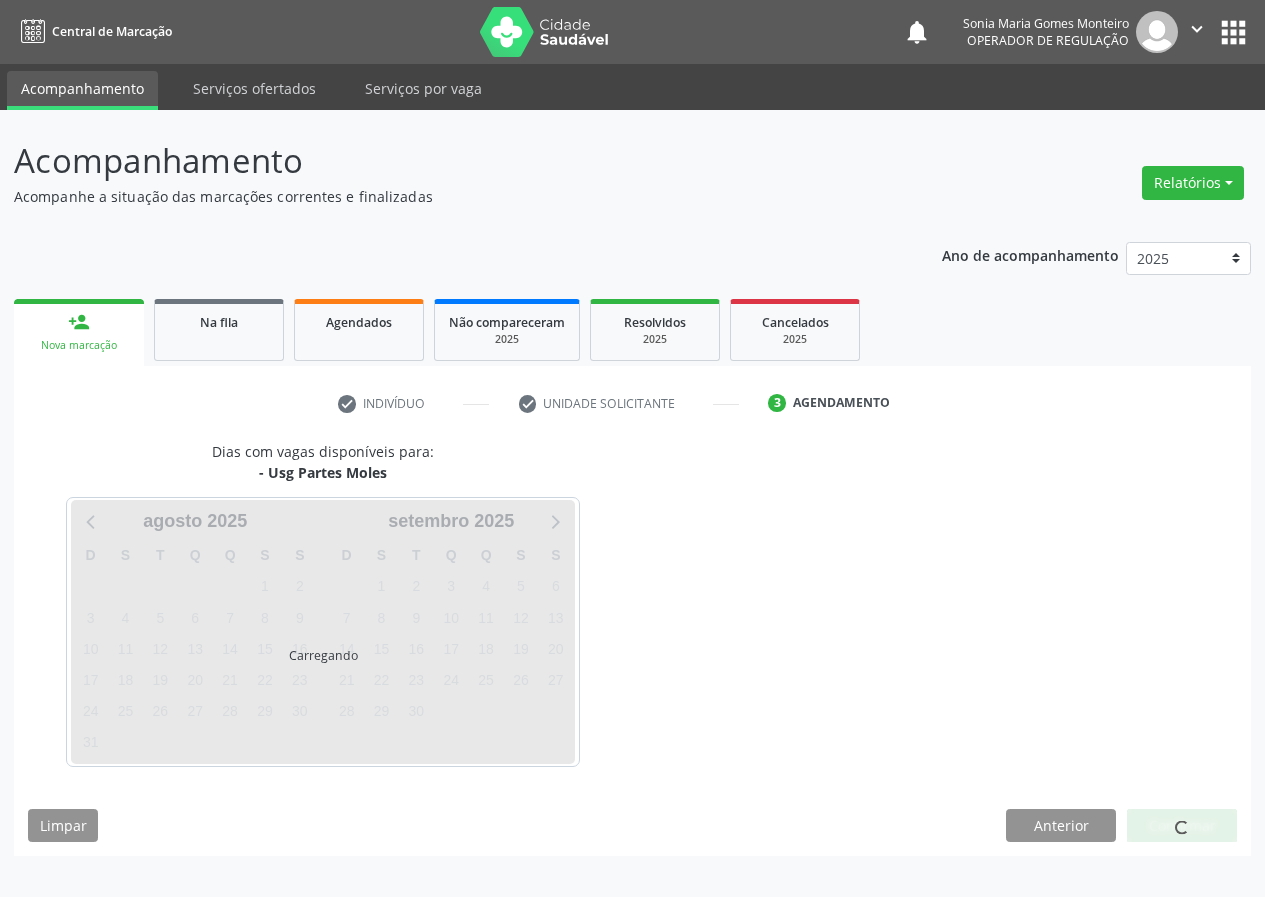 scroll, scrollTop: 0, scrollLeft: 0, axis: both 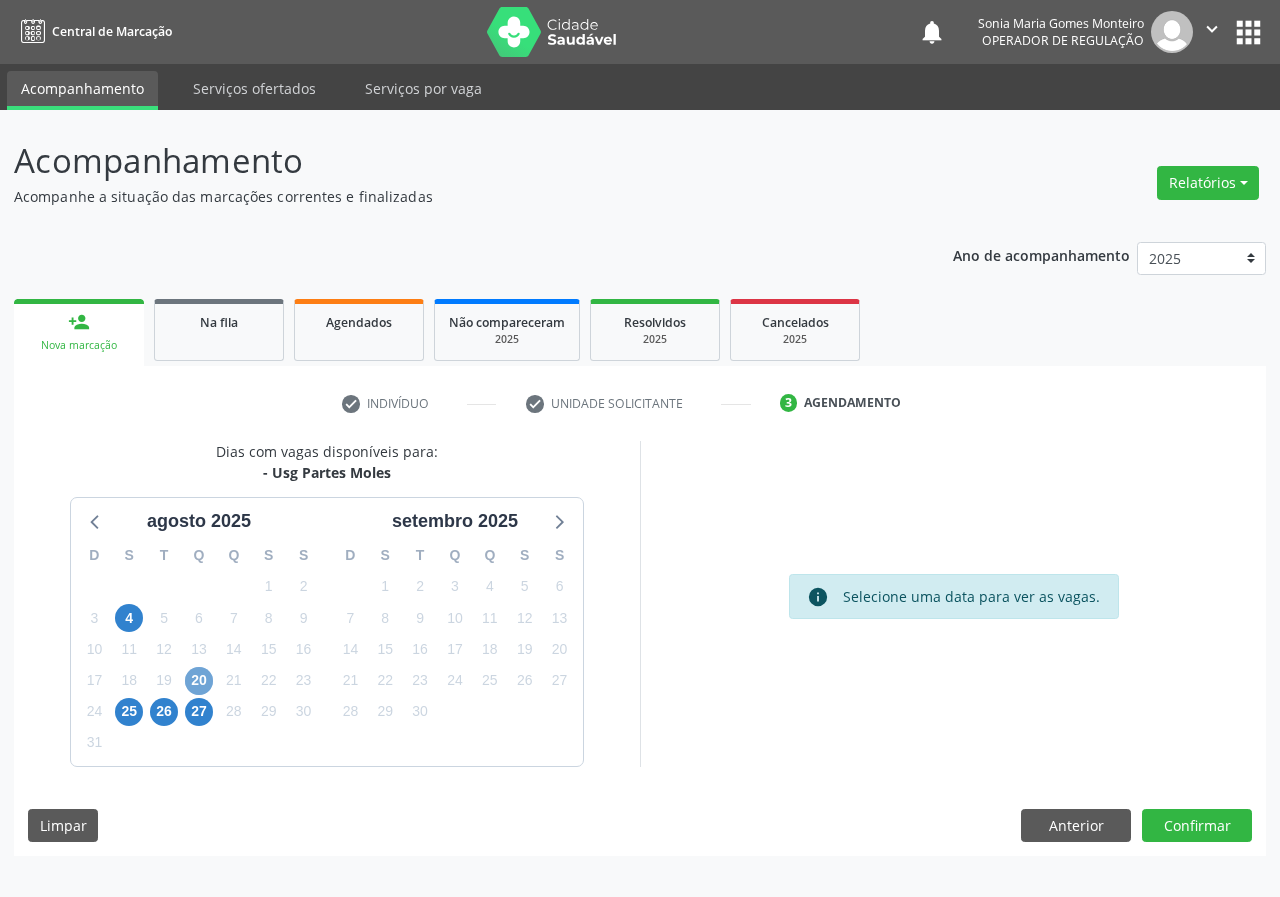 click on "20" at bounding box center (199, 681) 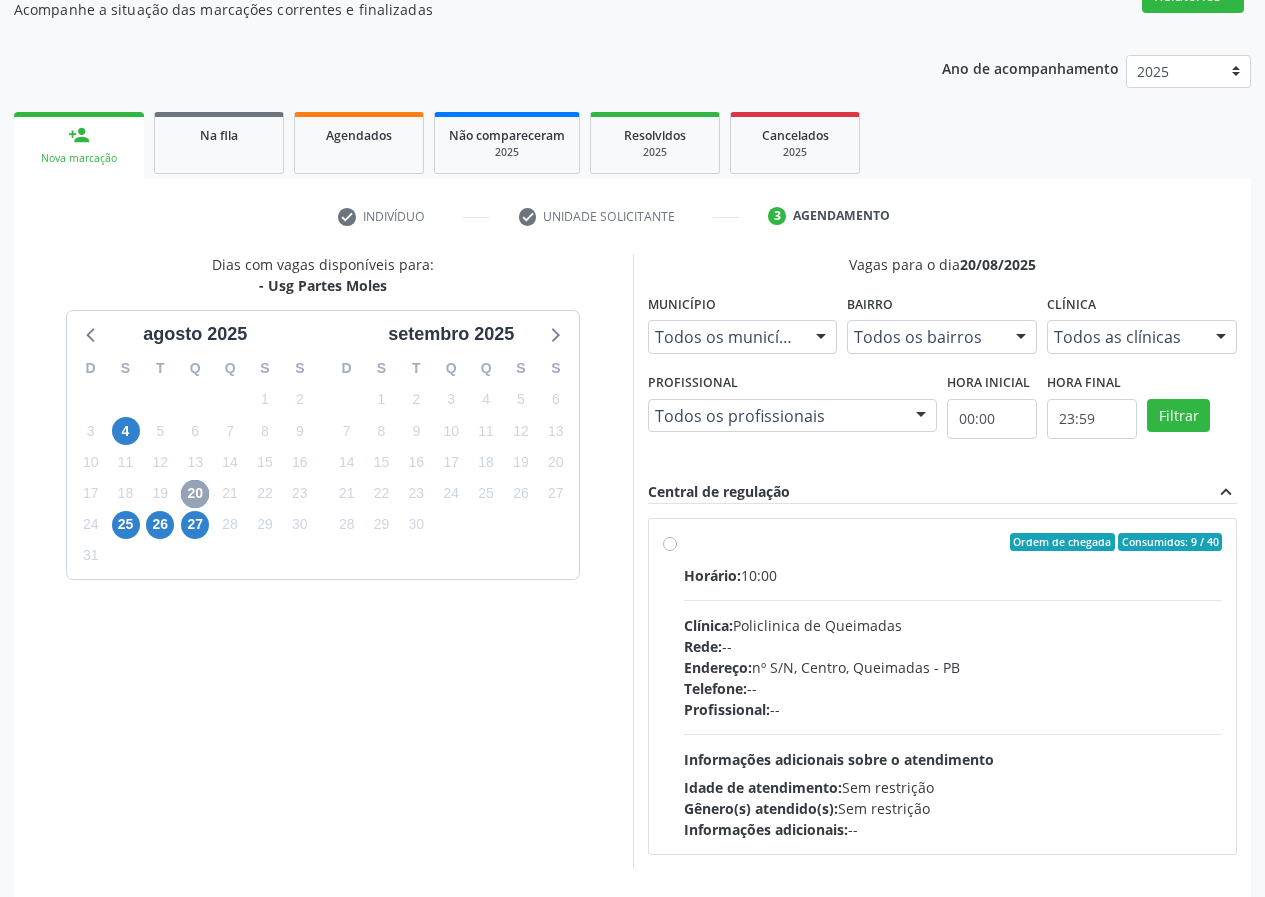 scroll, scrollTop: 262, scrollLeft: 0, axis: vertical 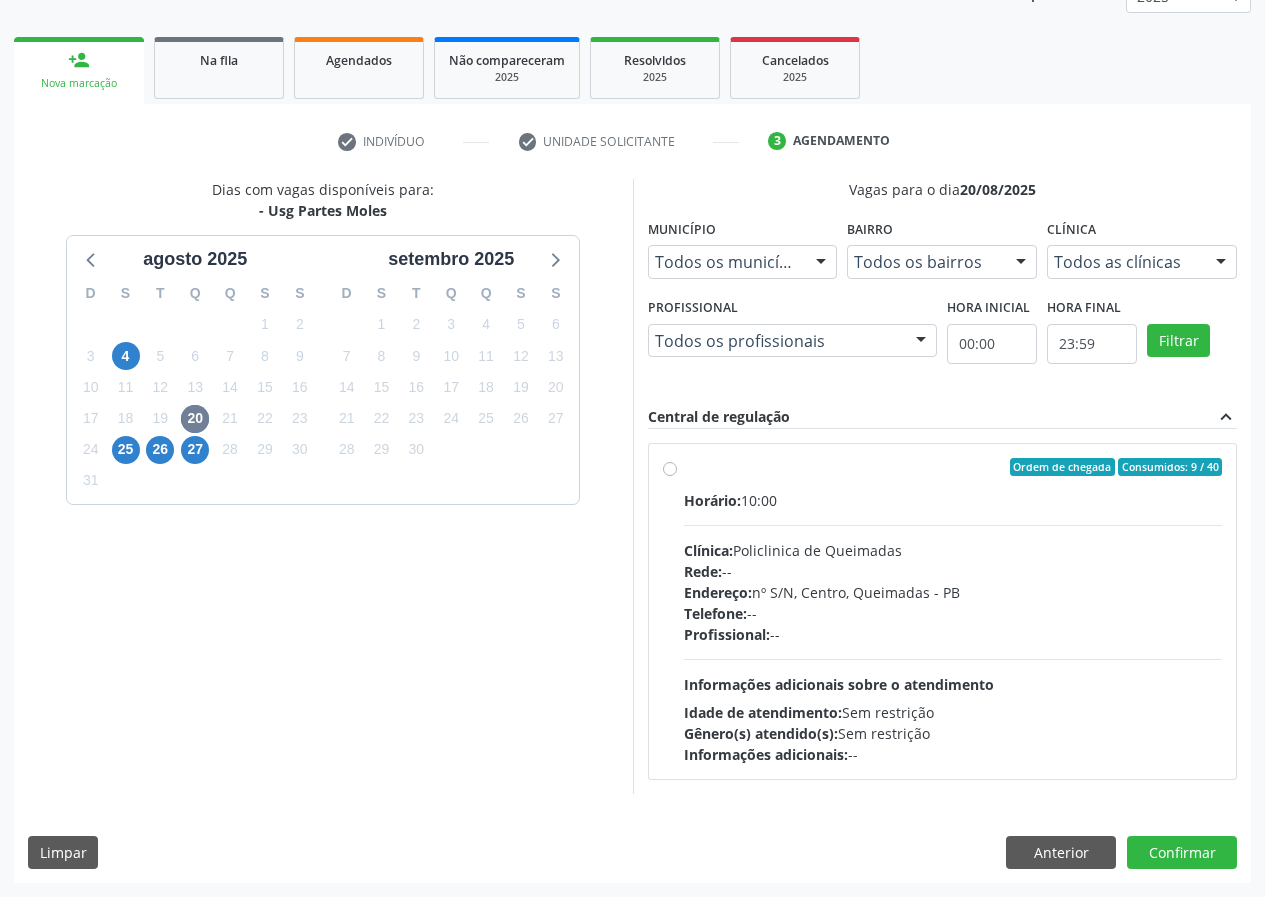 click on "Ordem de chegada
Consumidos: 9 / 40
Horário:   10:00
Clínica:  Policlinica de Queimadas
Rede:
--
Endereço:   nº S/N, Centro, Queimadas - PB
Telefone:   --
Profissional:
--
Informações adicionais sobre o atendimento
Idade de atendimento:
Sem restrição
Gênero(s) atendido(s):
Sem restrição
Informações adicionais:
--" at bounding box center (953, 611) 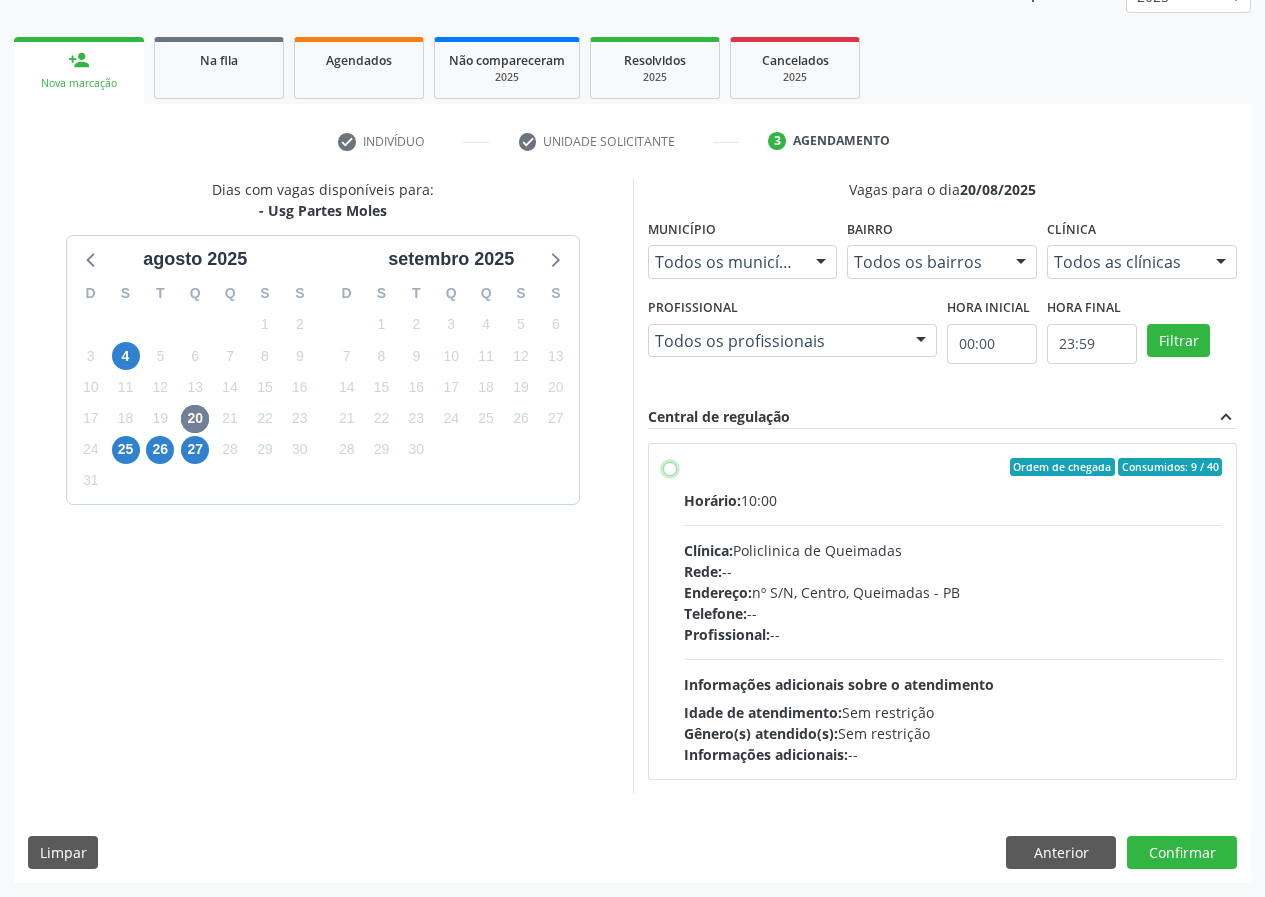 click on "Ordem de chegada
Consumidos: 9 / 40
Horário:   10:00
Clínica:  Policlinica de Queimadas
Rede:
--
Endereço:   nº S/N, Centro, Queimadas - PB
Telefone:   --
Profissional:
--
Informações adicionais sobre o atendimento
Idade de atendimento:
Sem restrição
Gênero(s) atendido(s):
Sem restrição
Informações adicionais:
--" at bounding box center (670, 467) 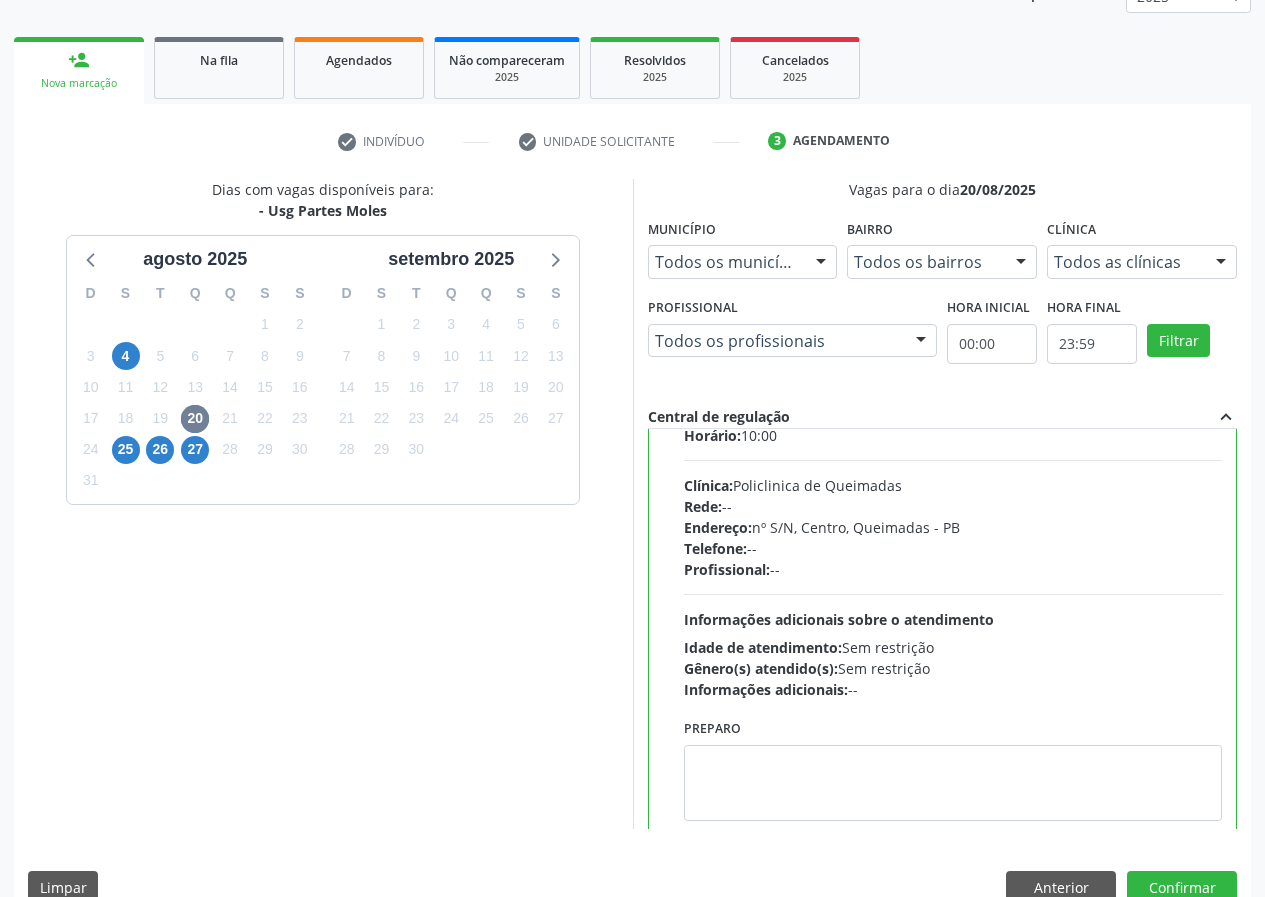 scroll, scrollTop: 99, scrollLeft: 0, axis: vertical 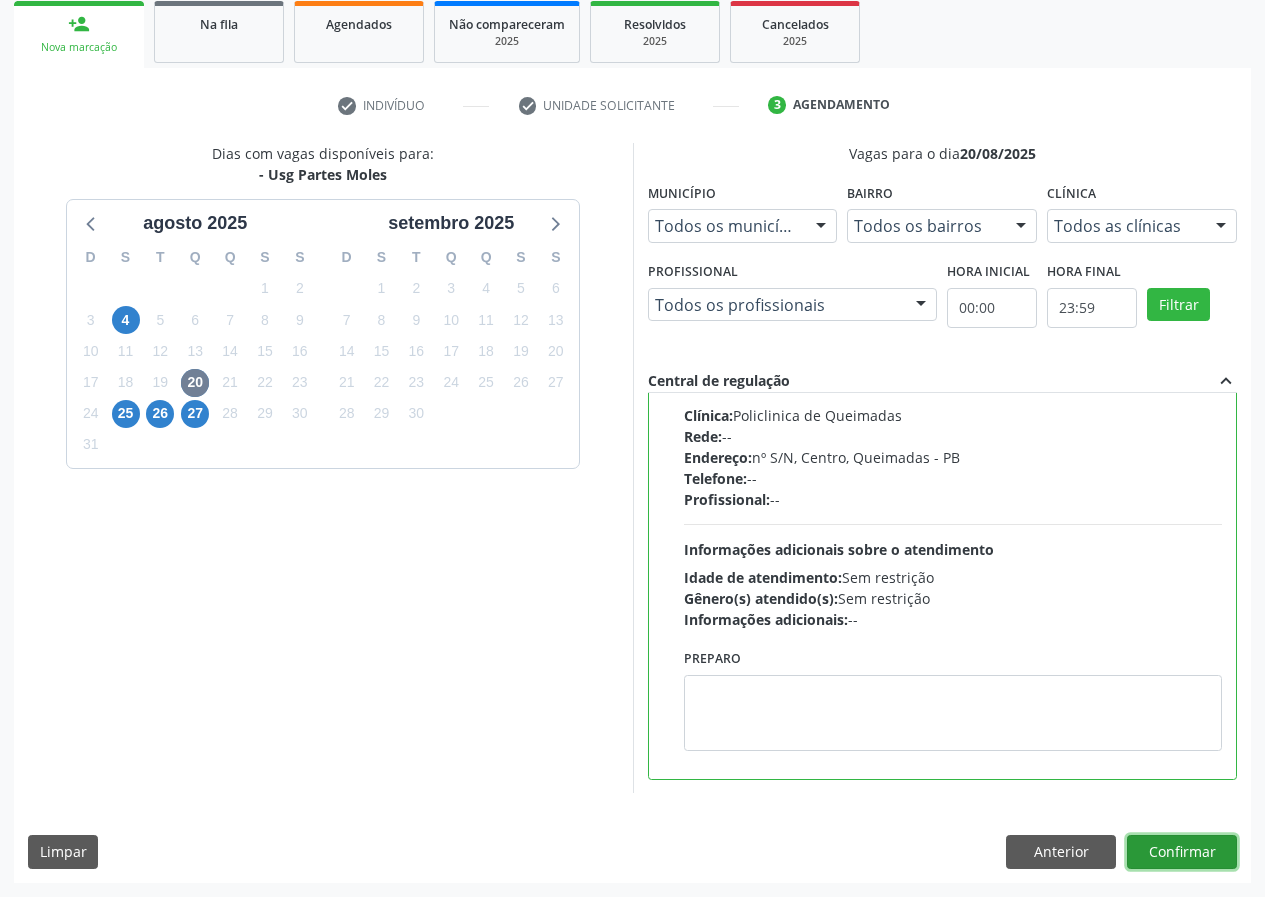 click on "Confirmar" at bounding box center [1182, 852] 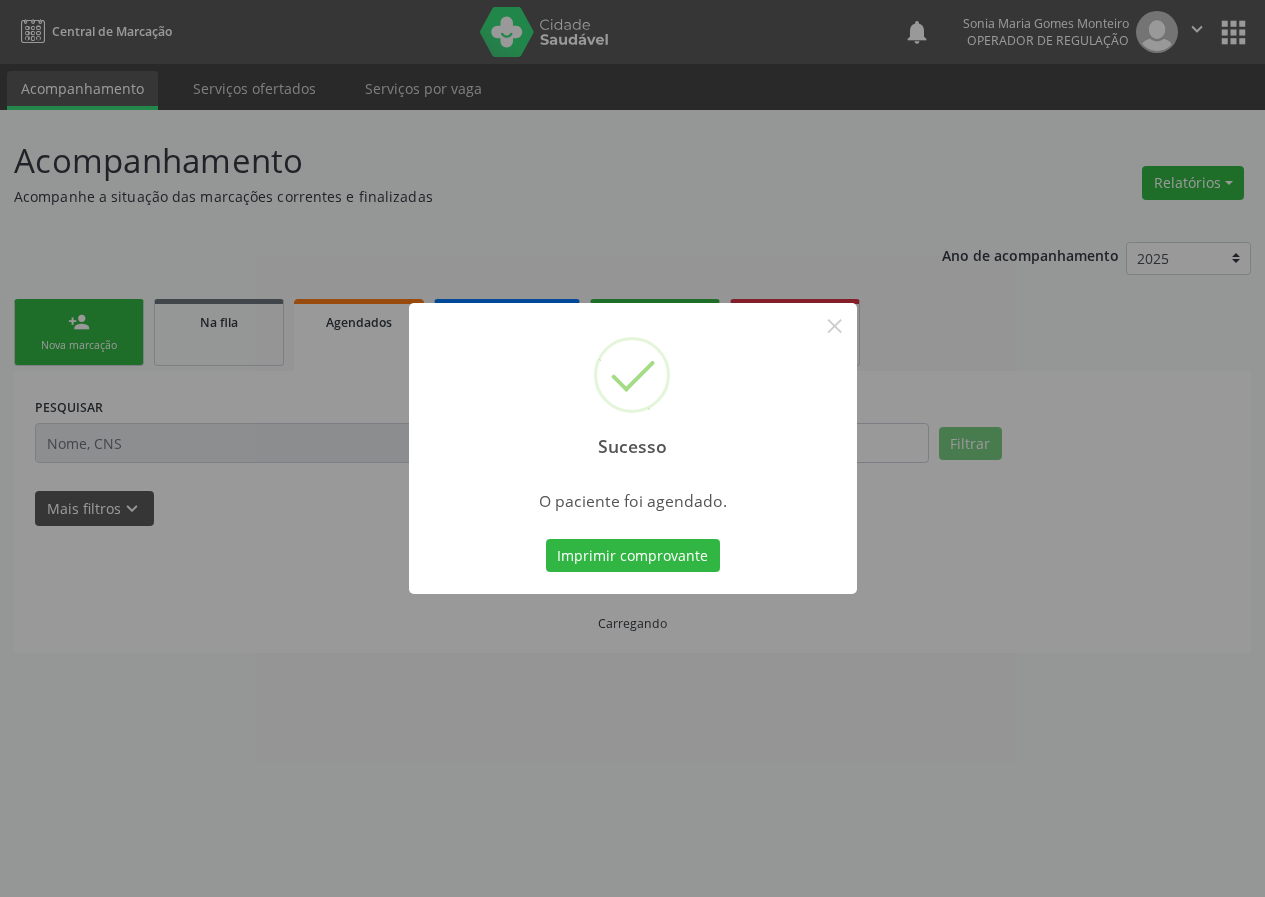 scroll, scrollTop: 0, scrollLeft: 0, axis: both 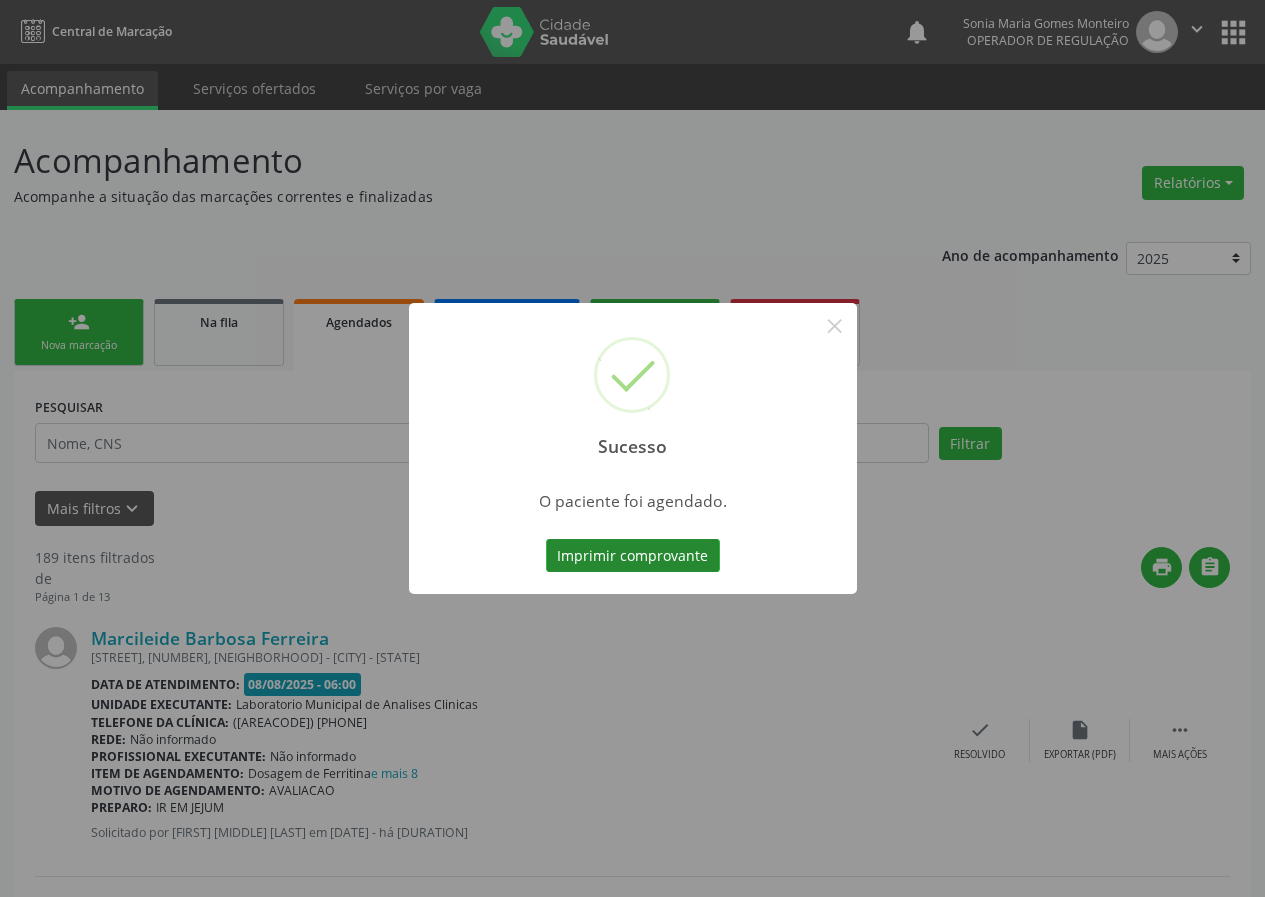 click on "Imprimir comprovante" at bounding box center [633, 556] 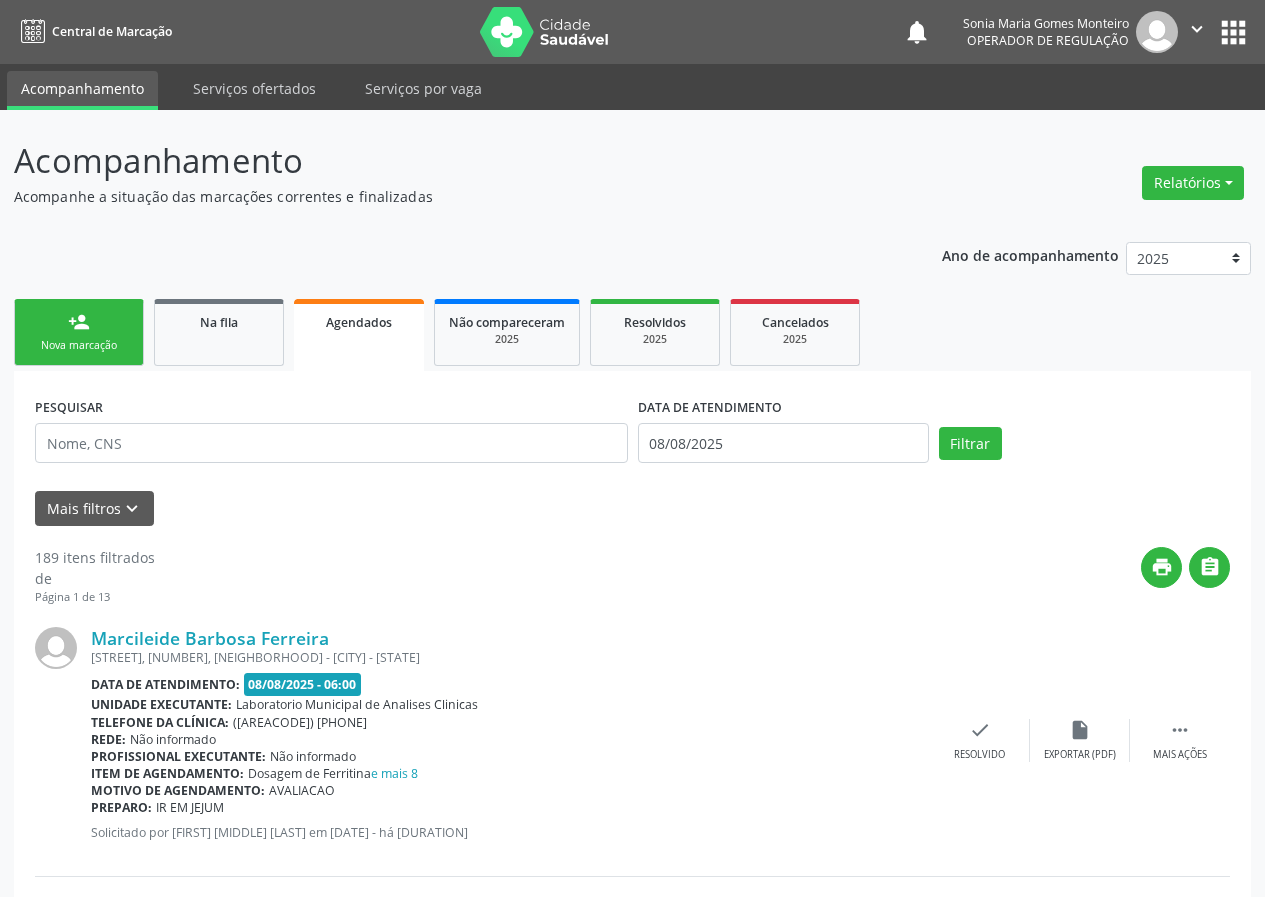 click on "person_add
Nova marcação" at bounding box center [79, 332] 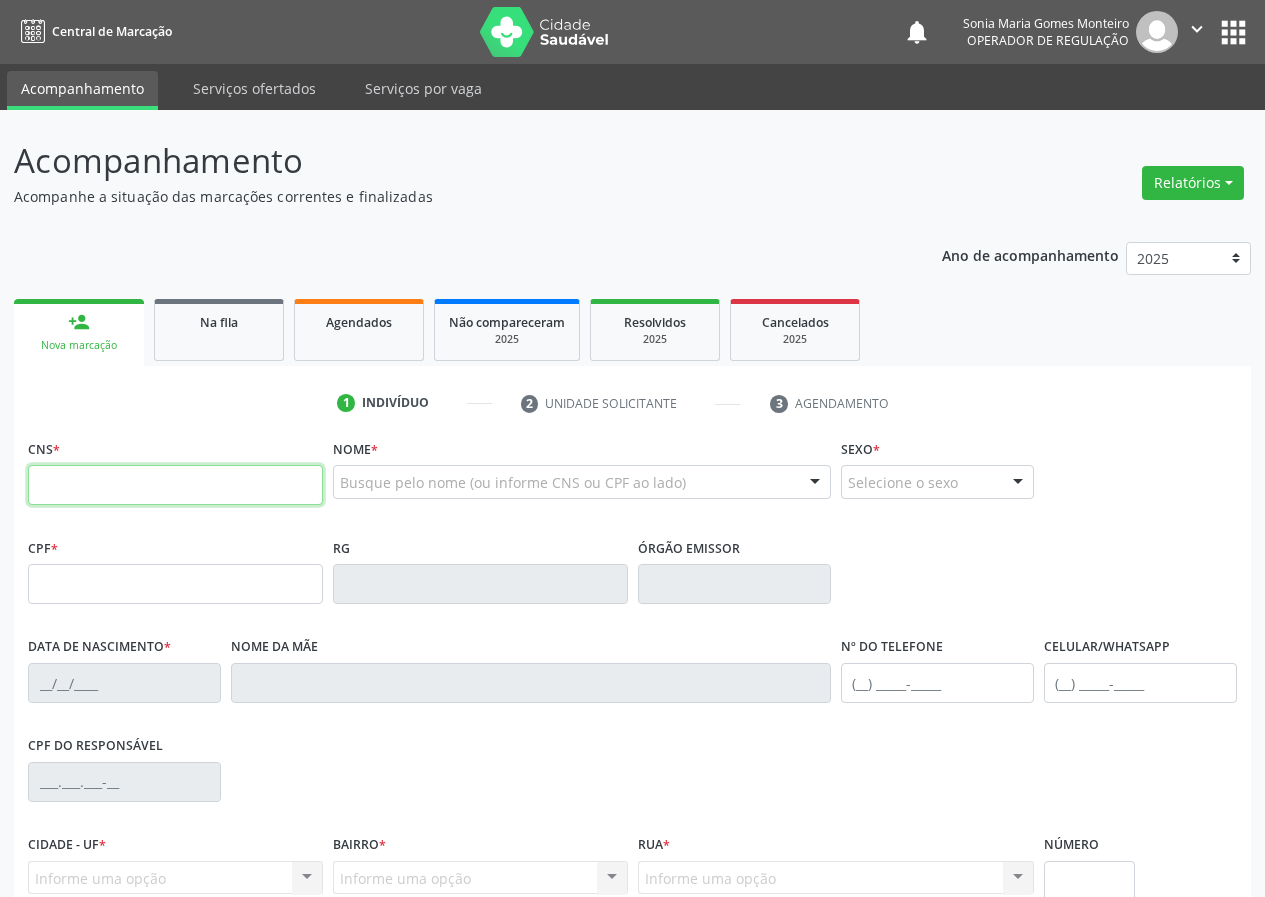 click at bounding box center [175, 485] 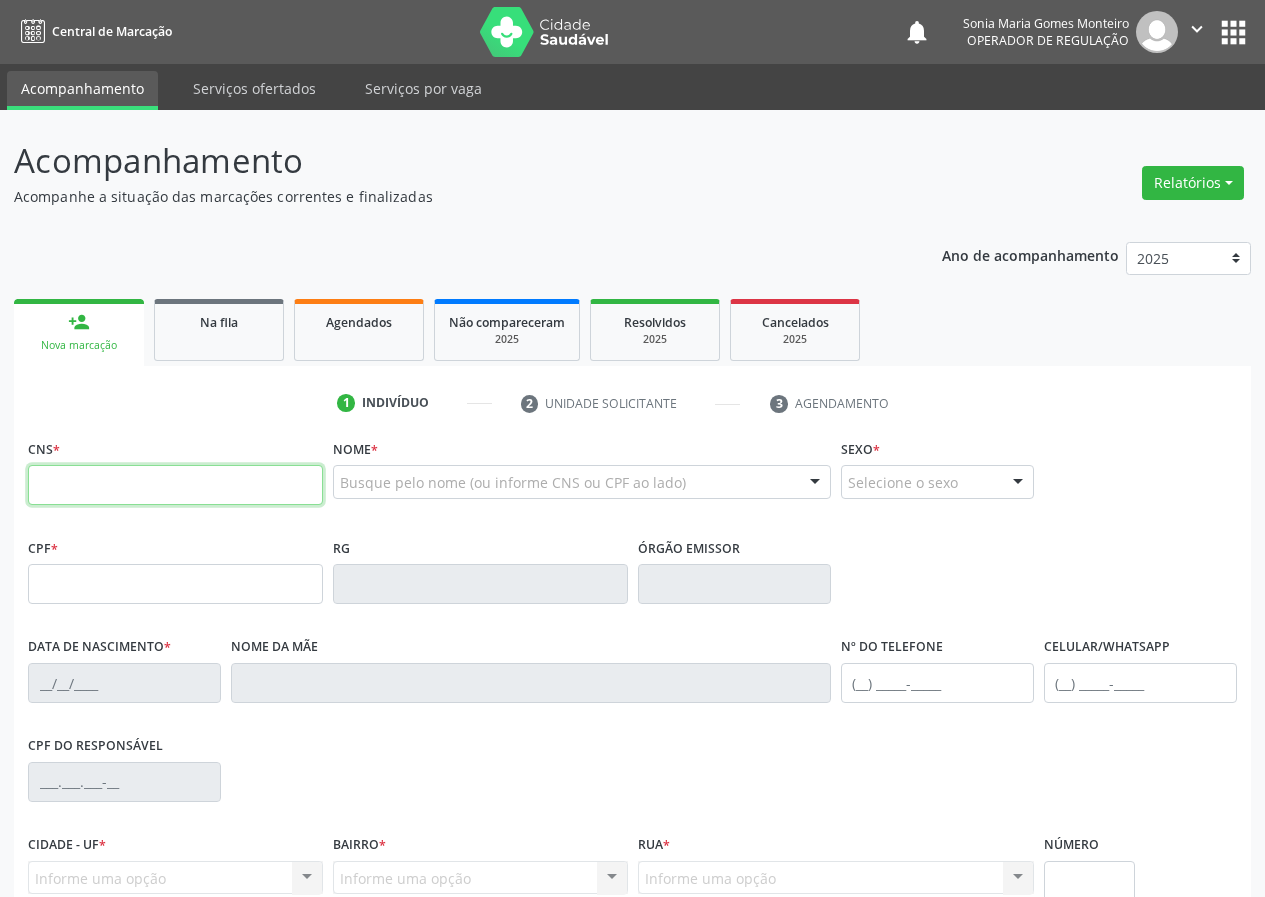 click at bounding box center (175, 485) 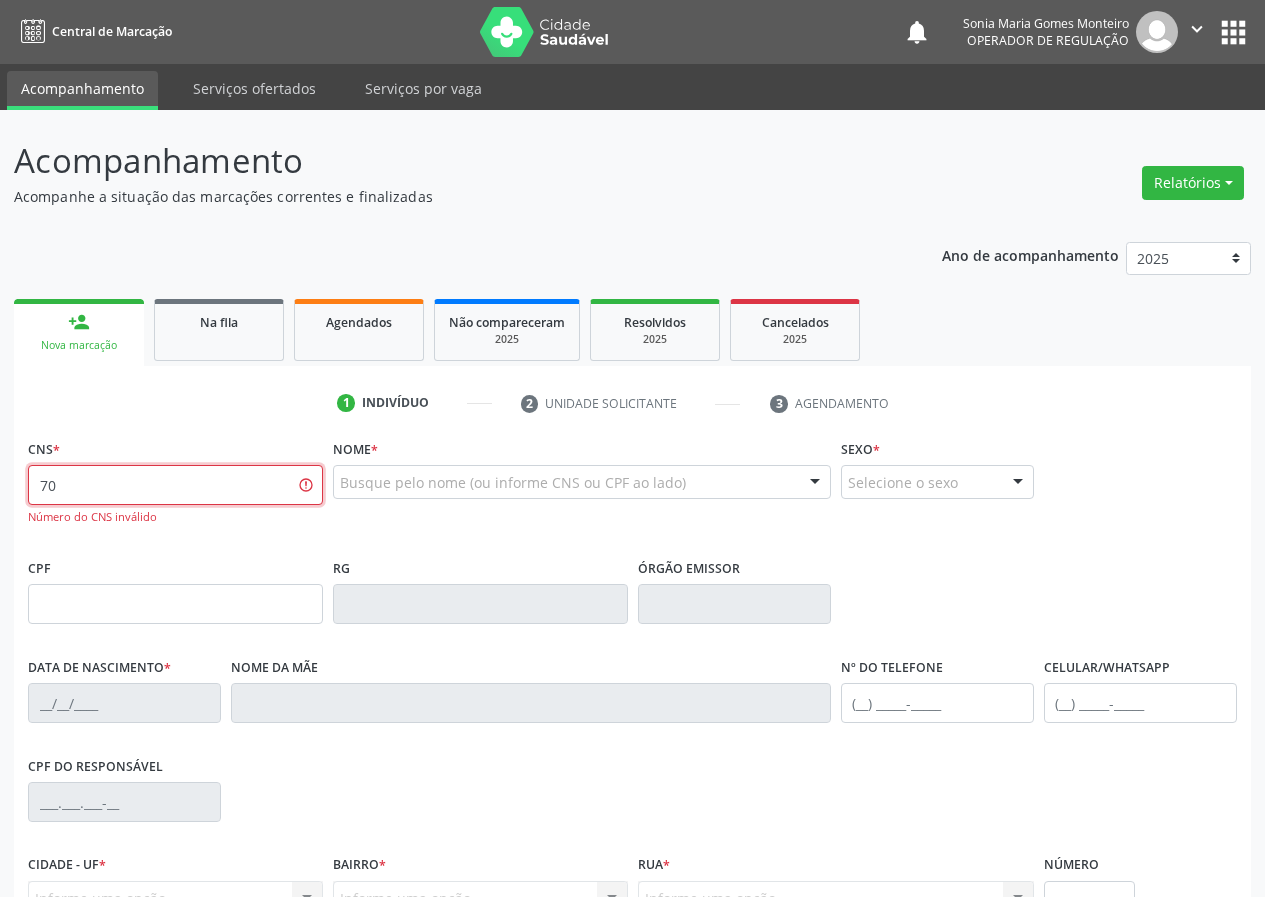 type on "7" 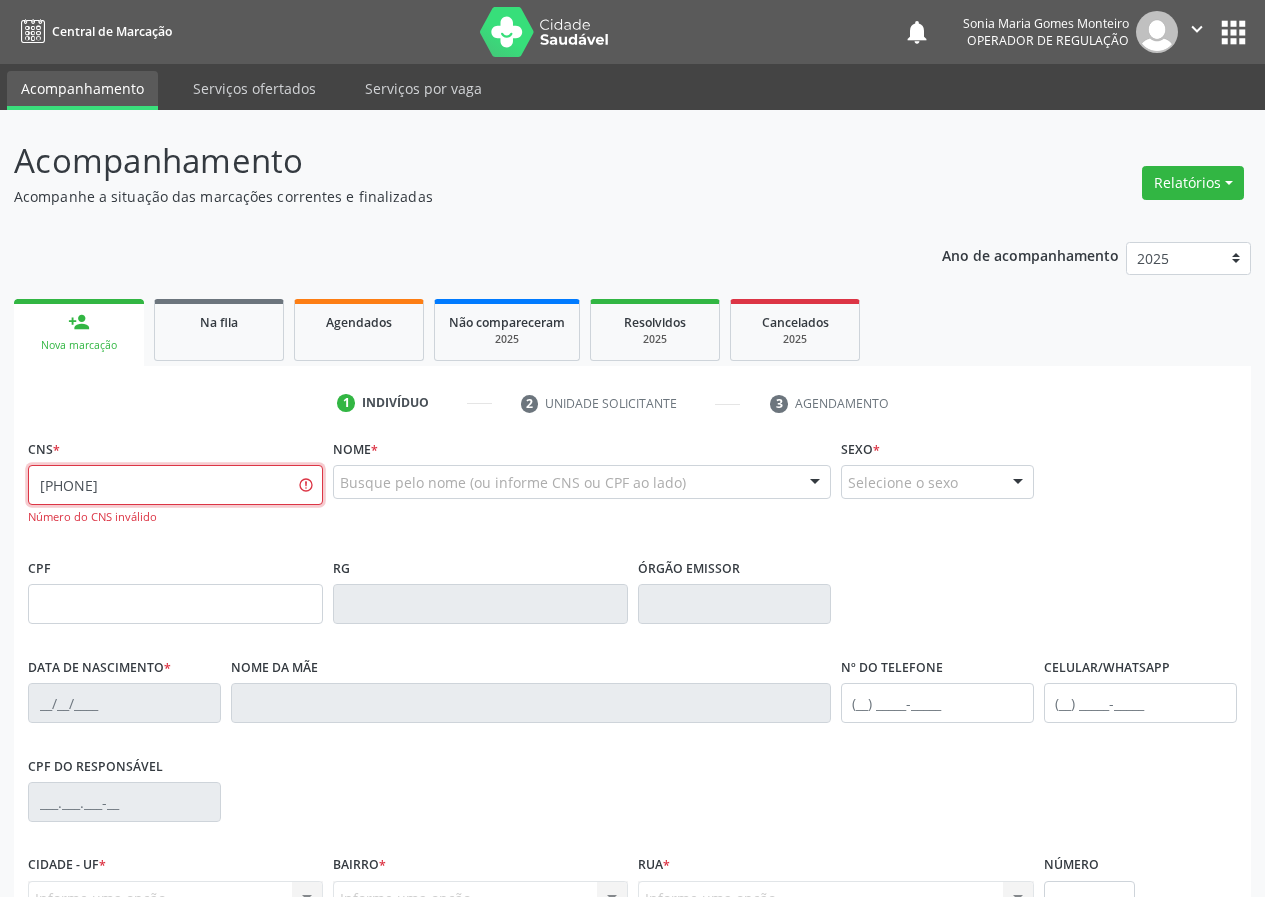 type on "708 3002 7241 2160" 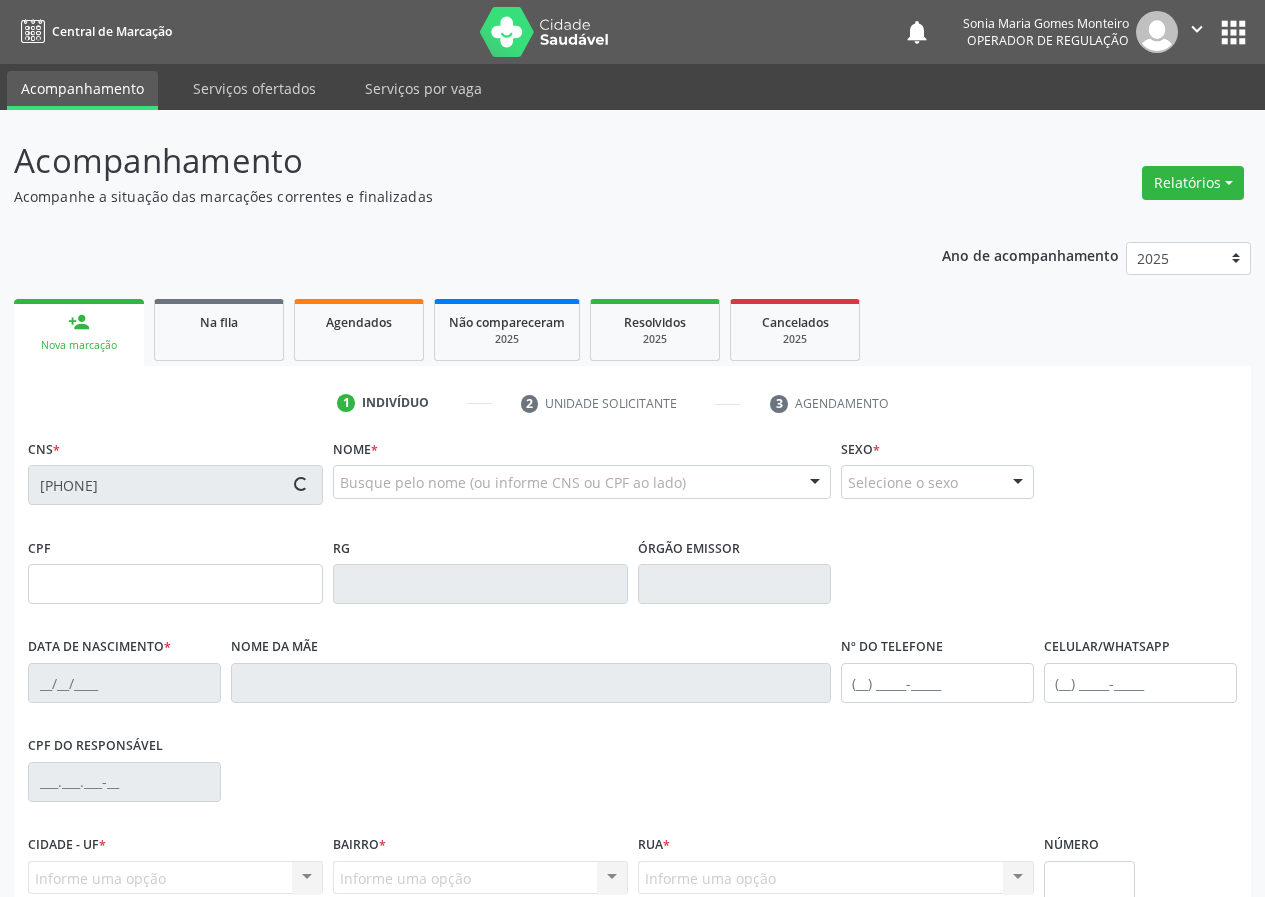 type on "068.608.514-06" 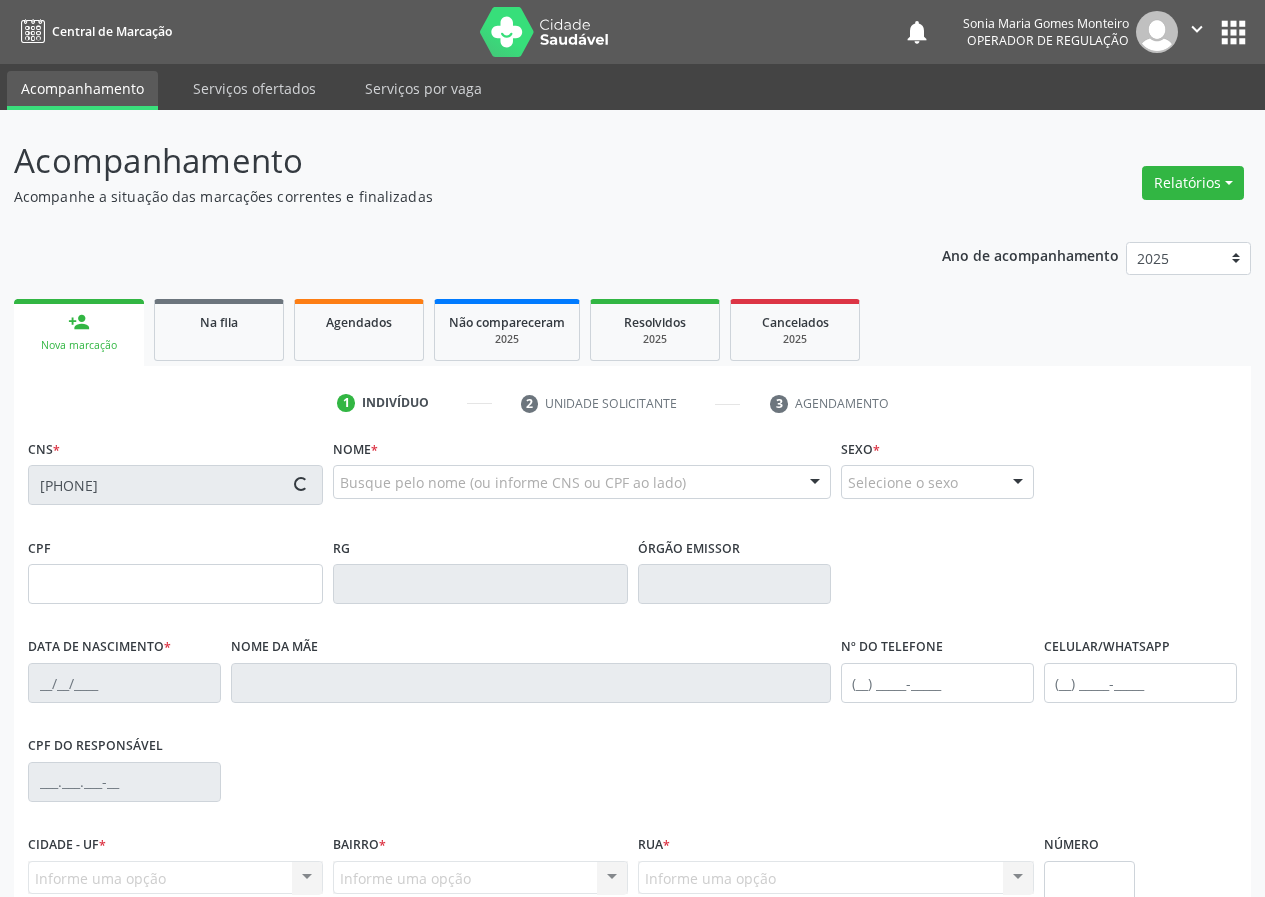 type on "02/06/1982" 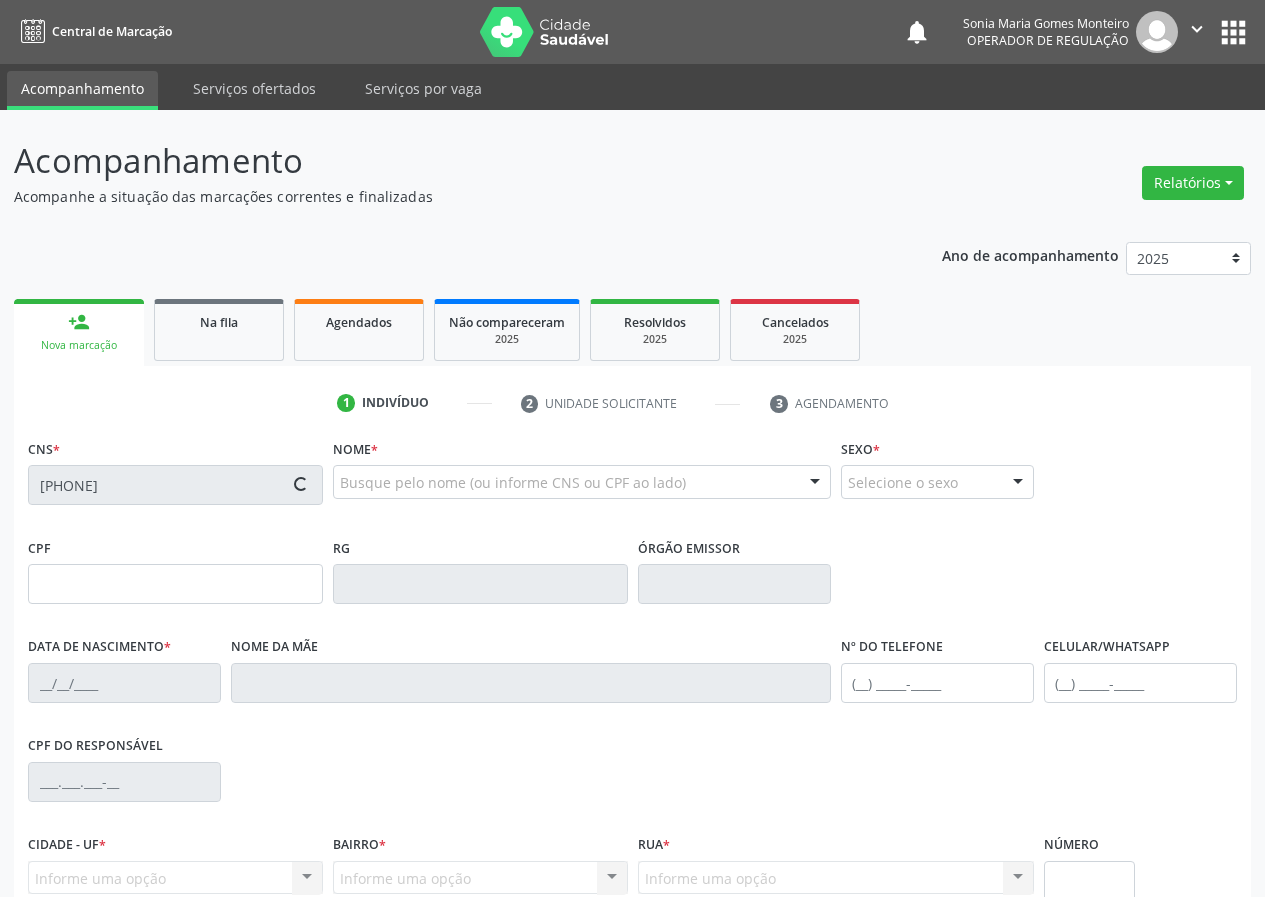 type on "Maria Jose dos Santos Lucena" 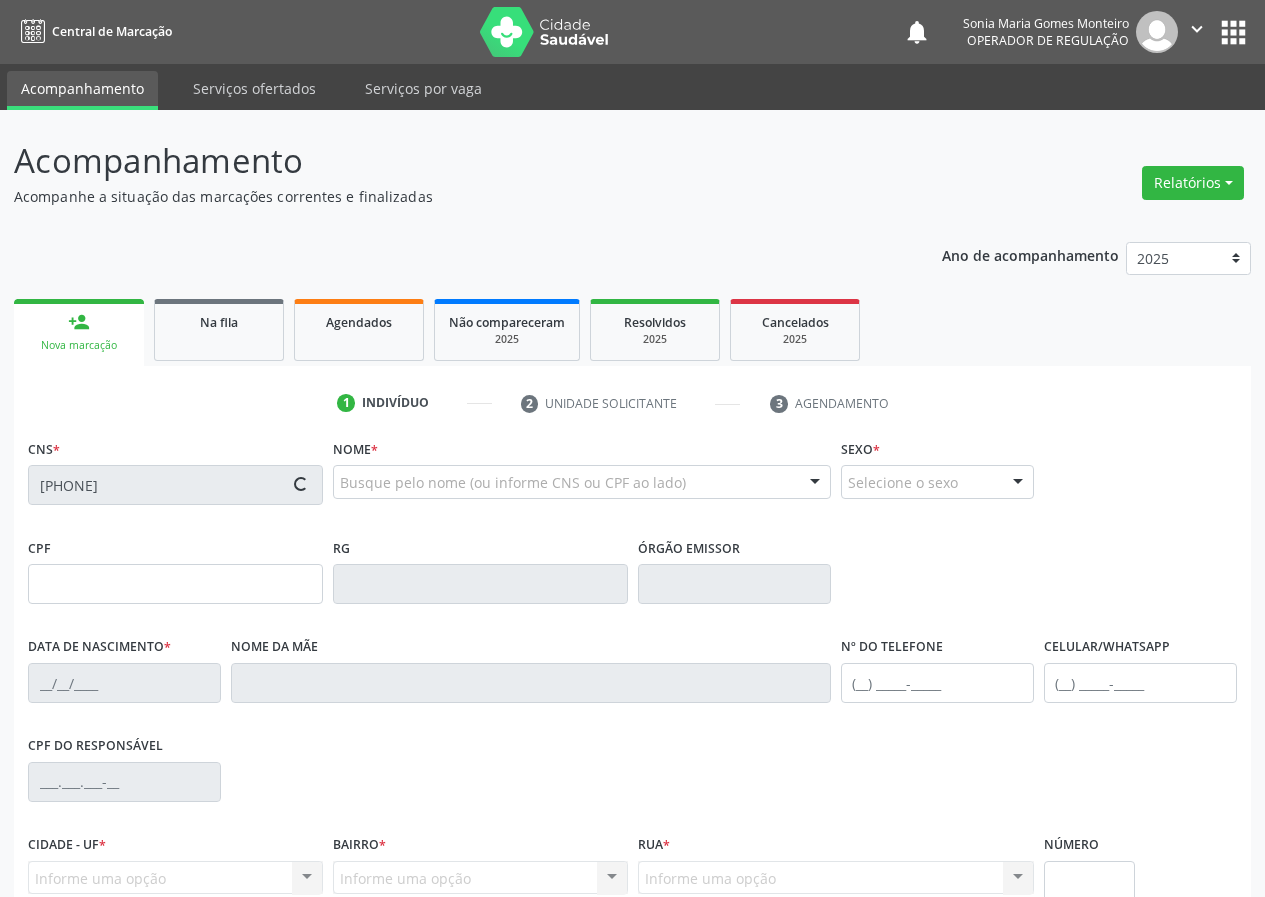 type on "(83) 99904-5586" 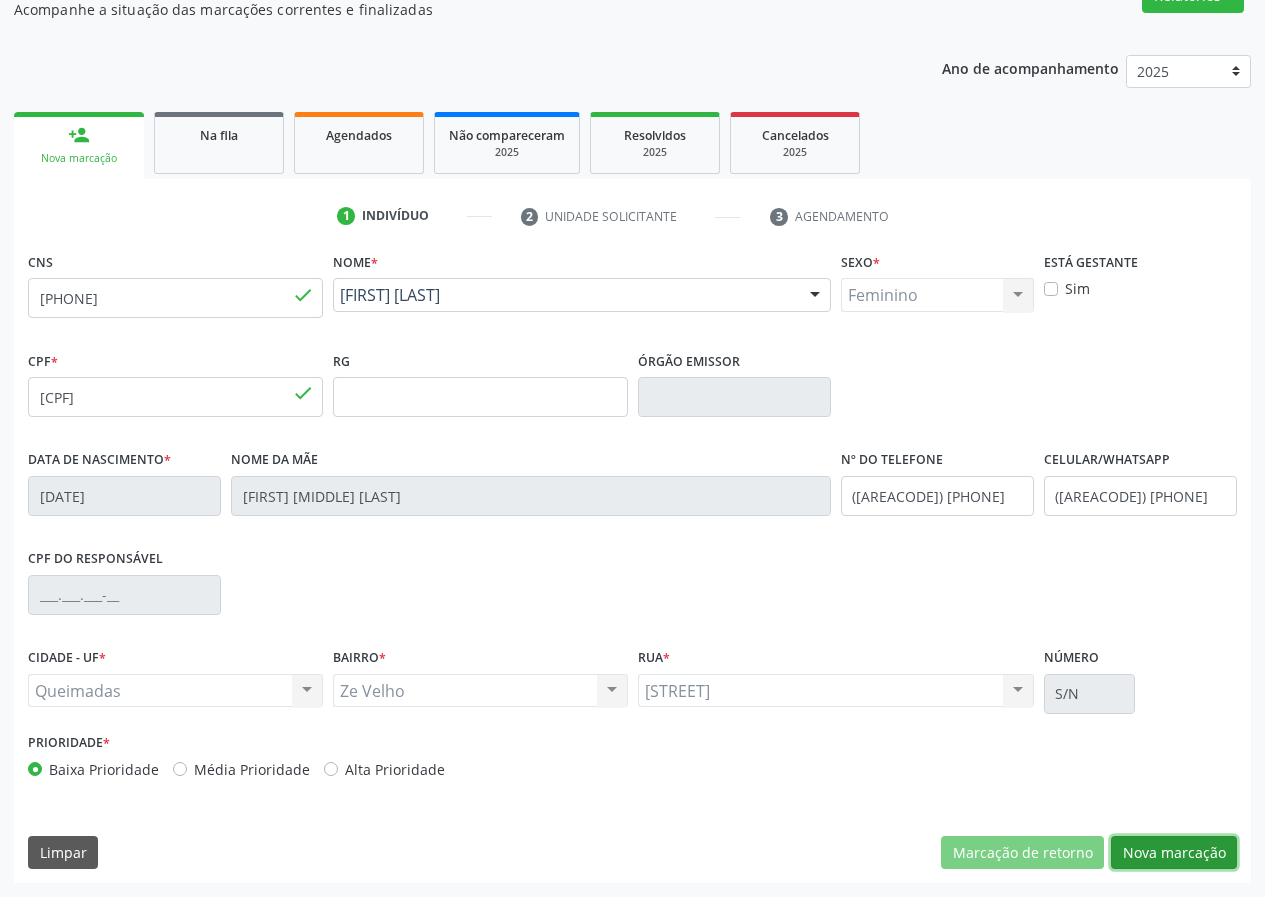 click on "Nova marcação" at bounding box center (1174, 853) 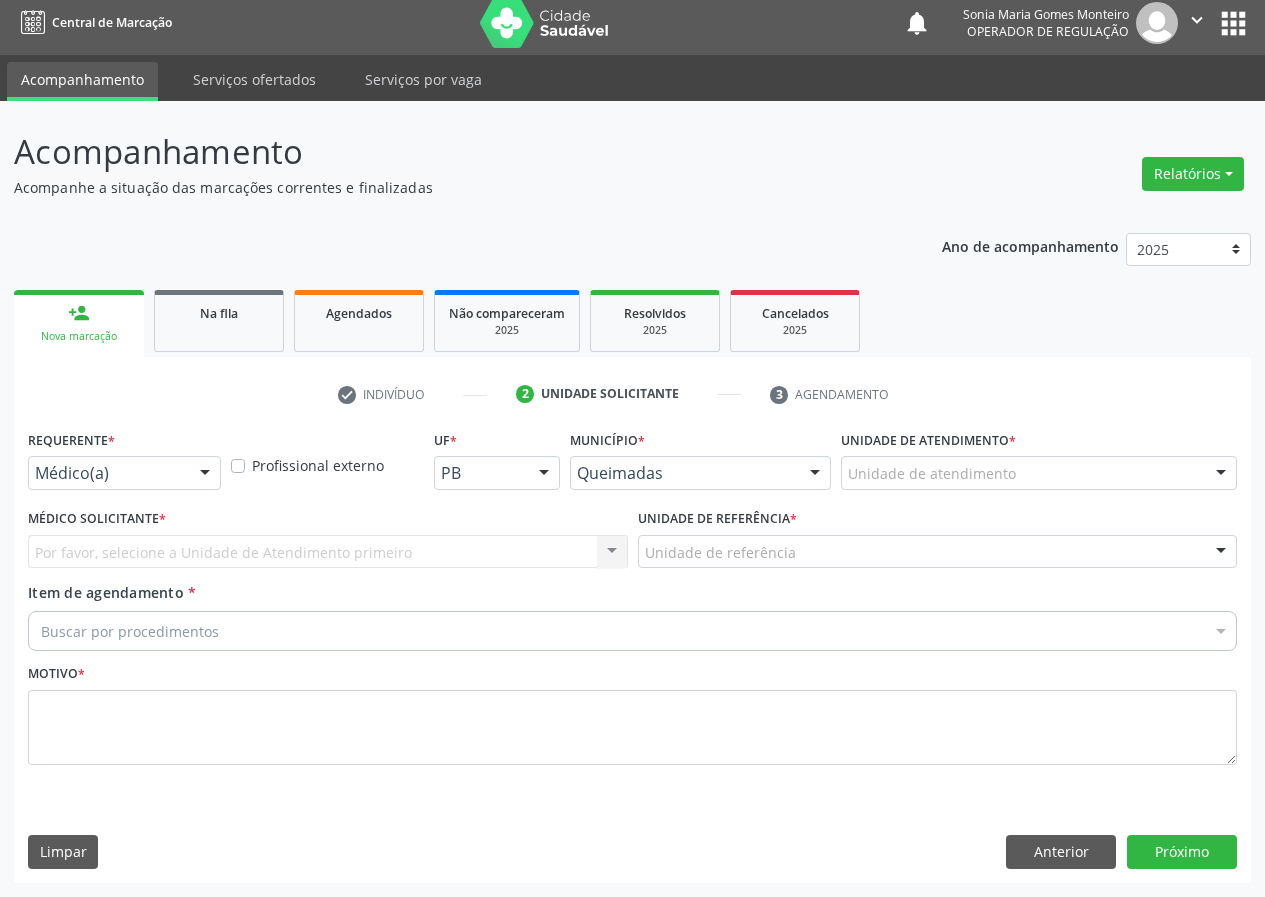 scroll, scrollTop: 9, scrollLeft: 0, axis: vertical 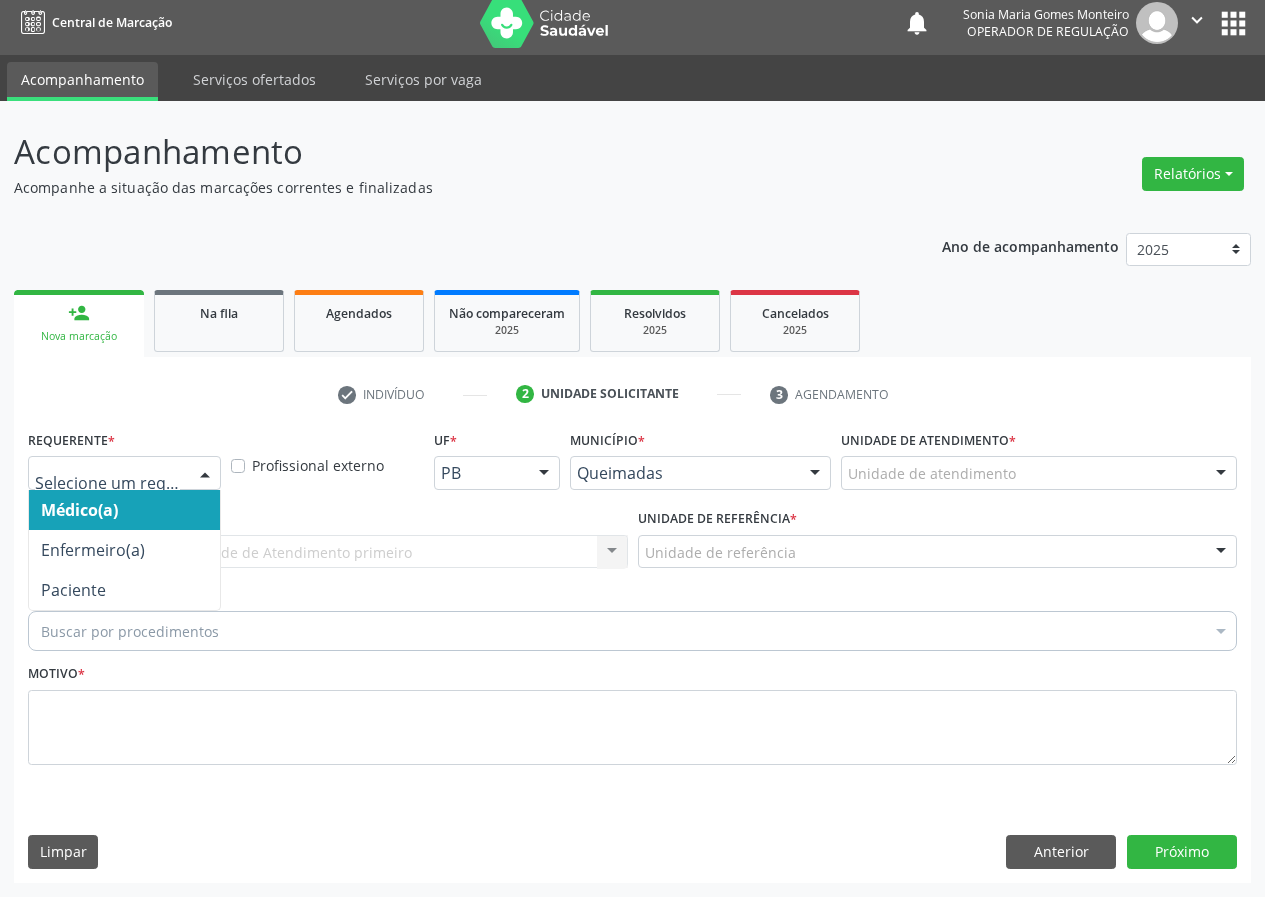 click at bounding box center (205, 474) 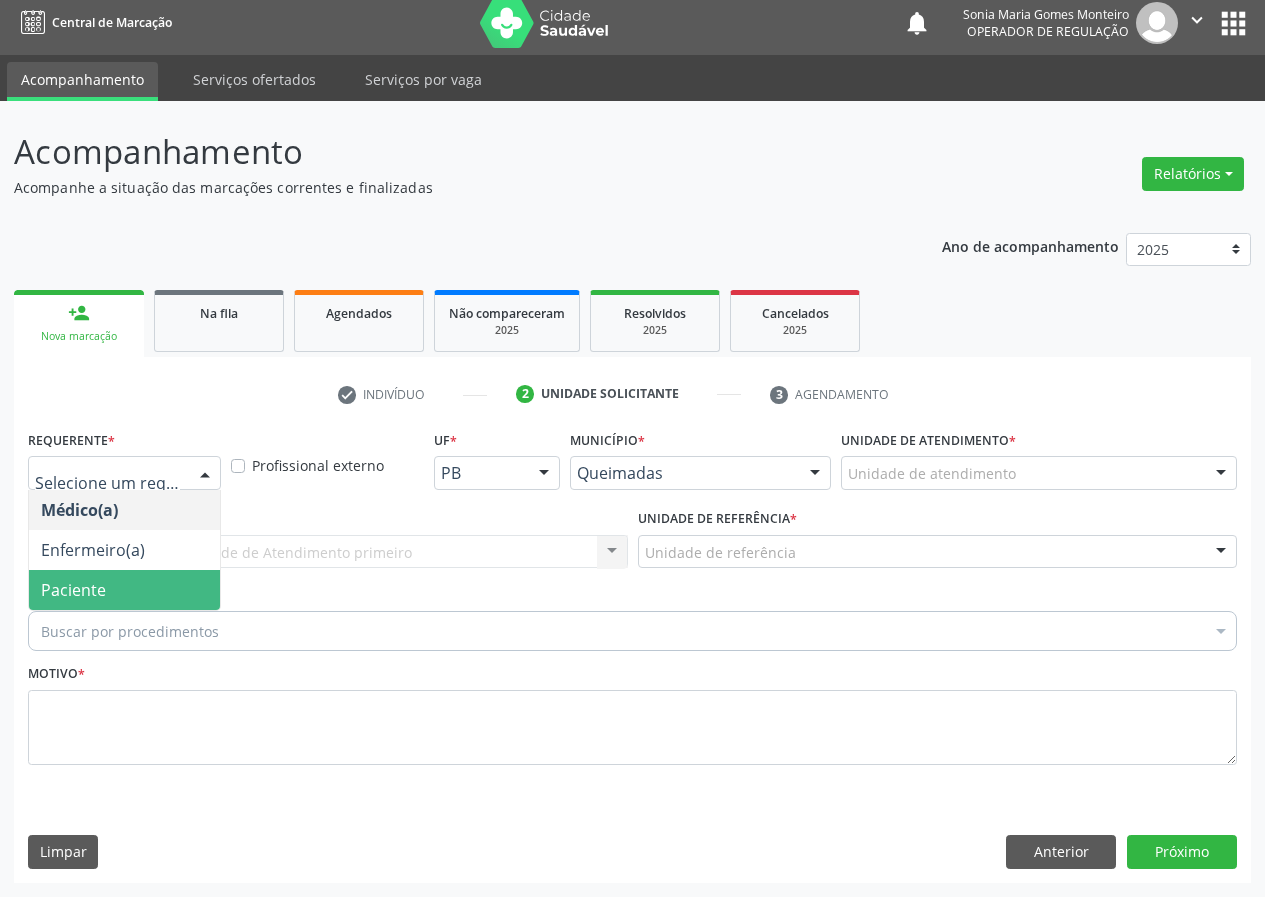 drag, startPoint x: 177, startPoint y: 584, endPoint x: 420, endPoint y: 562, distance: 243.99385 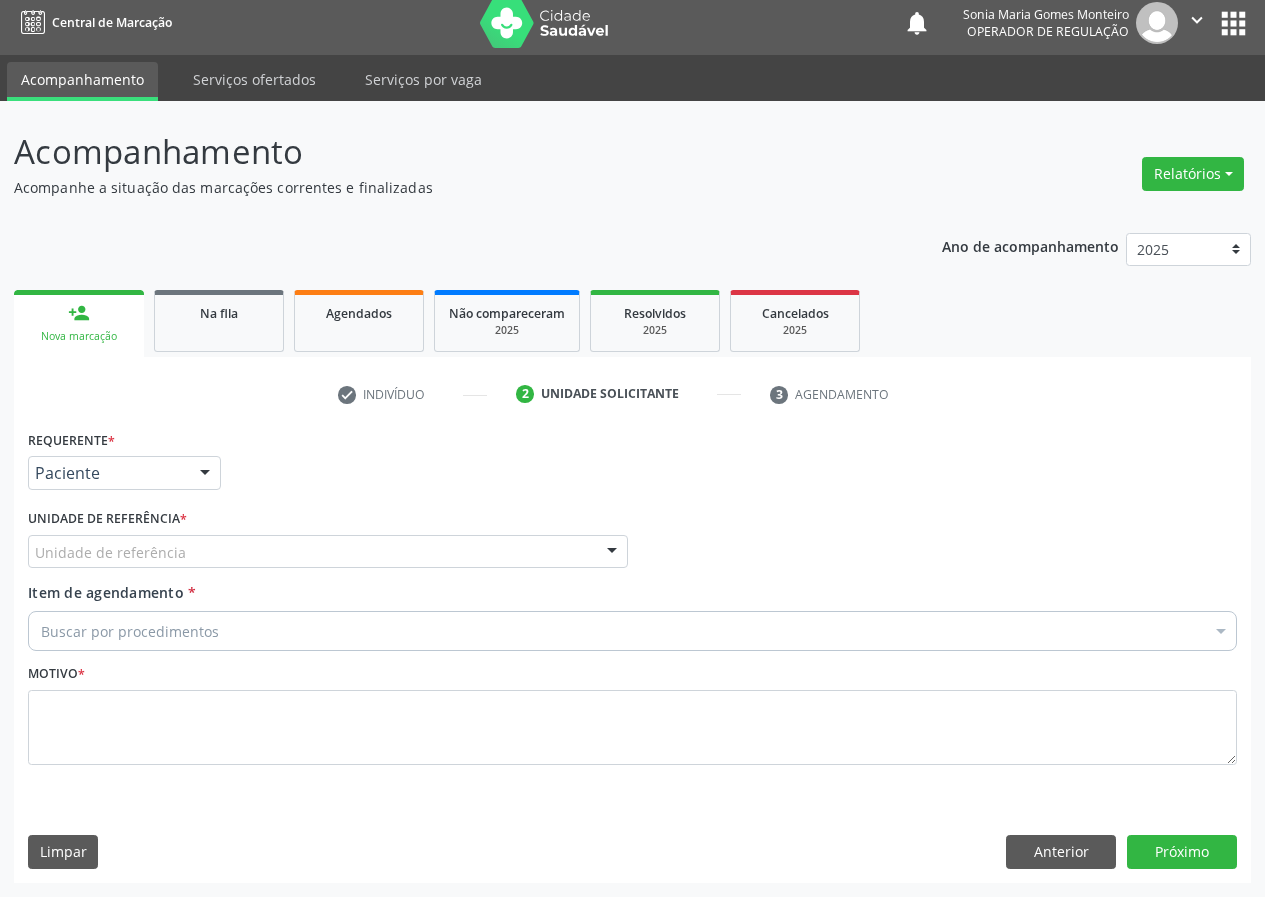 click on "Unidade de referência" at bounding box center (328, 552) 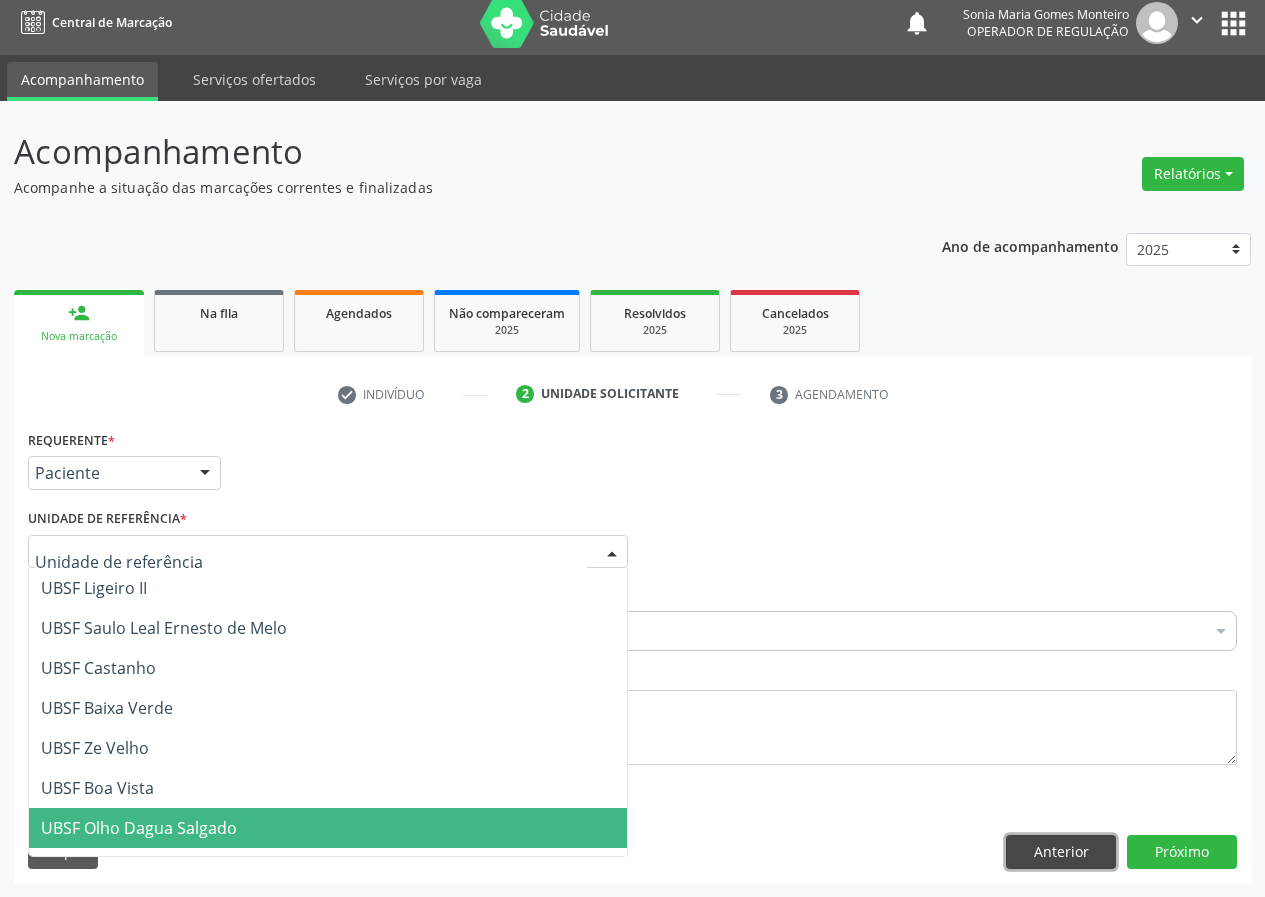 click on "Anterior" at bounding box center (1061, 852) 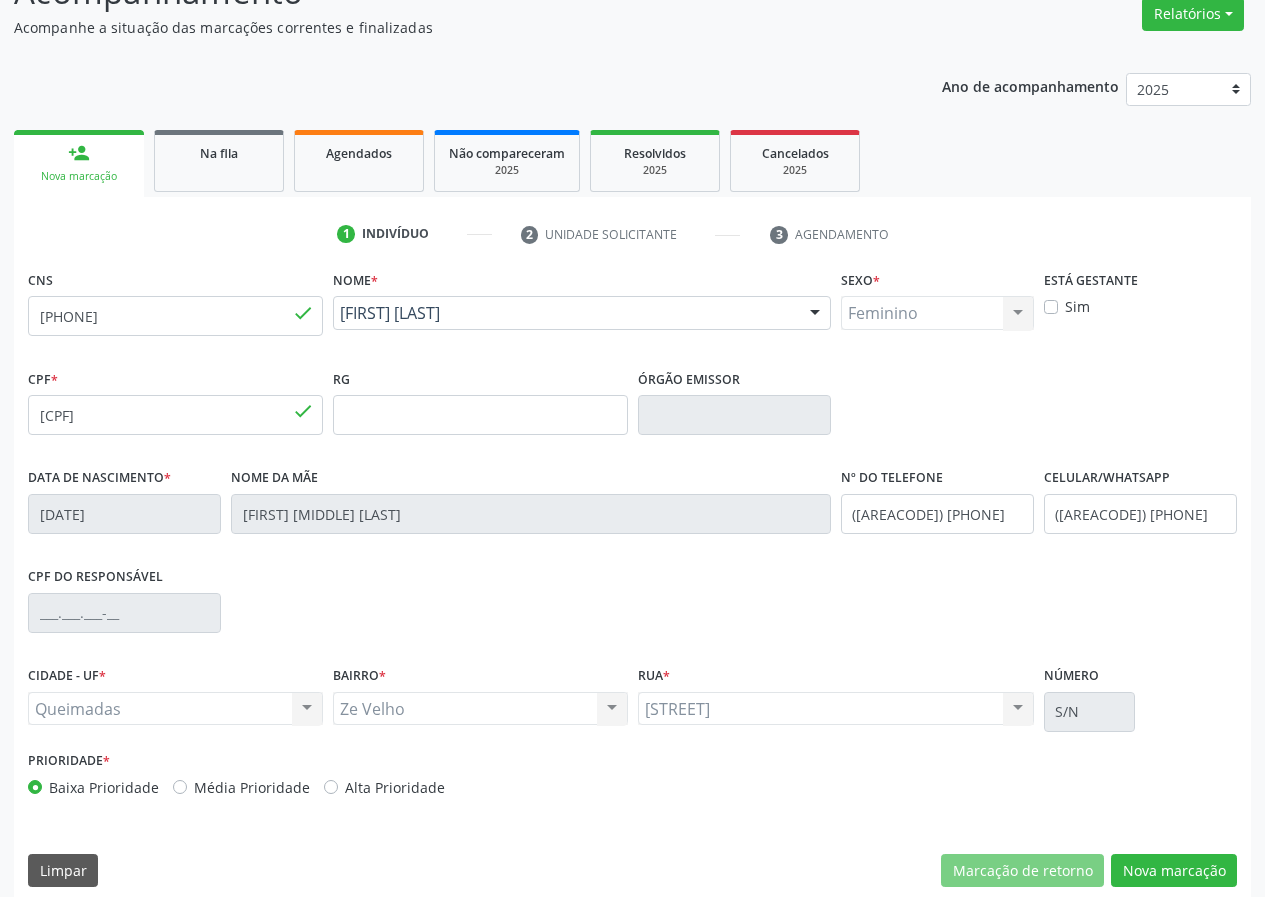 scroll, scrollTop: 187, scrollLeft: 0, axis: vertical 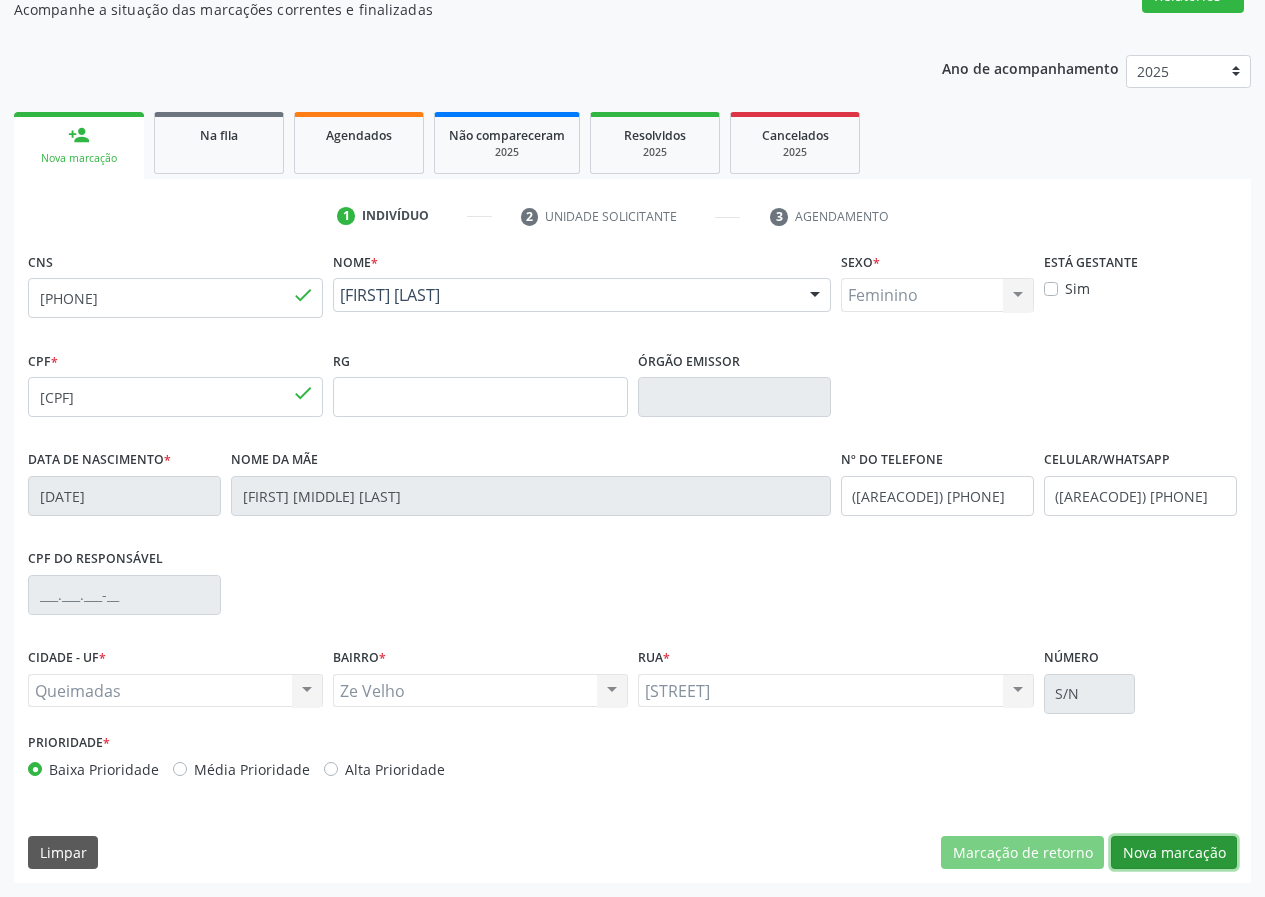 drag, startPoint x: 1155, startPoint y: 856, endPoint x: 0, endPoint y: 483, distance: 1213.7356 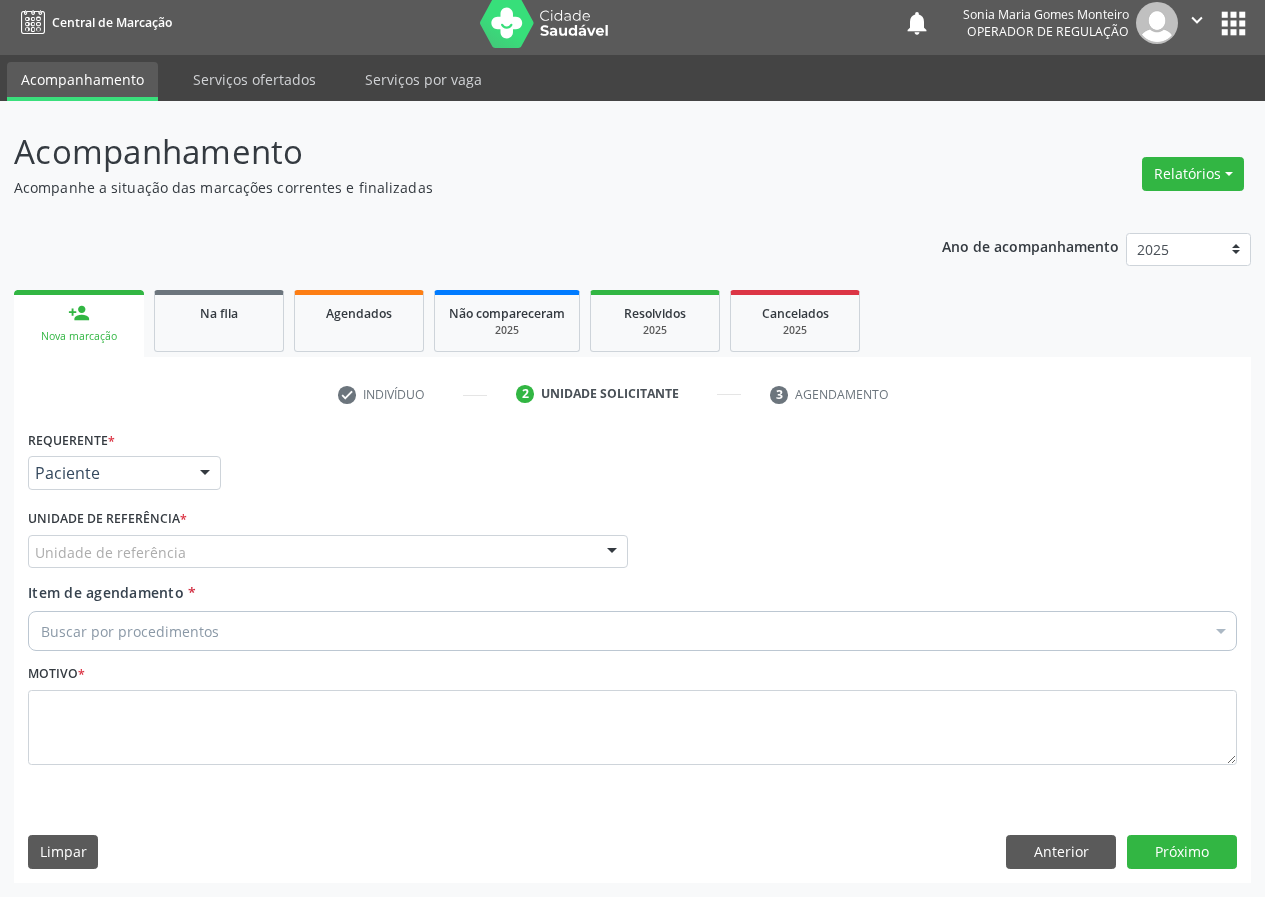 scroll, scrollTop: 9, scrollLeft: 0, axis: vertical 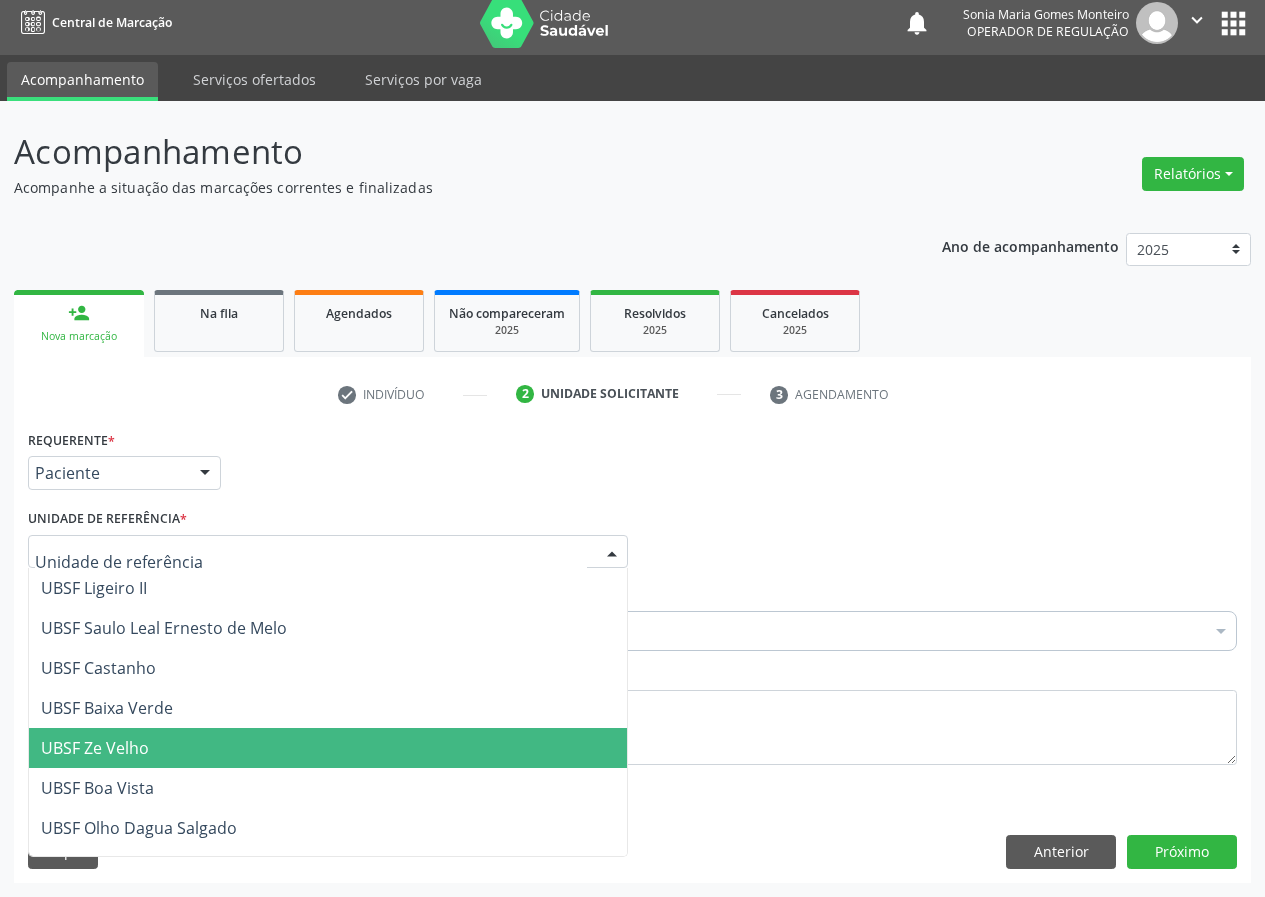 click on "UBSF Ze Velho" at bounding box center [95, 748] 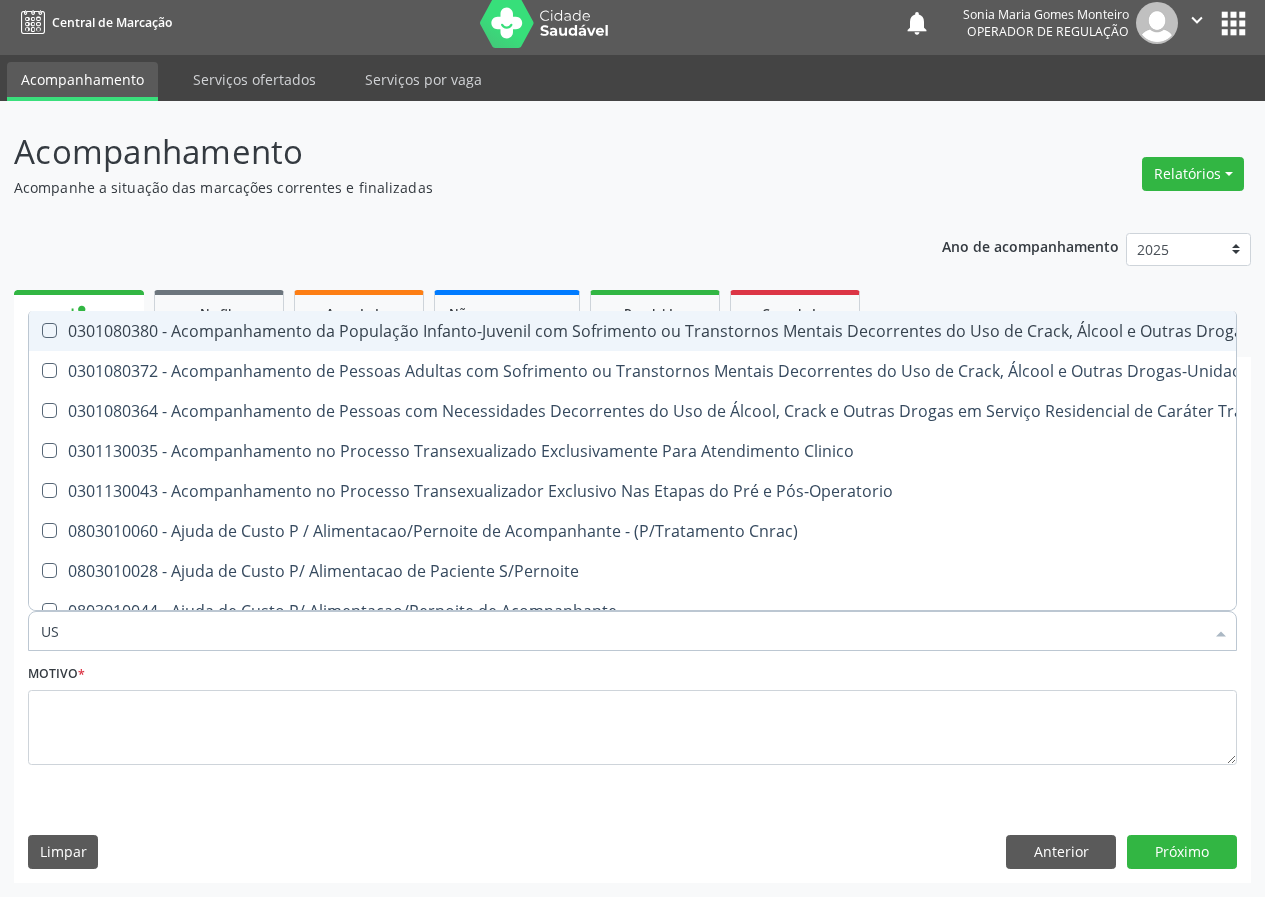 type on "USG" 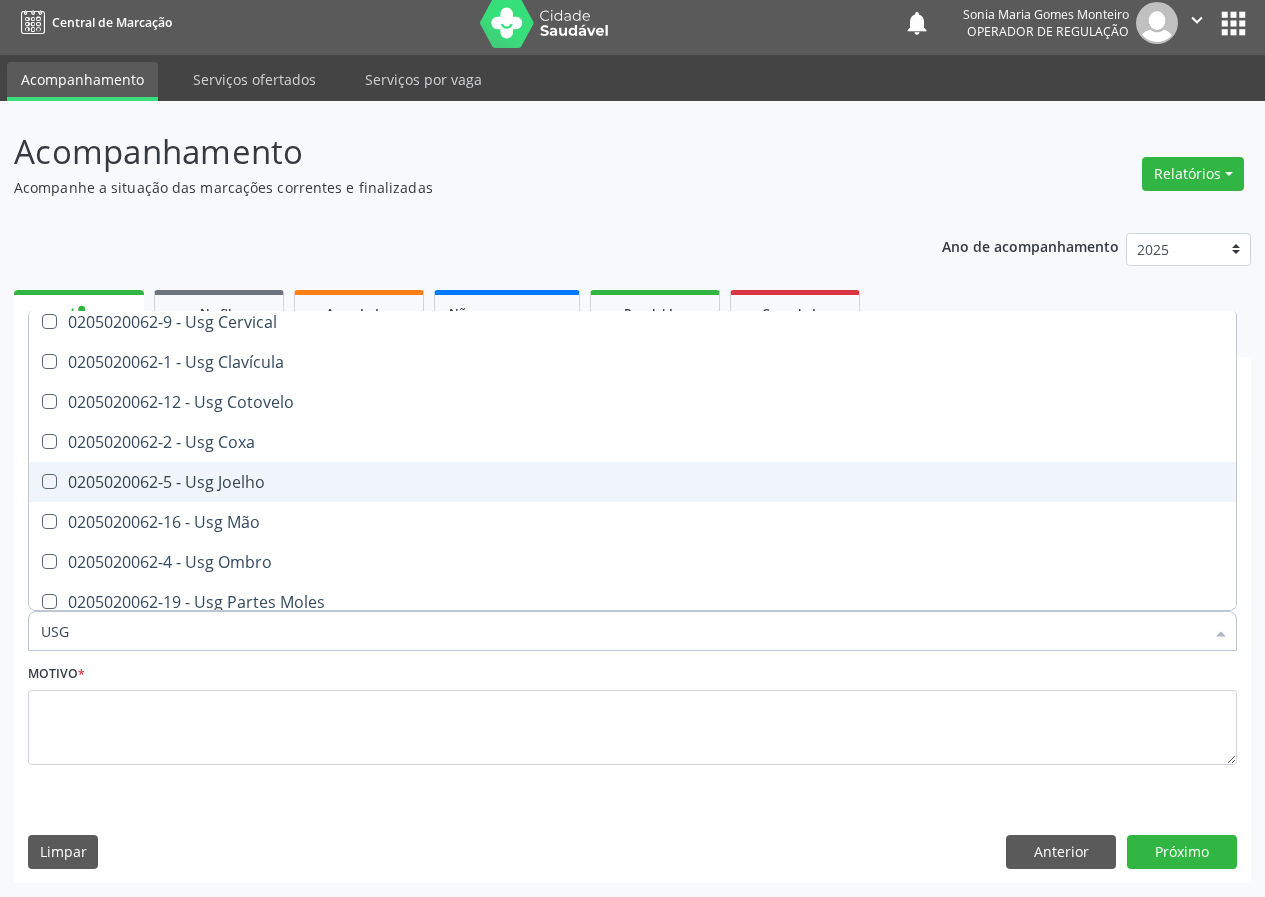 scroll, scrollTop: 200, scrollLeft: 0, axis: vertical 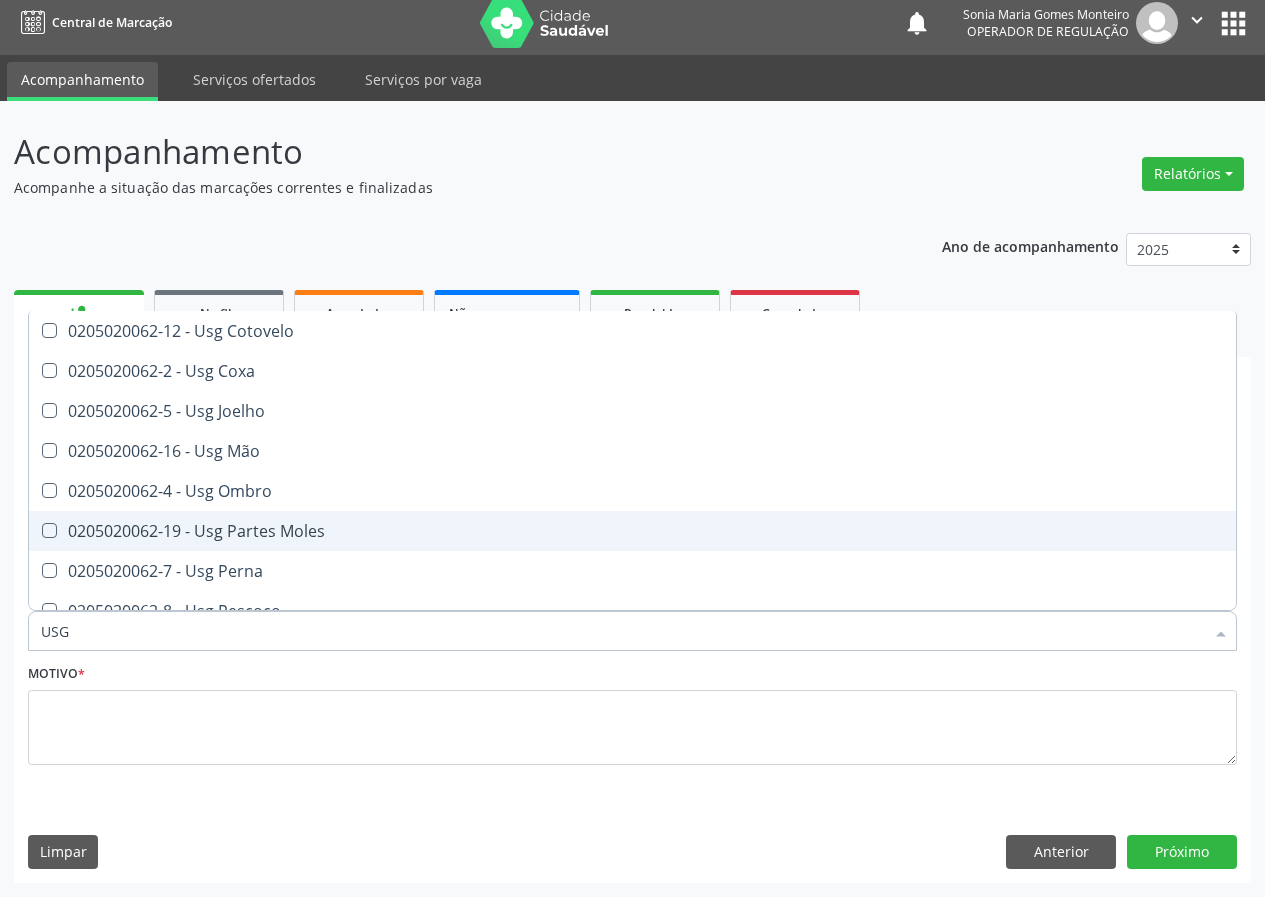 click on "0205020062-19 - Usg Partes Moles" at bounding box center [632, 531] 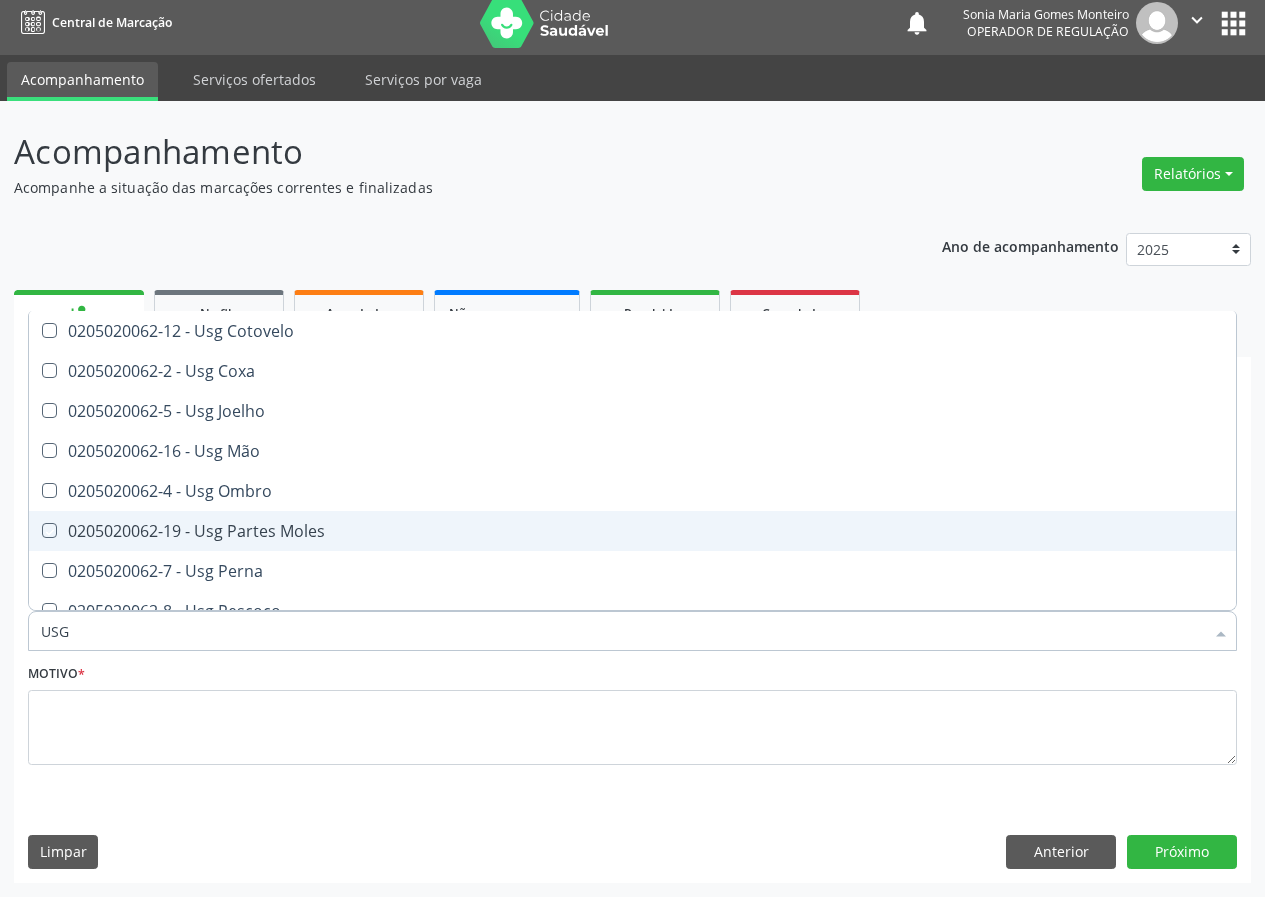 checkbox on "true" 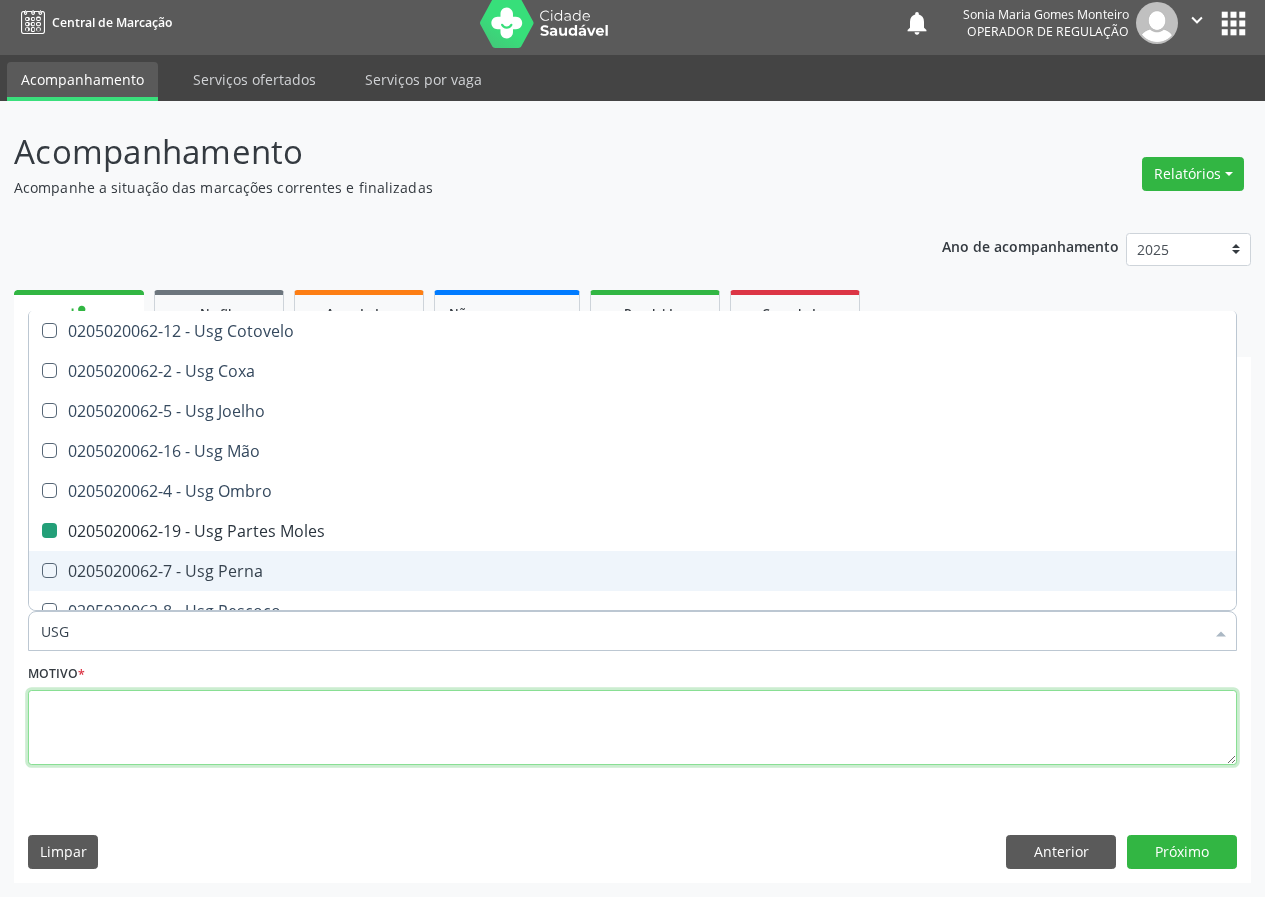 click at bounding box center [632, 728] 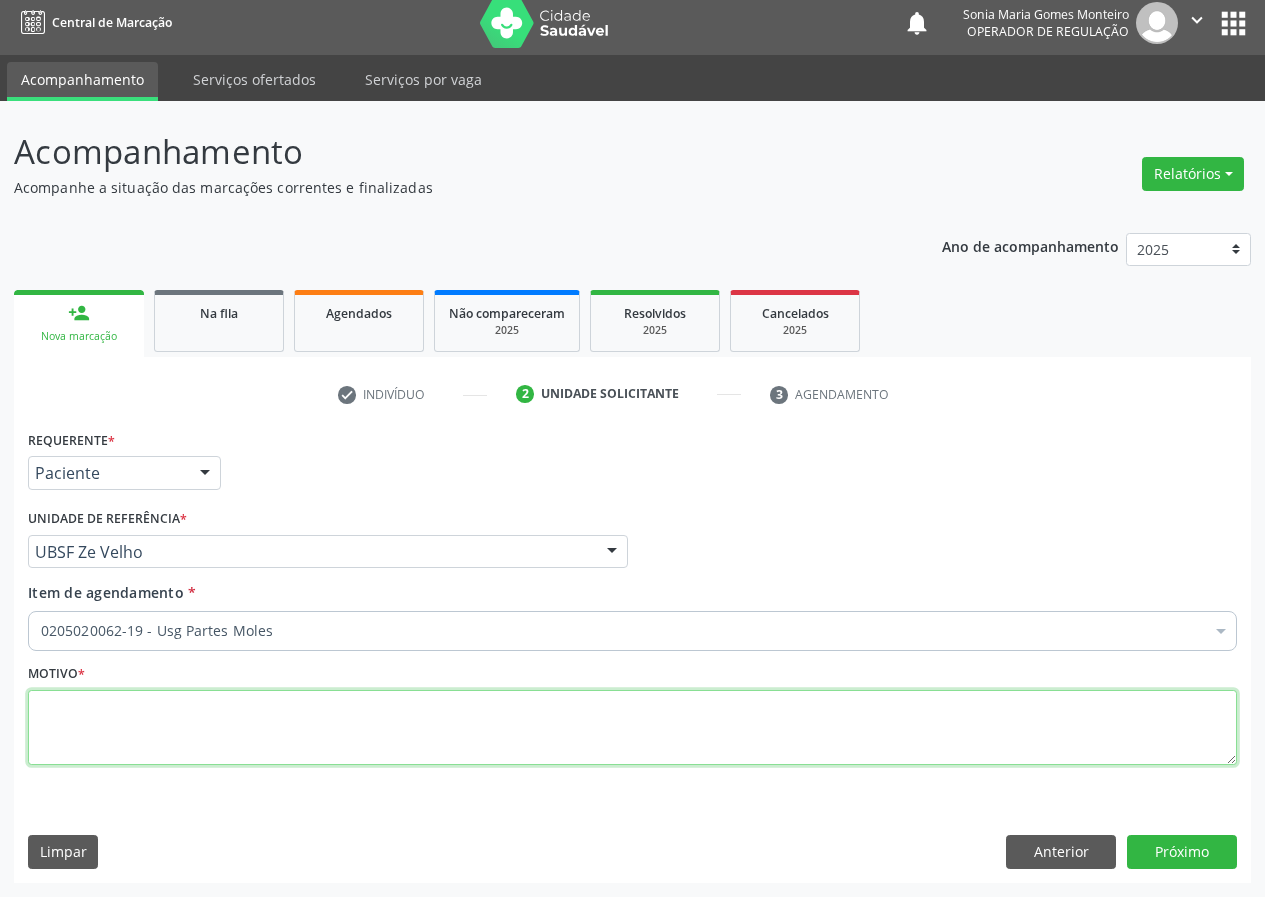scroll, scrollTop: 0, scrollLeft: 0, axis: both 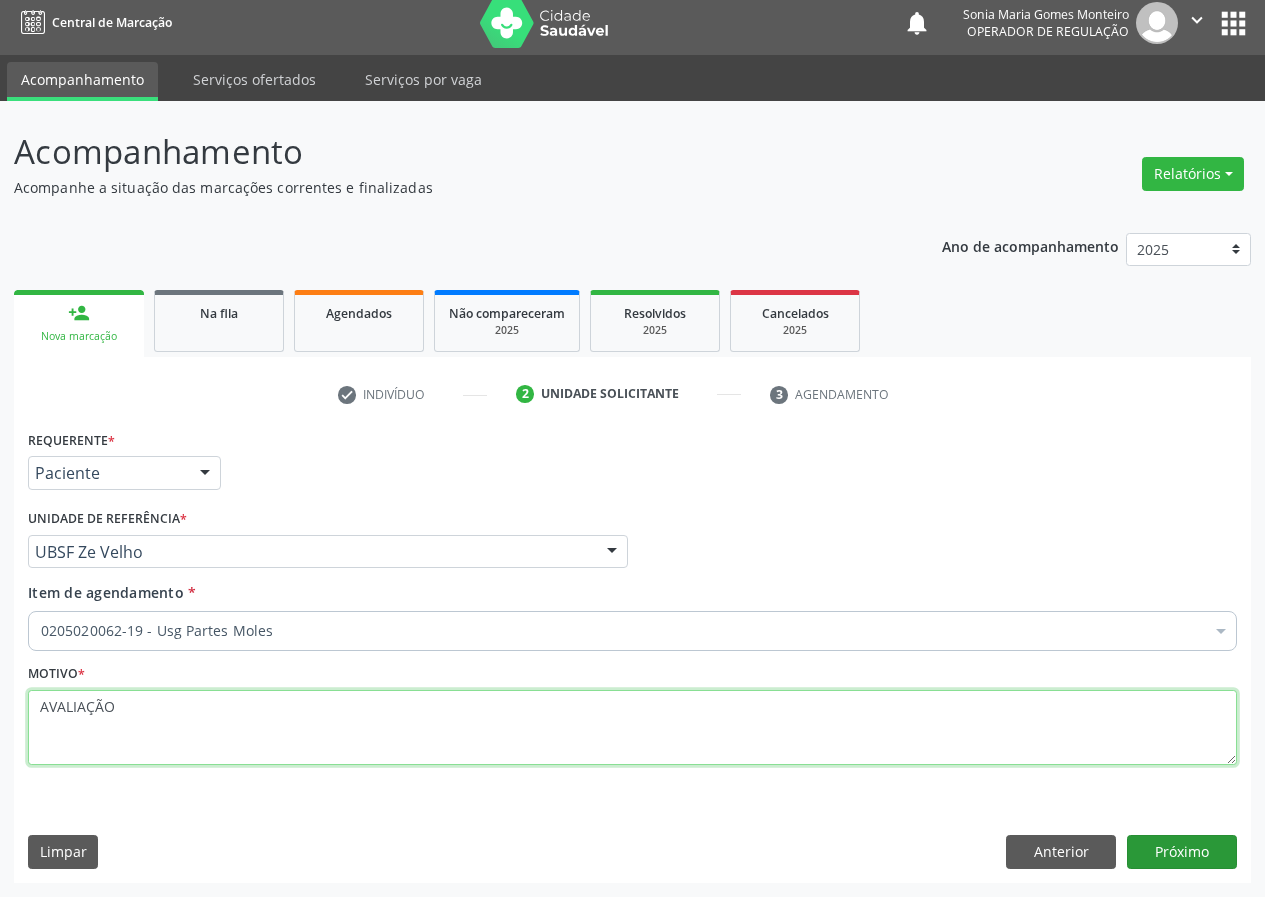 type on "AVALIAÇÃO" 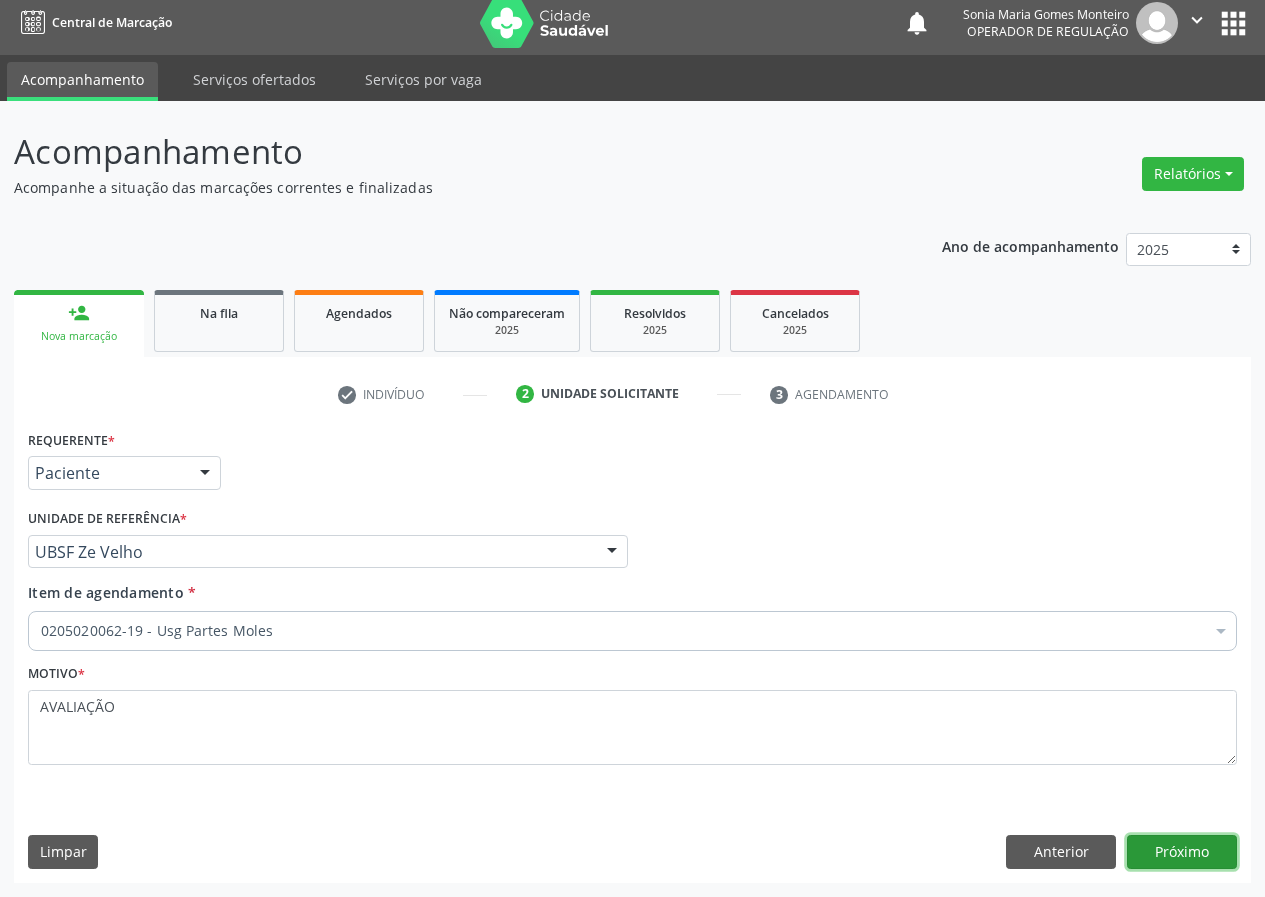 click on "Próximo" at bounding box center (1182, 852) 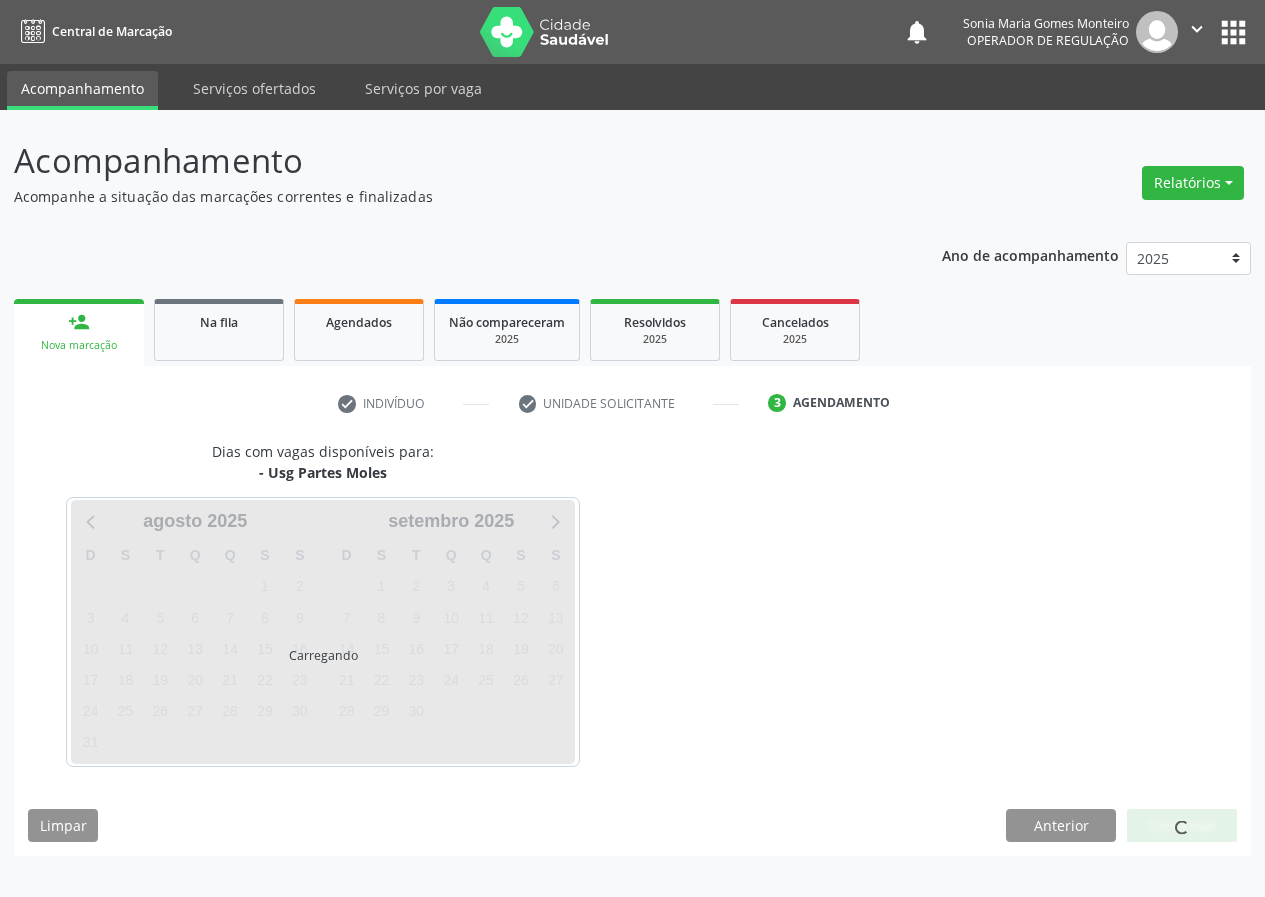 scroll, scrollTop: 0, scrollLeft: 0, axis: both 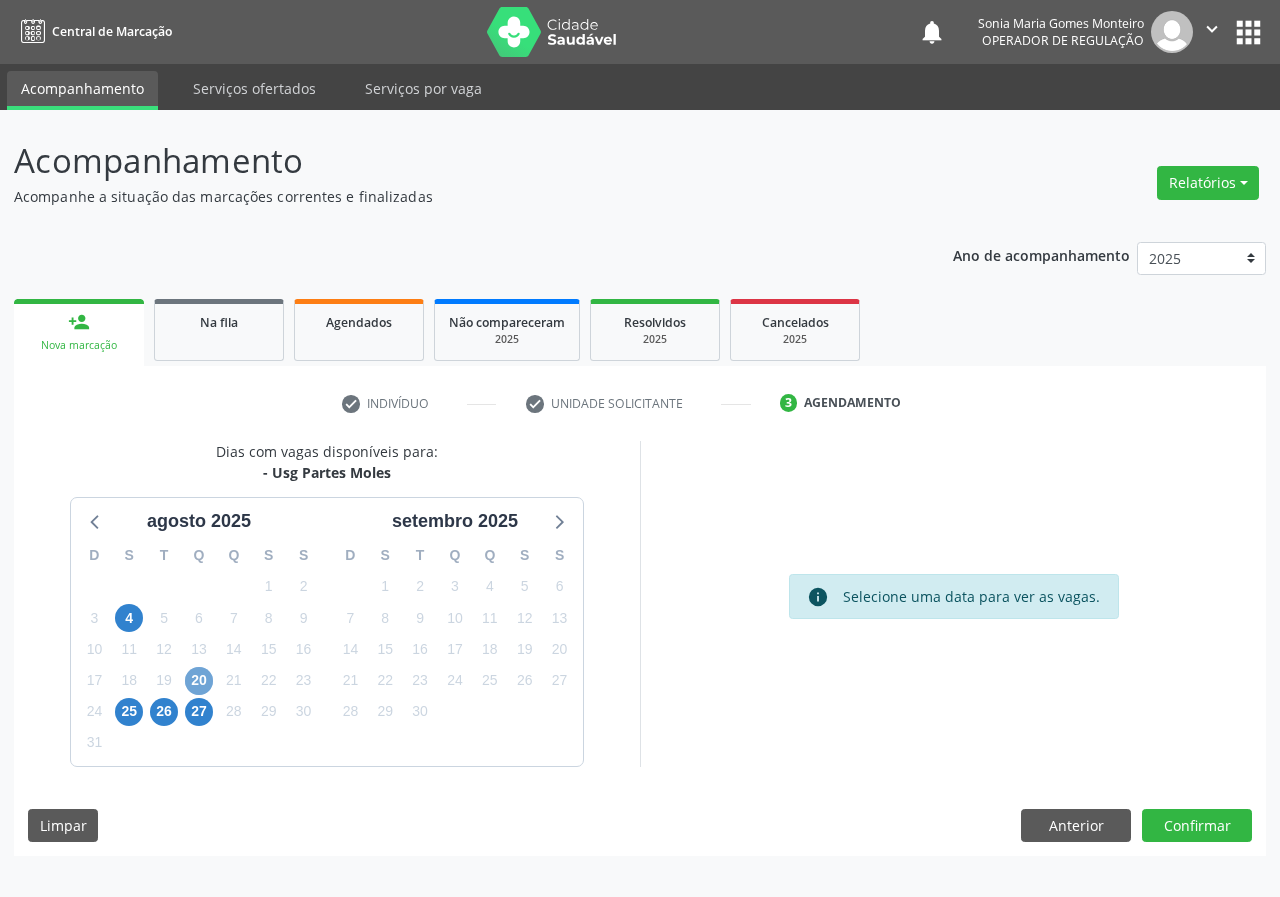 click on "20" at bounding box center [199, 681] 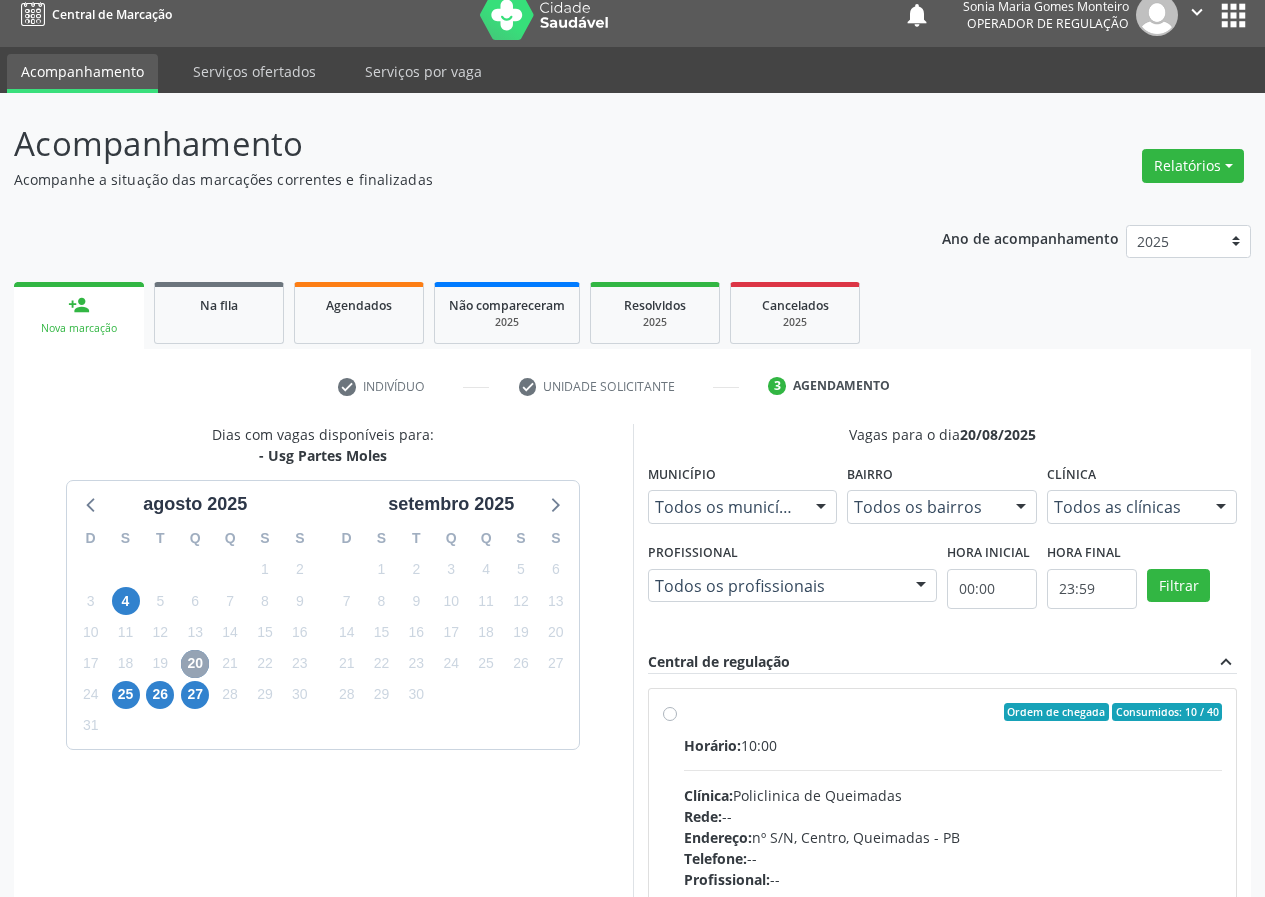 scroll, scrollTop: 262, scrollLeft: 0, axis: vertical 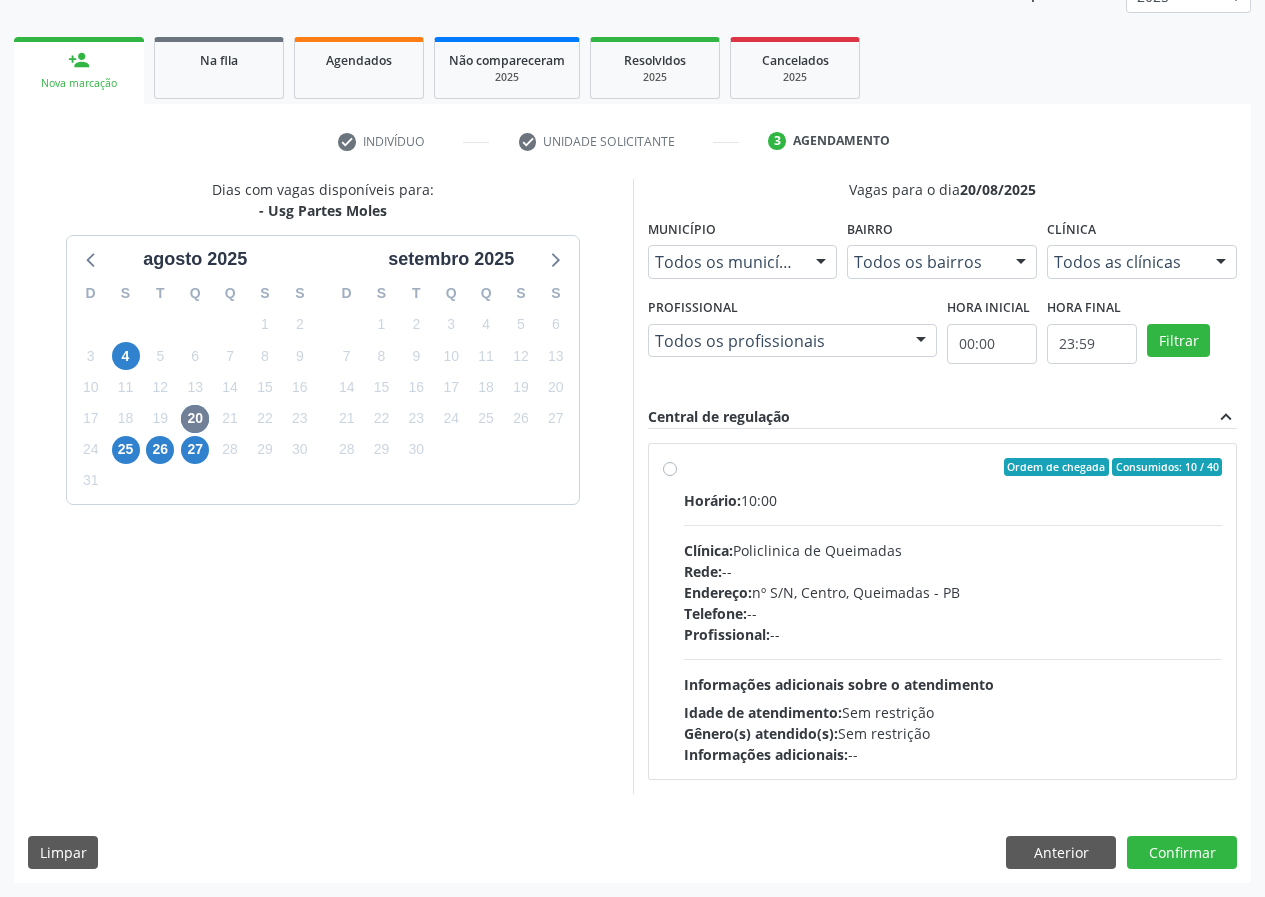 click on "Ordem de chegada
Consumidos: 10 / 40
Horário:   10:00
Clínica:  Policlinica de Queimadas
Rede:
--
Endereço:   nº S/N, Centro, Queimadas - PB
Telefone:   --
Profissional:
--
Informações adicionais sobre o atendimento
Idade de atendimento:
Sem restrição
Gênero(s) atendido(s):
Sem restrição
Informações adicionais:
--" at bounding box center [953, 611] 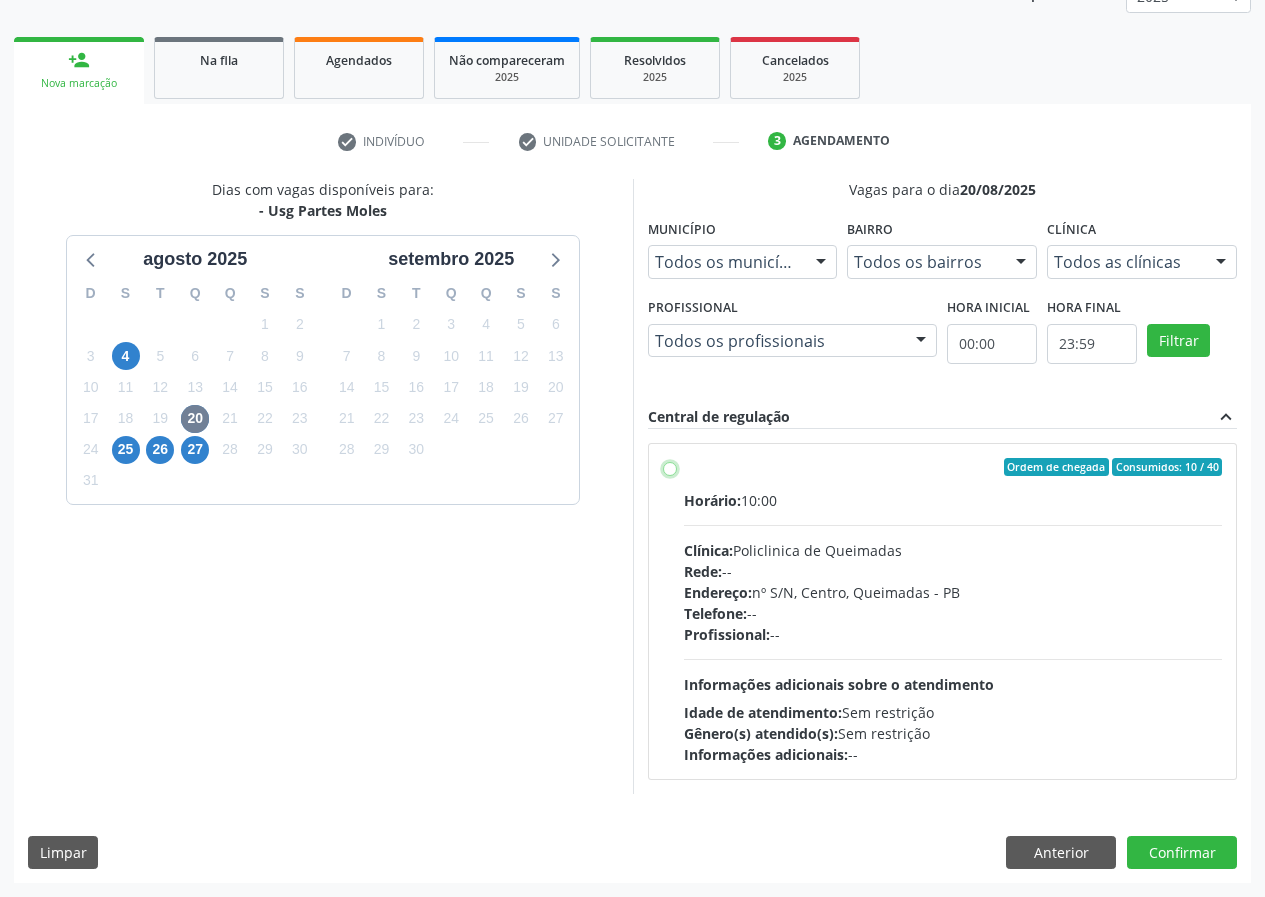 click on "Ordem de chegada
Consumidos: 10 / 40
Horário:   10:00
Clínica:  Policlinica de Queimadas
Rede:
--
Endereço:   nº S/N, Centro, Queimadas - PB
Telefone:   --
Profissional:
--
Informações adicionais sobre o atendimento
Idade de atendimento:
Sem restrição
Gênero(s) atendido(s):
Sem restrição
Informações adicionais:
--" at bounding box center [670, 467] 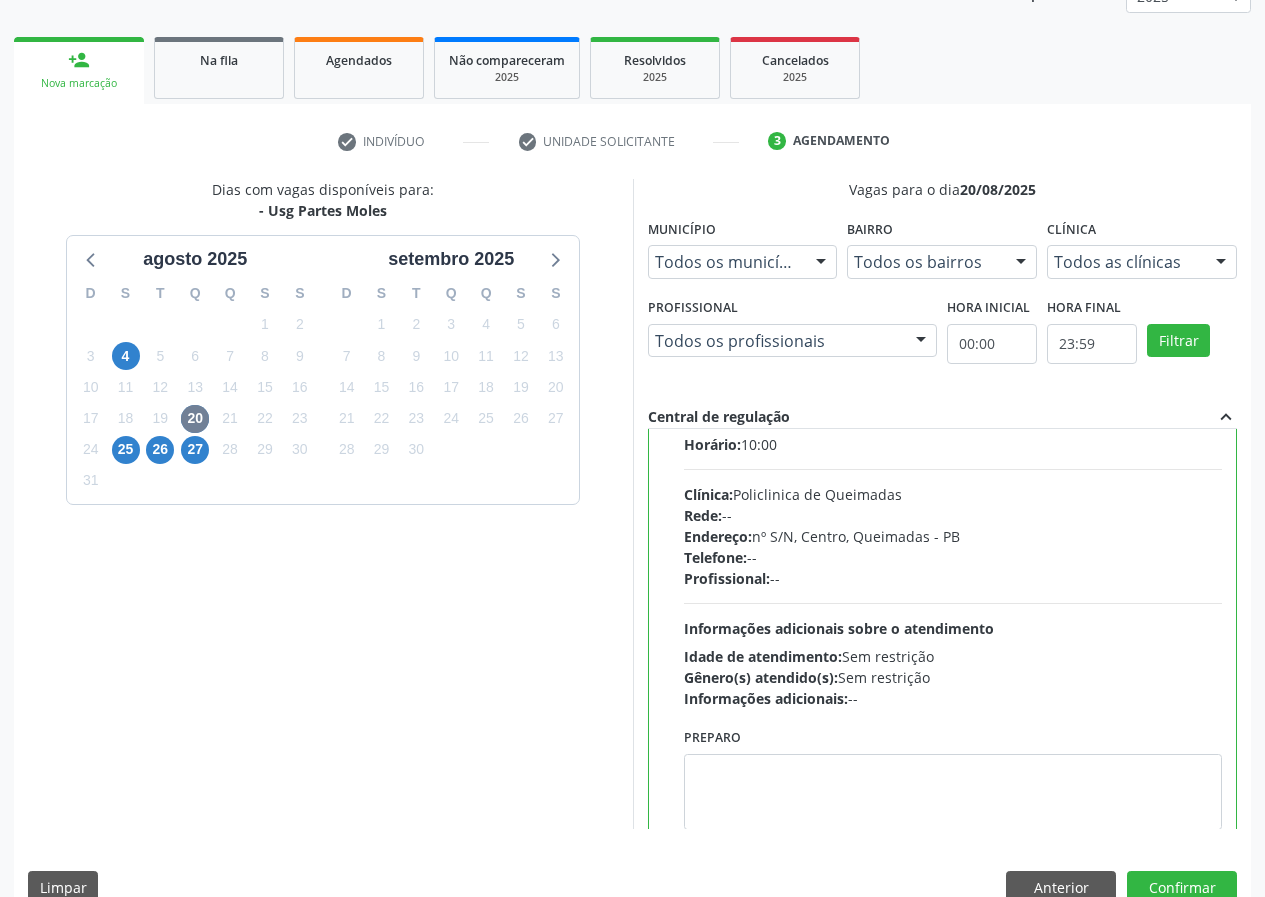 scroll, scrollTop: 99, scrollLeft: 0, axis: vertical 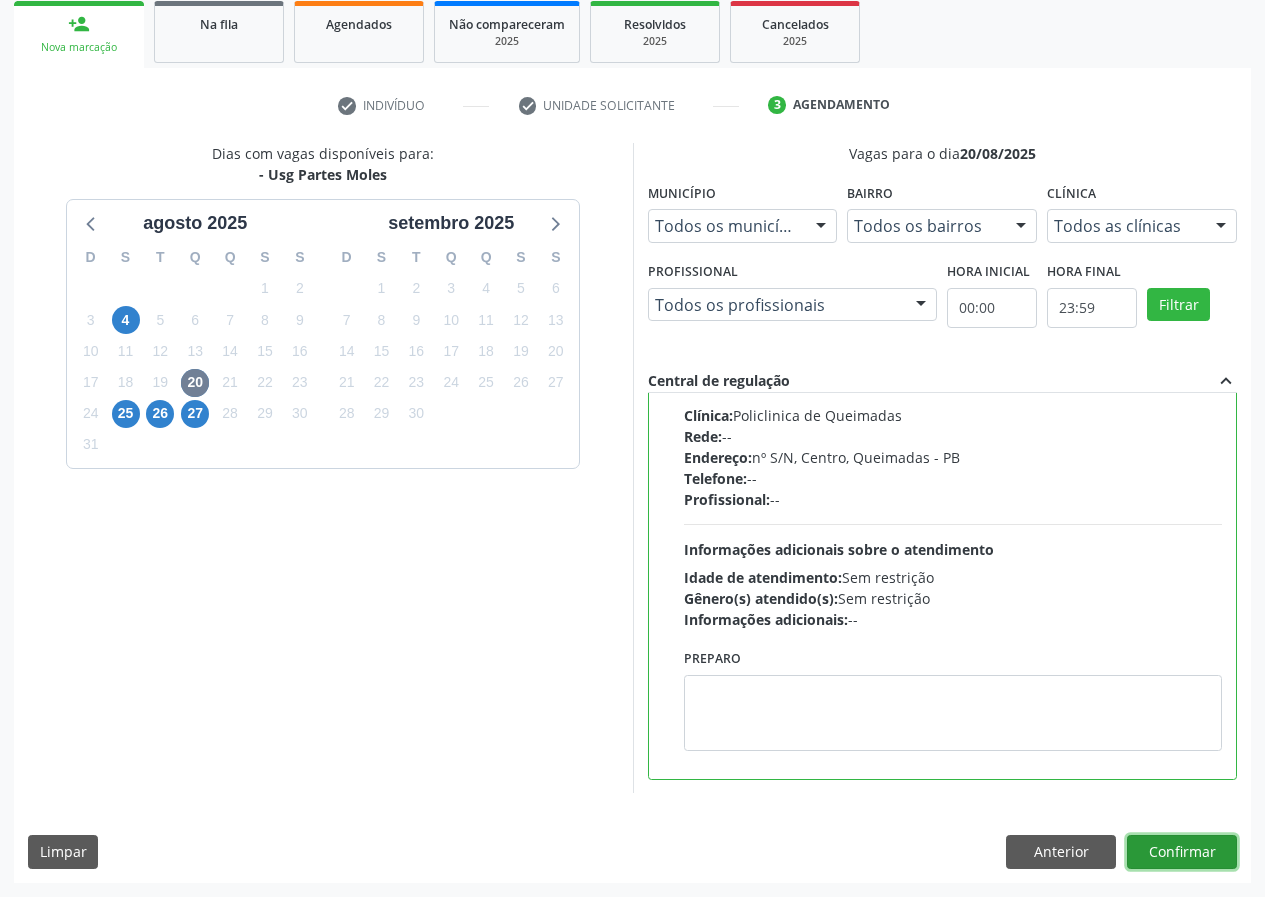click on "Confirmar" at bounding box center (1182, 852) 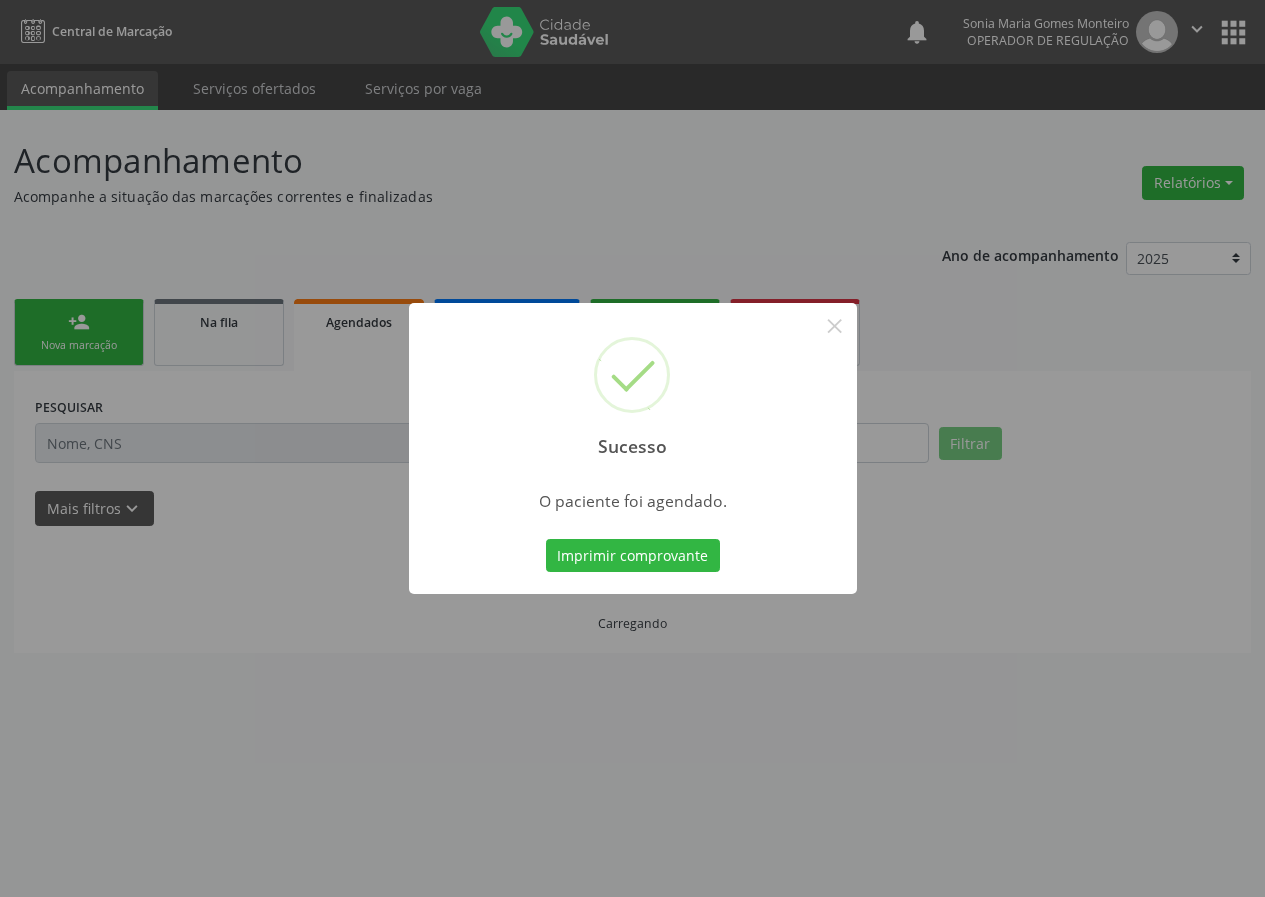 scroll, scrollTop: 0, scrollLeft: 0, axis: both 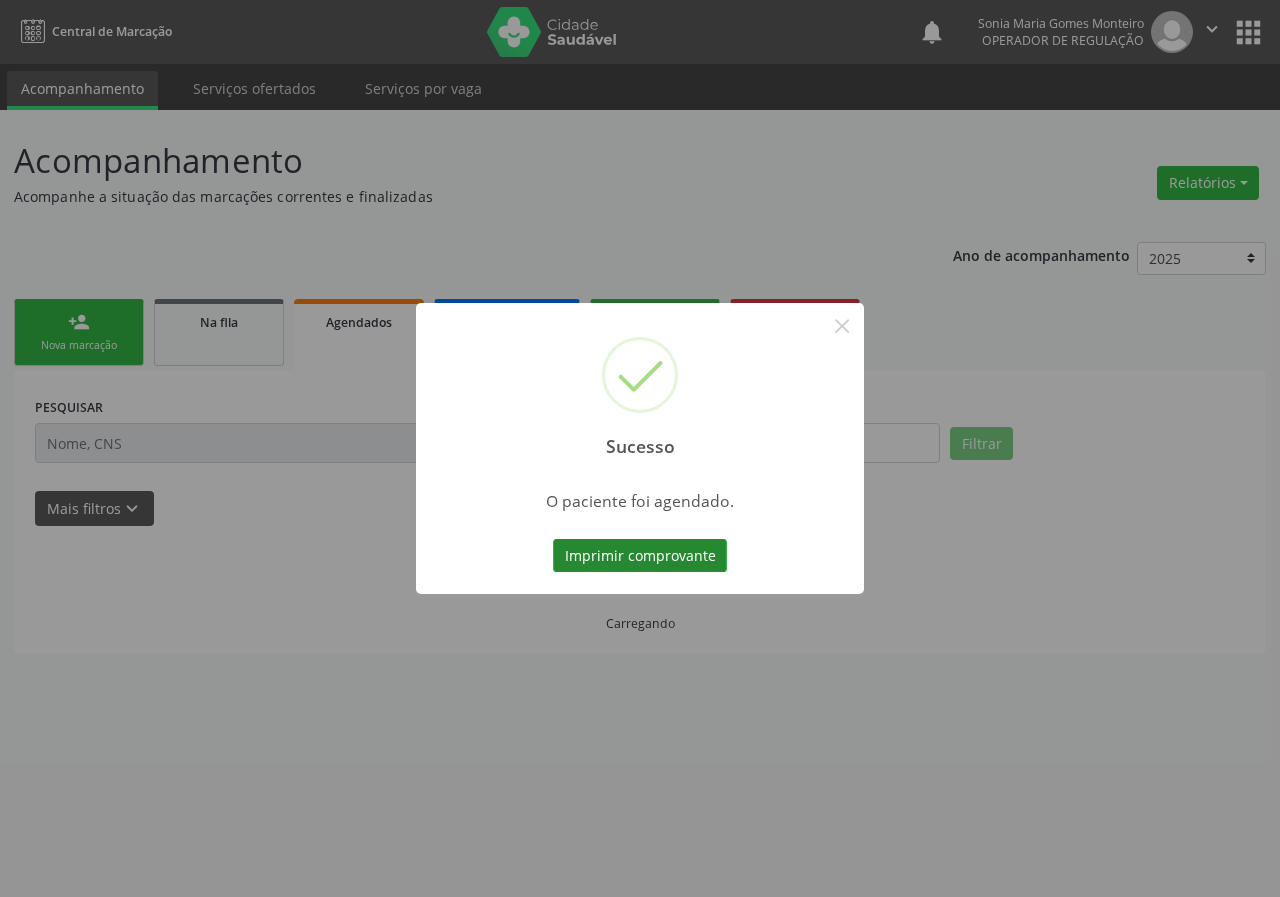 click on "Imprimir comprovante" at bounding box center [640, 556] 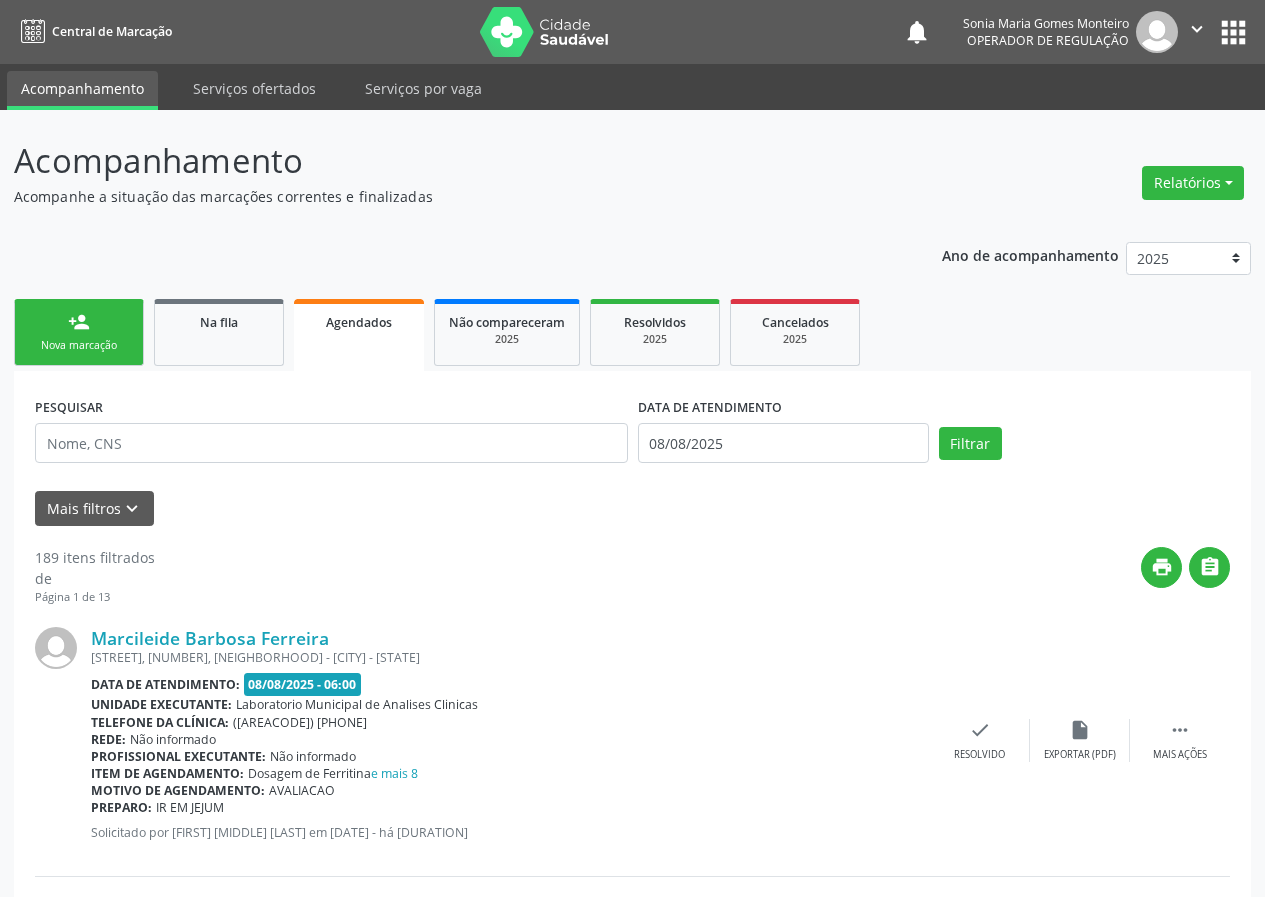 click on "Nova marcação" at bounding box center [79, 345] 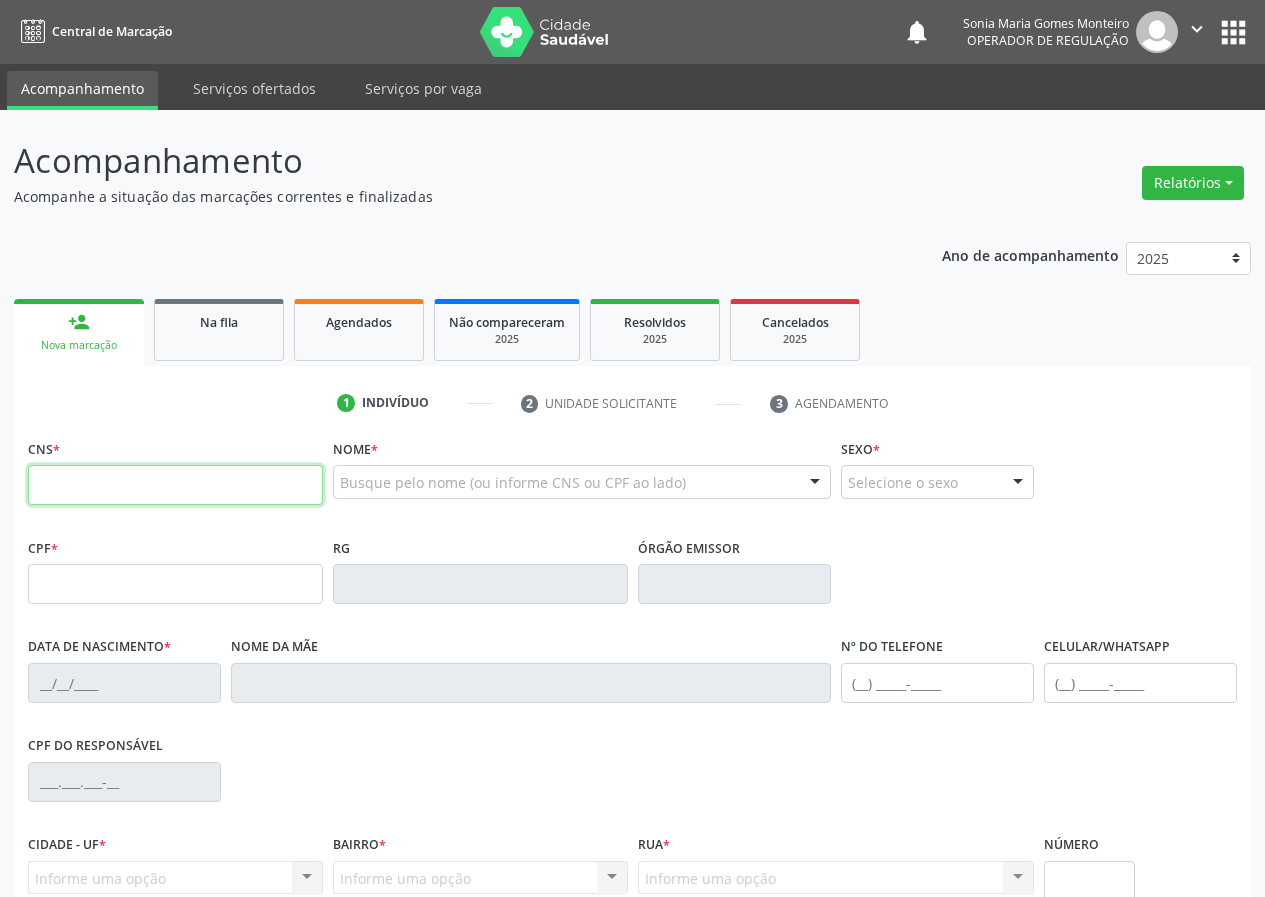 click at bounding box center (175, 485) 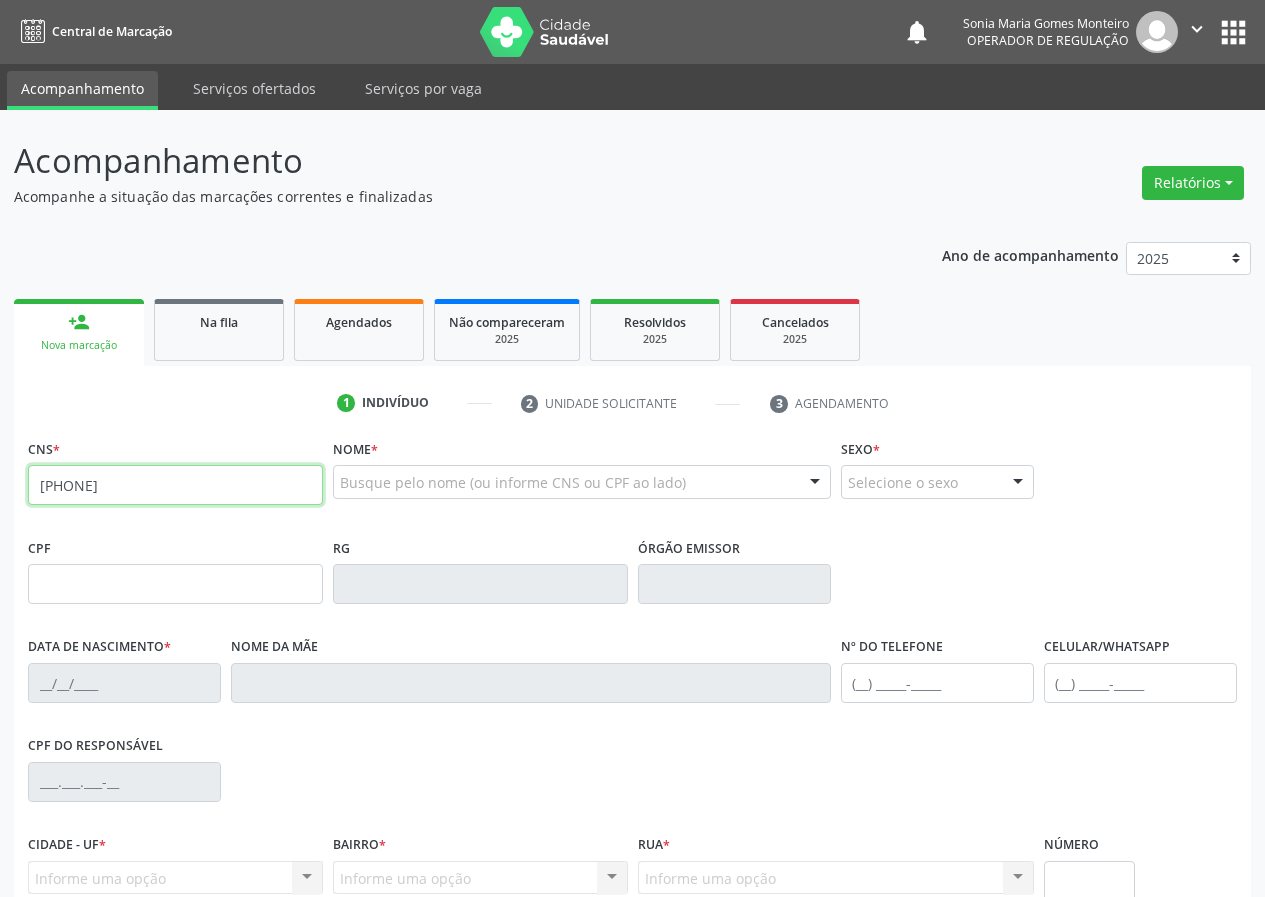 type on "702 4060 7858 5522" 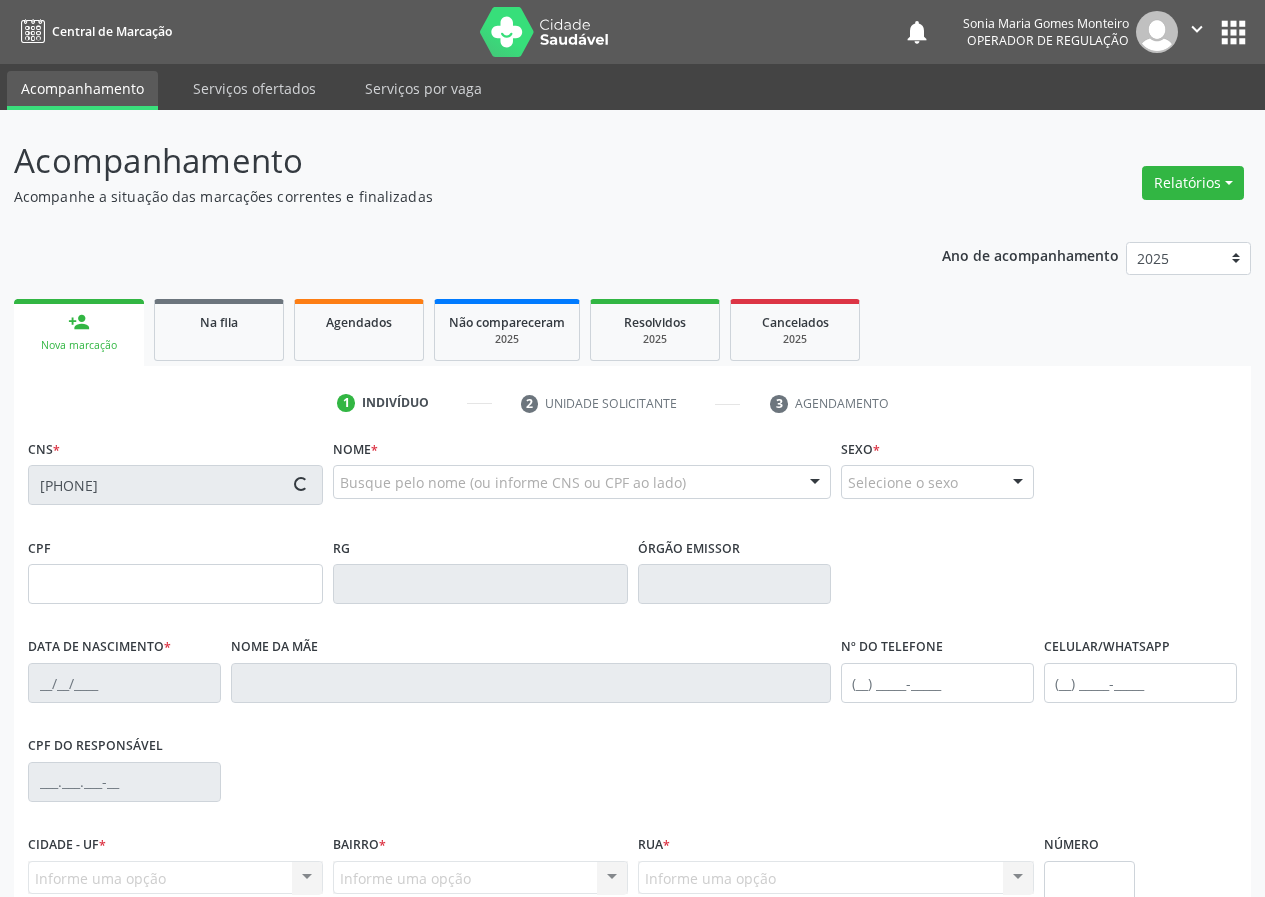 type on "089.216.474-30" 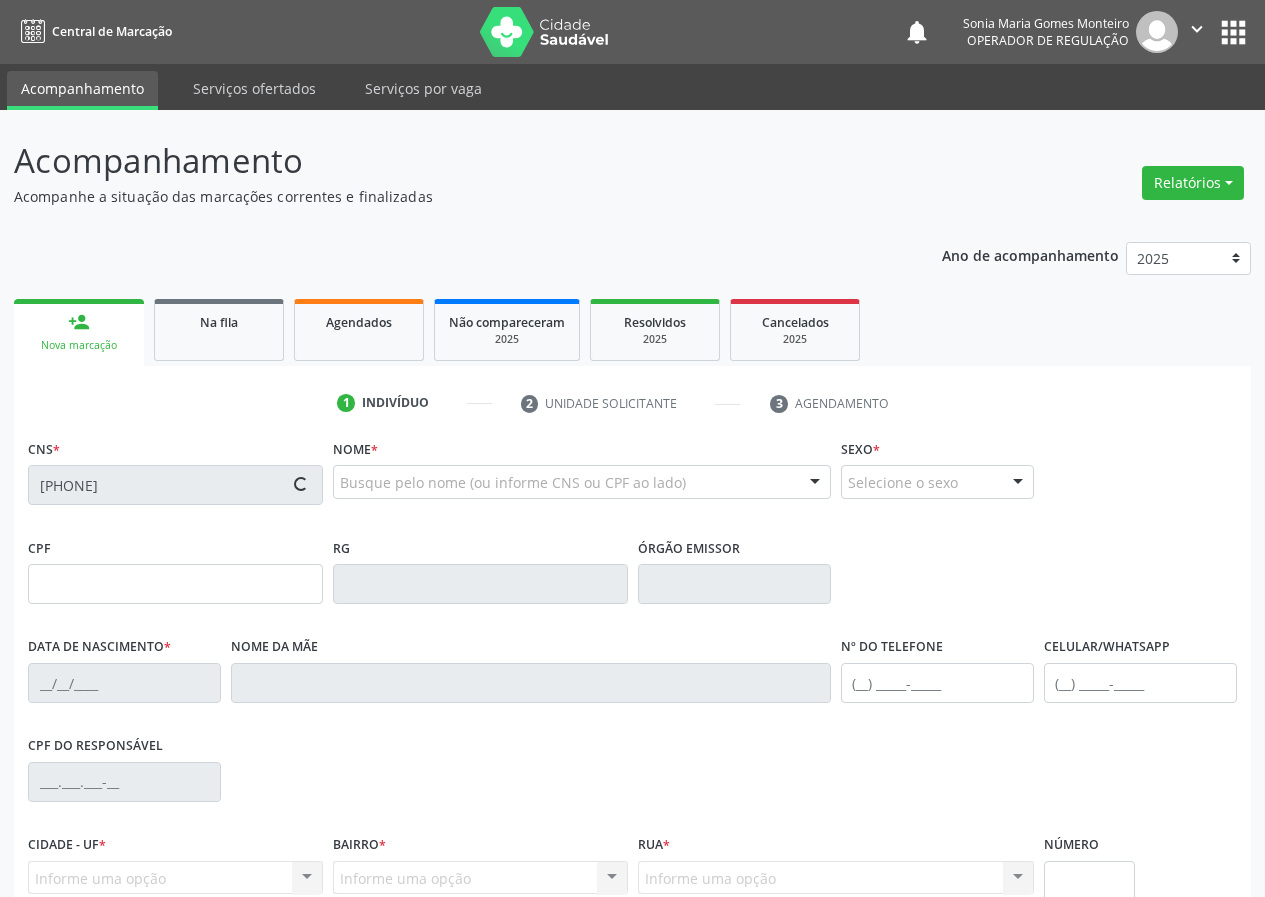 type on "14/05/1990" 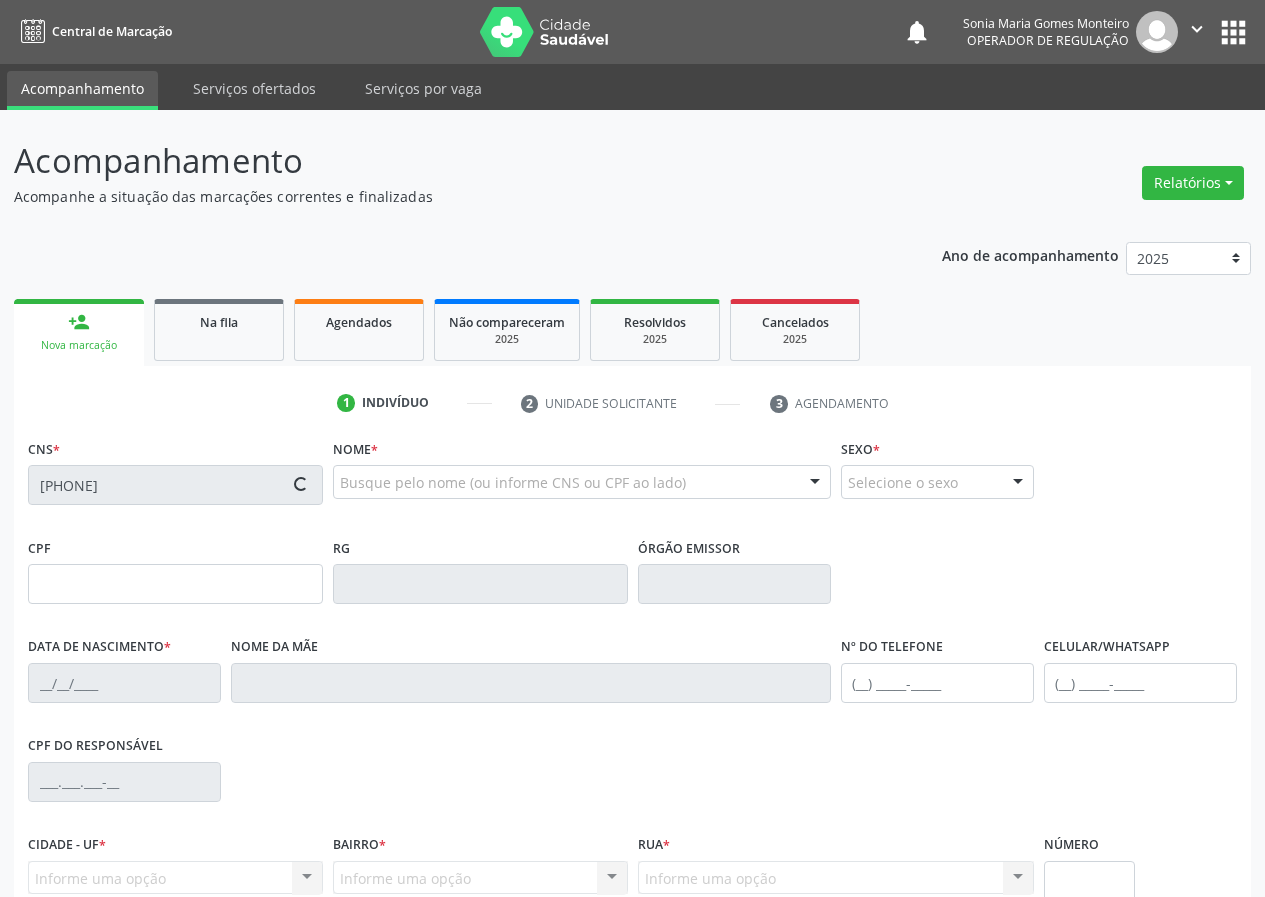 type on "(83) 98812-2228" 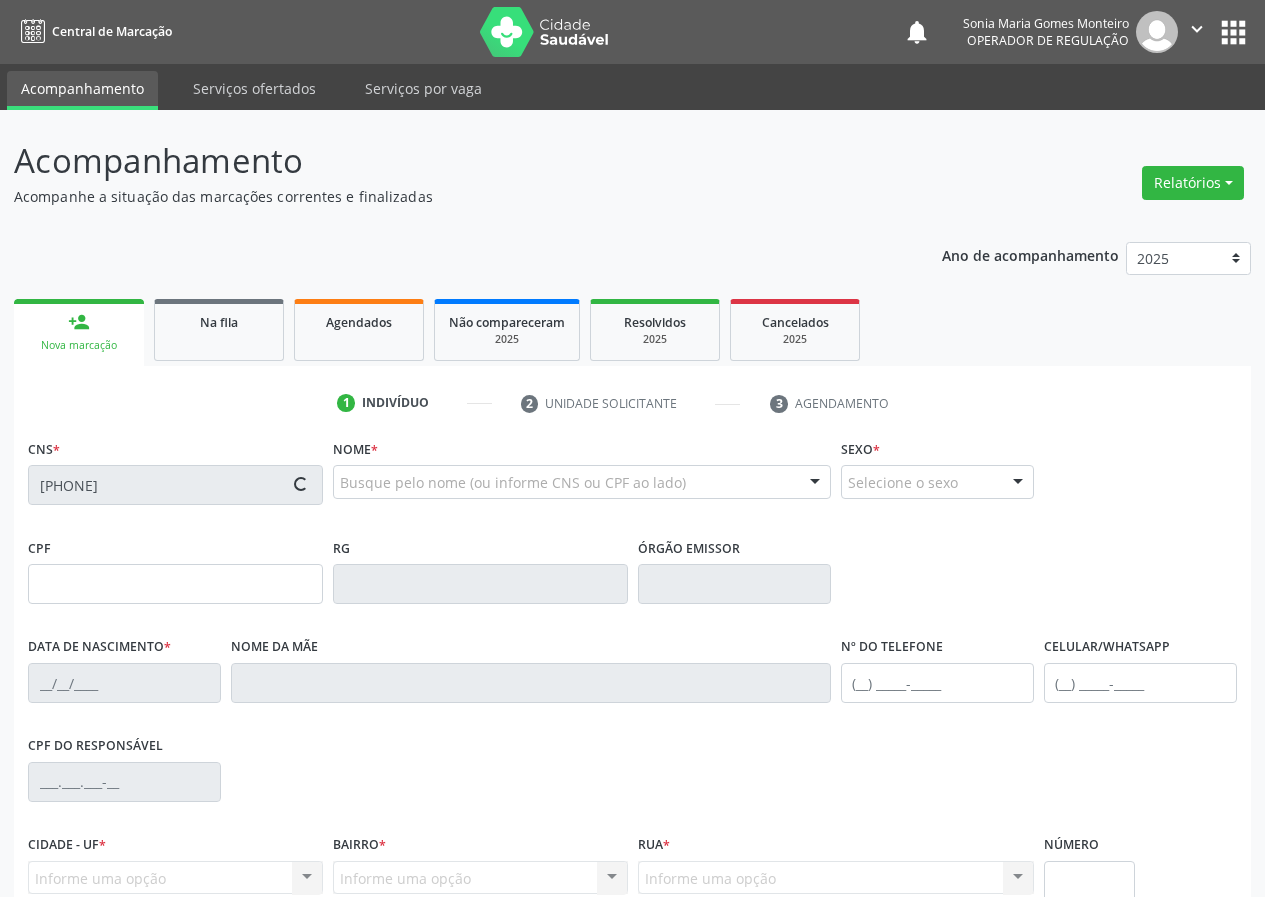 type on "056.904.884-29" 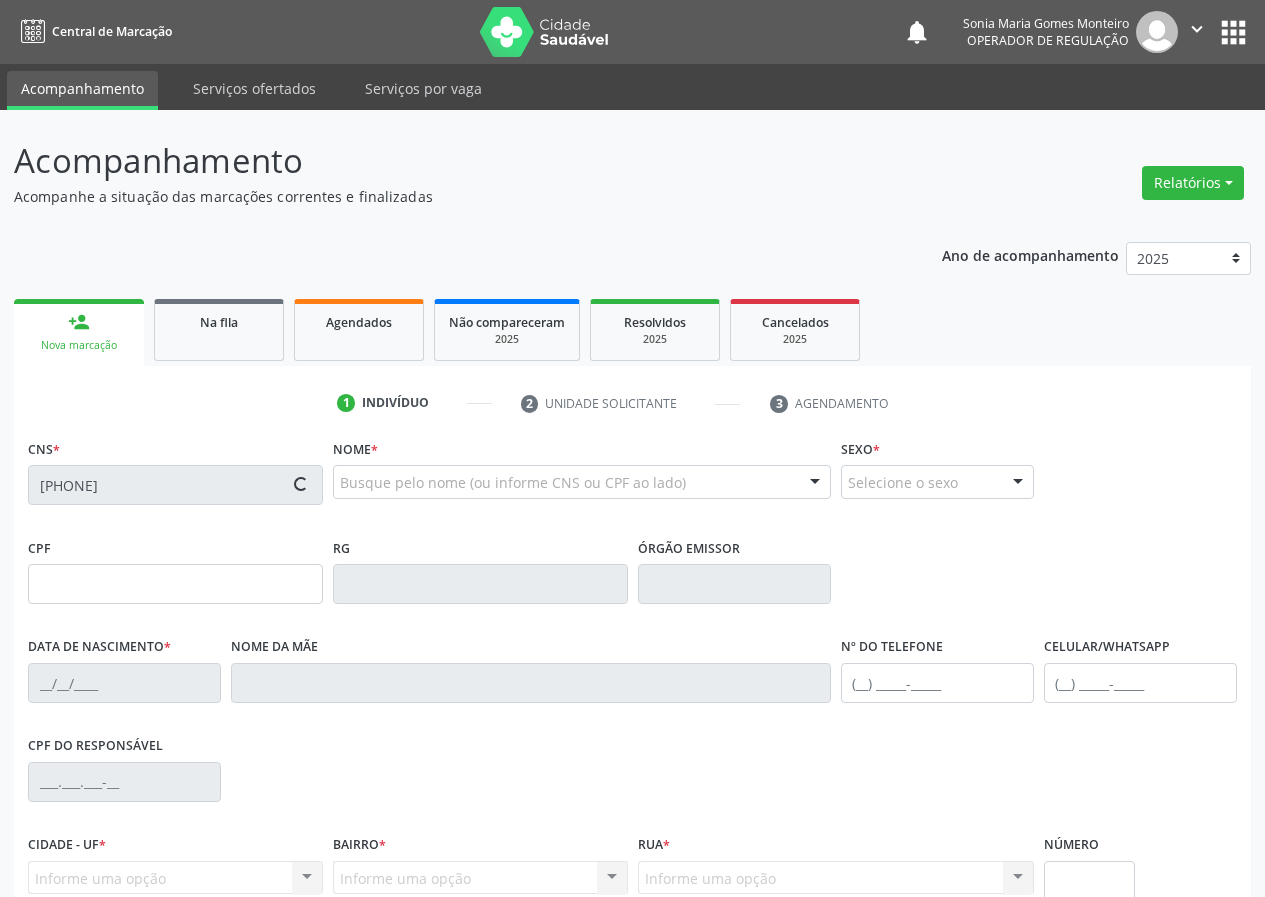 type on "S/N" 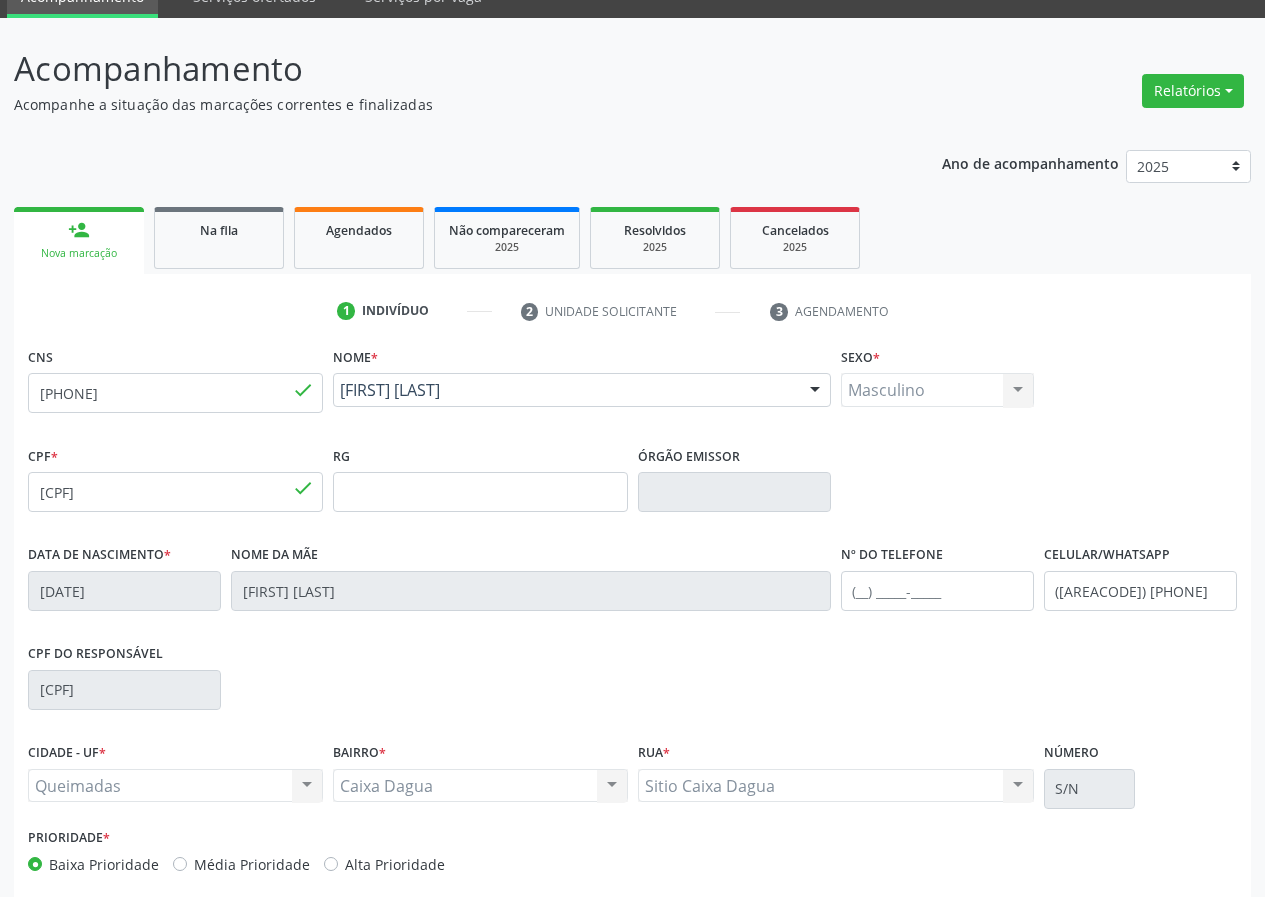 scroll, scrollTop: 187, scrollLeft: 0, axis: vertical 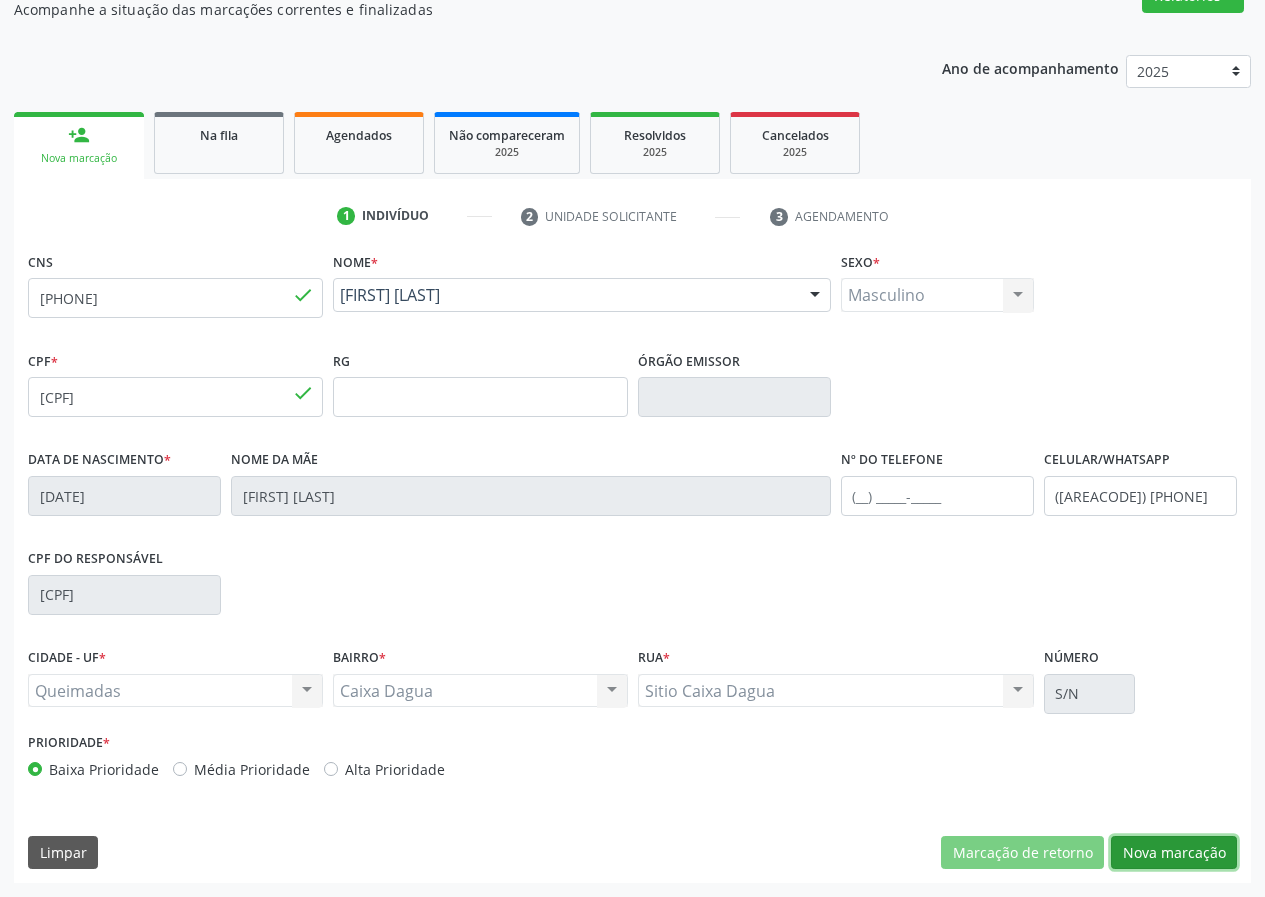 drag, startPoint x: 1182, startPoint y: 855, endPoint x: 1118, endPoint y: 845, distance: 64.77654 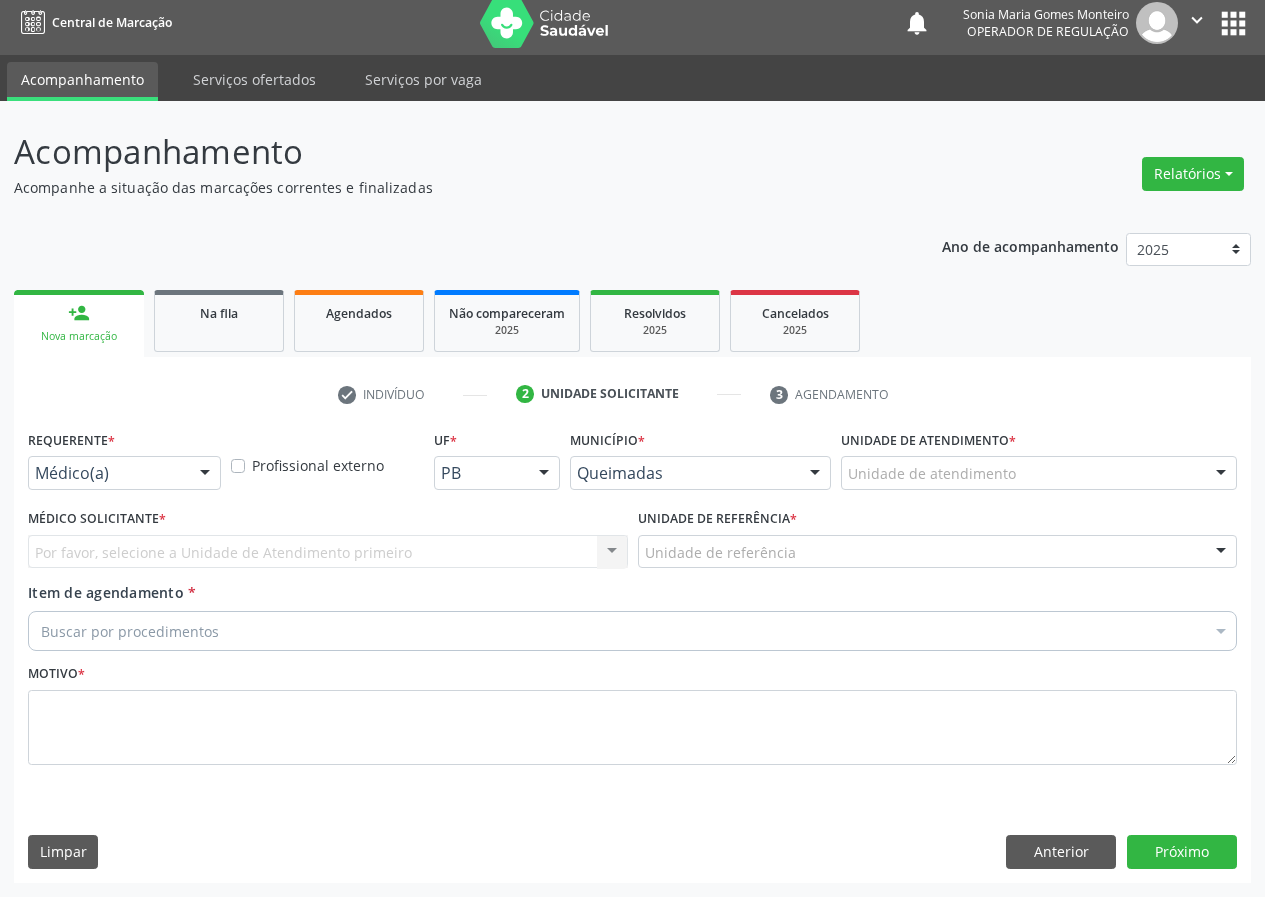 scroll, scrollTop: 9, scrollLeft: 0, axis: vertical 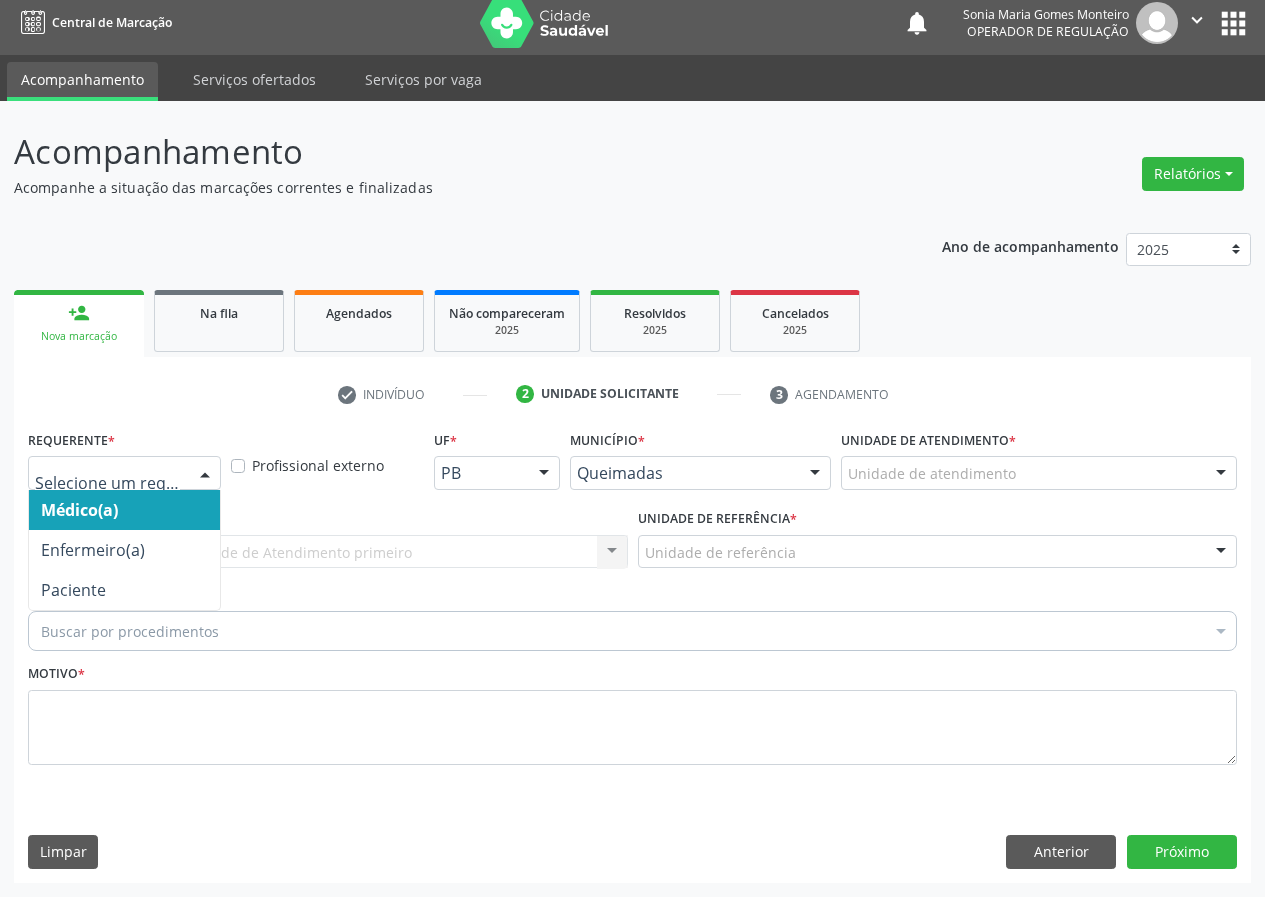 click at bounding box center (205, 474) 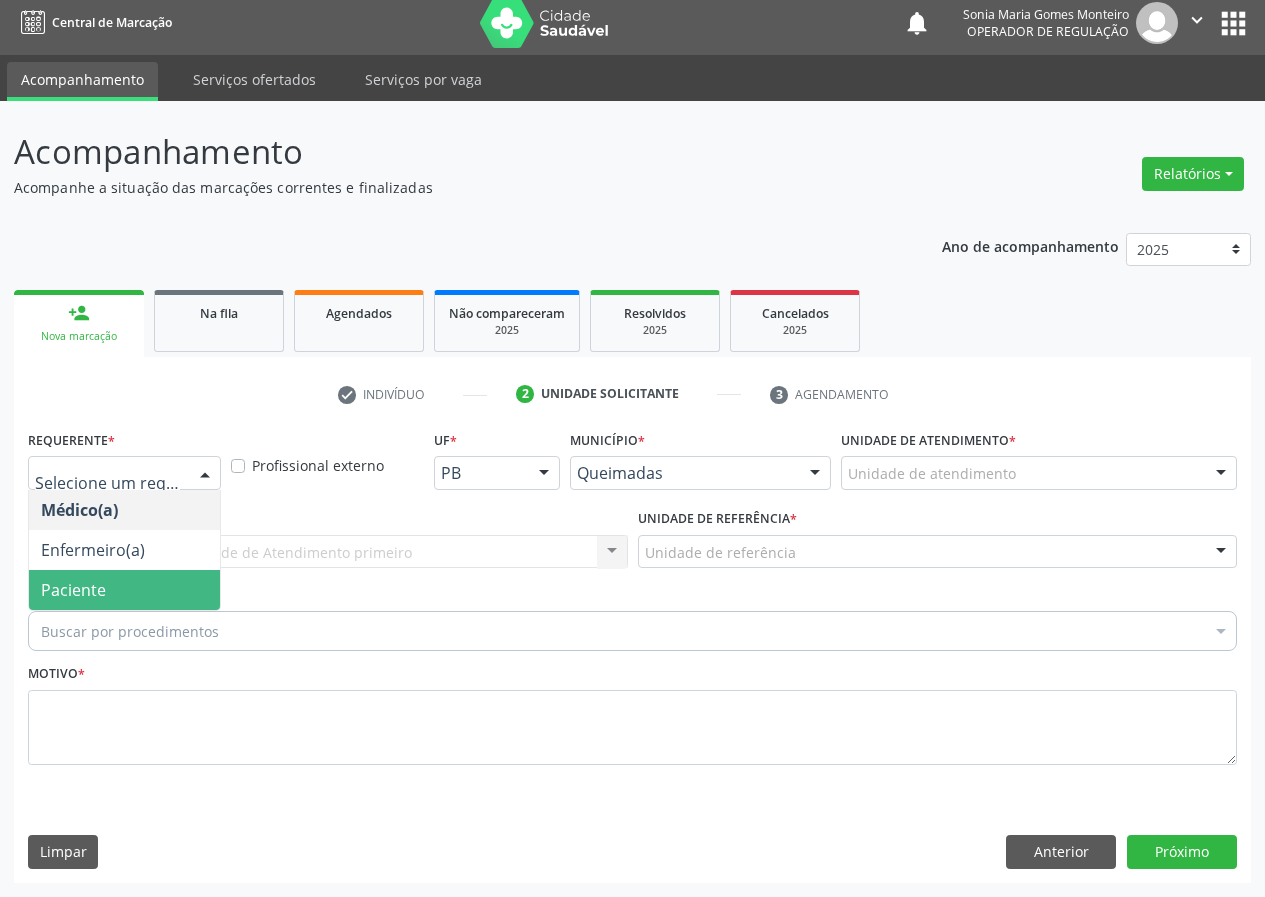 click on "Paciente" at bounding box center (124, 590) 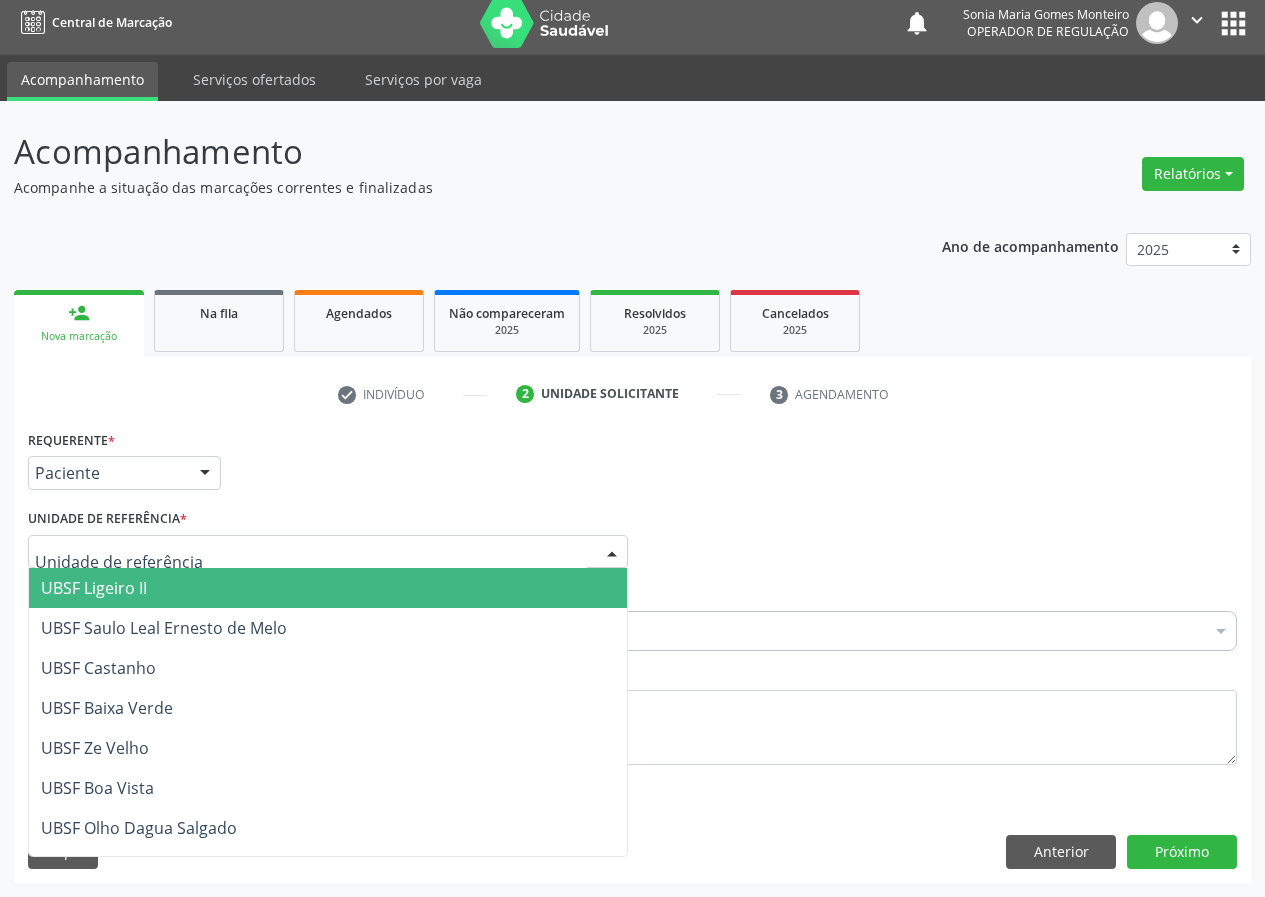 drag, startPoint x: 602, startPoint y: 550, endPoint x: 477, endPoint y: 665, distance: 169.85287 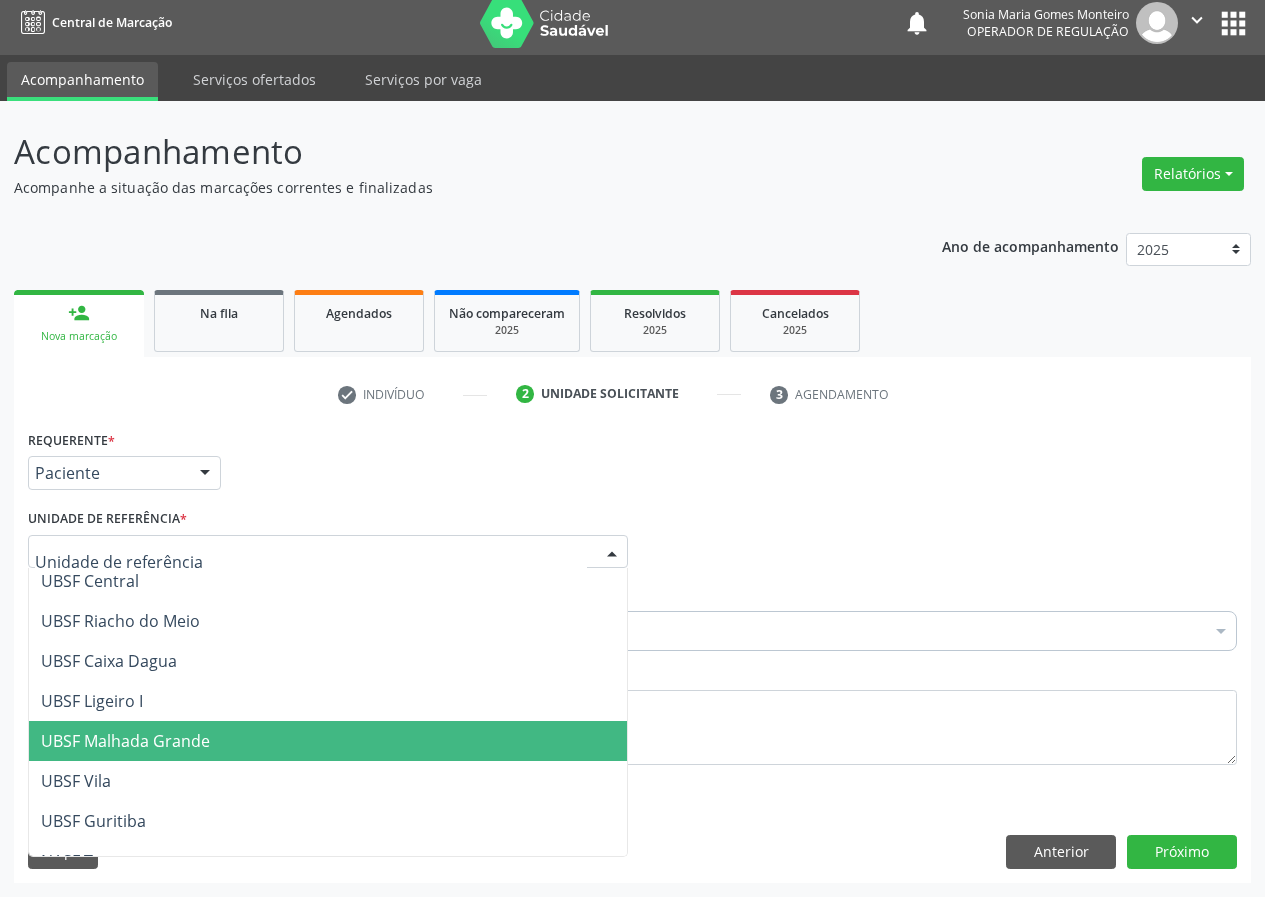 scroll, scrollTop: 412, scrollLeft: 0, axis: vertical 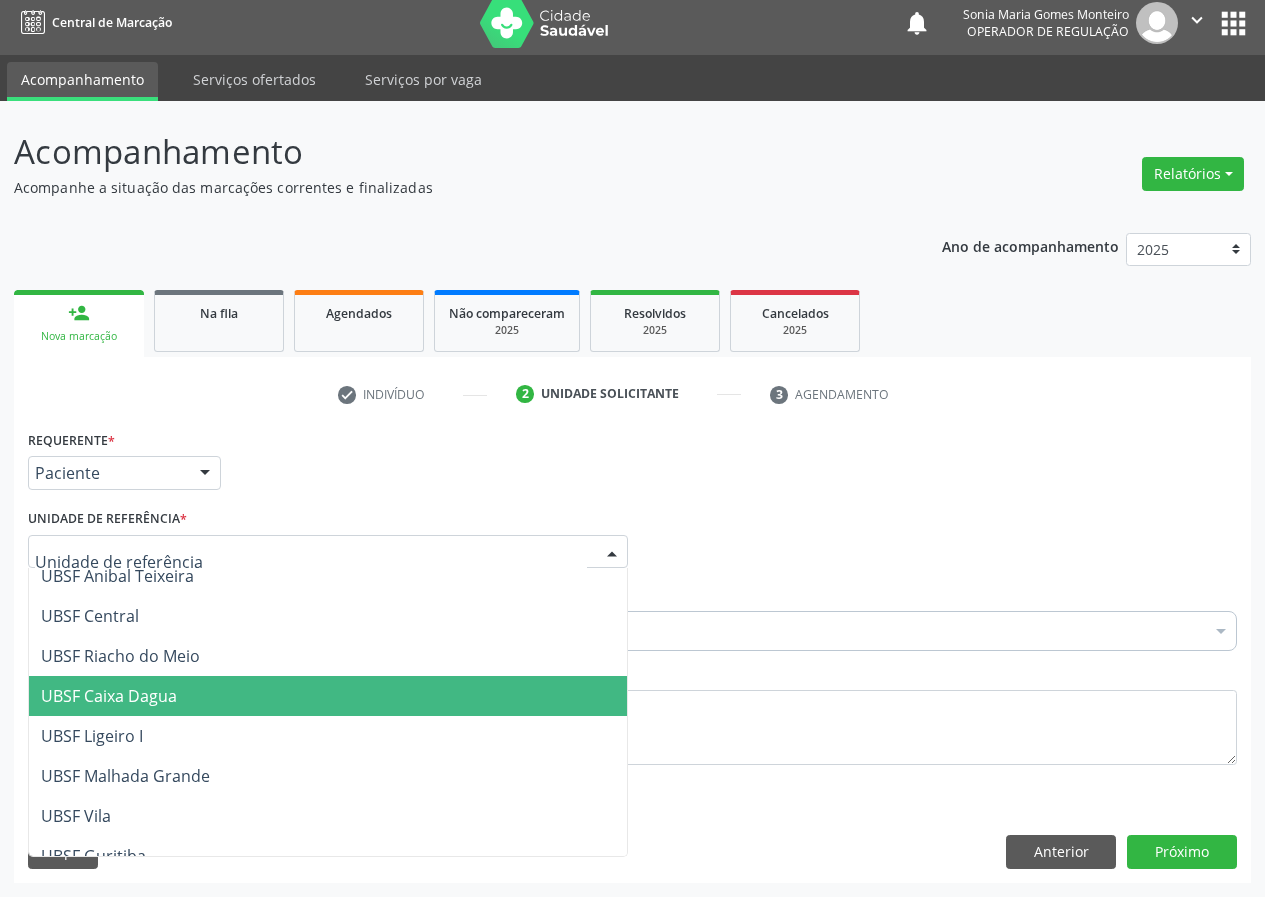 click on "UBSF Caixa Dagua" at bounding box center (109, 696) 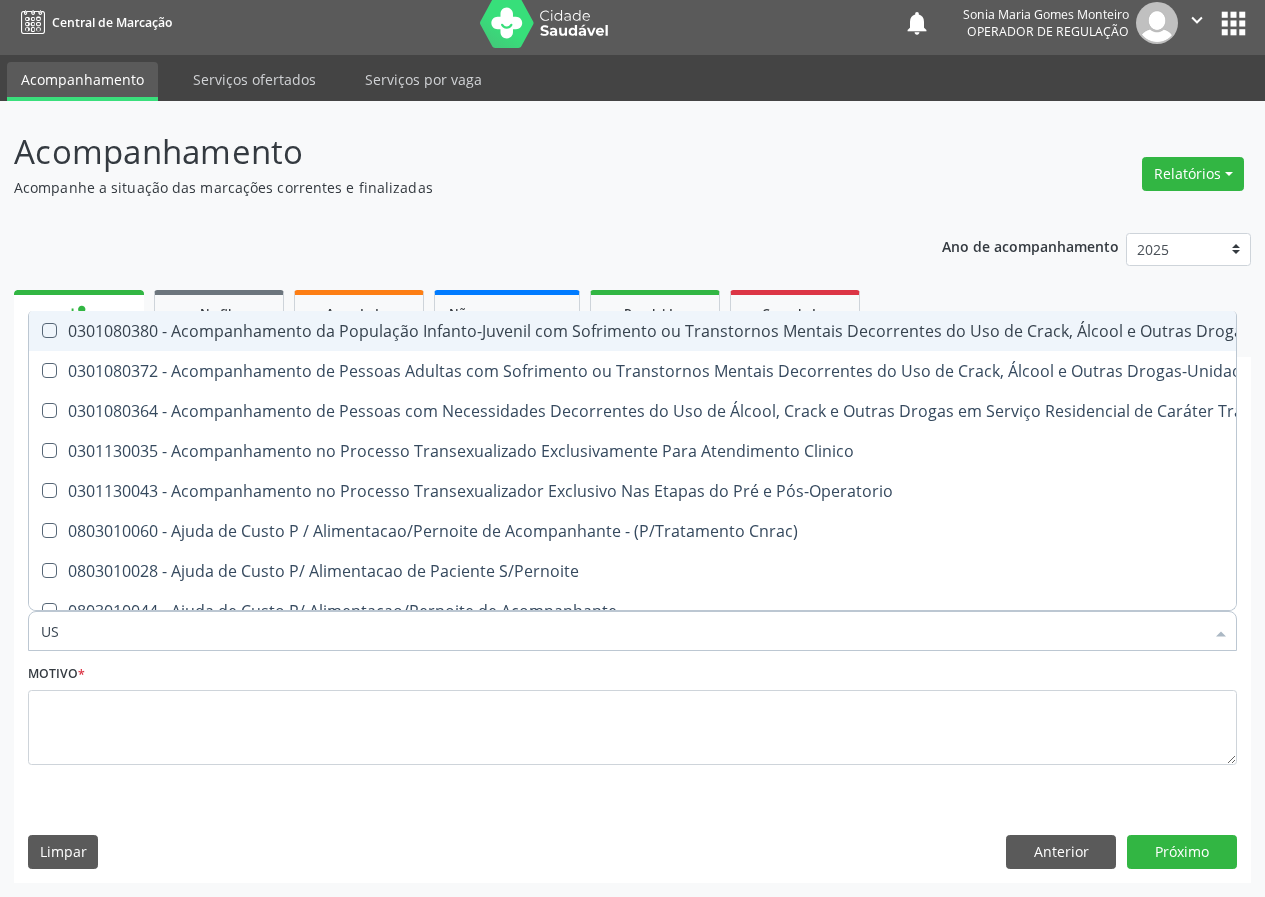 type on "USG" 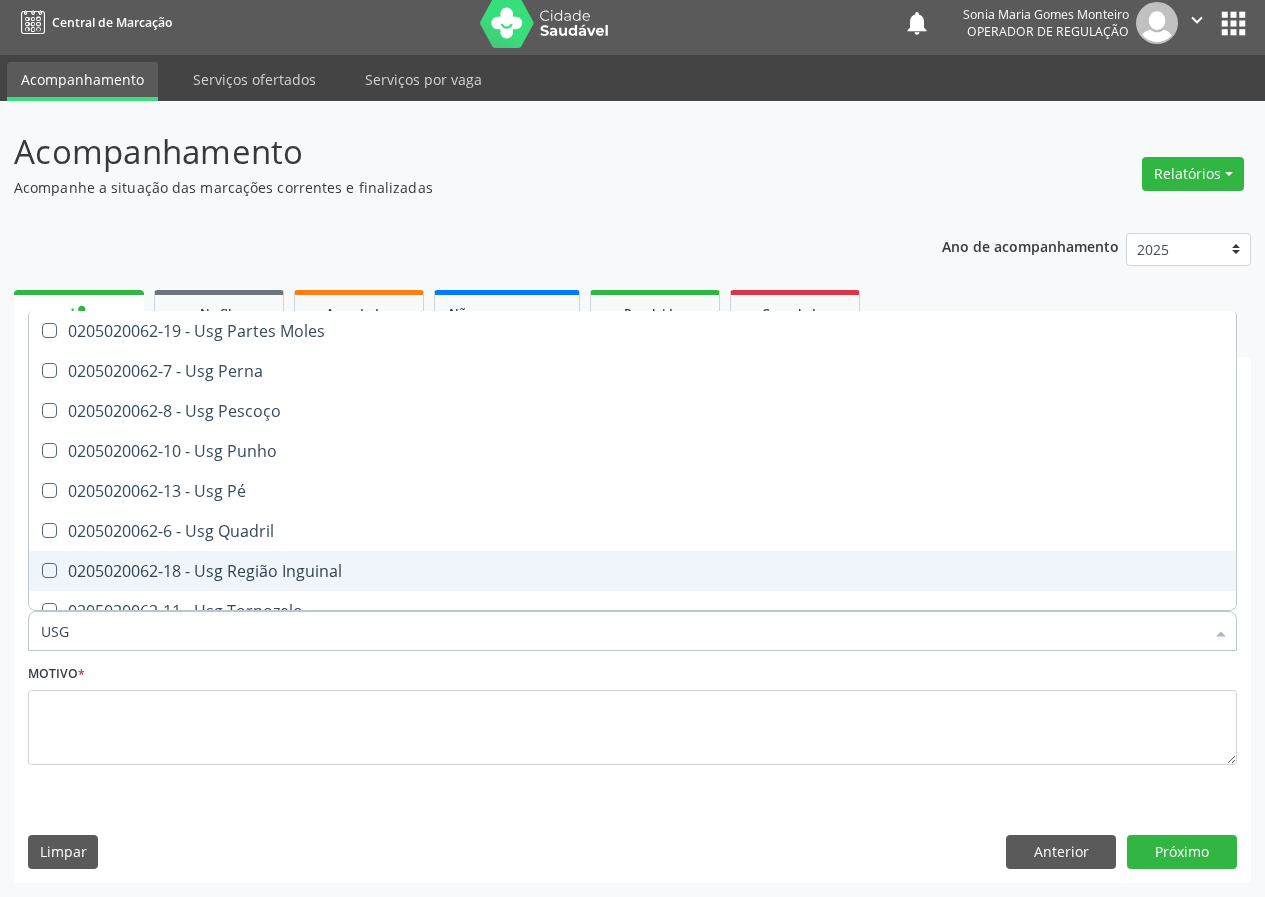 scroll, scrollTop: 461, scrollLeft: 0, axis: vertical 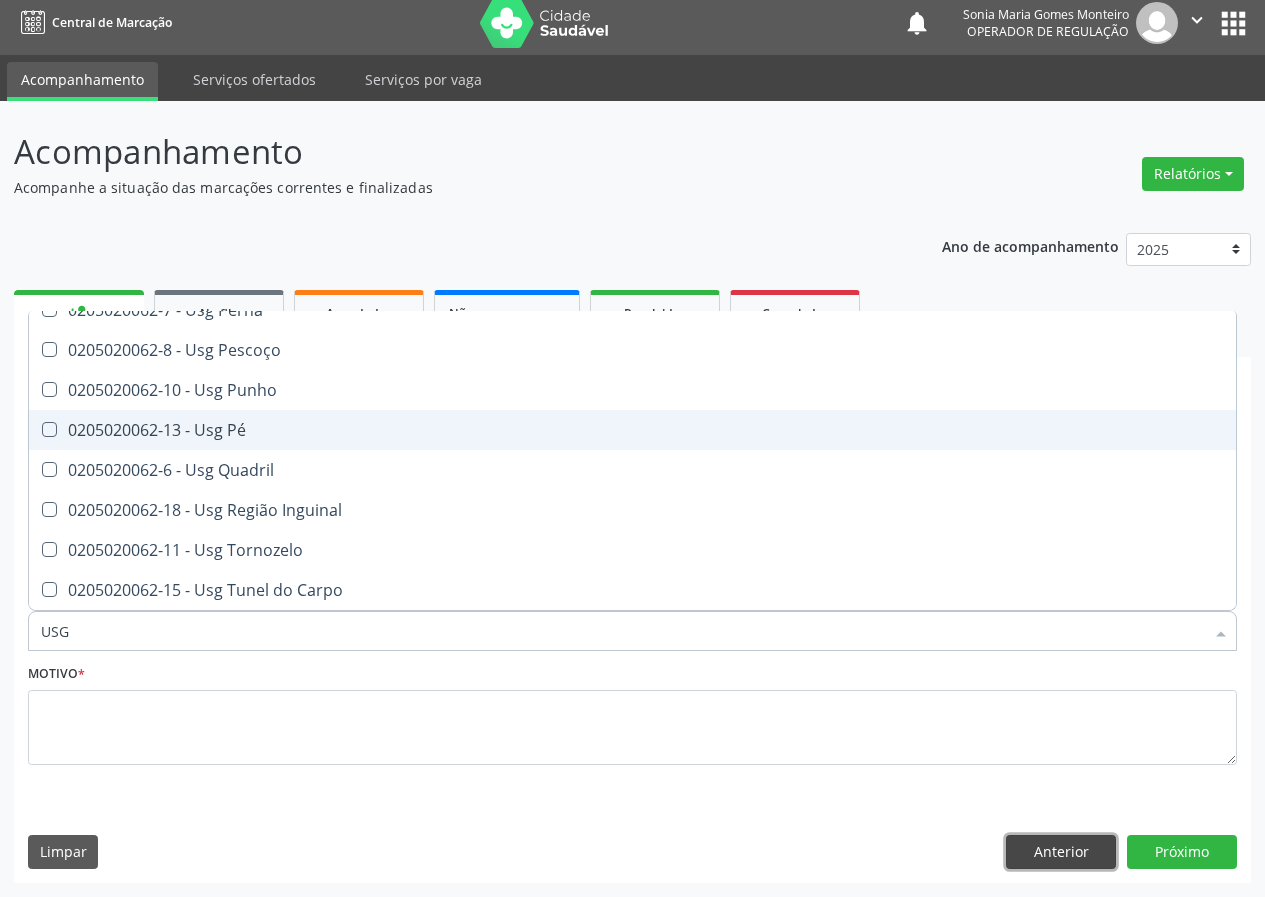 click on "Anterior" at bounding box center (1061, 852) 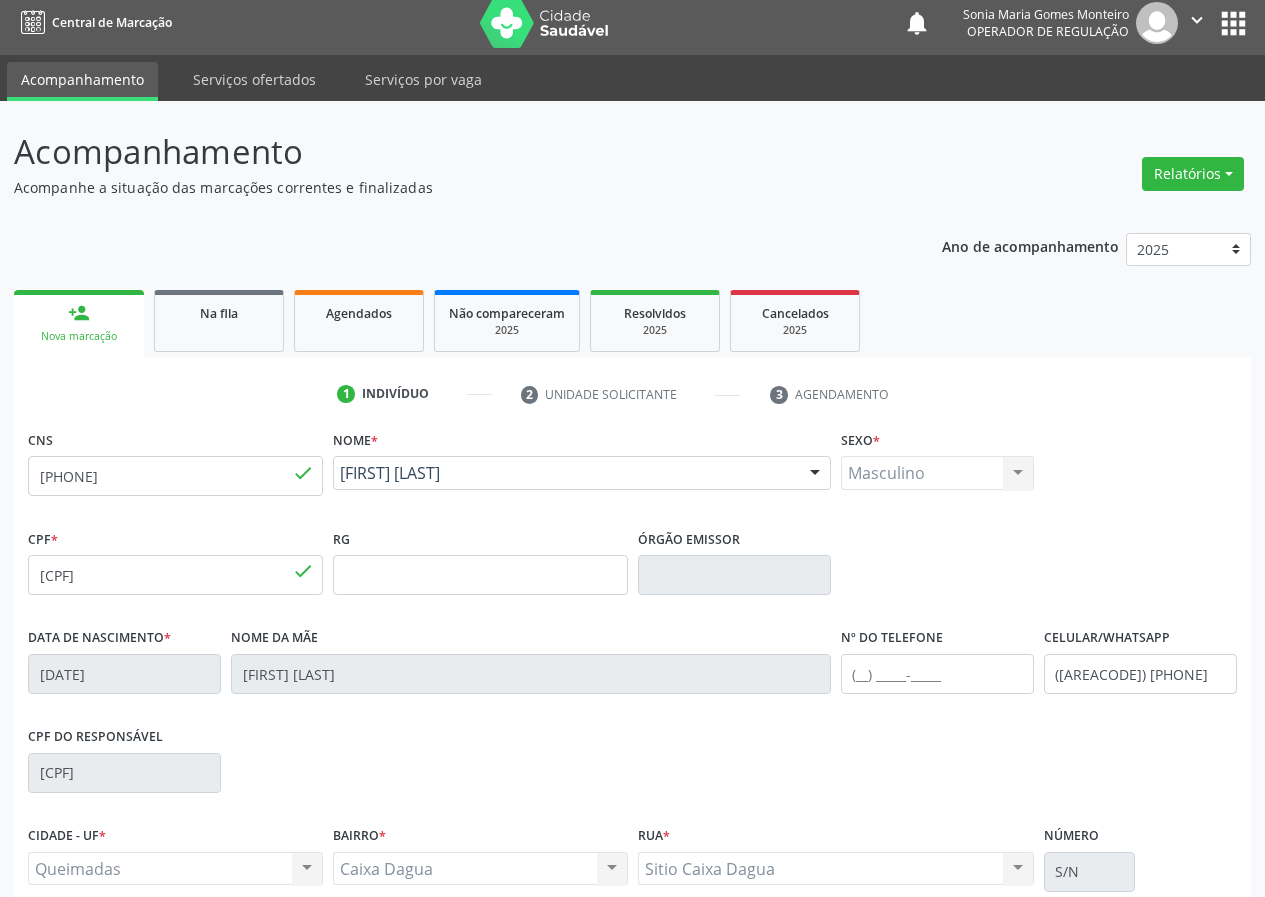 scroll, scrollTop: 0, scrollLeft: 0, axis: both 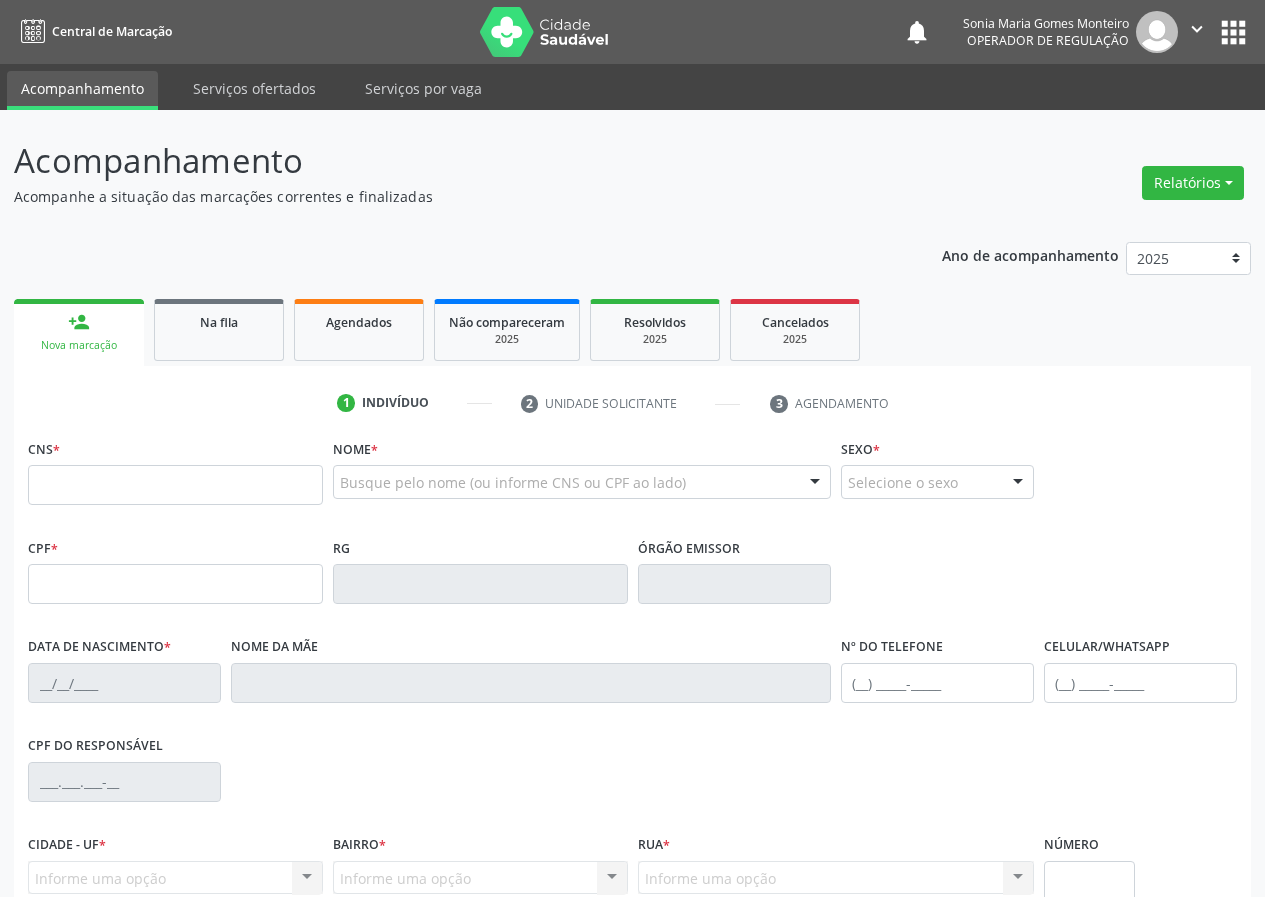 click at bounding box center [175, 485] 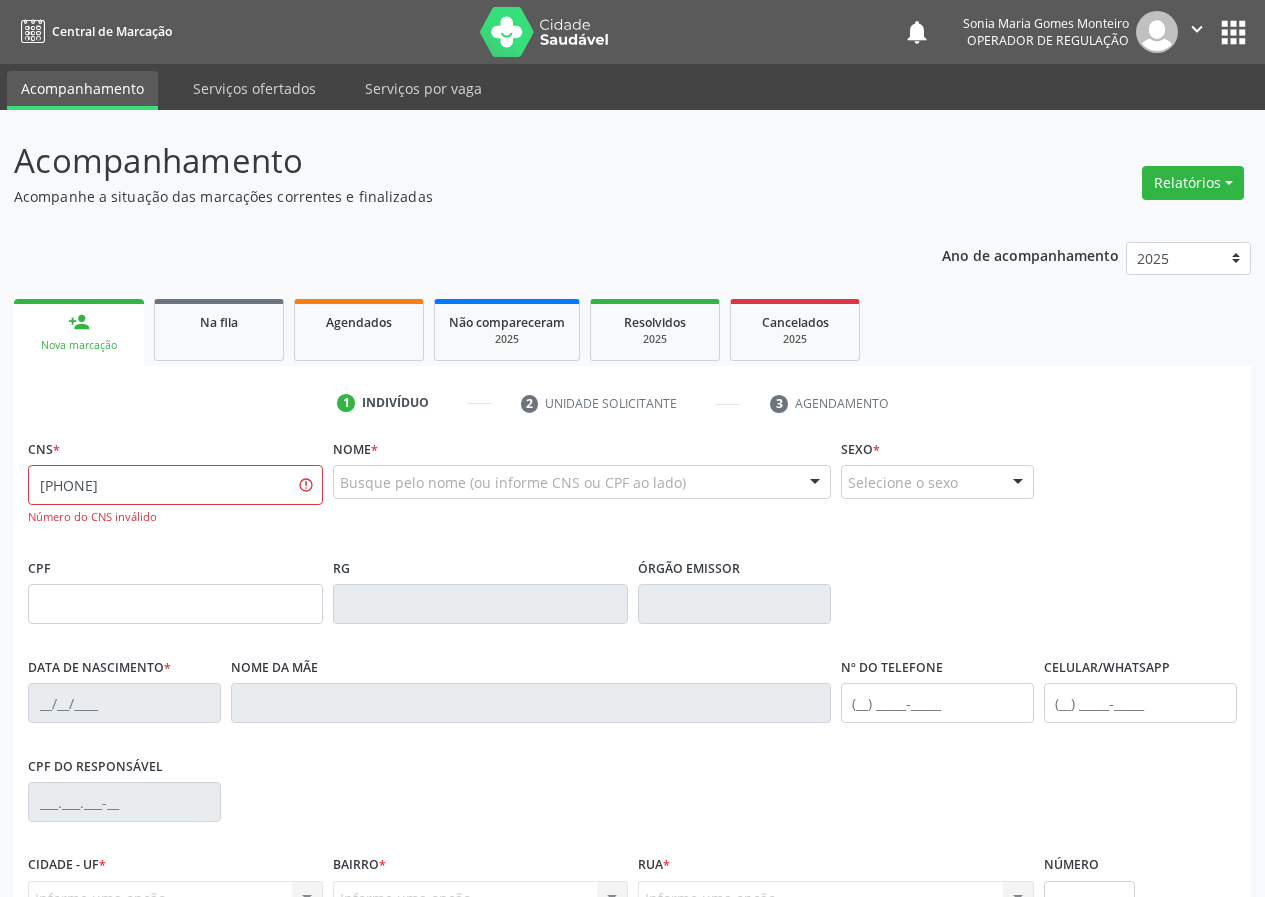 click on "[PHONE]" at bounding box center (175, 485) 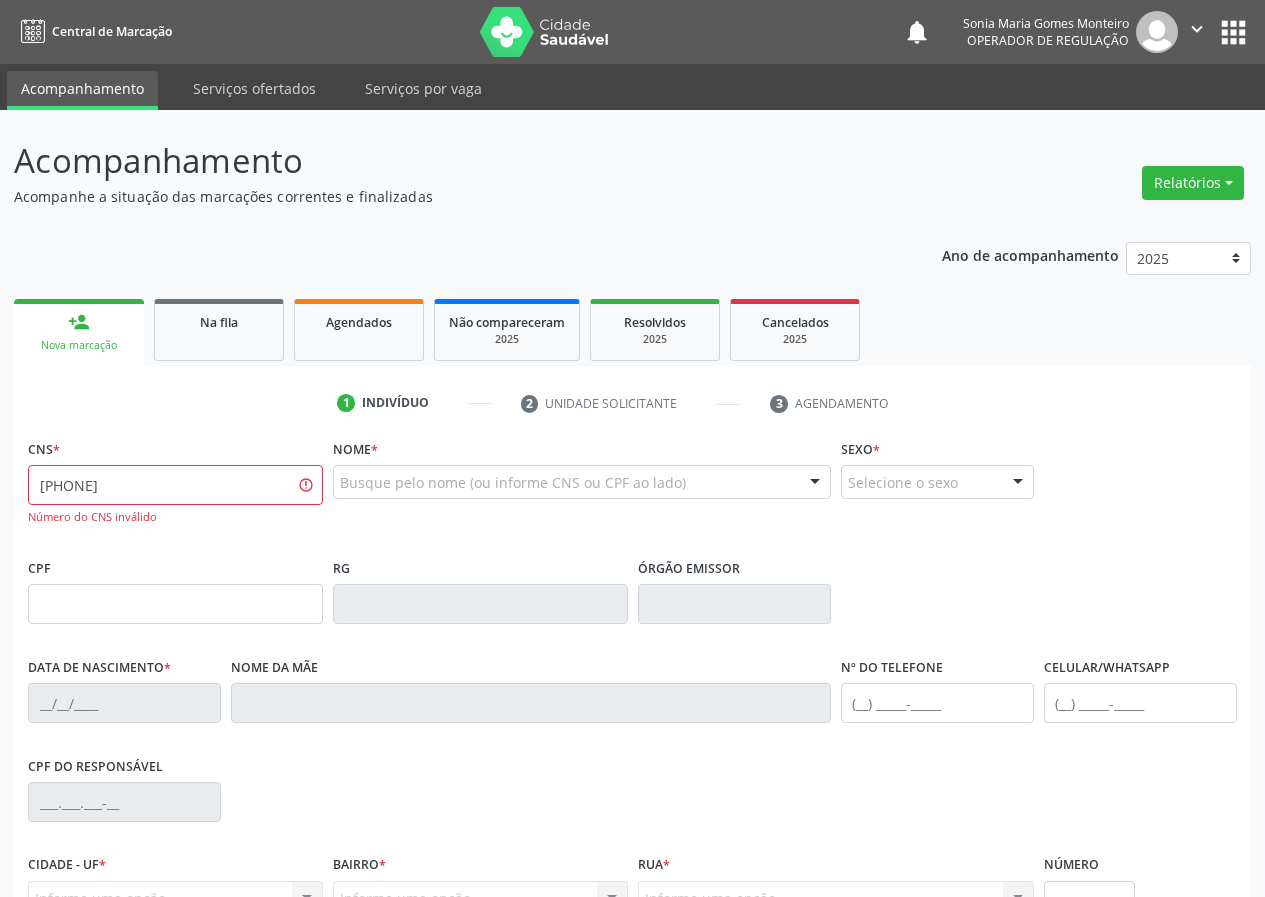 click on "[PHONE]" at bounding box center (175, 485) 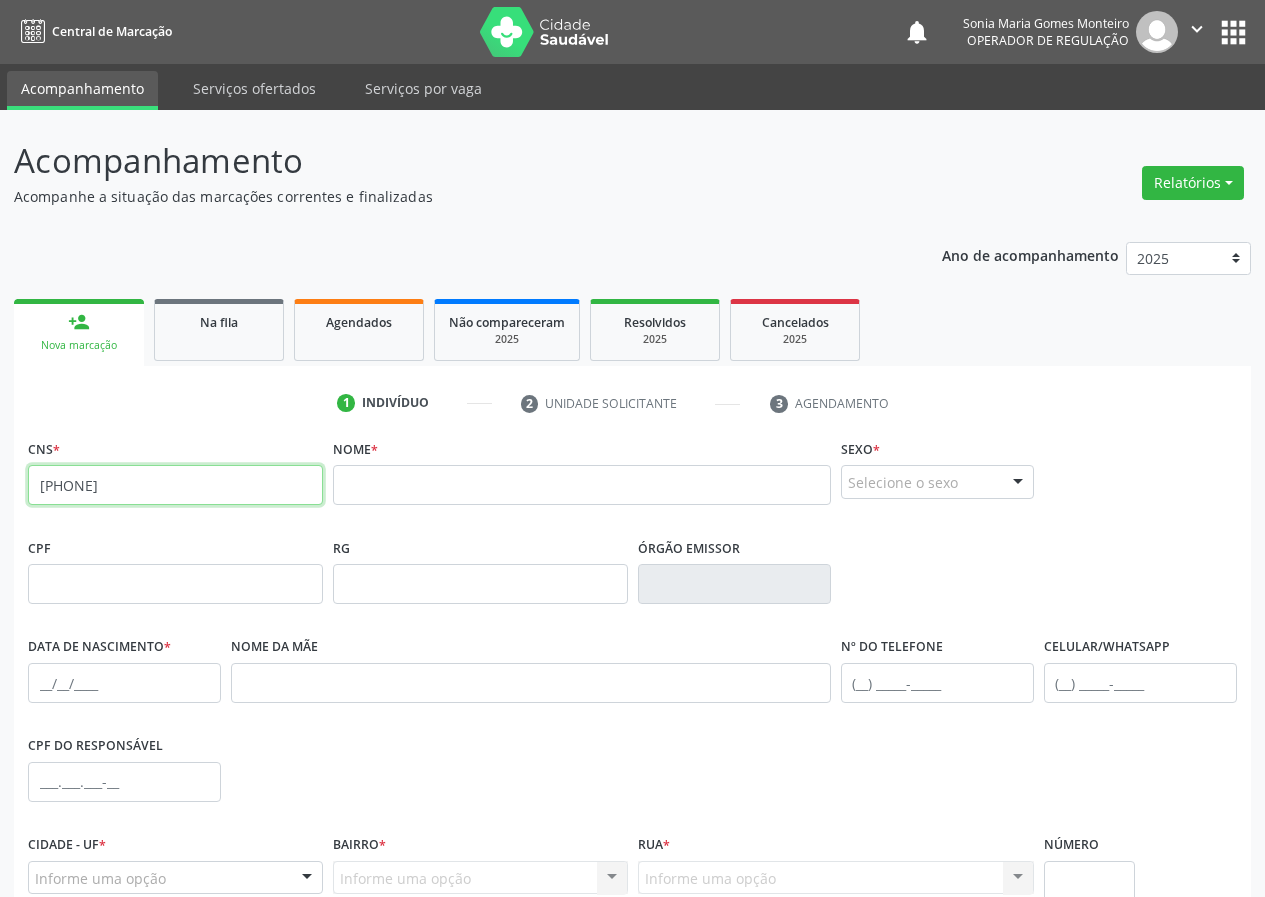 drag, startPoint x: 202, startPoint y: 486, endPoint x: 0, endPoint y: 500, distance: 202.48457 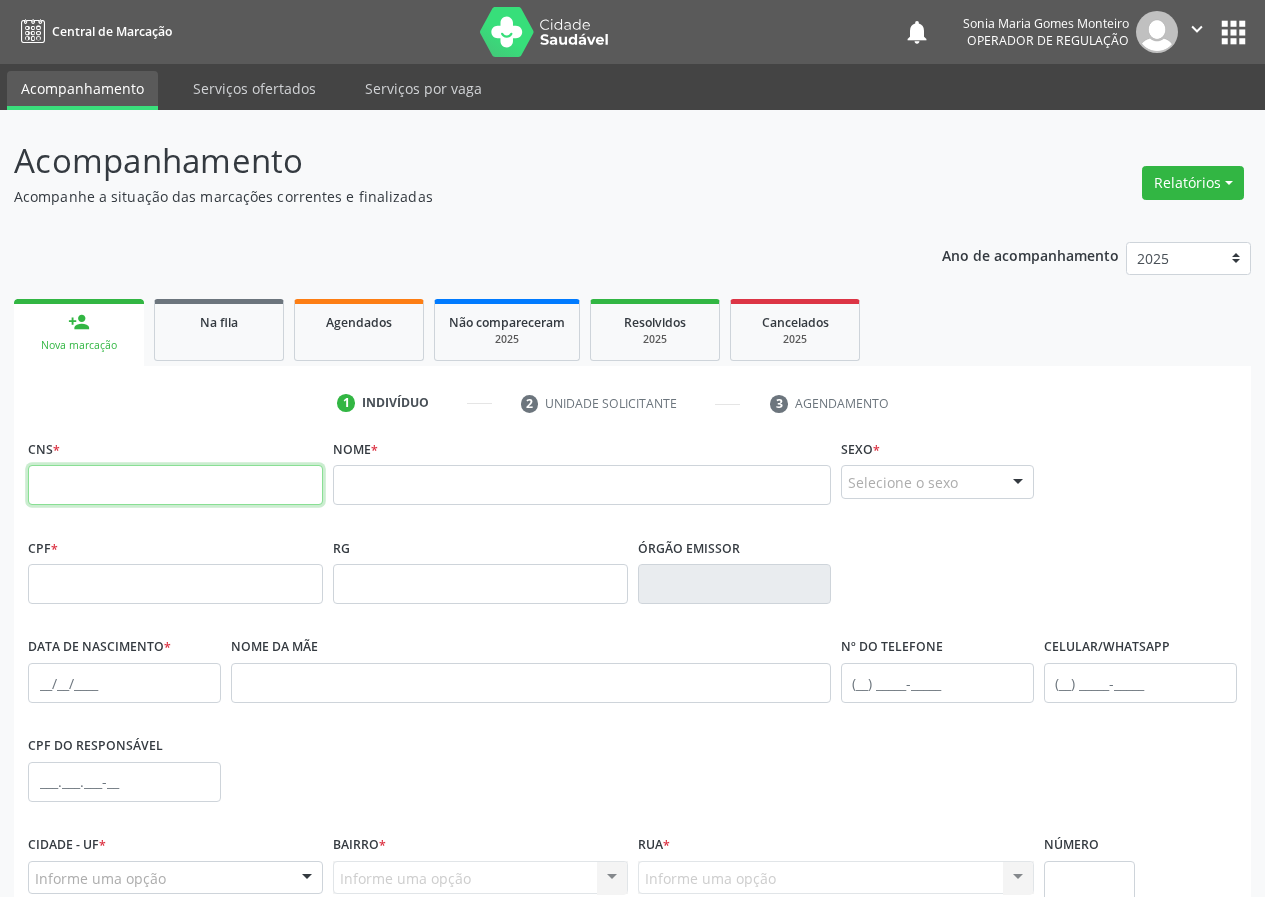 type 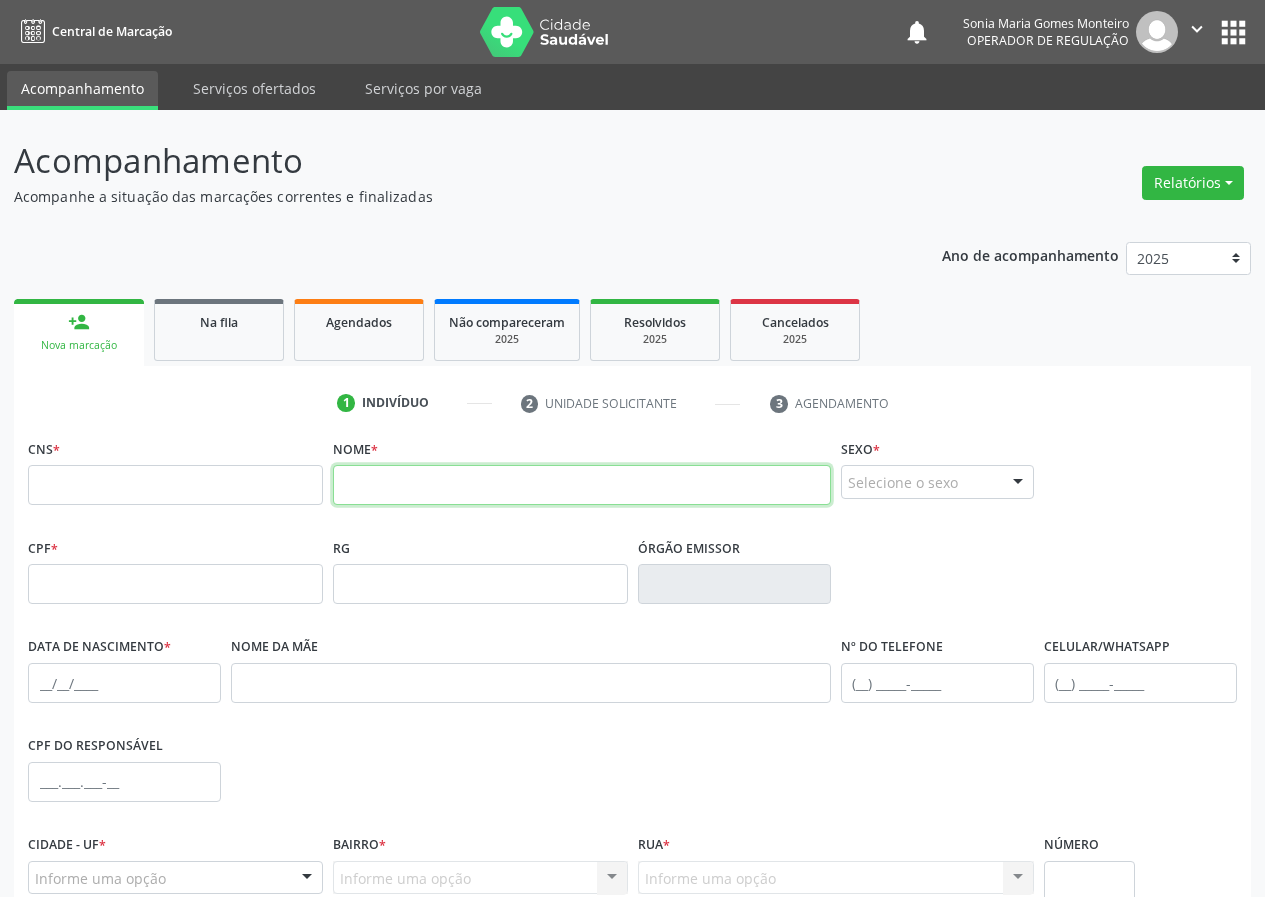 click at bounding box center [582, 485] 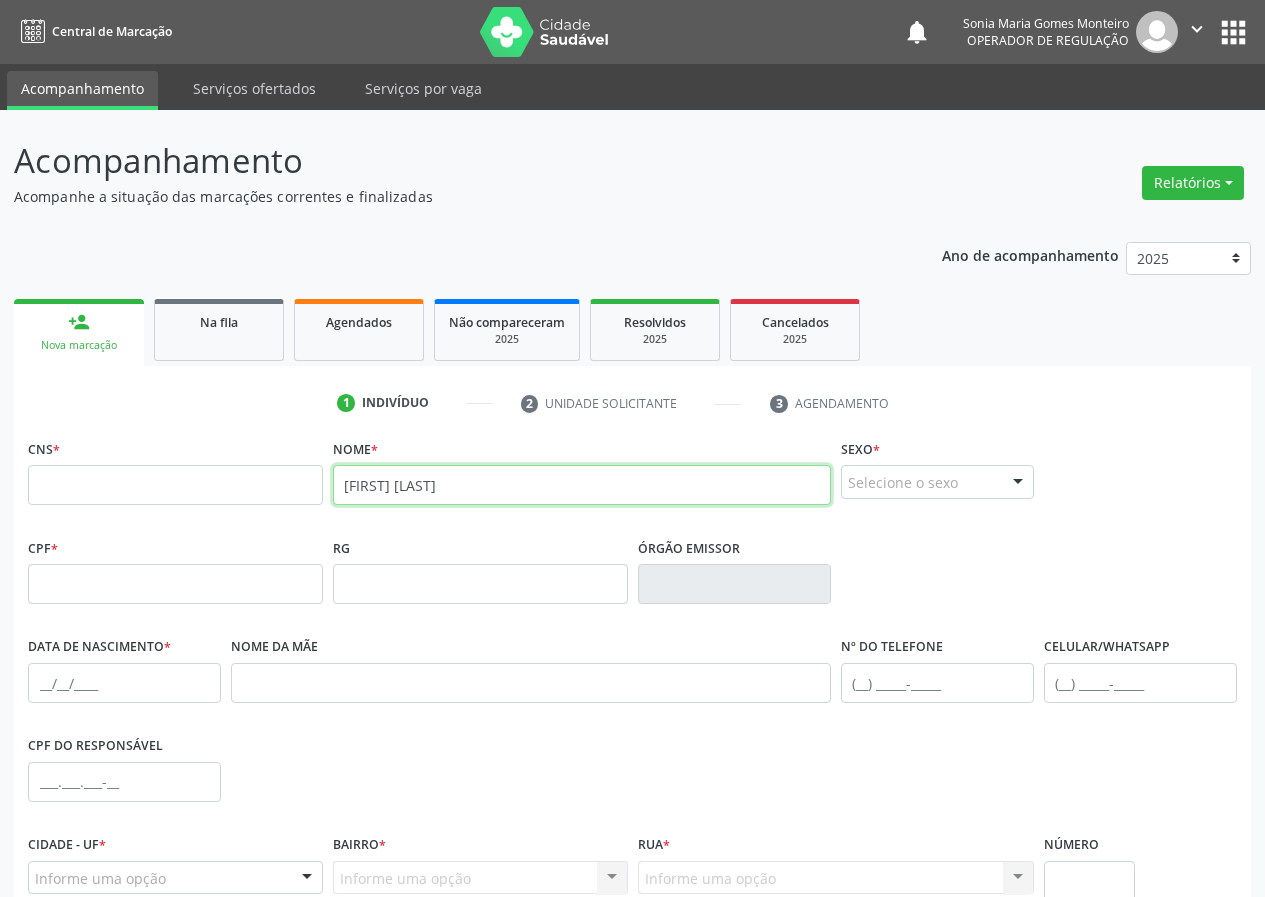 type on "[FIRST] [LAST]" 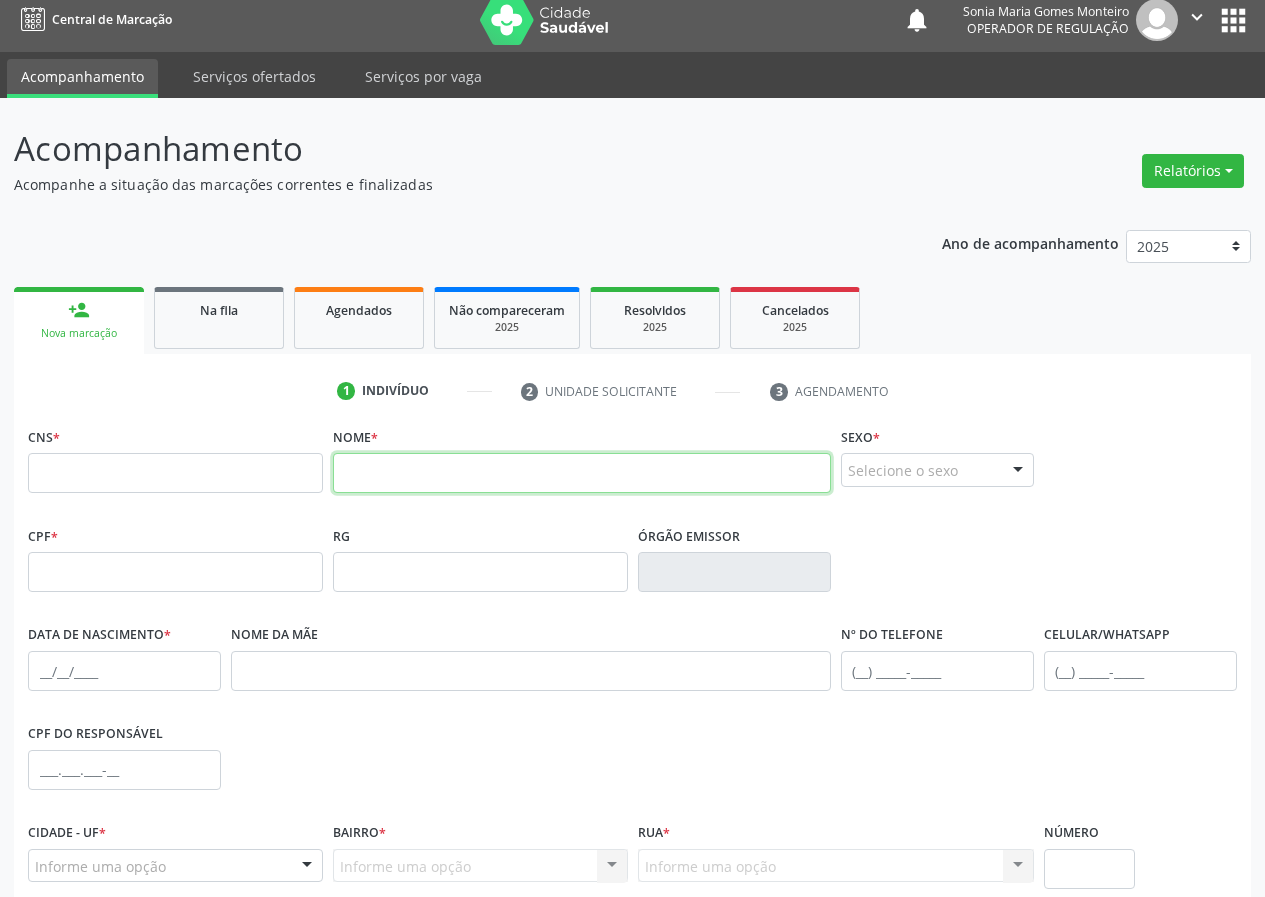 scroll, scrollTop: 0, scrollLeft: 0, axis: both 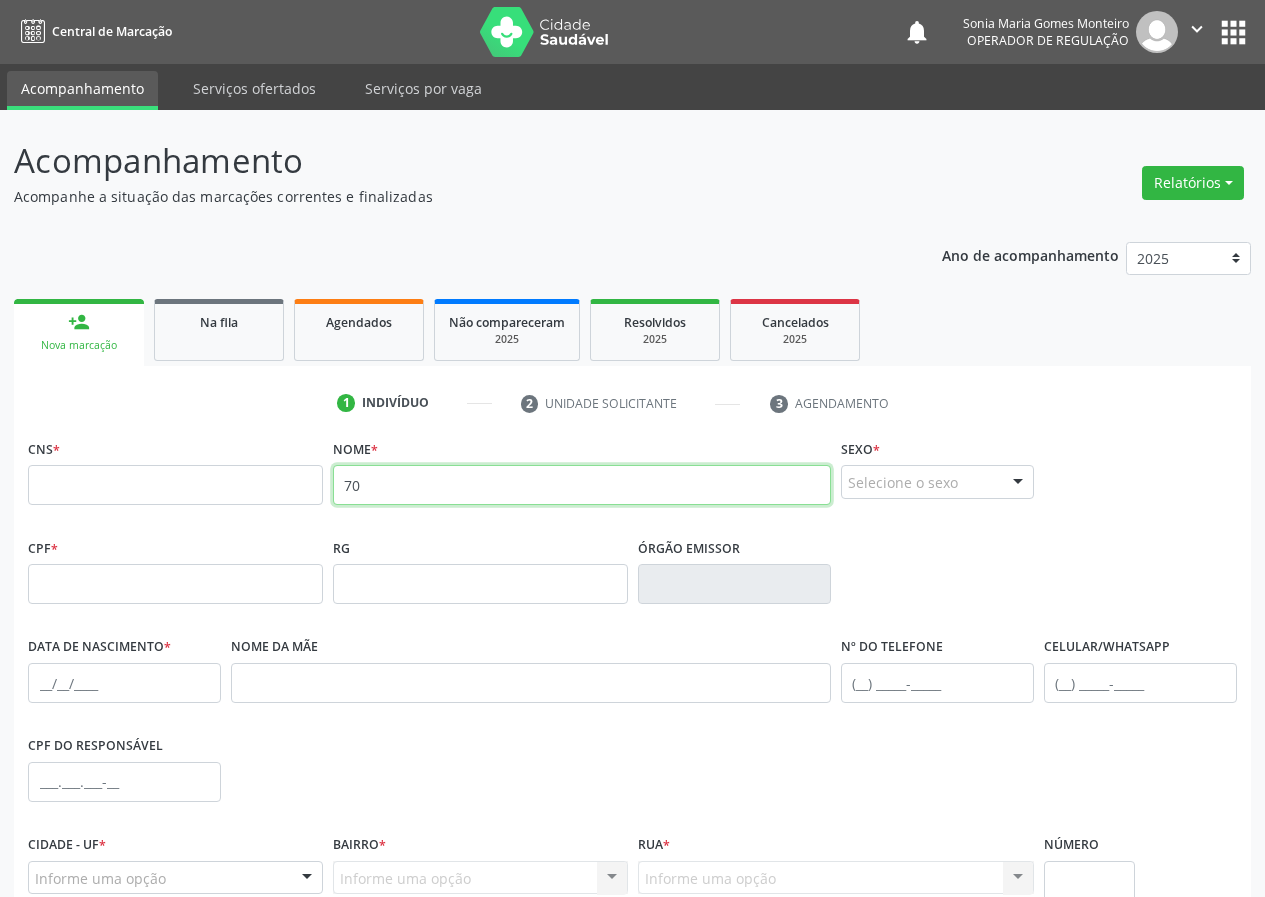type on "7" 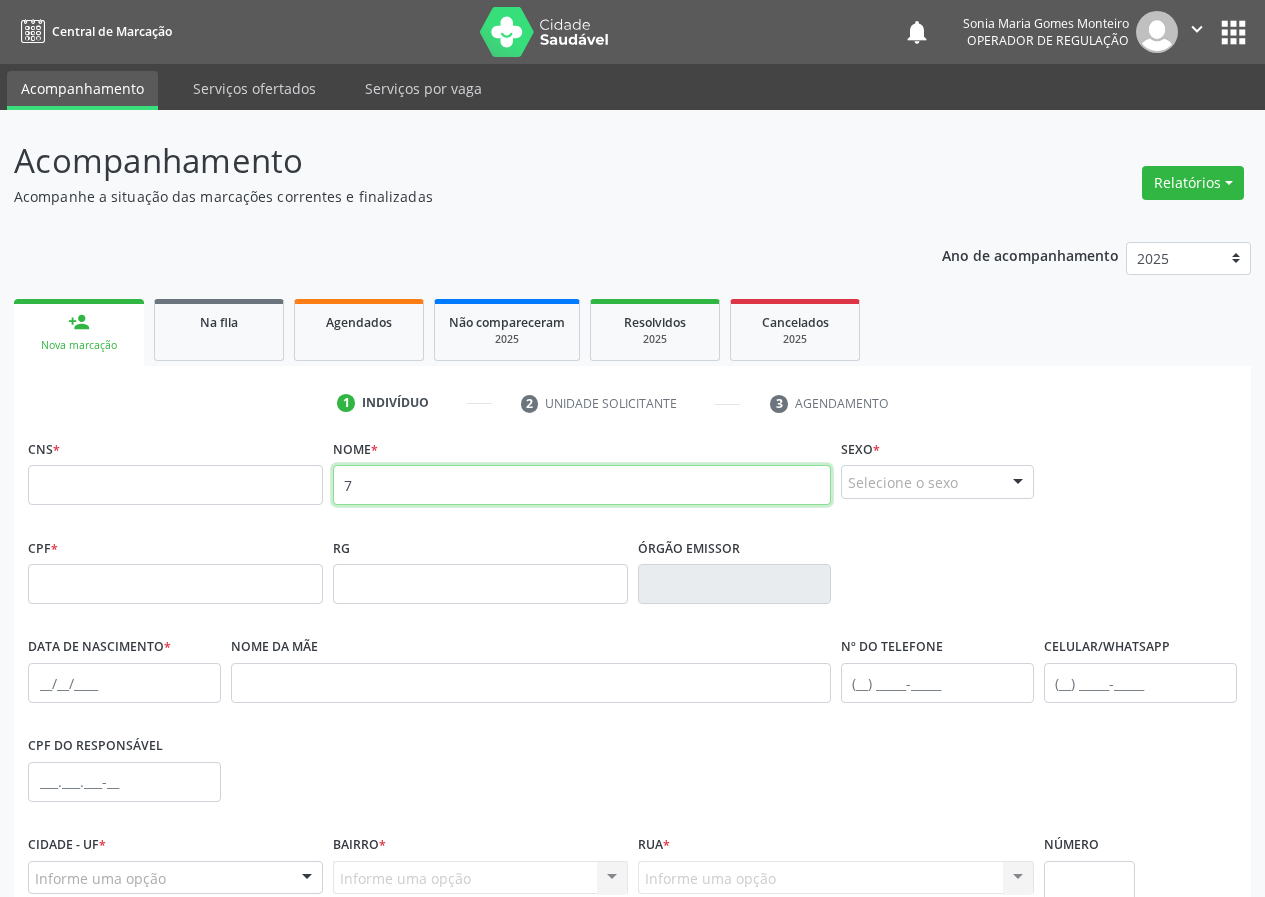 type 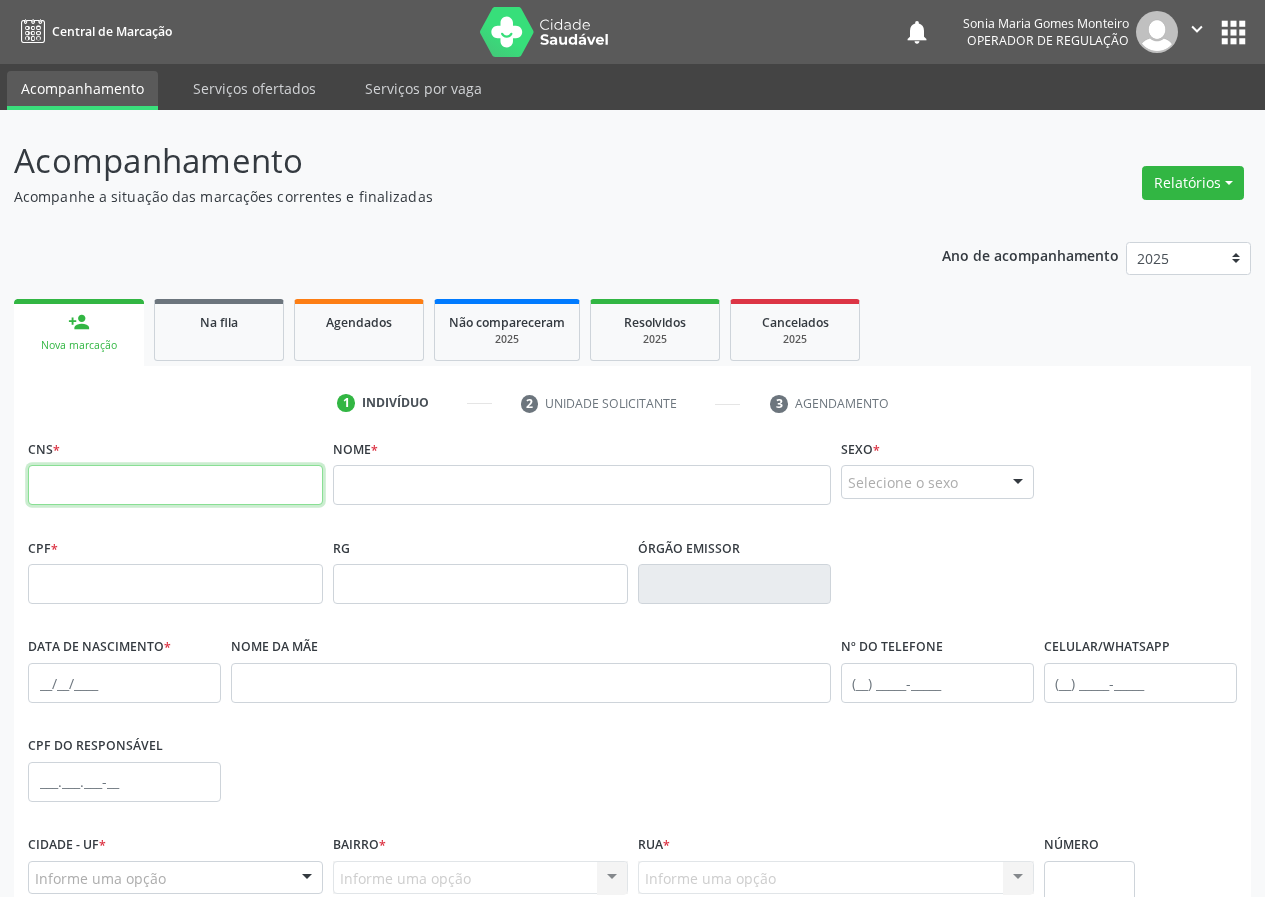 click at bounding box center [175, 485] 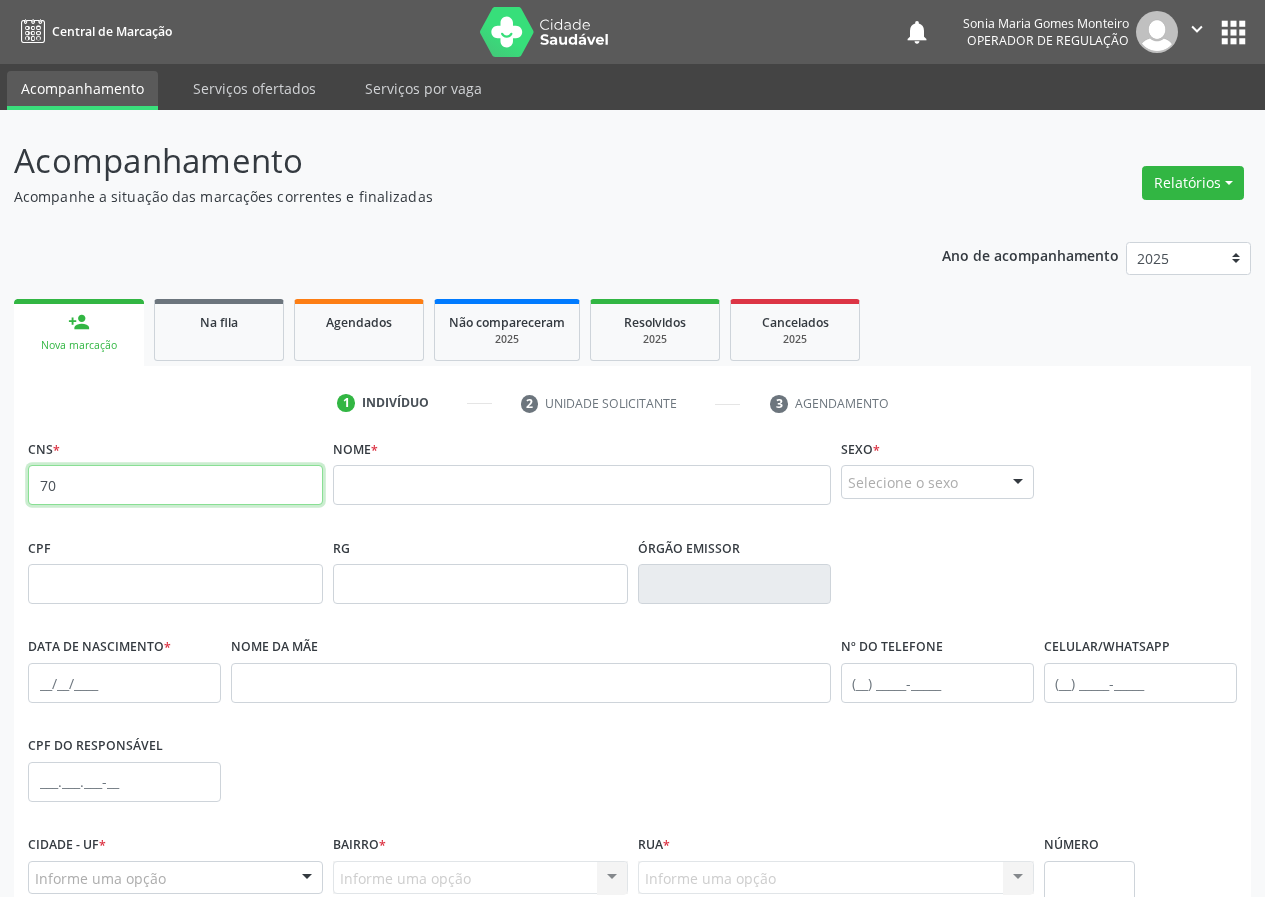 type on "7" 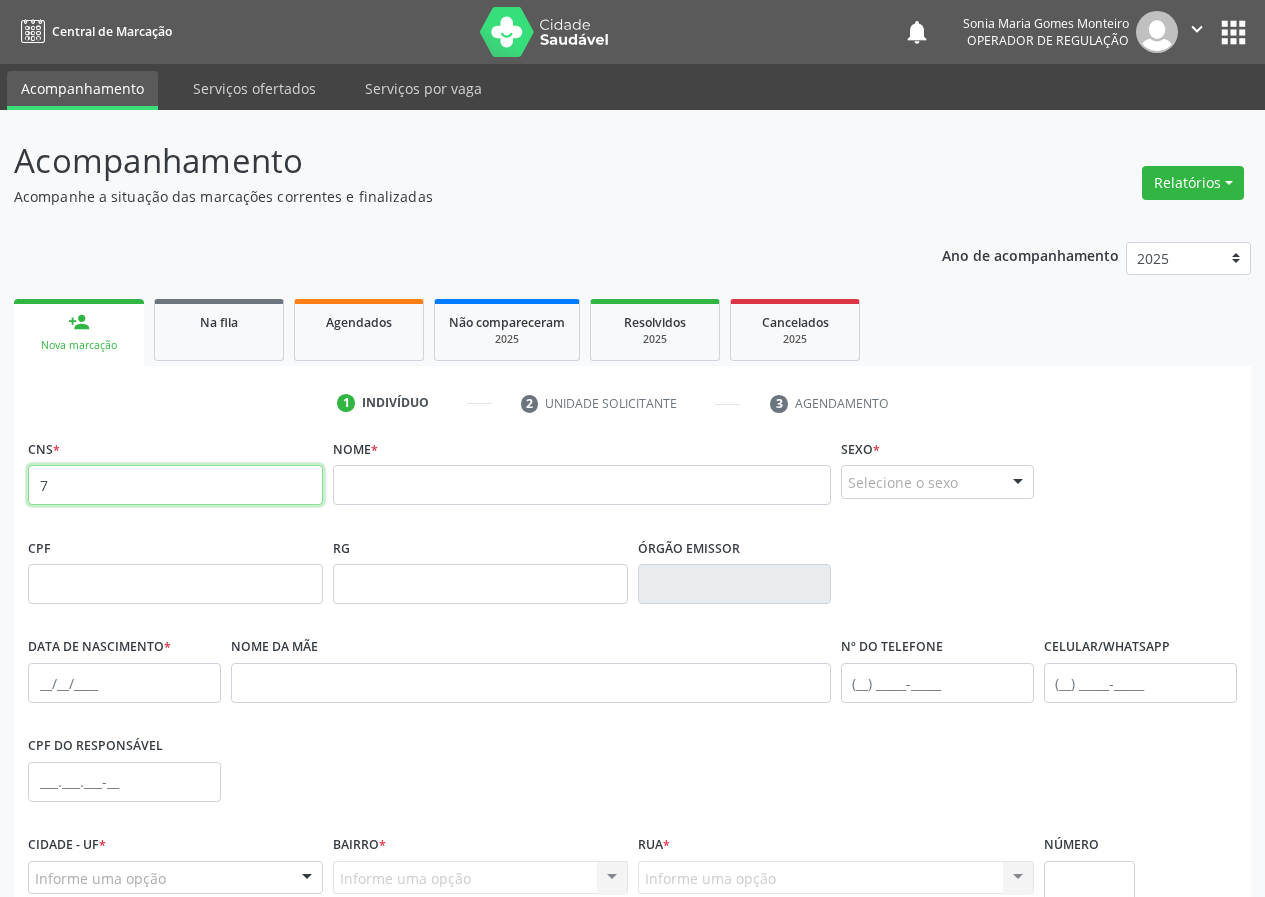 type 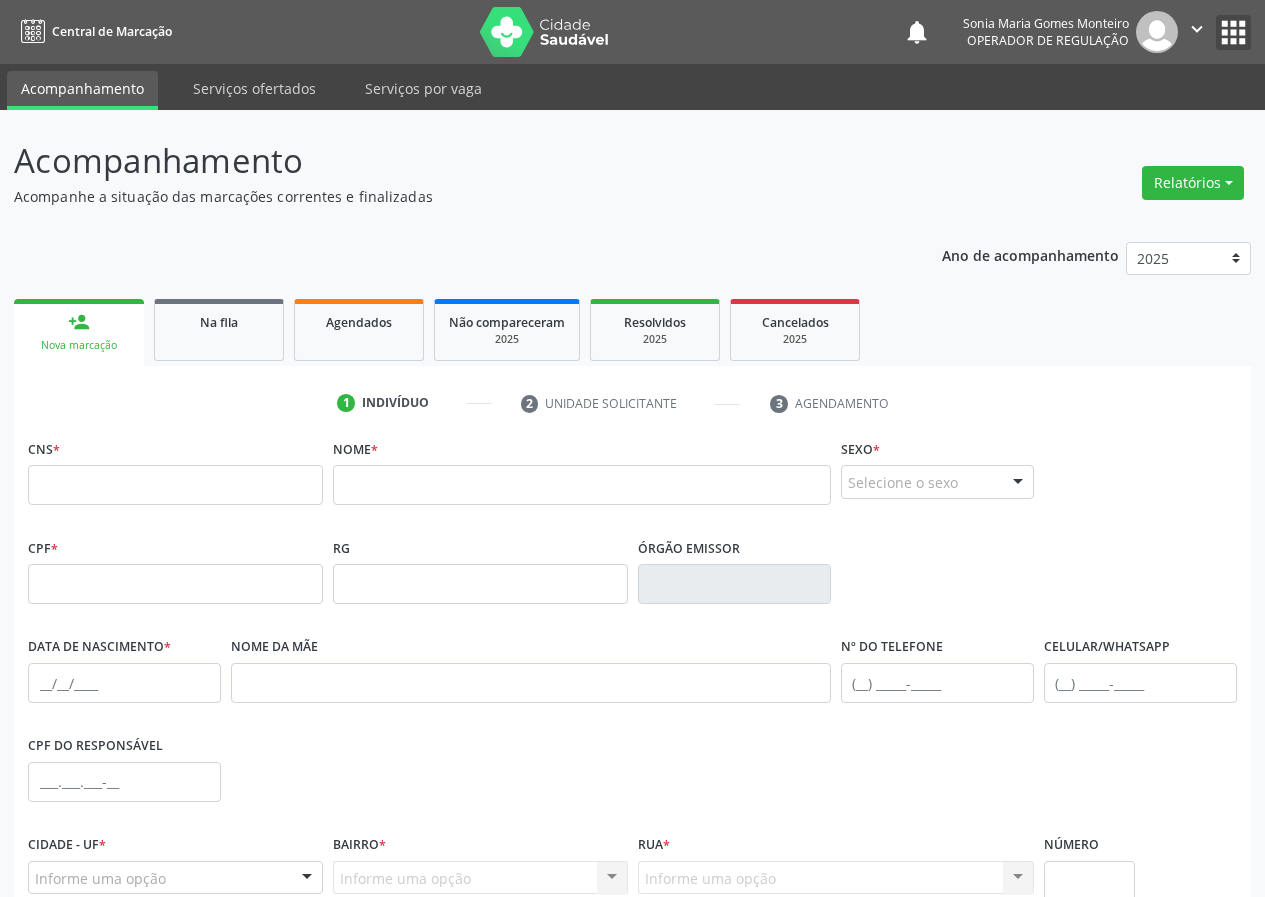 drag, startPoint x: 1229, startPoint y: 26, endPoint x: 1190, endPoint y: 38, distance: 40.804413 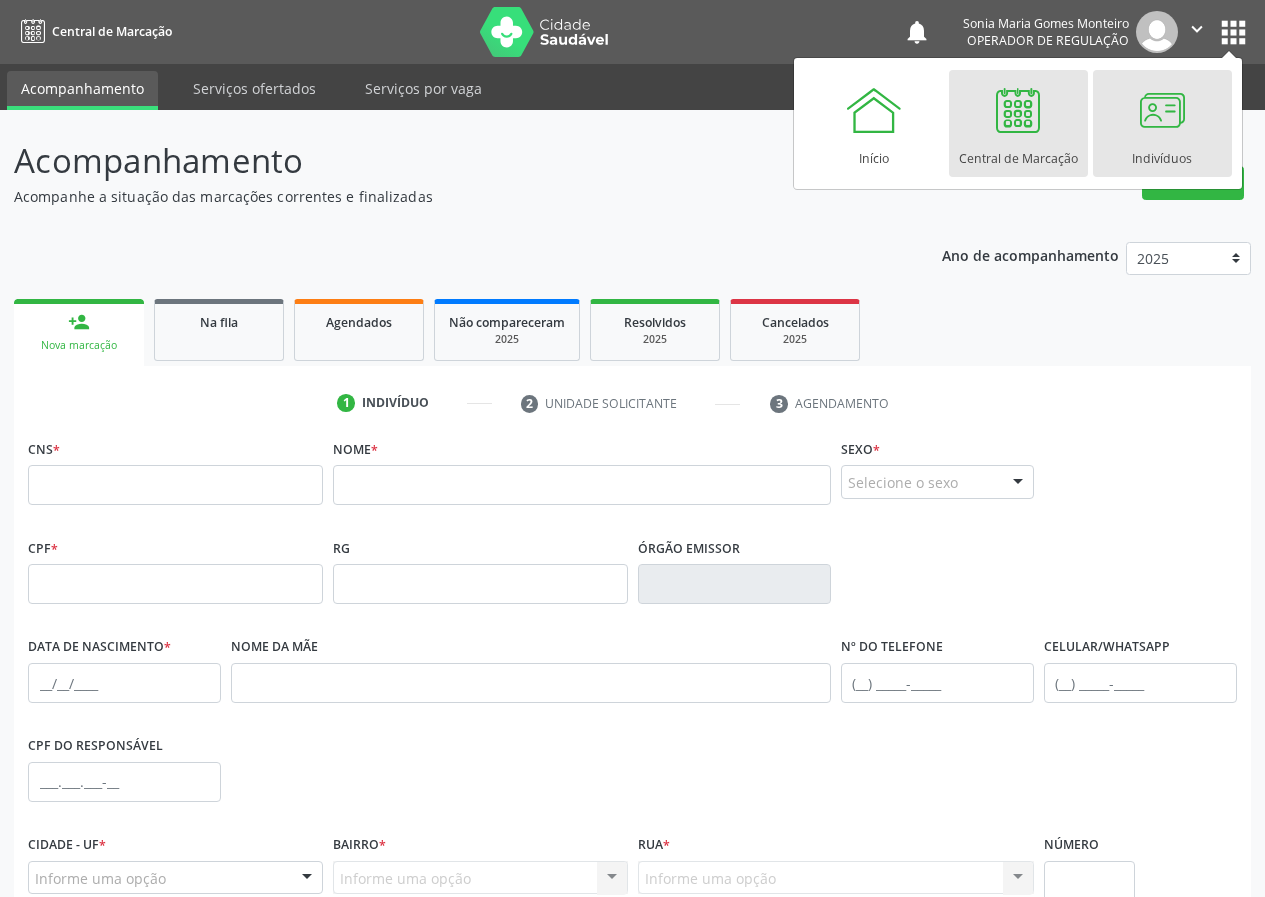 click at bounding box center (1162, 110) 